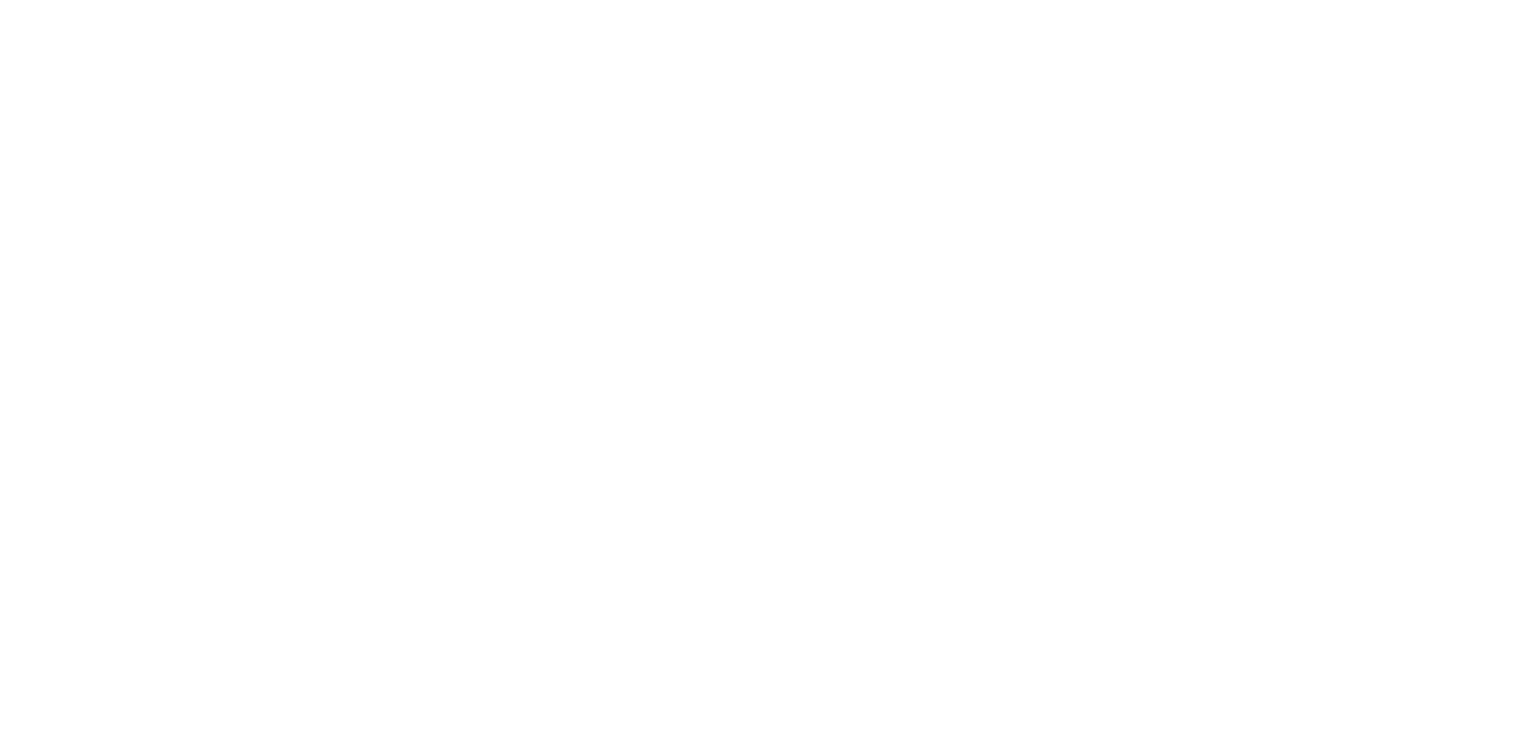 scroll, scrollTop: 0, scrollLeft: 0, axis: both 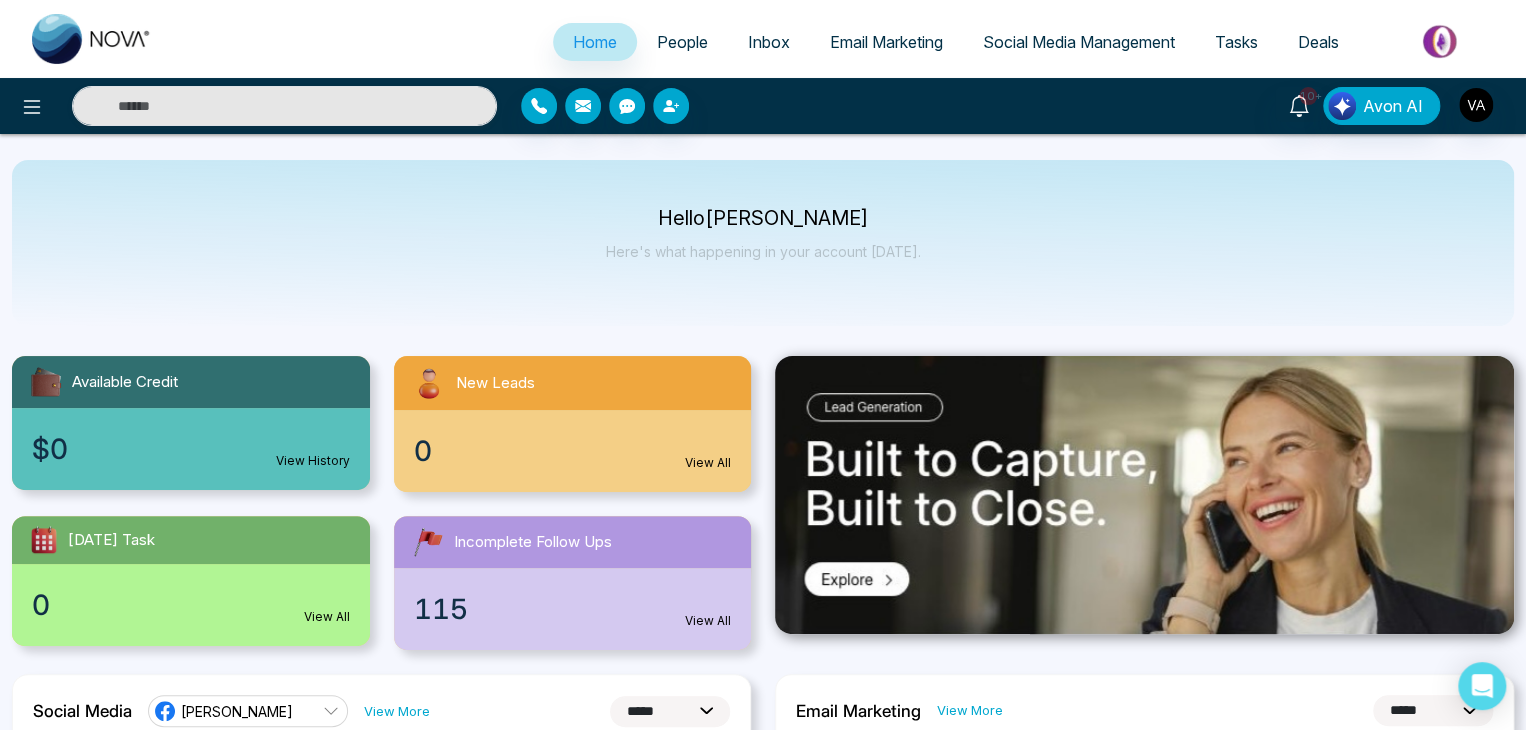 click on "**********" at bounding box center [763, 1327] 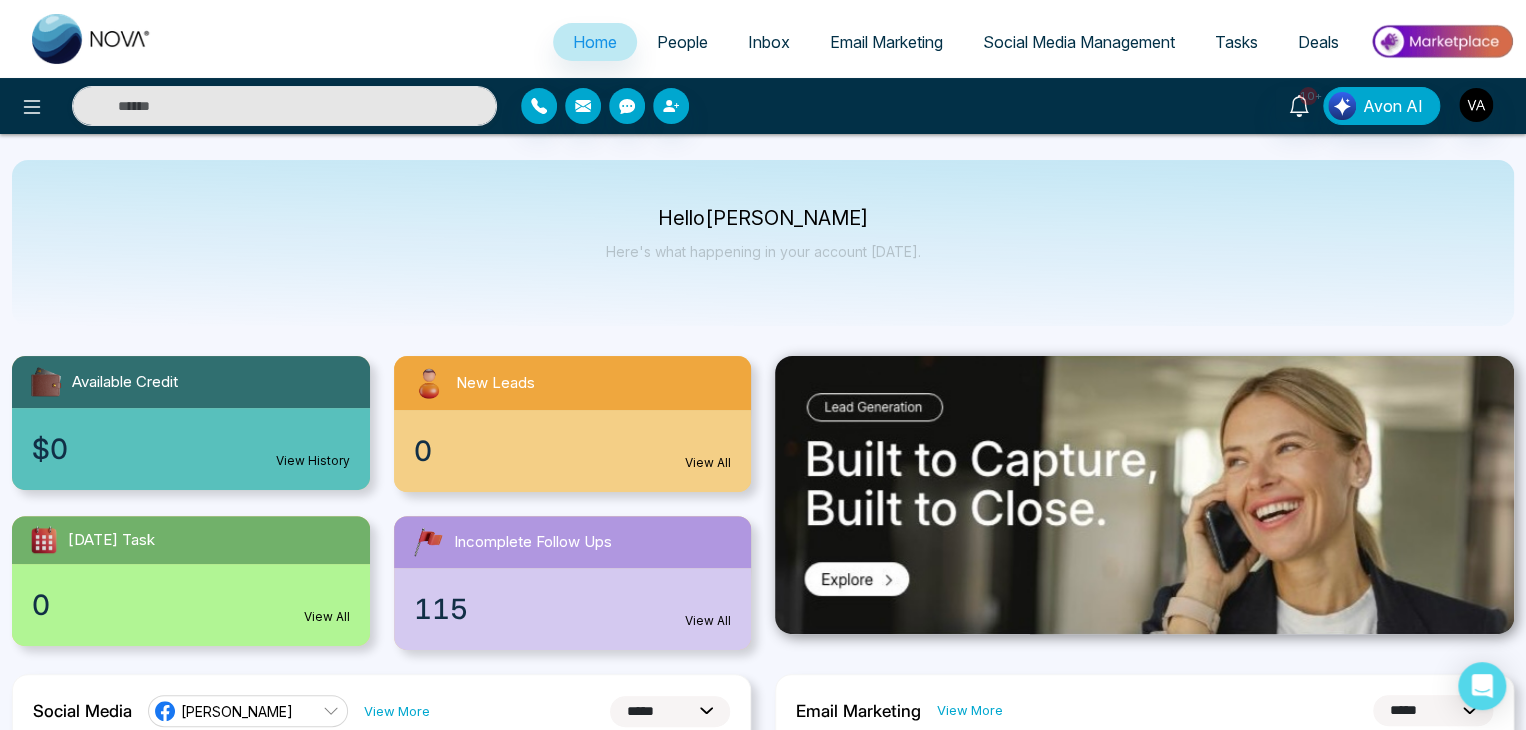 click on "**********" at bounding box center (763, 1327) 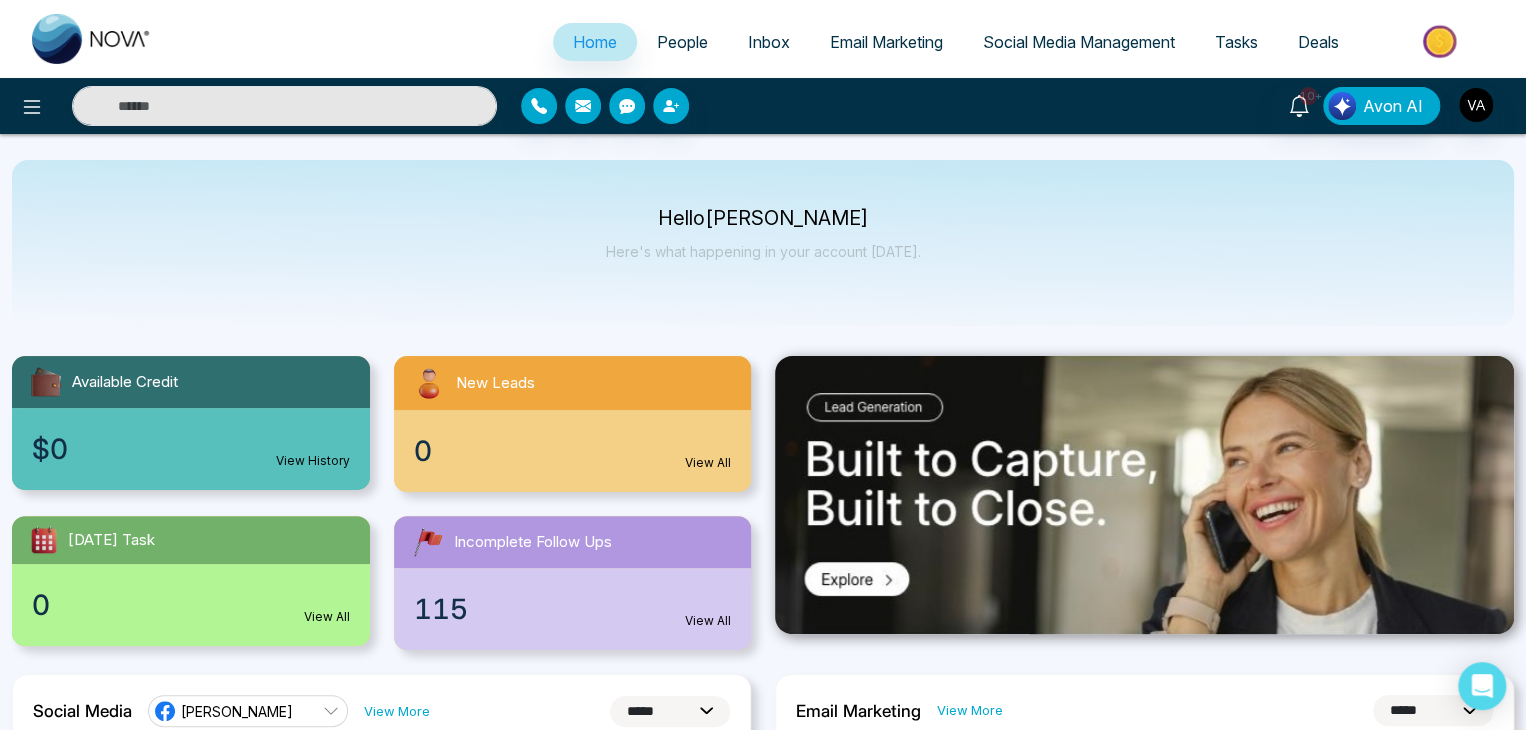 click on "**********" at bounding box center (763, 1327) 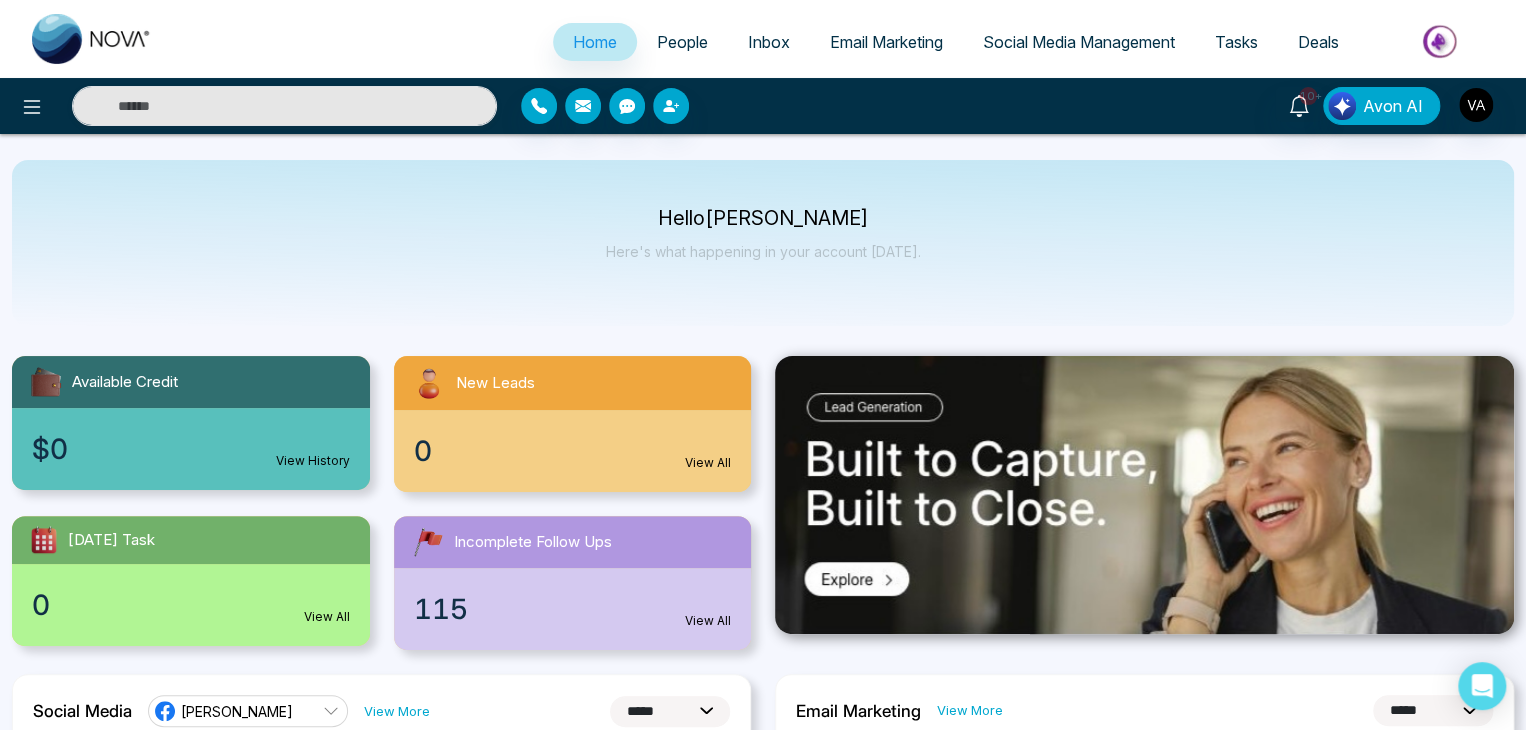 click on "**********" at bounding box center [763, 1327] 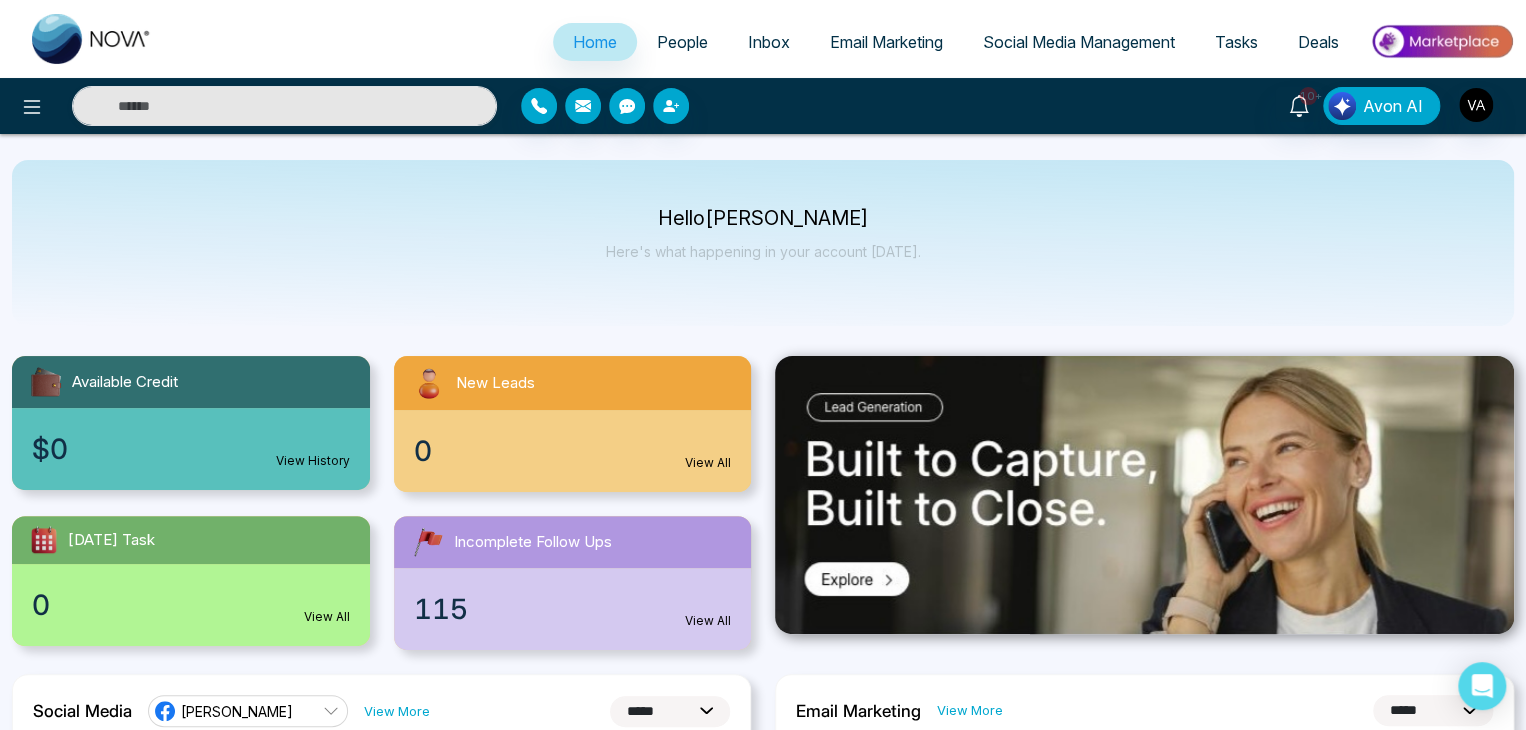 click on "Email Marketing" at bounding box center [886, 42] 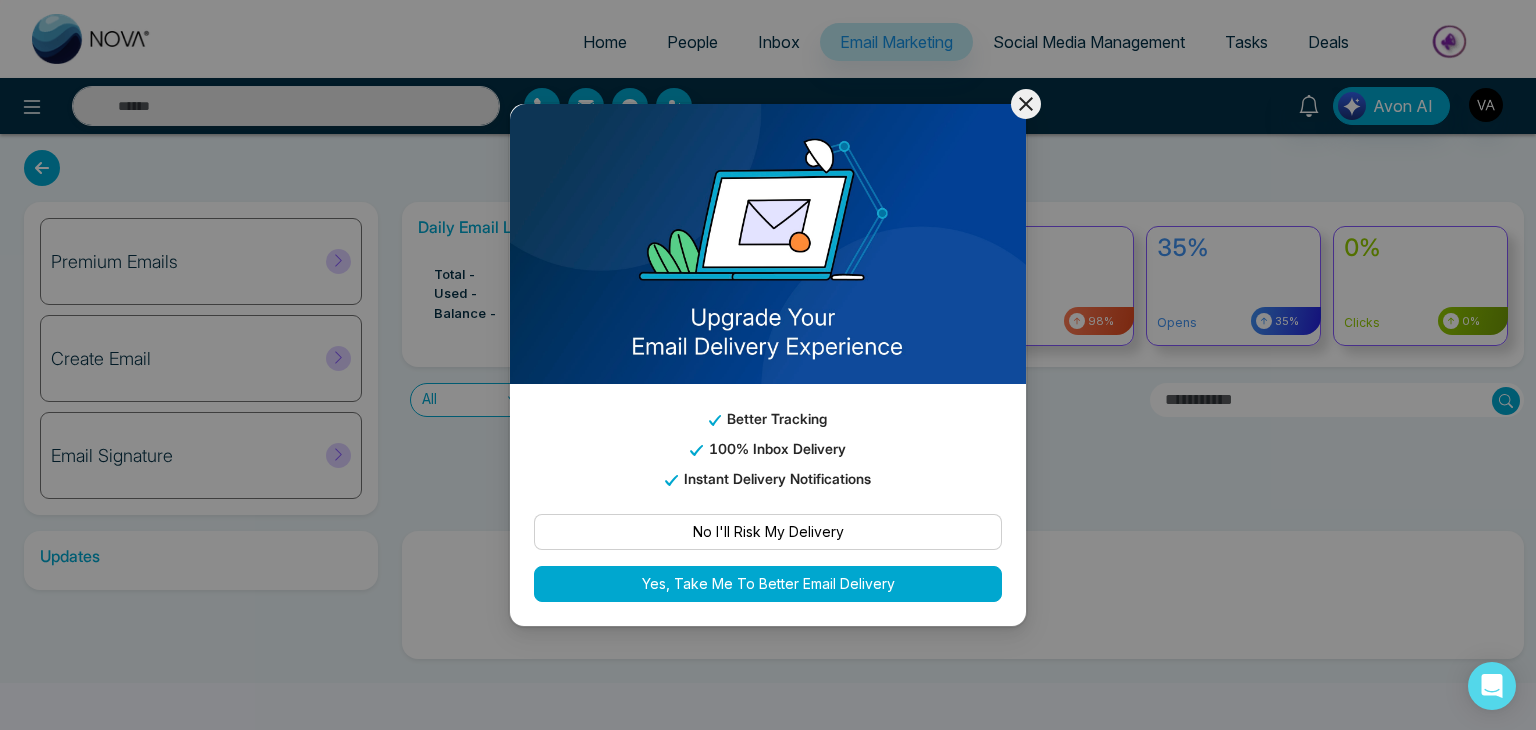 click 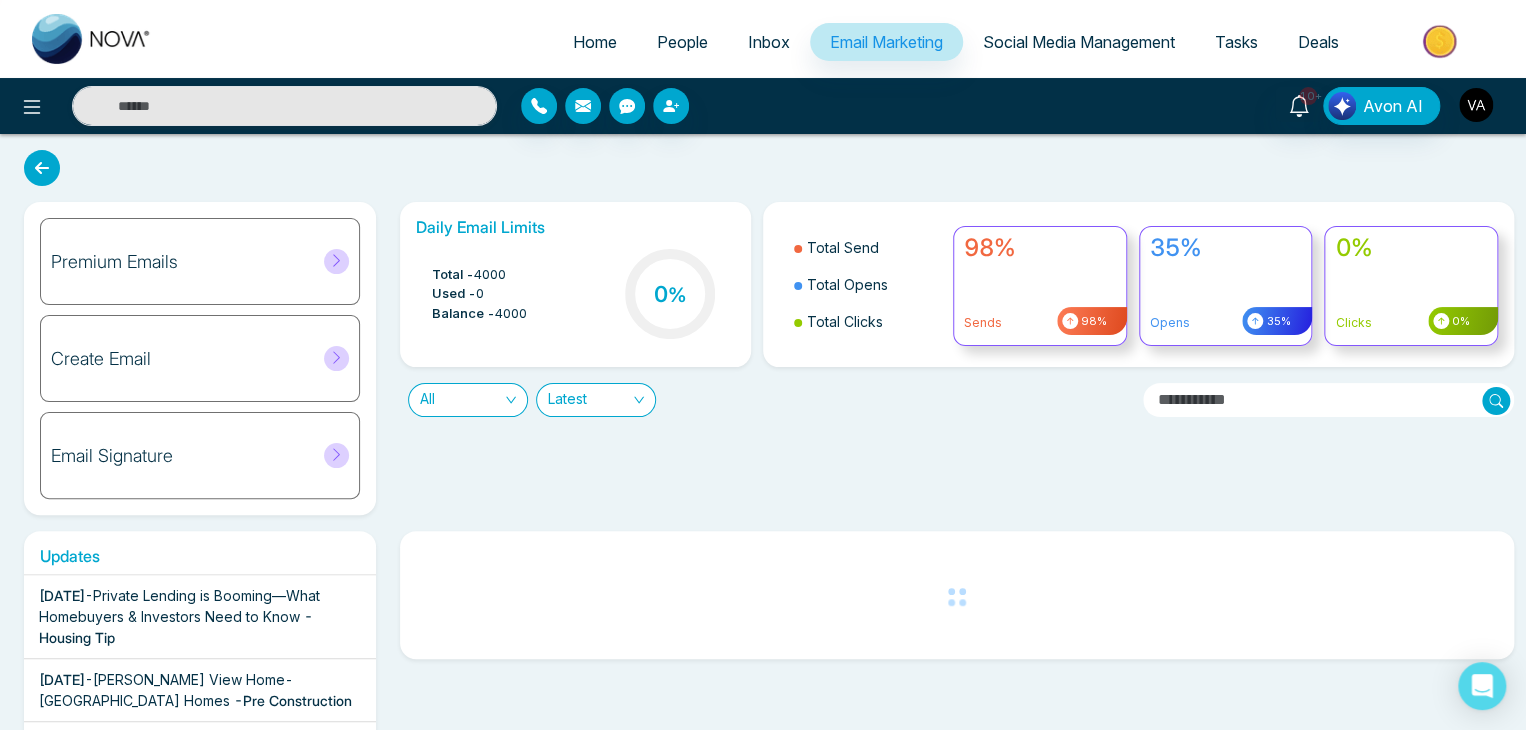 click at bounding box center [1476, 105] 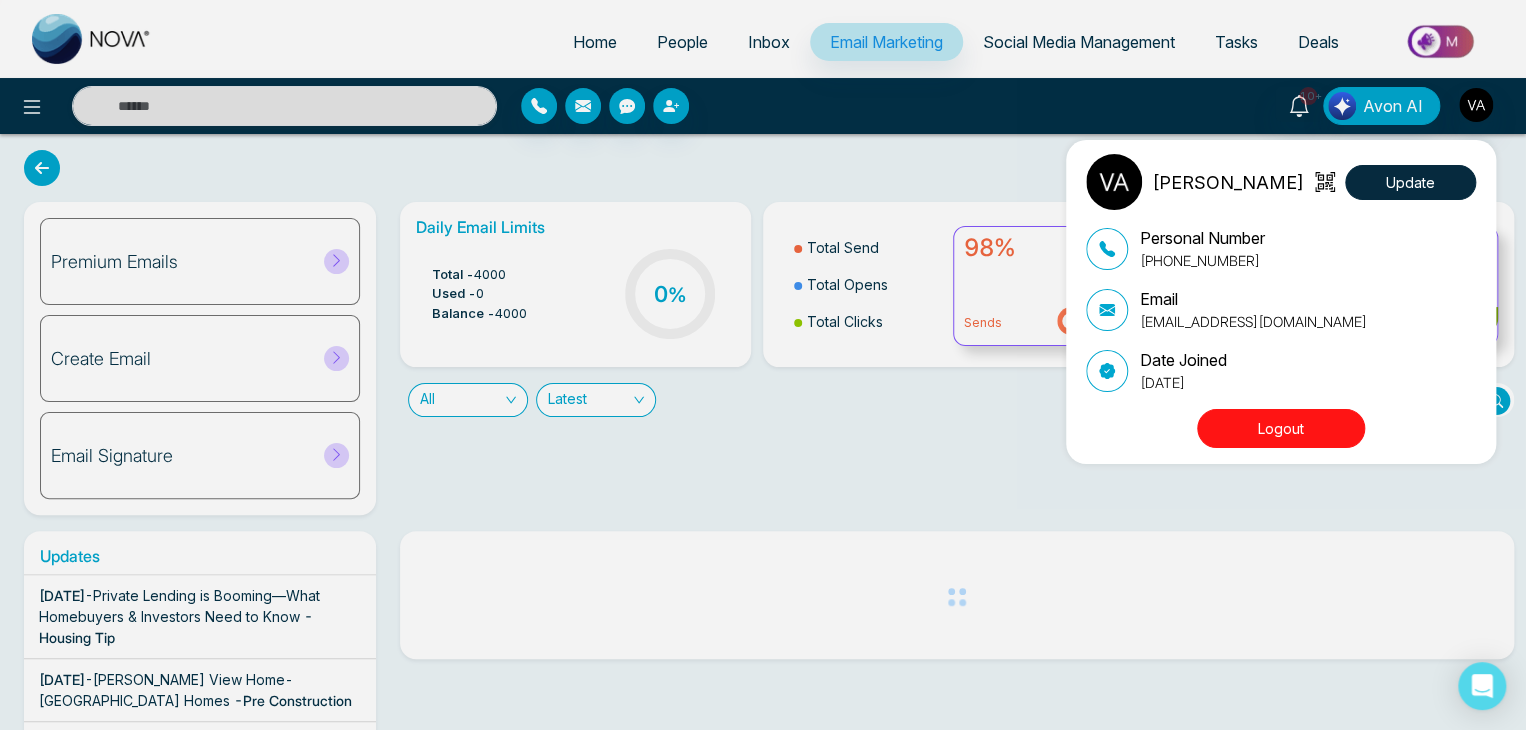 click on "Vijay Admin Update Personal Number +918975542824 Email vijay@mmnovatech.com Date Joined September 19, 2024 Logout" at bounding box center [763, 365] 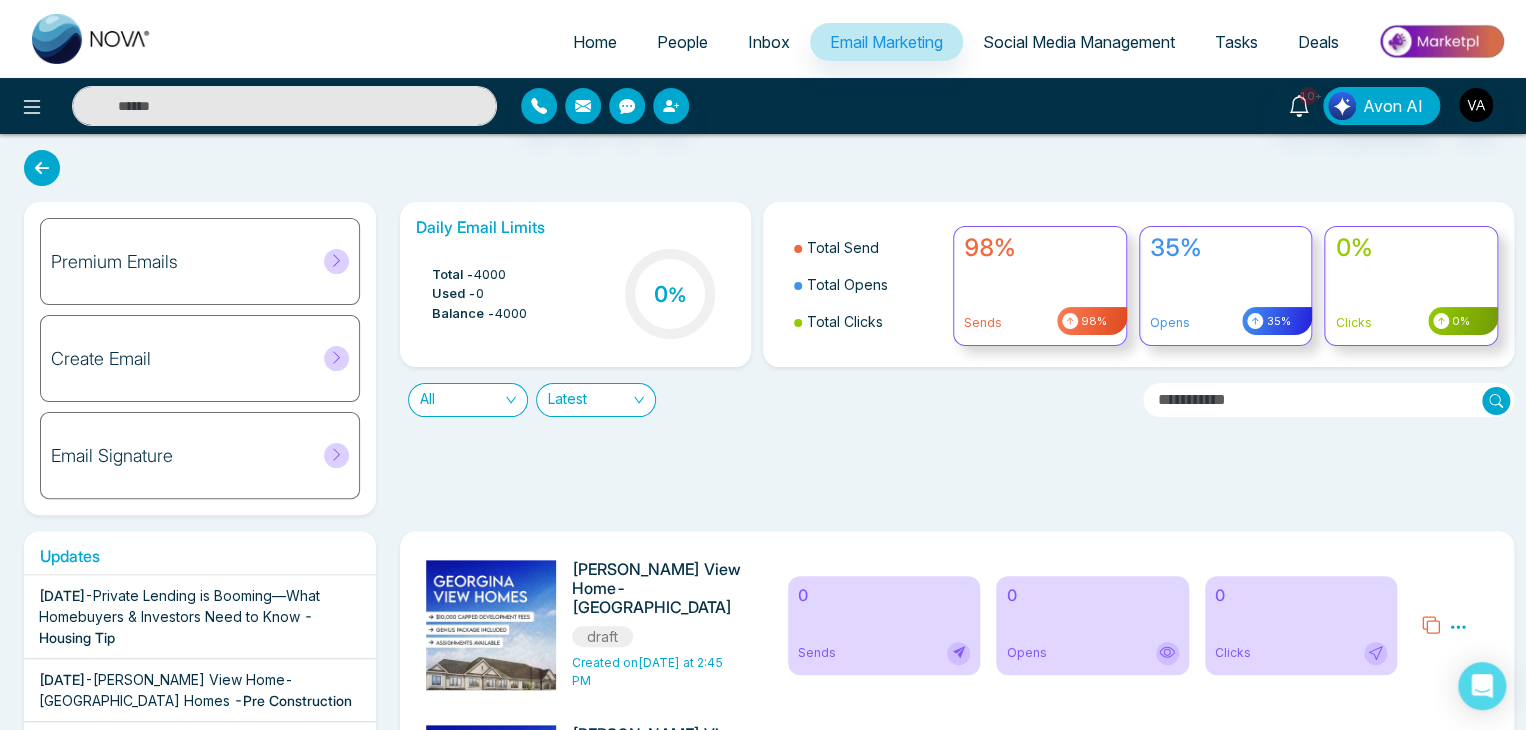 click on "Daily Email Limits Total -  4000 Used -  0 Balance -  4000 0 %  Total Send  Total Opens  Total Clicks 98% Sends 98% 35% Opens 35% 0% Clicks 0% All Latest" at bounding box center [951, 358] 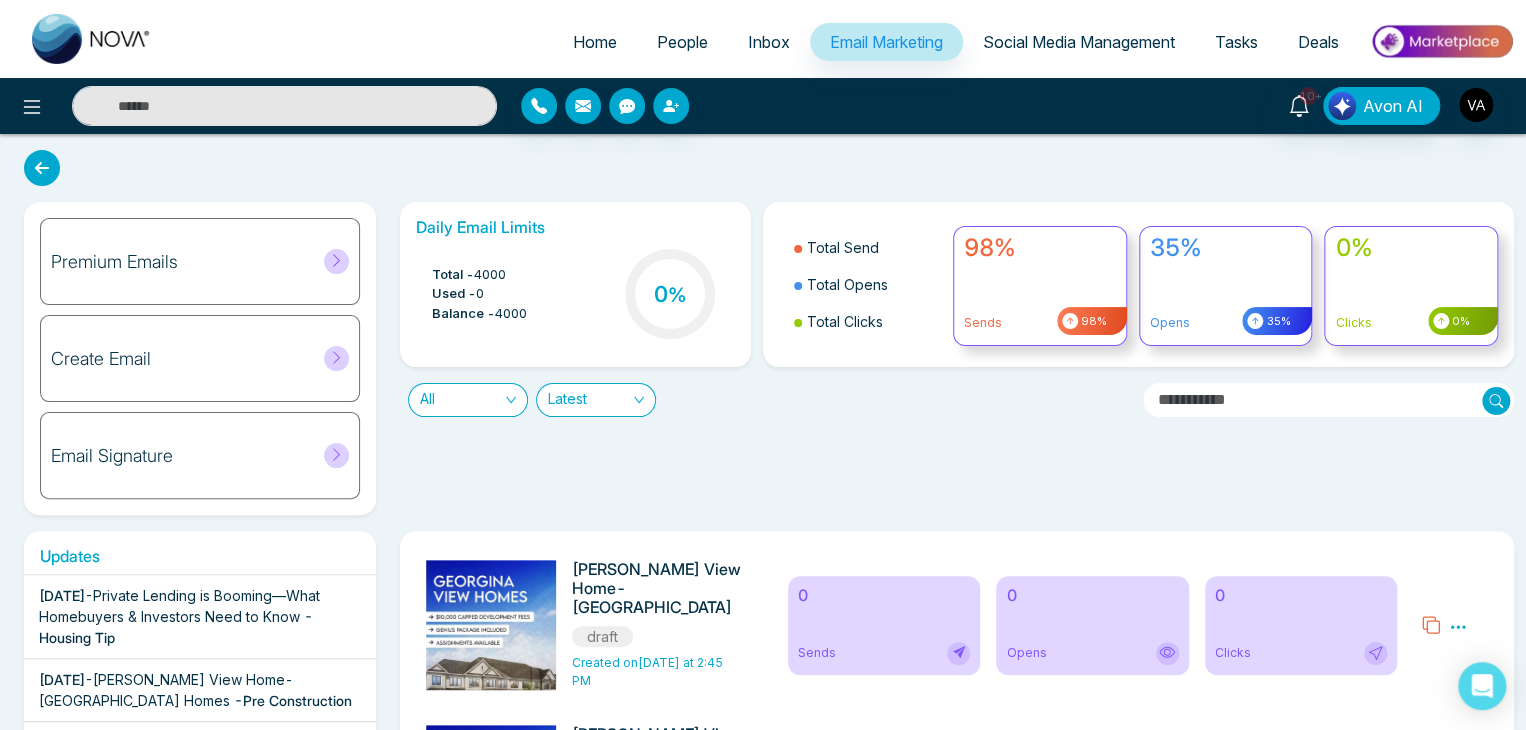 click on "Premium Emails Create Email Email Signature Daily Email Limits Total -  4000 Used -  0 Balance -  4000 0 %  Total Send  Total Opens  Total Clicks 98% Sends 98% 35% Opens 35% 0% Clicks 0% All Latest Updates Jul 17 2025   -  Private Lending is Booming—What Homebuyers & Investors Need to Know    -  Housing Tip Jul 15 2025   -  Georgina View Home- Treasure Hill Homes    -  Pre Construction Jul 14 2025   -  Georgina View Home- Treasure Hill Homes    -  Pre Construction Jul 14 2025   -  Joshua Creek Montage-Hallet Homes    -  Pre Construction Jul 8 2025   -  Why Alberta is Leading Canada’s Housing Comeback    -  Housing Tip Jul 7 2025   -  Understanding Renters’ Insurance: What You’re Protected From    -  Housing Tip Jul 7 2025   -  Toronto Housing Costs Surge- Household Debt Reaches New Highs    -  Housing Tip Jul 7 2025   -  Say Goodbye to Sticky Air – Easy Ways to Reduce Home Humidity!    -  Housing Tip Jul 4 2025   -  You Can Buy a Home with No Down Payment – Here’s How    -    -" at bounding box center (763, 8606) 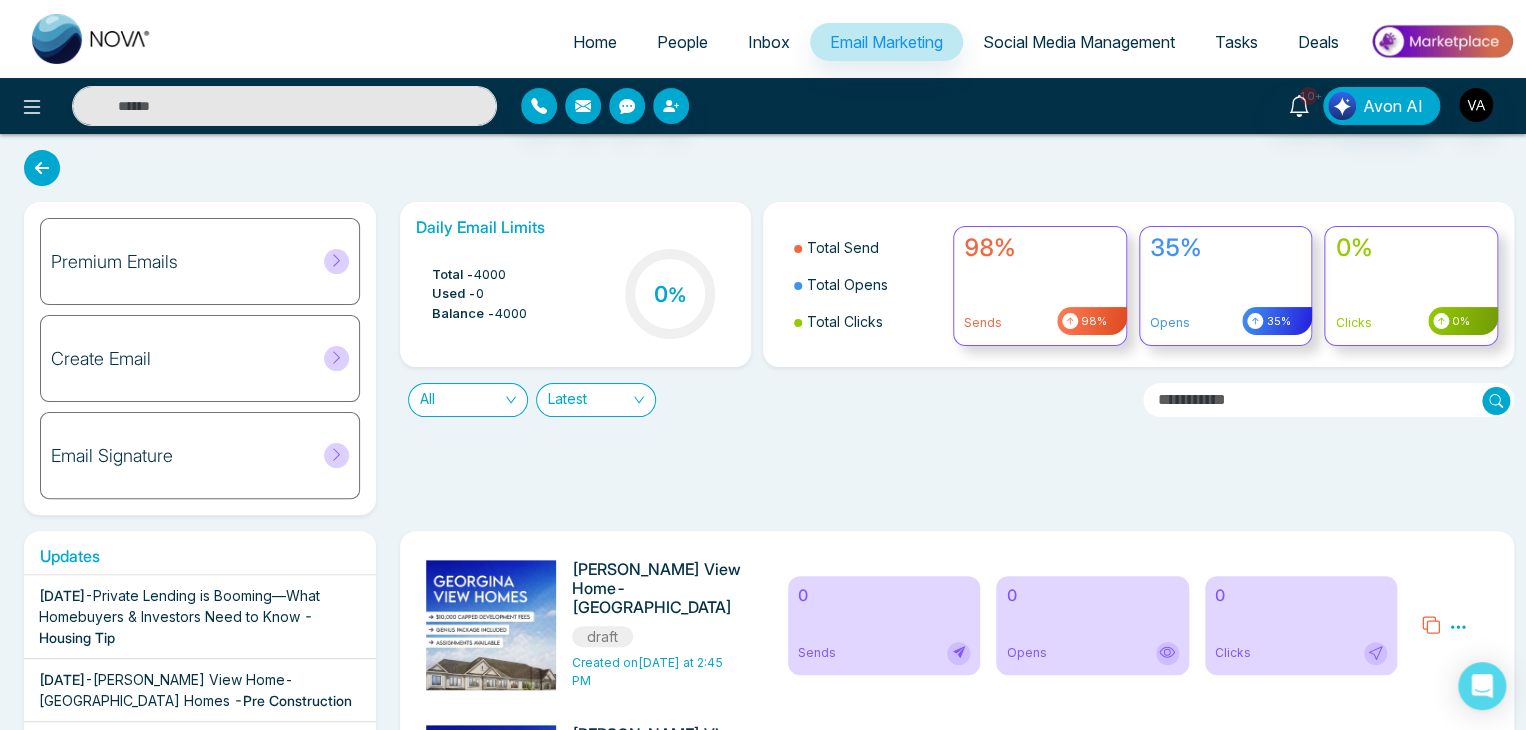 click on "Premium Emails Create Email Email Signature Daily Email Limits Total -  4000 Used -  0 Balance -  4000 0 %  Total Send  Total Opens  Total Clicks 98% Sends 98% 35% Opens 35% 0% Clicks 0% All Latest Updates Jul 17 2025   -  Private Lending is Booming—What Homebuyers & Investors Need to Know    -  Housing Tip Jul 15 2025   -  Georgina View Home- Treasure Hill Homes    -  Pre Construction Jul 14 2025   -  Georgina View Home- Treasure Hill Homes    -  Pre Construction Jul 14 2025   -  Joshua Creek Montage-Hallet Homes    -  Pre Construction Jul 8 2025   -  Why Alberta is Leading Canada’s Housing Comeback    -  Housing Tip Jul 7 2025   -  Understanding Renters’ Insurance: What You’re Protected From    -  Housing Tip Jul 7 2025   -  Toronto Housing Costs Surge- Household Debt Reaches New Highs    -  Housing Tip Jul 7 2025   -  Say Goodbye to Sticky Air – Easy Ways to Reduce Home Humidity!    -  Housing Tip Jul 4 2025   -  You Can Buy a Home with No Down Payment – Here’s How    -    -" at bounding box center [763, 8606] 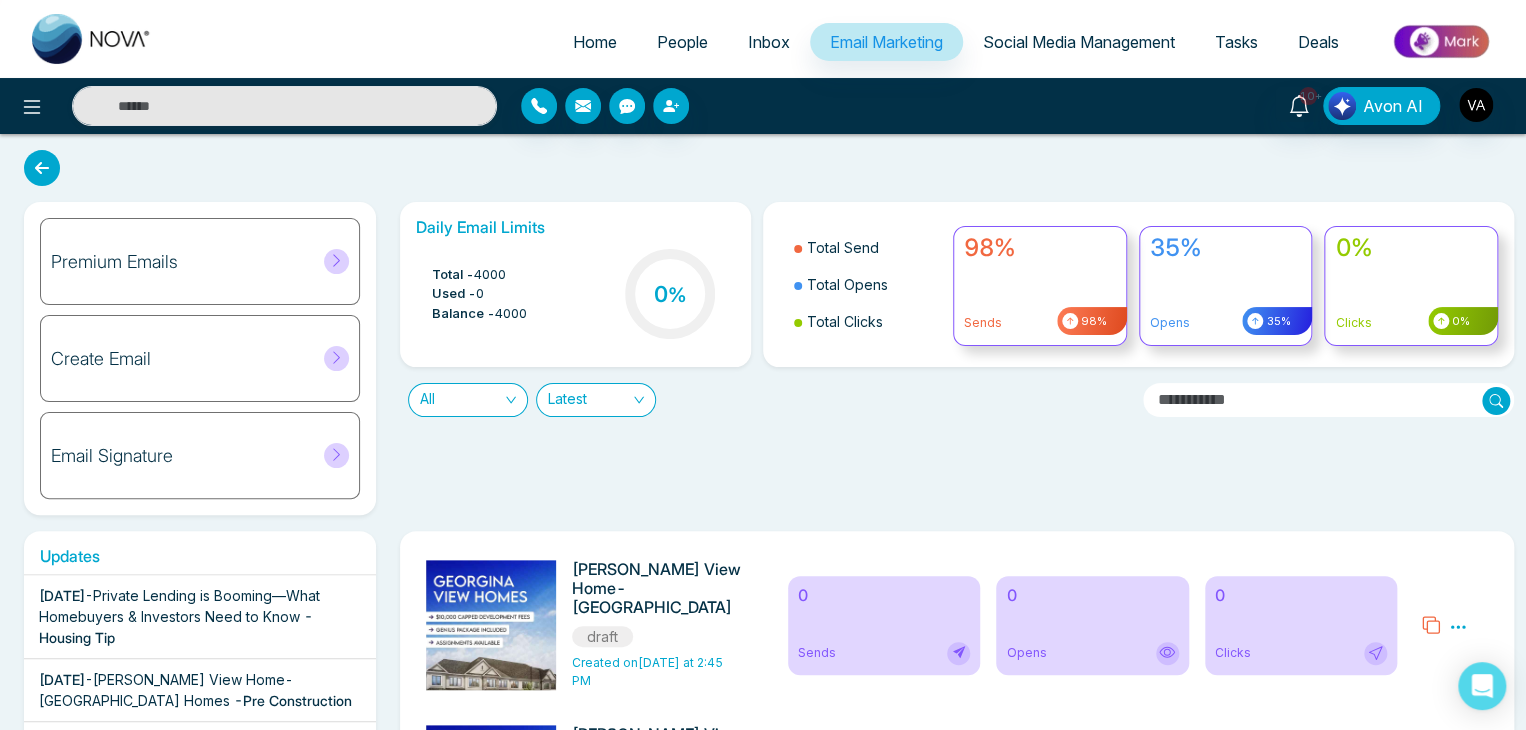 click on "Premium Emails Create Email Email Signature Daily Email Limits Total -  4000 Used -  0 Balance -  4000 0 %  Total Send  Total Opens  Total Clicks 98% Sends 98% 35% Opens 35% 0% Clicks 0% All Latest Updates Jul 17 2025   -  Private Lending is Booming—What Homebuyers & Investors Need to Know    -  Housing Tip Jul 15 2025   -  Georgina View Home- Treasure Hill Homes    -  Pre Construction Jul 14 2025   -  Georgina View Home- Treasure Hill Homes    -  Pre Construction Jul 14 2025   -  Joshua Creek Montage-Hallet Homes    -  Pre Construction Jul 8 2025   -  Why Alberta is Leading Canada’s Housing Comeback    -  Housing Tip Jul 7 2025   -  Understanding Renters’ Insurance: What You’re Protected From    -  Housing Tip Jul 7 2025   -  Toronto Housing Costs Surge- Household Debt Reaches New Highs    -  Housing Tip Jul 7 2025   -  Say Goodbye to Sticky Air – Easy Ways to Reduce Home Humidity!    -  Housing Tip Jul 4 2025   -  You Can Buy a Home with No Down Payment – Here’s How    -    -" at bounding box center (763, 8606) 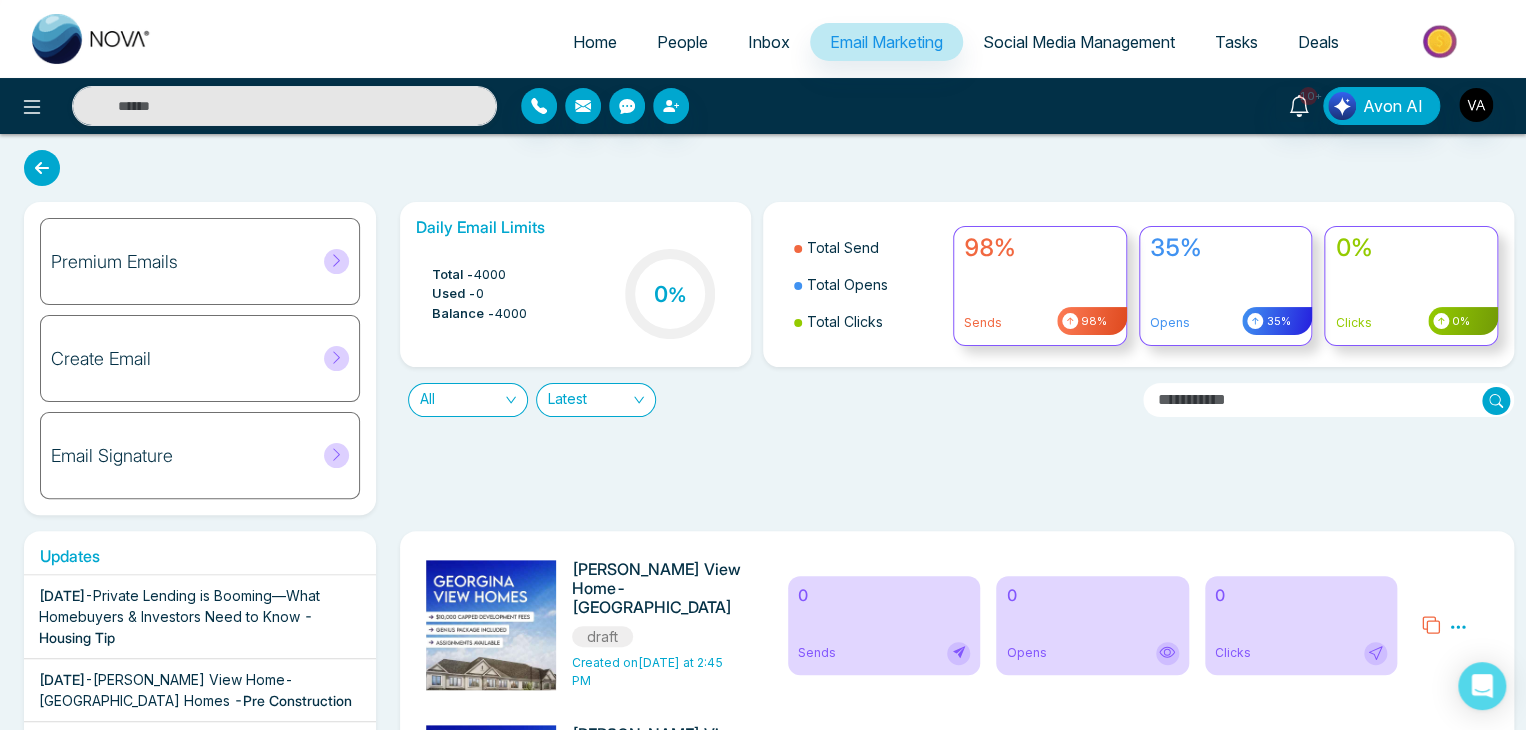 click on "Premium Emails Create Email Email Signature Daily Email Limits Total -  4000 Used -  0 Balance -  4000 0 %  Total Send  Total Opens  Total Clicks 98% Sends 98% 35% Opens 35% 0% Clicks 0% All Latest Updates Jul 17 2025   -  Private Lending is Booming—What Homebuyers & Investors Need to Know    -  Housing Tip Jul 15 2025   -  Georgina View Home- Treasure Hill Homes    -  Pre Construction Jul 14 2025   -  Georgina View Home- Treasure Hill Homes    -  Pre Construction Jul 14 2025   -  Joshua Creek Montage-Hallet Homes    -  Pre Construction Jul 8 2025   -  Why Alberta is Leading Canada’s Housing Comeback    -  Housing Tip Jul 7 2025   -  Understanding Renters’ Insurance: What You’re Protected From    -  Housing Tip Jul 7 2025   -  Toronto Housing Costs Surge- Household Debt Reaches New Highs    -  Housing Tip Jul 7 2025   -  Say Goodbye to Sticky Air – Easy Ways to Reduce Home Humidity!    -  Housing Tip Jul 4 2025   -  You Can Buy a Home with No Down Payment – Here’s How    -    -" at bounding box center [763, 8606] 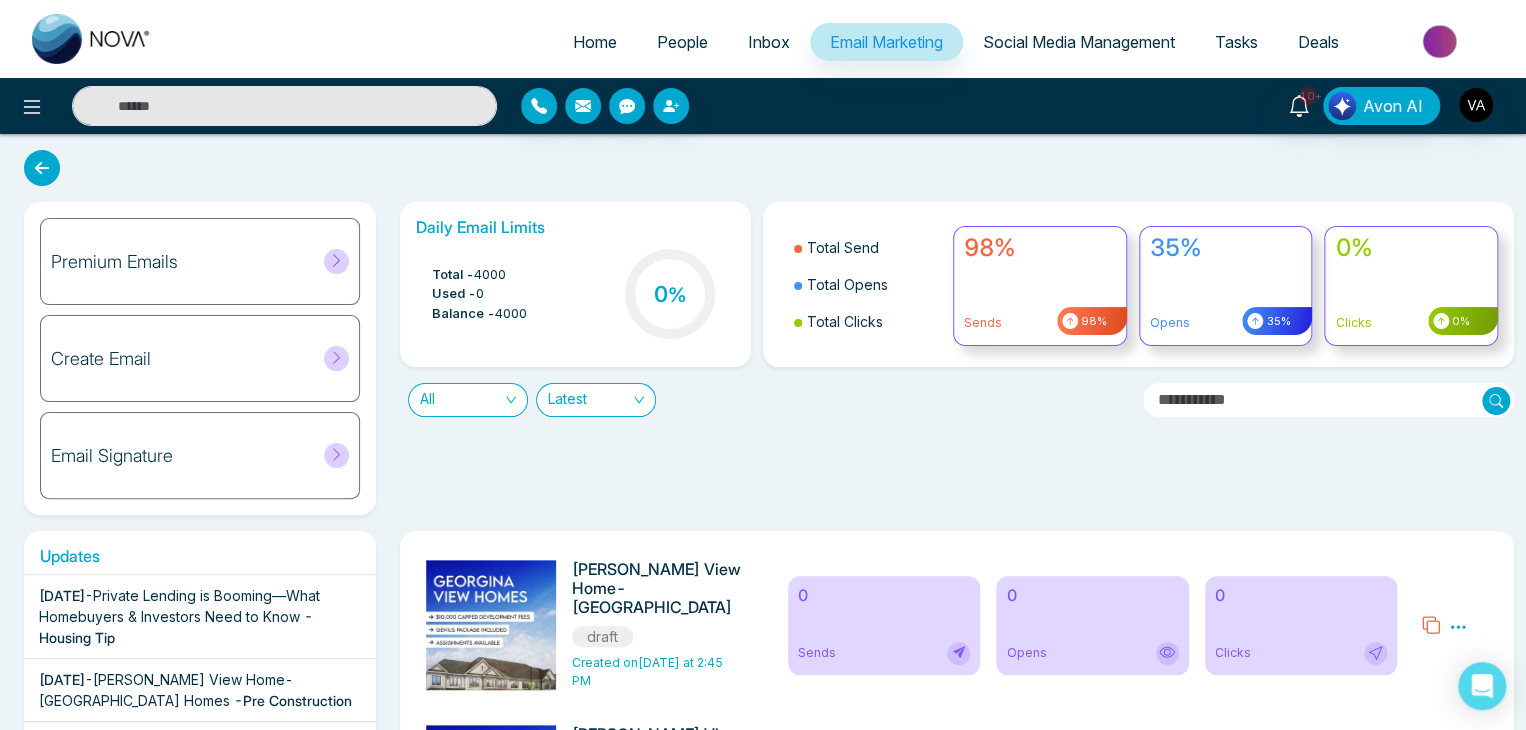 click on "Premium Emails Create Email Email Signature Daily Email Limits Total -  4000 Used -  0 Balance -  4000 0 %  Total Send  Total Opens  Total Clicks 98% Sends 98% 35% Opens 35% 0% Clicks 0% All Latest Updates Jul 17 2025   -  Private Lending is Booming—What Homebuyers & Investors Need to Know    -  Housing Tip Jul 15 2025   -  Georgina View Home- Treasure Hill Homes    -  Pre Construction Jul 14 2025   -  Georgina View Home- Treasure Hill Homes    -  Pre Construction Jul 14 2025   -  Joshua Creek Montage-Hallet Homes    -  Pre Construction Jul 8 2025   -  Why Alberta is Leading Canada’s Housing Comeback    -  Housing Tip Jul 7 2025   -  Understanding Renters’ Insurance: What You’re Protected From    -  Housing Tip Jul 7 2025   -  Toronto Housing Costs Surge- Household Debt Reaches New Highs    -  Housing Tip Jul 7 2025   -  Say Goodbye to Sticky Air – Easy Ways to Reduce Home Humidity!    -  Housing Tip Jul 4 2025   -  You Can Buy a Home with No Down Payment – Here’s How    -    -" at bounding box center [763, 8606] 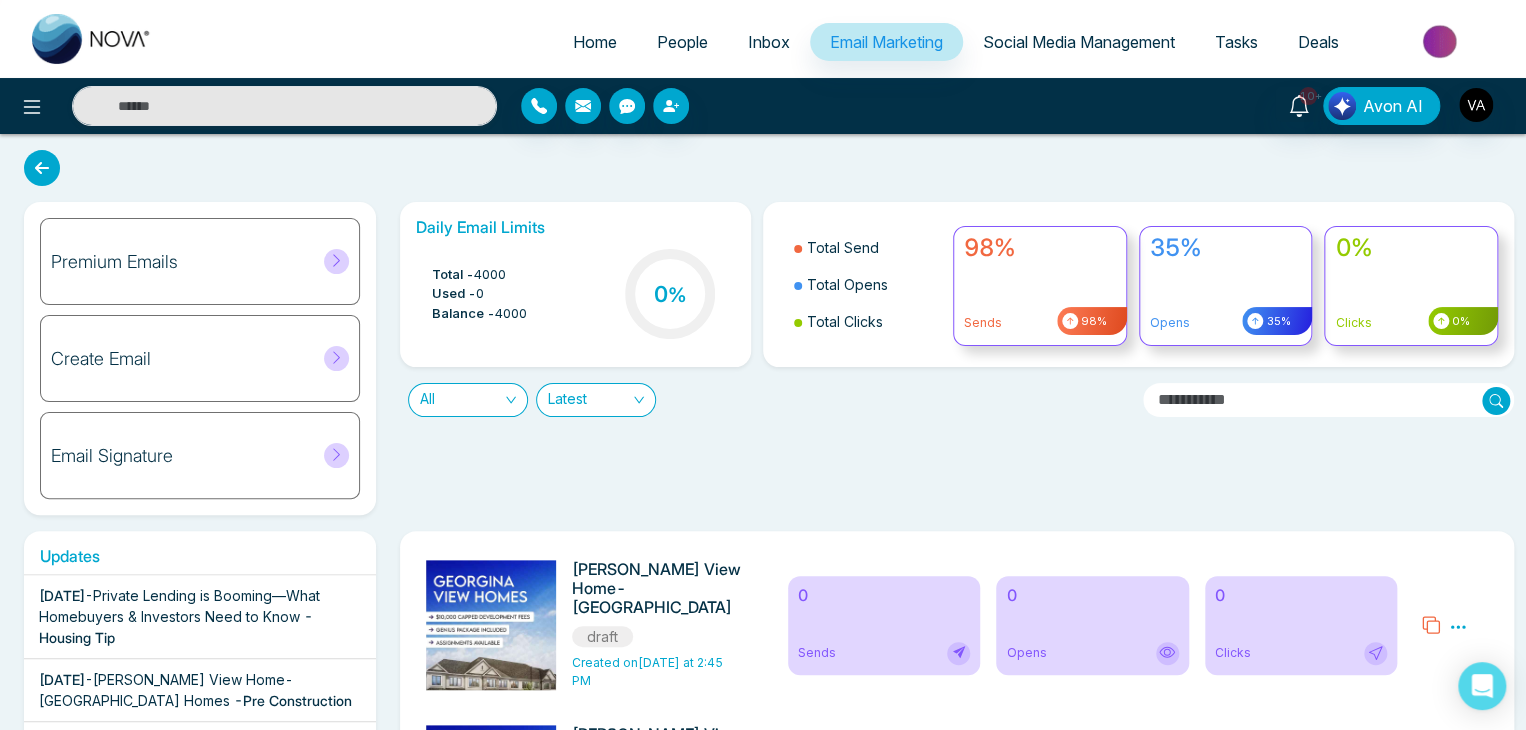 click on "Premium Emails Create Email Email Signature Daily Email Limits Total -  4000 Used -  0 Balance -  4000 0 %  Total Send  Total Opens  Total Clicks 98% Sends 98% 35% Opens 35% 0% Clicks 0% All Latest Updates Jul 17 2025   -  Private Lending is Booming—What Homebuyers & Investors Need to Know    -  Housing Tip Jul 15 2025   -  Georgina View Home- Treasure Hill Homes    -  Pre Construction Jul 14 2025   -  Georgina View Home- Treasure Hill Homes    -  Pre Construction Jul 14 2025   -  Joshua Creek Montage-Hallet Homes    -  Pre Construction Jul 8 2025   -  Why Alberta is Leading Canada’s Housing Comeback    -  Housing Tip Jul 7 2025   -  Understanding Renters’ Insurance: What You’re Protected From    -  Housing Tip Jul 7 2025   -  Toronto Housing Costs Surge- Household Debt Reaches New Highs    -  Housing Tip Jul 7 2025   -  Say Goodbye to Sticky Air – Easy Ways to Reduce Home Humidity!    -  Housing Tip Jul 4 2025   -  You Can Buy a Home with No Down Payment – Here’s How    -    -" at bounding box center [763, 8606] 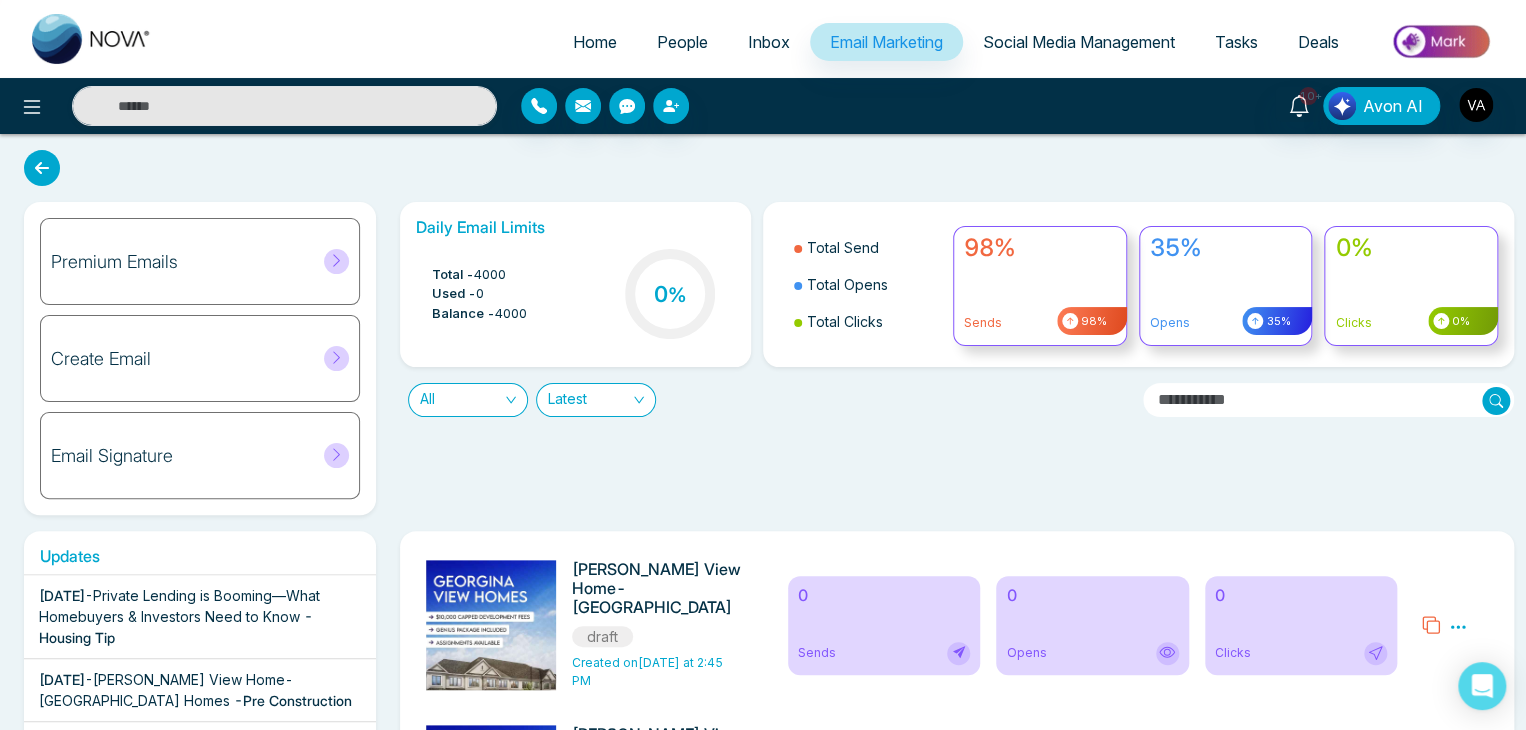 click on "Premium Emails Create Email Email Signature Daily Email Limits Total -  4000 Used -  0 Balance -  4000 0 %  Total Send  Total Opens  Total Clicks 98% Sends 98% 35% Opens 35% 0% Clicks 0% All Latest Updates Jul 17 2025   -  Private Lending is Booming—What Homebuyers & Investors Need to Know    -  Housing Tip Jul 15 2025   -  Georgina View Home- Treasure Hill Homes    -  Pre Construction Jul 14 2025   -  Georgina View Home- Treasure Hill Homes    -  Pre Construction Jul 14 2025   -  Joshua Creek Montage-Hallet Homes    -  Pre Construction Jul 8 2025   -  Why Alberta is Leading Canada’s Housing Comeback    -  Housing Tip Jul 7 2025   -  Understanding Renters’ Insurance: What You’re Protected From    -  Housing Tip Jul 7 2025   -  Toronto Housing Costs Surge- Household Debt Reaches New Highs    -  Housing Tip Jul 7 2025   -  Say Goodbye to Sticky Air – Easy Ways to Reduce Home Humidity!    -  Housing Tip Jul 4 2025   -  You Can Buy a Home with No Down Payment – Here’s How    -    -" at bounding box center (763, 8606) 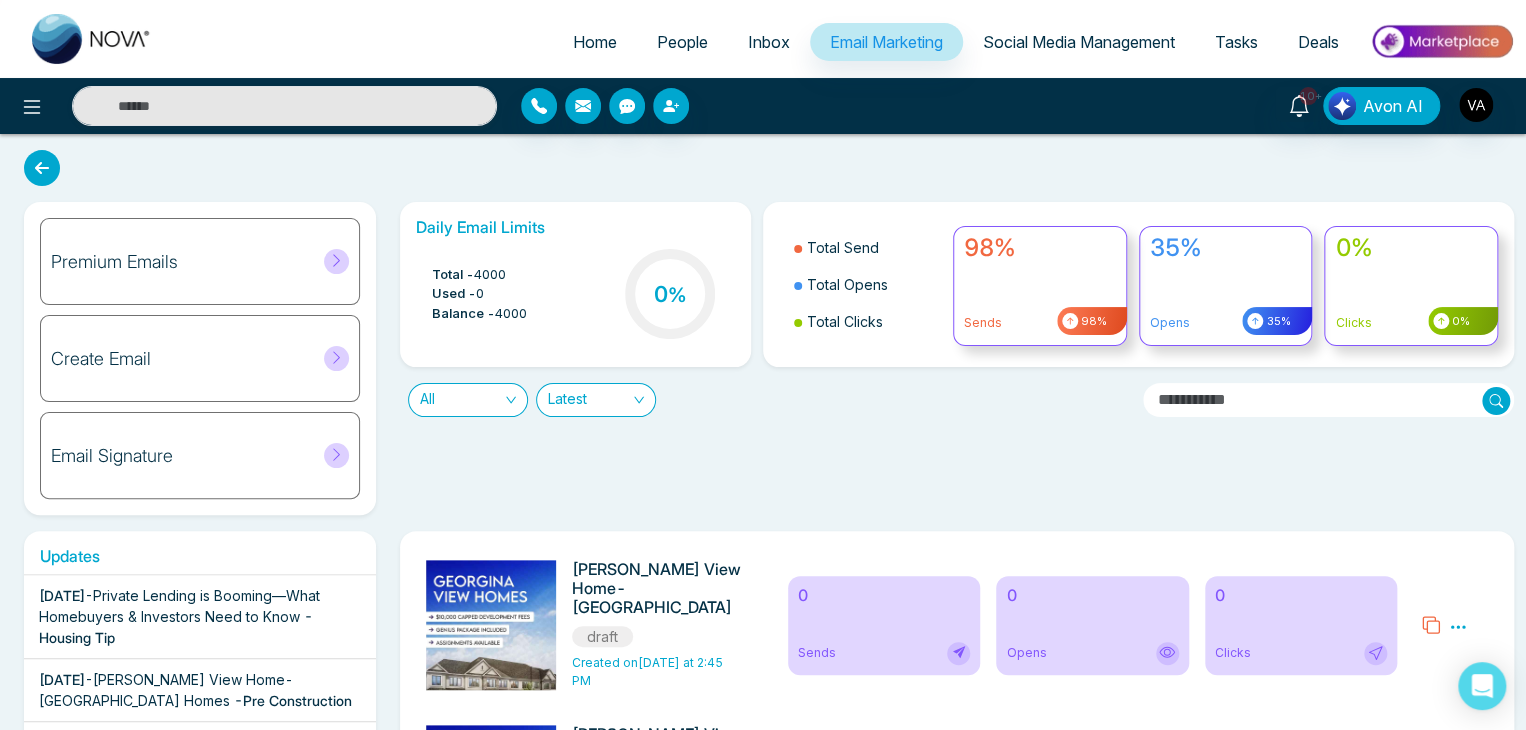 click on "Premium Emails Create Email Email Signature Daily Email Limits Total -  4000 Used -  0 Balance -  4000 0 %  Total Send  Total Opens  Total Clicks 98% Sends 98% 35% Opens 35% 0% Clicks 0% All Latest Updates Jul 17 2025   -  Private Lending is Booming—What Homebuyers & Investors Need to Know    -  Housing Tip Jul 15 2025   -  Georgina View Home- Treasure Hill Homes    -  Pre Construction Jul 14 2025   -  Georgina View Home- Treasure Hill Homes    -  Pre Construction Jul 14 2025   -  Joshua Creek Montage-Hallet Homes    -  Pre Construction Jul 8 2025   -  Why Alberta is Leading Canada’s Housing Comeback    -  Housing Tip Jul 7 2025   -  Understanding Renters’ Insurance: What You’re Protected From    -  Housing Tip Jul 7 2025   -  Toronto Housing Costs Surge- Household Debt Reaches New Highs    -  Housing Tip Jul 7 2025   -  Say Goodbye to Sticky Air – Easy Ways to Reduce Home Humidity!    -  Housing Tip Jul 4 2025   -  You Can Buy a Home with No Down Payment – Here’s How    -    -" at bounding box center [763, 8606] 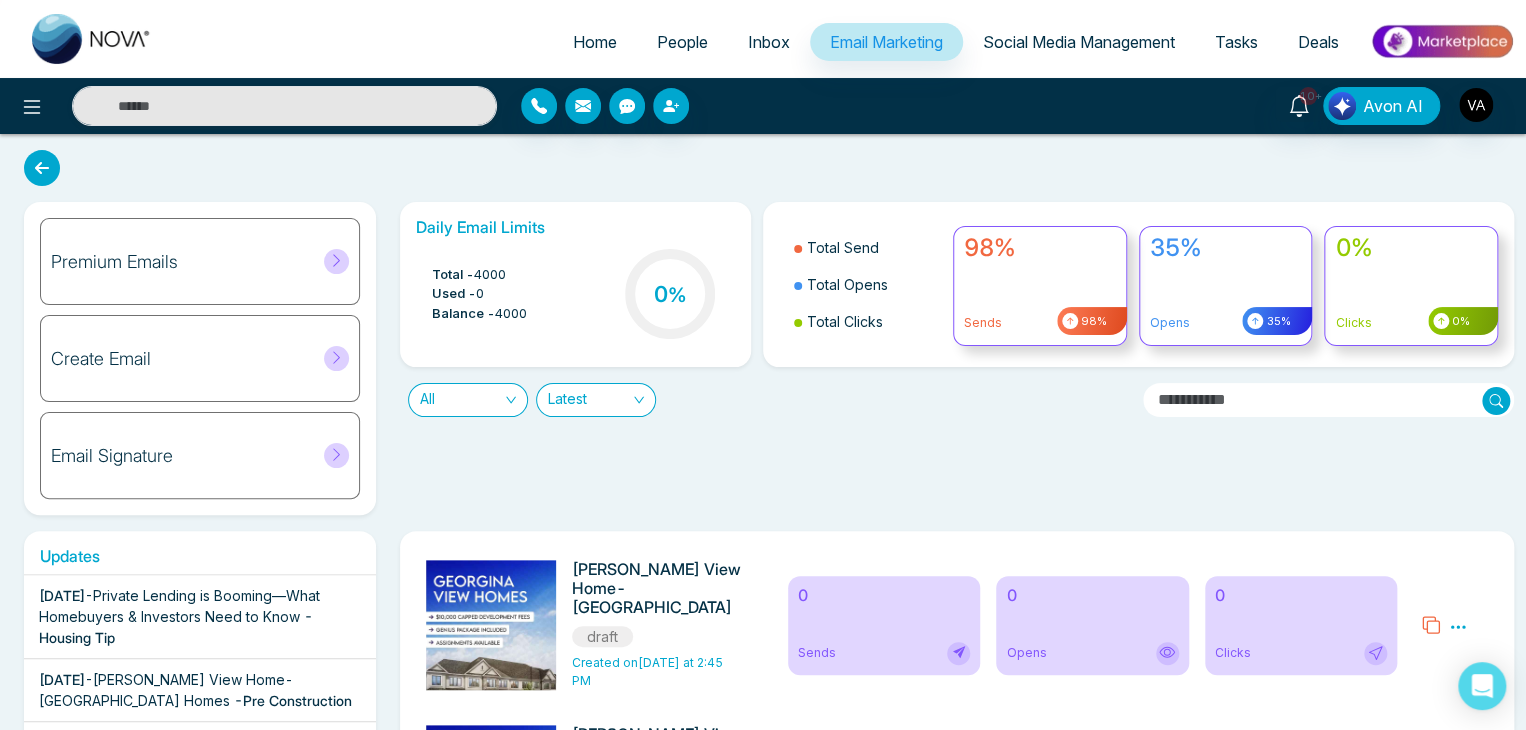 click on "Premium Emails Create Email Email Signature Daily Email Limits Total -  4000 Used -  0 Balance -  4000 0 %  Total Send  Total Opens  Total Clicks 98% Sends 98% 35% Opens 35% 0% Clicks 0% All Latest Updates Jul 17 2025   -  Private Lending is Booming—What Homebuyers & Investors Need to Know    -  Housing Tip Jul 15 2025   -  Georgina View Home- Treasure Hill Homes    -  Pre Construction Jul 14 2025   -  Georgina View Home- Treasure Hill Homes    -  Pre Construction Jul 14 2025   -  Joshua Creek Montage-Hallet Homes    -  Pre Construction Jul 8 2025   -  Why Alberta is Leading Canada’s Housing Comeback    -  Housing Tip Jul 7 2025   -  Understanding Renters’ Insurance: What You’re Protected From    -  Housing Tip Jul 7 2025   -  Toronto Housing Costs Surge- Household Debt Reaches New Highs    -  Housing Tip Jul 7 2025   -  Say Goodbye to Sticky Air – Easy Ways to Reduce Home Humidity!    -  Housing Tip Jul 4 2025   -  You Can Buy a Home with No Down Payment – Here’s How    -    -" at bounding box center [763, 8606] 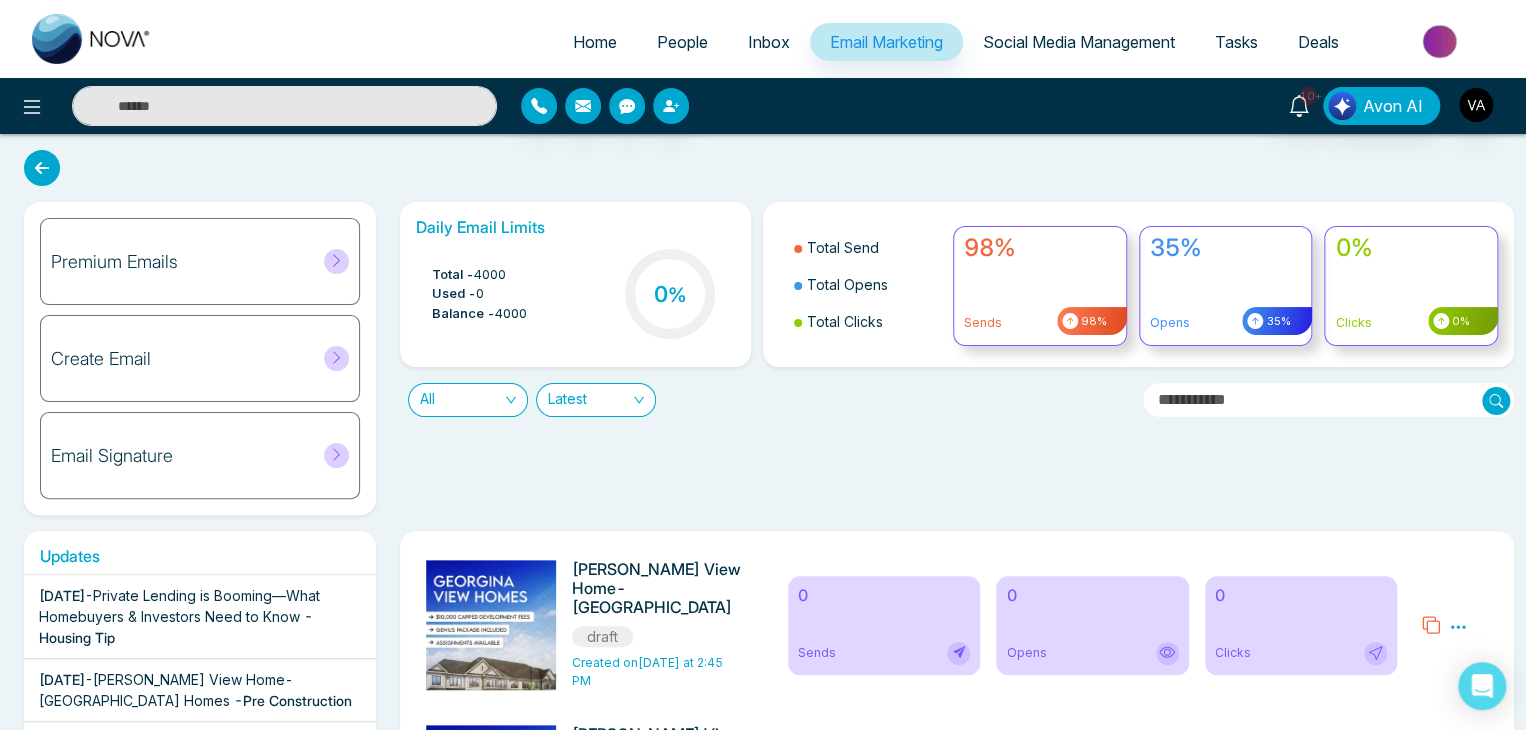 click on "Daily Email Limits Total -  4000 Used -  0 Balance -  4000 0 %  Total Send  Total Opens  Total Clicks 98% Sends 98% 35% Opens 35% 0% Clicks 0% All Latest" at bounding box center [951, 358] 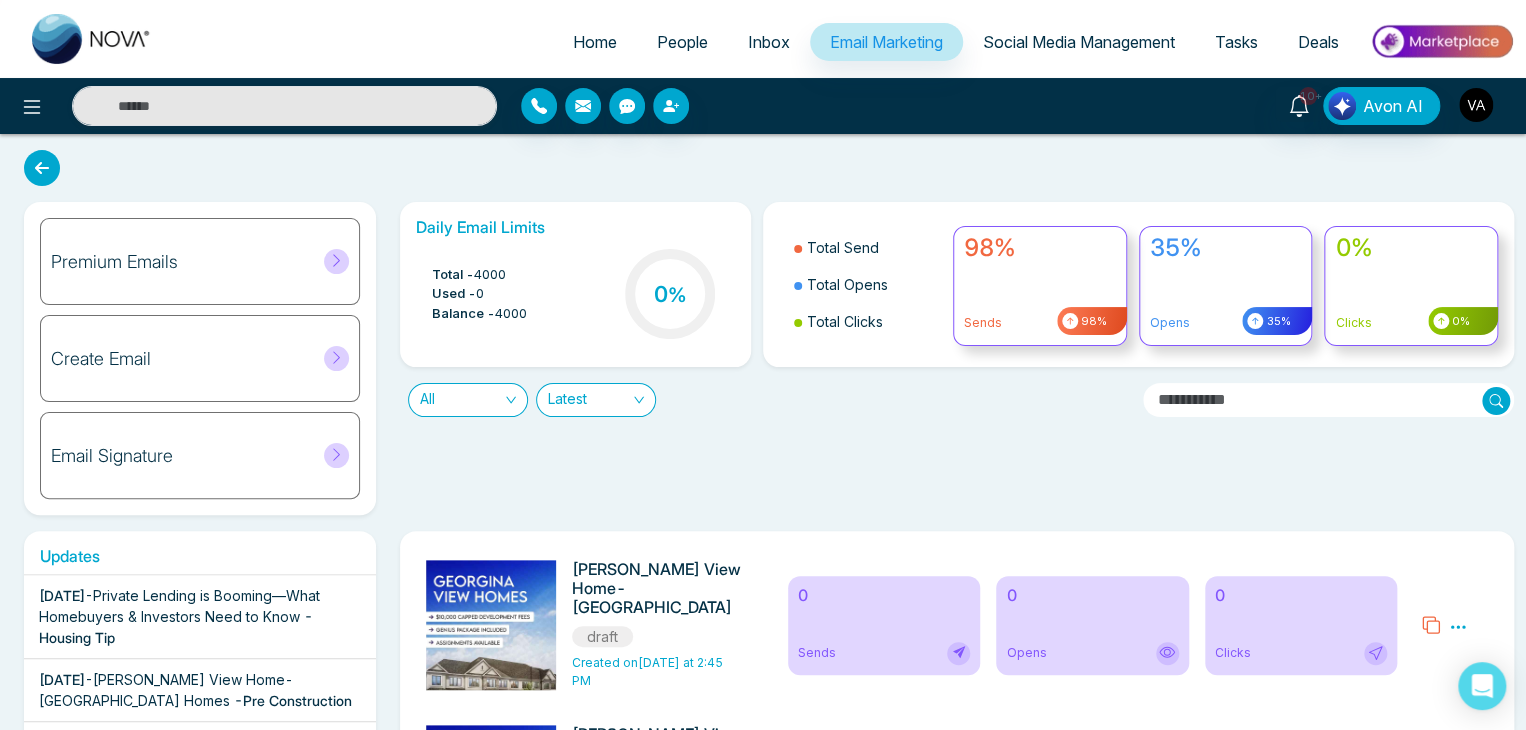 click at bounding box center (1476, 105) 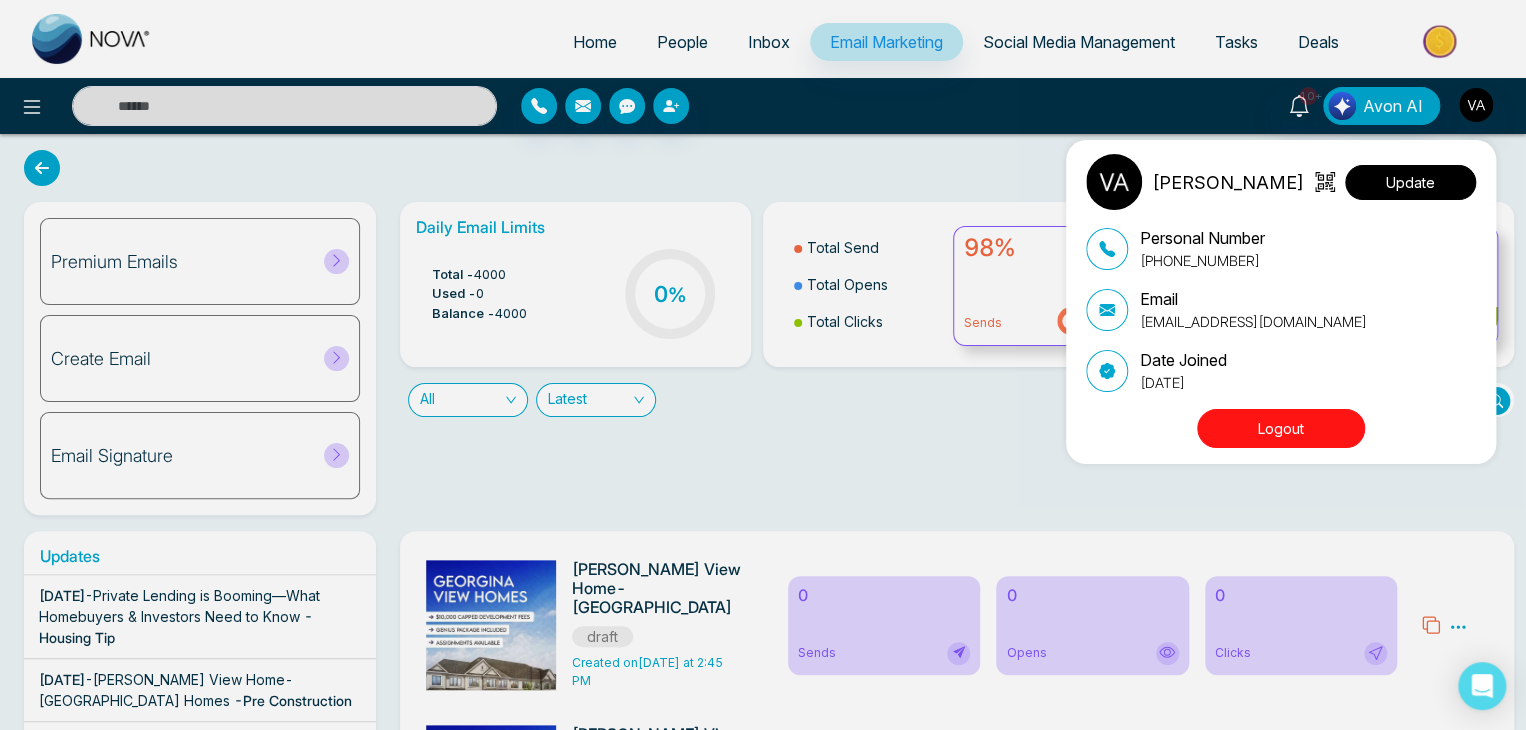 click on "Update" at bounding box center [1410, 182] 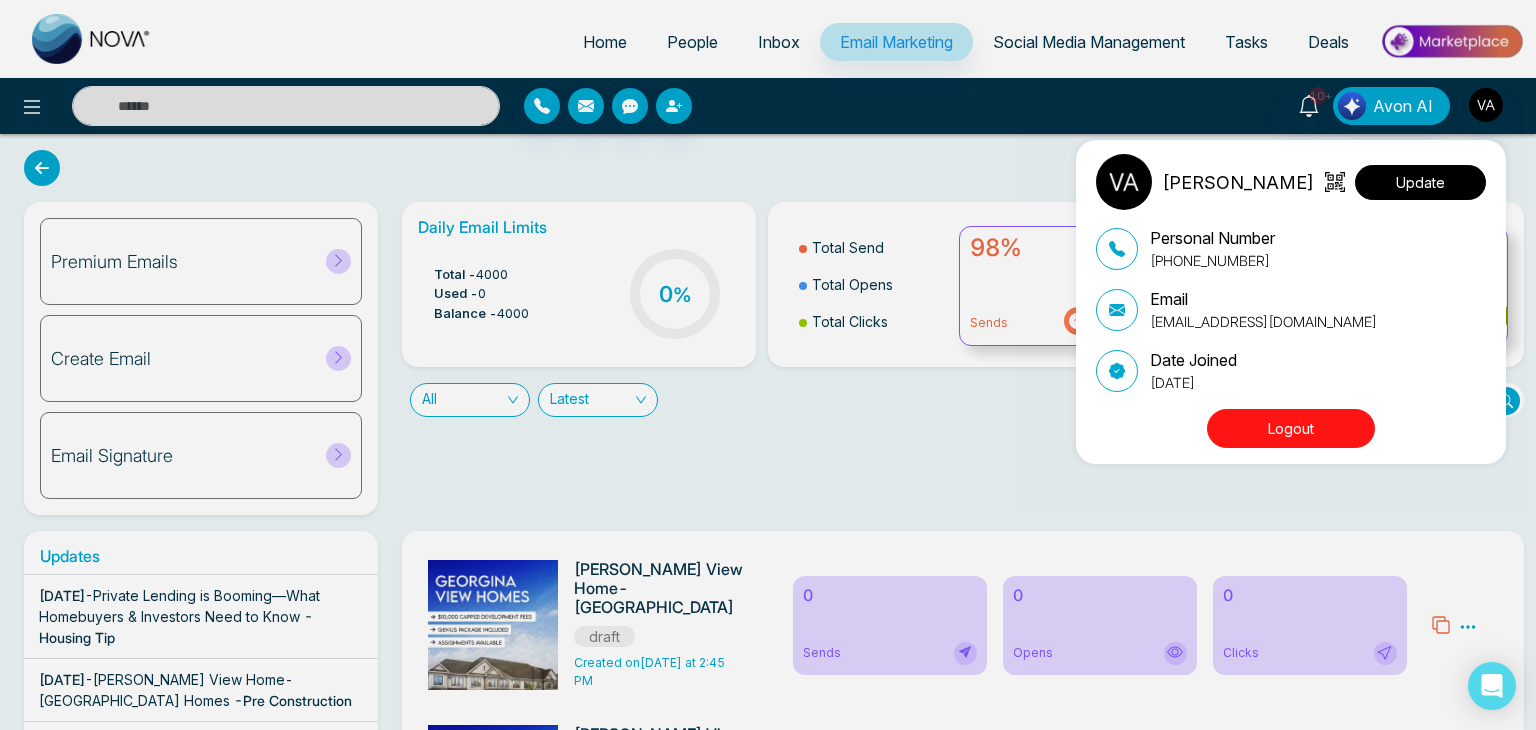 select on "***" 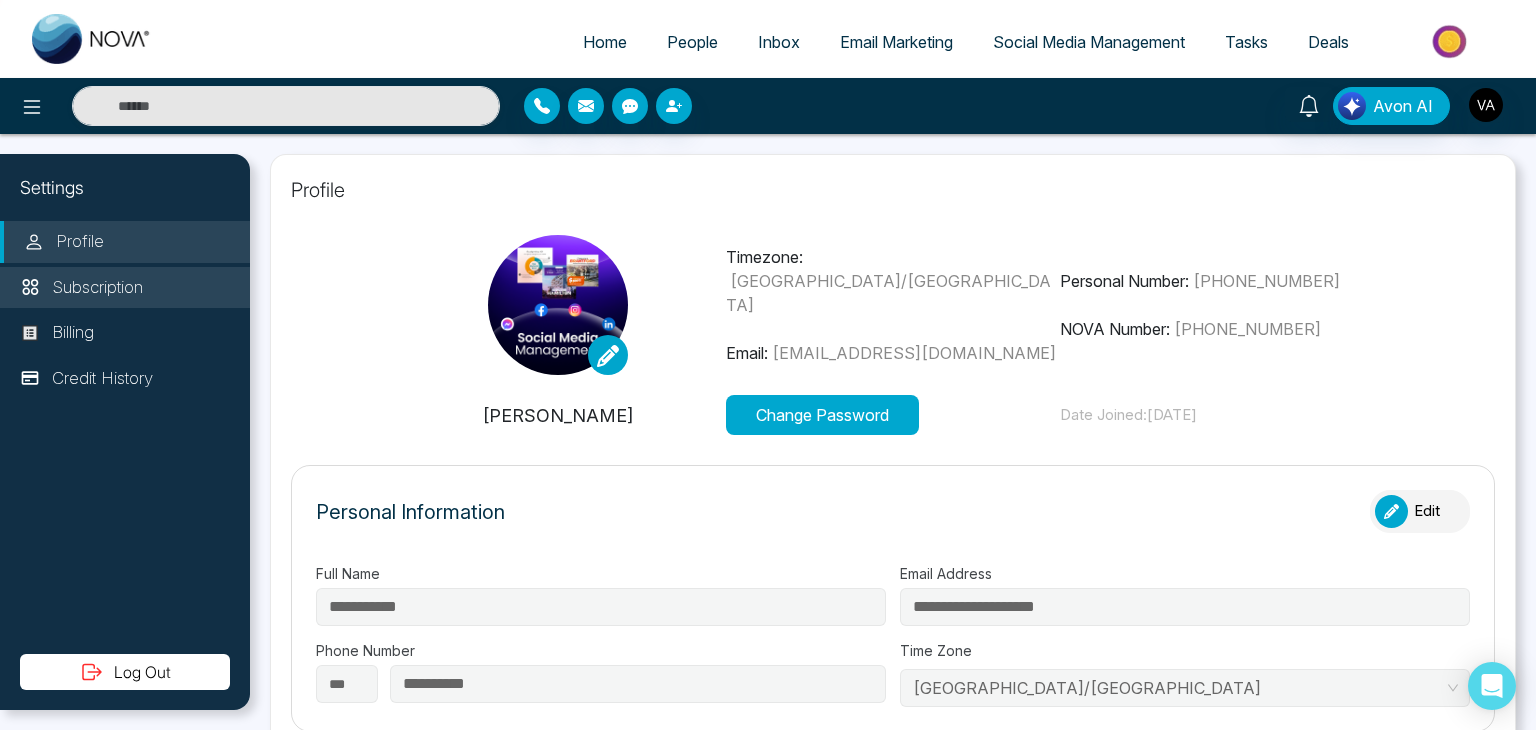 click on "Subscription" at bounding box center (97, 288) 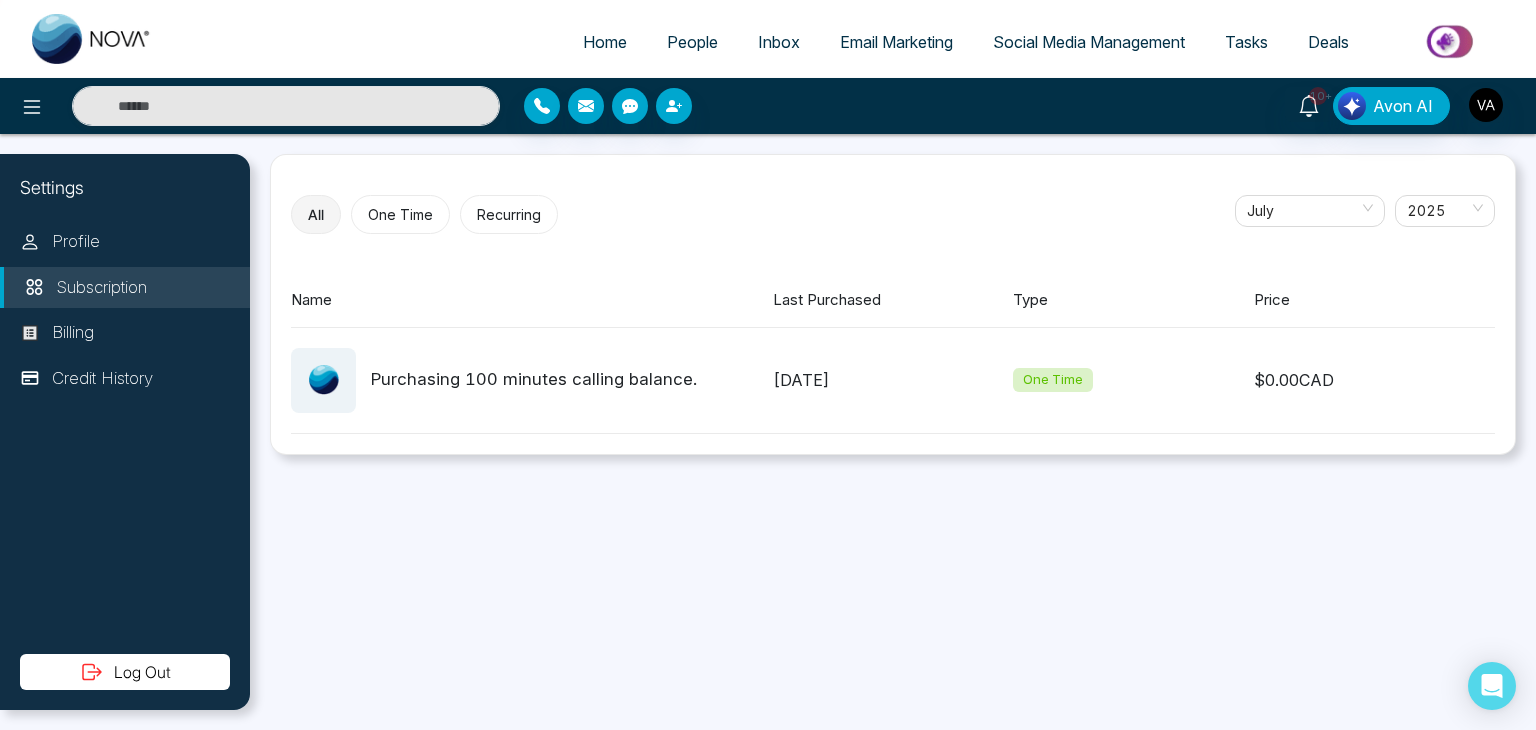 click on "Purchasing 100 minutes calling balance." at bounding box center [534, 380] 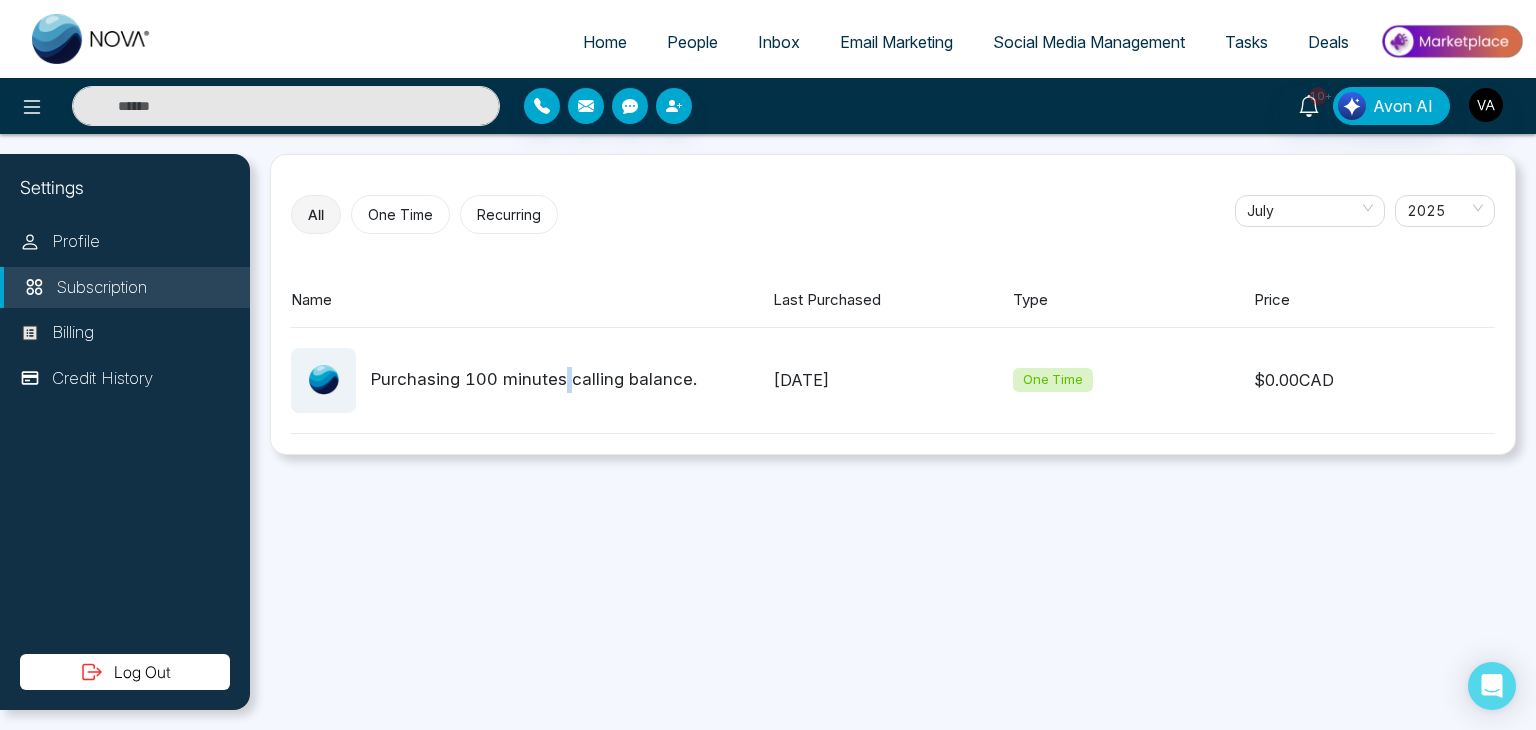 click on "Purchasing 100 minutes calling balance." at bounding box center [534, 380] 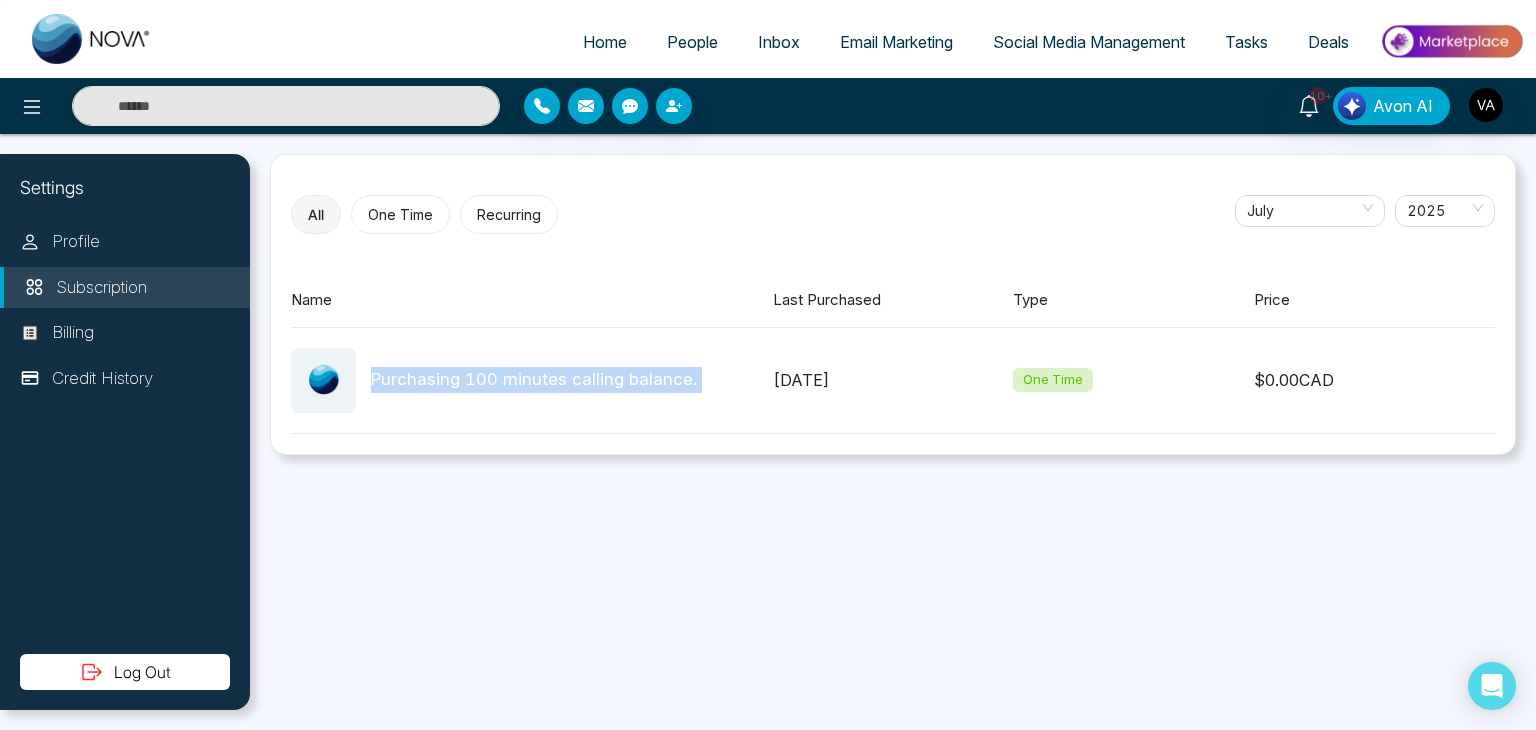 click on "Purchasing 100 minutes calling balance." at bounding box center [534, 380] 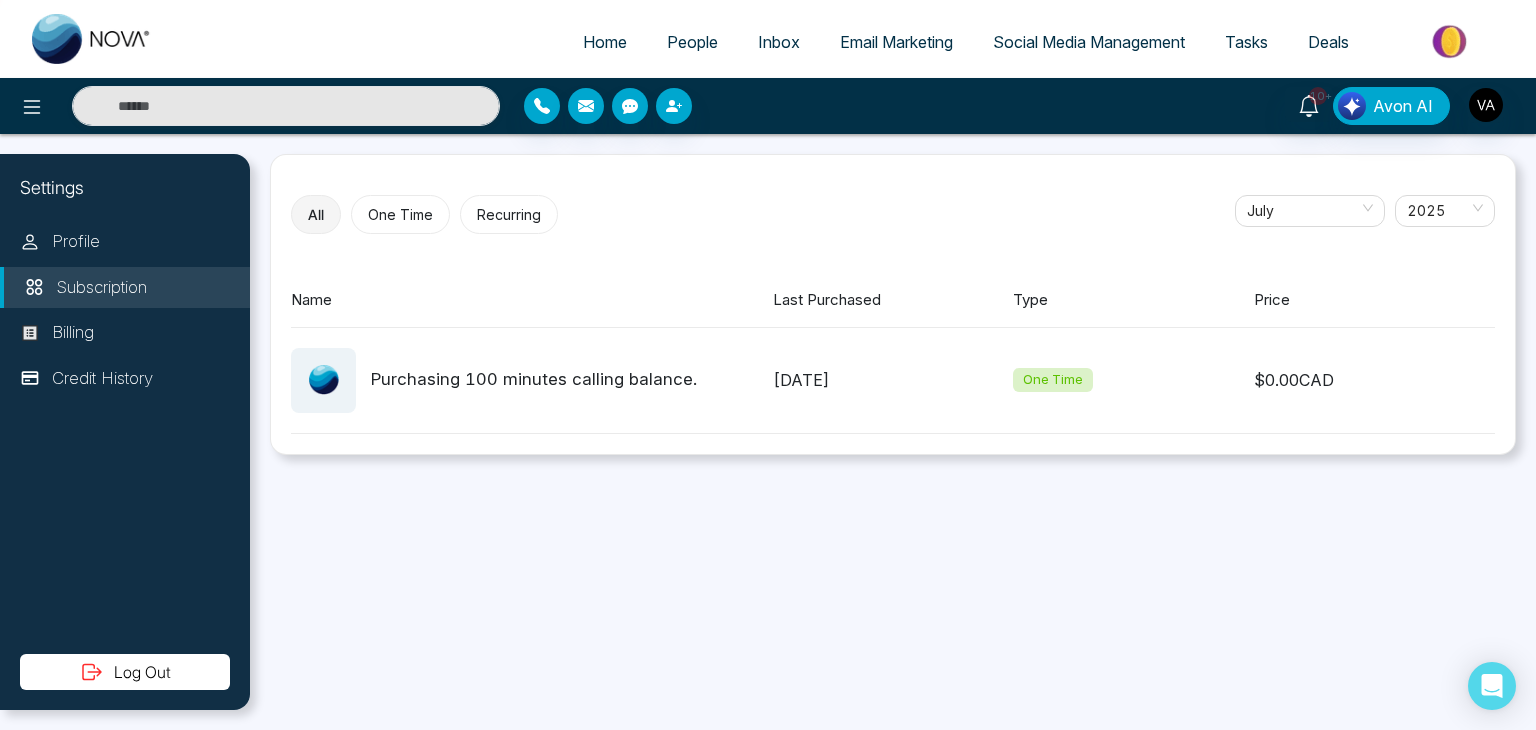 click on "All One Time Recurring July 2025 Name Last Purchased Type Price Purchasing 100 minutes calling balance. July 03, 2025 One Time $ 0.00  CAD" at bounding box center (893, 432) 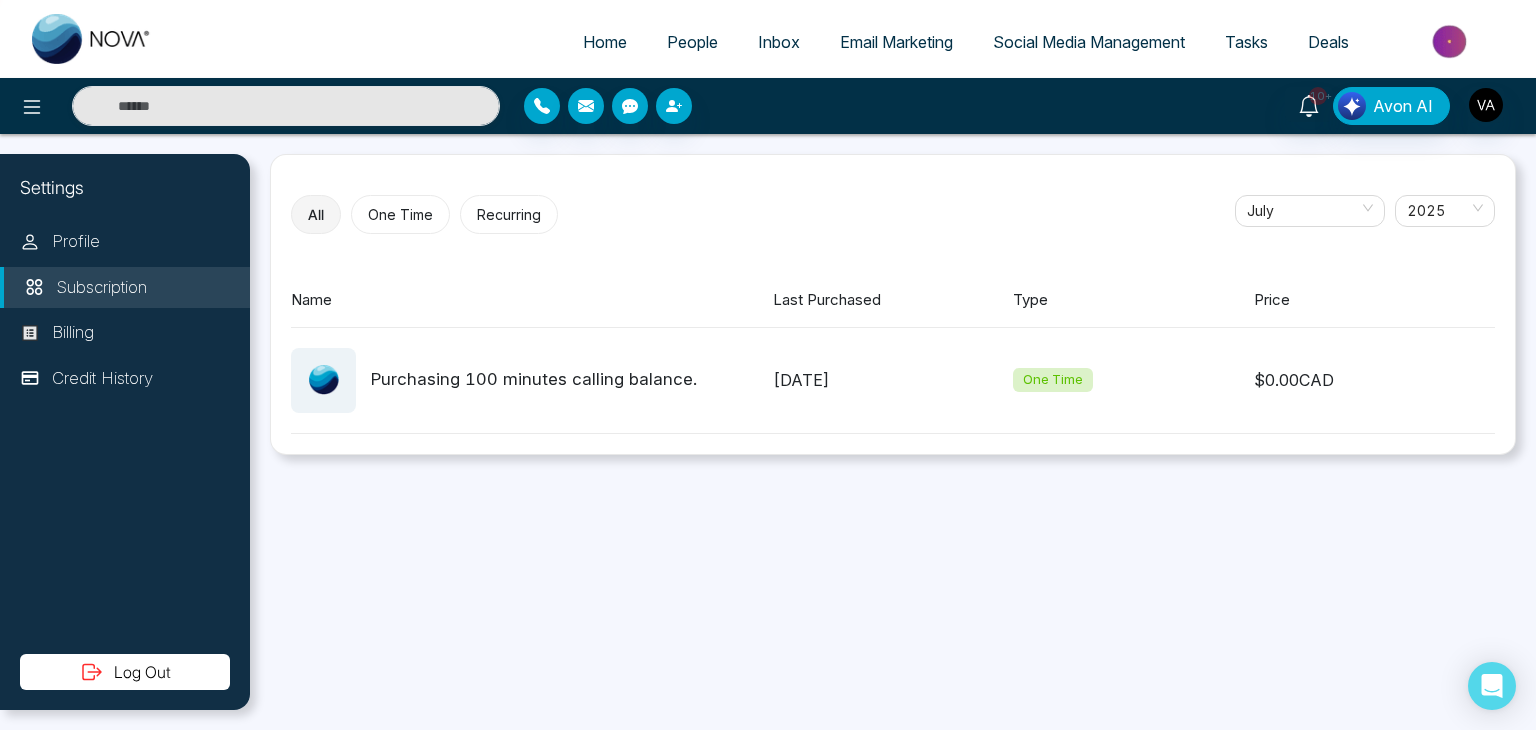 click on "All One Time Recurring July 2025 Name Last Purchased Type Price Purchasing 100 minutes calling balance. July 03, 2025 One Time $ 0.00  CAD" at bounding box center [893, 304] 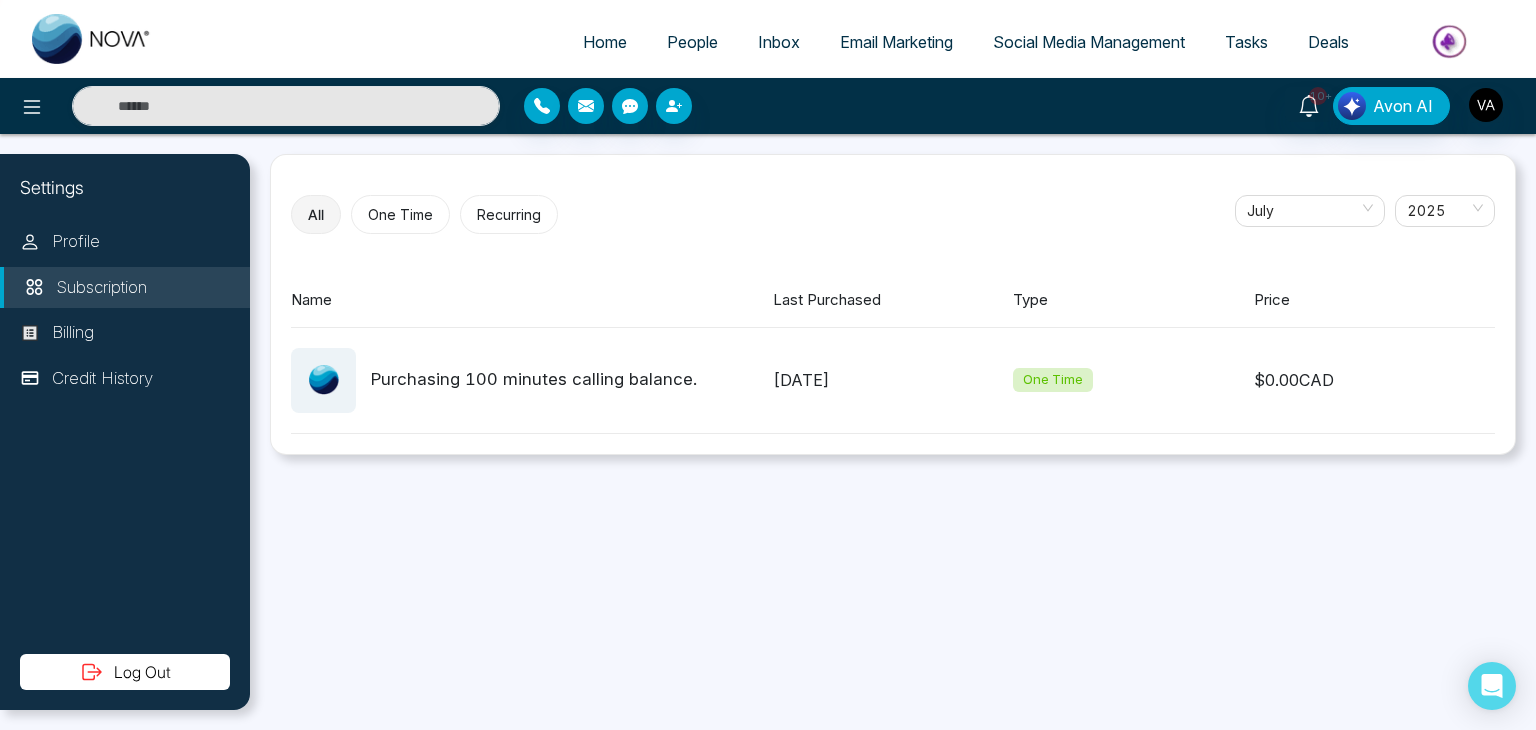 click on "People" at bounding box center (692, 42) 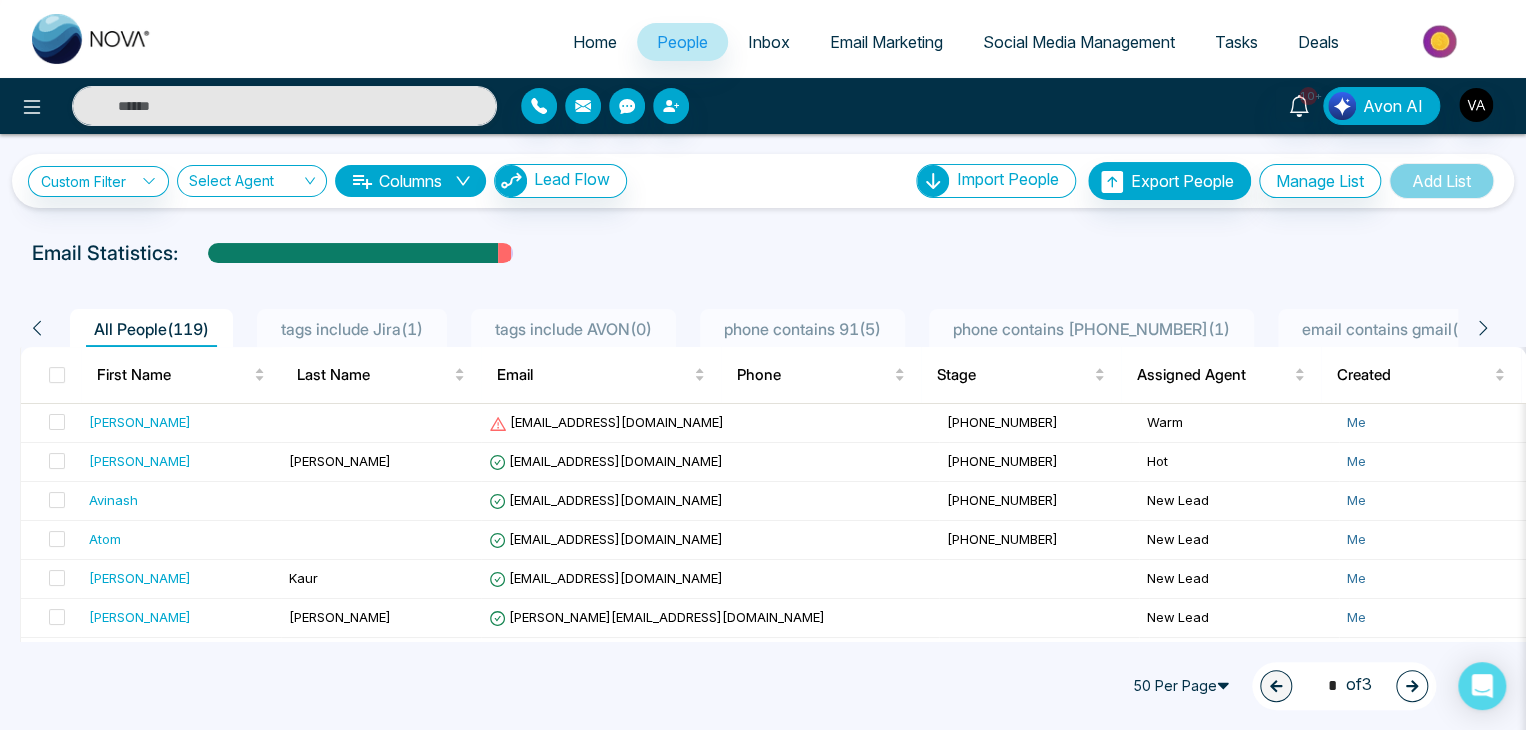 click on "Social Media Management" at bounding box center (1079, 42) 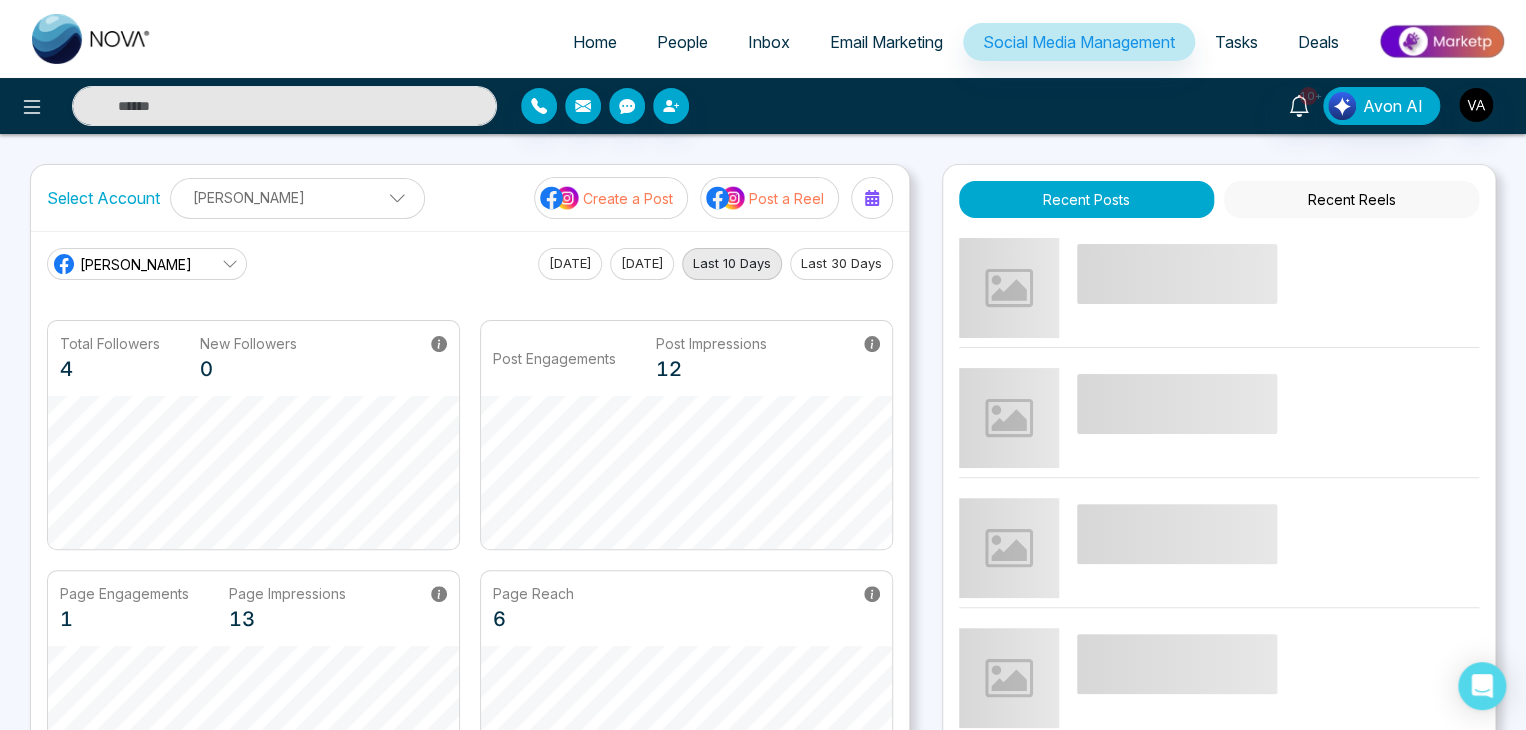 click on "Select Account [PERSON_NAME]     [PERSON_NAME]      Add Social Accounts   Create a Post Post a Reel" at bounding box center (470, 198) 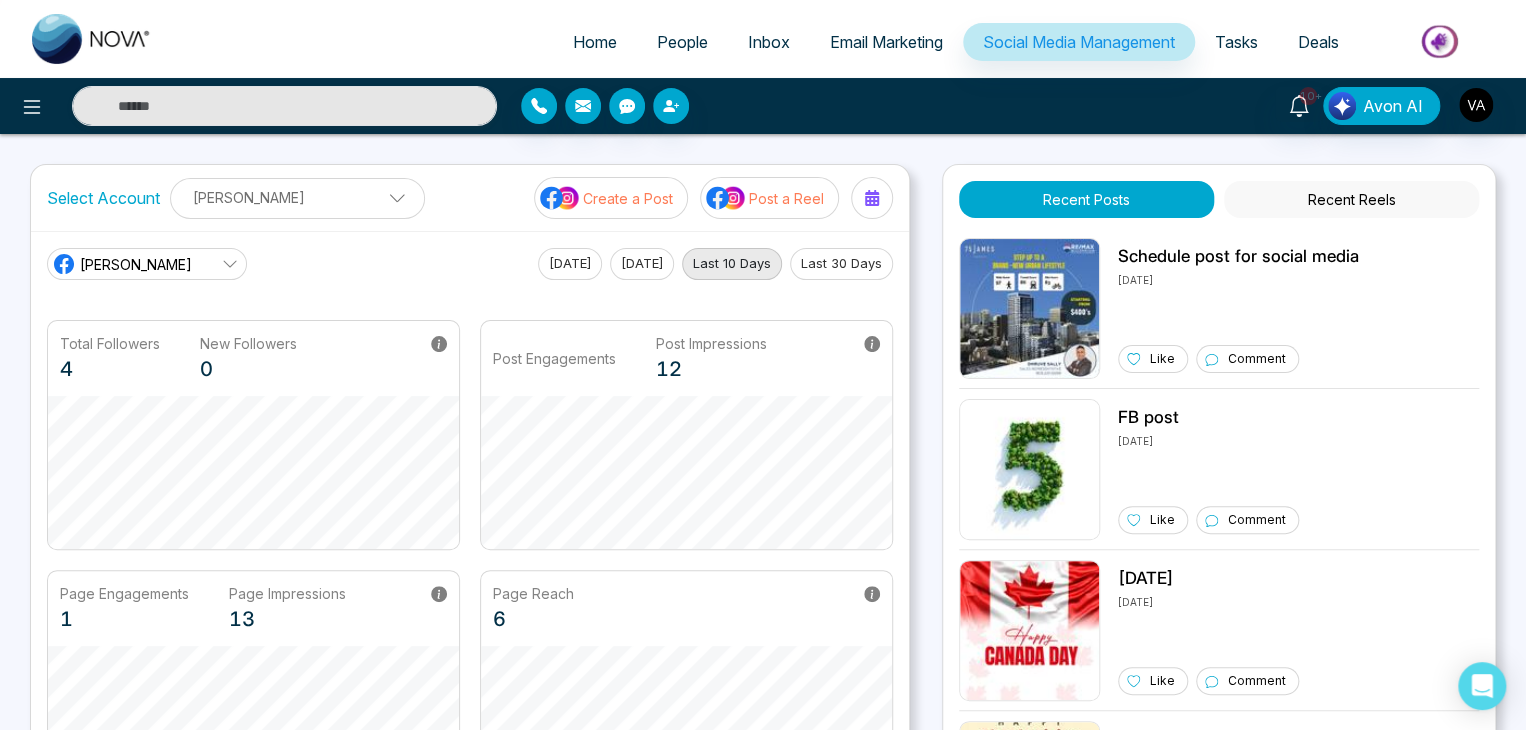click on "Create a Post" at bounding box center [628, 198] 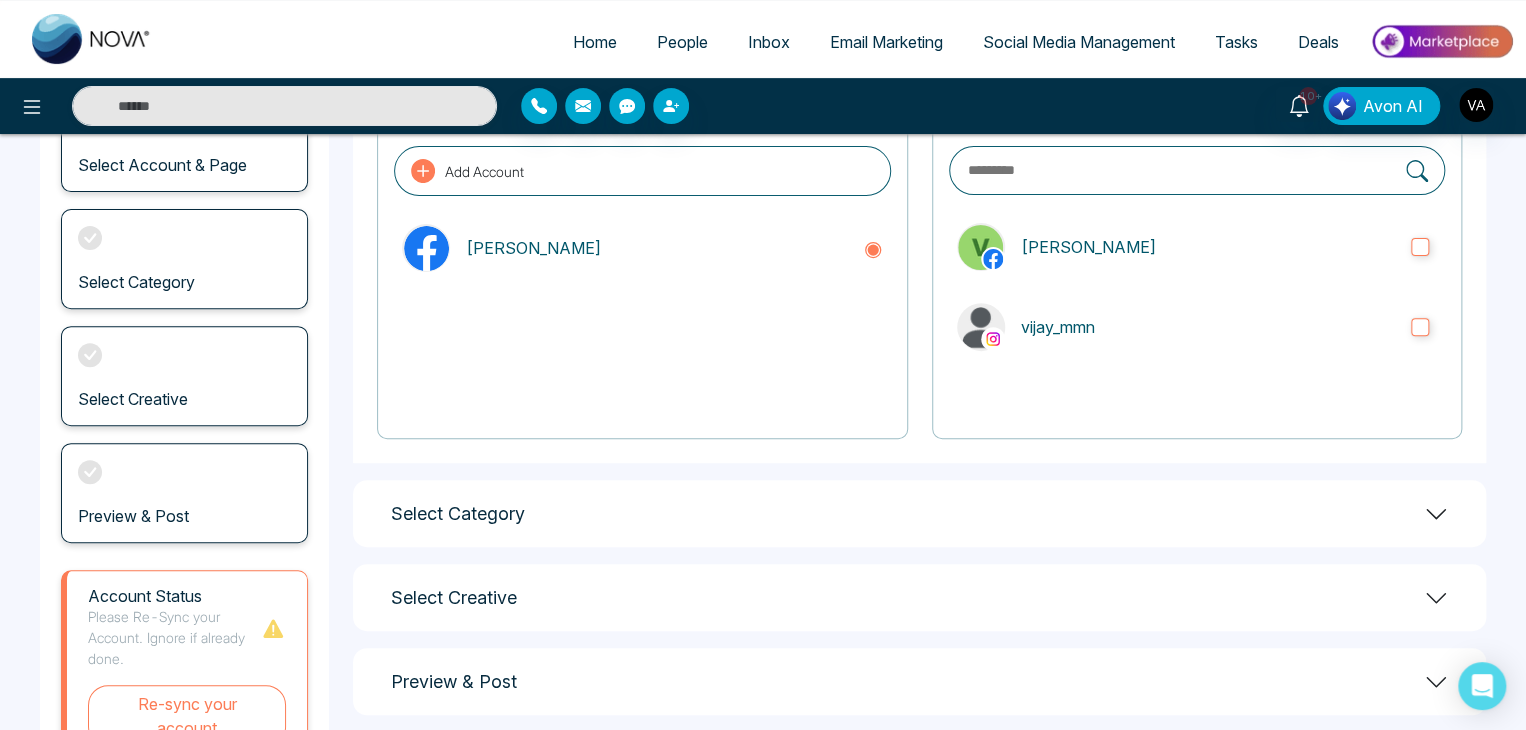 scroll, scrollTop: 280, scrollLeft: 0, axis: vertical 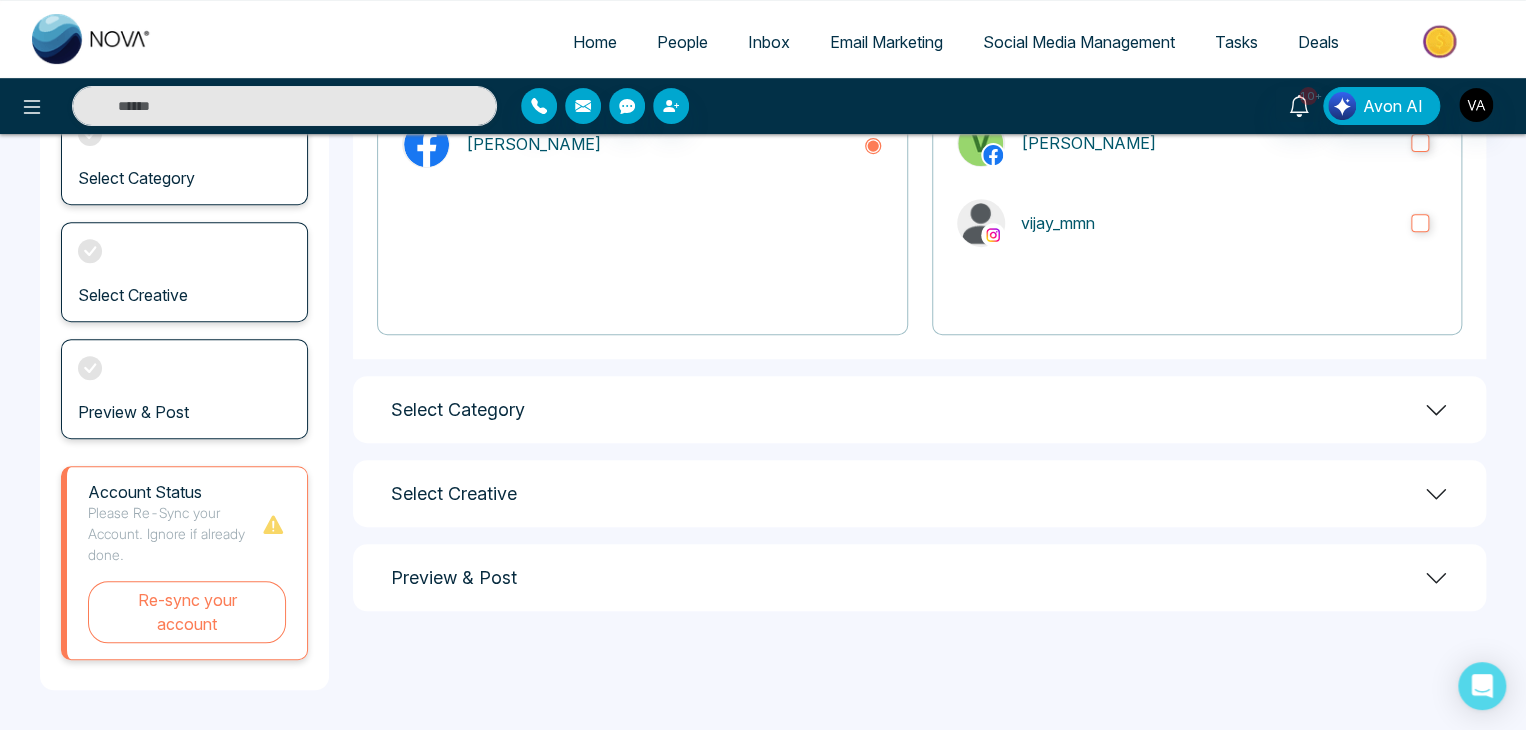 click on "Preview & Post" at bounding box center [919, 577] 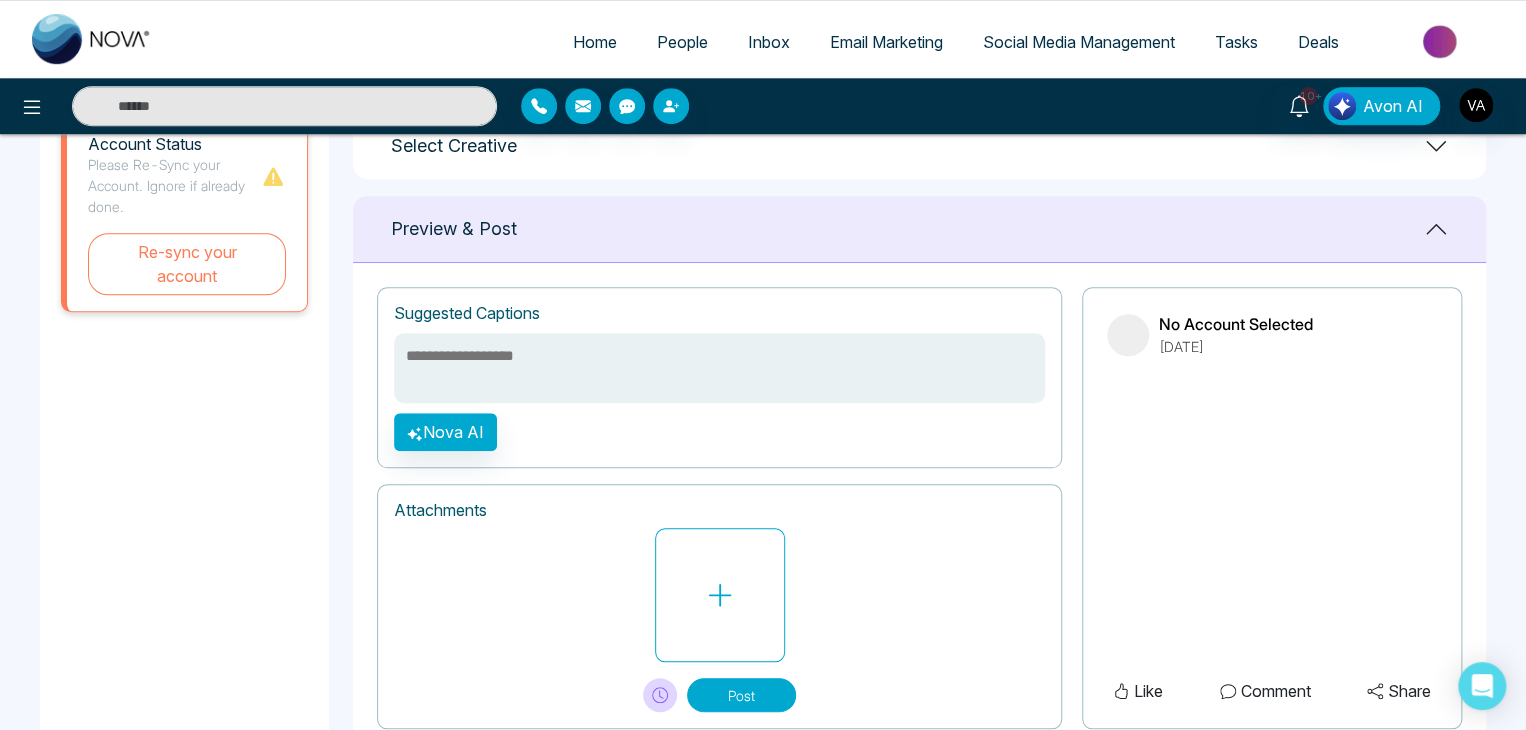 scroll, scrollTop: 690, scrollLeft: 0, axis: vertical 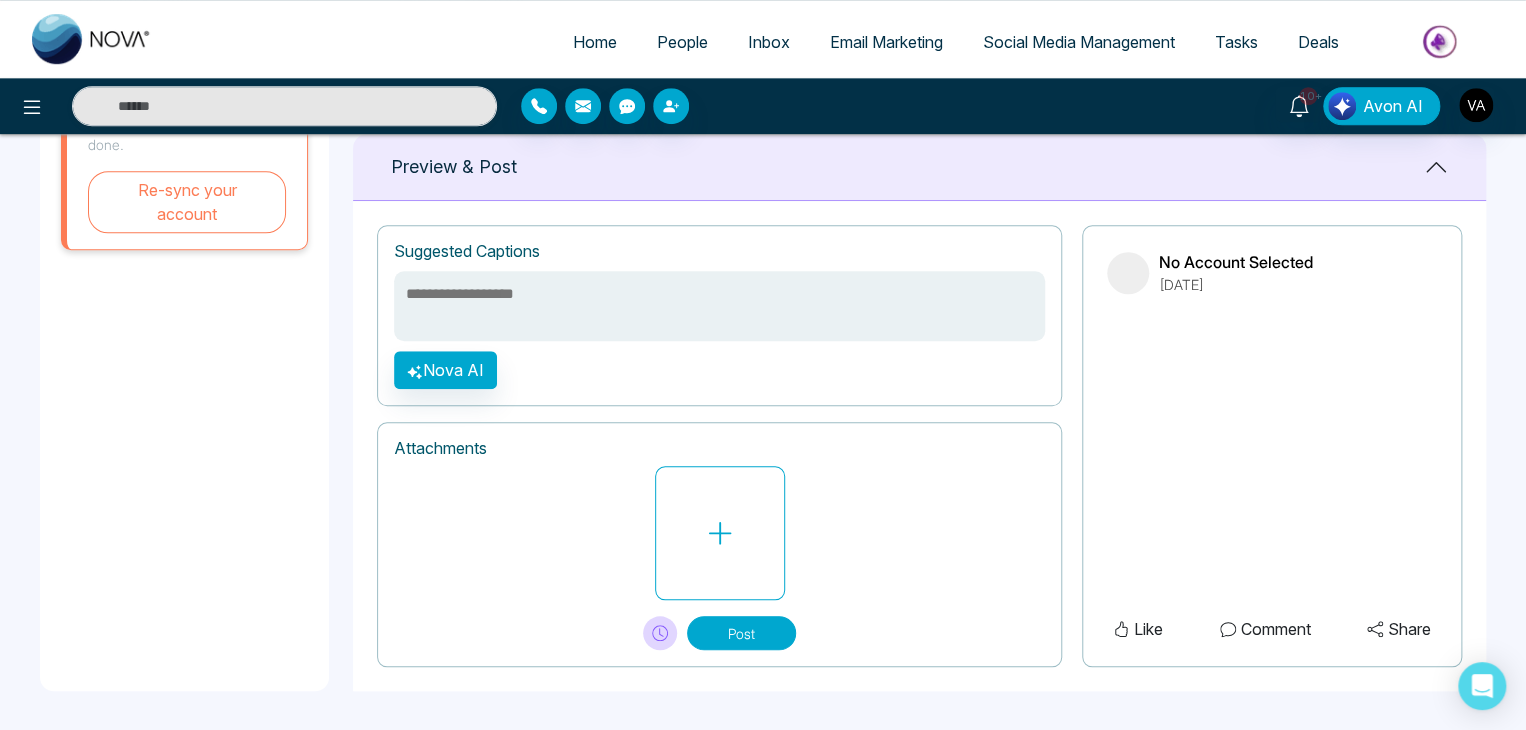 click at bounding box center (719, 306) 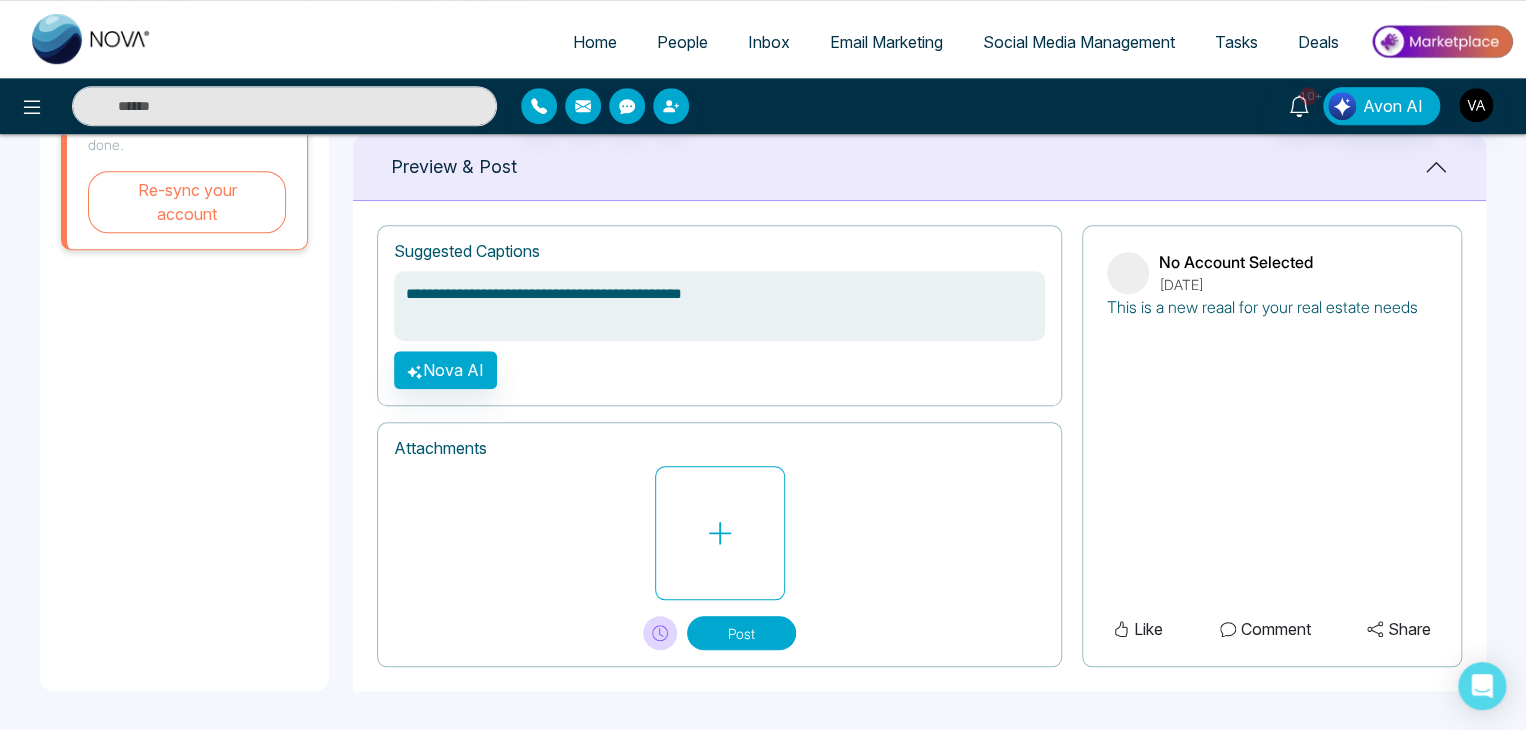 click on "**********" at bounding box center [719, 306] 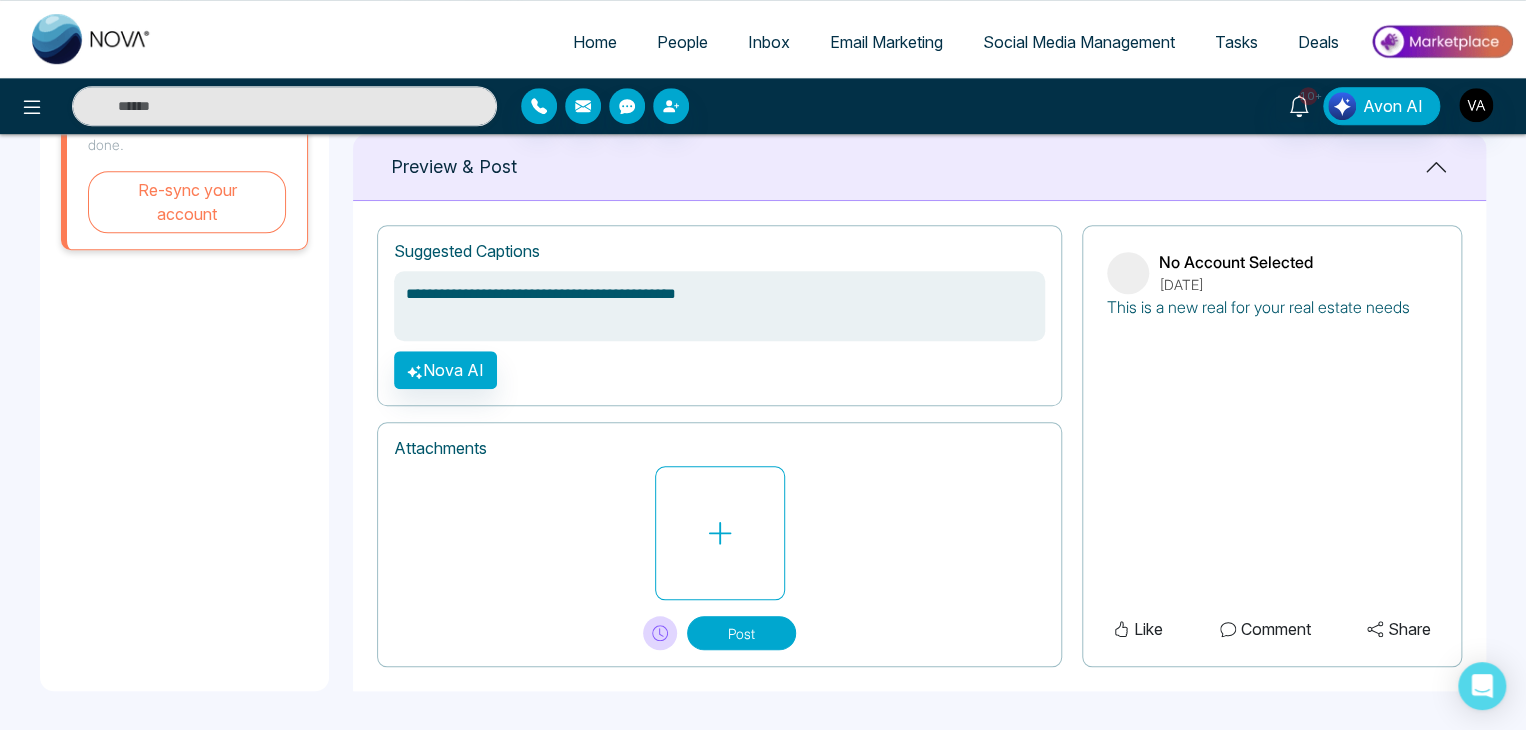 type on "**********" 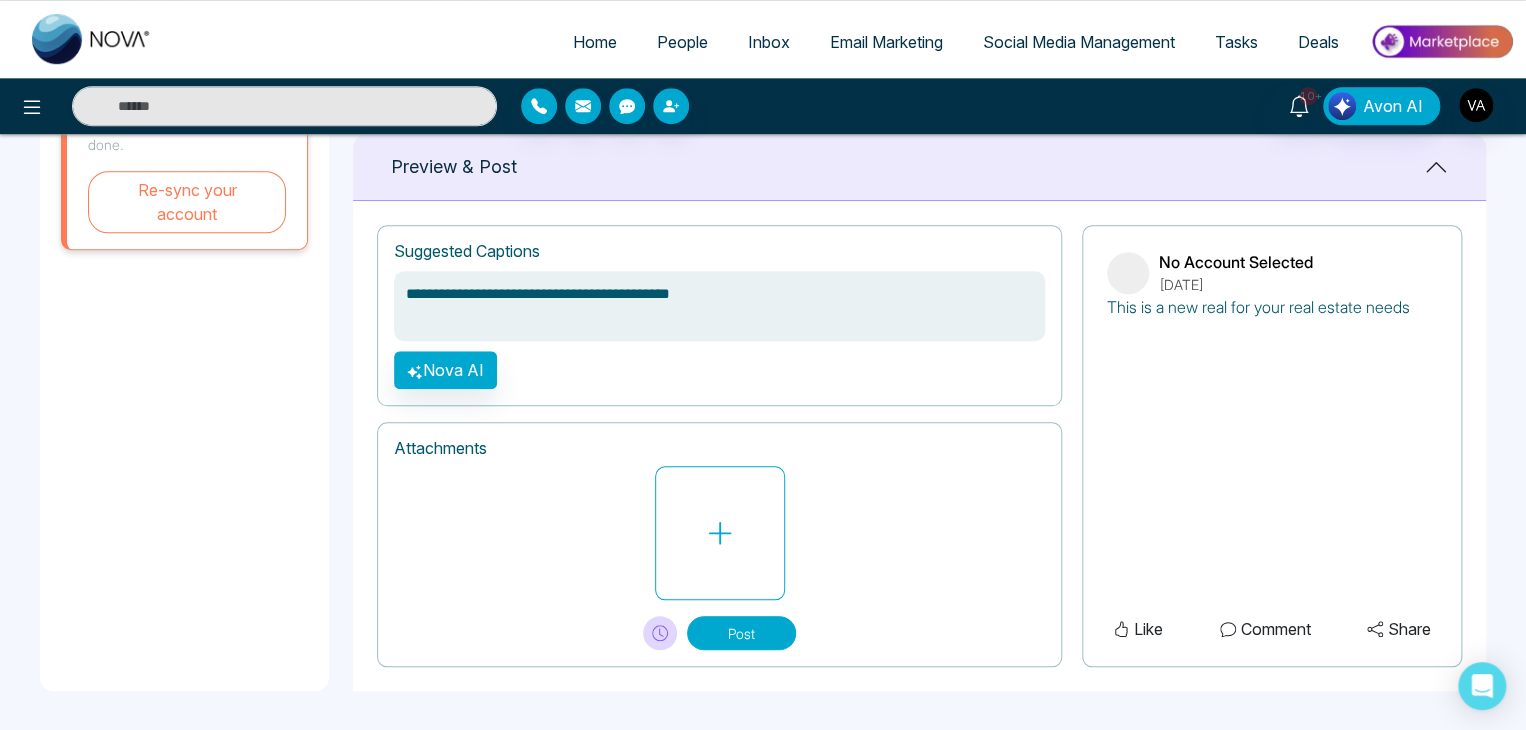type on "**********" 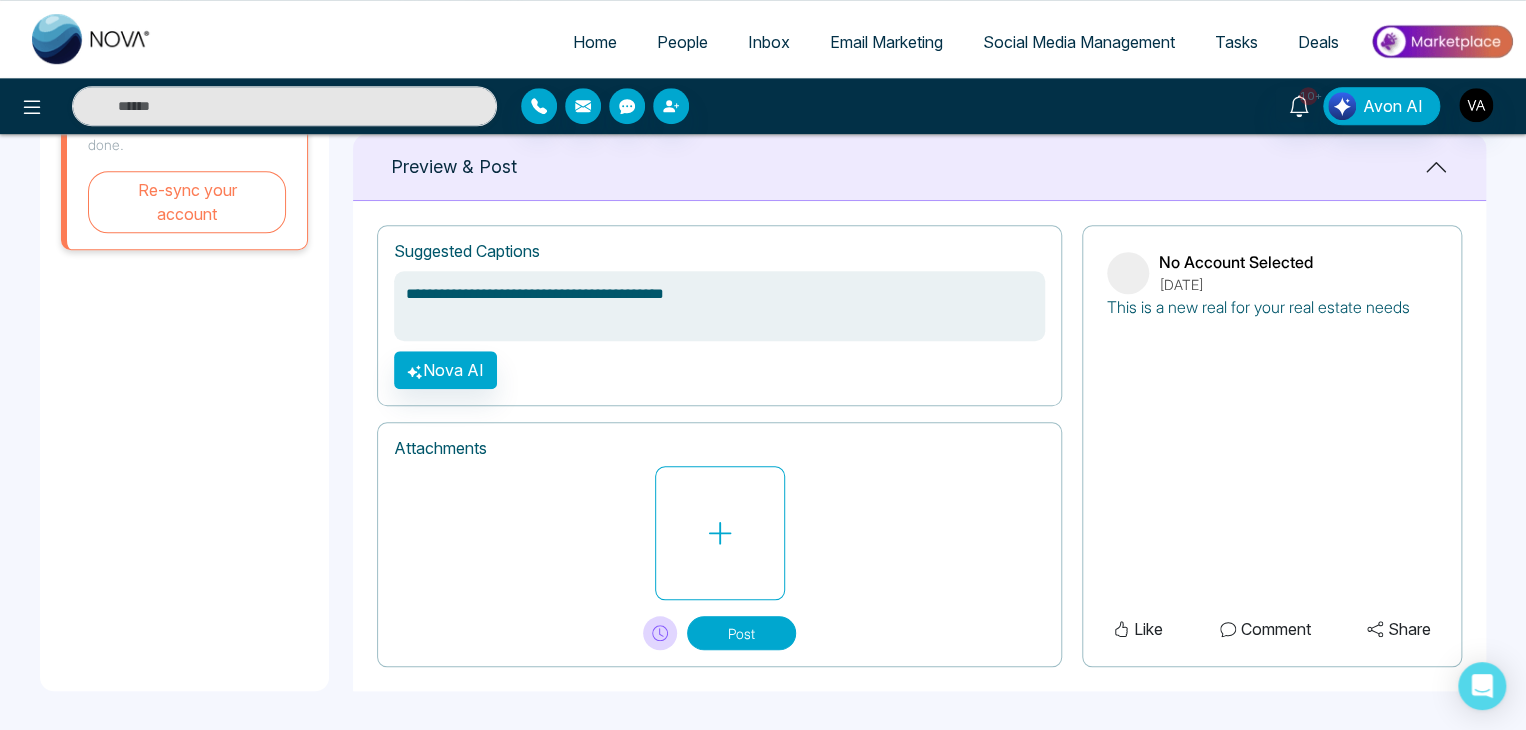 type on "**********" 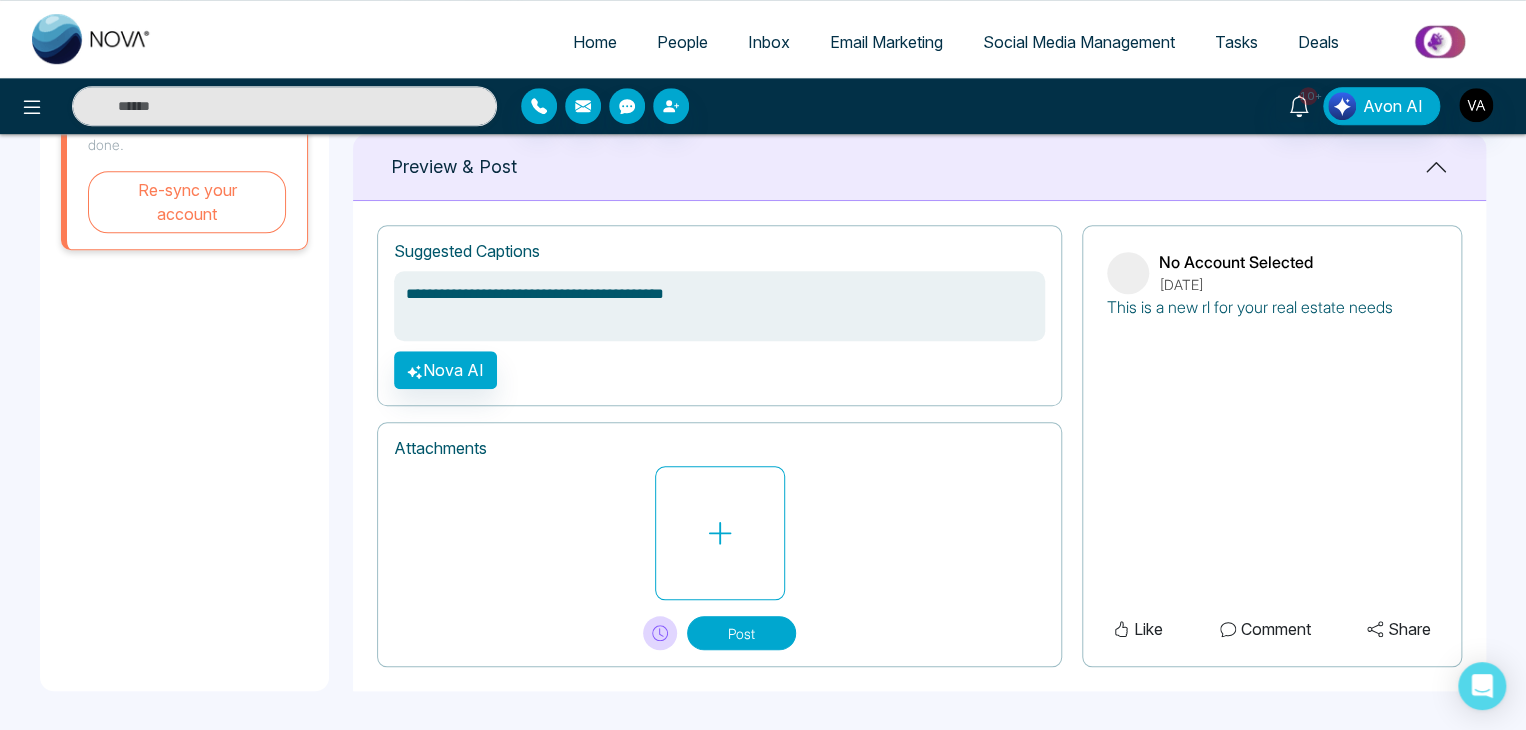 type on "**********" 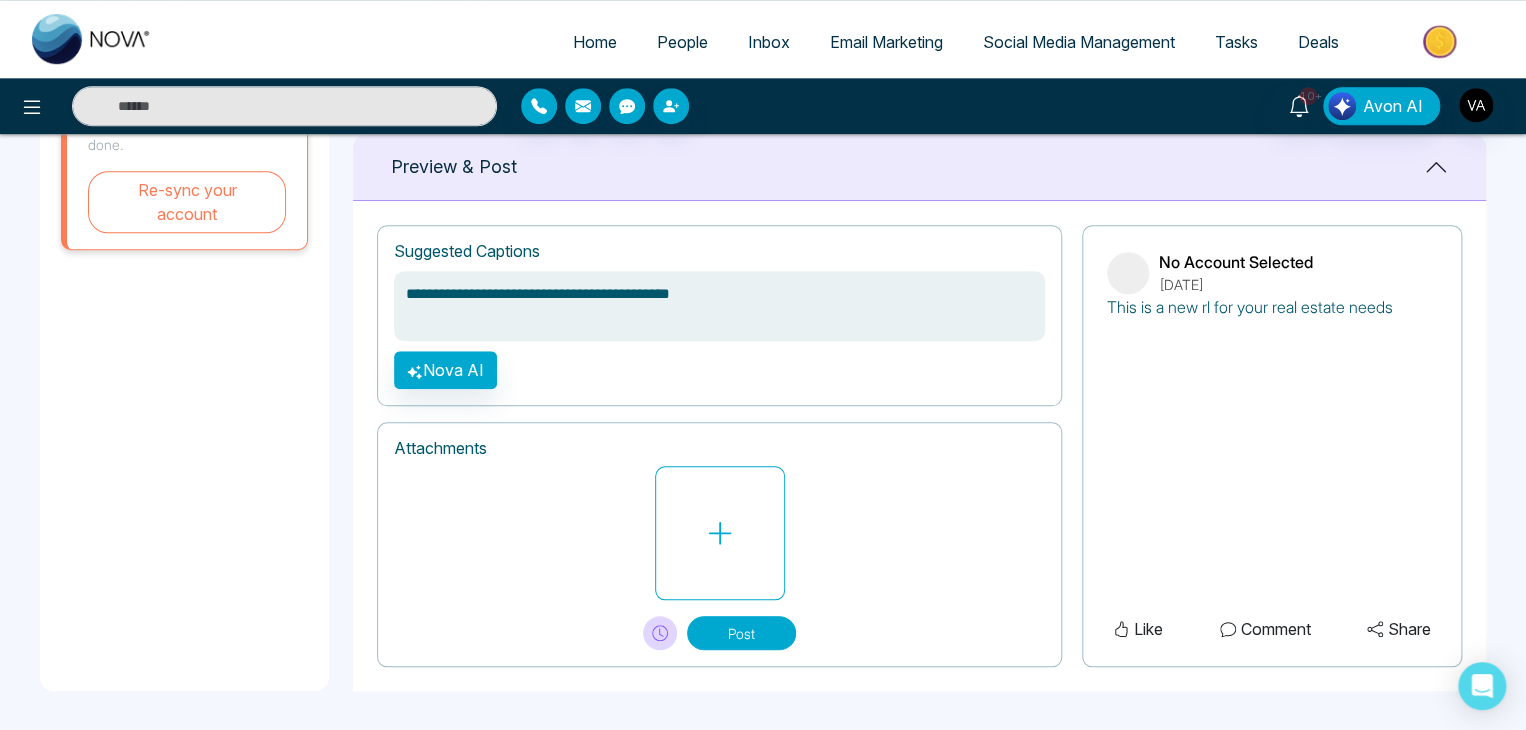 type on "**********" 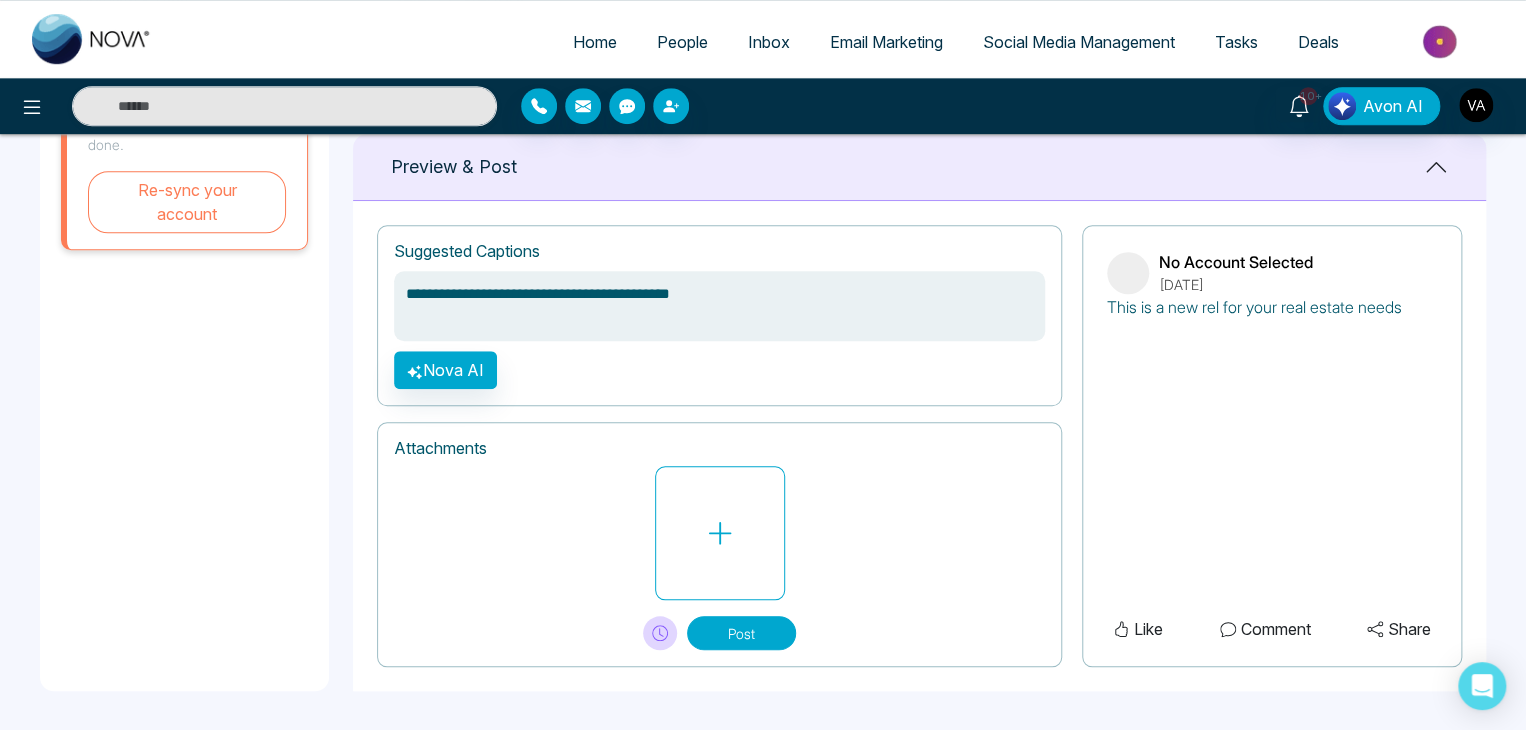 type on "**********" 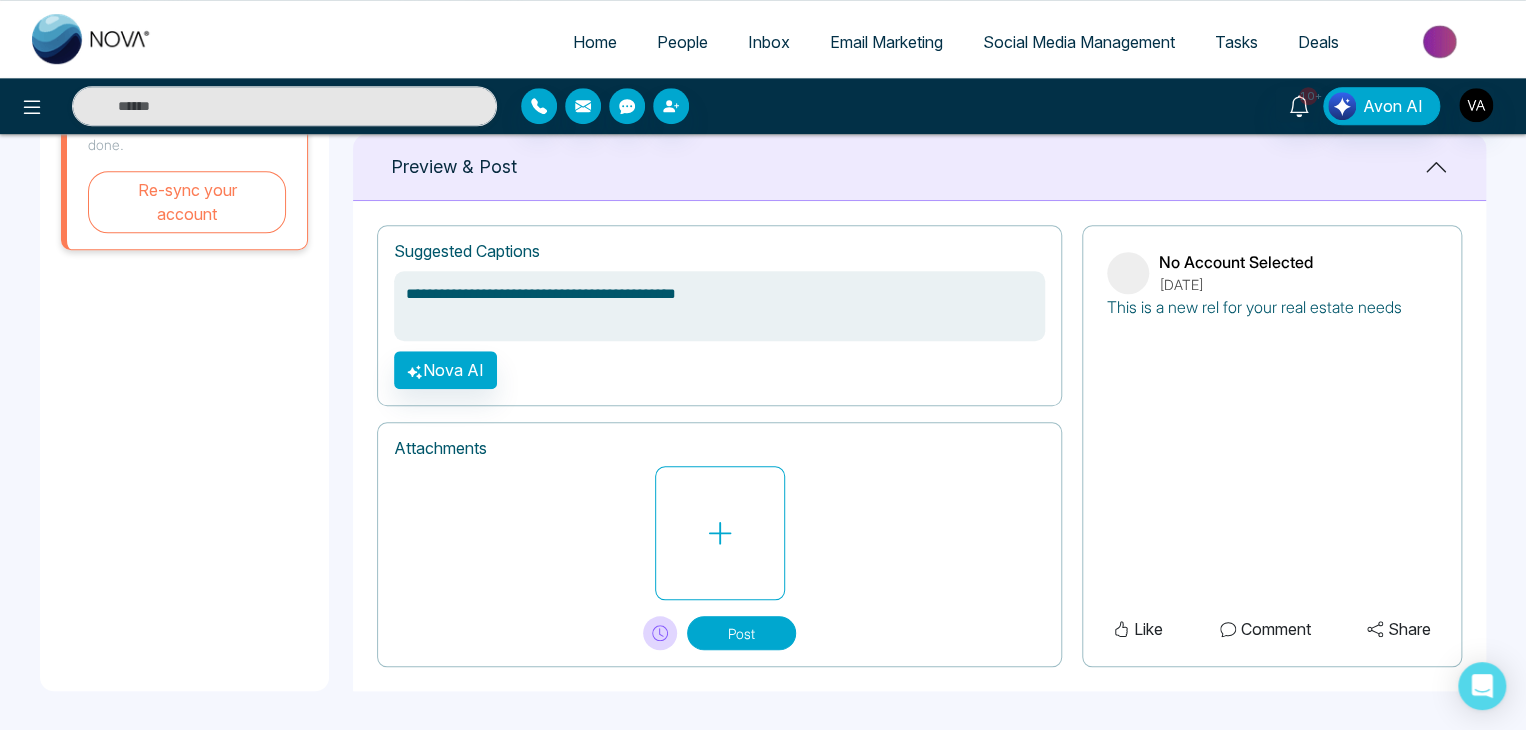 type on "**********" 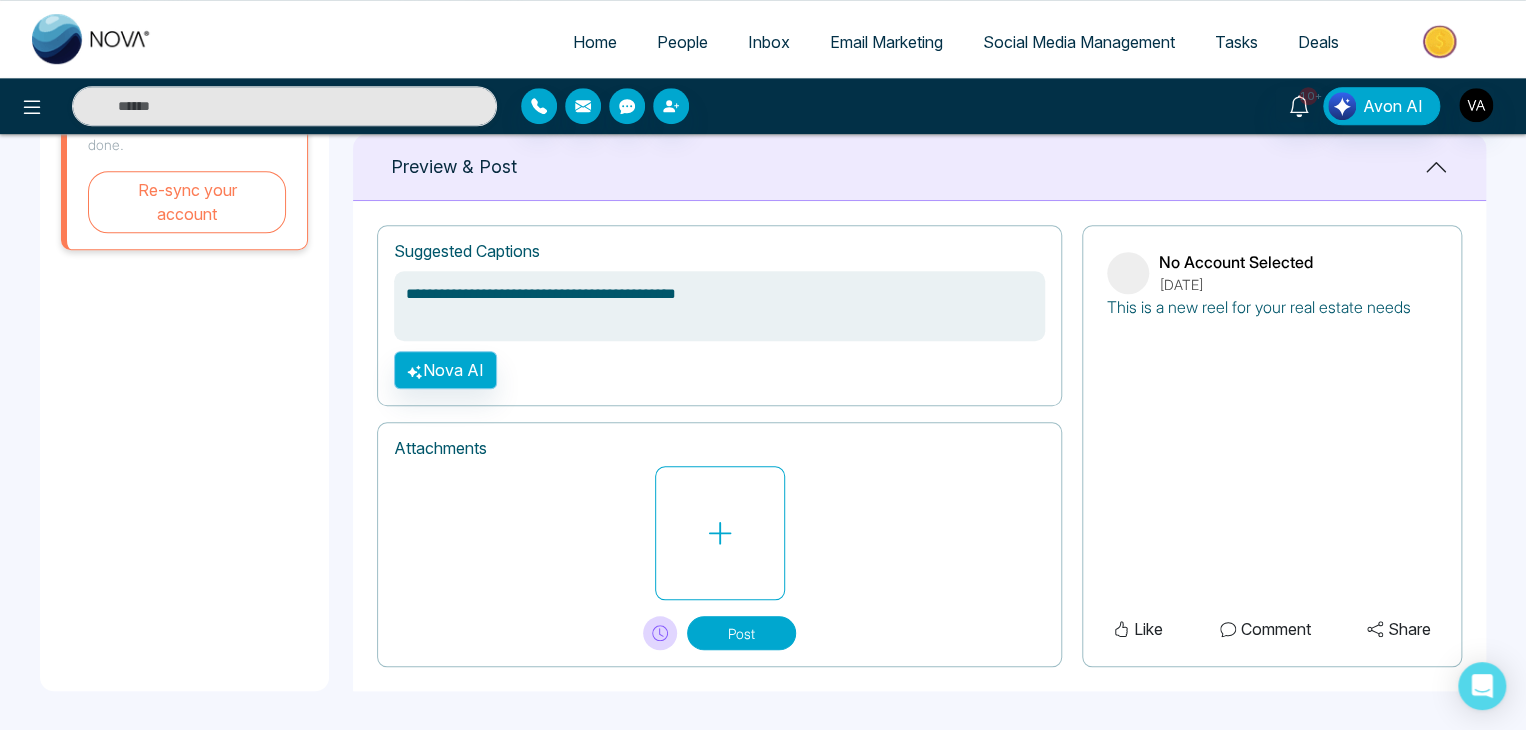 type on "**********" 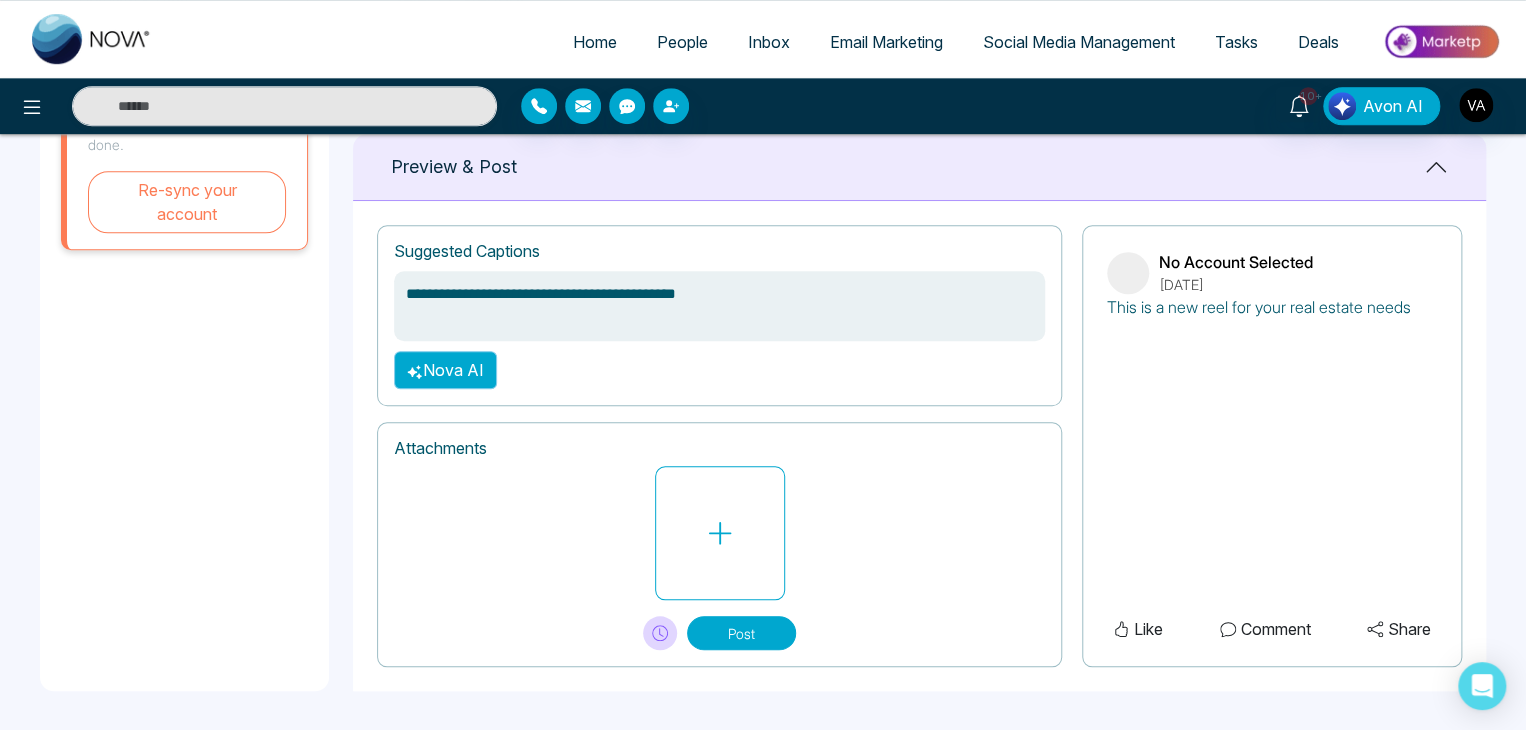 click on "Nova AI" at bounding box center (445, 370) 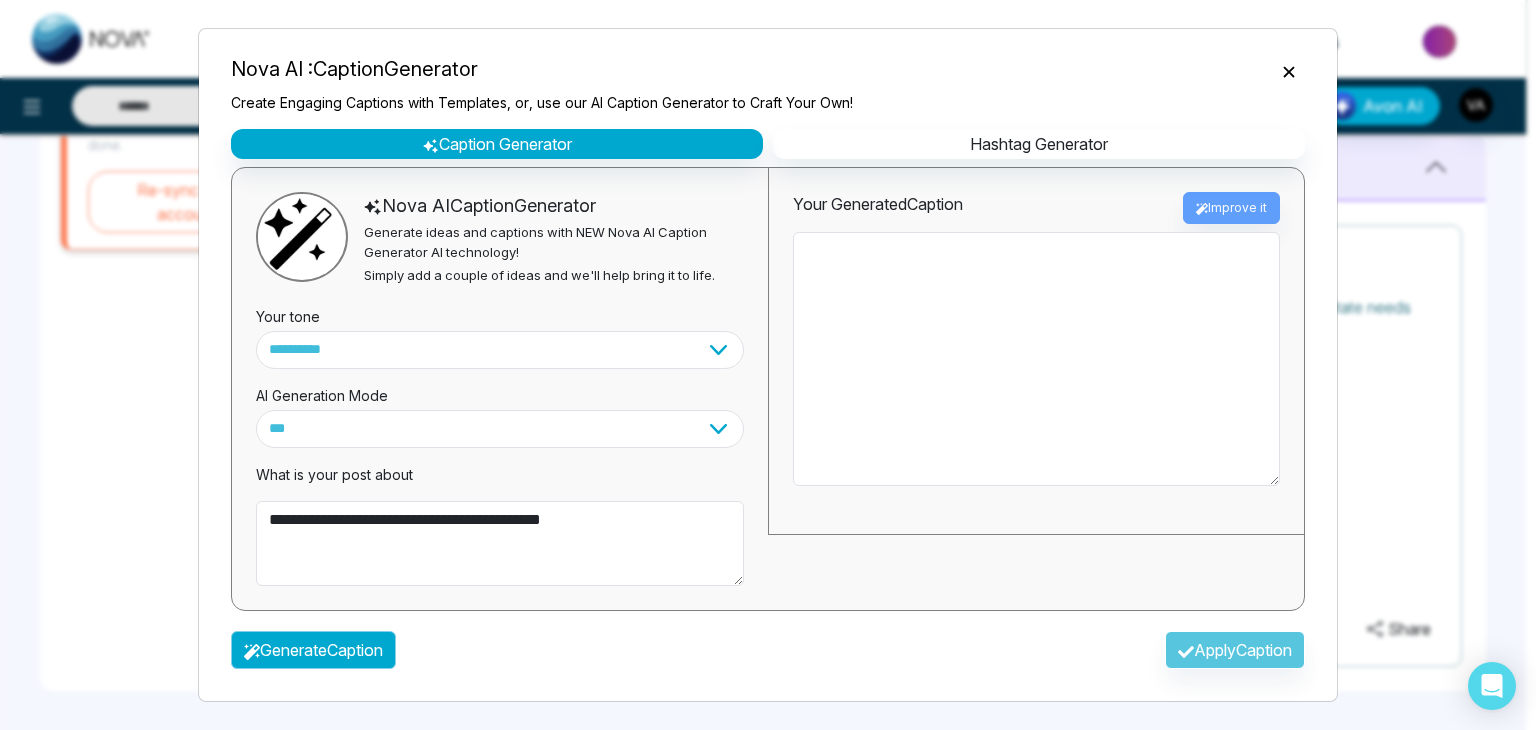 click on "Generate  Caption" at bounding box center (313, 650) 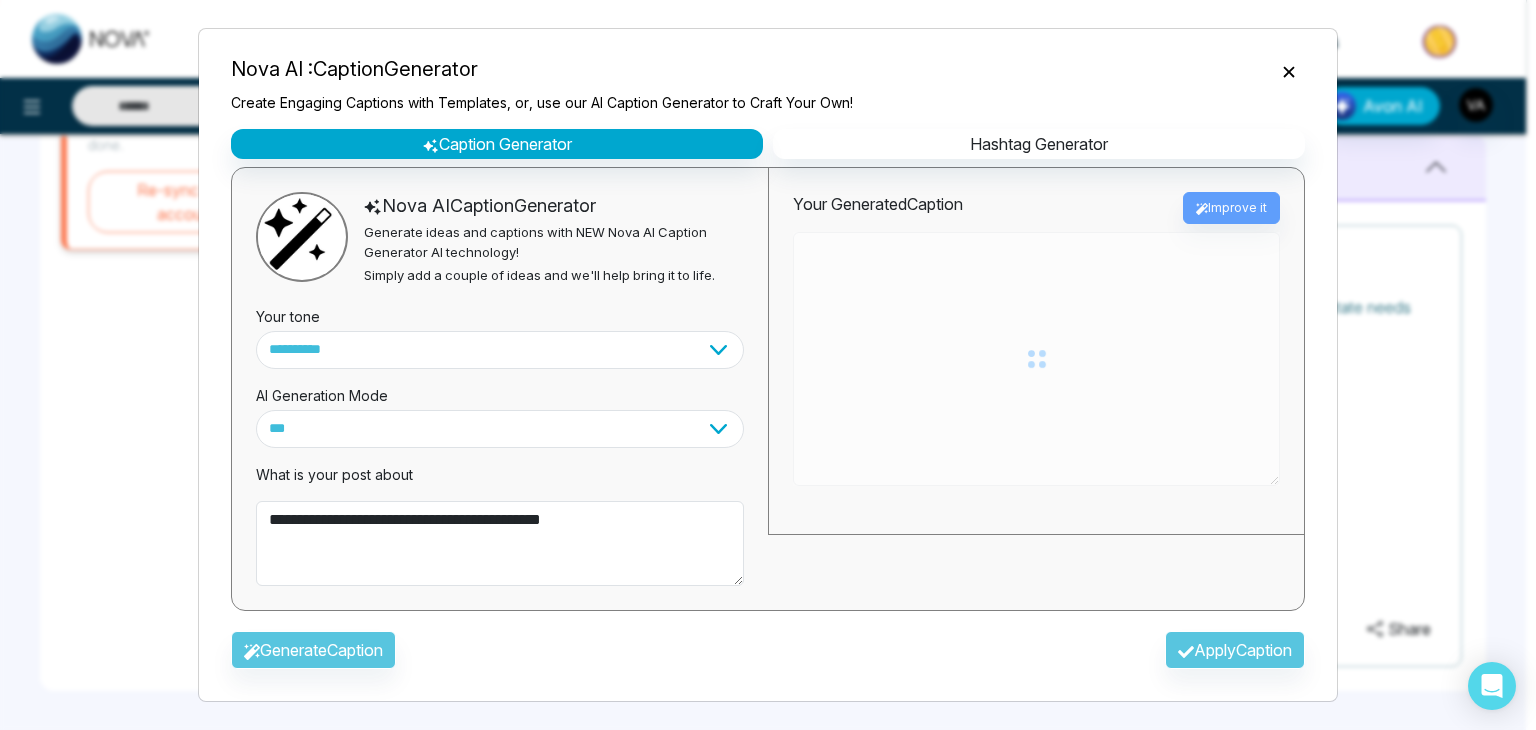 type on "**********" 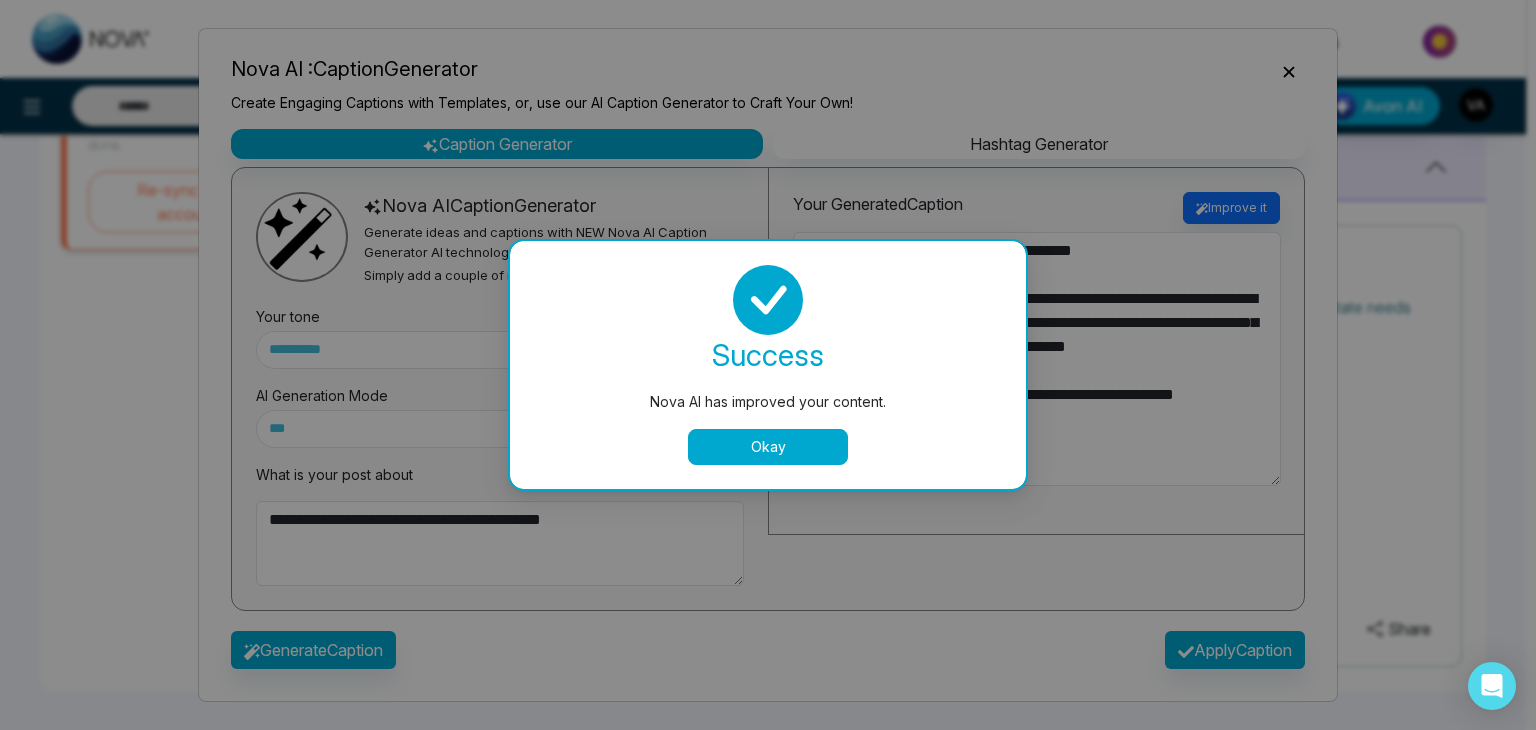 click on "Okay" at bounding box center (768, 447) 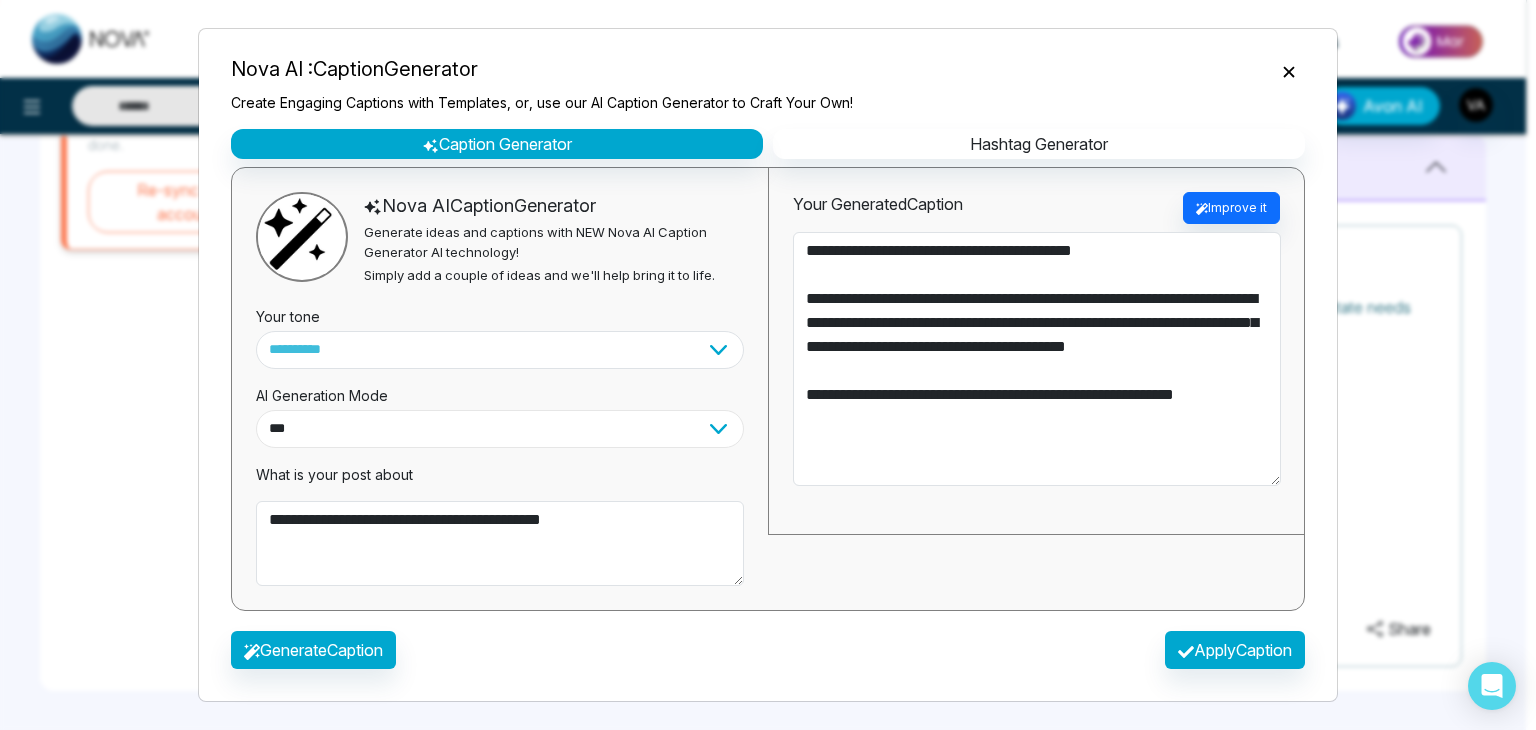 click on "**********" at bounding box center [500, 429] 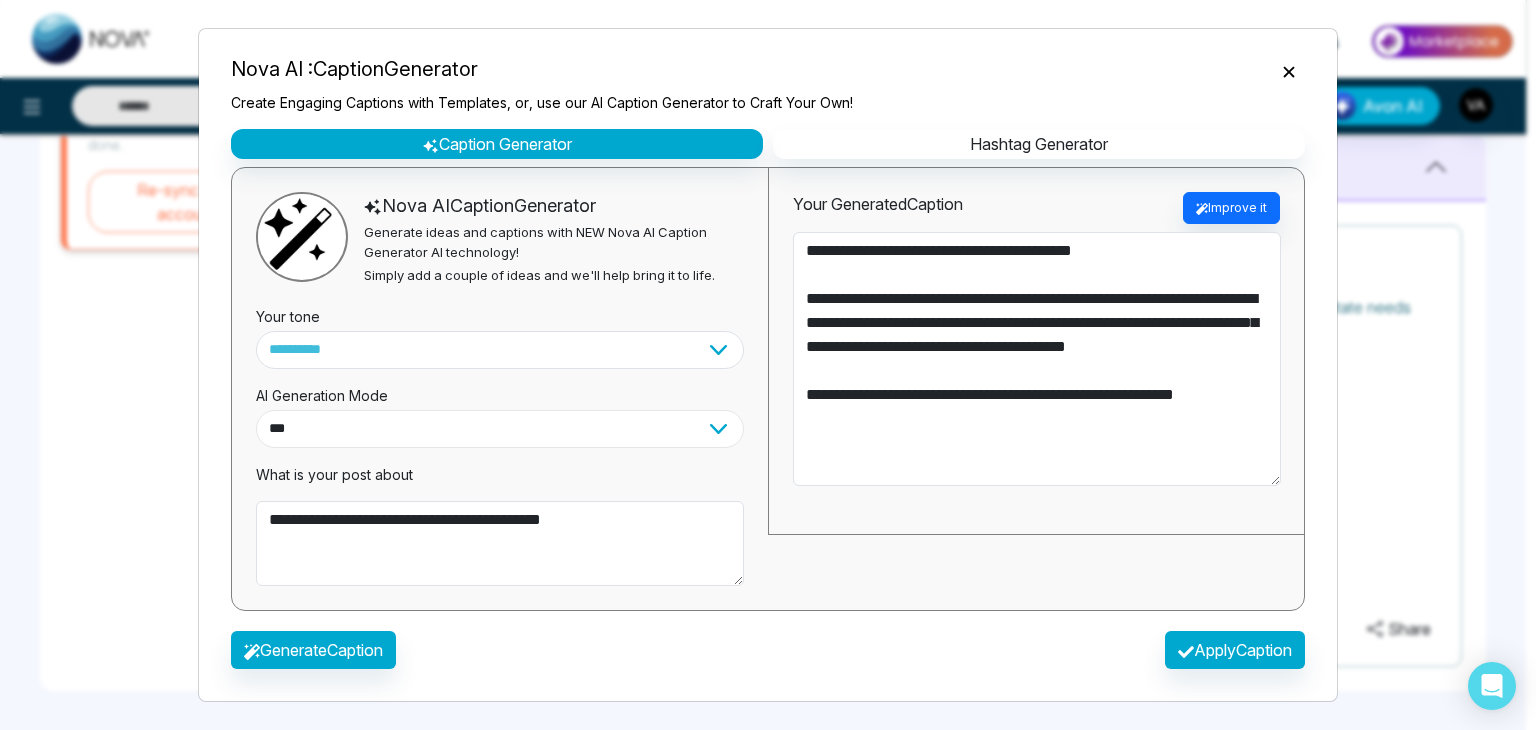select on "*********" 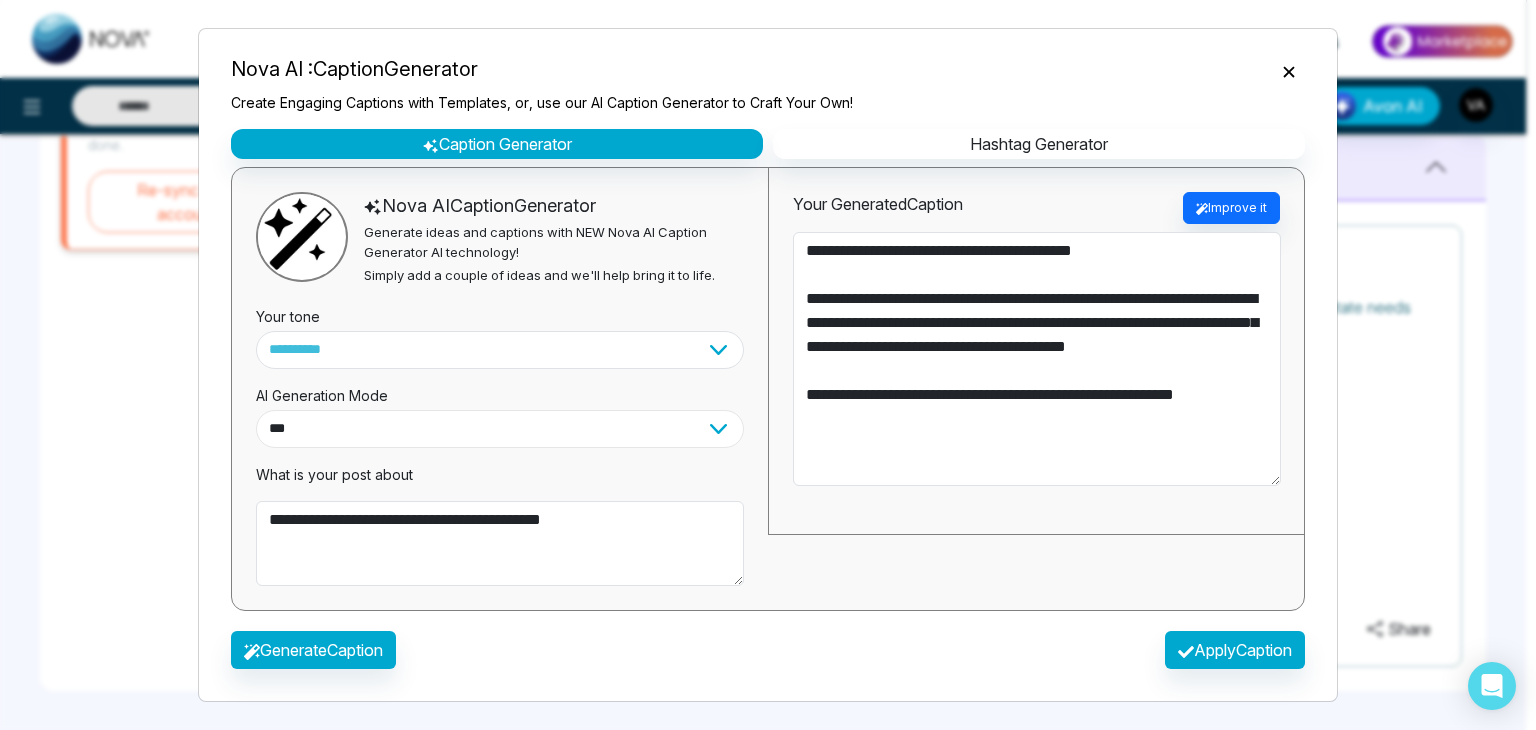 click on "**********" at bounding box center (500, 429) 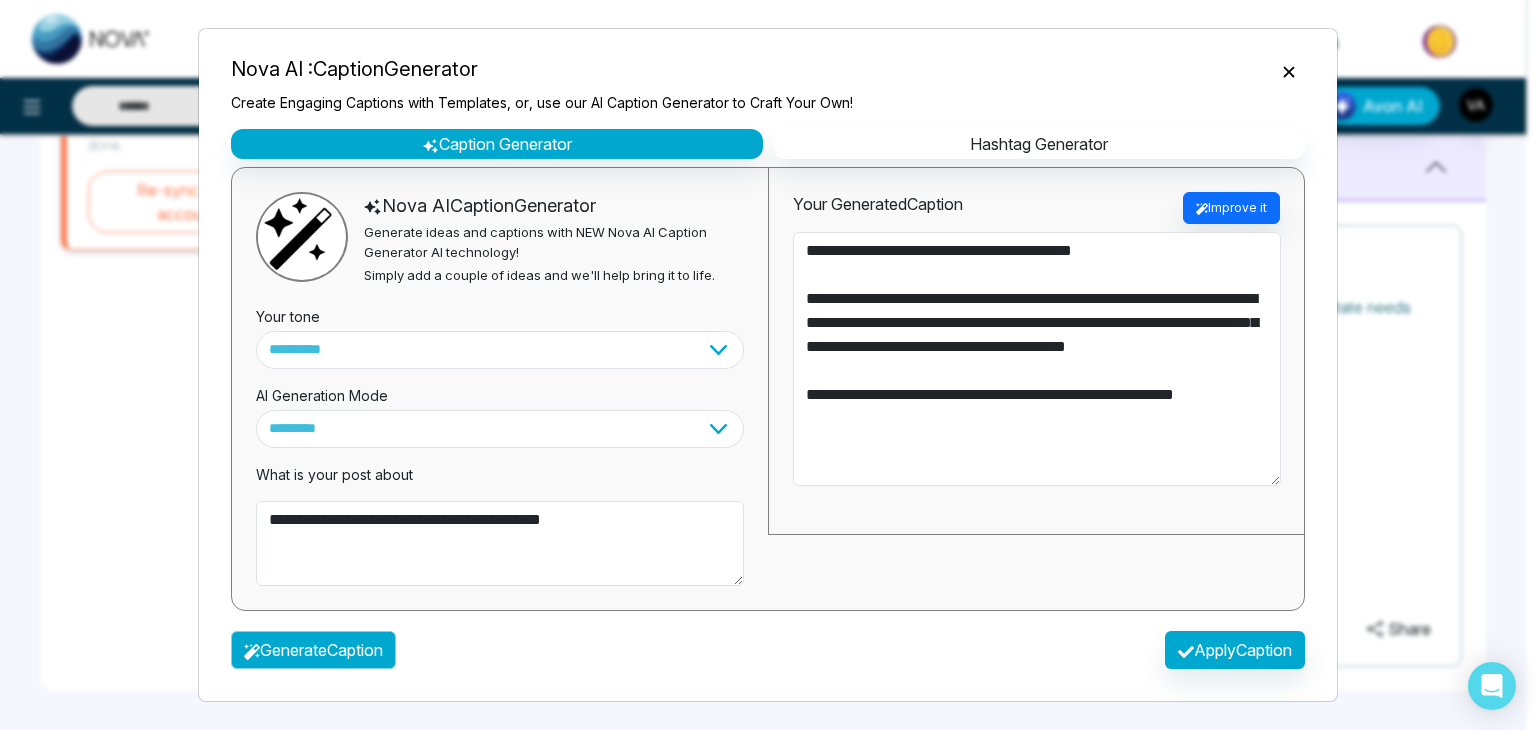 click on "Generate  Caption" at bounding box center (313, 650) 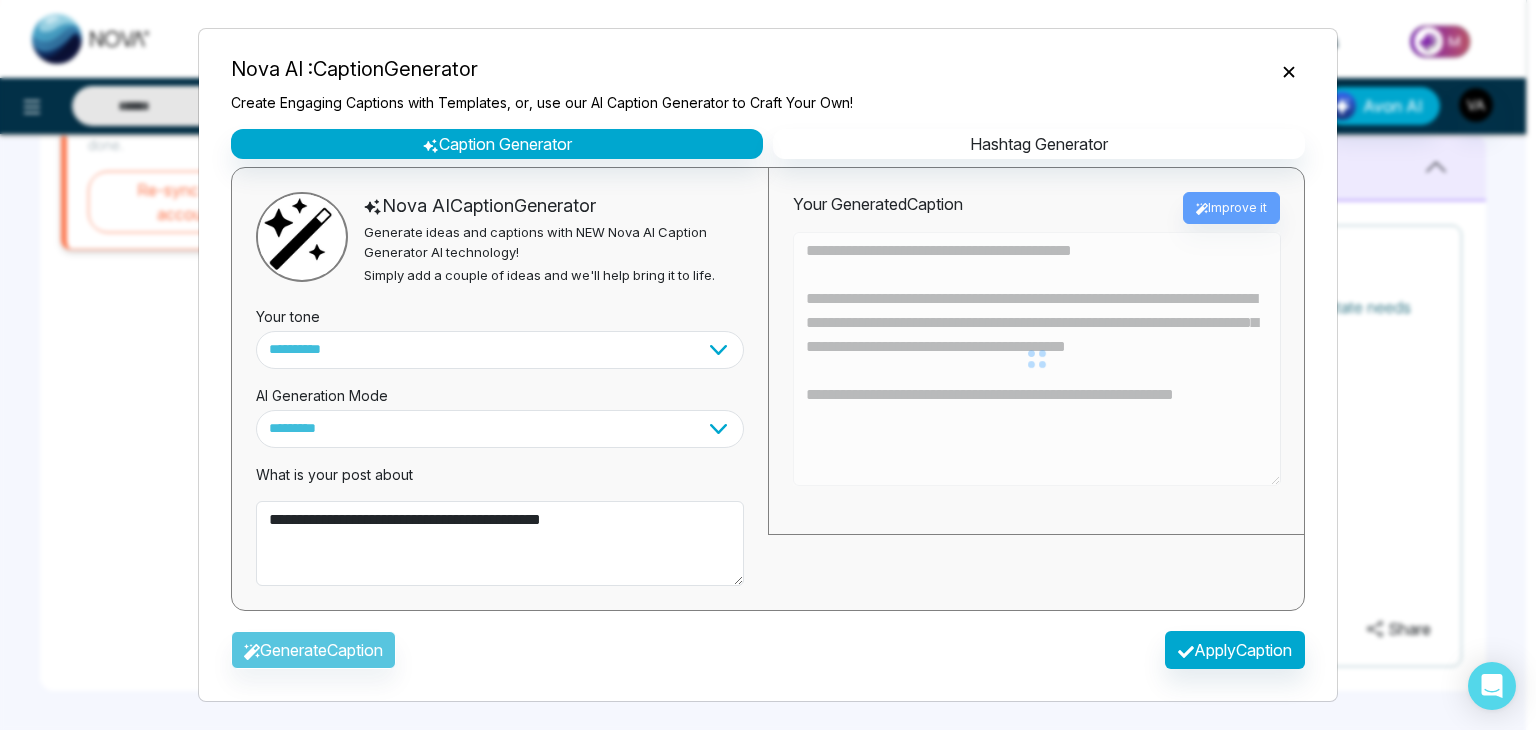 type on "**********" 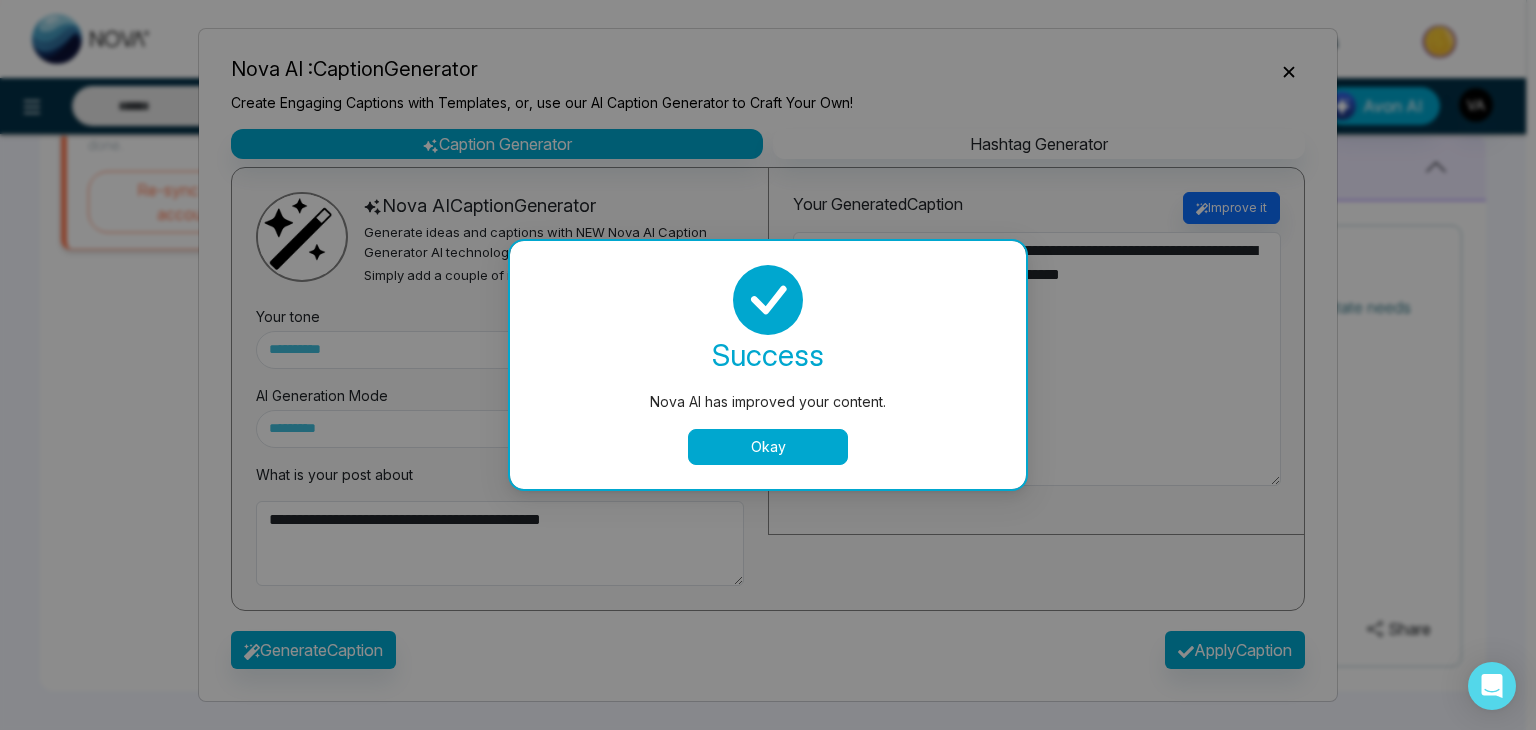click on "Okay" at bounding box center (768, 447) 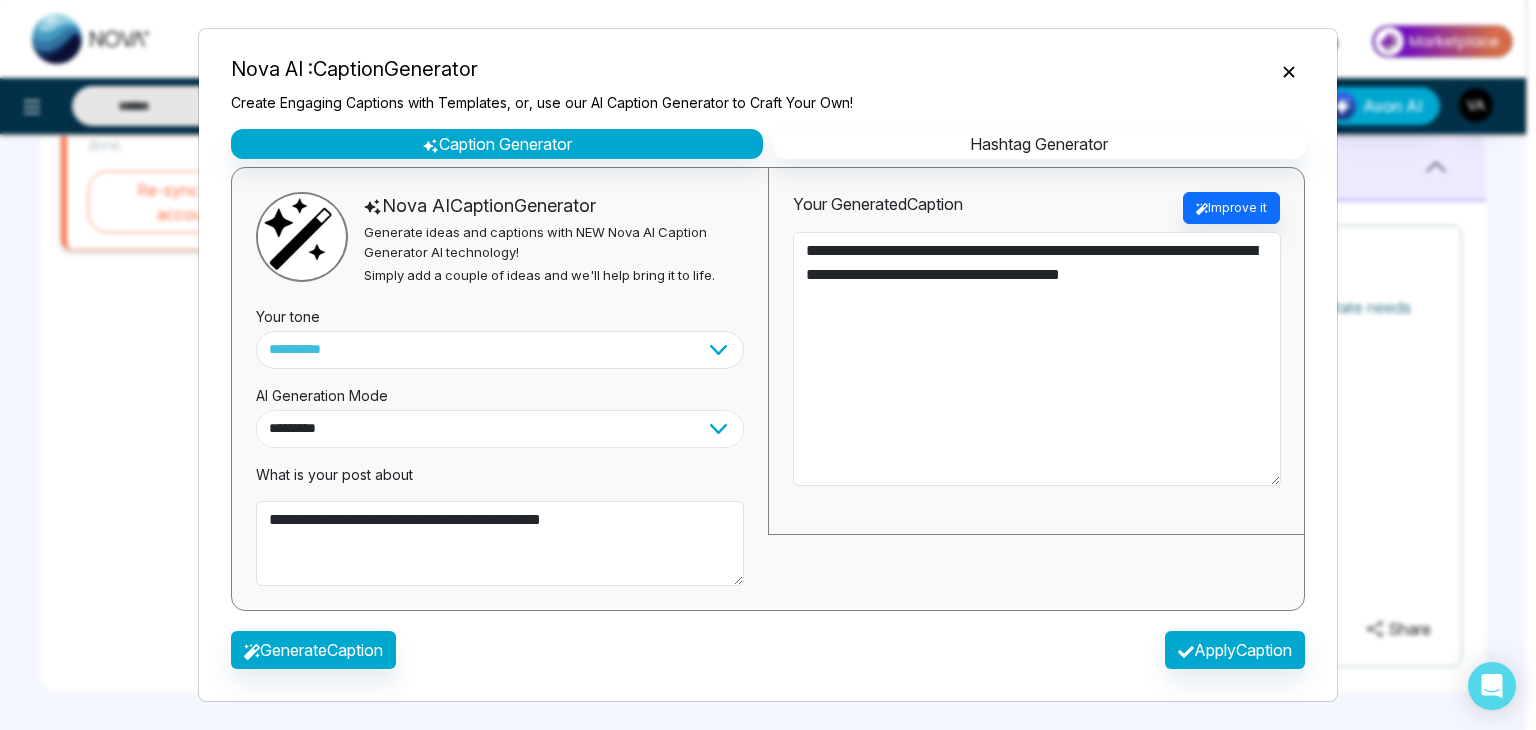 click on "**********" at bounding box center (500, 429) 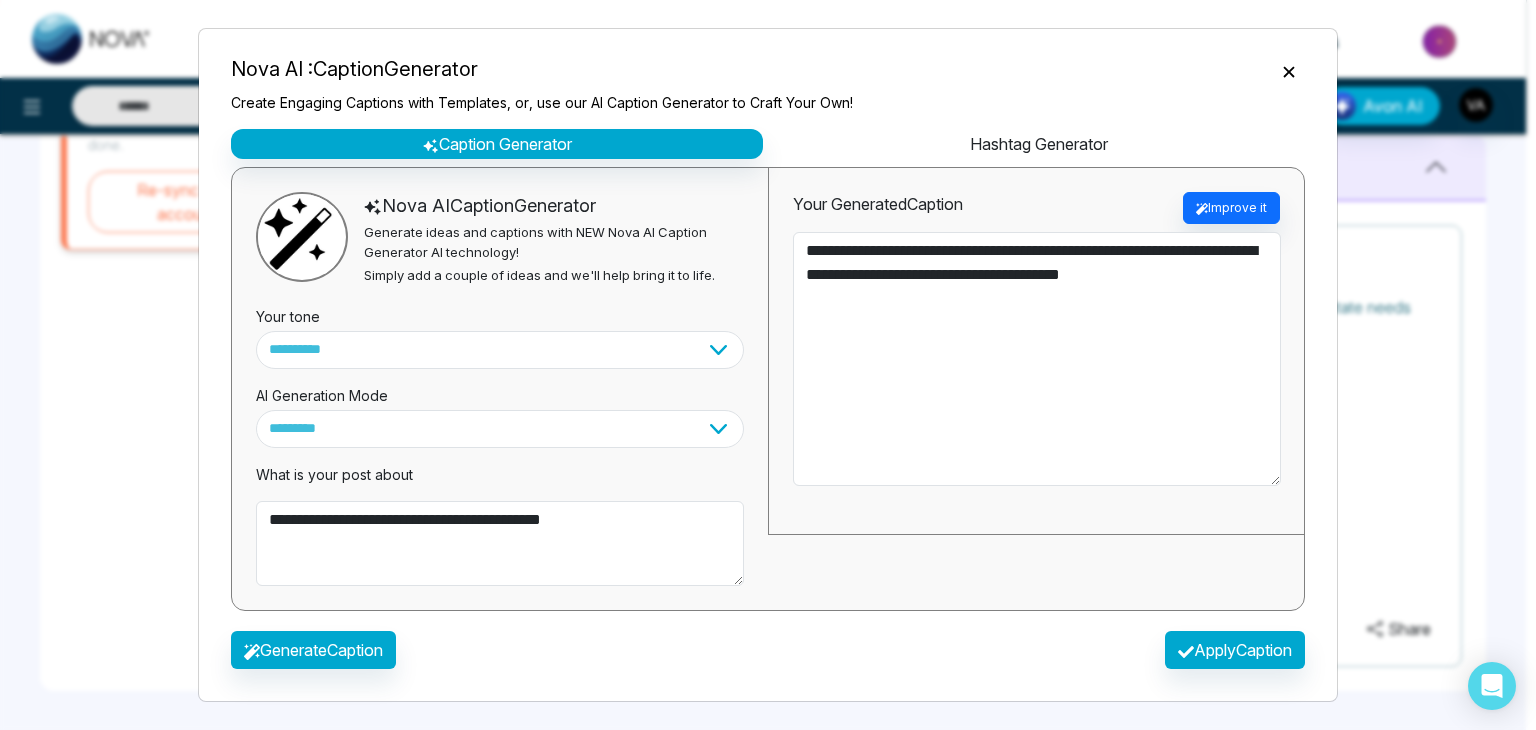 click on "Hashtag Generator" at bounding box center [1039, 144] 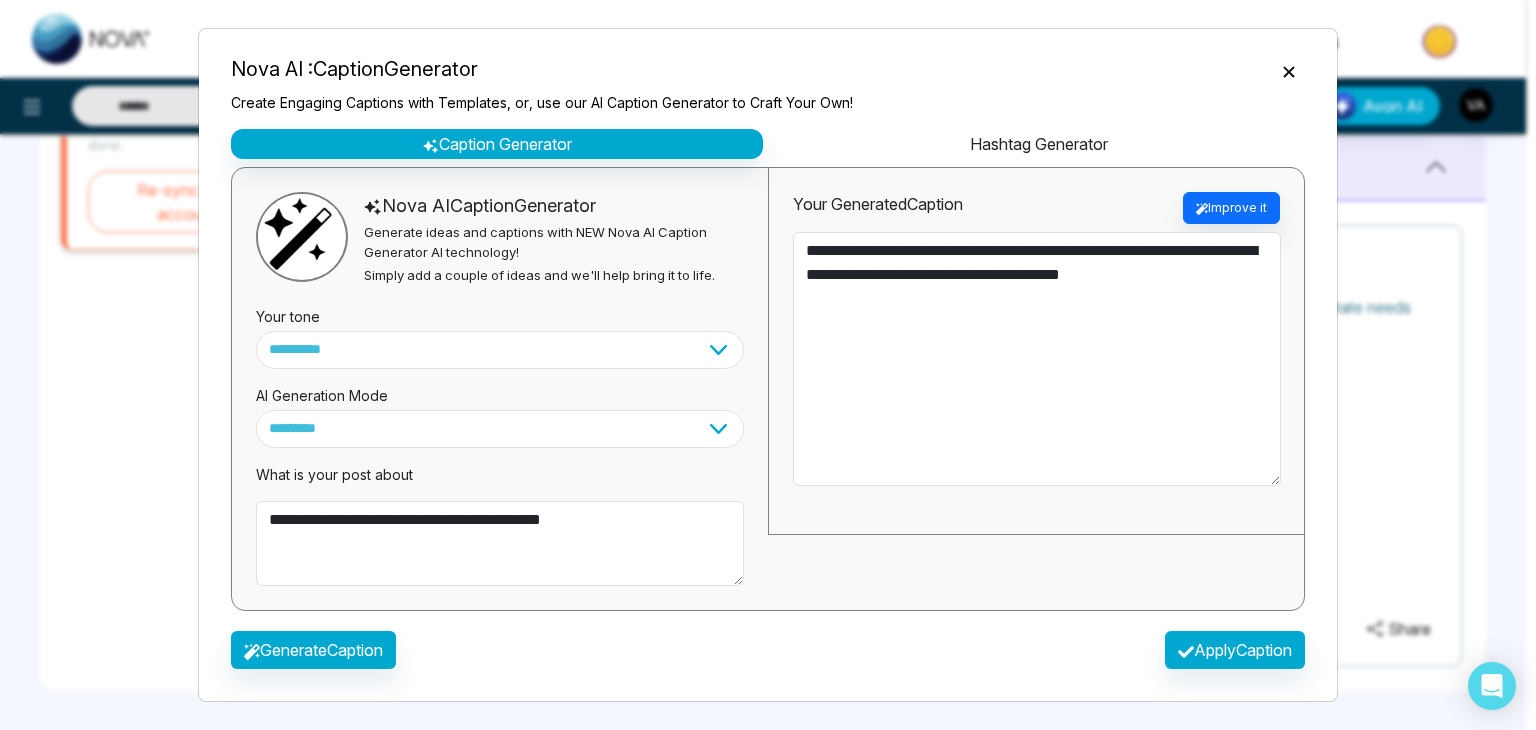 select on "********" 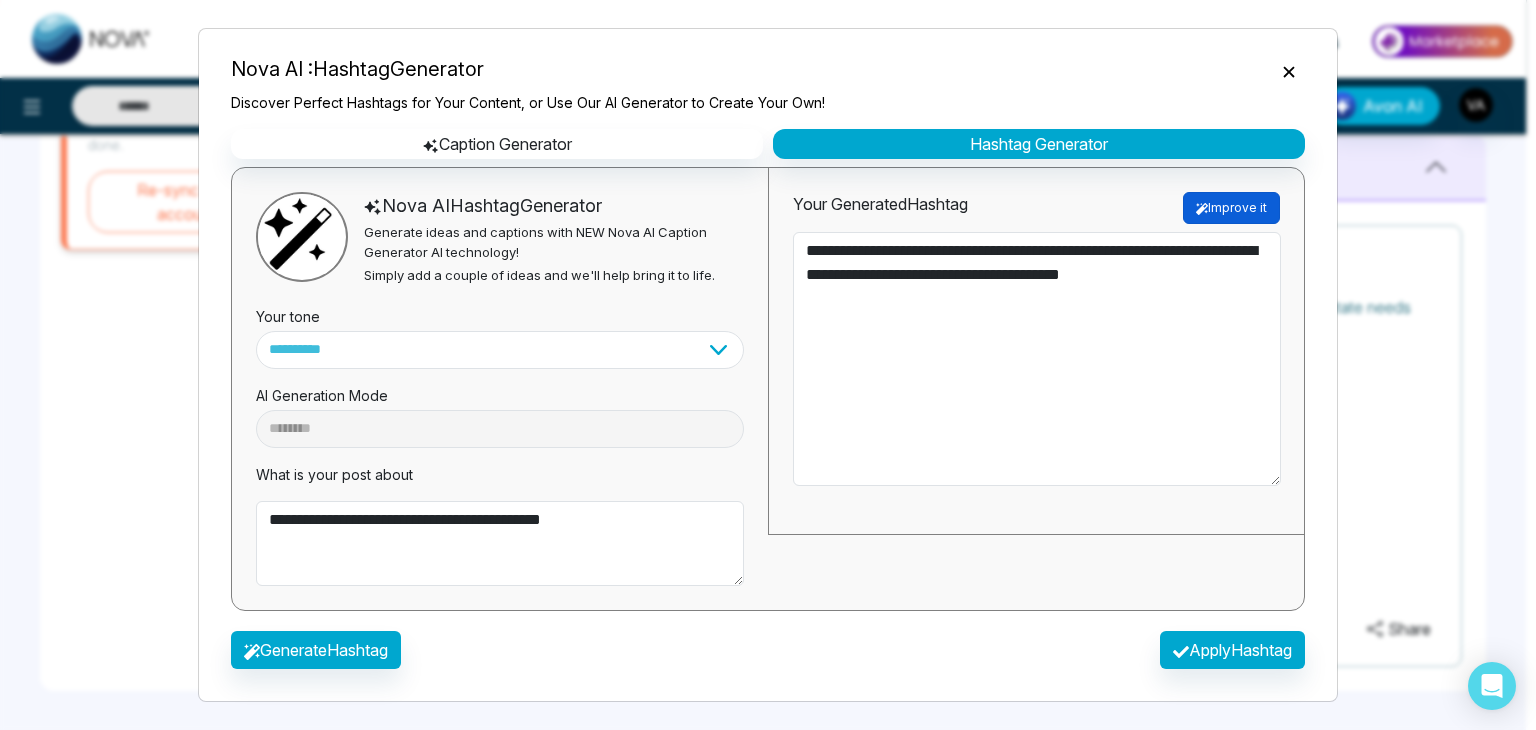 click on "Improve it" at bounding box center [1231, 208] 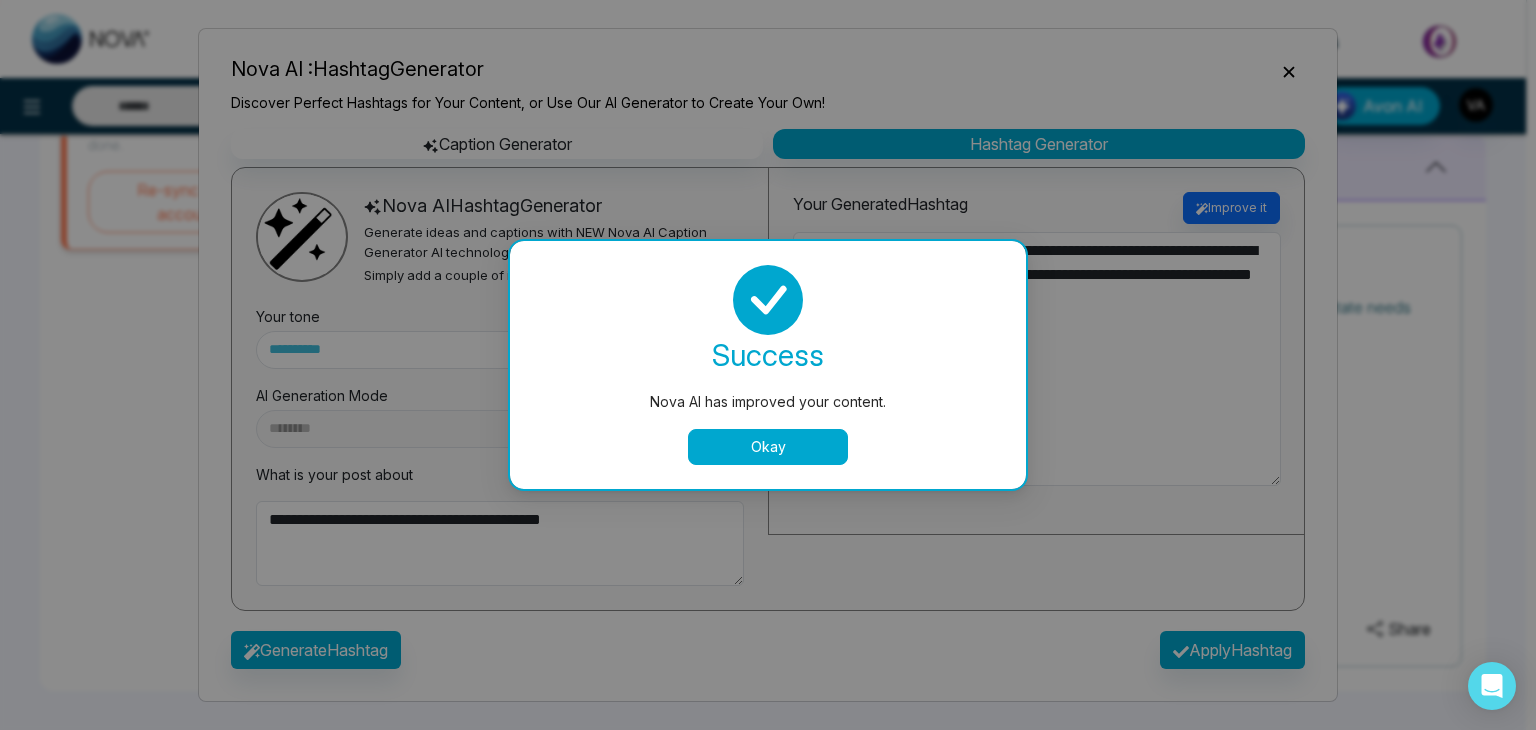 click on "Okay" at bounding box center [768, 447] 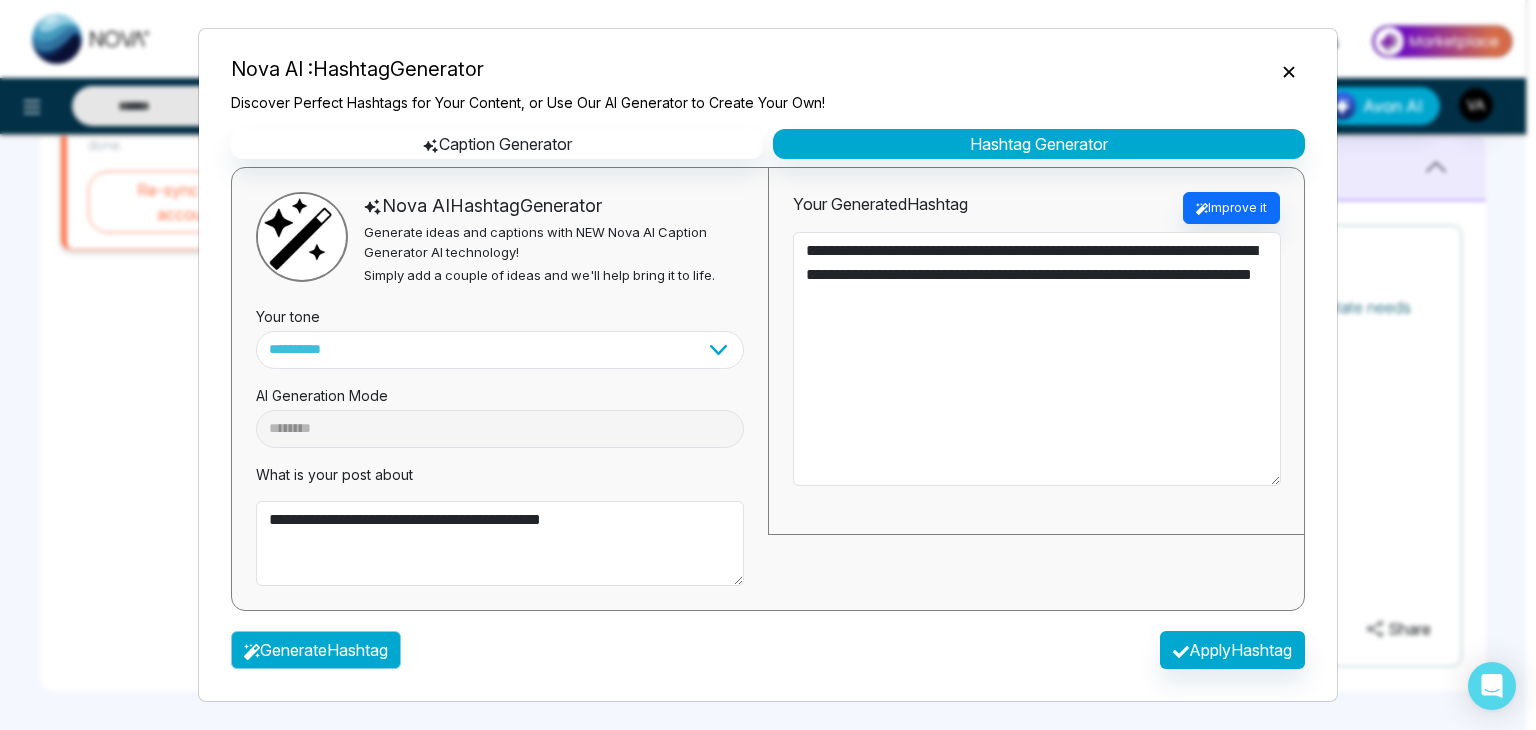click on "Generate  Hashtag" at bounding box center (316, 650) 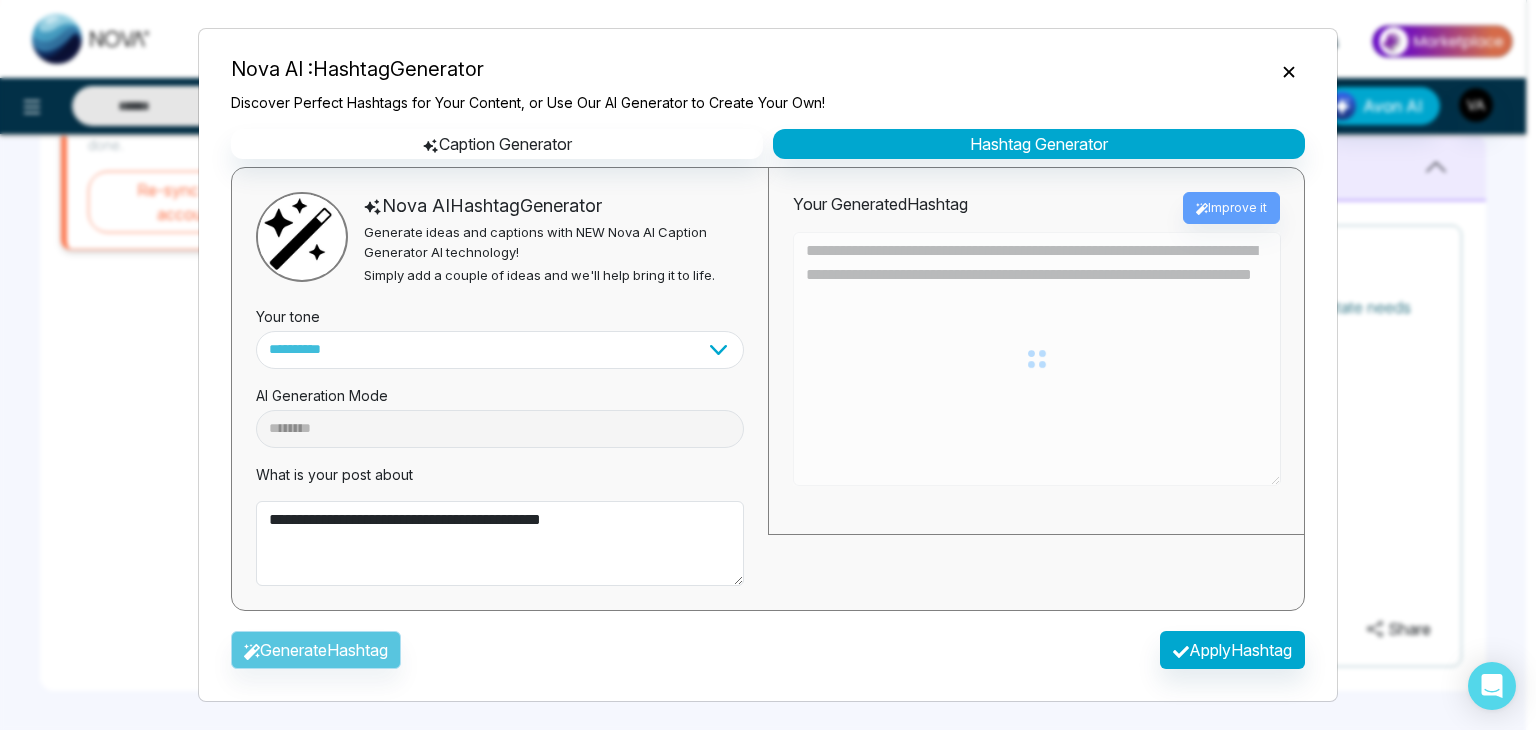 type on "**********" 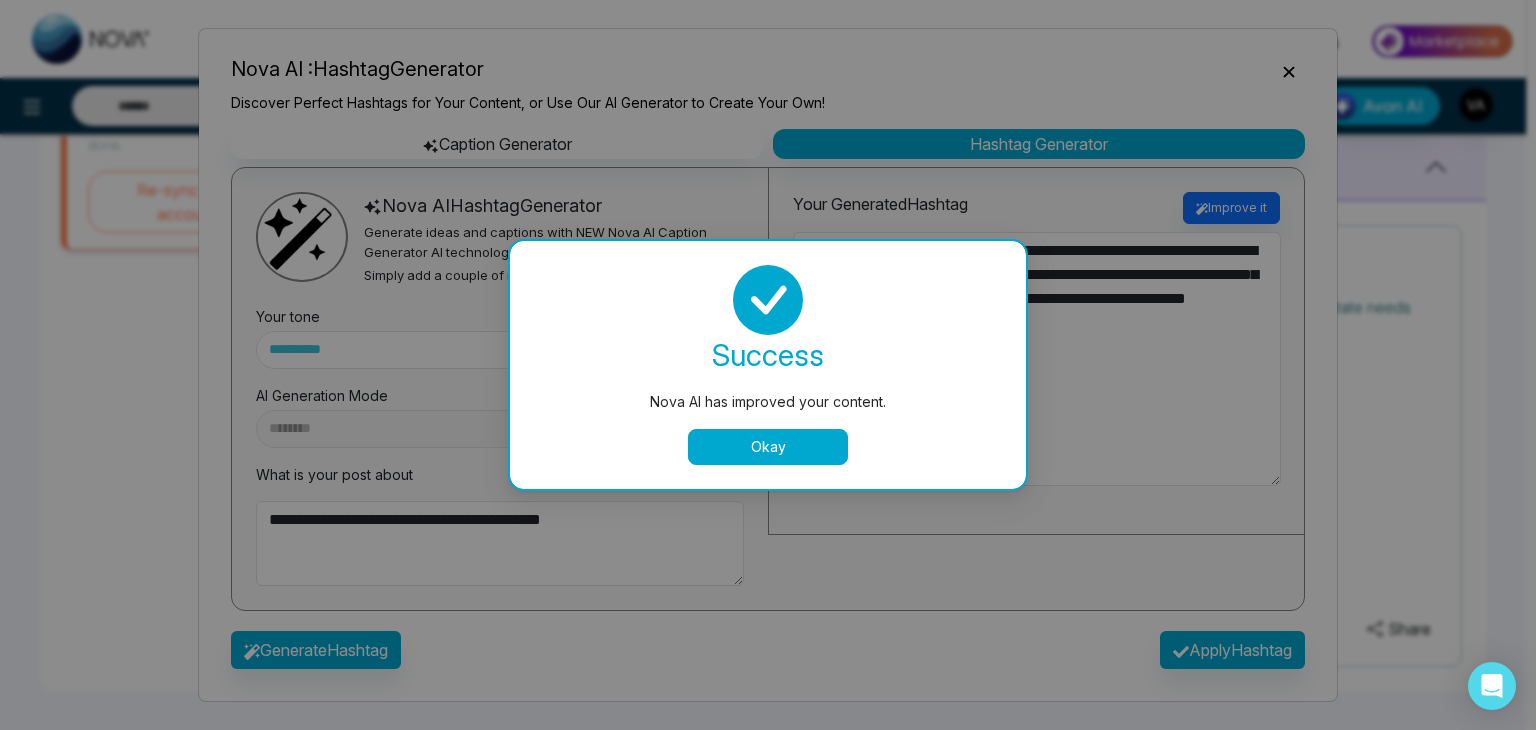 click on "Okay" at bounding box center (768, 447) 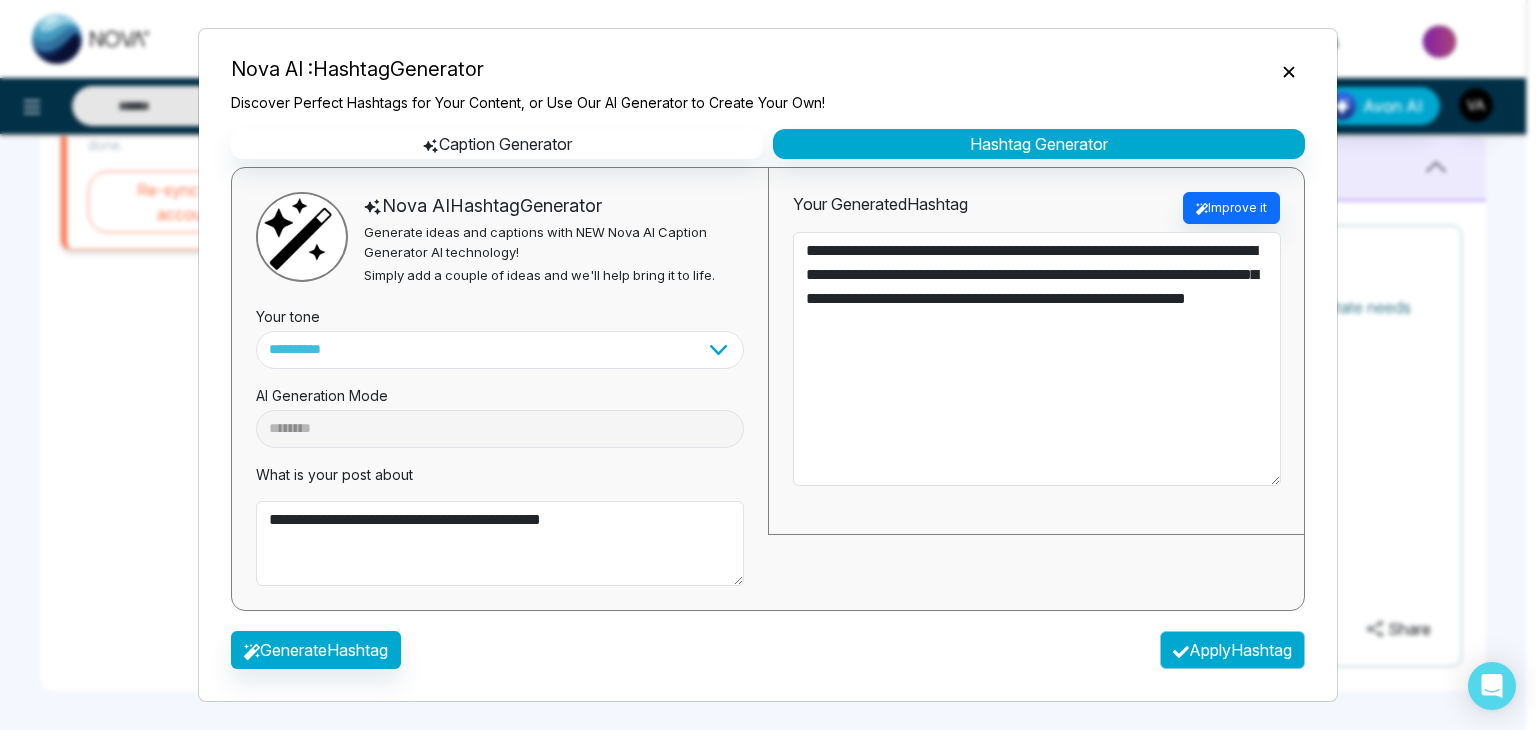 click on "Apply  Hashtag" at bounding box center [1232, 650] 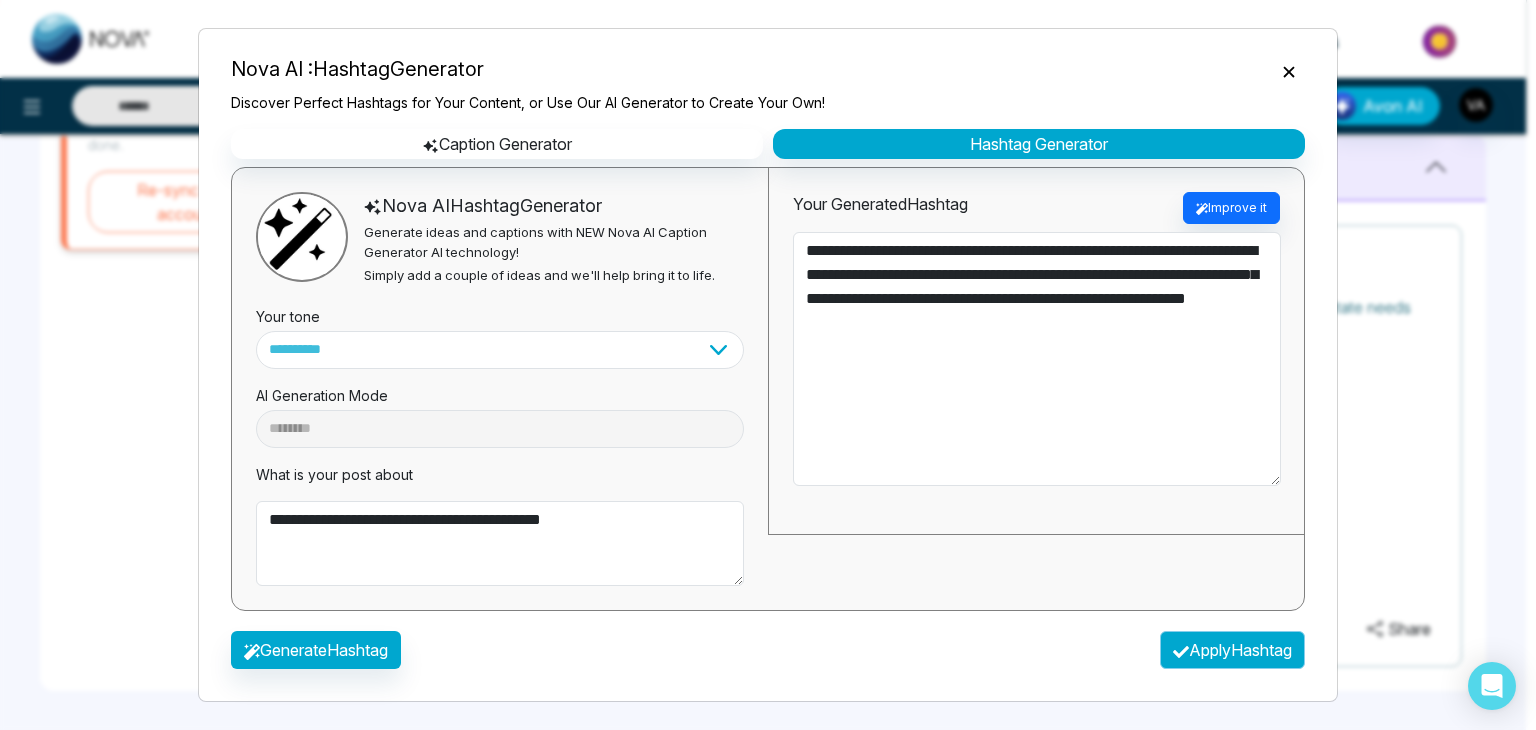 type on "**********" 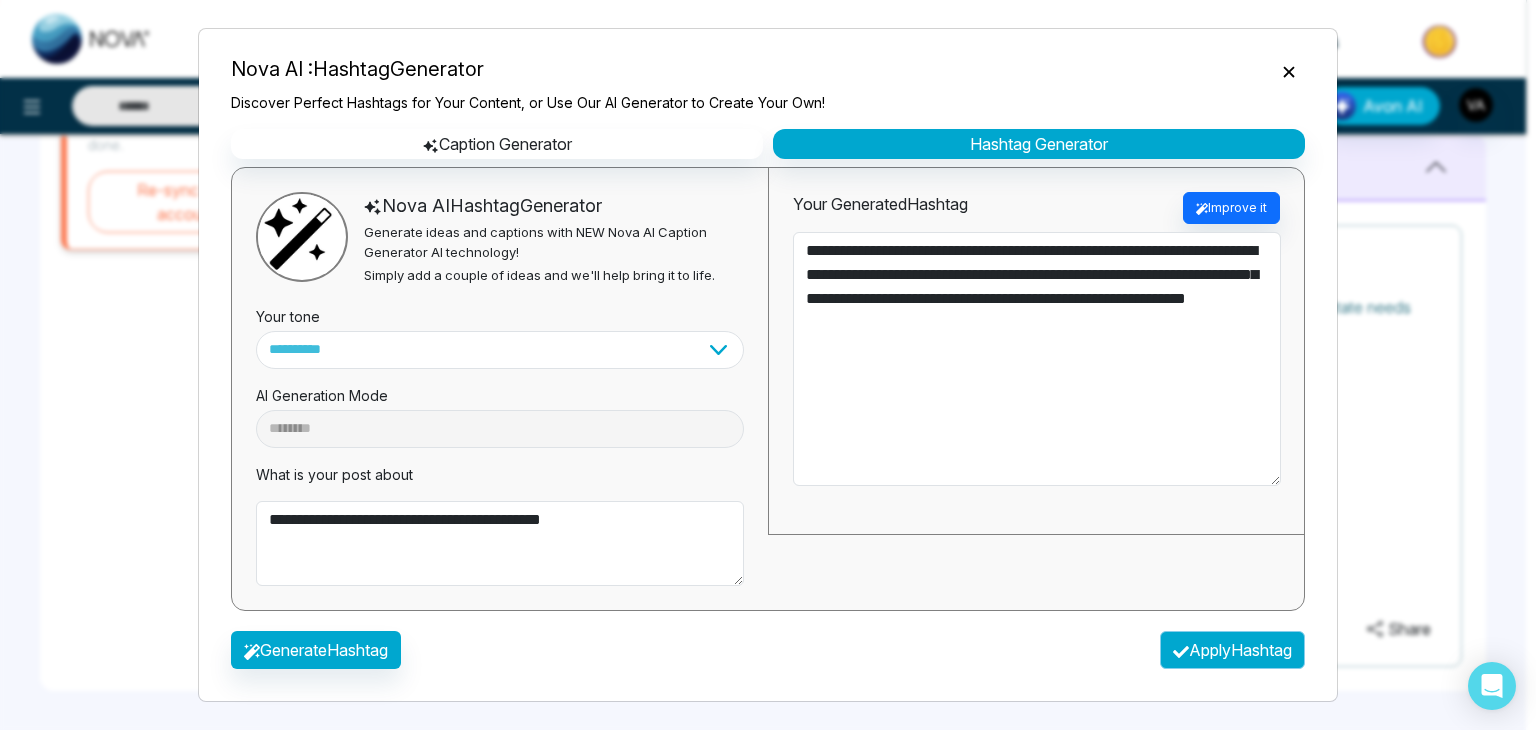type on "**********" 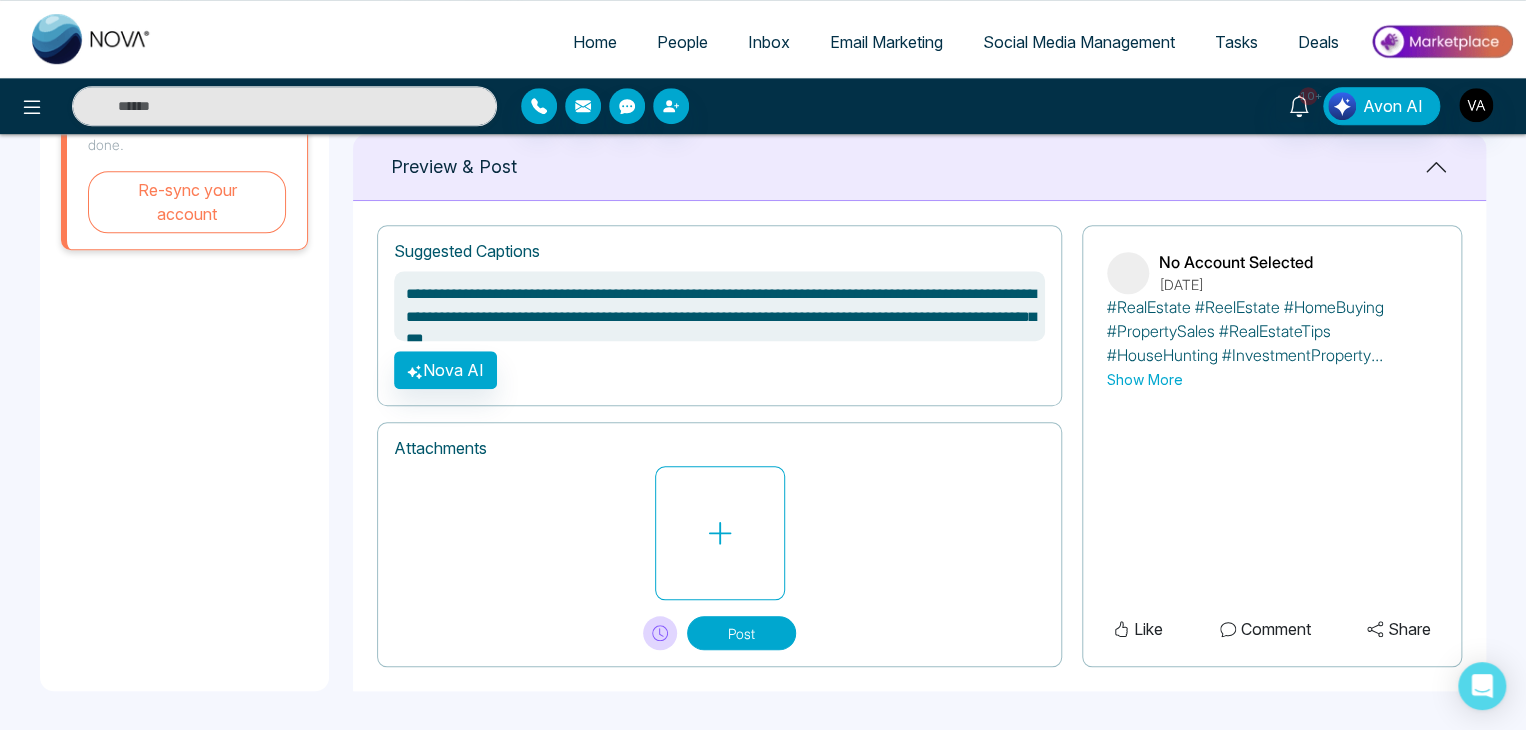 click on "Show More" at bounding box center [1145, 379] 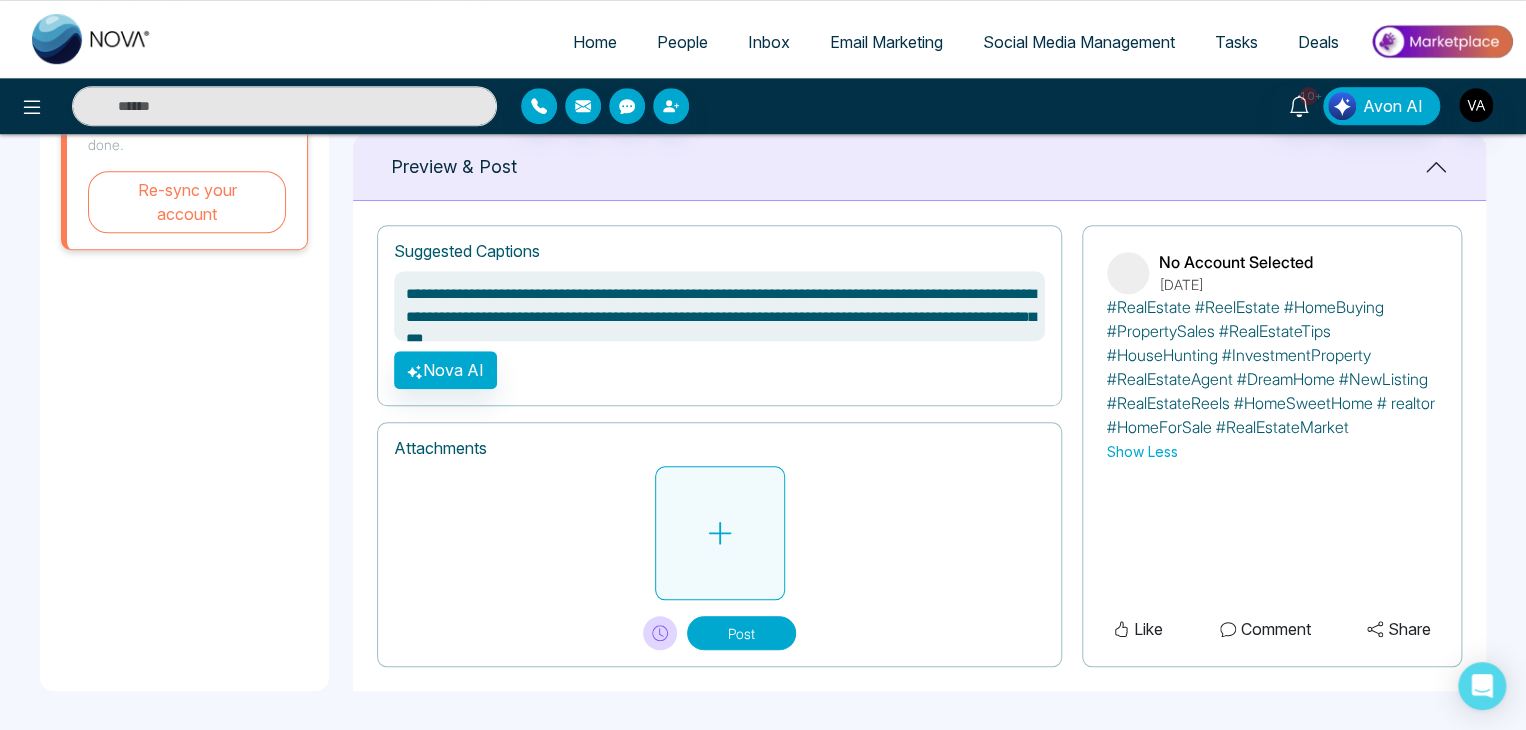 click 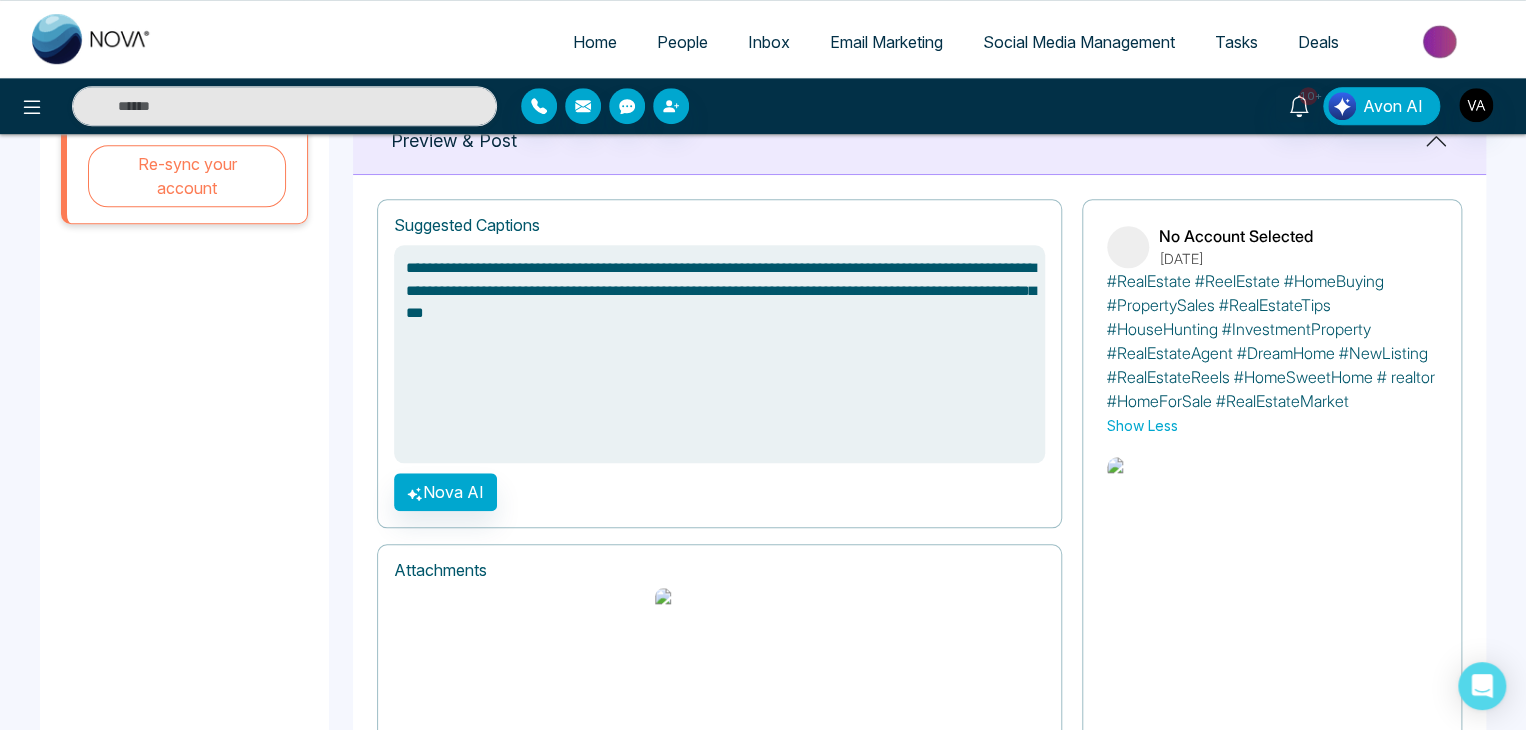 scroll, scrollTop: 881, scrollLeft: 0, axis: vertical 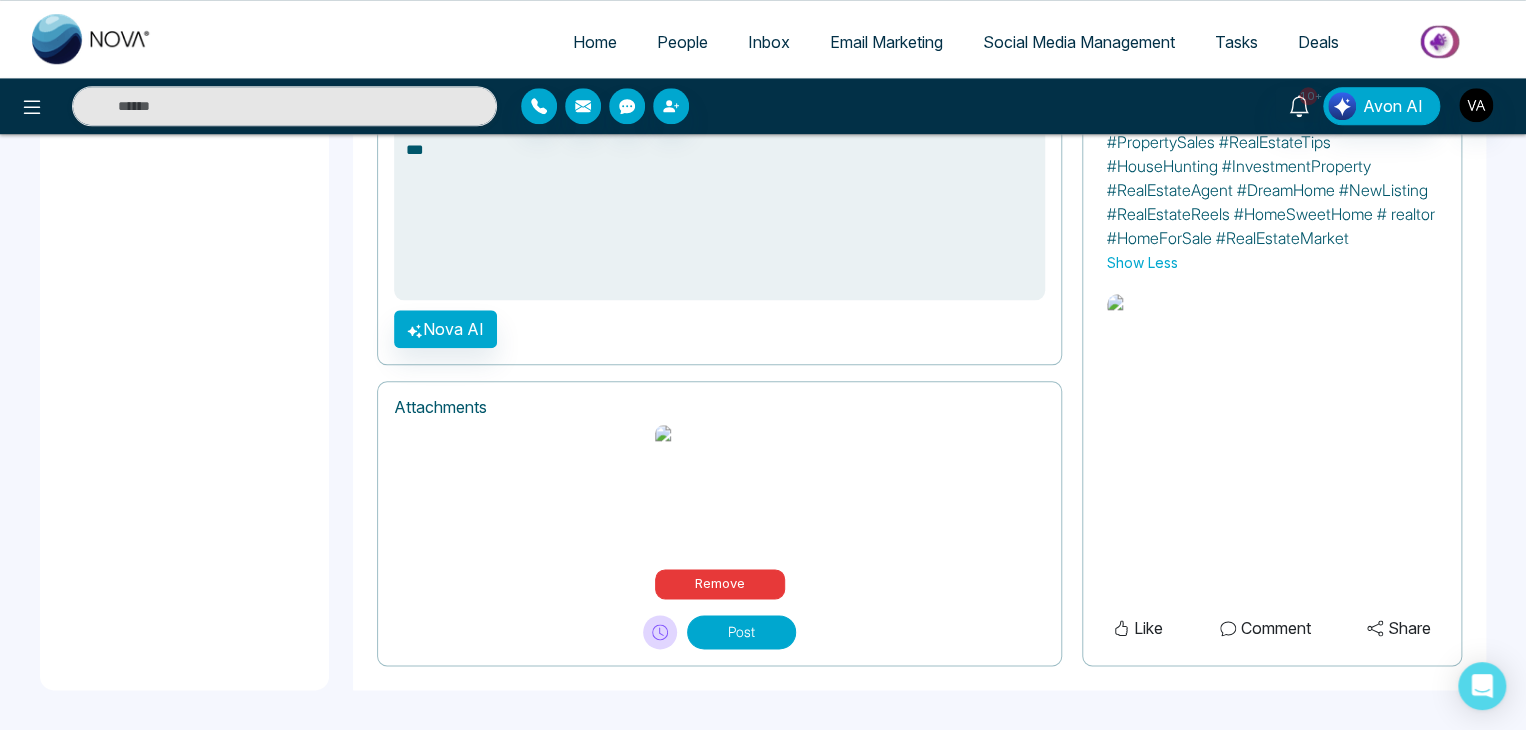 click on "Post" at bounding box center (741, 632) 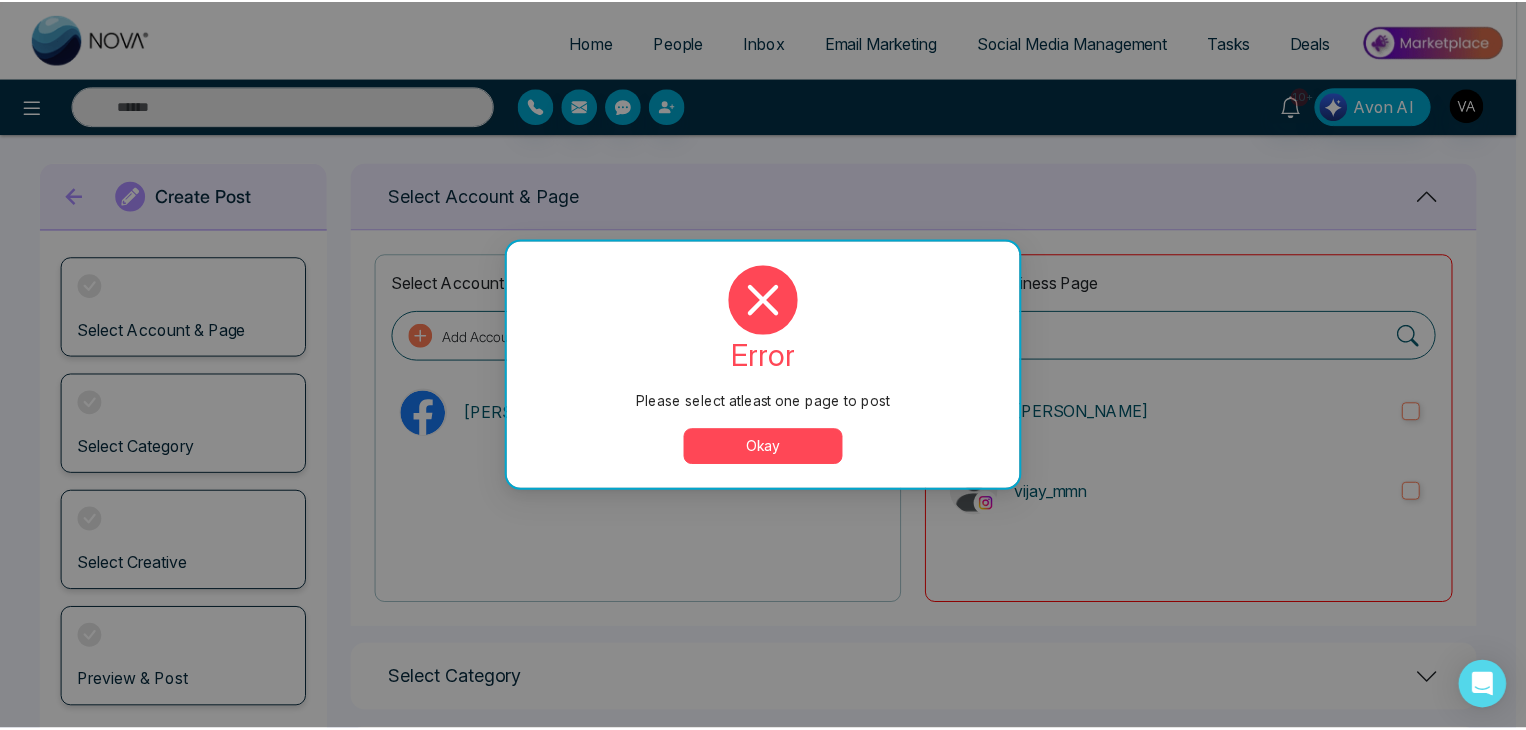 scroll, scrollTop: 0, scrollLeft: 0, axis: both 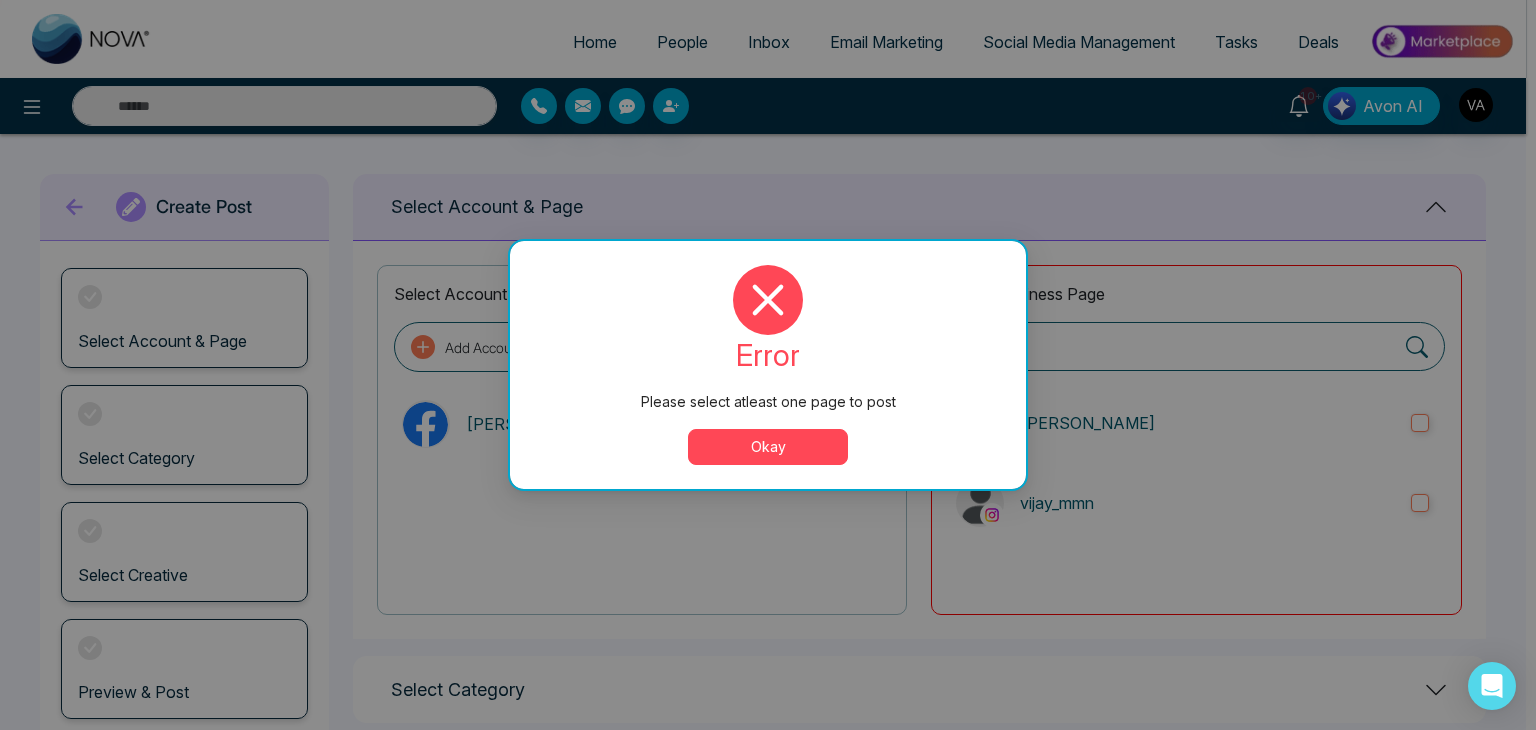 click on "Okay" at bounding box center [768, 447] 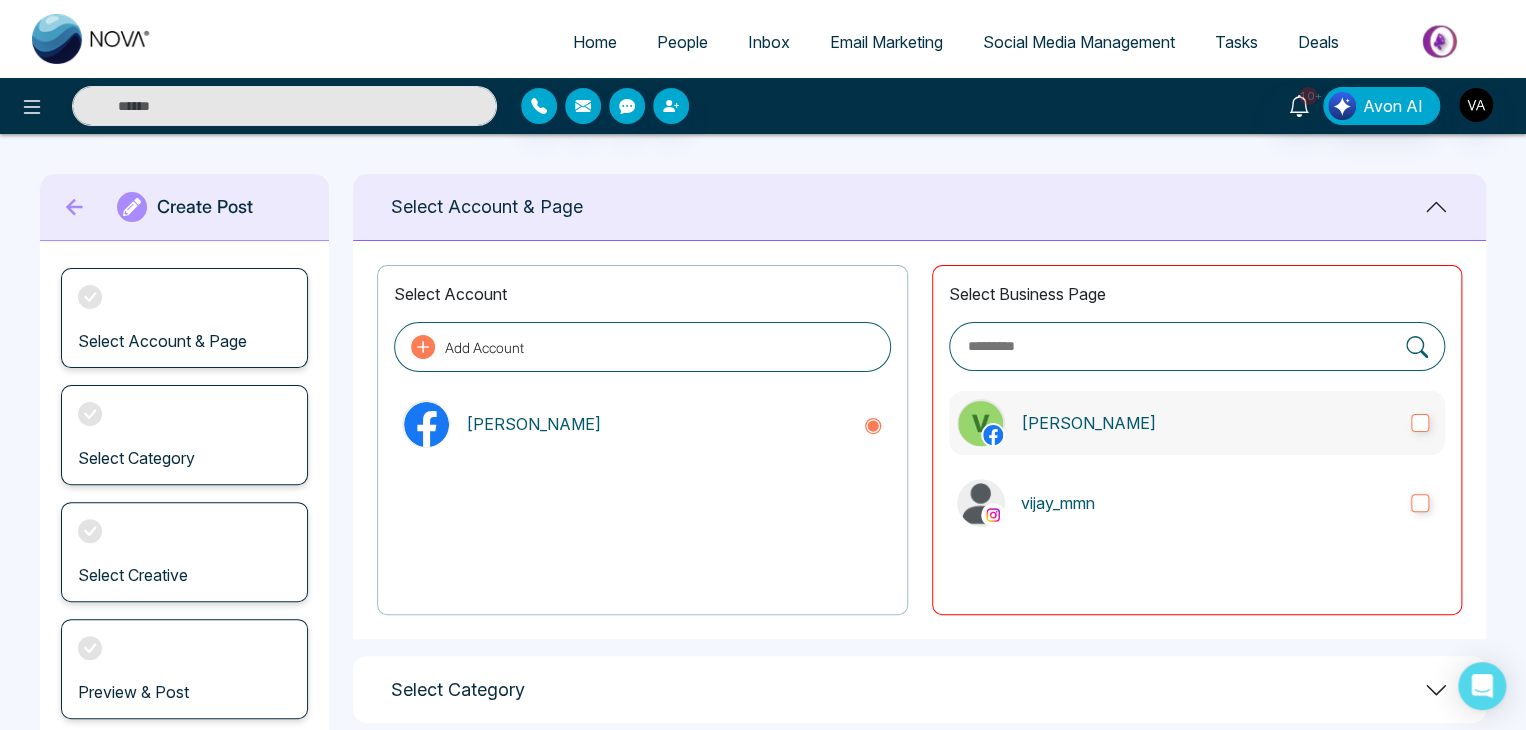 click on "[PERSON_NAME]" at bounding box center (1197, 423) 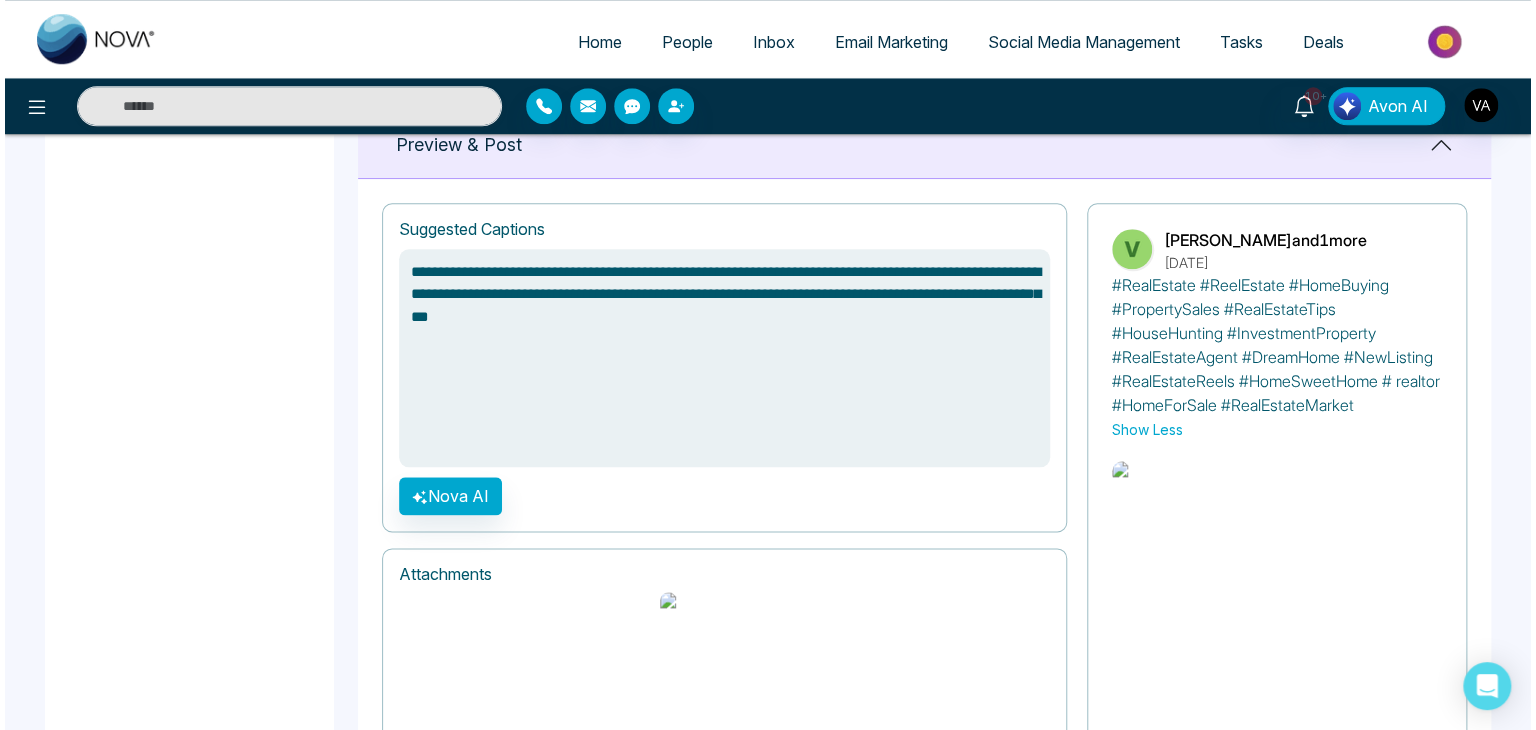 scroll, scrollTop: 952, scrollLeft: 0, axis: vertical 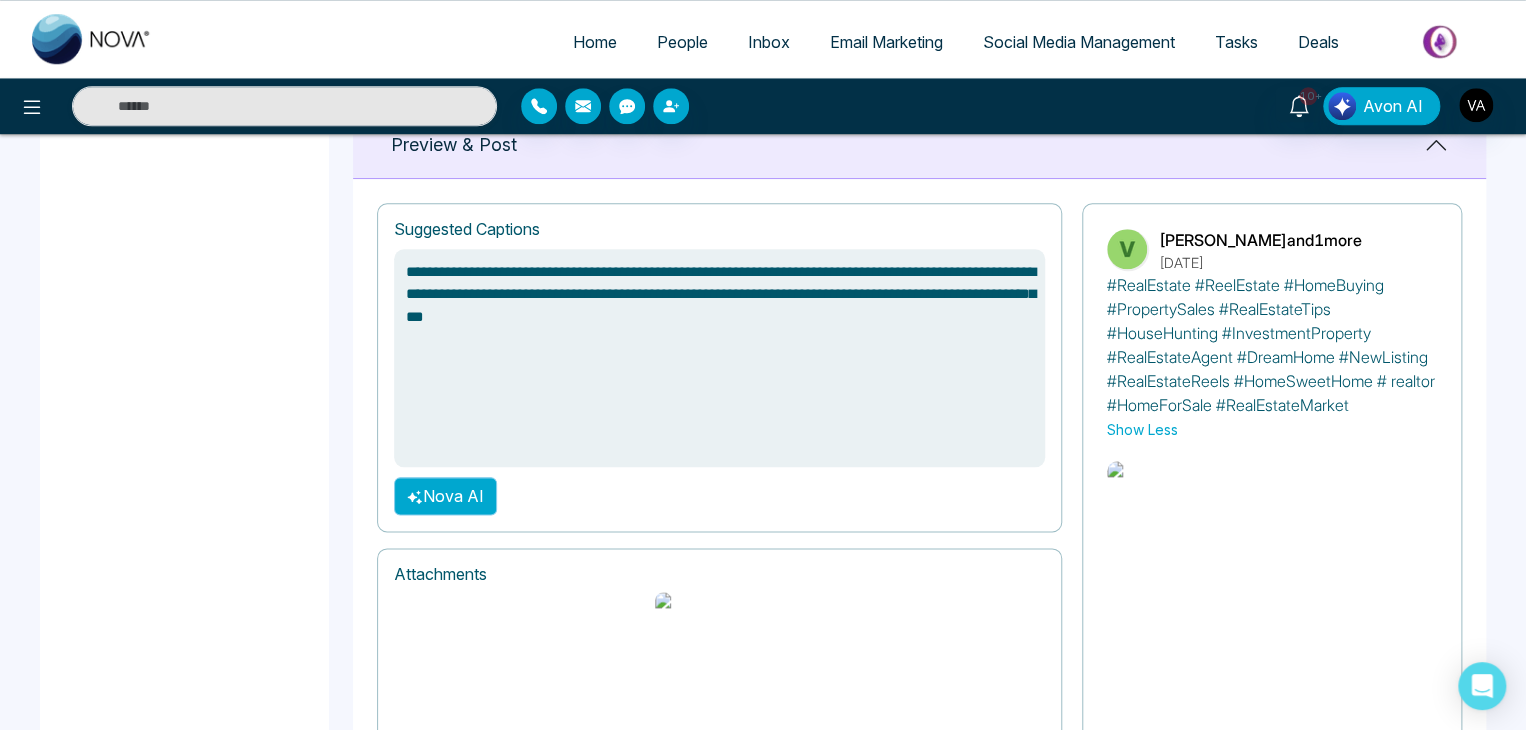 click on "Nova AI" at bounding box center [445, 496] 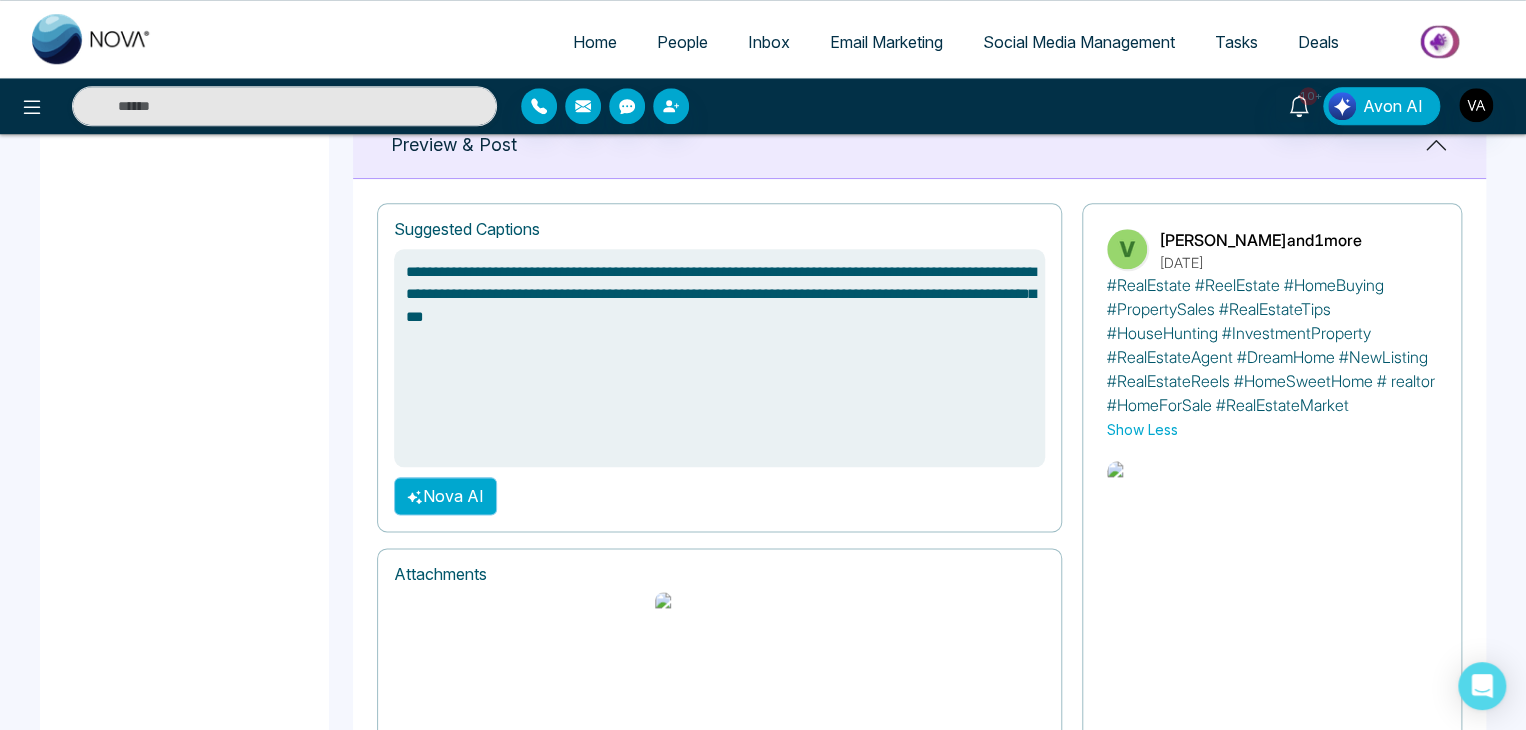 select on "***" 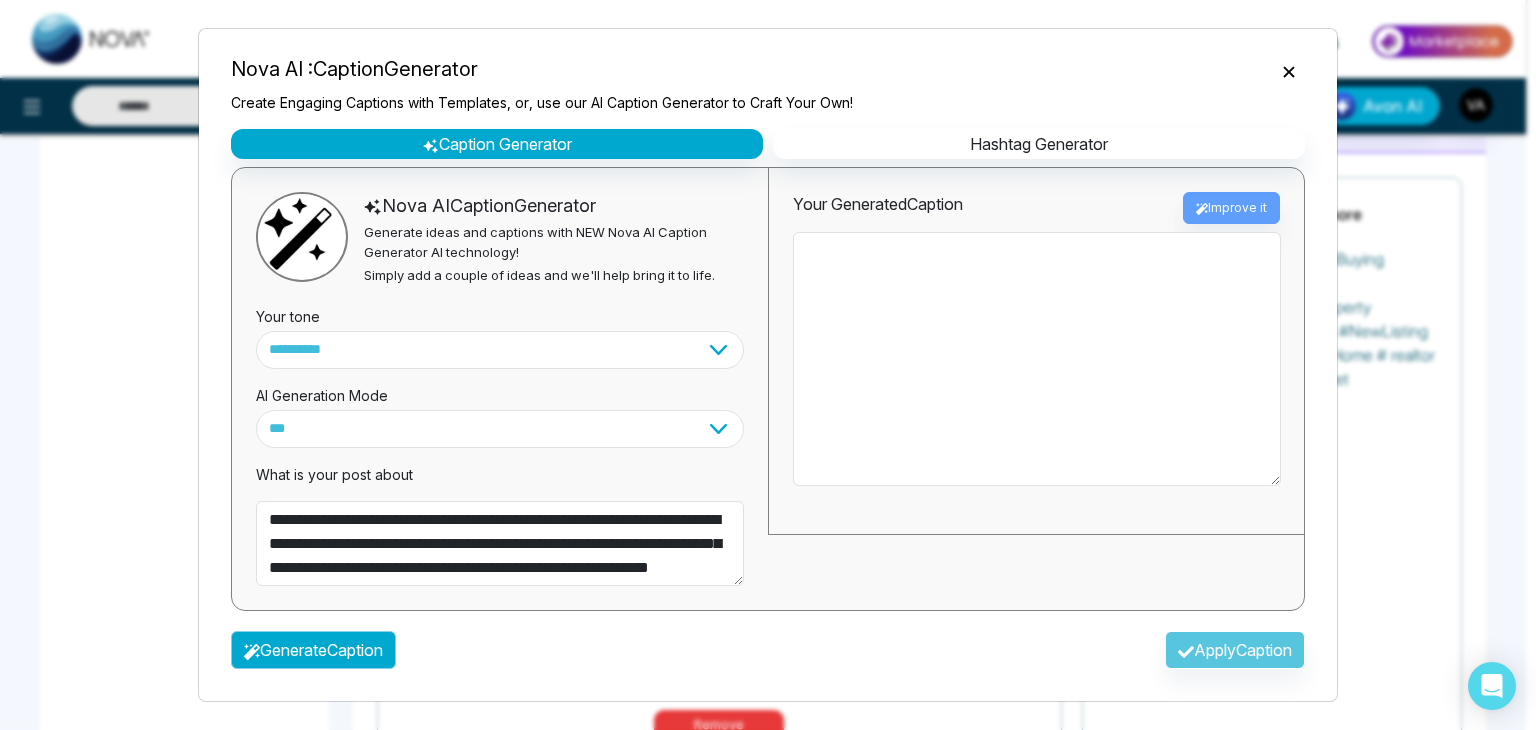 click on "Generate  Caption" at bounding box center [313, 650] 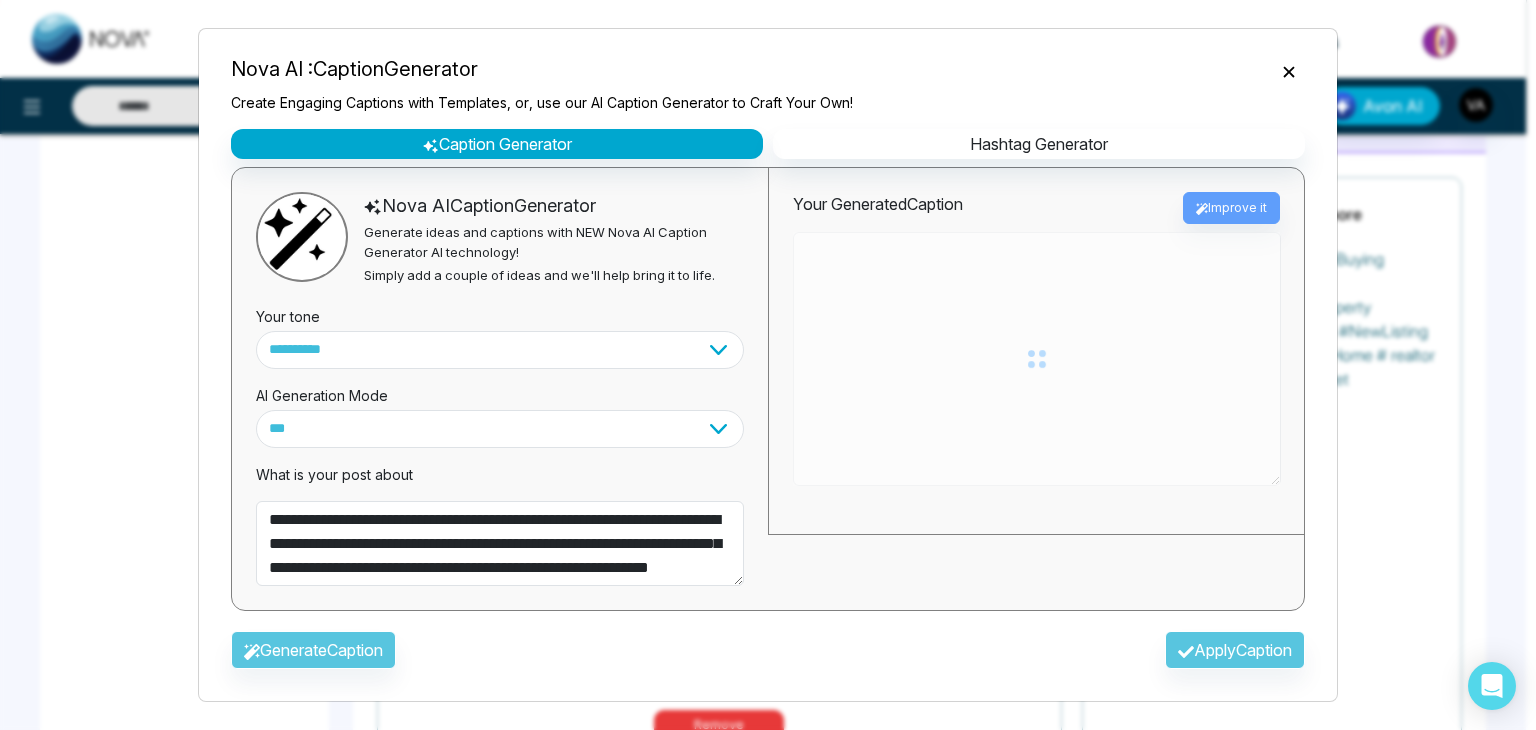 type on "**********" 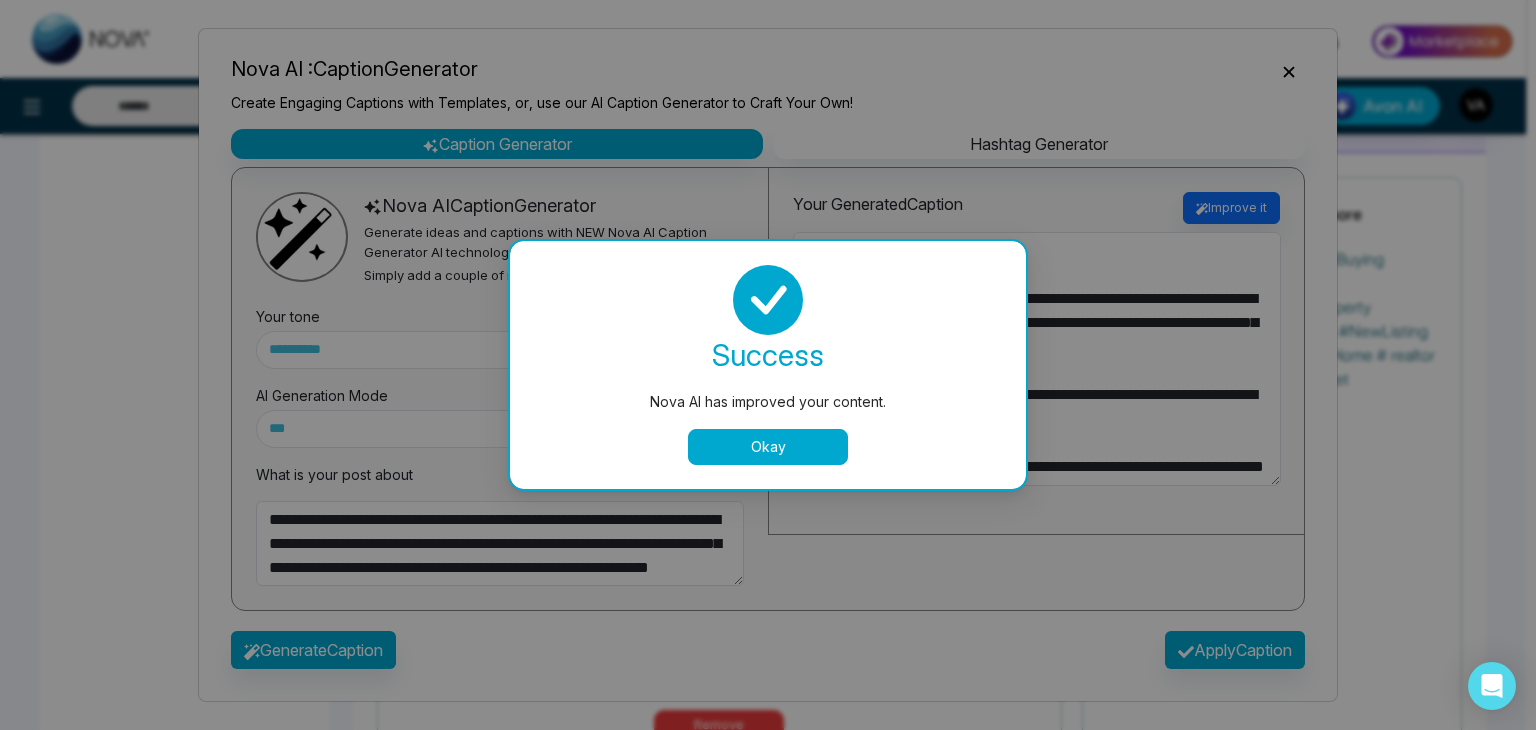 click on "Okay" at bounding box center [768, 447] 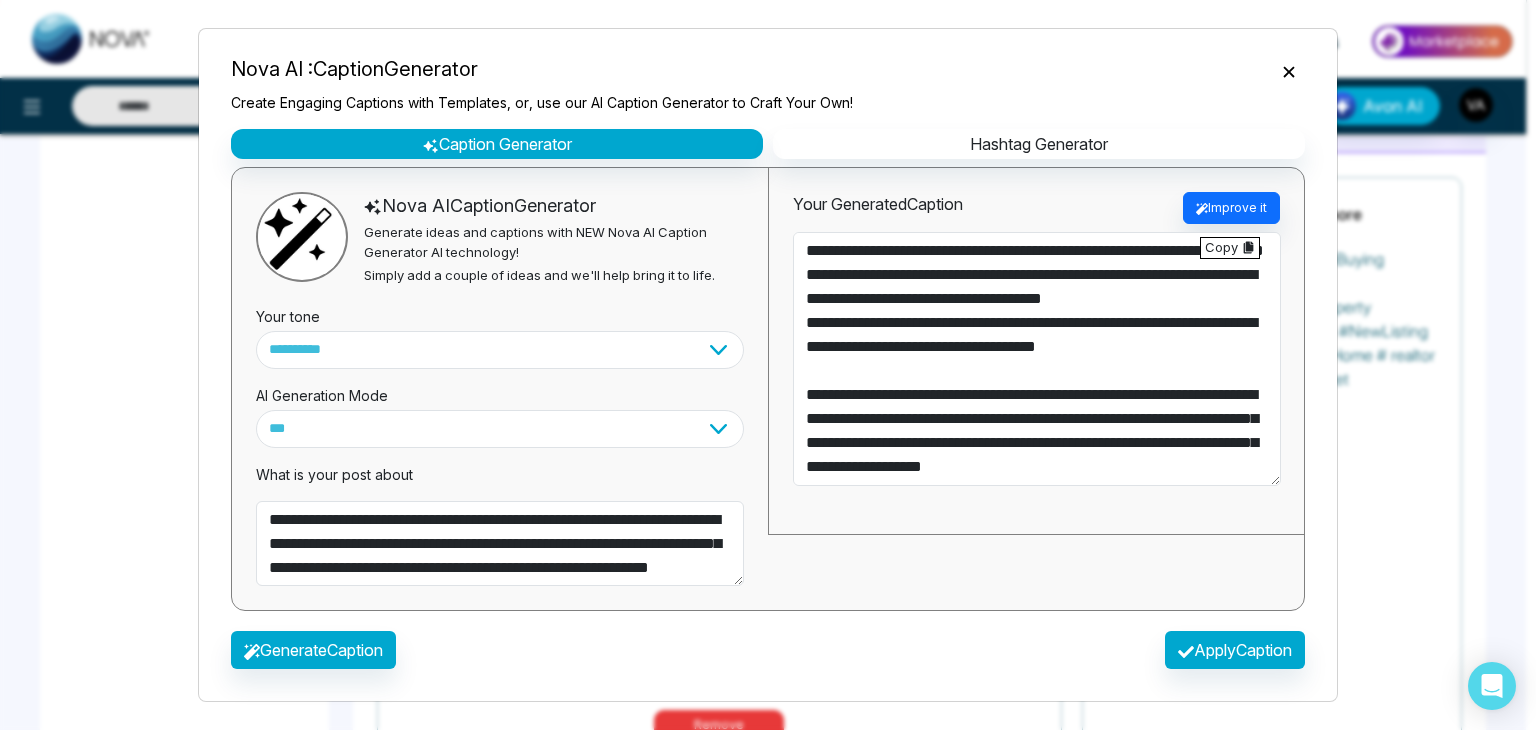 scroll, scrollTop: 288, scrollLeft: 0, axis: vertical 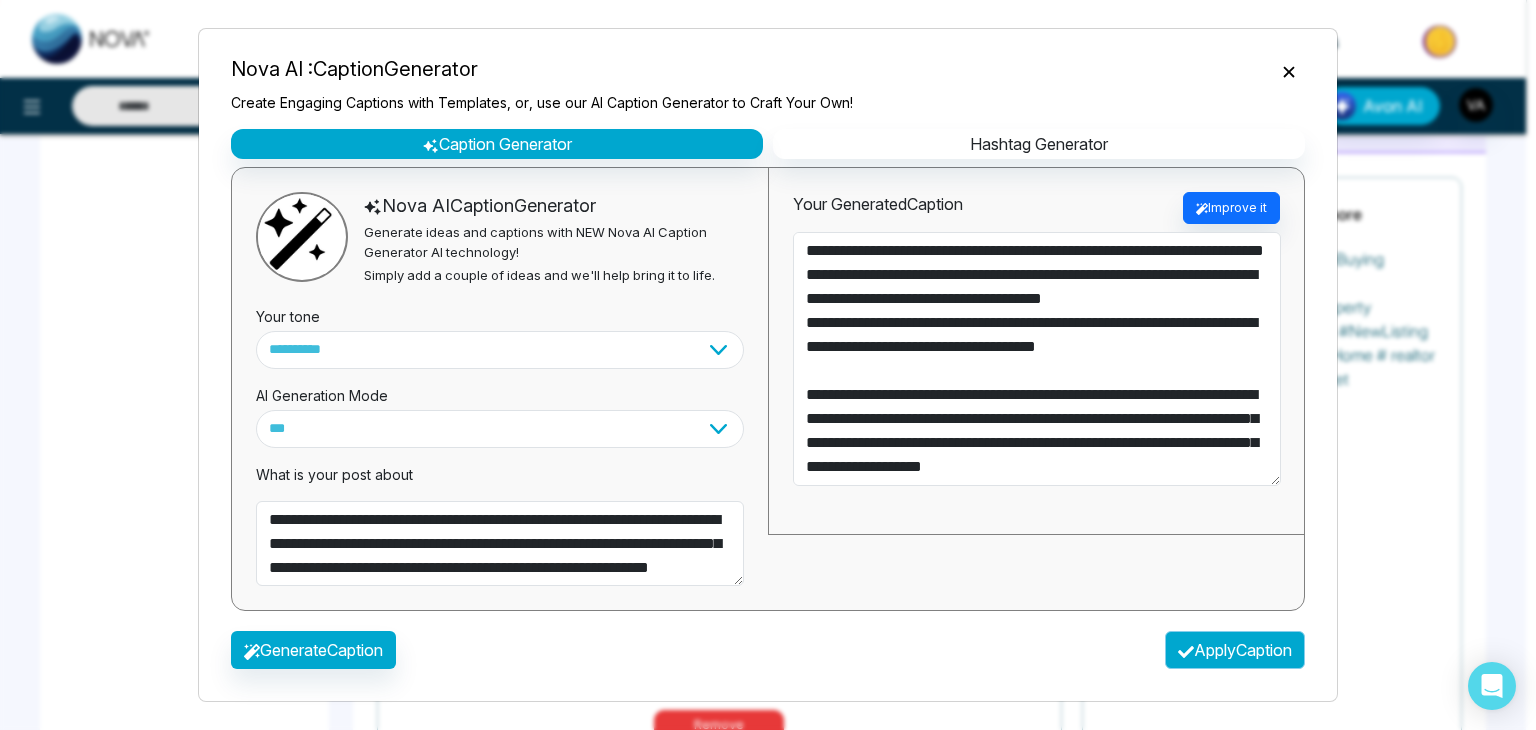 click on "Apply  Caption" at bounding box center [1235, 650] 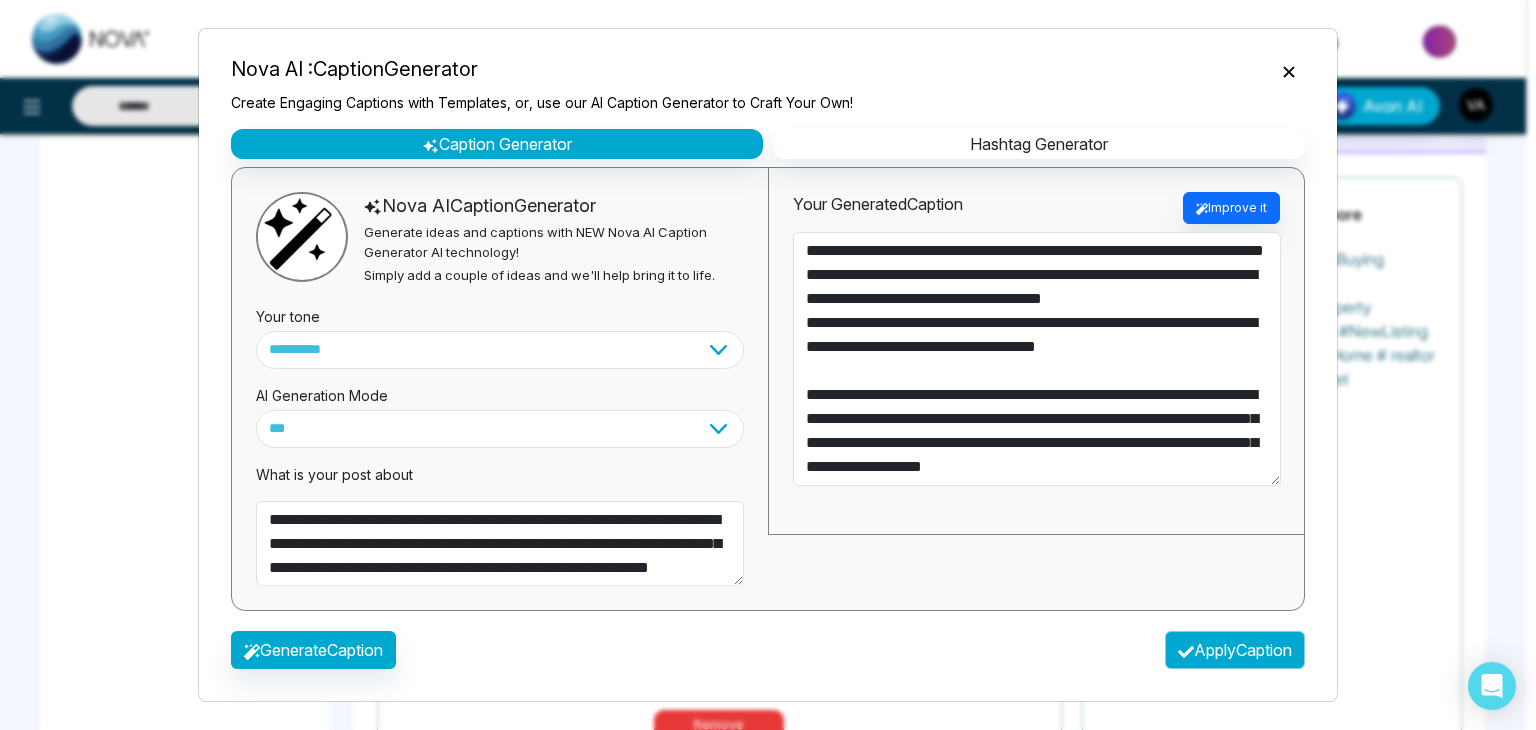 type on "**********" 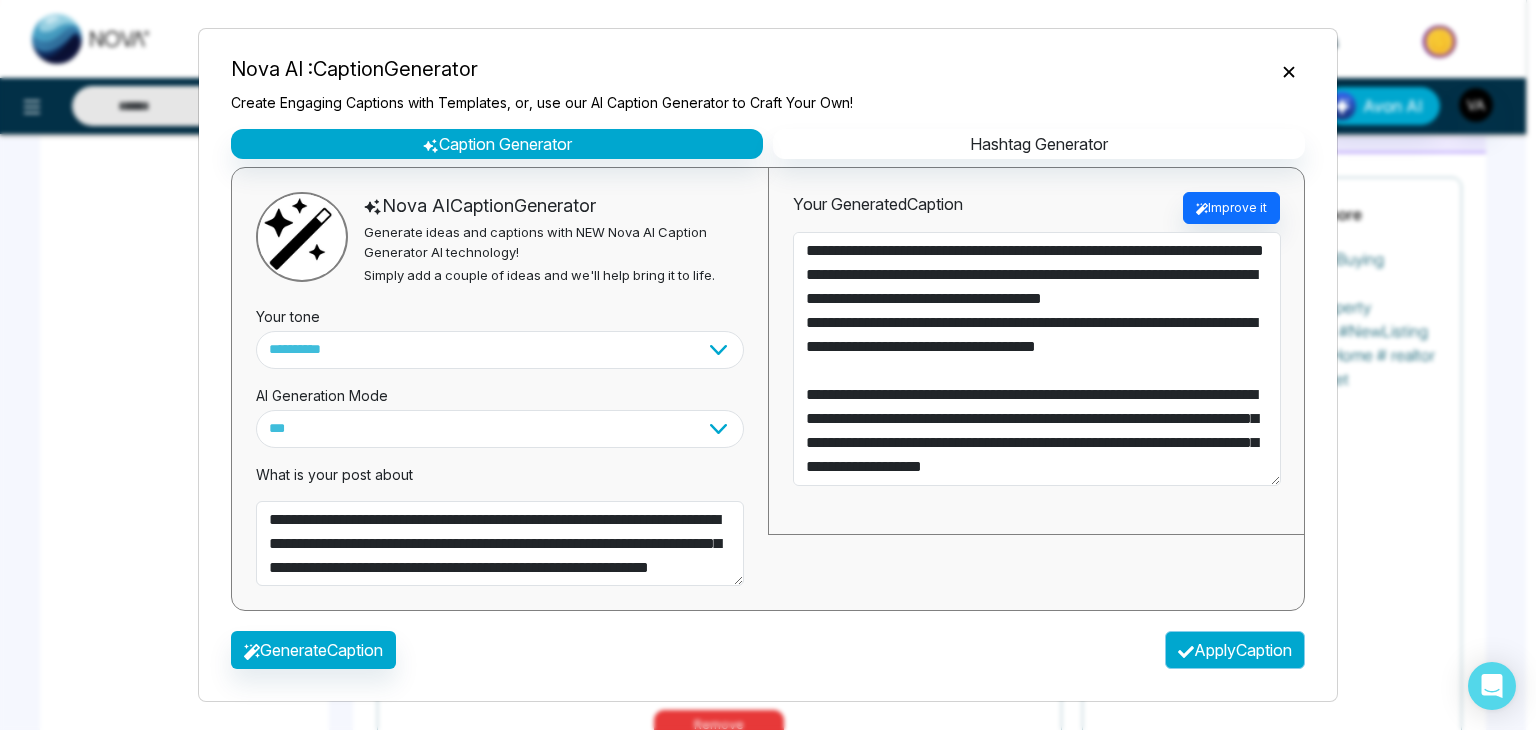 type on "**********" 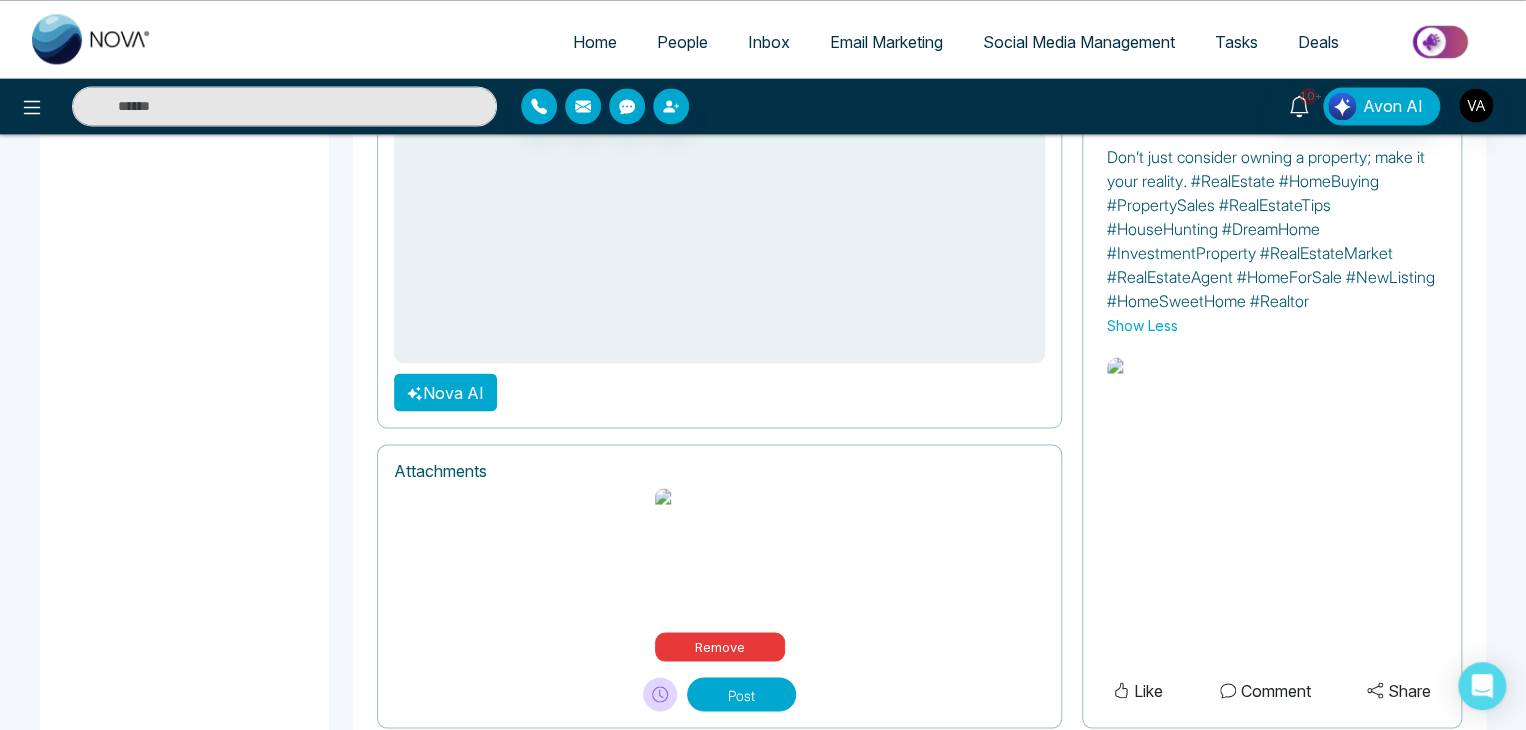 scroll, scrollTop: 1598, scrollLeft: 0, axis: vertical 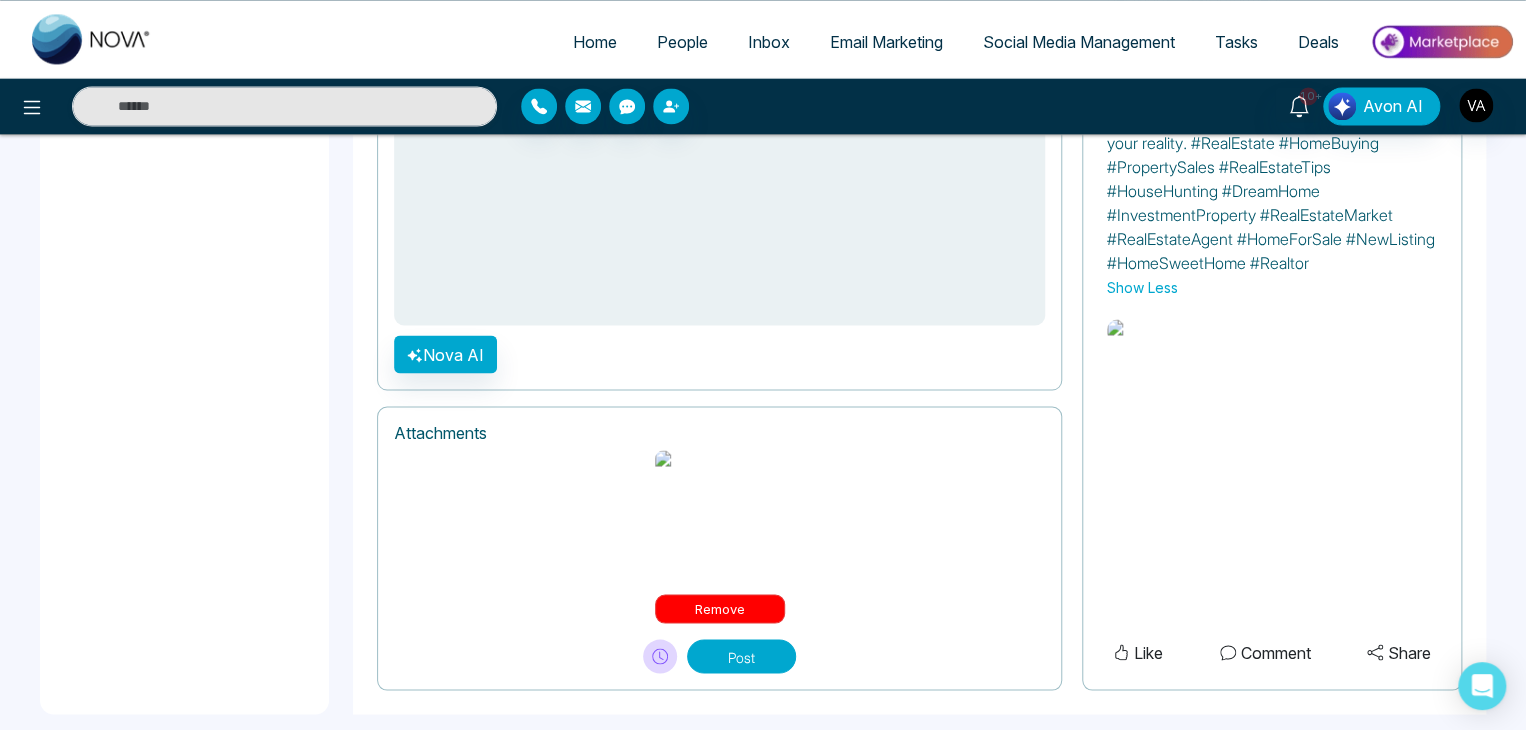 click on "Remove" at bounding box center (720, 609) 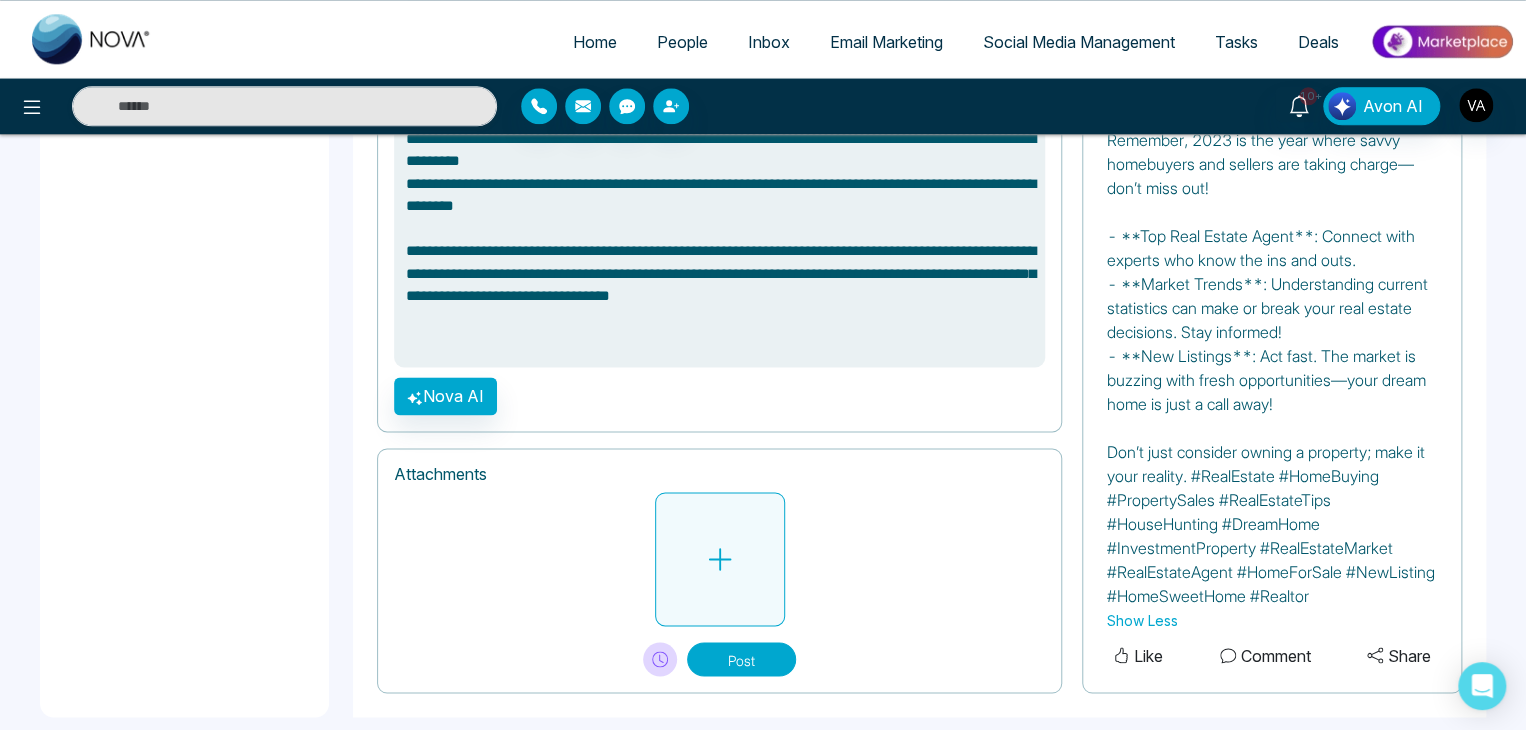 click 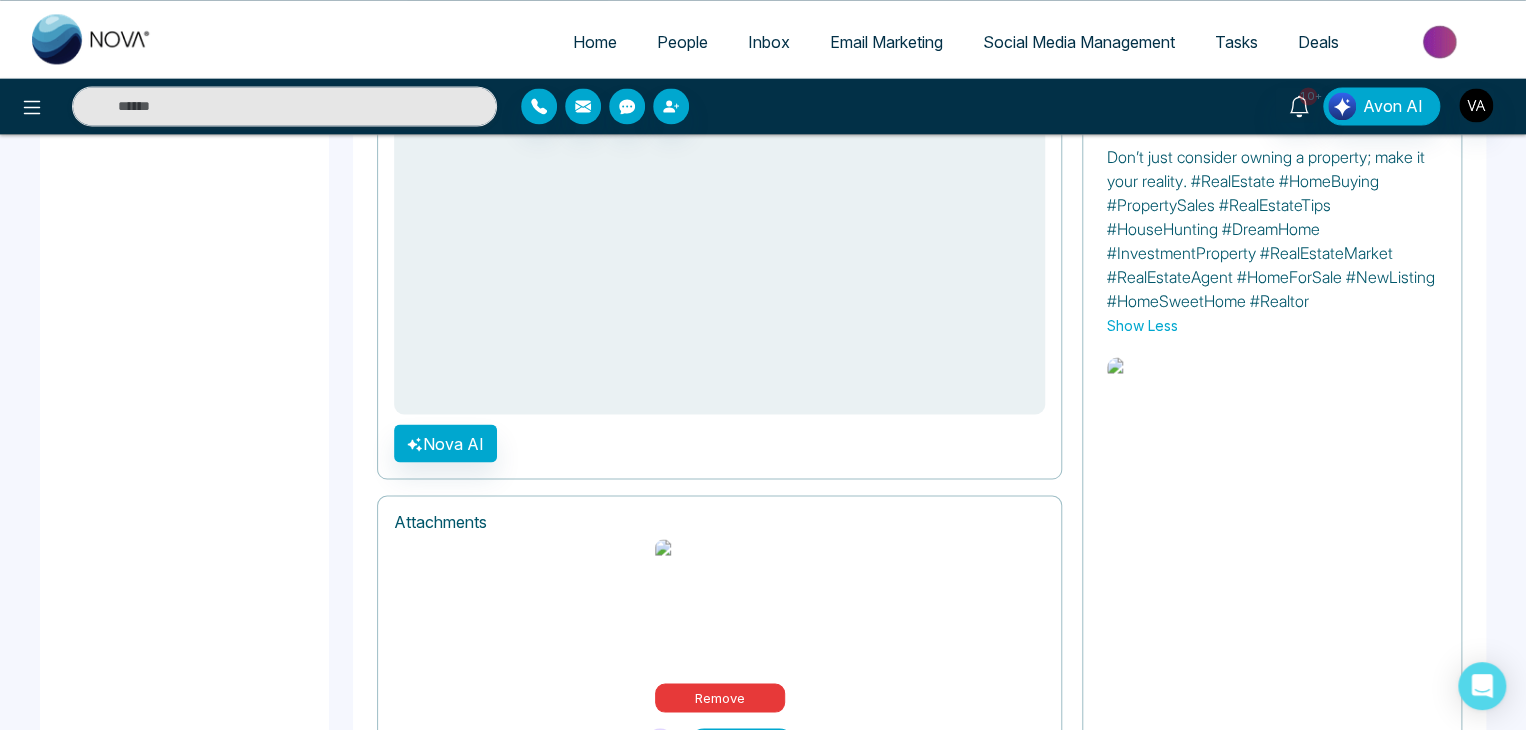 scroll, scrollTop: 1564, scrollLeft: 0, axis: vertical 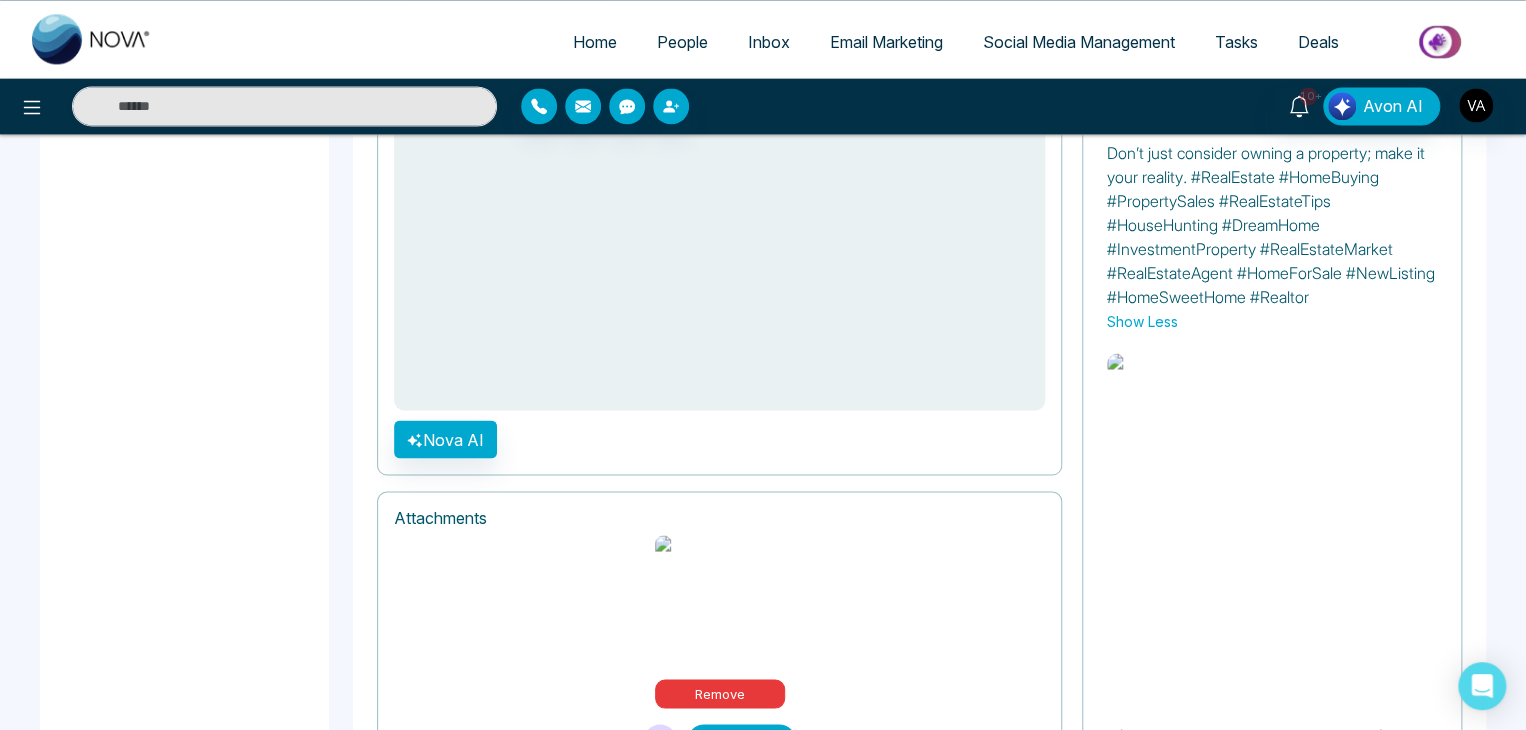 click on "Post" at bounding box center [741, 741] 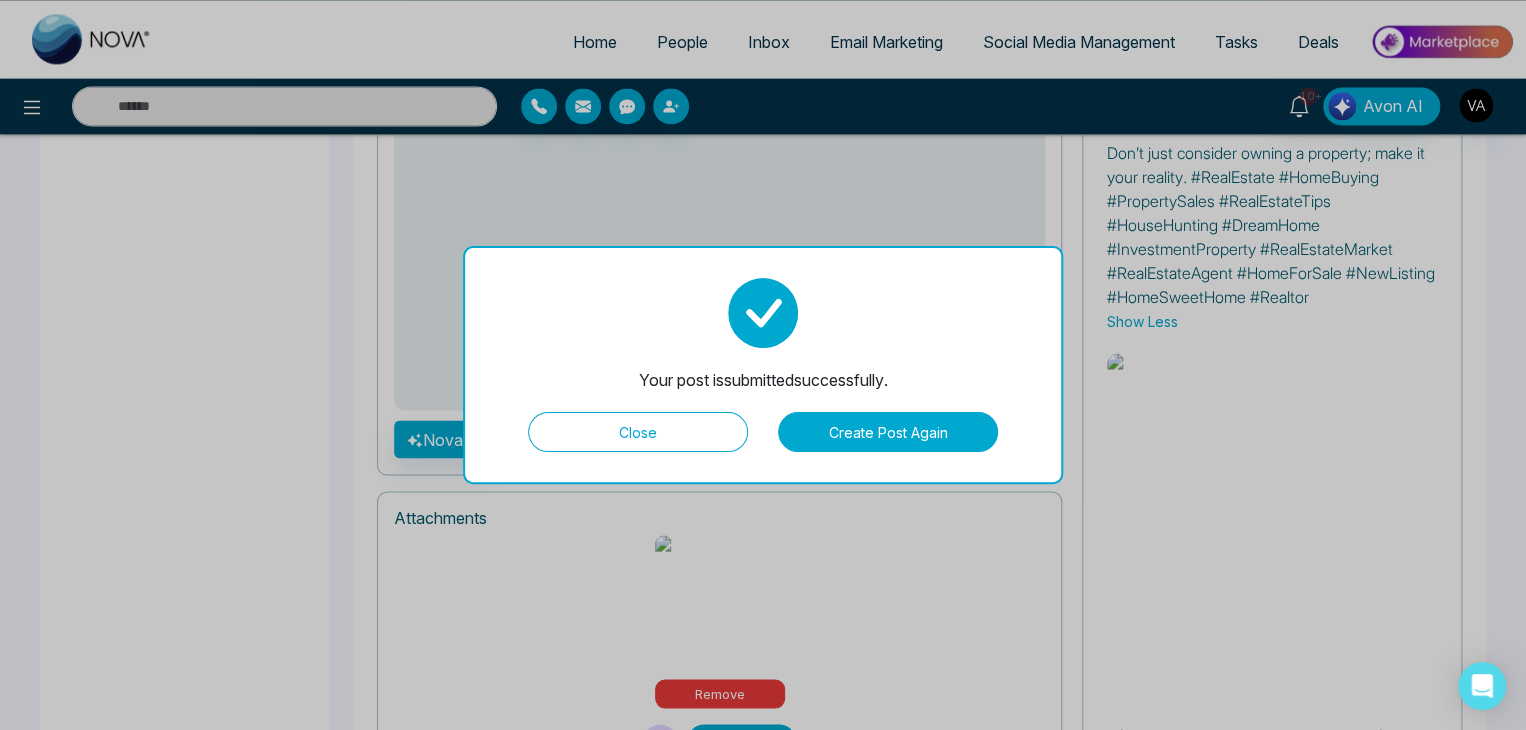 click on "Close" at bounding box center [638, 432] 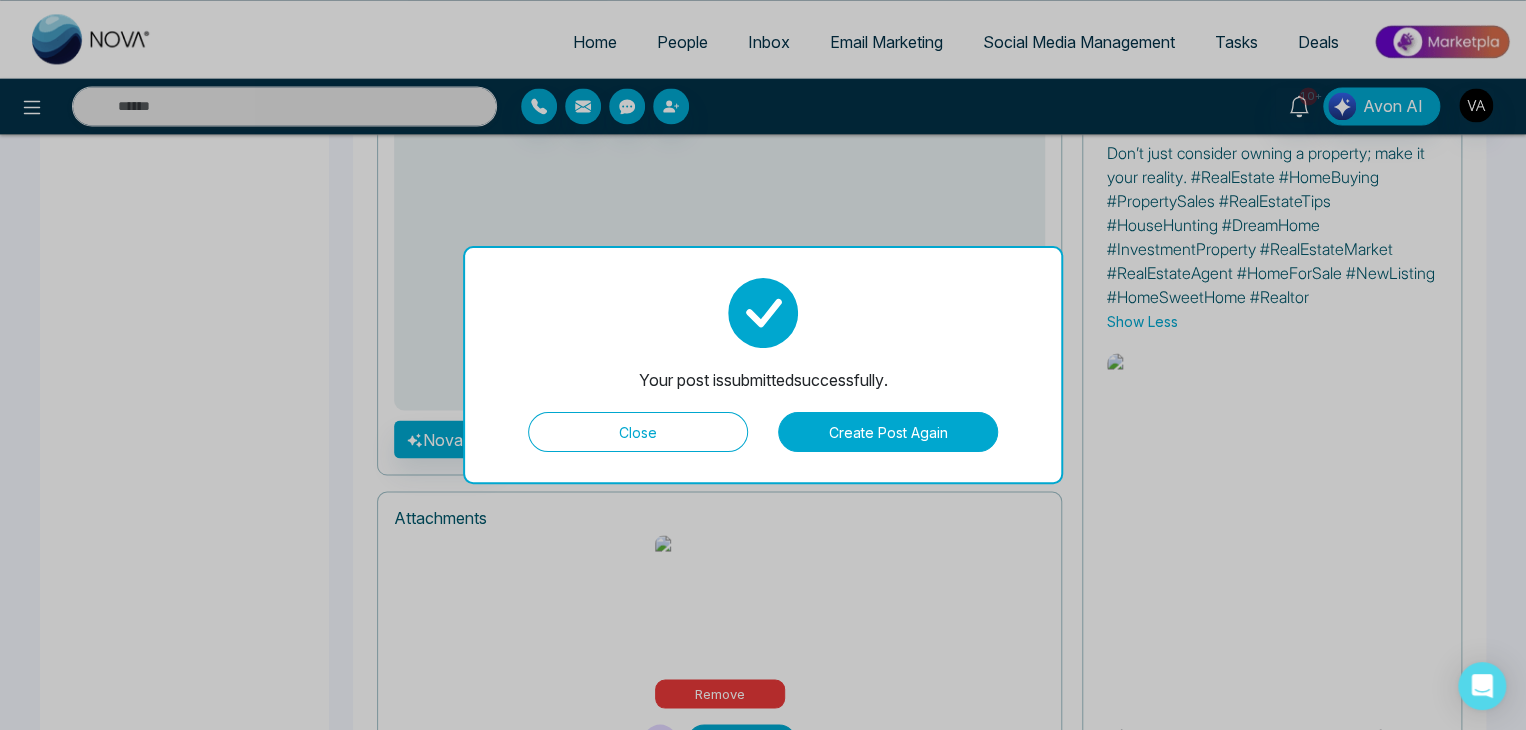 scroll, scrollTop: 0, scrollLeft: 0, axis: both 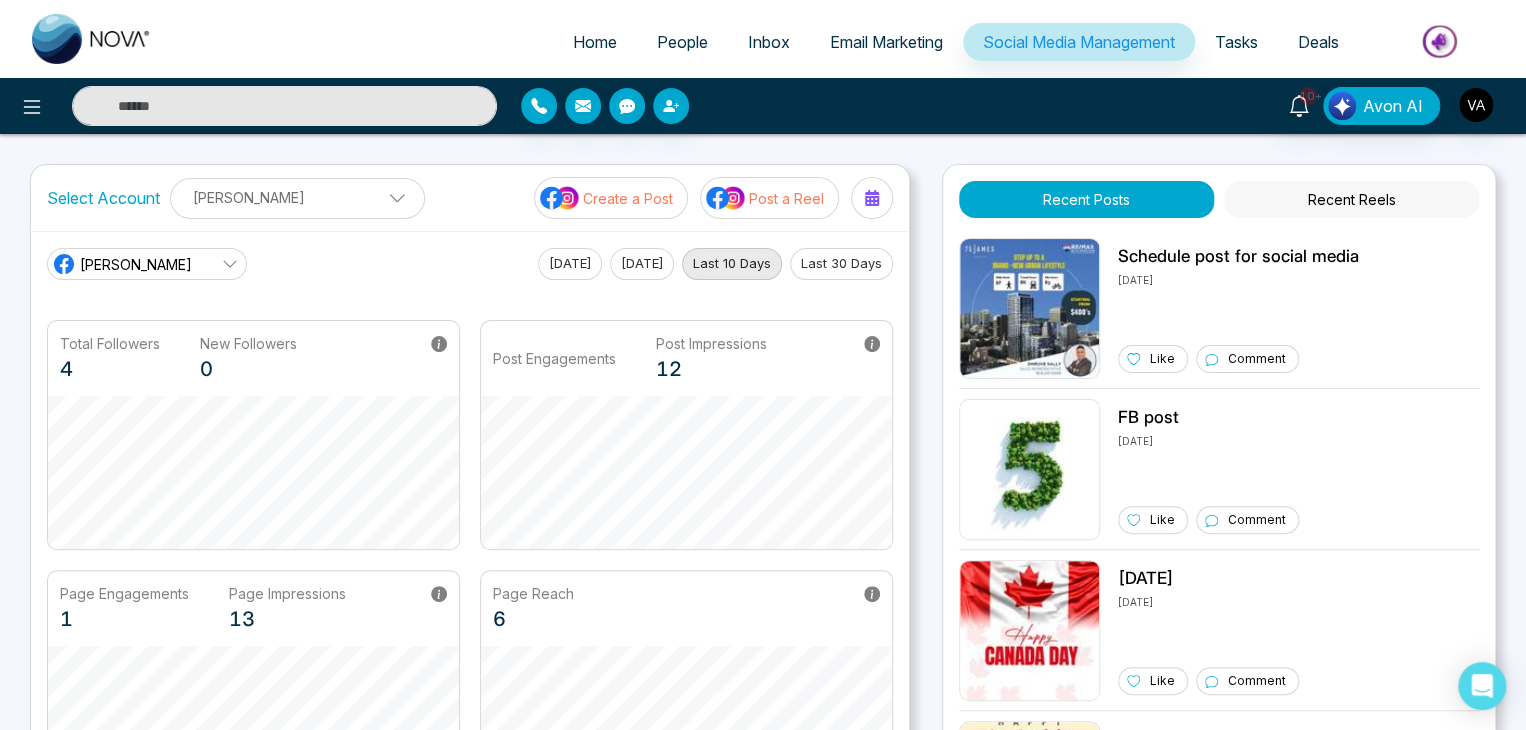 click on "Email Marketing" at bounding box center [886, 42] 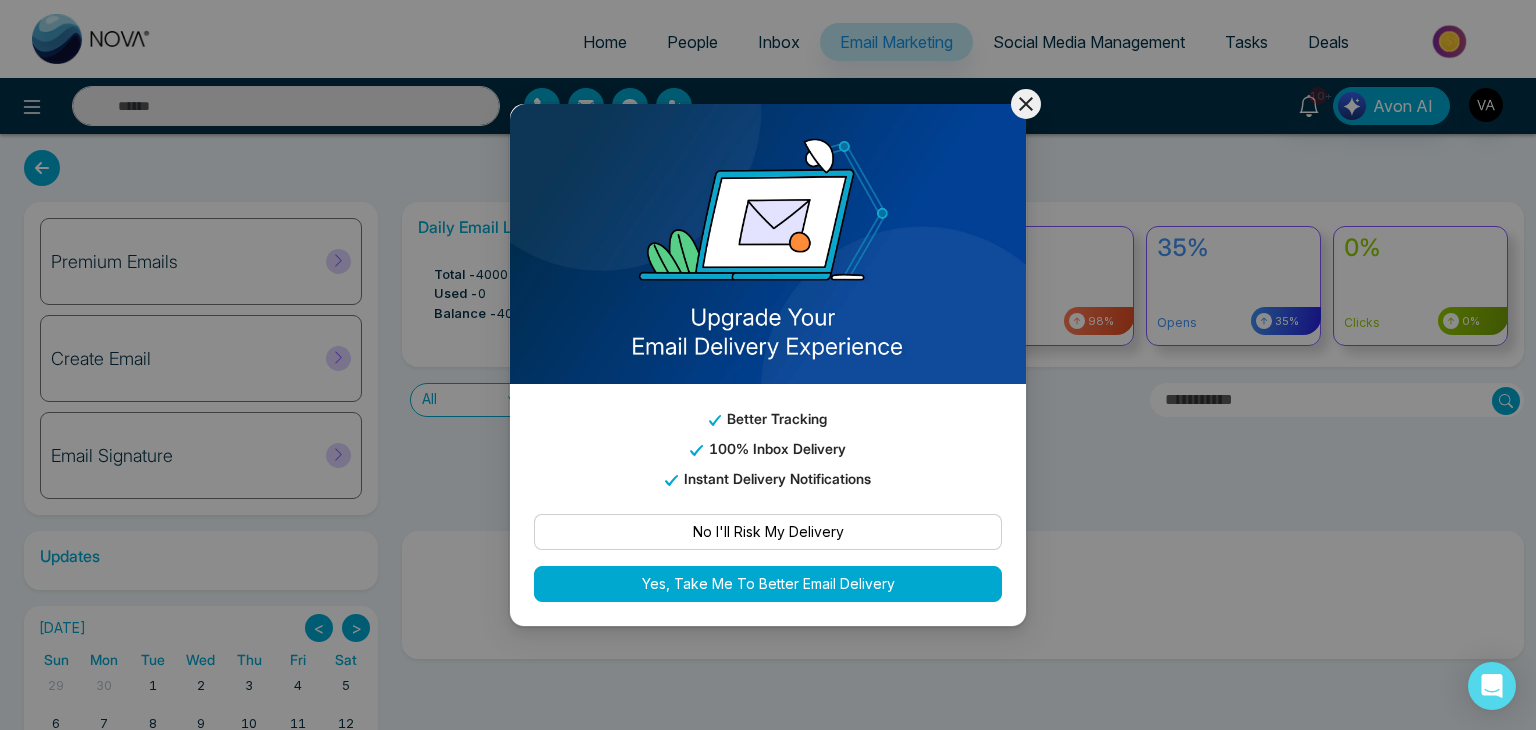 click 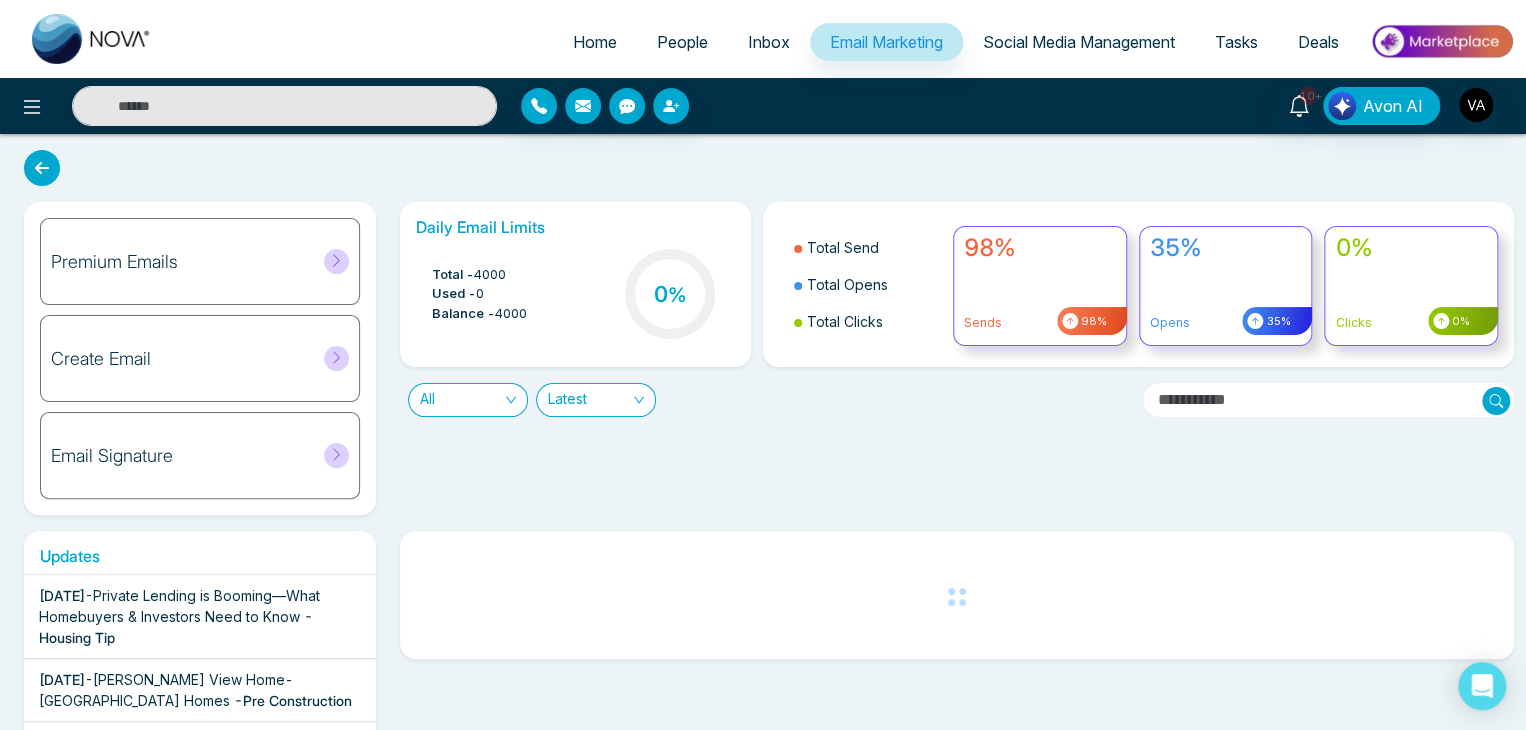 click on "People" at bounding box center [682, 42] 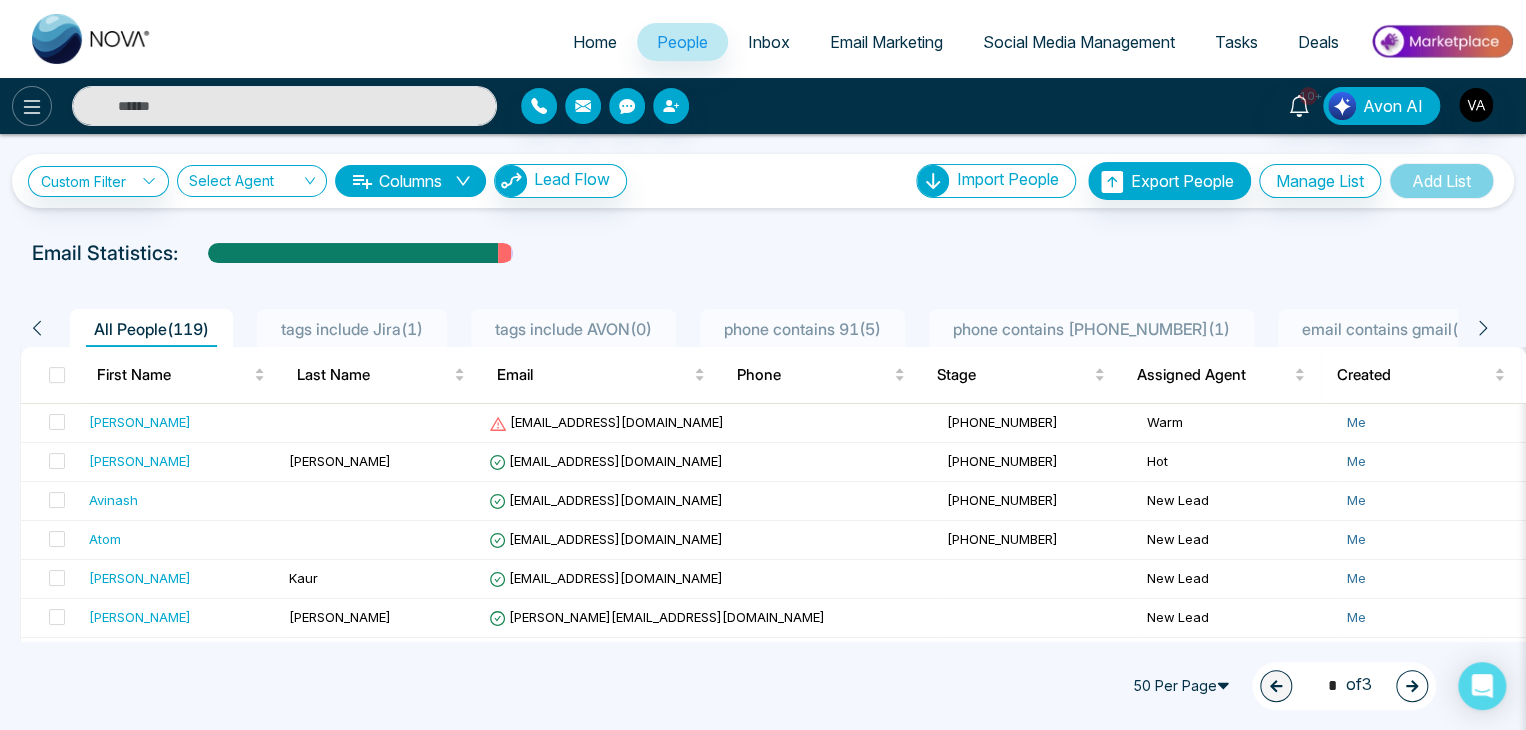 click 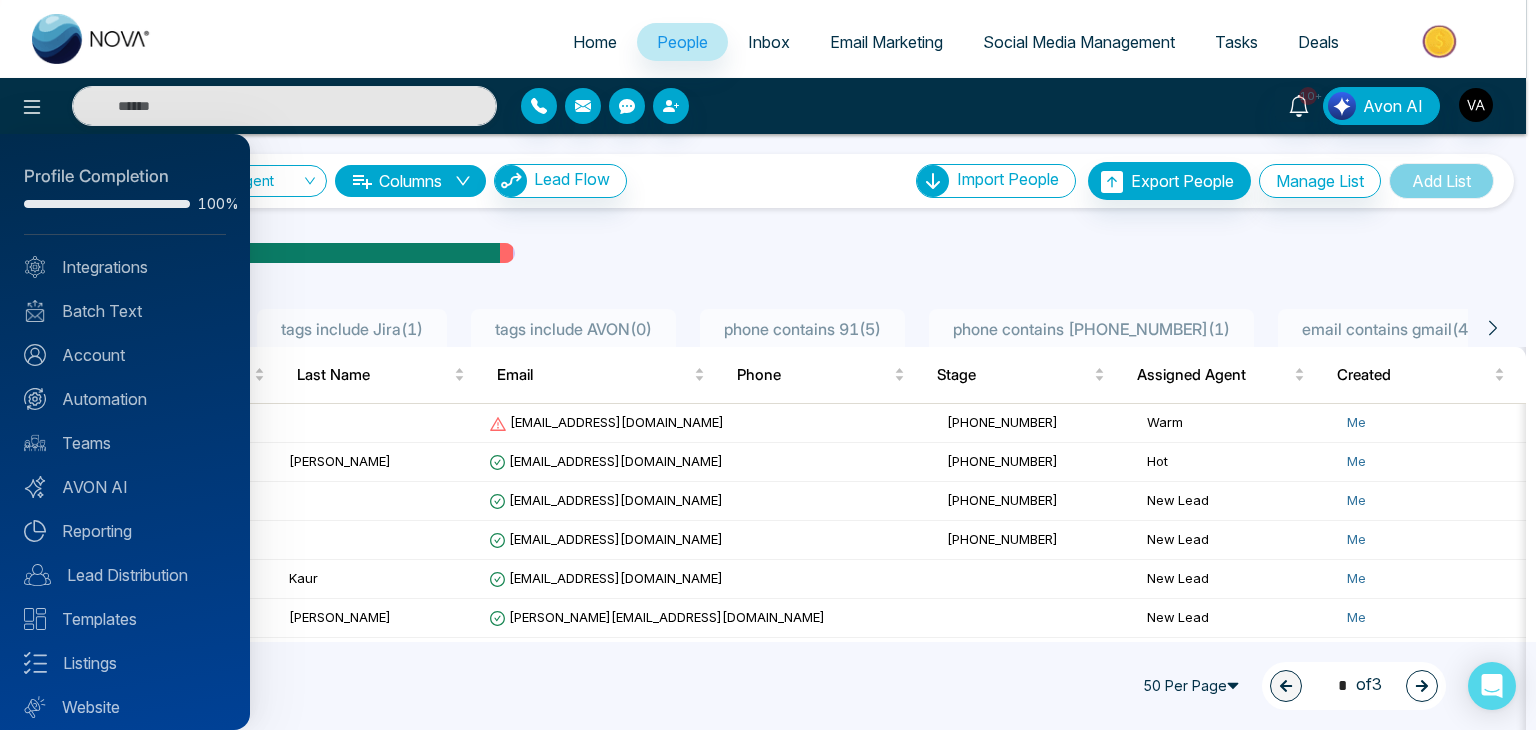 click on "Profile Completion 100% Integrations Batch Text Account Automation Teams AVON AI Reporting Lead Distribution Templates Listings Website Announcements" at bounding box center [125, 432] 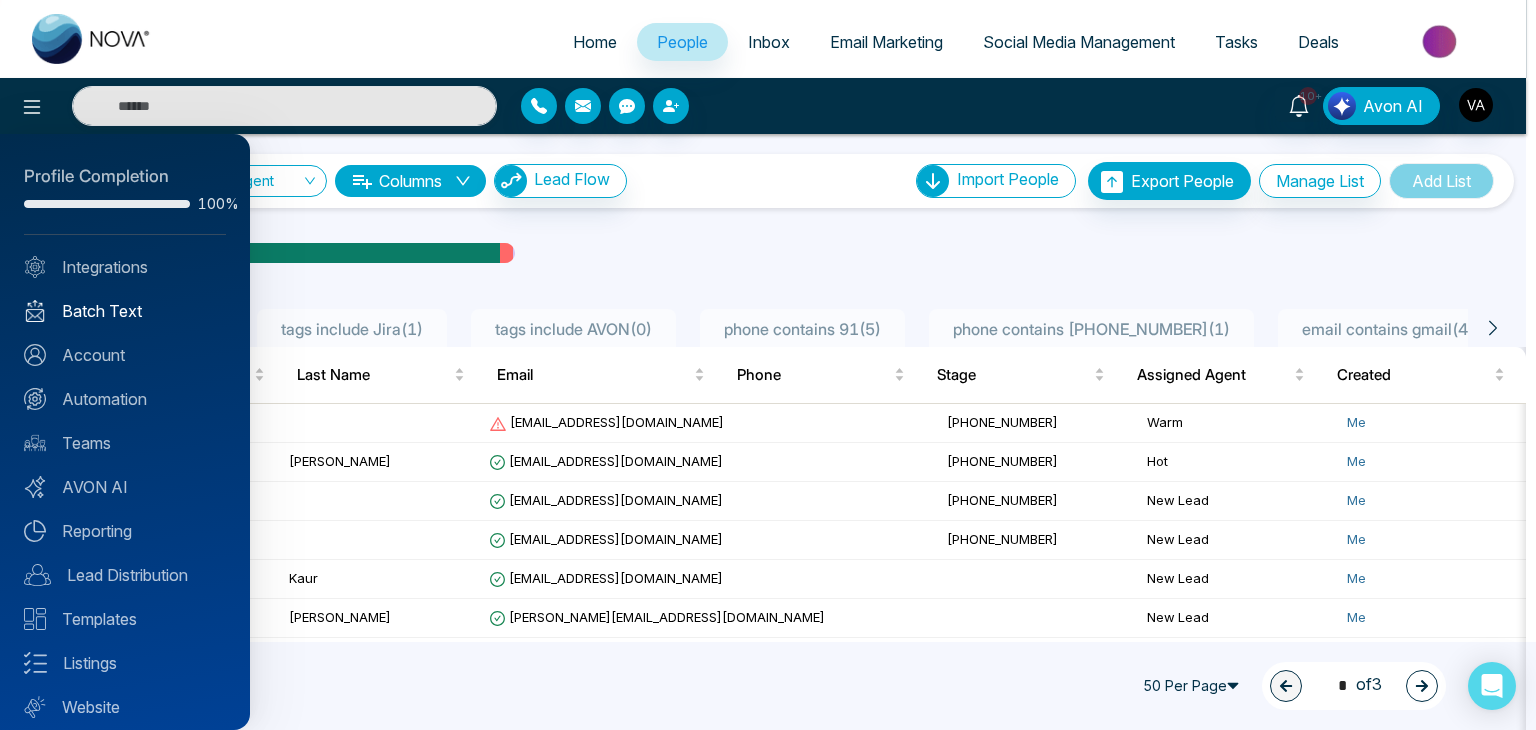 click on "Batch Text" at bounding box center (125, 311) 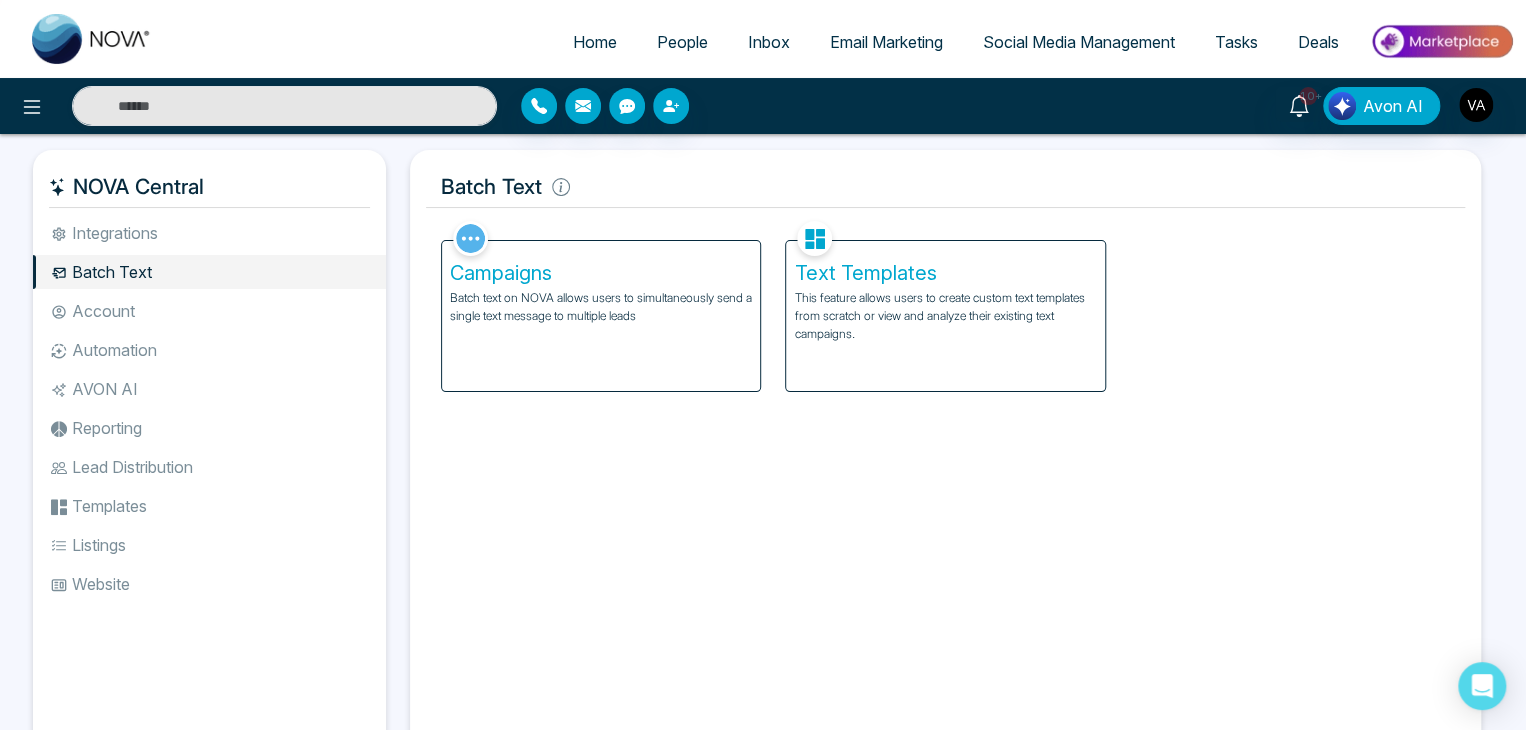 click on "Batch text on NOVA allows users to simultaneously send a single text message to multiple leads" at bounding box center [601, 307] 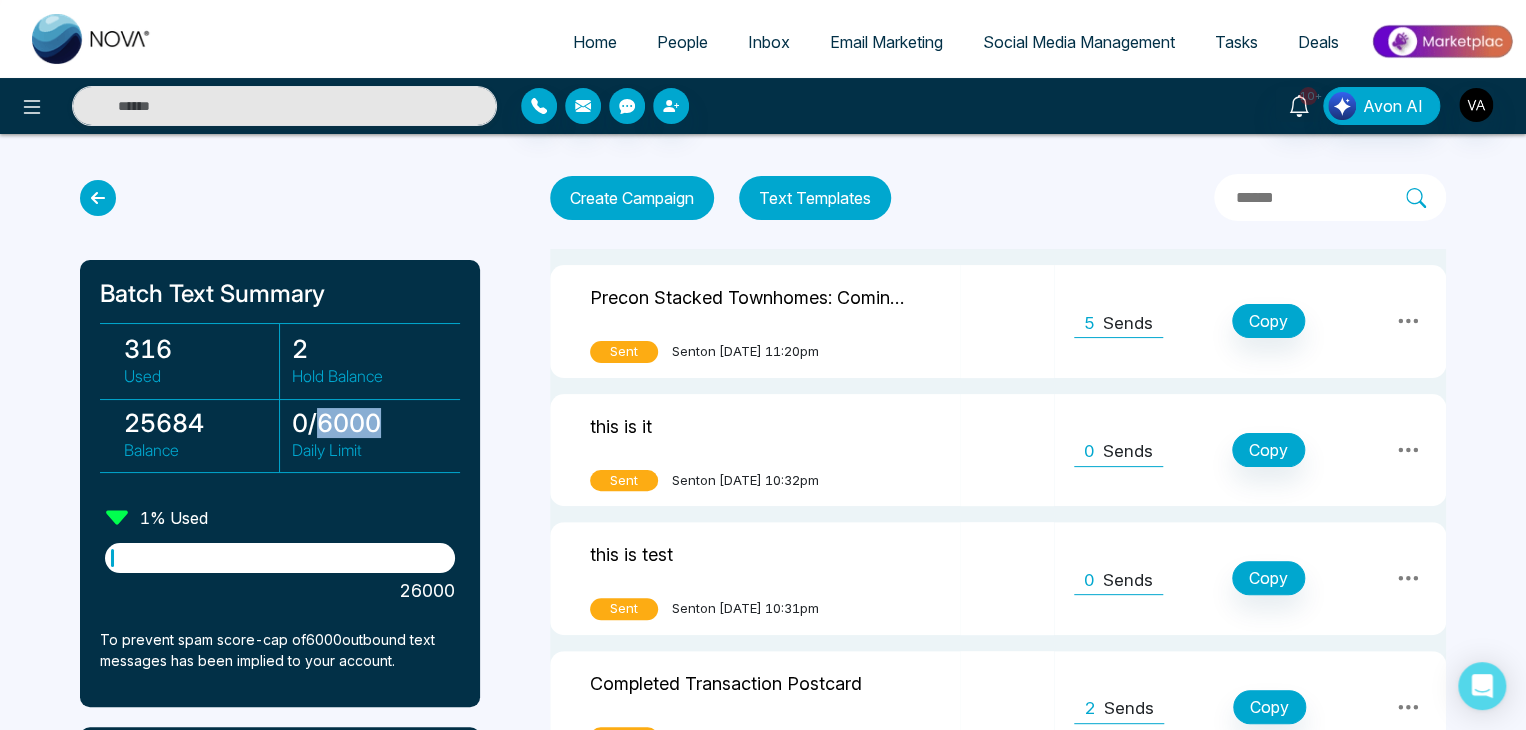 drag, startPoint x: 320, startPoint y: 421, endPoint x: 396, endPoint y: 431, distance: 76.655075 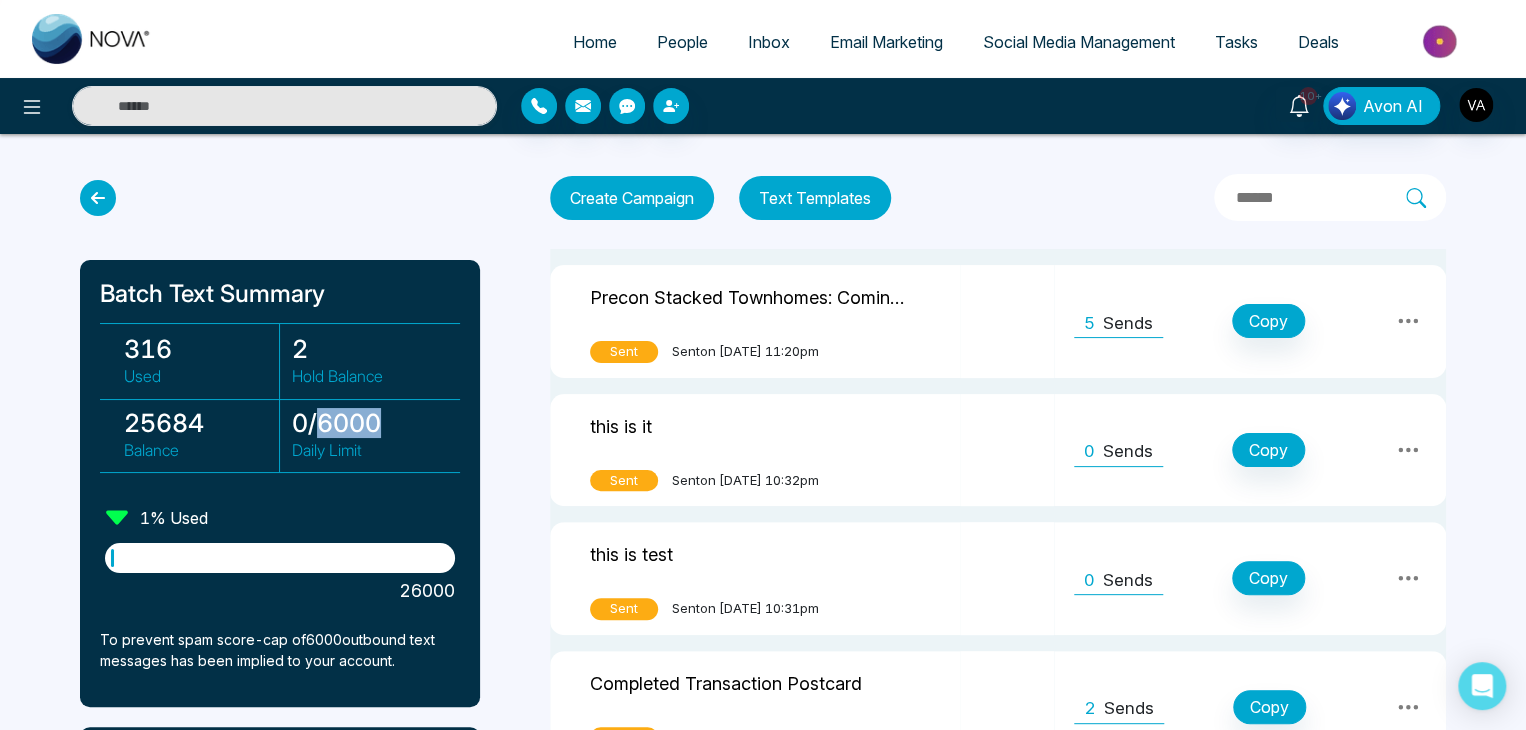 click on "0 / 6000" at bounding box center (370, 423) 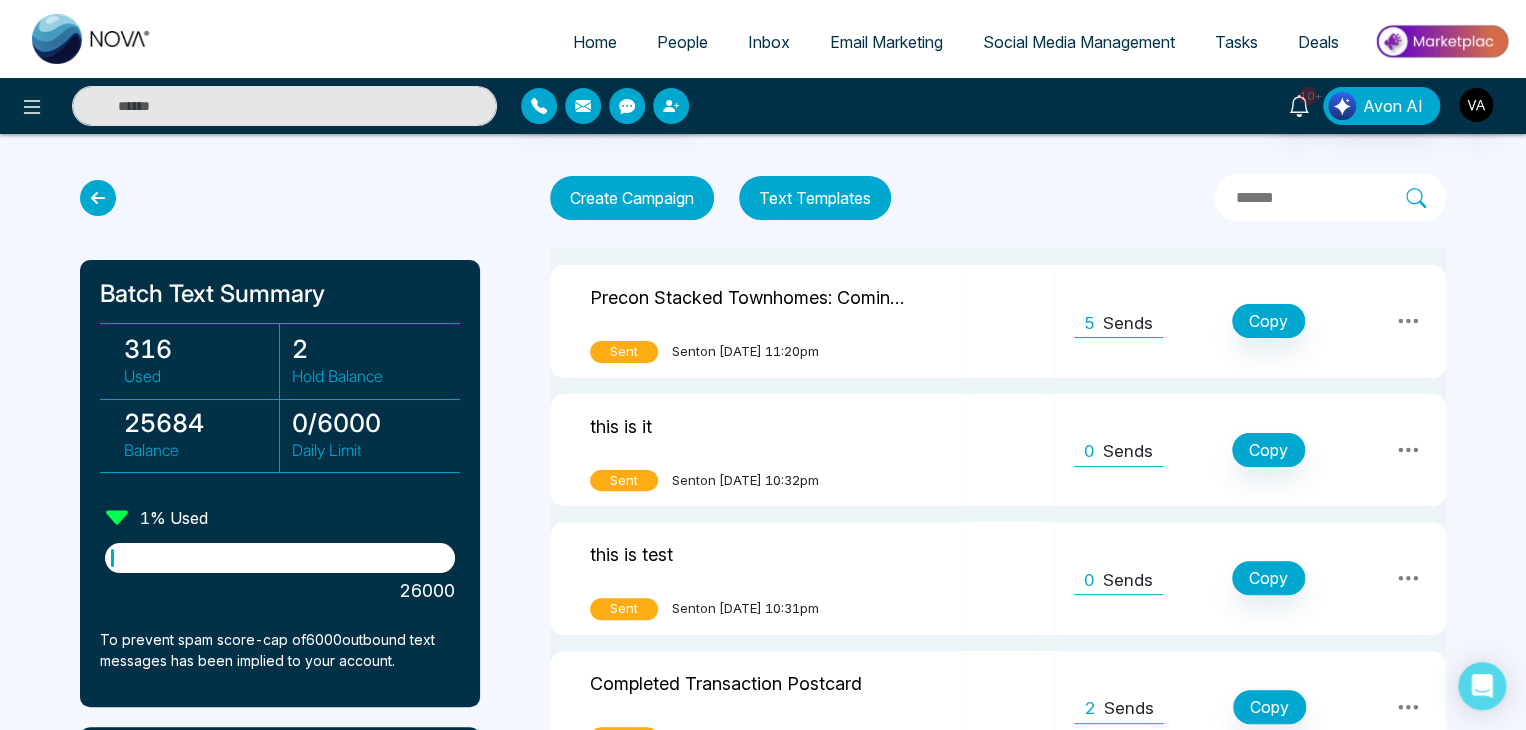 click on "Daily Limit" at bounding box center [370, 450] 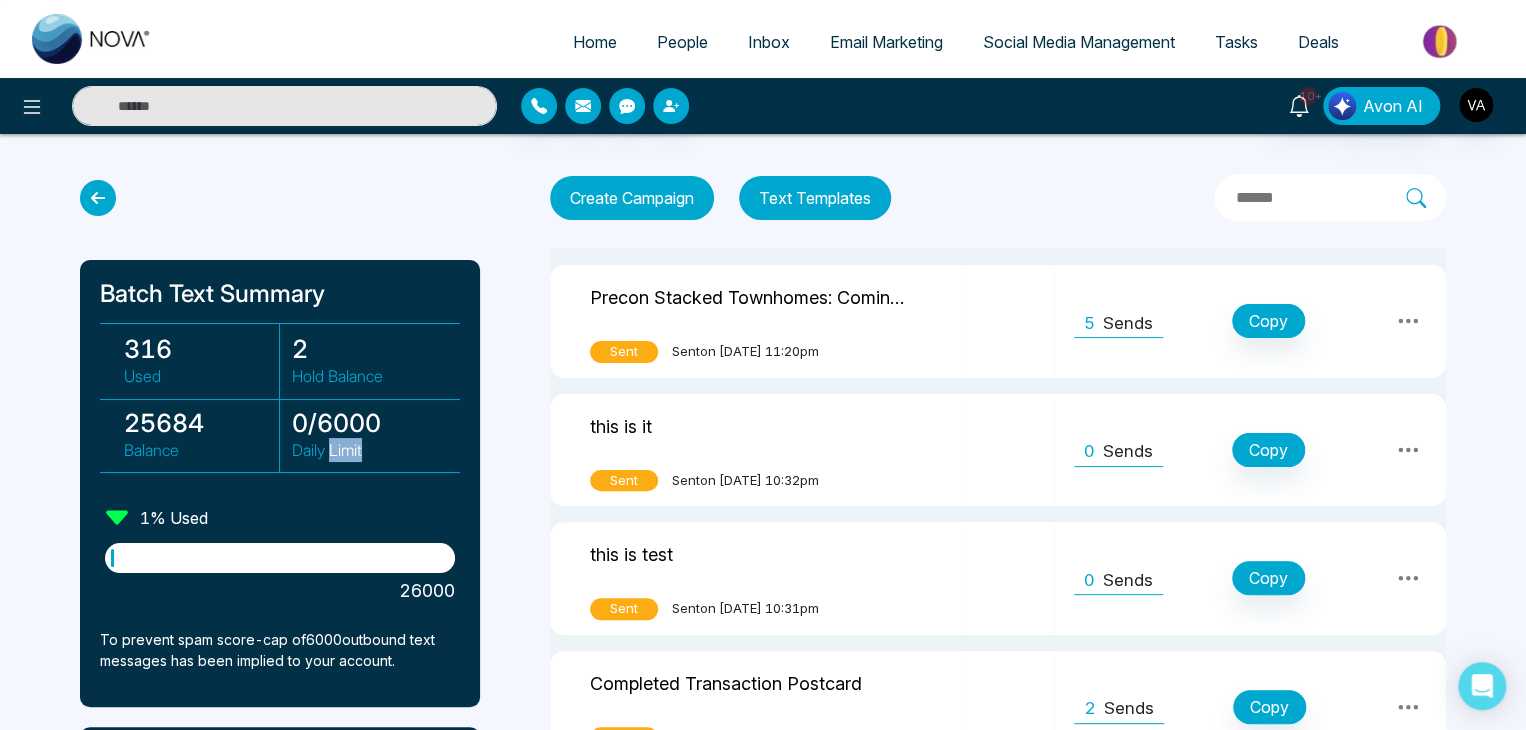 click on "Daily Limit" at bounding box center (370, 450) 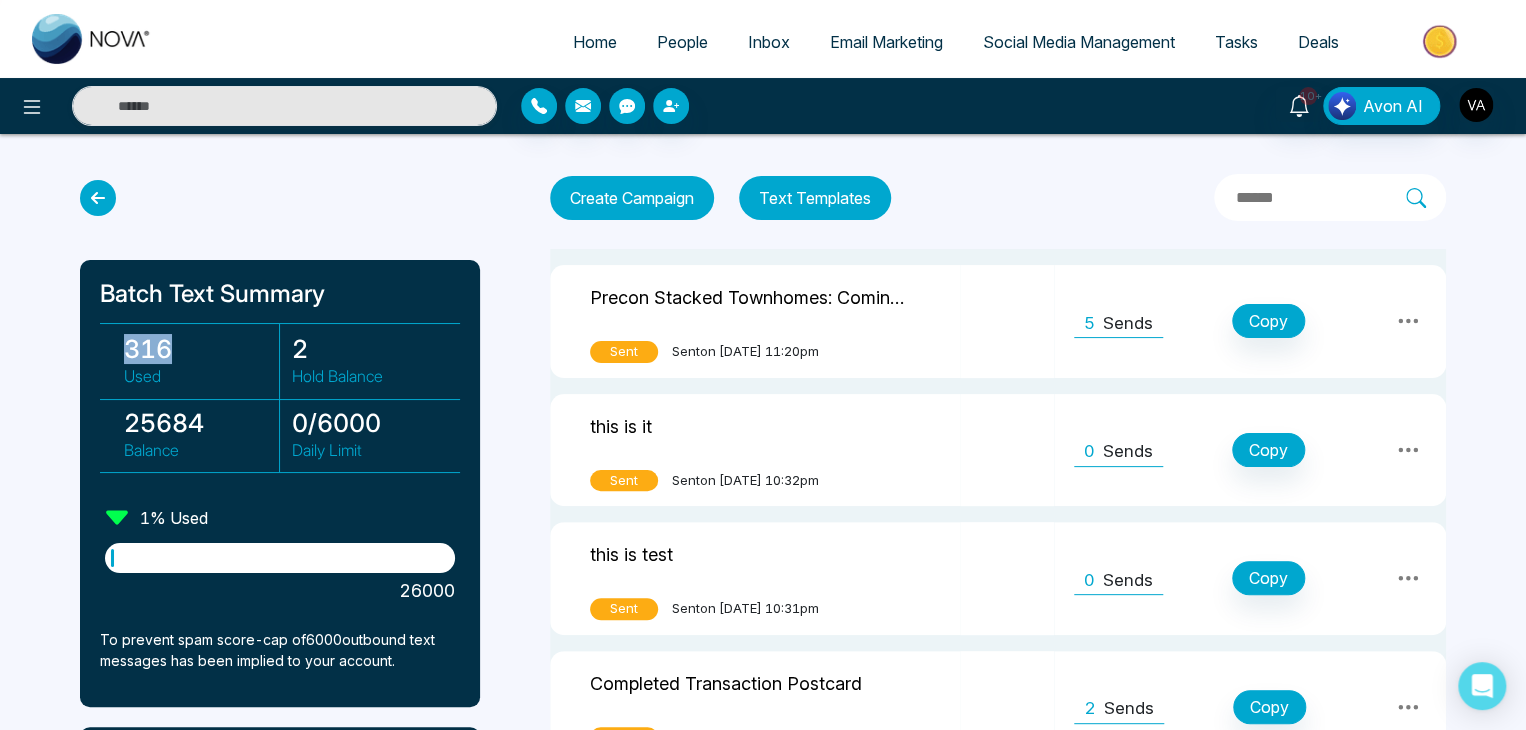drag, startPoint x: 179, startPoint y: 340, endPoint x: 128, endPoint y: 339, distance: 51.009804 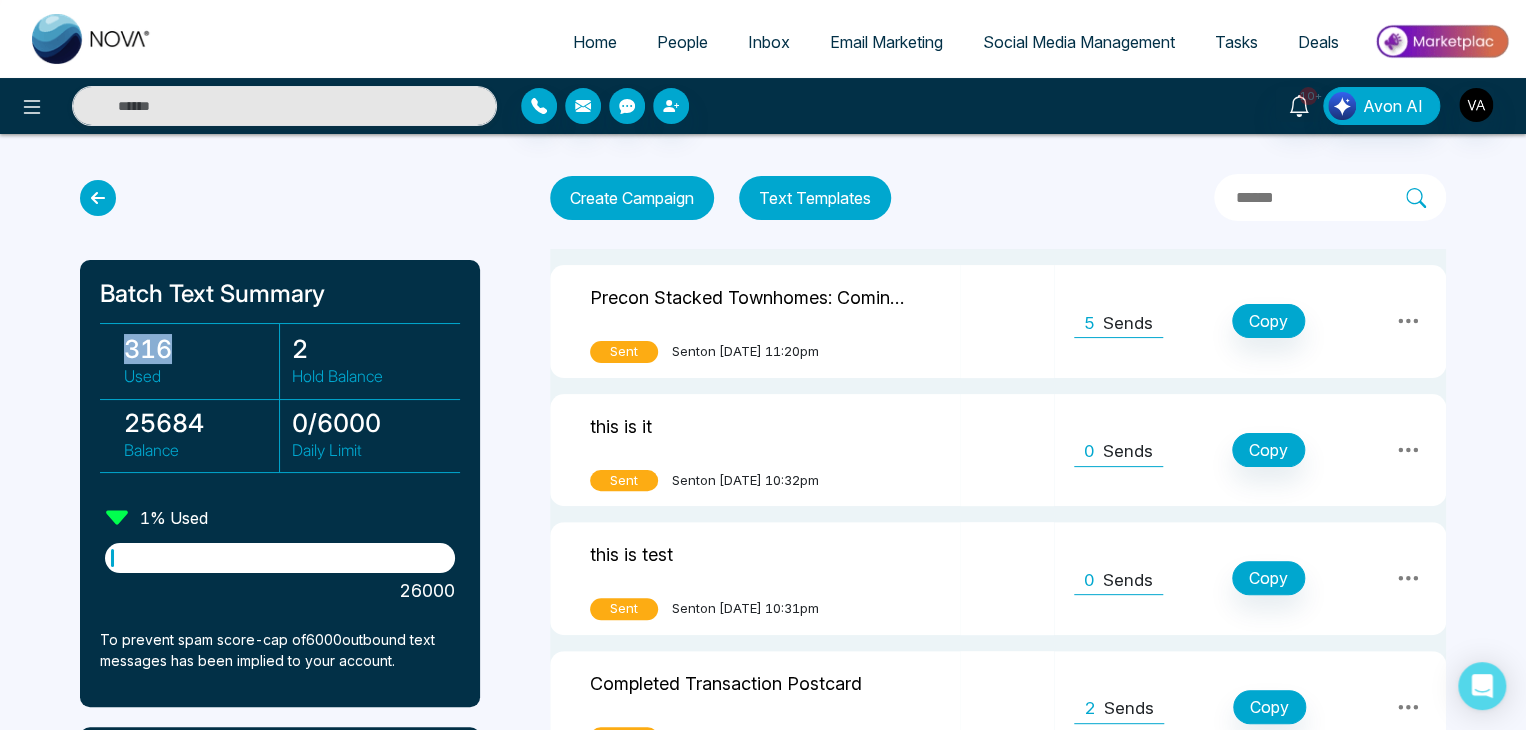 click on "316" at bounding box center [201, 349] 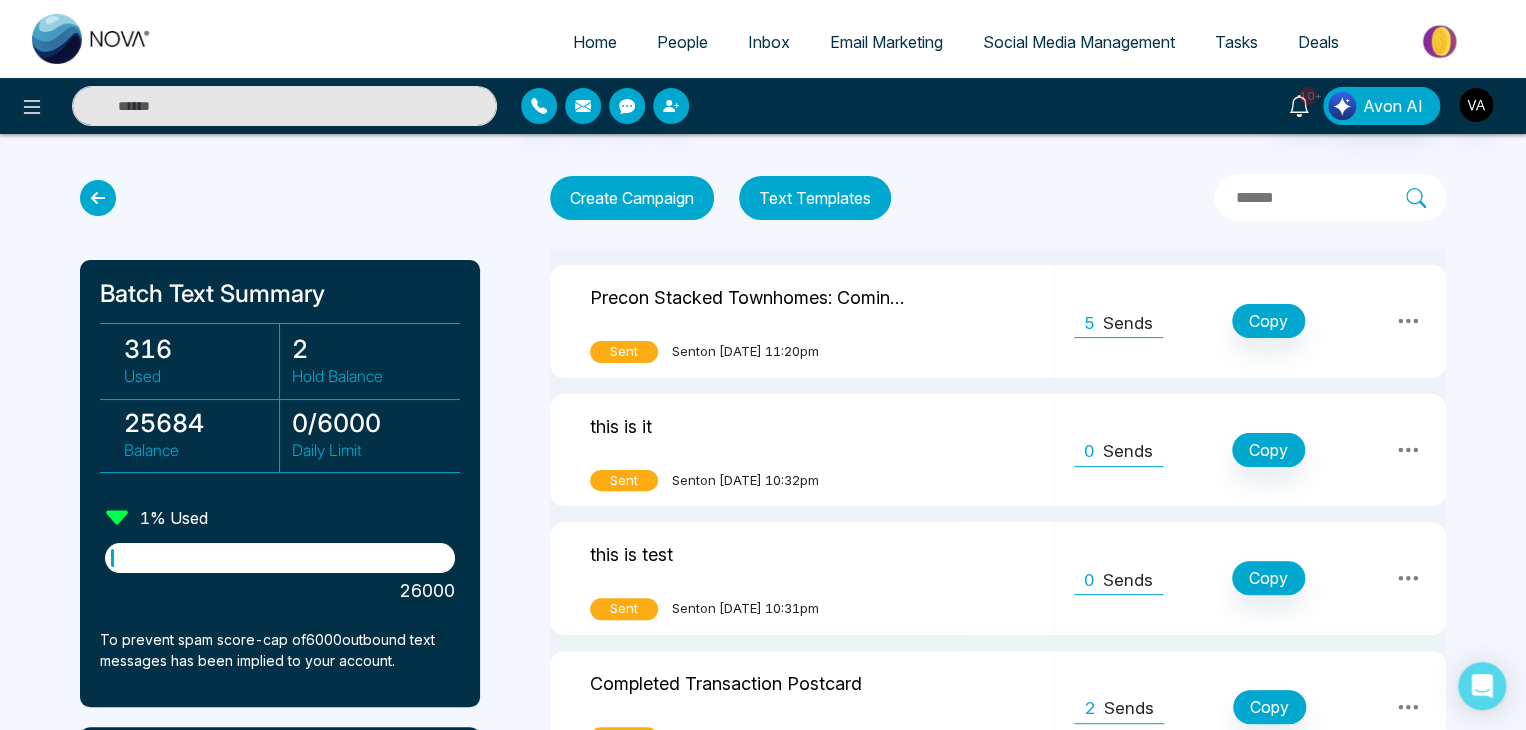 click on "2" at bounding box center (370, 349) 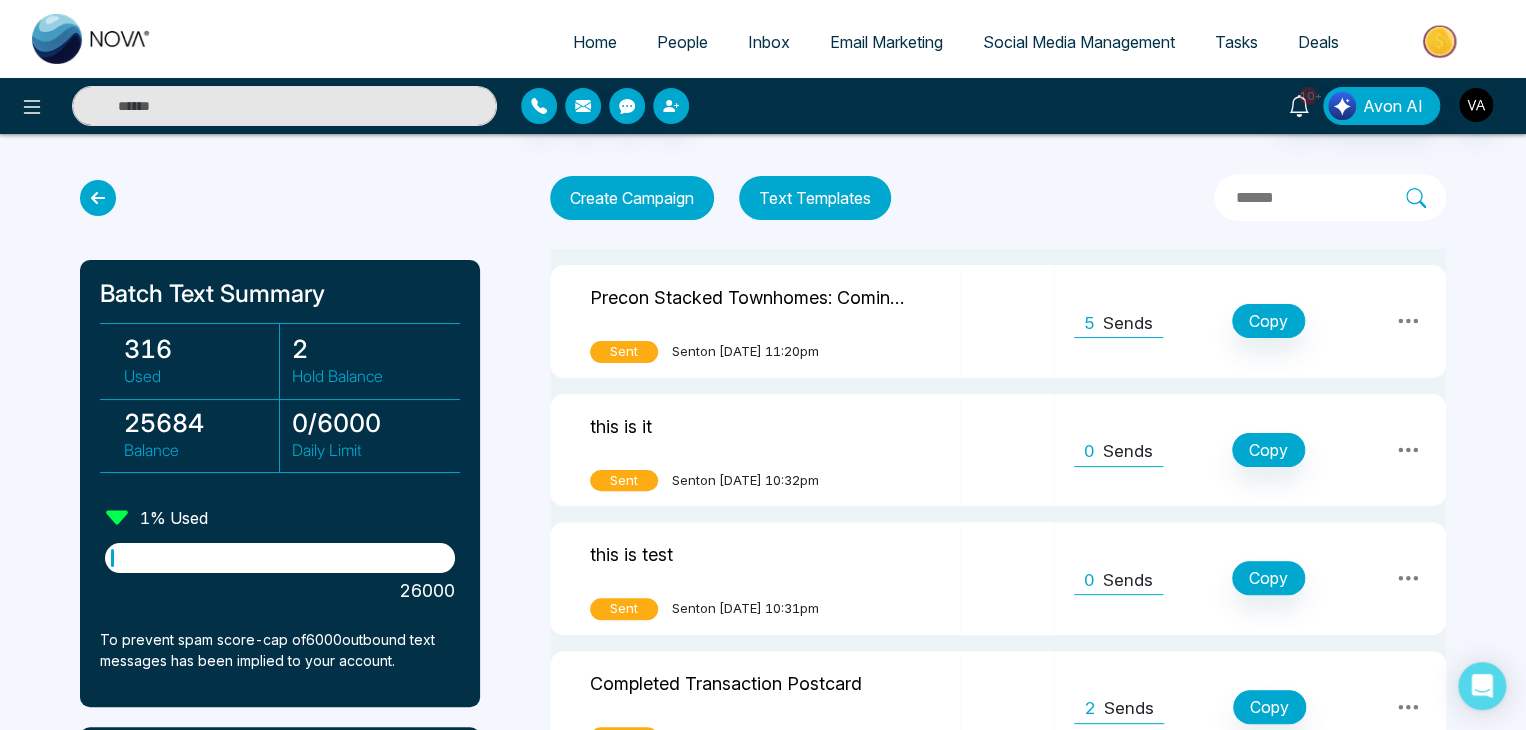 click on "2" at bounding box center [370, 349] 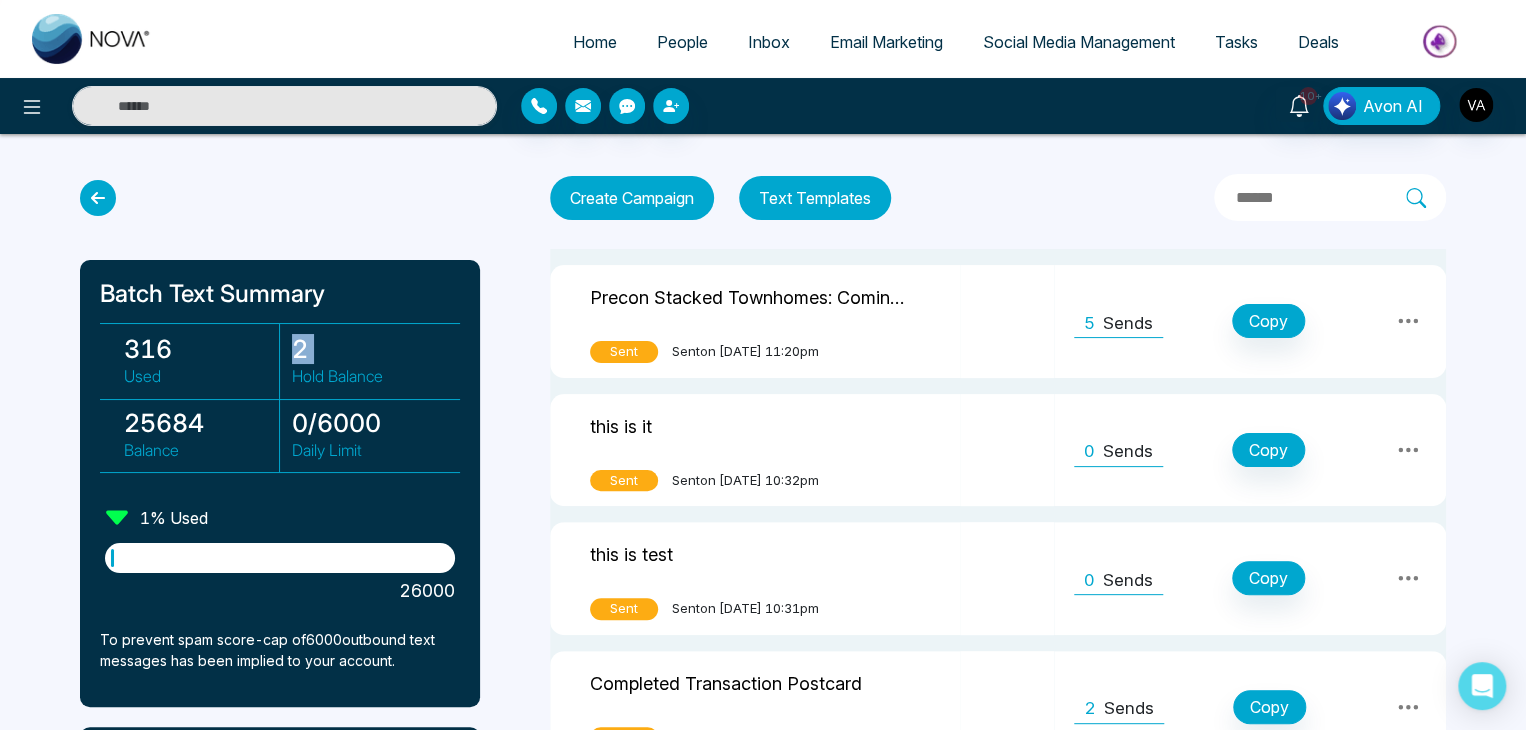 click on "2" at bounding box center [370, 349] 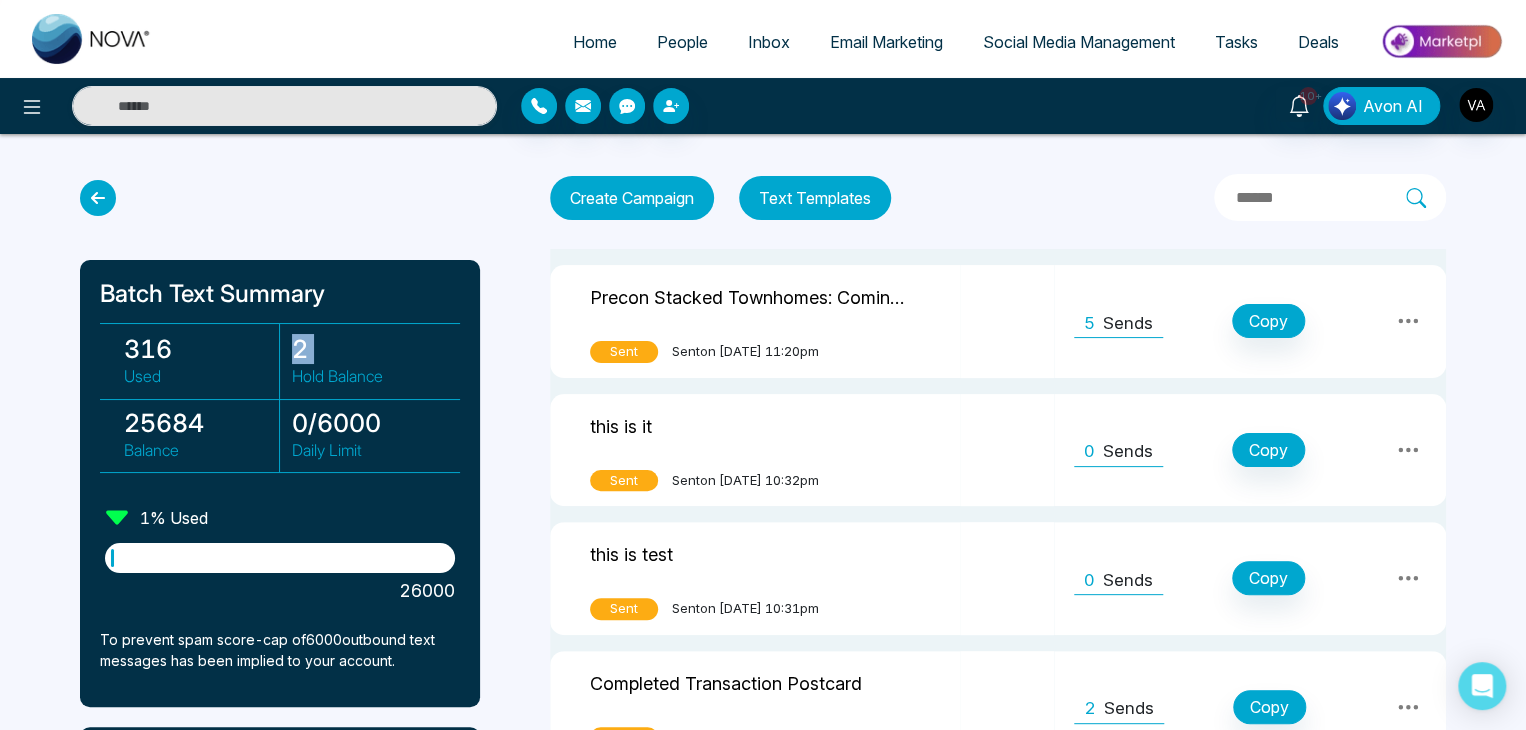 click on "2" at bounding box center [370, 349] 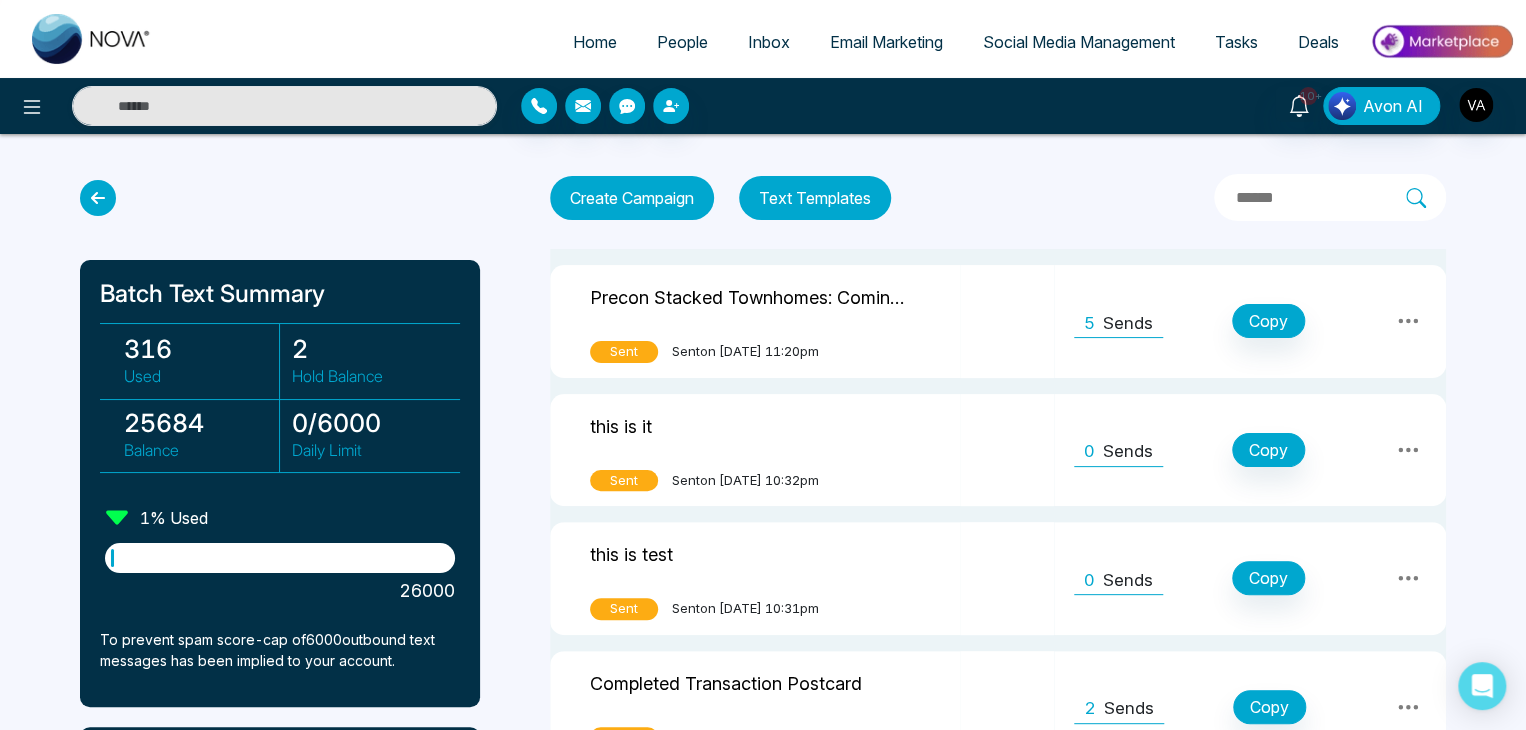 click on "Create Campaign" at bounding box center [632, 198] 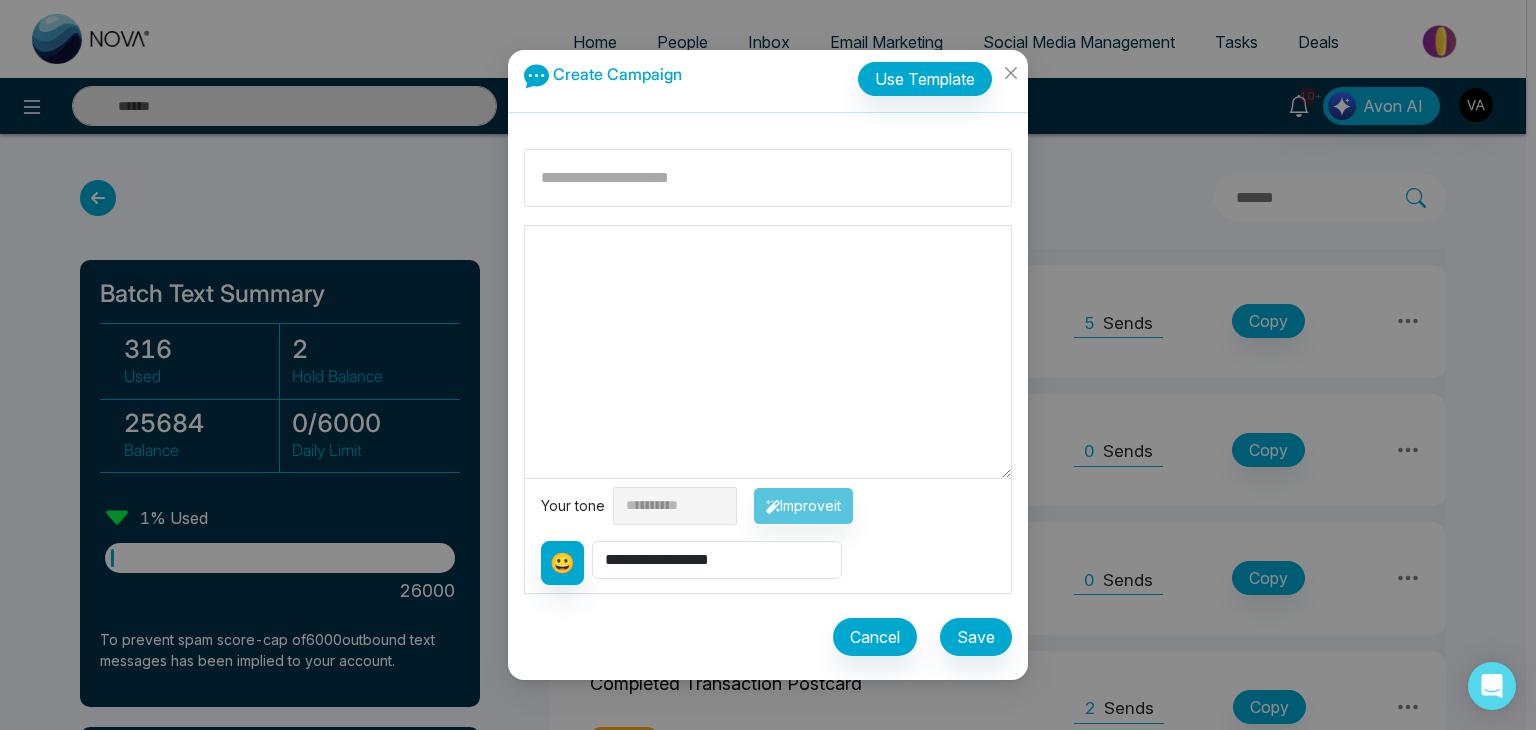 click at bounding box center (768, 352) 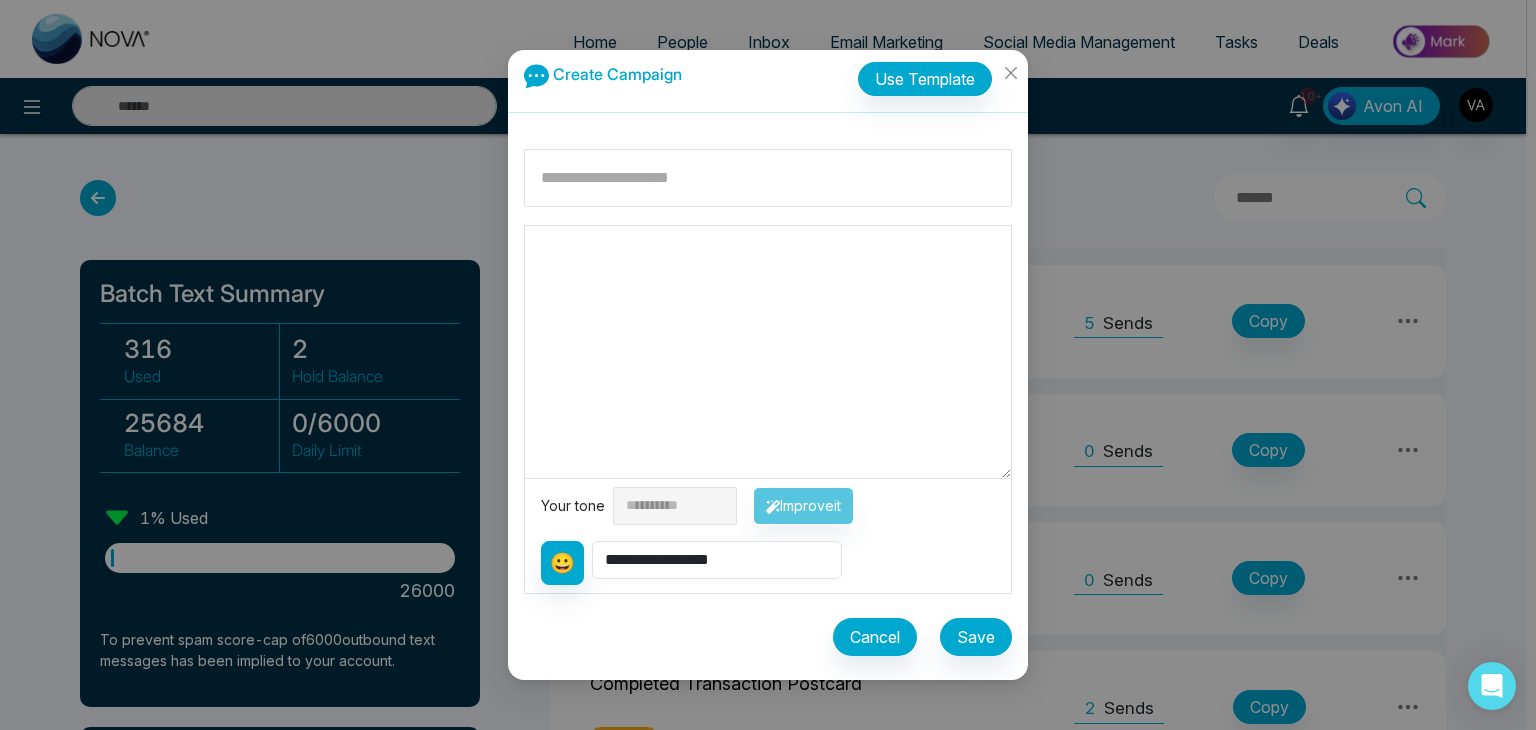 click at bounding box center [768, 352] 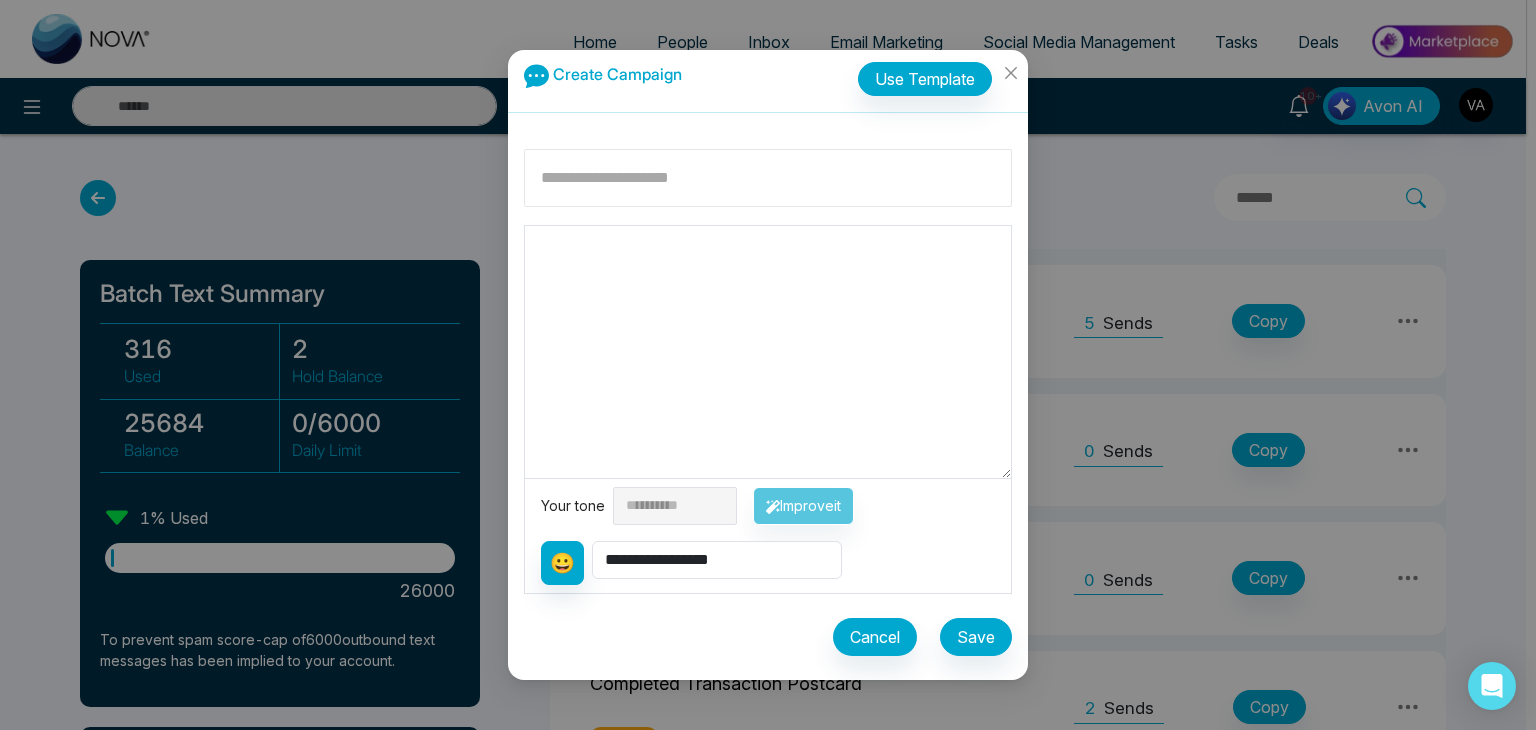click at bounding box center (768, 178) 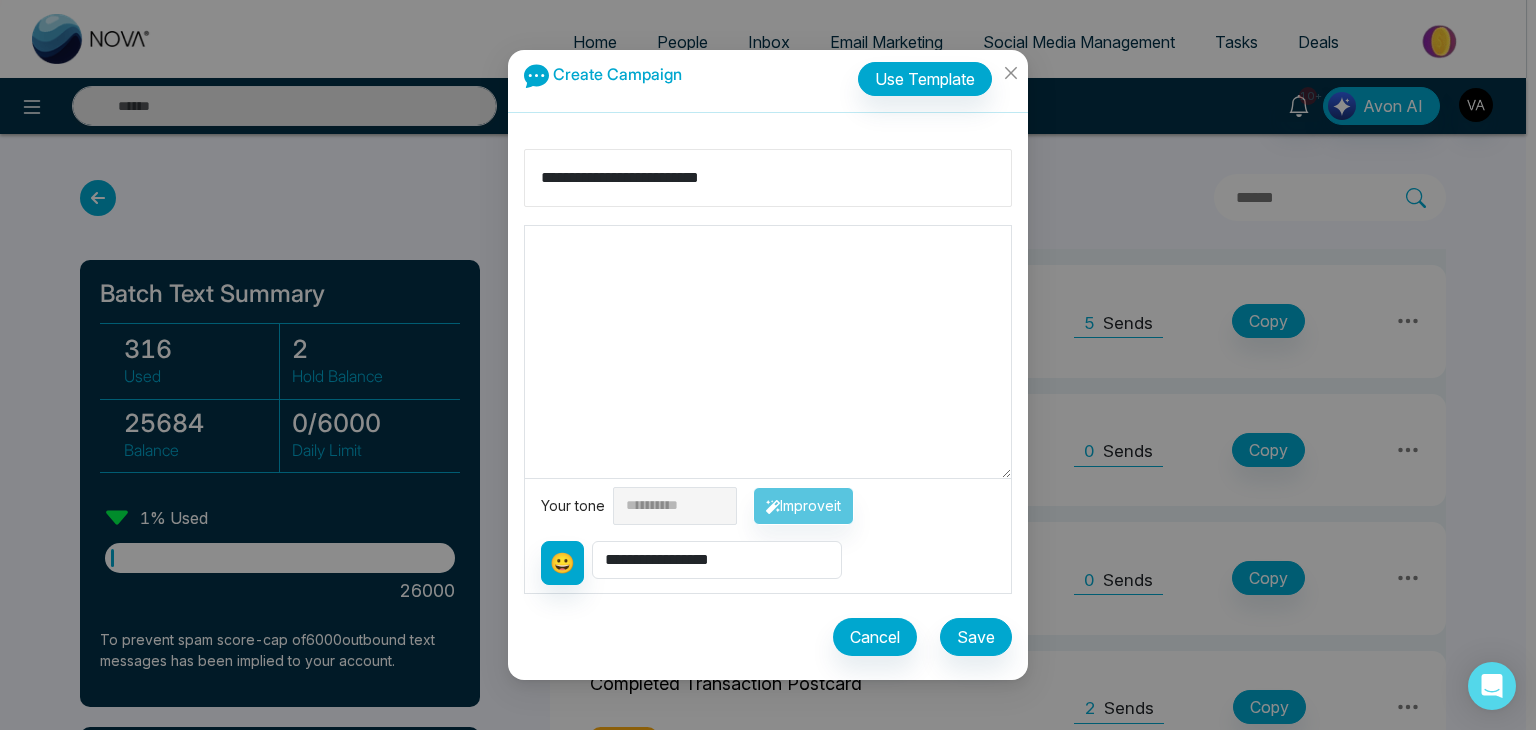 click on "**********" at bounding box center (768, 178) 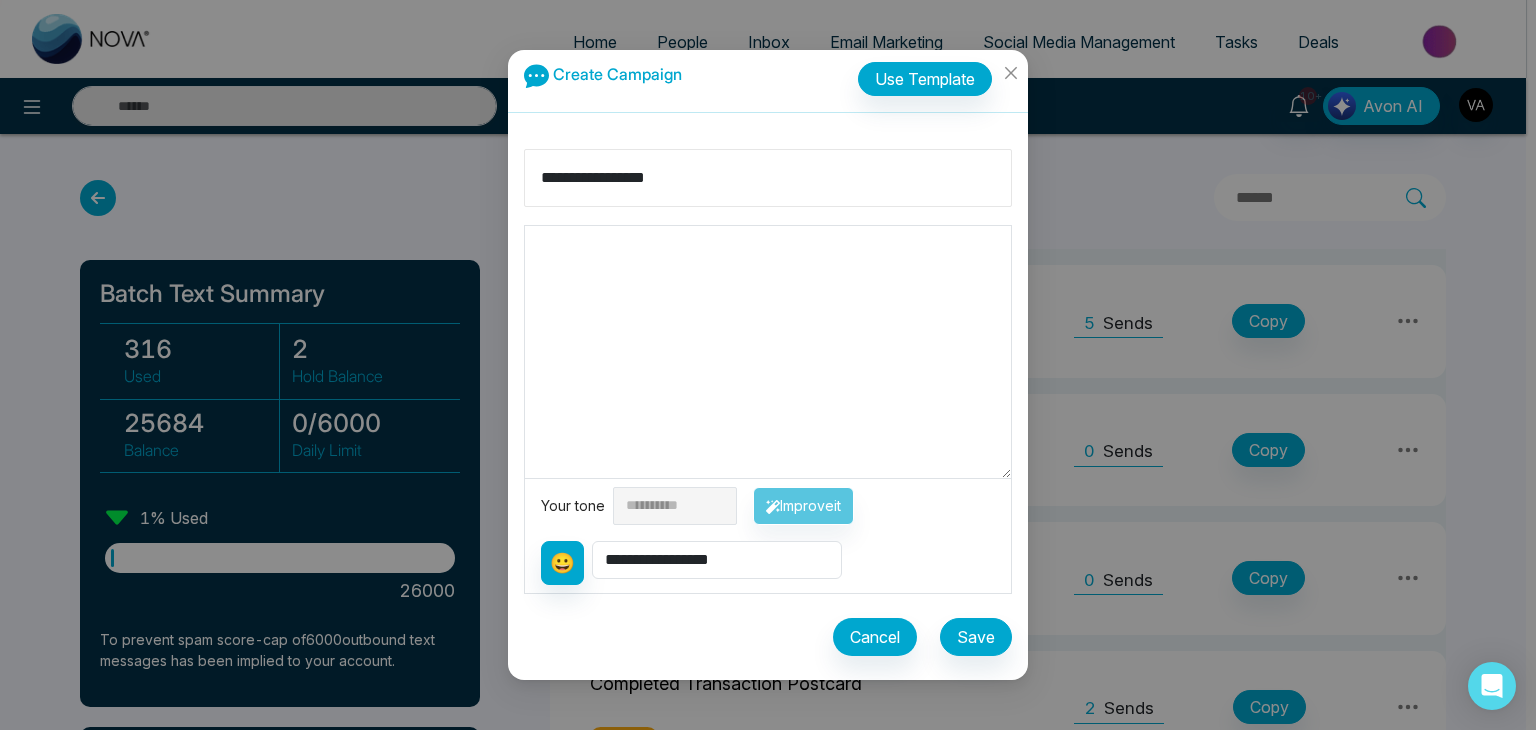 type on "**********" 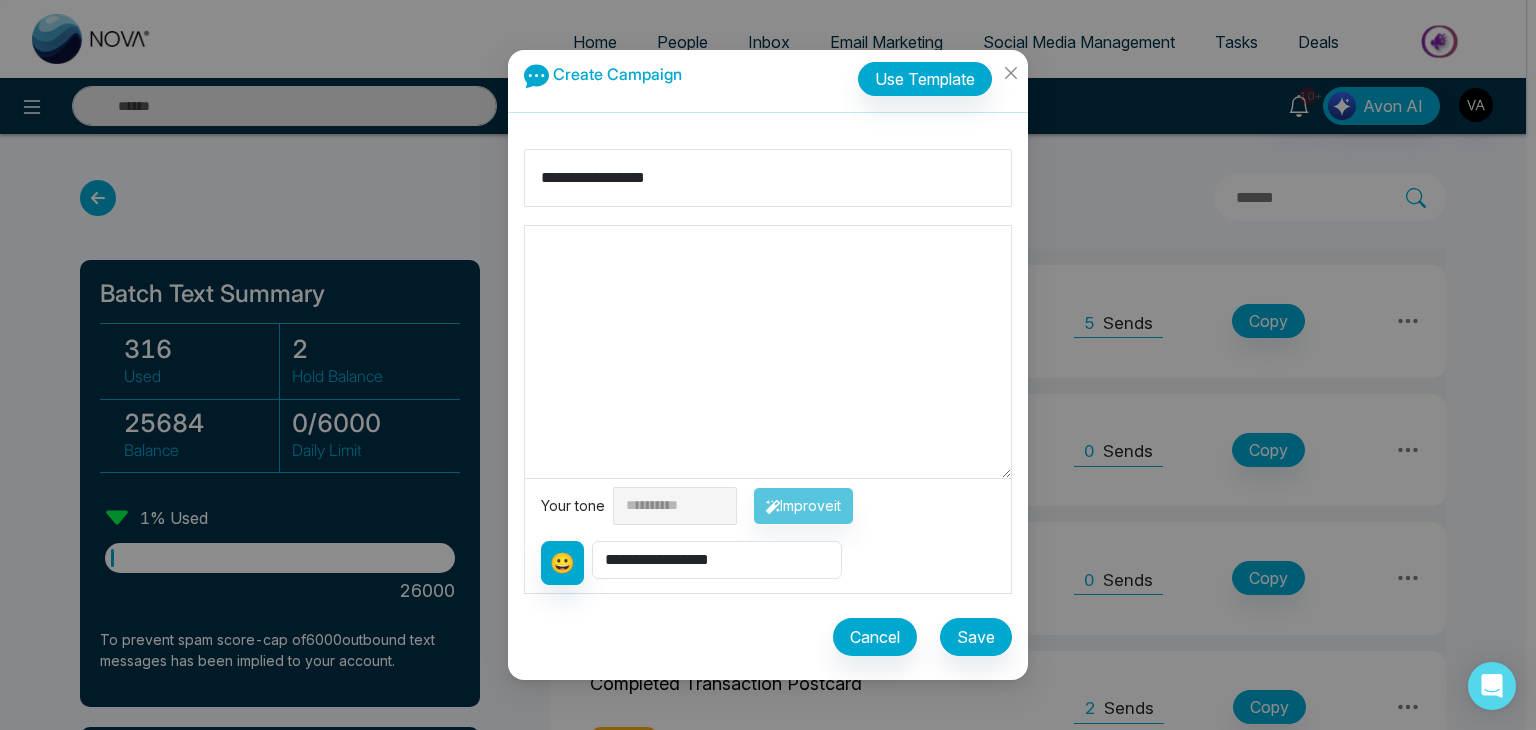 click at bounding box center (768, 352) 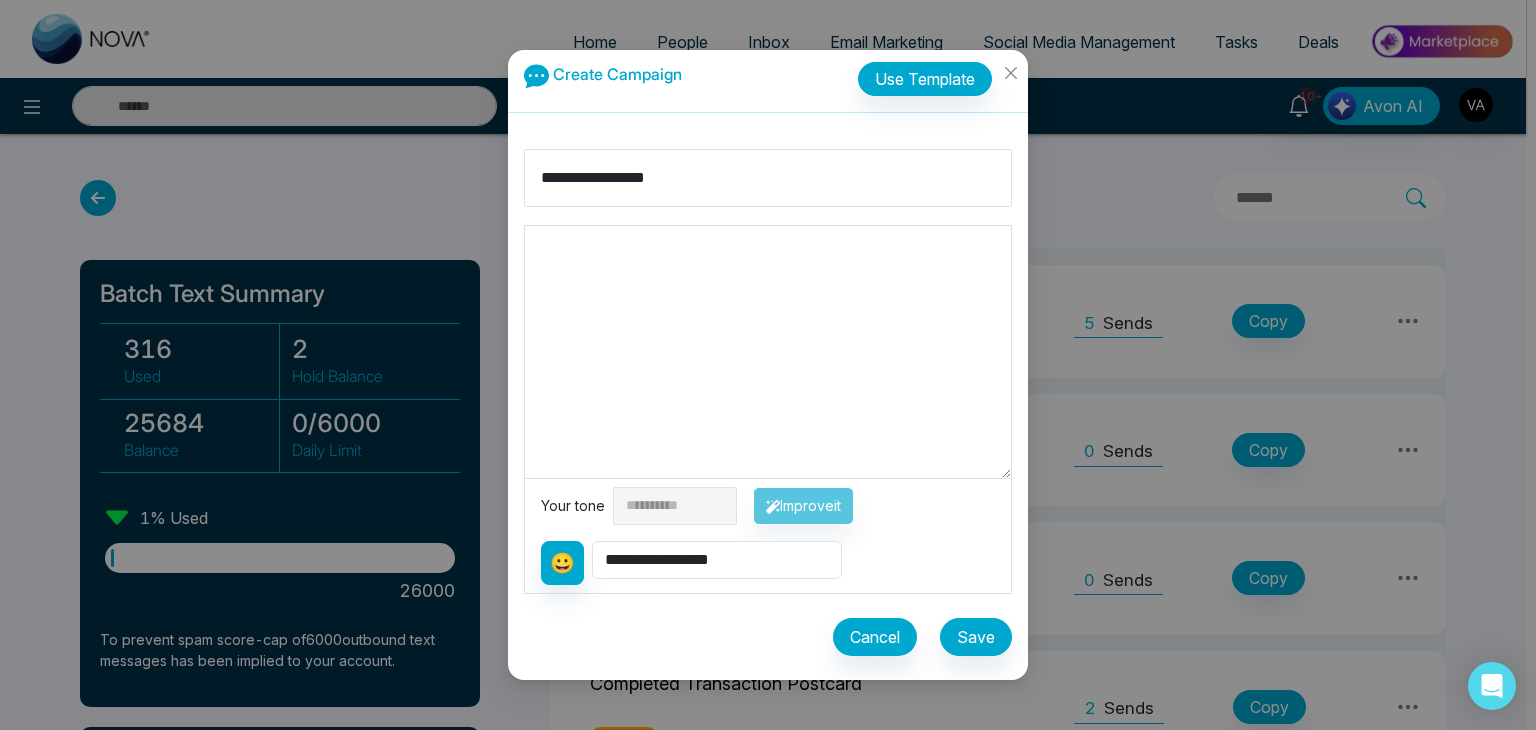 click at bounding box center (768, 352) 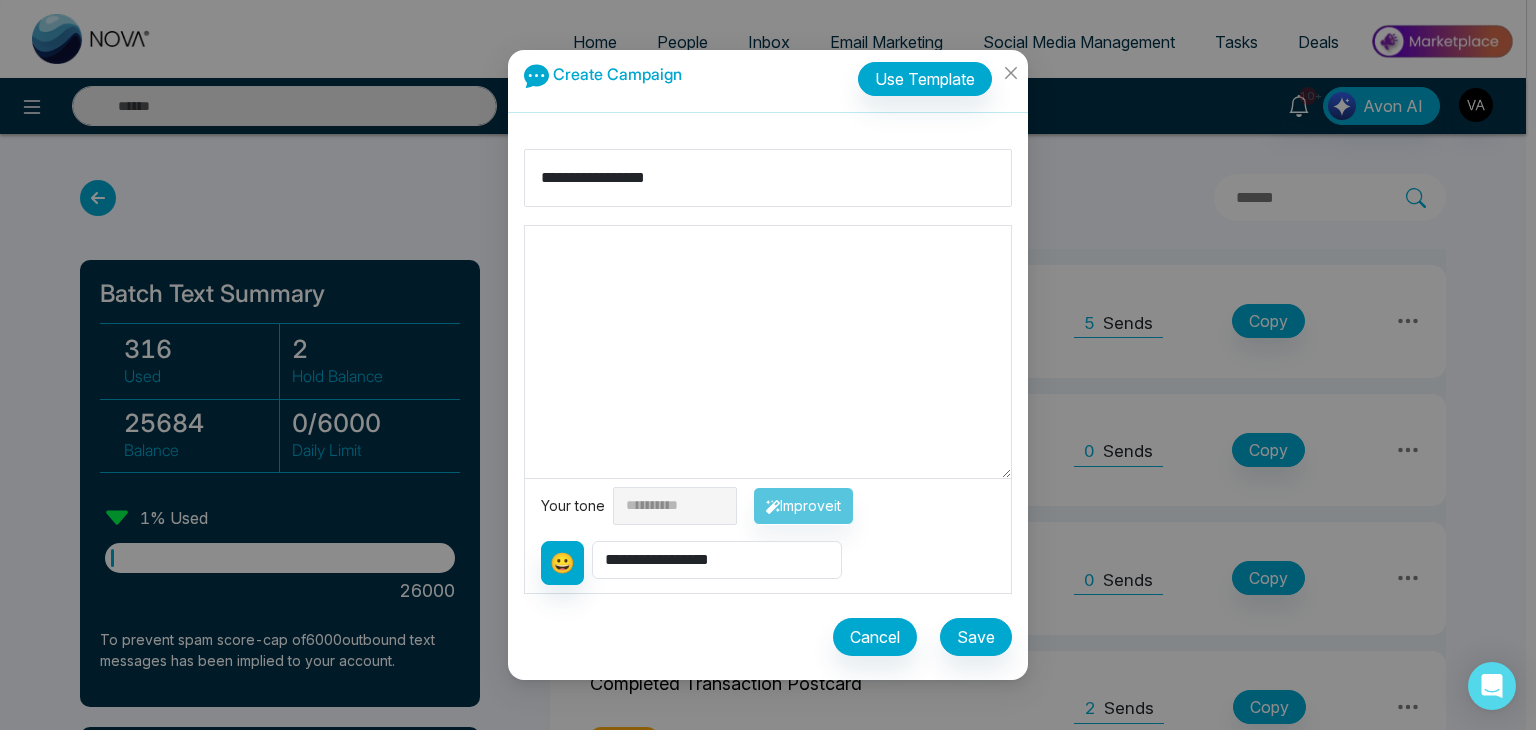 click at bounding box center [768, 352] 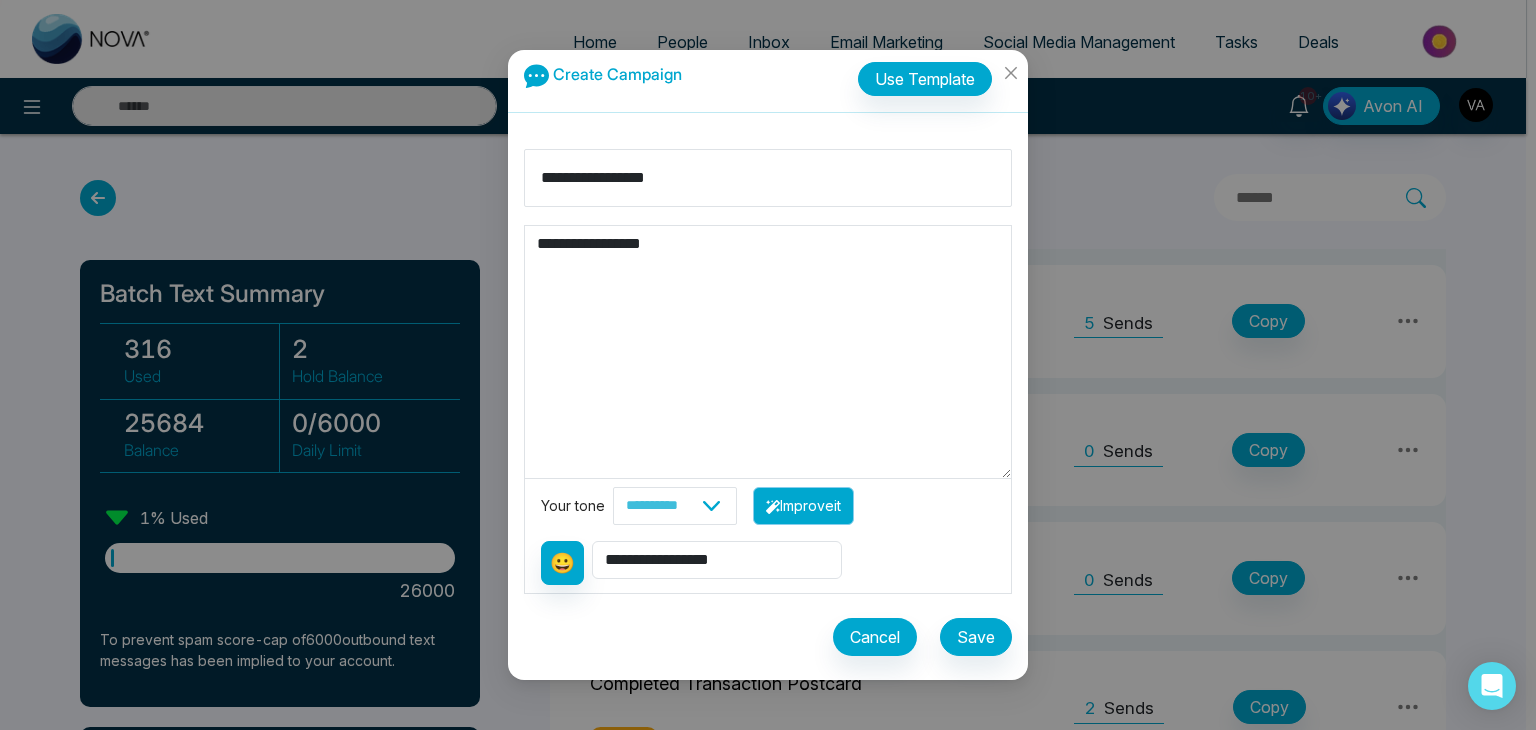 click on "Improve  it" at bounding box center [803, 506] 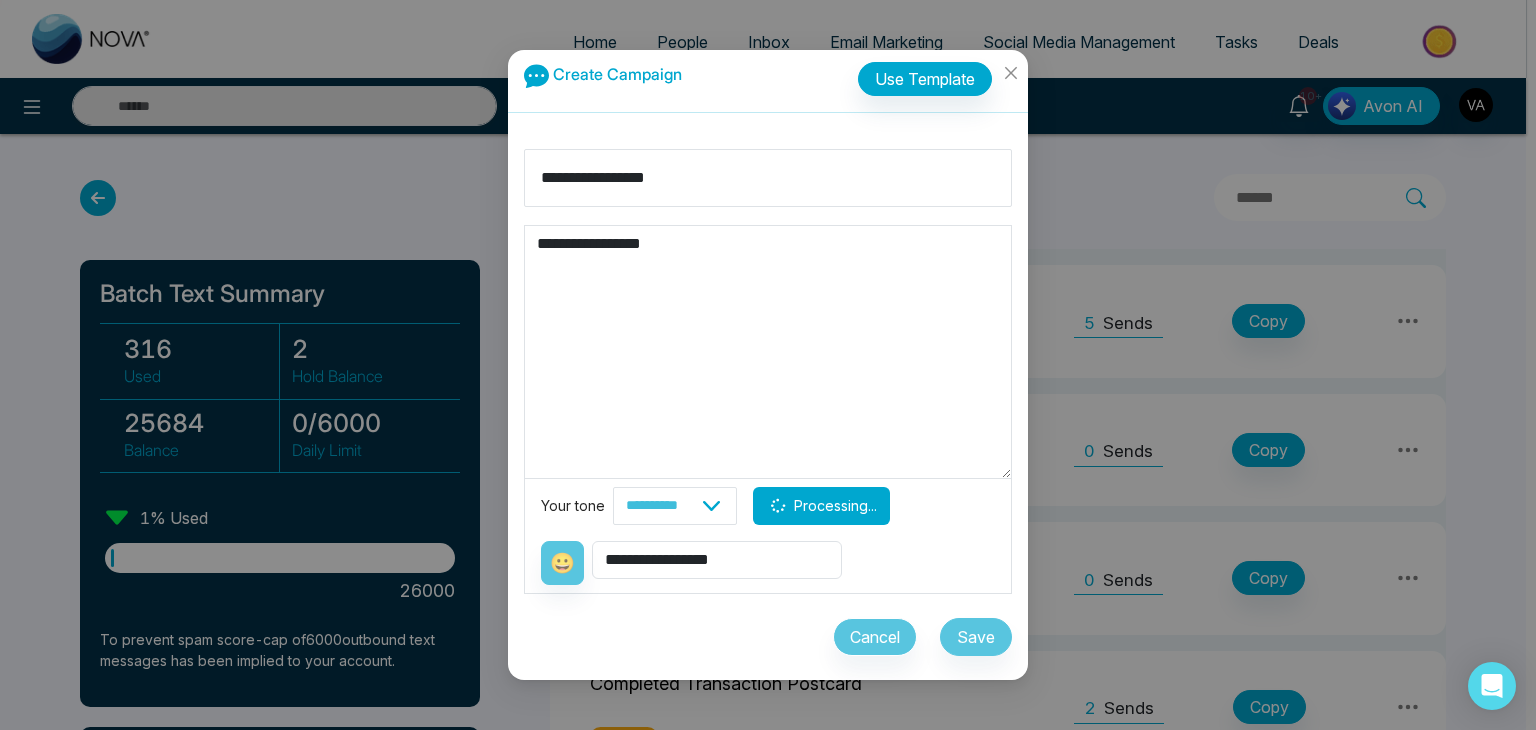 type on "**********" 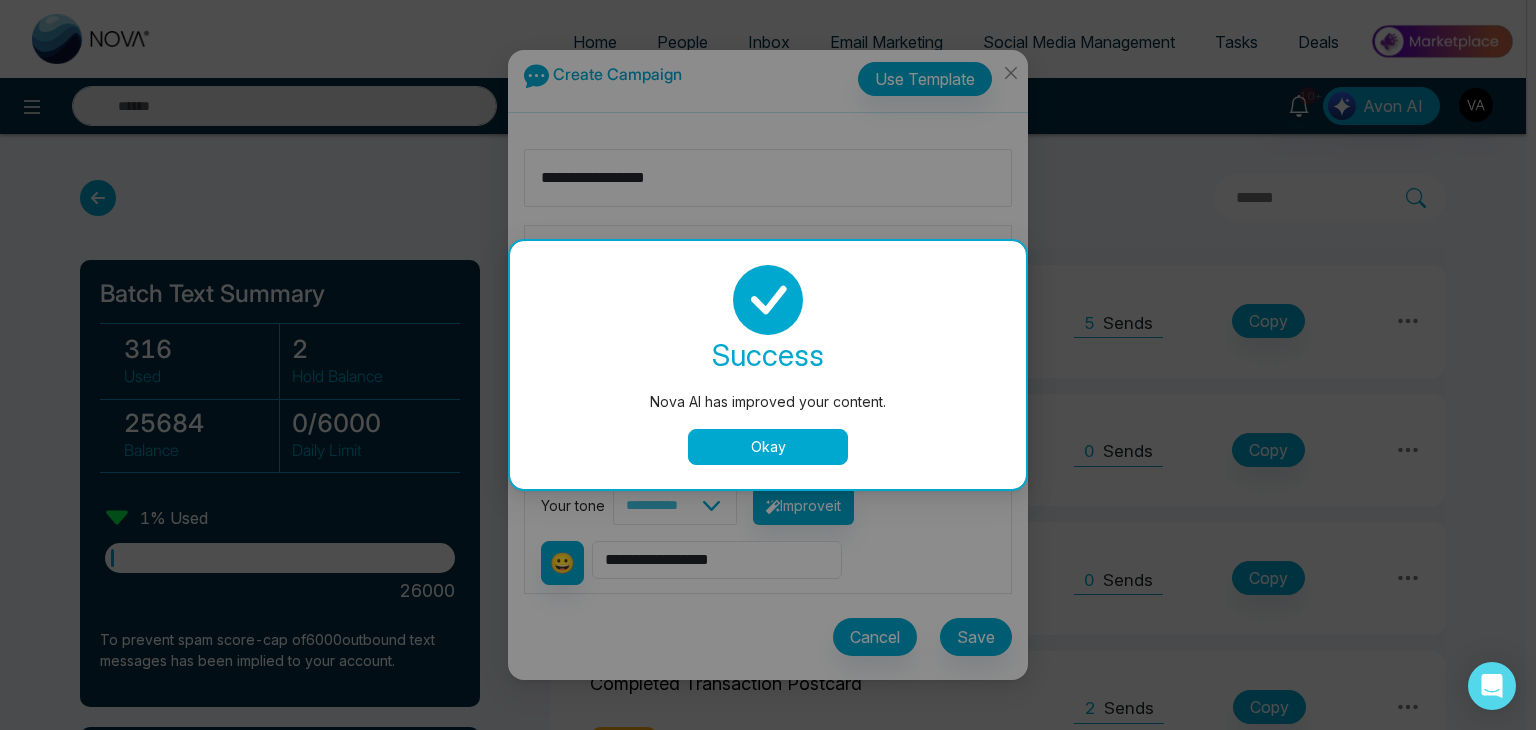 click on "Okay" at bounding box center [768, 447] 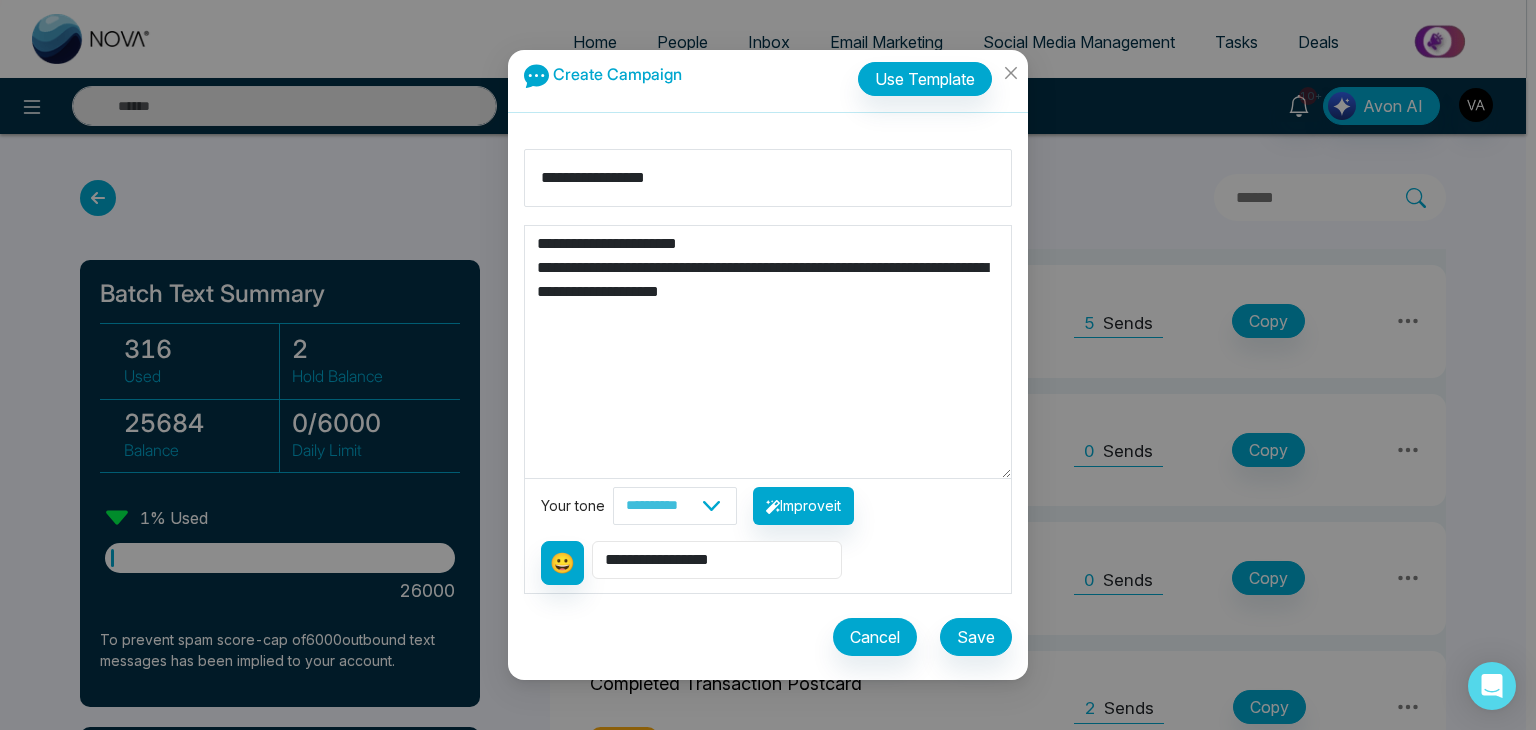 click on "**********" at bounding box center (717, 560) 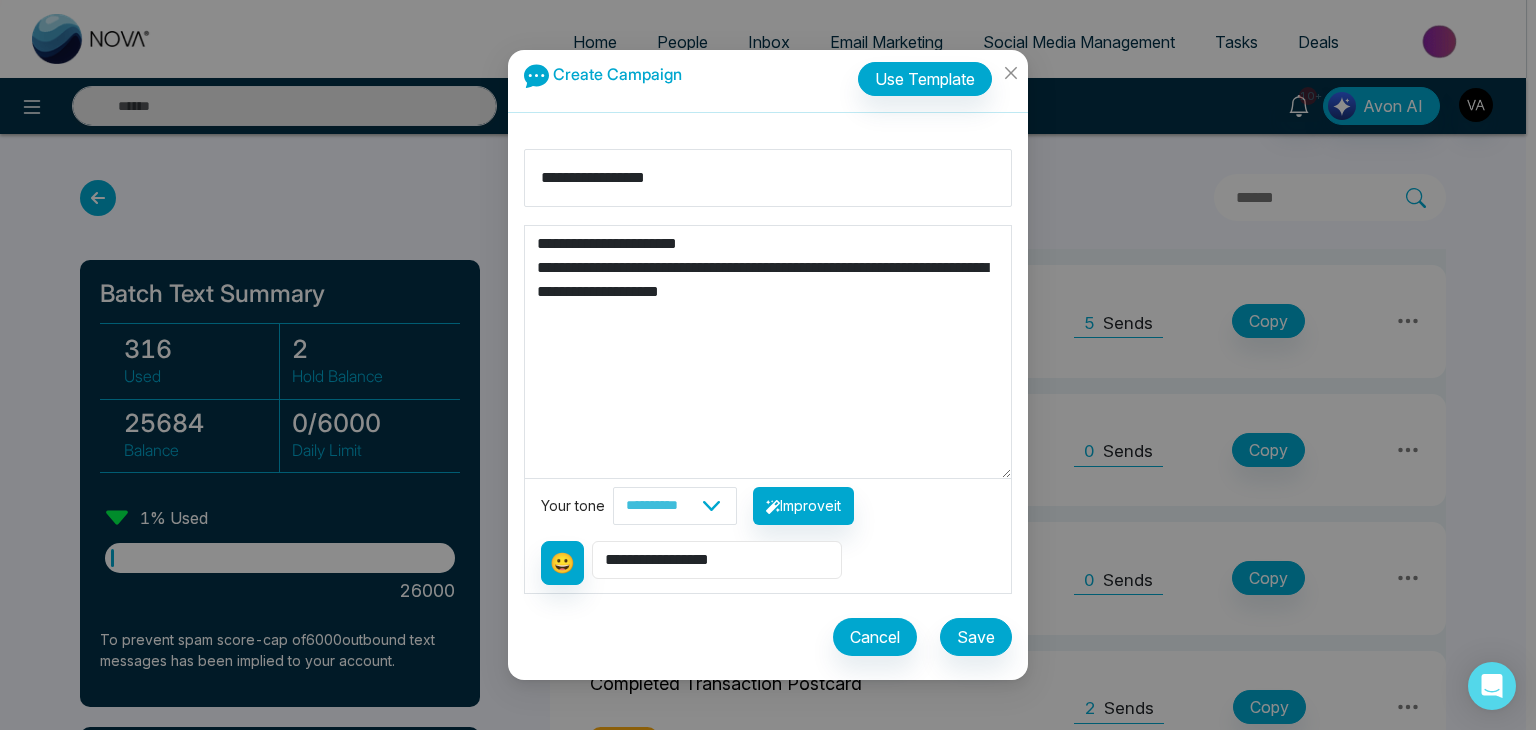 select on "**********" 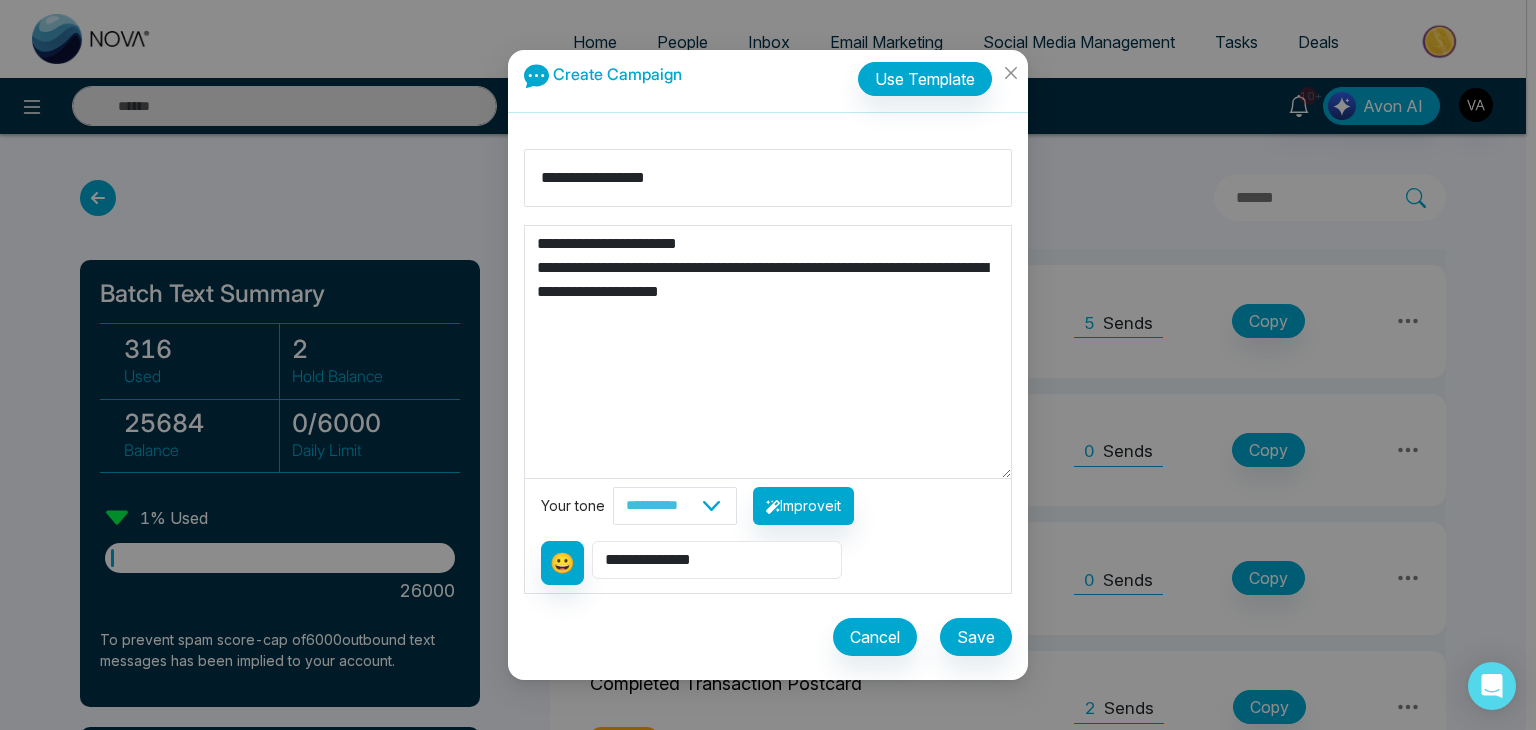 click on "**********" at bounding box center (717, 560) 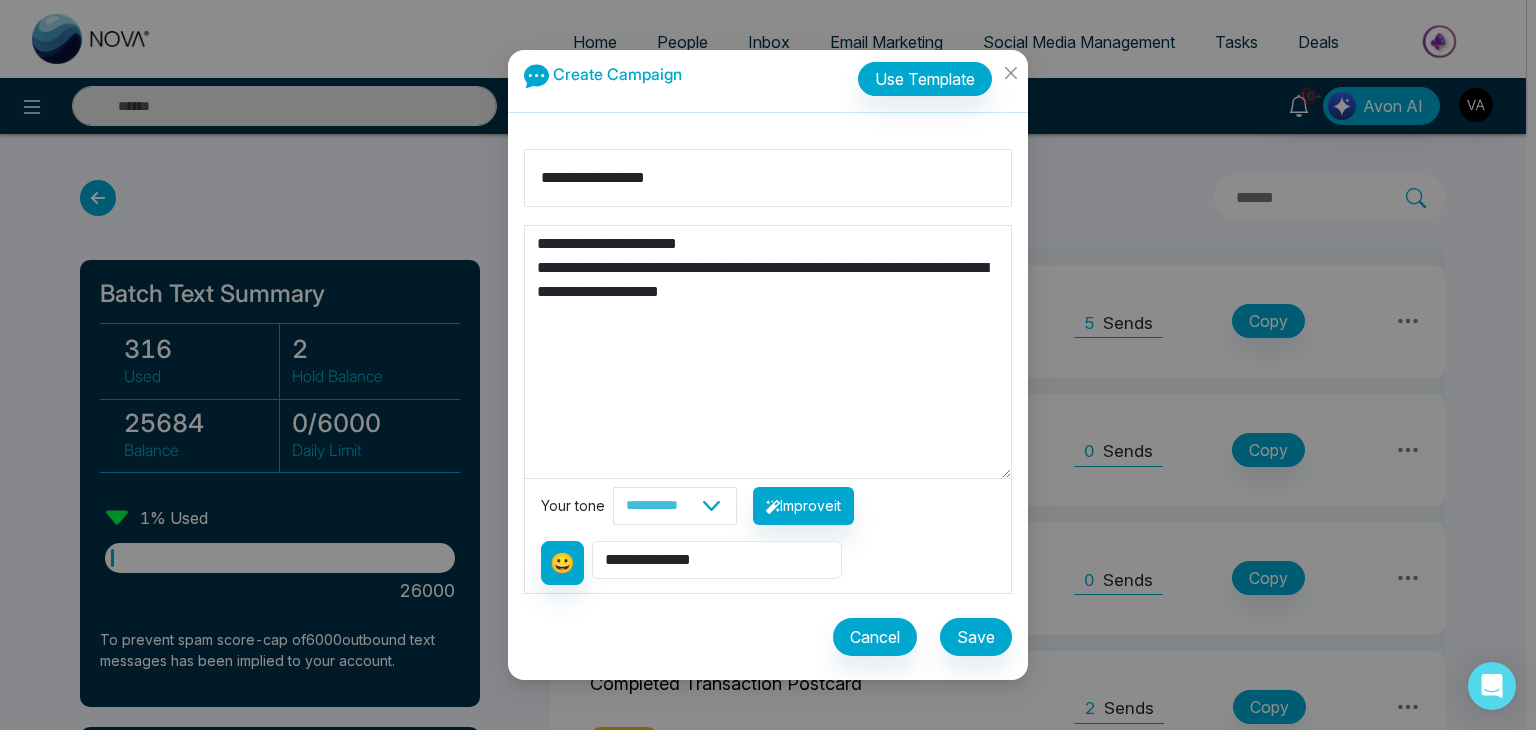 type on "**********" 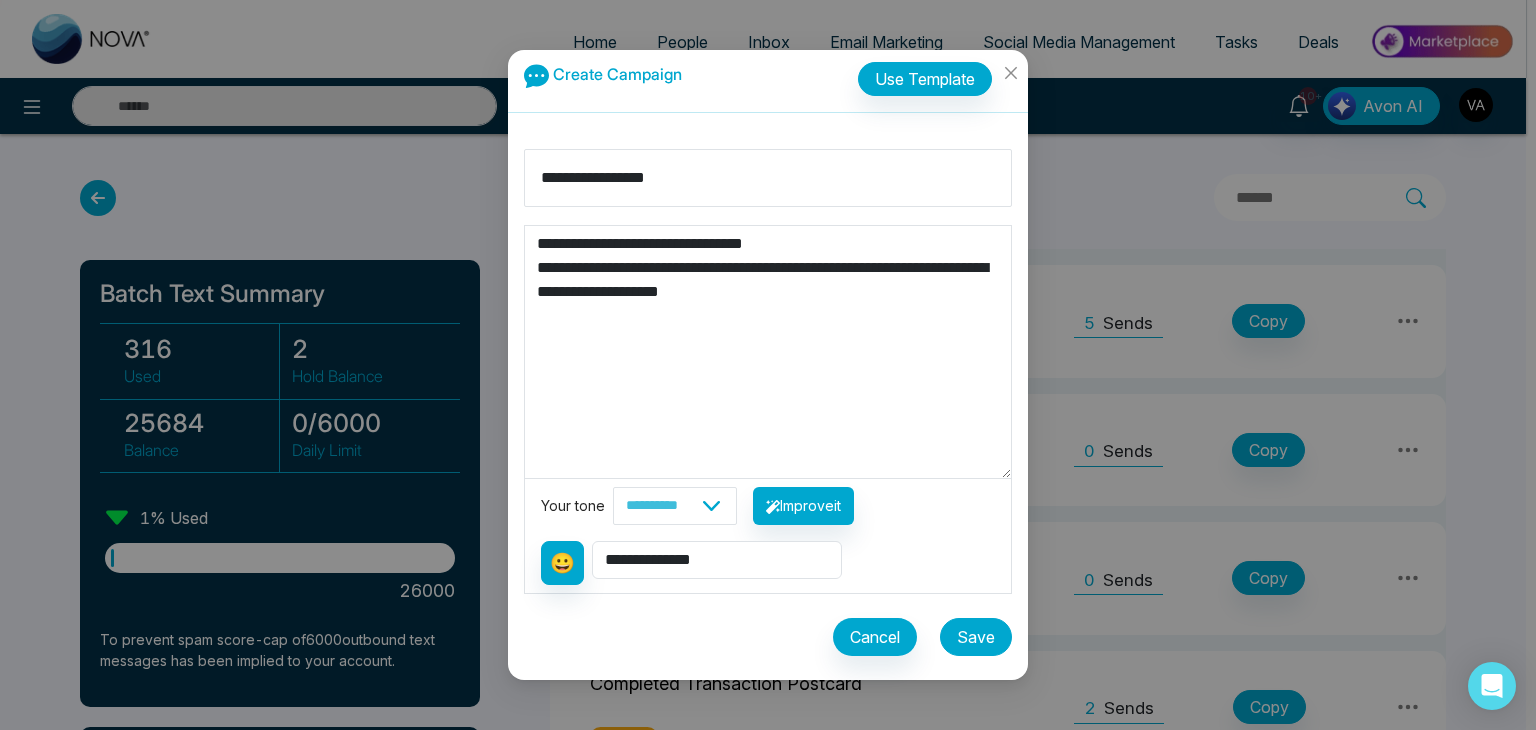 click on "Save" at bounding box center [976, 637] 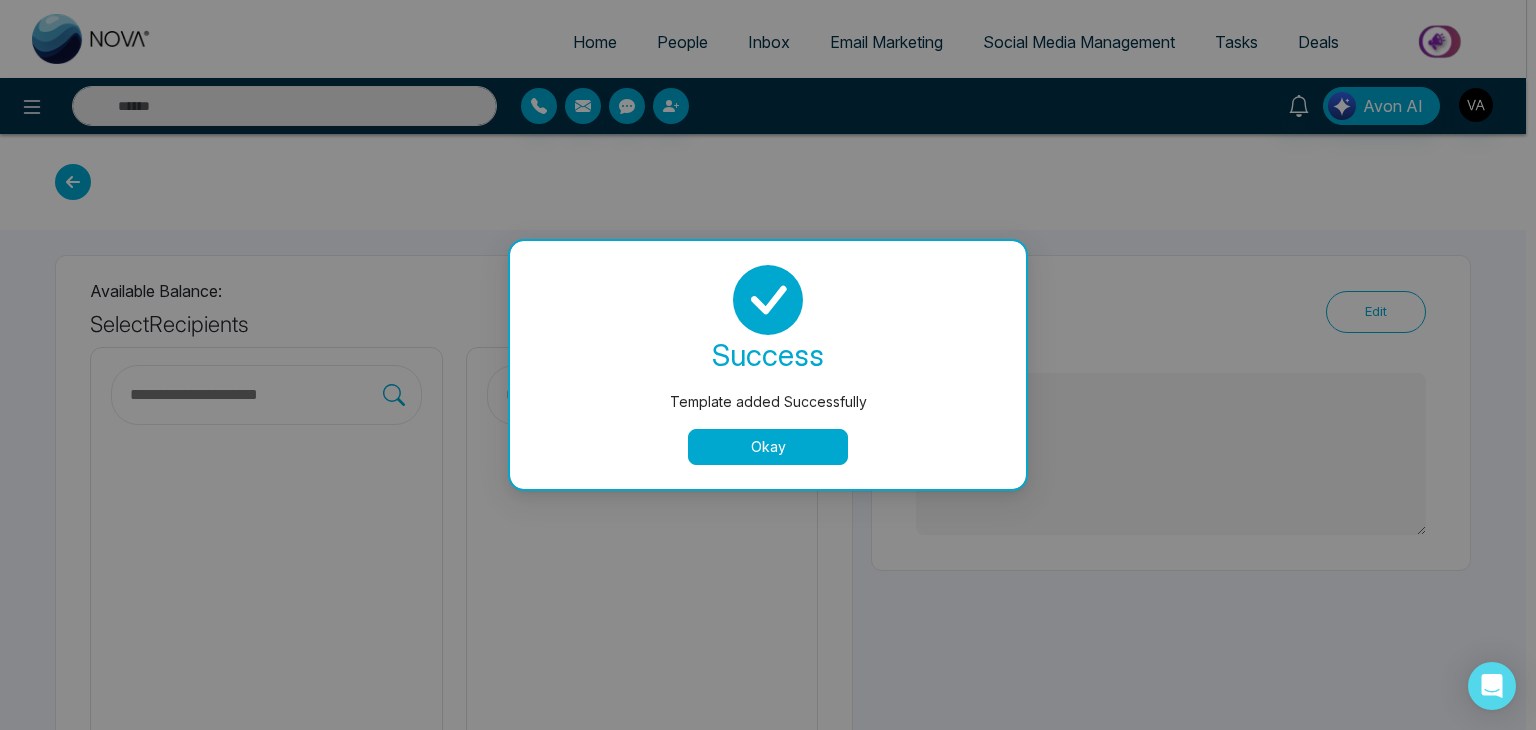 click on "Okay" at bounding box center [768, 447] 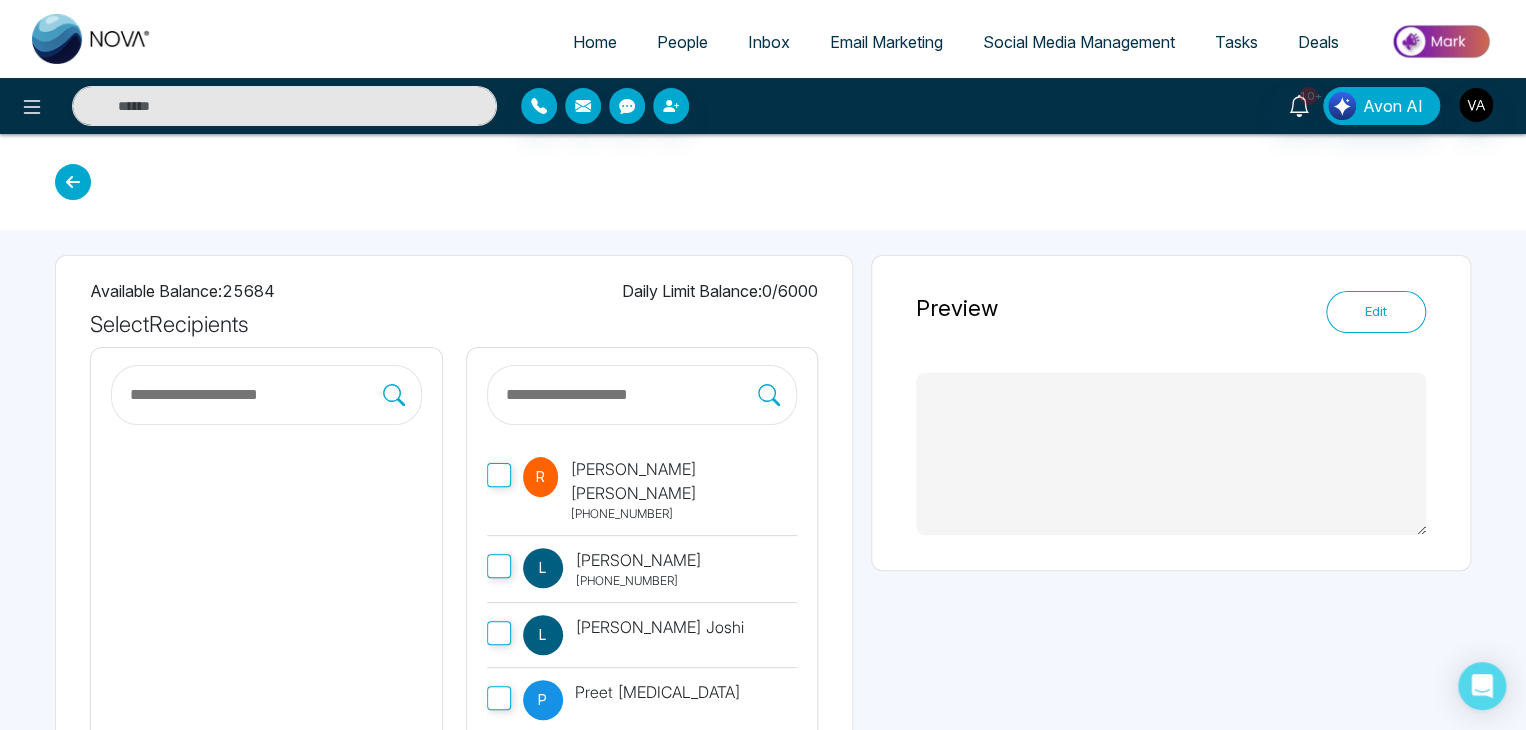 type on "**********" 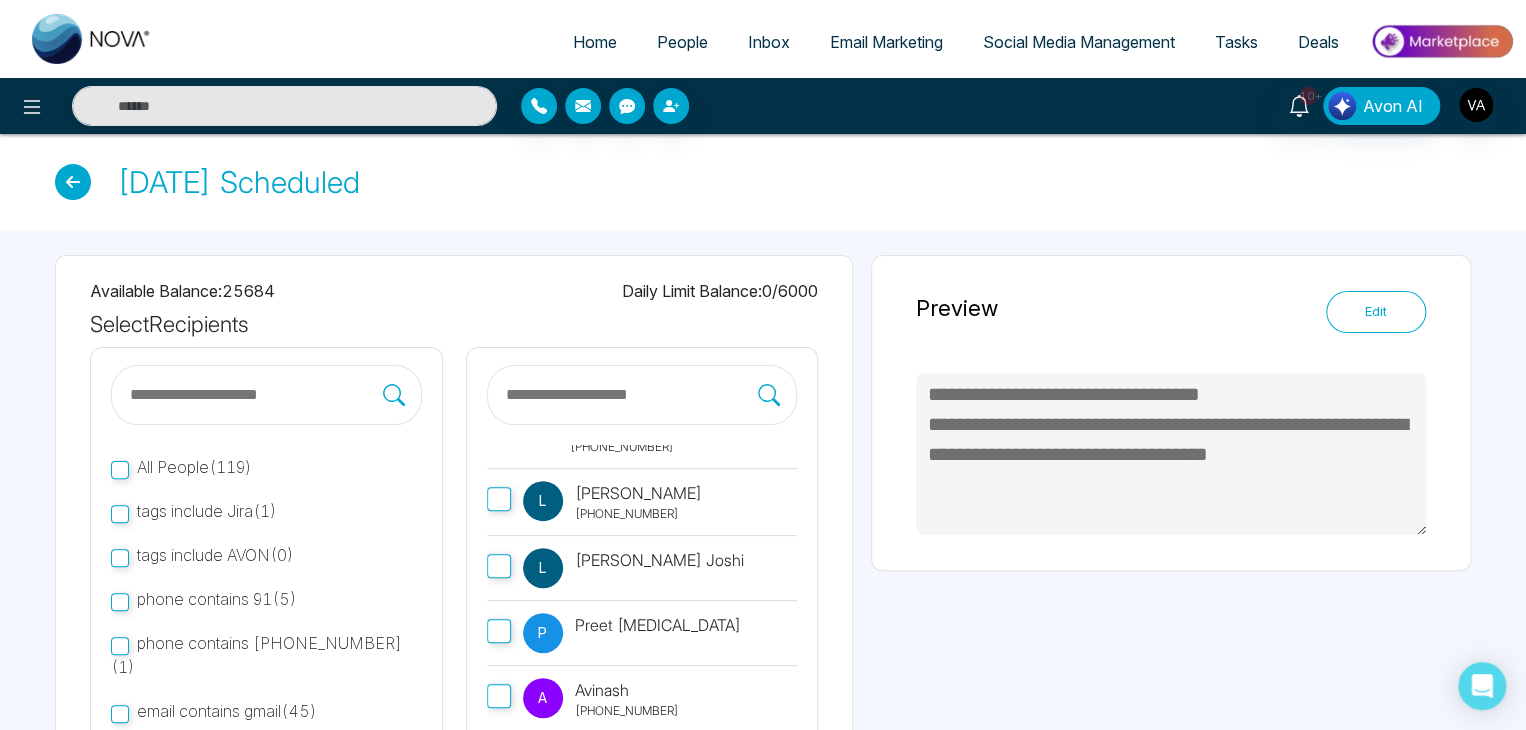 scroll, scrollTop: 0, scrollLeft: 0, axis: both 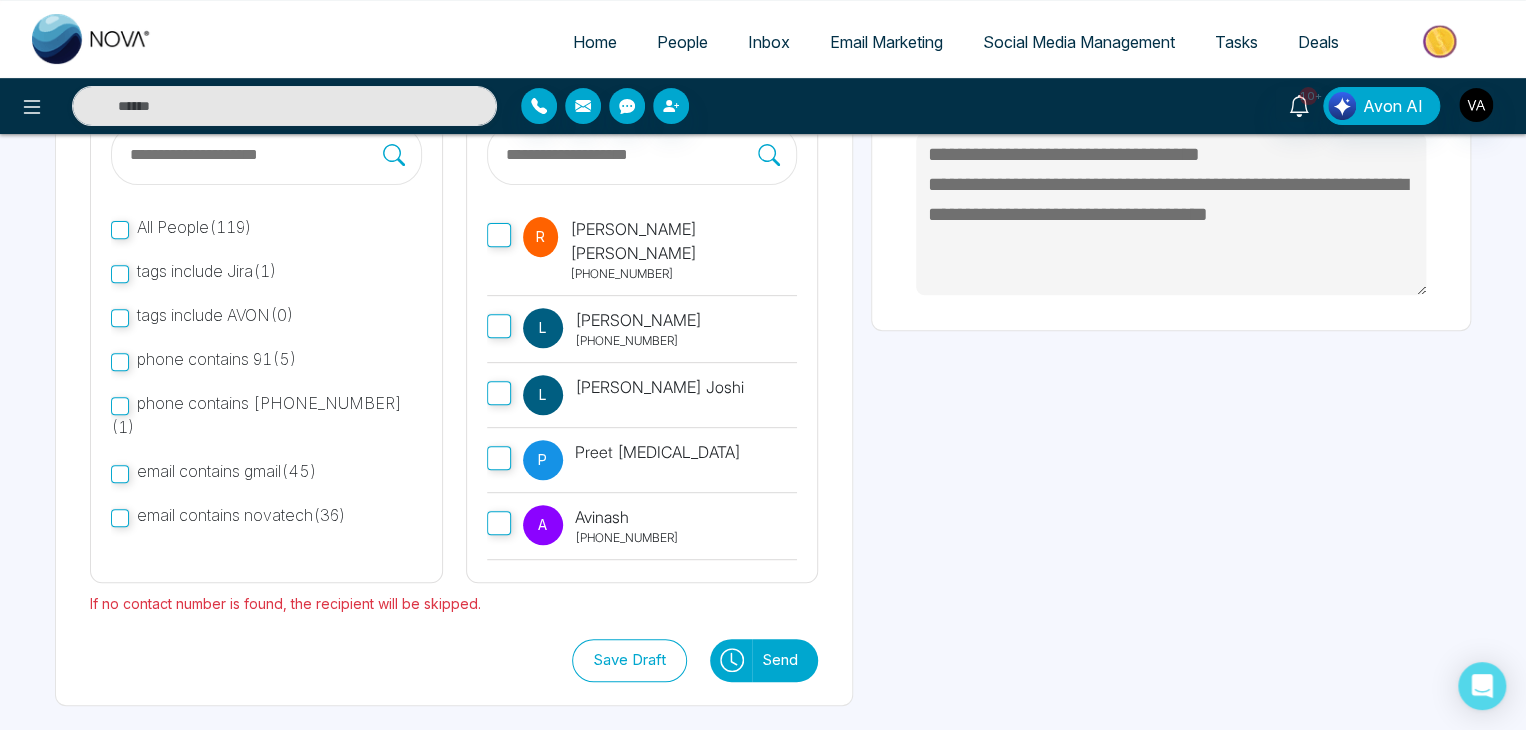 click on "Send" at bounding box center (785, 660) 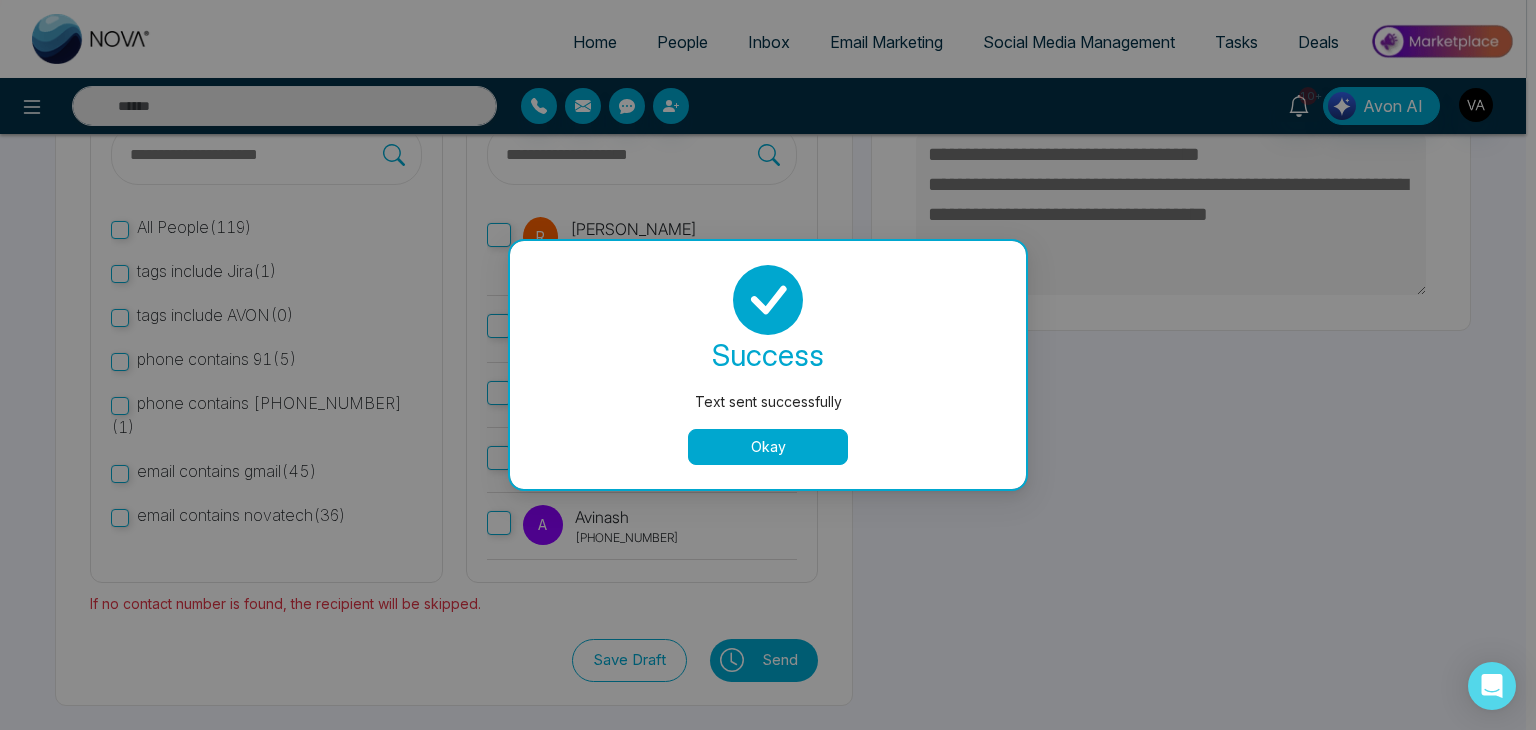 click on "Okay" at bounding box center [768, 447] 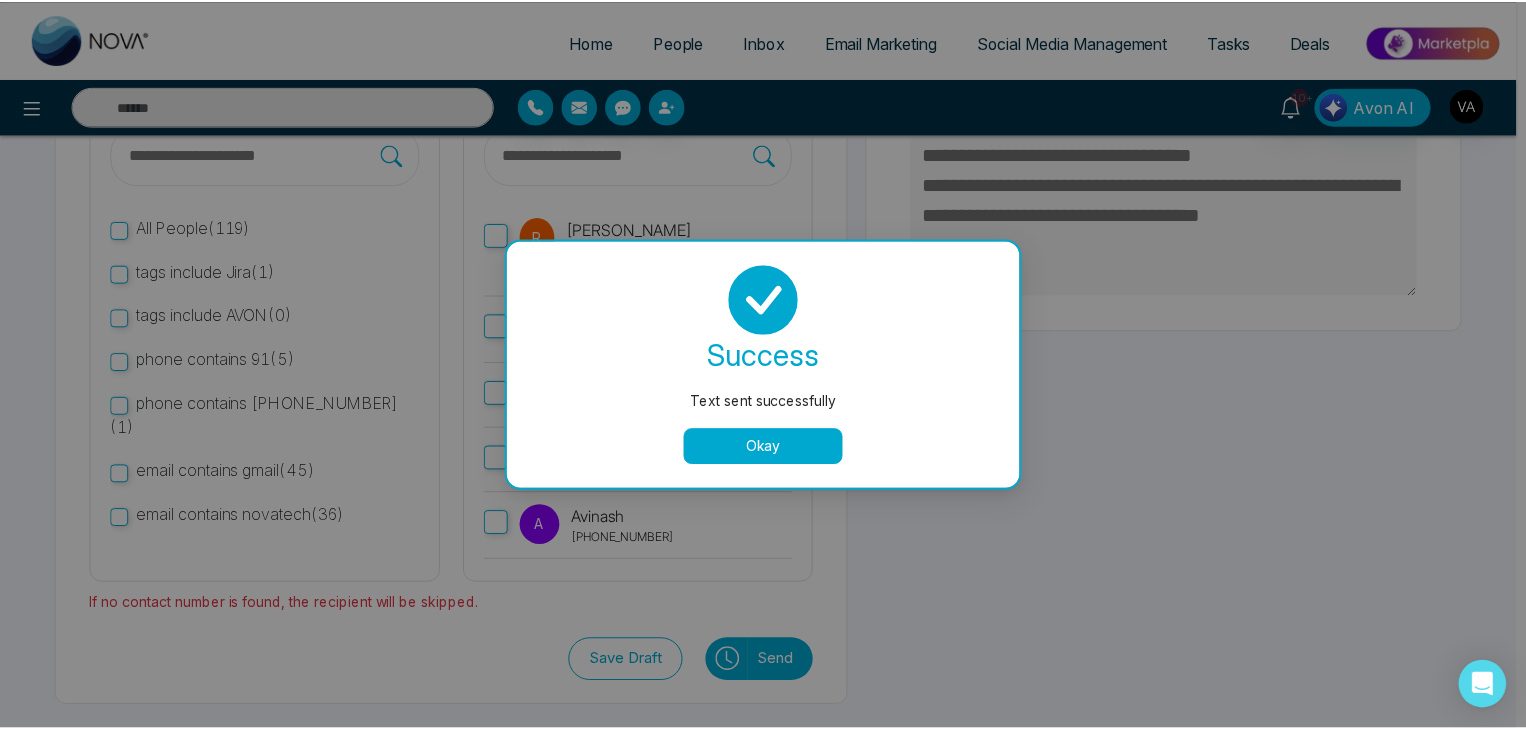 scroll, scrollTop: 0, scrollLeft: 0, axis: both 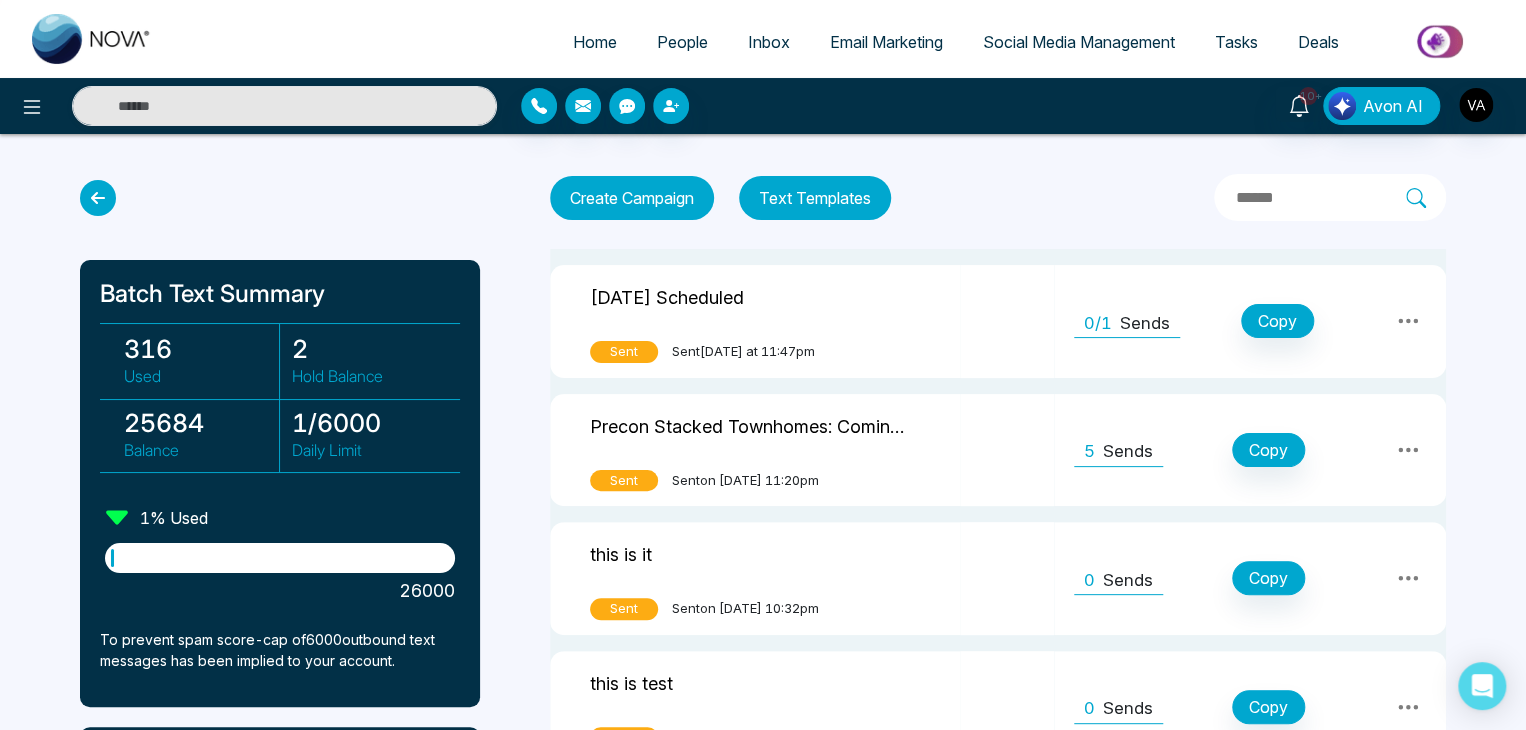 click on "People" at bounding box center [682, 42] 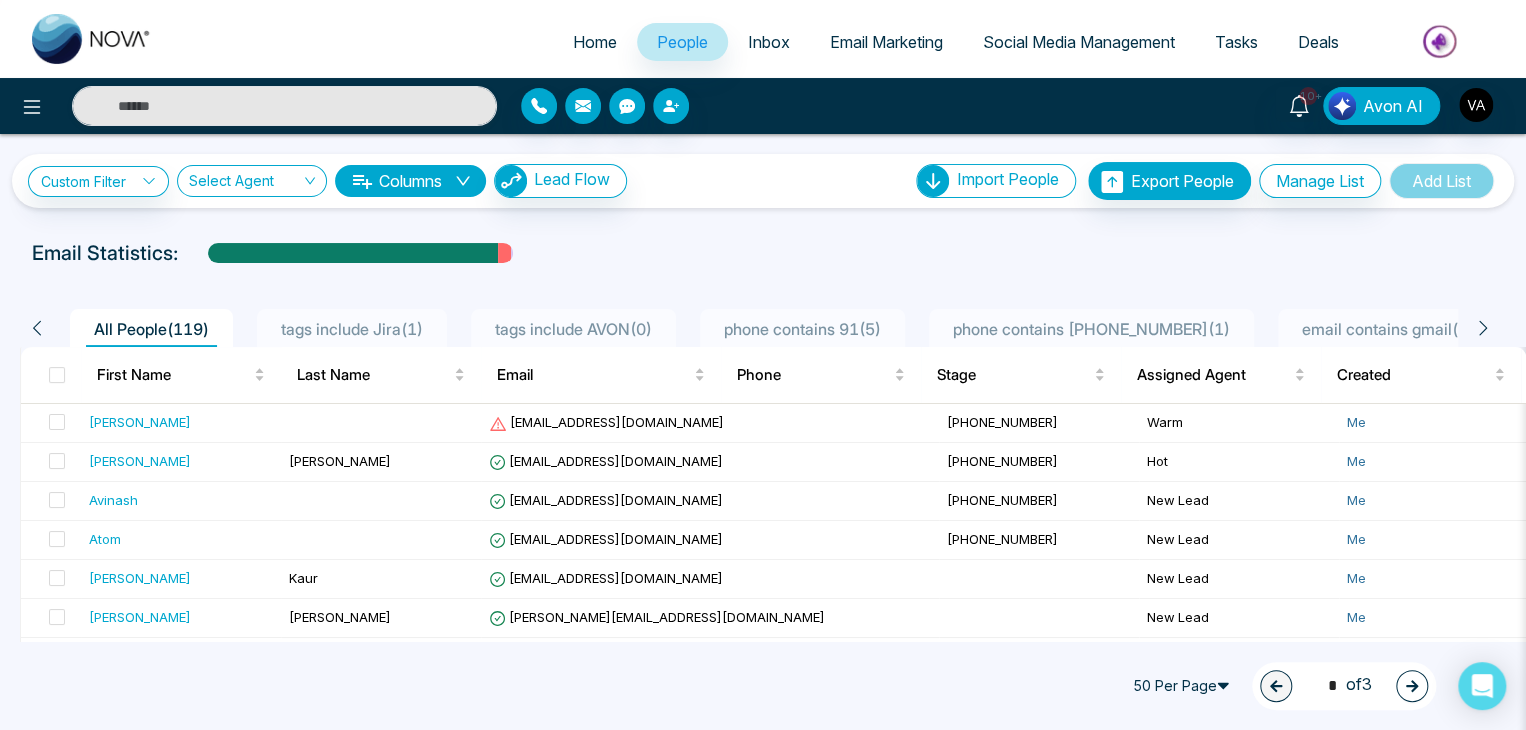 click on "Email Marketing" at bounding box center (886, 42) 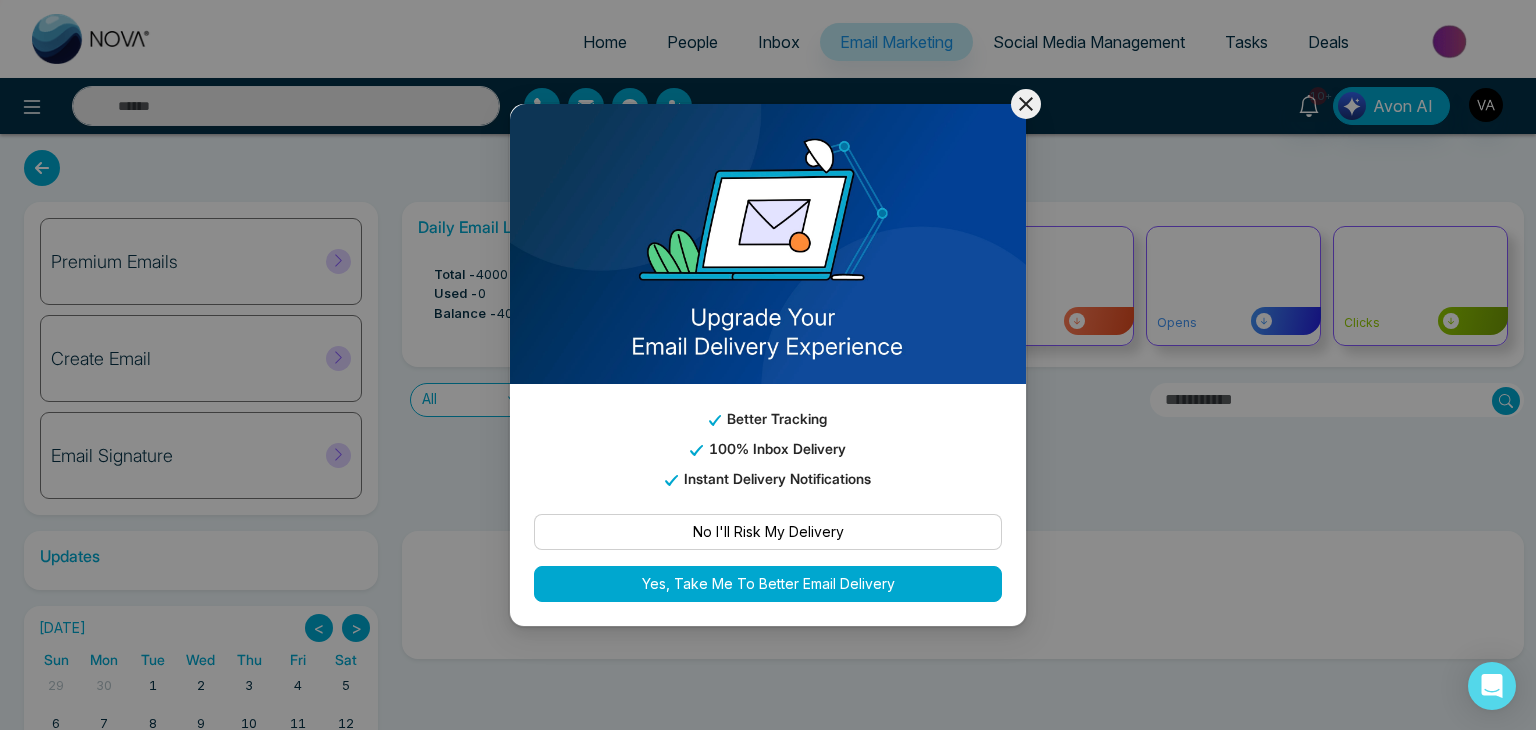 click at bounding box center (768, 244) 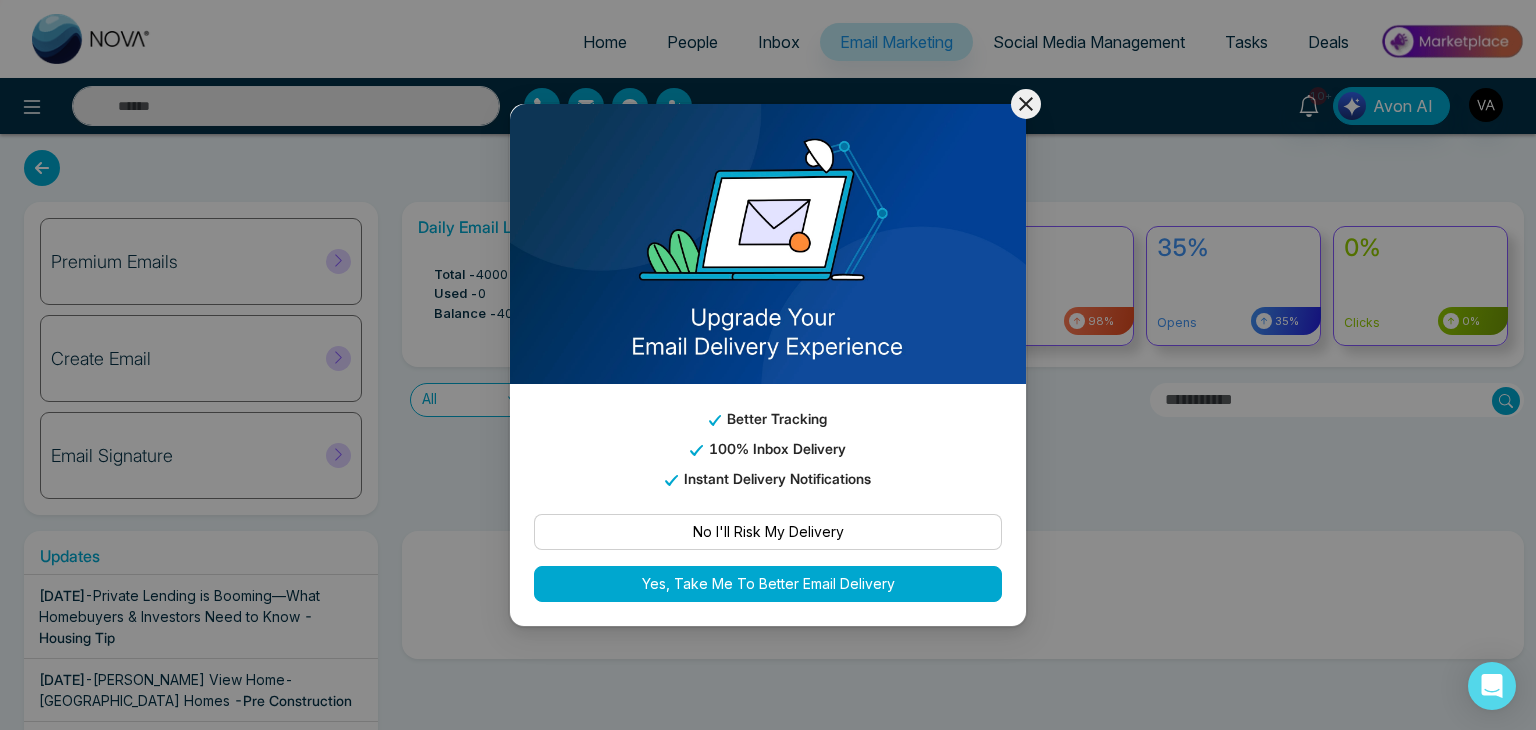 click 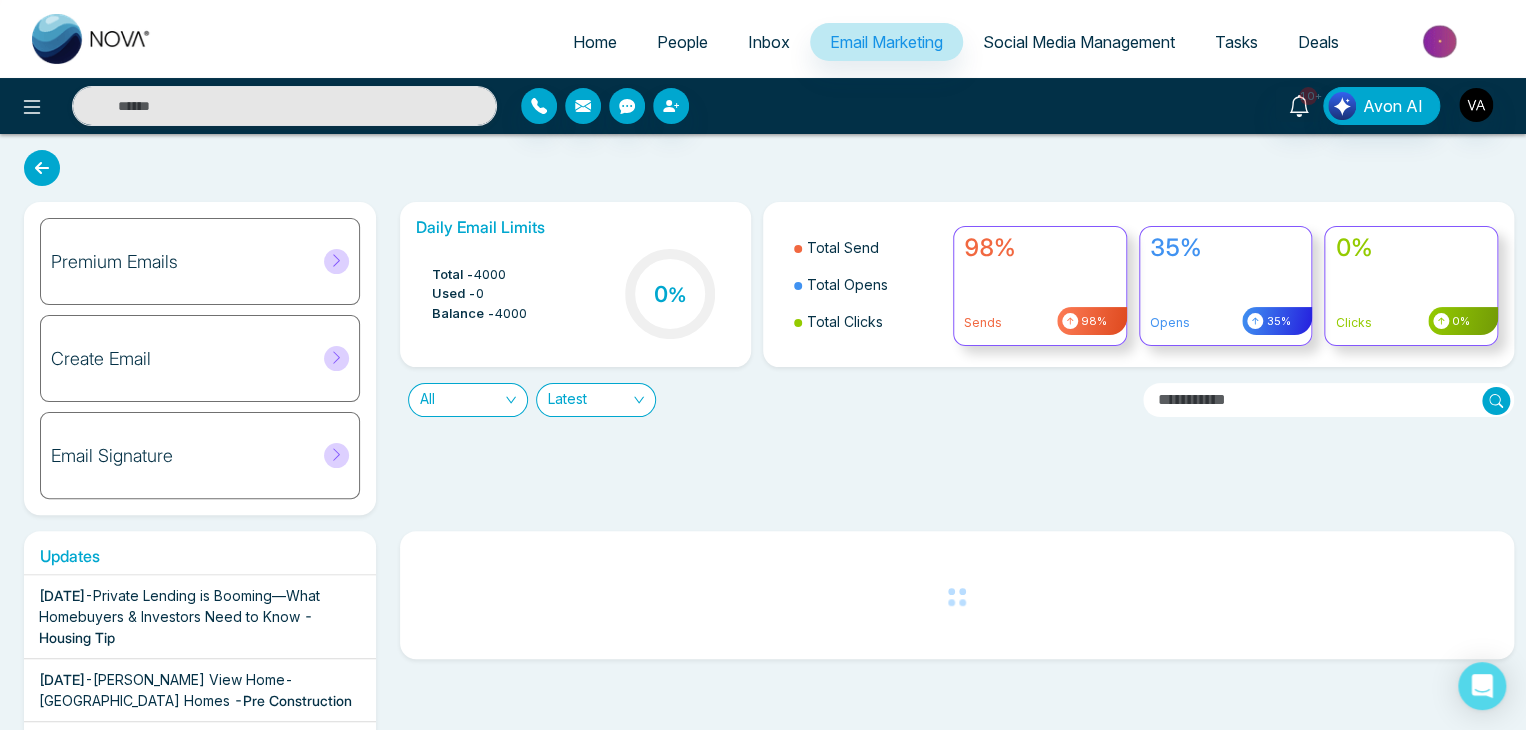 click on "4000" at bounding box center (490, 275) 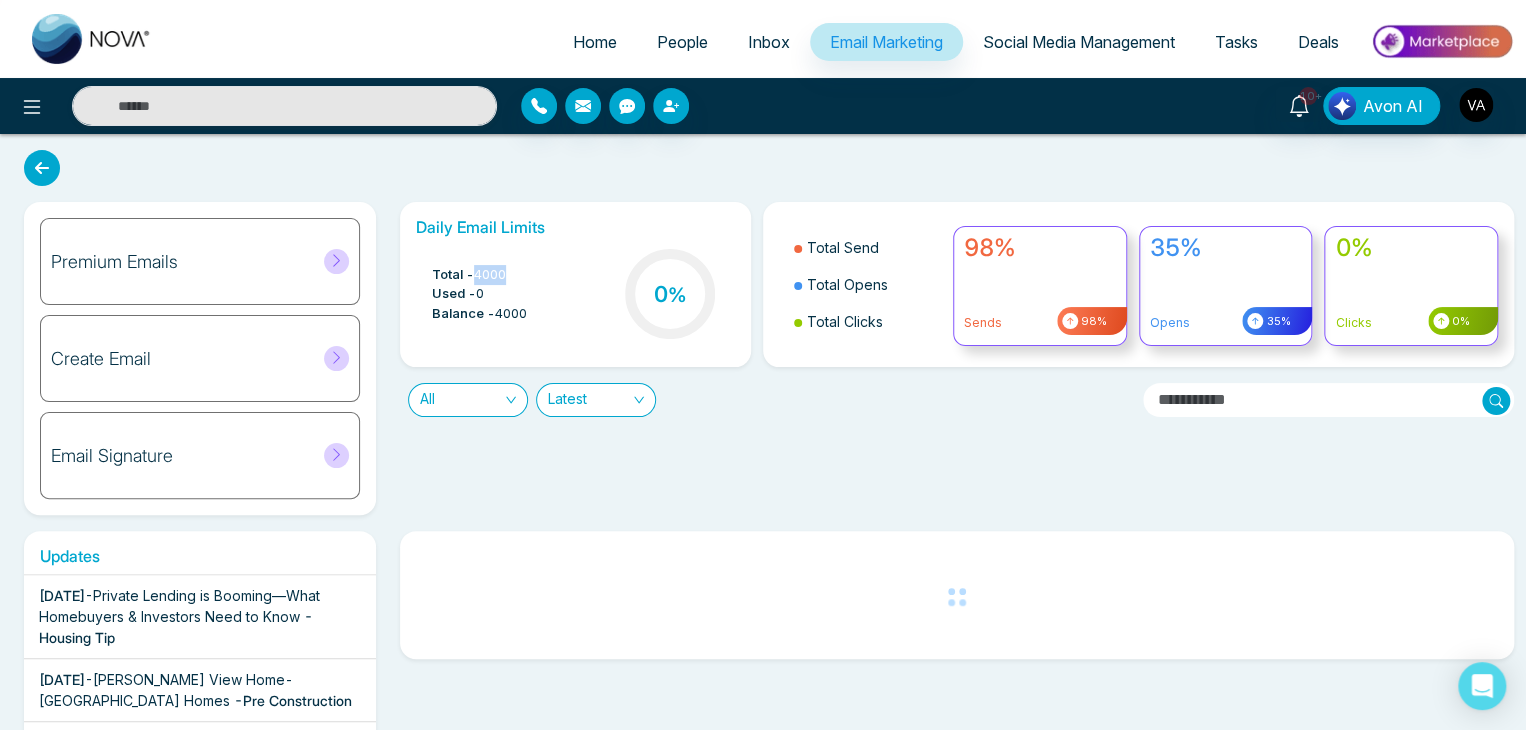 click on "4000" at bounding box center (490, 275) 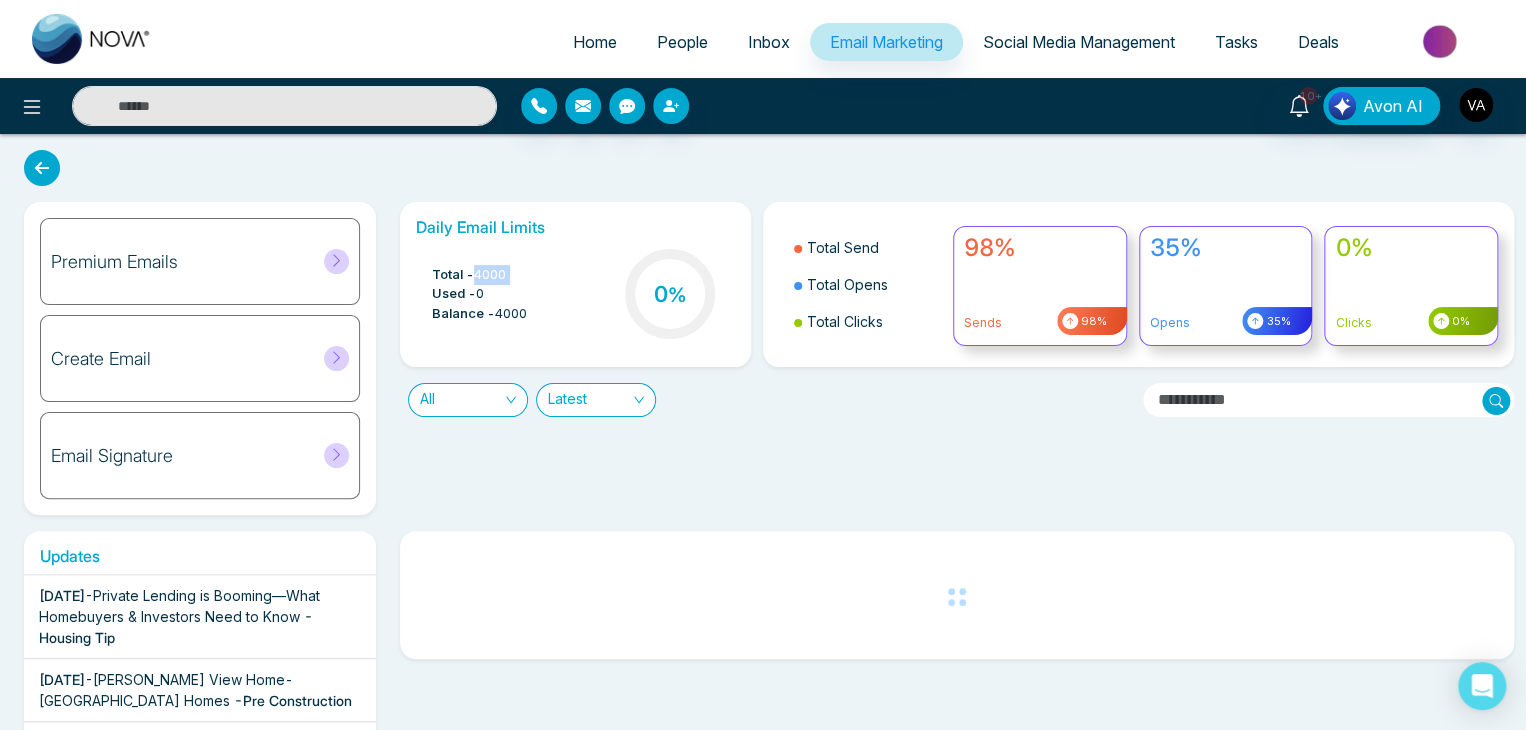 click on "4000" at bounding box center [490, 275] 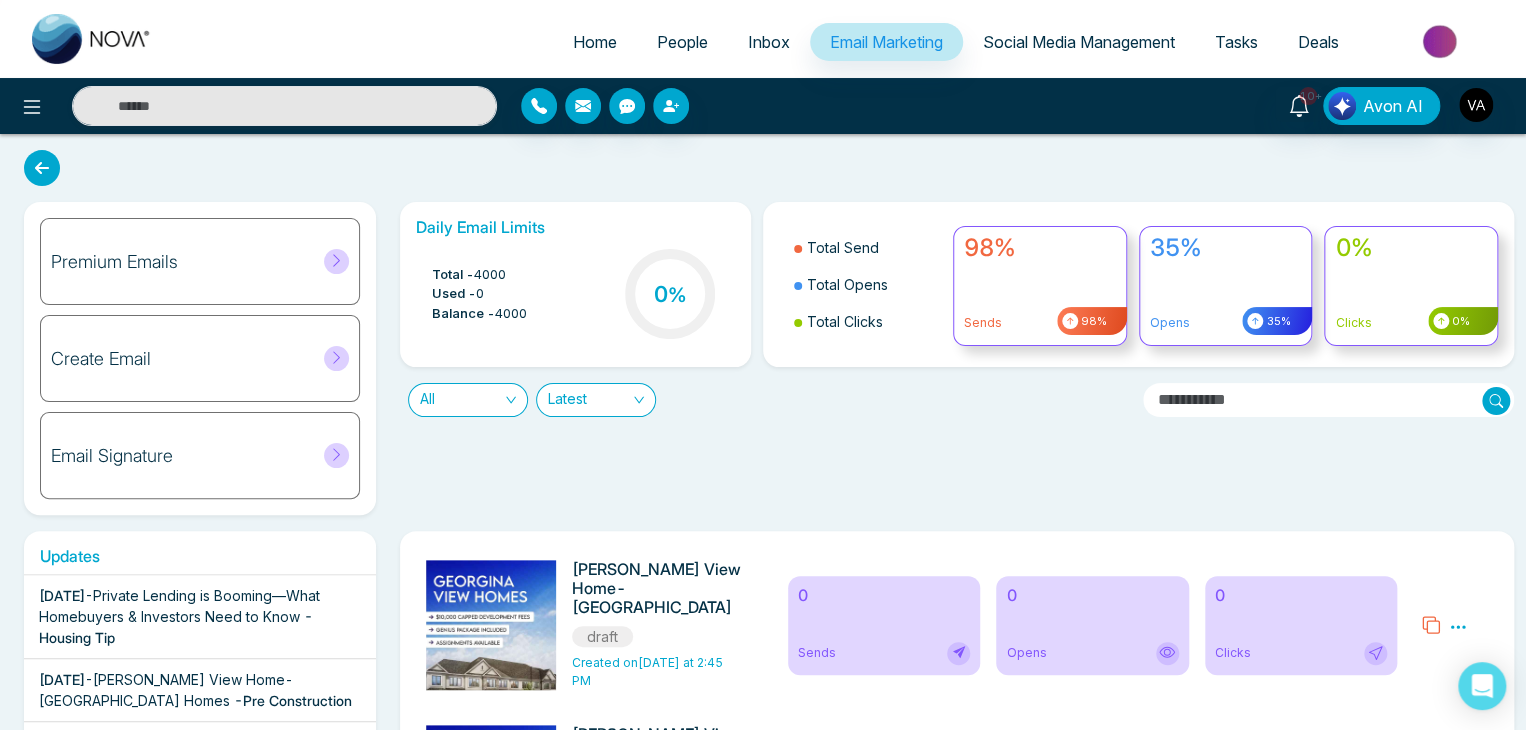 click on "Premium Emails Create Email Email Signature Daily Email Limits Total -  4000 Used -  0 Balance -  4000 0 %  Total Send  Total Opens  Total Clicks 98% Sends 98% 35% Opens 35% 0% Clicks 0% All Latest Updates Jul 17 2025   -  Private Lending is Booming—What Homebuyers & Investors Need to Know    -  Housing Tip Jul 15 2025   -  Georgina View Home- Treasure Hill Homes    -  Pre Construction Jul 14 2025   -  Georgina View Home- Treasure Hill Homes    -  Pre Construction Jul 14 2025   -  Joshua Creek Montage-Hallet Homes    -  Pre Construction Jul 8 2025   -  Why Alberta is Leading Canada’s Housing Comeback    -  Housing Tip Jul 7 2025   -  Understanding Renters’ Insurance: What You’re Protected From    -  Housing Tip Jul 7 2025   -  Toronto Housing Costs Surge- Household Debt Reaches New Highs    -  Housing Tip Jul 7 2025   -  Say Goodbye to Sticky Air – Easy Ways to Reduce Home Humidity!    -  Housing Tip Jul 4 2025   -  You Can Buy a Home with No Down Payment – Here’s How    -    -" at bounding box center (763, 8606) 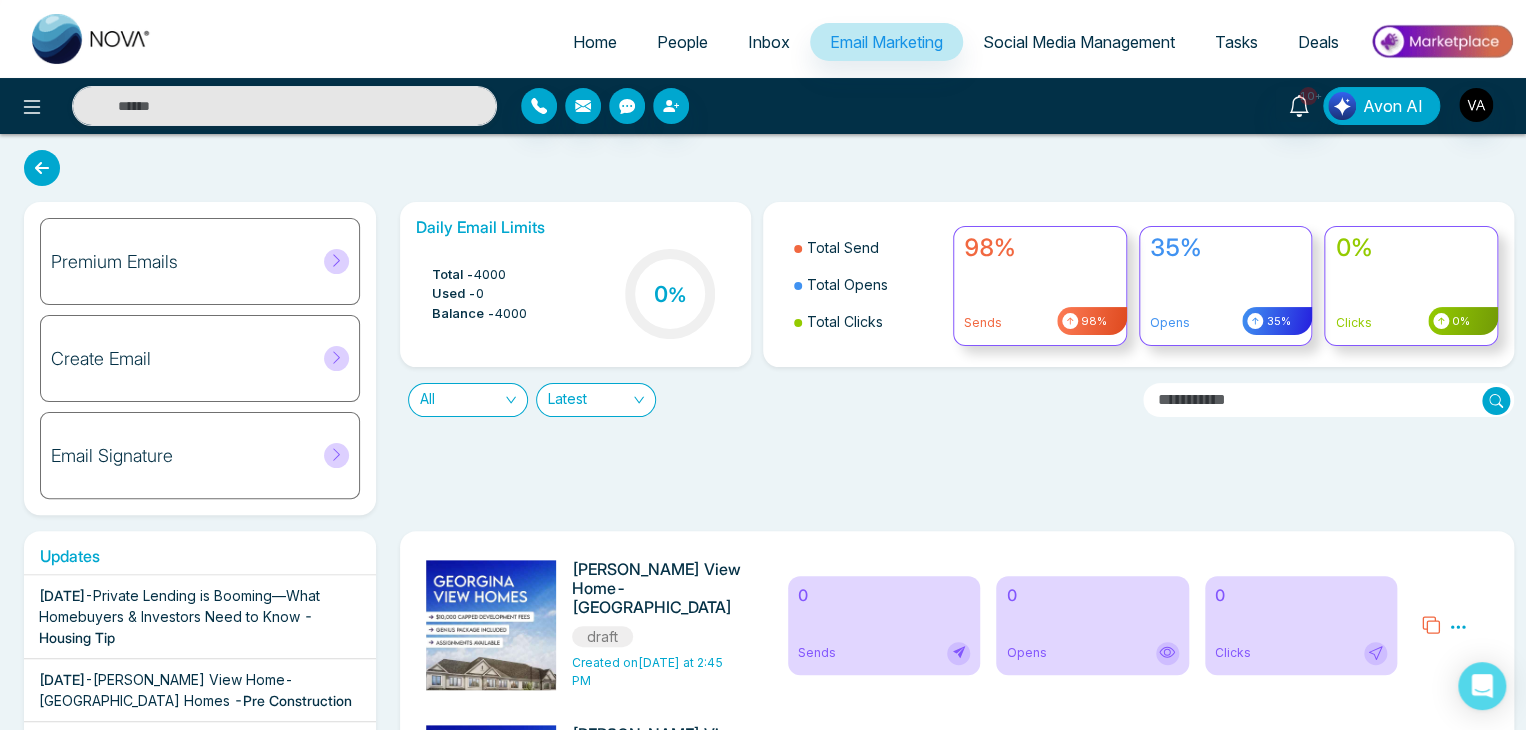click on "Avon AI" at bounding box center [1393, 106] 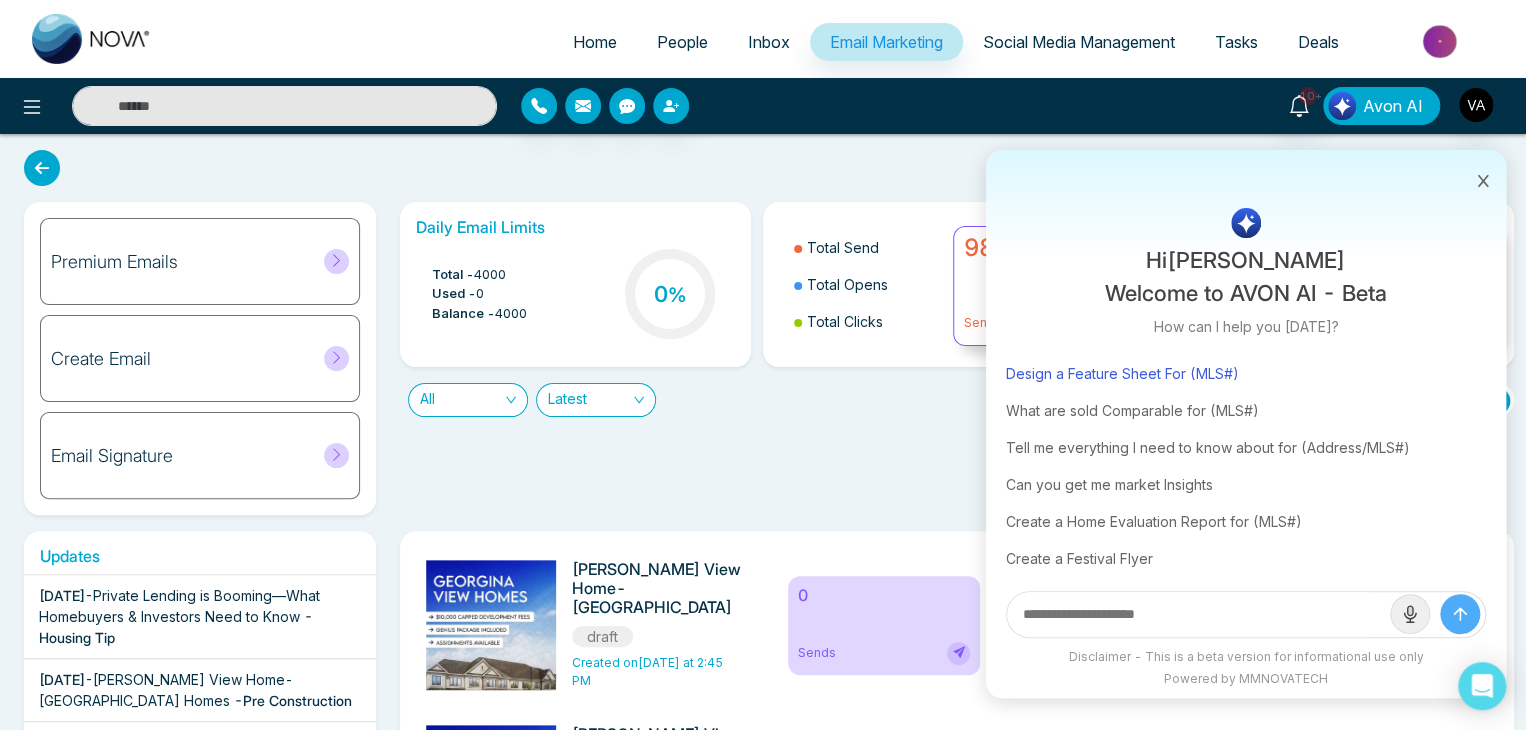 scroll, scrollTop: 121, scrollLeft: 0, axis: vertical 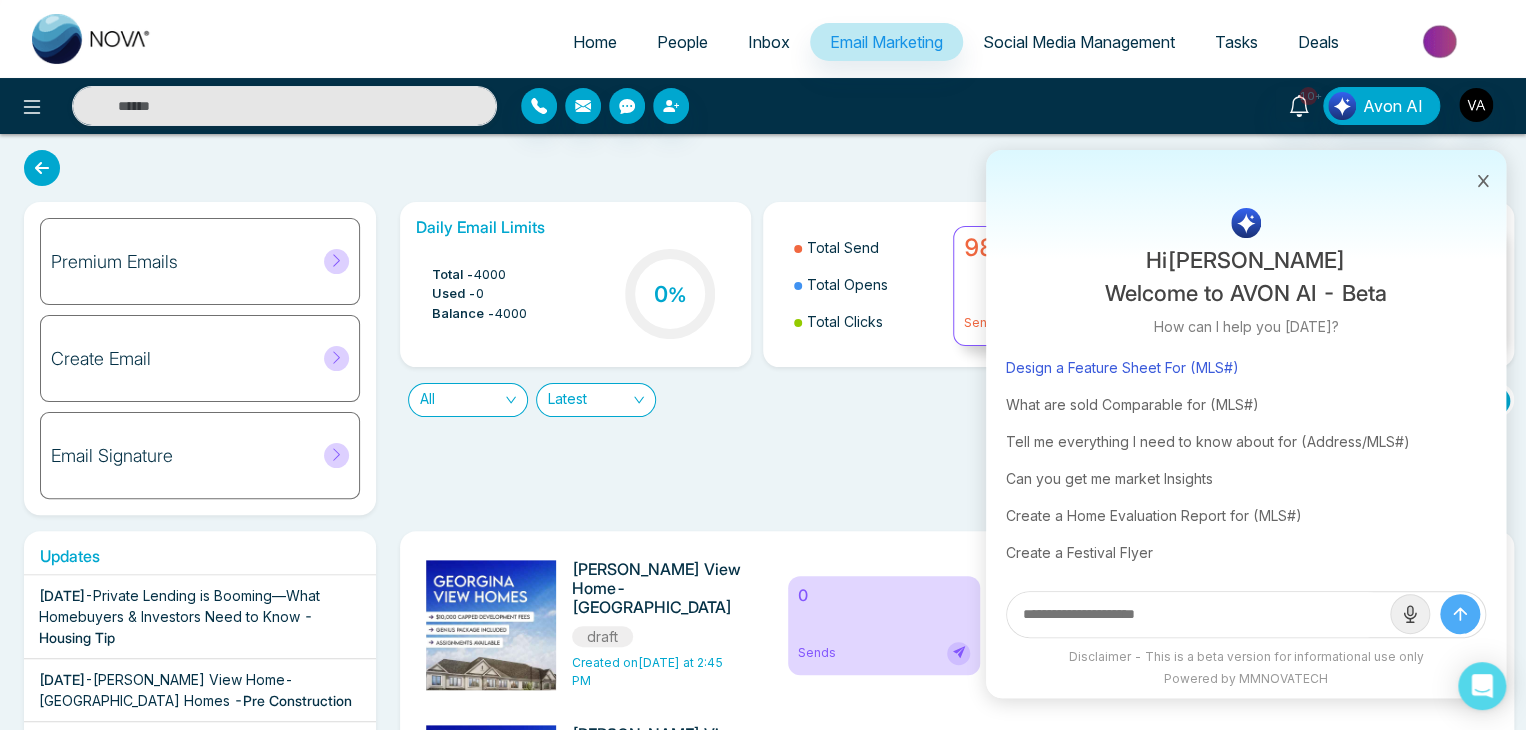 click on "Design a Feature Sheet For (MLS#)" at bounding box center (1246, 367) 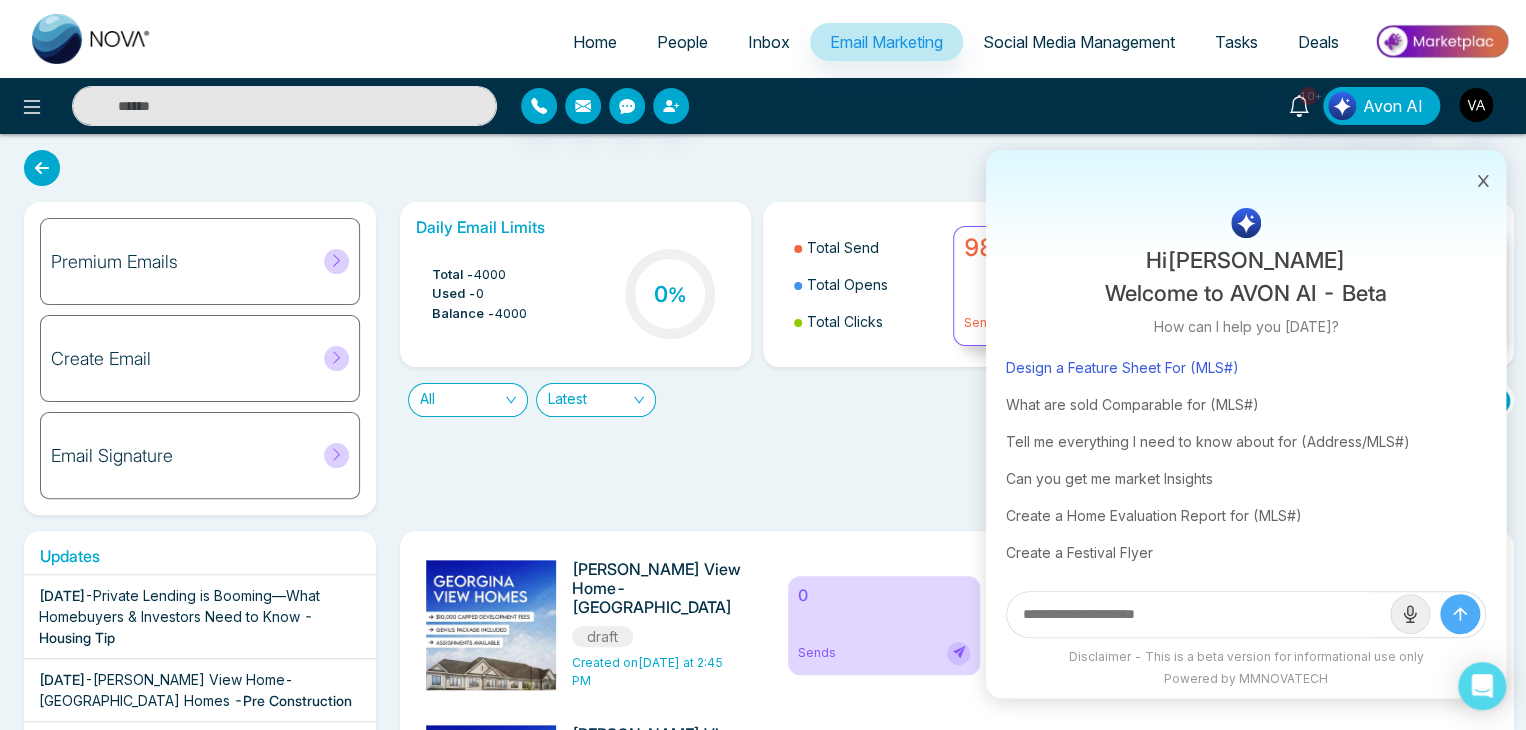 type on "**********" 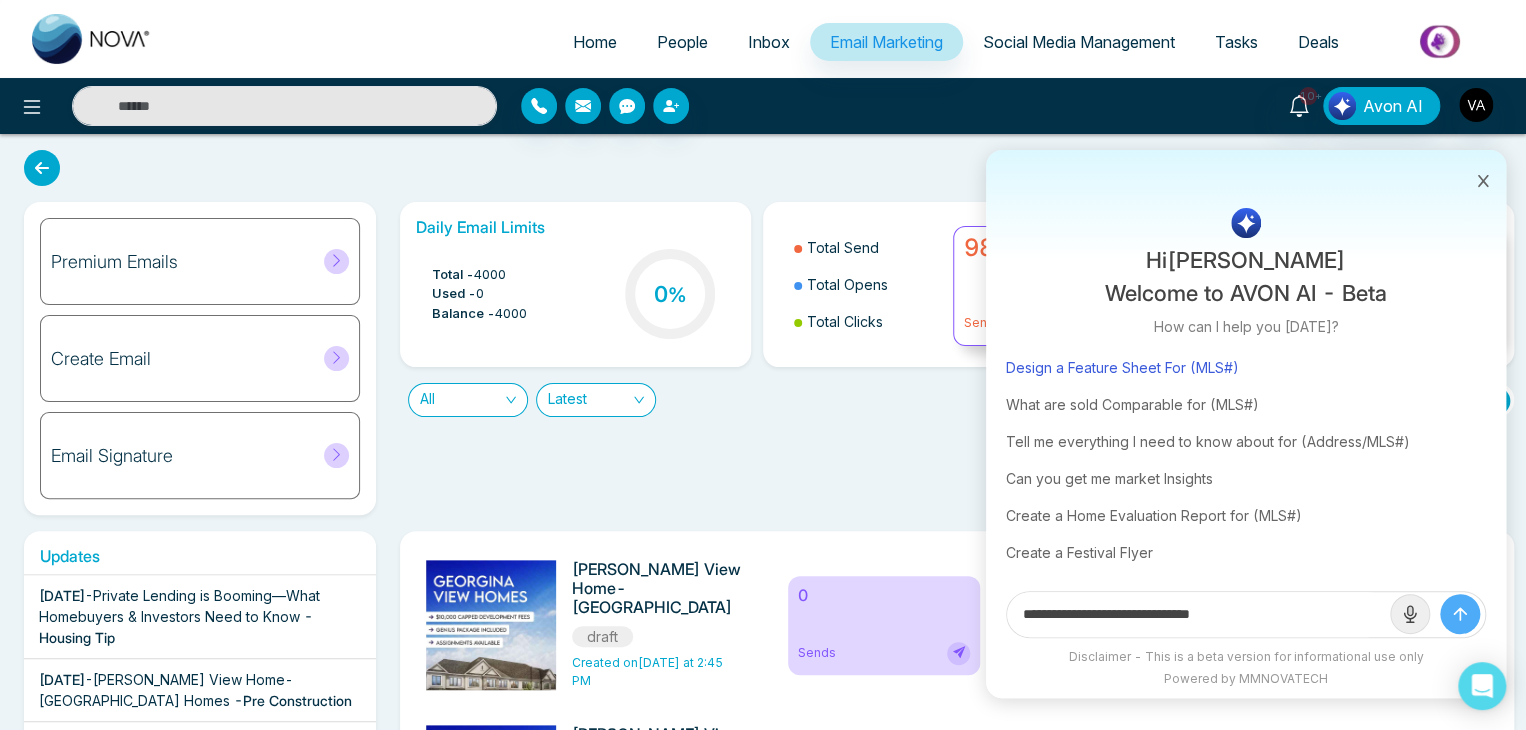 scroll, scrollTop: 0, scrollLeft: 0, axis: both 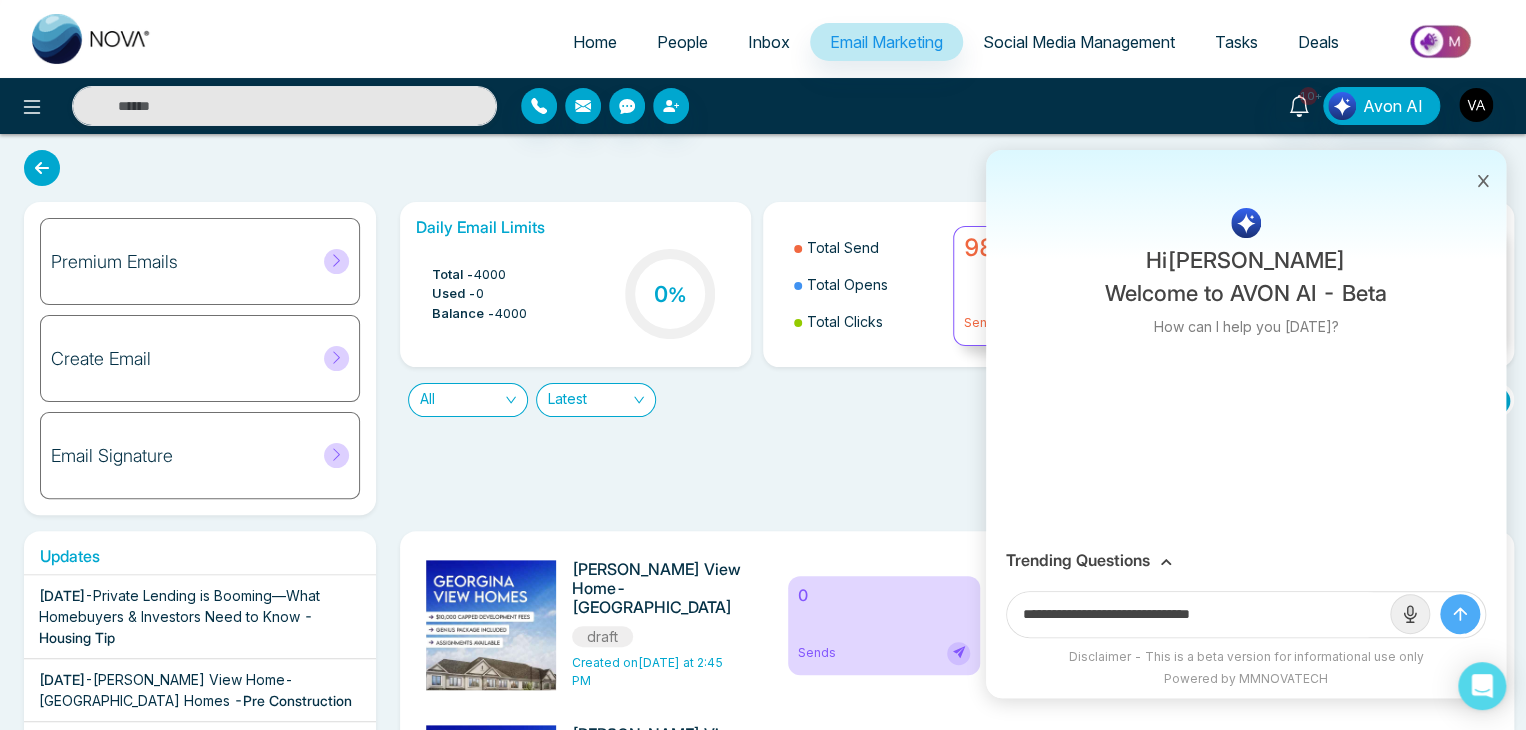 click 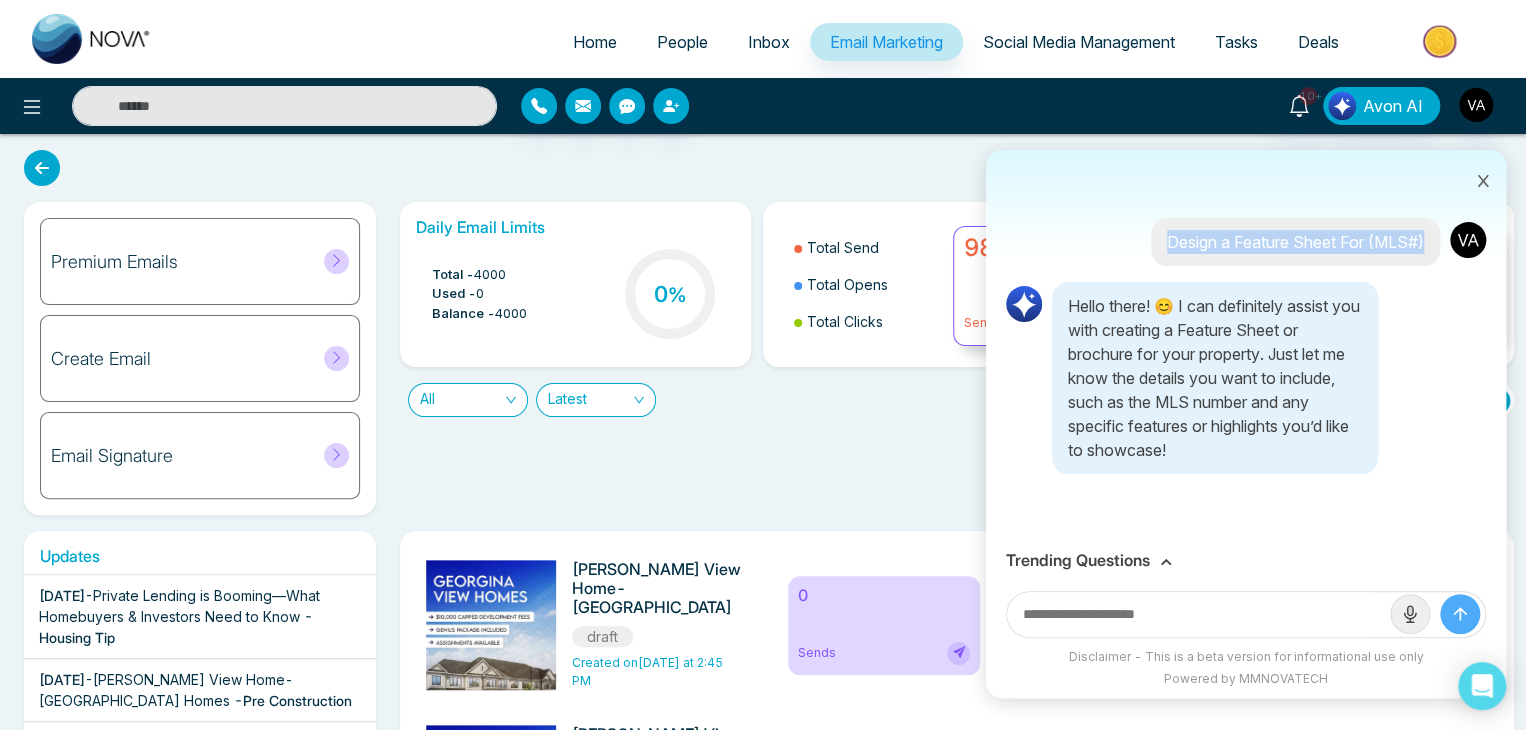drag, startPoint x: 1160, startPoint y: 244, endPoint x: 1430, endPoint y: 246, distance: 270.00742 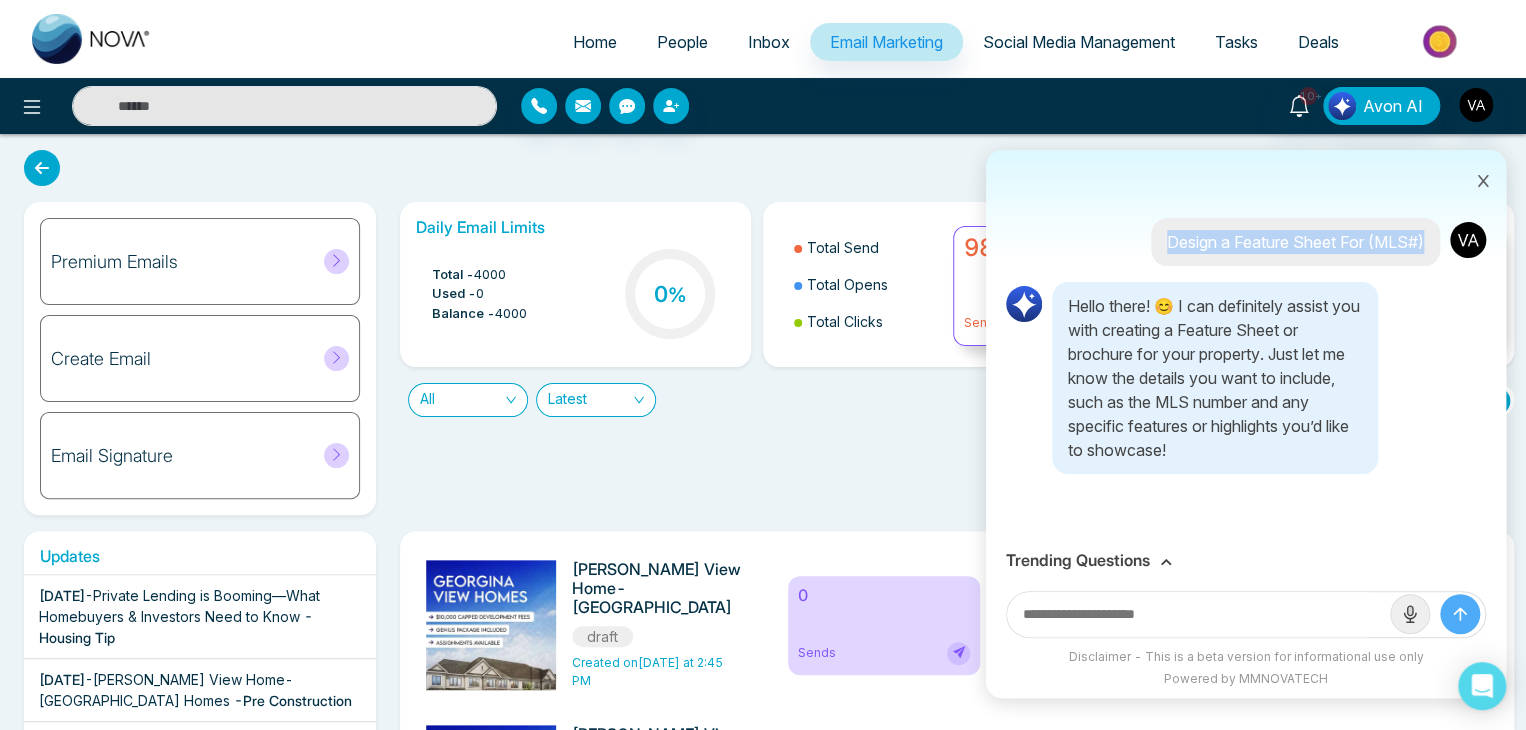 click on "Design a Feature Sheet For (MLS#)" at bounding box center [1295, 242] 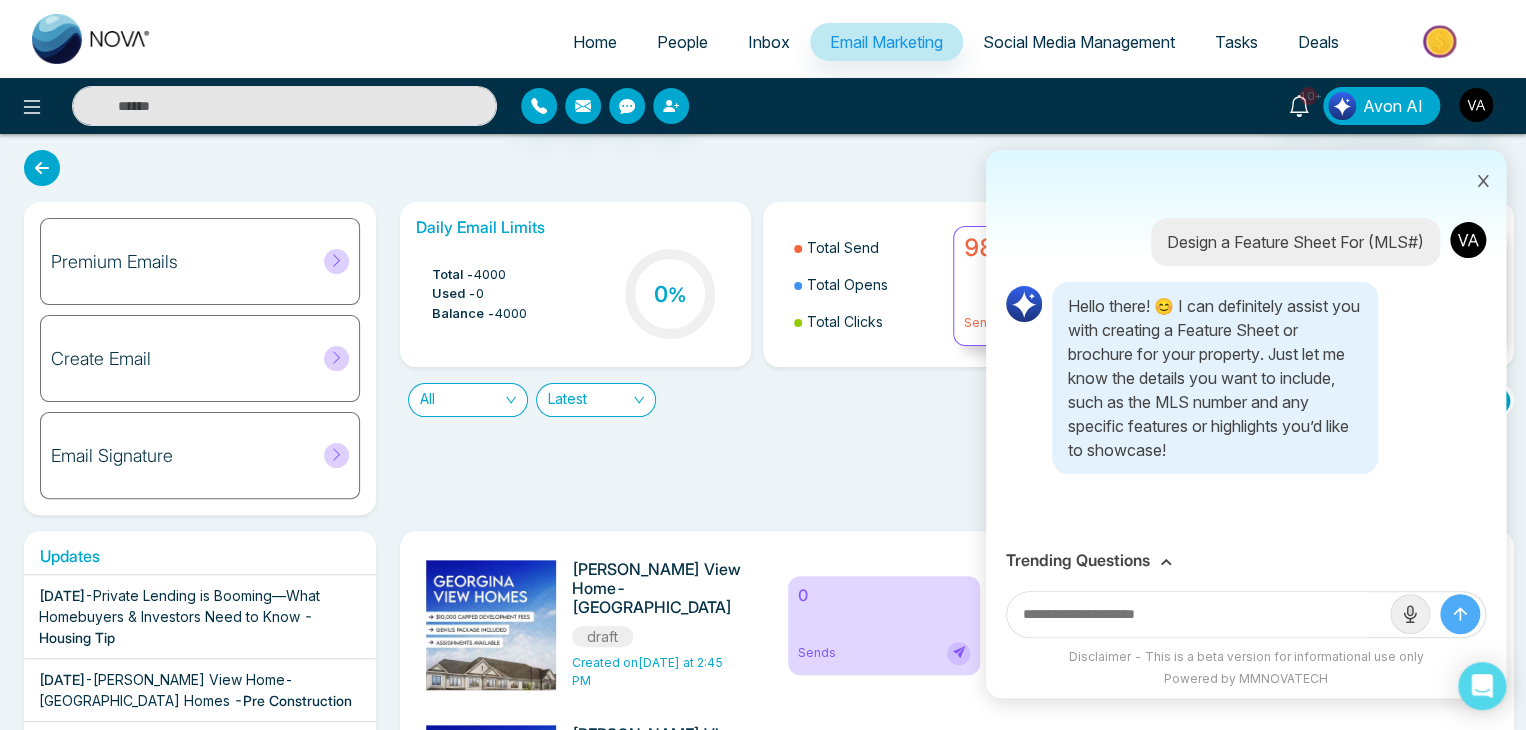 click on "Hello there! 😊 I can definitely assist you with creating a Feature Sheet or brochure for your property. Just let me know the details you want to include, such as the MLS number and any specific features or highlights you’d like to showcase!" at bounding box center (1215, 378) 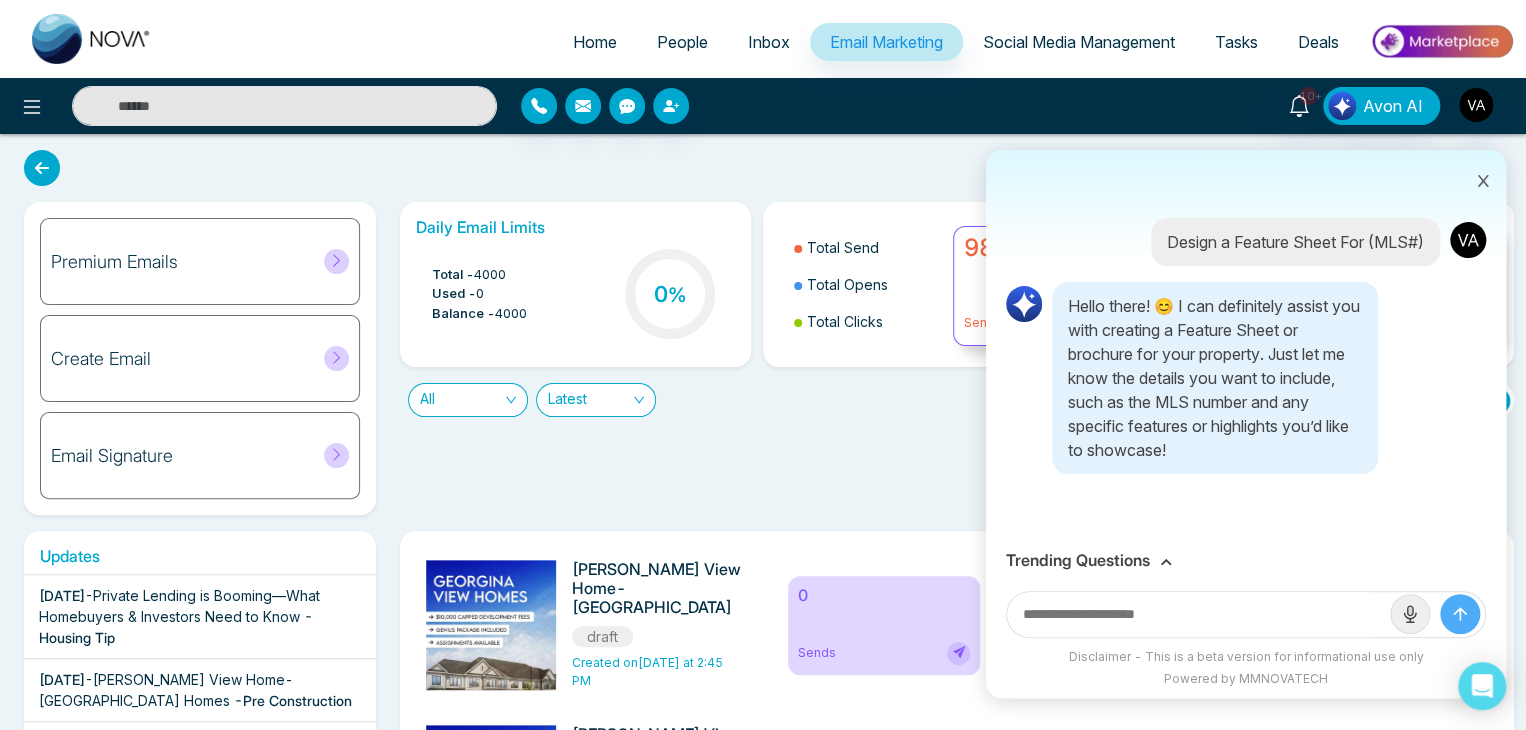 click at bounding box center (1198, 614) 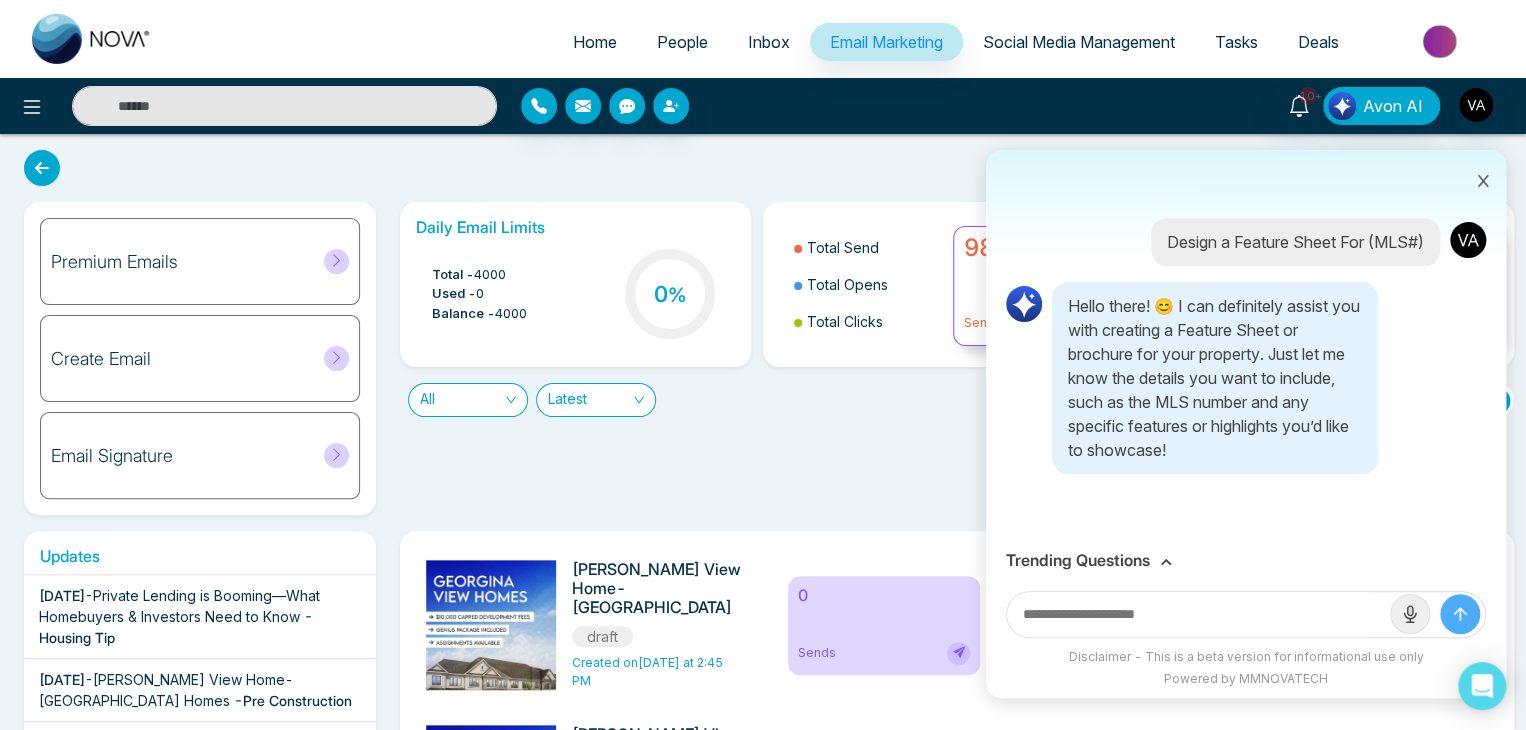 paste on "*********" 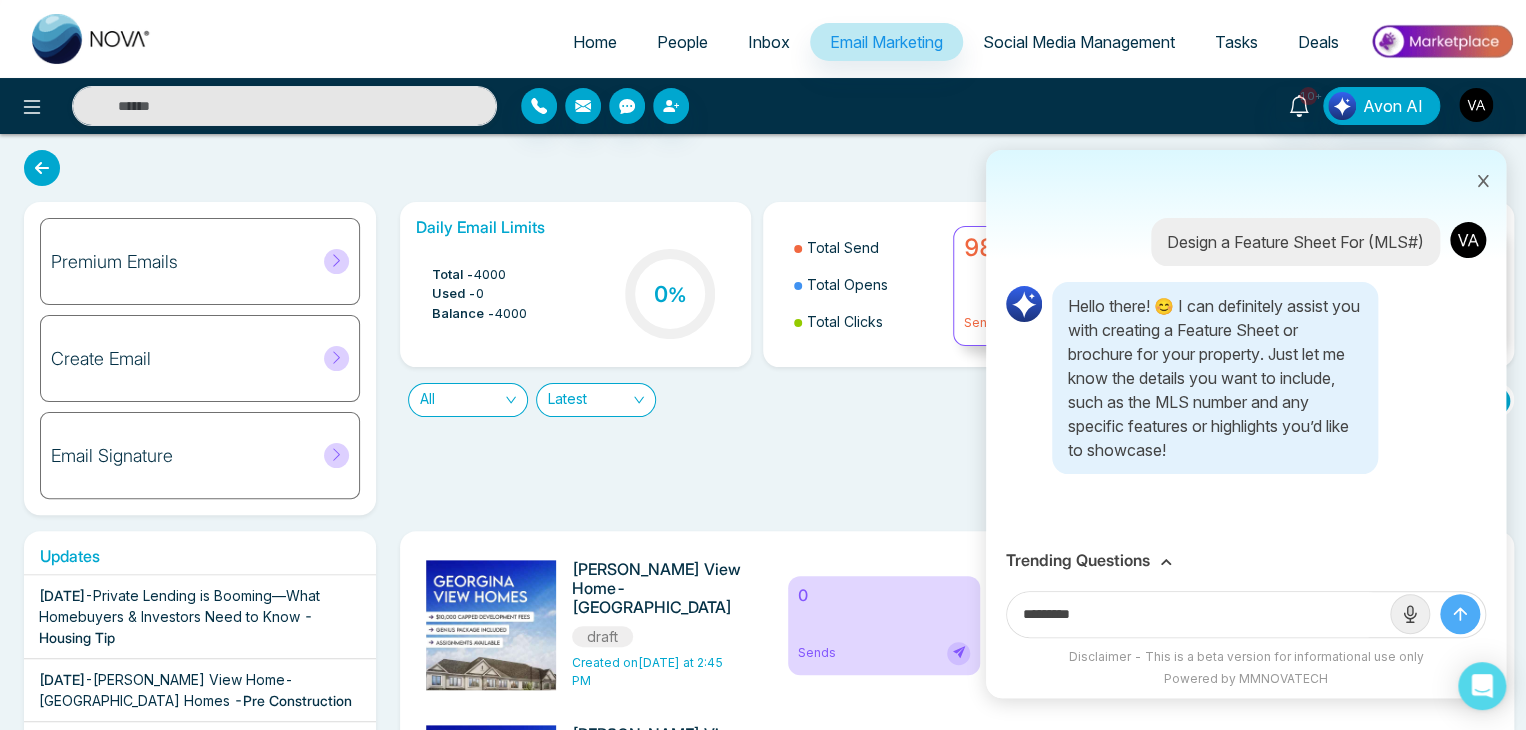 type on "*********" 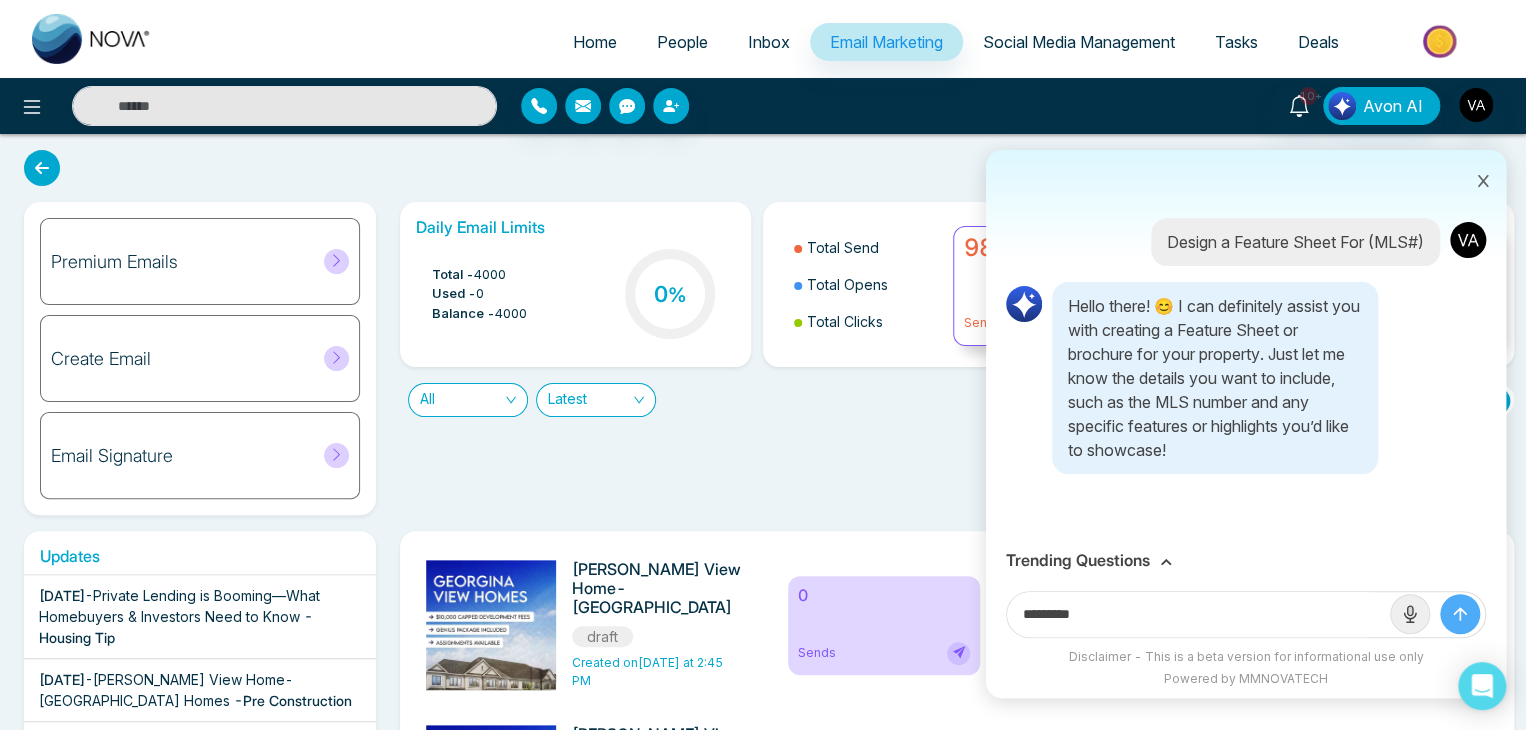 click 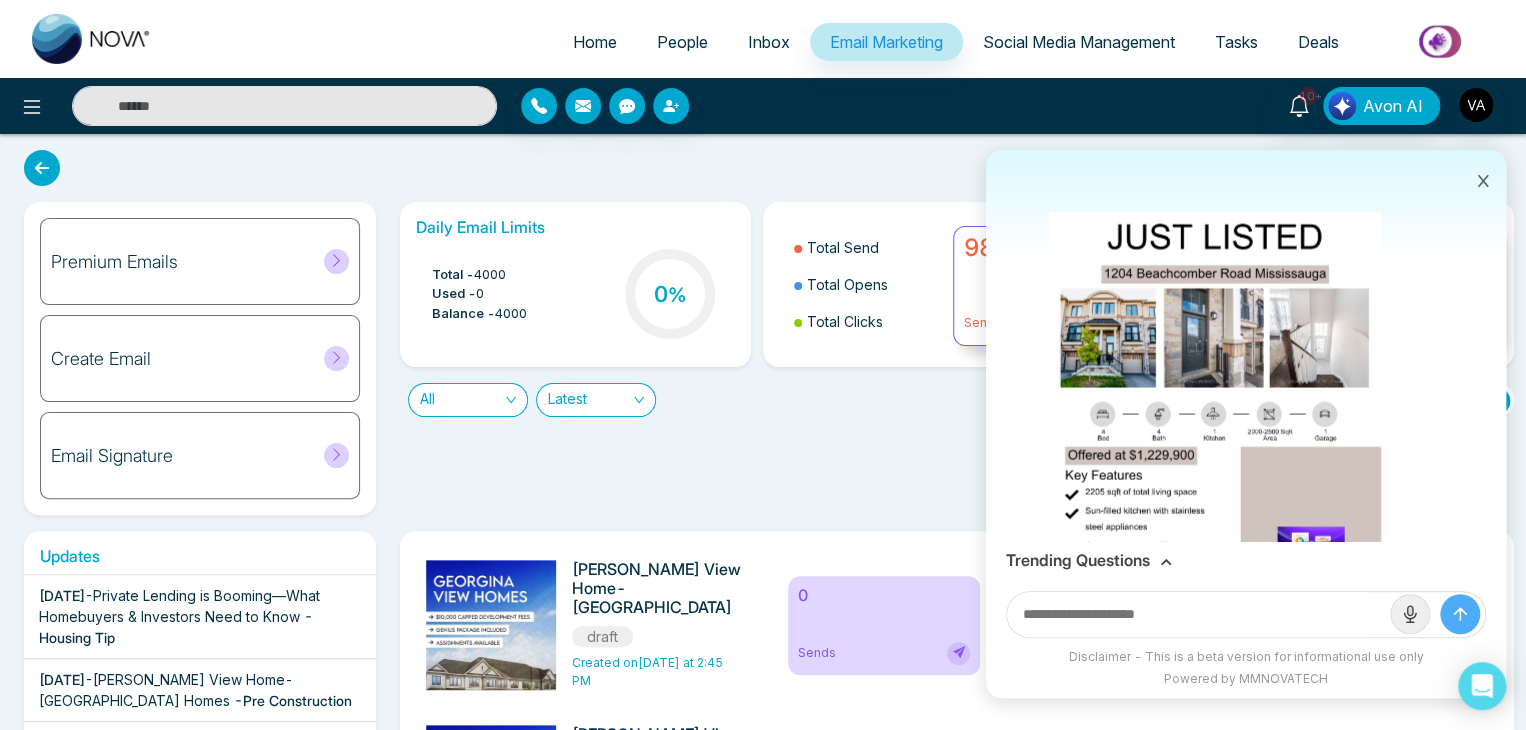 scroll, scrollTop: 692, scrollLeft: 0, axis: vertical 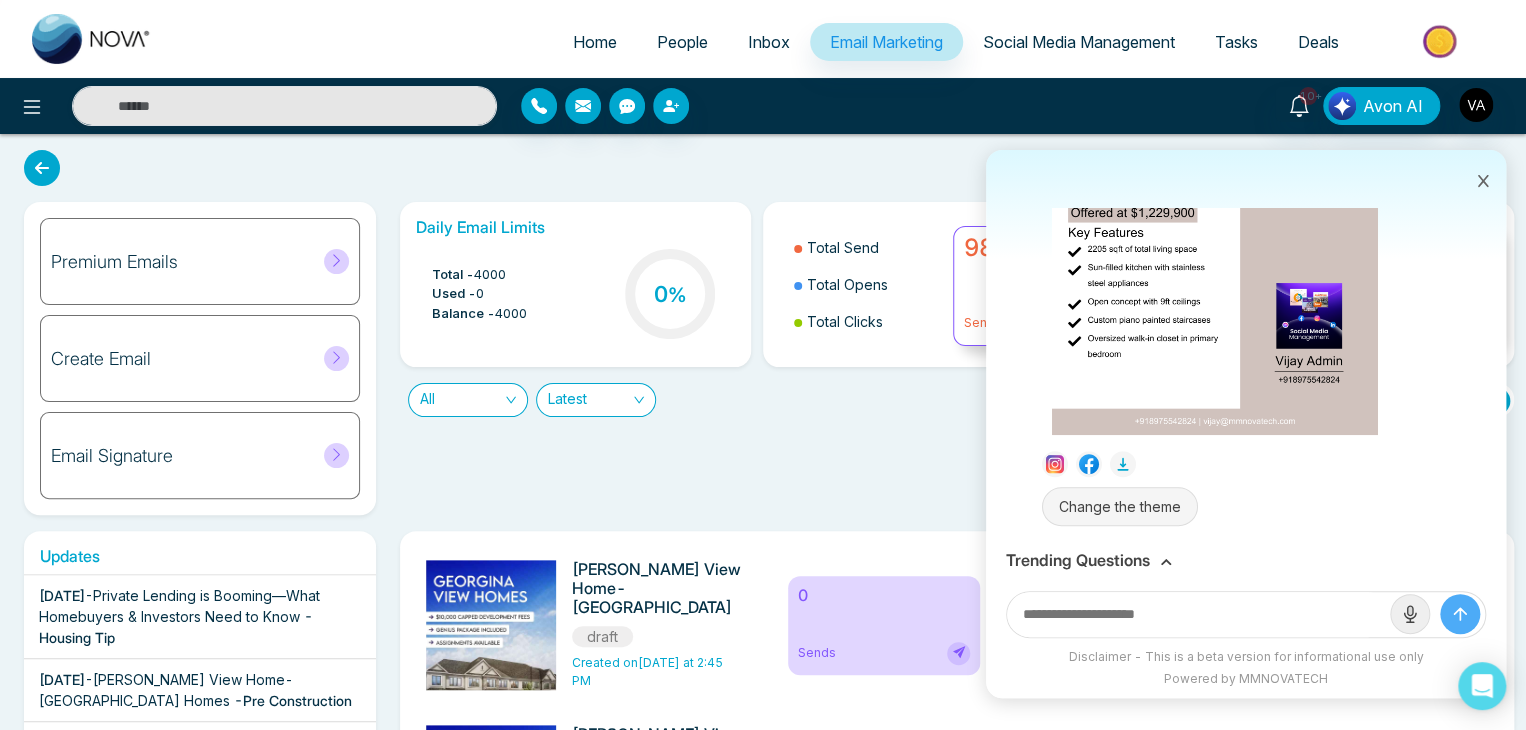 click on "Change the theme" at bounding box center (1120, 506) 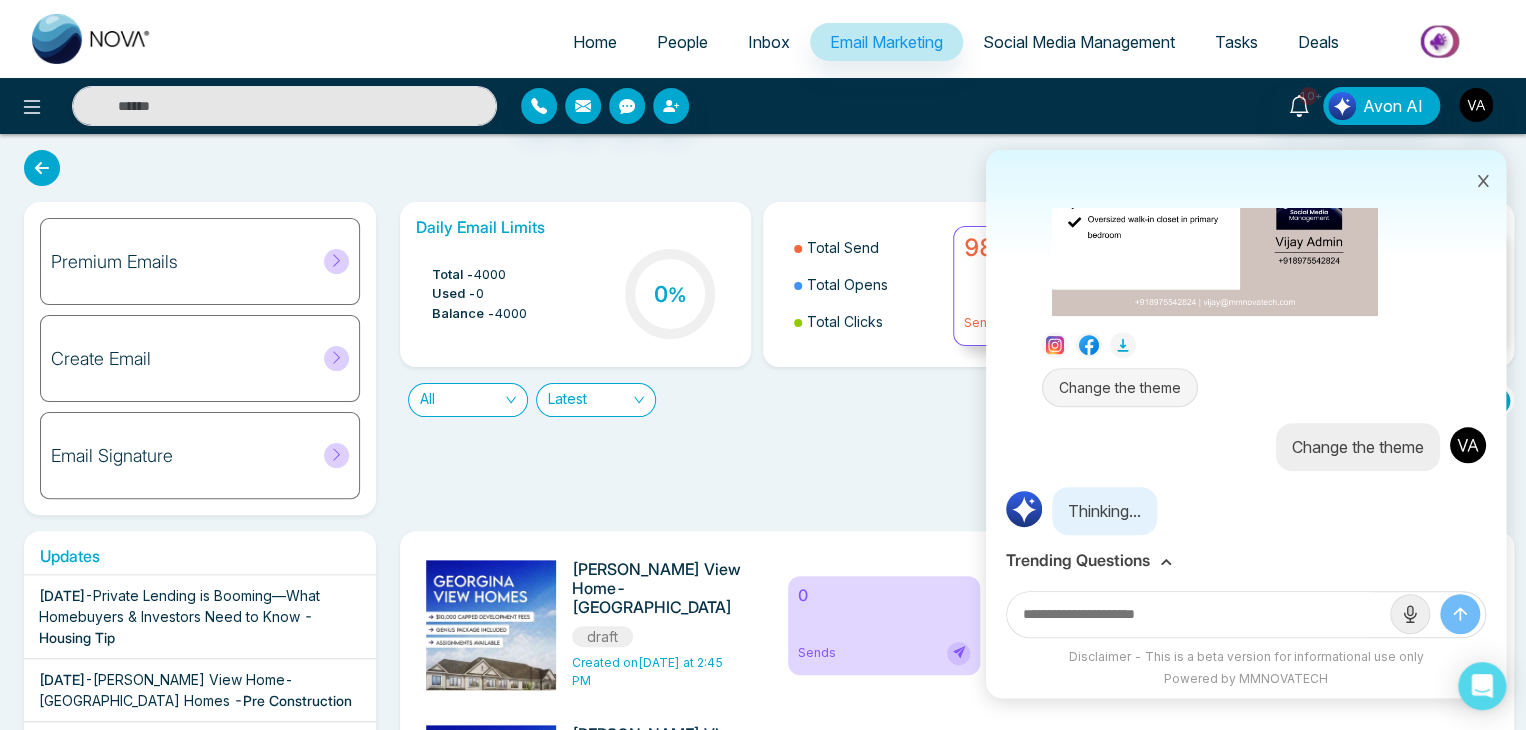 scroll, scrollTop: 884, scrollLeft: 0, axis: vertical 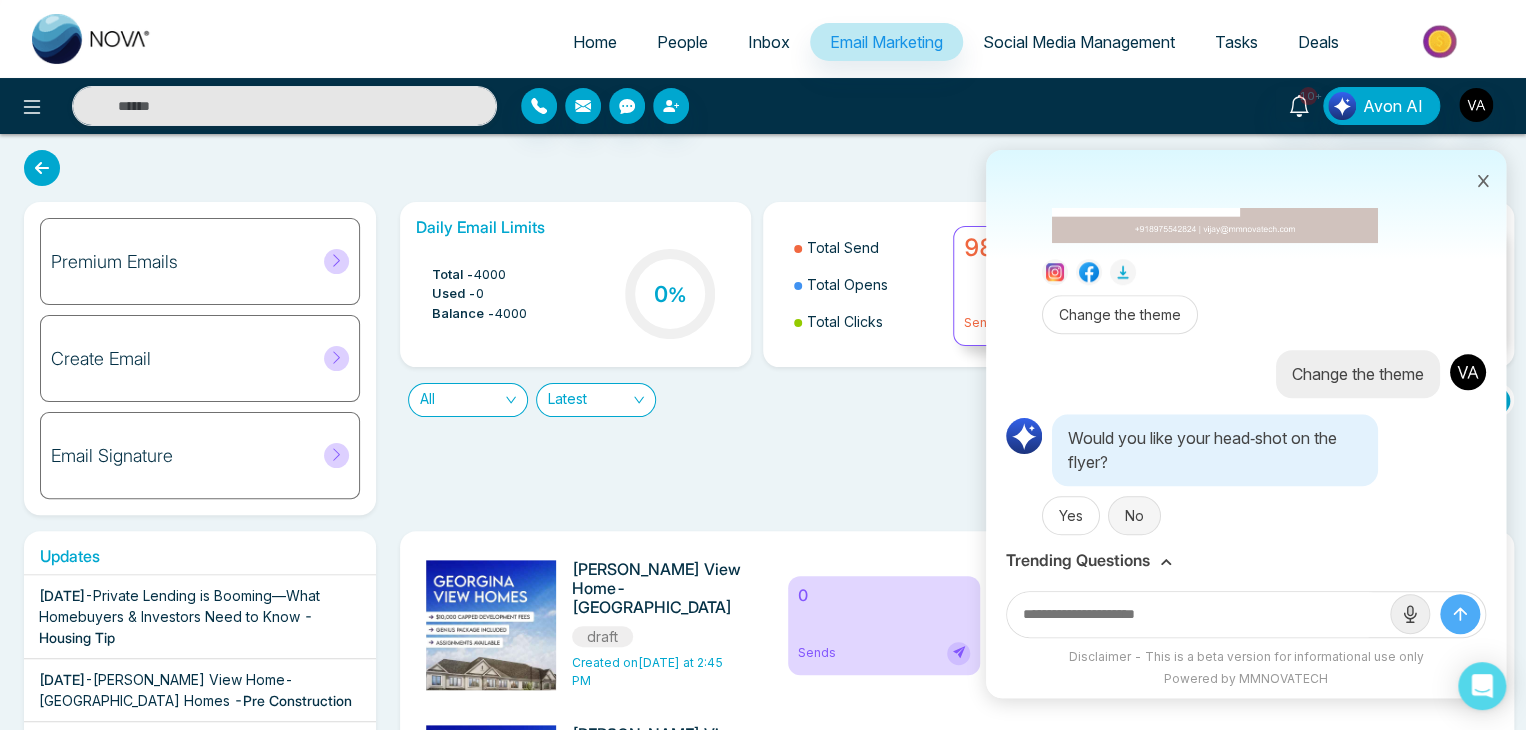 click on "No" at bounding box center [1134, 515] 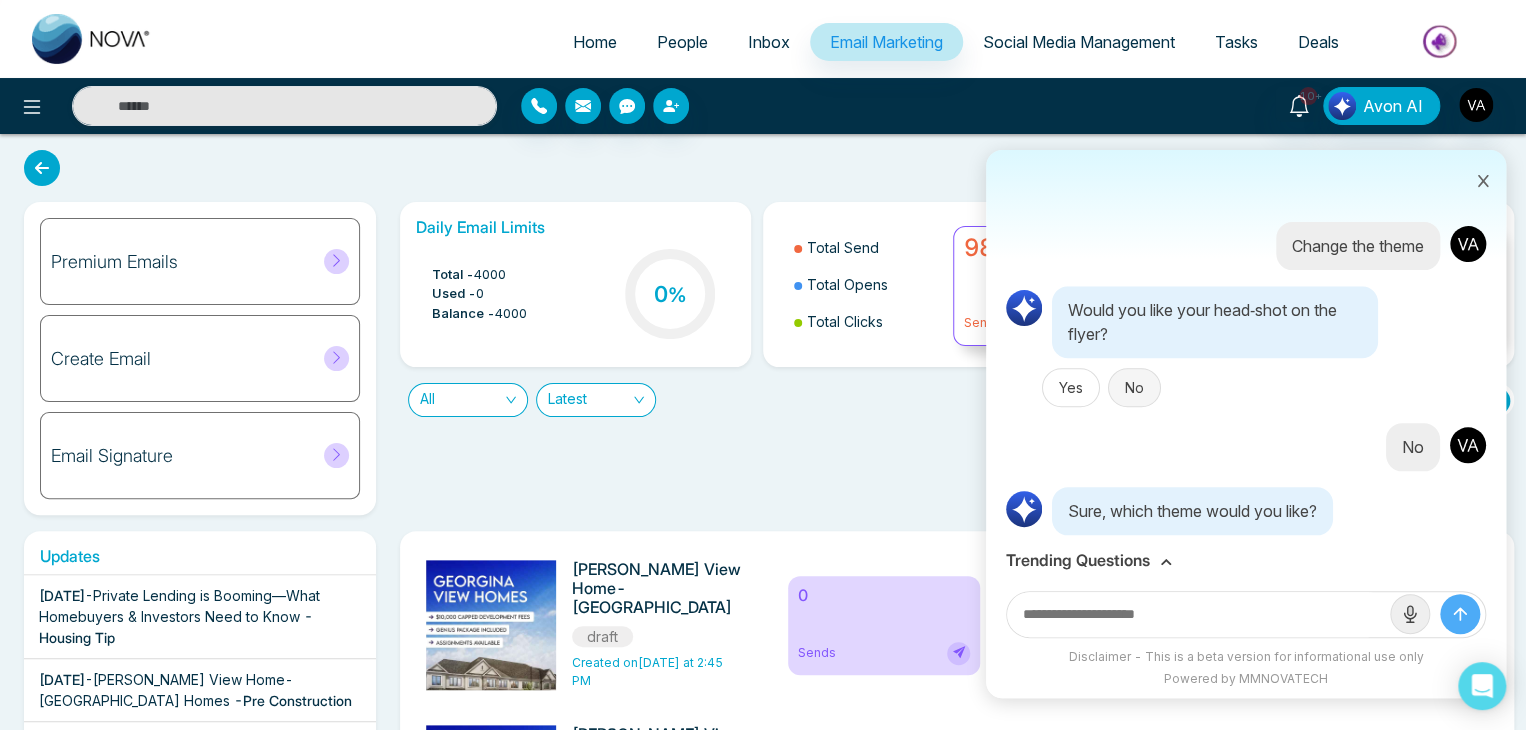scroll, scrollTop: 1060, scrollLeft: 0, axis: vertical 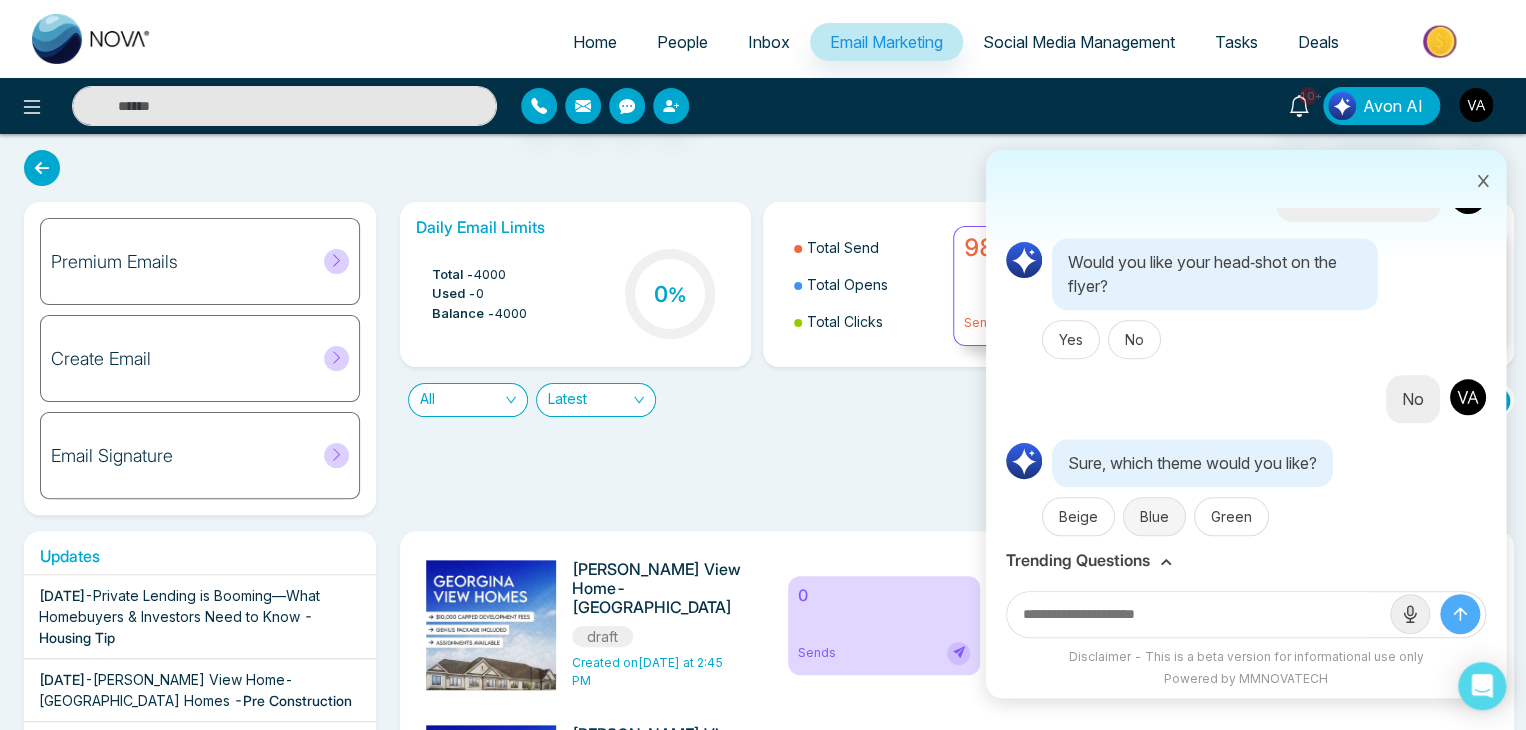 click on "Blue" at bounding box center (1154, 516) 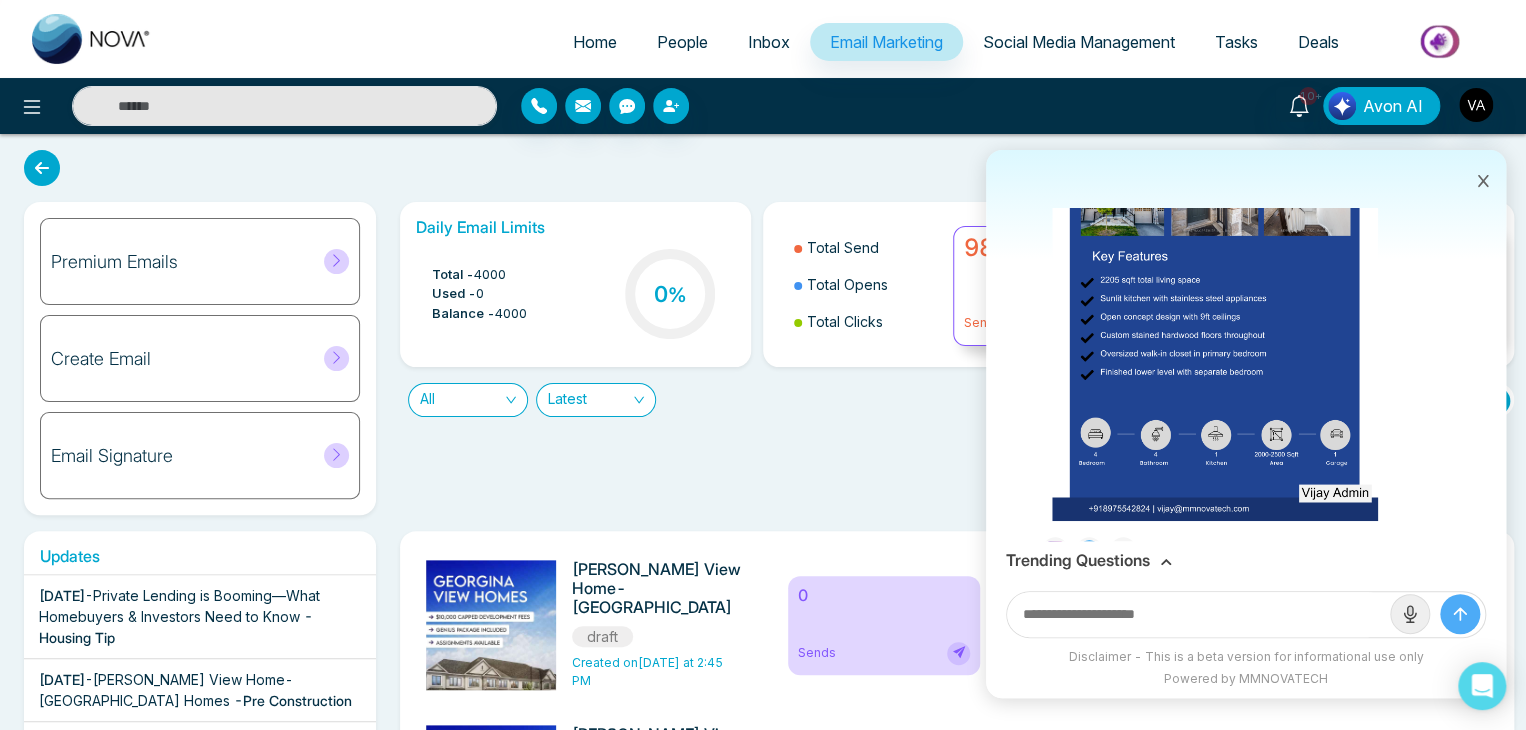 scroll, scrollTop: 1747, scrollLeft: 0, axis: vertical 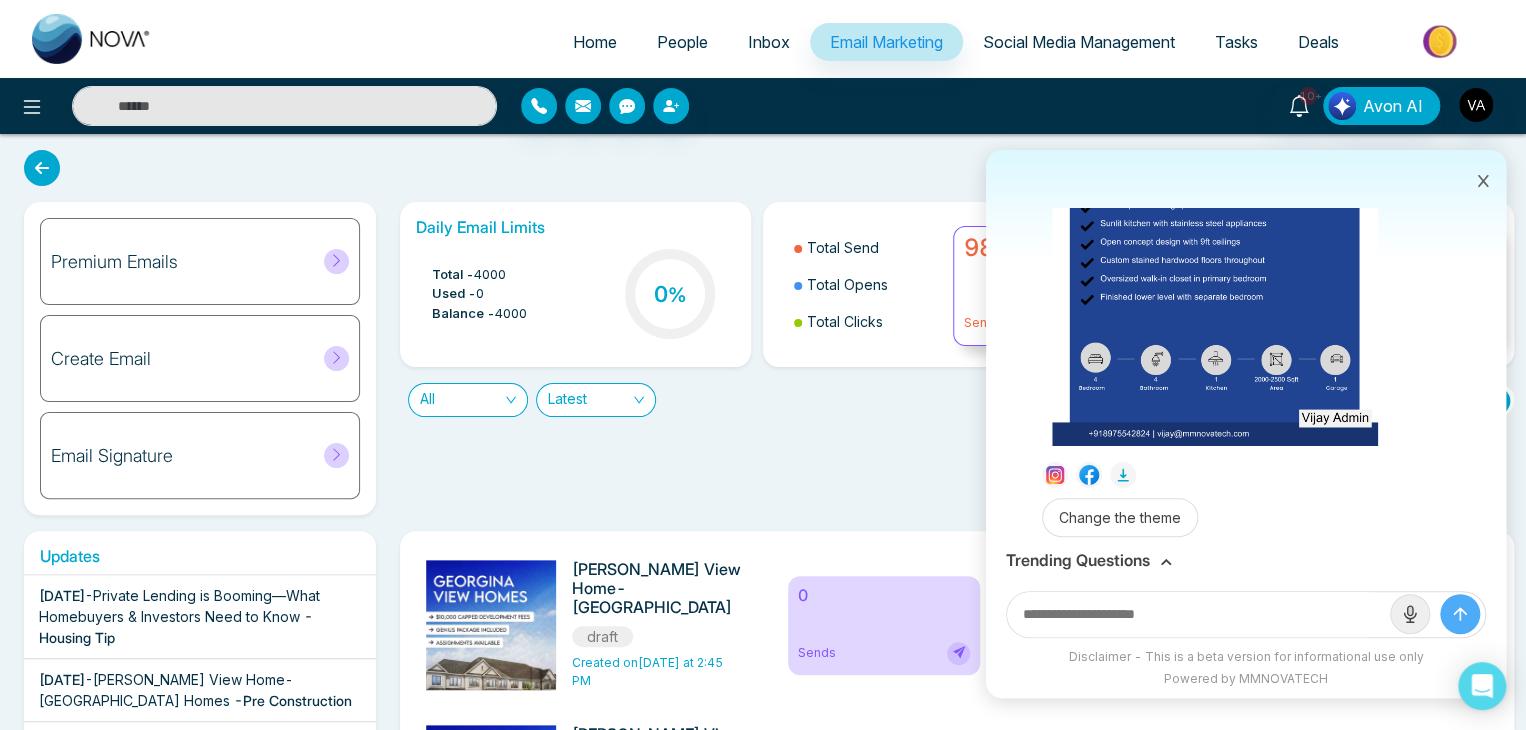 click 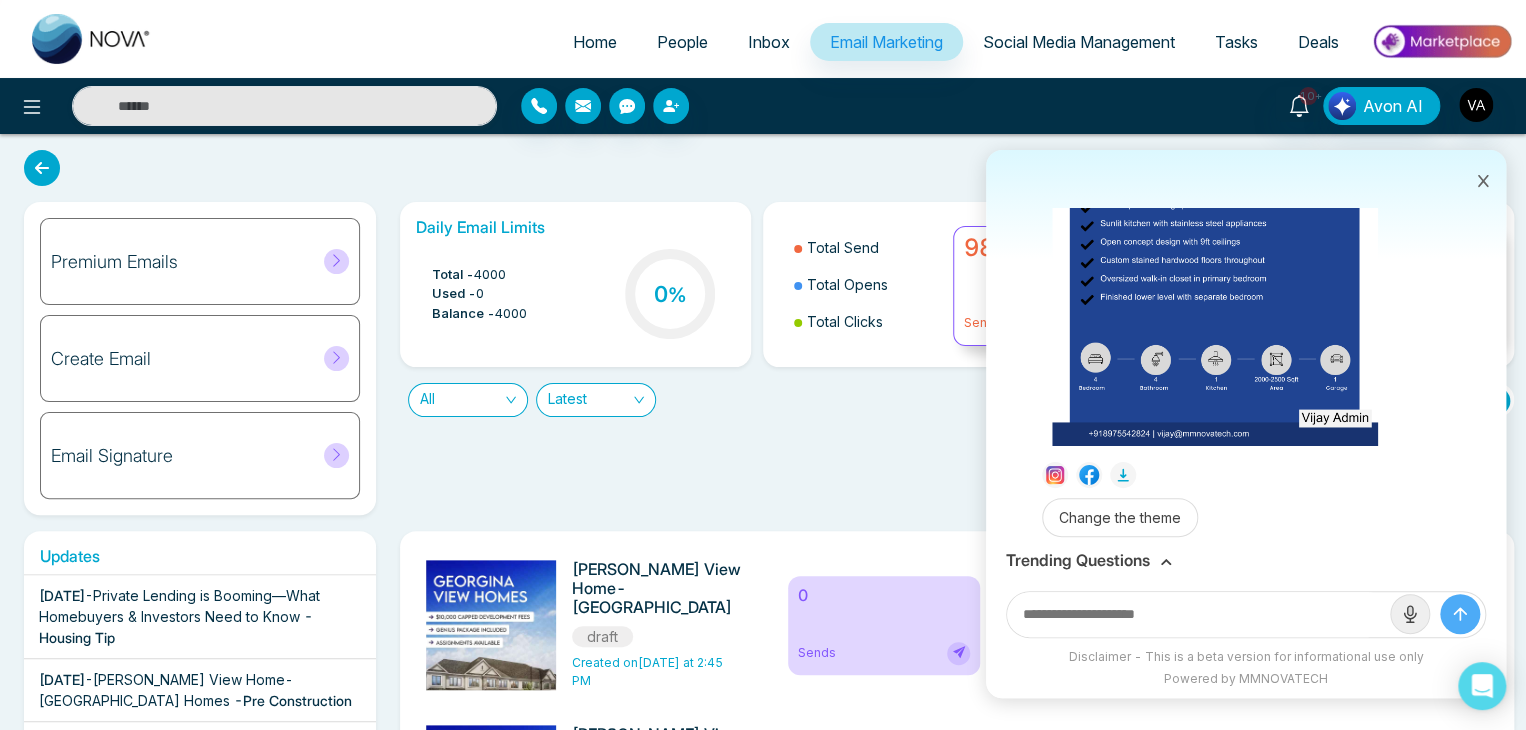 click 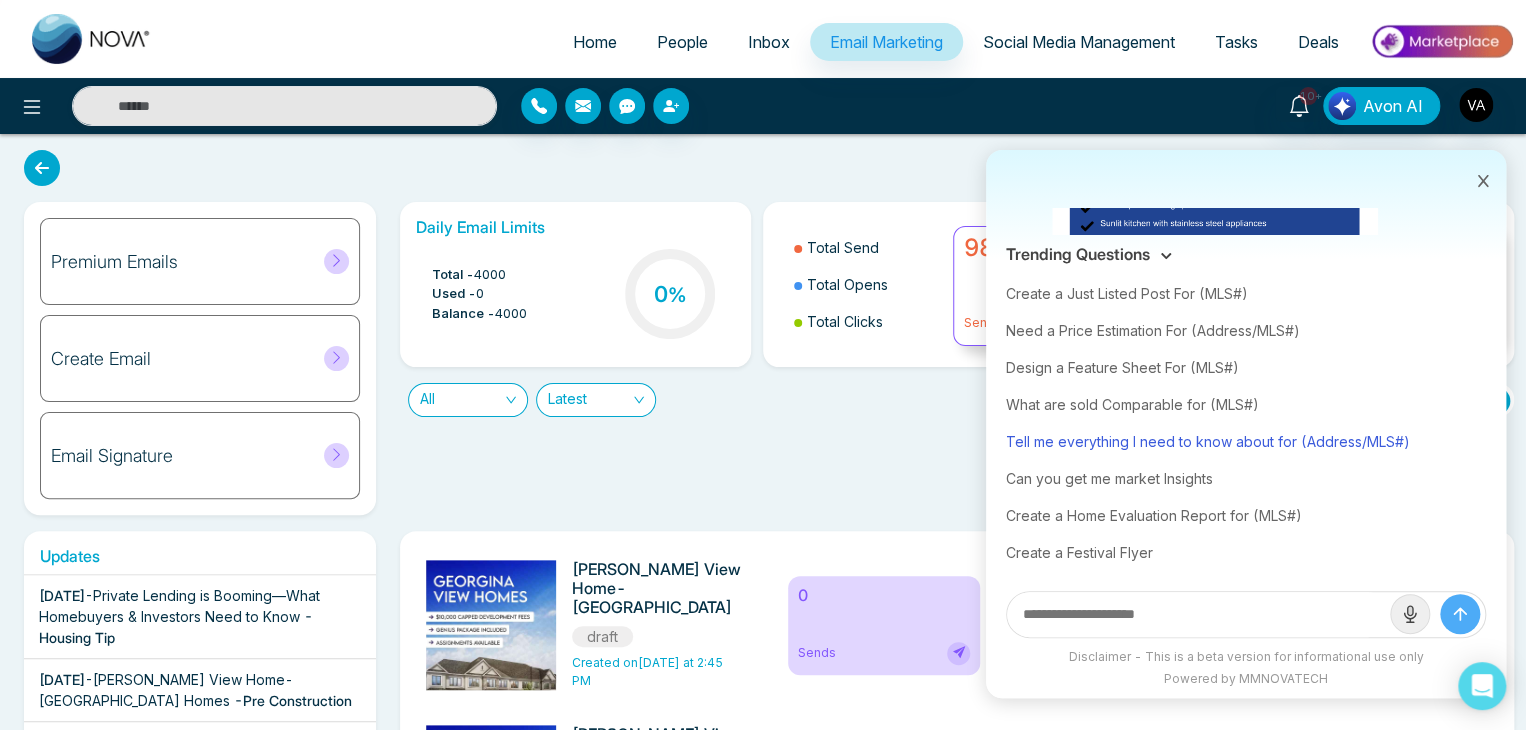 click on "Tell me everything I need to know about for (Address/MLS#)" at bounding box center [1246, 441] 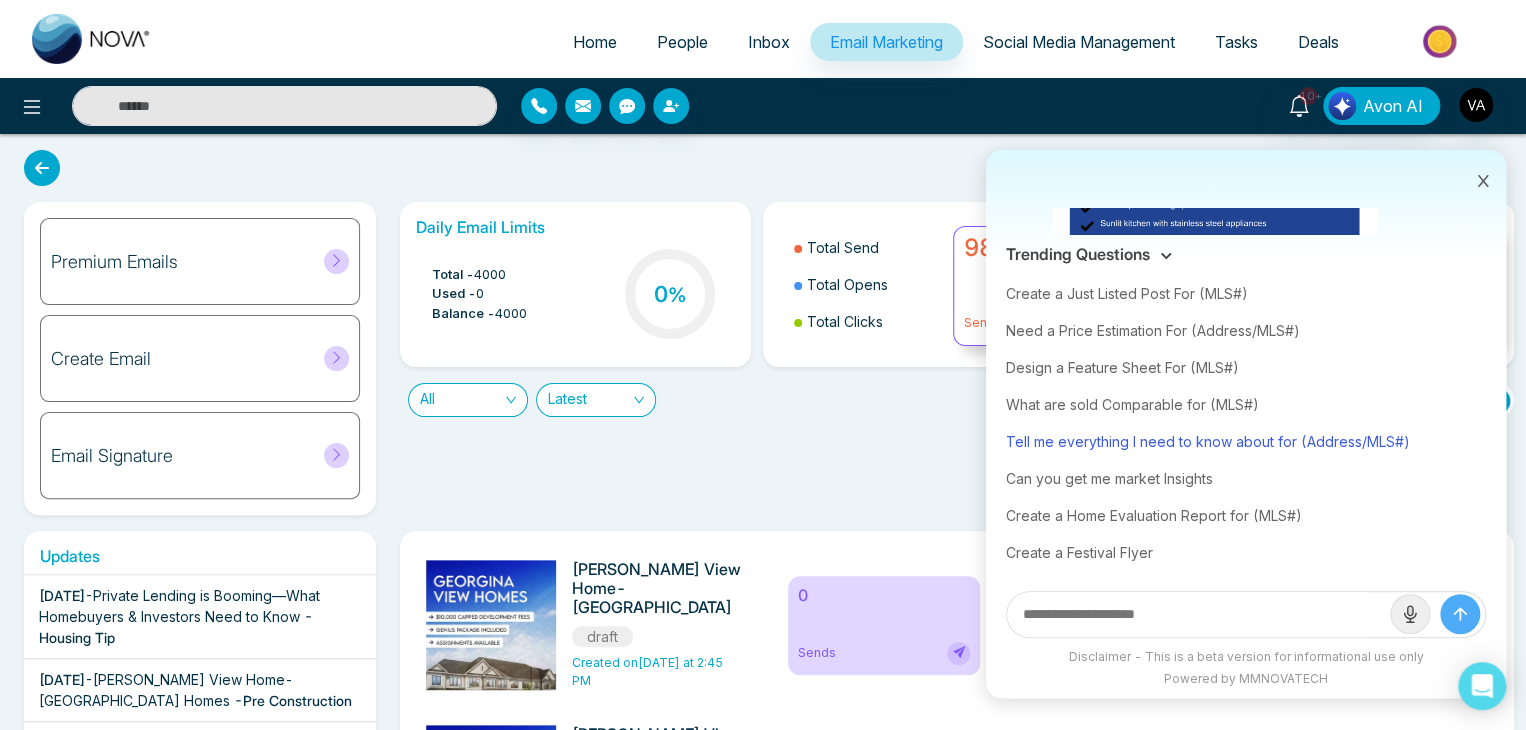 type on "**********" 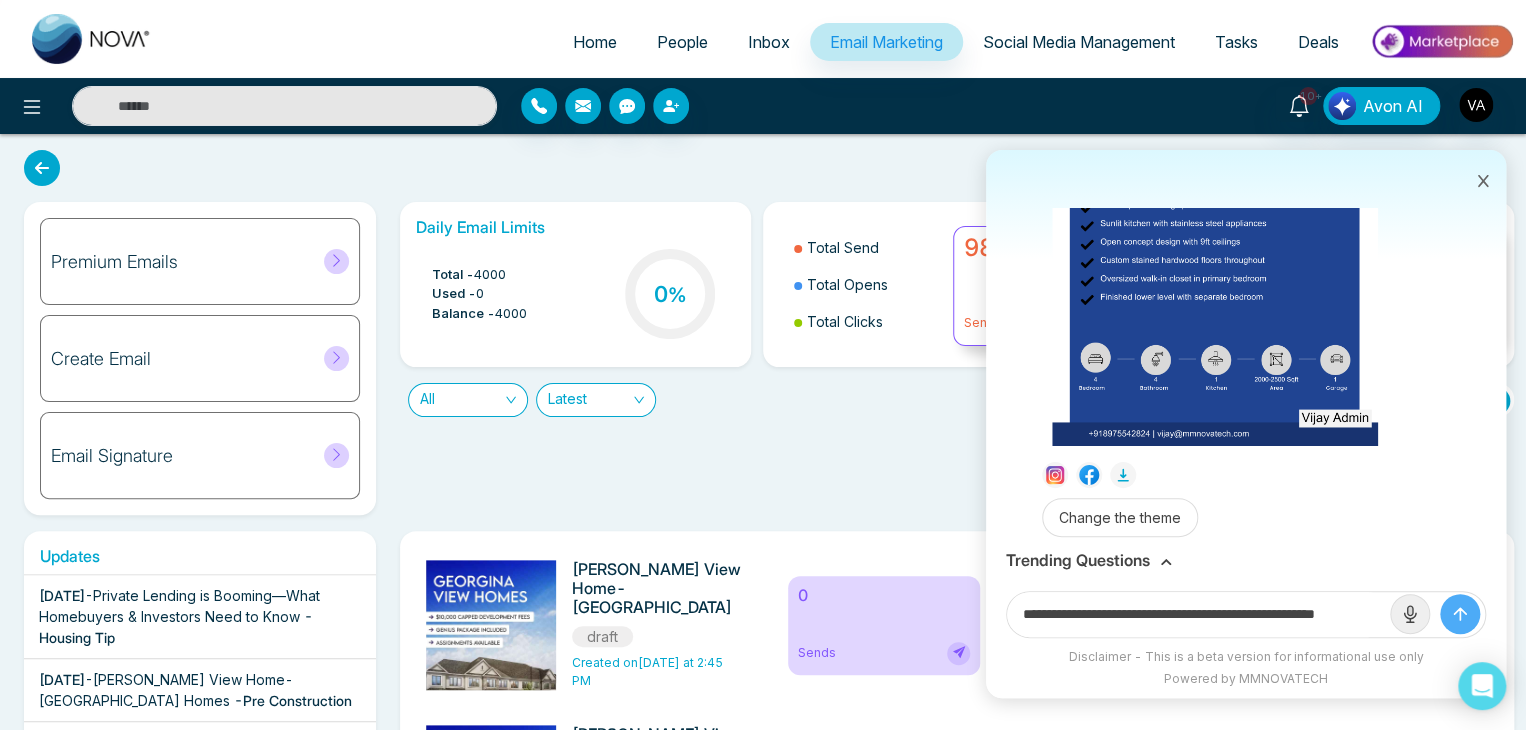 click at bounding box center [1460, 614] 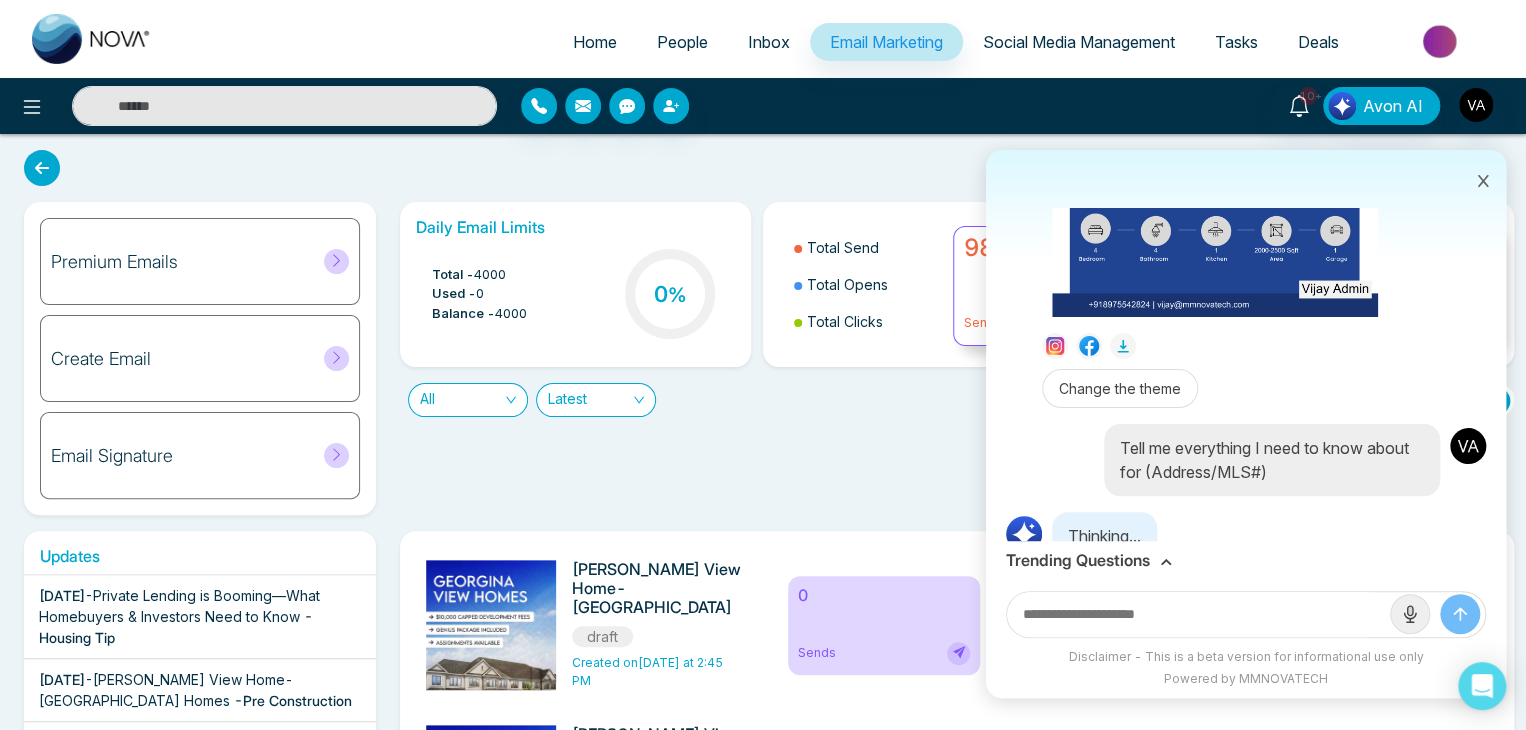 scroll, scrollTop: 1890, scrollLeft: 0, axis: vertical 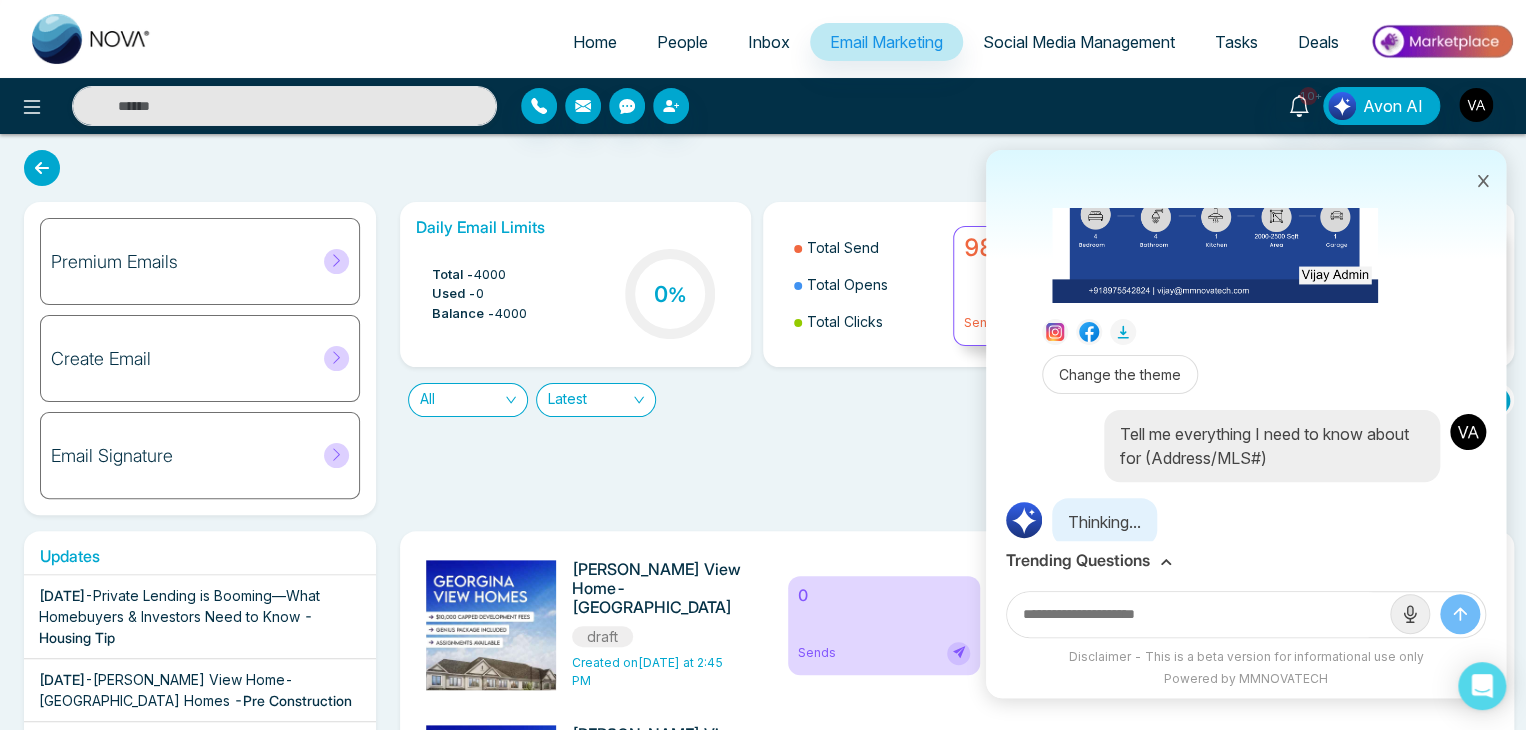 click at bounding box center (1198, 614) 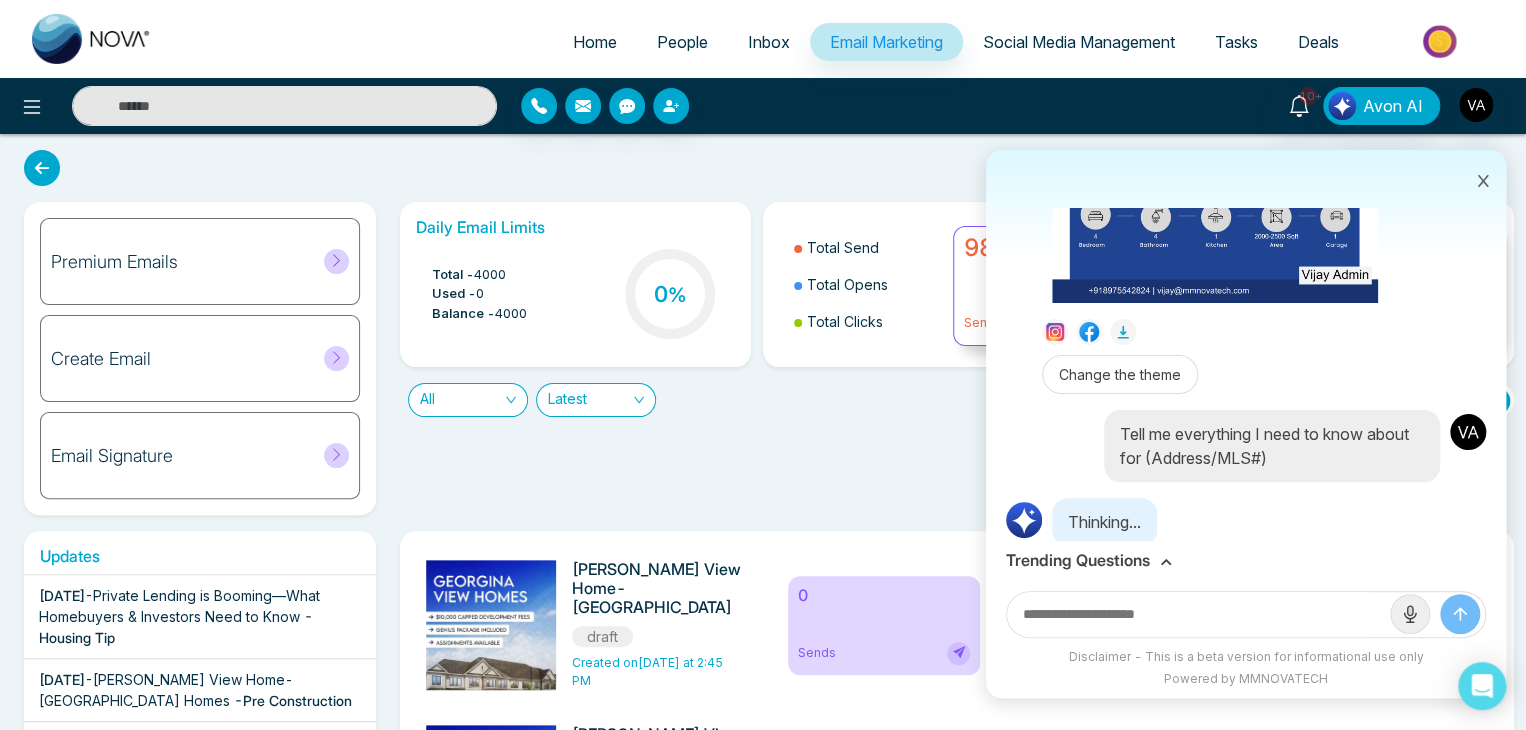 paste on "*********" 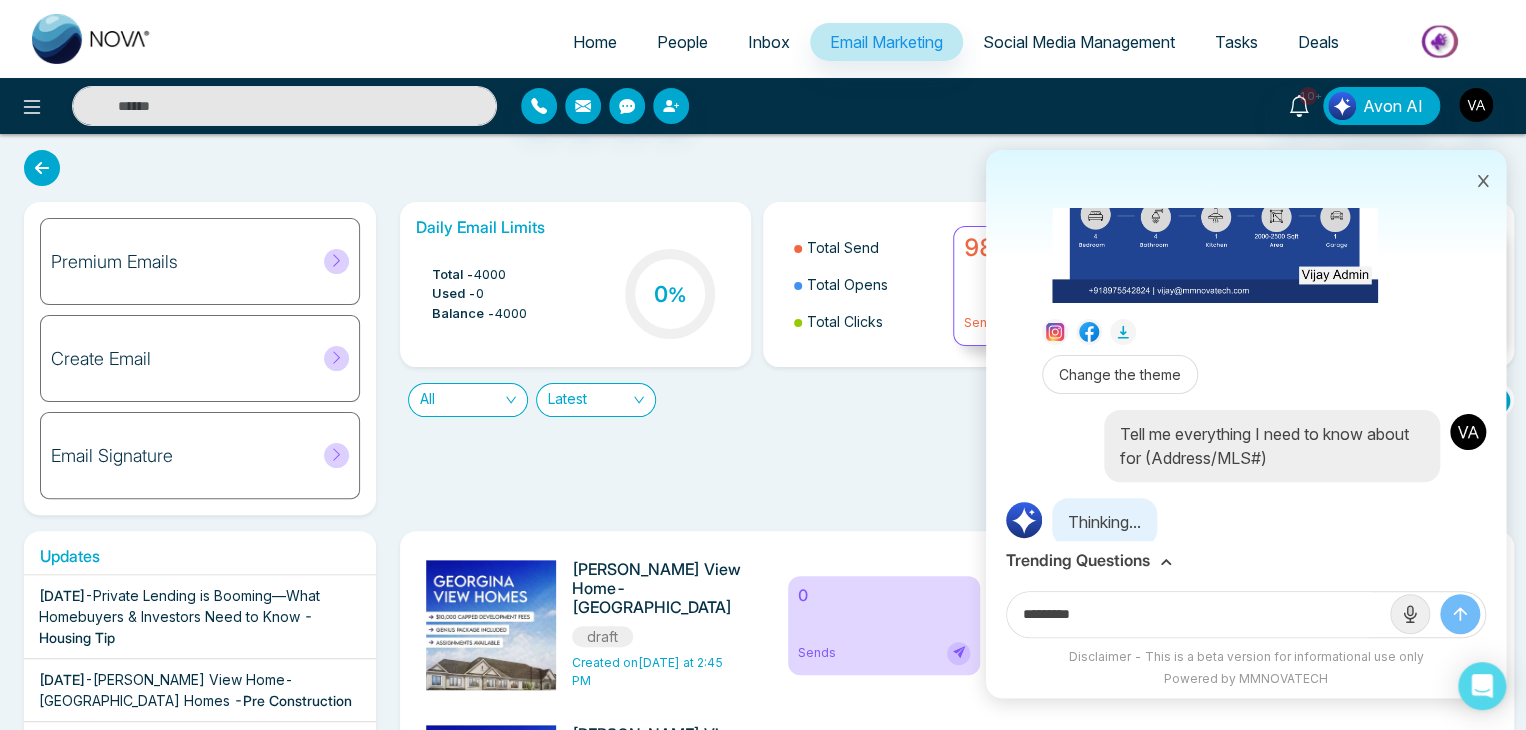 type on "*********" 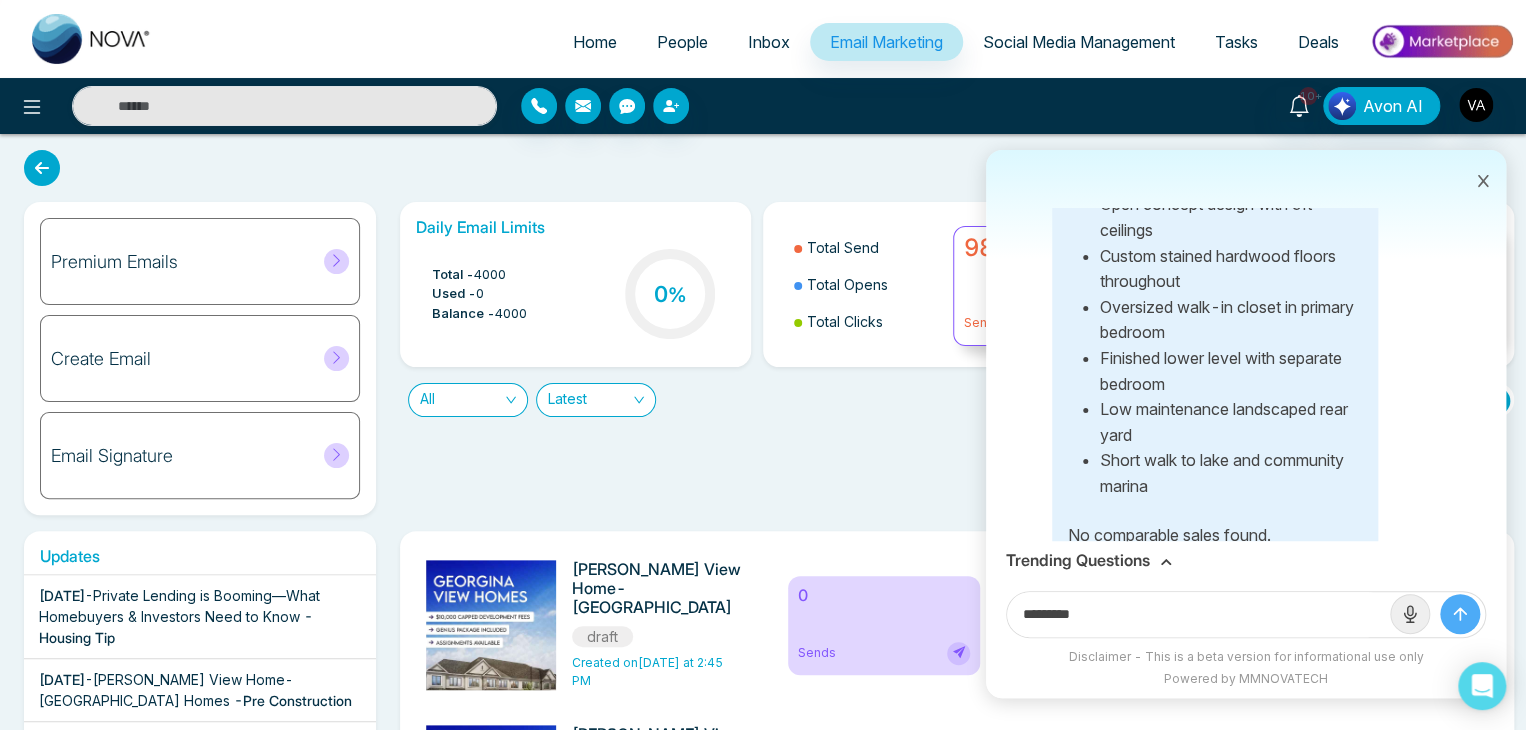 scroll, scrollTop: 2900, scrollLeft: 0, axis: vertical 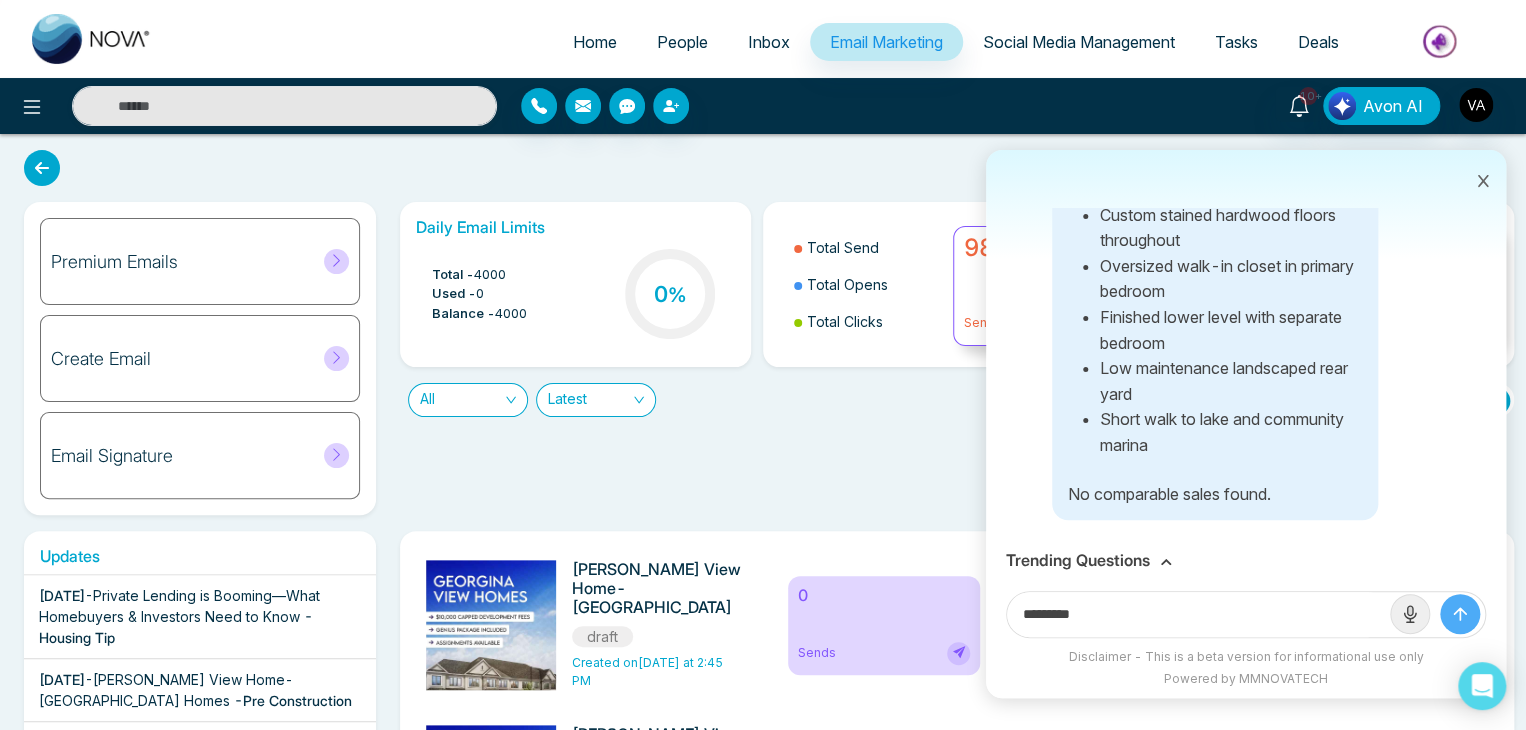 click at bounding box center [1460, 614] 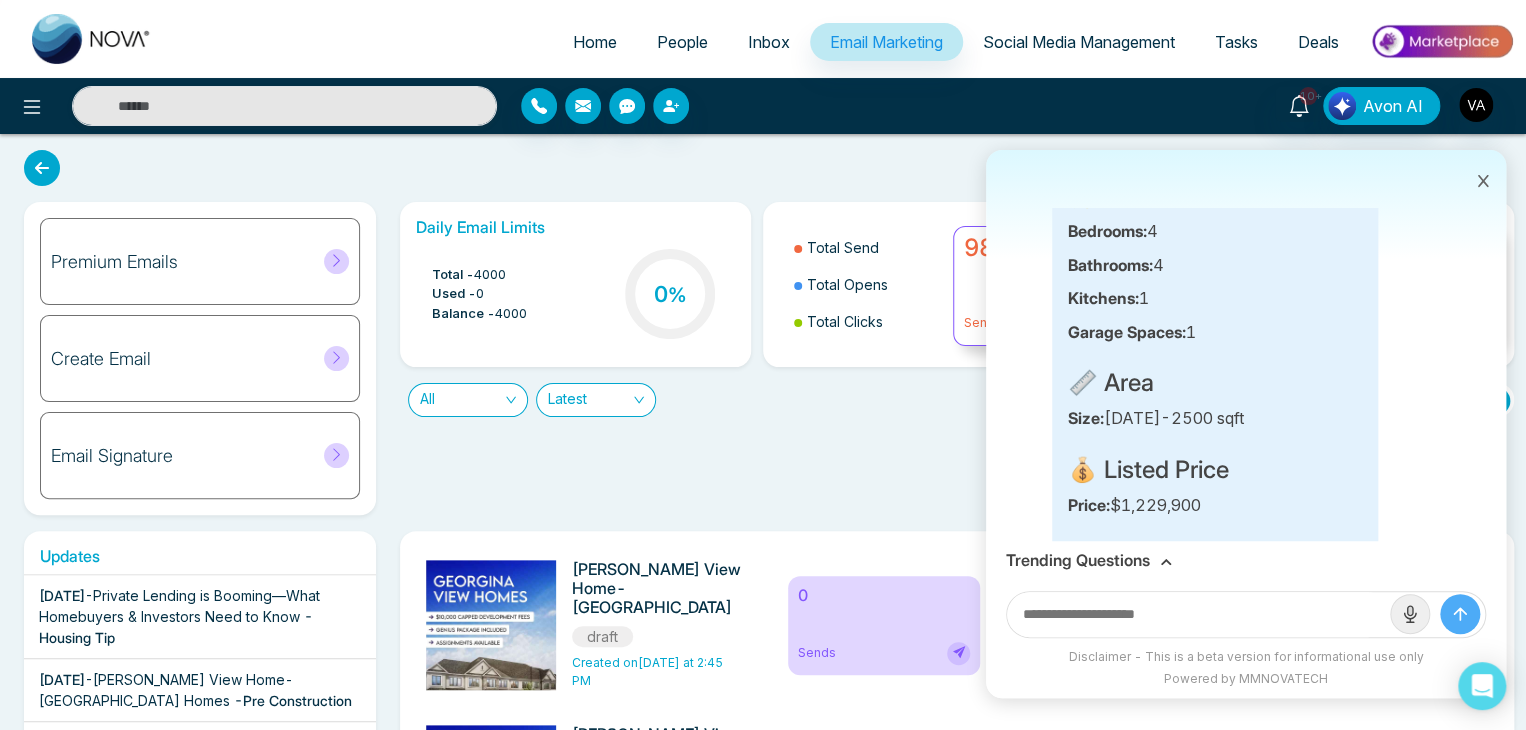 scroll, scrollTop: 3420, scrollLeft: 0, axis: vertical 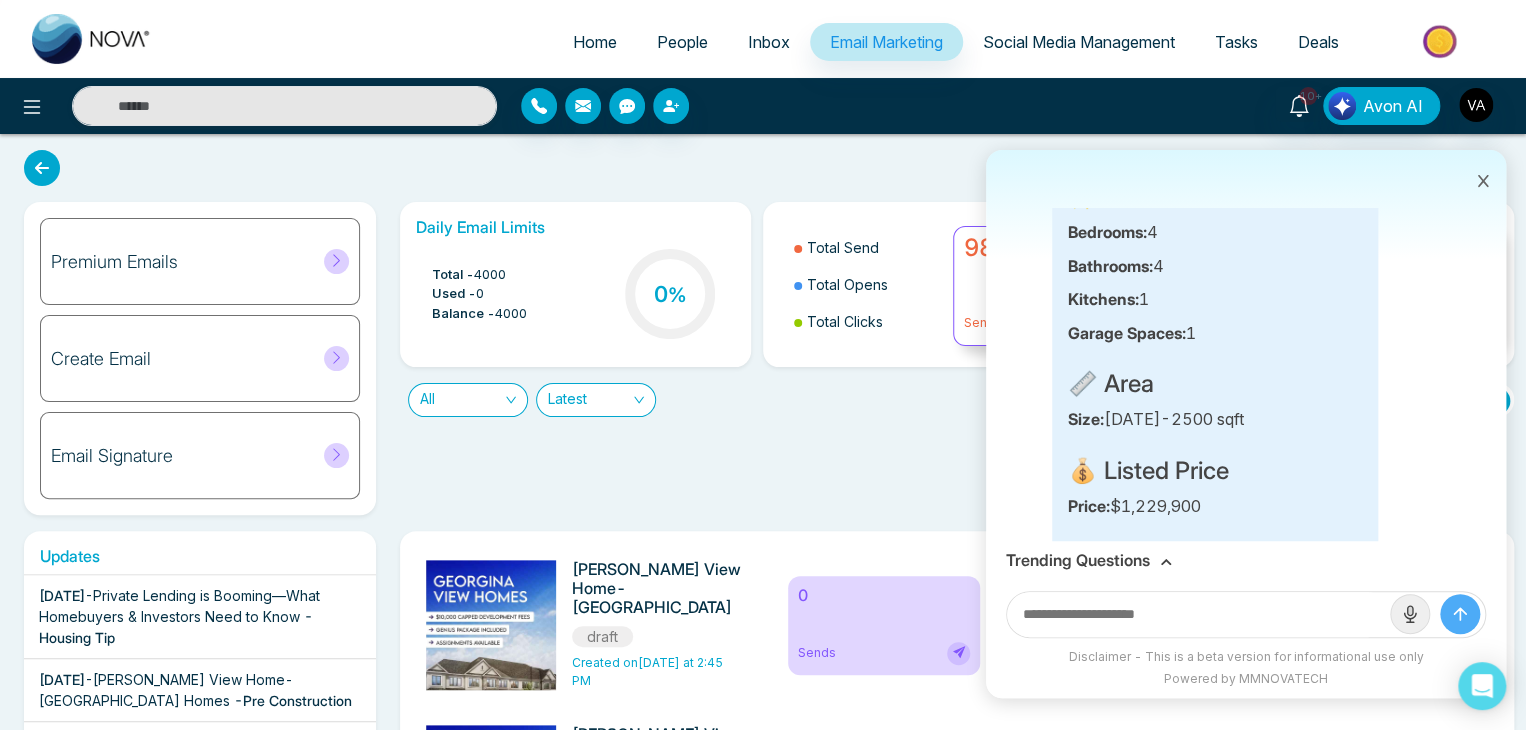 click on "Trending Questions" at bounding box center (1078, 560) 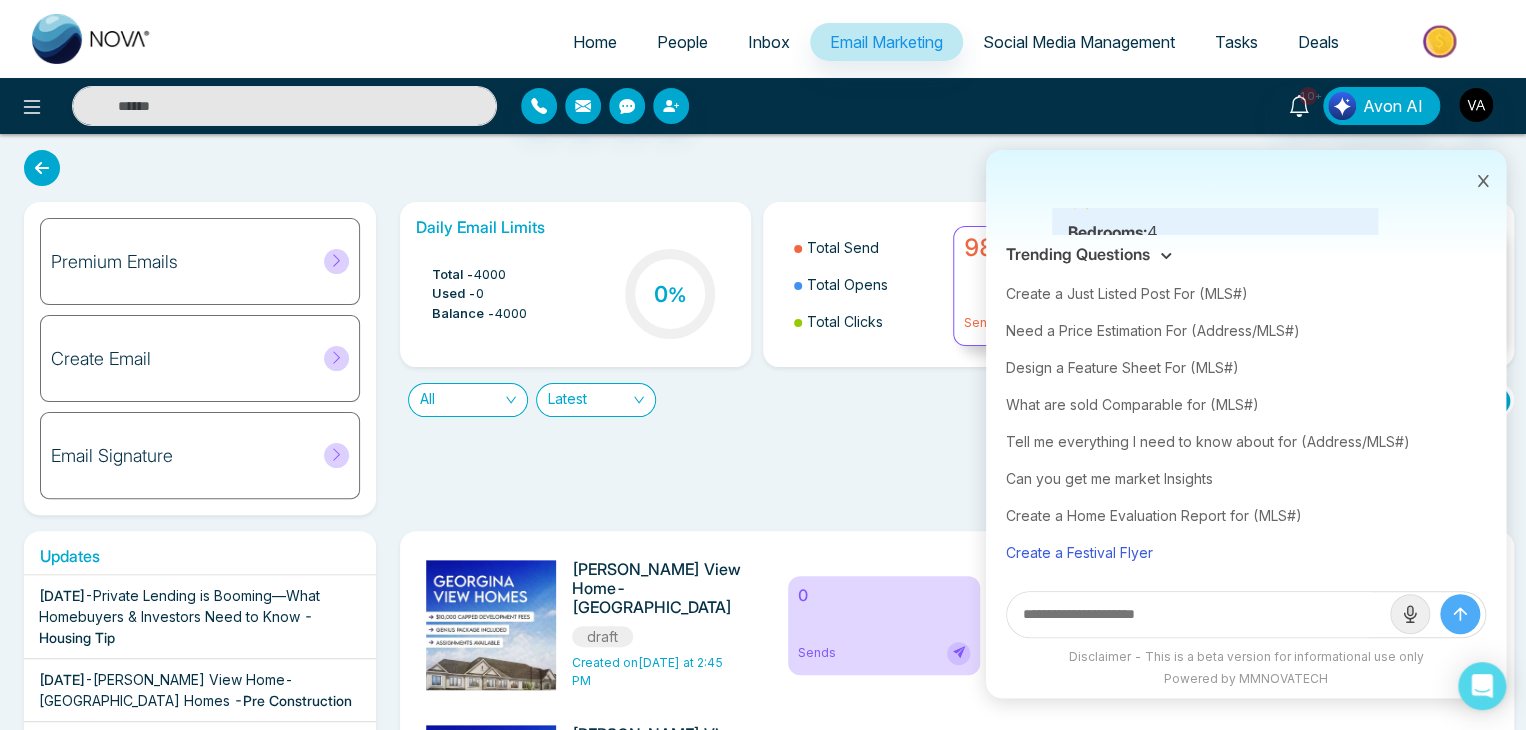 click on "Create a Festival Flyer" at bounding box center [1246, 552] 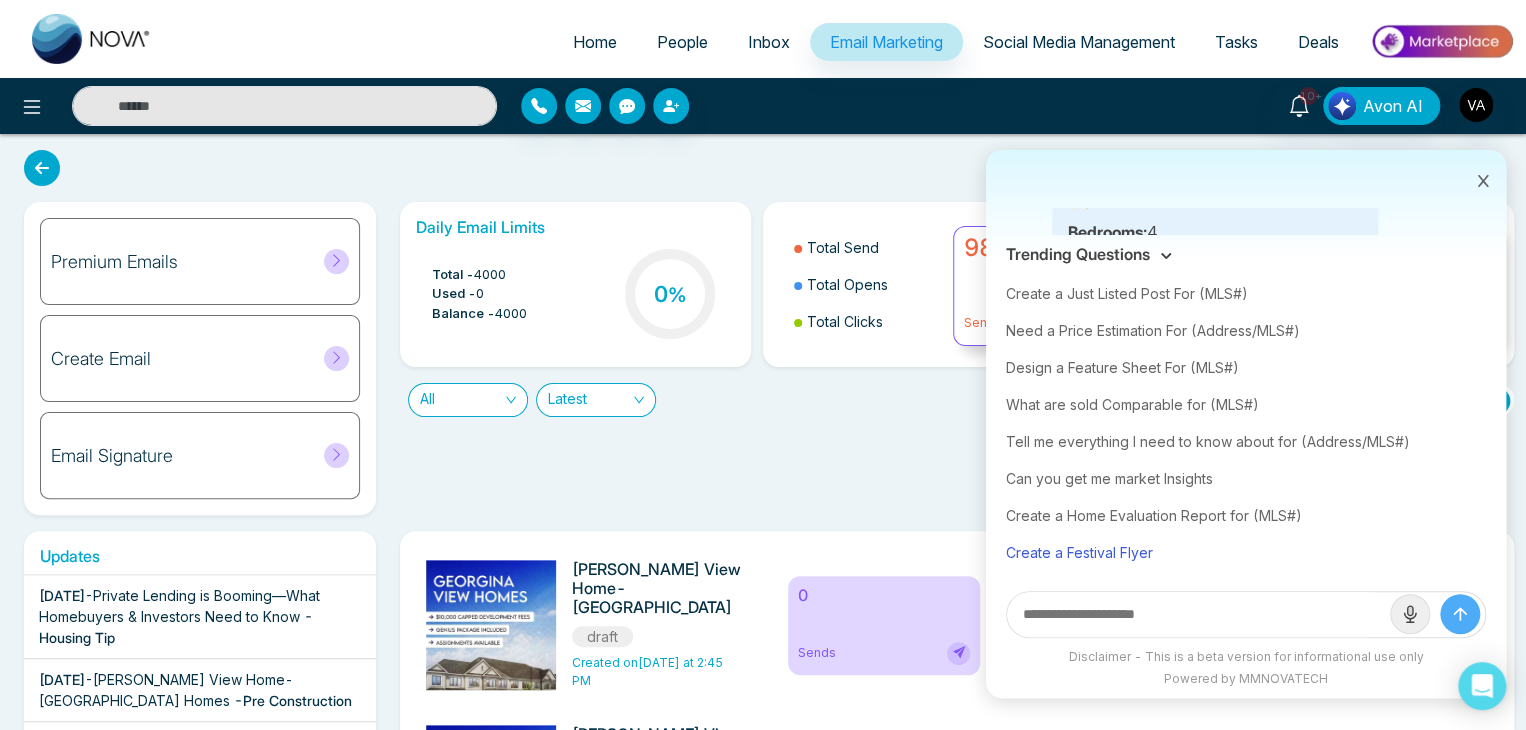 type on "**********" 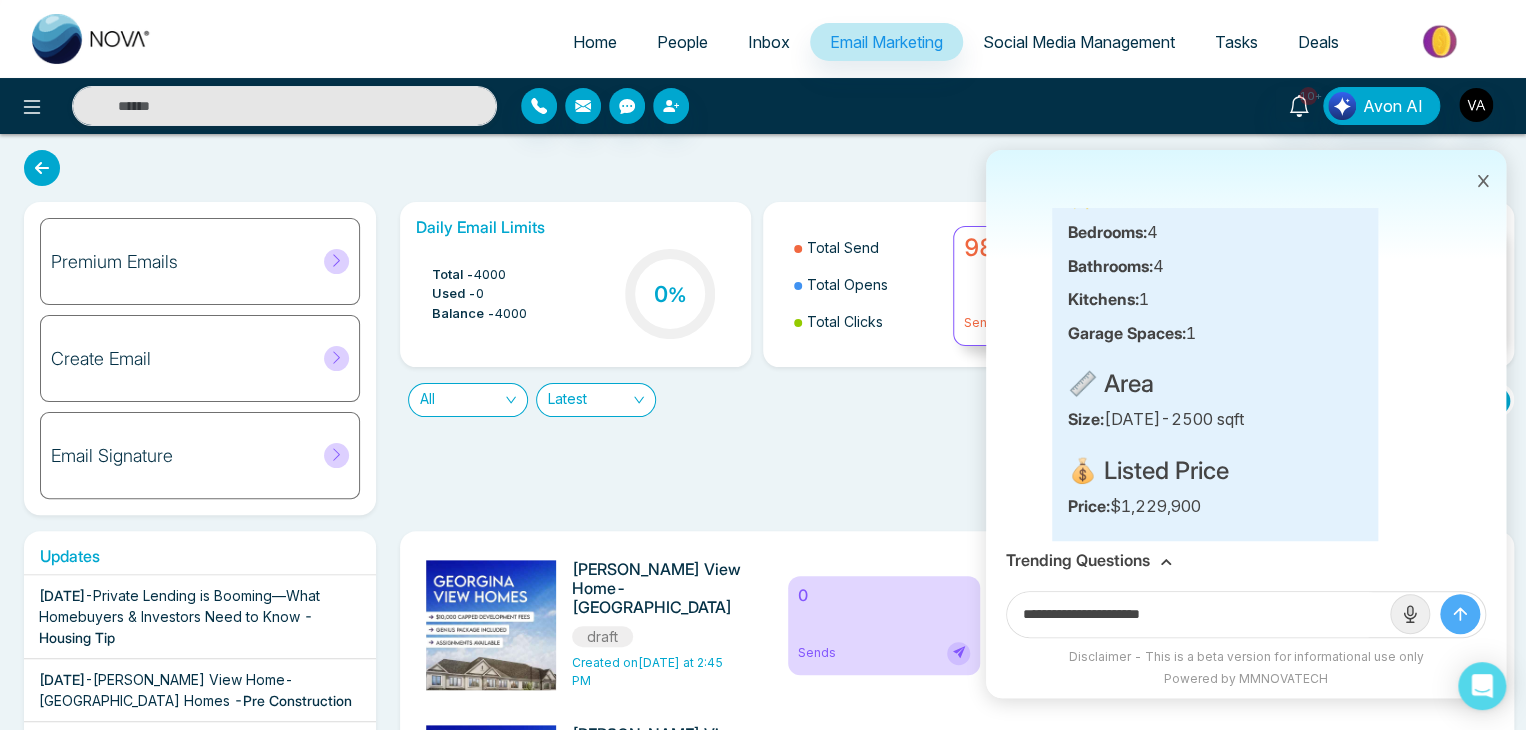 click 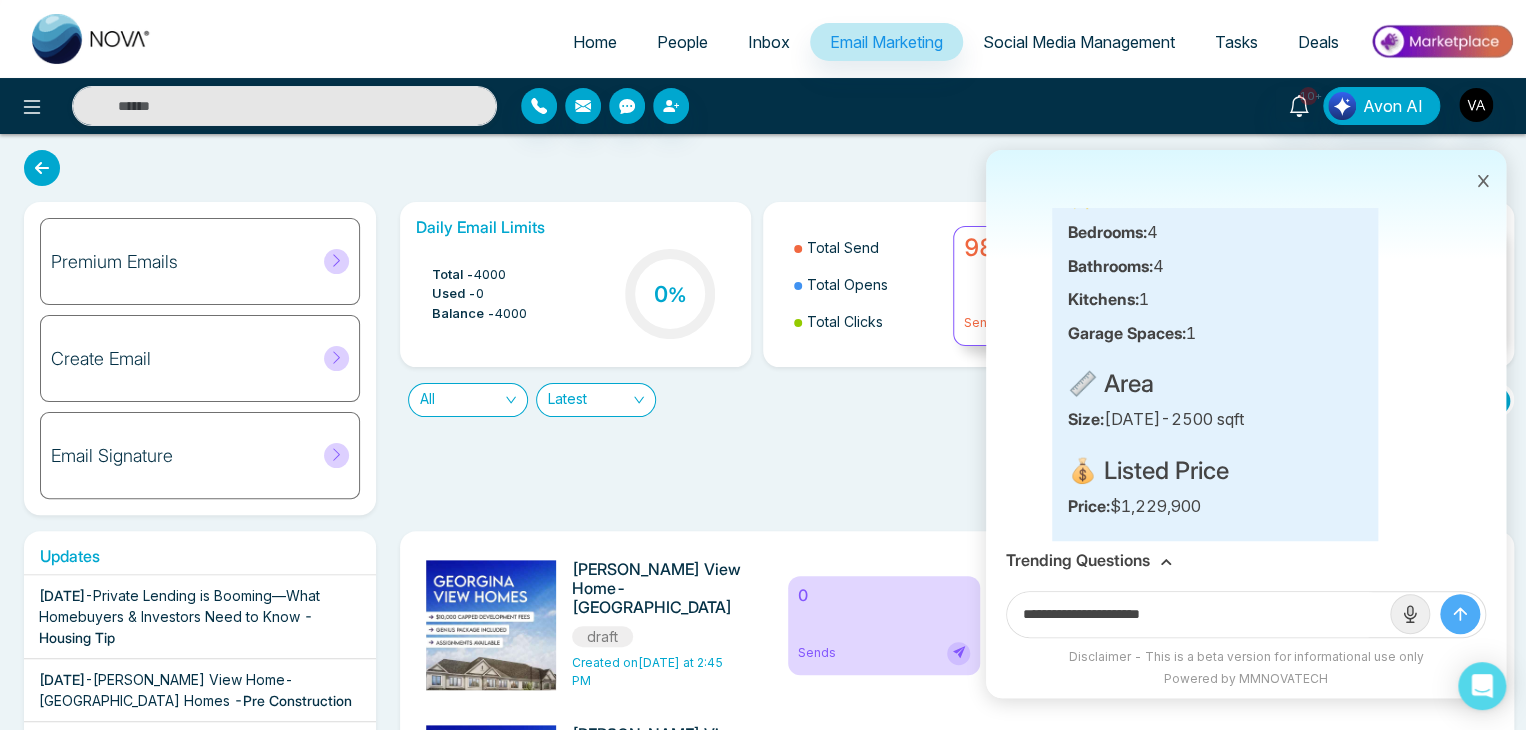 type 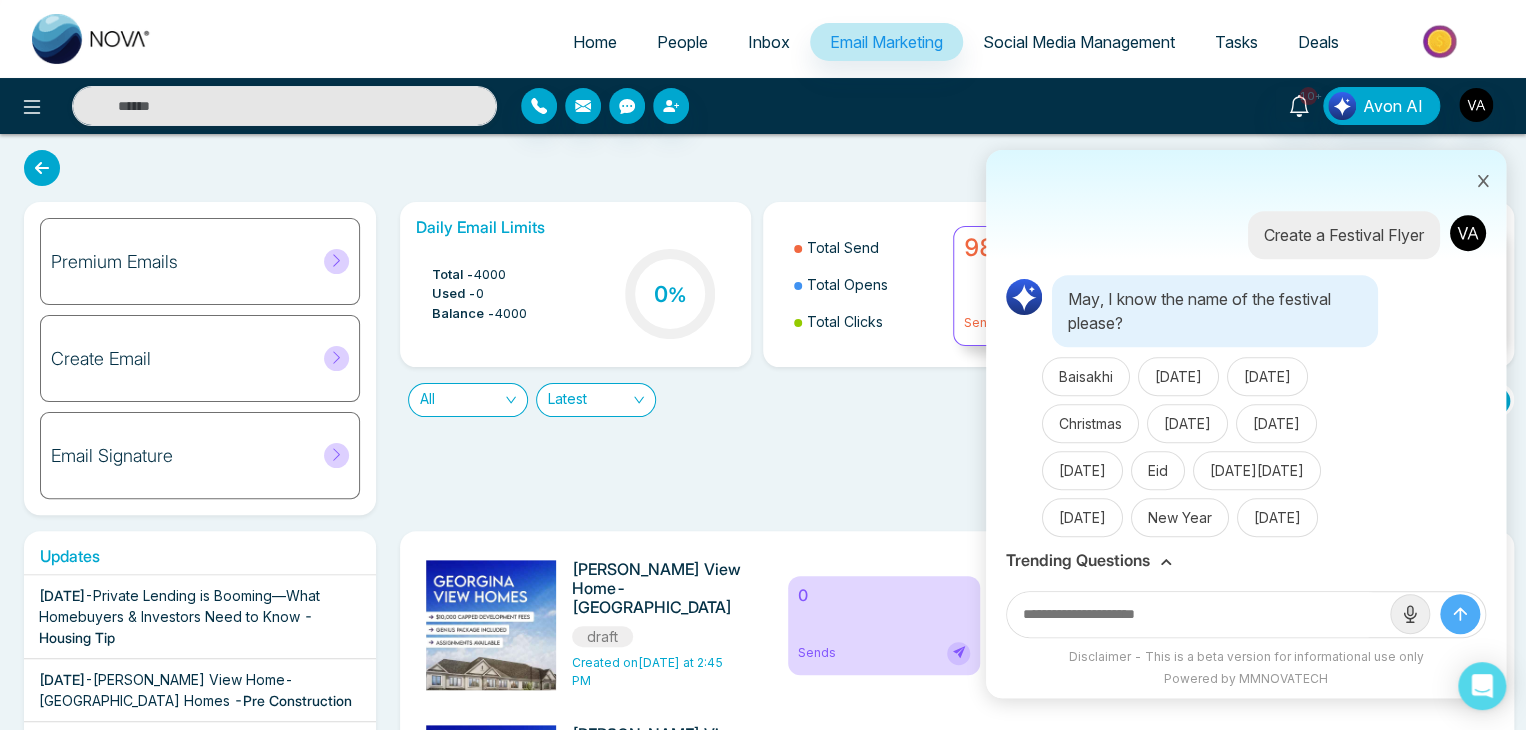 scroll, scrollTop: 4496, scrollLeft: 0, axis: vertical 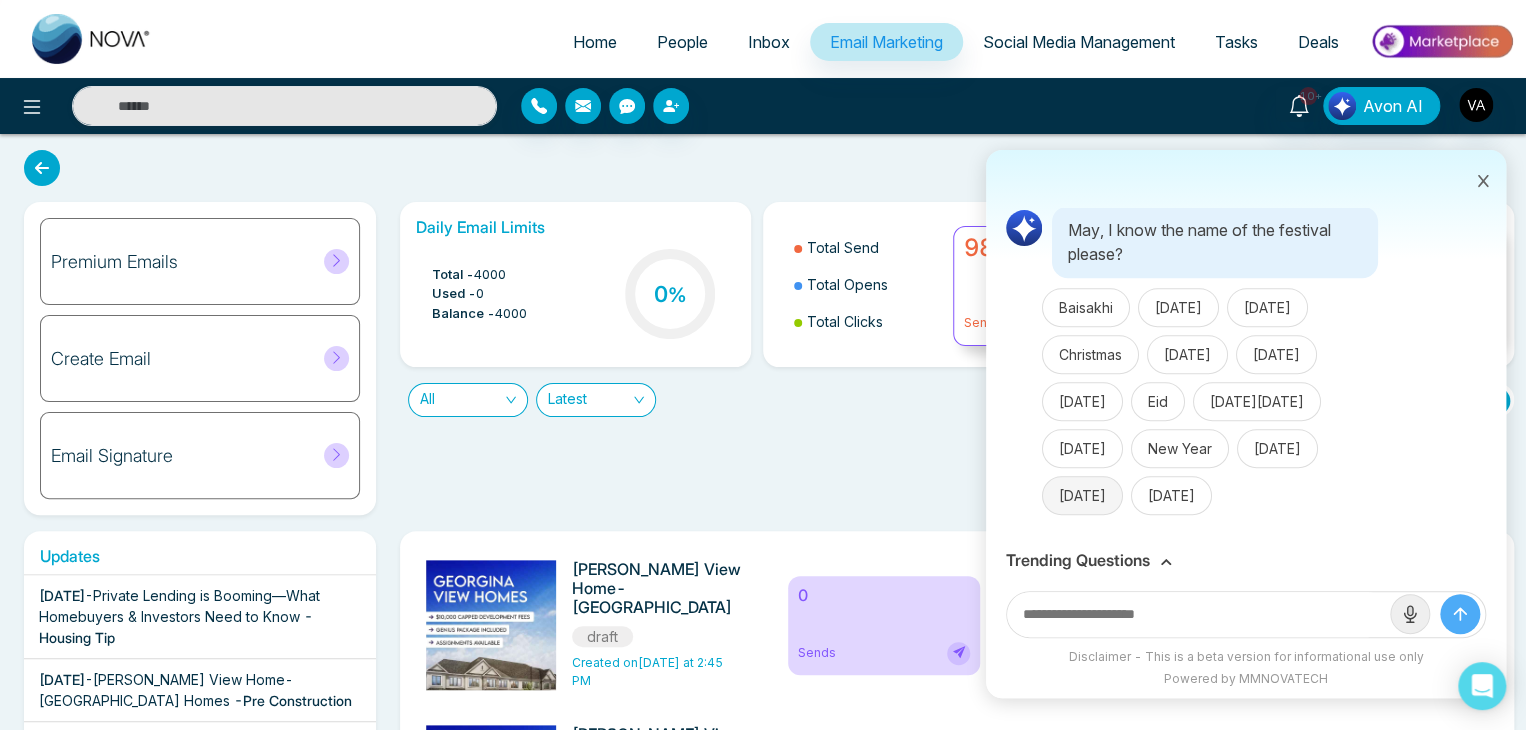 click on "Thanksgiving" at bounding box center (1082, 495) 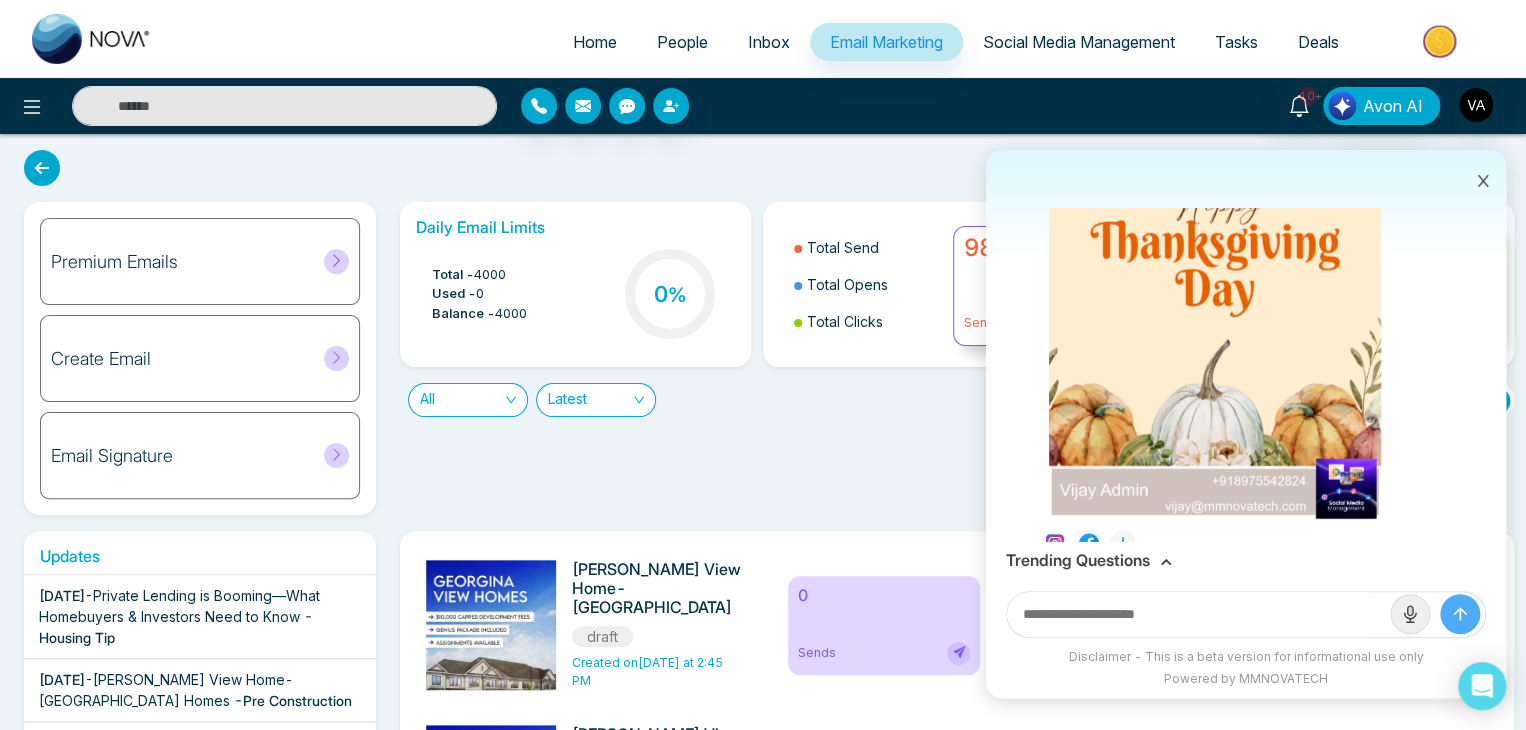 scroll, scrollTop: 5082, scrollLeft: 0, axis: vertical 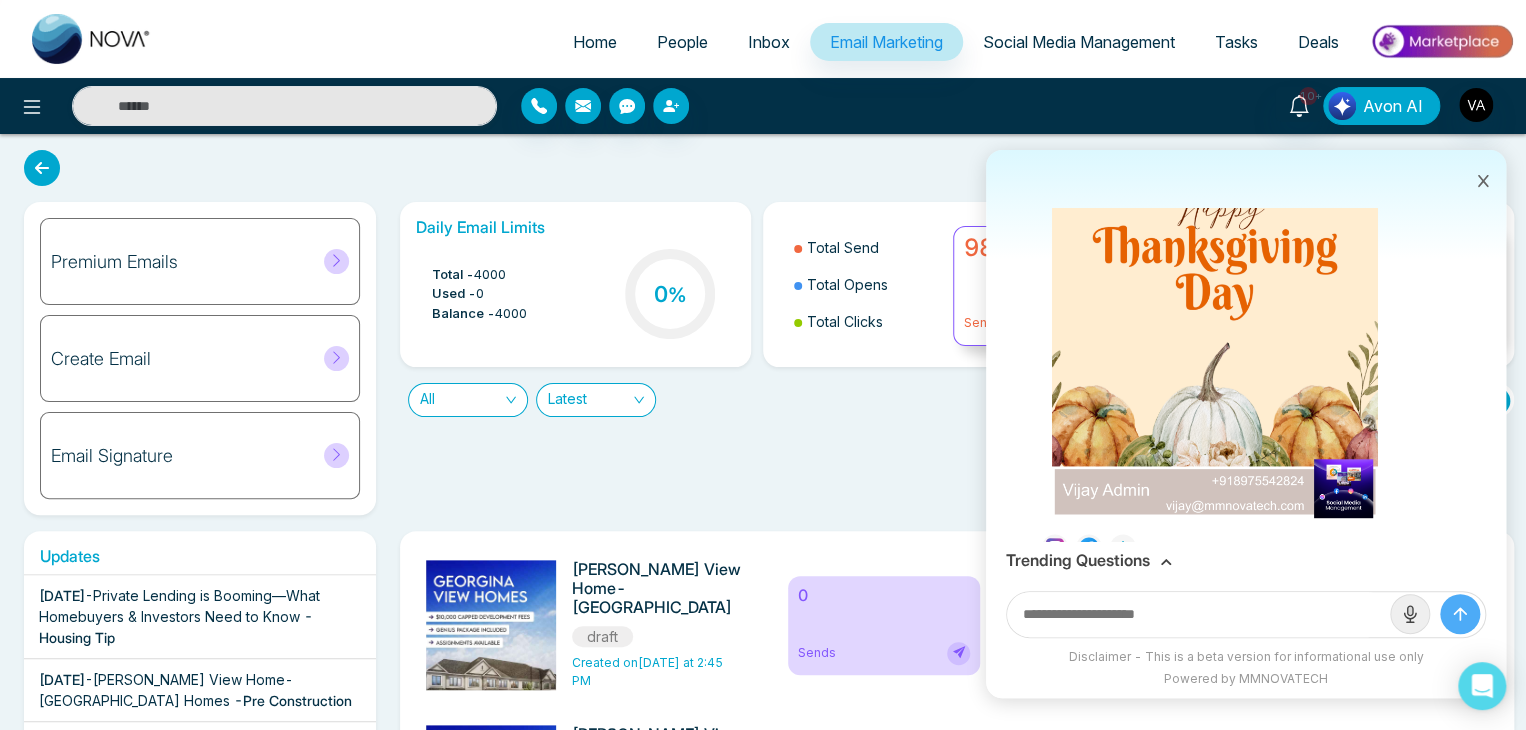 click on "Avon AI" at bounding box center [1393, 106] 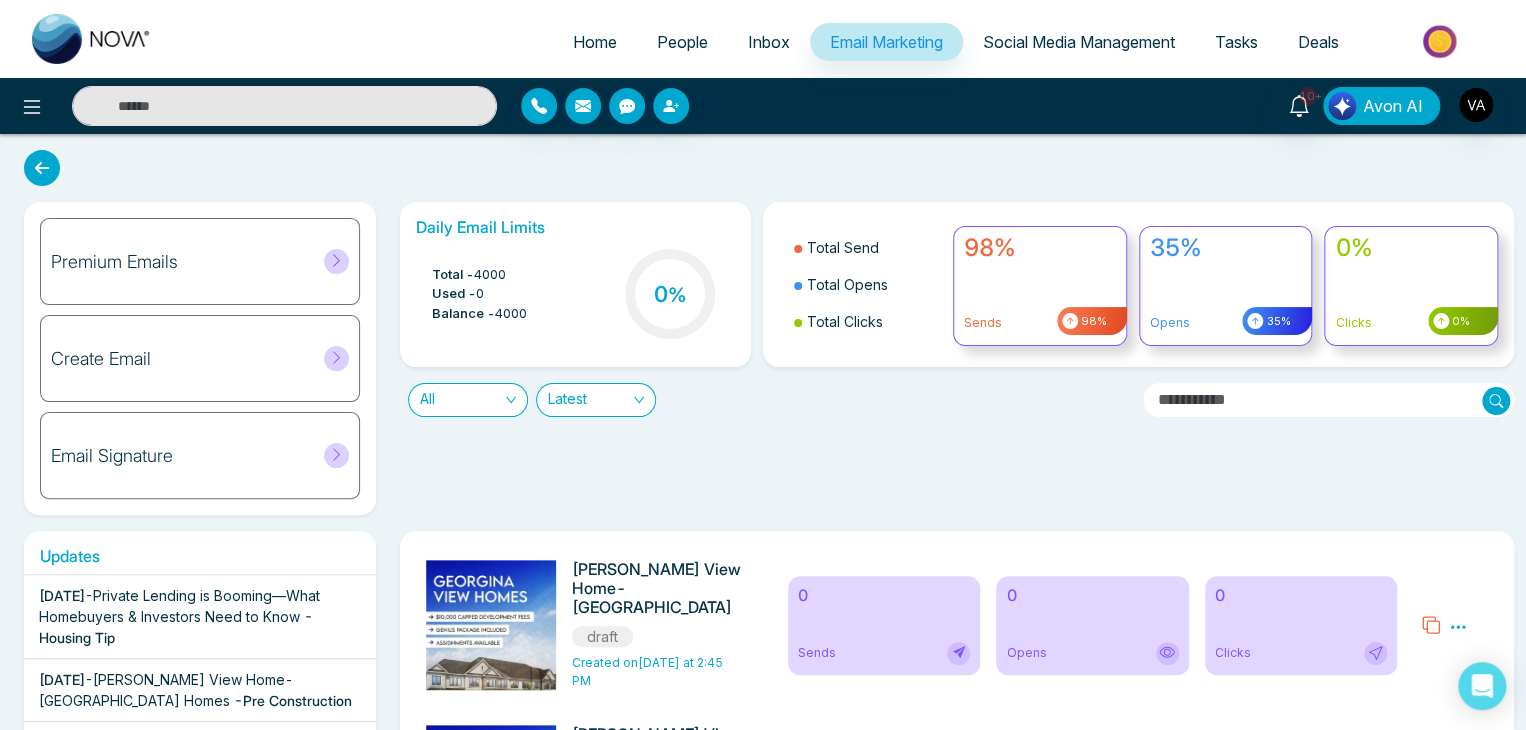 click on "Avon AI" at bounding box center [1393, 106] 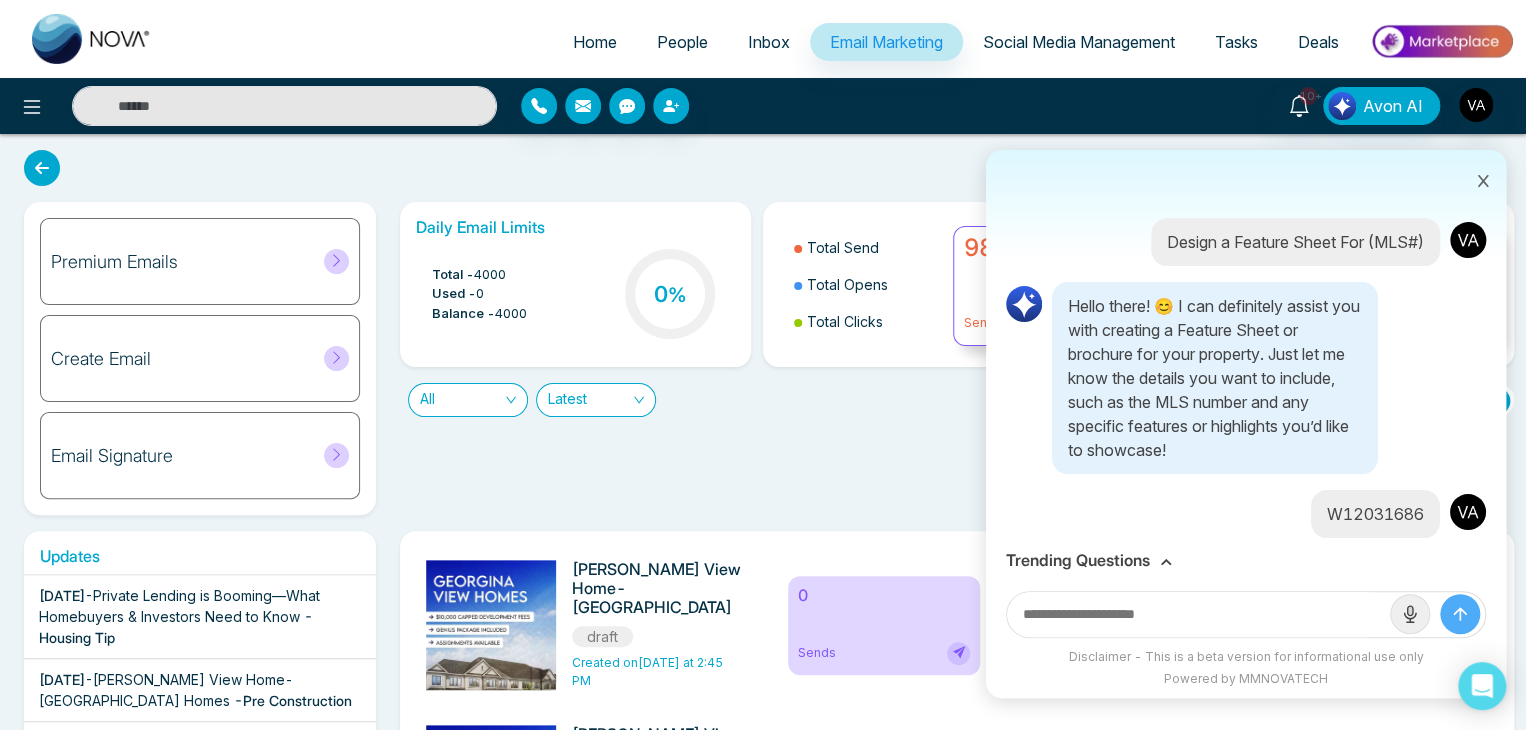 click 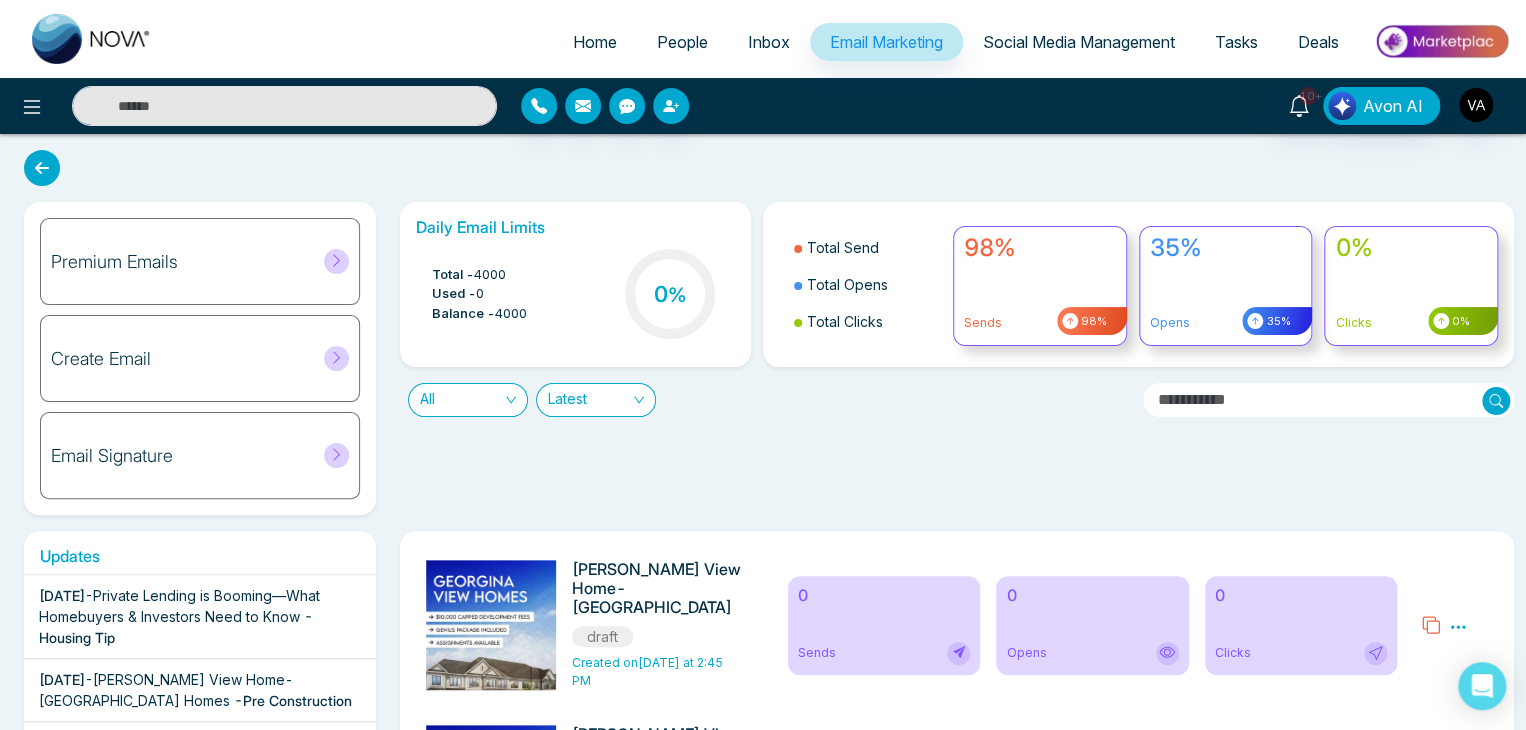 click on "Premium Emails Create Email Email Signature Daily Email Limits Total -  4000 Used -  0 Balance -  4000 0 %  Total Send  Total Opens  Total Clicks 98% Sends 98% 35% Opens 35% 0% Clicks 0% All Latest Updates Jul 17 2025   -  Private Lending is Booming—What Homebuyers & Investors Need to Know    -  Housing Tip Jul 15 2025   -  Georgina View Home- Treasure Hill Homes    -  Pre Construction Jul 14 2025   -  Georgina View Home- Treasure Hill Homes    -  Pre Construction Jul 14 2025   -  Joshua Creek Montage-Hallet Homes    -  Pre Construction Jul 8 2025   -  Why Alberta is Leading Canada’s Housing Comeback    -  Housing Tip Jul 7 2025   -  Understanding Renters’ Insurance: What You’re Protected From    -  Housing Tip Jul 7 2025   -  Toronto Housing Costs Surge- Household Debt Reaches New Highs    -  Housing Tip Jul 7 2025   -  Say Goodbye to Sticky Air – Easy Ways to Reduce Home Humidity!    -  Housing Tip Jul 4 2025   -  You Can Buy a Home with No Down Payment – Here’s How    -    -" at bounding box center (763, 8606) 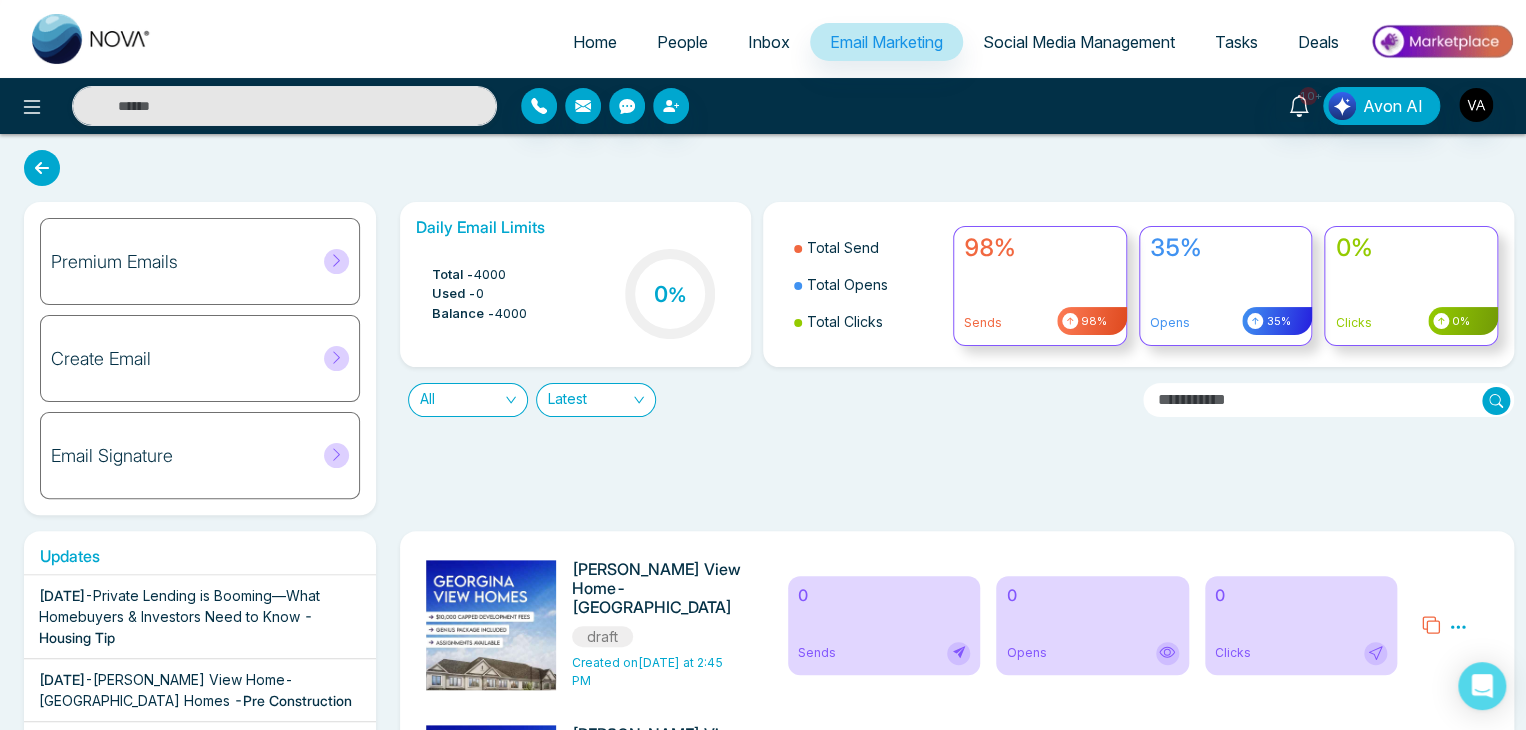 click on "Premium Emails Create Email Email Signature Daily Email Limits Total -  4000 Used -  0 Balance -  4000 0 %  Total Send  Total Opens  Total Clicks 98% Sends 98% 35% Opens 35% 0% Clicks 0% All Latest Updates Jul 17 2025   -  Private Lending is Booming—What Homebuyers & Investors Need to Know    -  Housing Tip Jul 15 2025   -  Georgina View Home- Treasure Hill Homes    -  Pre Construction Jul 14 2025   -  Georgina View Home- Treasure Hill Homes    -  Pre Construction Jul 14 2025   -  Joshua Creek Montage-Hallet Homes    -  Pre Construction Jul 8 2025   -  Why Alberta is Leading Canada’s Housing Comeback    -  Housing Tip Jul 7 2025   -  Understanding Renters’ Insurance: What You’re Protected From    -  Housing Tip Jul 7 2025   -  Toronto Housing Costs Surge- Household Debt Reaches New Highs    -  Housing Tip Jul 7 2025   -  Say Goodbye to Sticky Air – Easy Ways to Reduce Home Humidity!    -  Housing Tip Jul 4 2025   -  You Can Buy a Home with No Down Payment – Here’s How    -    -" at bounding box center (763, 8606) 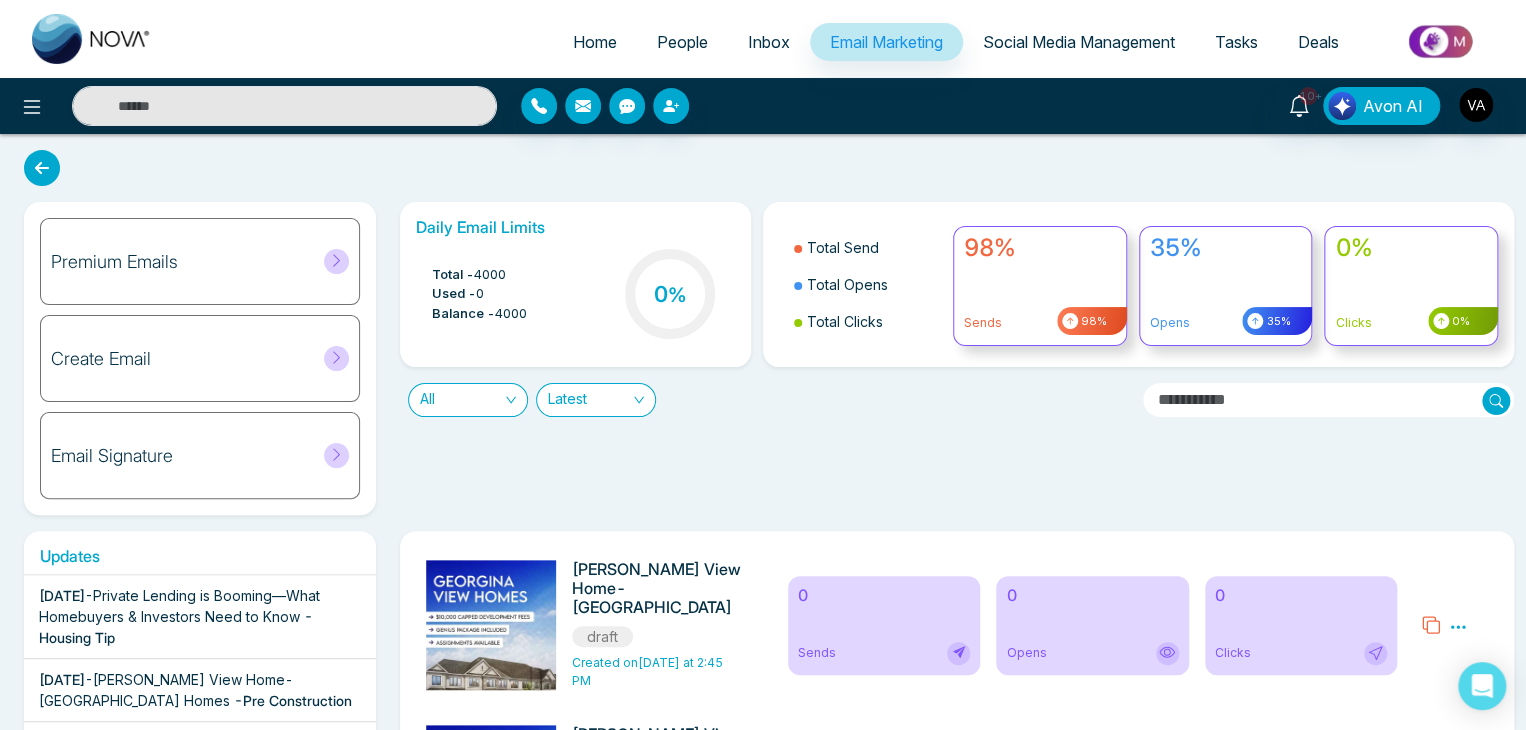 click on "Premium Emails Create Email Email Signature Daily Email Limits Total -  4000 Used -  0 Balance -  4000 0 %  Total Send  Total Opens  Total Clicks 98% Sends 98% 35% Opens 35% 0% Clicks 0% All Latest Updates Jul 17 2025   -  Private Lending is Booming—What Homebuyers & Investors Need to Know    -  Housing Tip Jul 15 2025   -  Georgina View Home- Treasure Hill Homes    -  Pre Construction Jul 14 2025   -  Georgina View Home- Treasure Hill Homes    -  Pre Construction Jul 14 2025   -  Joshua Creek Montage-Hallet Homes    -  Pre Construction Jul 8 2025   -  Why Alberta is Leading Canada’s Housing Comeback    -  Housing Tip Jul 7 2025   -  Understanding Renters’ Insurance: What You’re Protected From    -  Housing Tip Jul 7 2025   -  Toronto Housing Costs Surge- Household Debt Reaches New Highs    -  Housing Tip Jul 7 2025   -  Say Goodbye to Sticky Air – Easy Ways to Reduce Home Humidity!    -  Housing Tip Jul 4 2025   -  You Can Buy a Home with No Down Payment – Here’s How    -    -" at bounding box center (763, 8606) 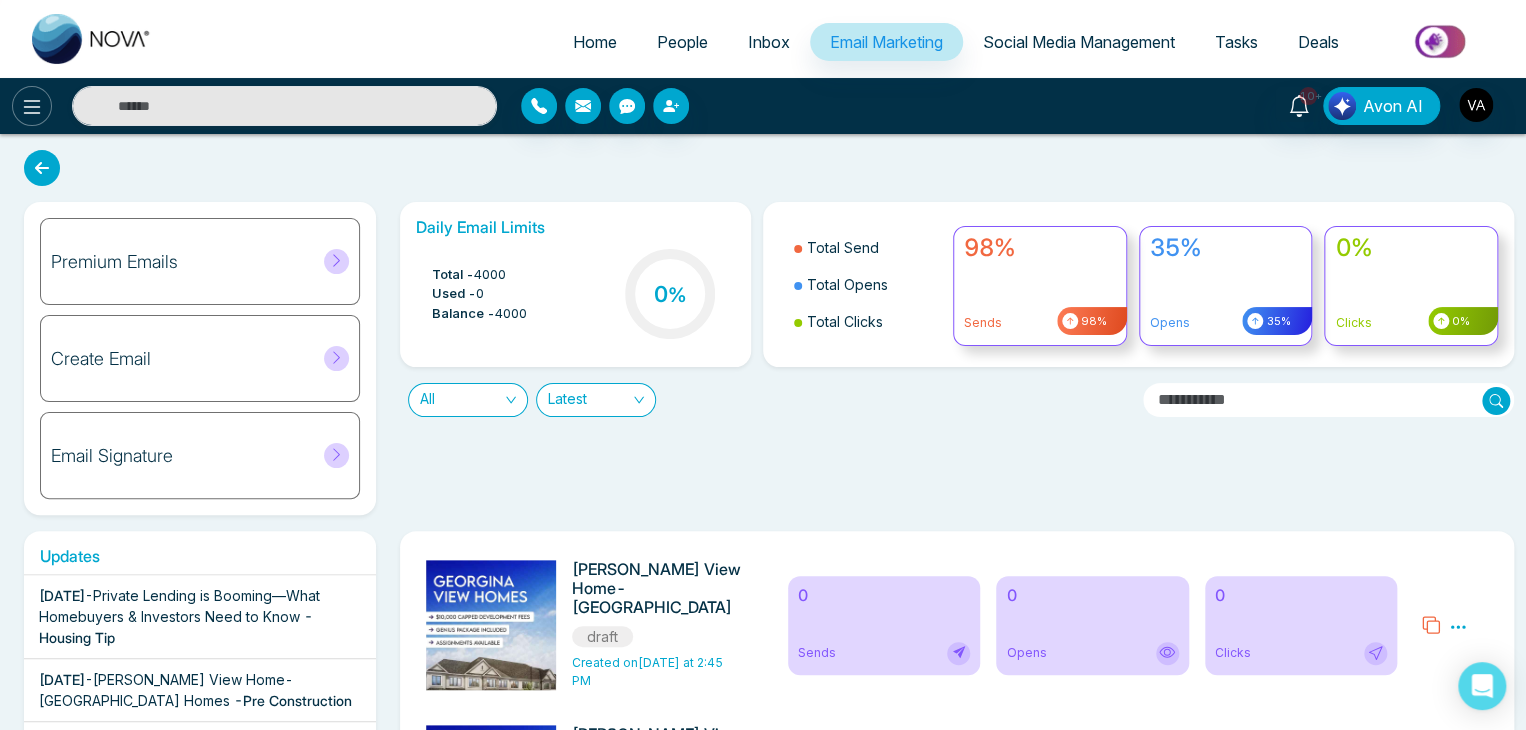 click 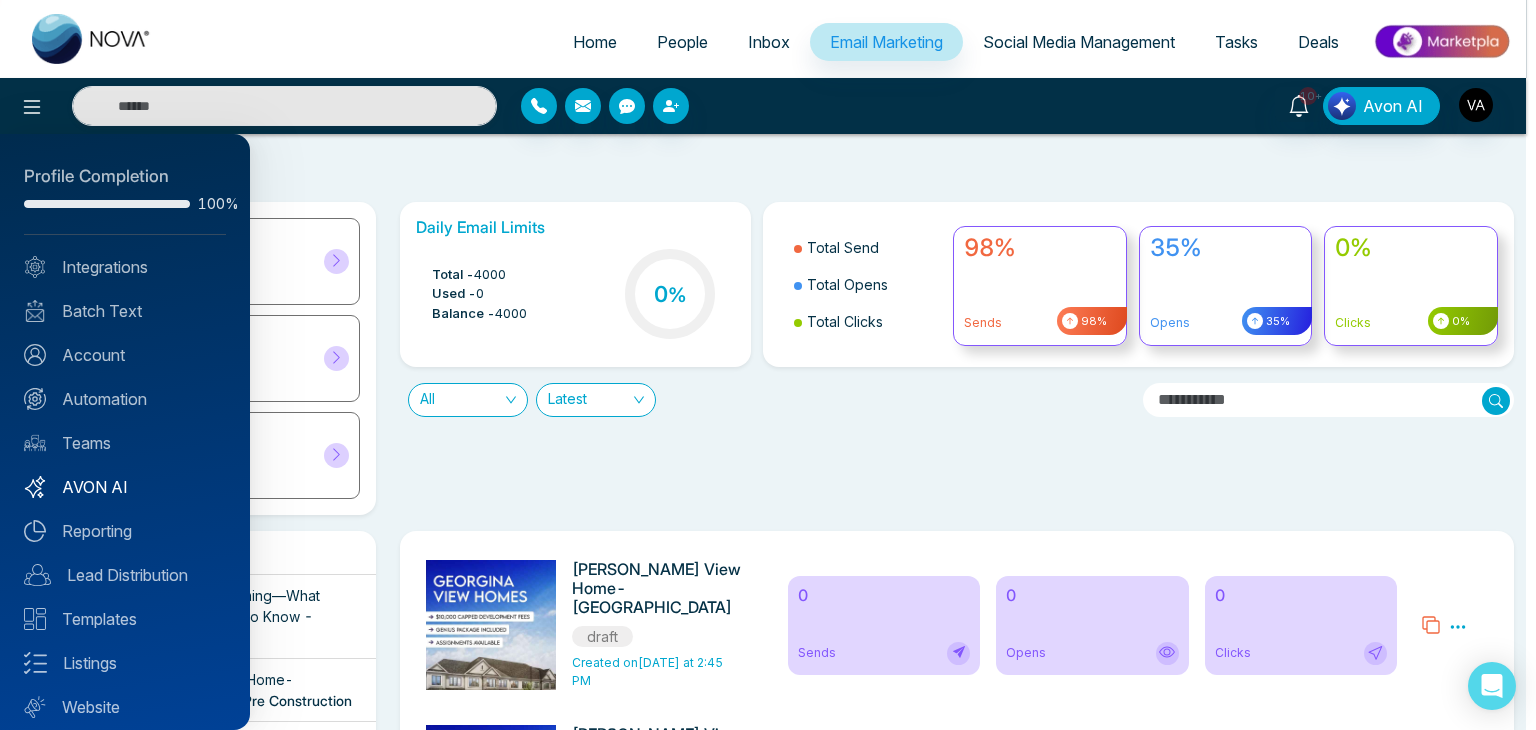 click on "AVON AI" at bounding box center [125, 487] 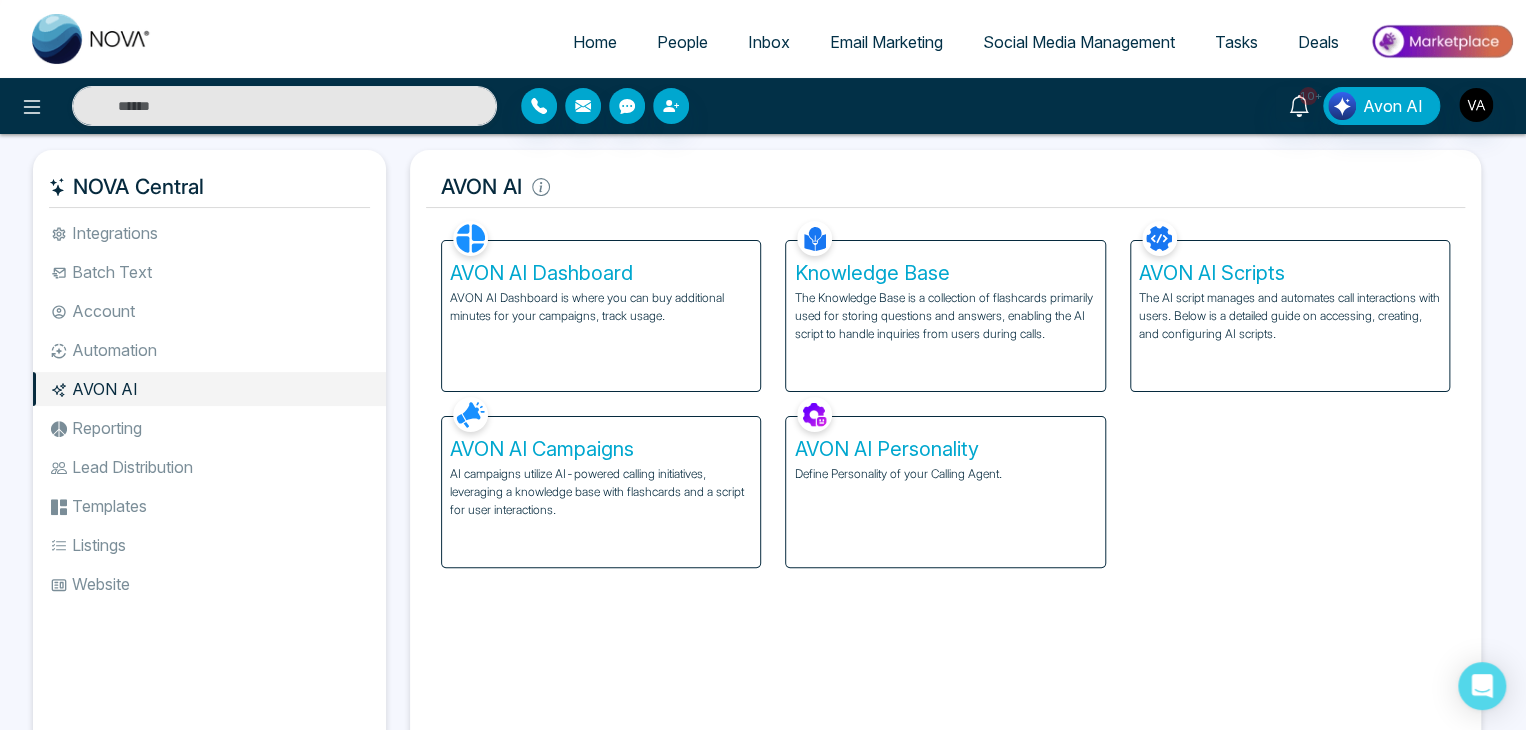 click on "AVON AI Dashboard" at bounding box center (601, 273) 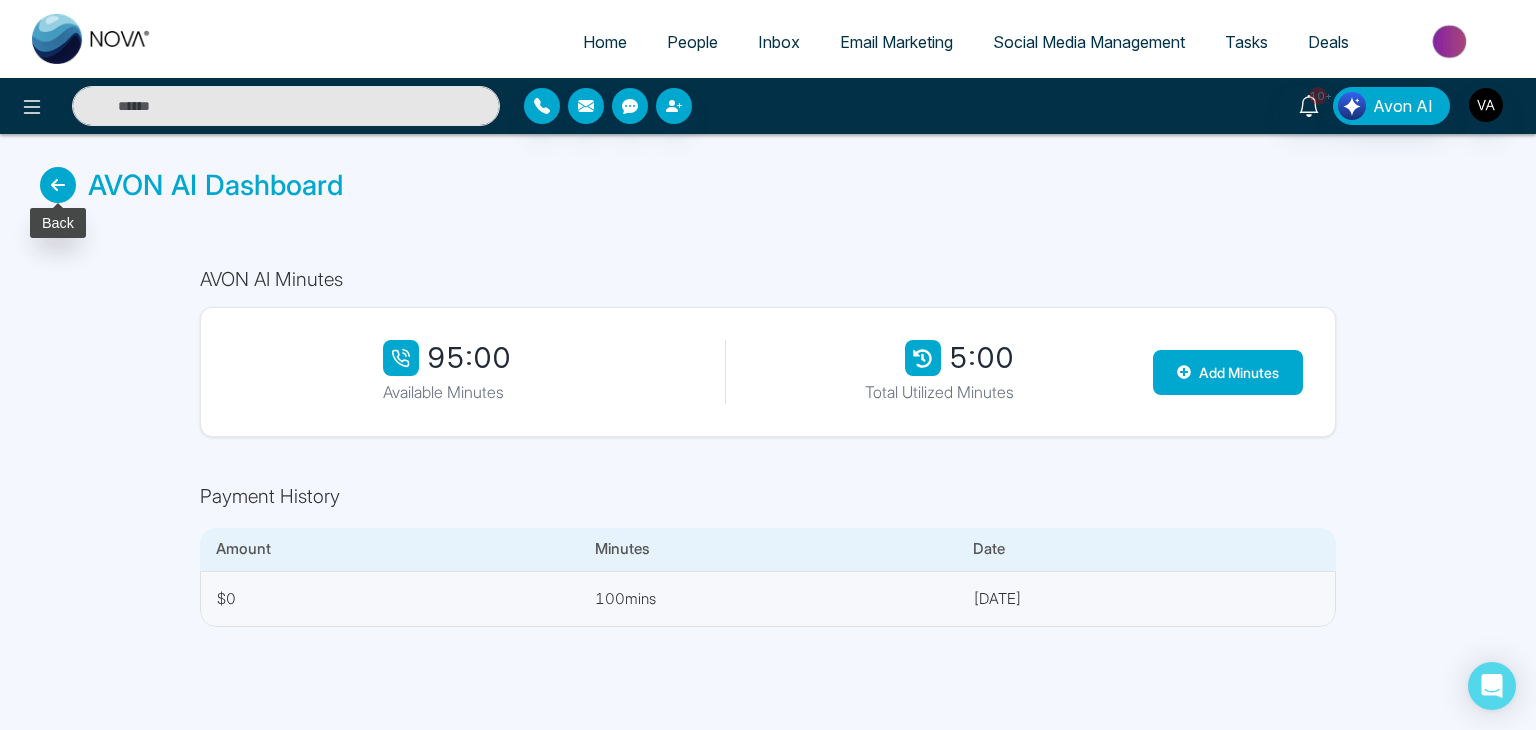 click at bounding box center (58, 185) 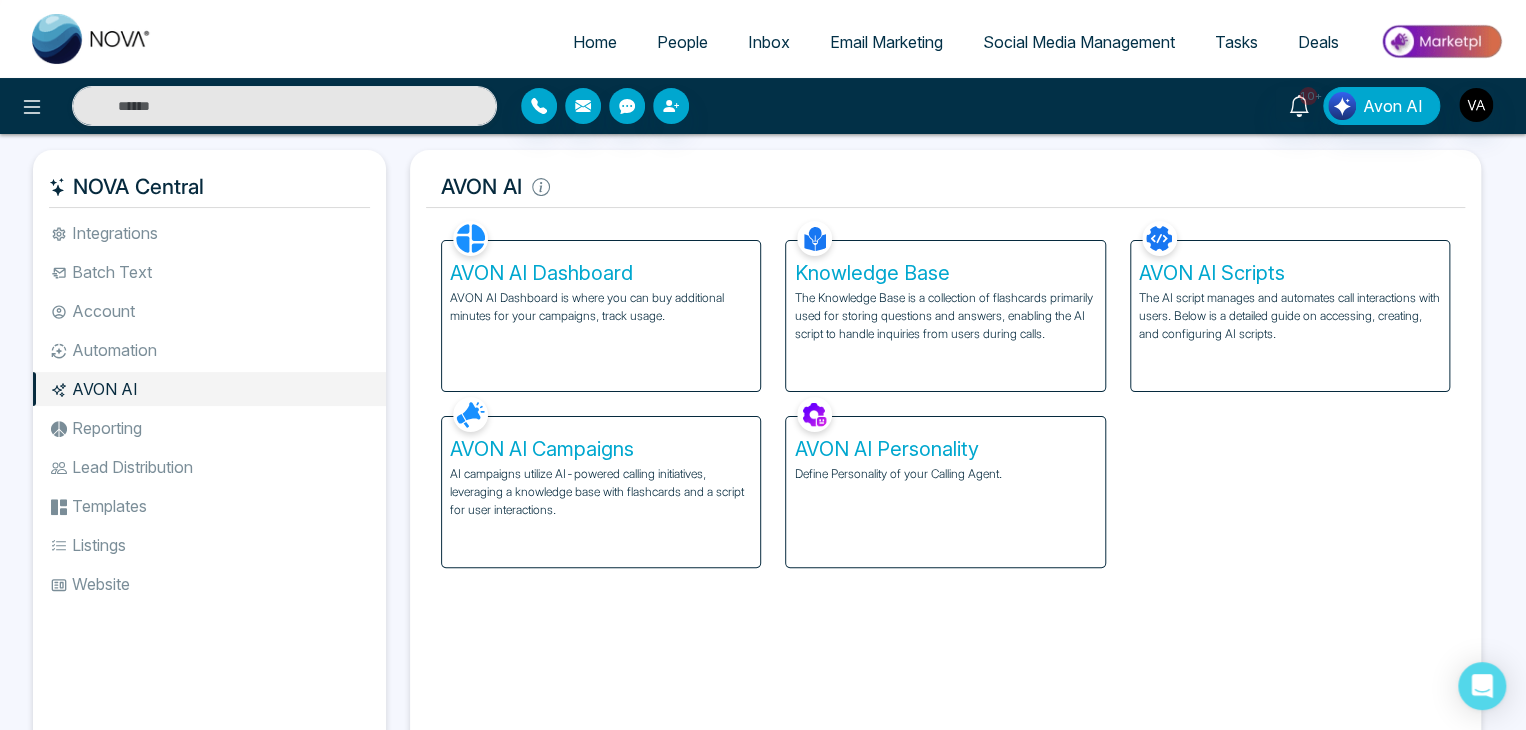 click on "AVON AI" at bounding box center (945, 187) 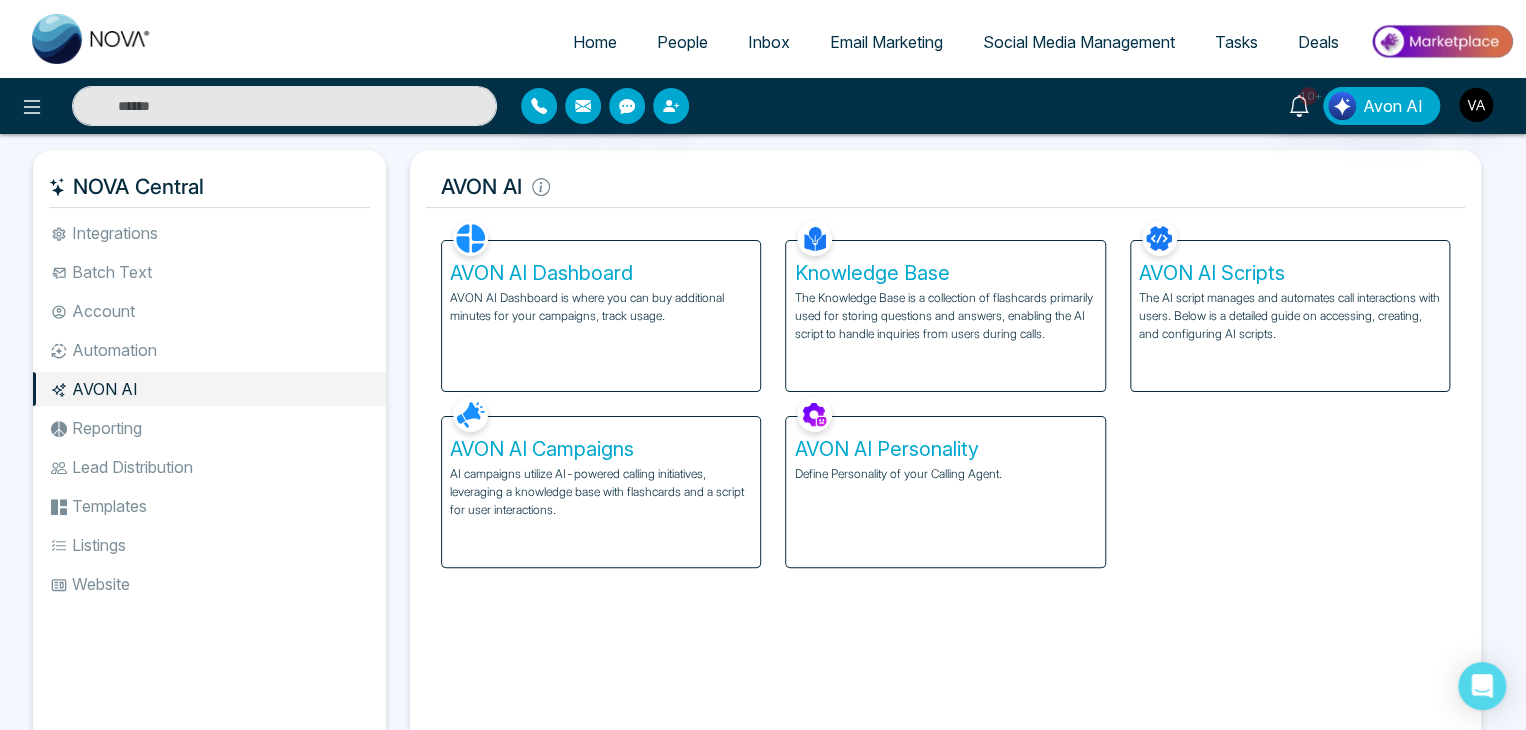 click on "Facebook NOVACRM enables users to connect to Facebook to schedule social media  posts. Connected Instagram NOVACRM enables users to connect to Instagram to schedule social media post Connected Zoom Zoom is integrated with NOVACRM, to schedule/create video calls Connected Dialer Twilio integrates with NOVACRM to provide programmable communication tools, allowing users to make and receive phone calls, send and receive text messages, etc. Connected Zapier Zapier automates and connects on NOVACRM and imports leads. Coming Soon API Nation API Nation integrates with NOVACRM to elevate your brokerage by effortlessly connecting hundreds of apps and automating workflow. Campaigns Batch text on NOVA allows users to simultaneously send a single text message to multiple leads Text Templates This feature allows users to create custom text templates from scratch or view and analyze their existing text campaigns. Team Connected Import Bulk Tags Stages Manage the stages for your leads. Automations Action Plans  New Connected" at bounding box center [945, 482] 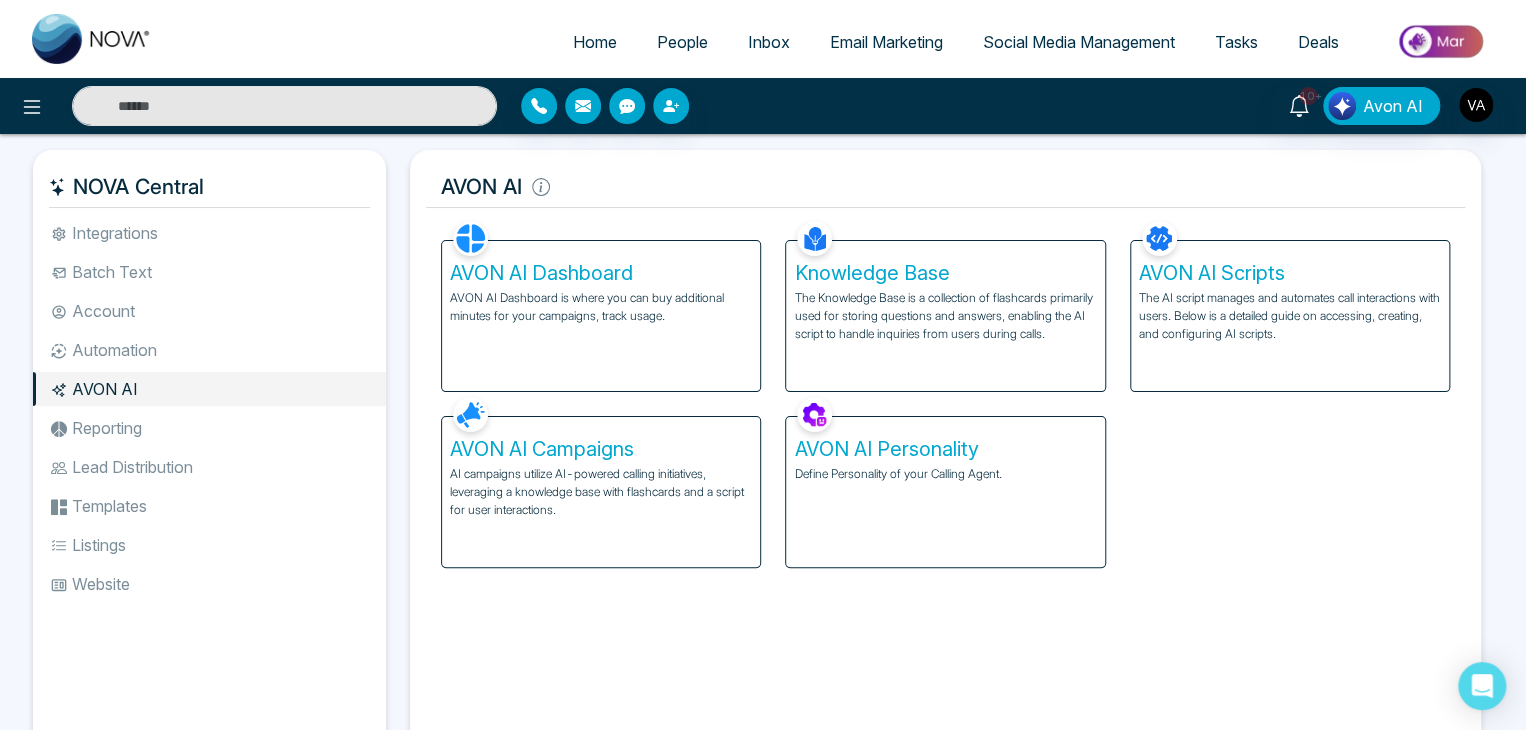 click on "AVON AI Dashboard AVON AI Dashboard is where you can buy additional minutes for your campaigns, track usage." at bounding box center [601, 316] 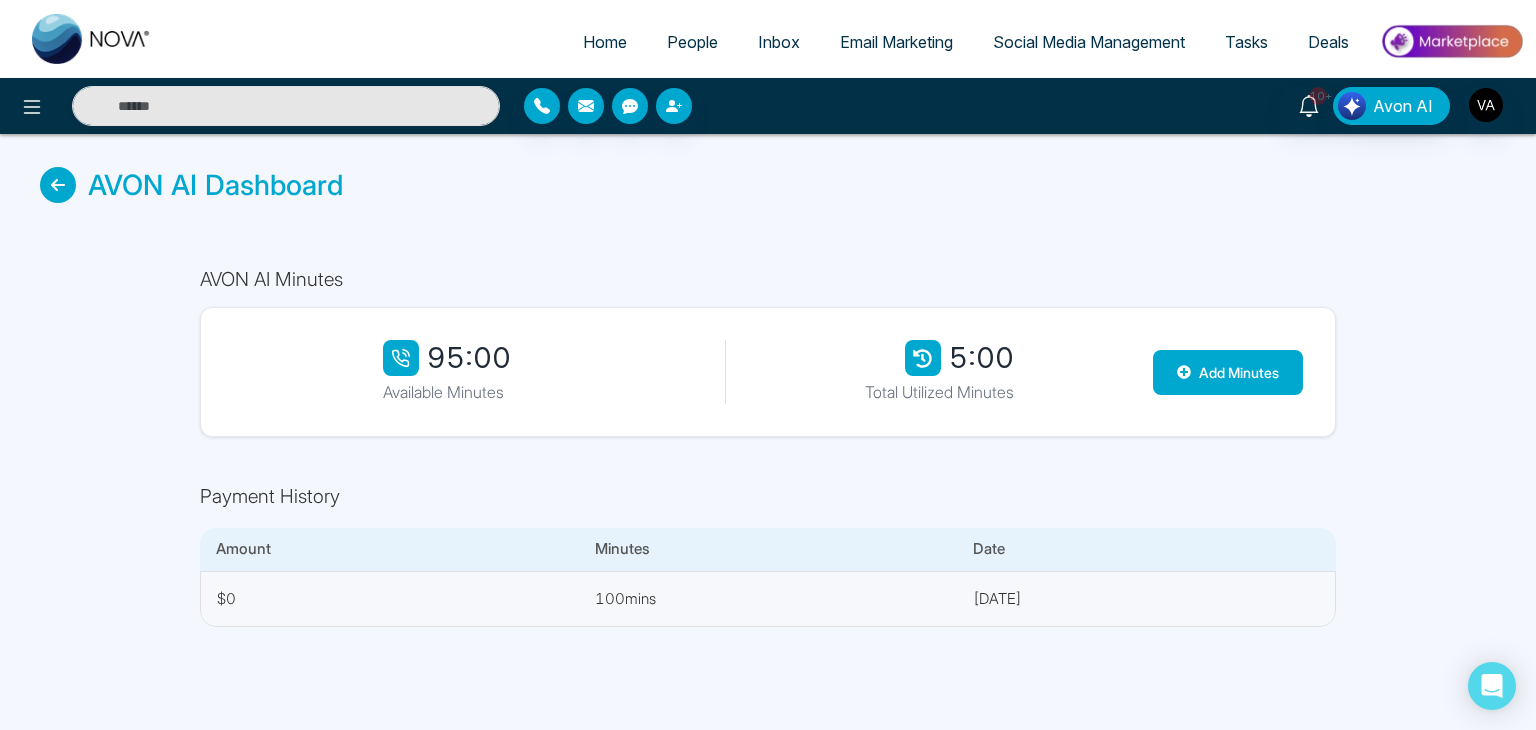 click on "AVON AI Dashboard" at bounding box center [768, 185] 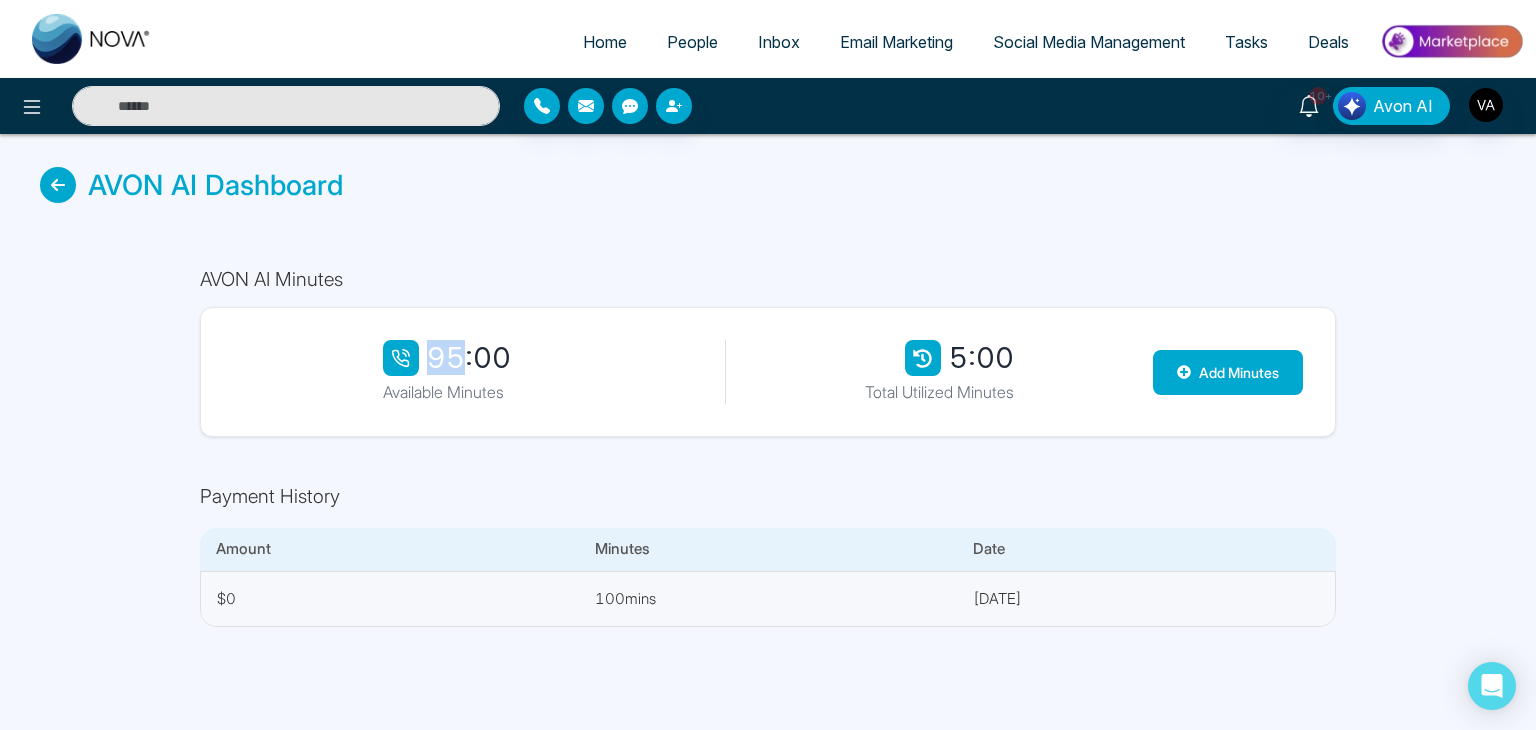 drag, startPoint x: 510, startPoint y: 357, endPoint x: 462, endPoint y: 357, distance: 48 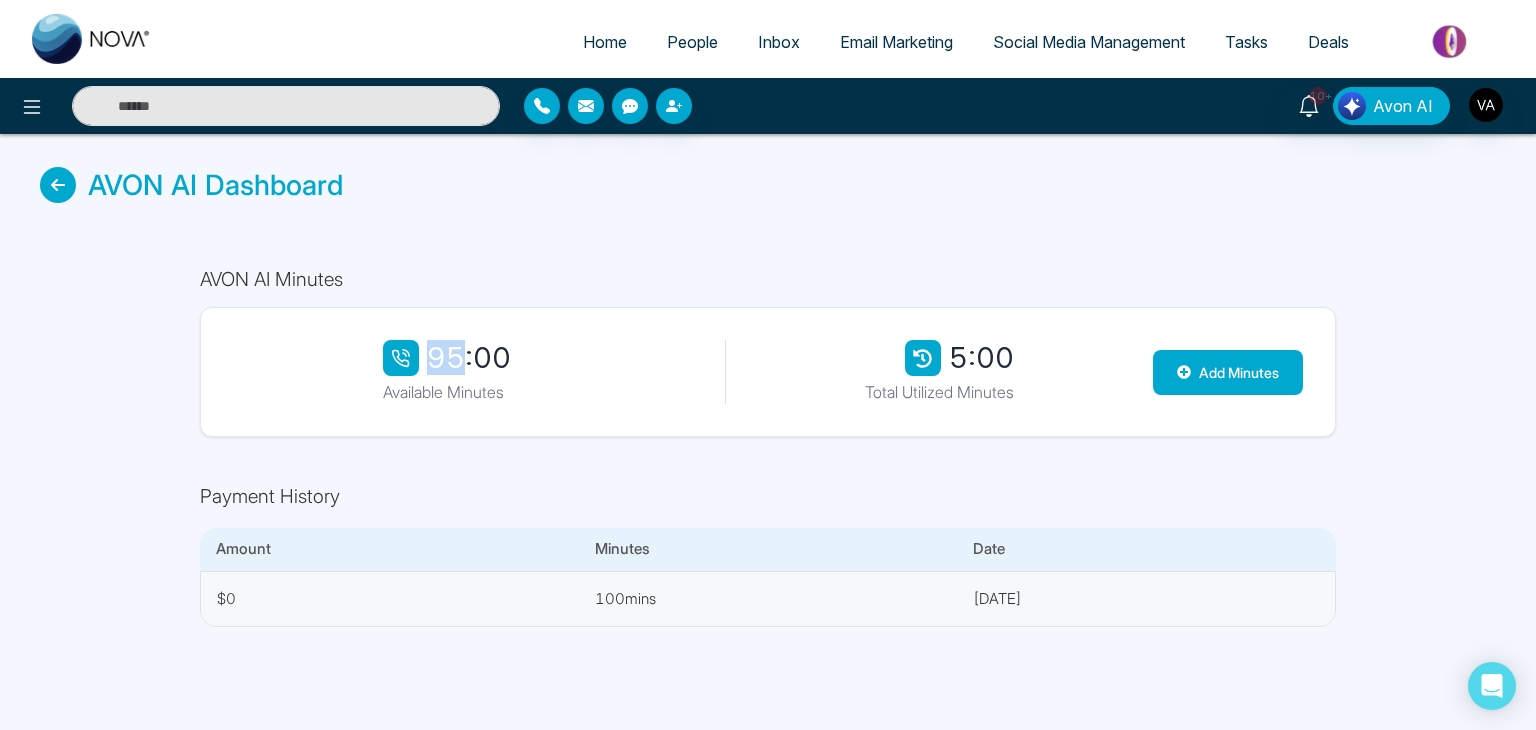 click on "95:00 Available Minutes" at bounding box center [447, 372] 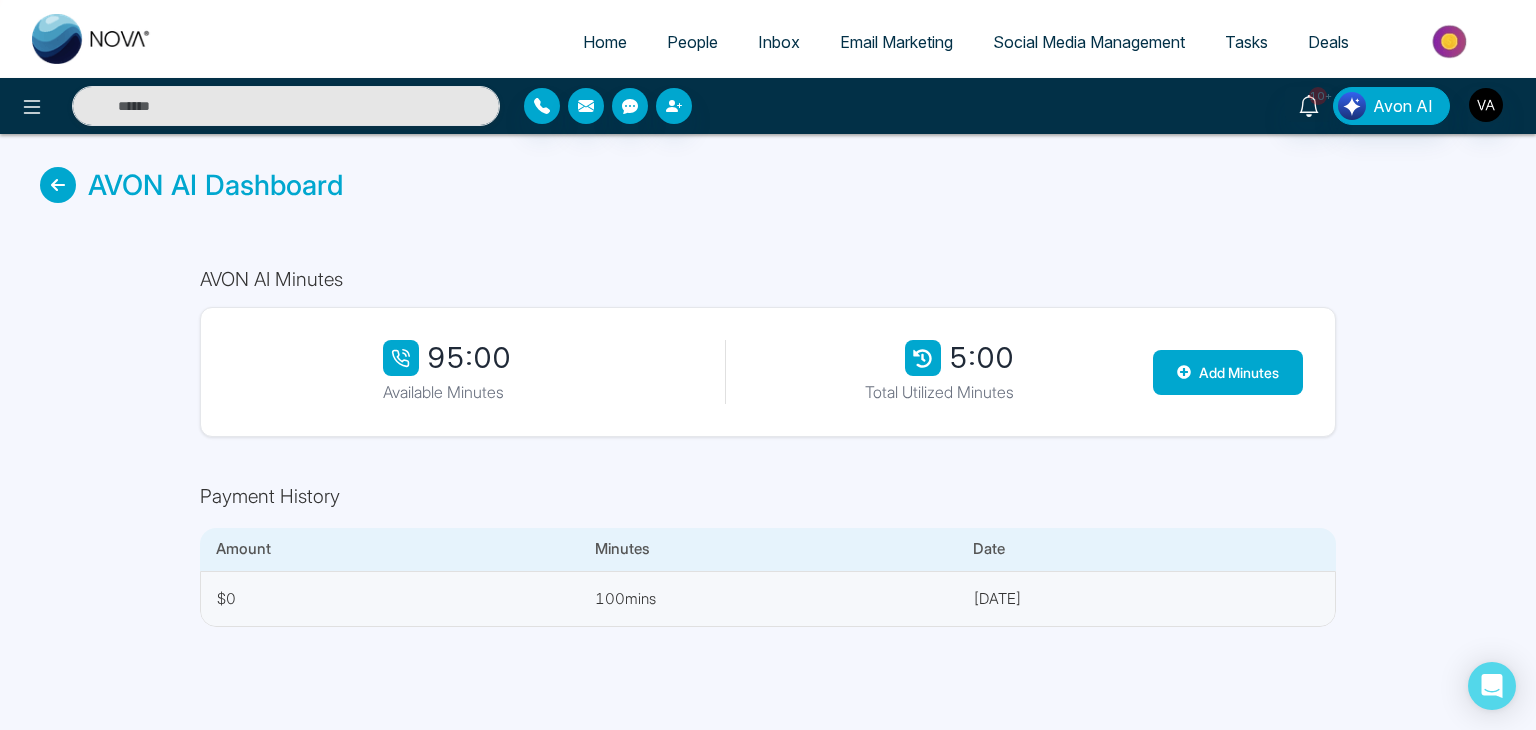 click on "AVON AI Dashboard" at bounding box center (768, 185) 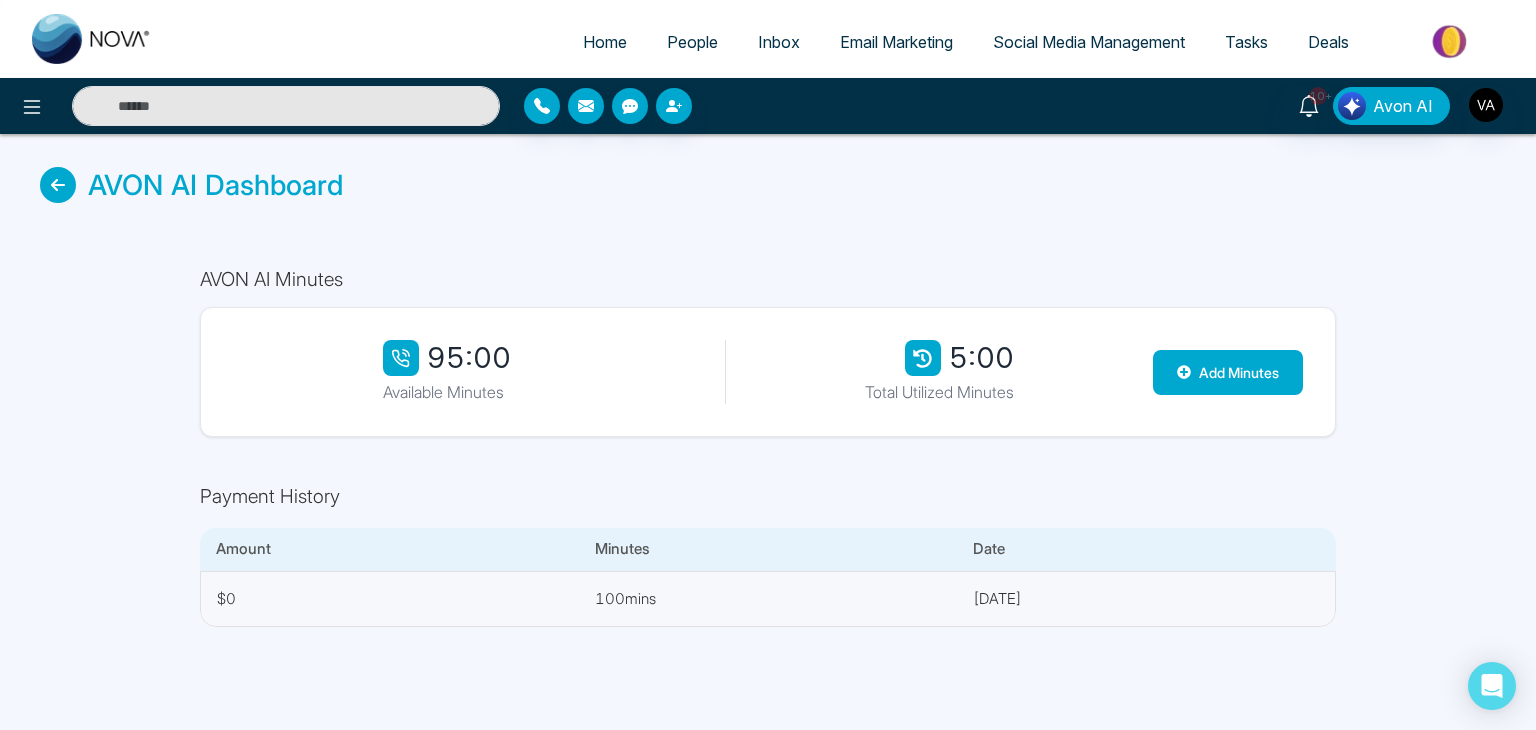 click on "95:00" at bounding box center [447, 358] 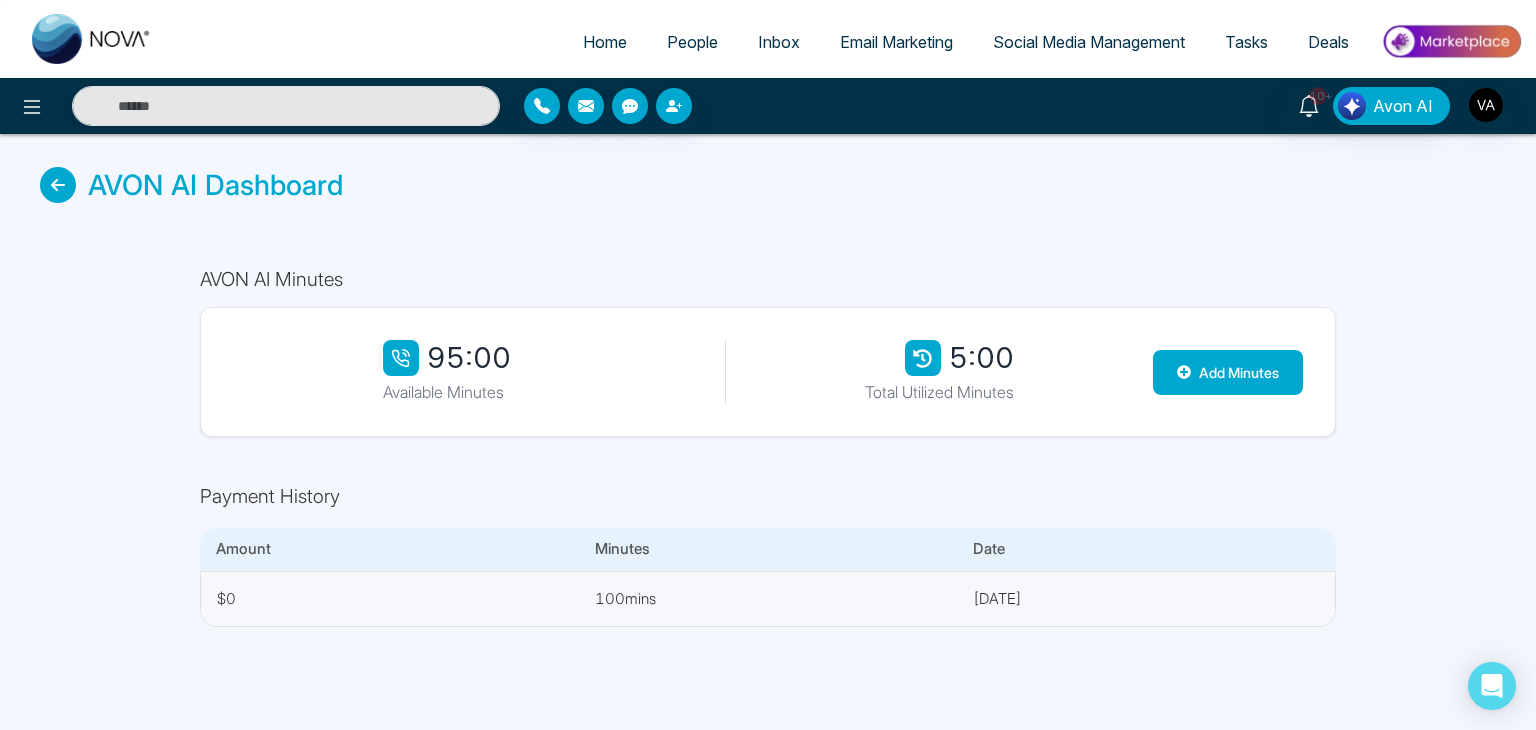 click on "Email Marketing" at bounding box center [896, 42] 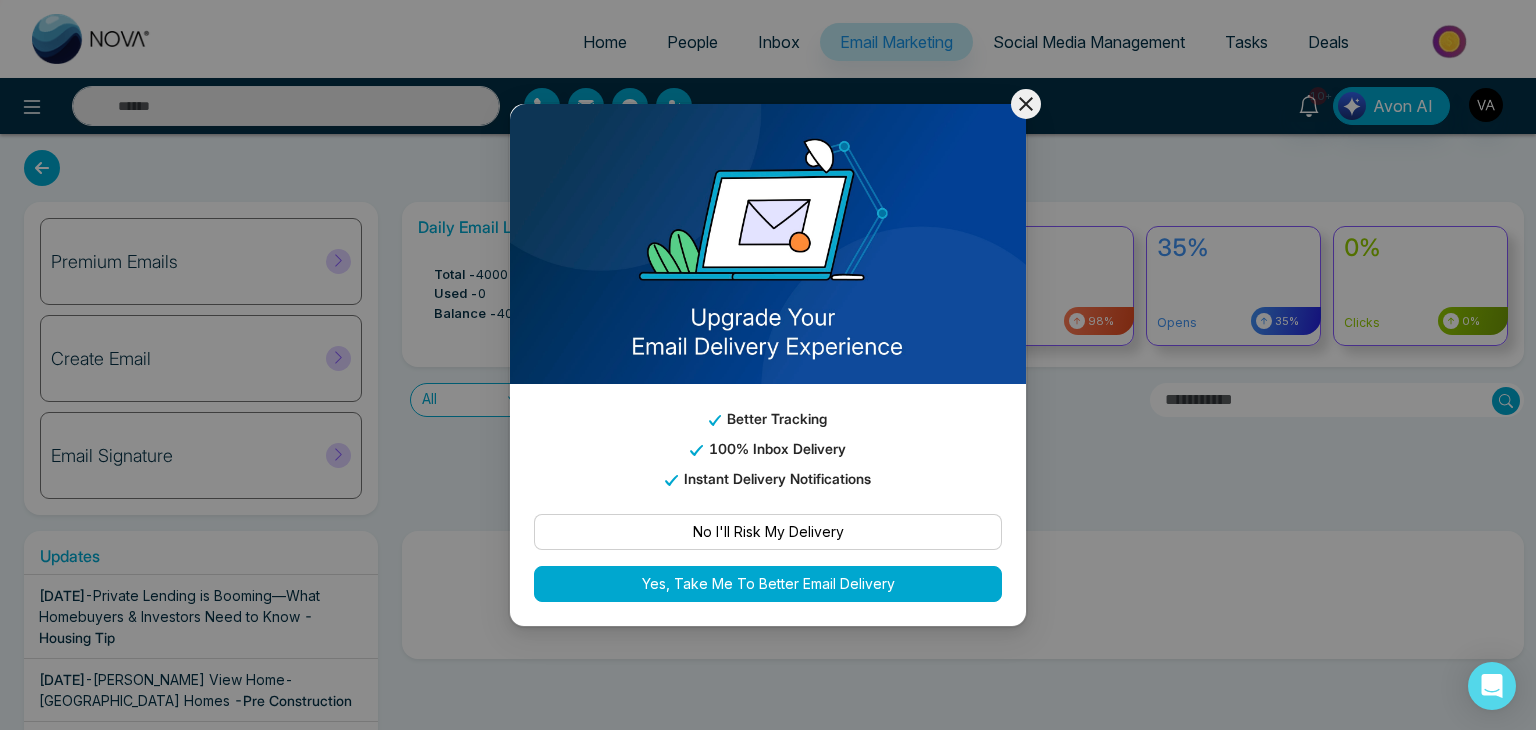 click 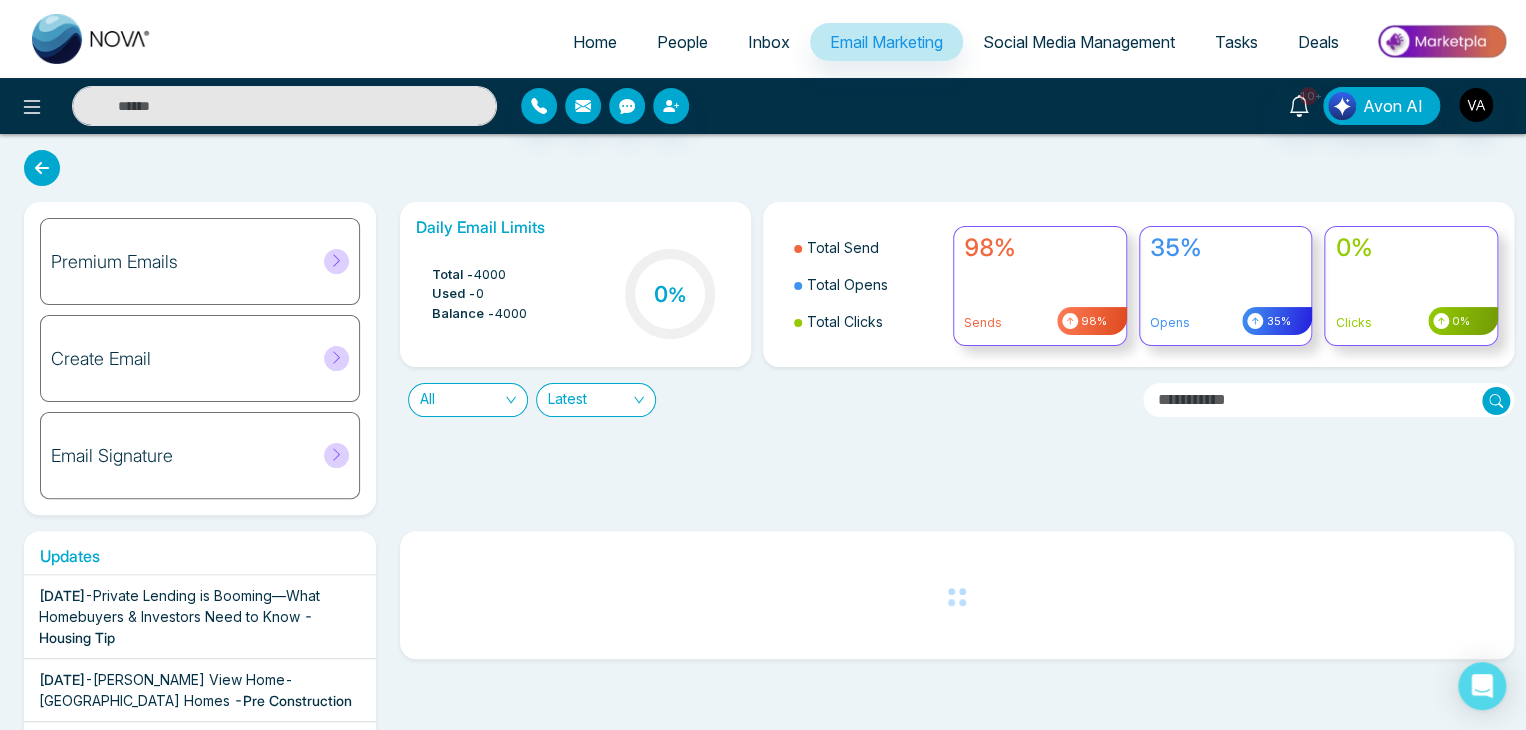 click on "Premium Emails" at bounding box center [200, 261] 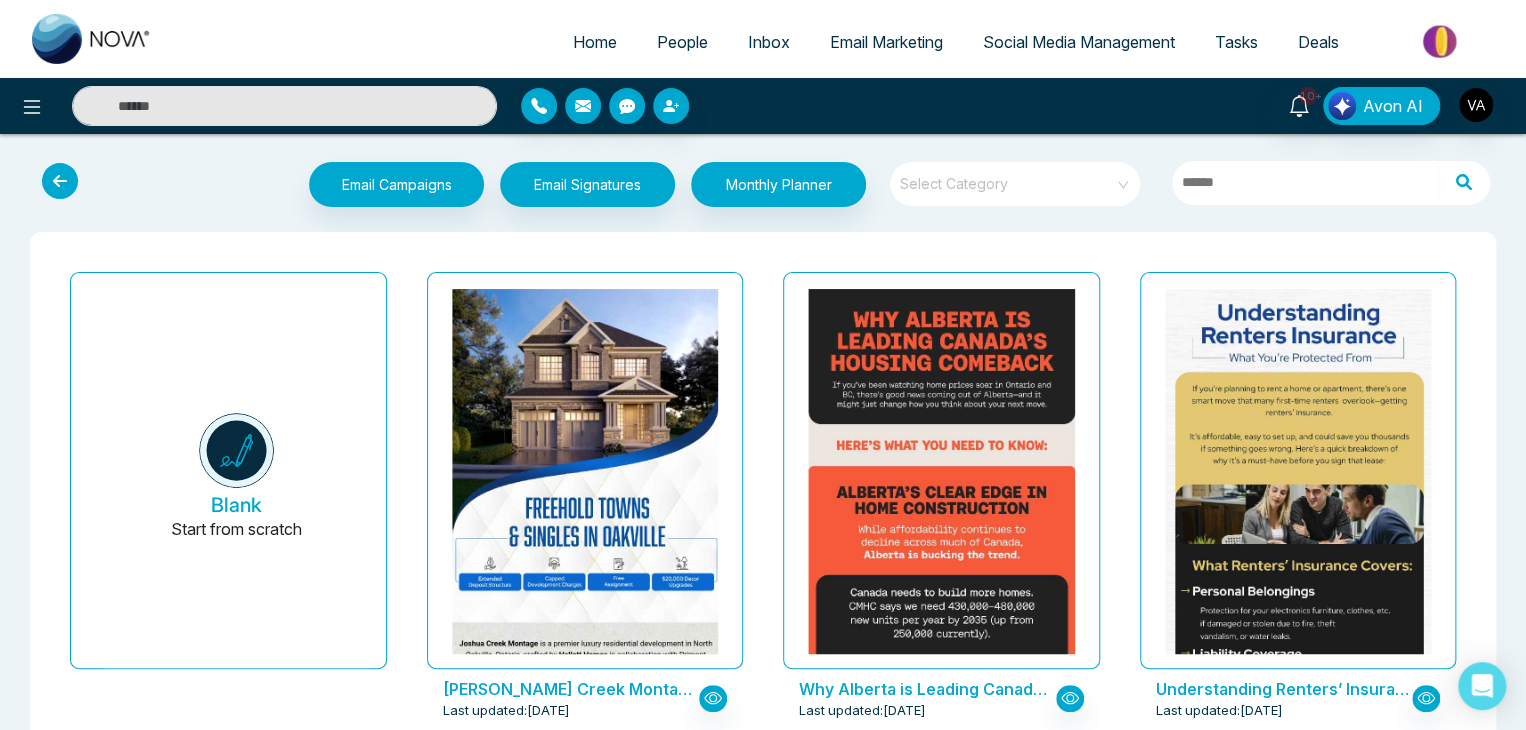 scroll, scrollTop: 116, scrollLeft: 0, axis: vertical 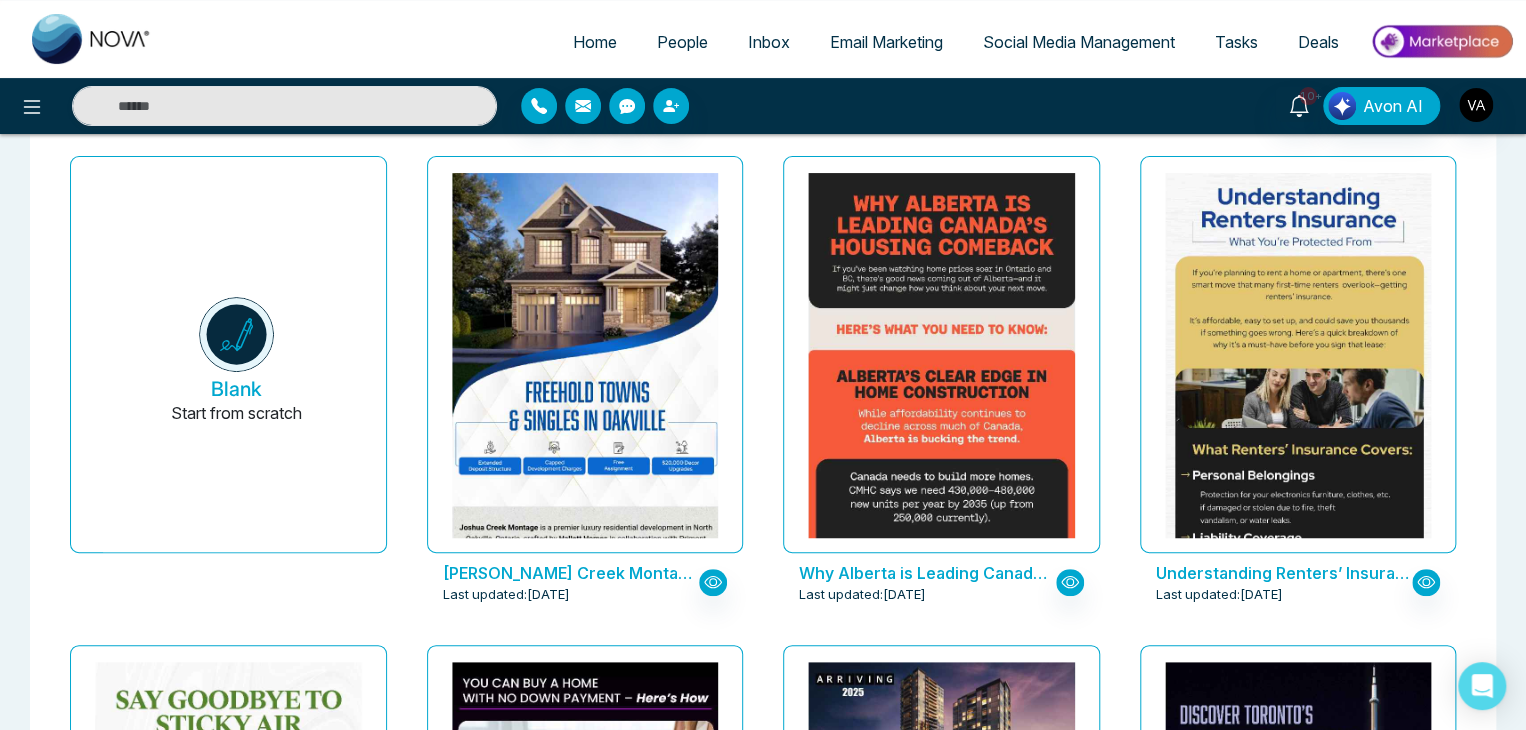 click on "Inbox" at bounding box center (769, 42) 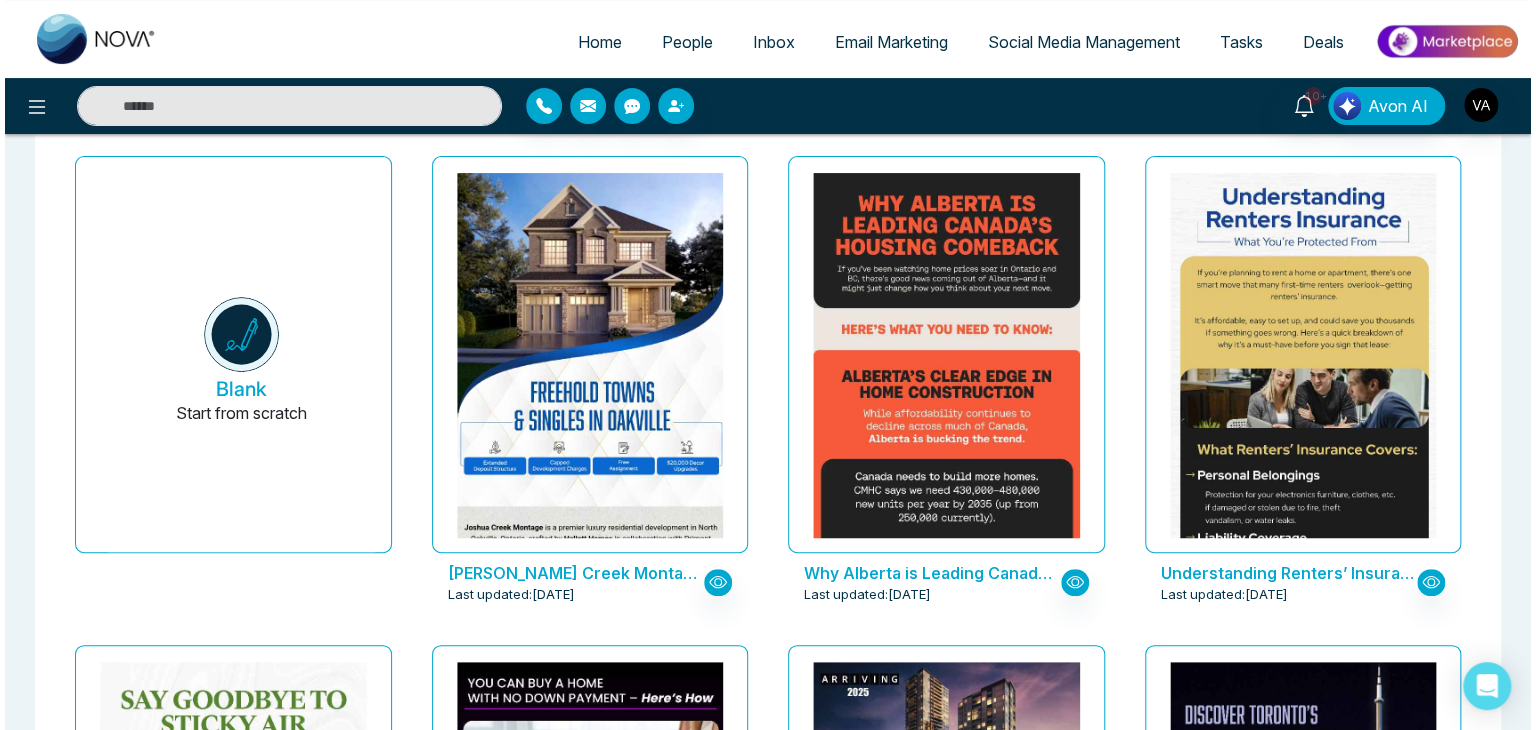 scroll, scrollTop: 0, scrollLeft: 0, axis: both 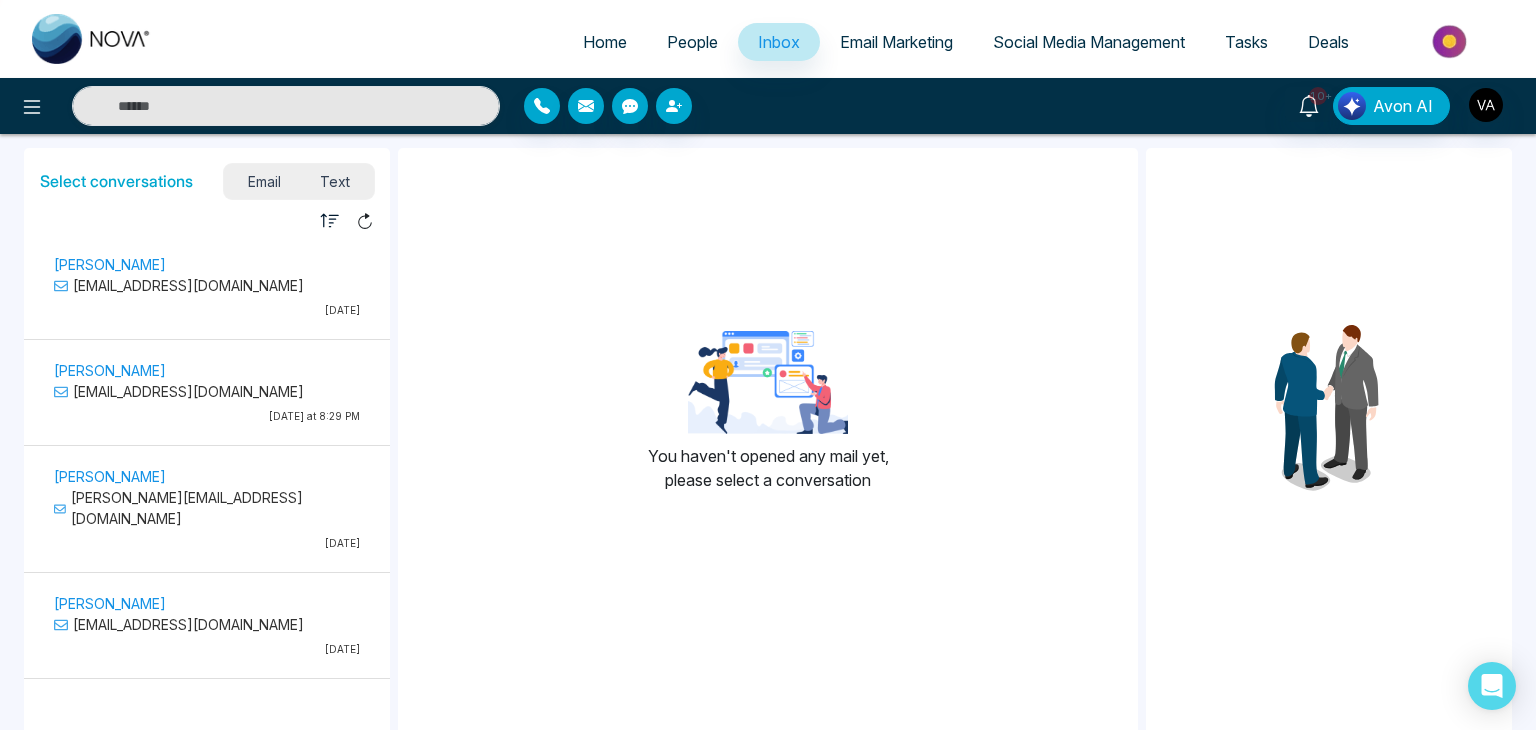click on "[EMAIL_ADDRESS][DOMAIN_NAME]" at bounding box center [207, 285] 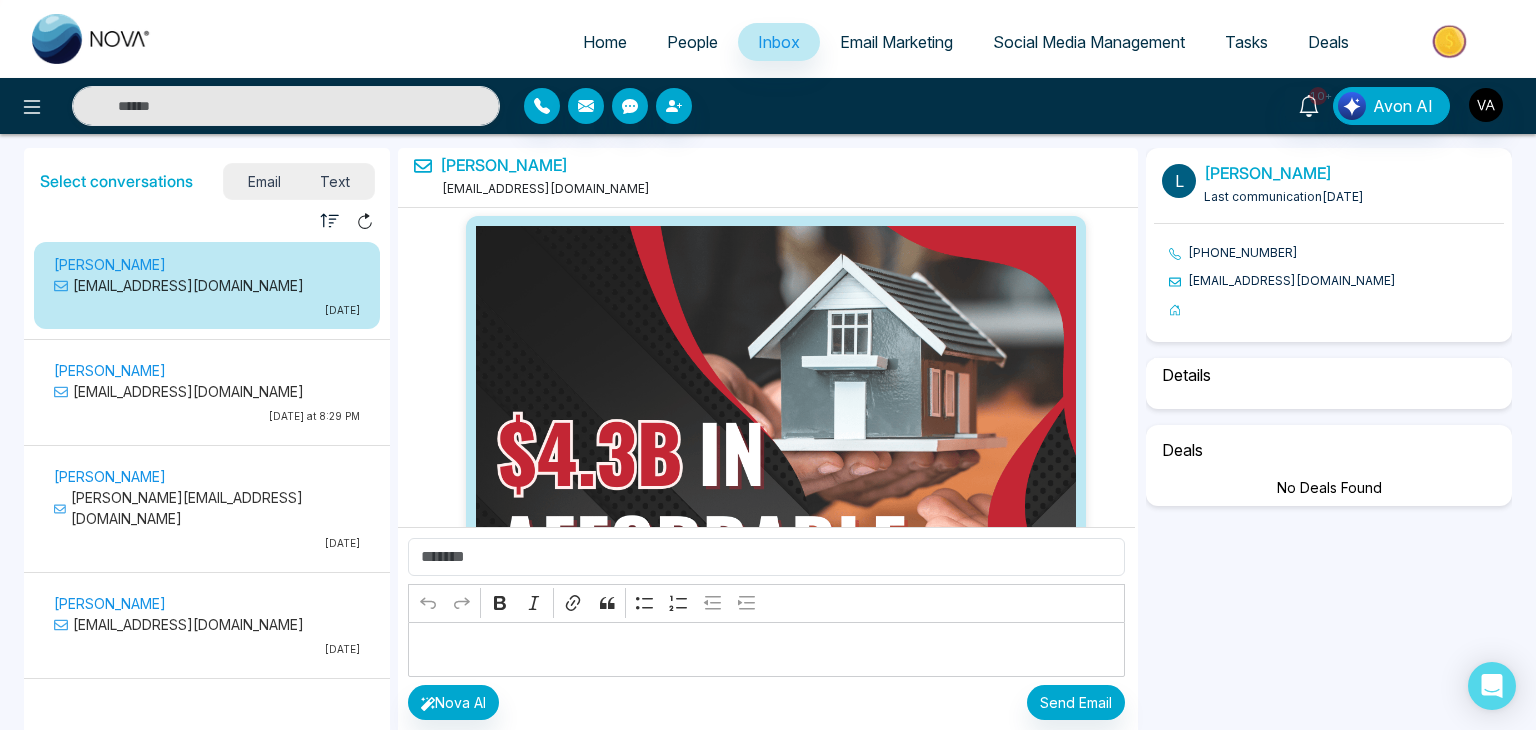 select on "***" 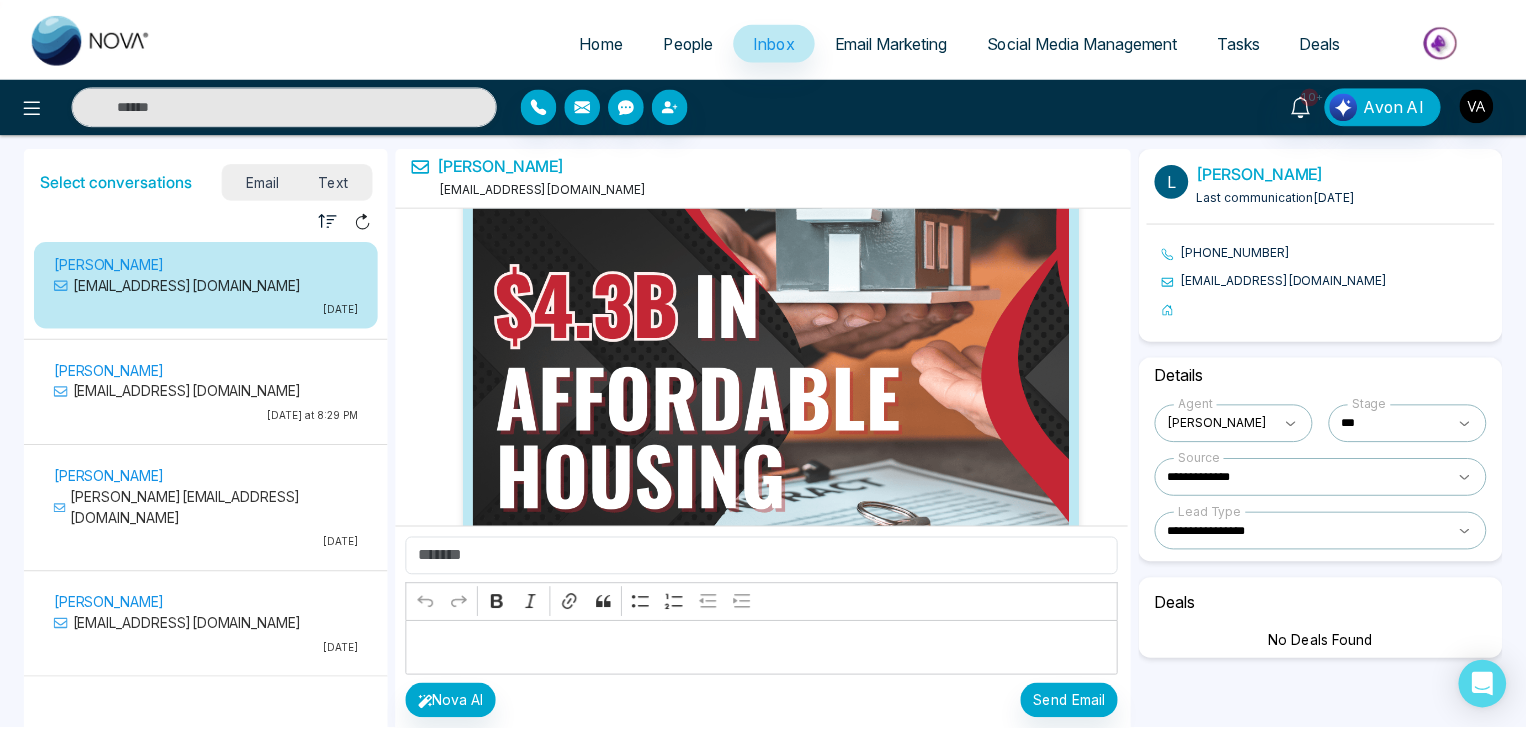 scroll, scrollTop: 0, scrollLeft: 0, axis: both 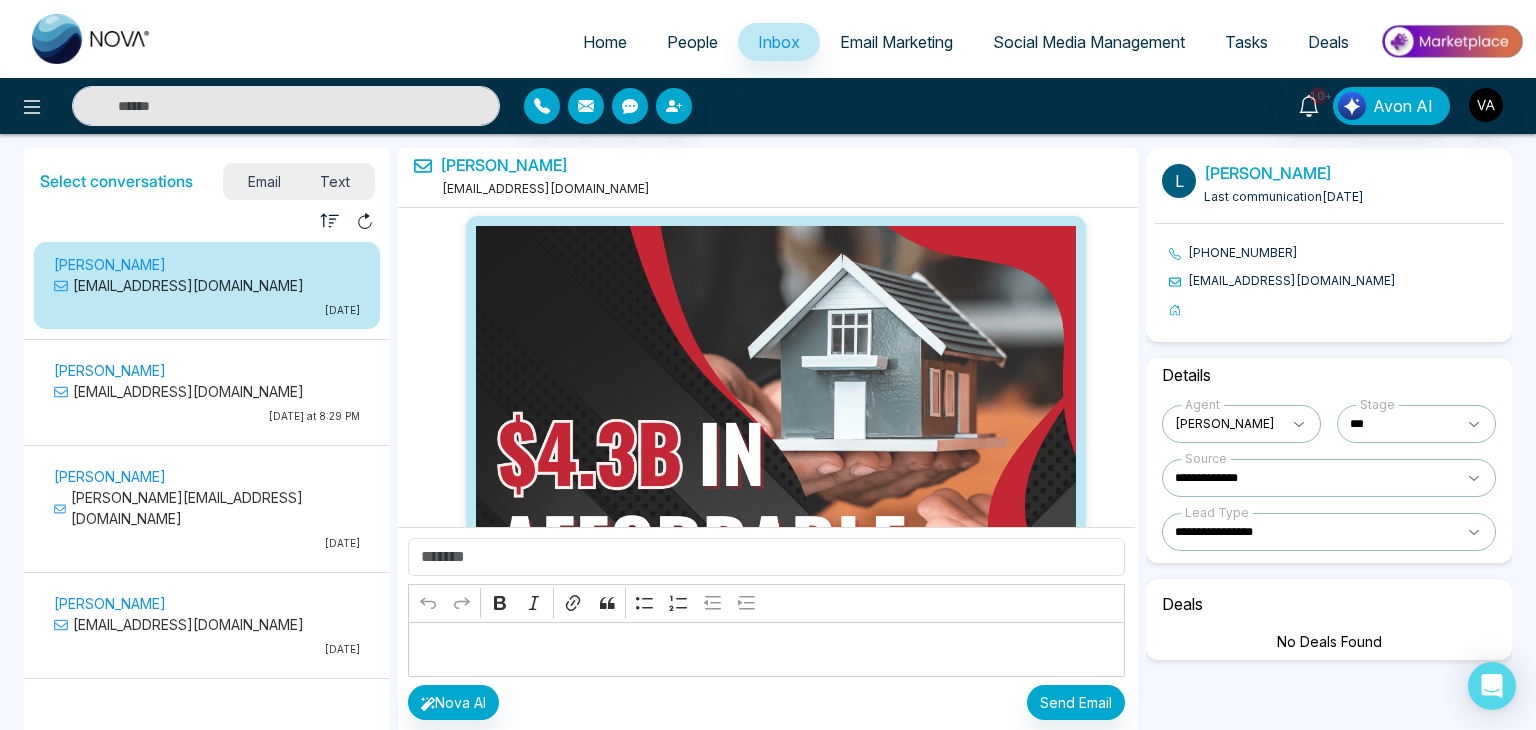 click on "Email Marketing" at bounding box center (896, 42) 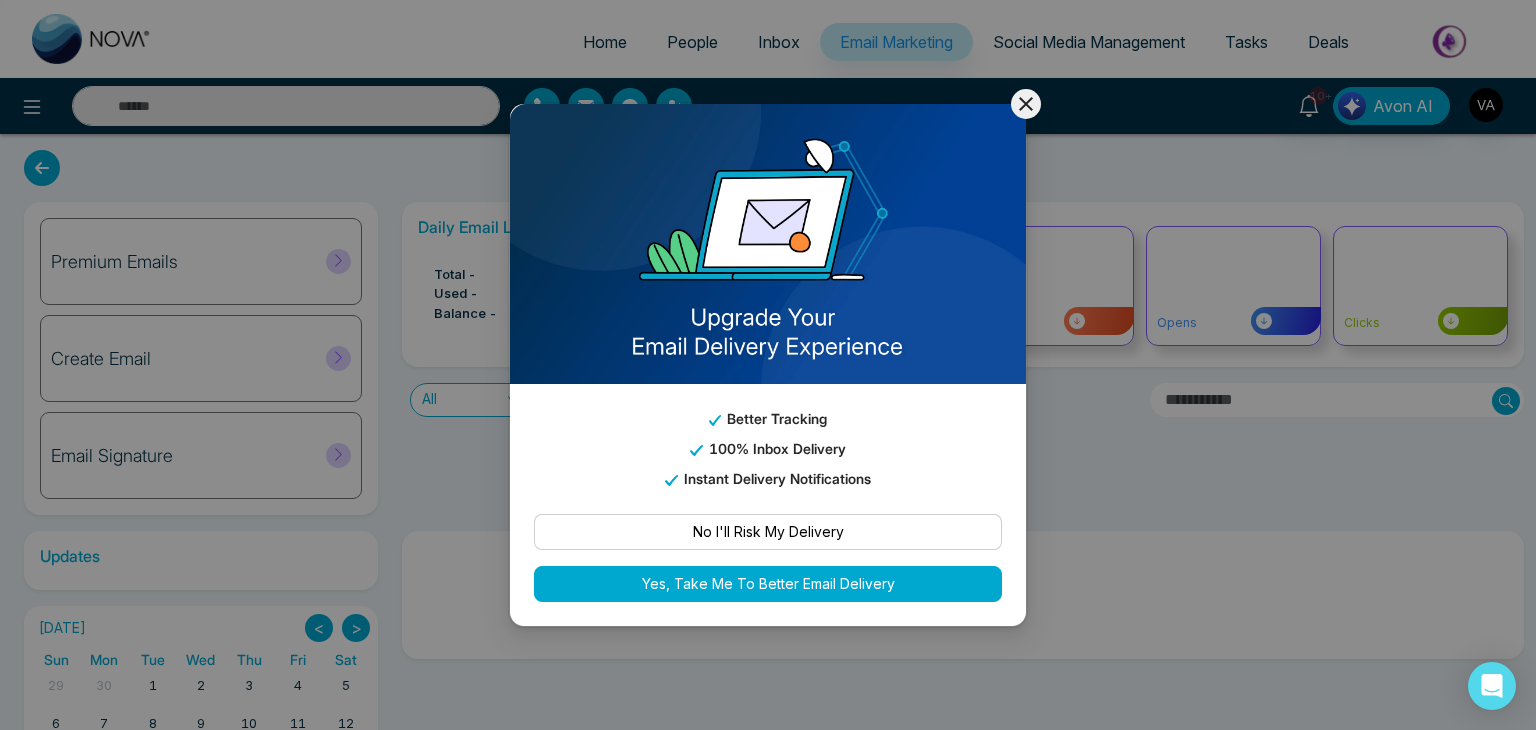 click 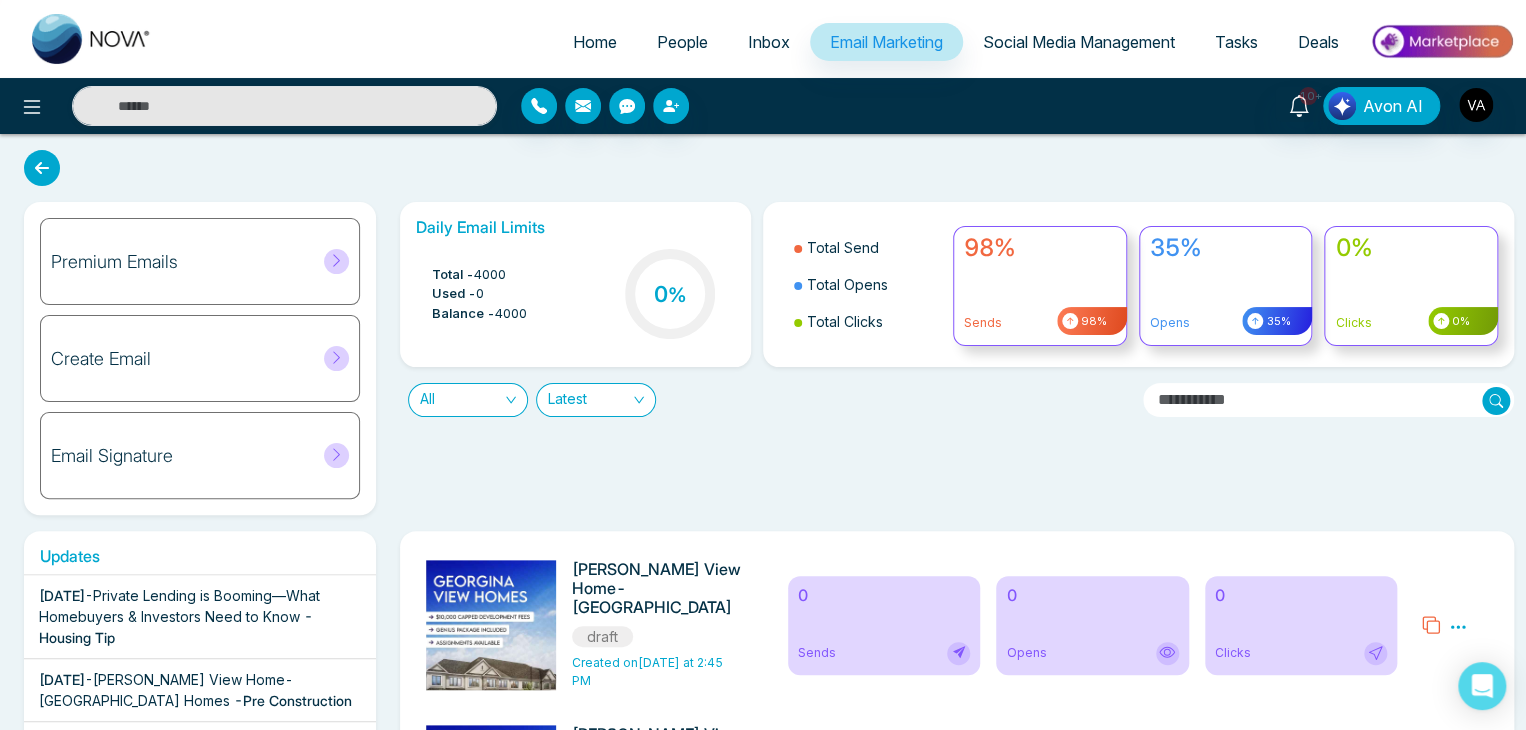 click on "Daily Email Limits Total -  4000 Used -  0 Balance -  4000 0 %  Total Send  Total Opens  Total Clicks 98% Sends 98% 35% Opens 35% 0% Clicks 0% All Latest" at bounding box center (951, 358) 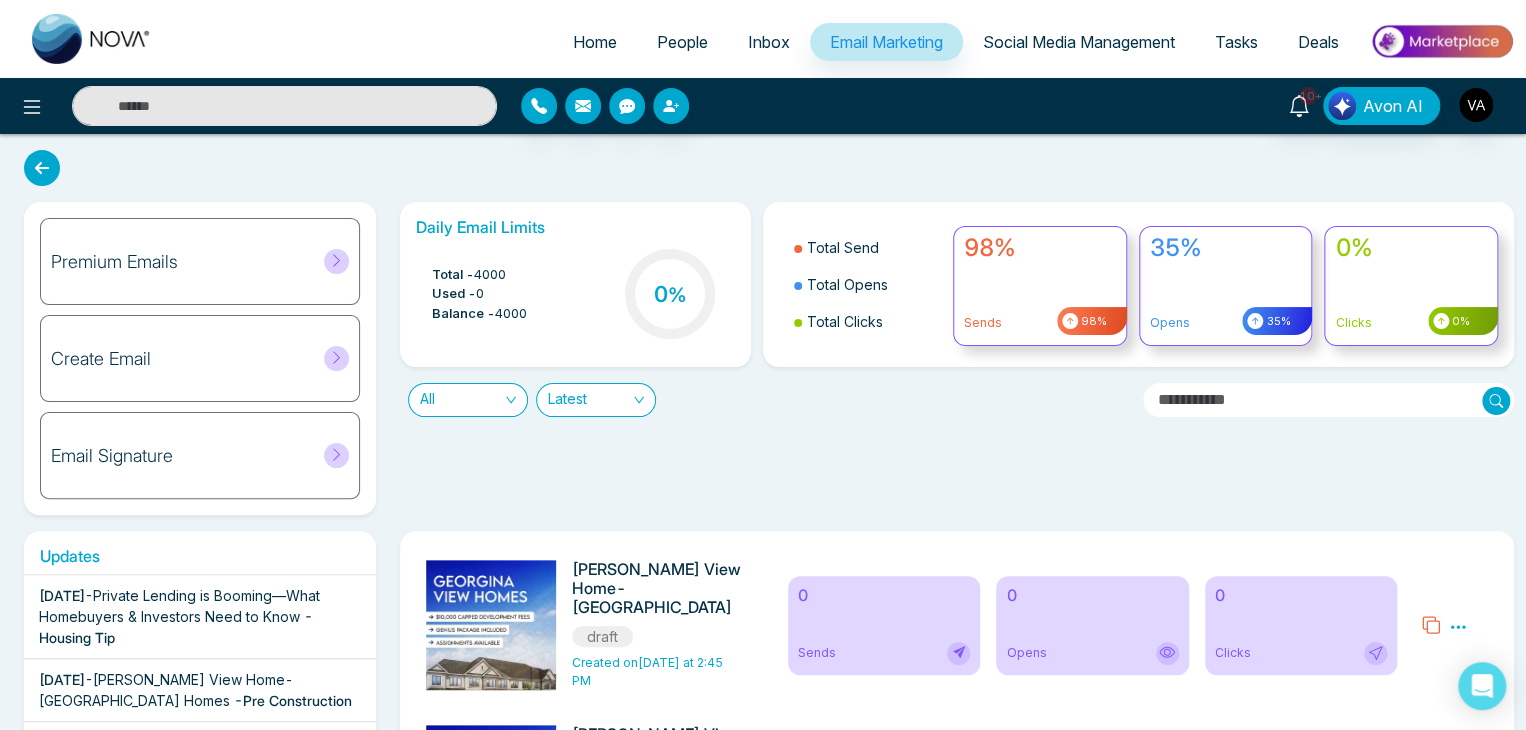 click on "Home People Inbox Email Marketing Social Media Management Tasks Deals" at bounding box center (843, 43) 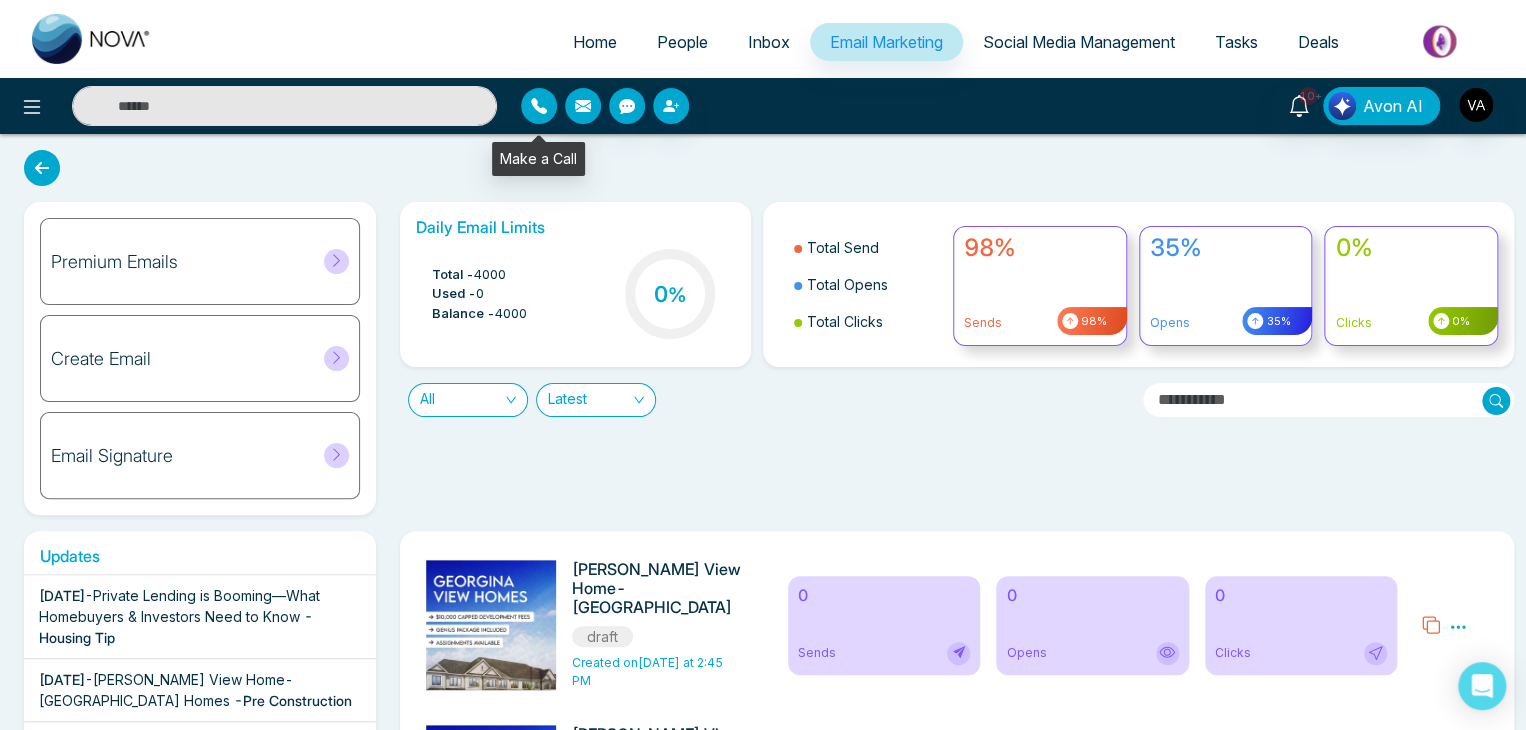 click at bounding box center [539, 106] 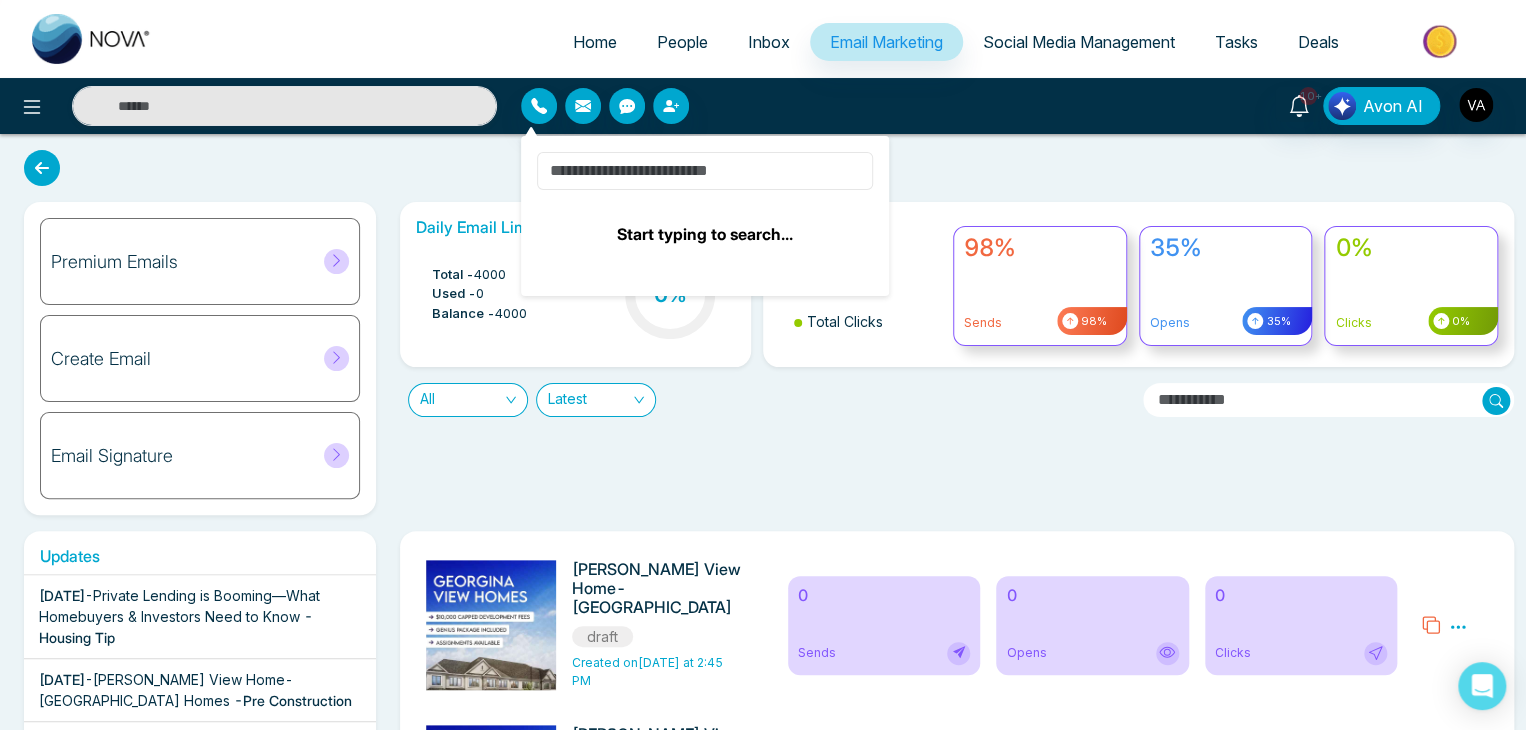 click at bounding box center (705, 171) 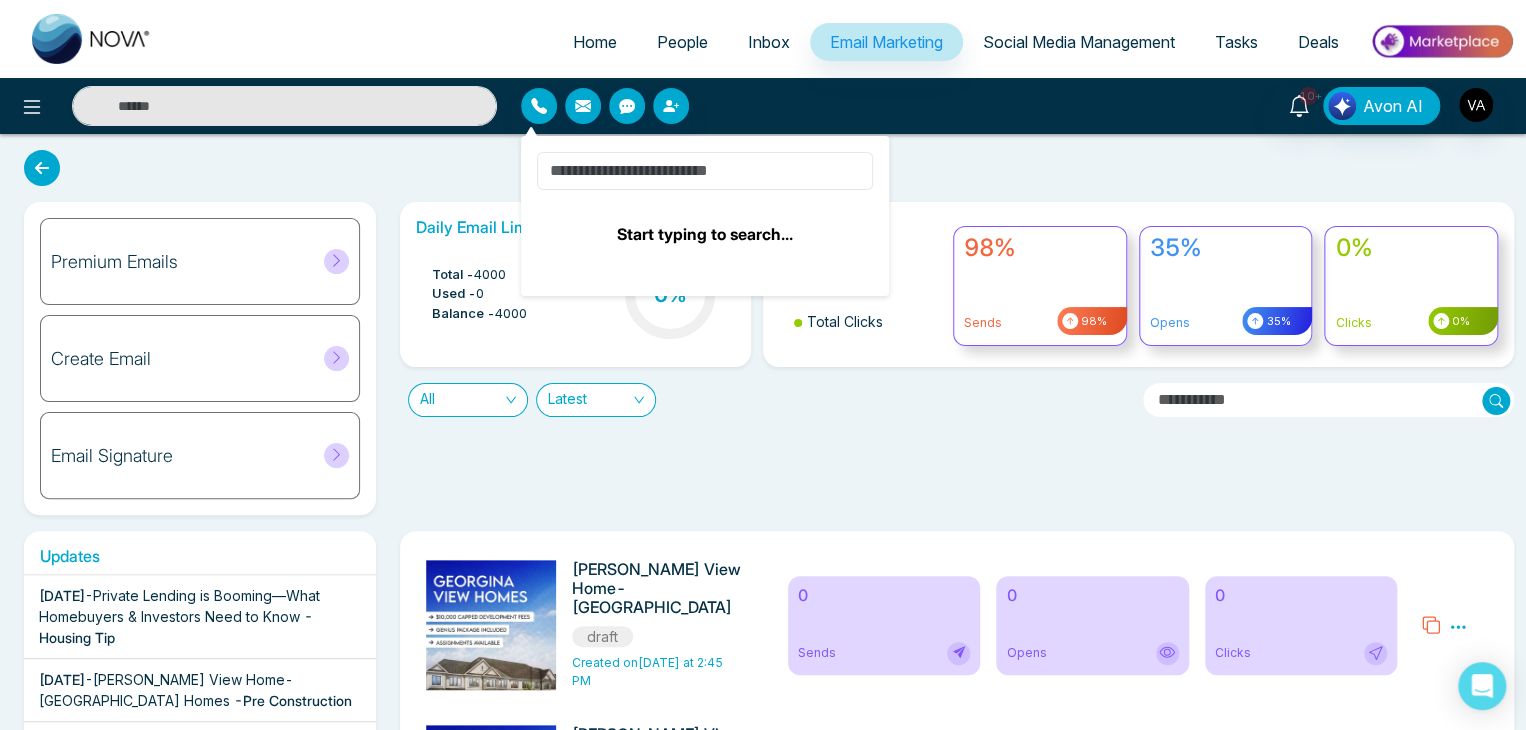 click at bounding box center [705, 171] 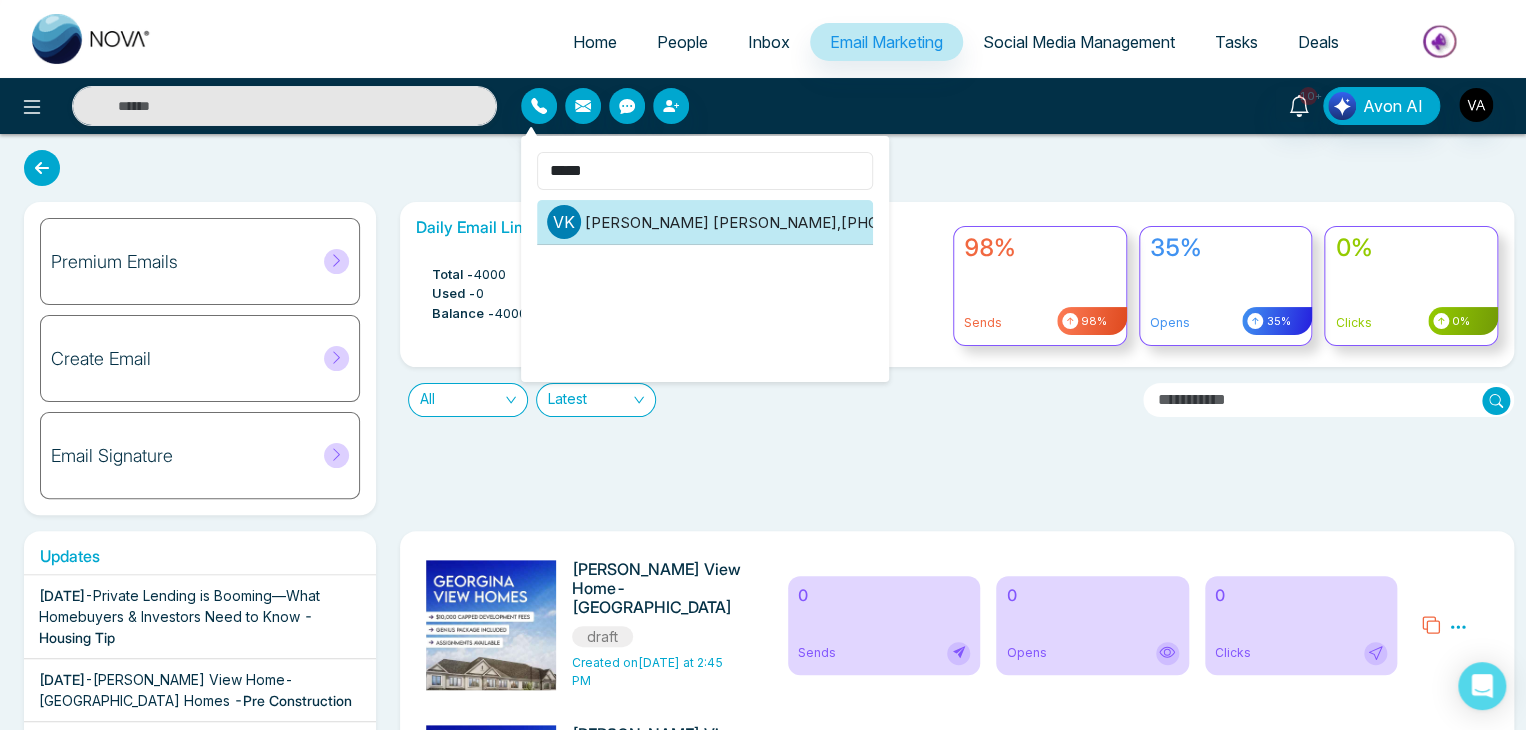 type on "*****" 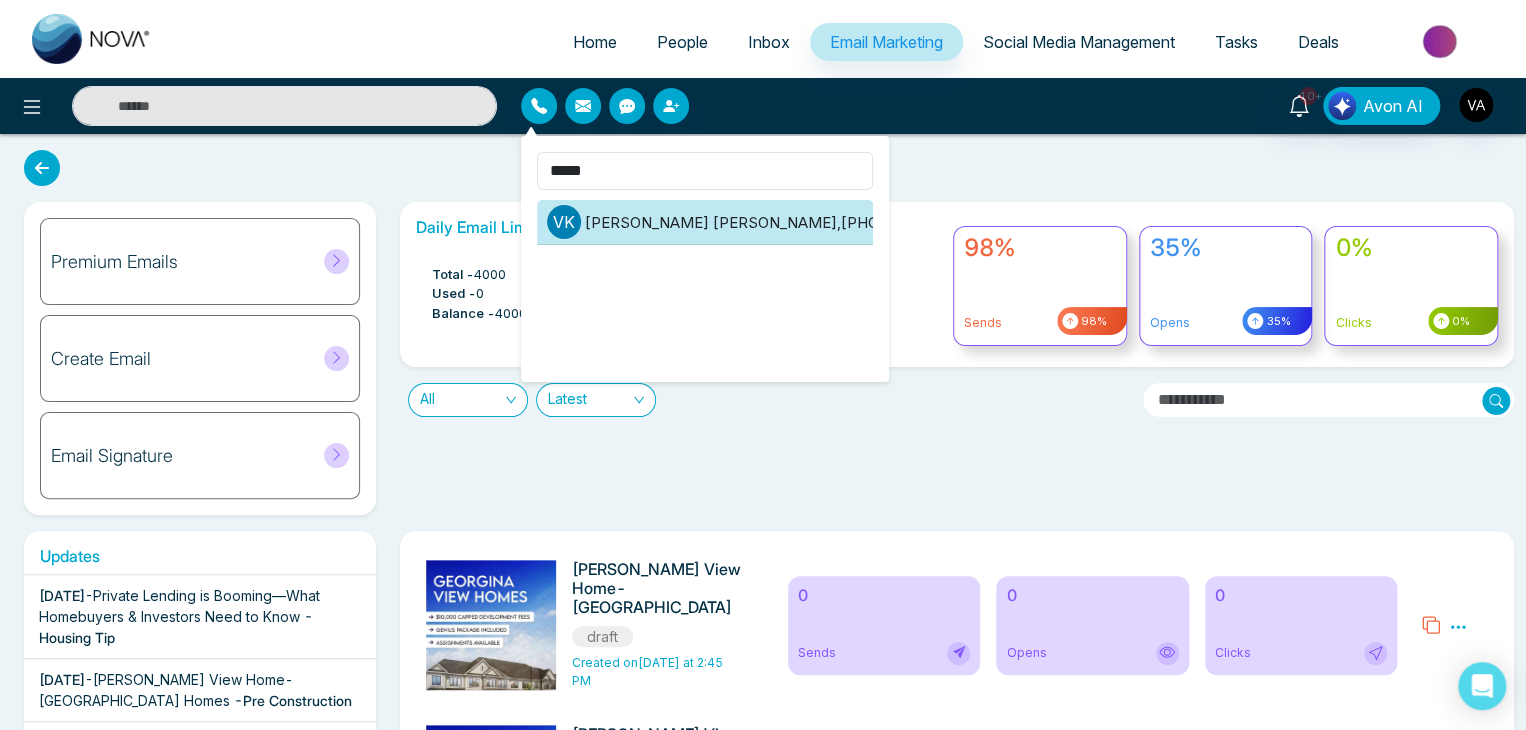 click on "V K   Vijay   Kumar ,  +918975542824" at bounding box center [705, 222] 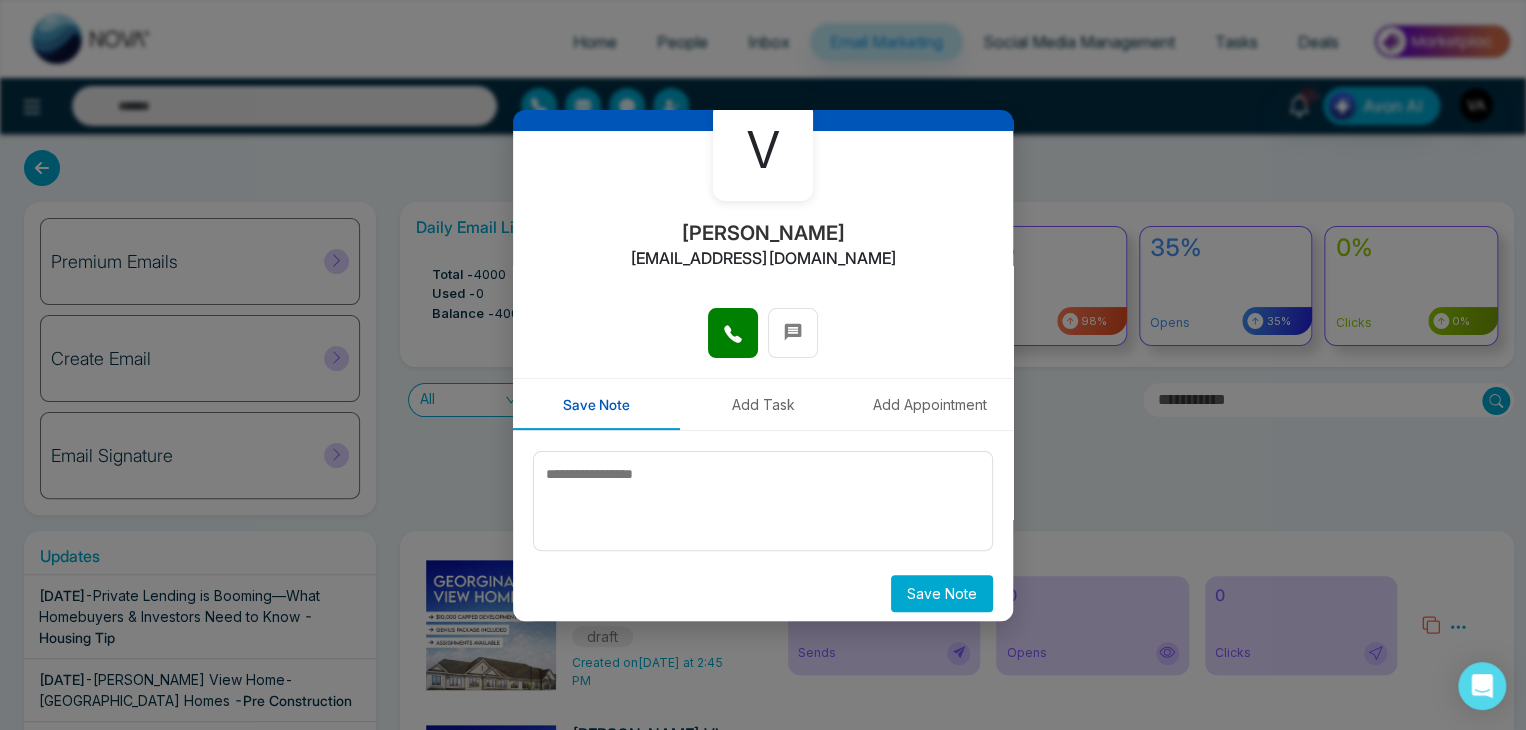 scroll, scrollTop: 110, scrollLeft: 0, axis: vertical 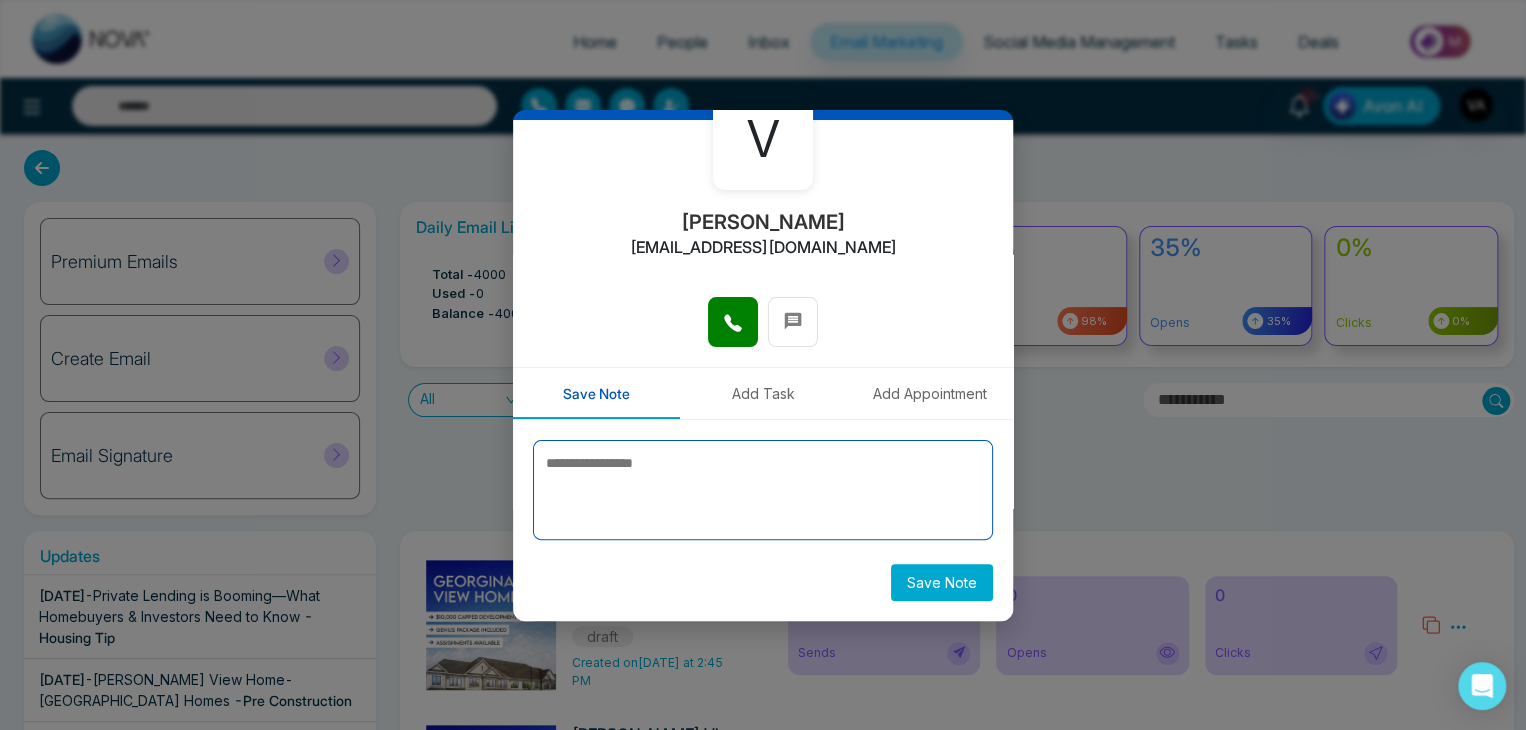 click at bounding box center [763, 490] 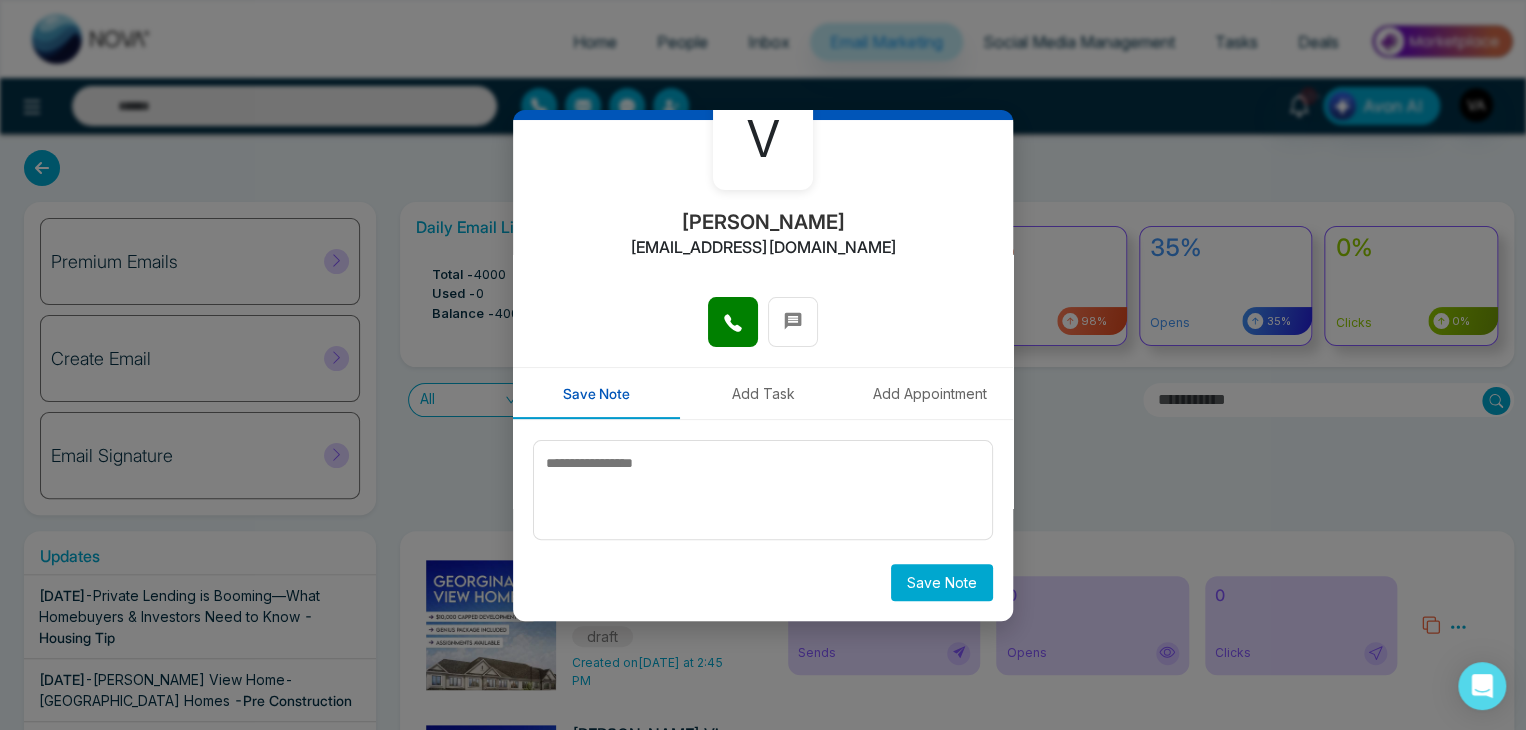 click on "Add Task" at bounding box center (763, 393) 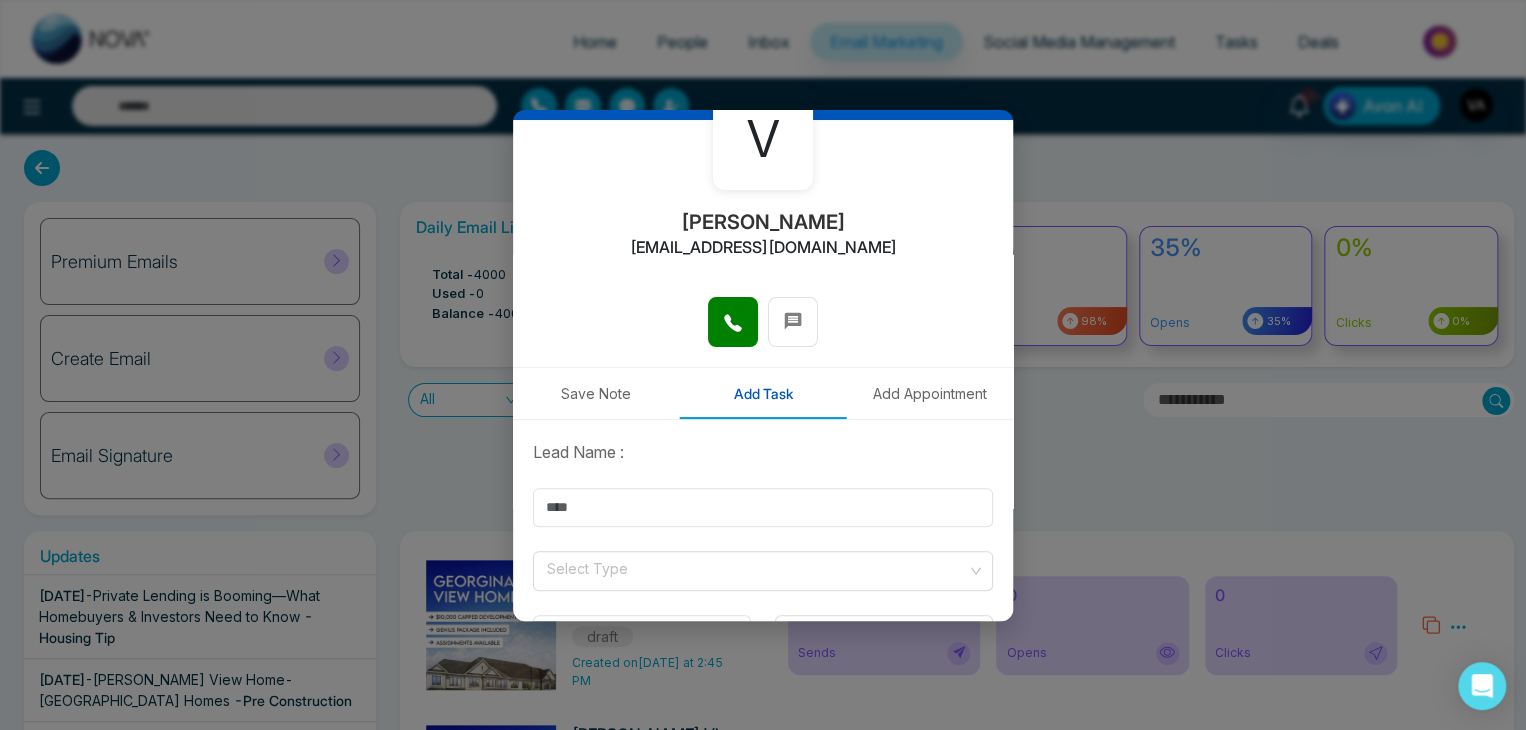 click on "Save Note" at bounding box center (596, 393) 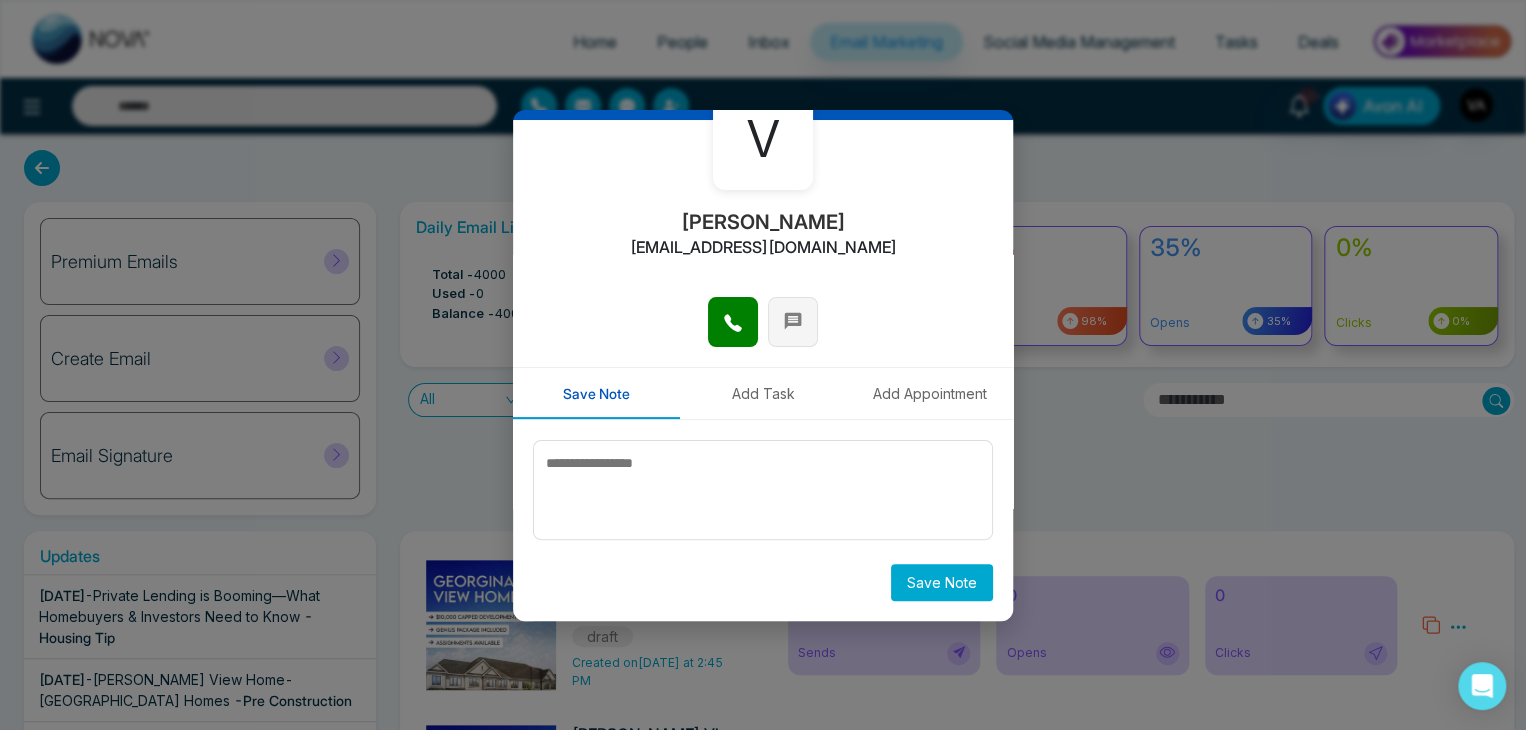 click at bounding box center (793, 322) 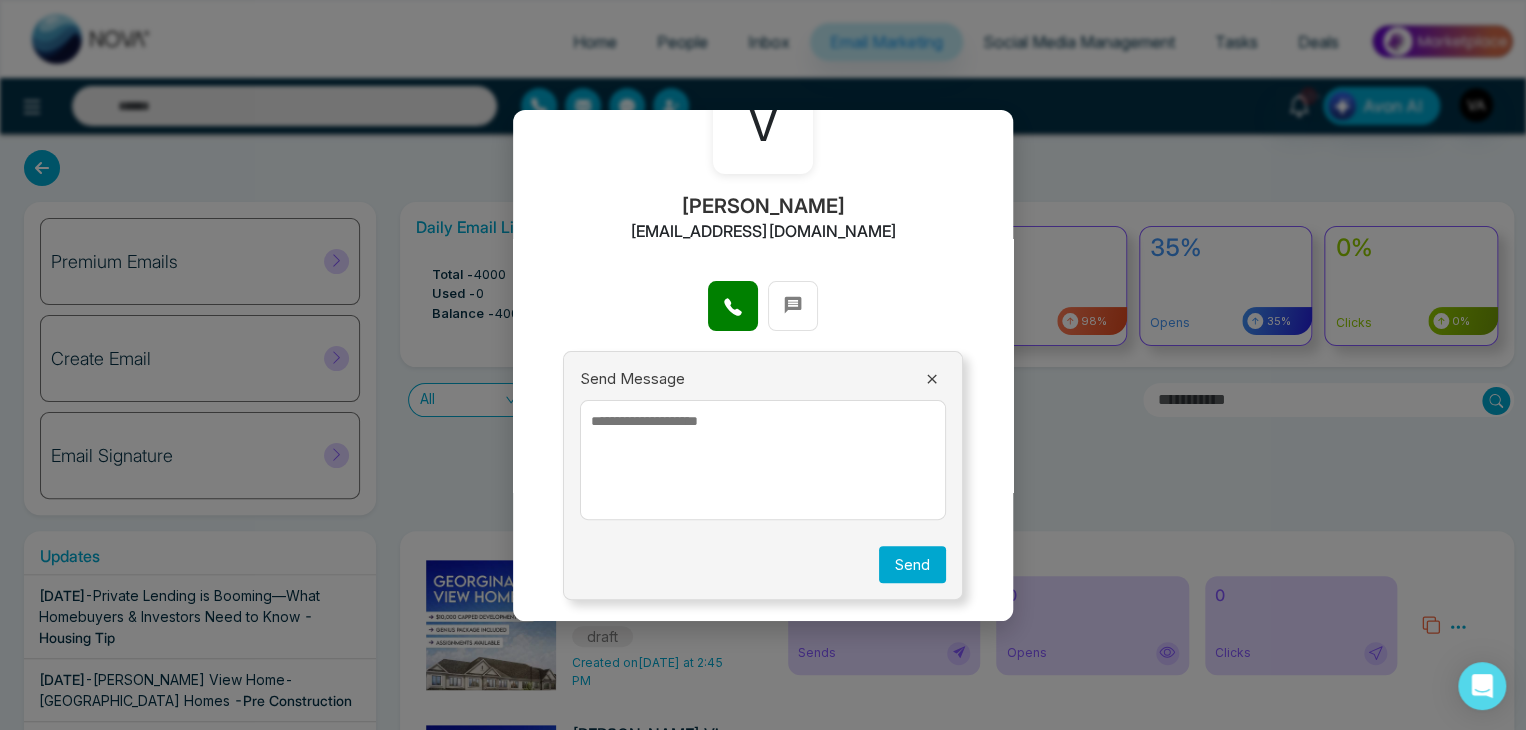 scroll, scrollTop: 0, scrollLeft: 0, axis: both 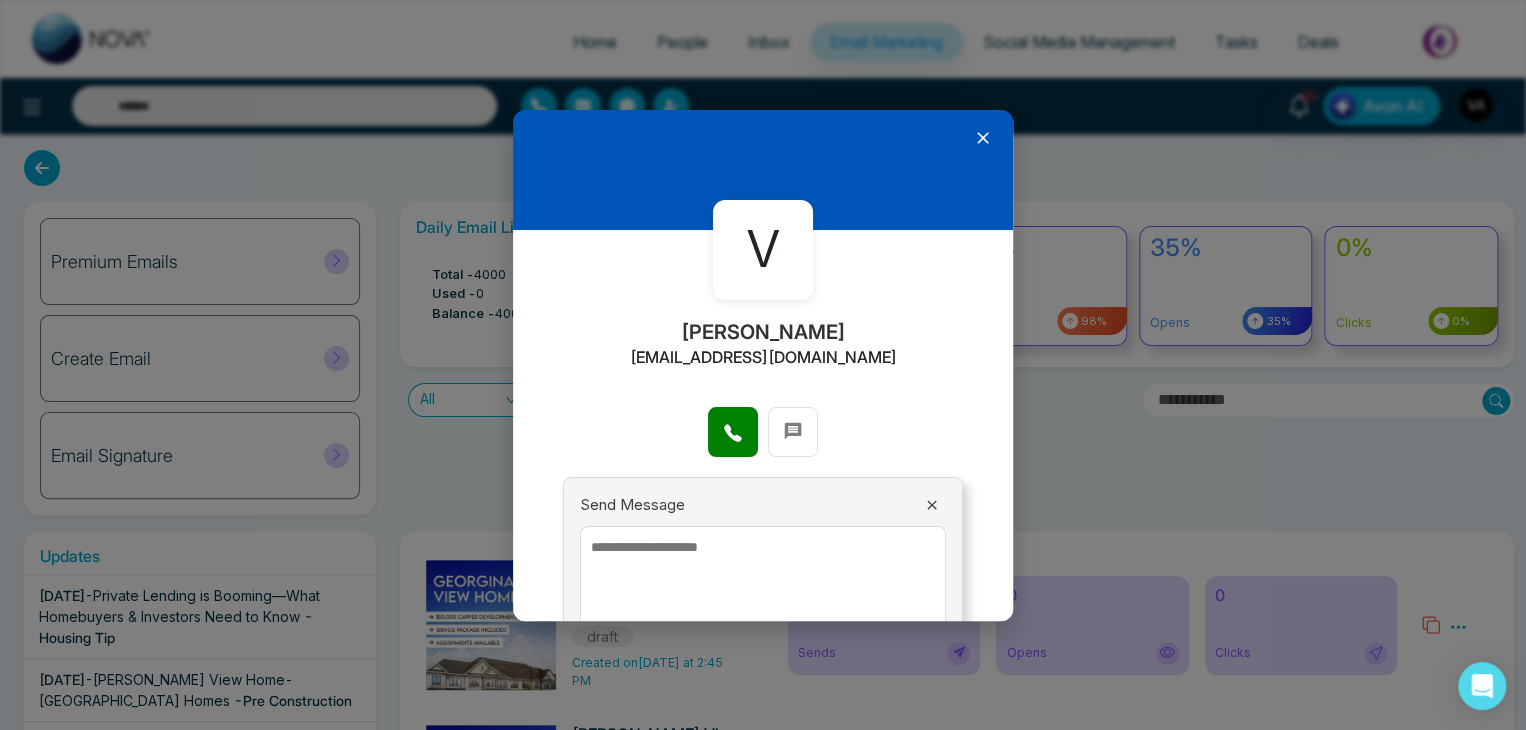click 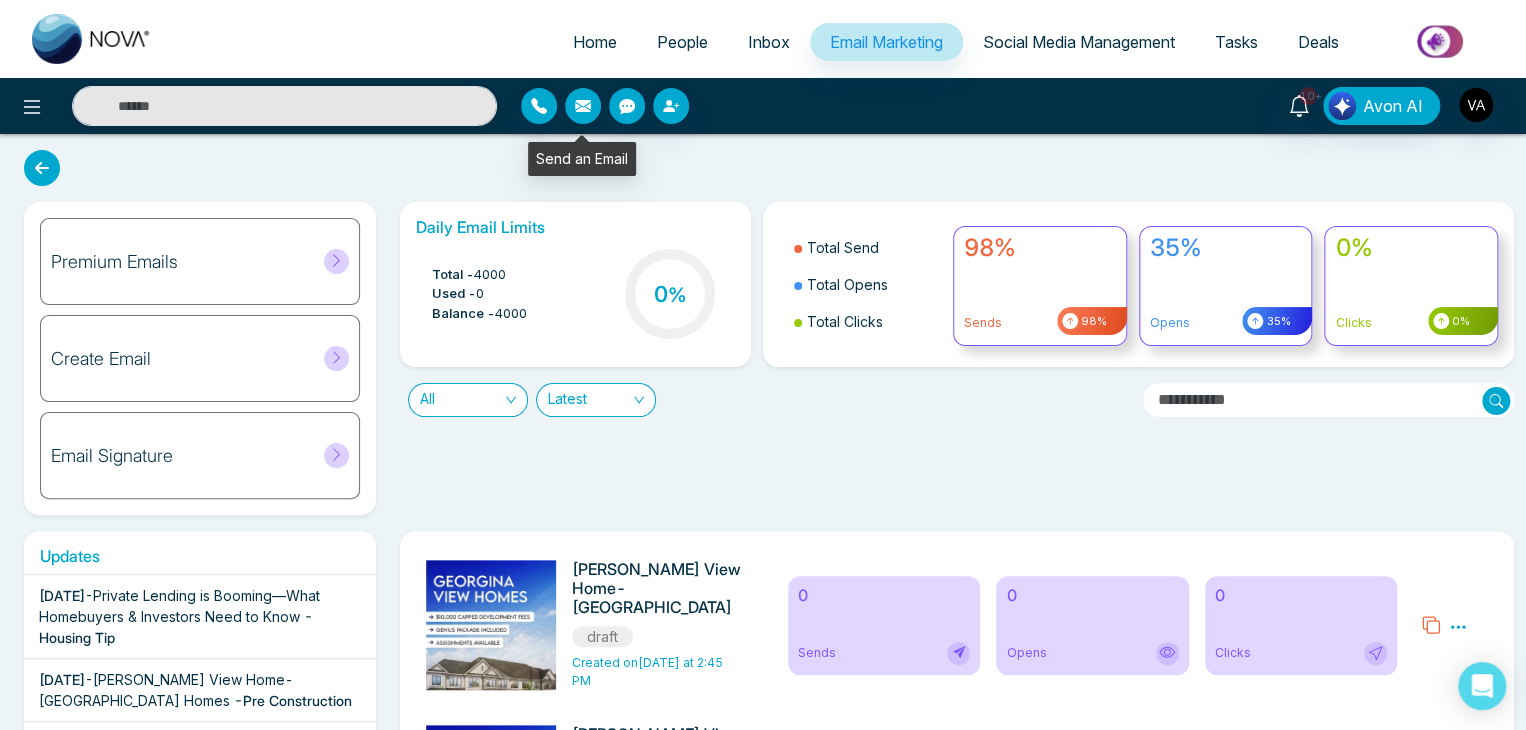 click at bounding box center (583, 106) 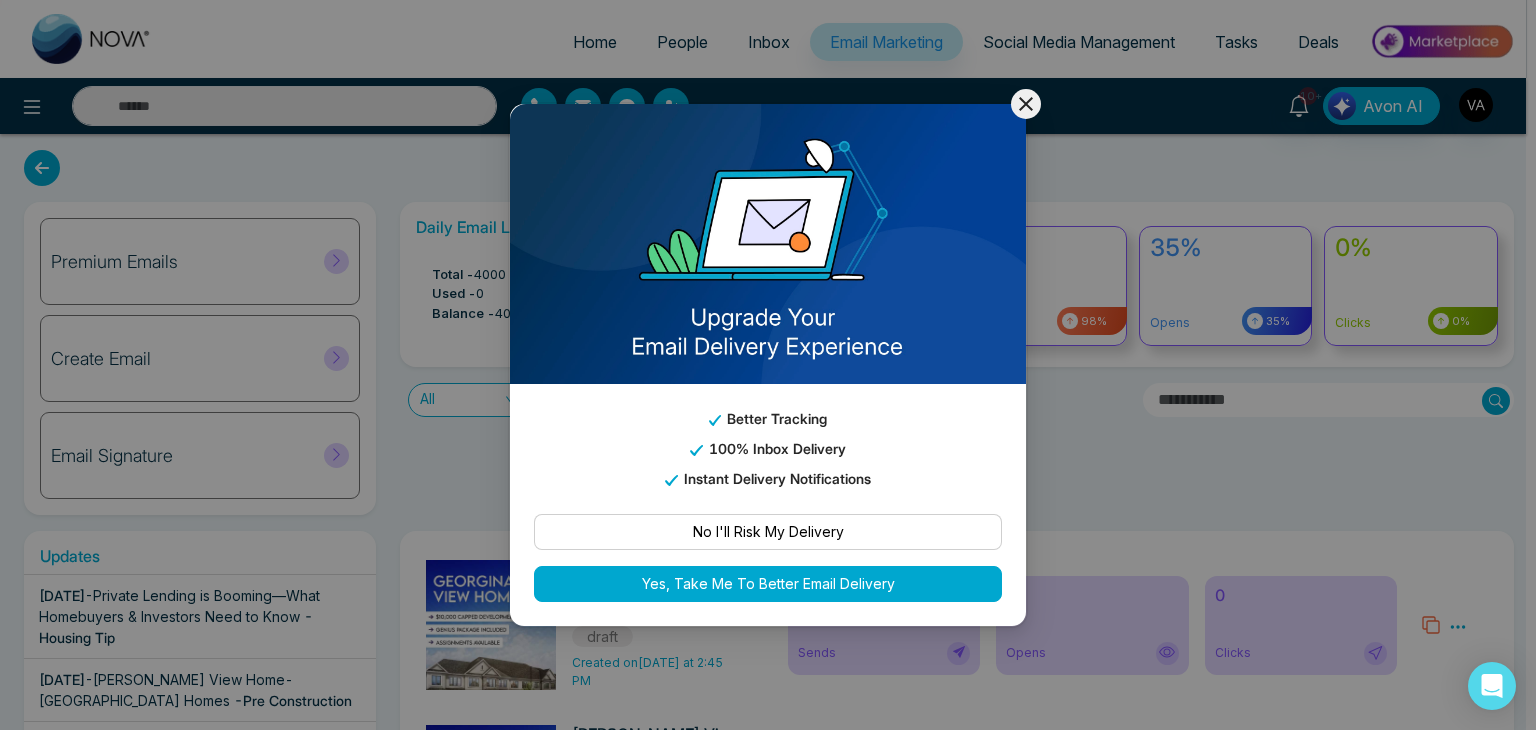 click 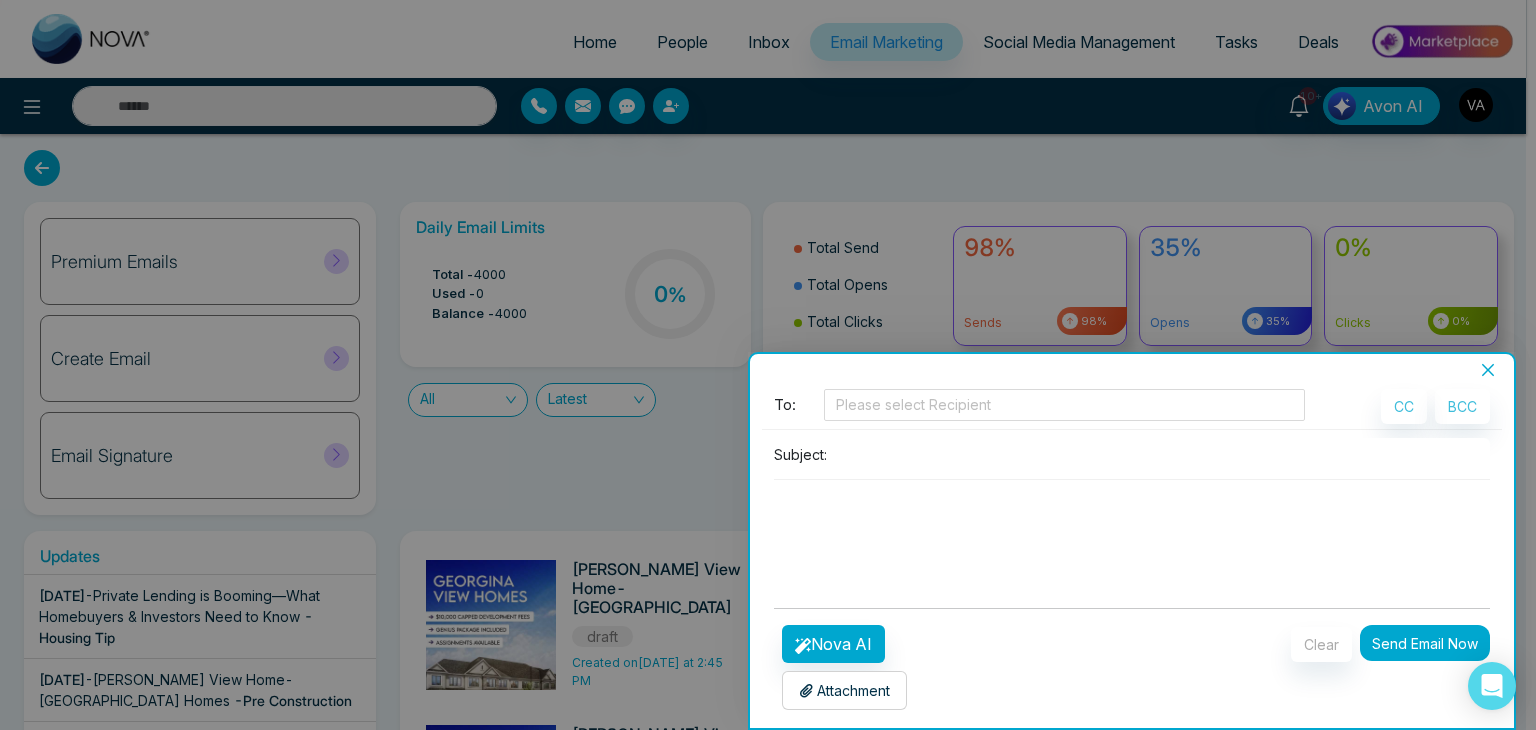 click at bounding box center [768, 365] 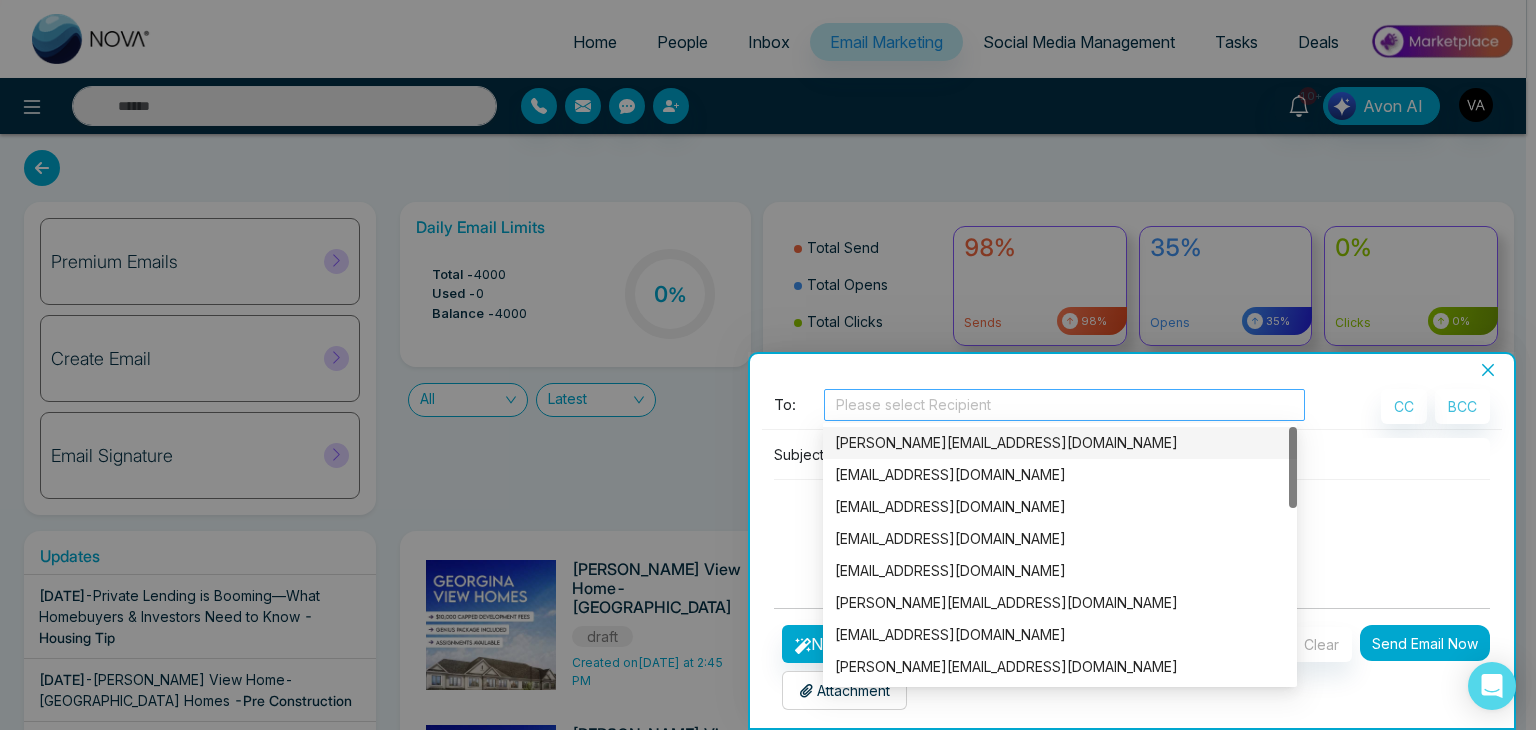 click at bounding box center [1064, 405] 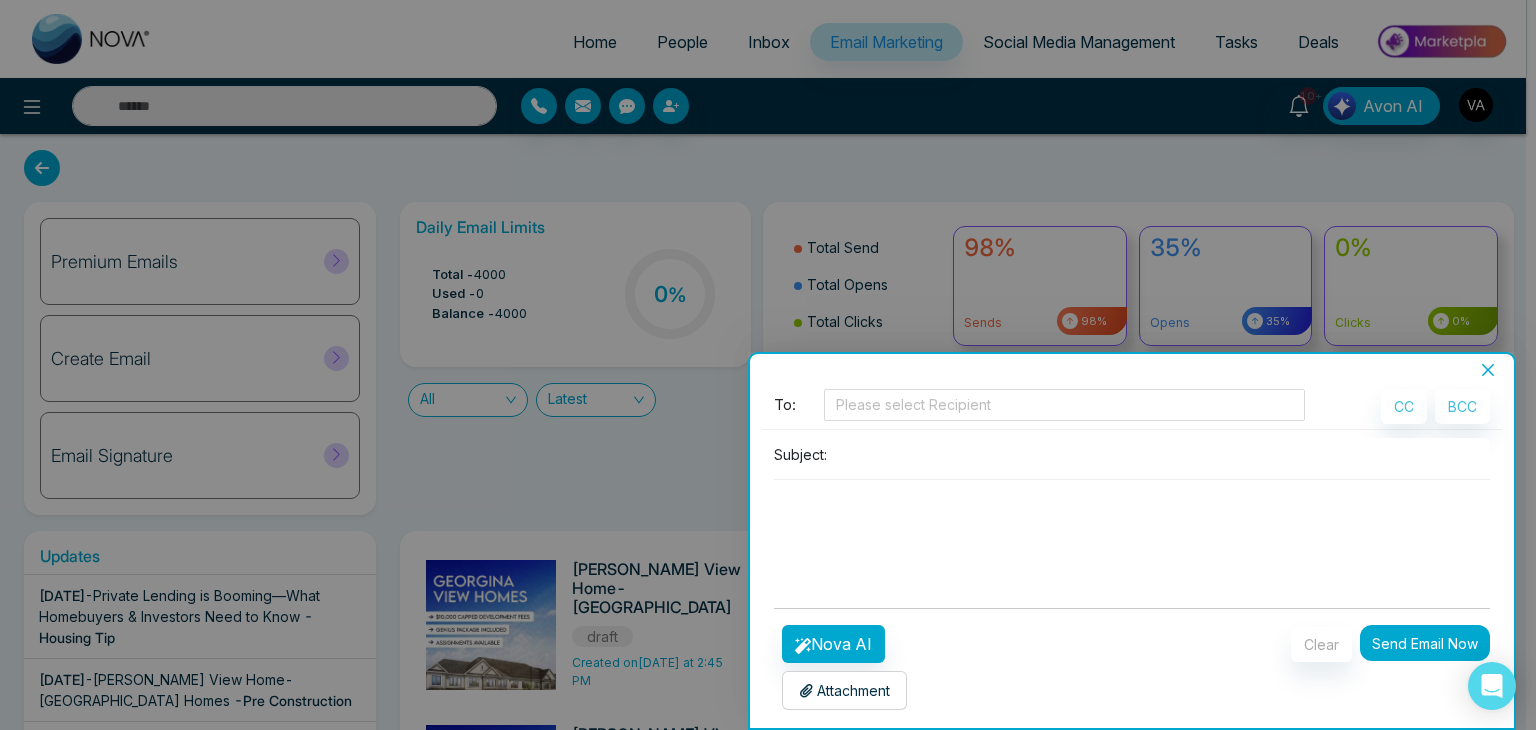 click at bounding box center [768, 365] 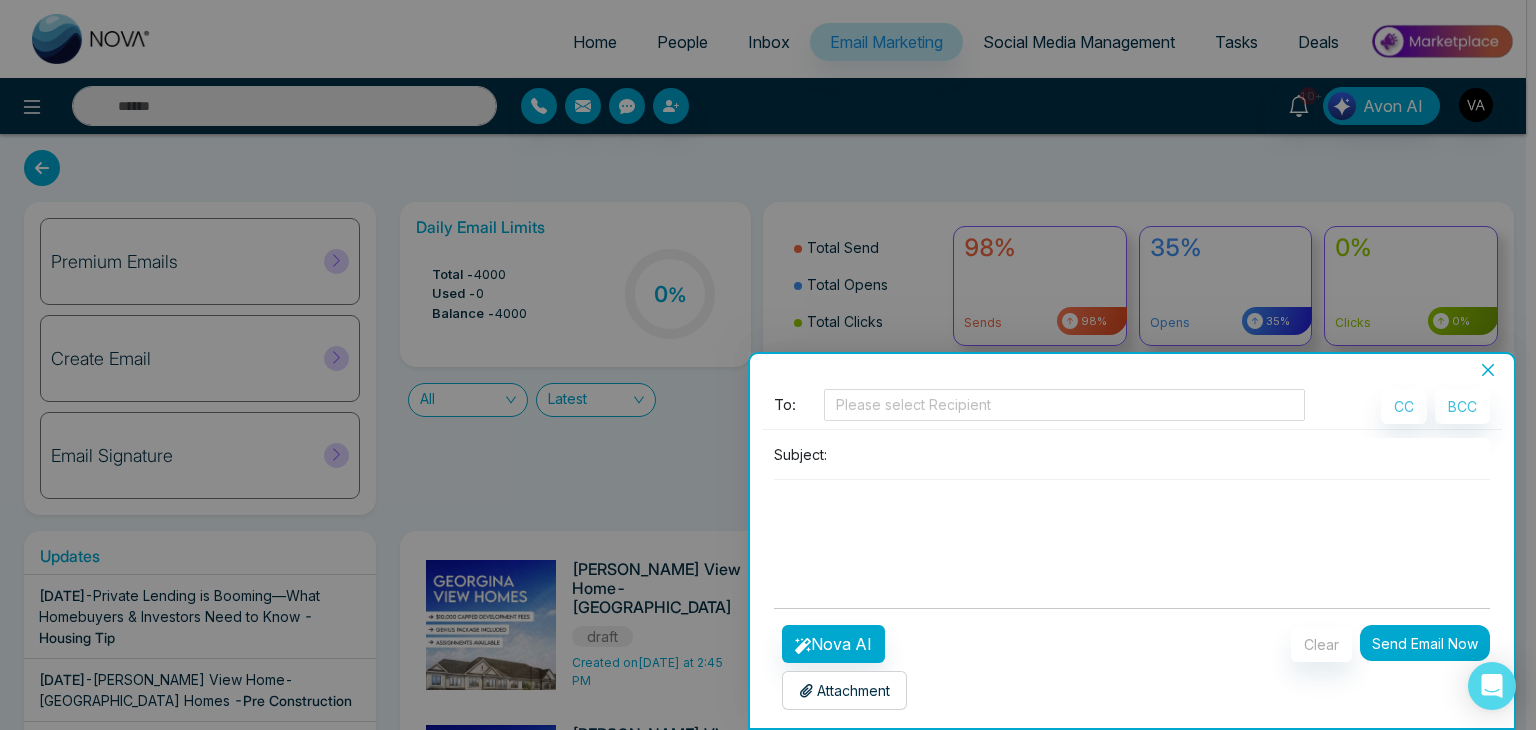 click at bounding box center (768, 365) 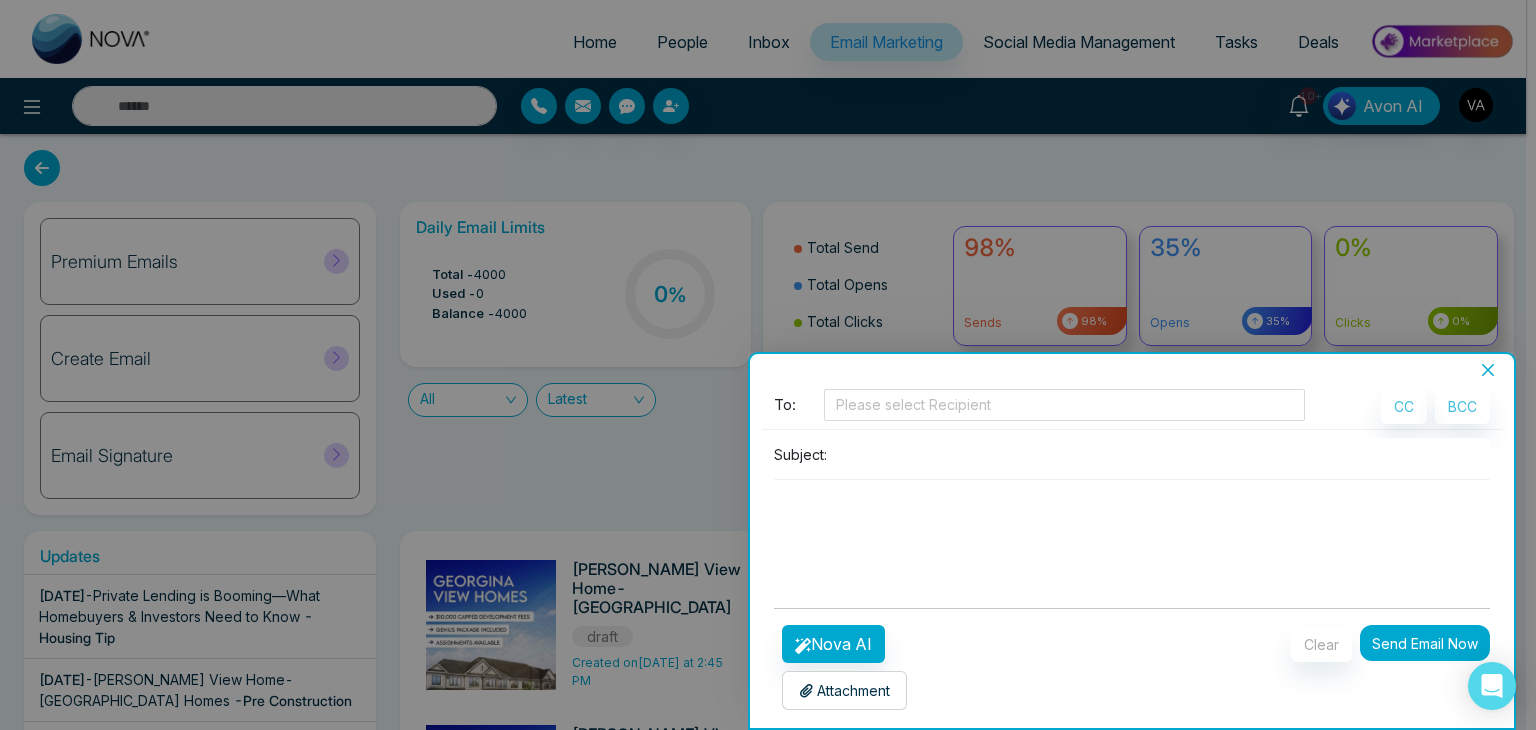 click 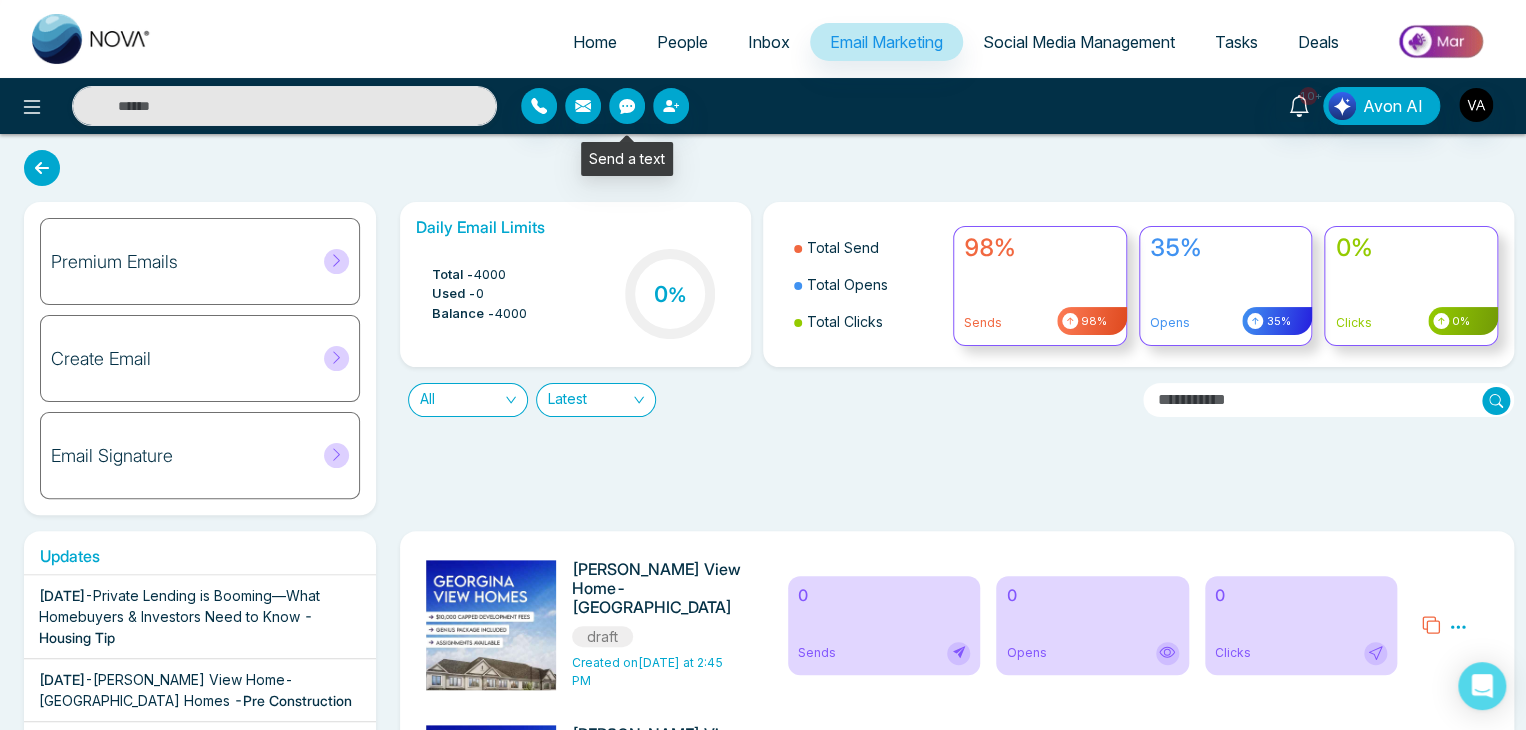 click 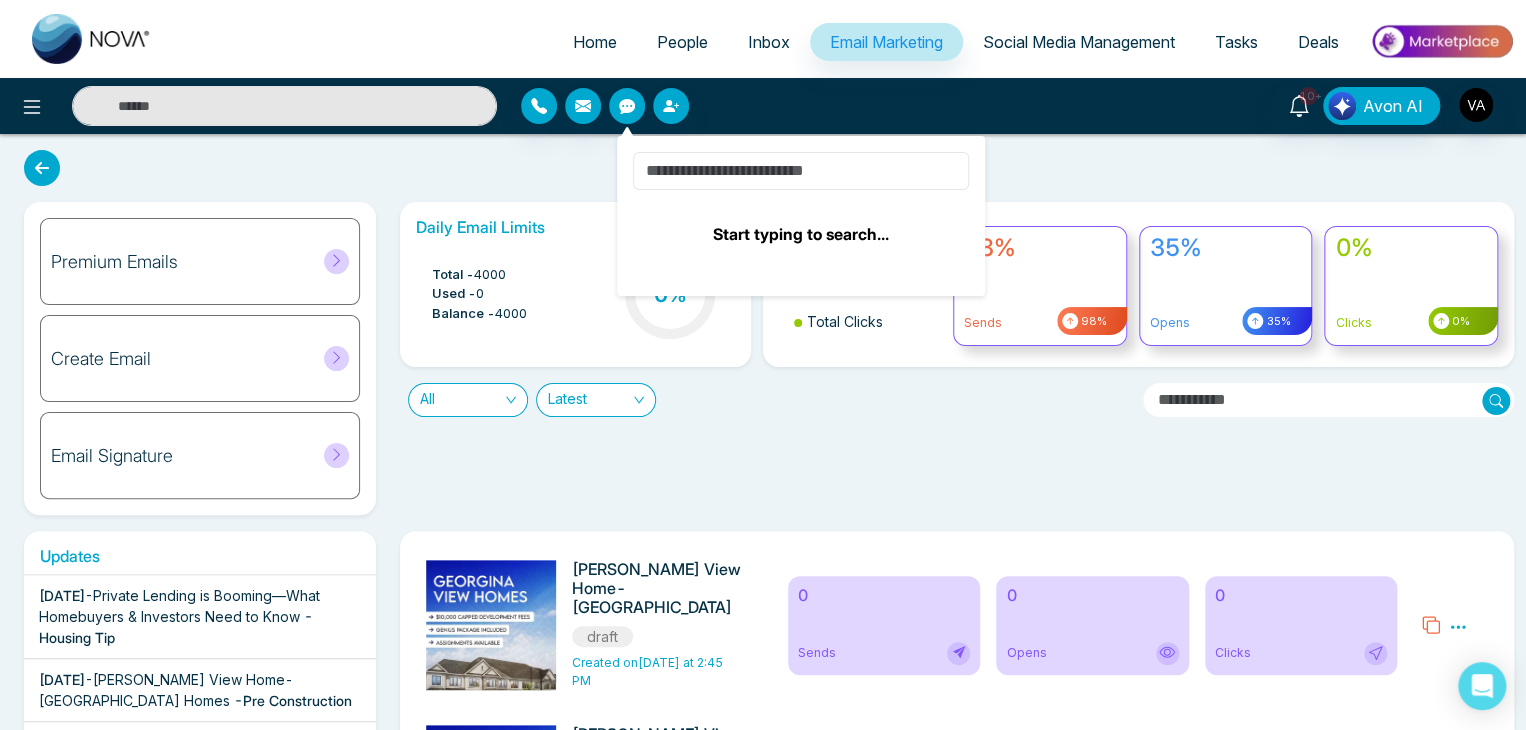 click at bounding box center (801, 171) 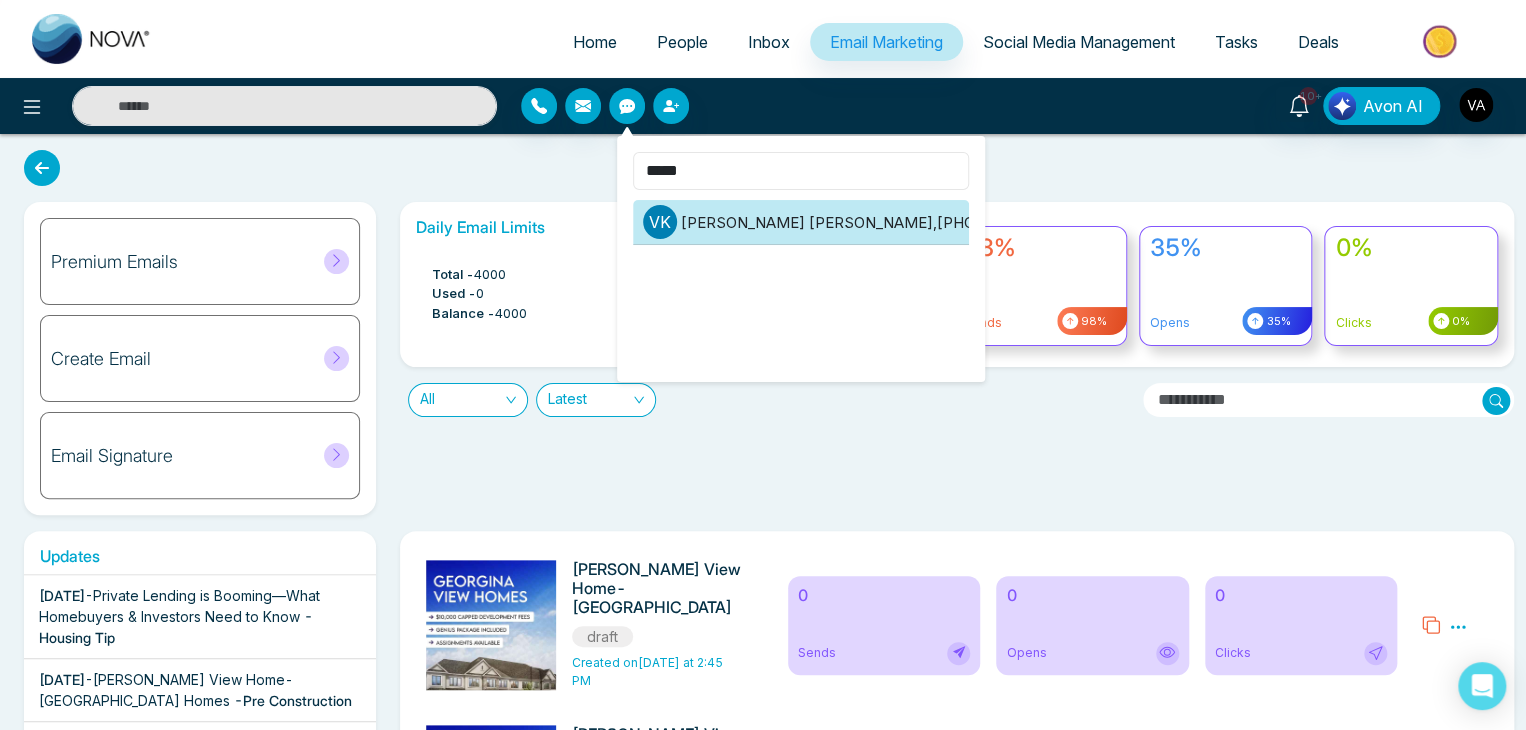 type on "*****" 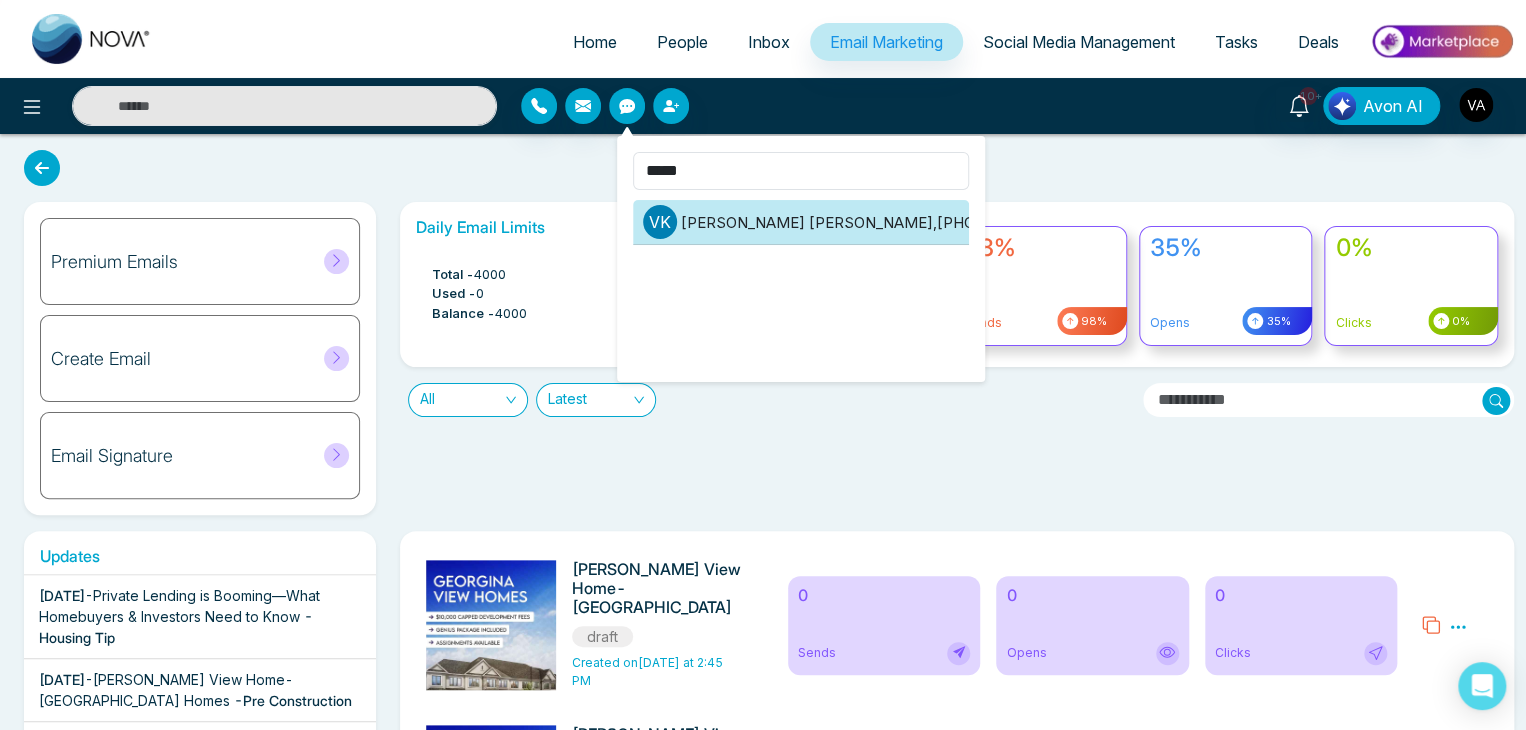 click on "V K   Vijay   Kumar ,  +918975542824" at bounding box center (801, 222) 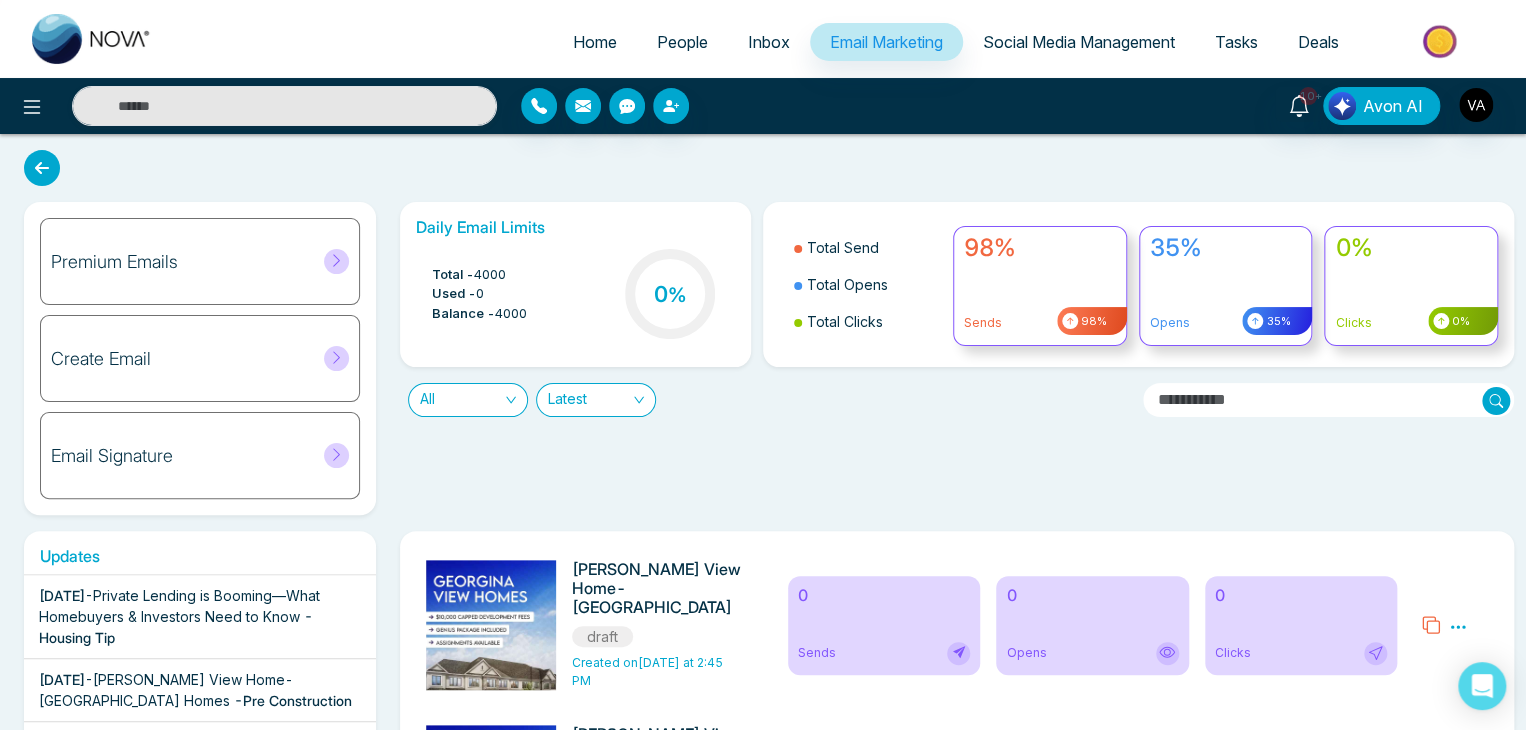 click on "Premium Emails Create Email Email Signature Daily Email Limits Total -  4000 Used -  0 Balance -  4000 0 %  Total Send  Total Opens  Total Clicks 98% Sends 98% 35% Opens 35% 0% Clicks 0% All Latest Updates Jul 17 2025   -  Private Lending is Booming—What Homebuyers & Investors Need to Know    -  Housing Tip Jul 15 2025   -  Georgina View Home- Treasure Hill Homes    -  Pre Construction Jul 14 2025   -  Georgina View Home- Treasure Hill Homes    -  Pre Construction Jul 14 2025   -  Joshua Creek Montage-Hallet Homes    -  Pre Construction Jul 8 2025   -  Why Alberta is Leading Canada’s Housing Comeback    -  Housing Tip Jul 7 2025   -  Understanding Renters’ Insurance: What You’re Protected From    -  Housing Tip Jul 7 2025   -  Toronto Housing Costs Surge- Household Debt Reaches New Highs    -  Housing Tip Jul 7 2025   -  Say Goodbye to Sticky Air – Easy Ways to Reduce Home Humidity!    -  Housing Tip Jul 4 2025   -  You Can Buy a Home with No Down Payment – Here’s How    -    -" at bounding box center (763, 8606) 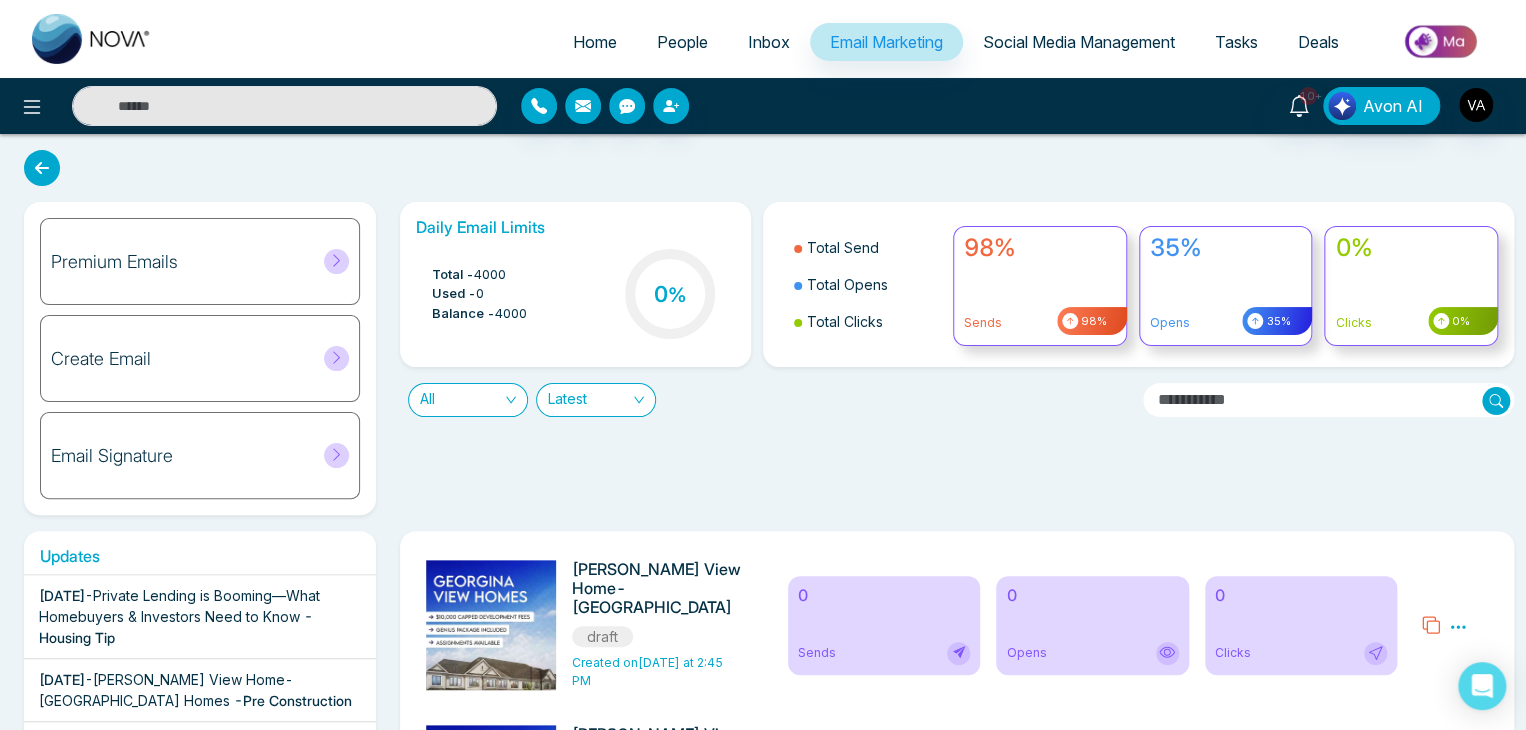 click on "Premium Emails Create Email Email Signature Daily Email Limits Total -  4000 Used -  0 Balance -  4000 0 %  Total Send  Total Opens  Total Clicks 98% Sends 98% 35% Opens 35% 0% Clicks 0% All Latest Updates Jul 17 2025   -  Private Lending is Booming—What Homebuyers & Investors Need to Know    -  Housing Tip Jul 15 2025   -  Georgina View Home- Treasure Hill Homes    -  Pre Construction Jul 14 2025   -  Georgina View Home- Treasure Hill Homes    -  Pre Construction Jul 14 2025   -  Joshua Creek Montage-Hallet Homes    -  Pre Construction Jul 8 2025   -  Why Alberta is Leading Canada’s Housing Comeback    -  Housing Tip Jul 7 2025   -  Understanding Renters’ Insurance: What You’re Protected From    -  Housing Tip Jul 7 2025   -  Toronto Housing Costs Surge- Household Debt Reaches New Highs    -  Housing Tip Jul 7 2025   -  Say Goodbye to Sticky Air – Easy Ways to Reduce Home Humidity!    -  Housing Tip Jul 4 2025   -  You Can Buy a Home with No Down Payment – Here’s How    -    -" at bounding box center [763, 8606] 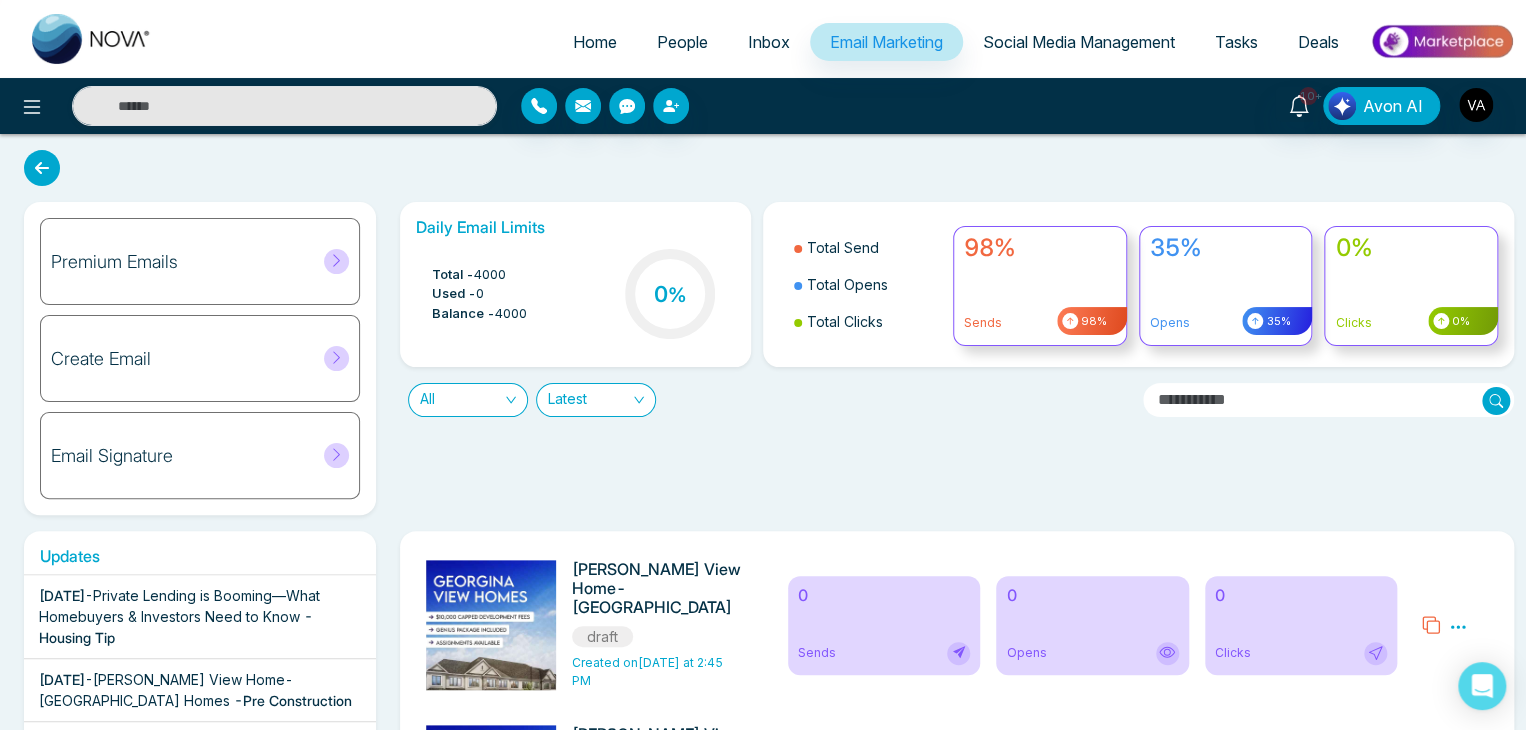click on "Premium Emails Create Email Email Signature Daily Email Limits Total -  4000 Used -  0 Balance -  4000 0 %  Total Send  Total Opens  Total Clicks 98% Sends 98% 35% Opens 35% 0% Clicks 0% All Latest Updates Jul 17 2025   -  Private Lending is Booming—What Homebuyers & Investors Need to Know    -  Housing Tip Jul 15 2025   -  Georgina View Home- Treasure Hill Homes    -  Pre Construction Jul 14 2025   -  Georgina View Home- Treasure Hill Homes    -  Pre Construction Jul 14 2025   -  Joshua Creek Montage-Hallet Homes    -  Pre Construction Jul 8 2025   -  Why Alberta is Leading Canada’s Housing Comeback    -  Housing Tip Jul 7 2025   -  Understanding Renters’ Insurance: What You’re Protected From    -  Housing Tip Jul 7 2025   -  Toronto Housing Costs Surge- Household Debt Reaches New Highs    -  Housing Tip Jul 7 2025   -  Say Goodbye to Sticky Air – Easy Ways to Reduce Home Humidity!    -  Housing Tip Jul 4 2025   -  You Can Buy a Home with No Down Payment – Here’s How    -    -" at bounding box center [763, 8606] 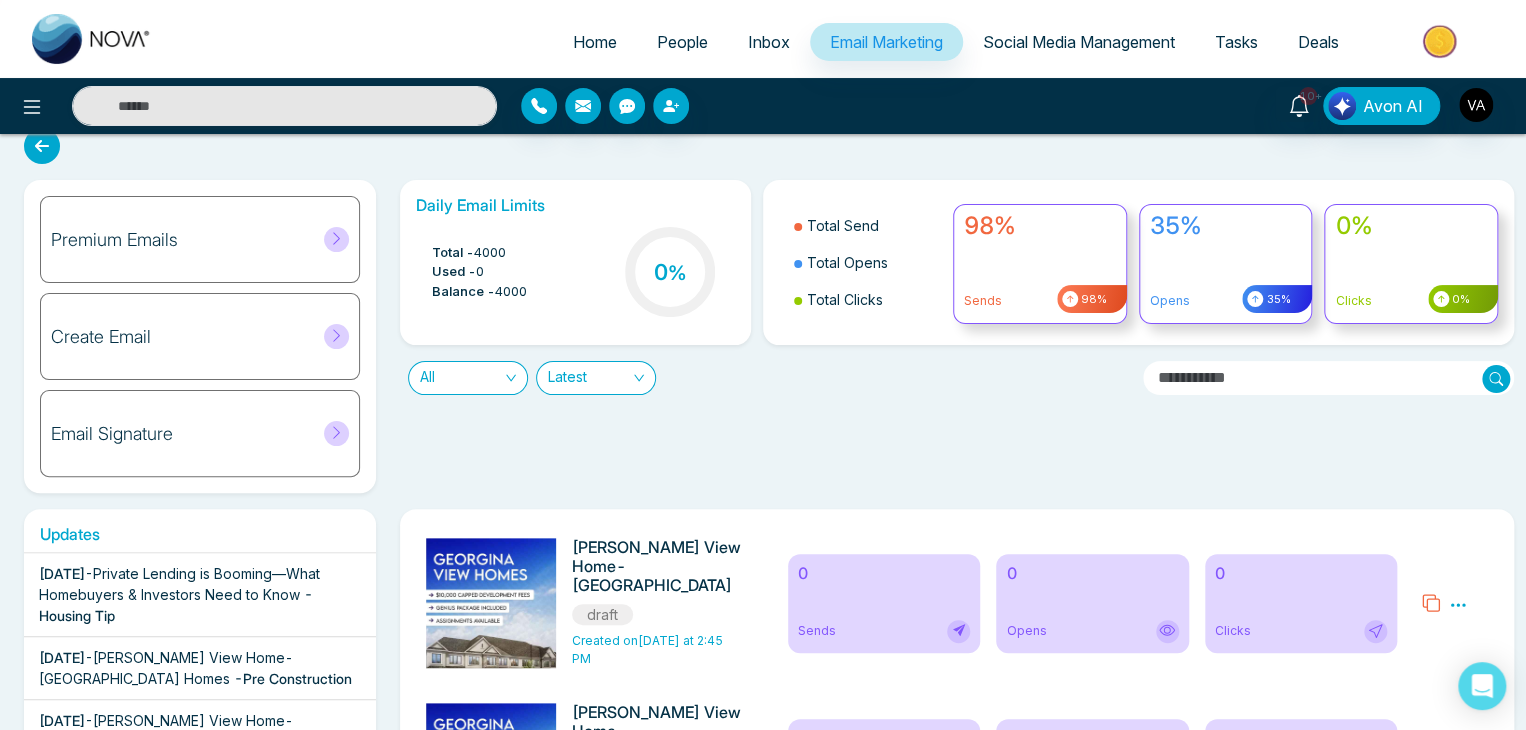 scroll, scrollTop: 0, scrollLeft: 0, axis: both 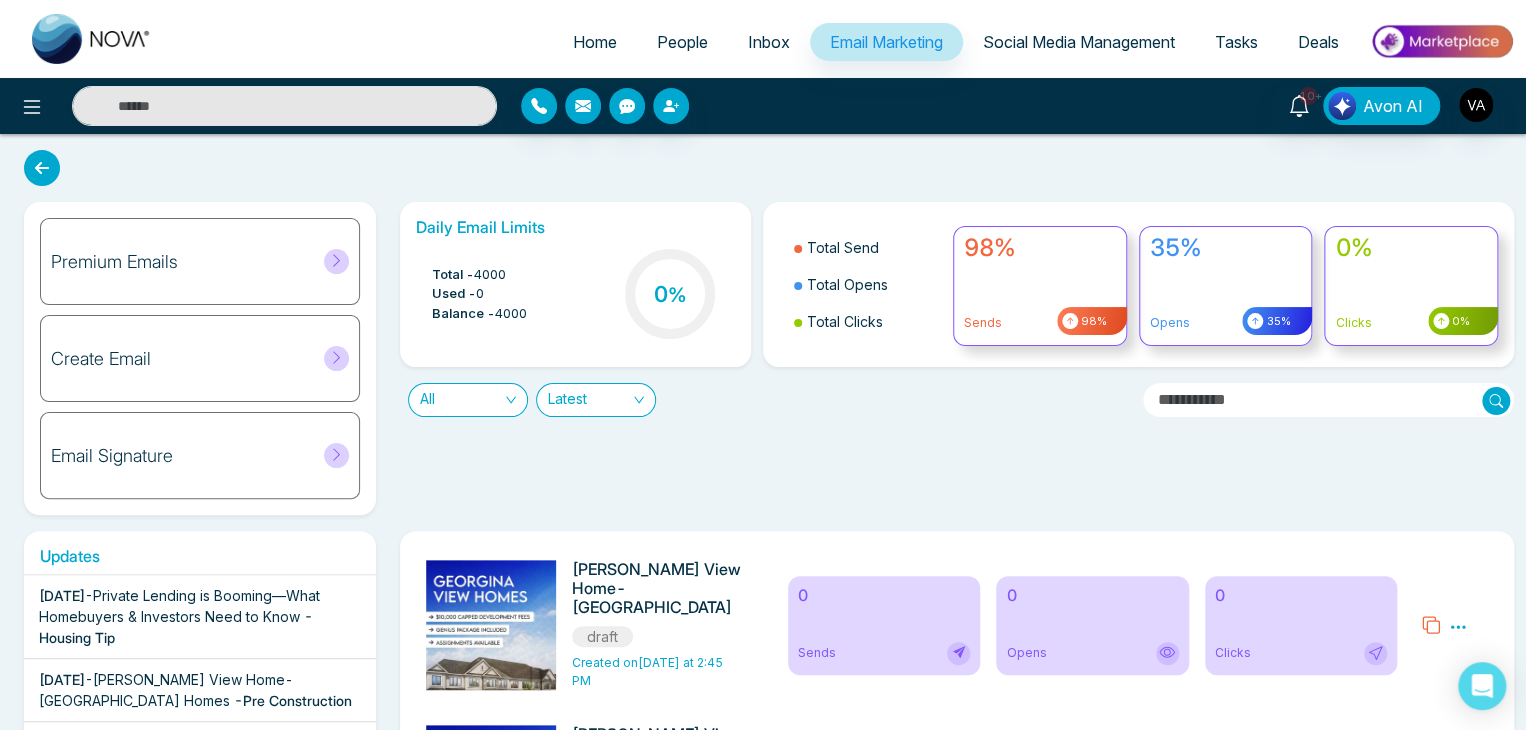 click on "Premium Emails" at bounding box center [114, 262] 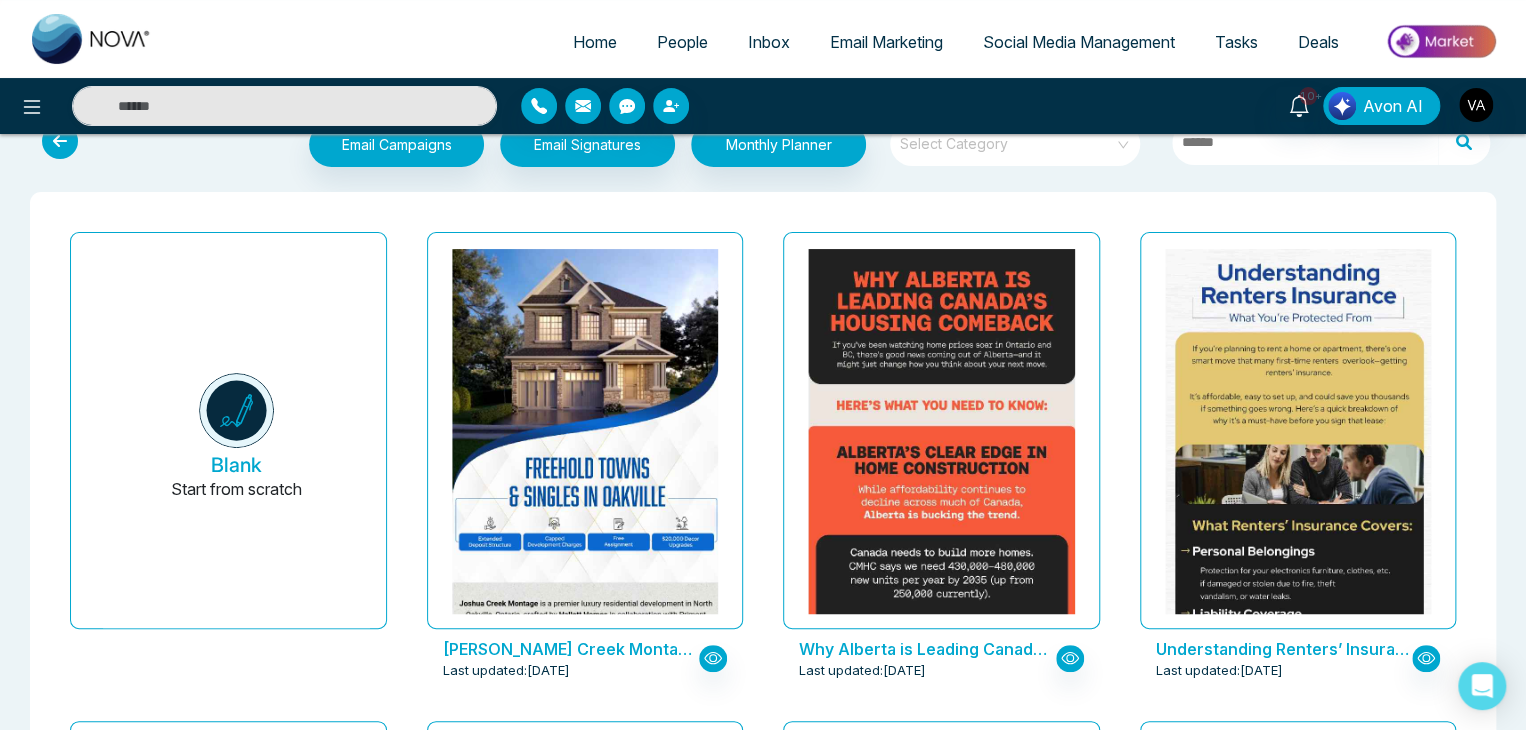 scroll, scrollTop: 0, scrollLeft: 0, axis: both 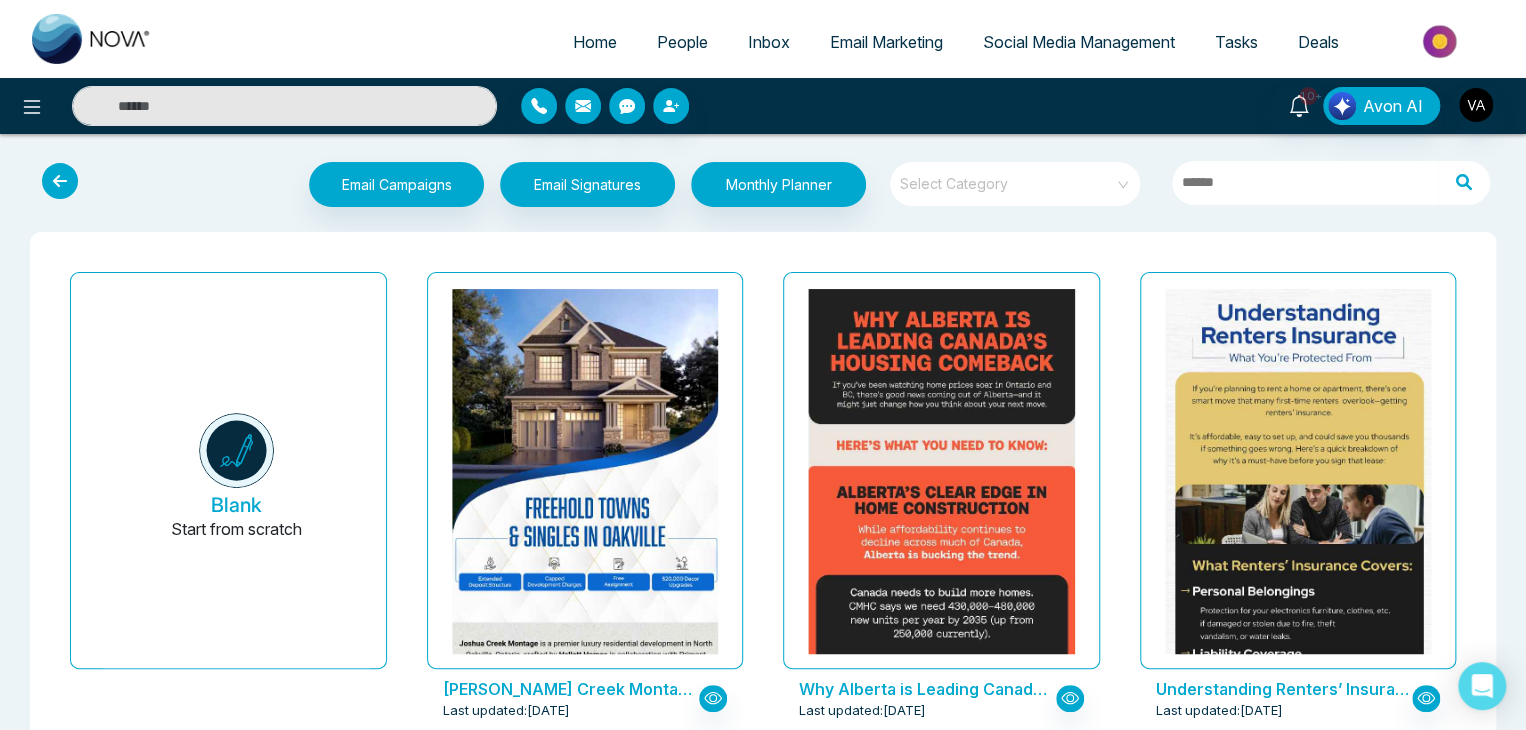 click on "Email Campaigns  Start from scratch?  View my campaigns Email Signatures Monthly Planner Select Category Blank Start from scratch Joshua Creek Montage-Hallet Homes Last updated:  Jul 14, 2025 Why Alberta is Leading Canada’s Housing Comeback Last updated:  Jul 8, 2025 Understanding Renters’ Insurance: What You’re Protected From Last updated:  Jul 7, 2025 Say Goodbye to Sticky Air – Easy Ways to Reduce Home Humidity! Last updated:  Jul 7, 2025 You Can Buy a Home with No Down Payment – Here’s How Last updated:  Jul 4, 2025 The Platform at Station Park Condos Last updated:  Jul 4, 2025 Discover Toronto’s Next Hot Neighbourhoods Before Everyone Else Does Last updated:  Jul 4, 2025 Can’t Afford a Down Payment Yet? Rent-to-Own Could Be Your Solution Last updated:  Jun 30, 2025 Happy Canada Day 2025 Last updated:  Jun 27, 2025 Park & Lake Last updated:  Jun 27, 2025 Discover Alberta’s Best Small Towns to Call Home Last updated:  Jun 27, 2025 Could a Bigger GST Rebate Make Buying a New Home Easier?" at bounding box center (763, 6585) 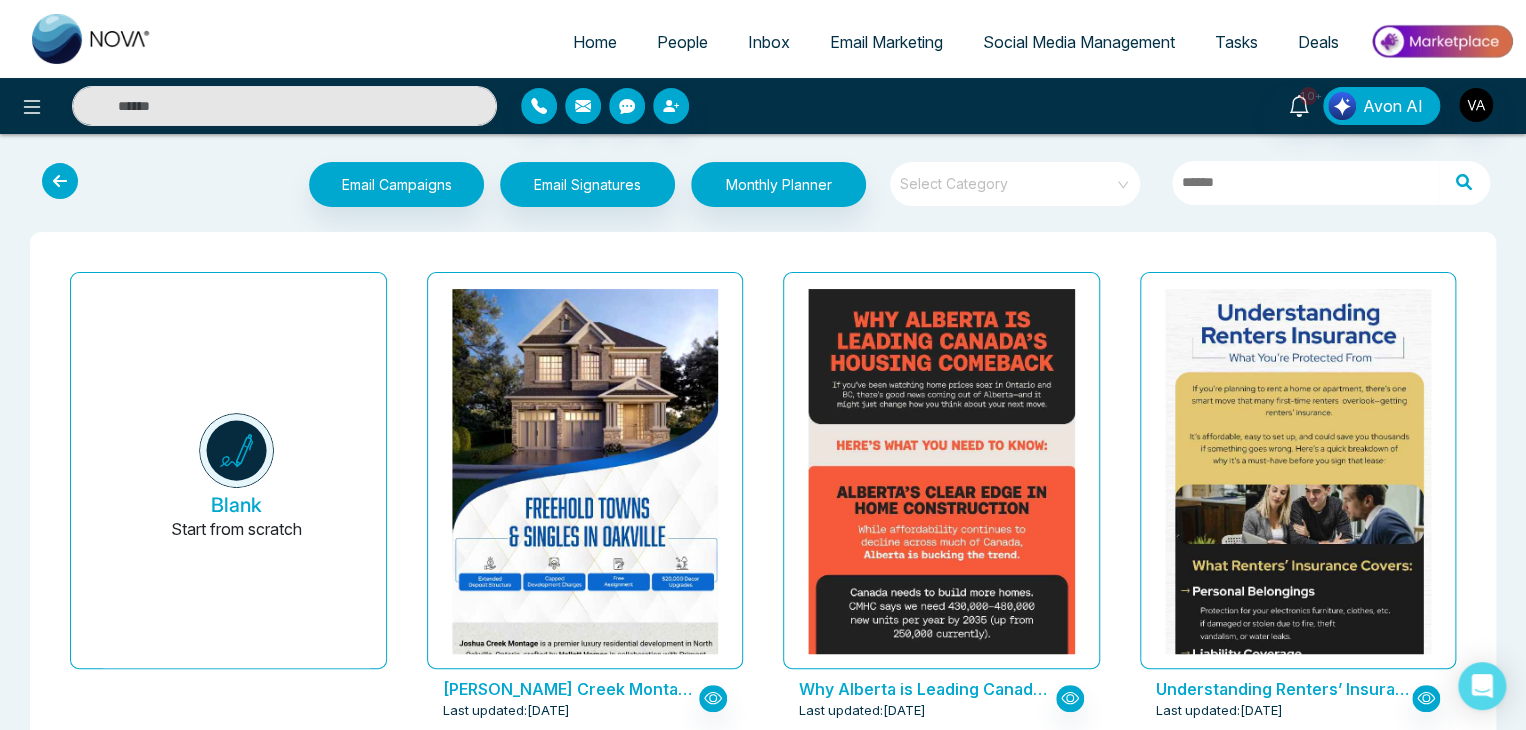 click at bounding box center (60, 181) 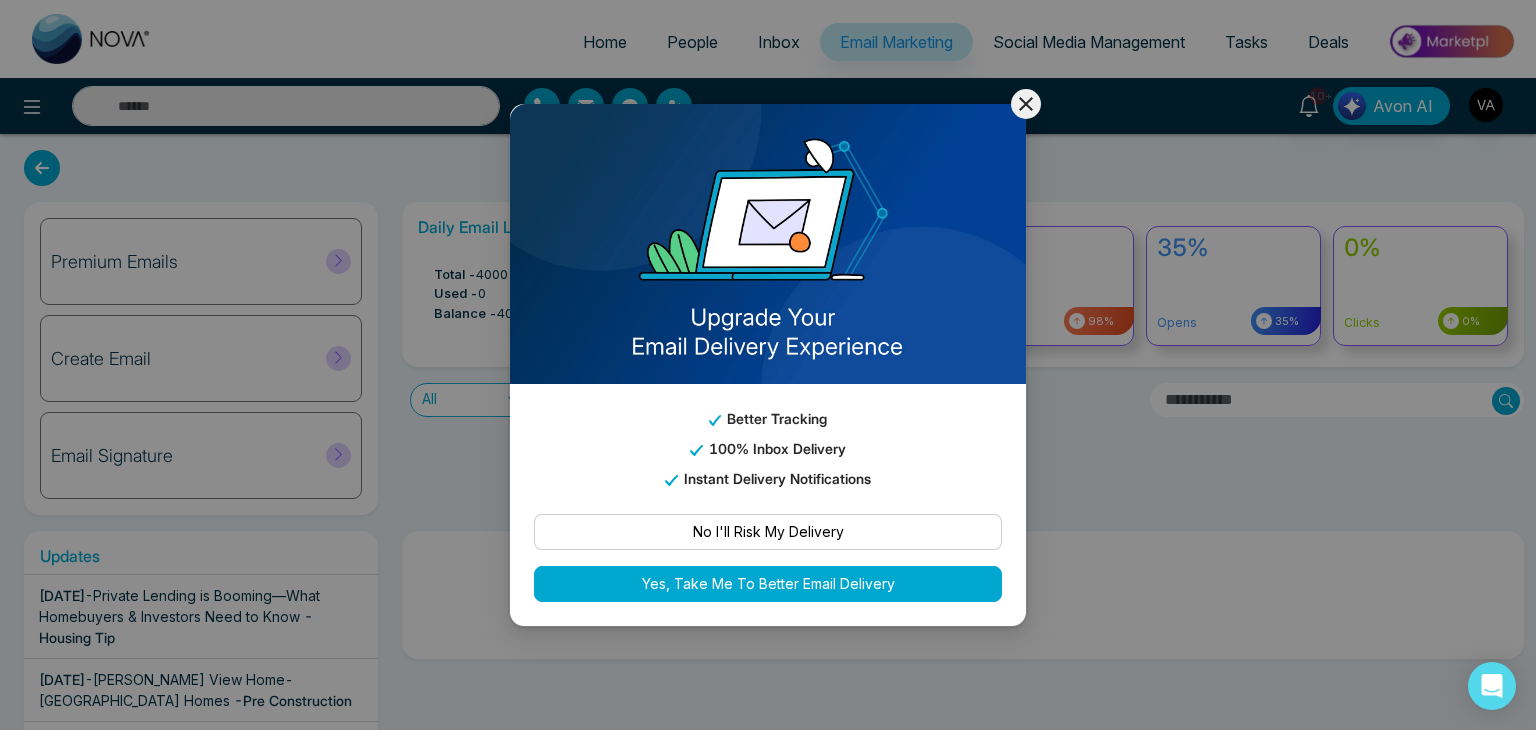 click 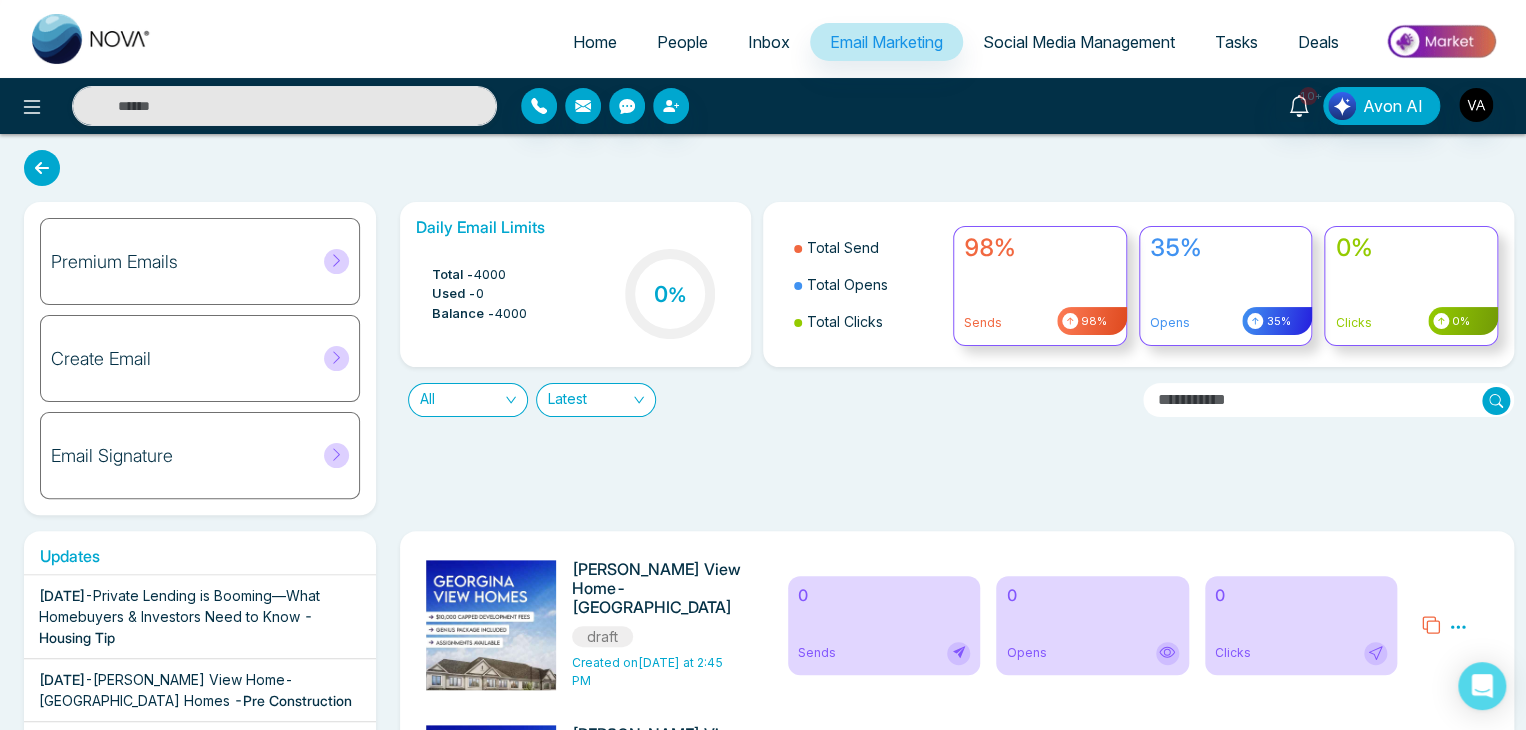 click on "Create Email" at bounding box center [200, 358] 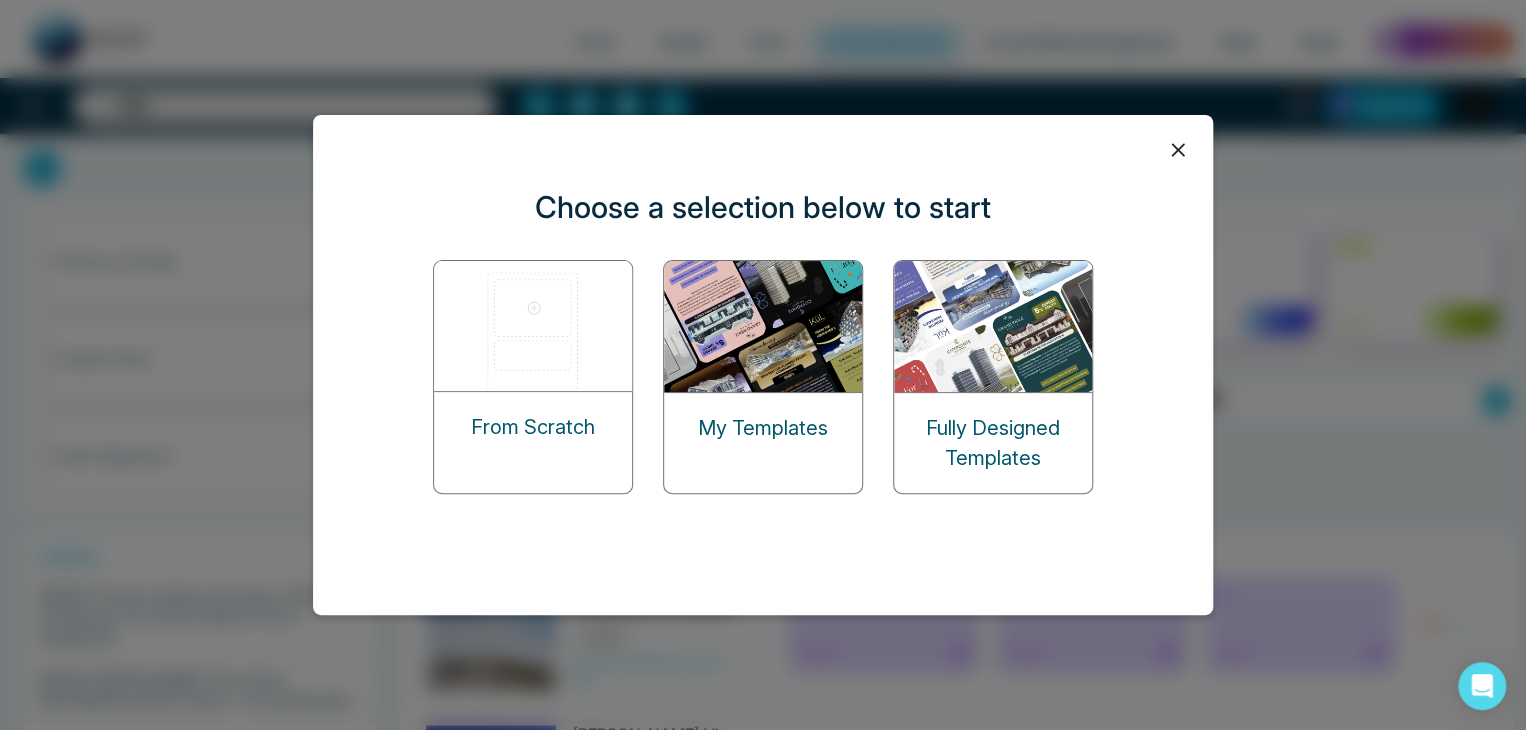 click at bounding box center (534, 326) 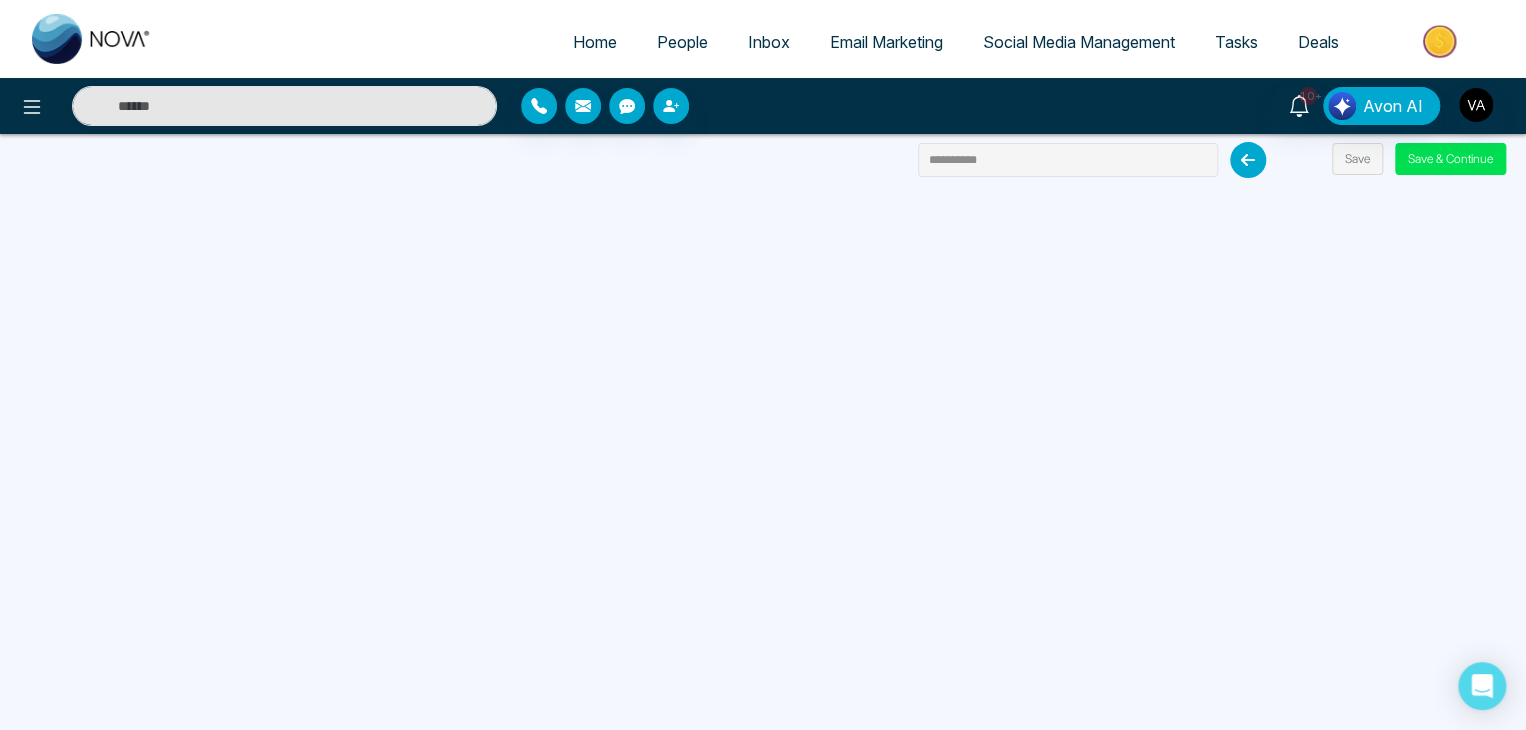 click at bounding box center (1248, 160) 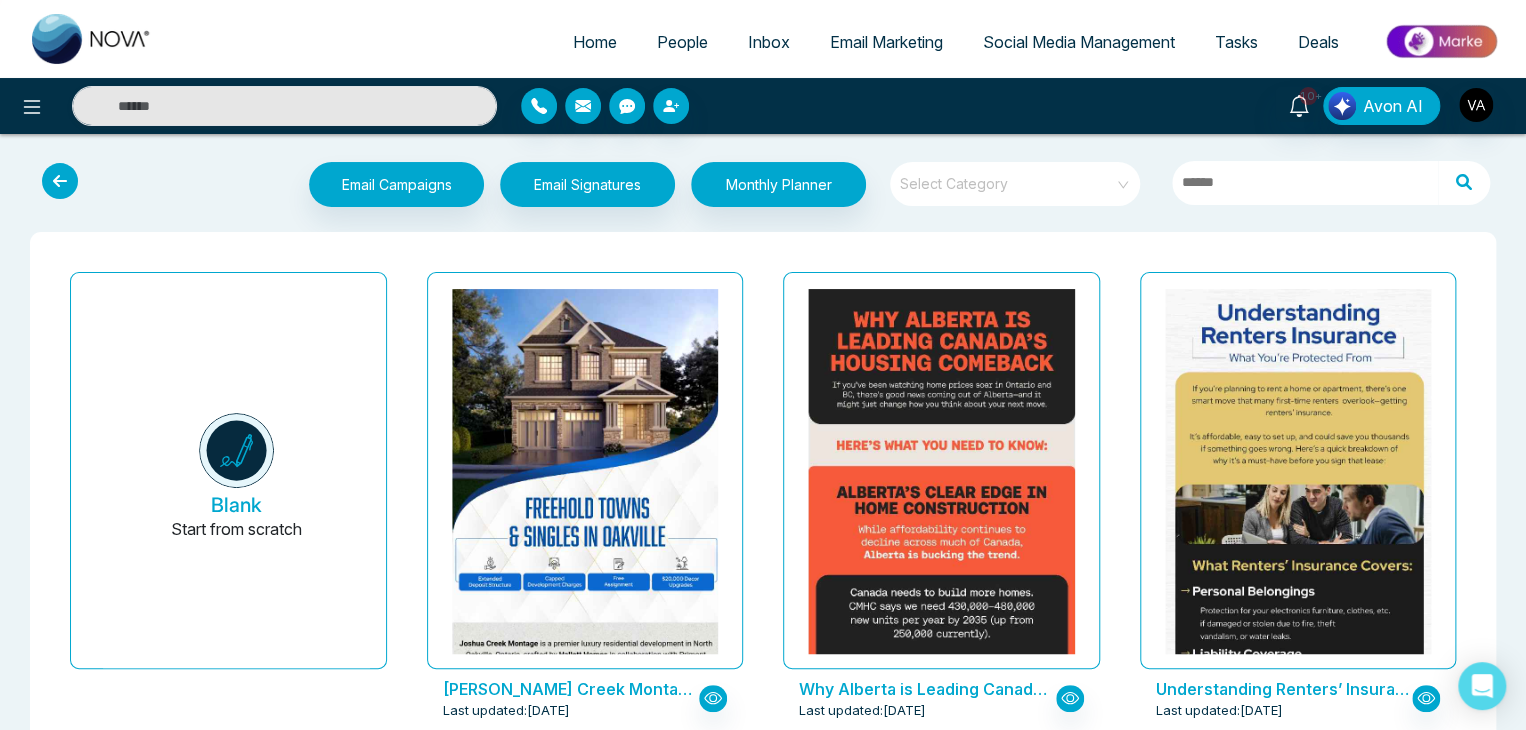 click at bounding box center (60, 181) 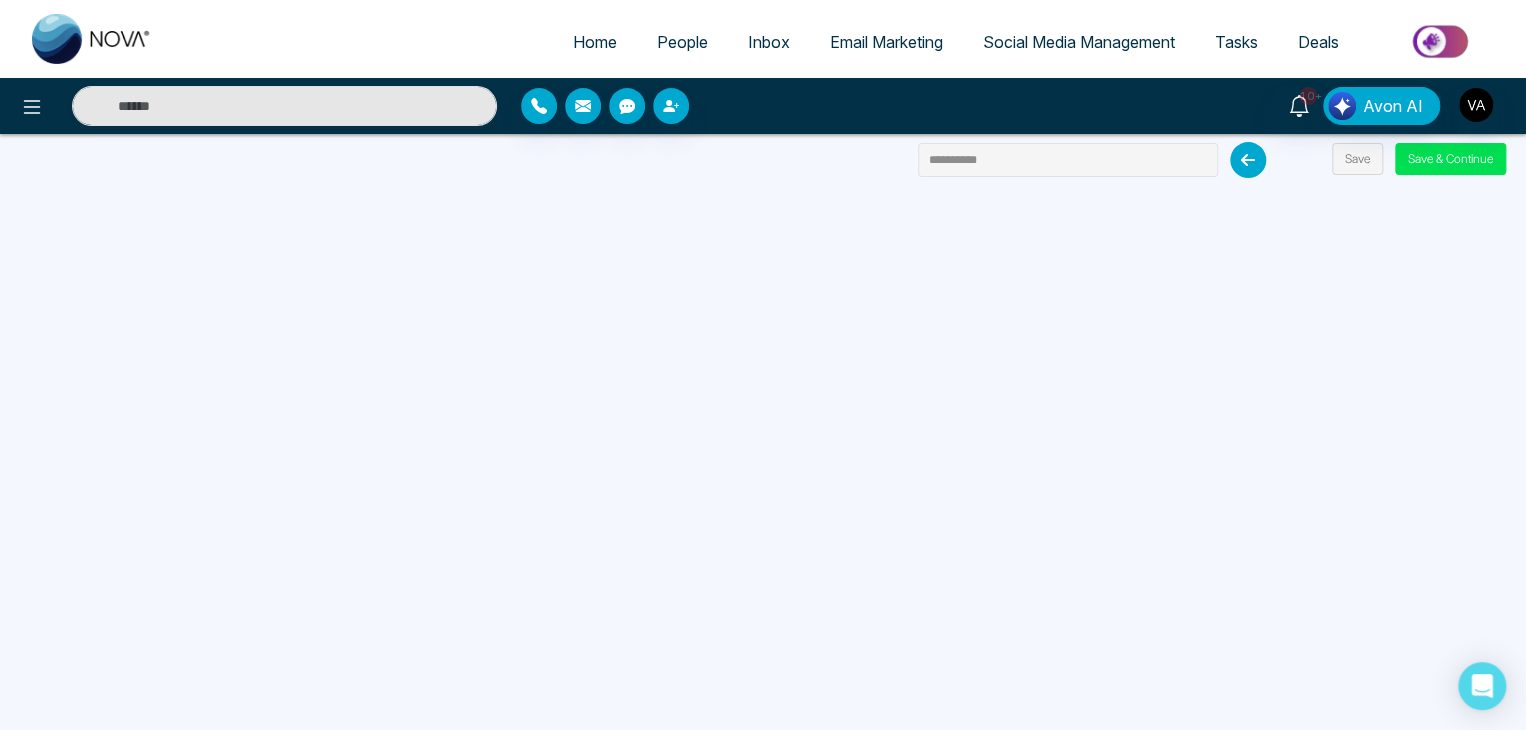 click on "Email Marketing" at bounding box center (886, 42) 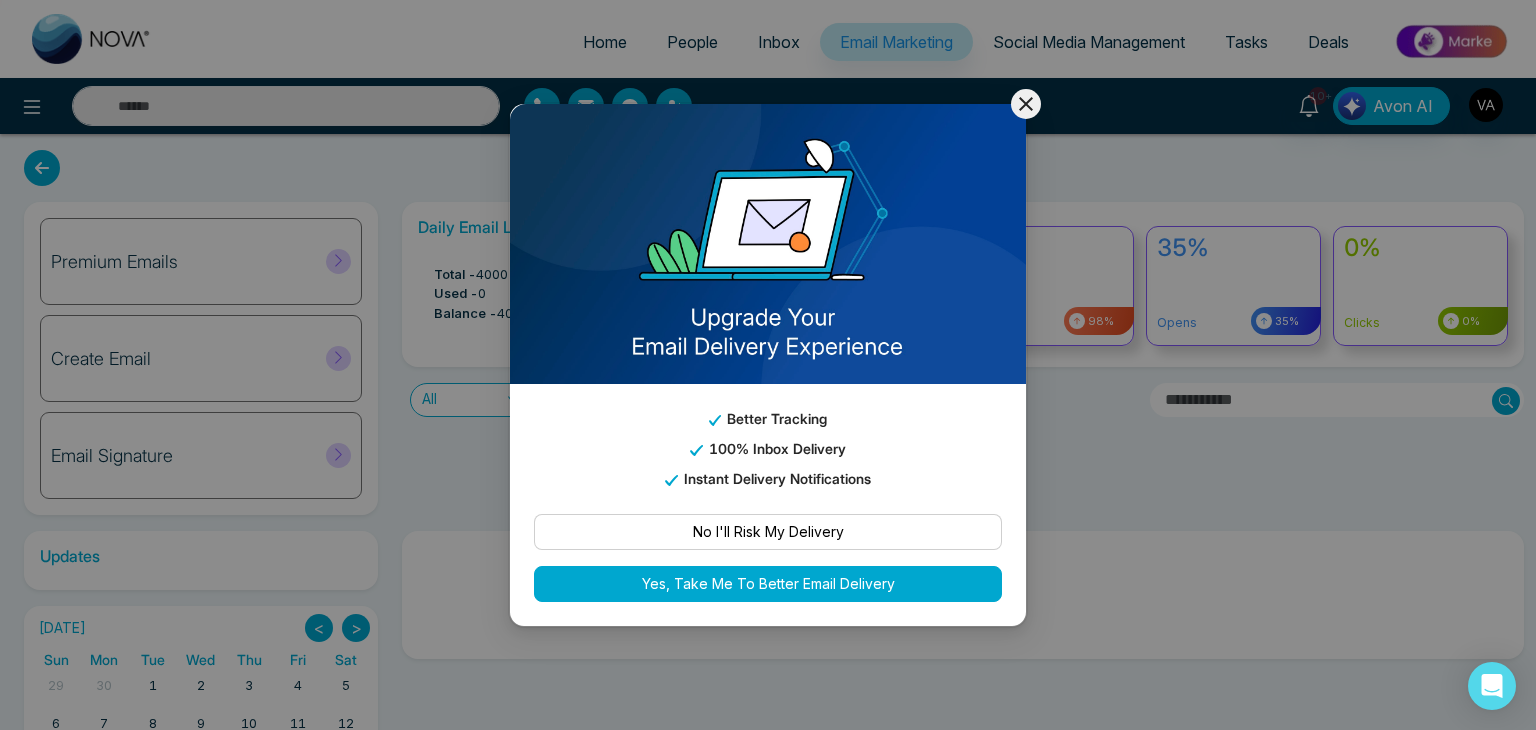 click 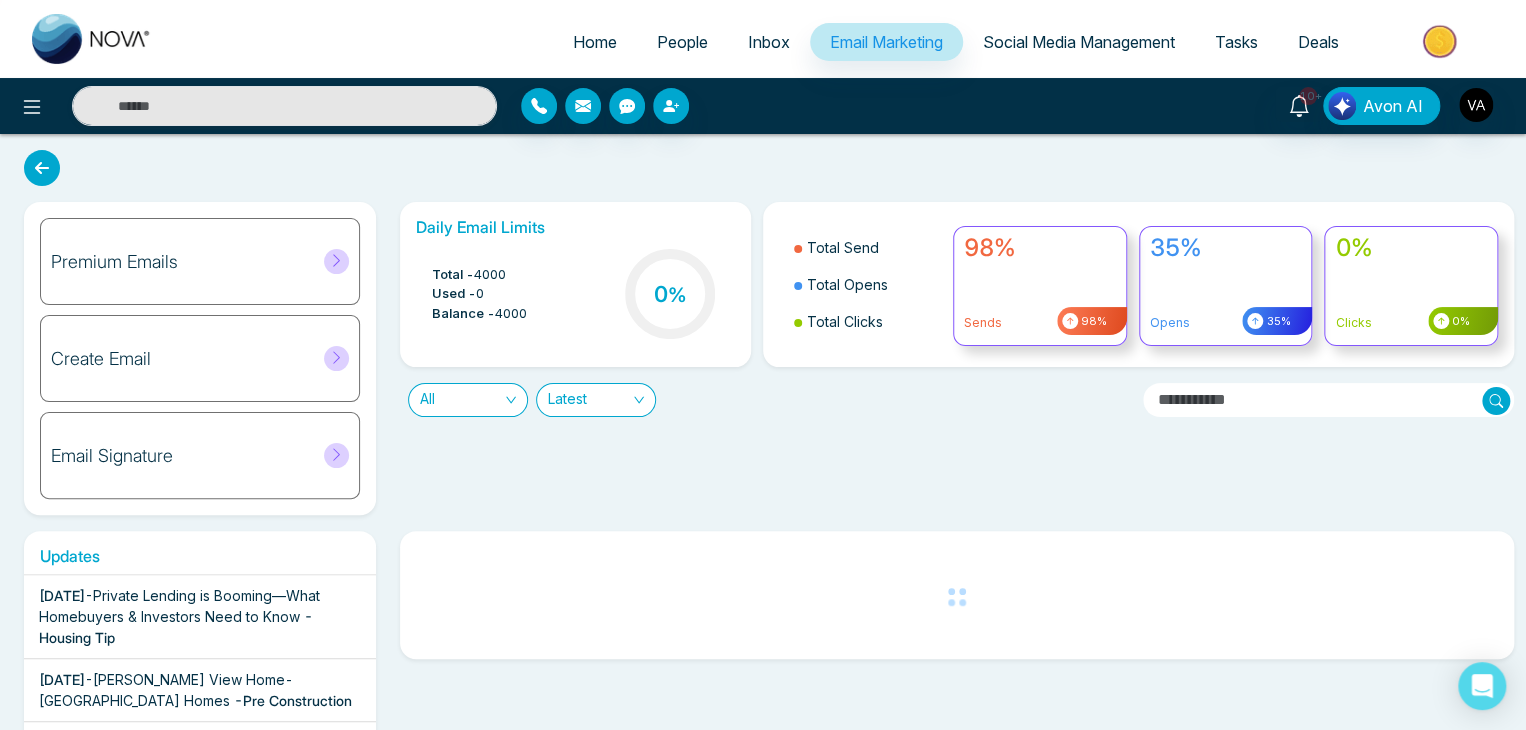 click on "Email Signature" at bounding box center (200, 455) 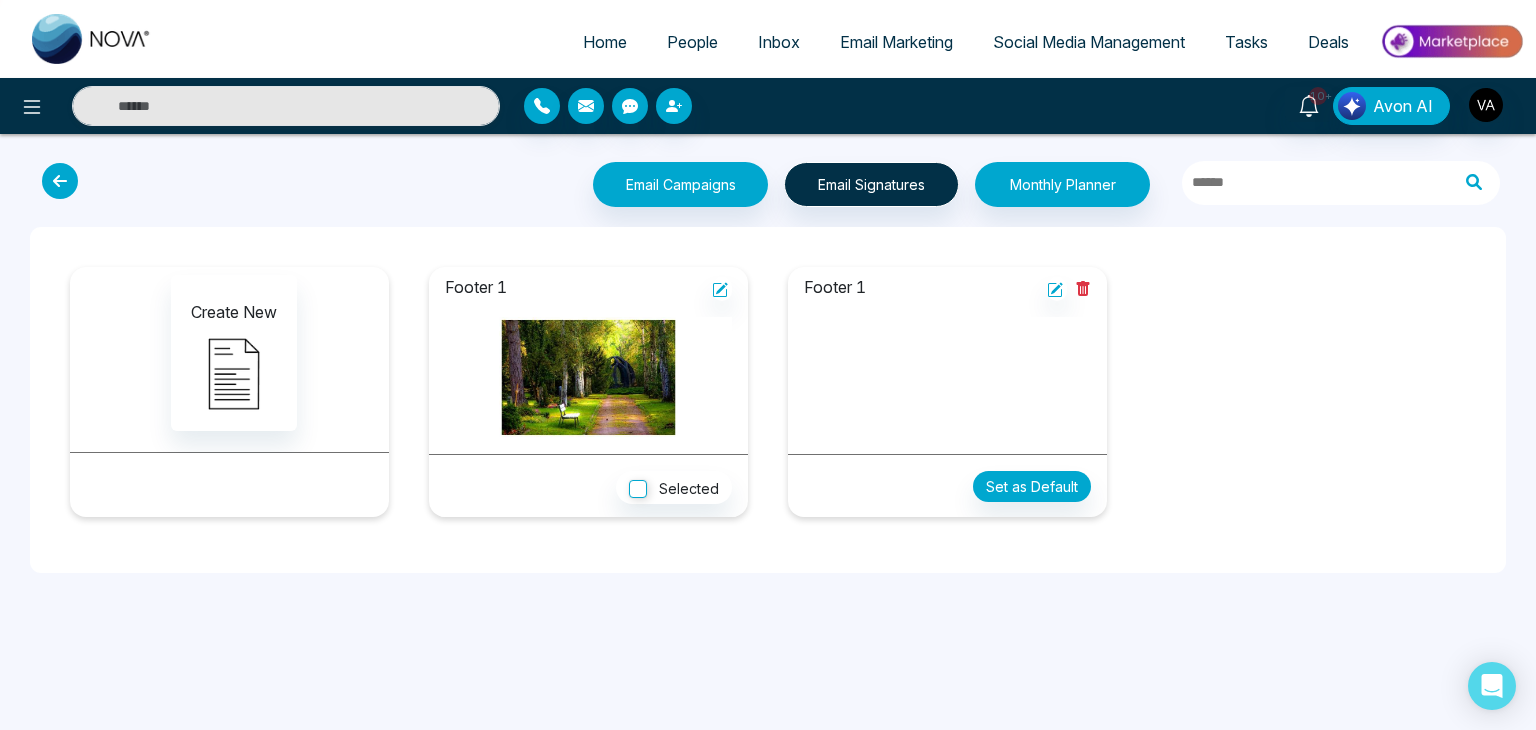 click at bounding box center [60, 181] 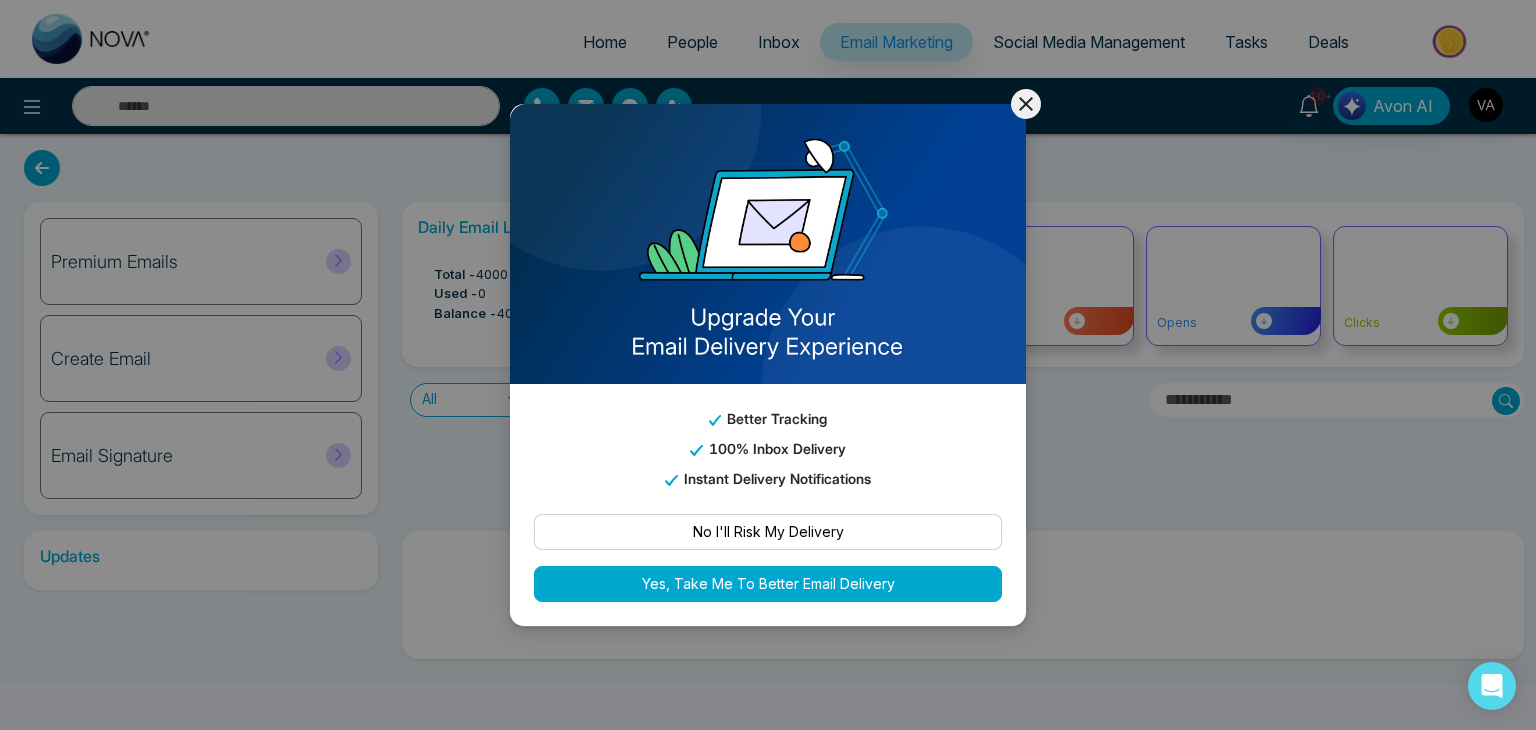 click 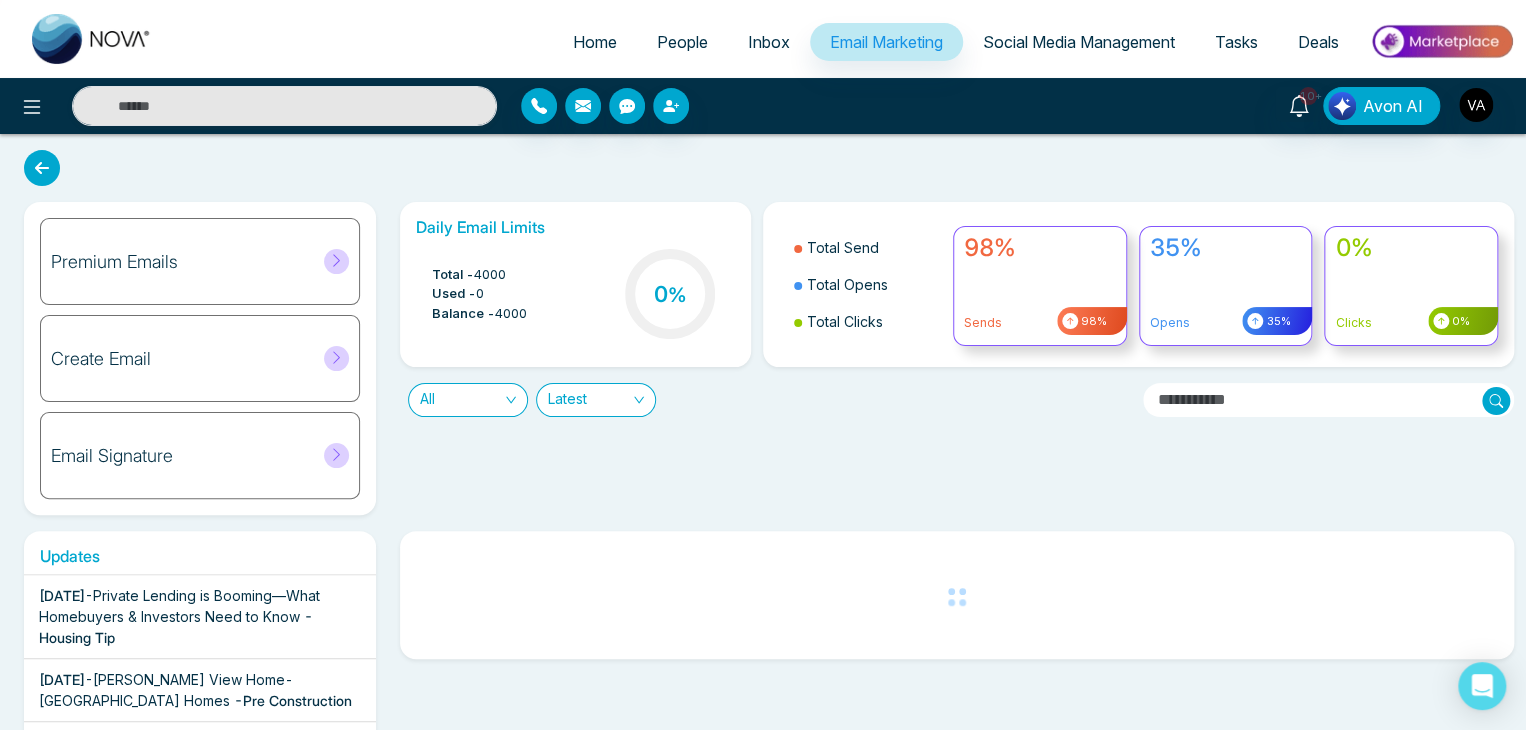 click on "Daily Email Limits Total -  4000 Used -  0 Balance -  4000 0 %  Total Send  Total Opens  Total Clicks 98% Sends 98% 35% Opens 35% 0% Clicks 0% All Latest" at bounding box center [951, 358] 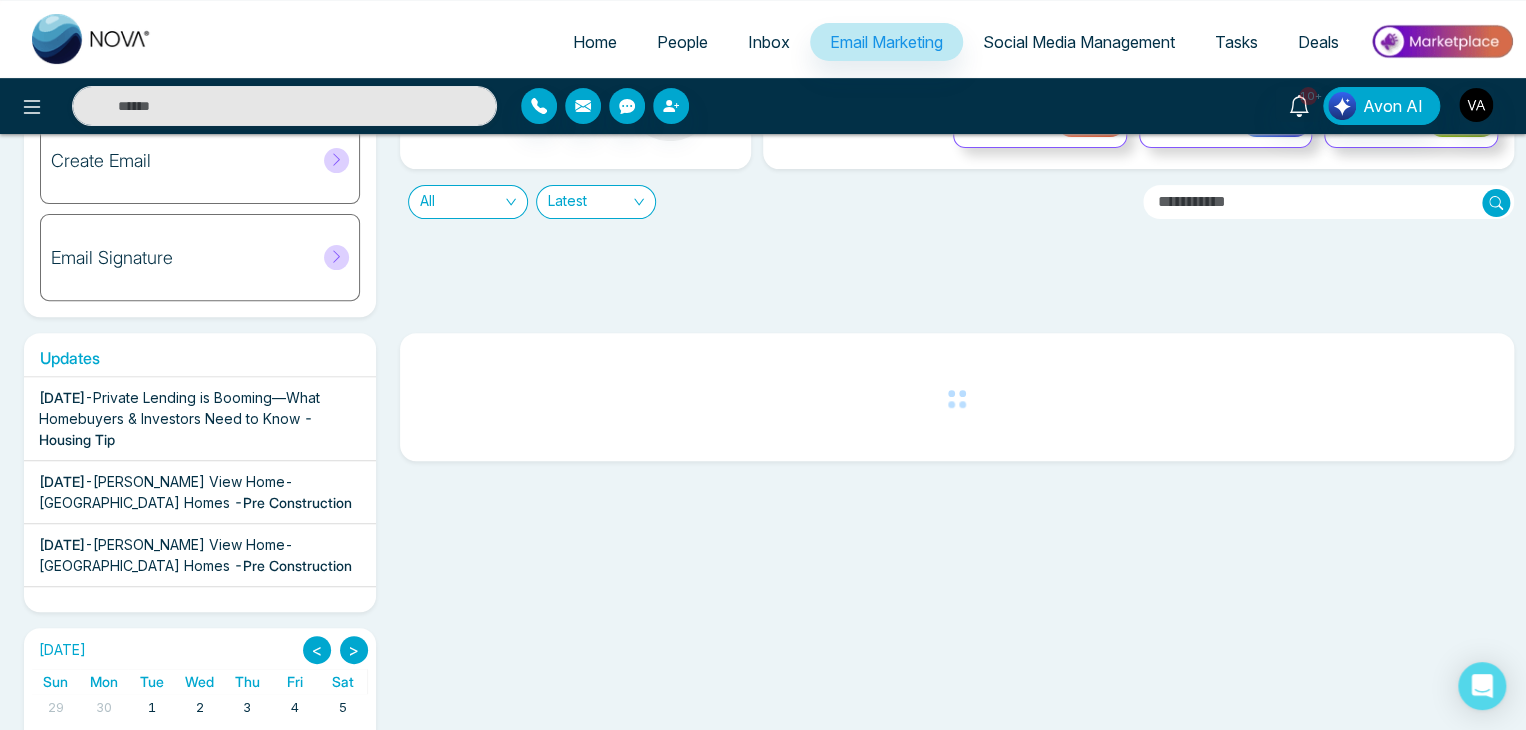 scroll, scrollTop: 199, scrollLeft: 0, axis: vertical 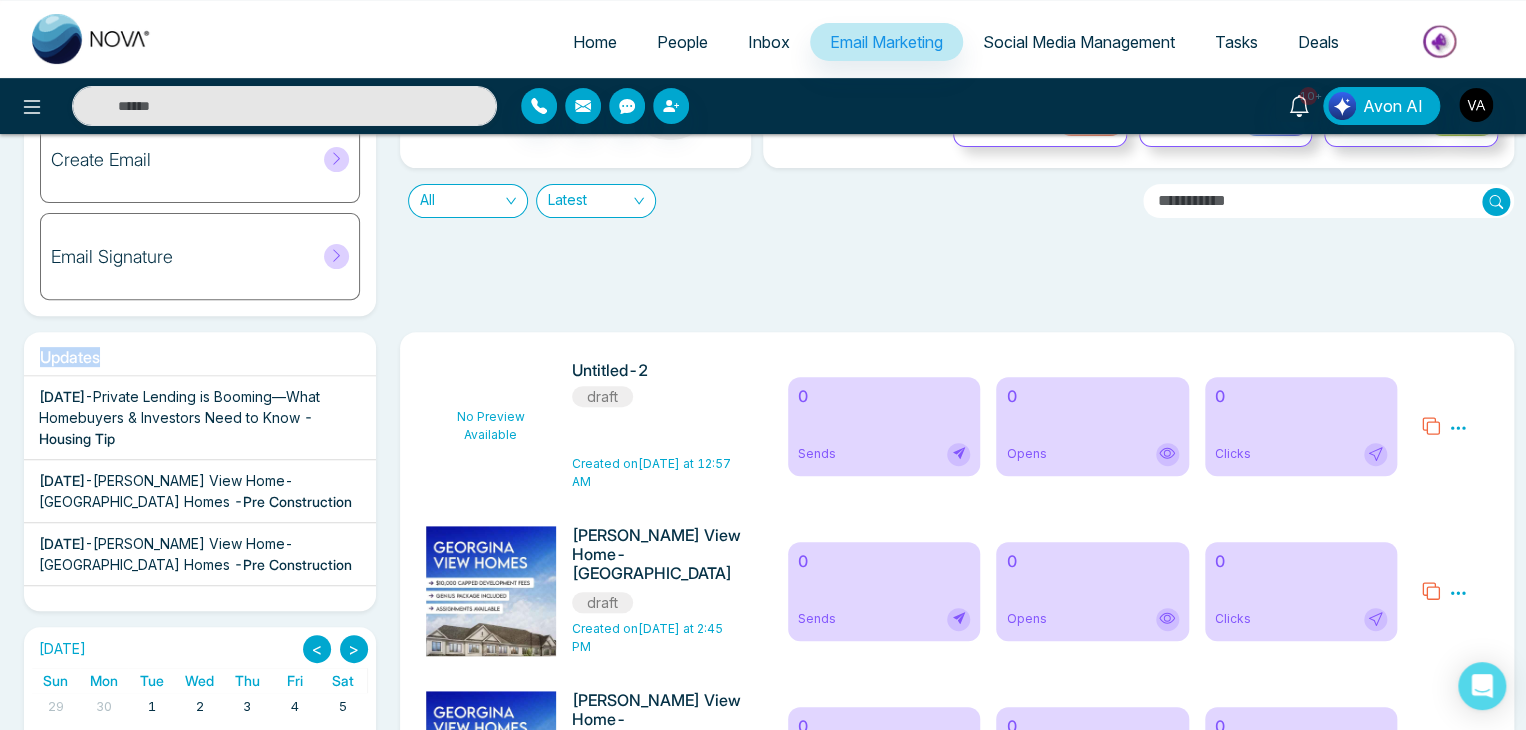 drag, startPoint x: 33, startPoint y: 358, endPoint x: 128, endPoint y: 357, distance: 95.005264 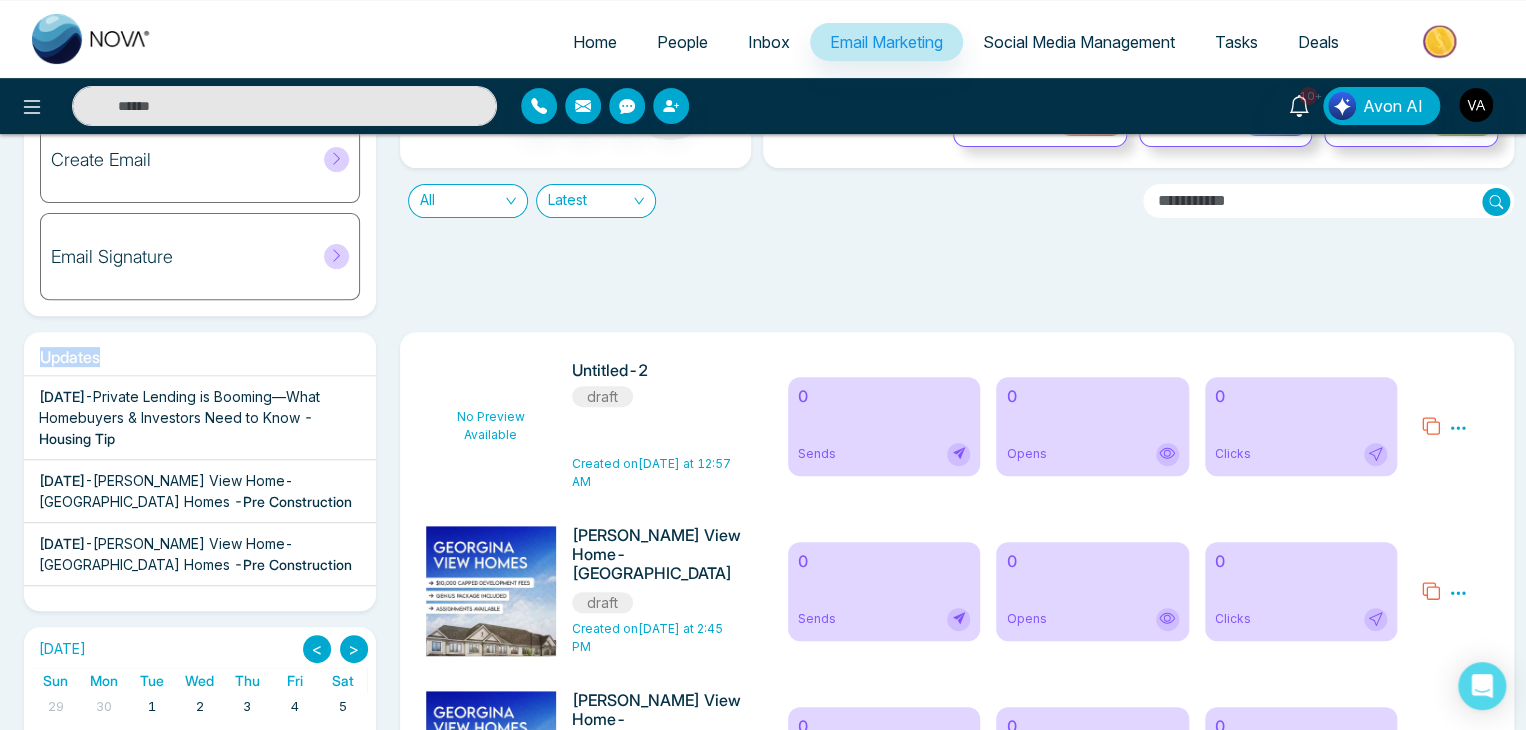 click on "Updates" at bounding box center (200, 357) 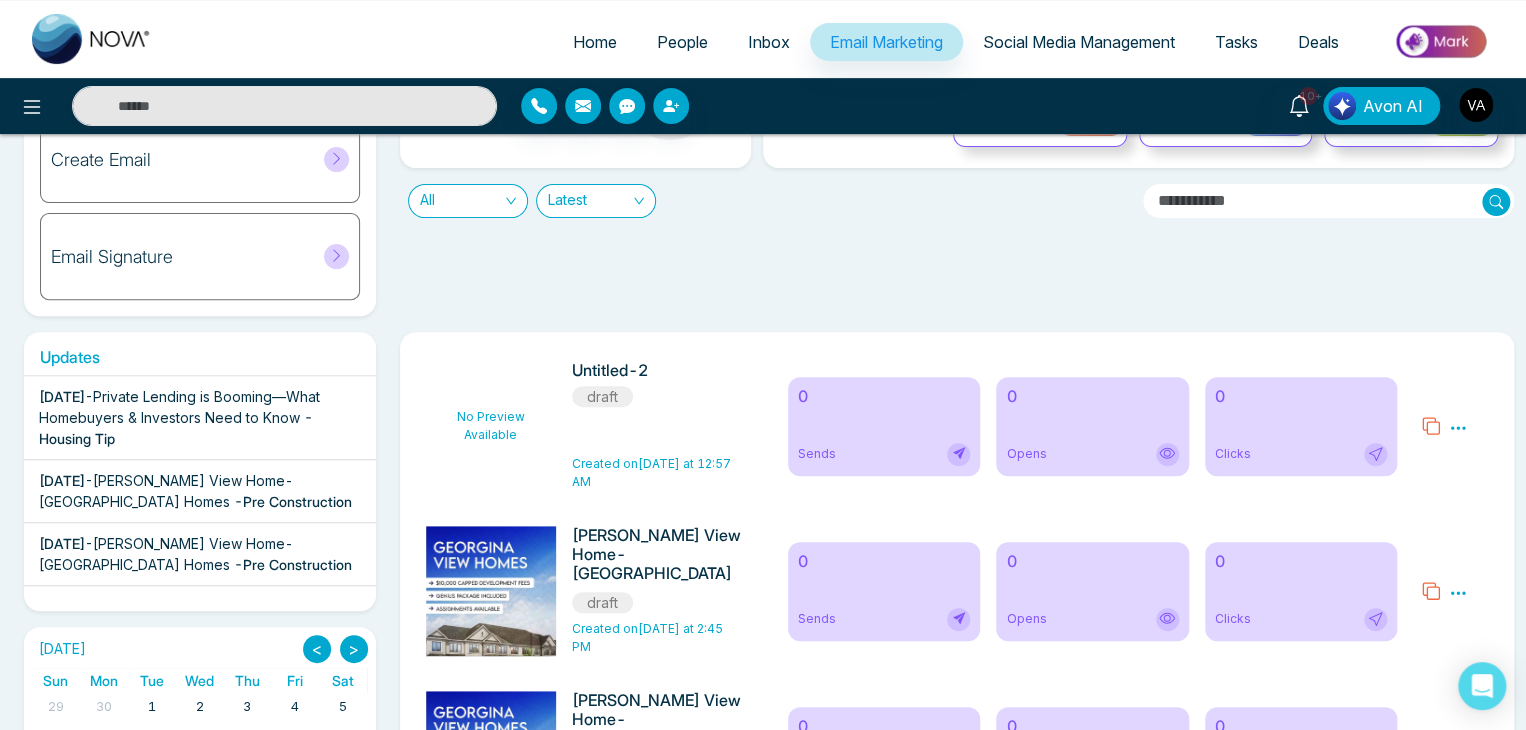 click on "Private Lending is Booming—What Homebuyers & Investors Need to Know" at bounding box center (179, 407) 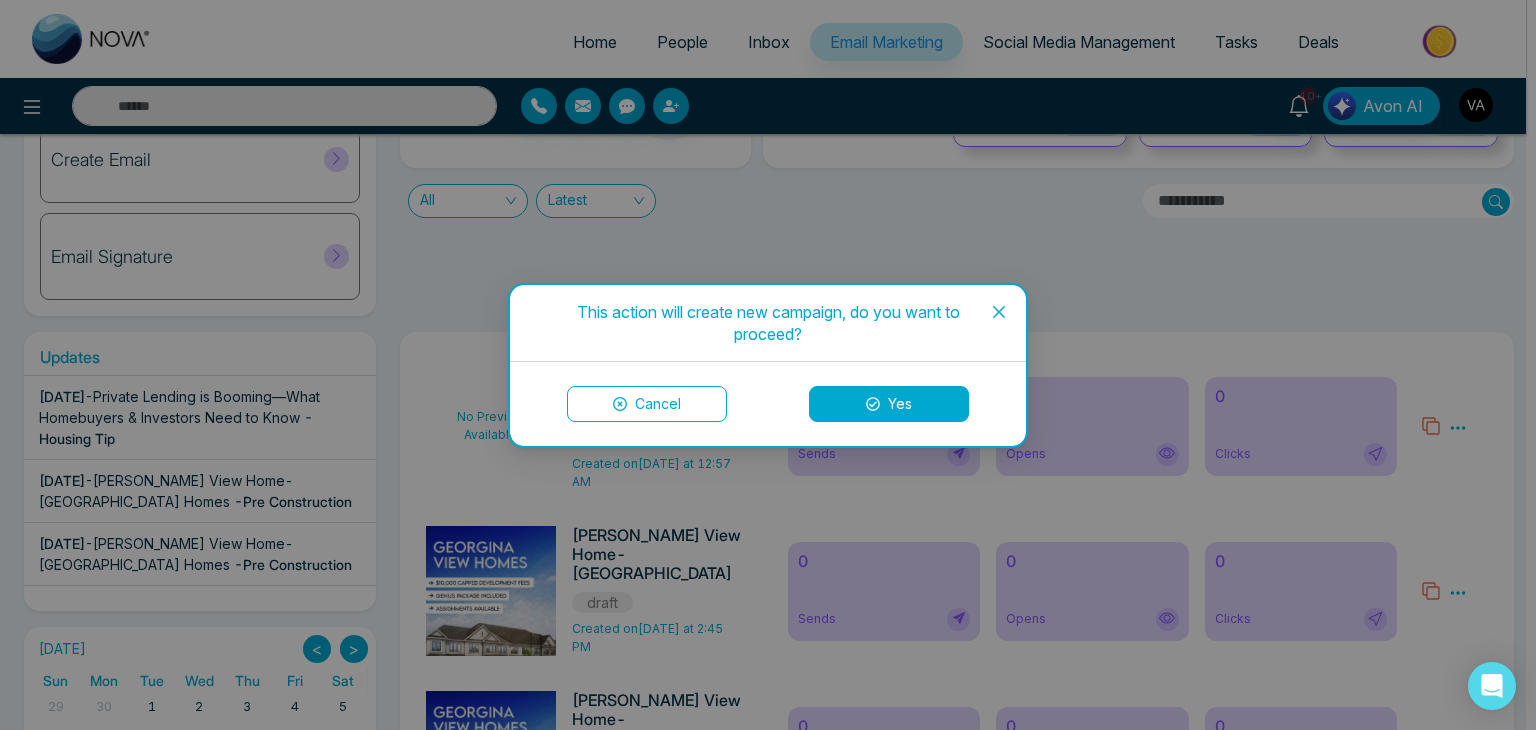 click 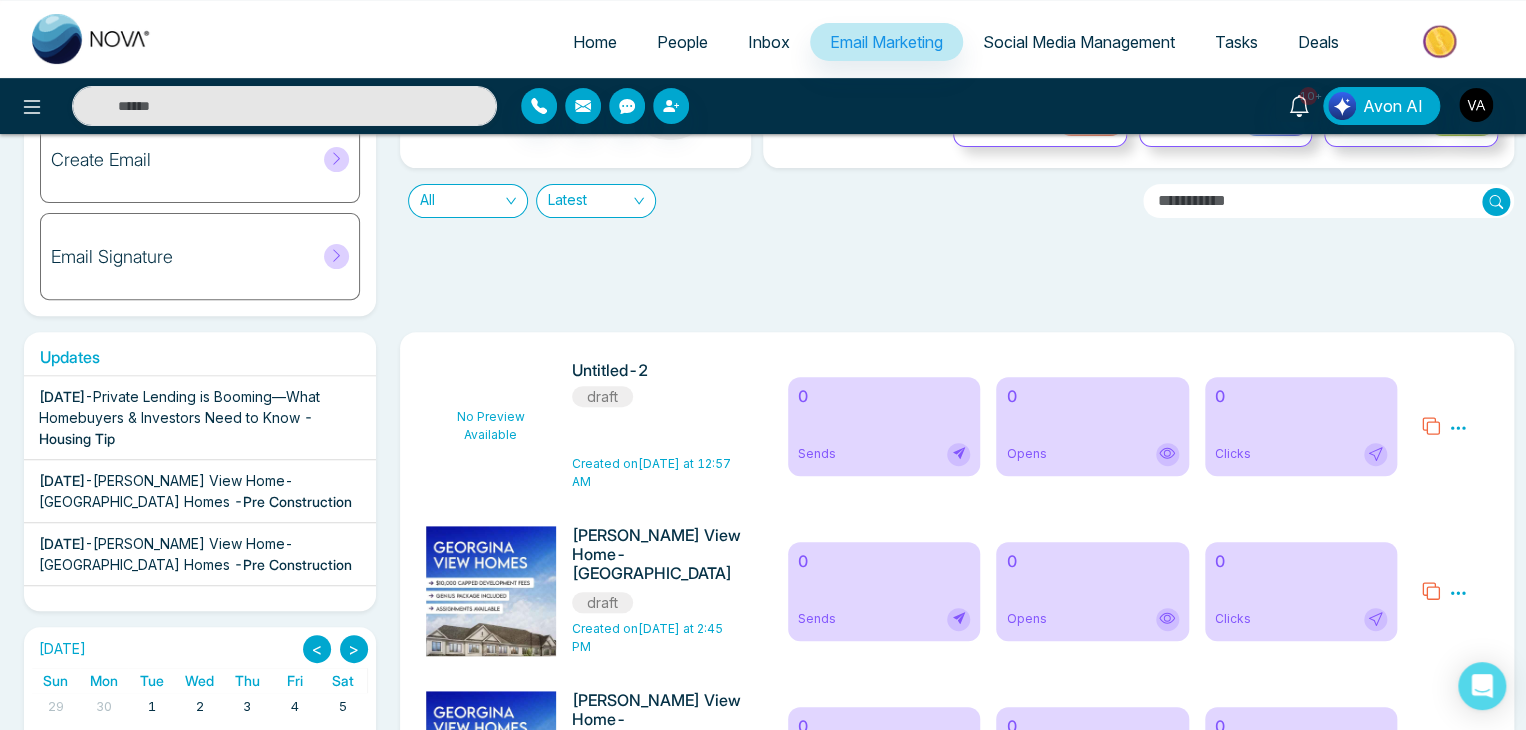 click on "Private Lending is Booming—What Homebuyers & Investors Need to Know" at bounding box center (179, 407) 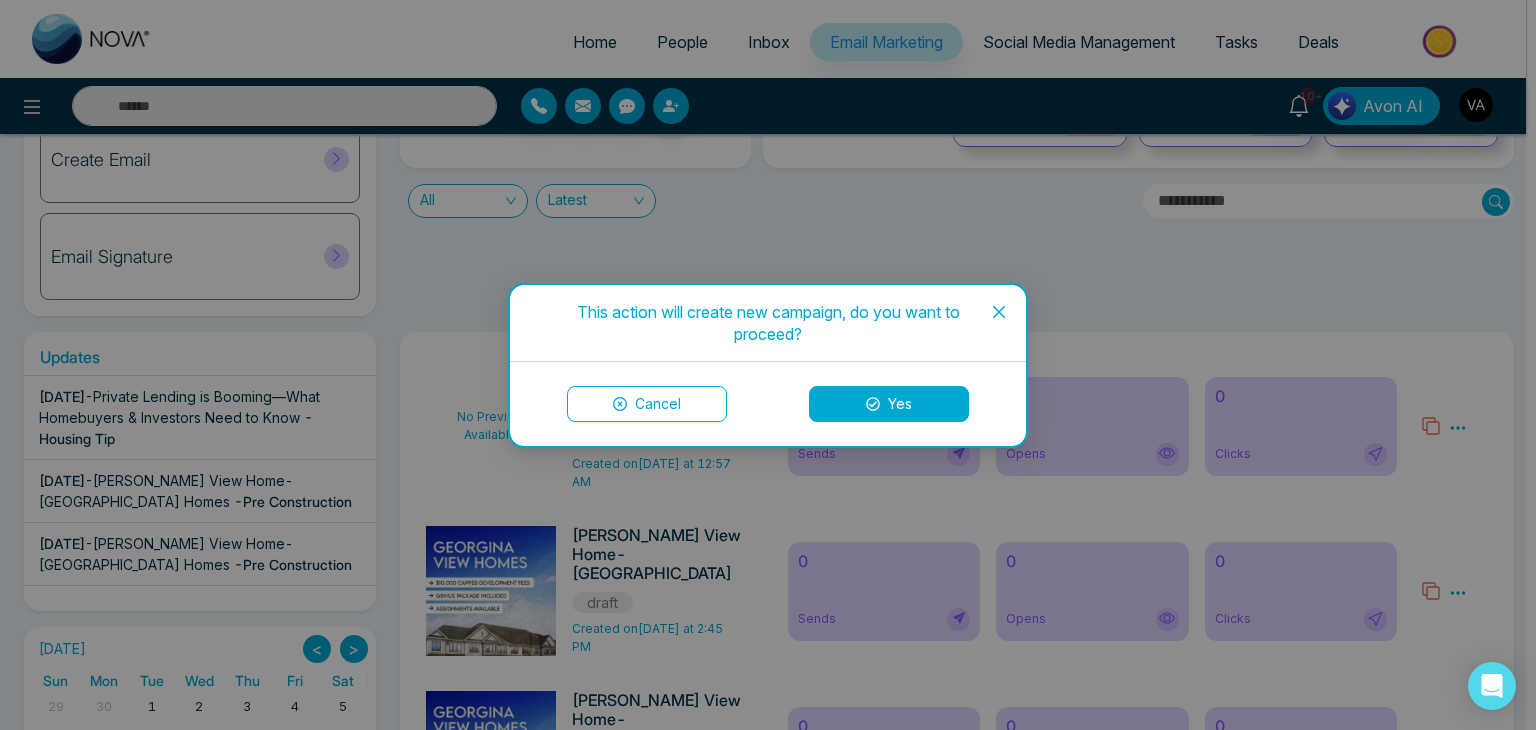 click on "Yes" at bounding box center (889, 404) 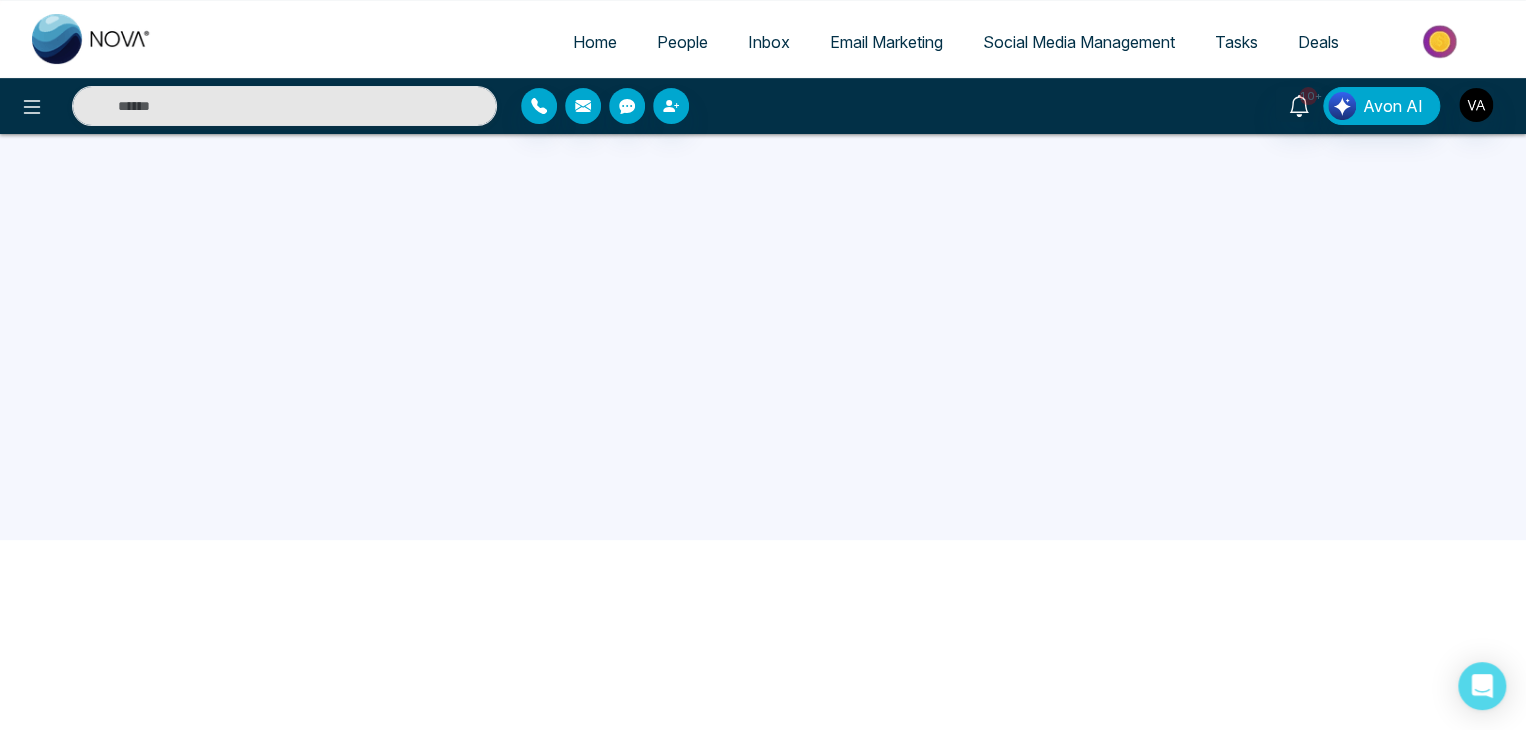 scroll, scrollTop: 0, scrollLeft: 0, axis: both 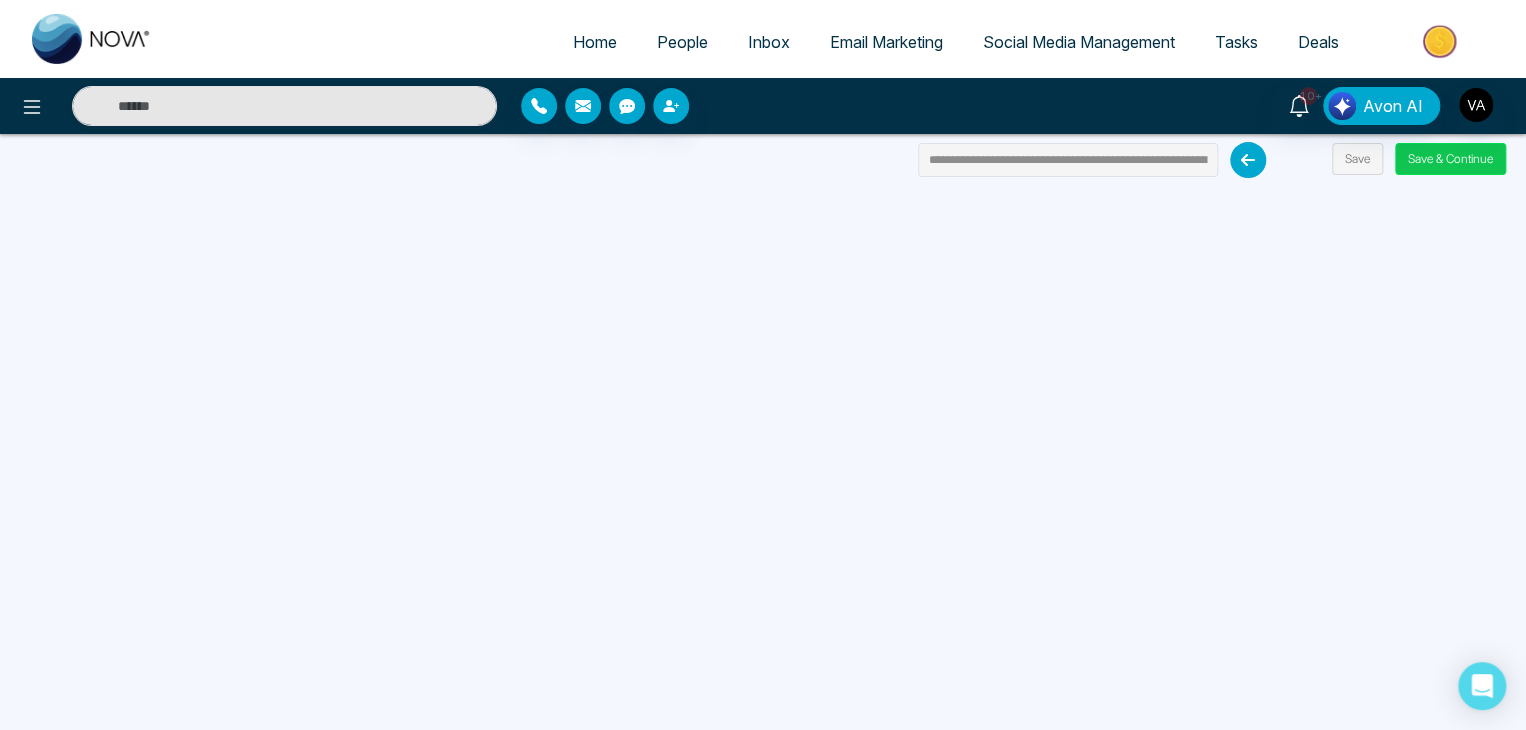 click on "Save & Continue" at bounding box center [1450, 159] 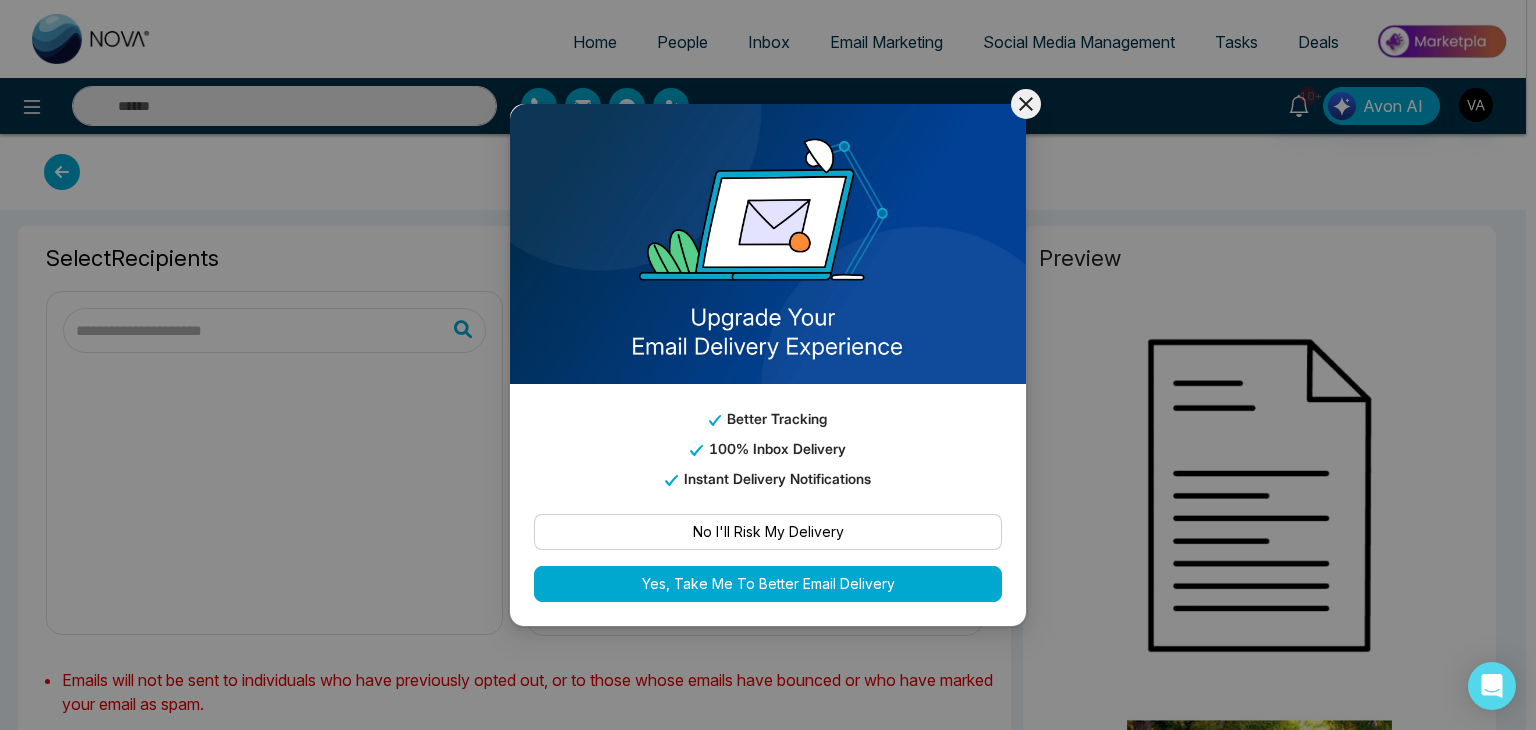 type on "**********" 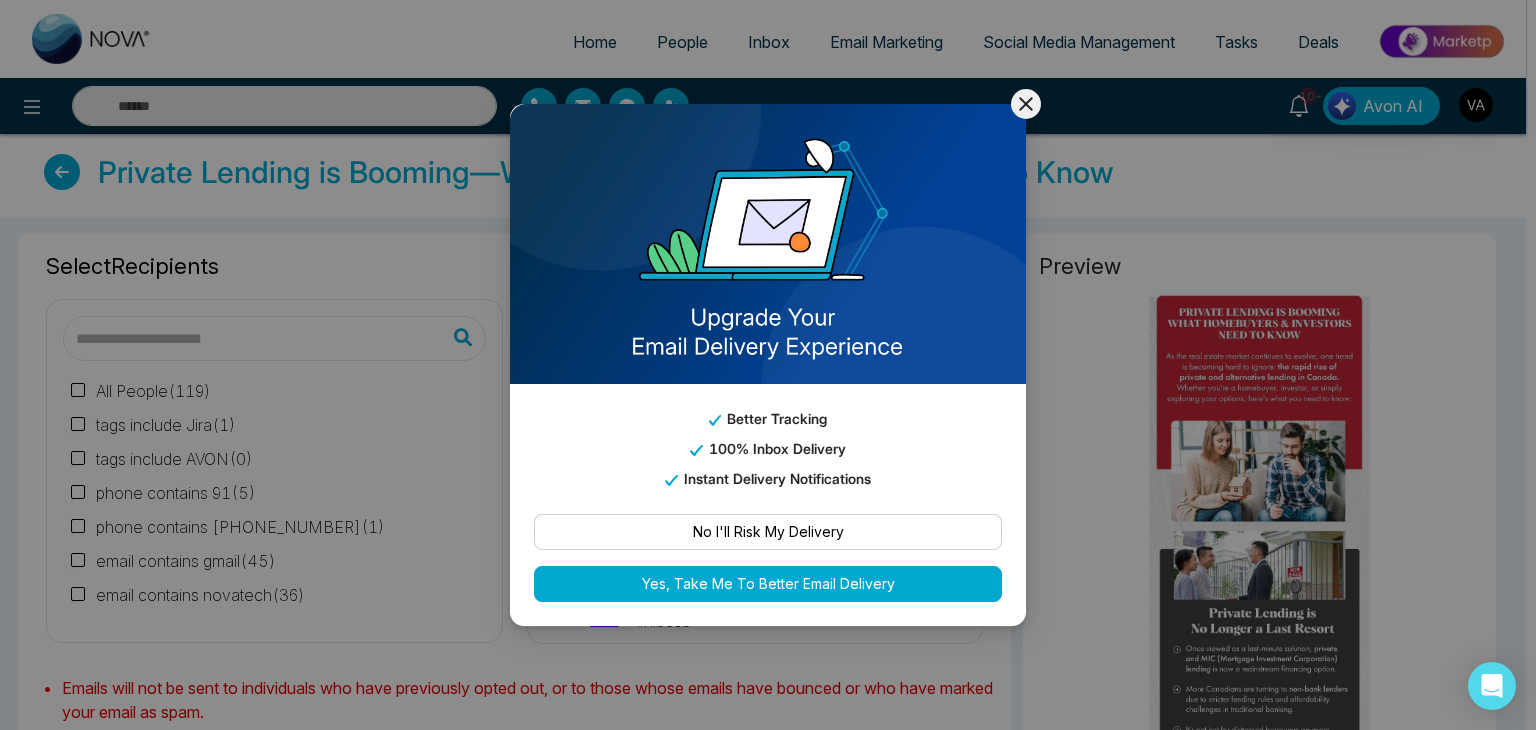 click on "No I'll Risk My Delivery" at bounding box center (768, 532) 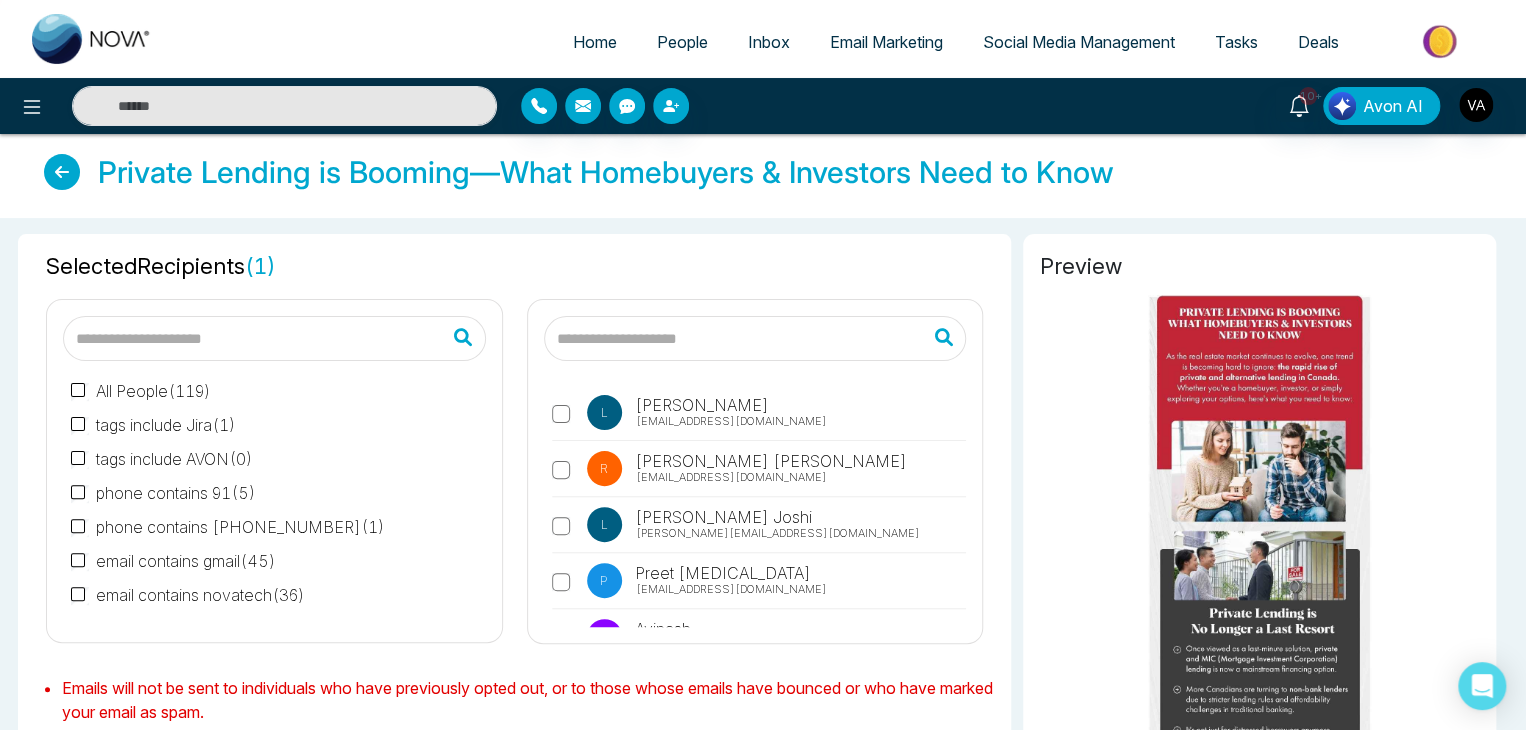 click at bounding box center [755, 338] 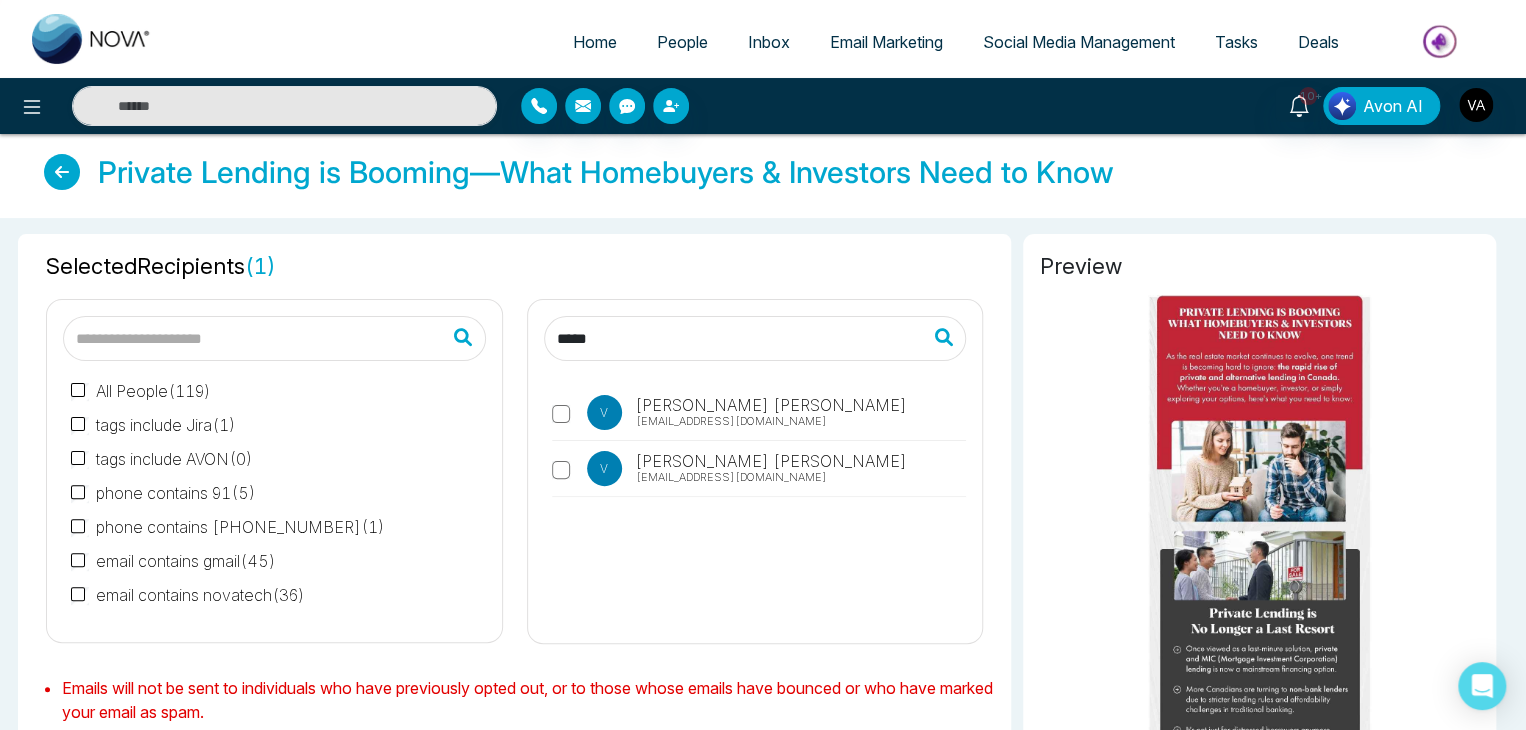 type on "*****" 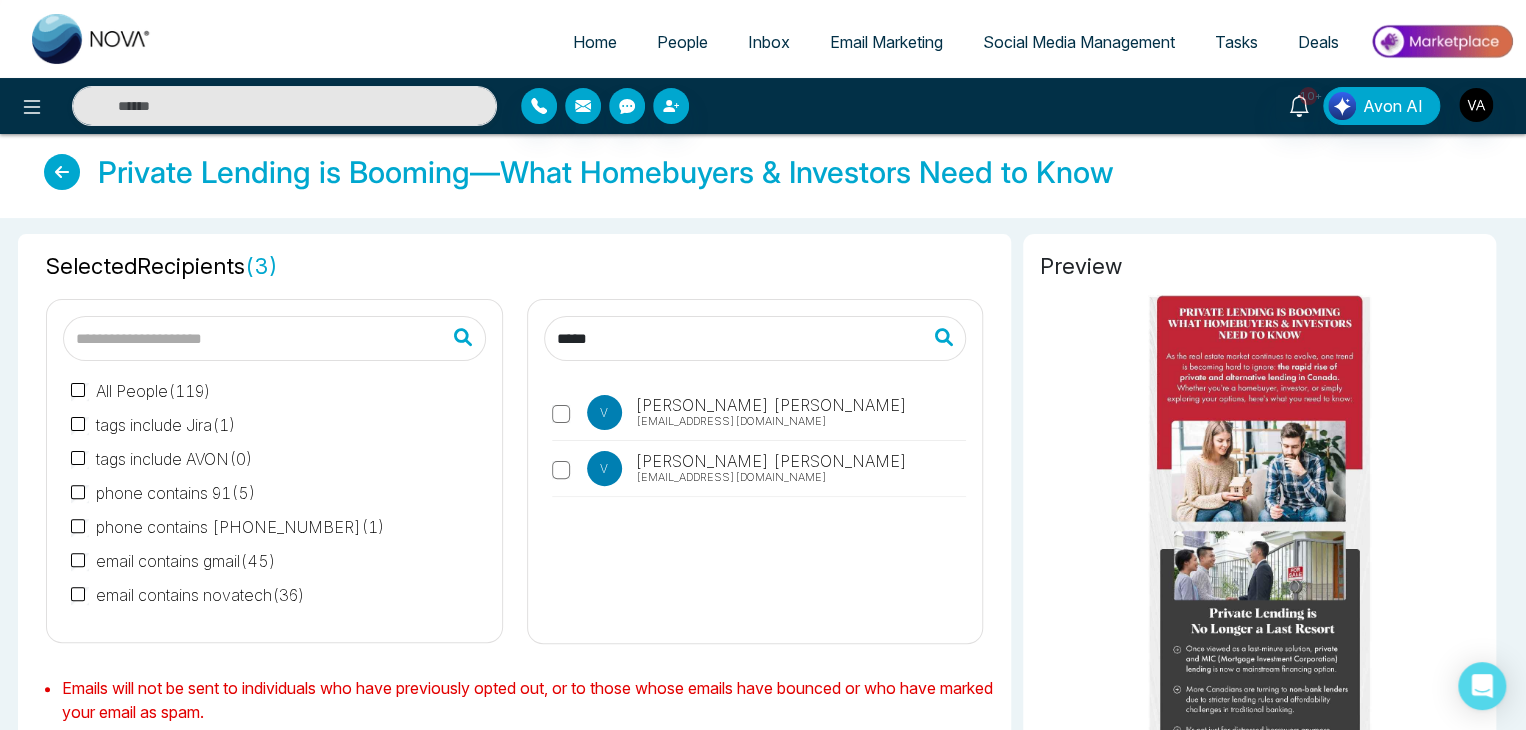 click on "*****" at bounding box center (755, 338) 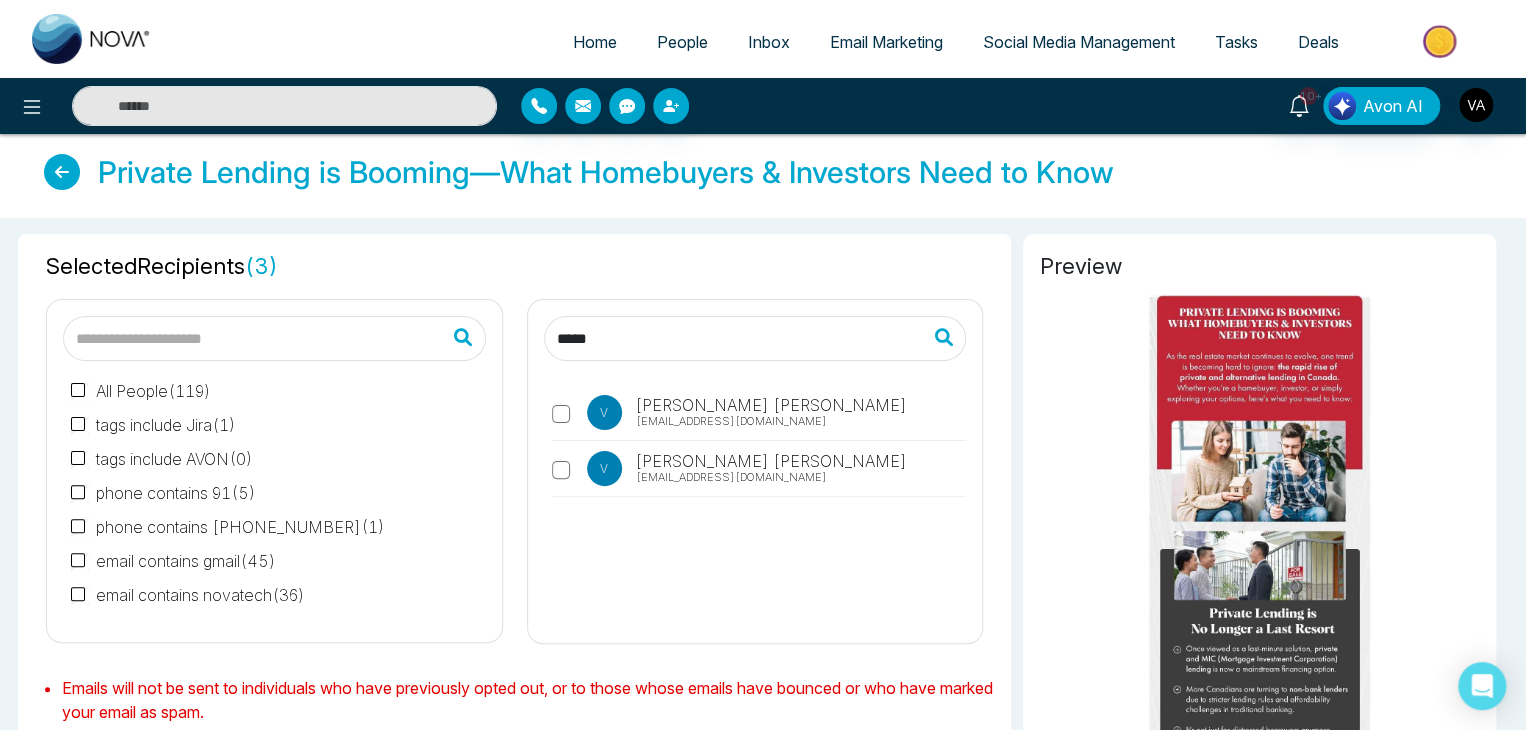 click on "*****" at bounding box center [755, 338] 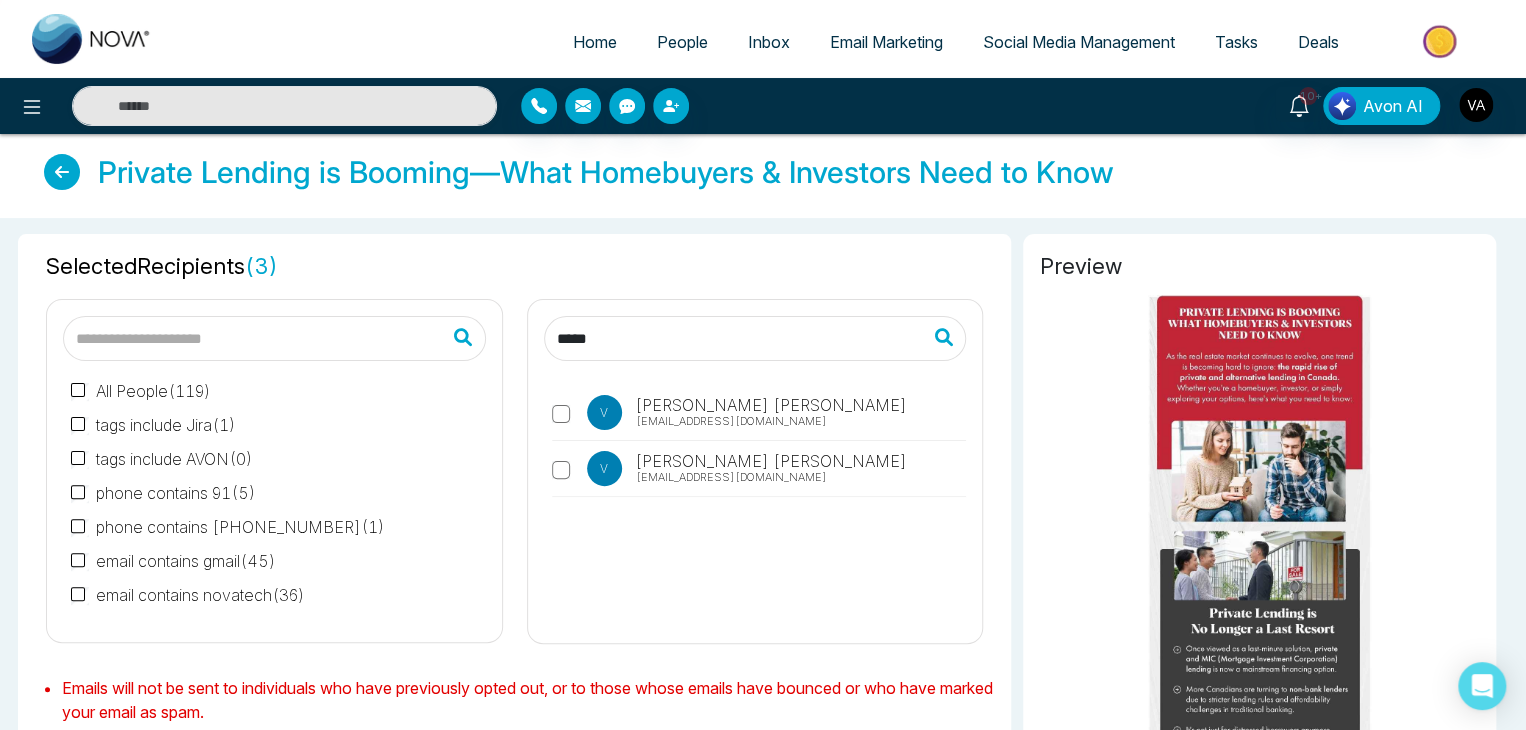 click on "*****" at bounding box center [755, 338] 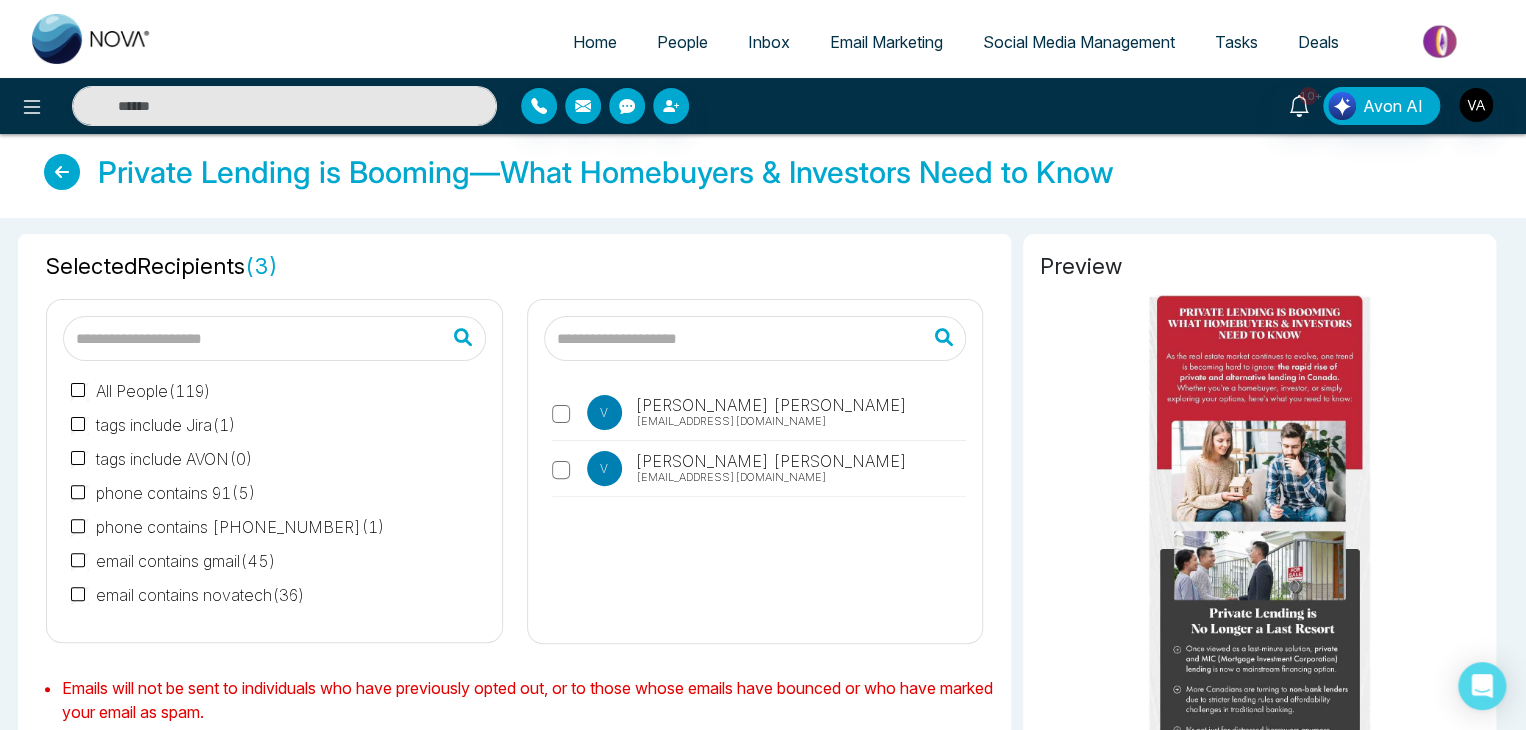 type 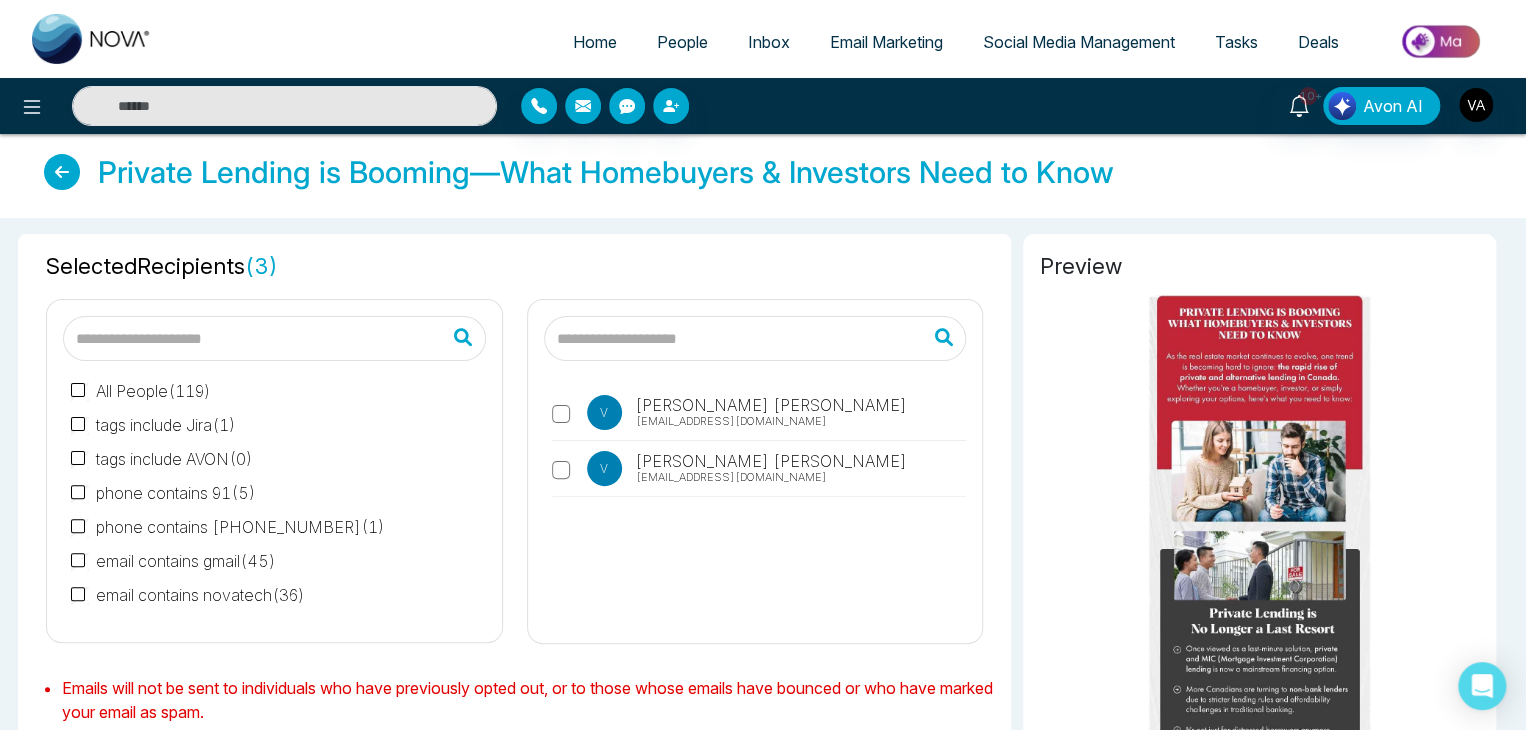 click on "Selected  Recipients  ( 3 )" at bounding box center (514, 266) 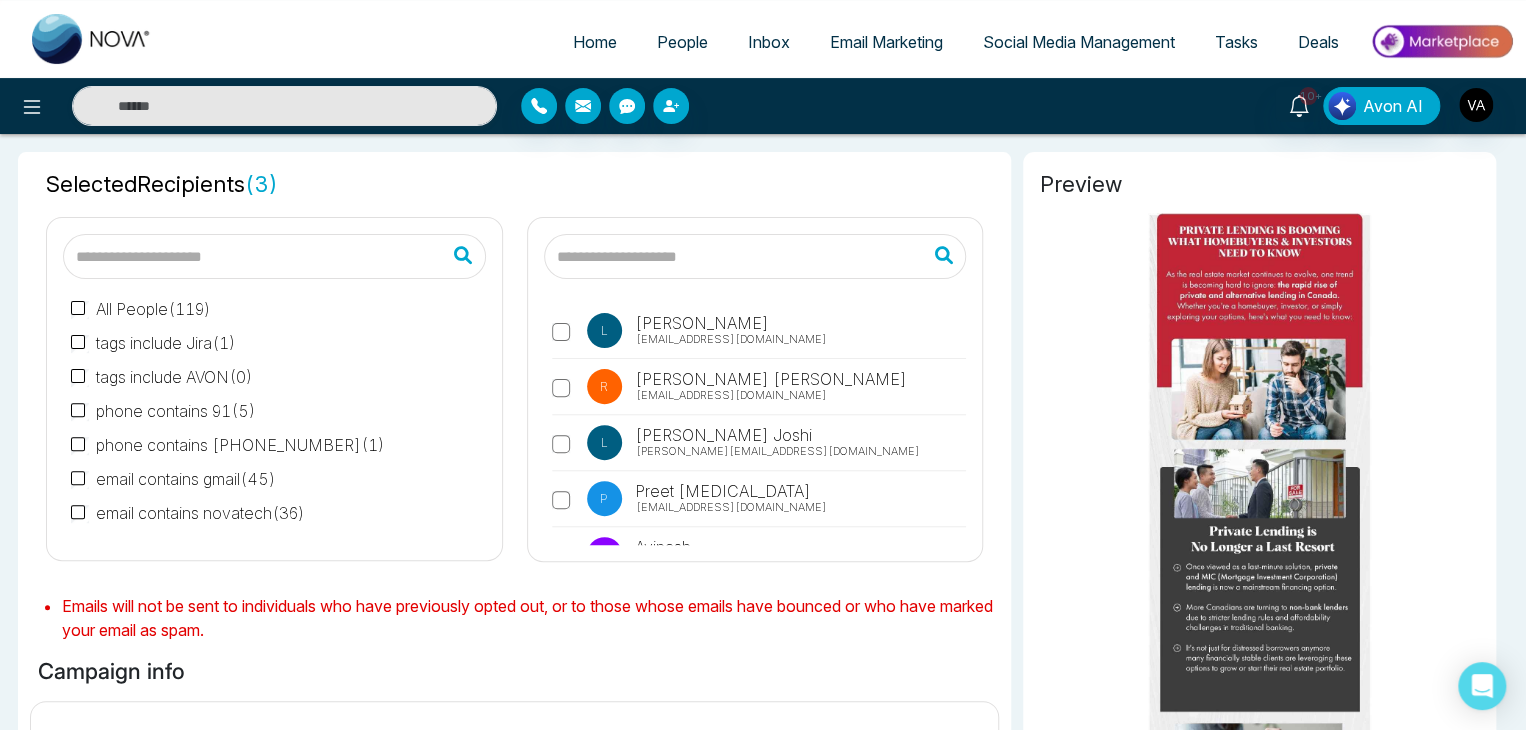 scroll, scrollTop: 80, scrollLeft: 0, axis: vertical 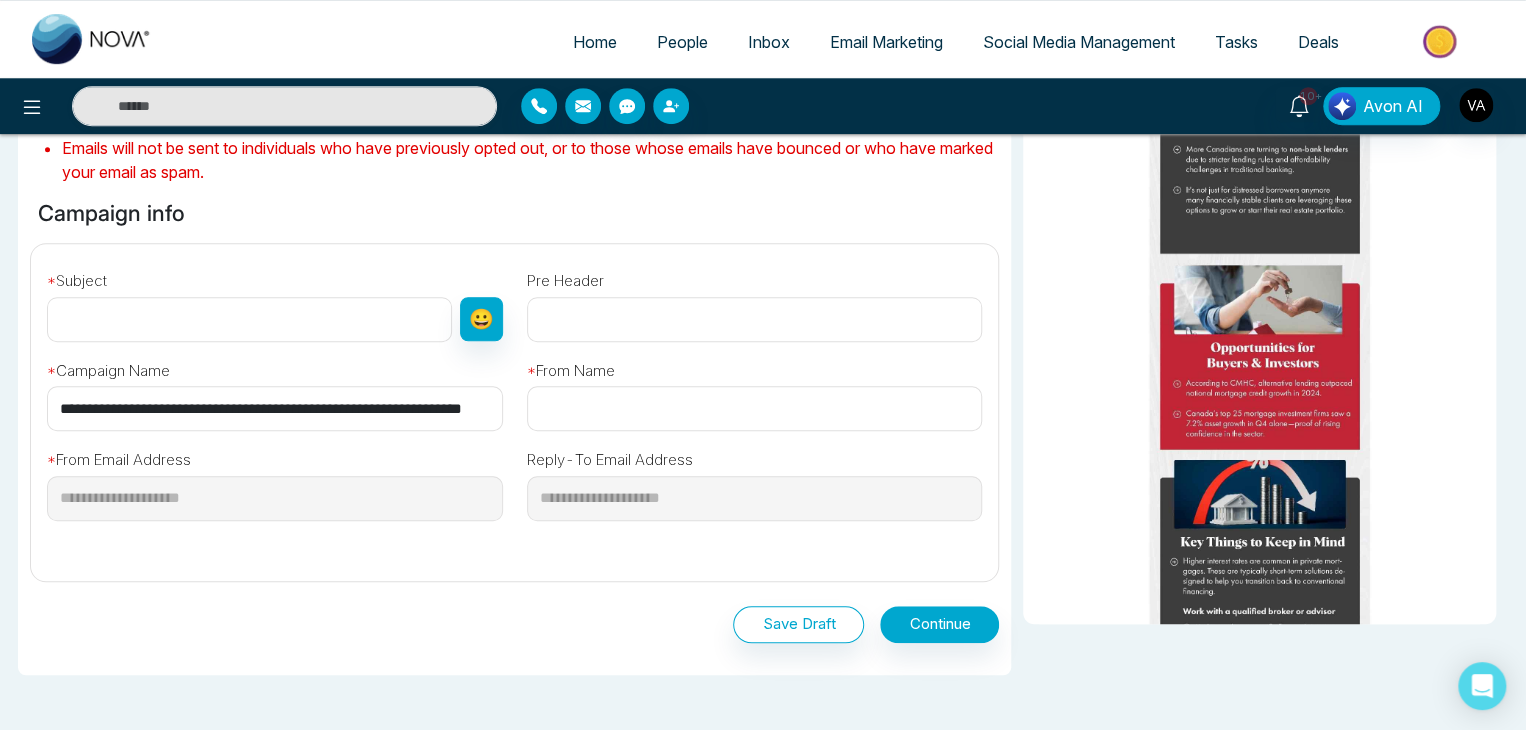 click at bounding box center (249, 319) 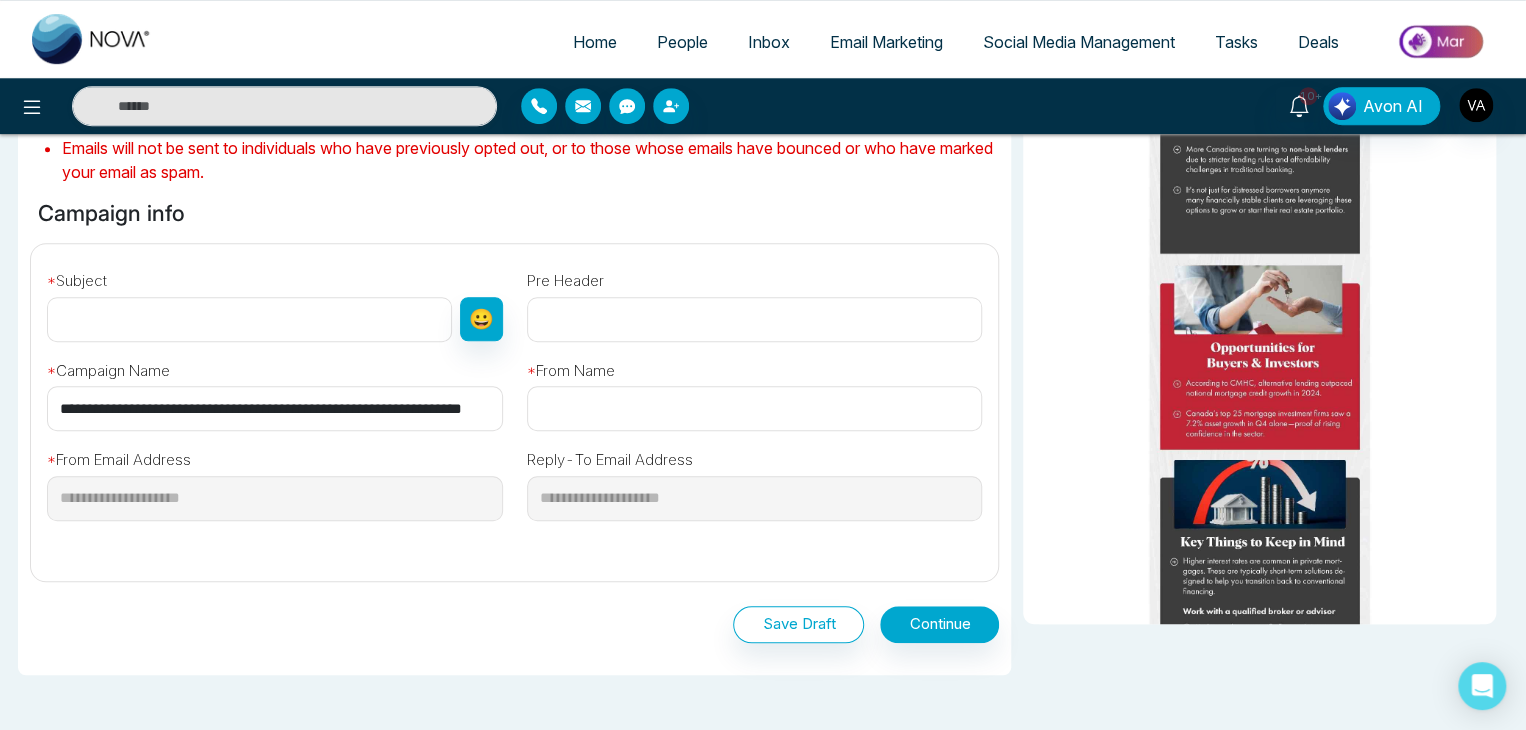 click at bounding box center (249, 319) 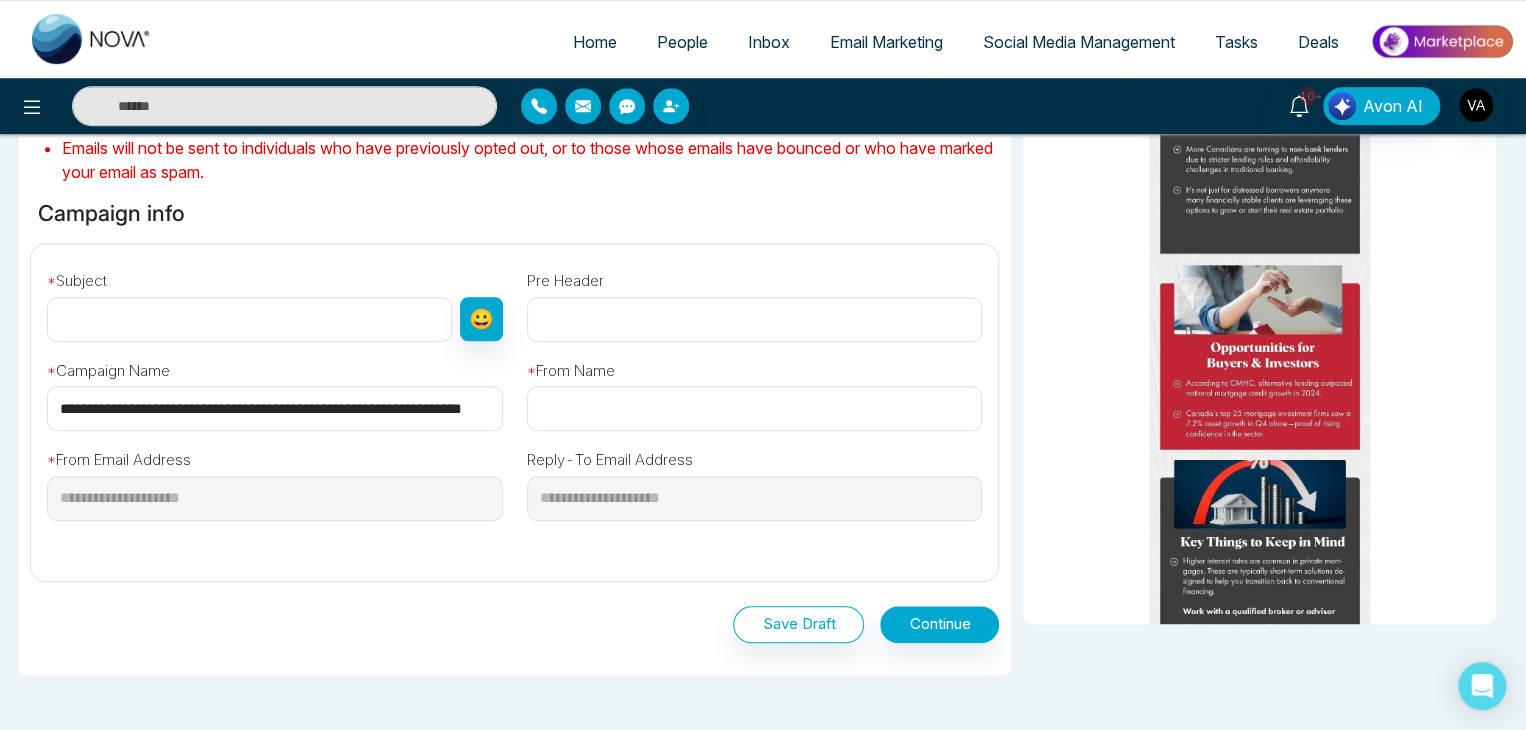 click on "**********" at bounding box center (275, 408) 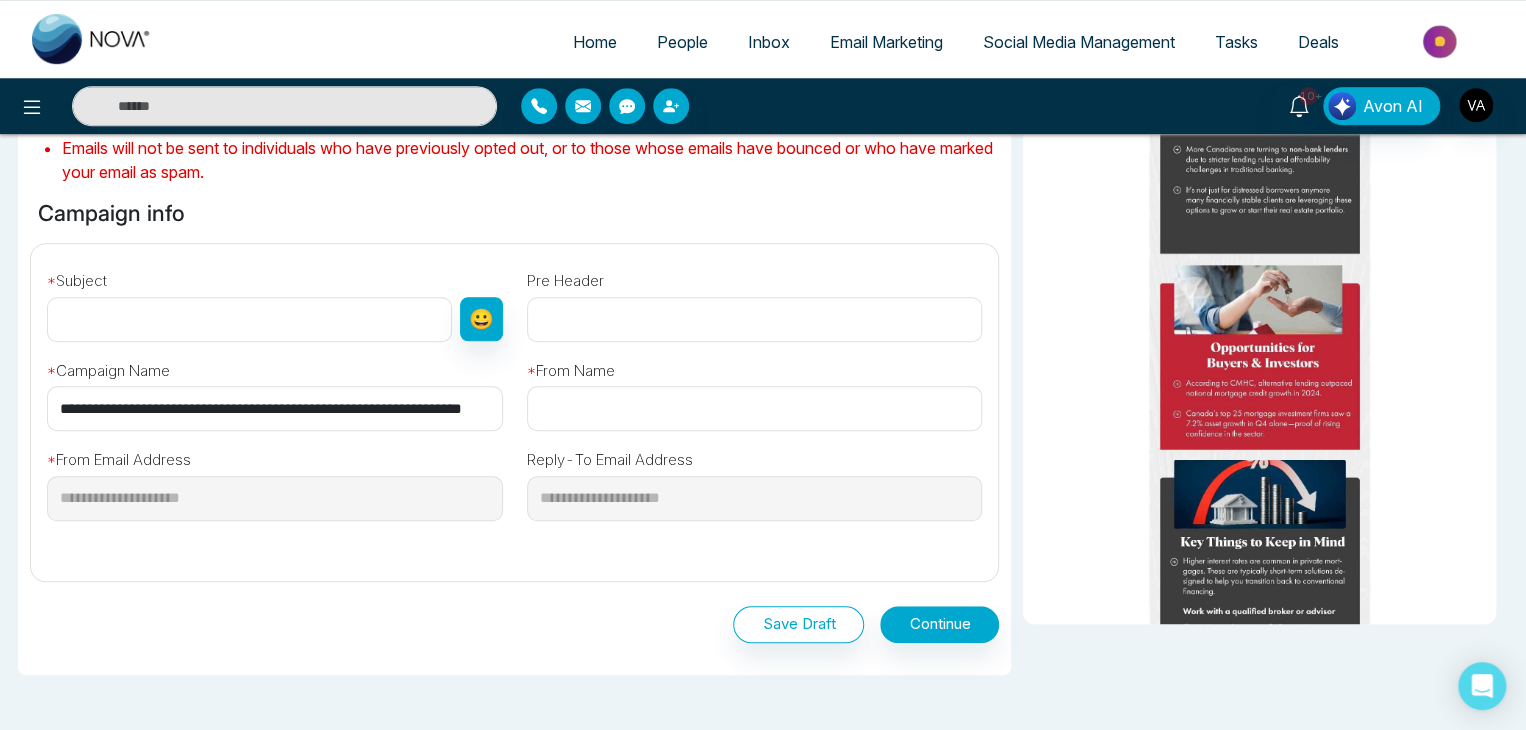 click on "**********" at bounding box center (275, 408) 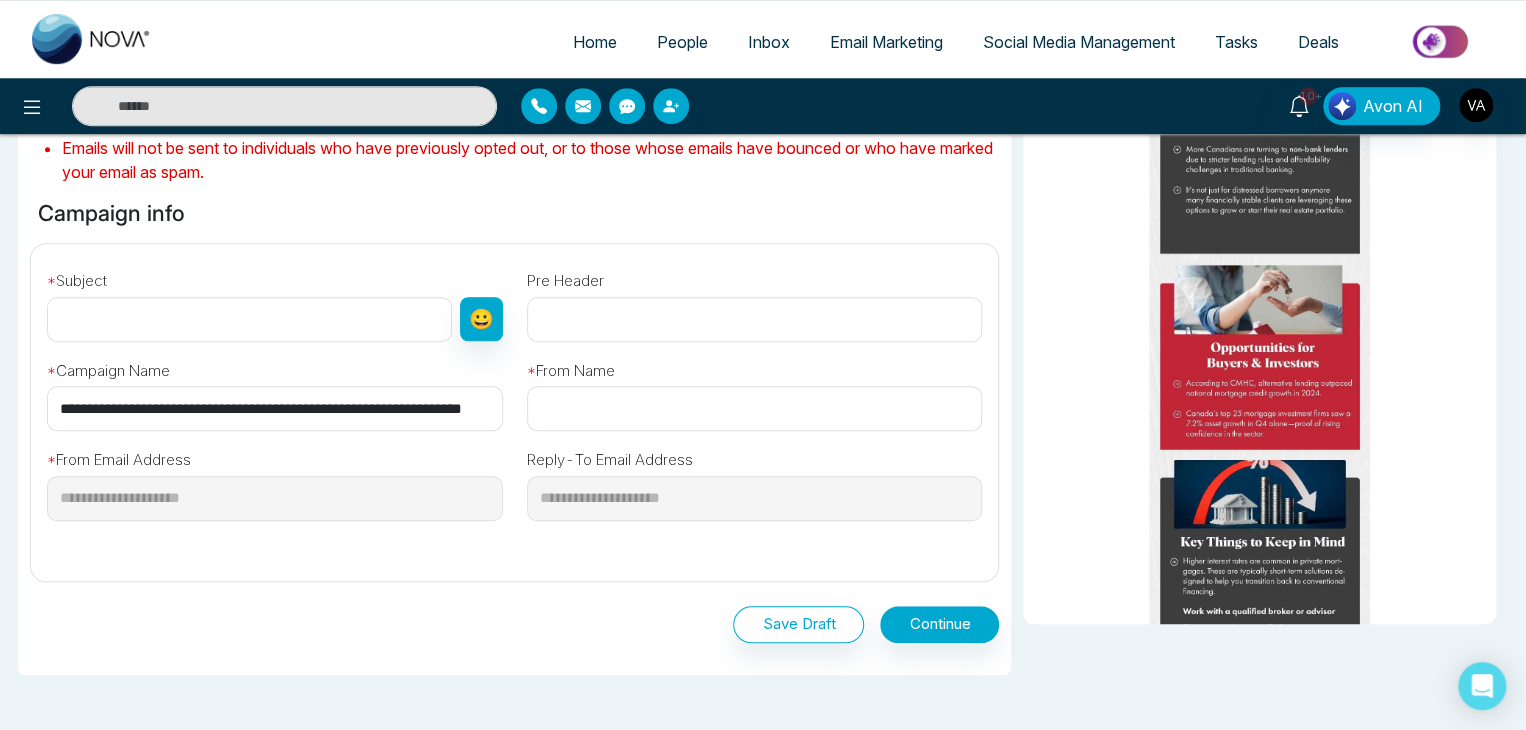 click on "**********" at bounding box center [275, 408] 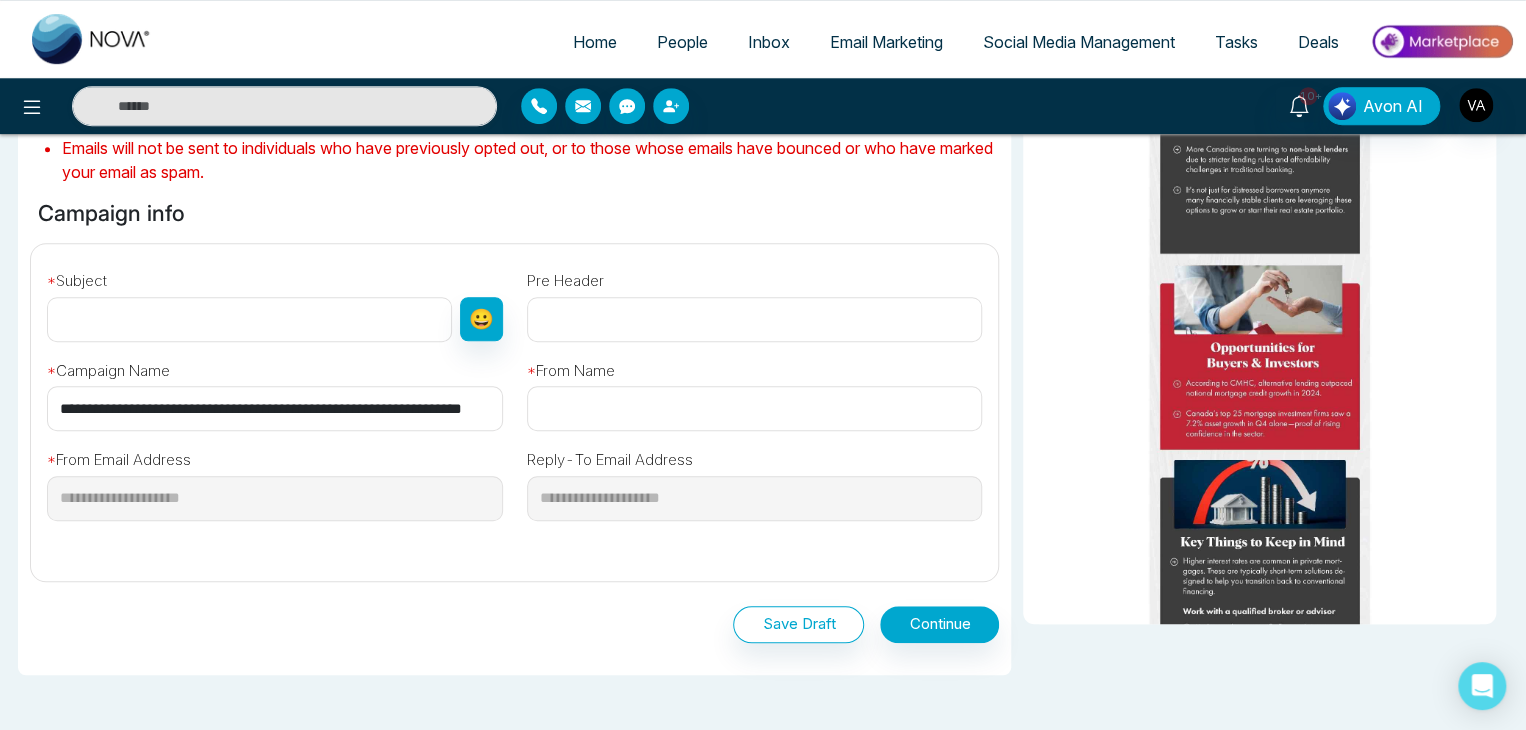 click at bounding box center [249, 319] 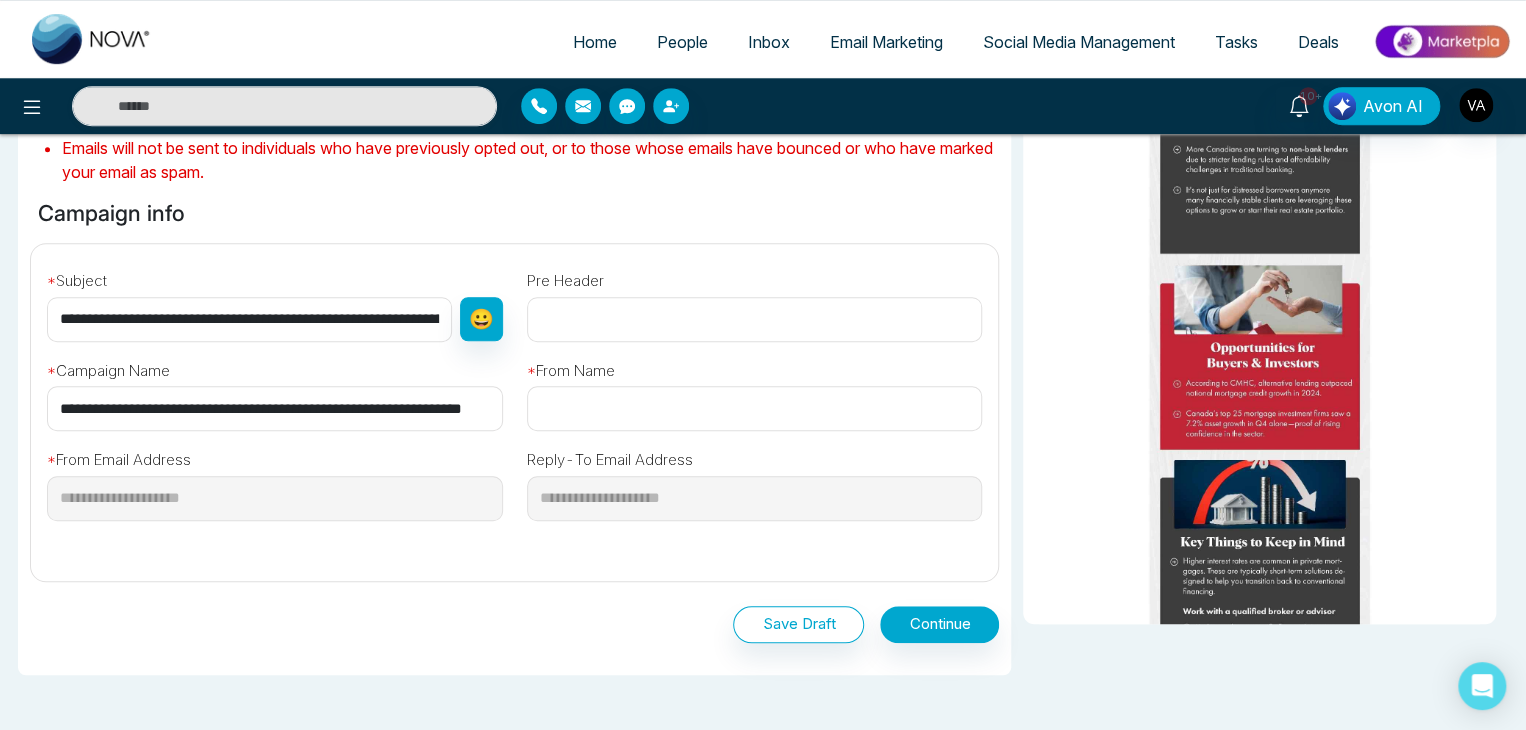 scroll, scrollTop: 0, scrollLeft: 143, axis: horizontal 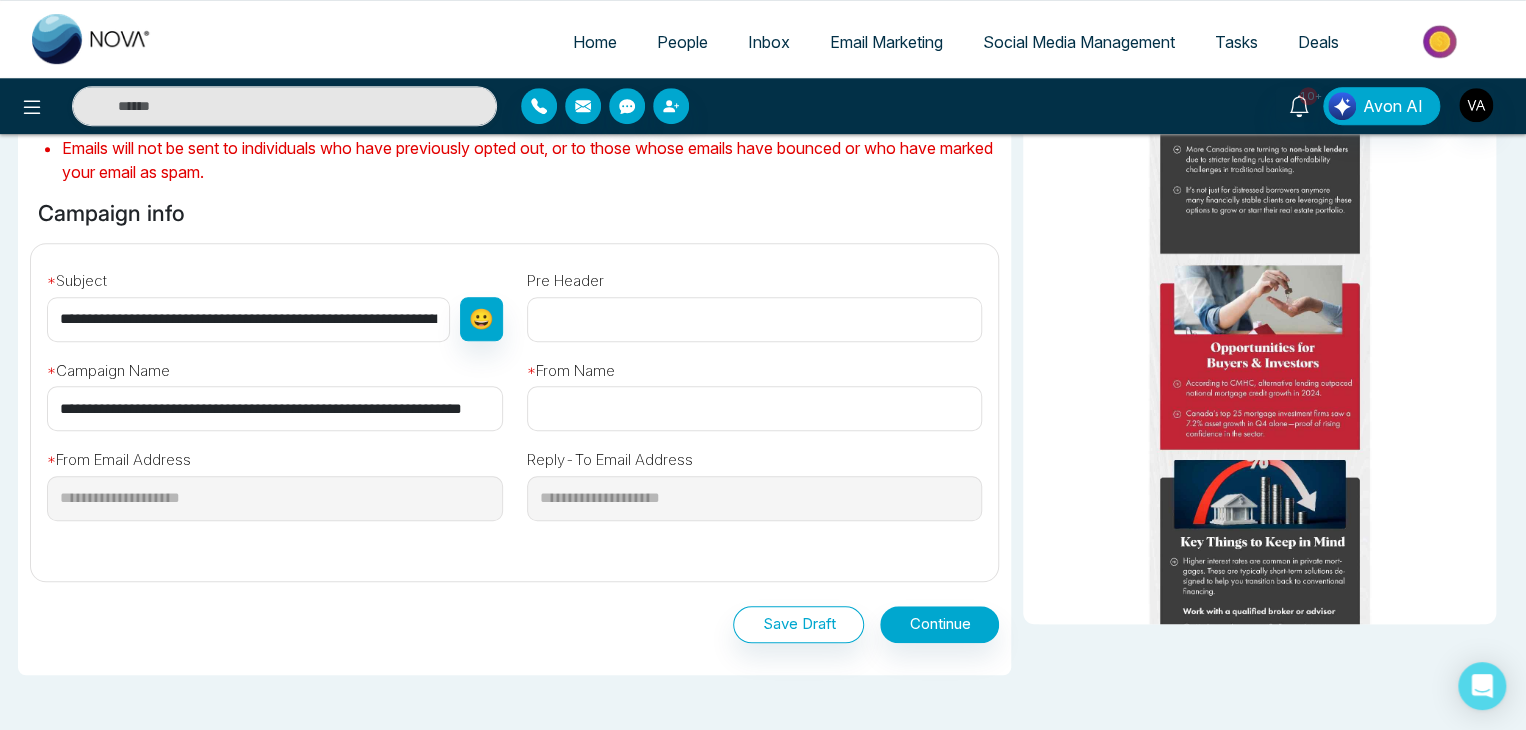 drag, startPoint x: 126, startPoint y: 316, endPoint x: 0, endPoint y: 329, distance: 126.66886 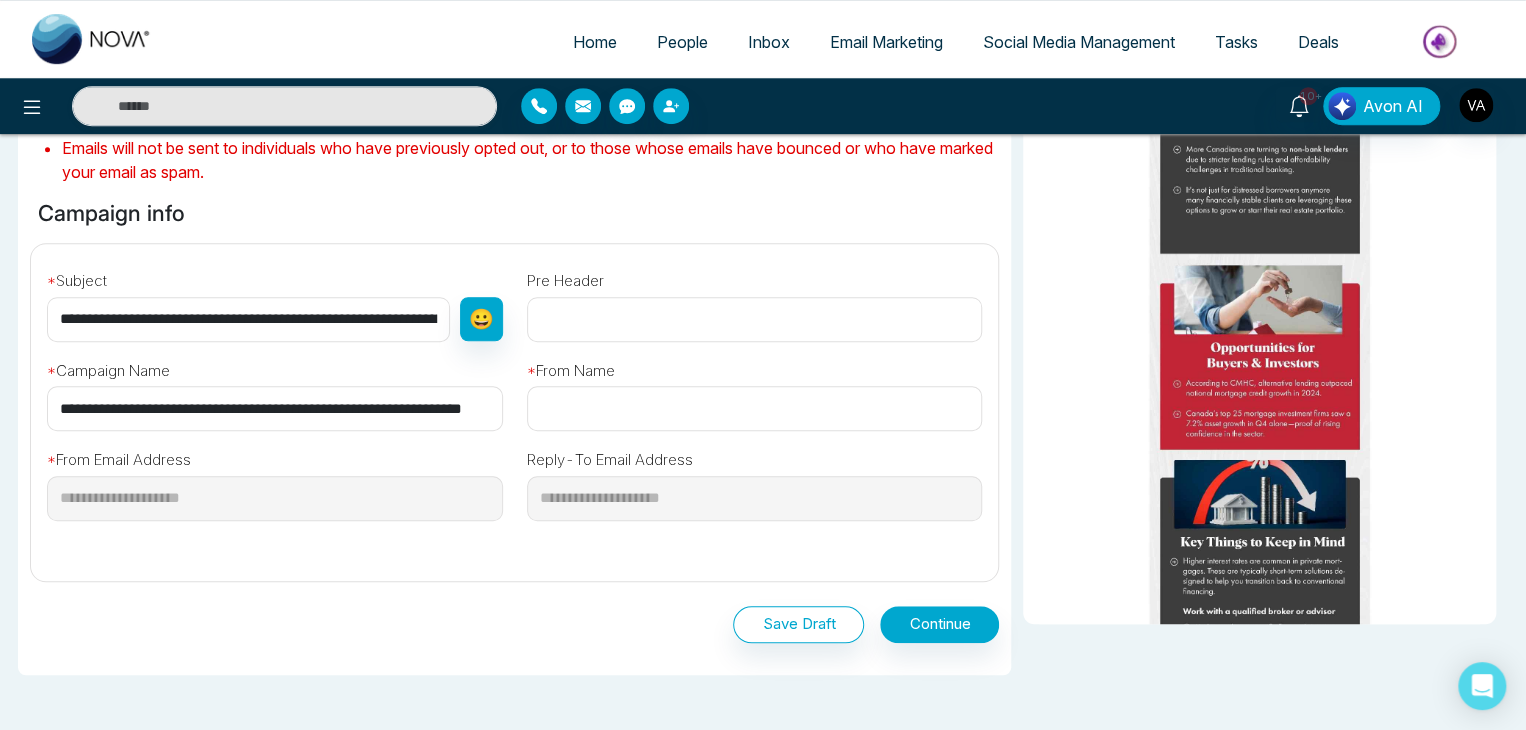 click on "Selected  Recipients  ( 3 ) All People  ( 119 ) tags include Jira  ( 1 ) tags include AVON  ( 0 ) phone contains 91  ( 5 ) phone contains +91897554284  ( 1 ) email contains gmail  ( 45 ) email contains novatech  ( 36 ) L   Lokesh     singhimk@shreecementltd.com R   Rutvik   Mandani   rutvk@mmnovatech.com L   Lokesh   Joshi   lokesh@mmnovatech.com P   Preet   Bal   preet@lendinhub.ca A   Avinash     avinash@mmnovatech.com A   Atom     atom@mmnovatech.com P   Parneet   Kaur   reception@remaxmillennium.ca V   Vijay   Kumar   vijay@mmnovatech.com S   Sahil   Akbari   sahil@mmnovatech.com M   Magi   Mannepalli   magimannepalli@gmail.com A   Akanksha   Gupta   akanksha@mmnovatech.com S   Shifali   Sharma   Shifali004@gmail.com R   Raihan   Kamil   kamil.raihan46@gmail.com S   Shifali   Sharma   deals@remaxmillennium.ca V   Vanshika   Girdhar   vanshikagirdhar9@gmail.com V   Vanshika   Girdhar   precon@remaxmillennium.ca U   Urvashi   Jain   hr@mmnovatech.com U   Urvashi   Jain   hr@lendinghub.ca H   Harmanjot     U" at bounding box center [763, 263] 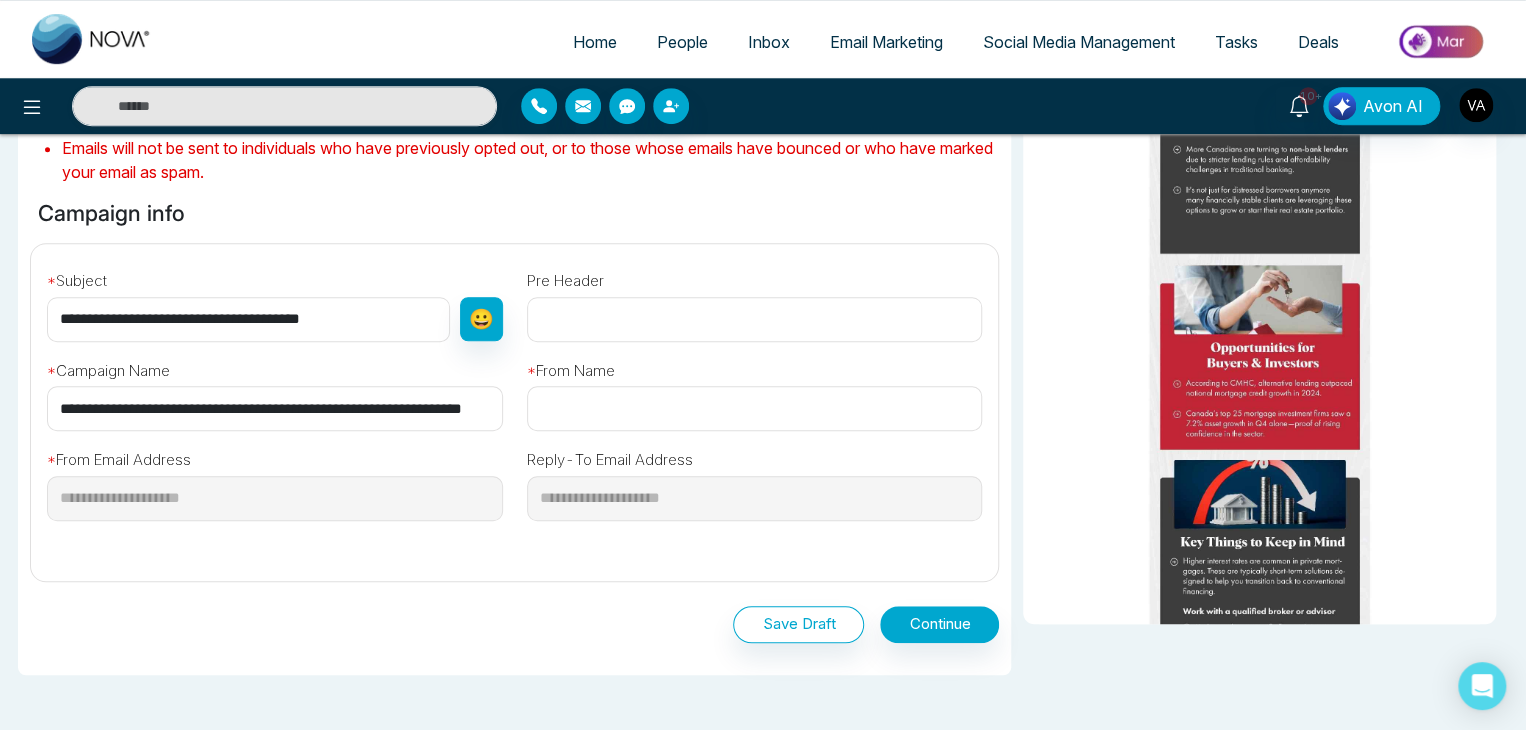 type on "**********" 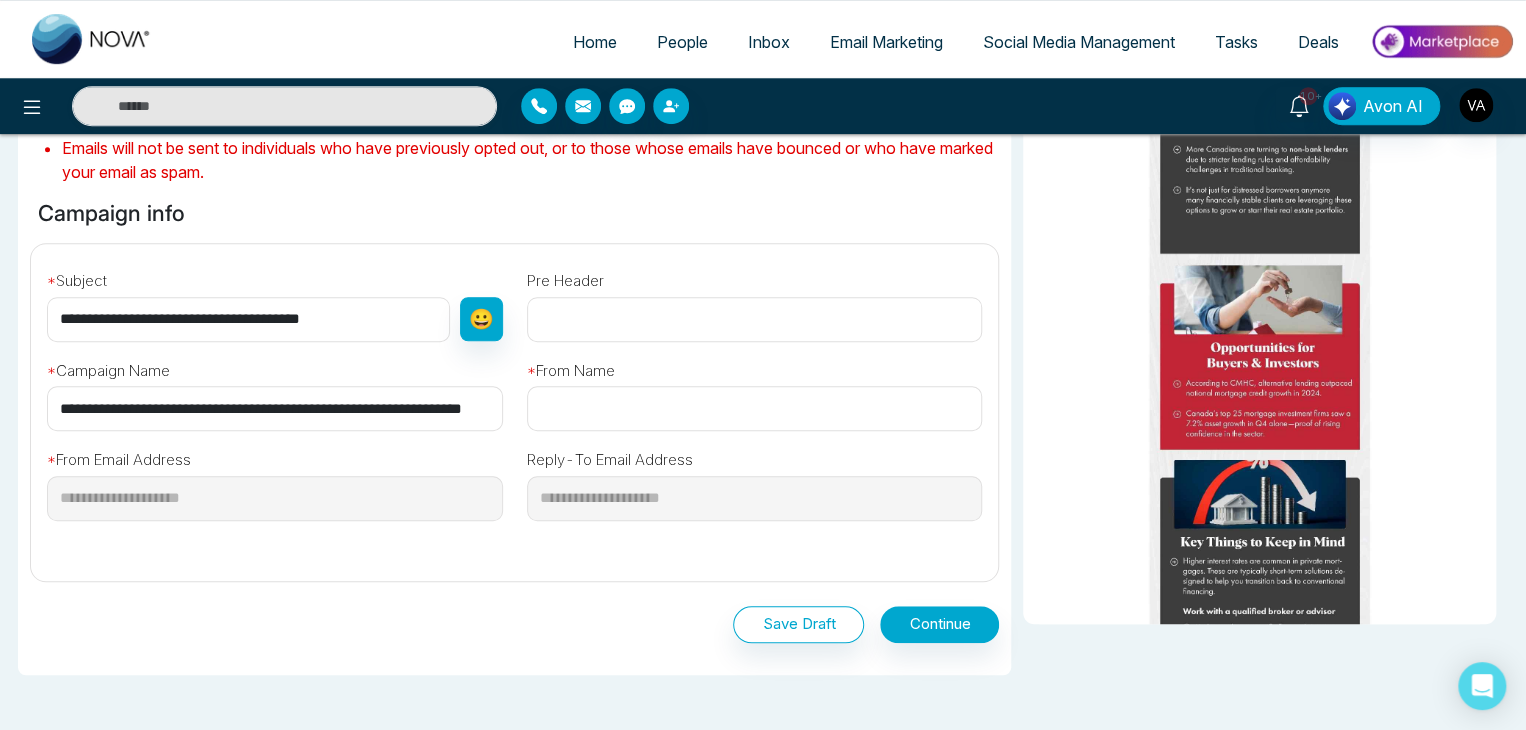click on "**********" at bounding box center (275, 301) 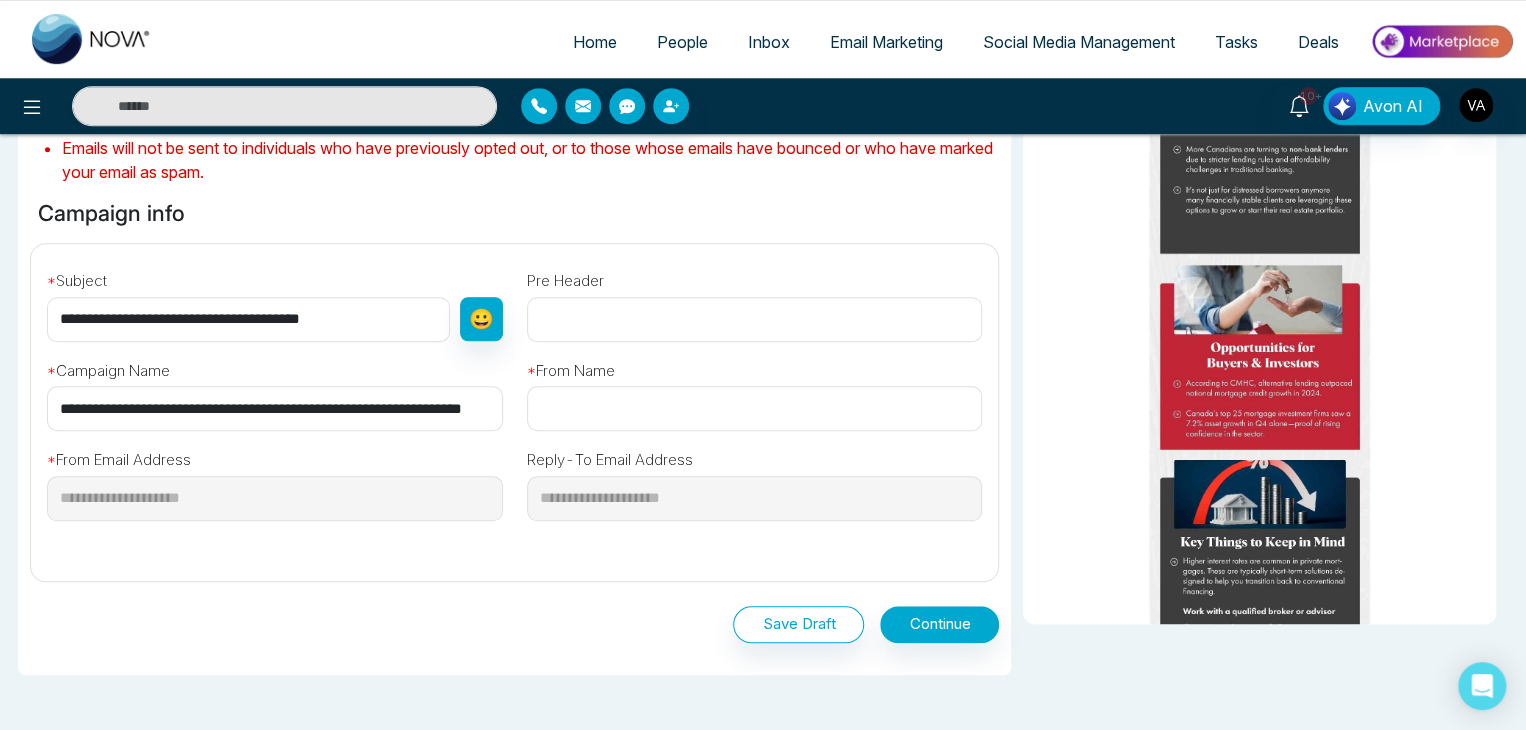 click at bounding box center (755, 408) 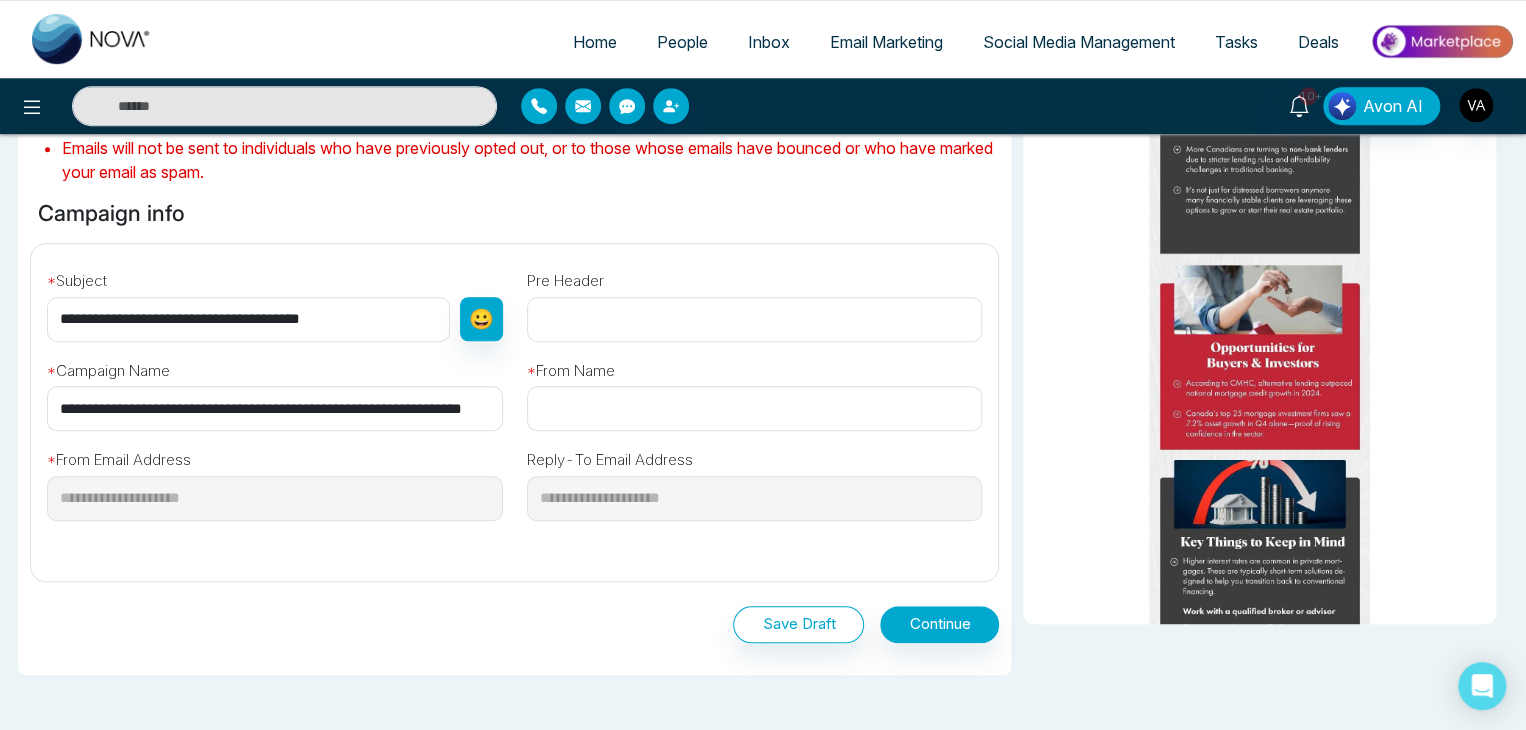 type on "*****" 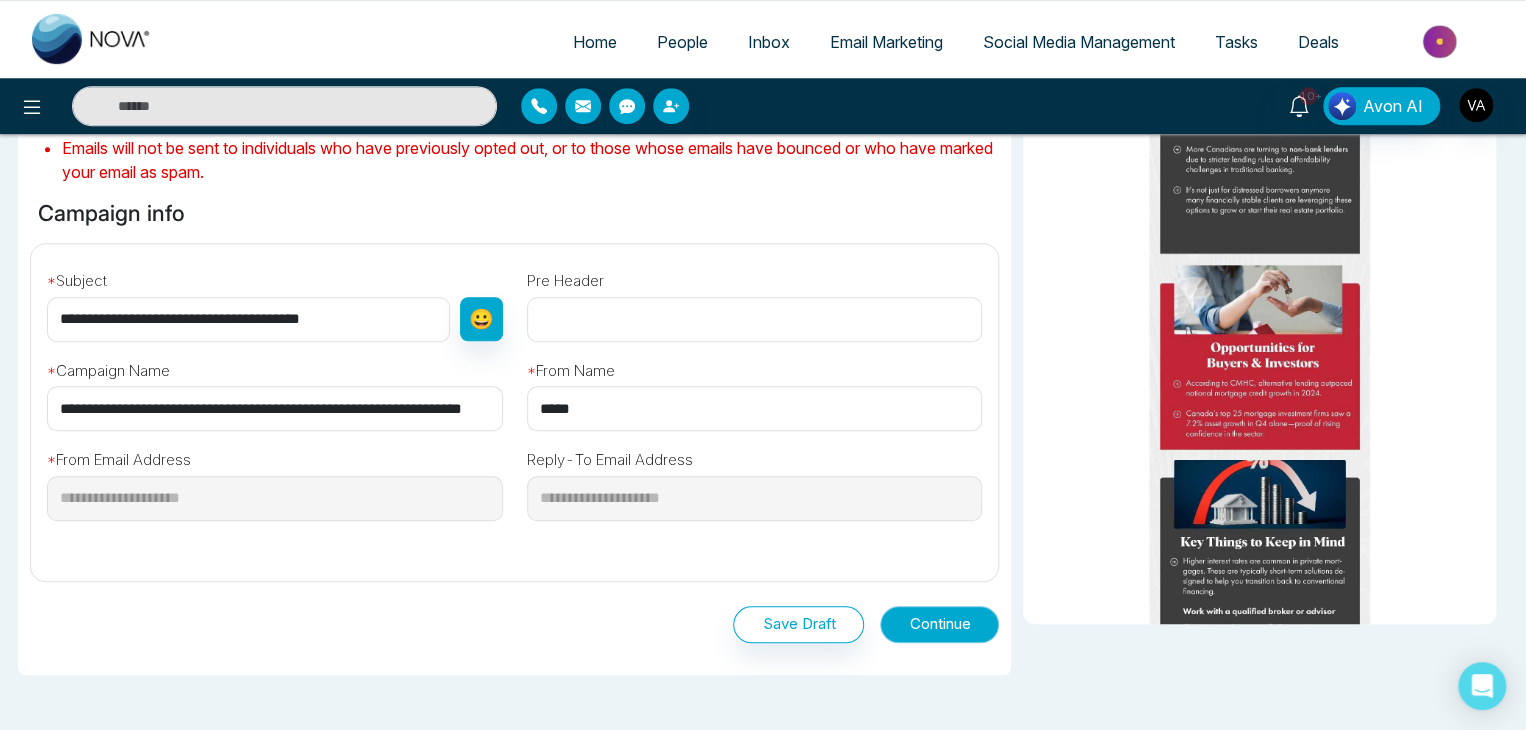 click on "Continue" at bounding box center (939, 624) 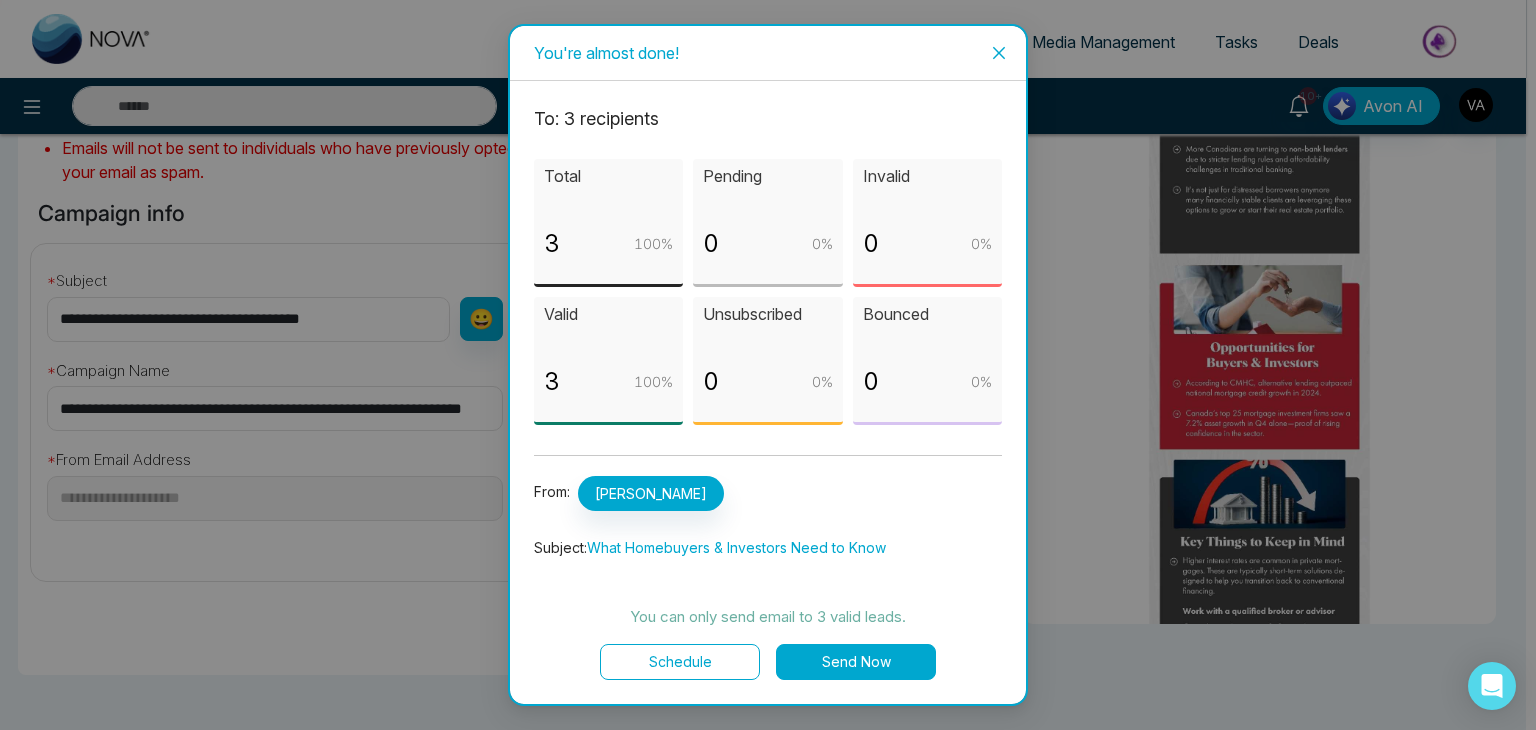 click on "3 100 %" at bounding box center [608, 252] 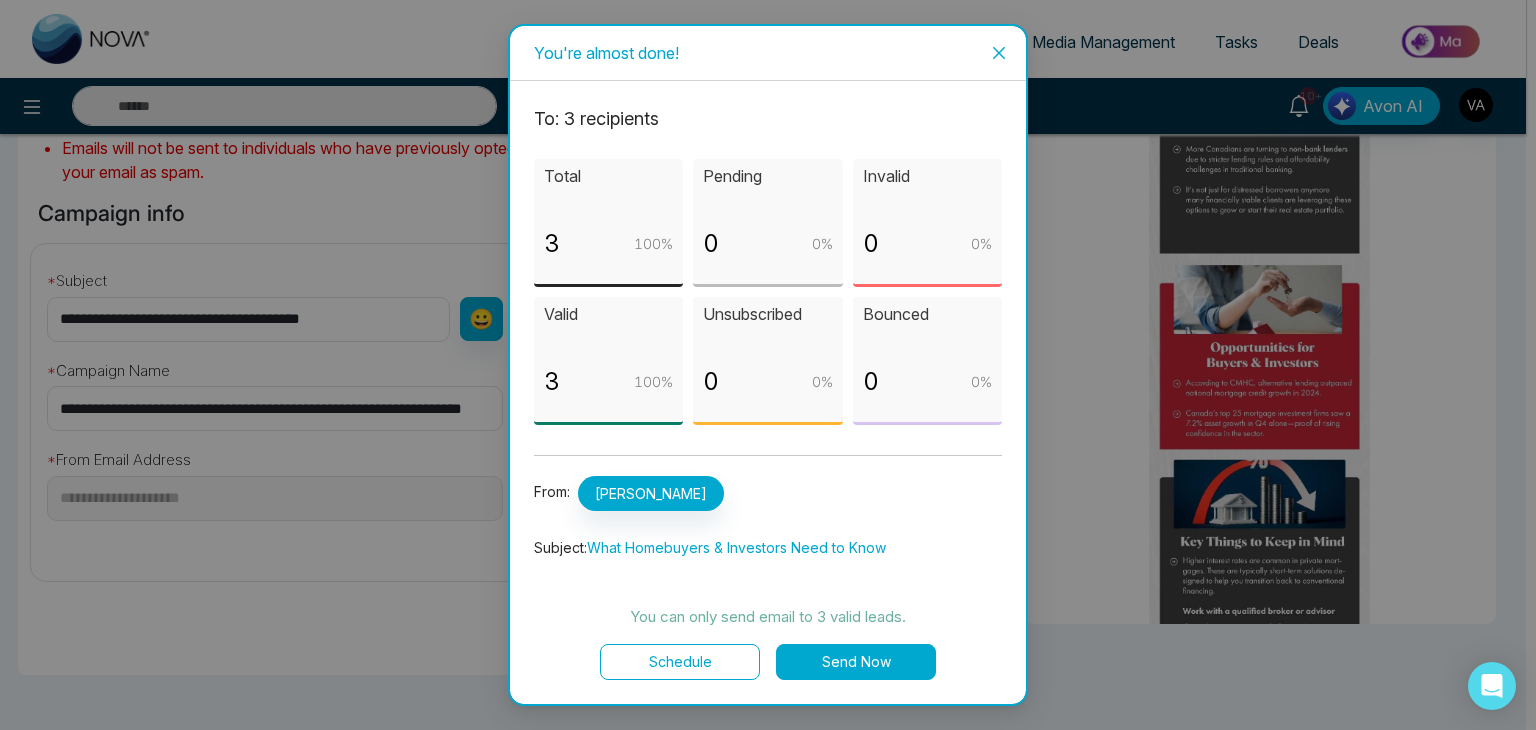 click on "3 100 %" at bounding box center (608, 252) 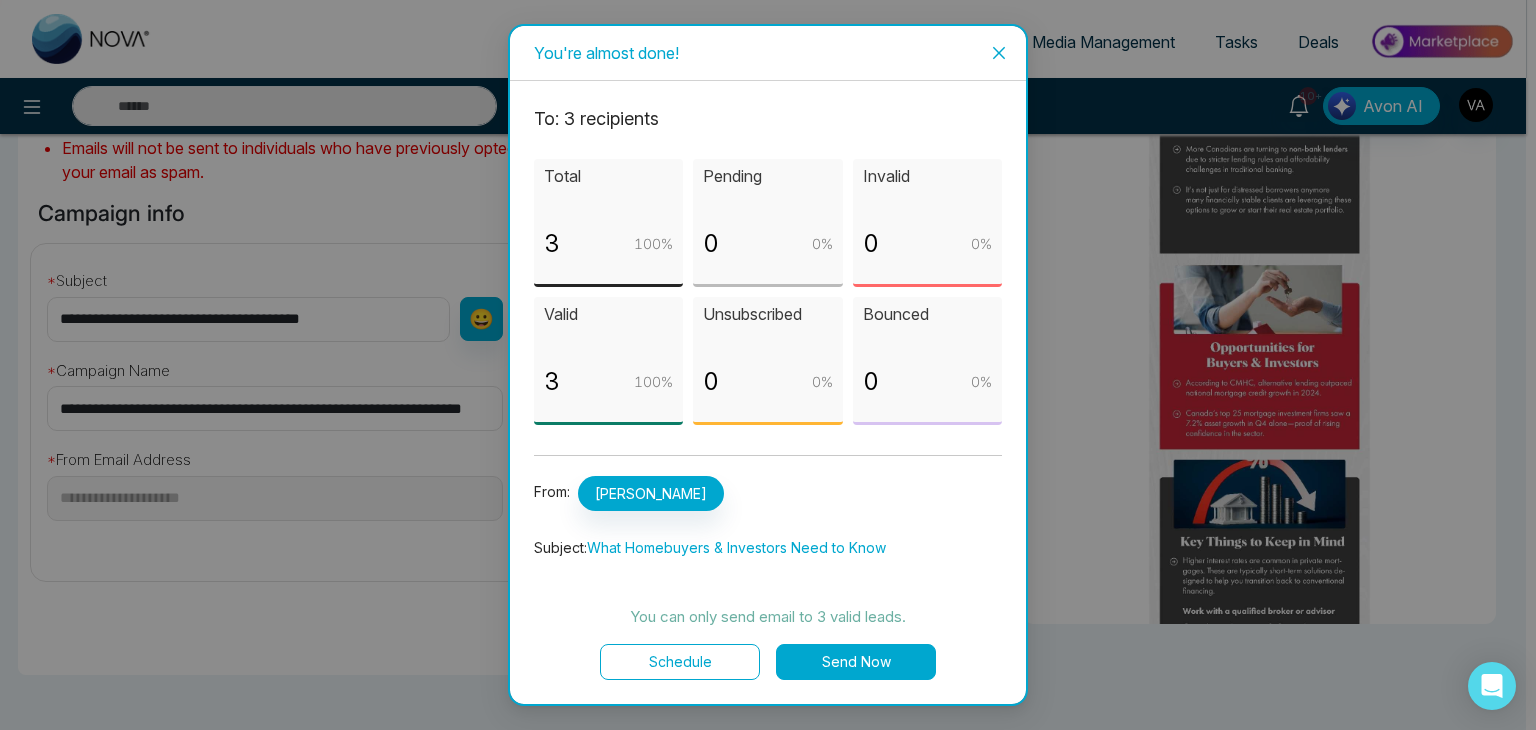 click on "Schedule" at bounding box center (680, 662) 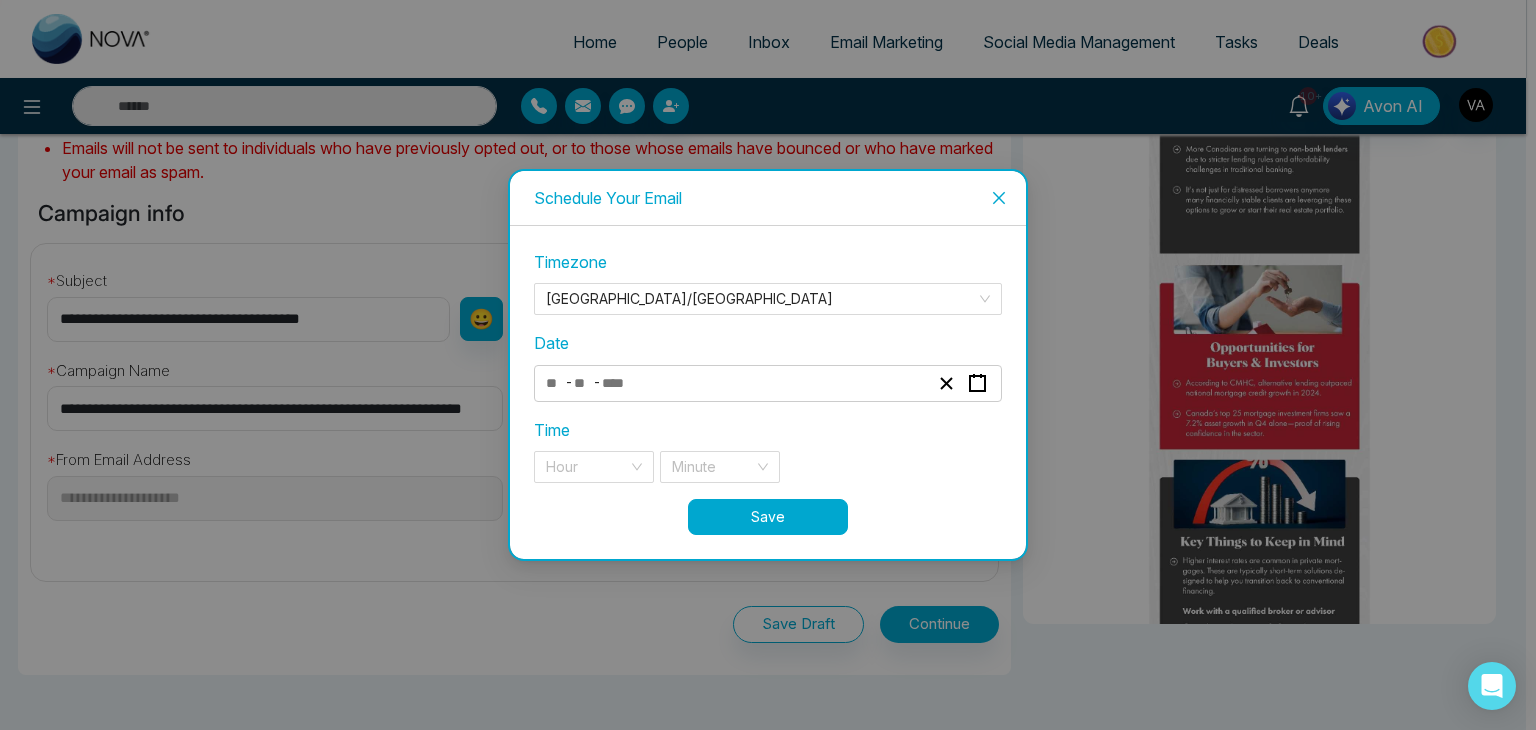 click at bounding box center [999, 198] 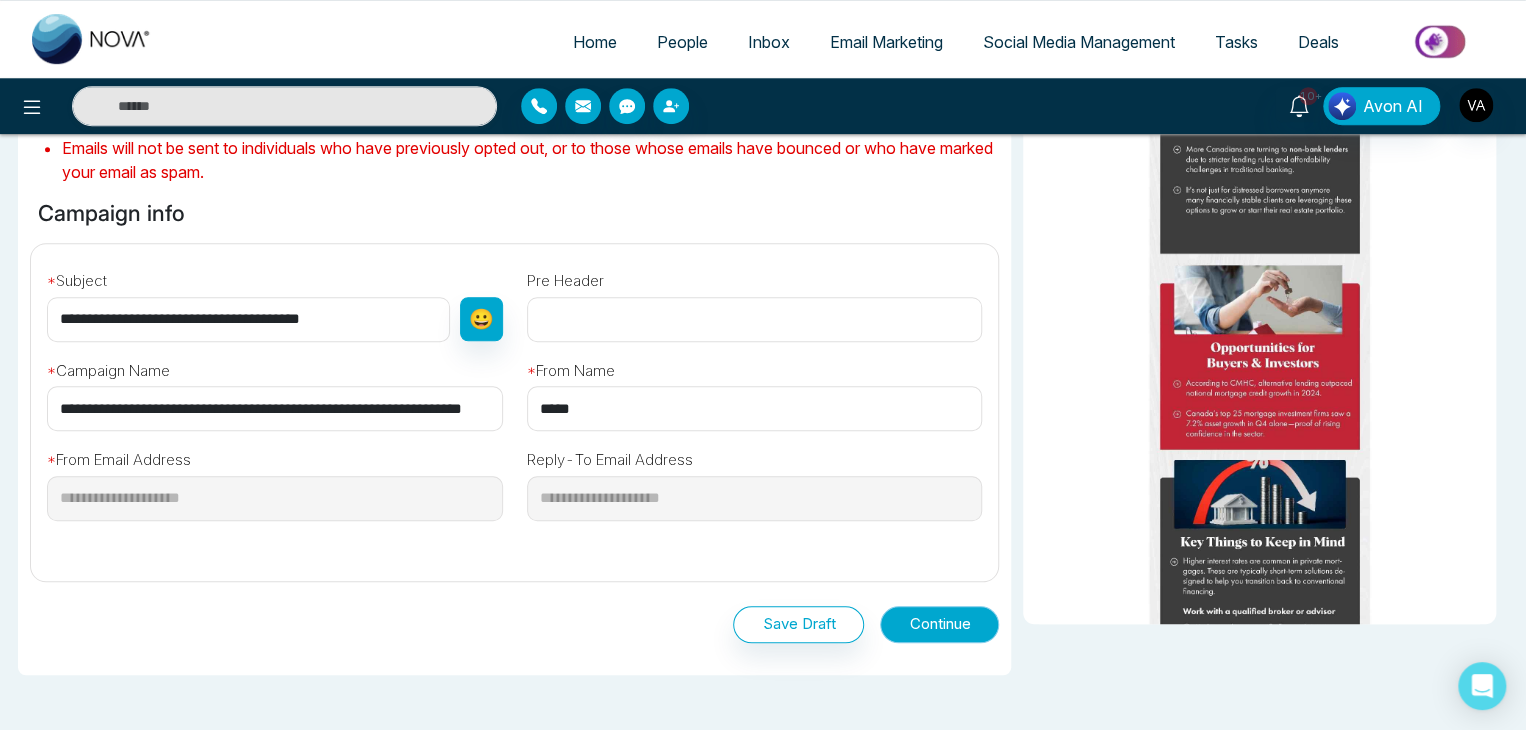 click on "Continue" at bounding box center (939, 624) 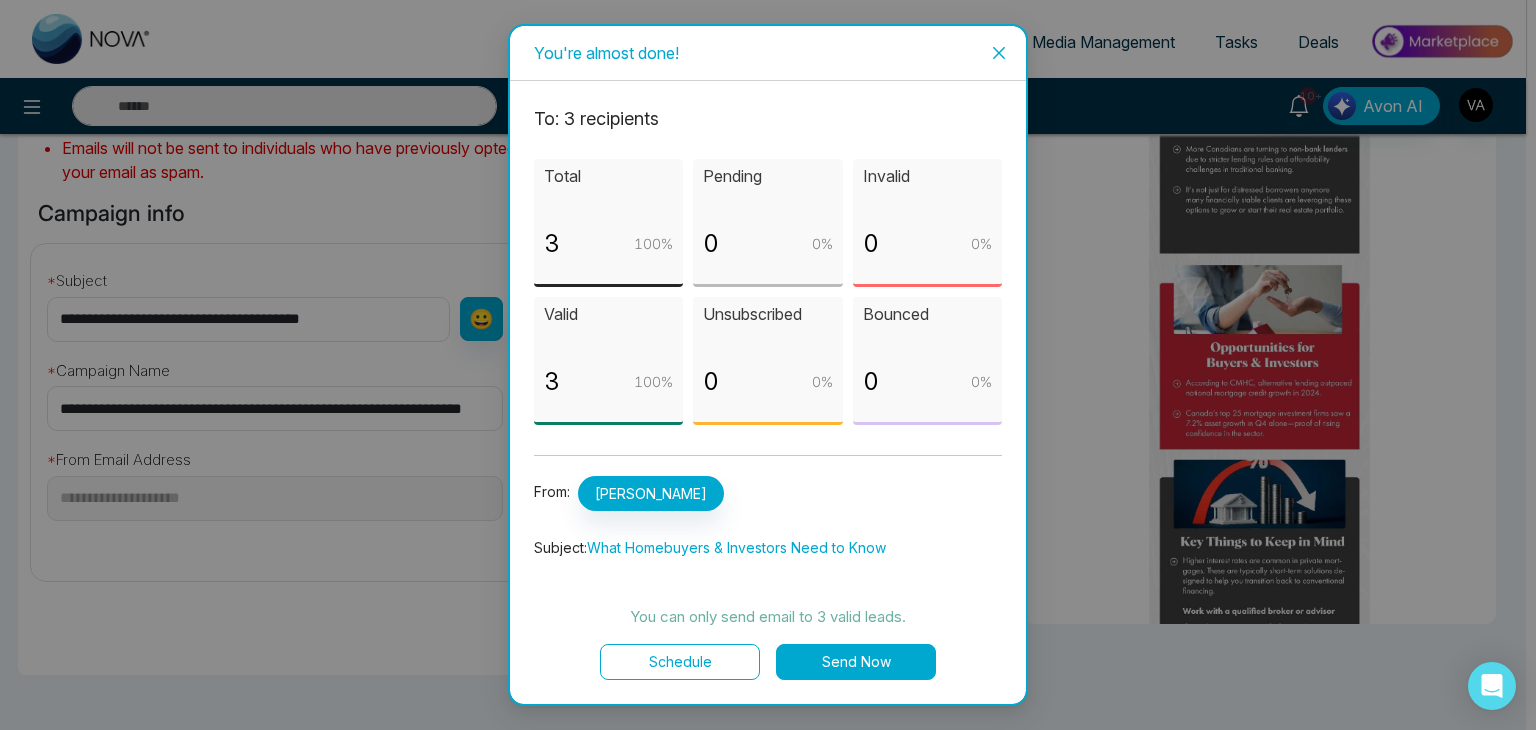 click on "Schedule" at bounding box center [680, 662] 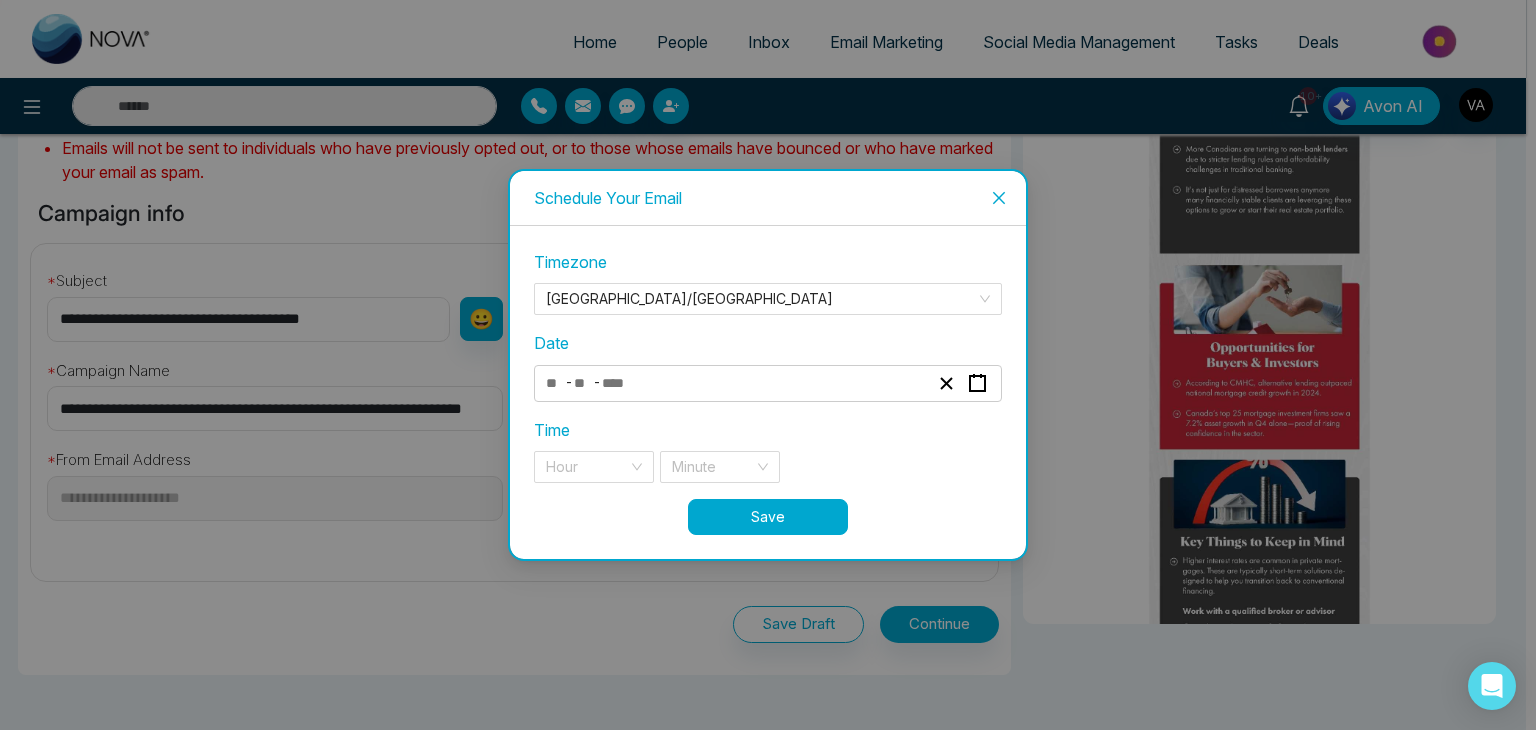 click 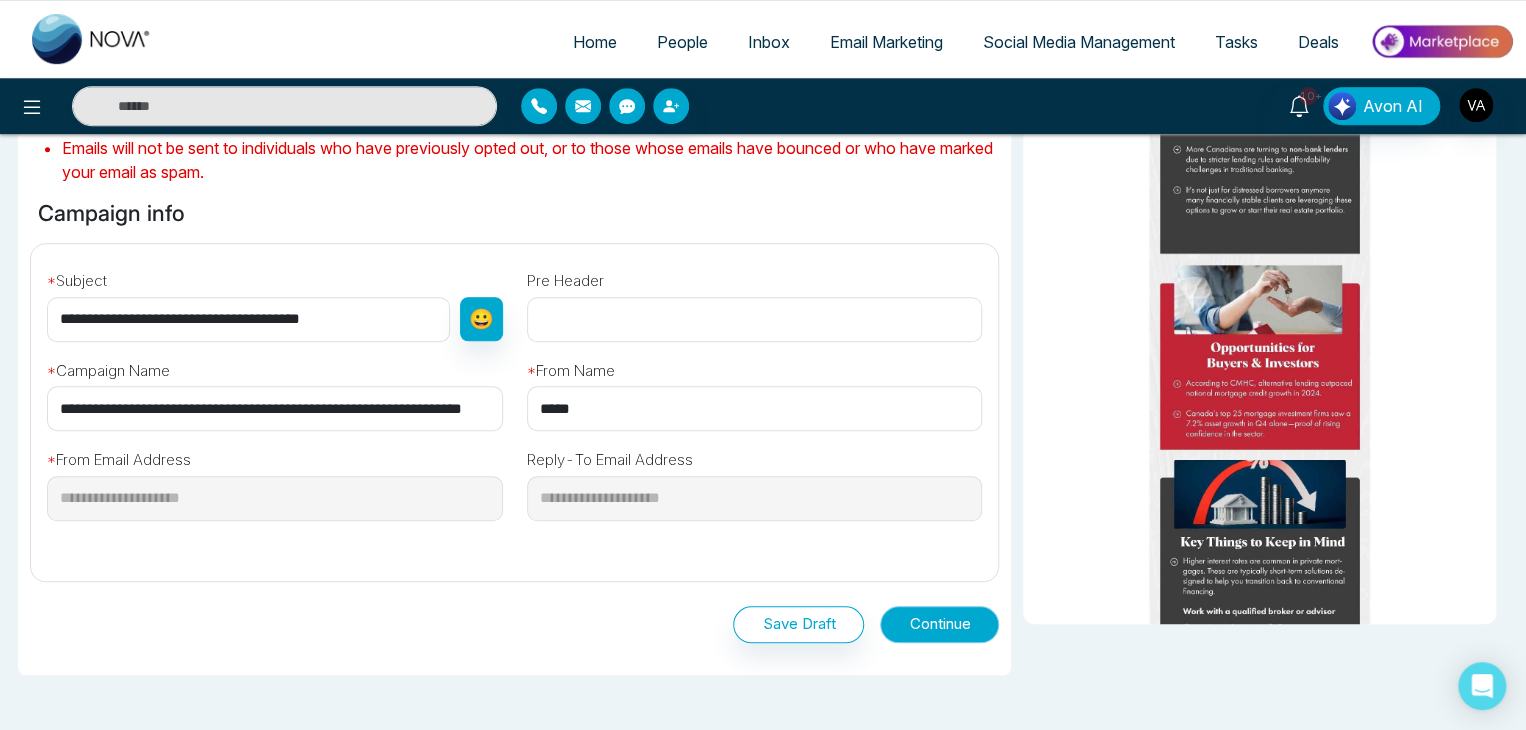 click on "Continue" at bounding box center [939, 624] 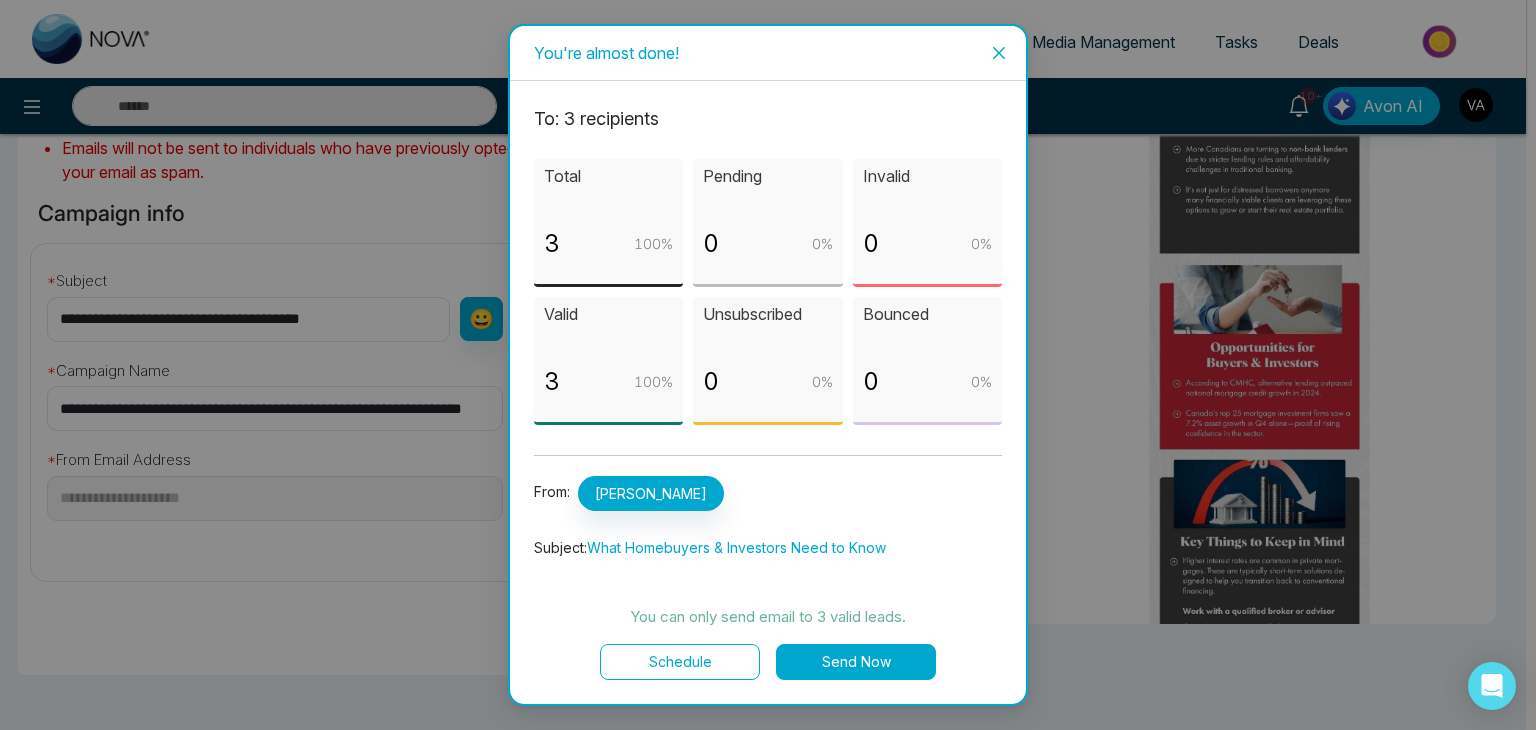 click on "Send Now" at bounding box center [856, 662] 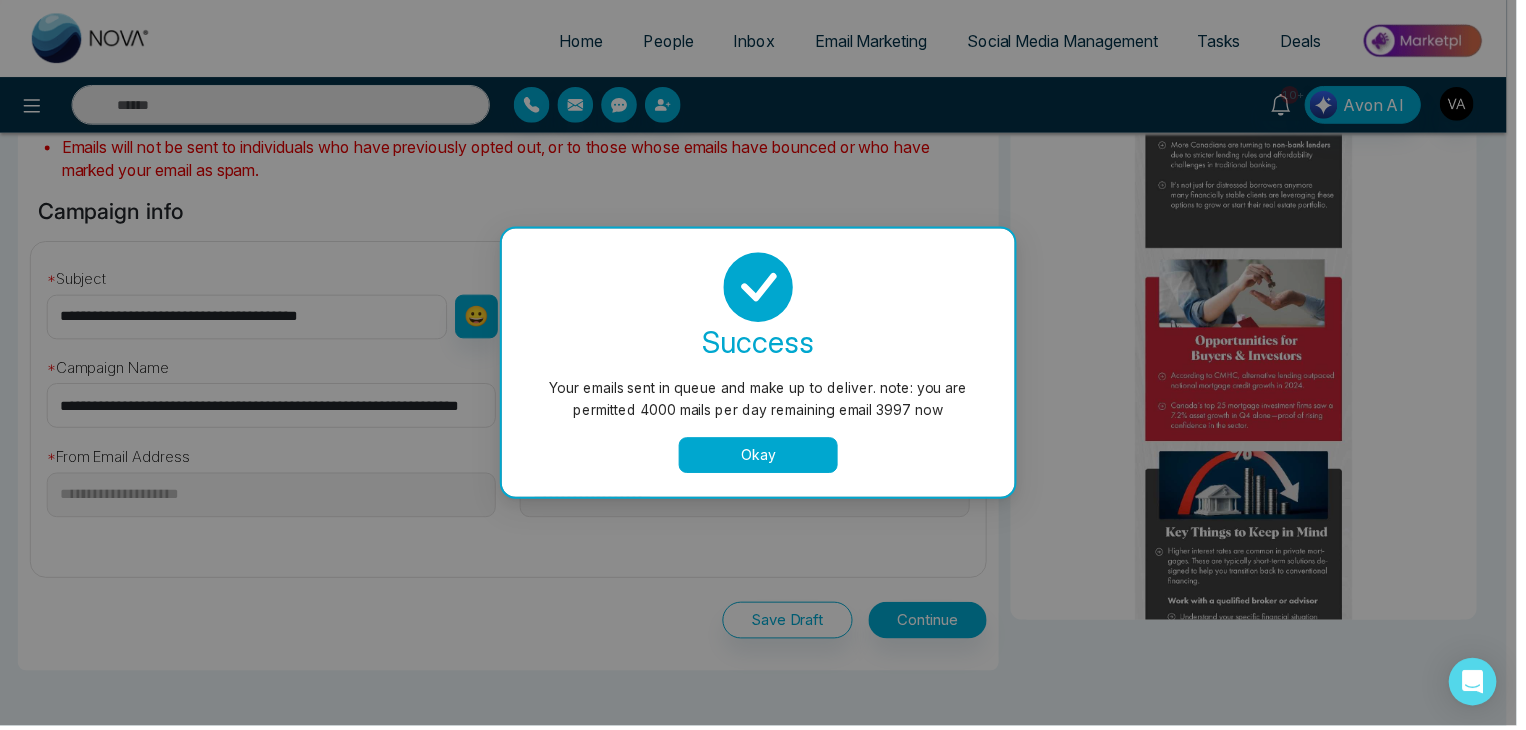 scroll, scrollTop: 0, scrollLeft: 0, axis: both 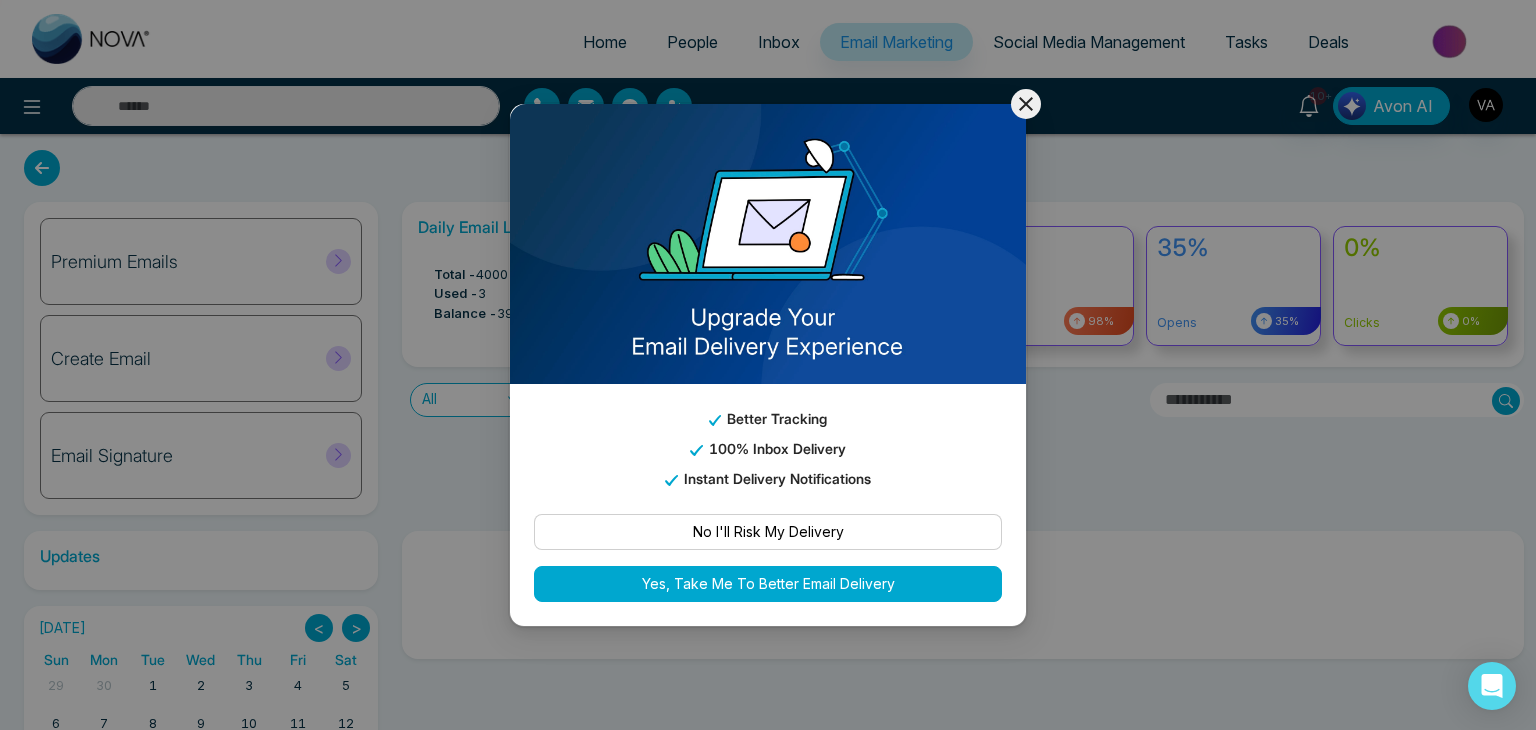 click 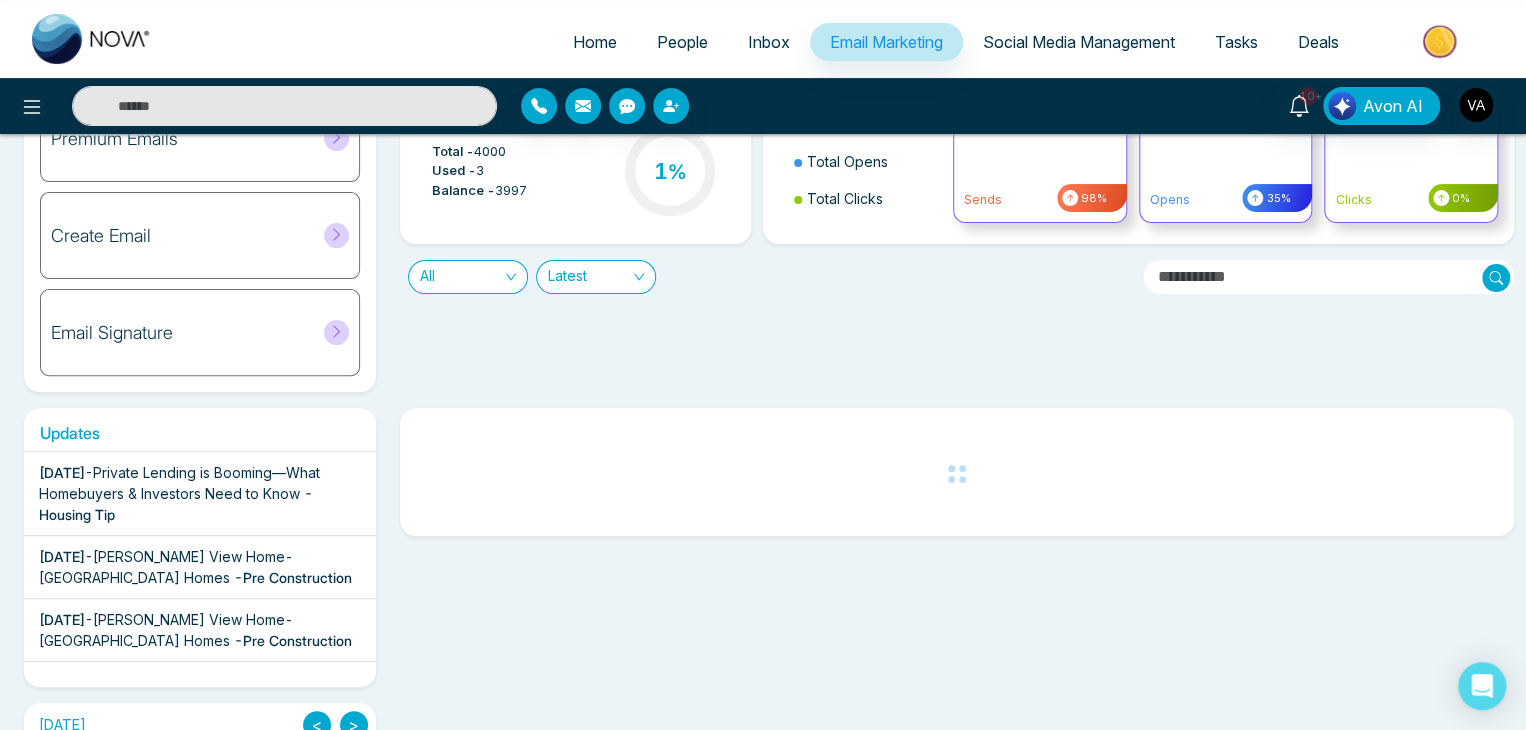 scroll, scrollTop: 124, scrollLeft: 0, axis: vertical 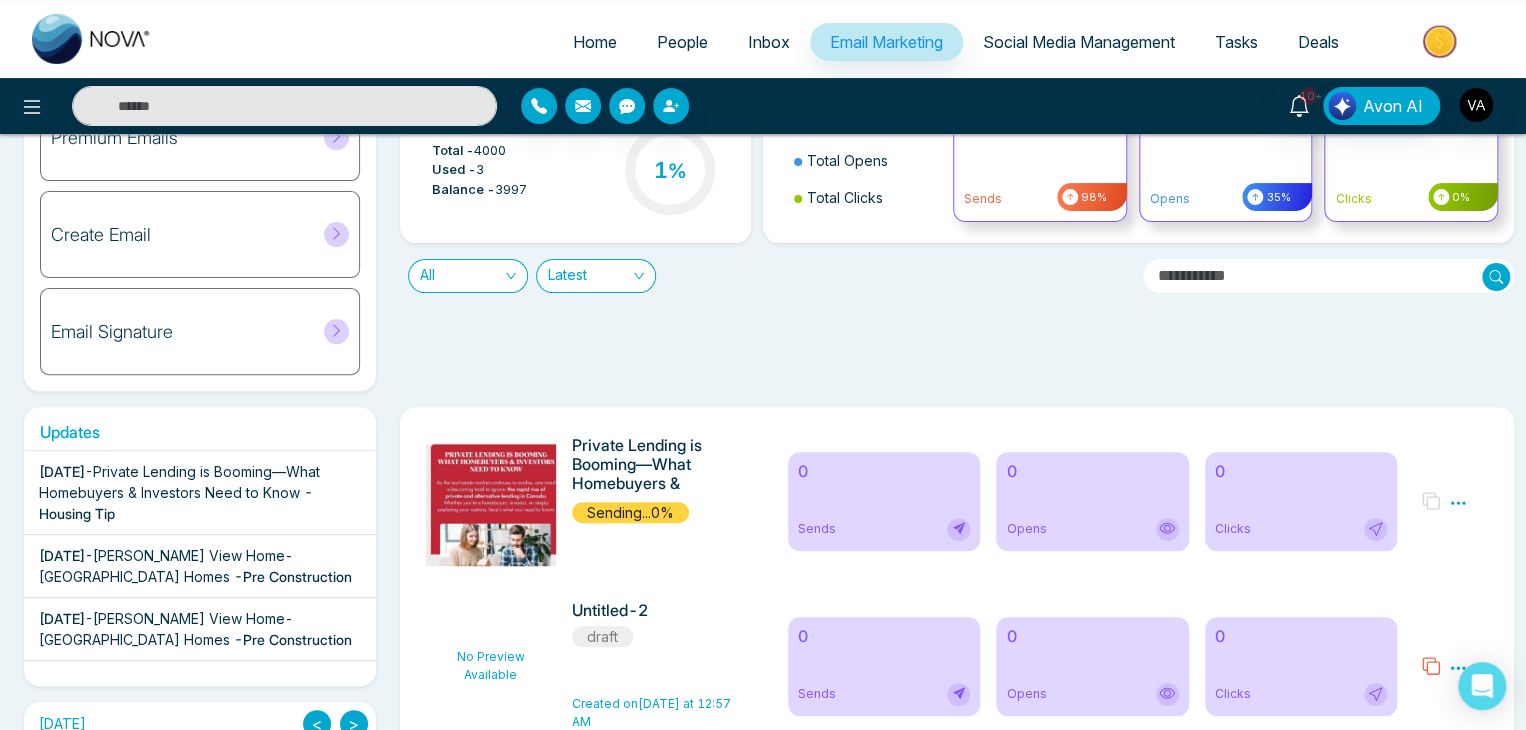 click on "Sends" at bounding box center (817, 529) 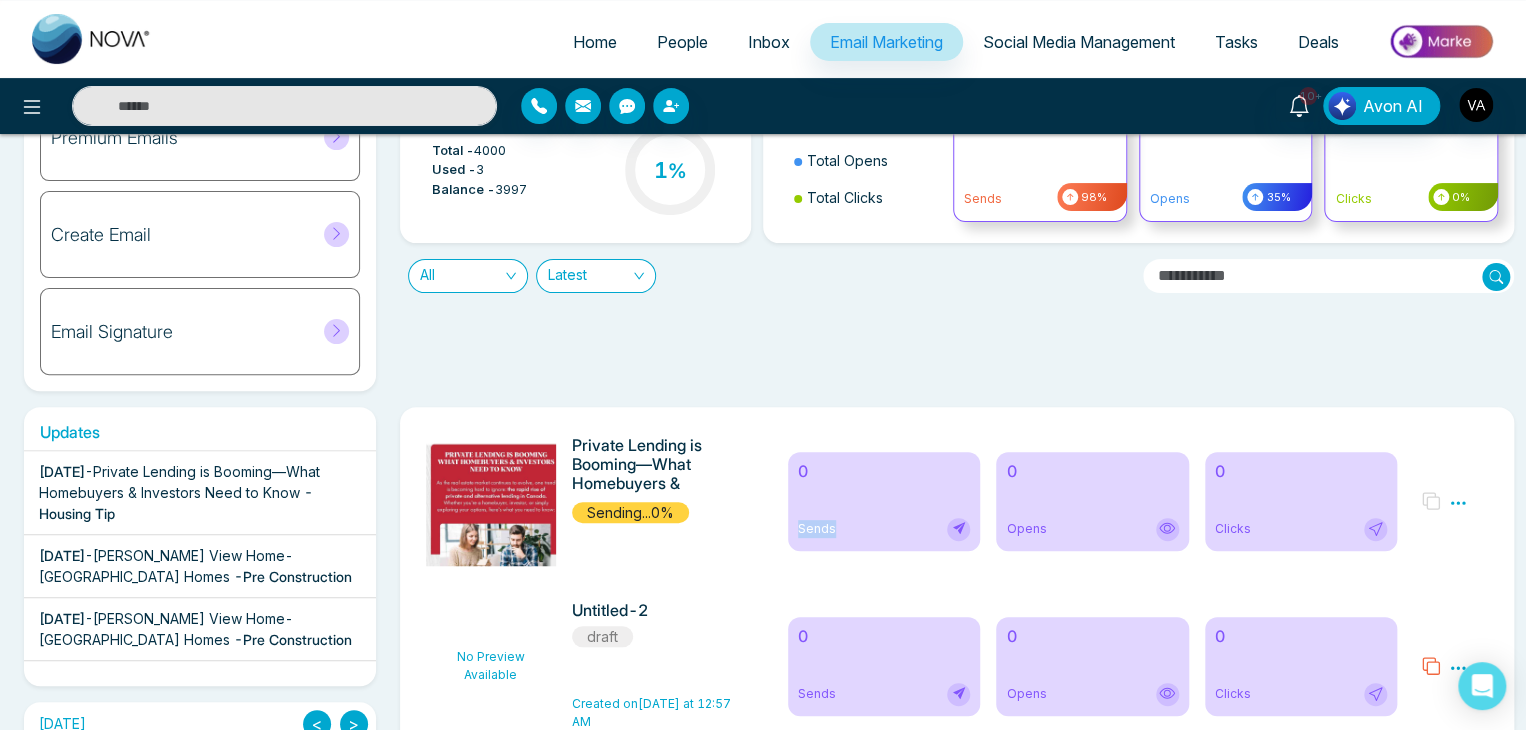 click on "Sends" at bounding box center [817, 529] 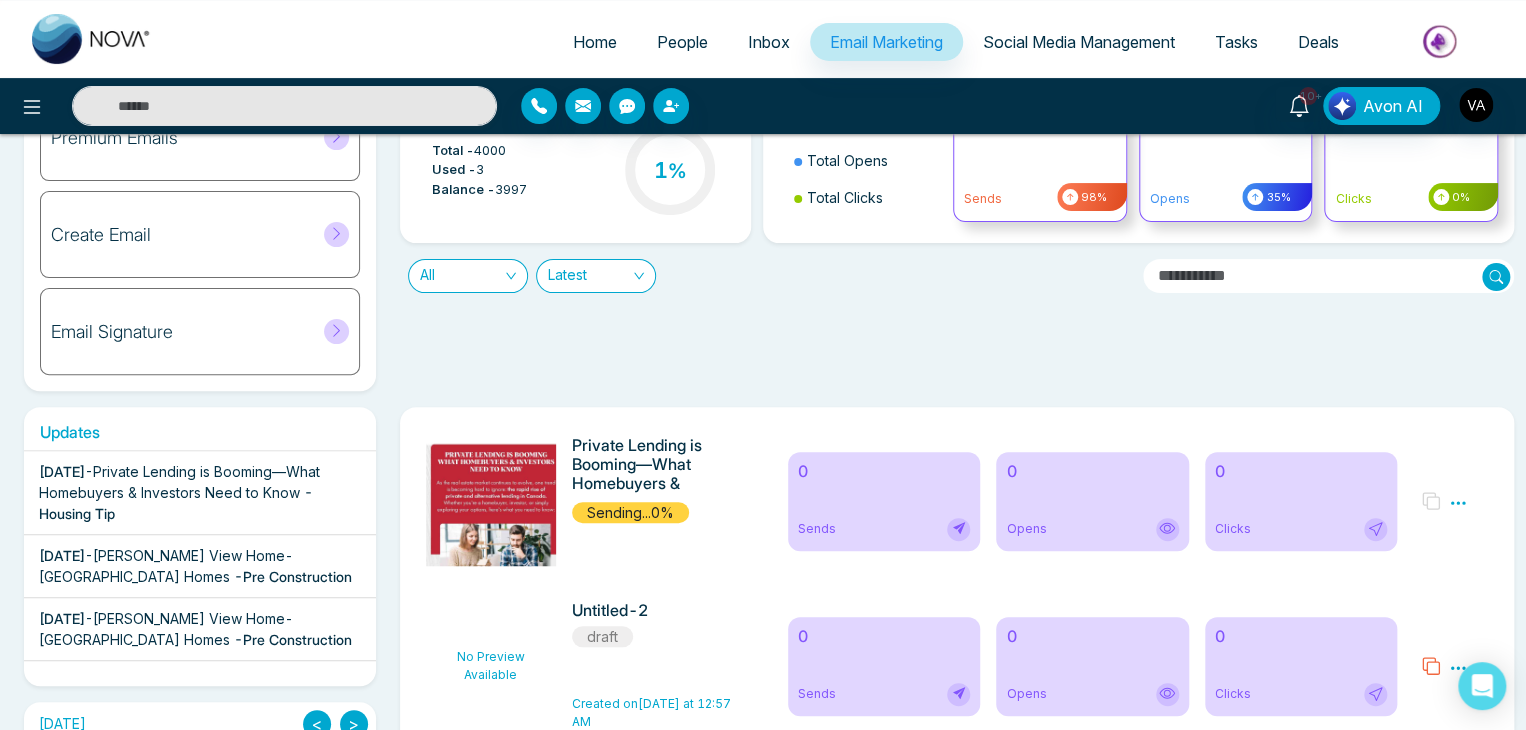 click on "Opens" at bounding box center (1026, 529) 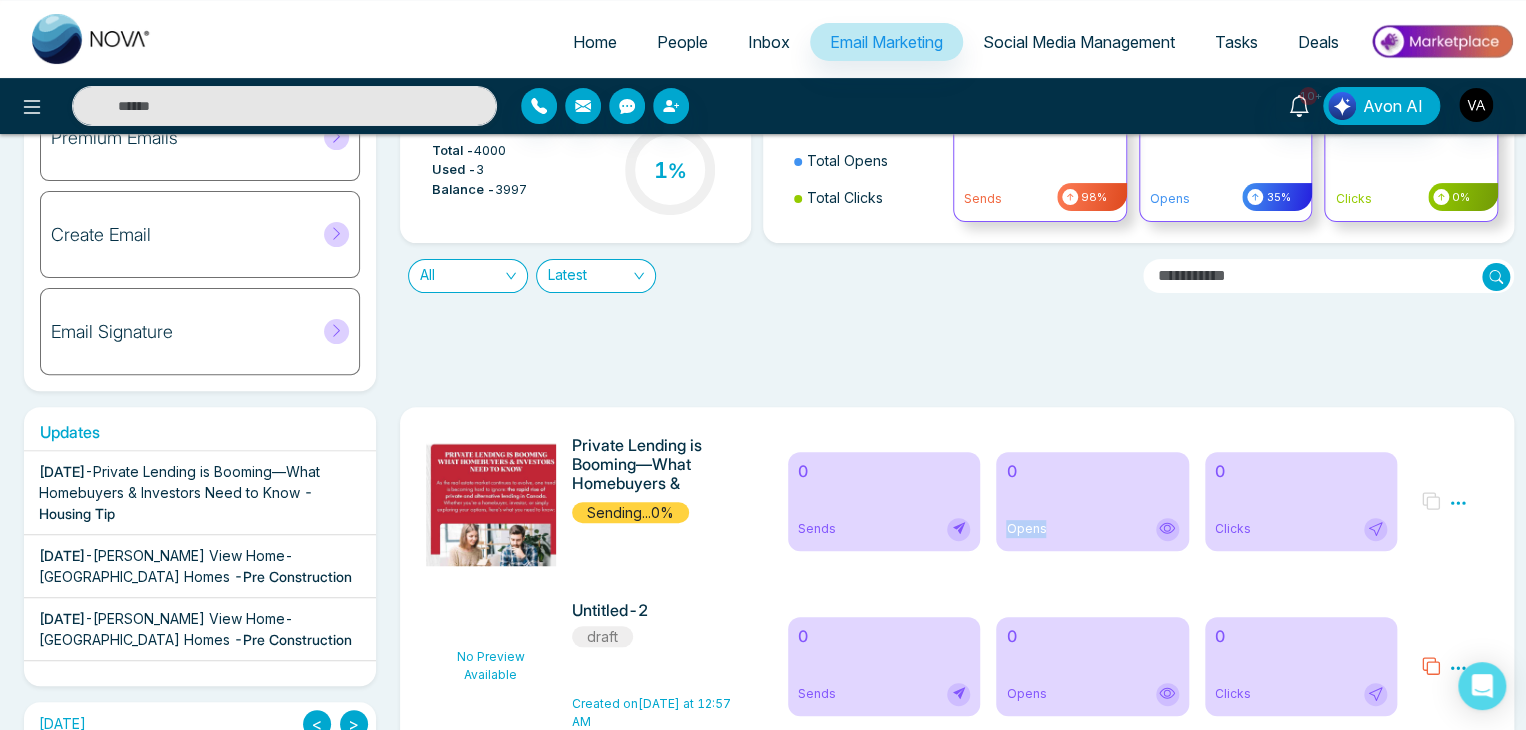 click on "Opens" at bounding box center (1026, 529) 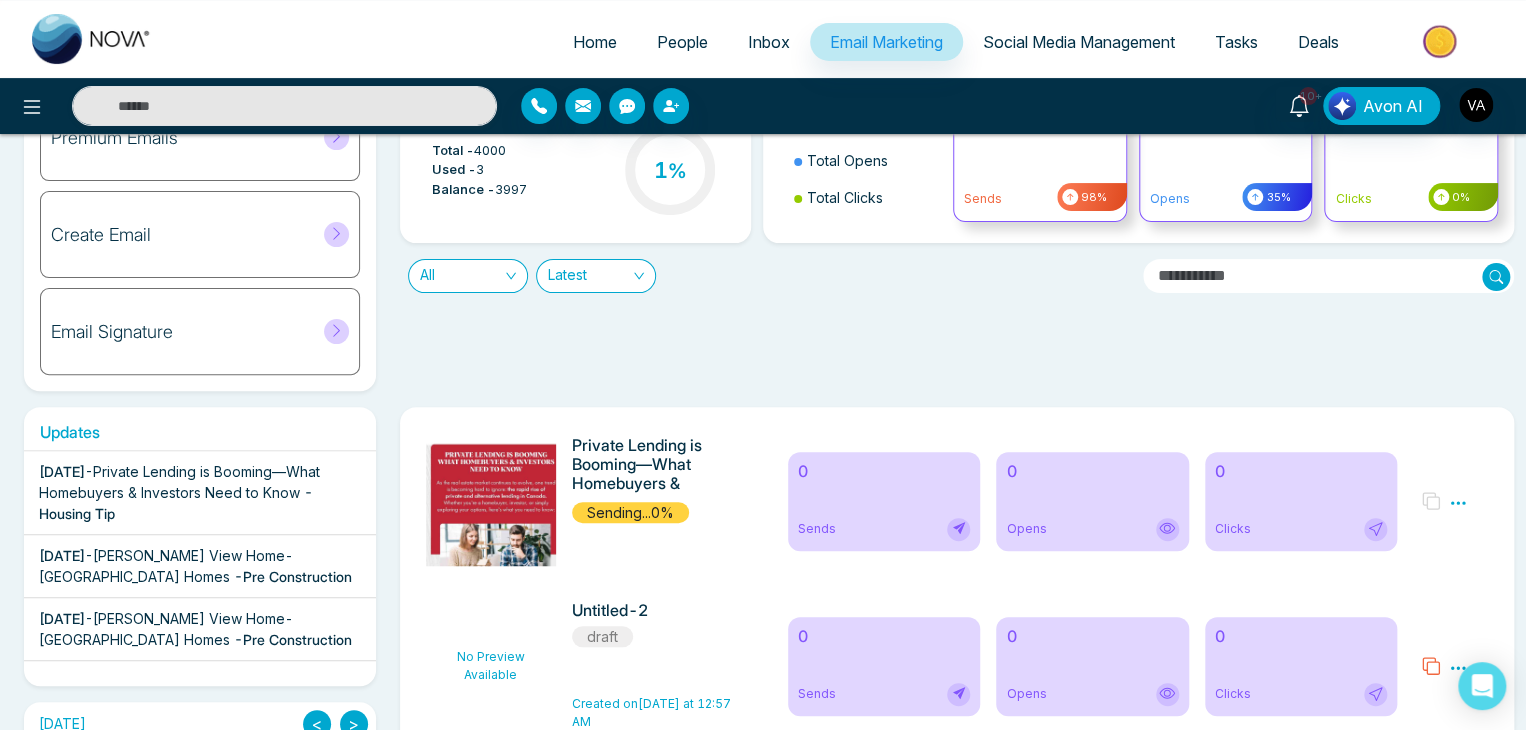 click on "Clicks" at bounding box center [1233, 529] 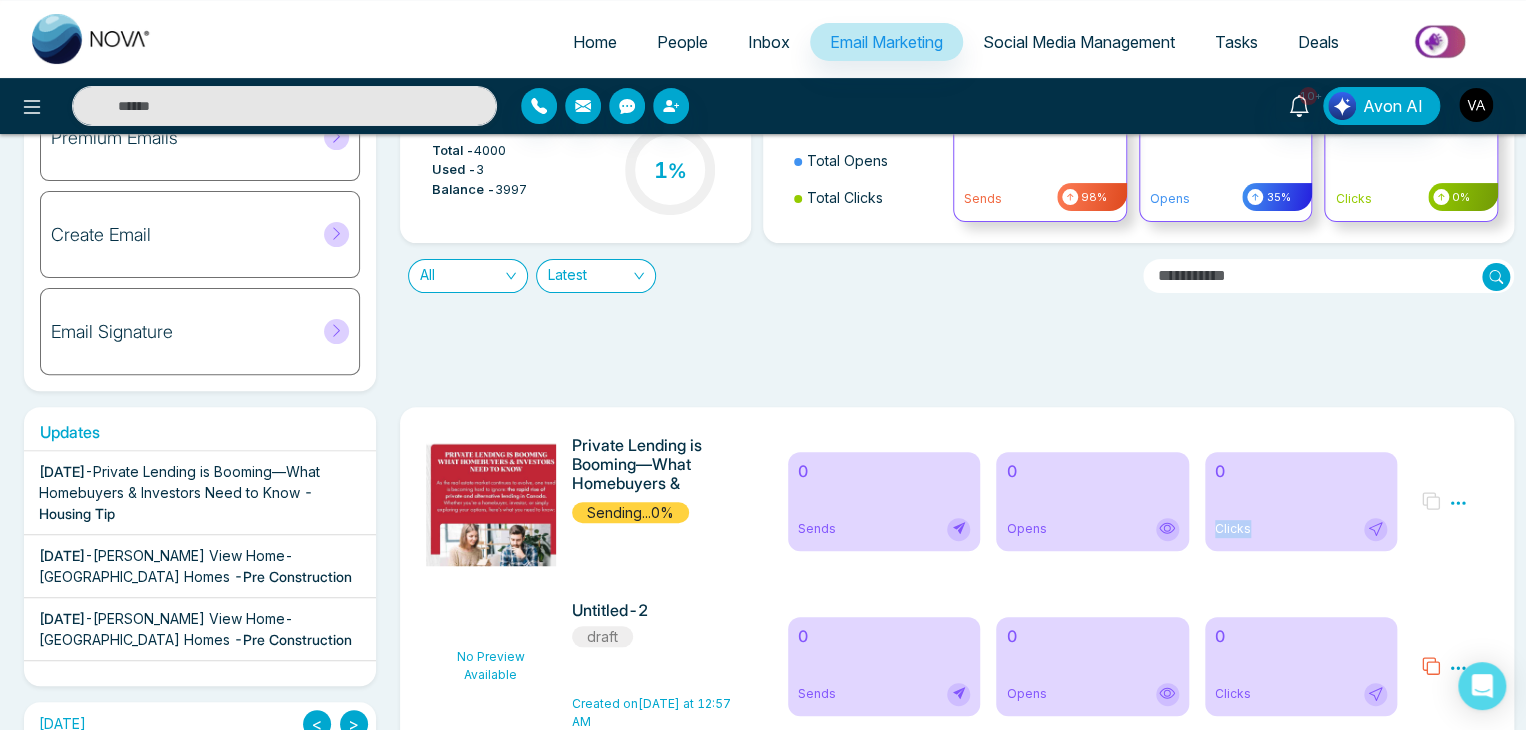 click on "Clicks" at bounding box center (1233, 529) 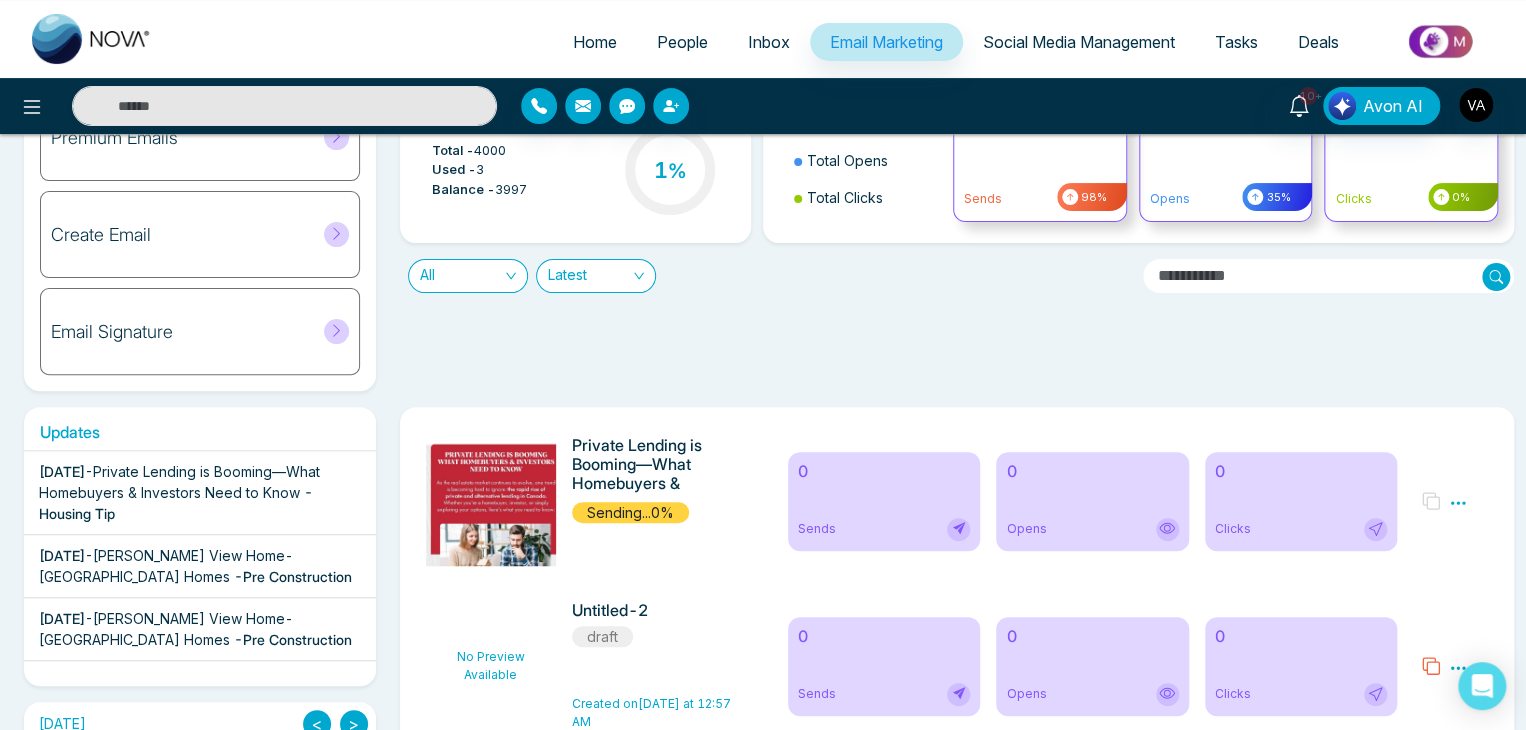 click on "Daily Email Limits Total -  4000 Used -  3 Balance -  3997 1 %  Total Send  Total Opens  Total Clicks 98% Sends 98% 35% Opens 35% 0% Clicks 0% All Latest" at bounding box center [951, 234] 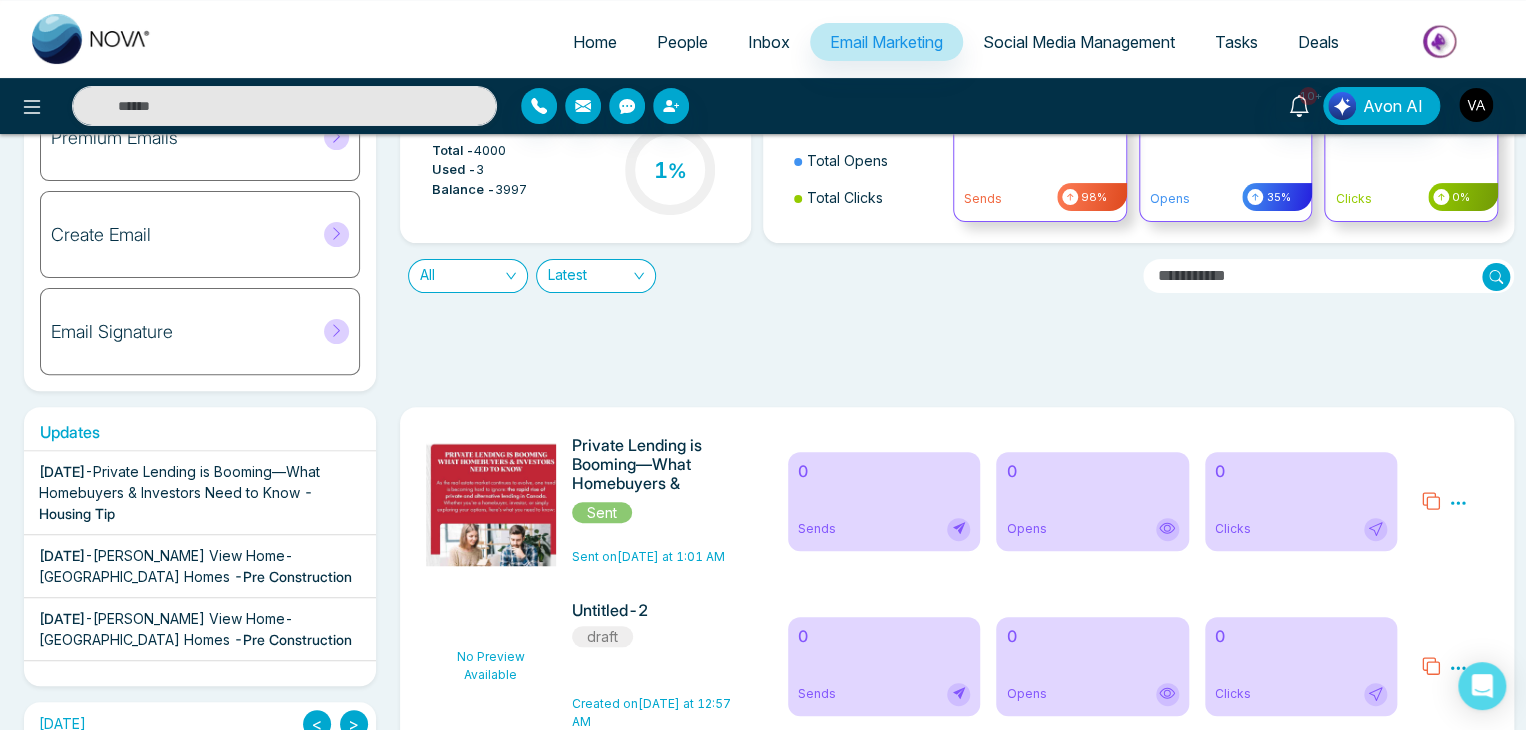 click on "Daily Email Limits Total -  4000 Used -  3 Balance -  3997 1 %  Total Send  Total Opens  Total Clicks 98% Sends 98% 35% Opens 35% 0% Clicks 0% All Latest" at bounding box center (951, 234) 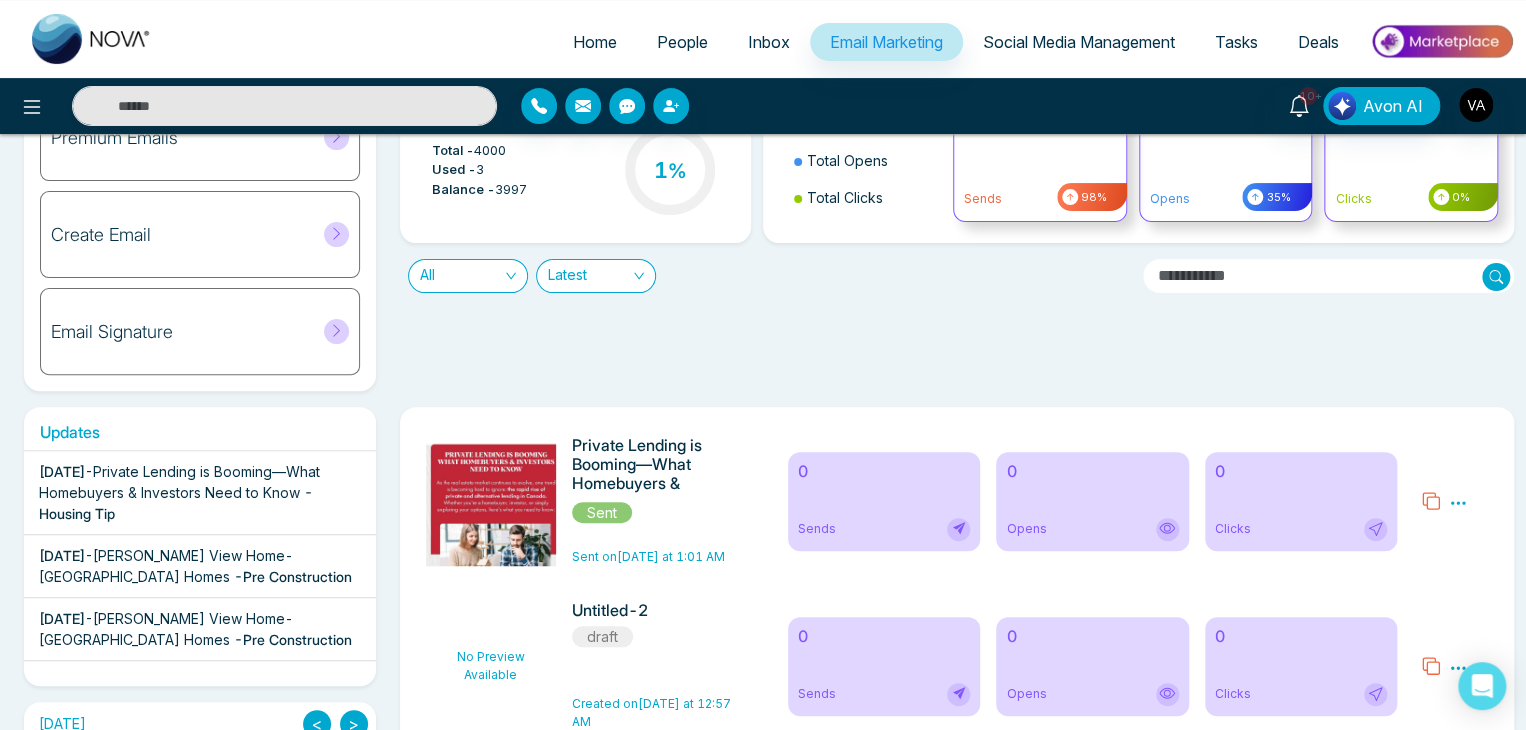 click on "Daily Email Limits Total -  4000 Used -  3 Balance -  3997 1 %  Total Send  Total Opens  Total Clicks 98% Sends 98% 35% Opens 35% 0% Clicks 0% All Latest" at bounding box center [951, 234] 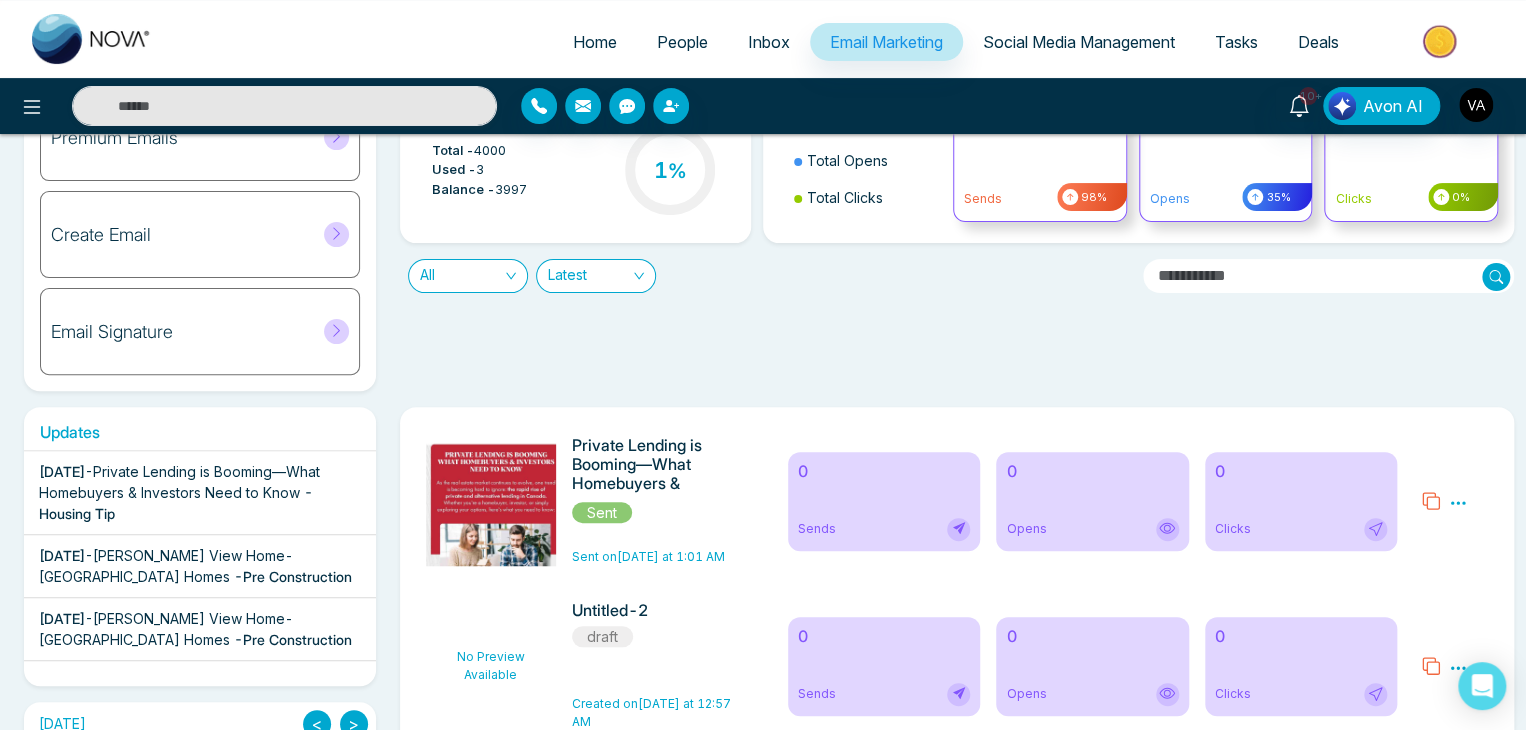 click 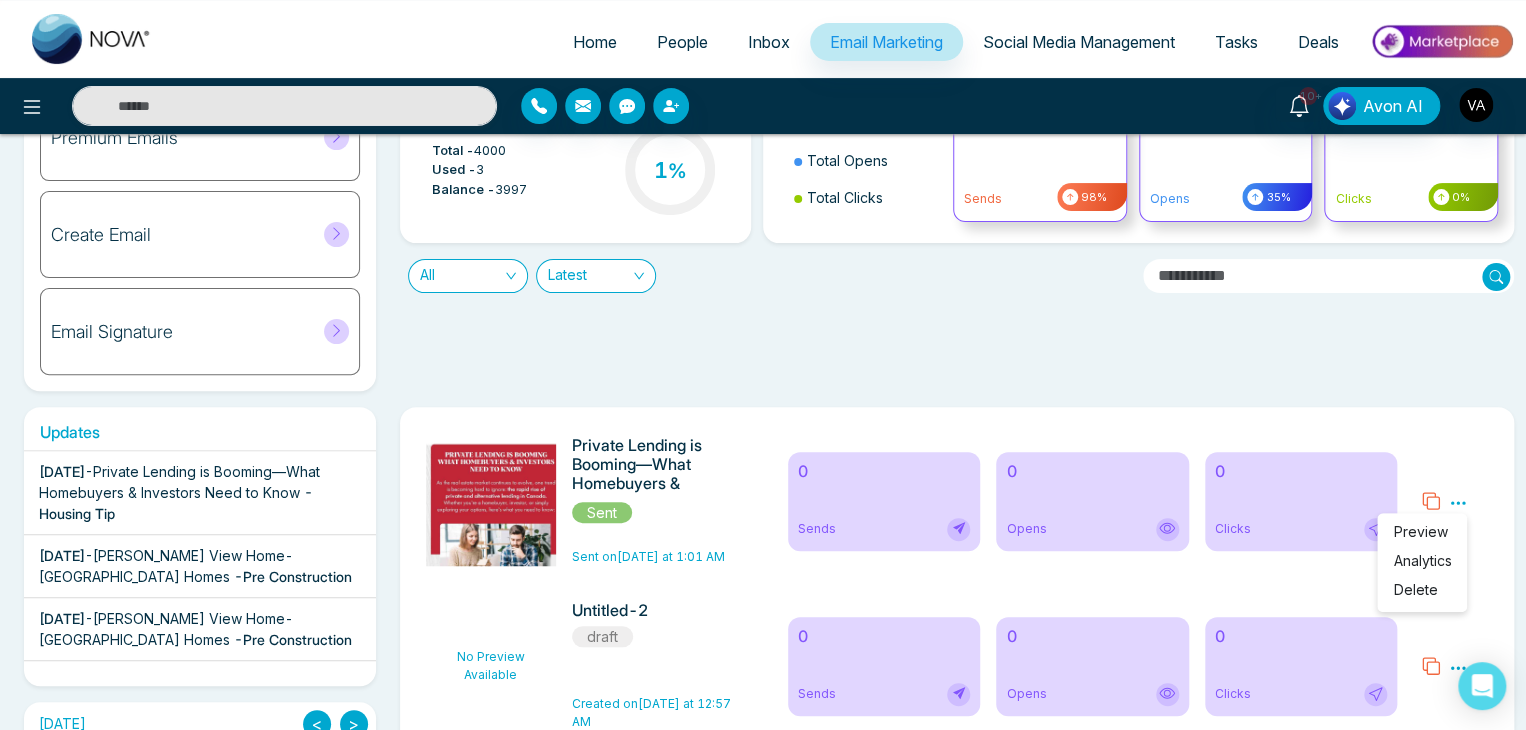 click on "Daily Email Limits Total -  4000 Used -  3 Balance -  3997 1 %  Total Send  Total Opens  Total Clicks 98% Sends 98% 35% Opens 35% 0% Clicks 0% All Latest" at bounding box center (951, 234) 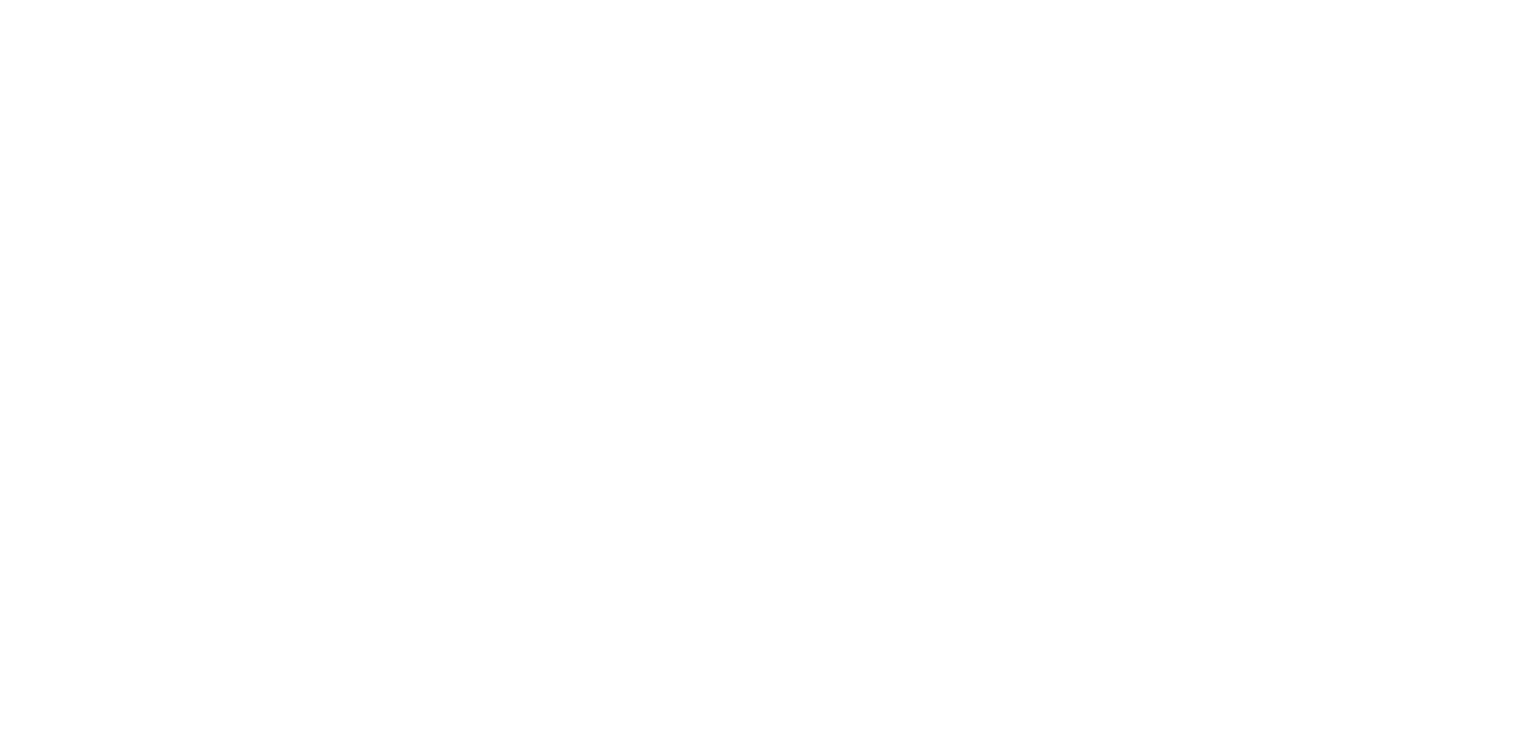 scroll, scrollTop: 0, scrollLeft: 0, axis: both 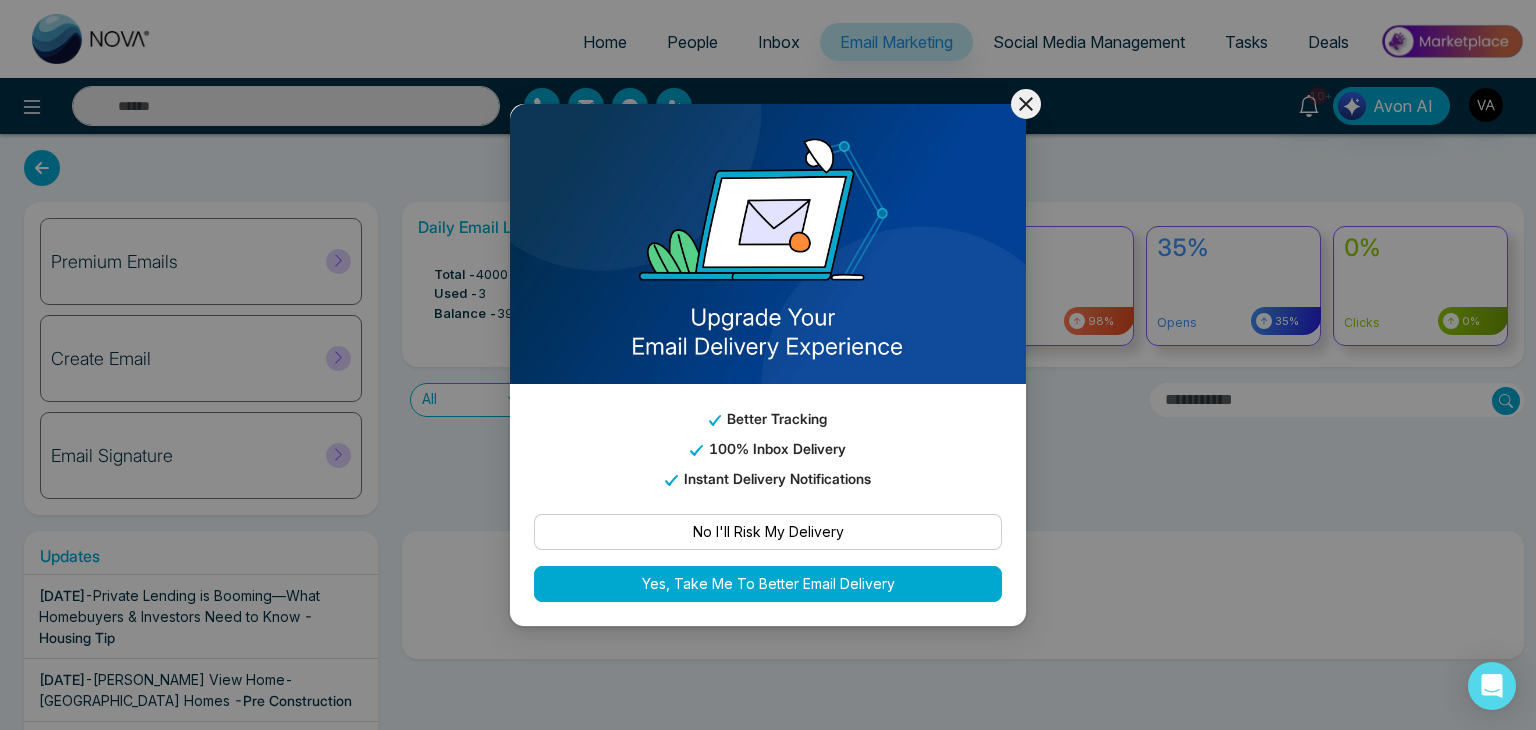 click 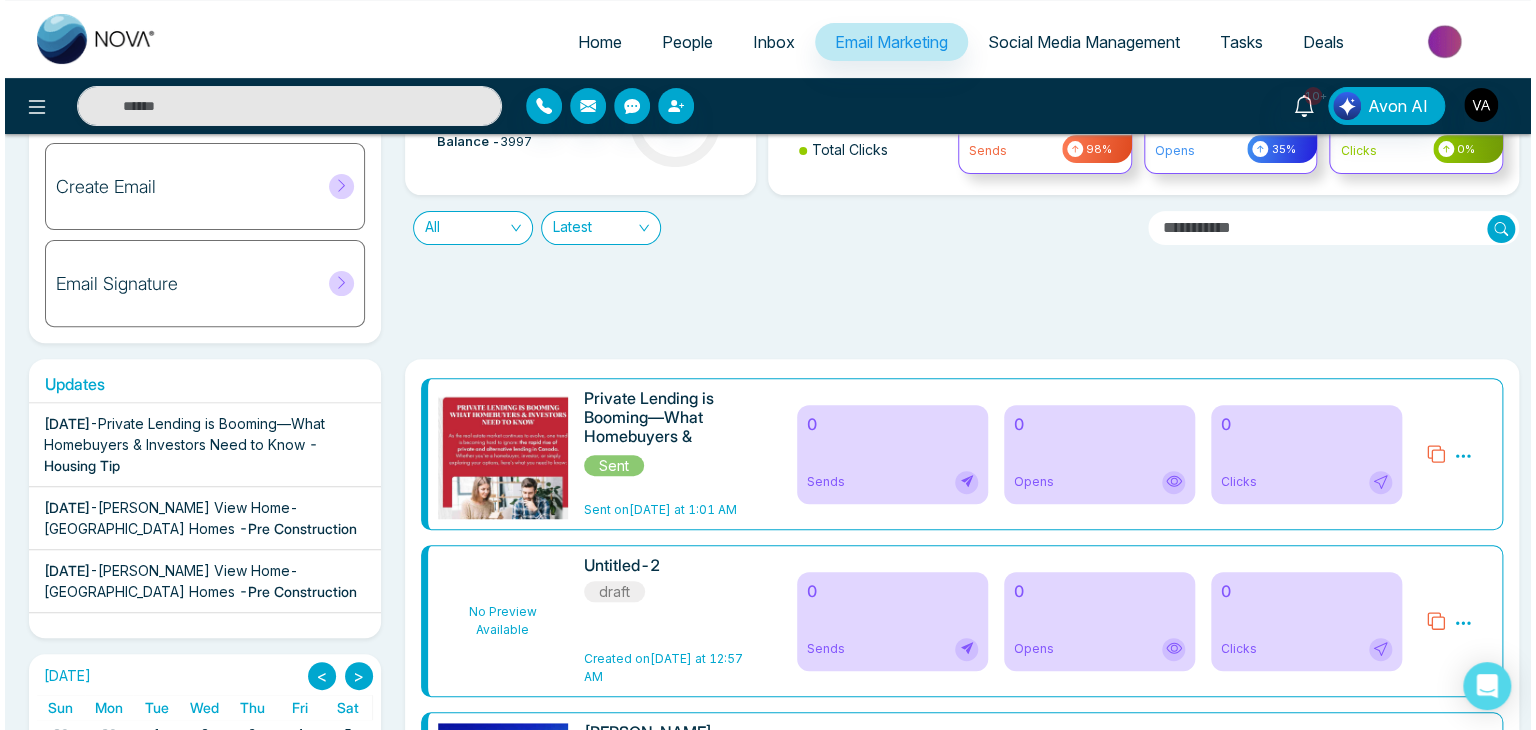 scroll, scrollTop: 174, scrollLeft: 0, axis: vertical 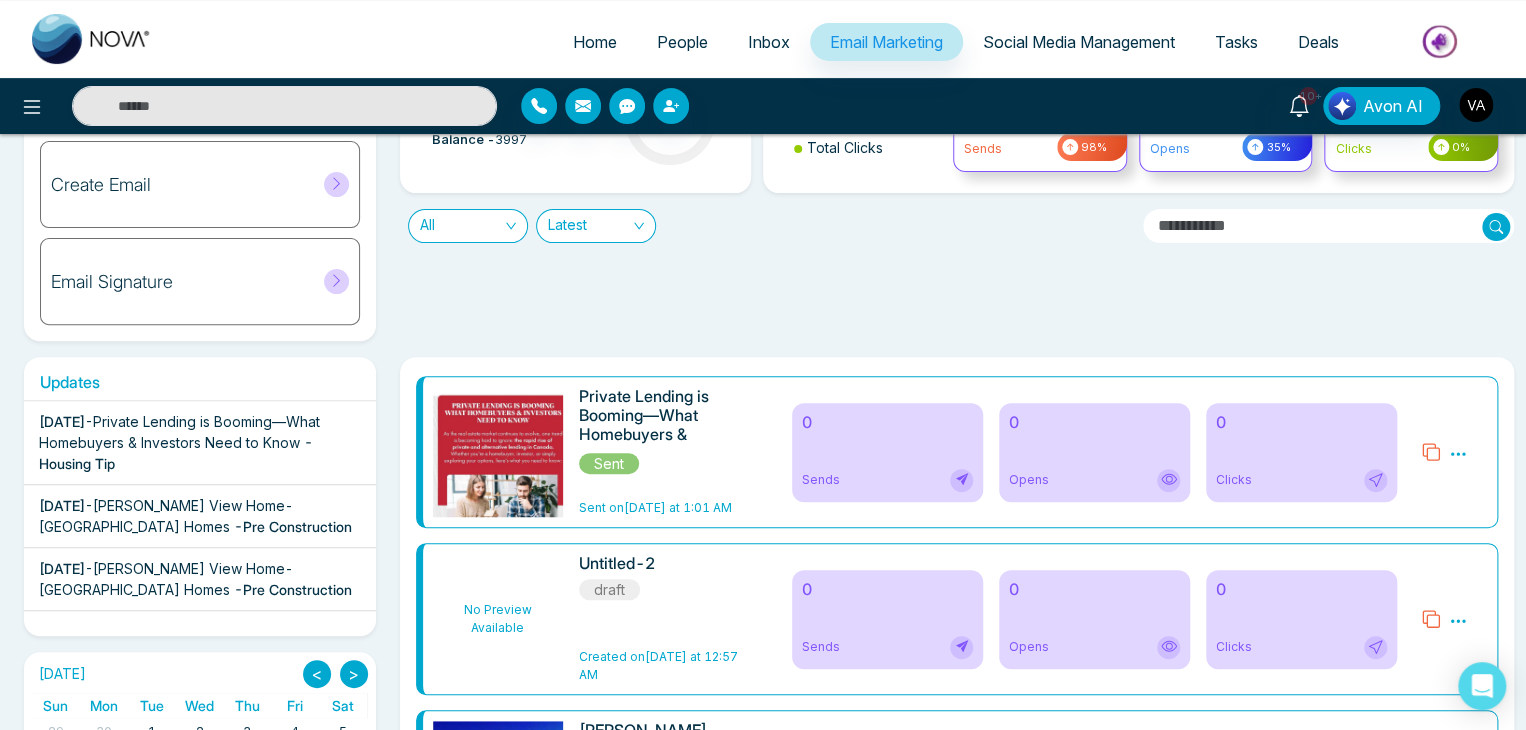 click 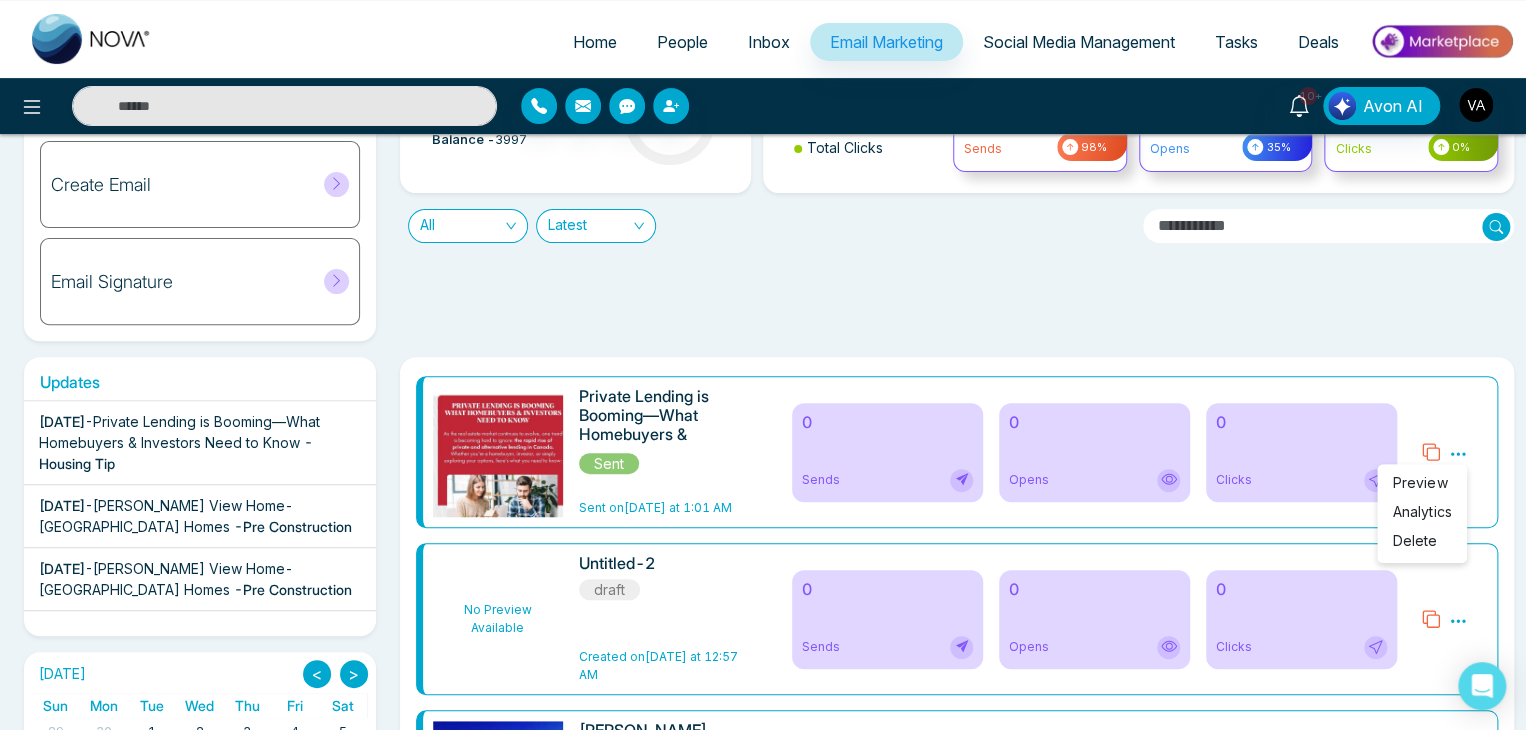 click on "Daily Email Limits Total -  4000 Used -  3 Balance -  3997 1 %  Total Send  Total Opens  Total Clicks 98% Sends 98% 35% Opens 35% 0% Clicks 0% All Latest" at bounding box center [951, 184] 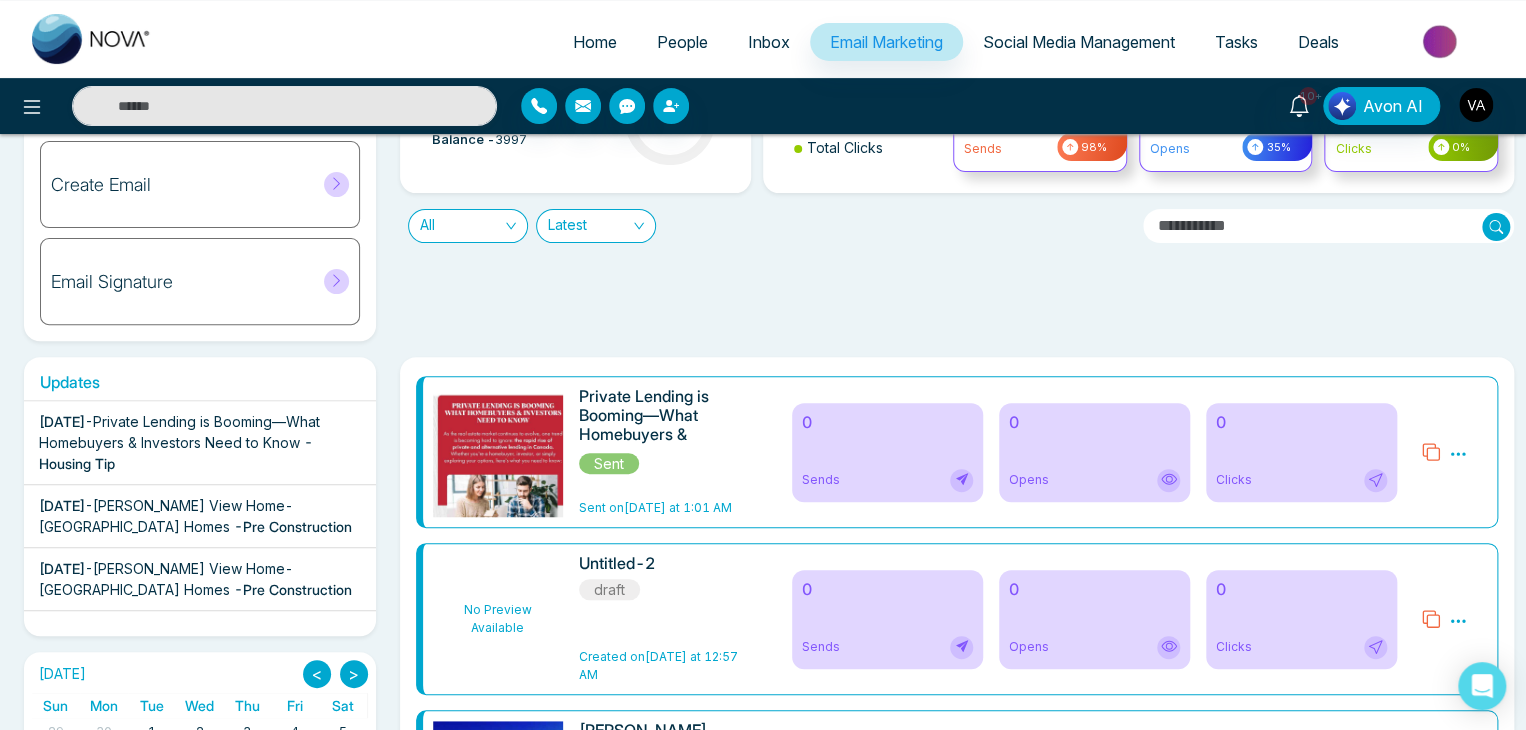 click 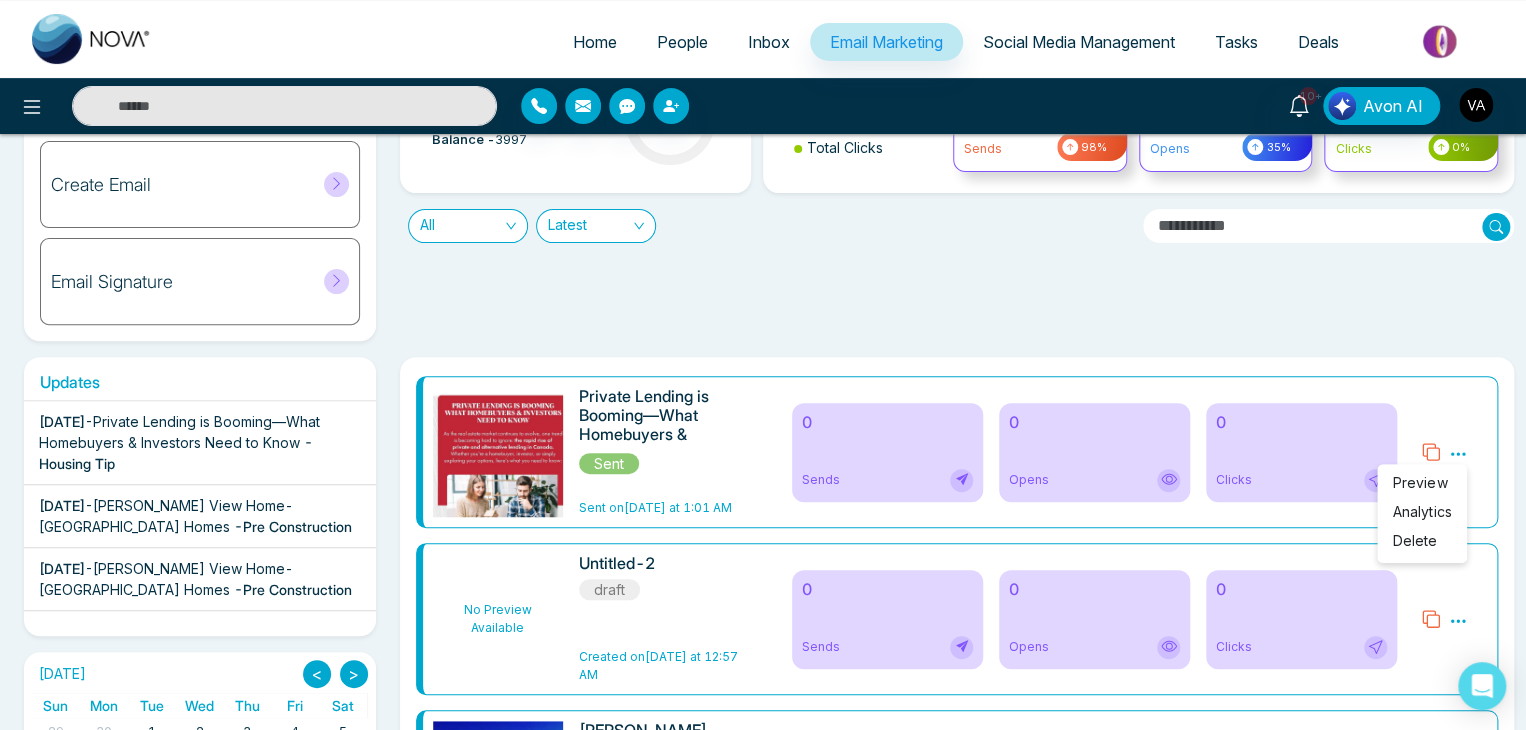click on "Preview" at bounding box center [1420, 482] 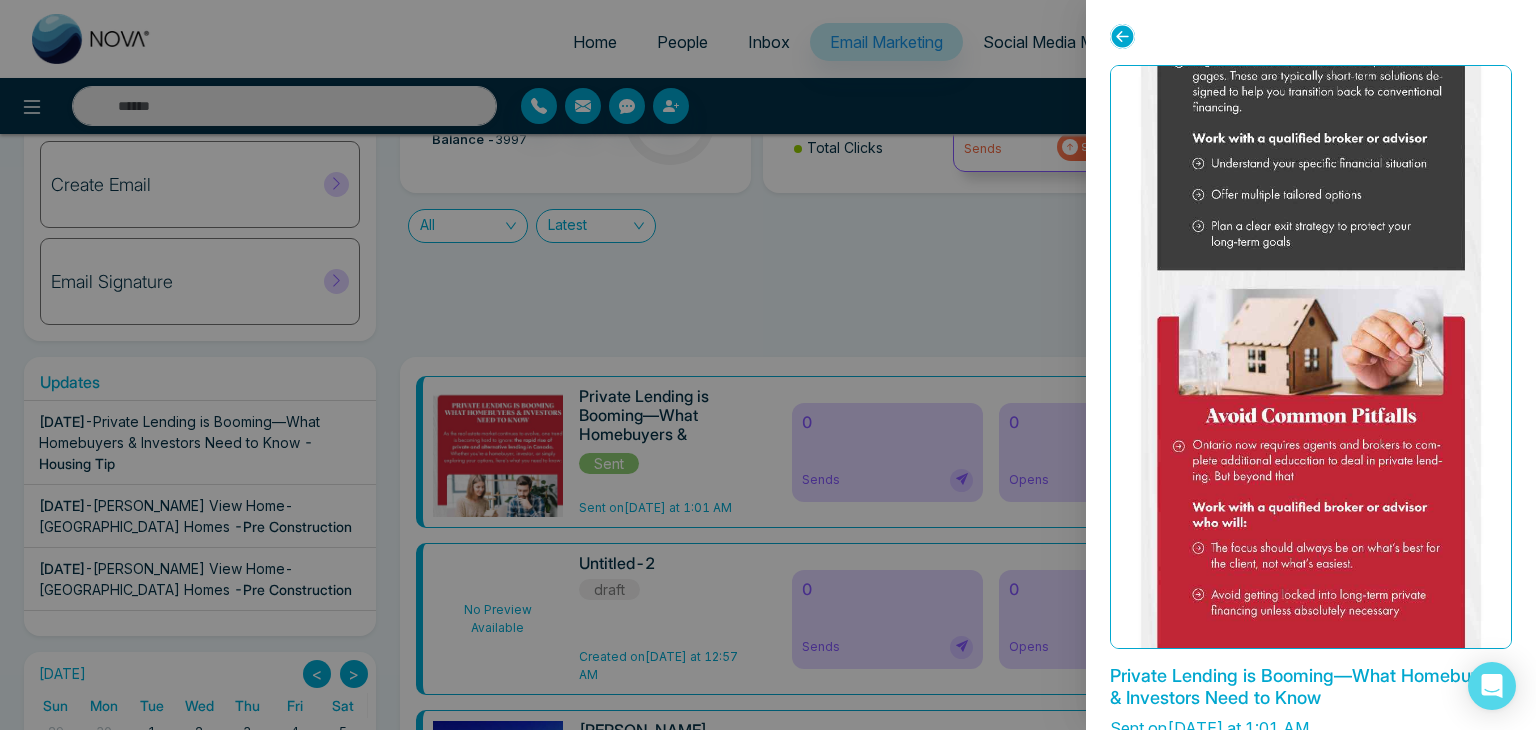 scroll, scrollTop: 1326, scrollLeft: 0, axis: vertical 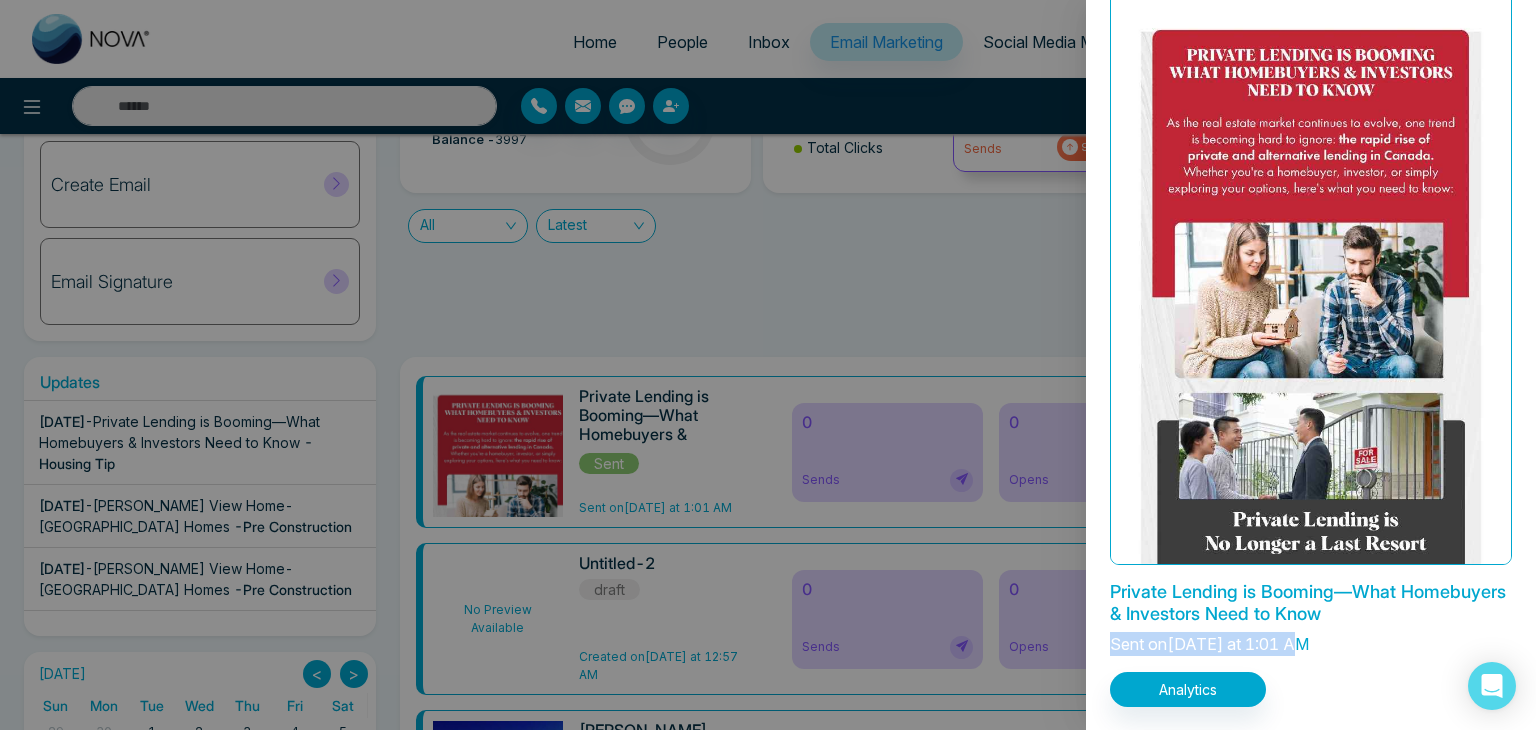 drag, startPoint x: 1108, startPoint y: 643, endPoint x: 1342, endPoint y: 641, distance: 234.00854 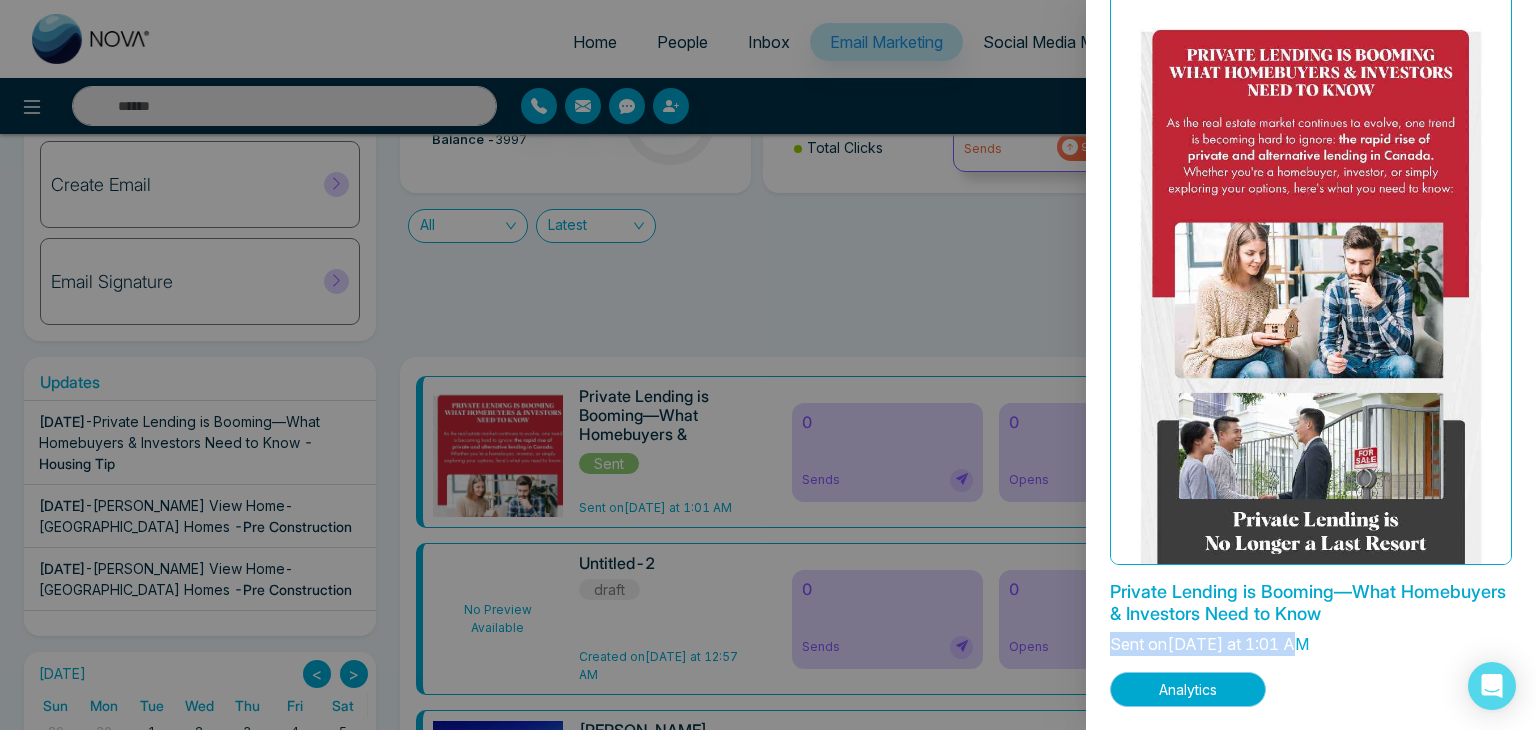 click on "Analytics" at bounding box center (1188, 689) 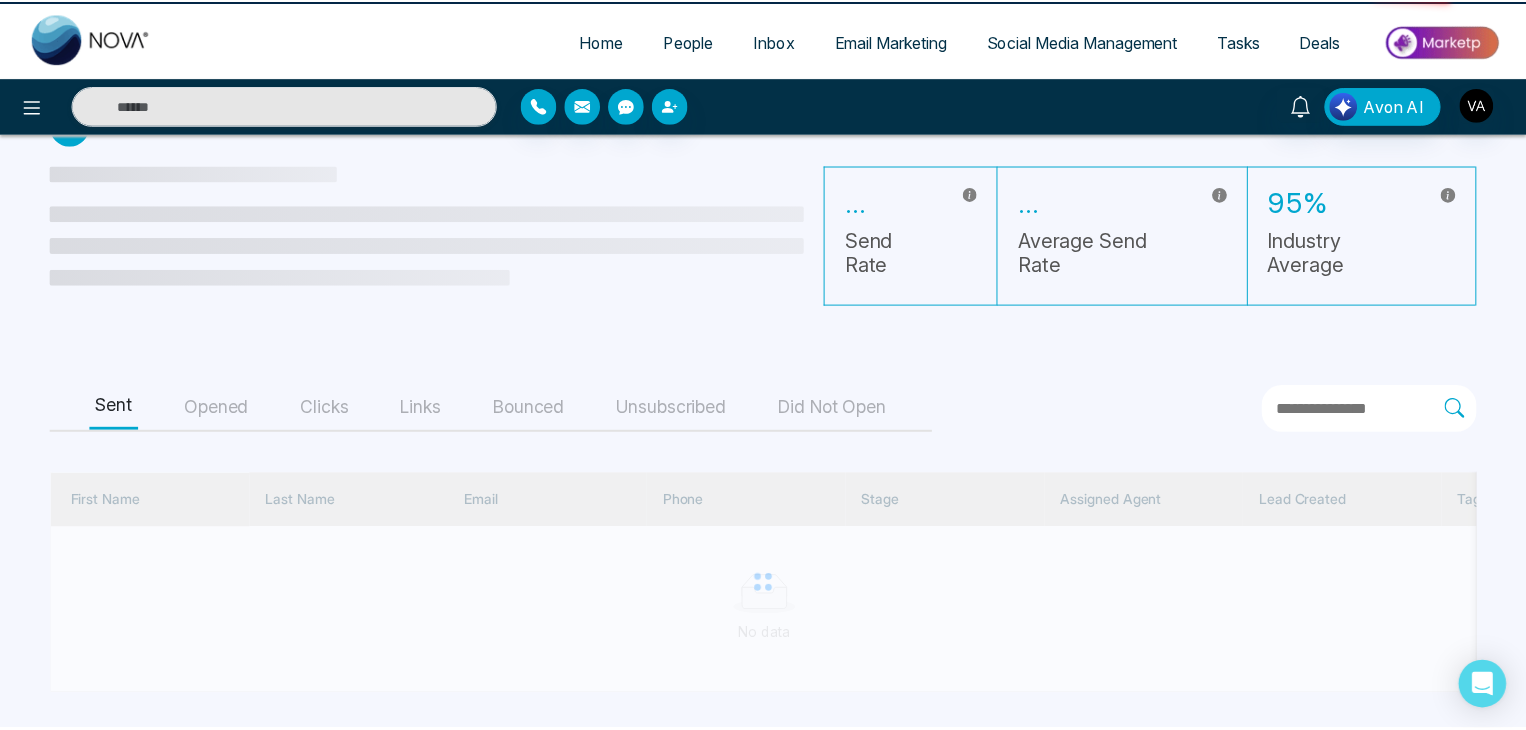 scroll, scrollTop: 0, scrollLeft: 0, axis: both 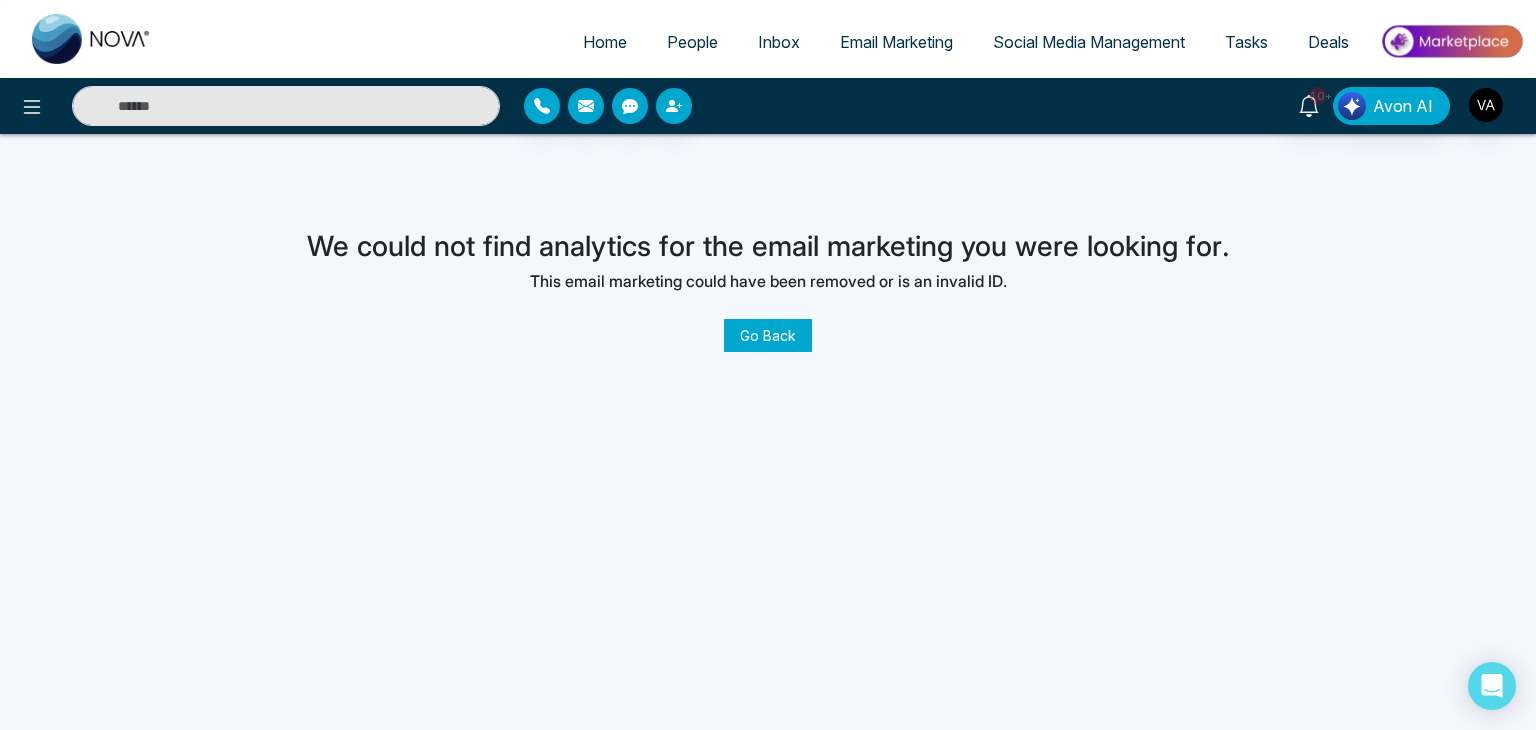 click on "Go Back" at bounding box center (768, 335) 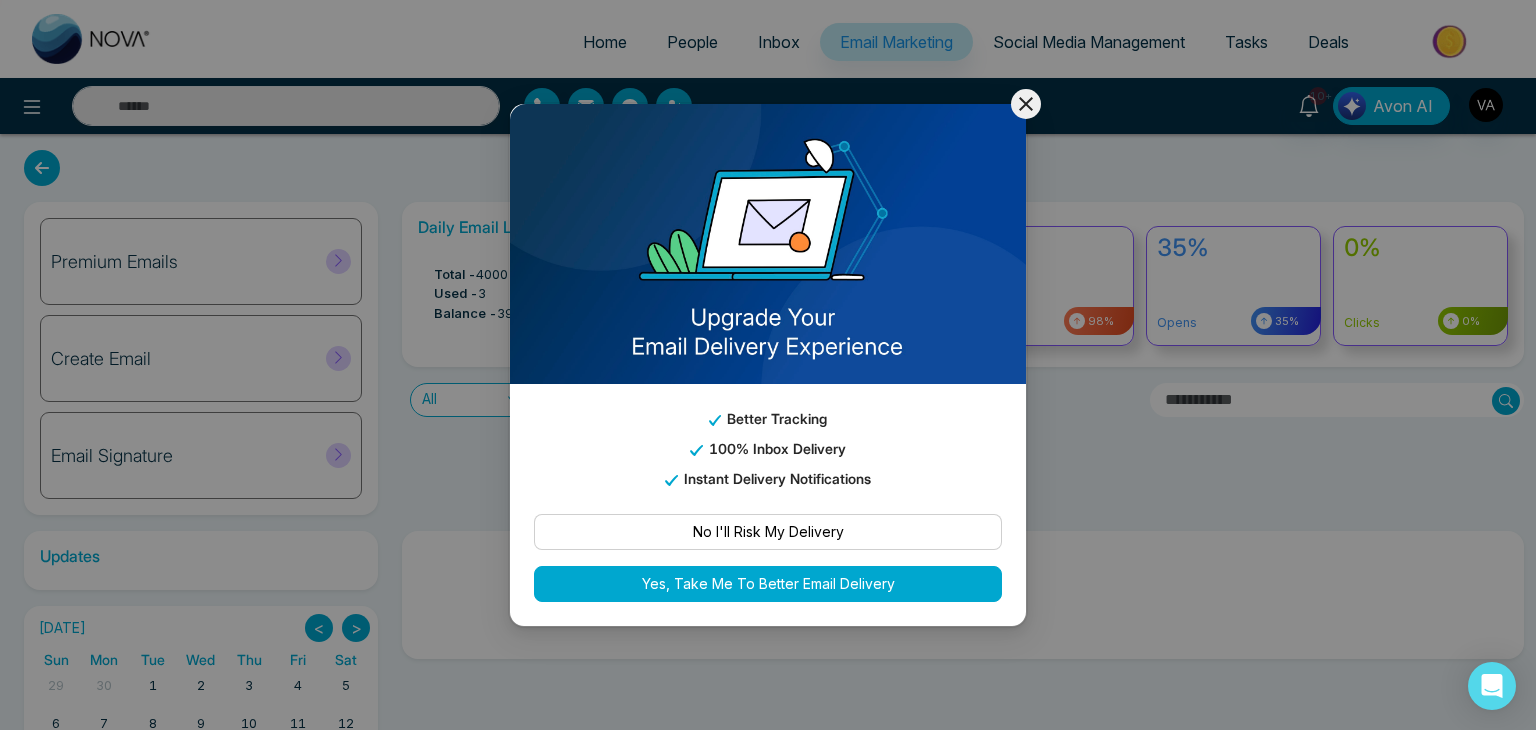 click 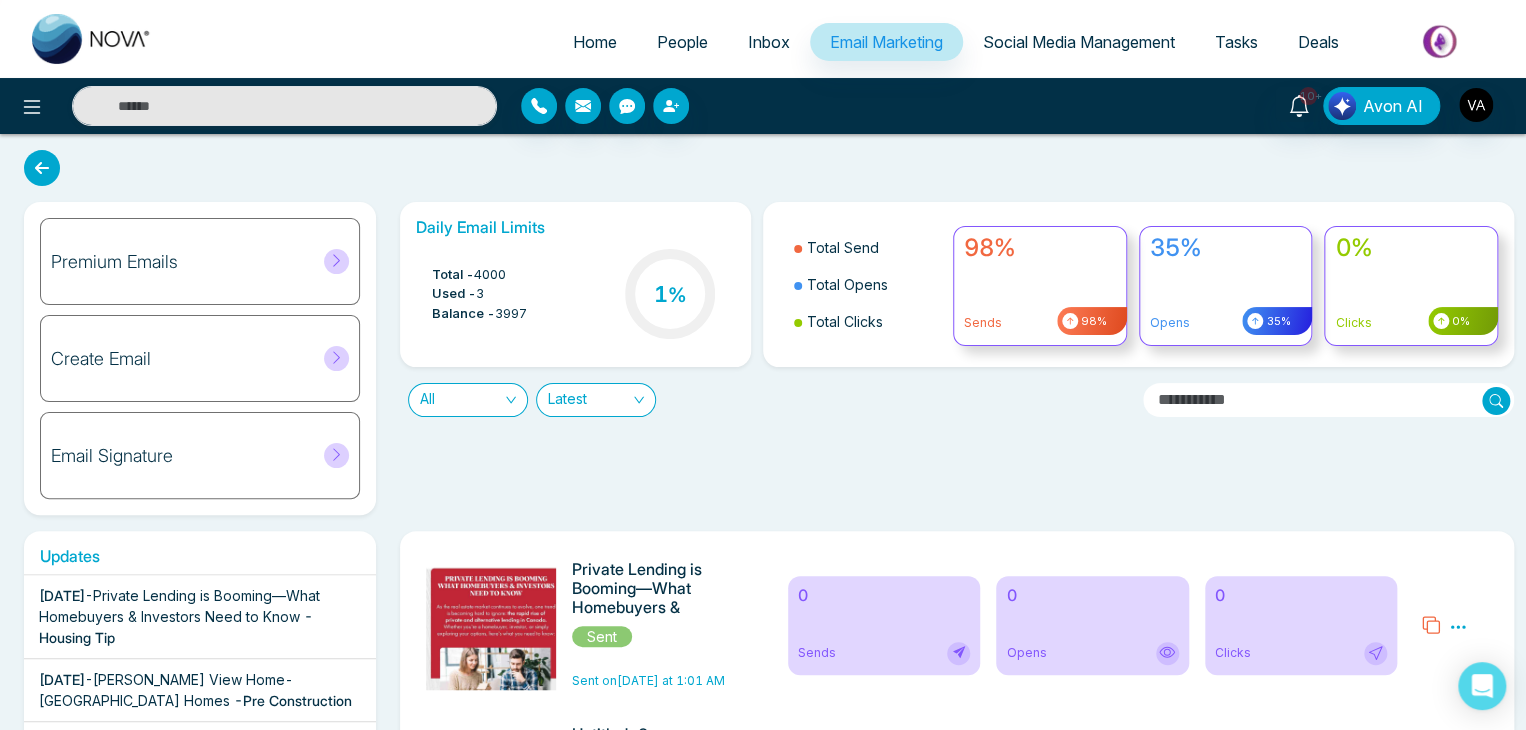 click 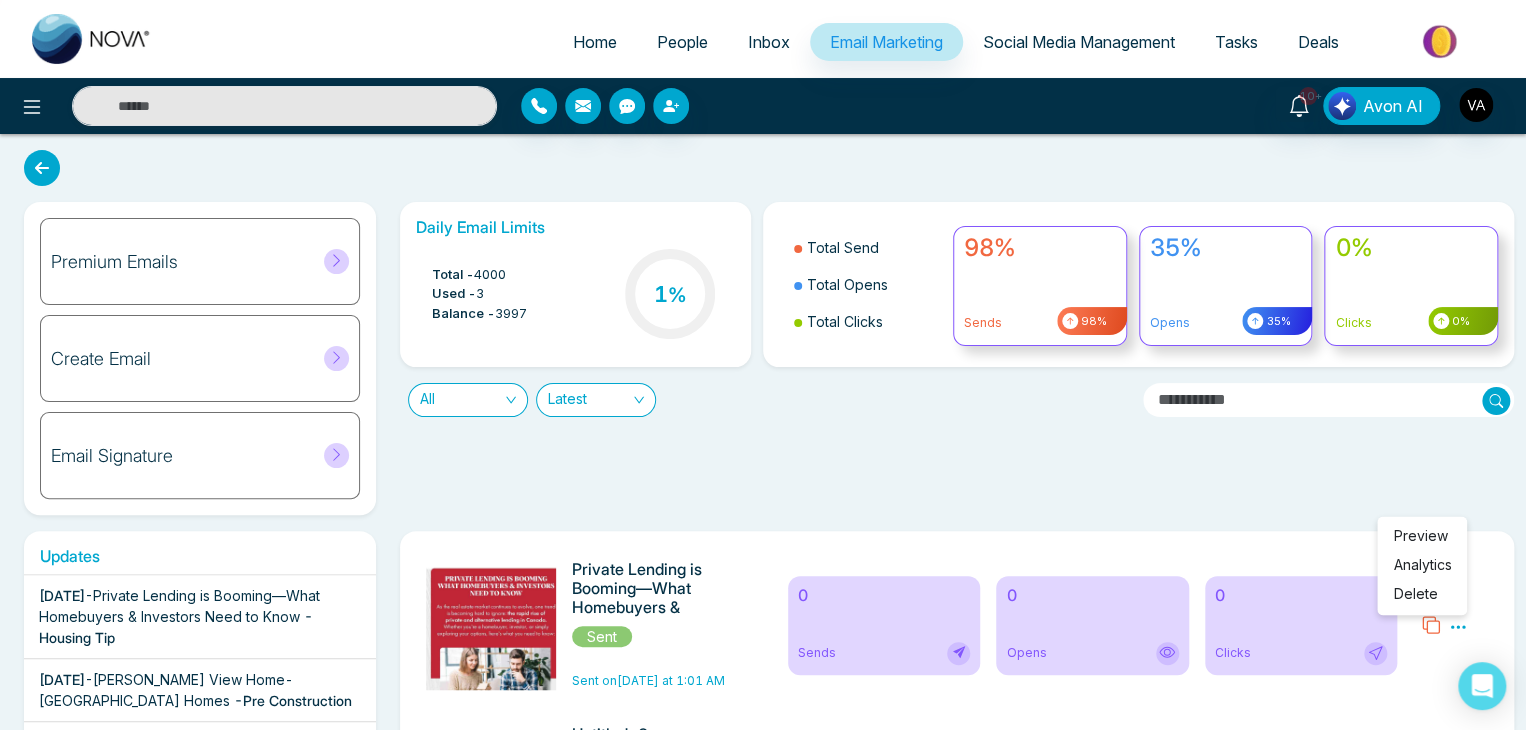 click on "Analytics" at bounding box center (1422, 563) 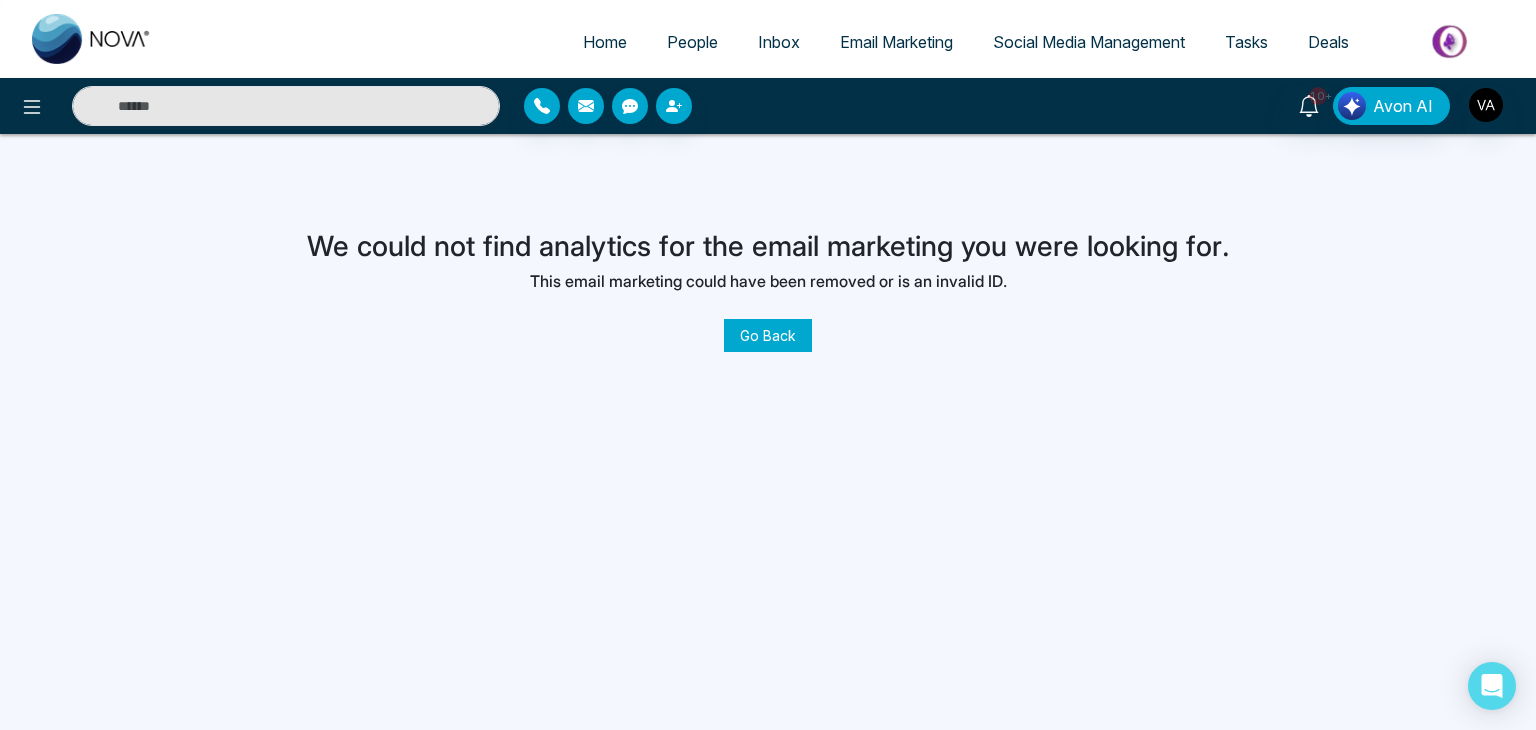 click on "Go Back" at bounding box center (768, 335) 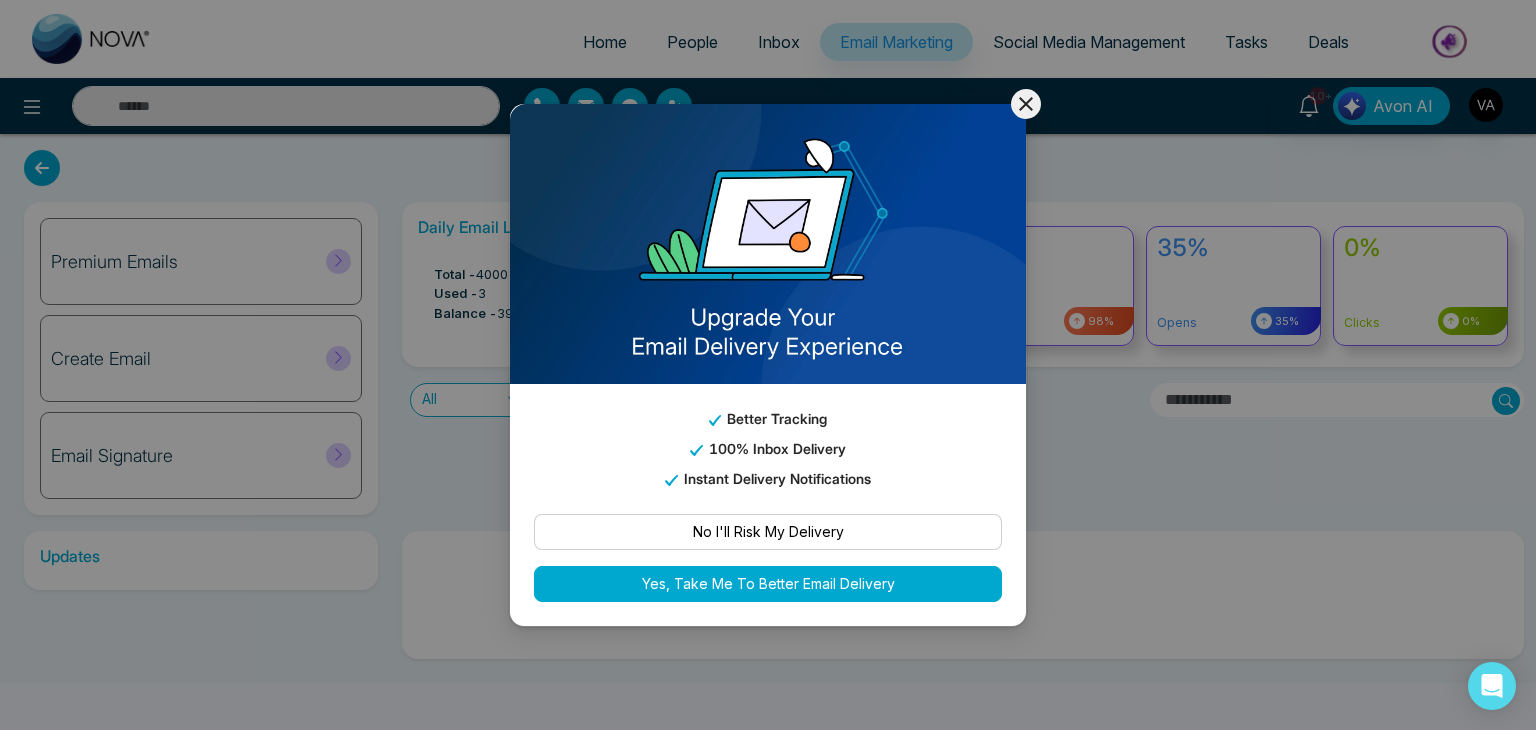 click on "Better Tracking 100% Inbox Delivery Instant Delivery Notifications   No I'll Risk My Delivery   Yes, Take Me To Better Email Delivery" at bounding box center (768, 365) 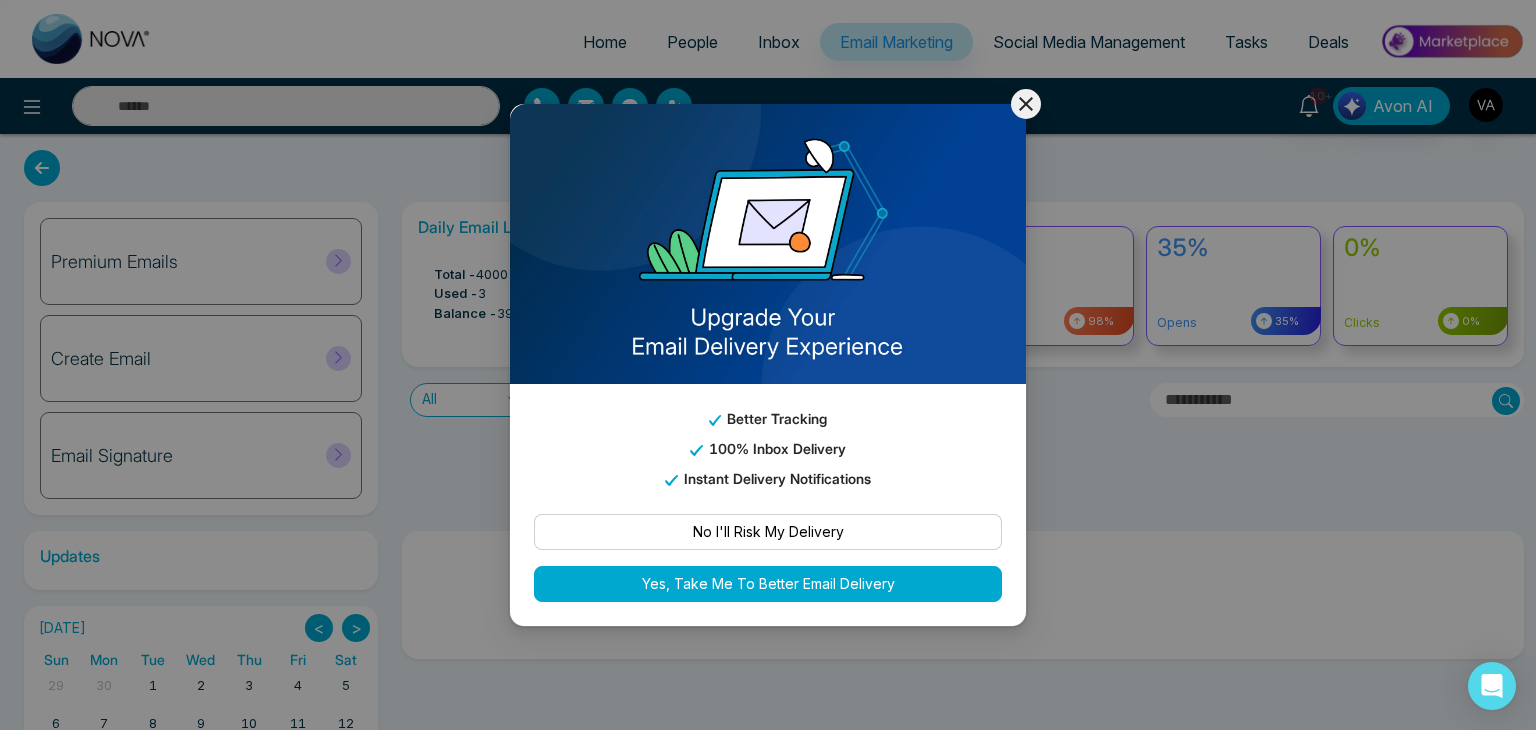 click 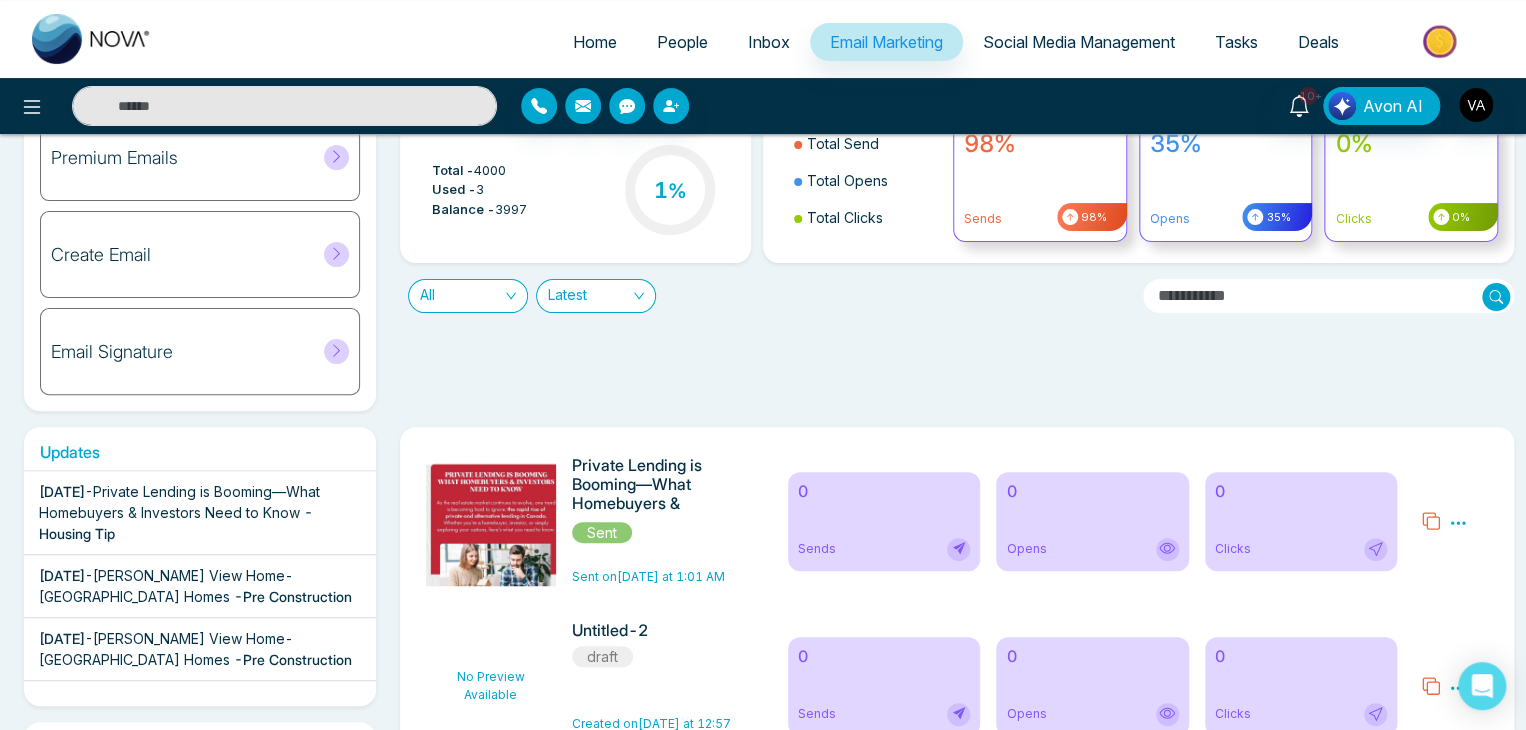 scroll, scrollTop: 107, scrollLeft: 0, axis: vertical 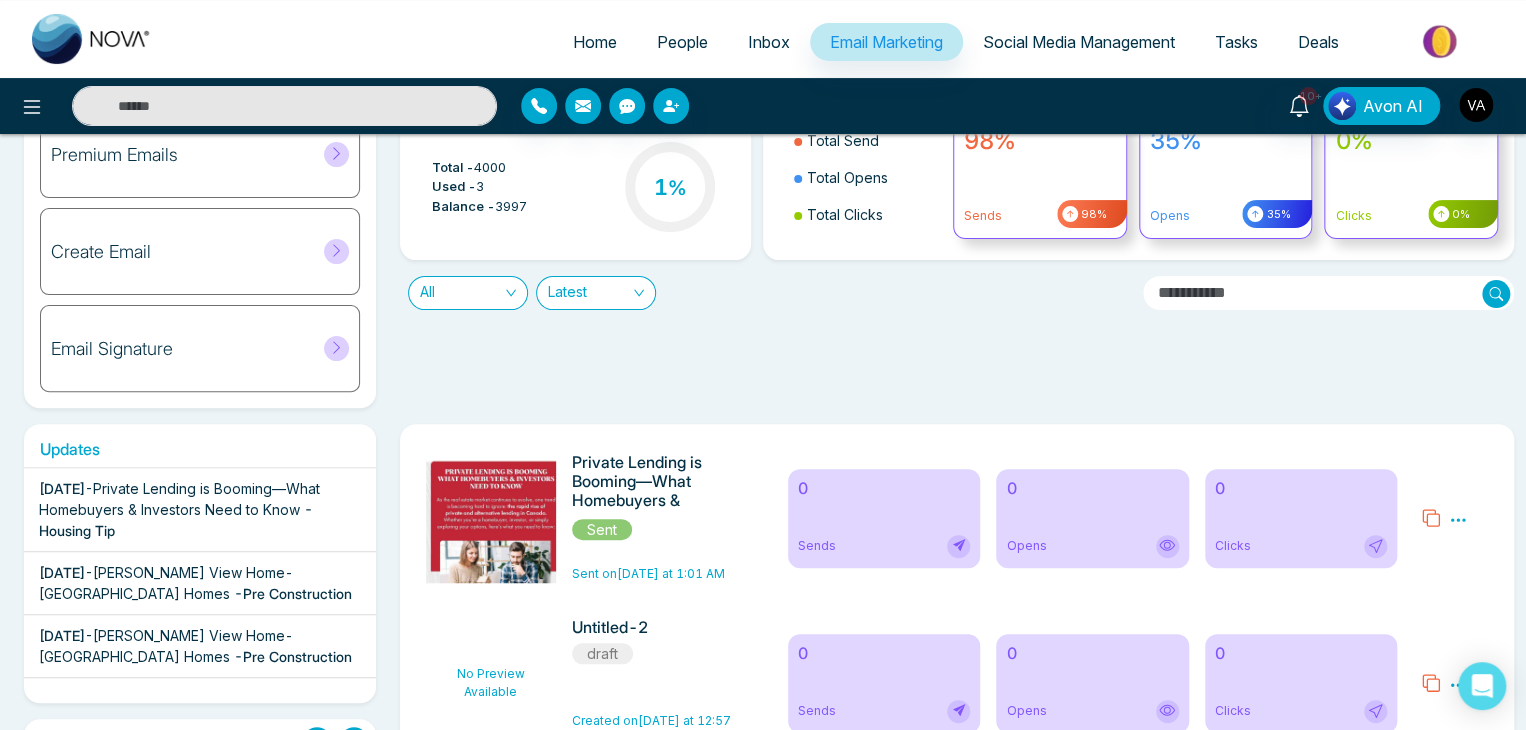 click 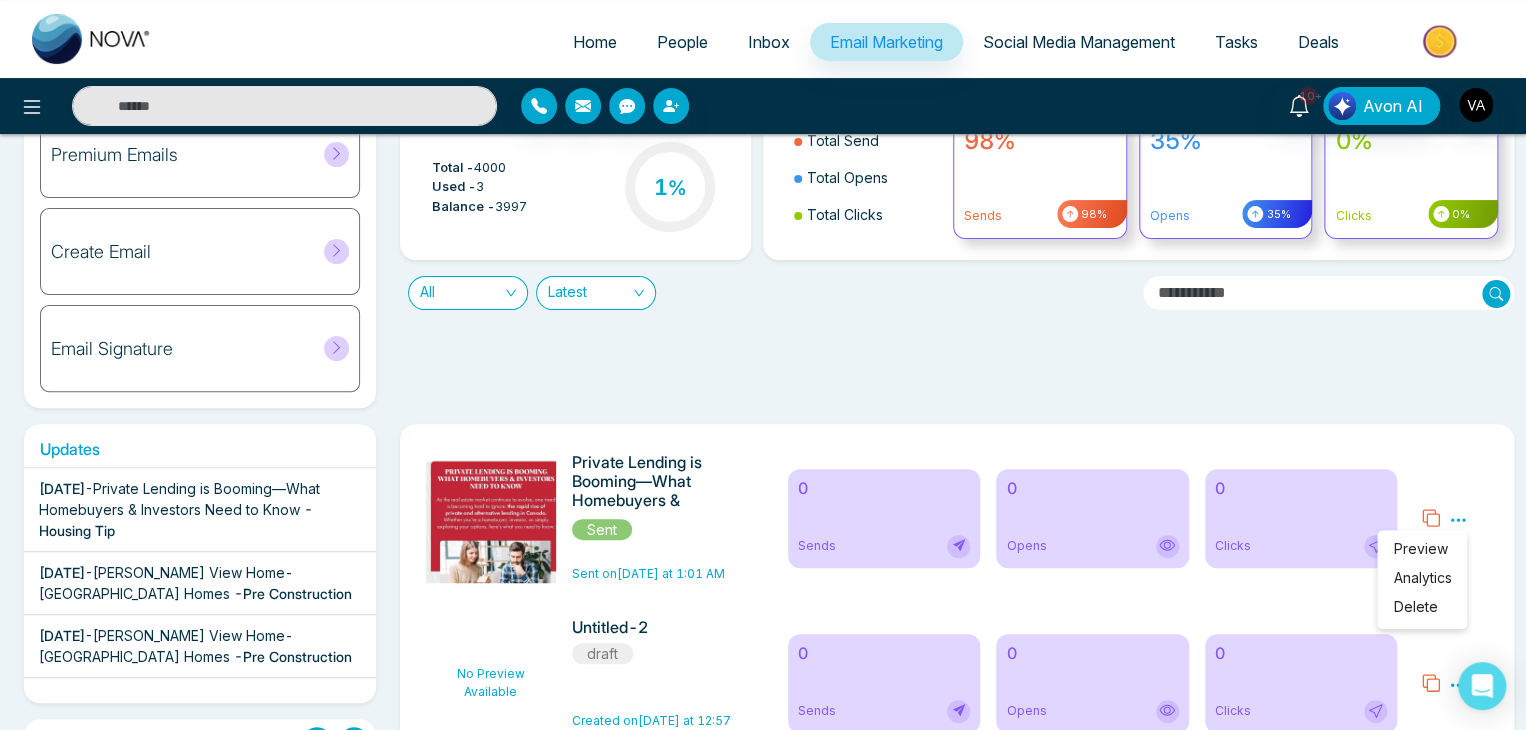 click on "Analytics" at bounding box center [1422, 577] 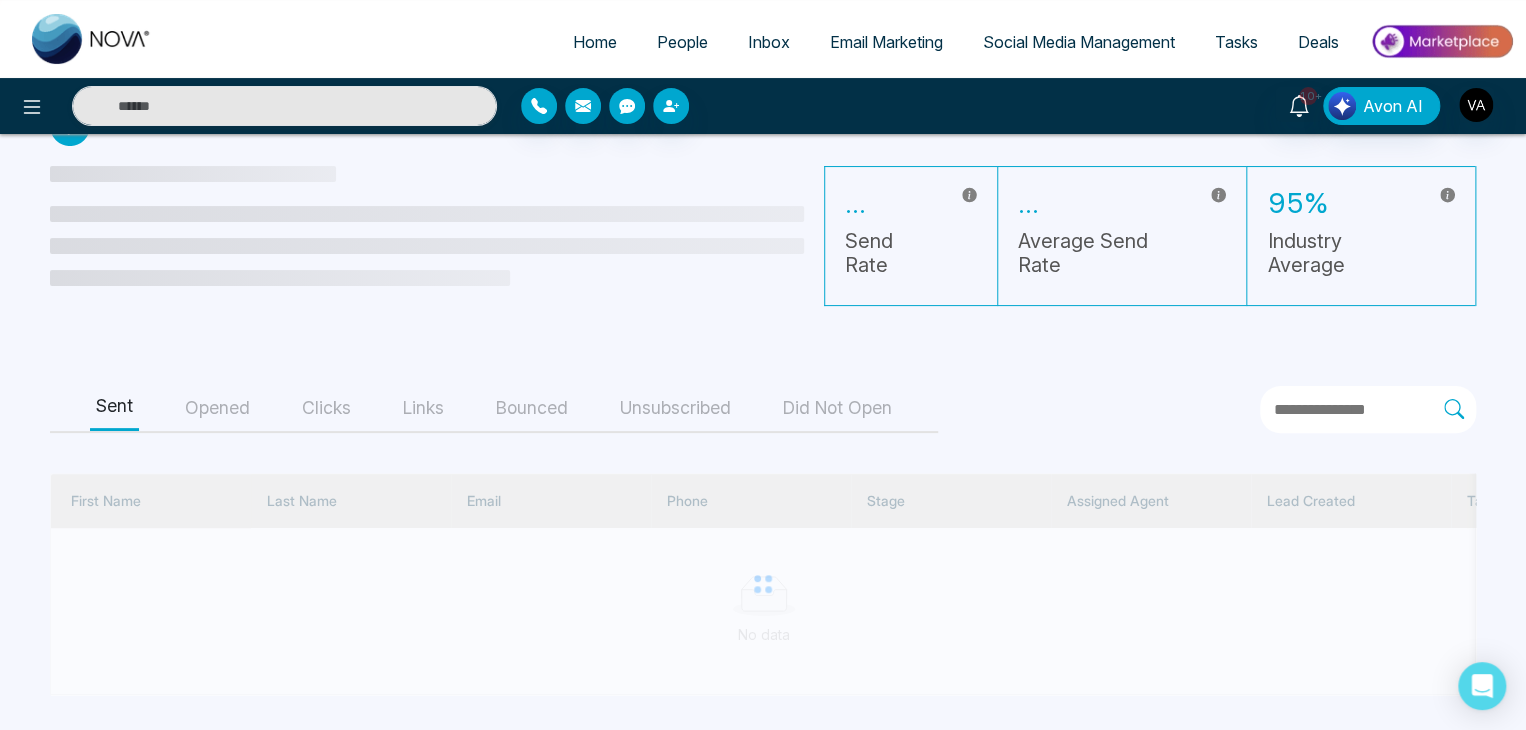 scroll, scrollTop: 0, scrollLeft: 0, axis: both 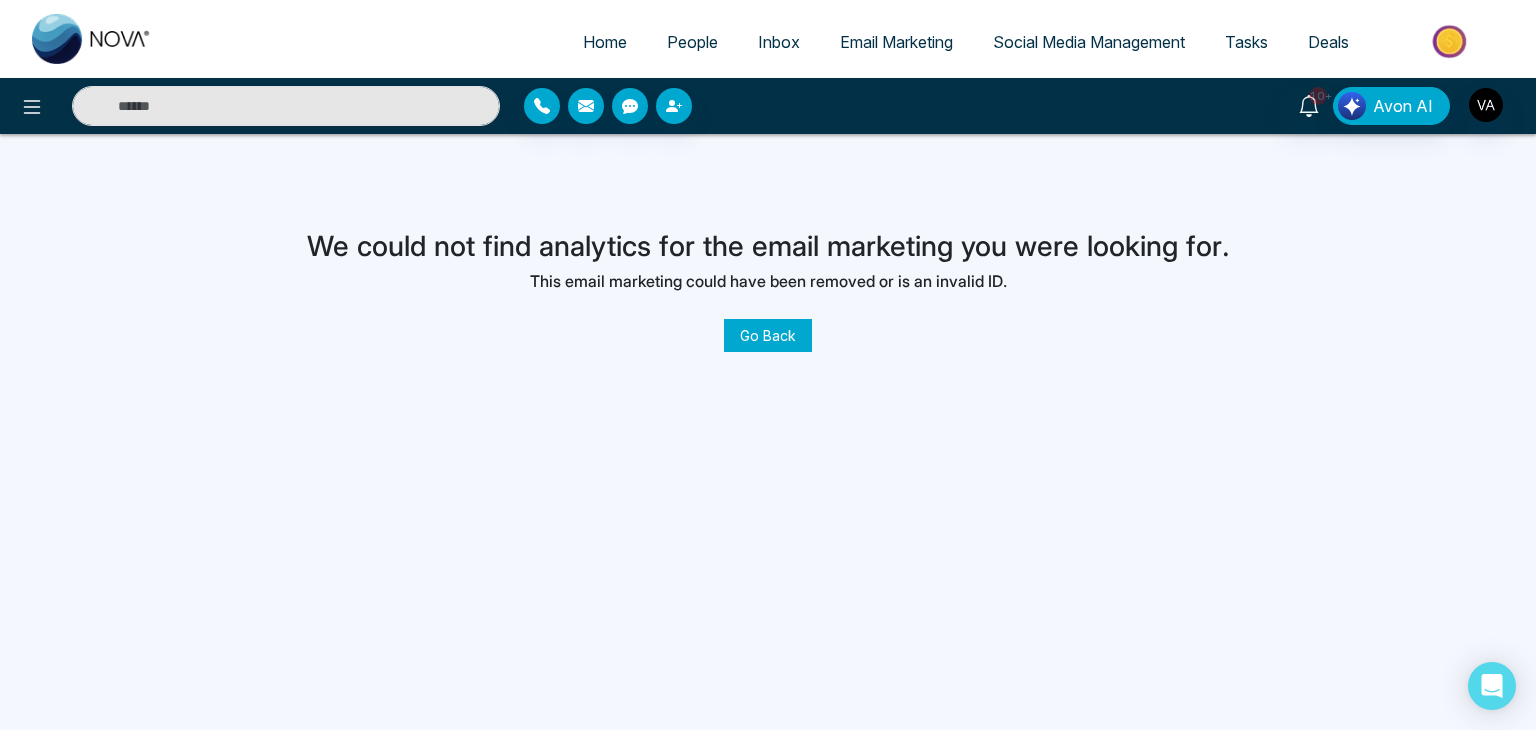 click on "Go Back" at bounding box center [768, 335] 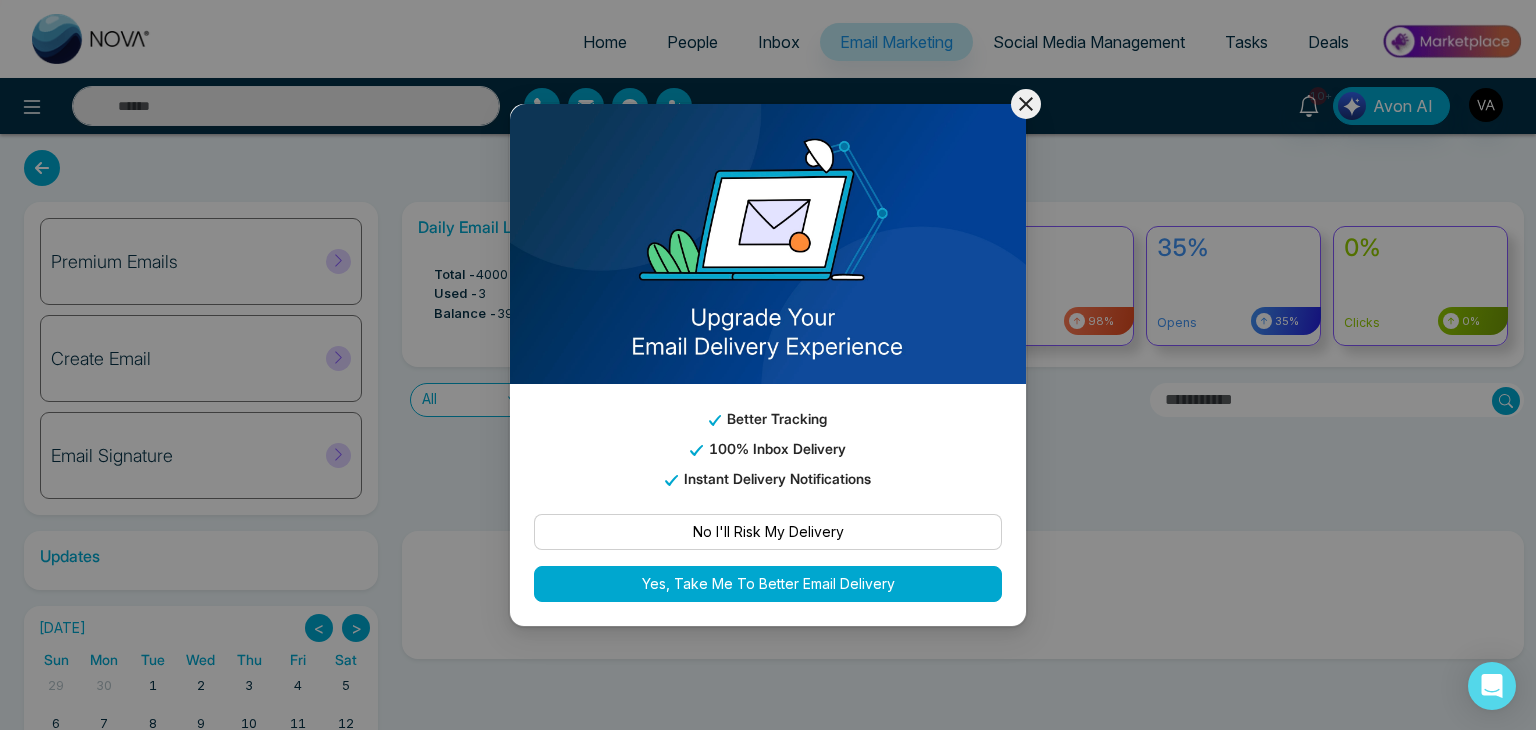 click 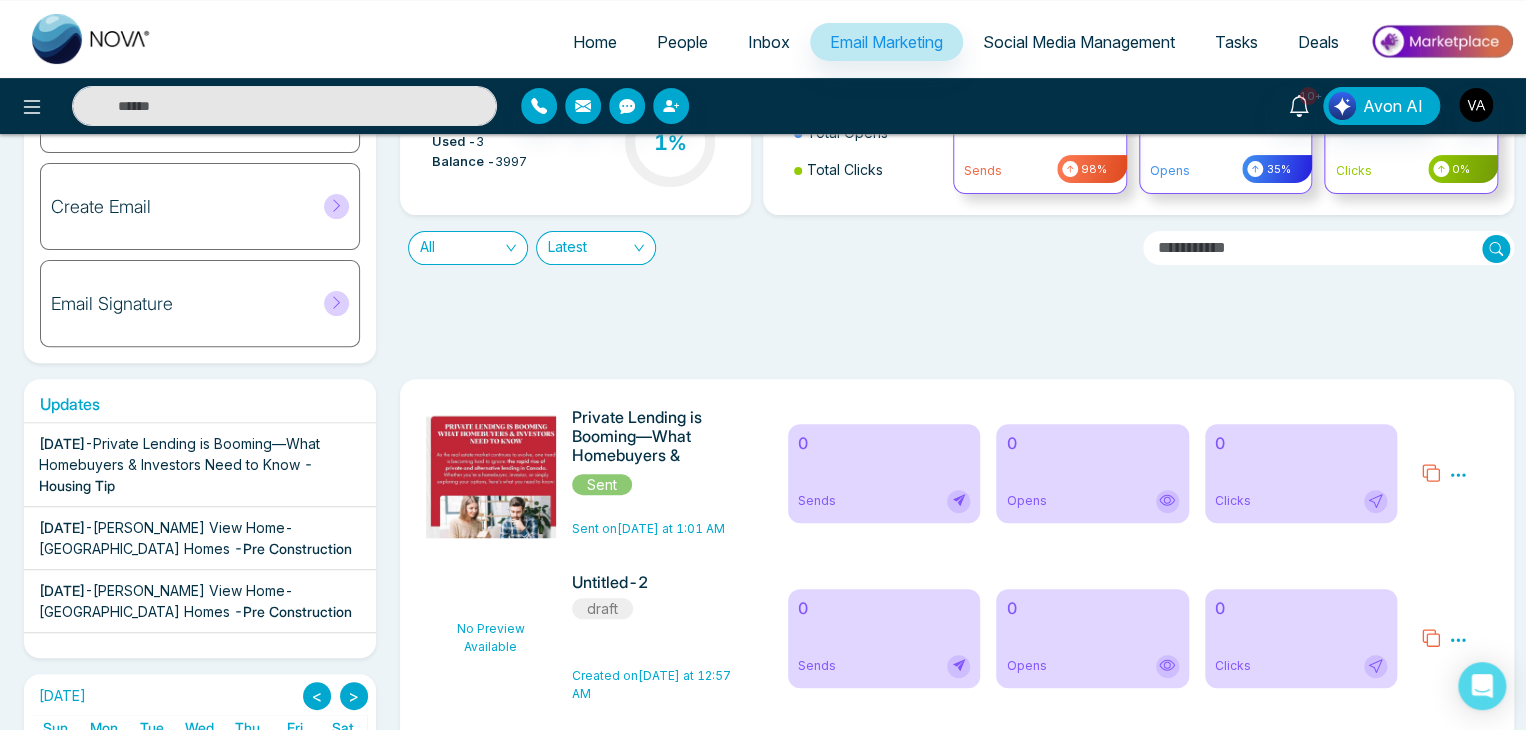scroll, scrollTop: 152, scrollLeft: 0, axis: vertical 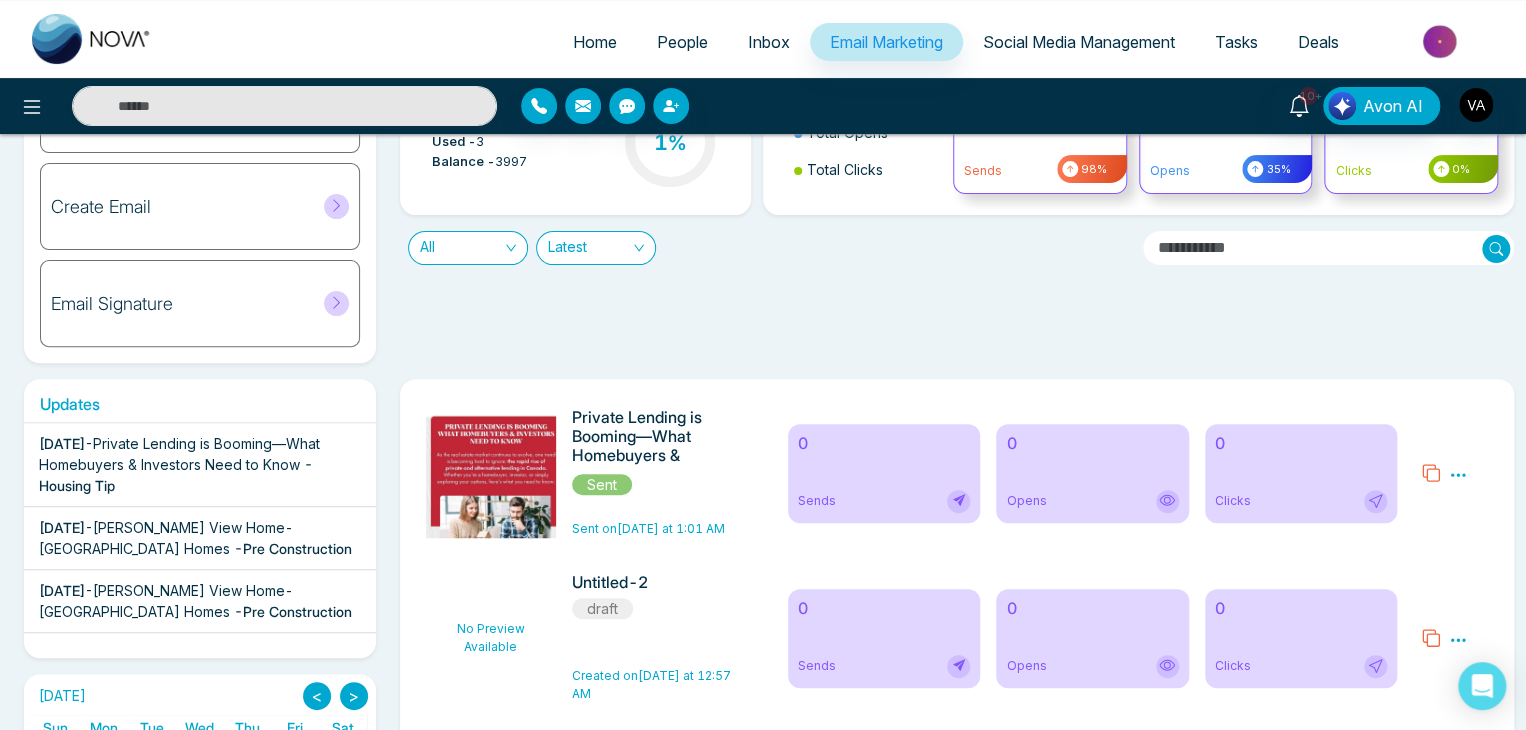 click 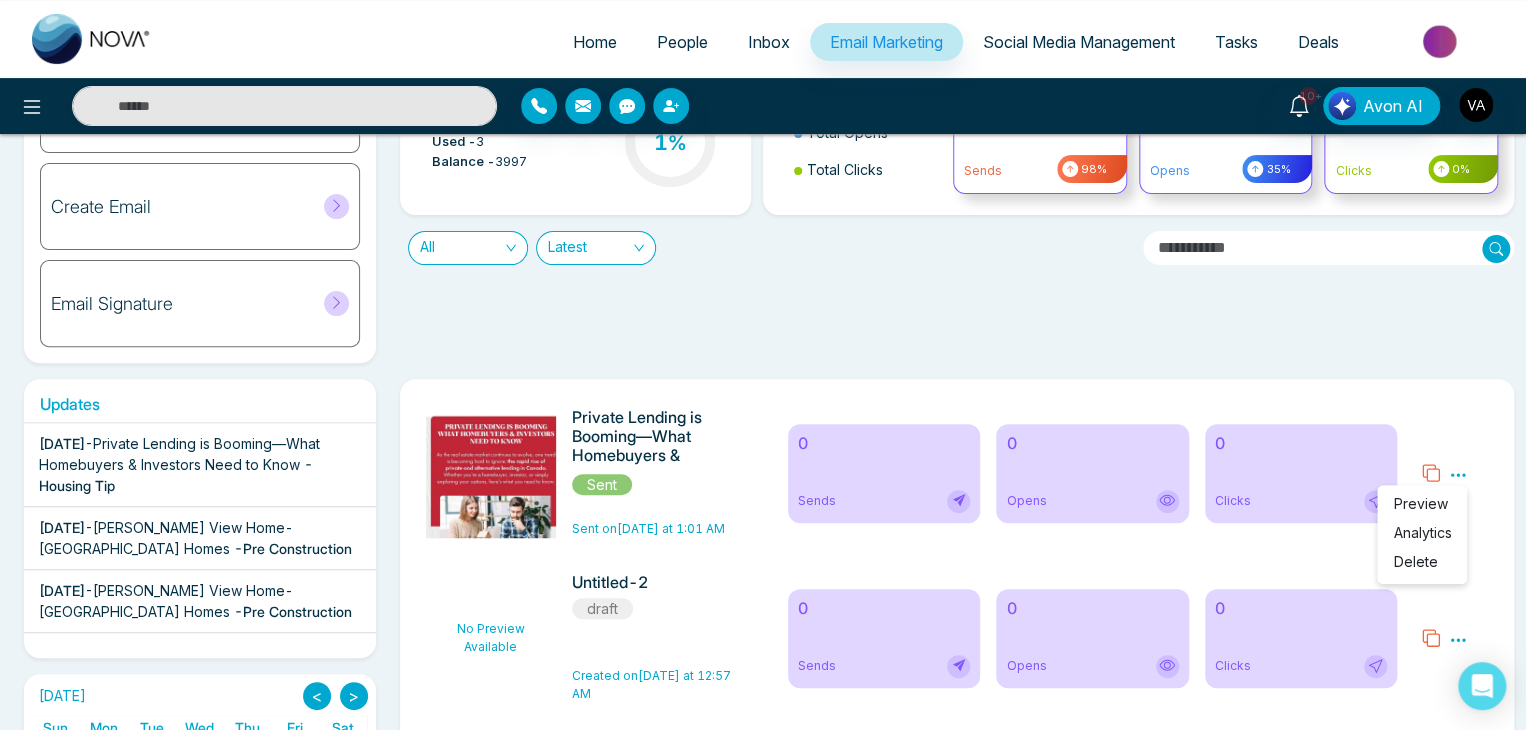 click on "Analytics" at bounding box center (1422, 532) 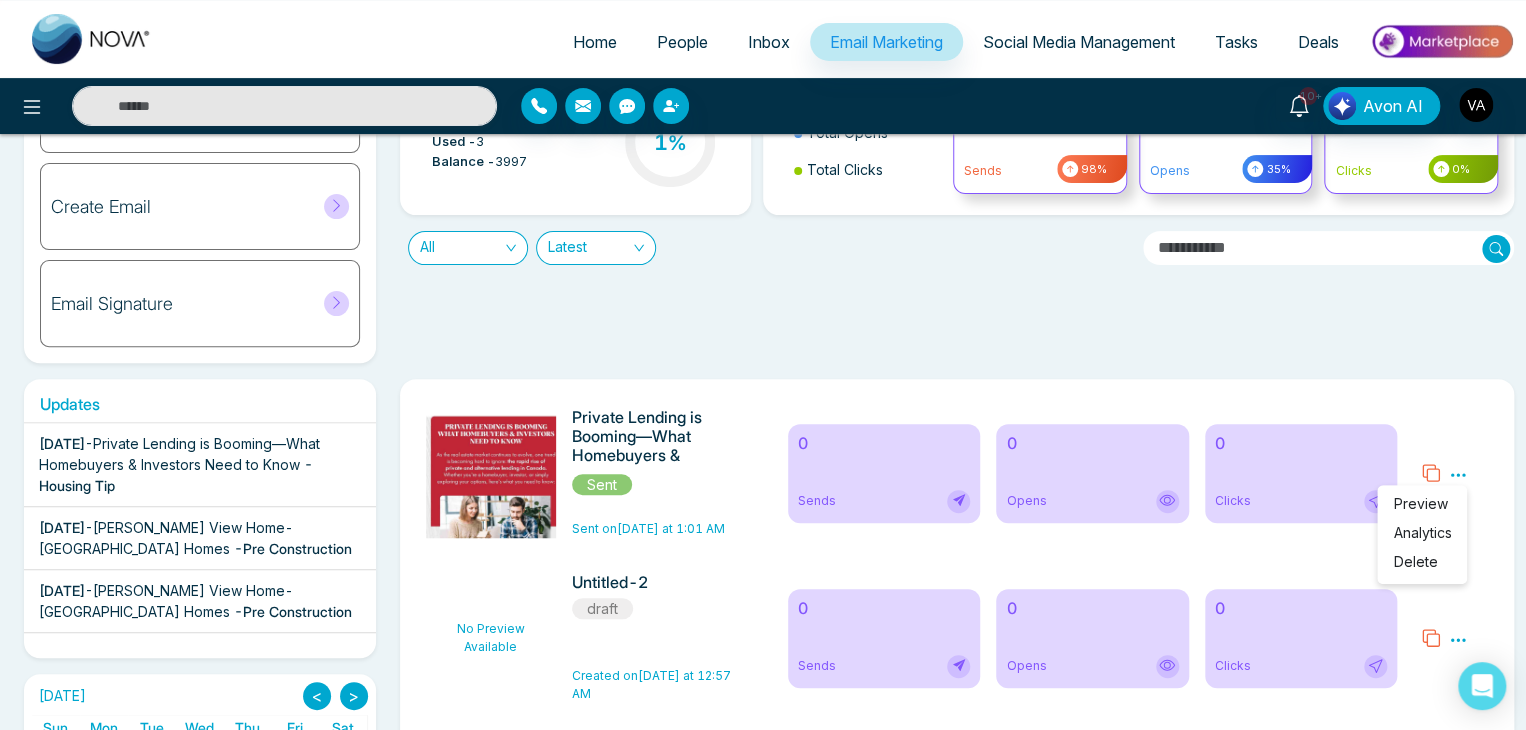 scroll, scrollTop: 0, scrollLeft: 0, axis: both 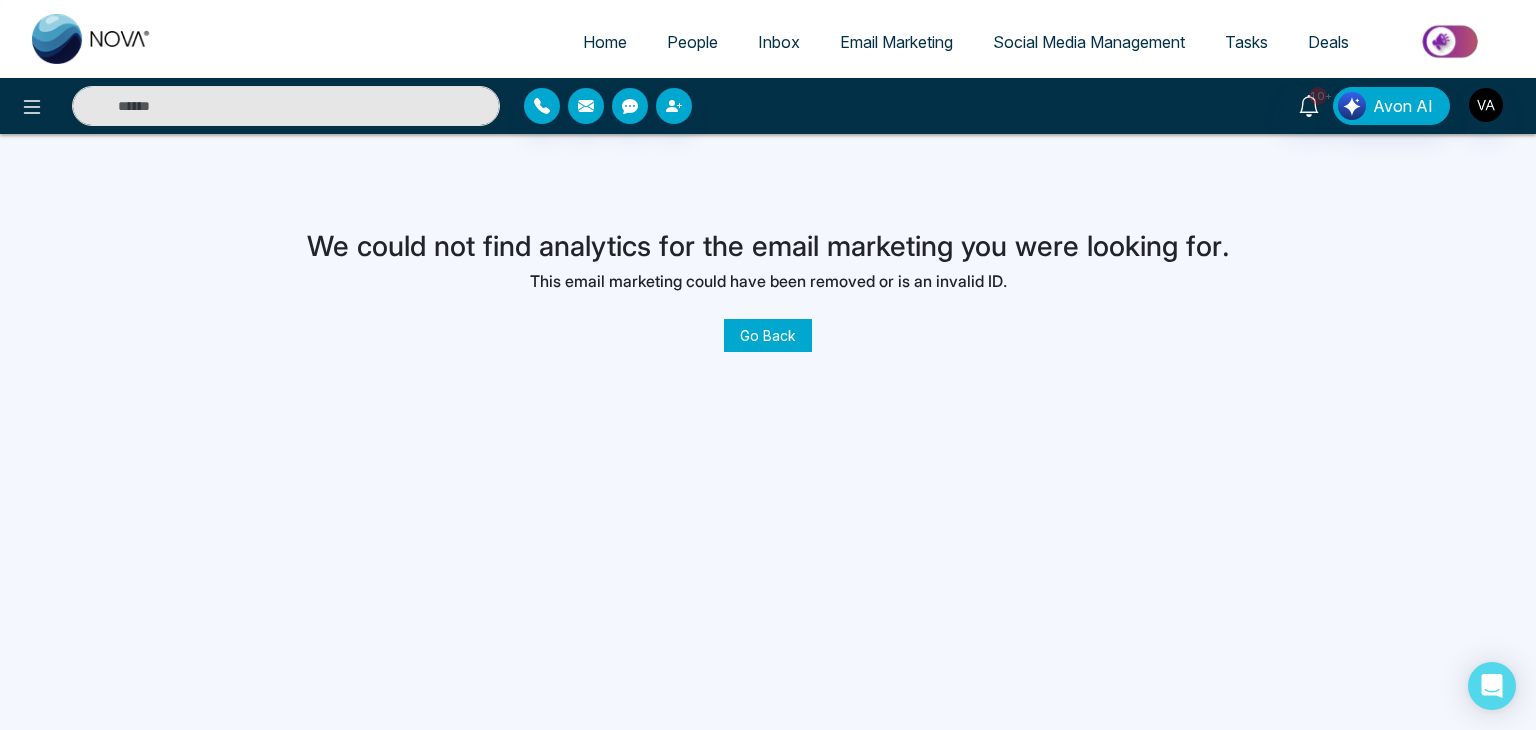 click on "Go Back" at bounding box center [768, 335] 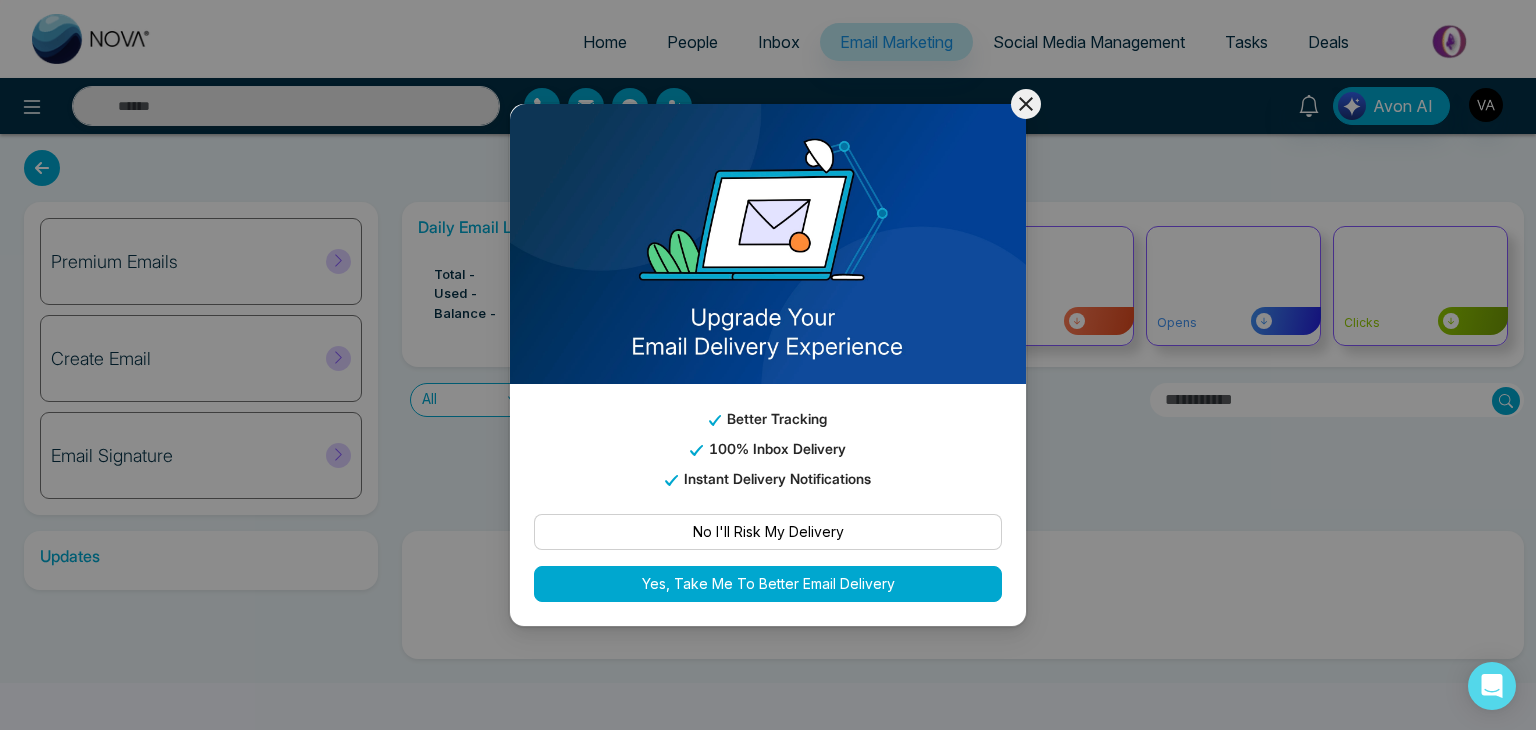 click at bounding box center [768, 244] 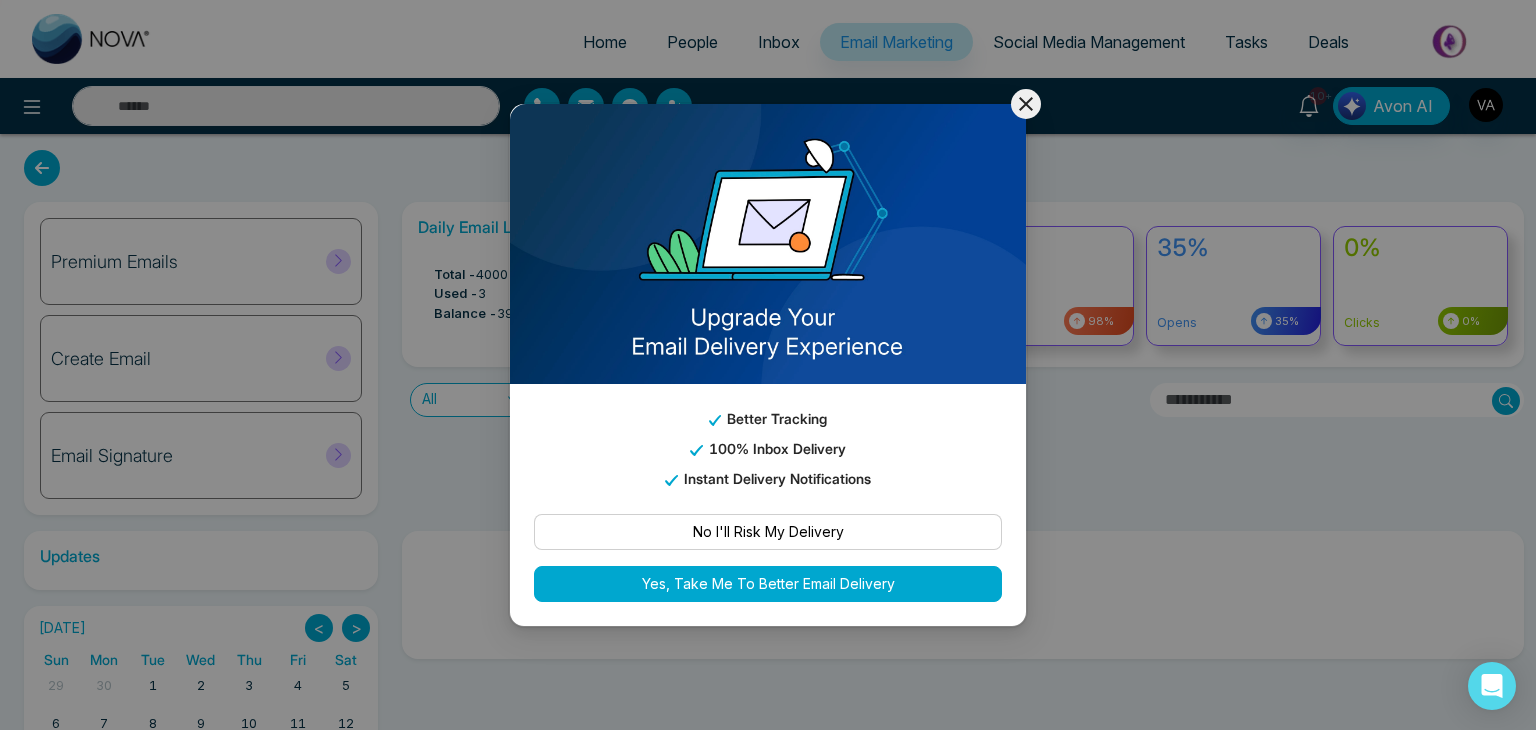 click 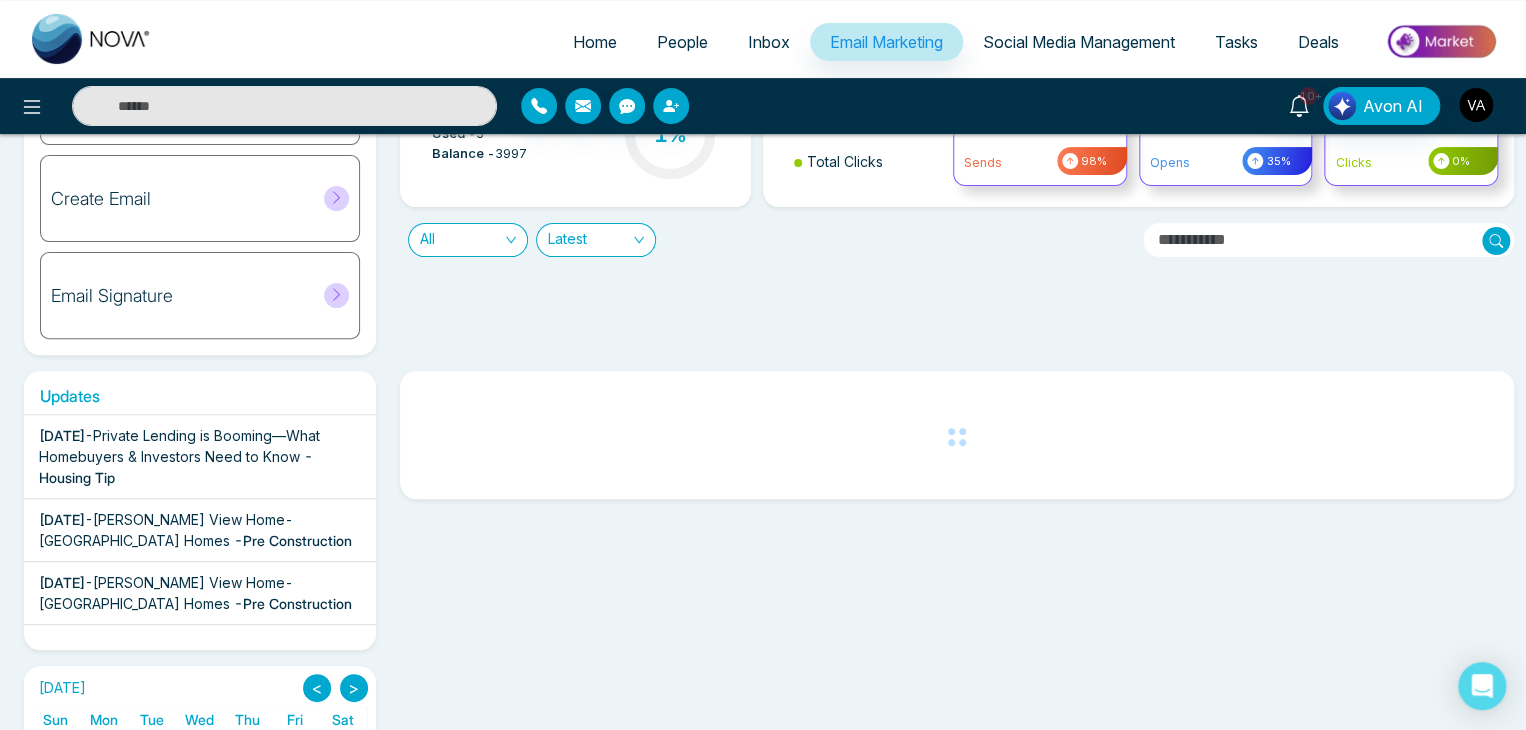 scroll, scrollTop: 163, scrollLeft: 0, axis: vertical 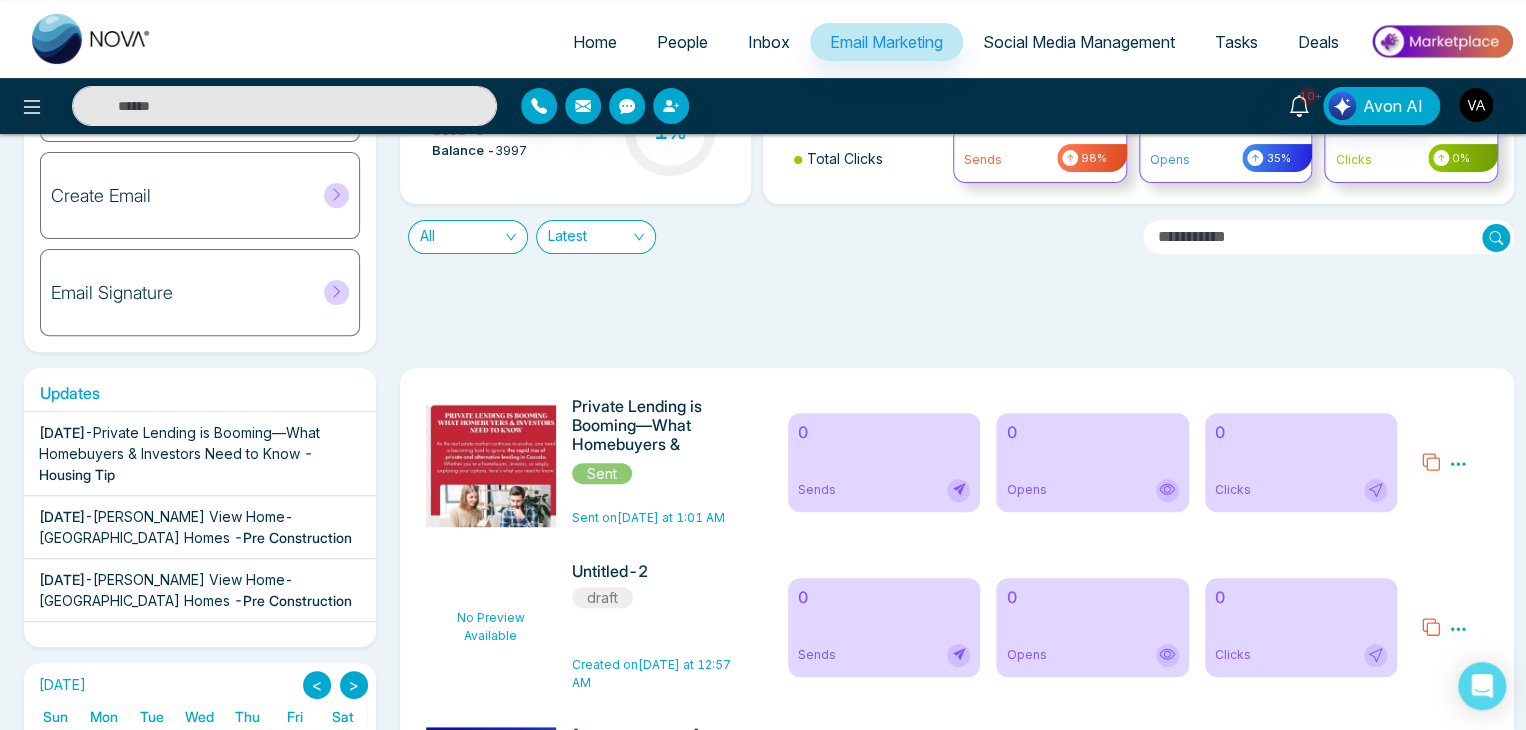 click on "Daily Email Limits Total -  4000 Used -  3 Balance -  3997 1 %  Total Send  Total Opens  Total Clicks 98% Sends 98% 35% Opens 35% 0% Clicks 0% All Latest" at bounding box center [951, 195] 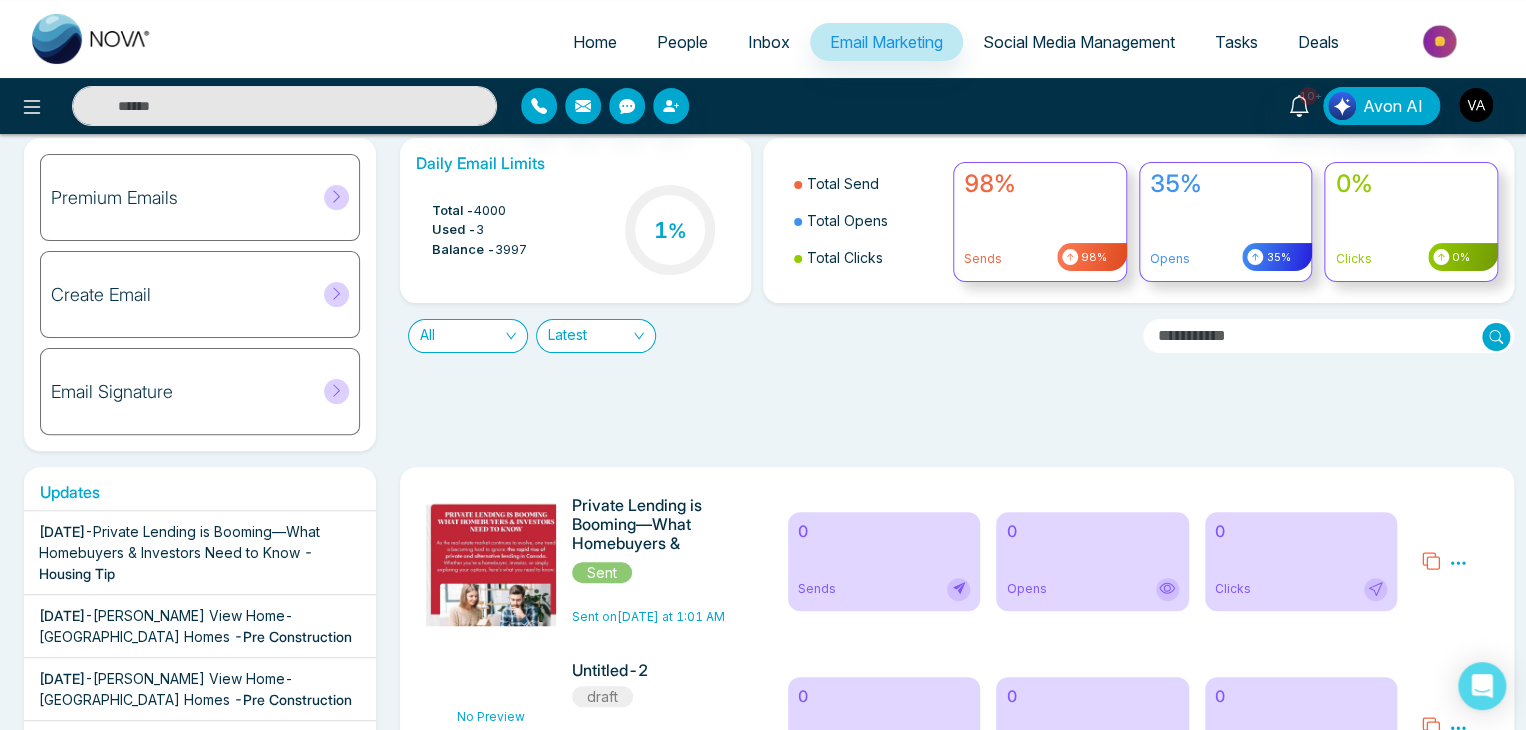 scroll, scrollTop: 0, scrollLeft: 0, axis: both 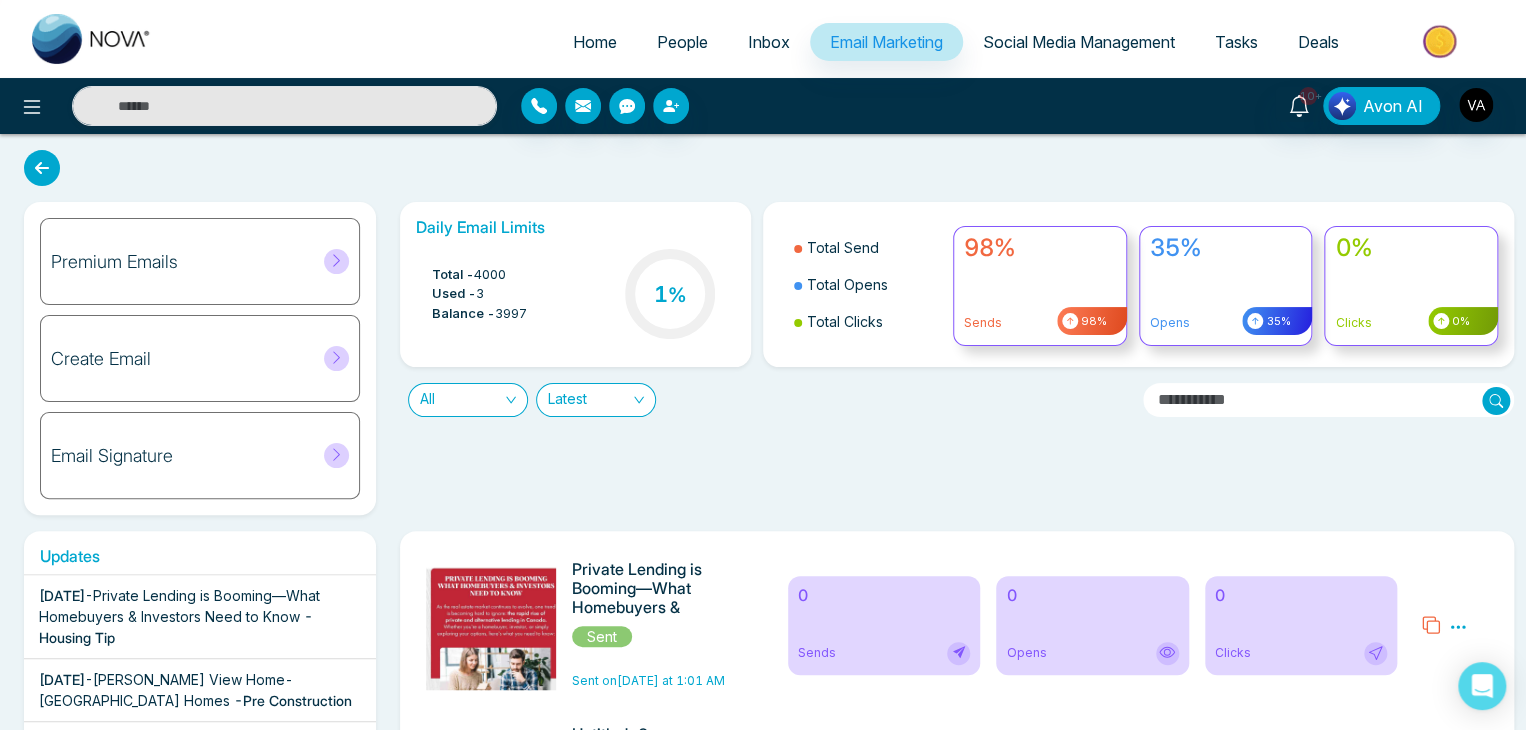 drag, startPoint x: 812, startPoint y: 243, endPoint x: 880, endPoint y: 249, distance: 68.26419 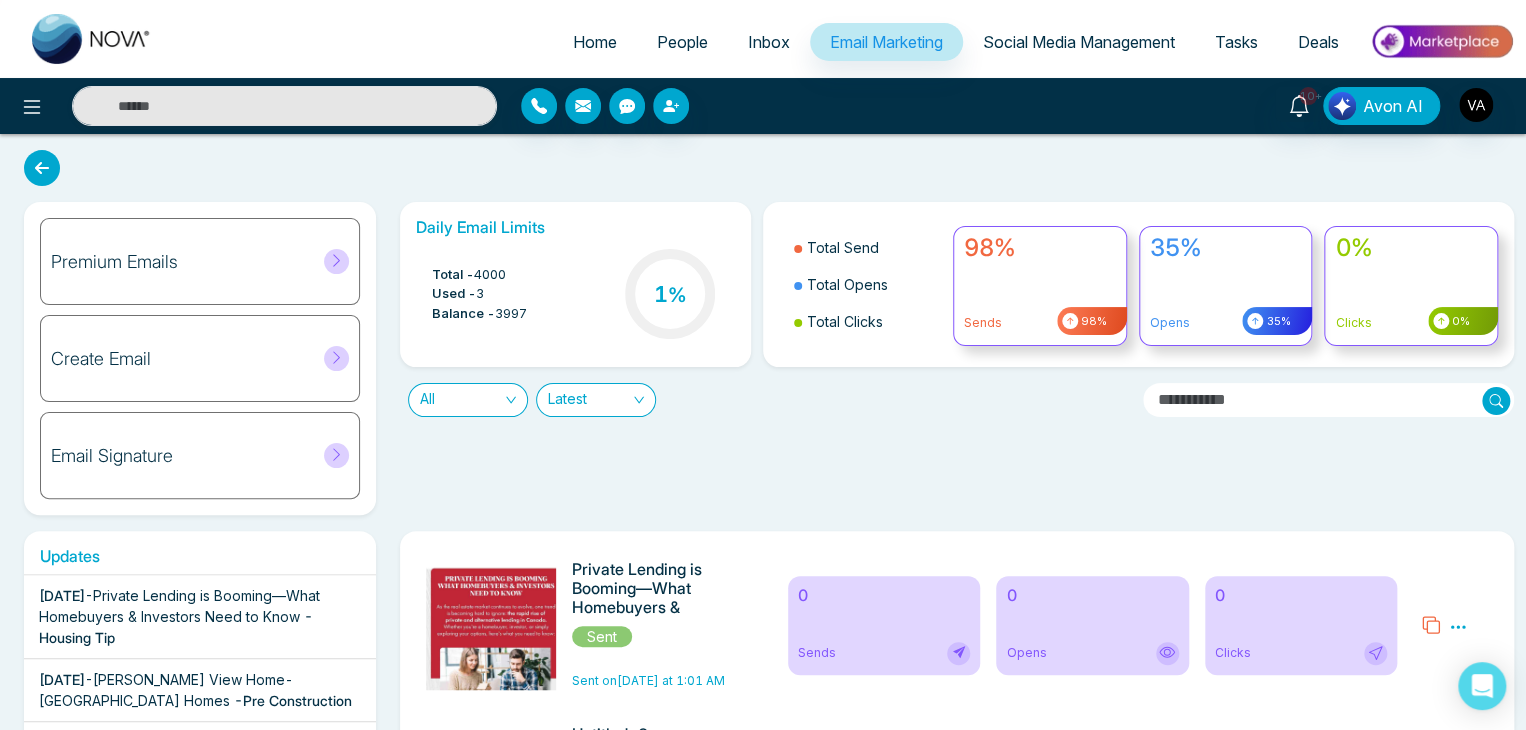 click on "Total Send" at bounding box center (867, 247) 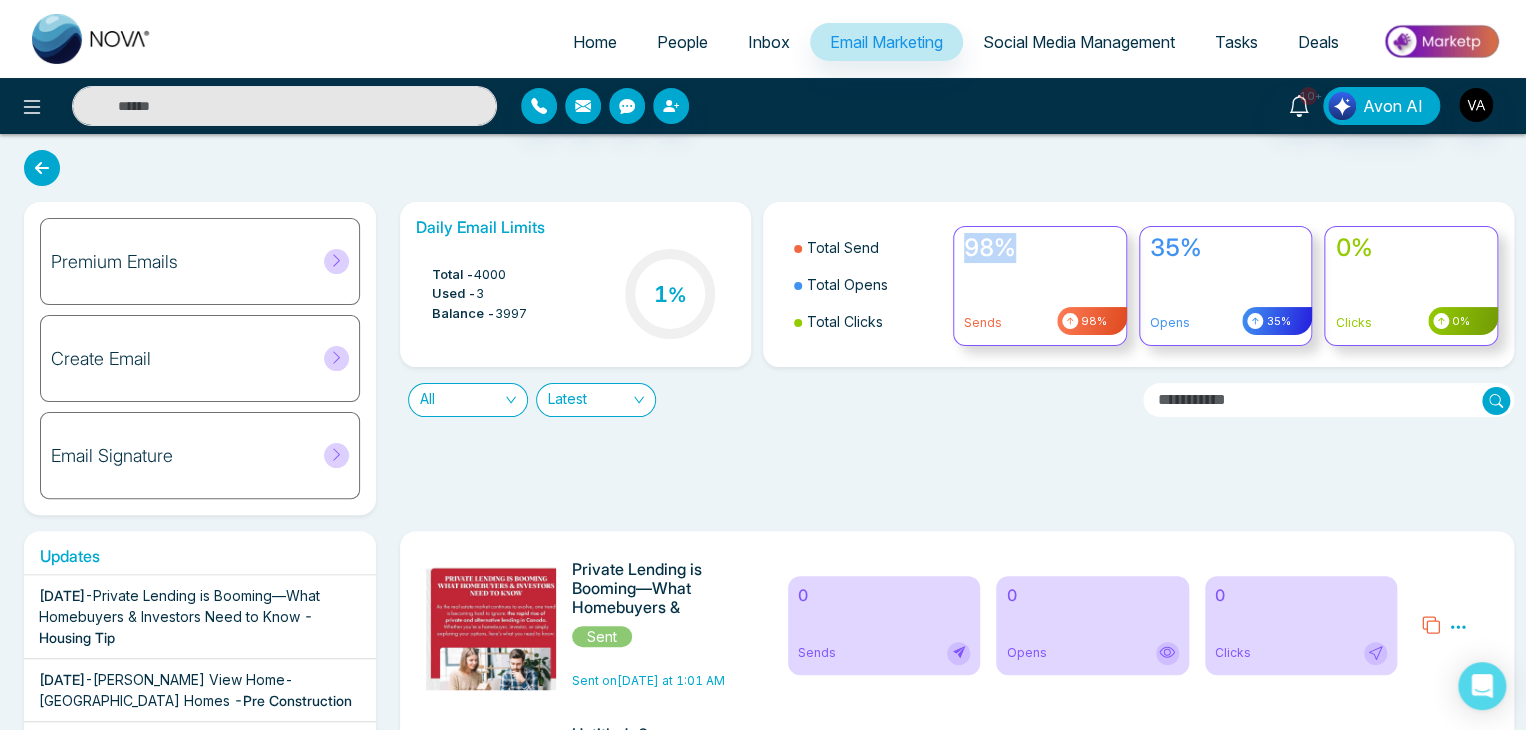 drag, startPoint x: 967, startPoint y: 248, endPoint x: 1067, endPoint y: 270, distance: 102.3914 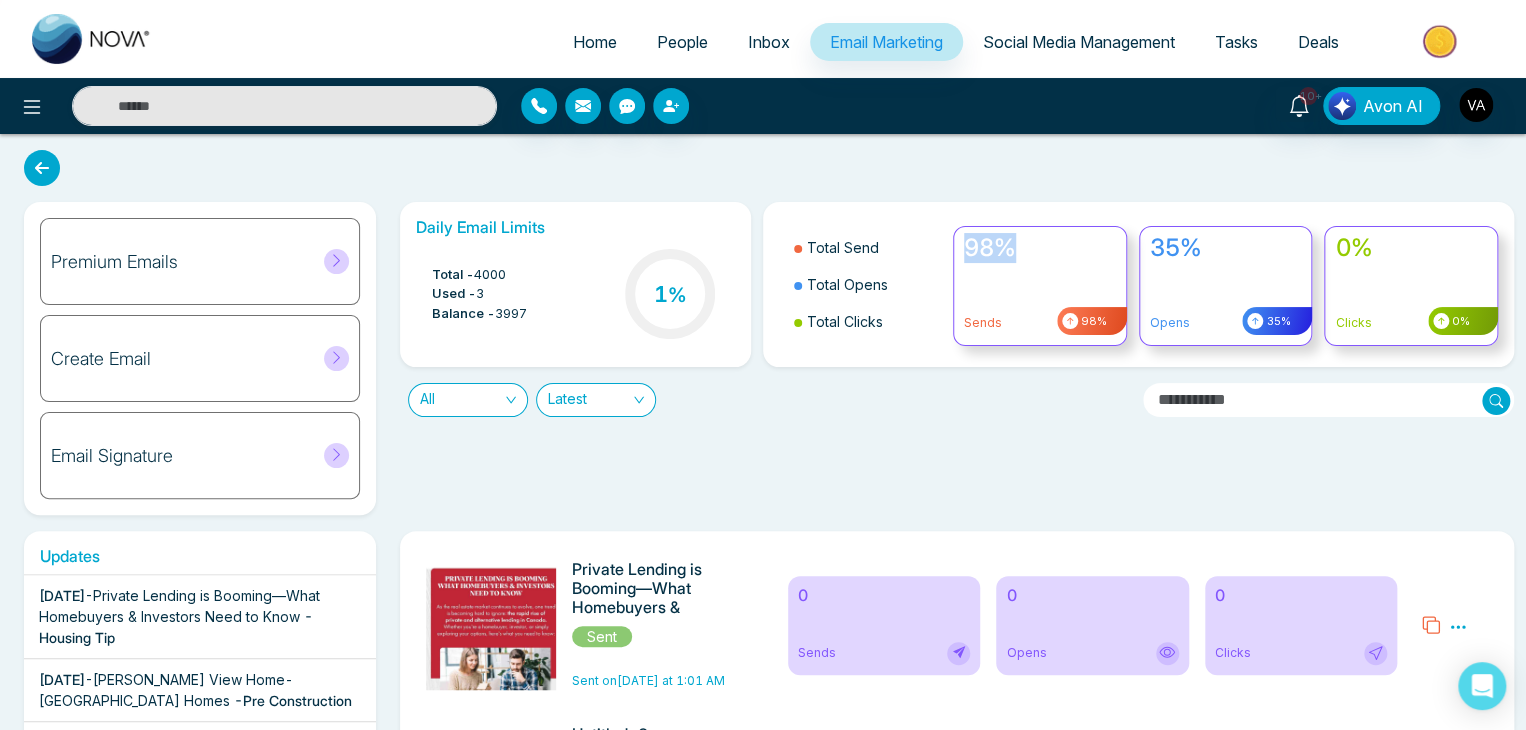 click on "98% Sends 98%" at bounding box center (1040, 286) 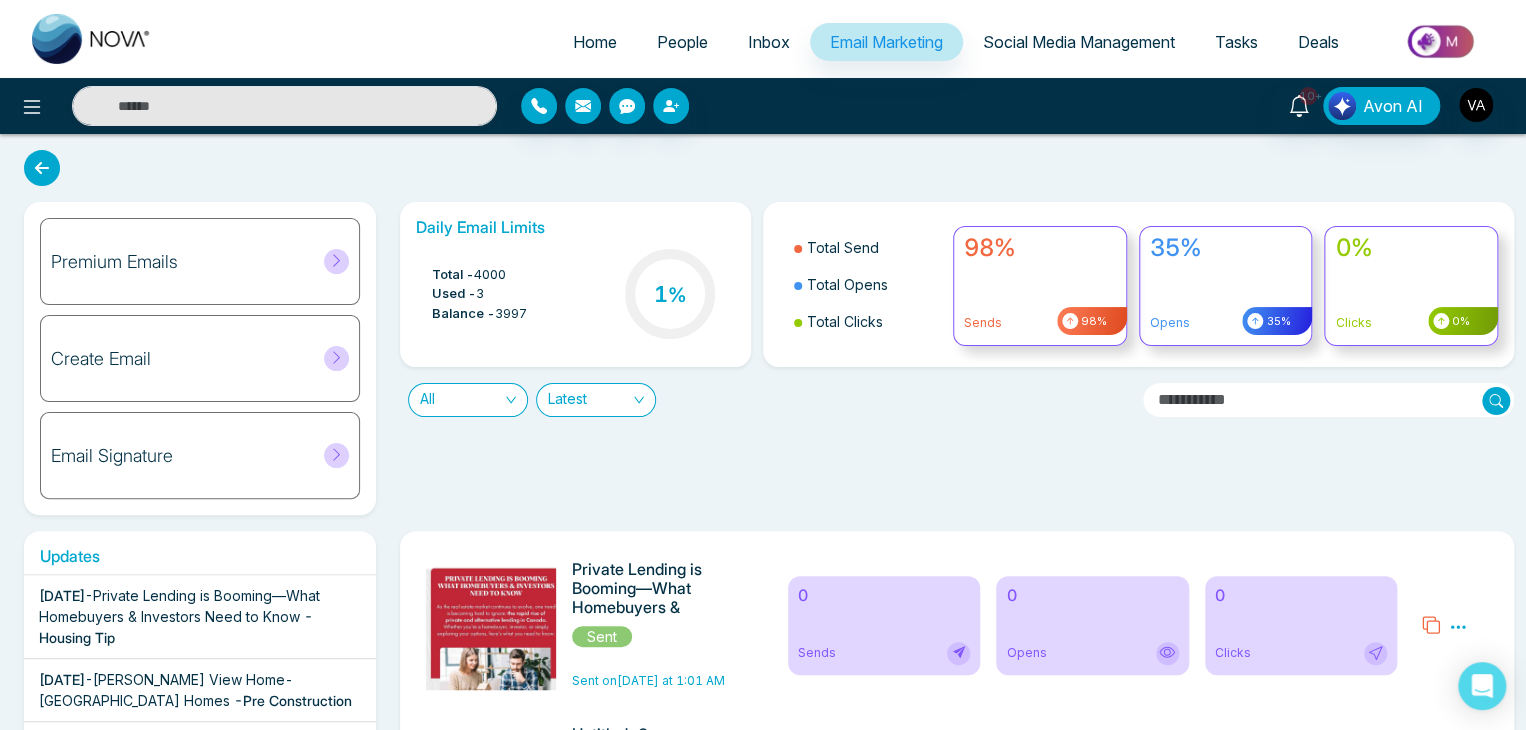 click on "Clicks" at bounding box center (1411, 323) 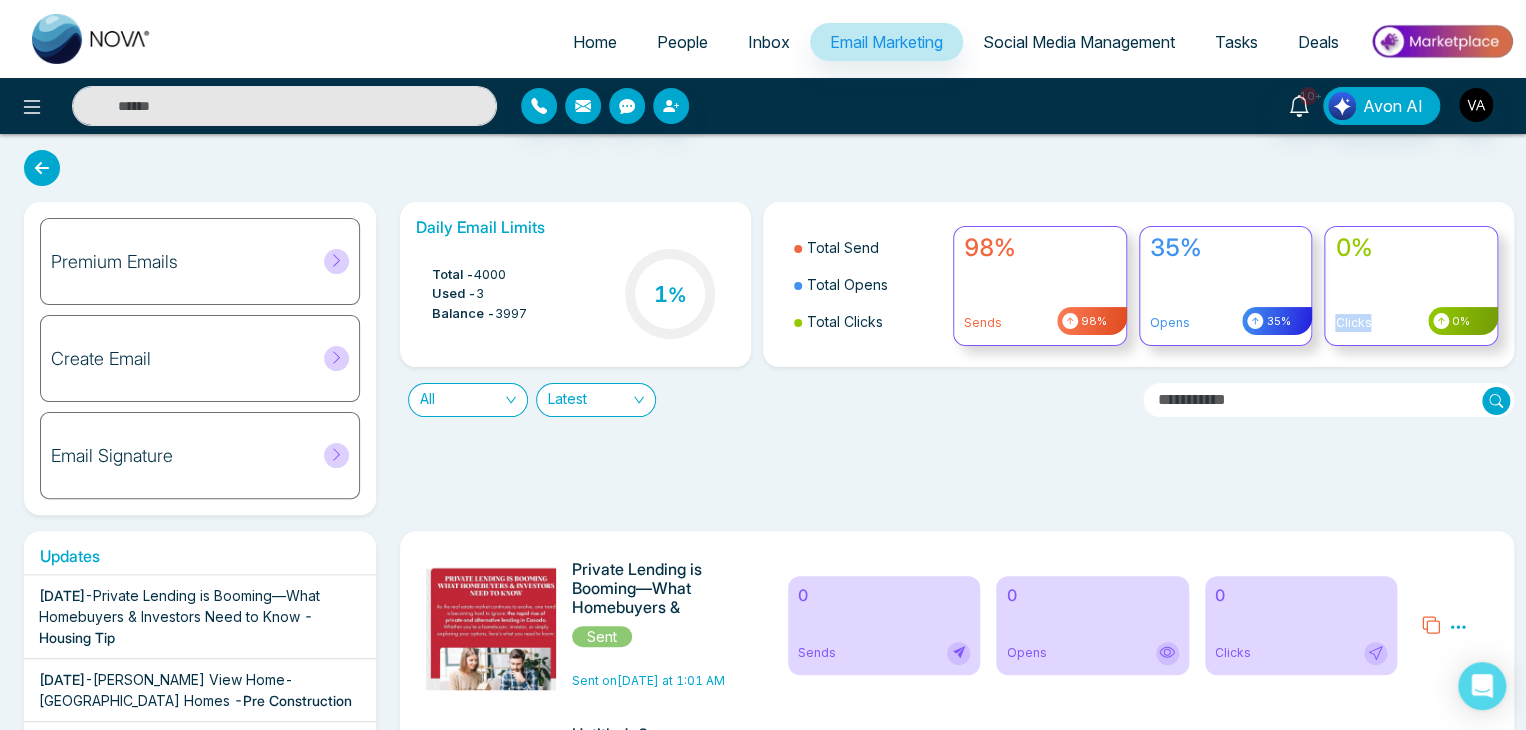 click on "Clicks" at bounding box center [1411, 323] 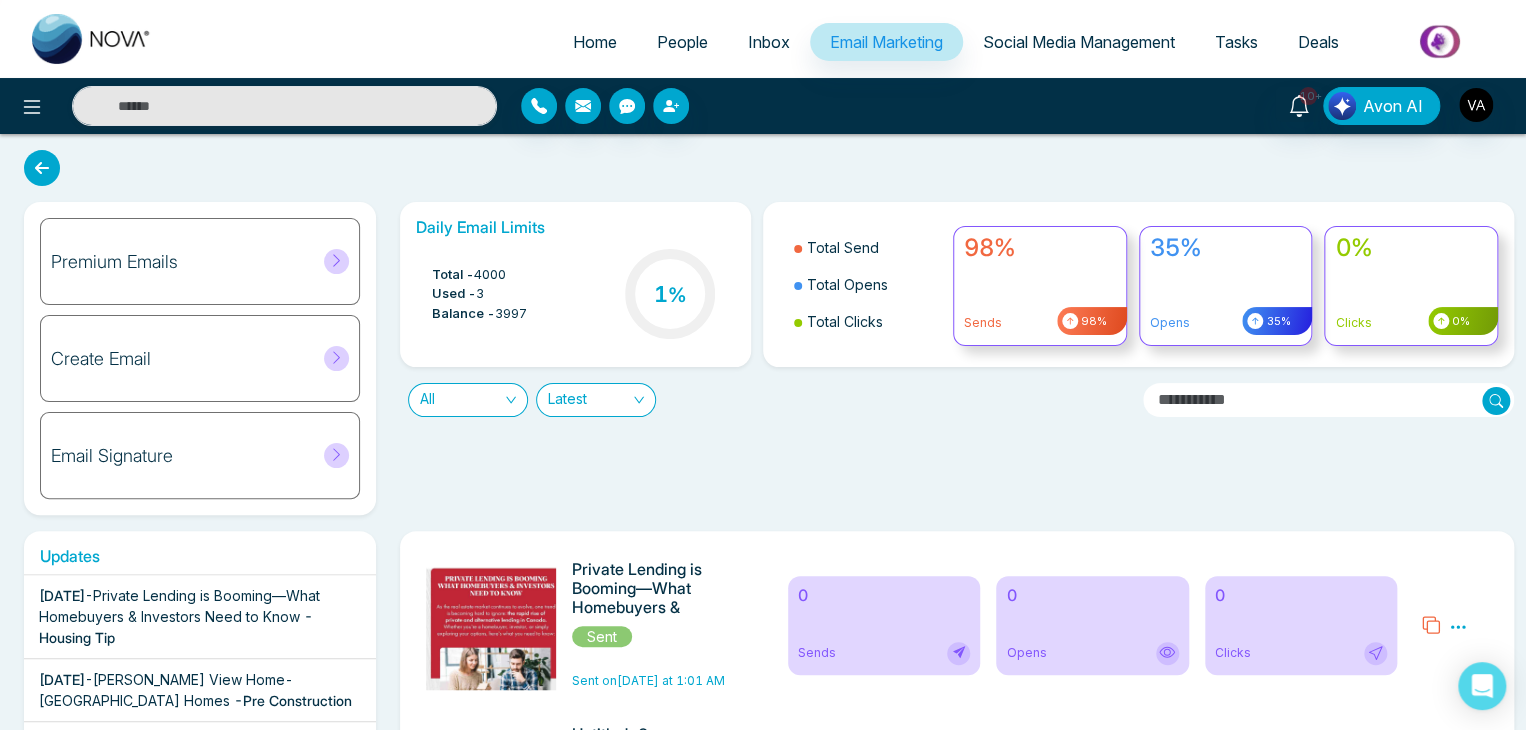 click on "All Latest" at bounding box center [763, 392] 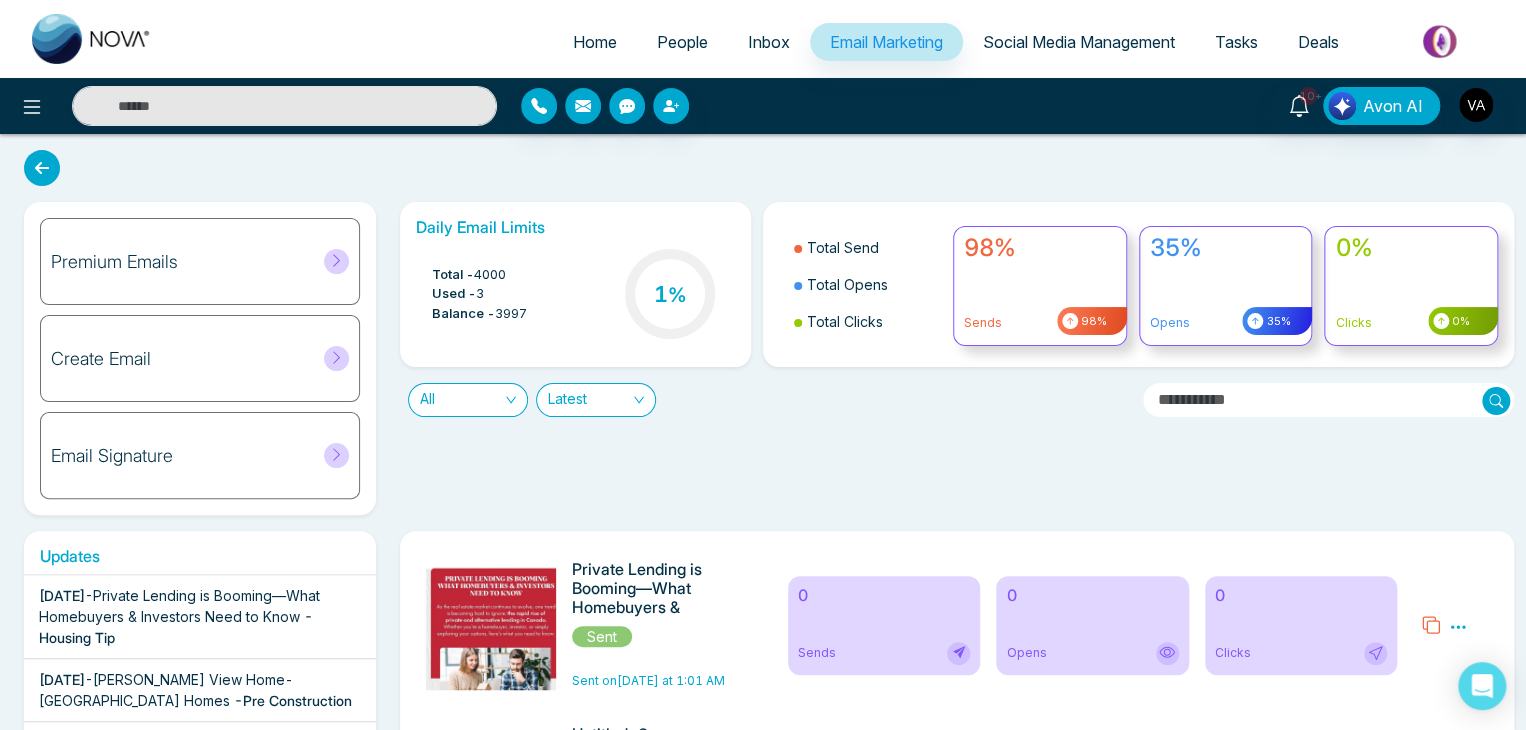 scroll, scrollTop: 147, scrollLeft: 0, axis: vertical 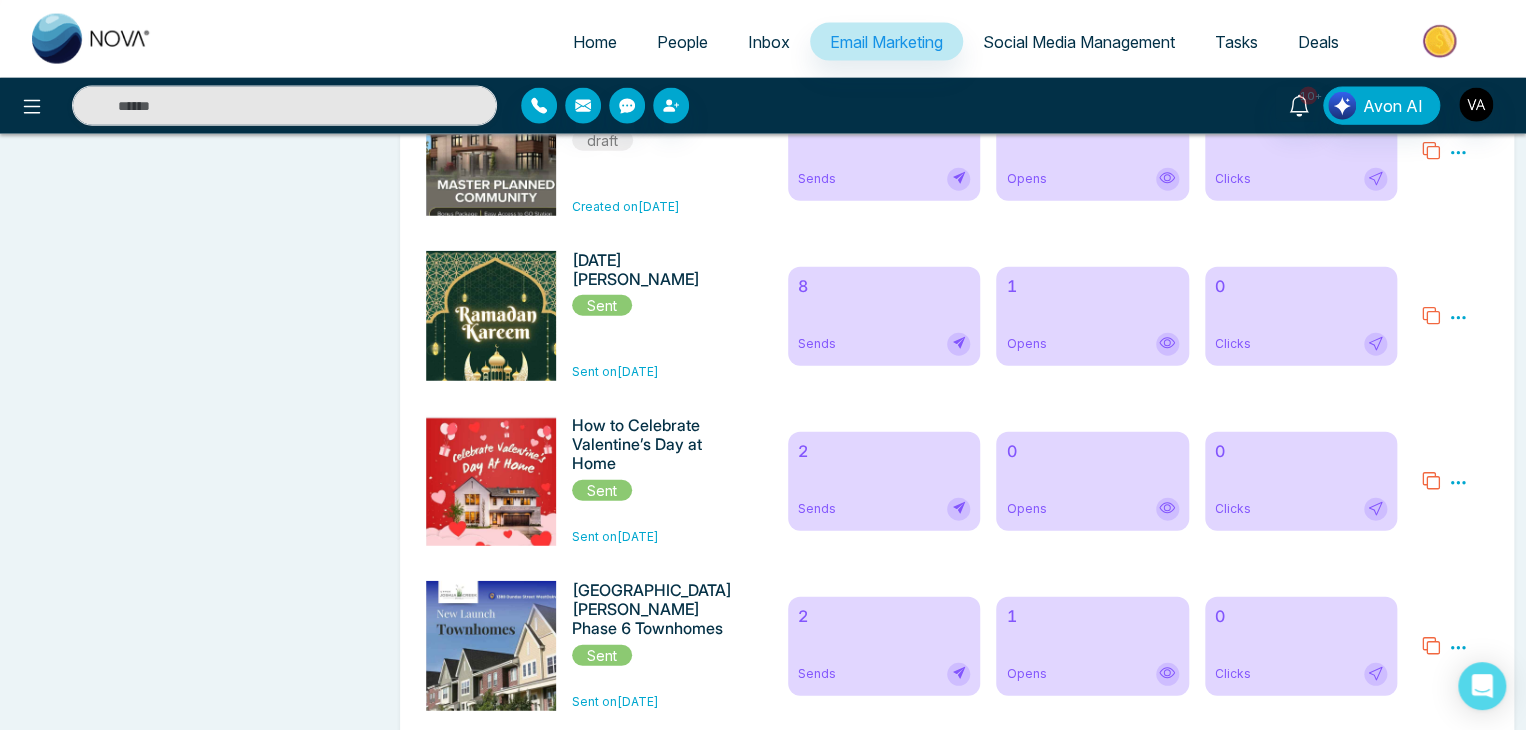 click 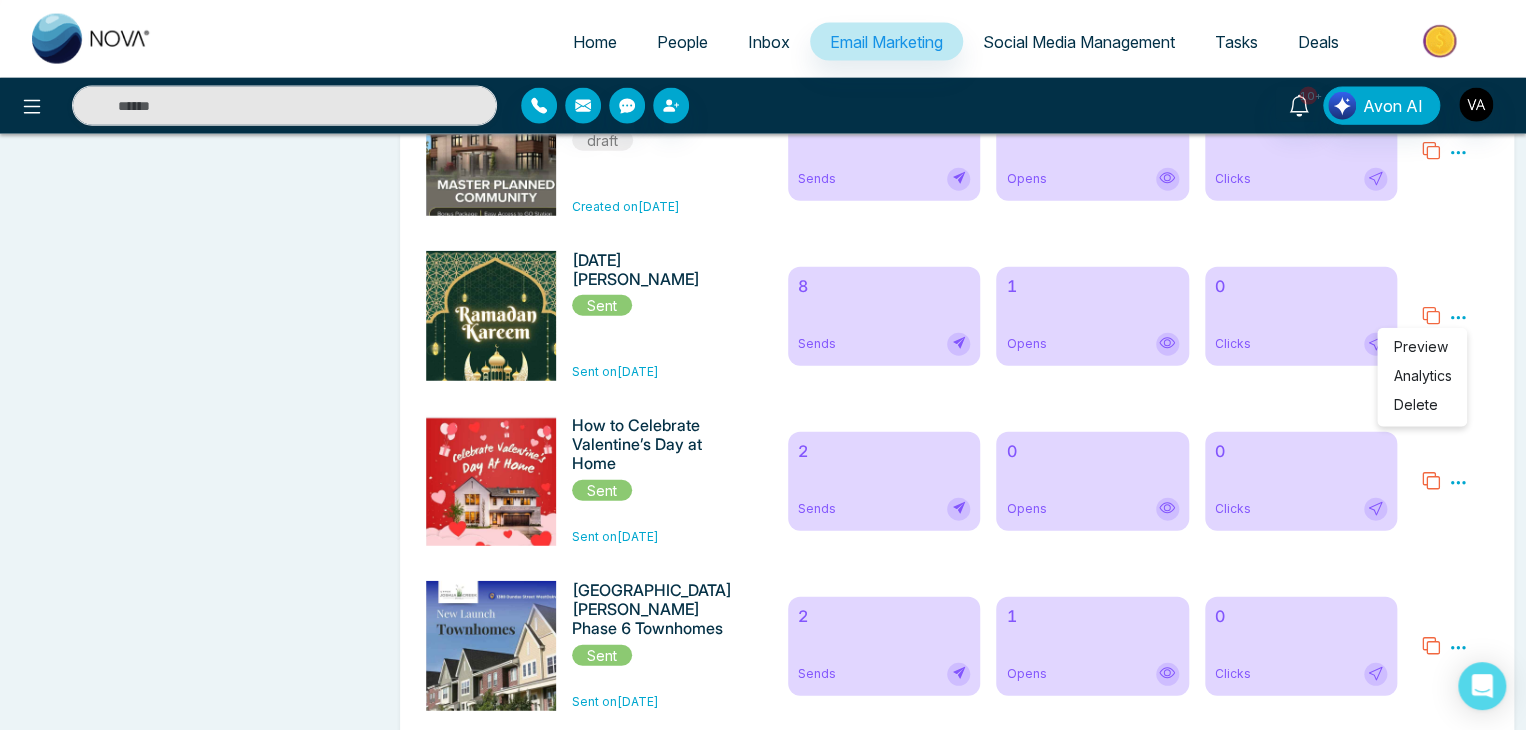 click on "Analytics" at bounding box center [1422, 375] 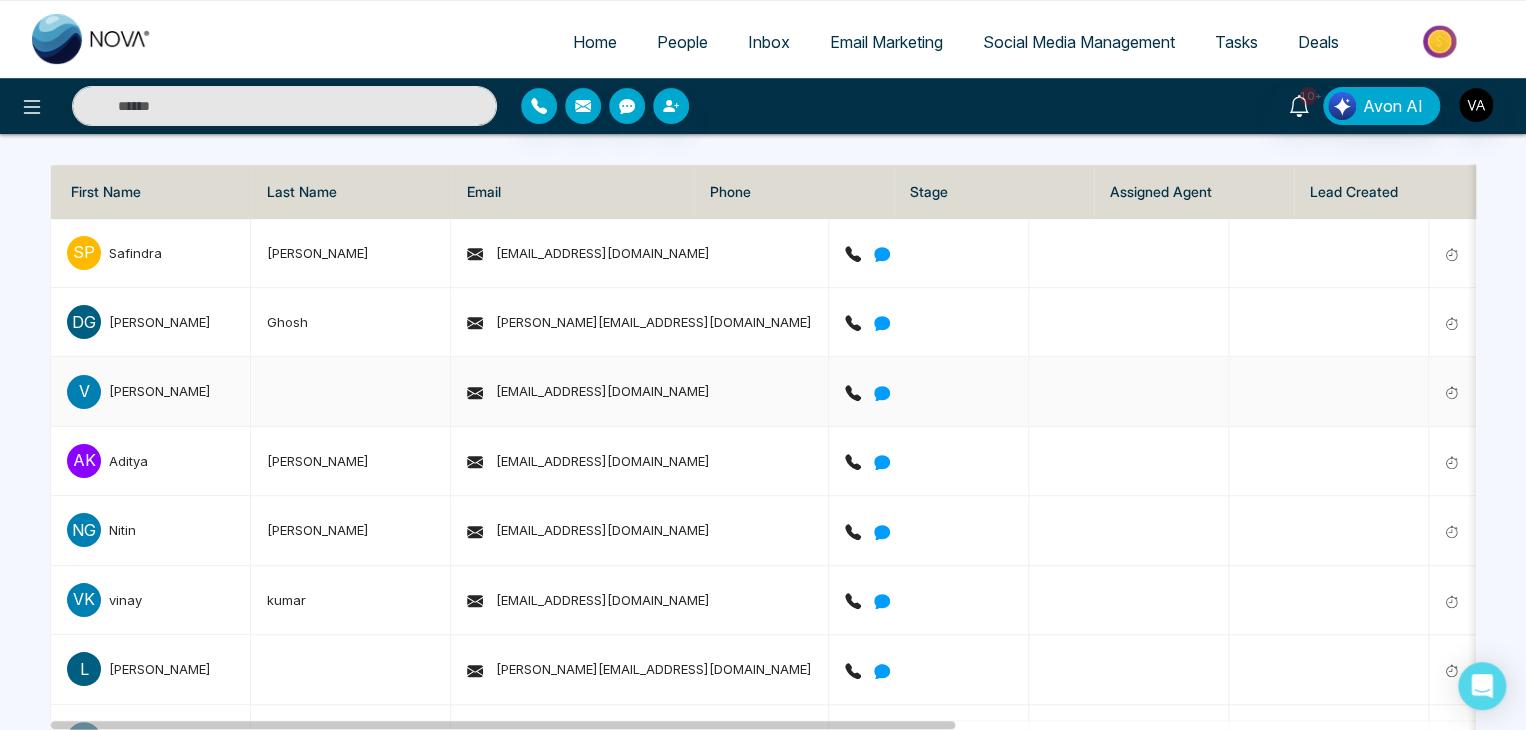 scroll, scrollTop: 344, scrollLeft: 0, axis: vertical 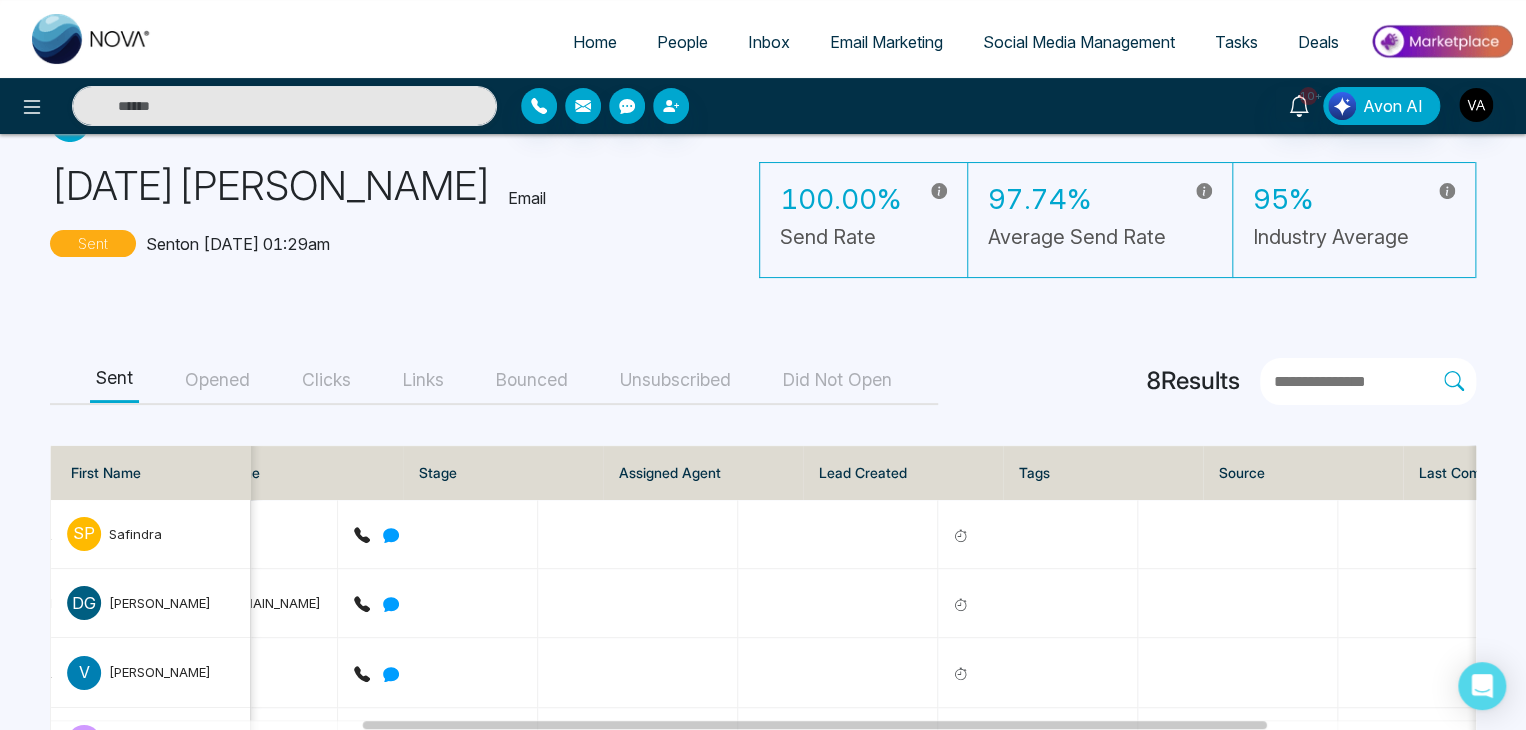 click on "Opened" at bounding box center [217, 380] 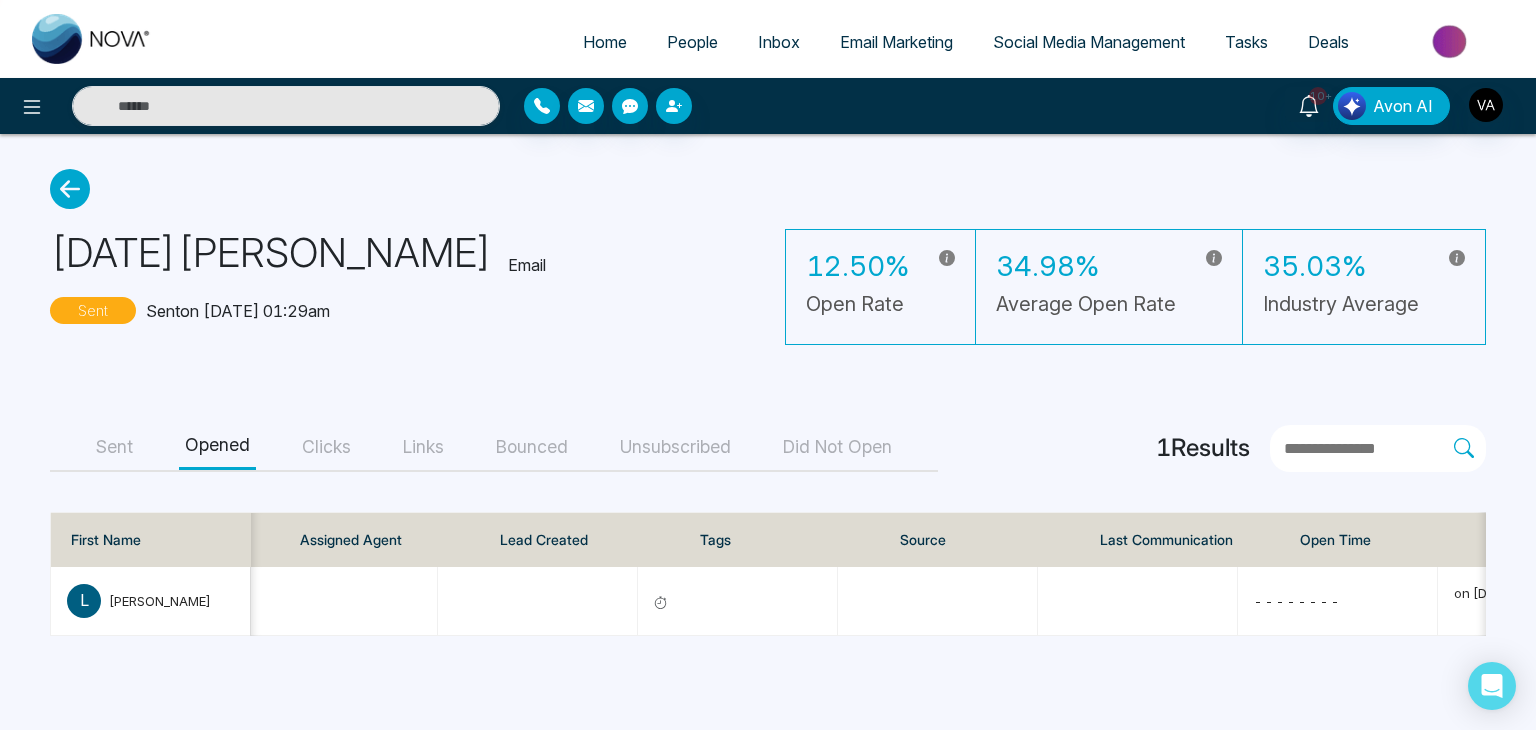 click on "Clicks" at bounding box center [326, 447] 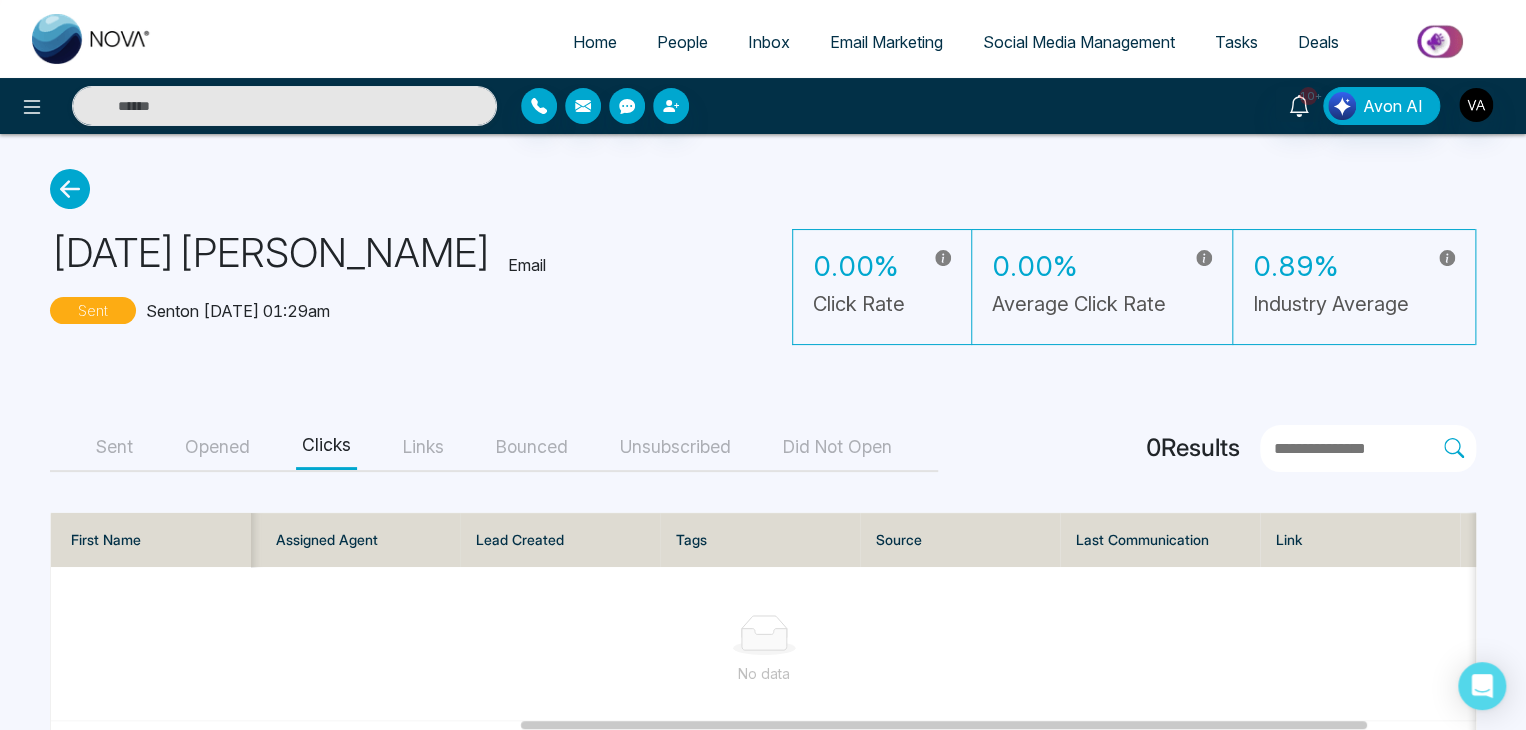 click on "Links" at bounding box center (423, 447) 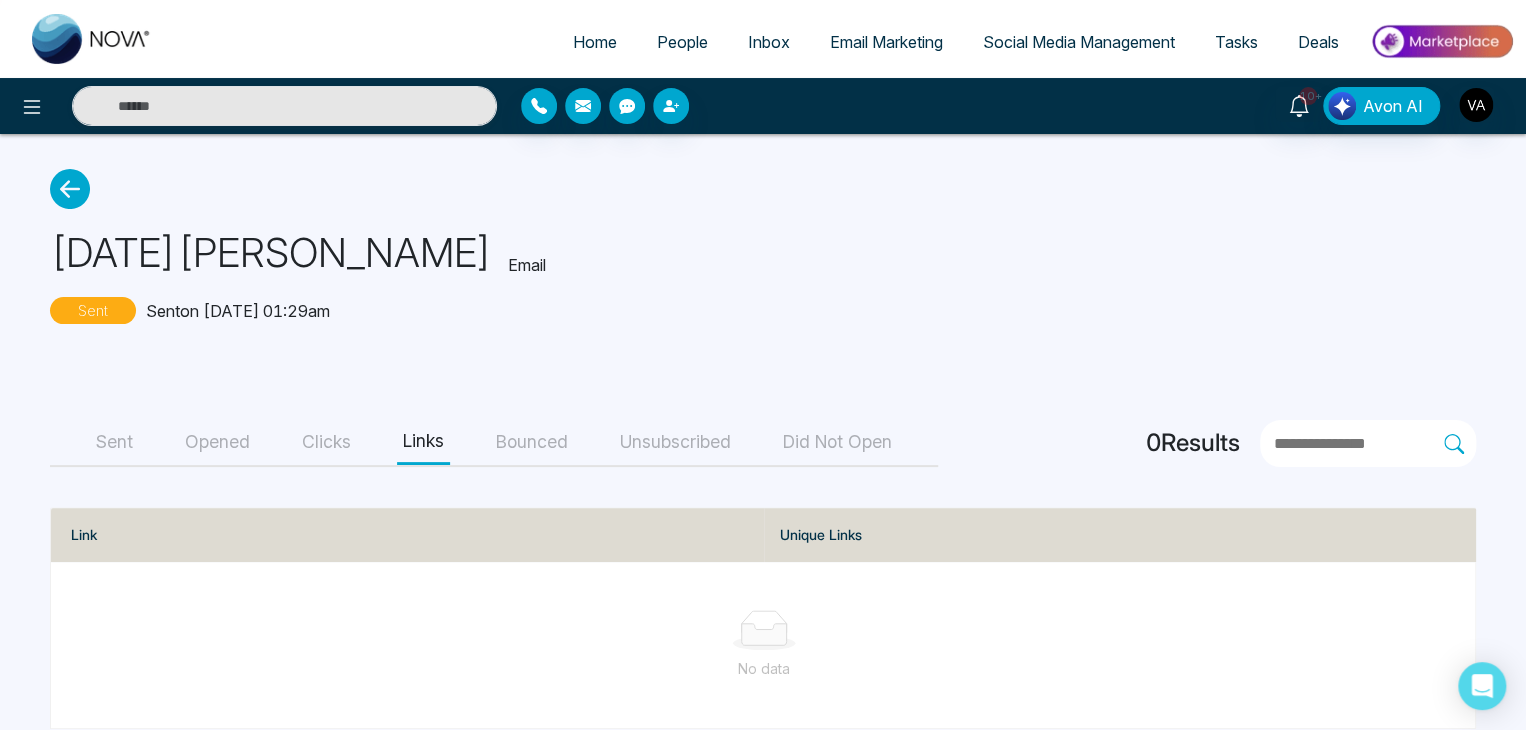 click on "Bounced" at bounding box center [532, 442] 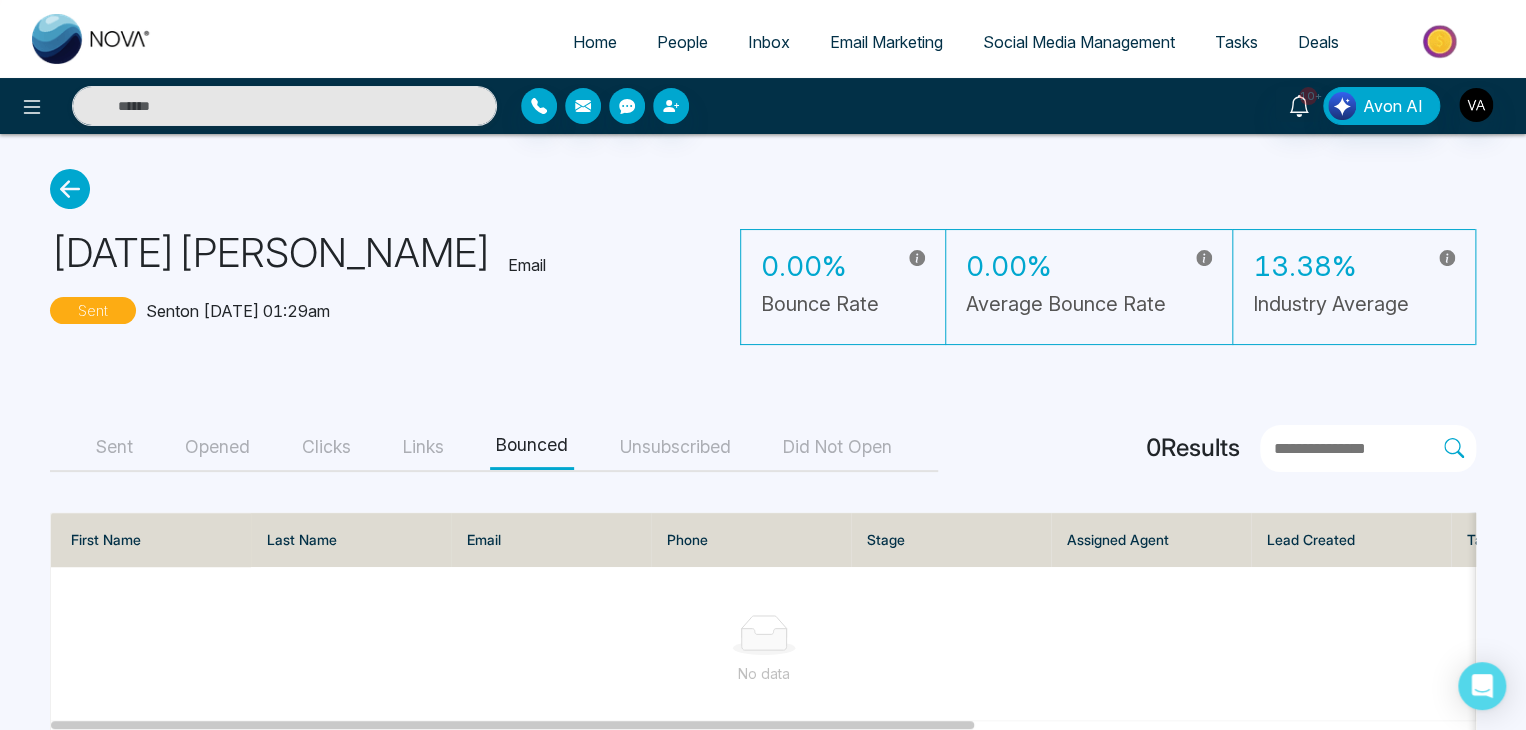 click on "Unsubscribed" at bounding box center [675, 447] 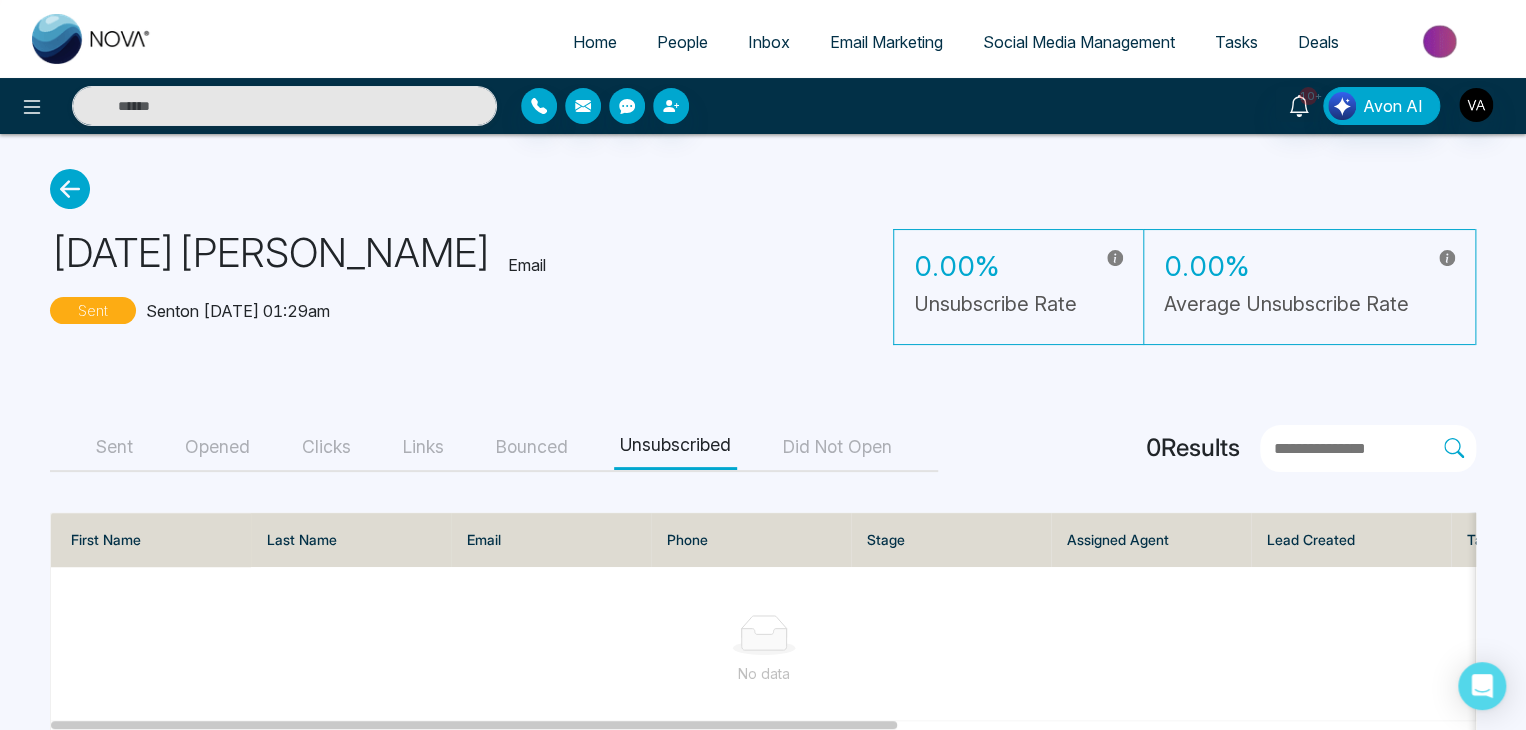 click on "Did Not Open" at bounding box center (837, 447) 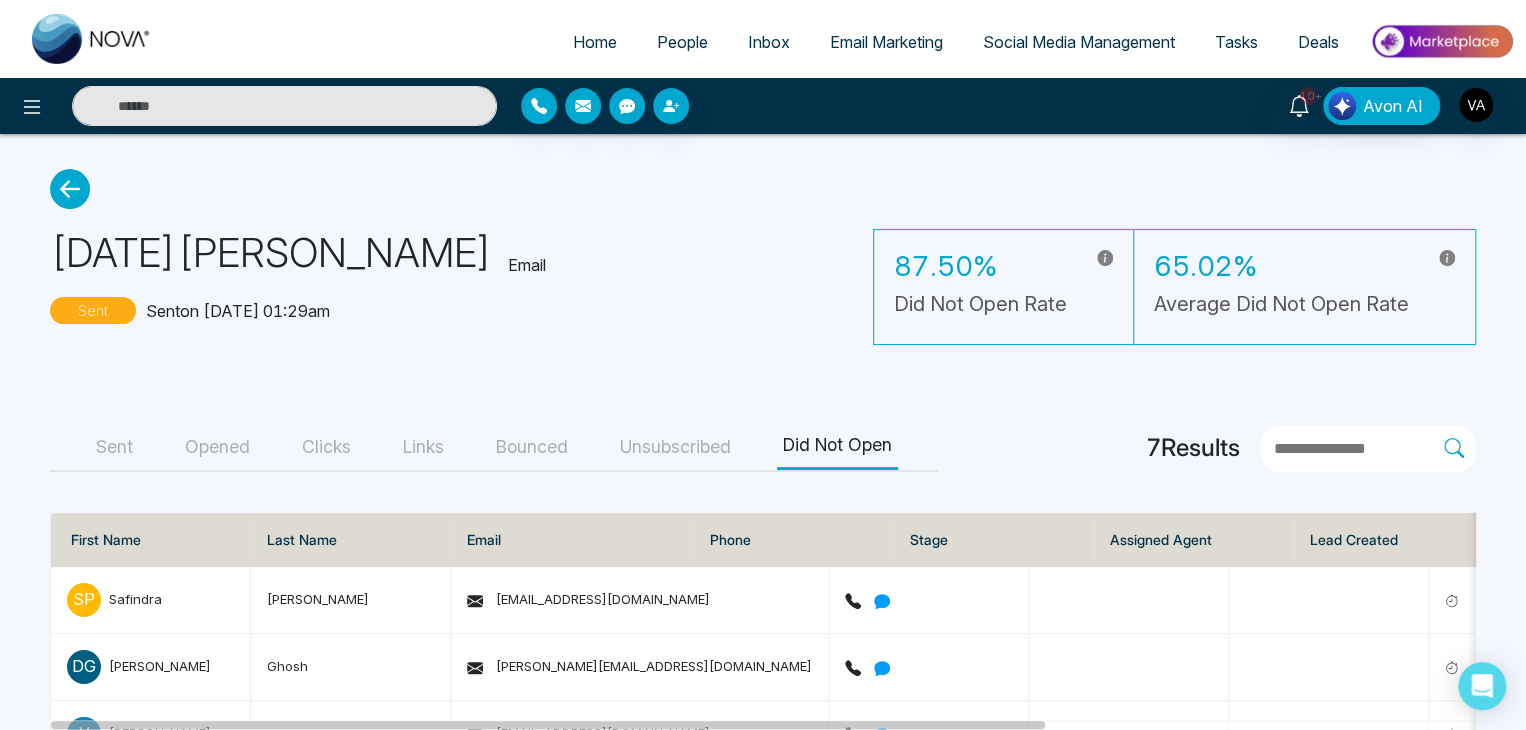 click on "Did Not Open Rate" at bounding box center (980, 304) 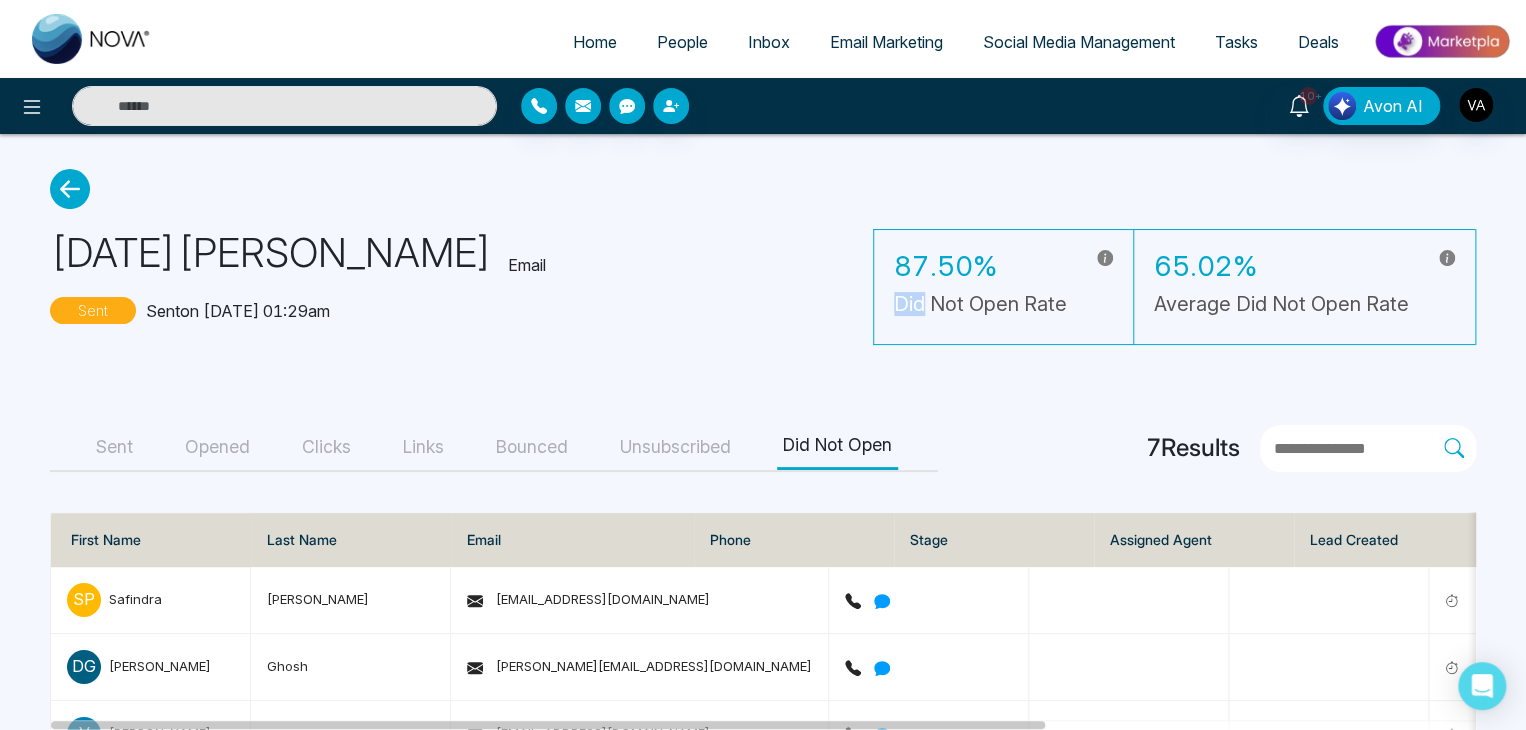 click on "Did Not Open Rate" at bounding box center [980, 304] 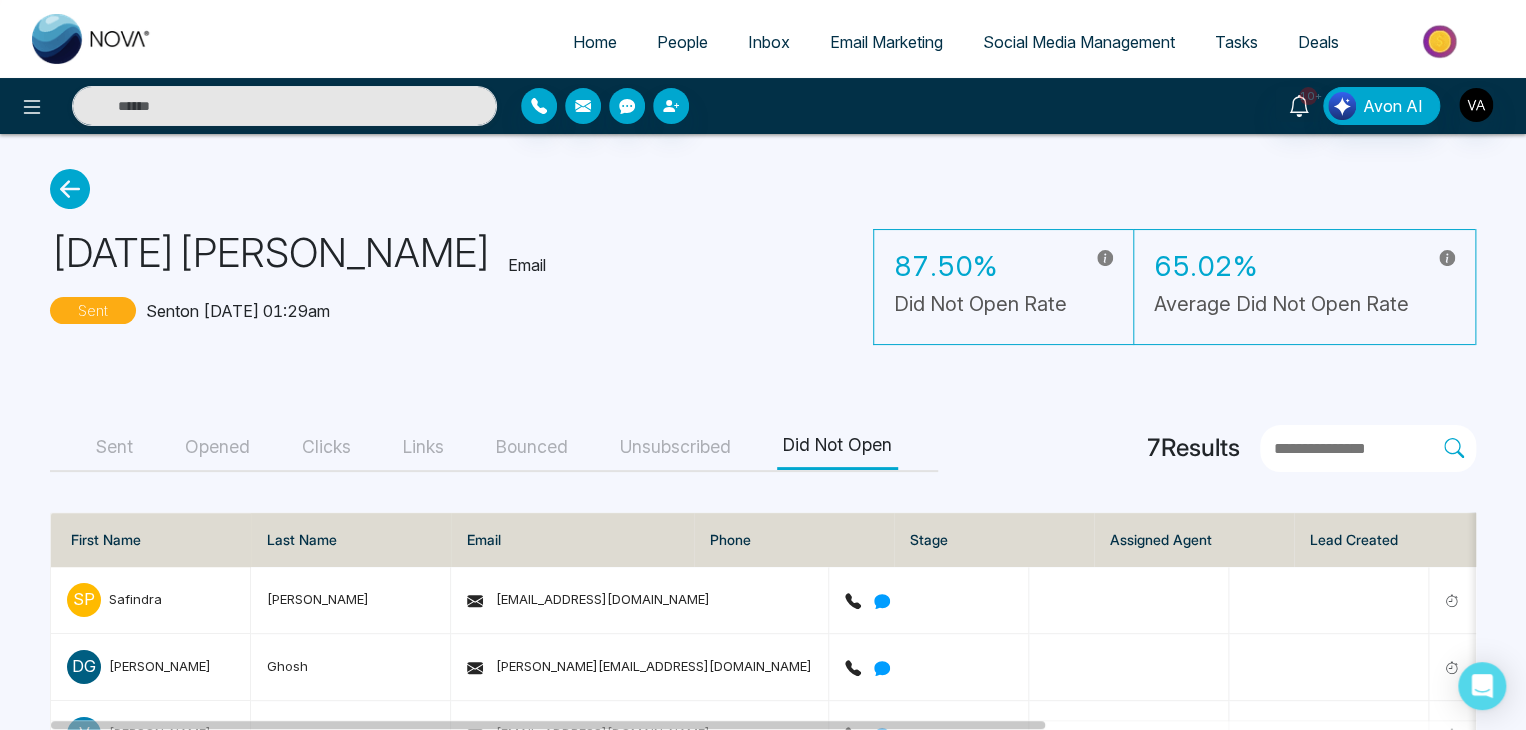 click 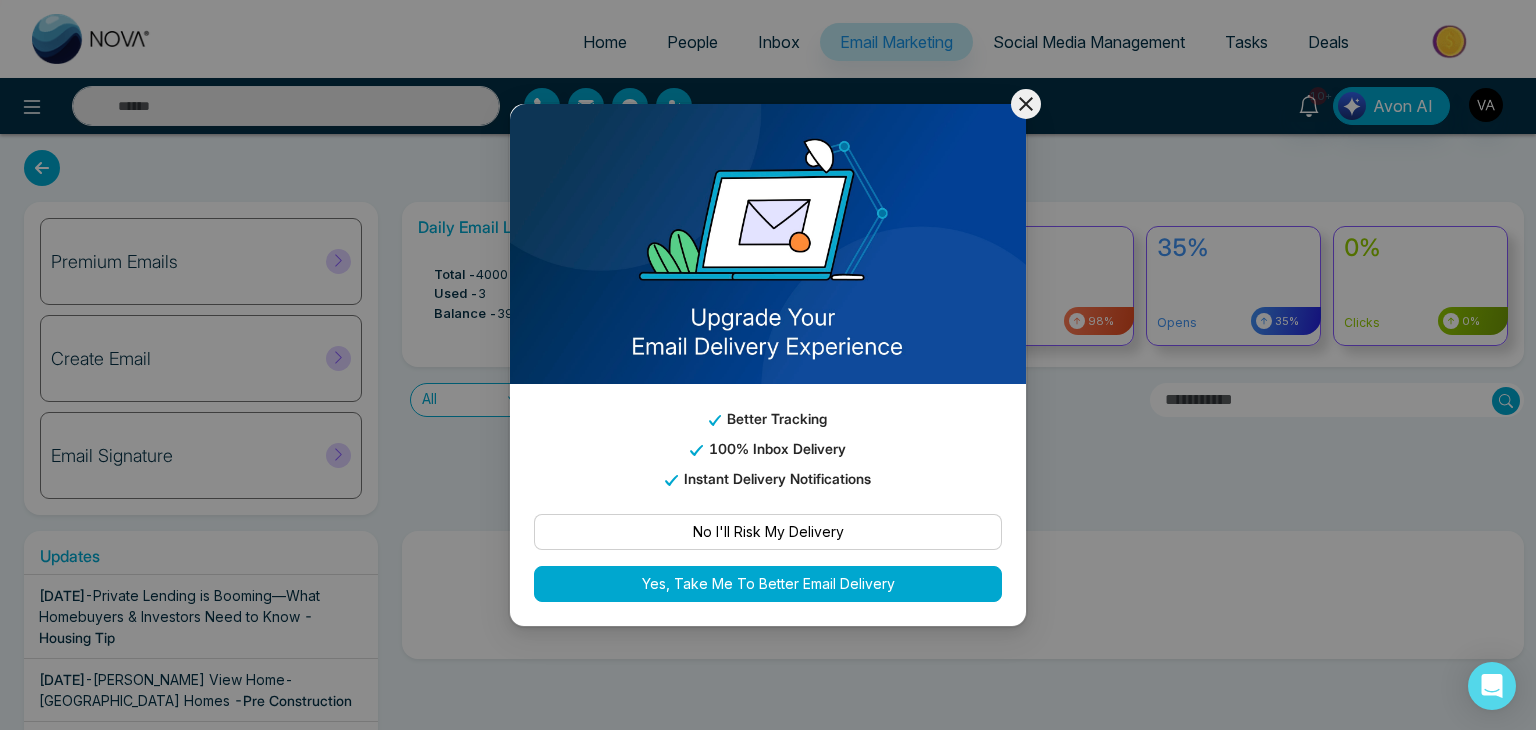 click 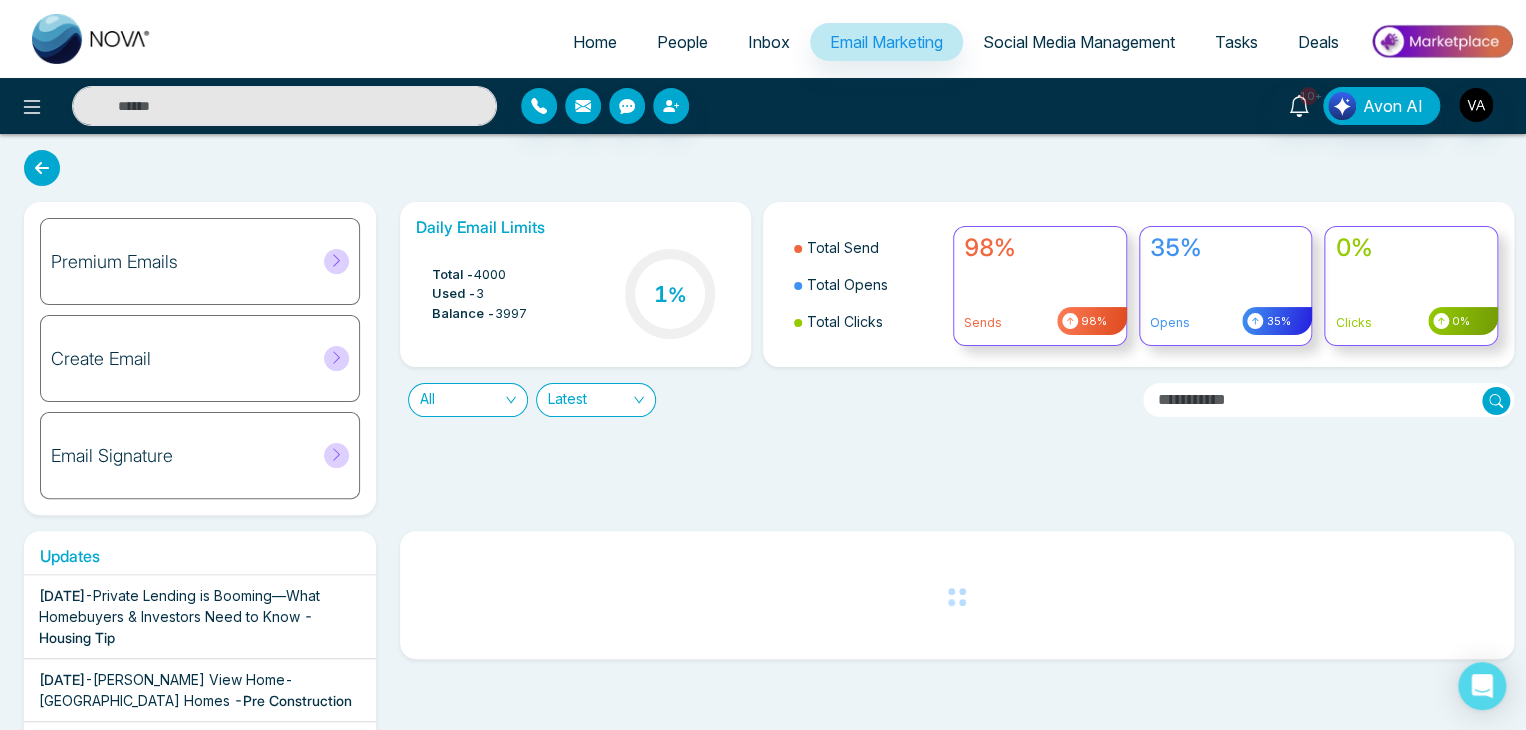 click on "All" at bounding box center [468, 400] 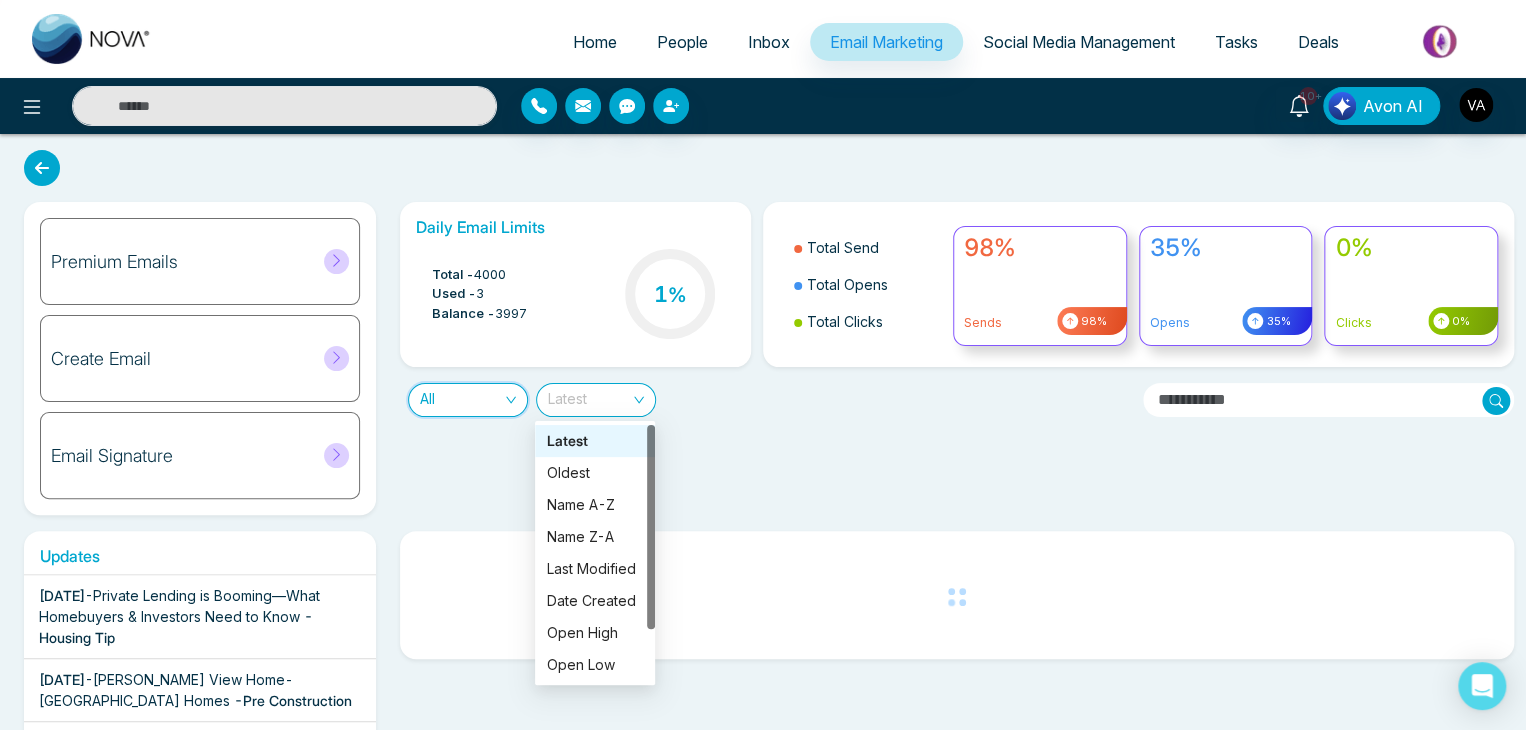 click on "Latest" at bounding box center (596, 400) 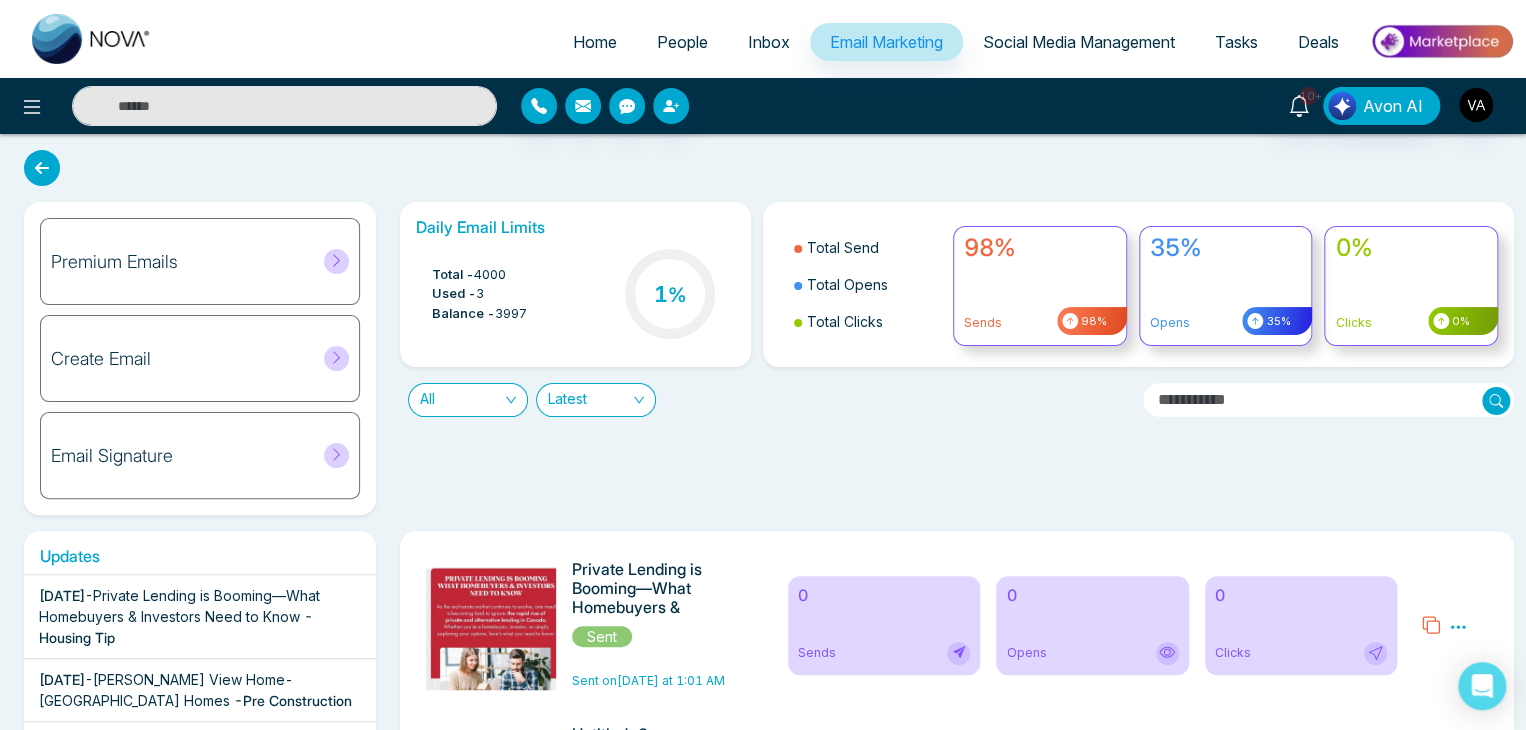 click on "Updates [DATE]   -  Private Lending is Booming—What Homebuyers & Investors Need to Know    -  Housing Tip [DATE]   -  [PERSON_NAME] View Home- [GEOGRAPHIC_DATA] Homes    -  Pre Construction [DATE]   -  [PERSON_NAME] View Home- [GEOGRAPHIC_DATA] Homes    -  Pre Construction [DATE]   -  [PERSON_NAME][GEOGRAPHIC_DATA] Montage-[GEOGRAPHIC_DATA] Homes    -  Pre Construction [DATE]   -  Why [GEOGRAPHIC_DATA] is Leading [GEOGRAPHIC_DATA]’s Housing Comeback    -  Housing Tip [DATE]   -  Understanding Renters’ Insurance: What You’re Protected From    -  Housing Tip [DATE]   -  Toronto Housing Costs Surge- Household Debt Reaches New Highs    -  Housing Tip [DATE]   -  Say Goodbye to Sticky Air – Easy Ways to Reduce Home Humidity!    -  Housing Tip [DATE]   -  You Can Buy a Home with No Down Payment – Here’s How    -  Housing Tip [DATE]   -  The Platform at [GEOGRAPHIC_DATA] Condos    -  Pre Construction [DATE]   -  Discover [GEOGRAPHIC_DATA]’s Next Hot Neighbourhoods Before Everyone Else Does    -  Housing Tip [DATE]" at bounding box center [763, 8784] 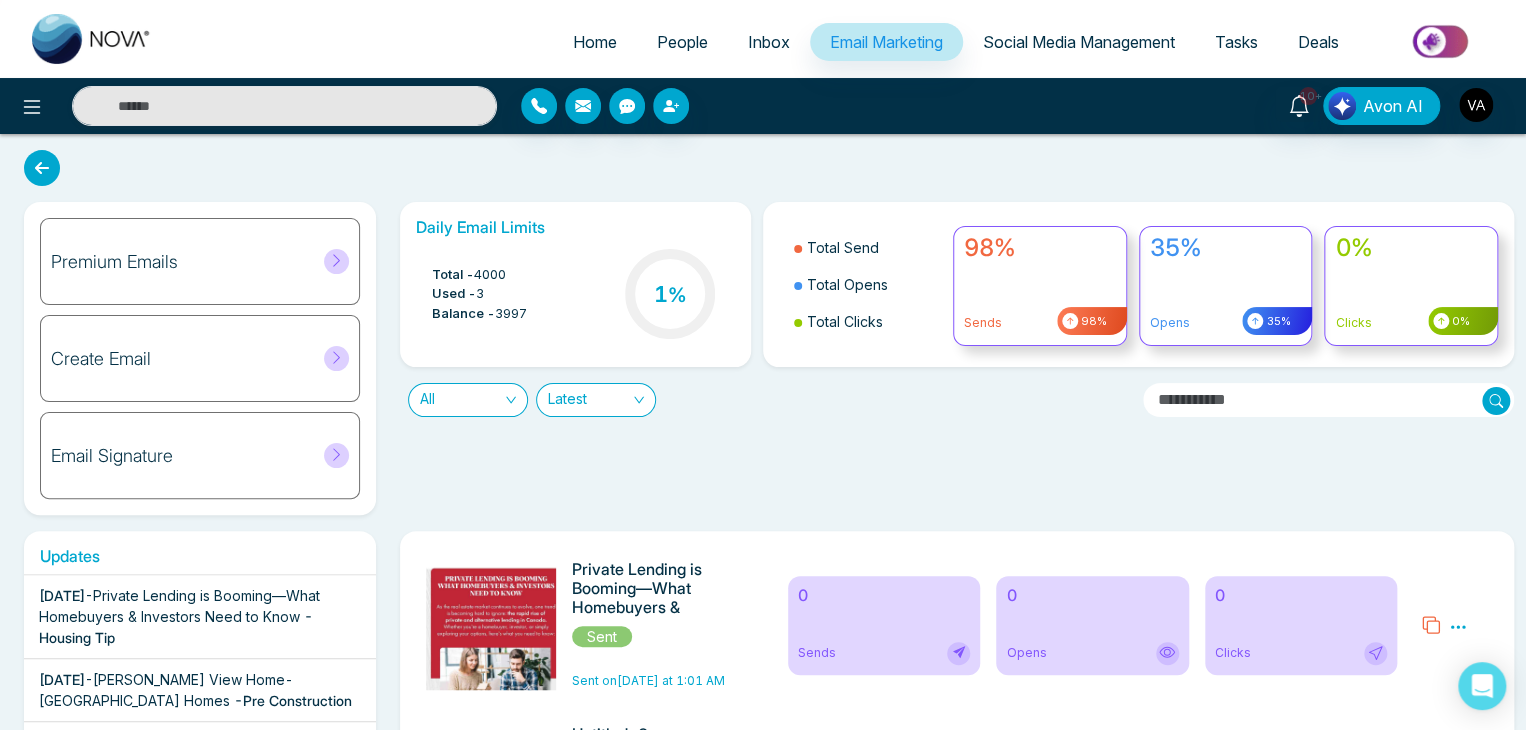 click at bounding box center [1329, 400] 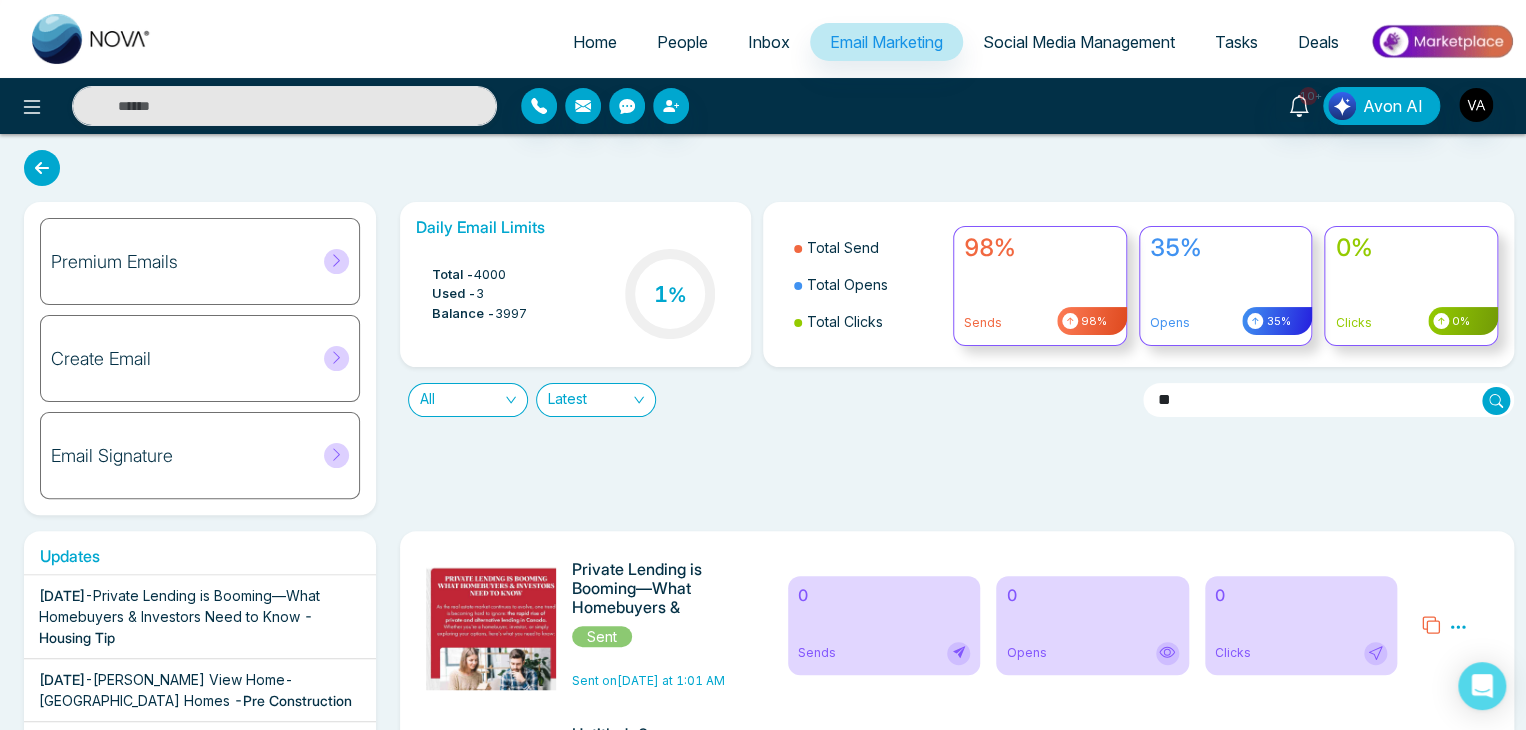 type on "***" 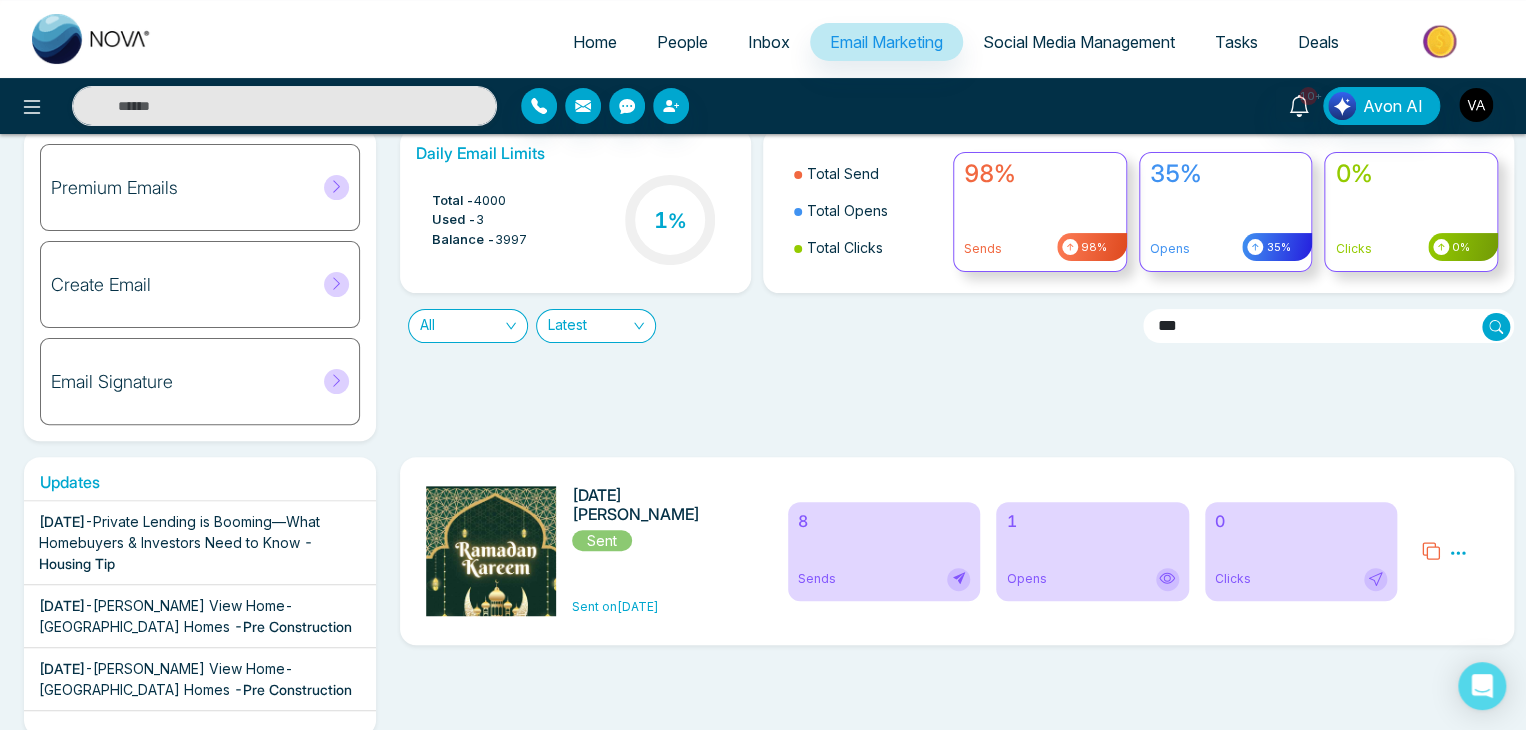 scroll, scrollTop: 124, scrollLeft: 0, axis: vertical 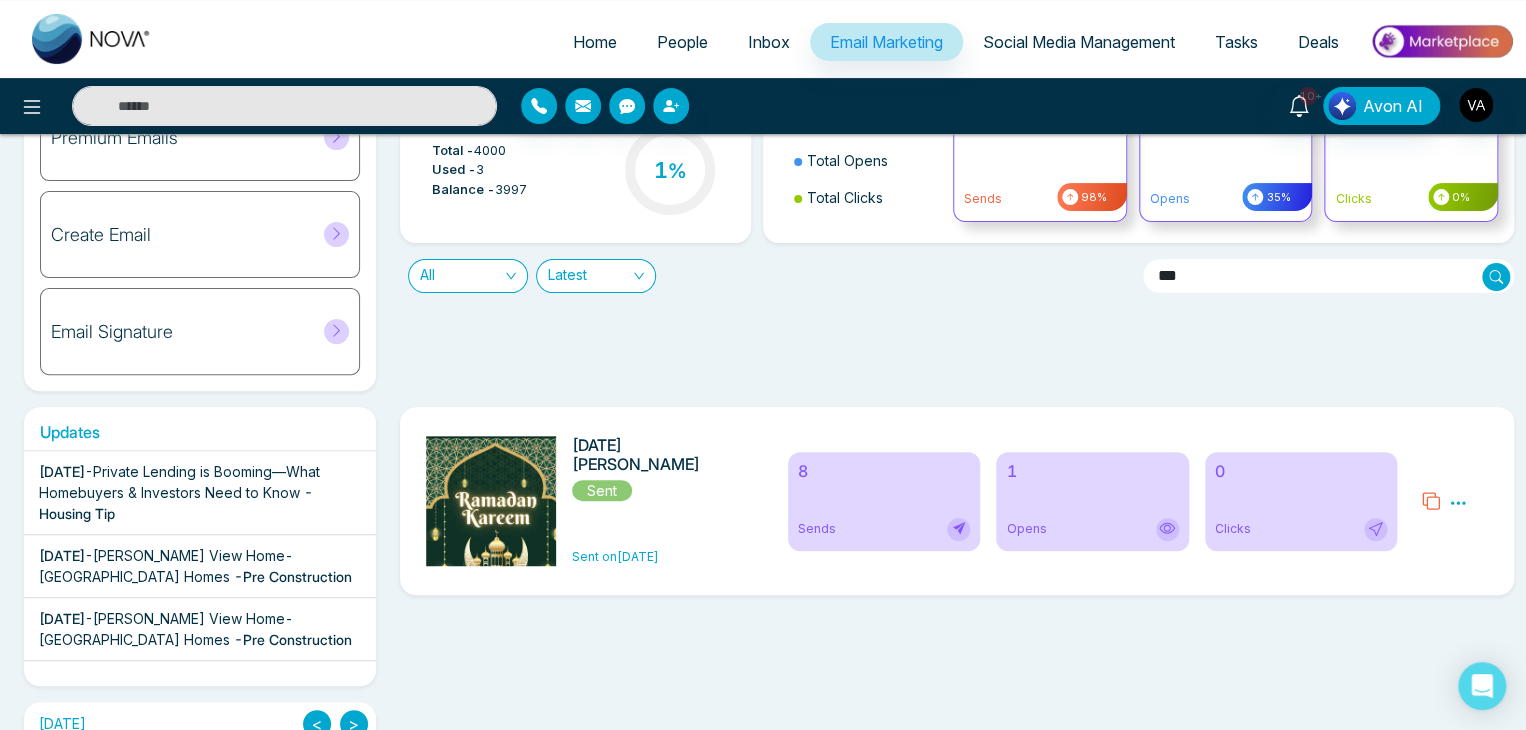 click on "***" at bounding box center [1329, 276] 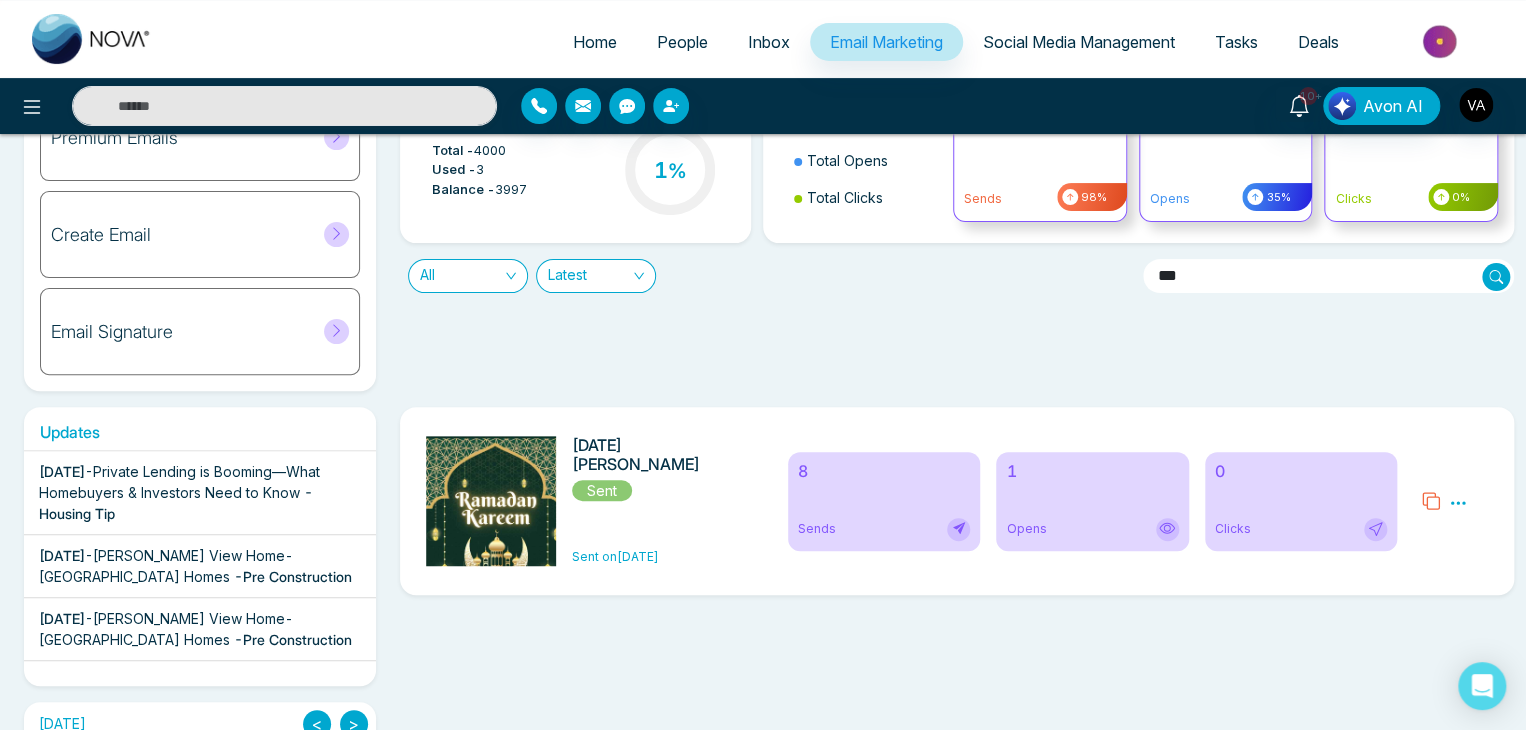 click on "***" at bounding box center (1329, 276) 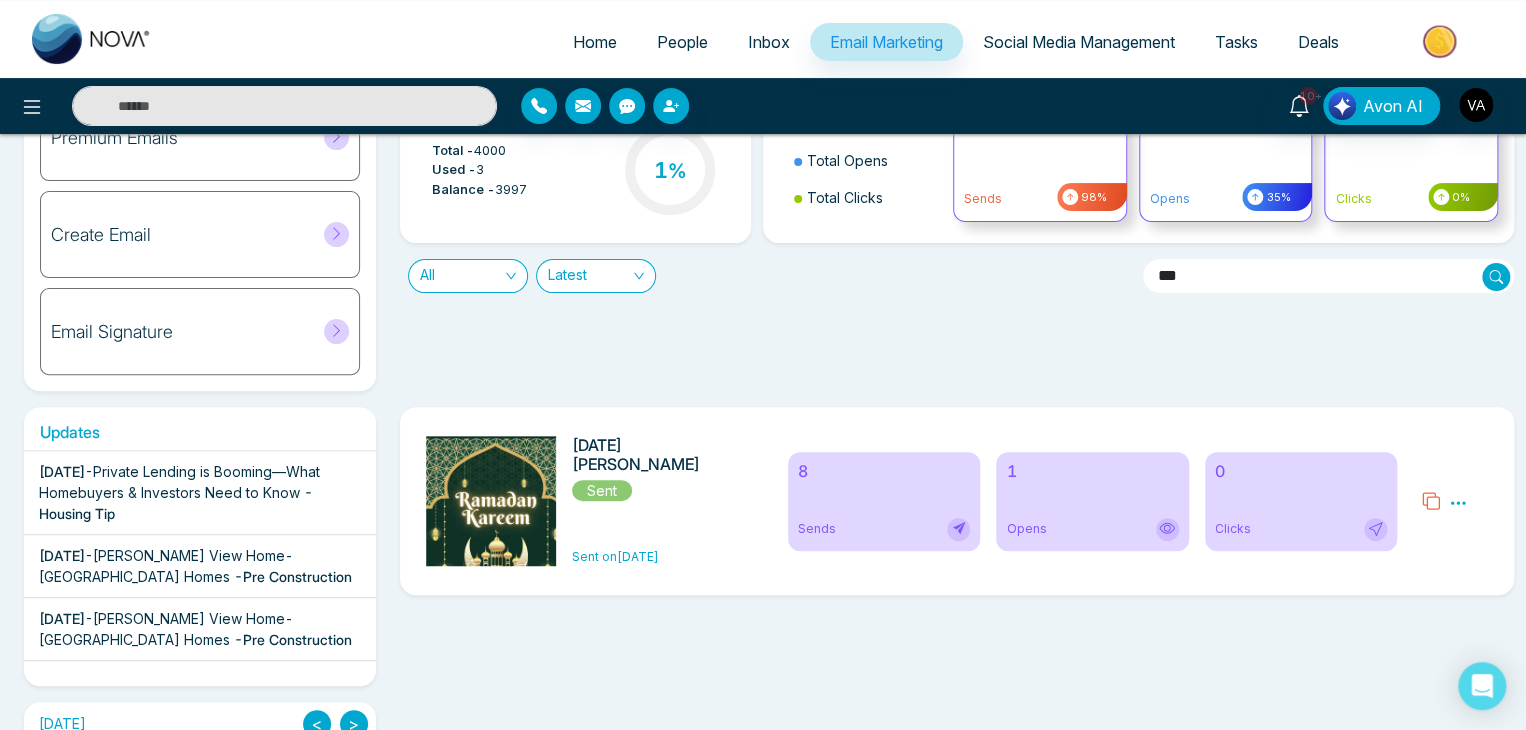 click on "***" at bounding box center [1329, 276] 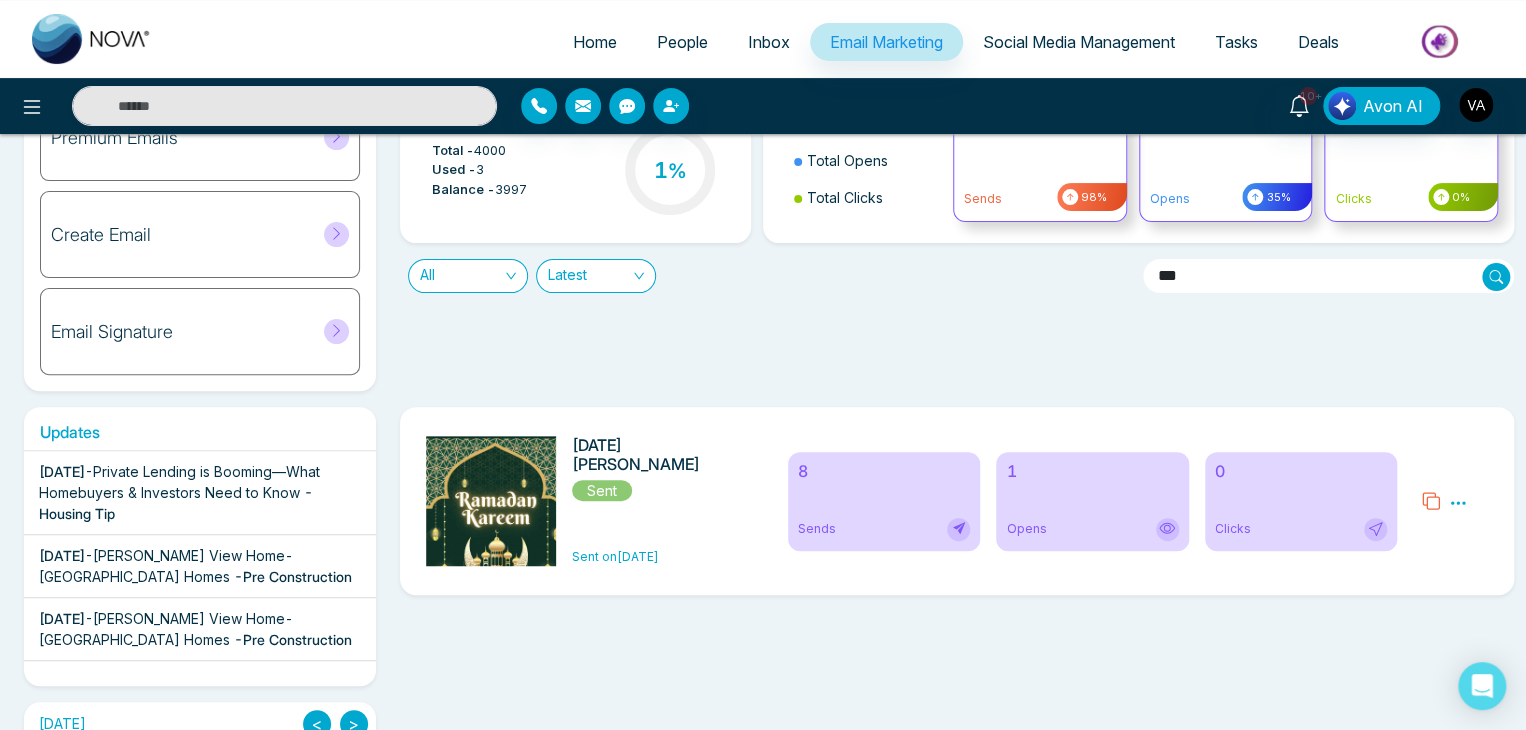 type 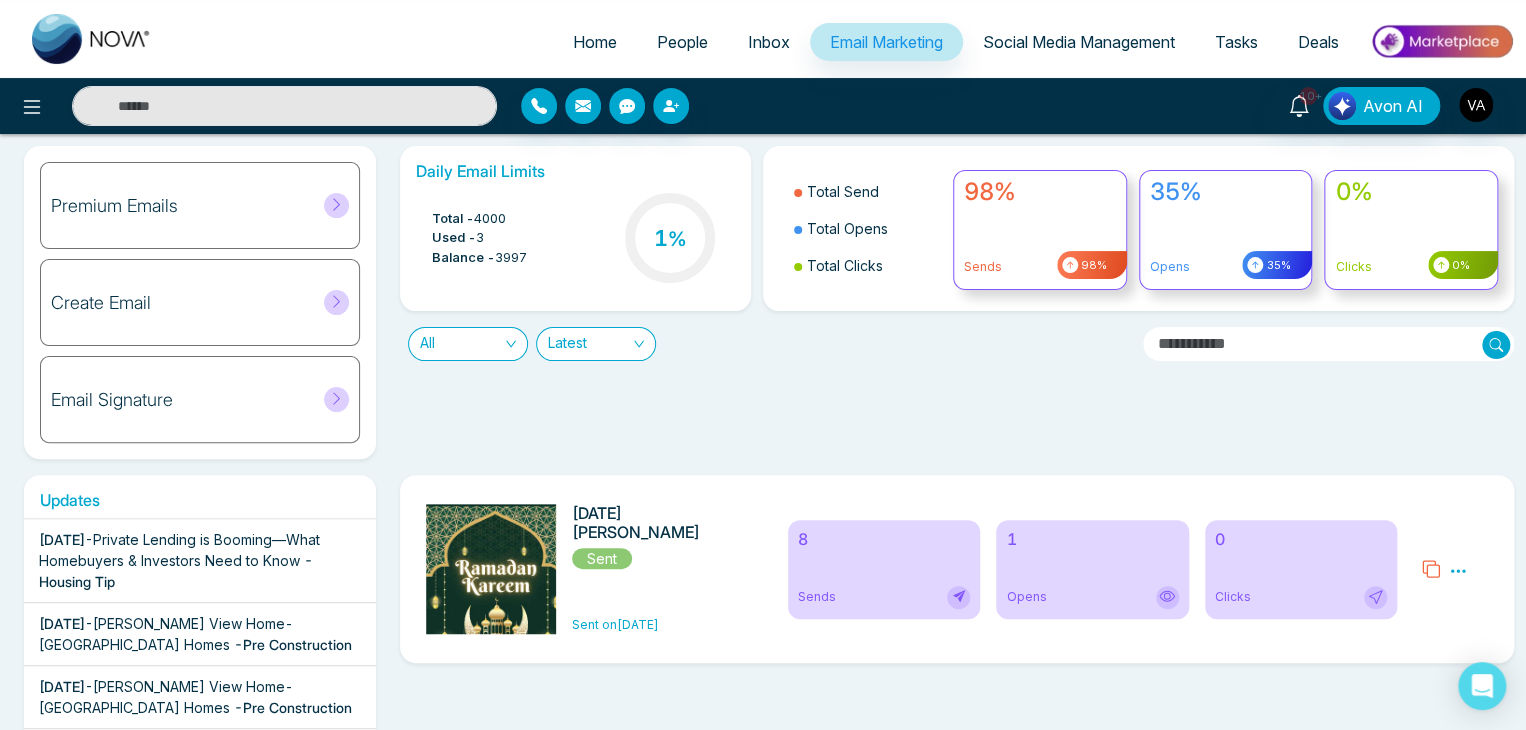 scroll, scrollTop: 0, scrollLeft: 0, axis: both 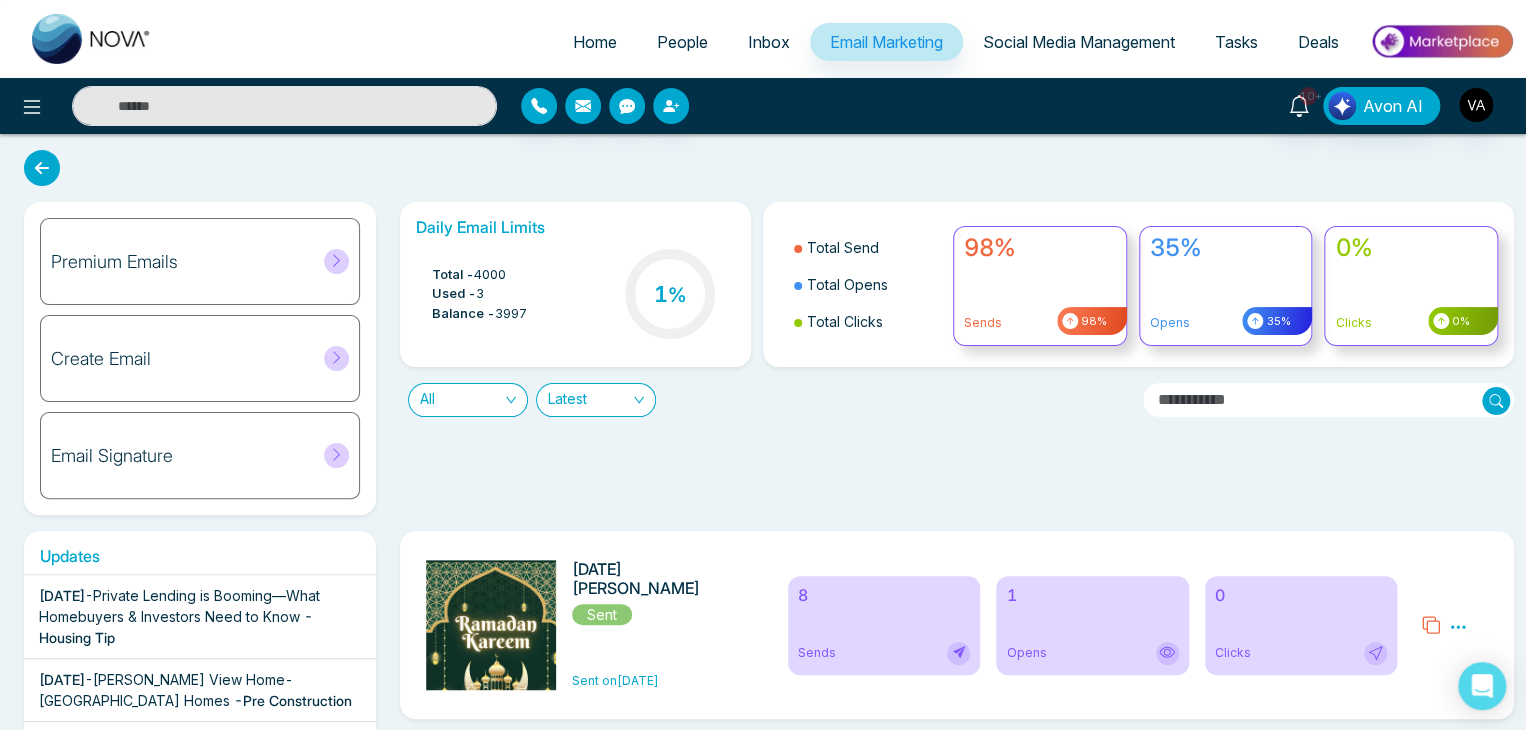 click 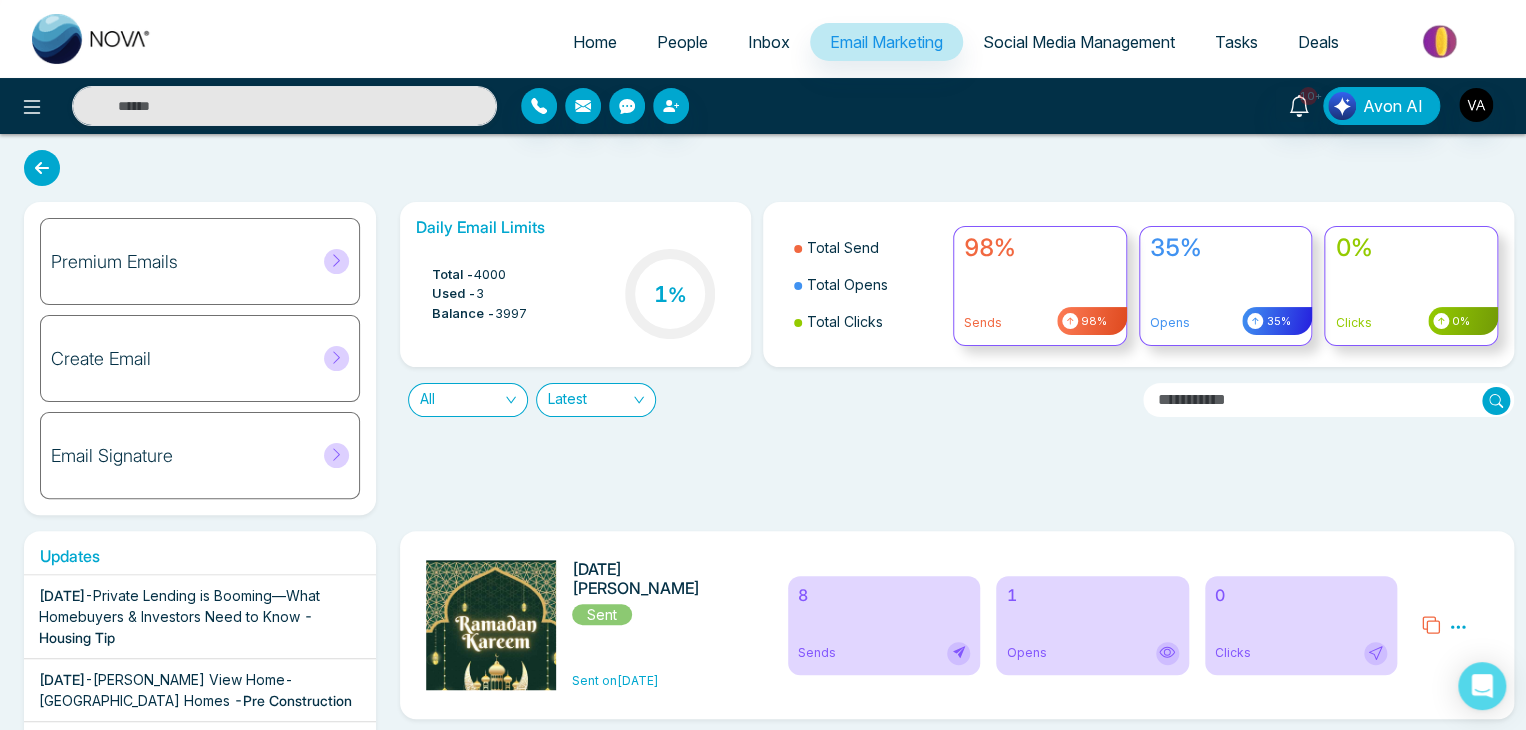 click on "Daily Email Limits Total -  4000 Used -  3 Balance -  3997 1 %  Total Send  Total Opens  Total Clicks 98% Sends 98% 35% Opens 35% 0% Clicks 0% All Latest" at bounding box center (951, 358) 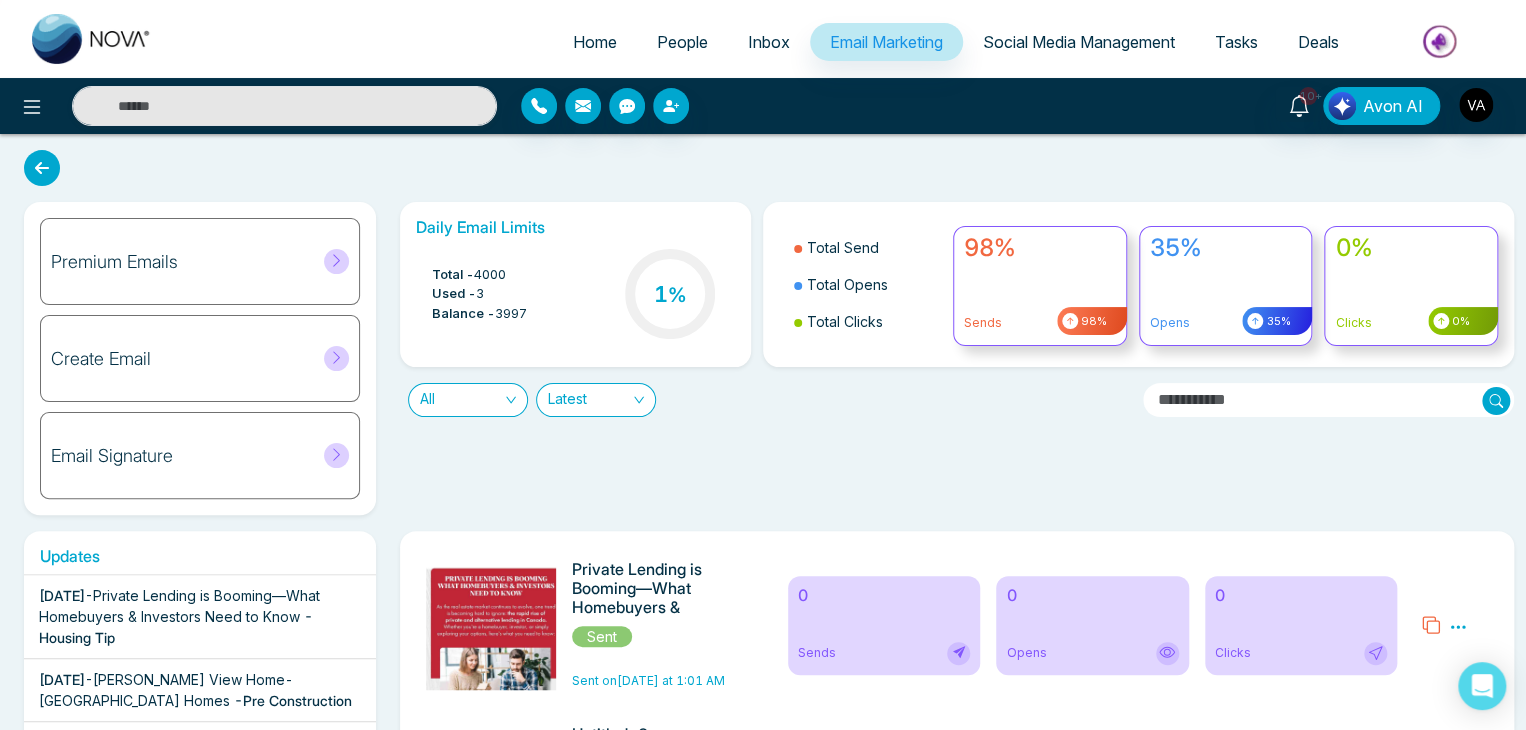 click on "Social Media Management" at bounding box center [1079, 42] 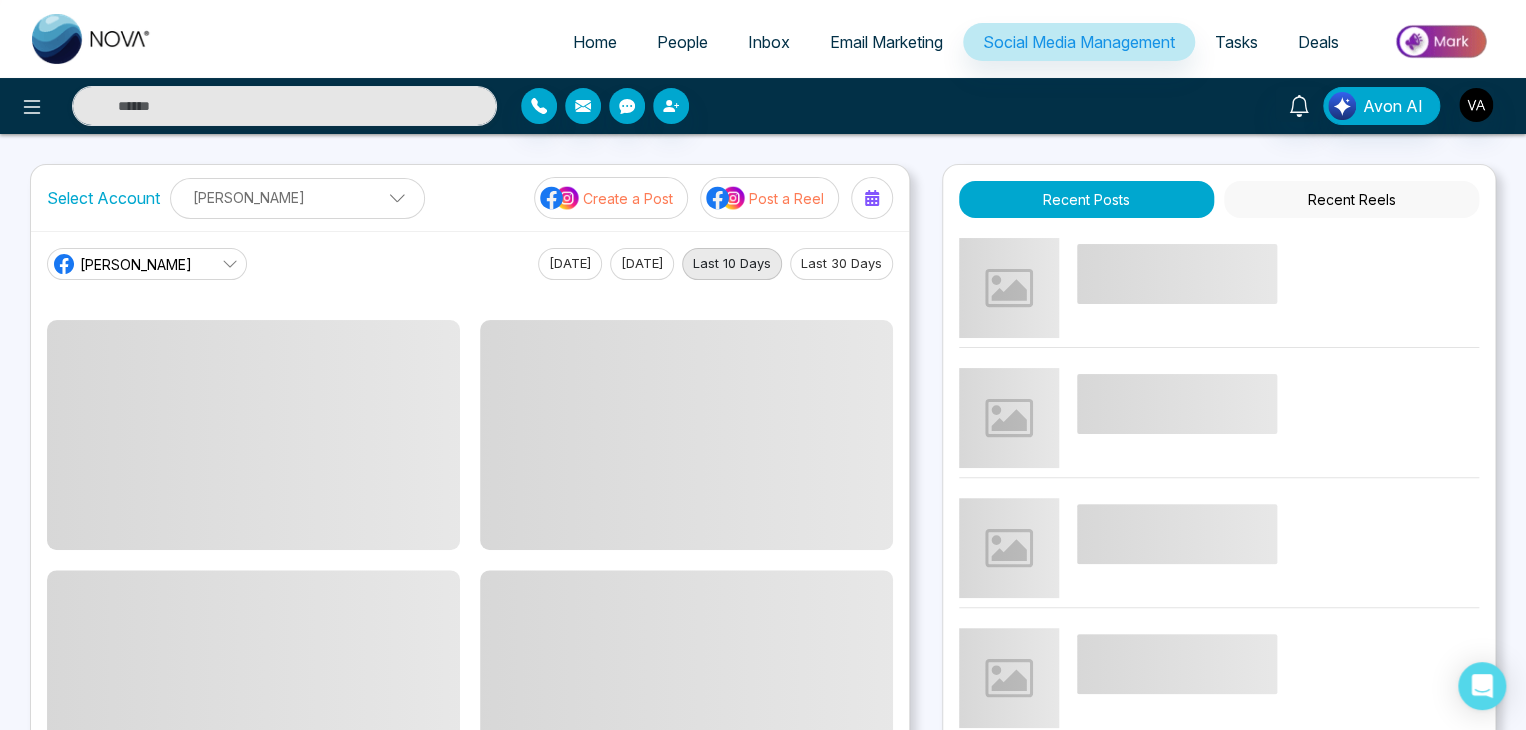 click on "Home People Inbox Email Marketing Social Media Management Tasks Deals Avon AI Select Account [PERSON_NAME]     [PERSON_NAME]      Add Social Accounts   Create a Post Post a Reel [PERSON_NAME] N [DATE] [DATE] Last 10 Days Last 30 Days Recent Posts Recent Reels   Social Media Creatives   Add an Account Choose each social network you want to connect Continue with Facebook  Continue with Instagram   Lets get you to the finish line Connect your Business profile to your facebook Page.  Here's  how: Log in to facebook Select a Business profile  that's   connected to a  Facebook Page Add to Nova CRM Log in to Facebook" at bounding box center [763, 565] 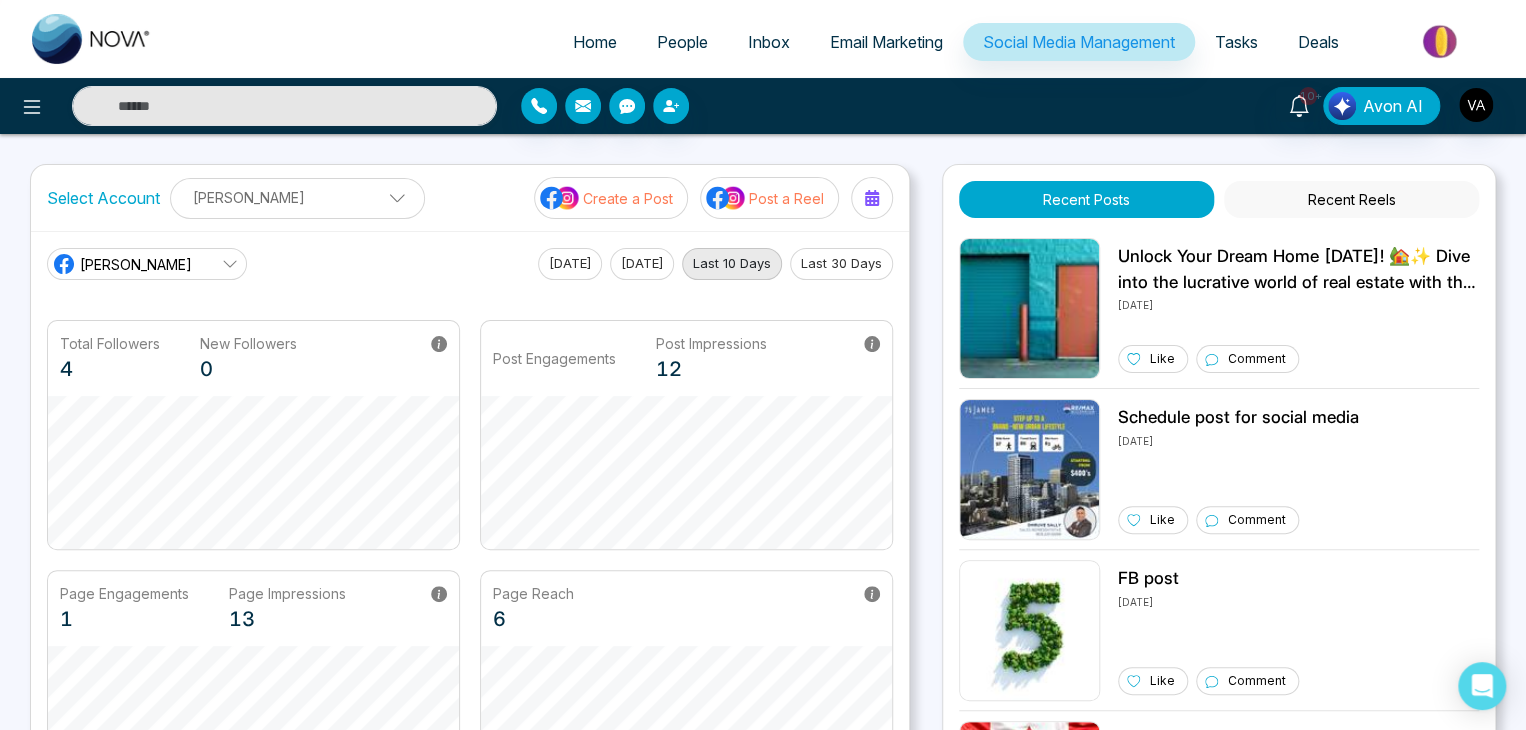click on "Home People Inbox Email Marketing Social Media Management Tasks Deals 10+ Avon AI Select Account [PERSON_NAME]     [PERSON_NAME]      Add Social Accounts   Create a Post Post a Reel [PERSON_NAME] N [DATE] [DATE] Last 10 Days Last 30 Days Total Followers 4 New Followers 0 Post Engagements Post Impressions 12 Page Engagements 1 Page Impressions 13 Page Reach 6 Recent Posts Recent Reels [DATE]   Like   Comment Schedule post for social media [DATE]   Like   Comment FB post [DATE]   Like   Comment [DATE] [DATE]   Like   Comment 🍂🦃 Wishing you all a joyful [DATE] filled with love, laughter, and delicious feasts! 🥧❤️ #Grateful #ThanksgivingJoy [DATE]   Like   Comment Introducing the latest reels! 💥 Don’t overlook this opportunity—immerse yourself in the trends shaping our world. Stay informed and engaged with the current statistics up to [DATE]. It’s time to elevate your perspective; dive into the data and transform your insights! #Reels #TrendAlert #StayInformed   1" at bounding box center (763, 676) 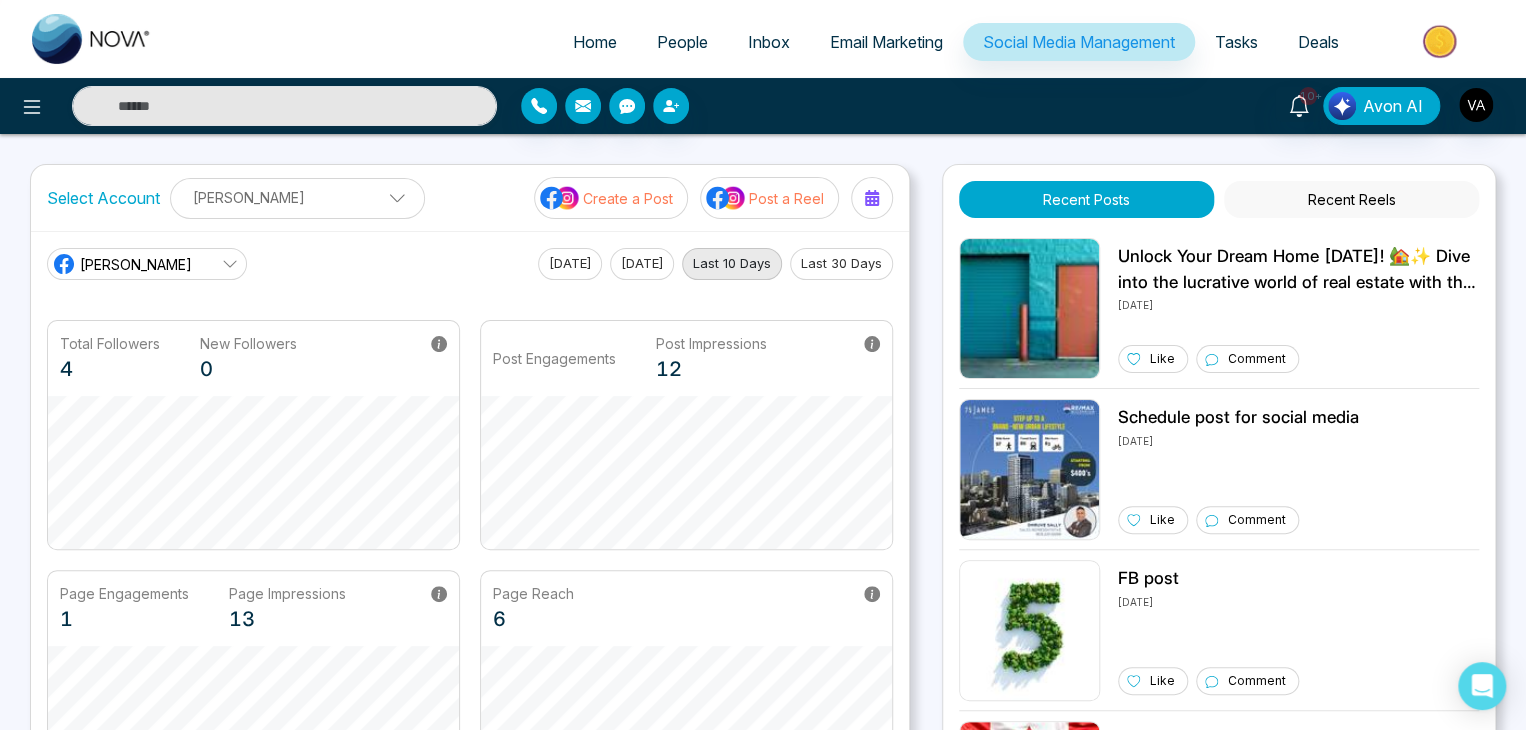 click on "Home People Inbox Email Marketing Social Media Management Tasks Deals 10+ Avon AI Select Account [PERSON_NAME]     [PERSON_NAME]      Add Social Accounts   Create a Post Post a Reel [PERSON_NAME] N [DATE] [DATE] Last 10 Days Last 30 Days Total Followers 4 New Followers 0 Post Engagements Post Impressions 12 Page Engagements 1 Page Impressions 13 Page Reach 6 Recent Posts Recent Reels [DATE]   Like   Comment Schedule post for social media [DATE]   Like   Comment FB post [DATE]   Like   Comment [DATE] [DATE]   Like   Comment 🍂🦃 Wishing you all a joyful [DATE] filled with love, laughter, and delicious feasts! 🥧❤️ #Grateful #ThanksgivingJoy [DATE]   Like   Comment Introducing the latest reels! 💥 Don’t overlook this opportunity—immerse yourself in the trends shaping our world. Stay informed and engaged with the current statistics up to [DATE]. It’s time to elevate your perspective; dive into the data and transform your insights! #Reels #TrendAlert #StayInformed   1" at bounding box center [763, 676] 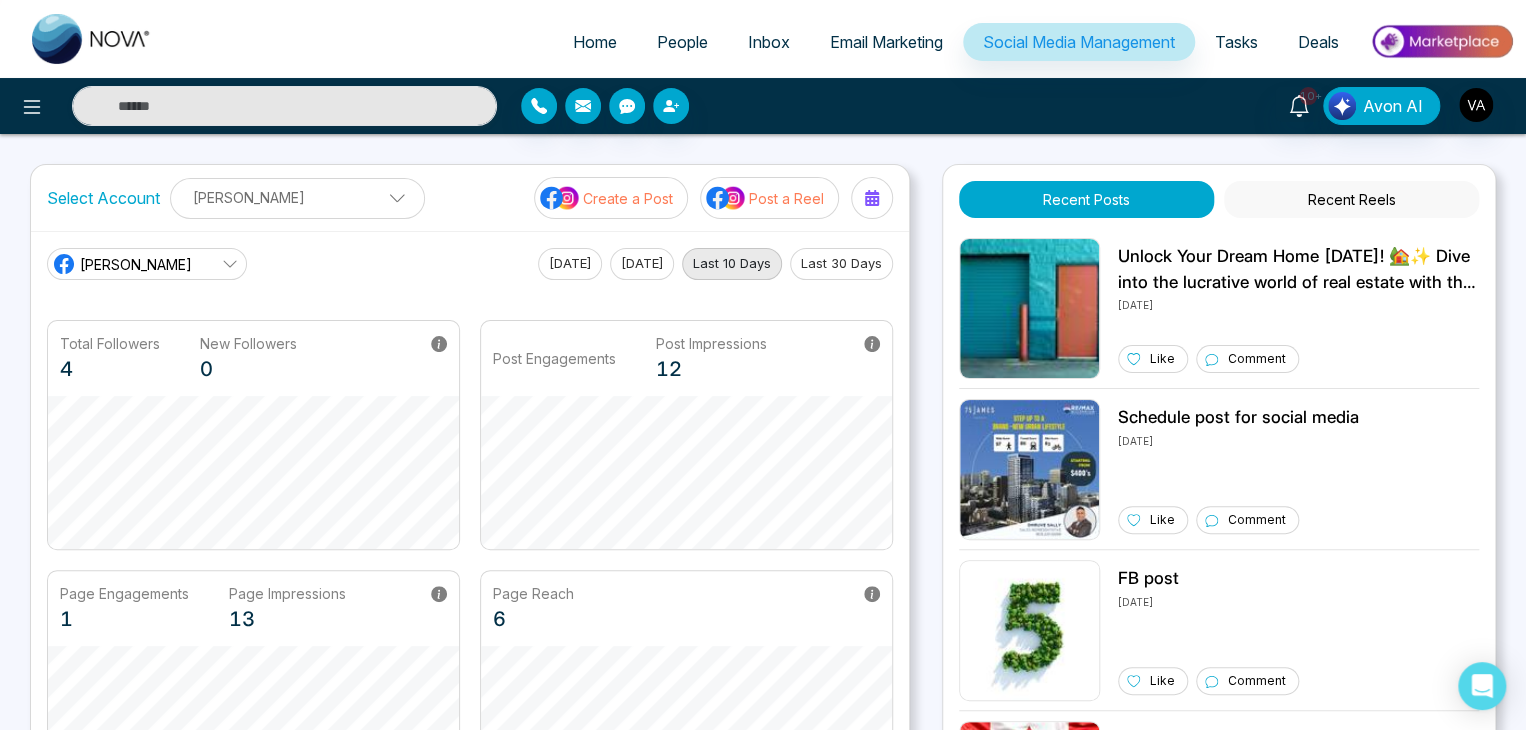 click on "Home People Inbox Email Marketing Social Media Management Tasks Deals 10+ Avon AI Select Account [PERSON_NAME]     [PERSON_NAME]      Add Social Accounts   Create a Post Post a Reel [PERSON_NAME] N [DATE] [DATE] Last 10 Days Last 30 Days Total Followers 4 New Followers 0 Post Engagements Post Impressions 12 Page Engagements 1 Page Impressions 13 Page Reach 6 Recent Posts Recent Reels [DATE]   Like   Comment Schedule post for social media [DATE]   Like   Comment FB post [DATE]   Like   Comment [DATE] [DATE]   Like   Comment 🍂🦃 Wishing you all a joyful [DATE] filled with love, laughter, and delicious feasts! 🥧❤️ #Grateful #ThanksgivingJoy [DATE]   Like   Comment Introducing the latest reels! 💥 Don’t overlook this opportunity—immerse yourself in the trends shaping our world. Stay informed and engaged with the current statistics up to [DATE]. It’s time to elevate your perspective; dive into the data and transform your insights! #Reels #TrendAlert #StayInformed   1" at bounding box center [763, 676] 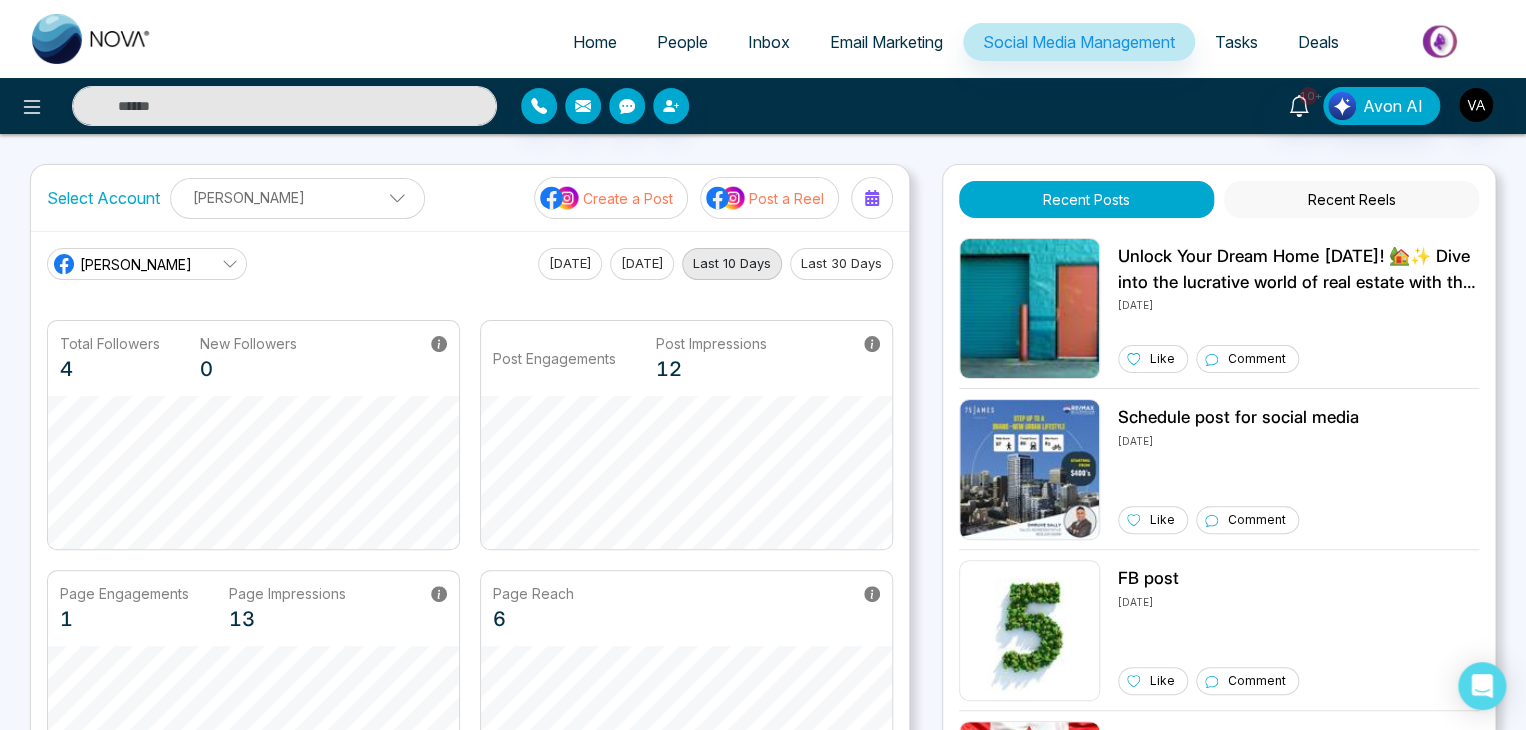 click on "[PERSON_NAME] N [DATE] [DATE] Last 10 Days Last 30 Days" at bounding box center [470, 264] 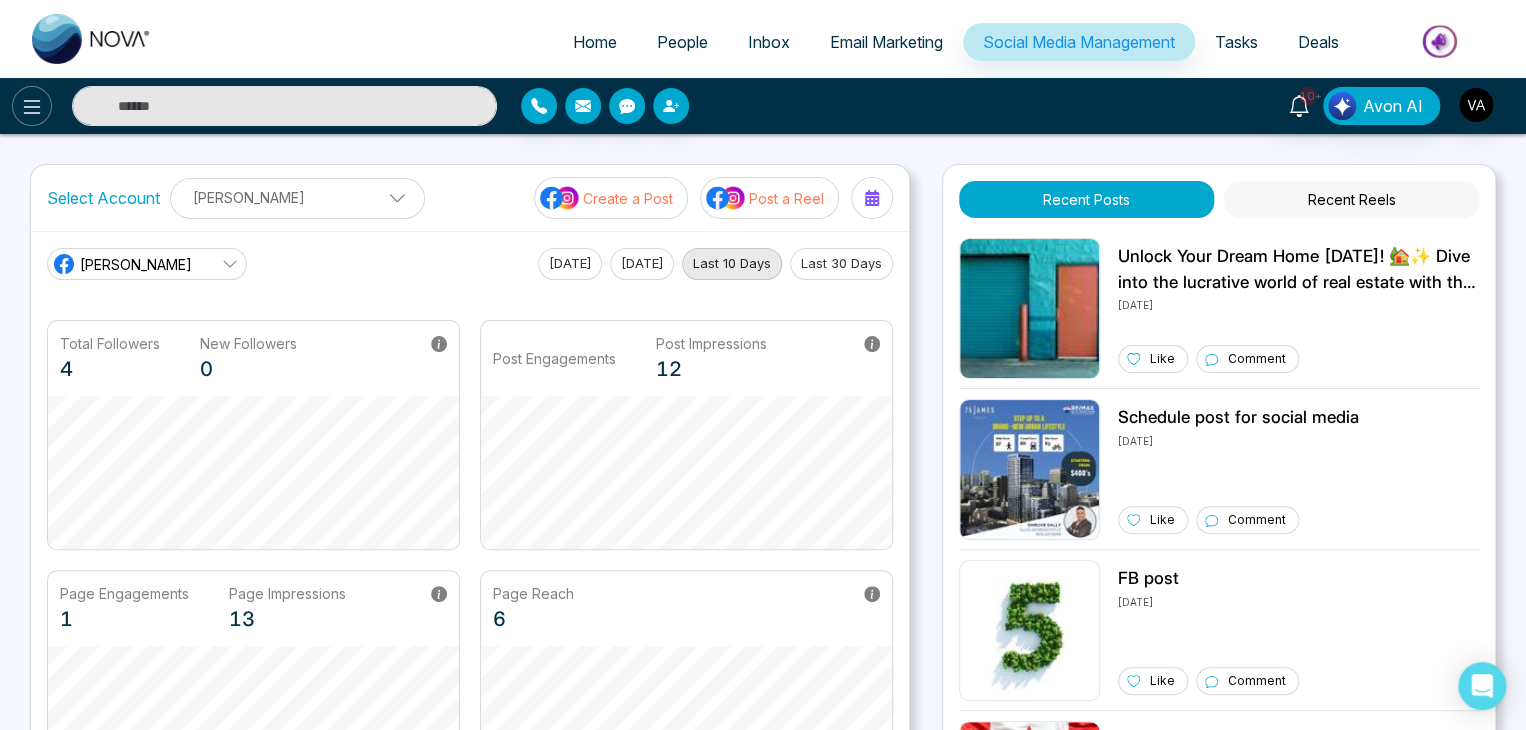 click 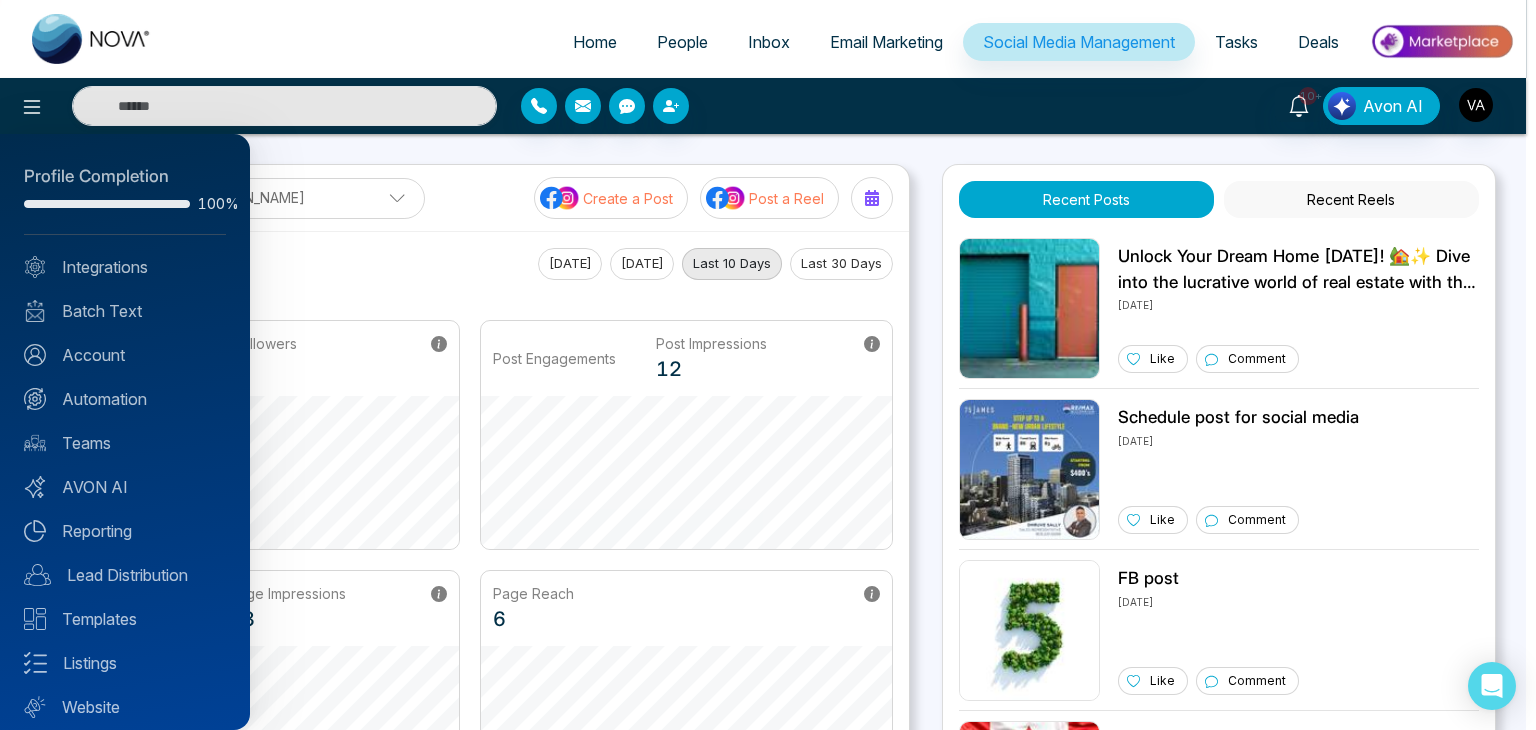 click at bounding box center [768, 365] 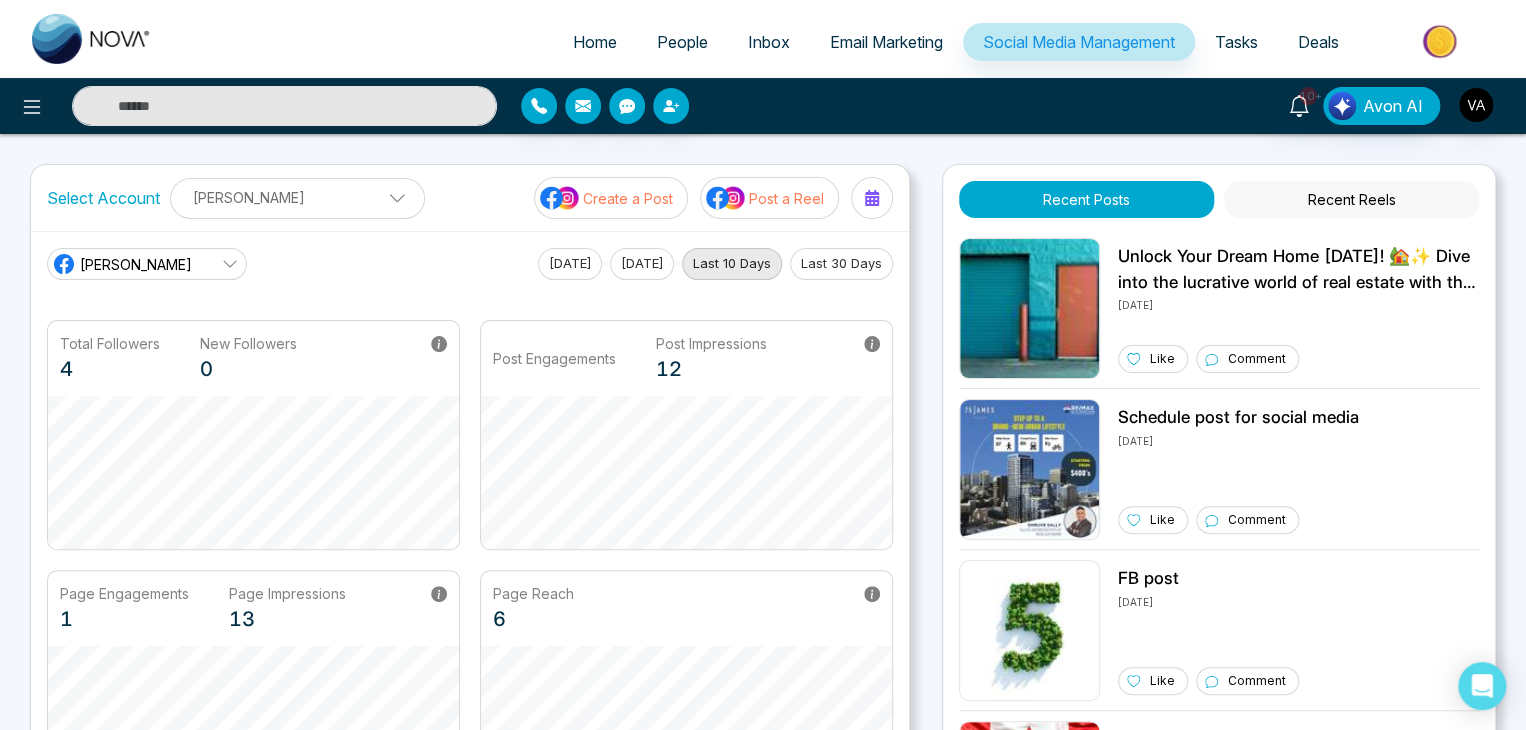 click on "Home People Inbox Email Marketing Social Media Management Tasks Deals 10+ Avon AI Select Account [PERSON_NAME]     [PERSON_NAME]      Add Social Accounts   Create a Post Post a Reel [PERSON_NAME] N [DATE] [DATE] Last 10 Days Last 30 Days Total Followers 4 New Followers 0 Post Engagements Post Impressions 12 Page Engagements 1 Page Impressions 13 Page Reach 6 Recent Posts Recent Reels [DATE]   Like   Comment Schedule post for social media [DATE]   Like   Comment FB post [DATE]   Like   Comment [DATE] [DATE]   Like   Comment 🍂🦃 Wishing you all a joyful [DATE] filled with love, laughter, and delicious feasts! 🥧❤️ #Grateful #ThanksgivingJoy [DATE]   Like   Comment Introducing the latest reels! 💥 Don’t overlook this opportunity—immerse yourself in the trends shaping our world. Stay informed and engaged with the current statistics up to [DATE]. It’s time to elevate your perspective; dive into the data and transform your insights! #Reels #TrendAlert #StayInformed   1" at bounding box center (763, 676) 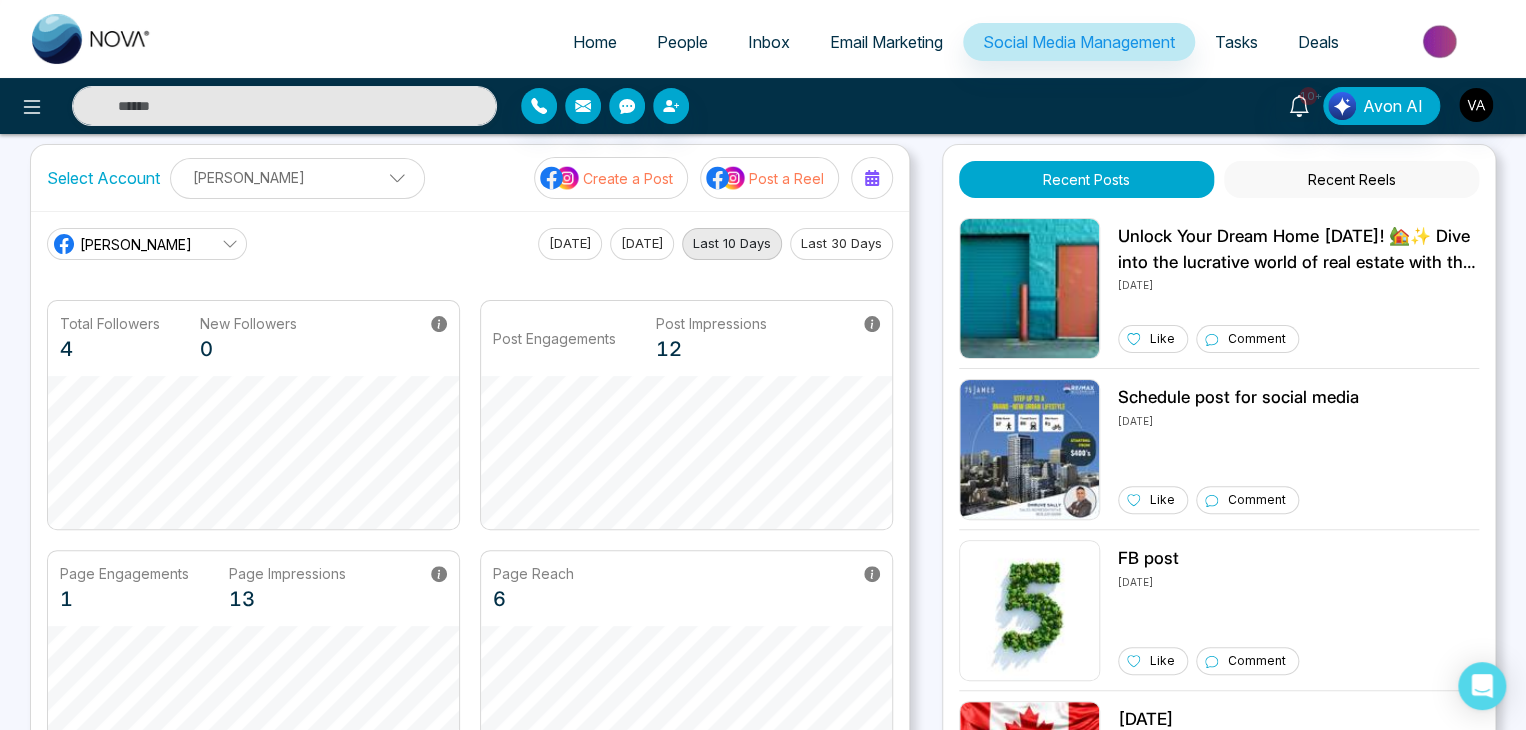 scroll, scrollTop: 20, scrollLeft: 0, axis: vertical 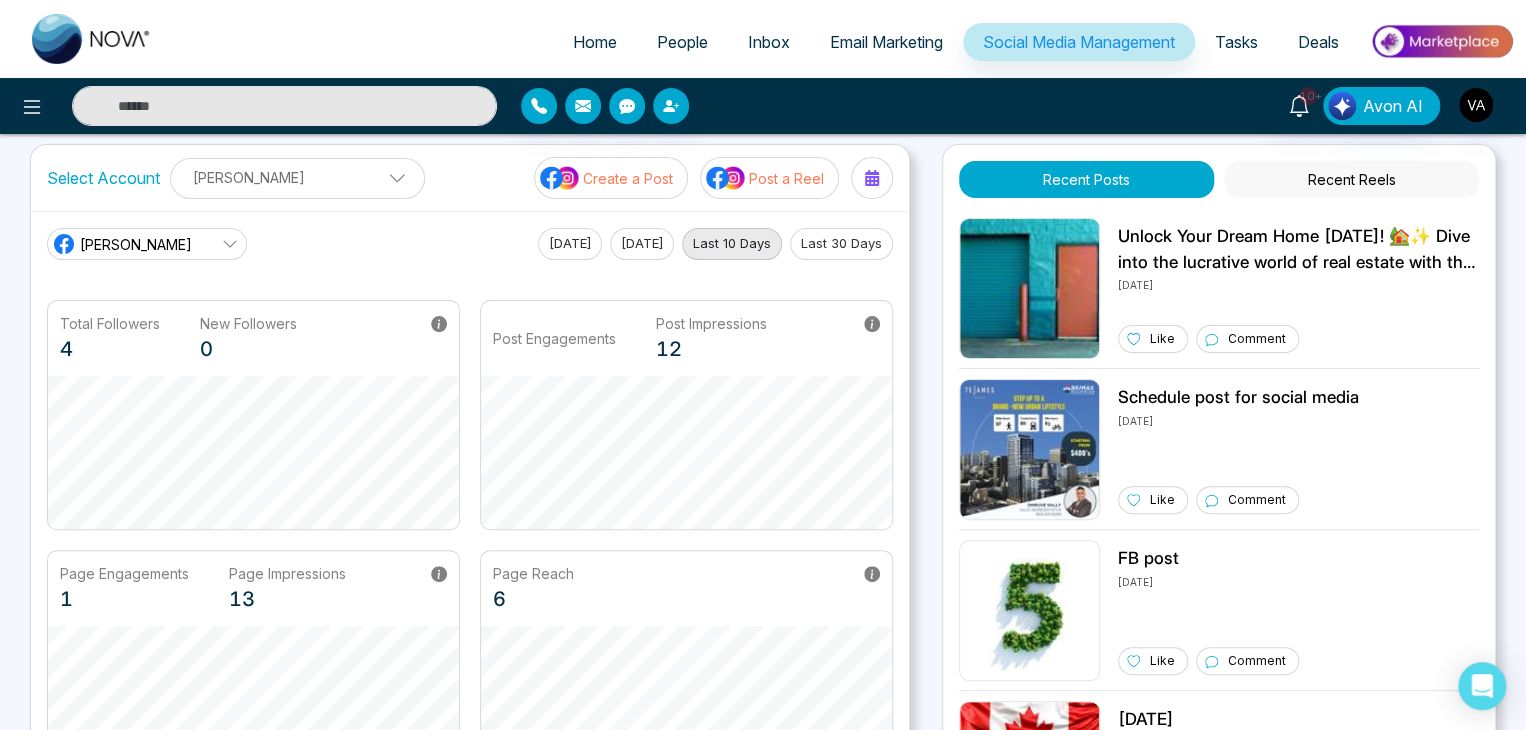 click on "[DATE]" at bounding box center [570, 244] 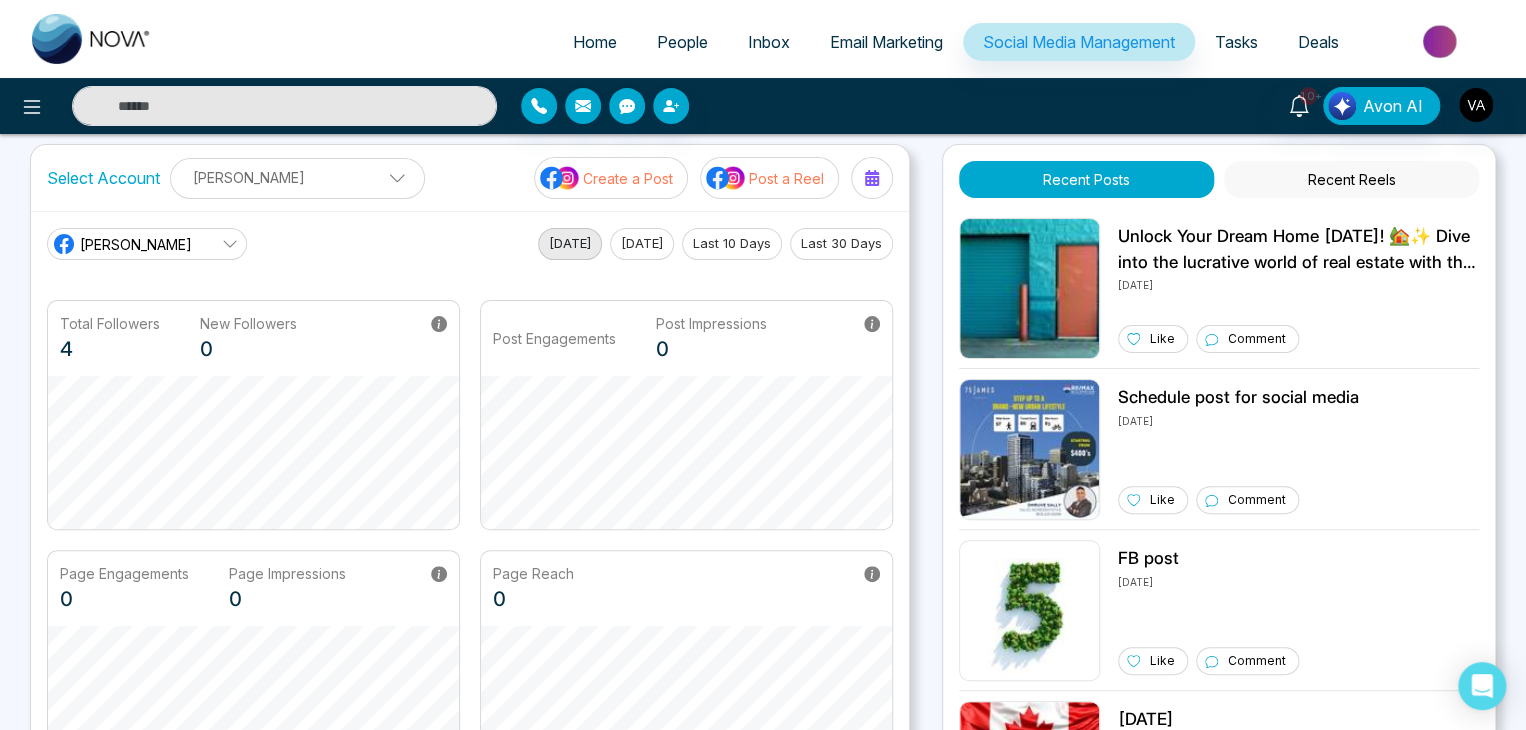 click on "[DATE]" at bounding box center (642, 244) 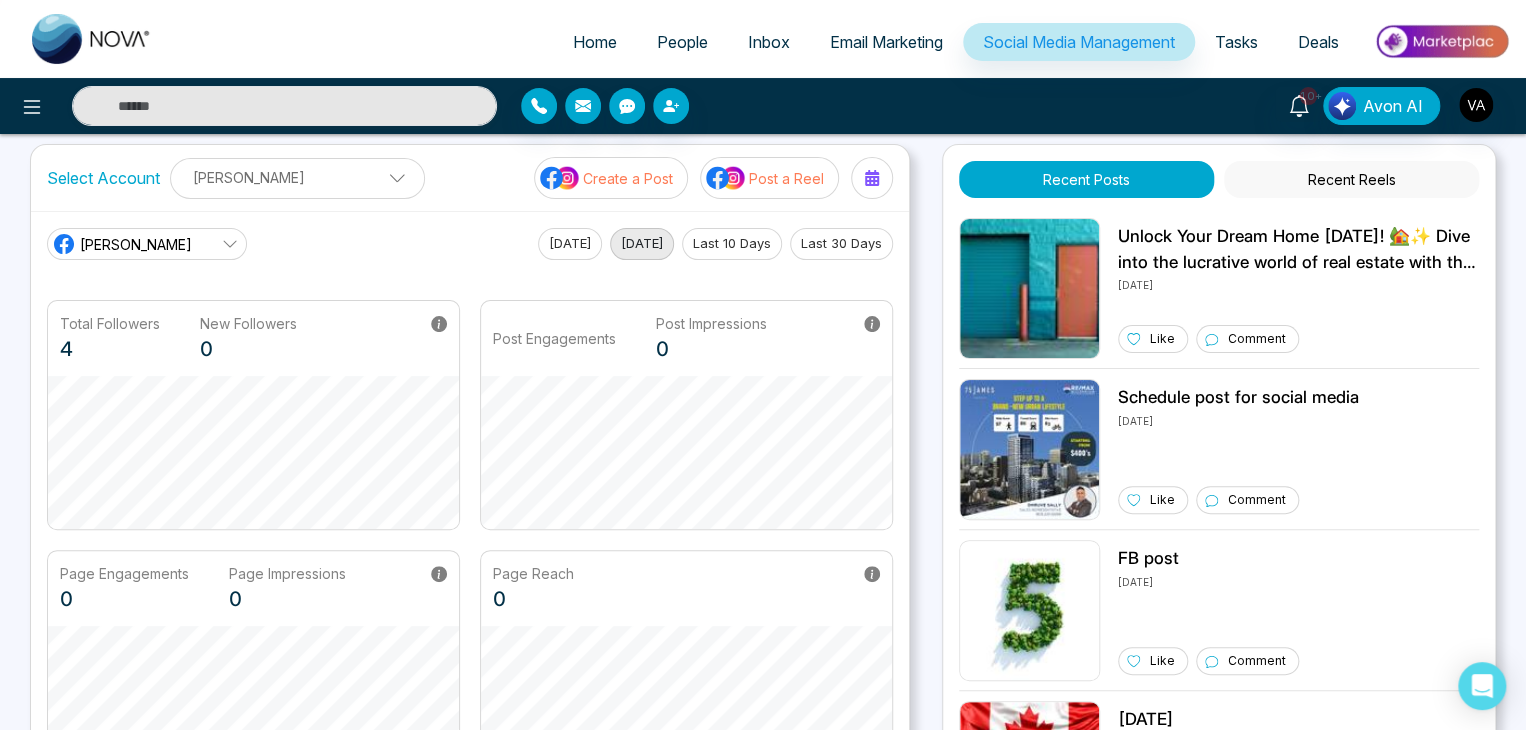 click on "Last 10 Days" at bounding box center (732, 244) 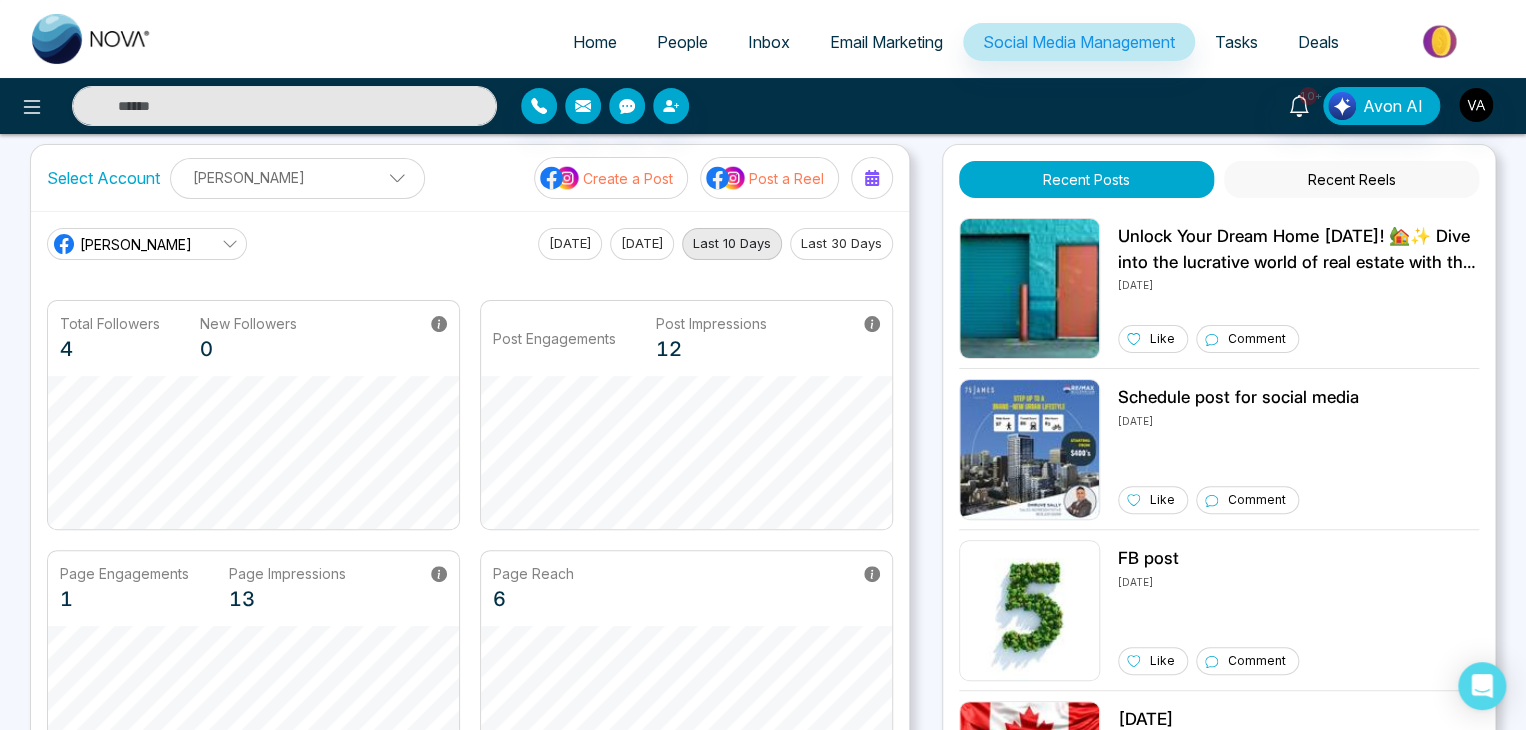 click on "Last 30 Days" at bounding box center [841, 244] 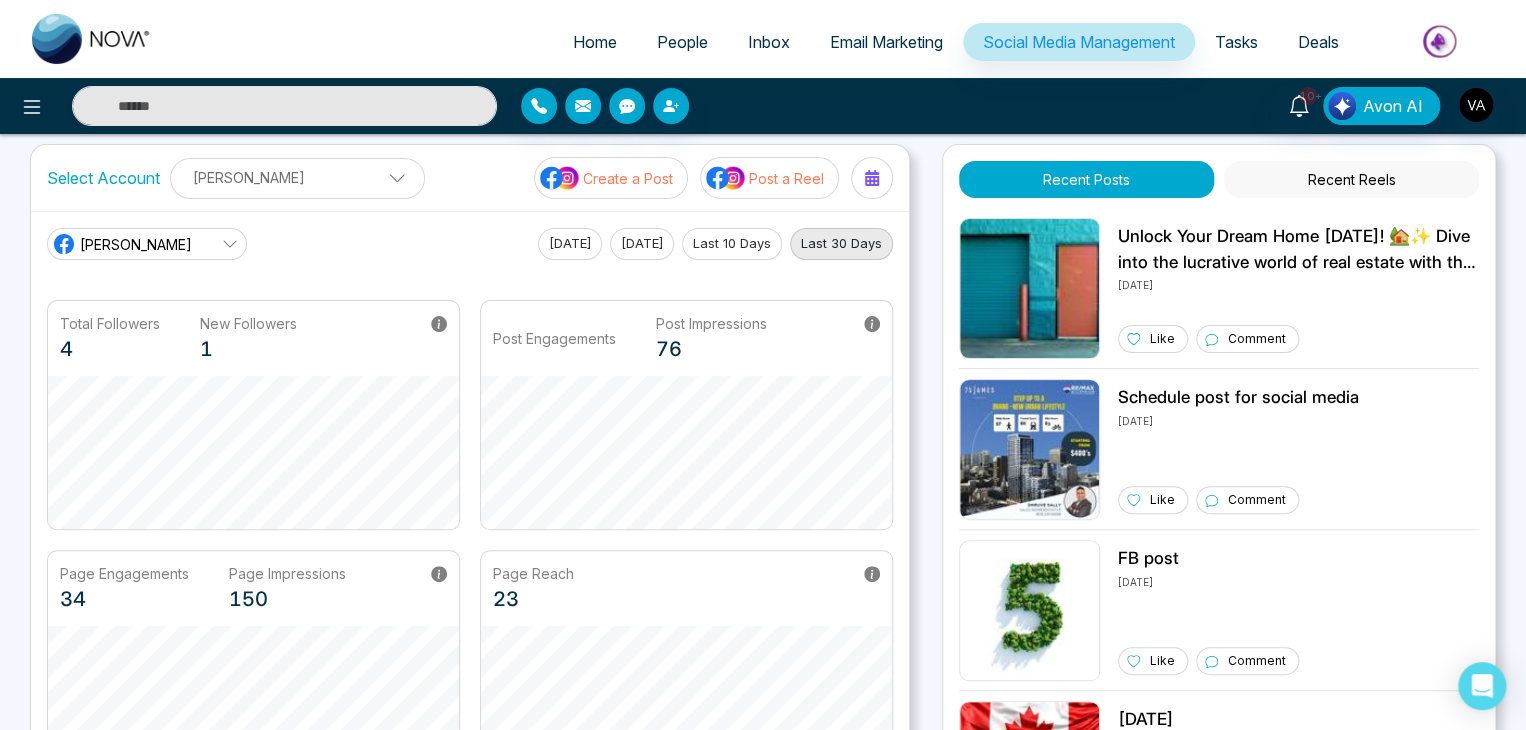 click on "Recent Reels" at bounding box center (1351, 179) 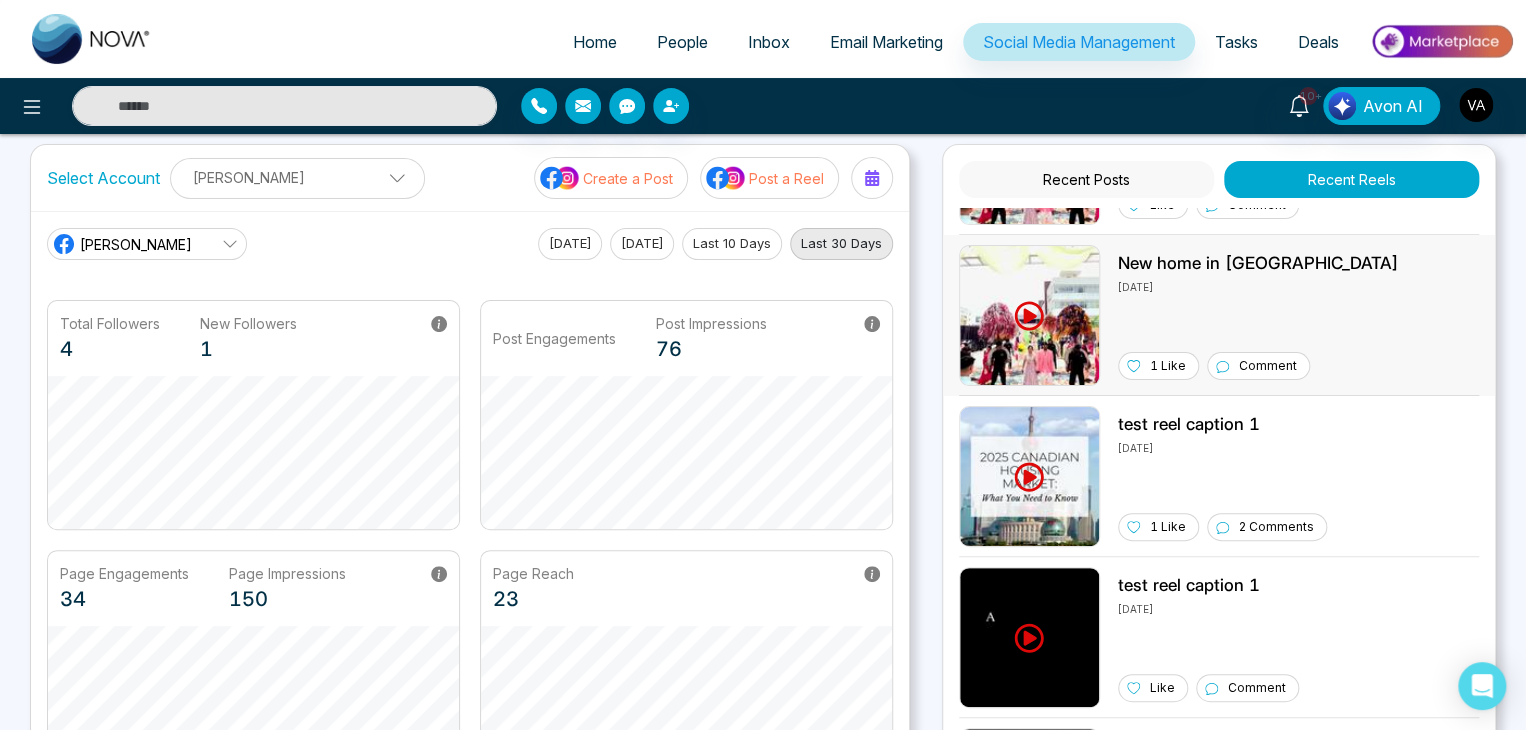 scroll, scrollTop: 0, scrollLeft: 0, axis: both 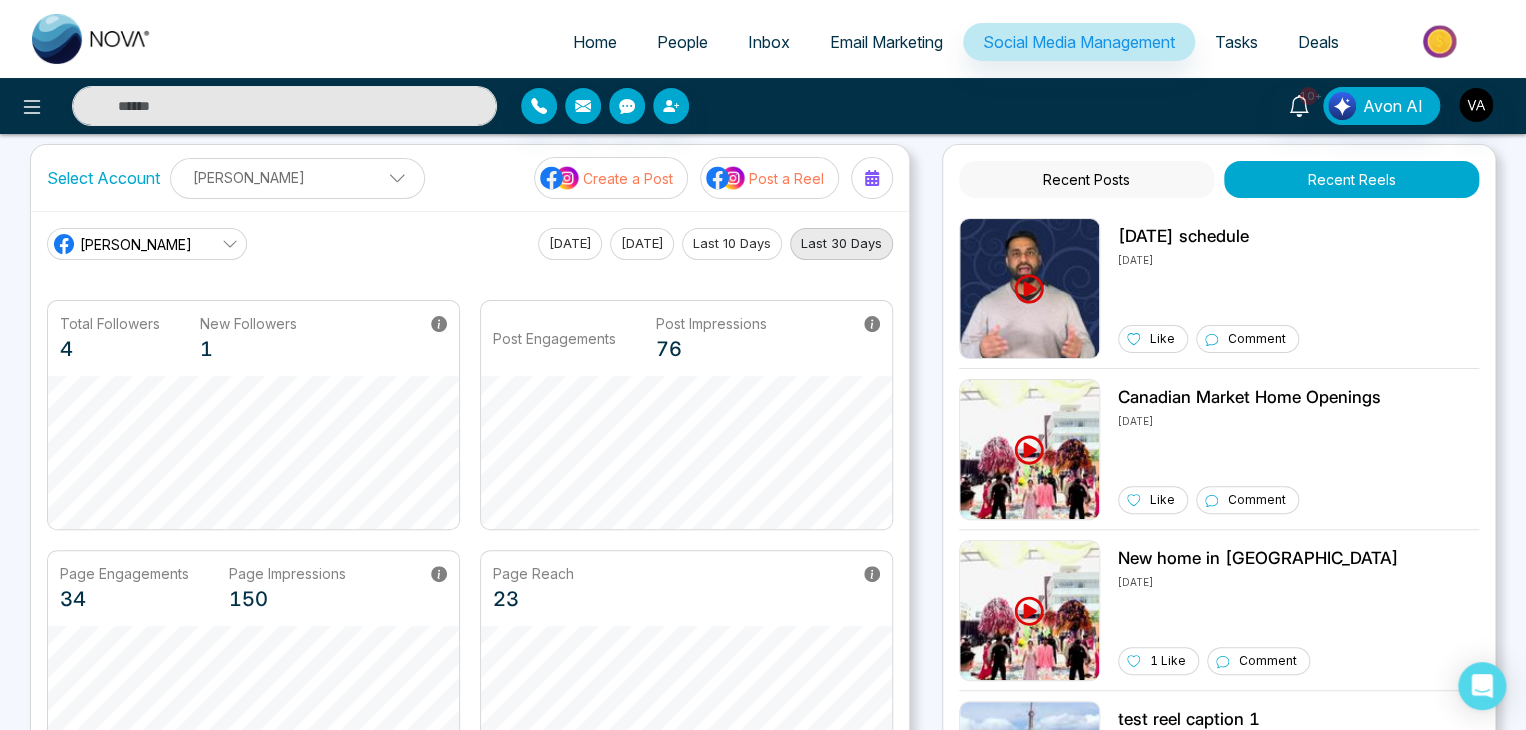 click on "[PERSON_NAME]" at bounding box center [147, 244] 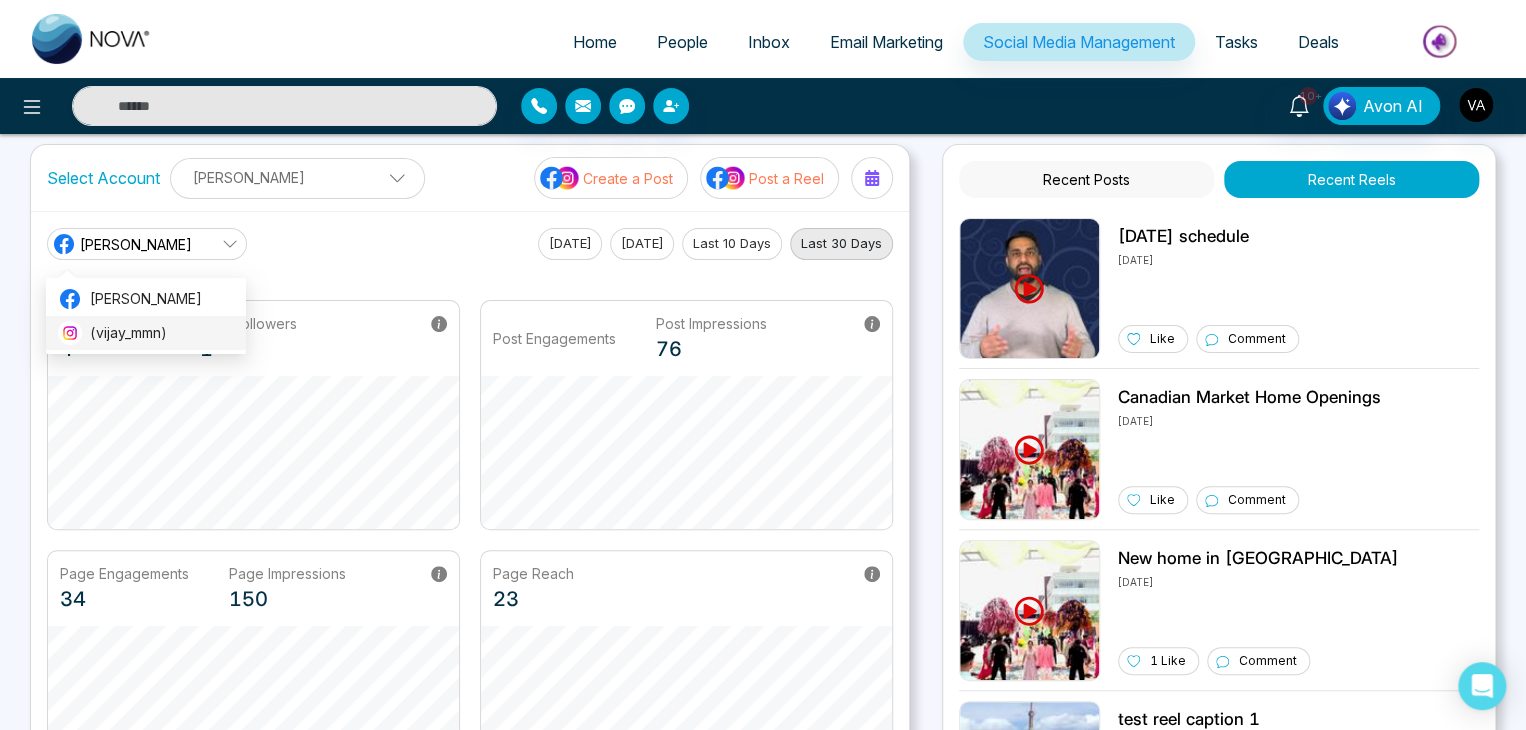 click on "(vijay_mmn)" at bounding box center (162, 333) 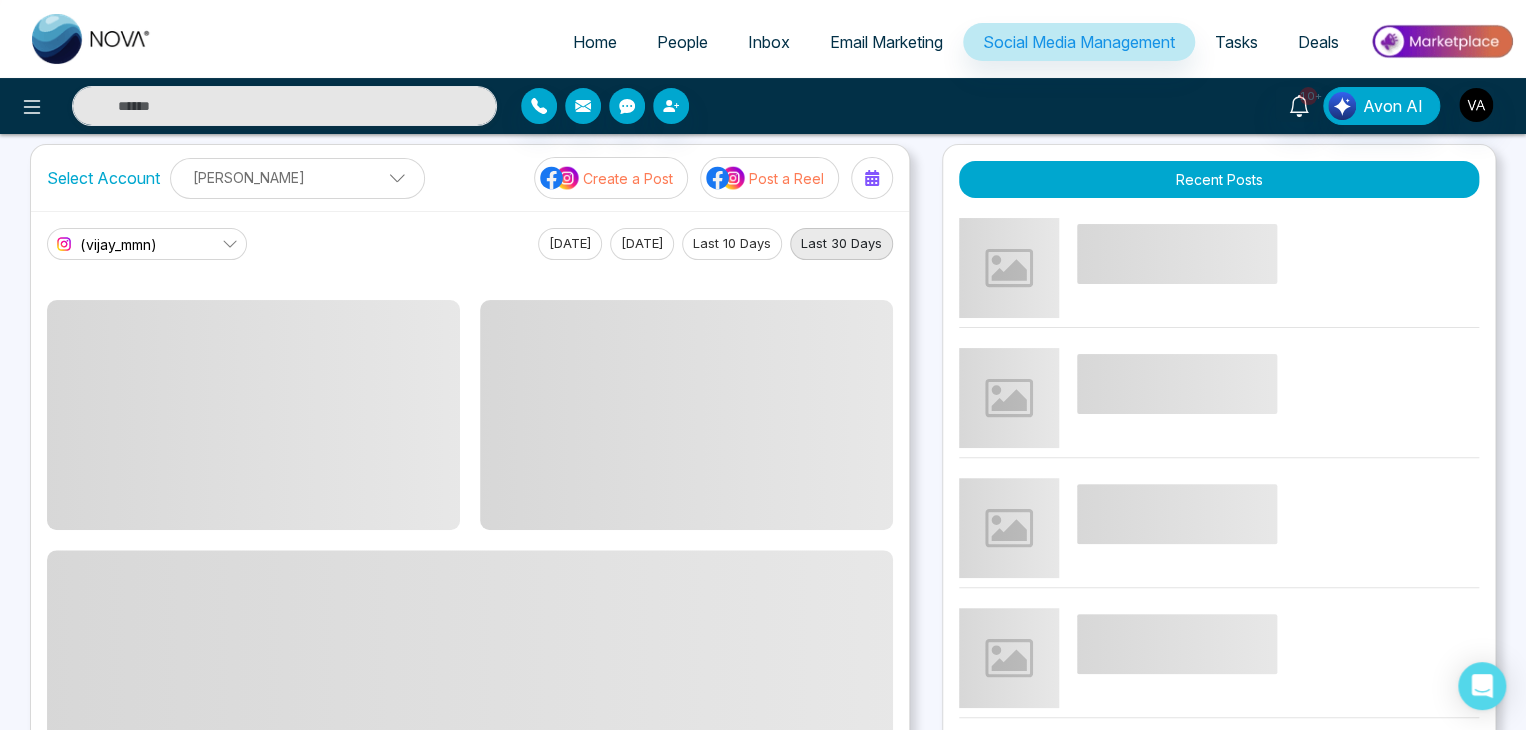 click on "(vijay_mmn) [DATE] [DATE] Last 10 Days Last 30 Days" at bounding box center (470, 244) 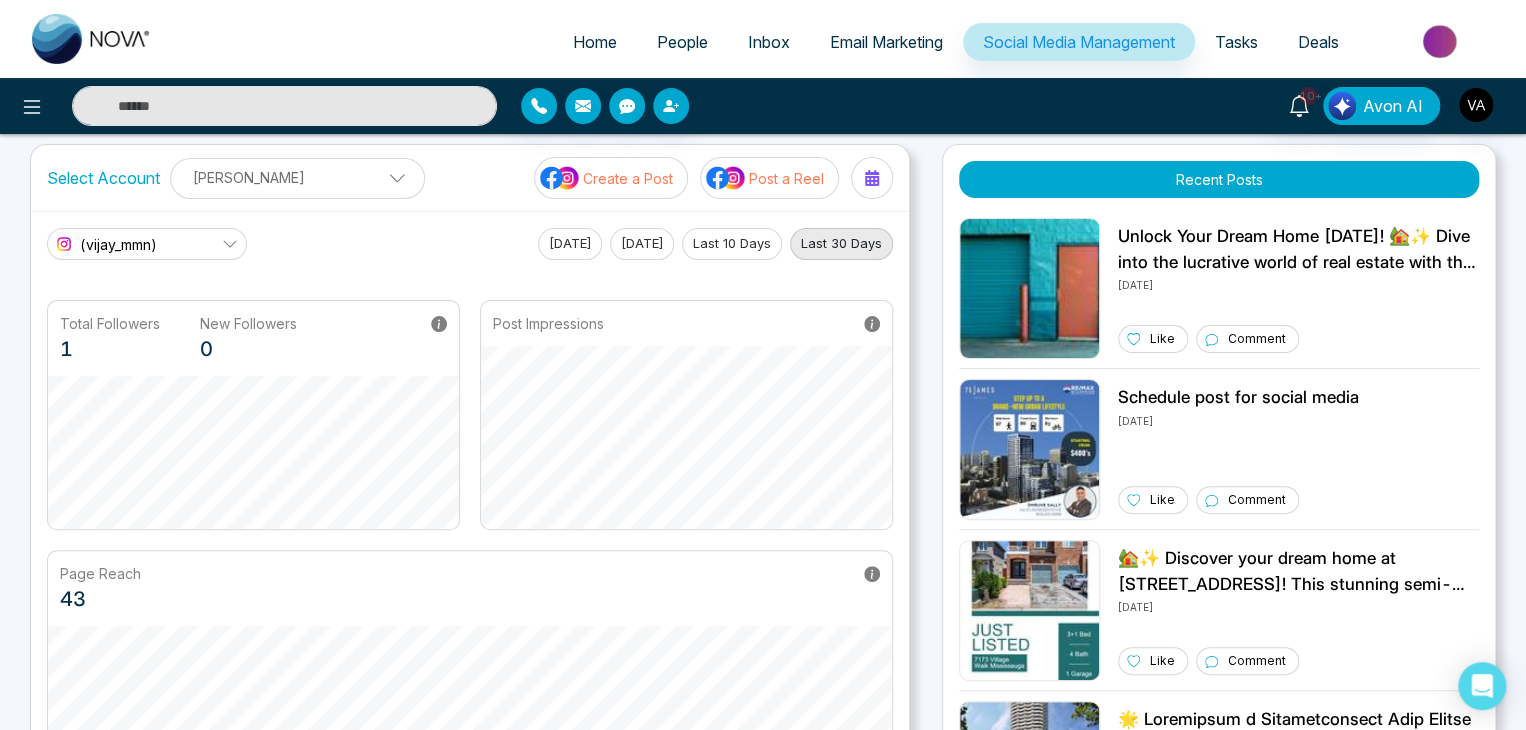 click on "1" at bounding box center [110, 349] 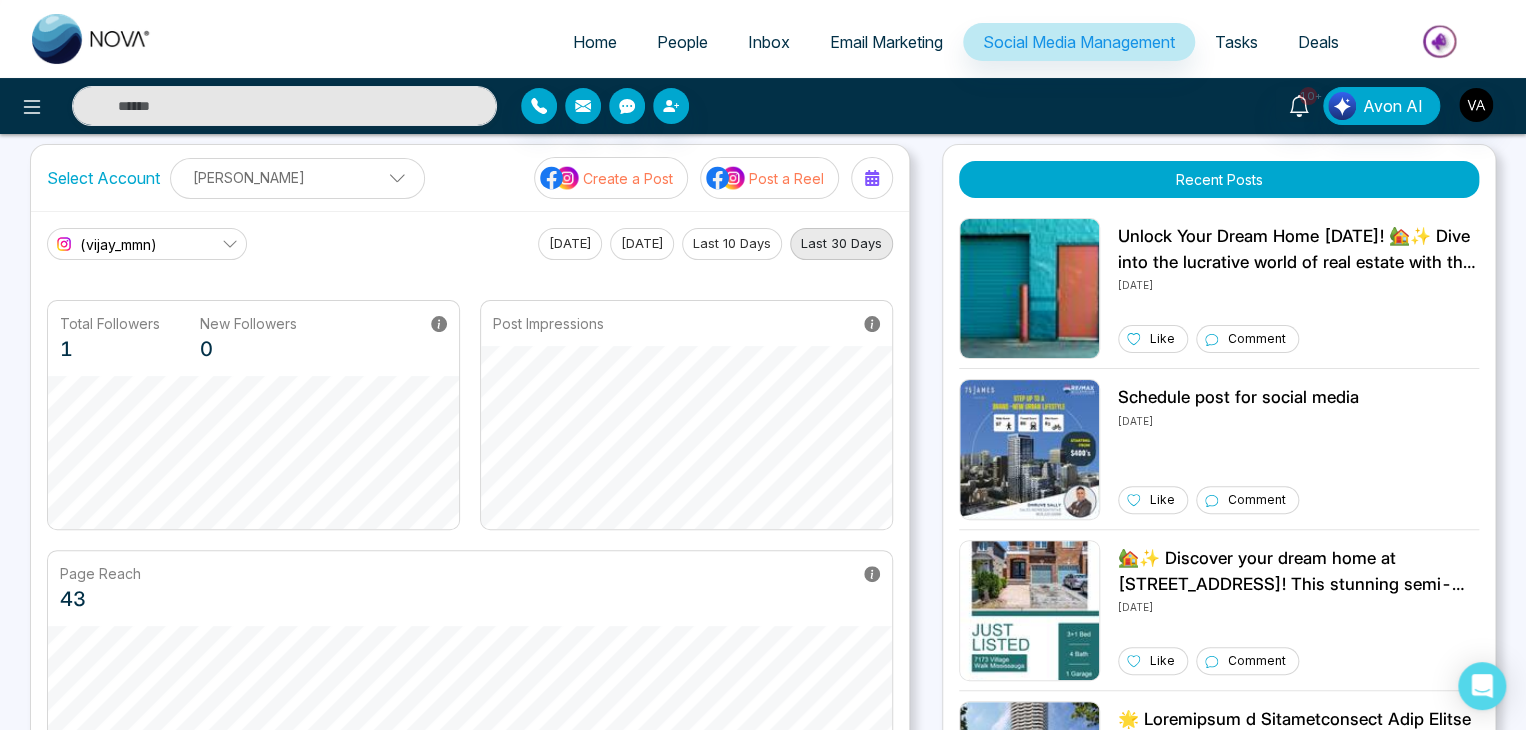 click on "1" at bounding box center (110, 349) 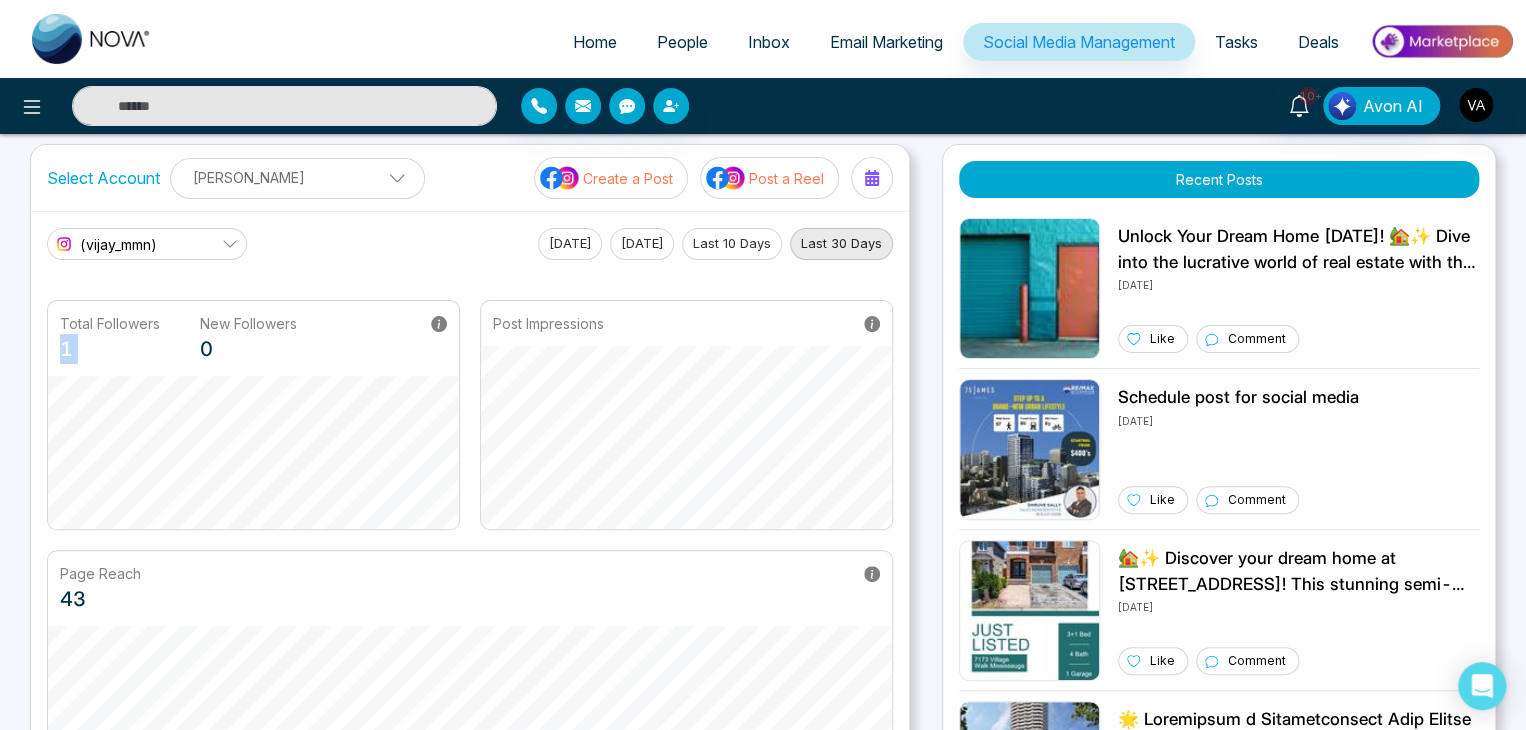 click on "1" at bounding box center (110, 349) 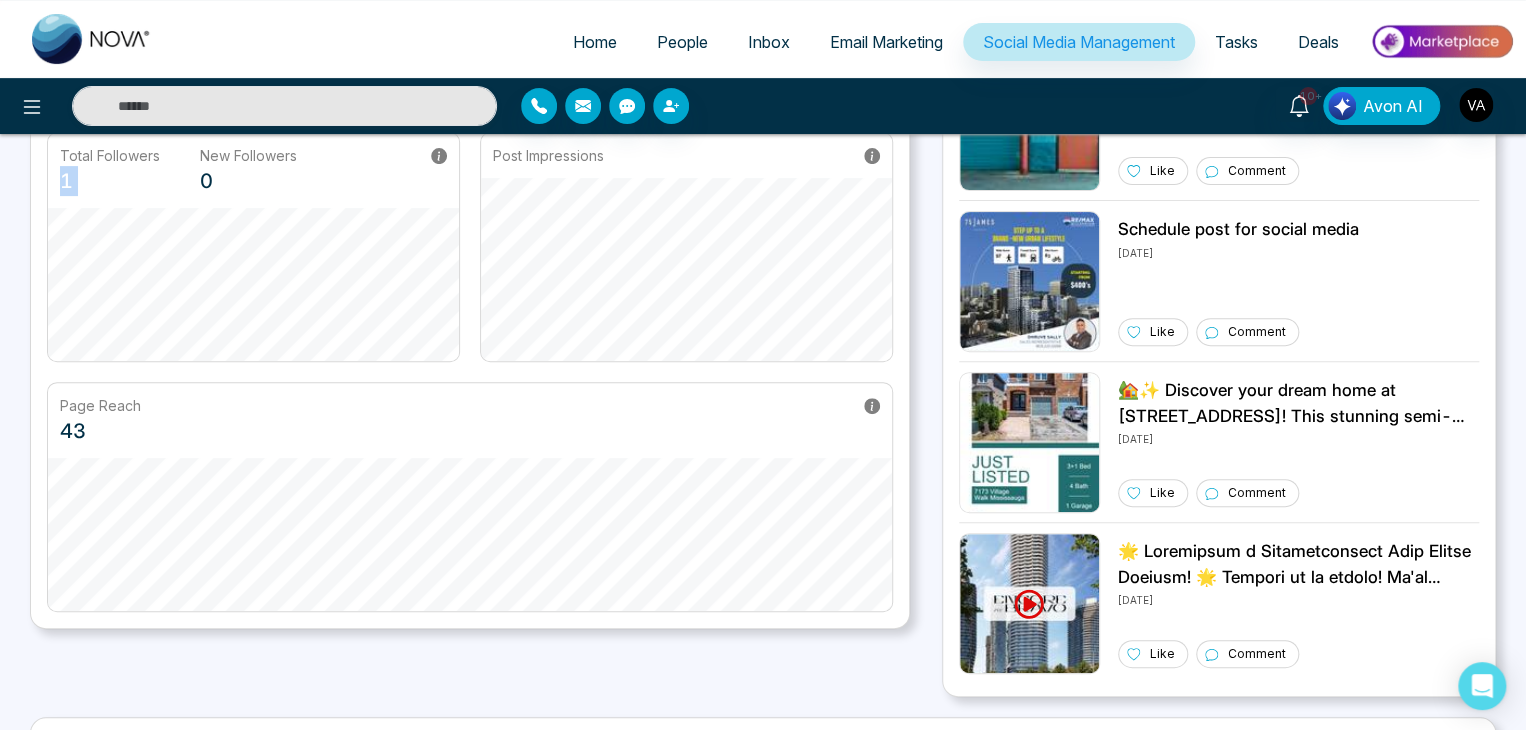 scroll, scrollTop: 0, scrollLeft: 0, axis: both 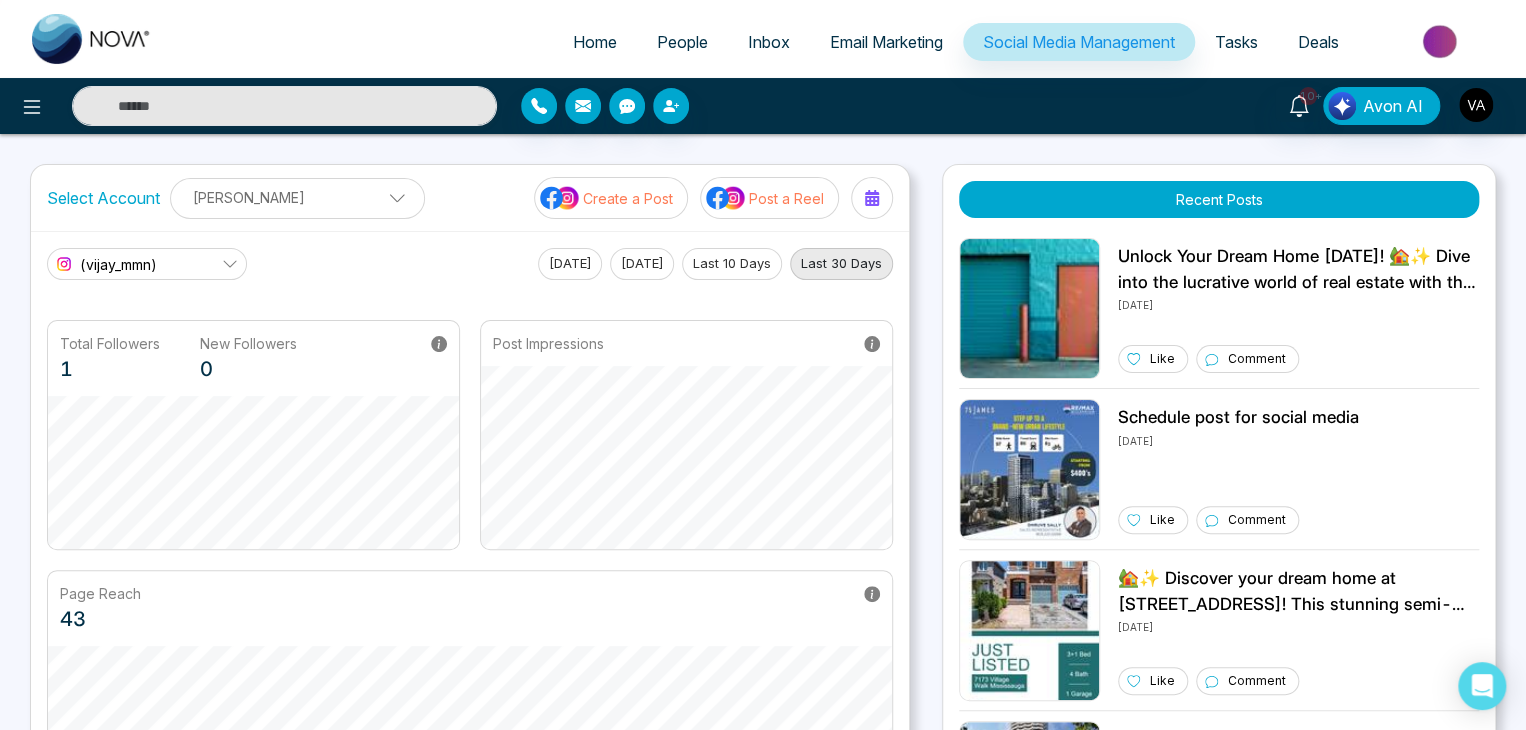 click on "[PERSON_NAME]" at bounding box center [297, 197] 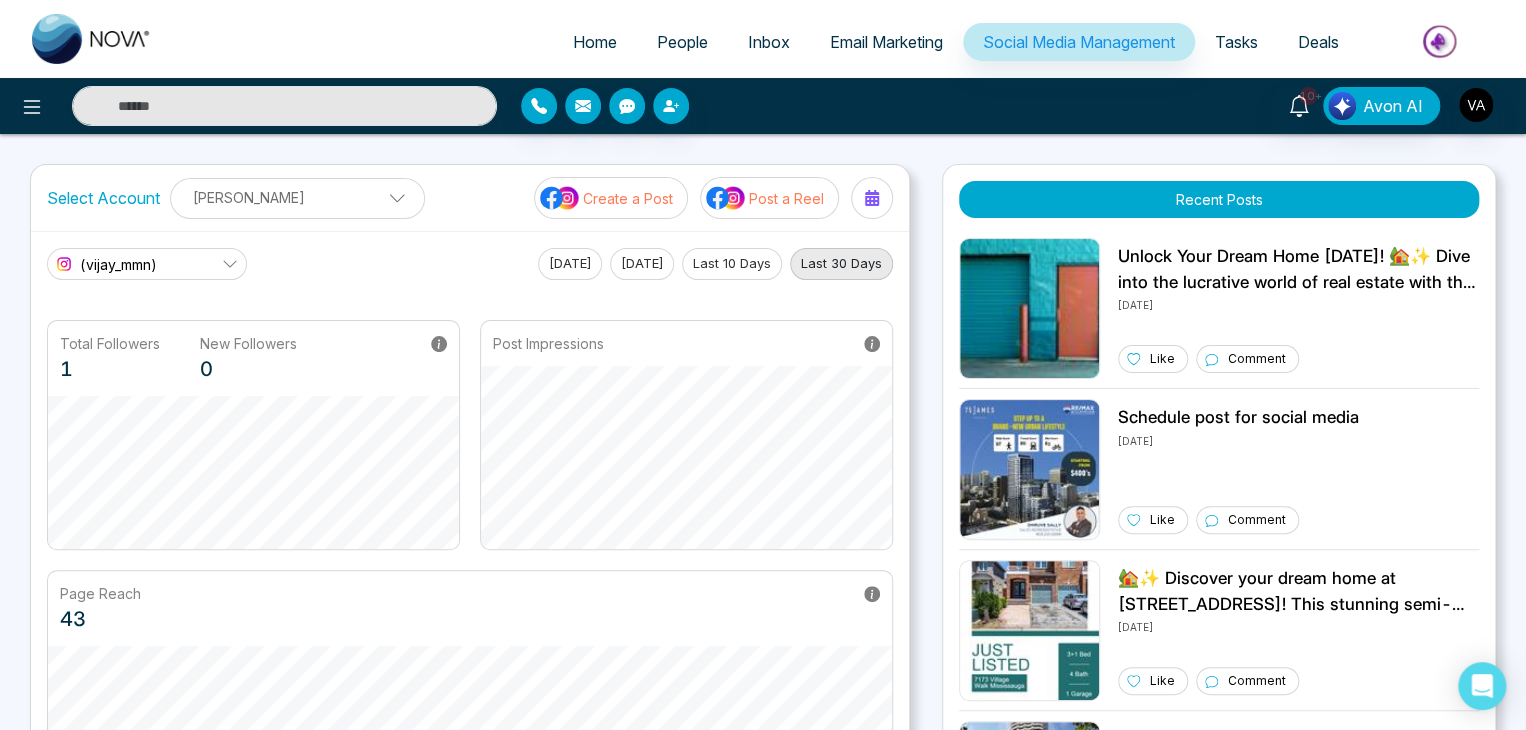 click on "[PERSON_NAME]" at bounding box center (297, 197) 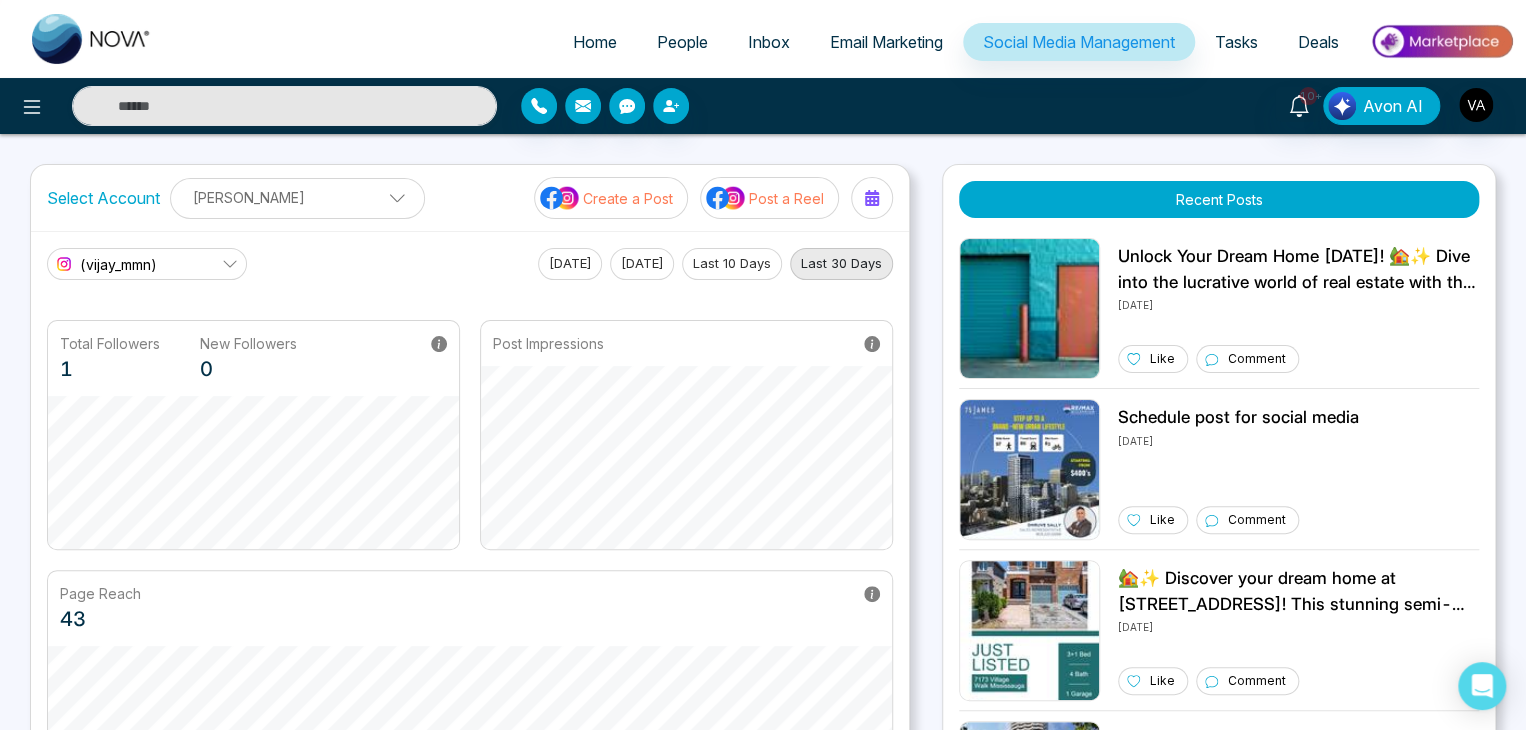 click on "Select Account [PERSON_NAME]     [PERSON_NAME]      Add Social Accounts   Create a Post Post a Reel" at bounding box center [470, 198] 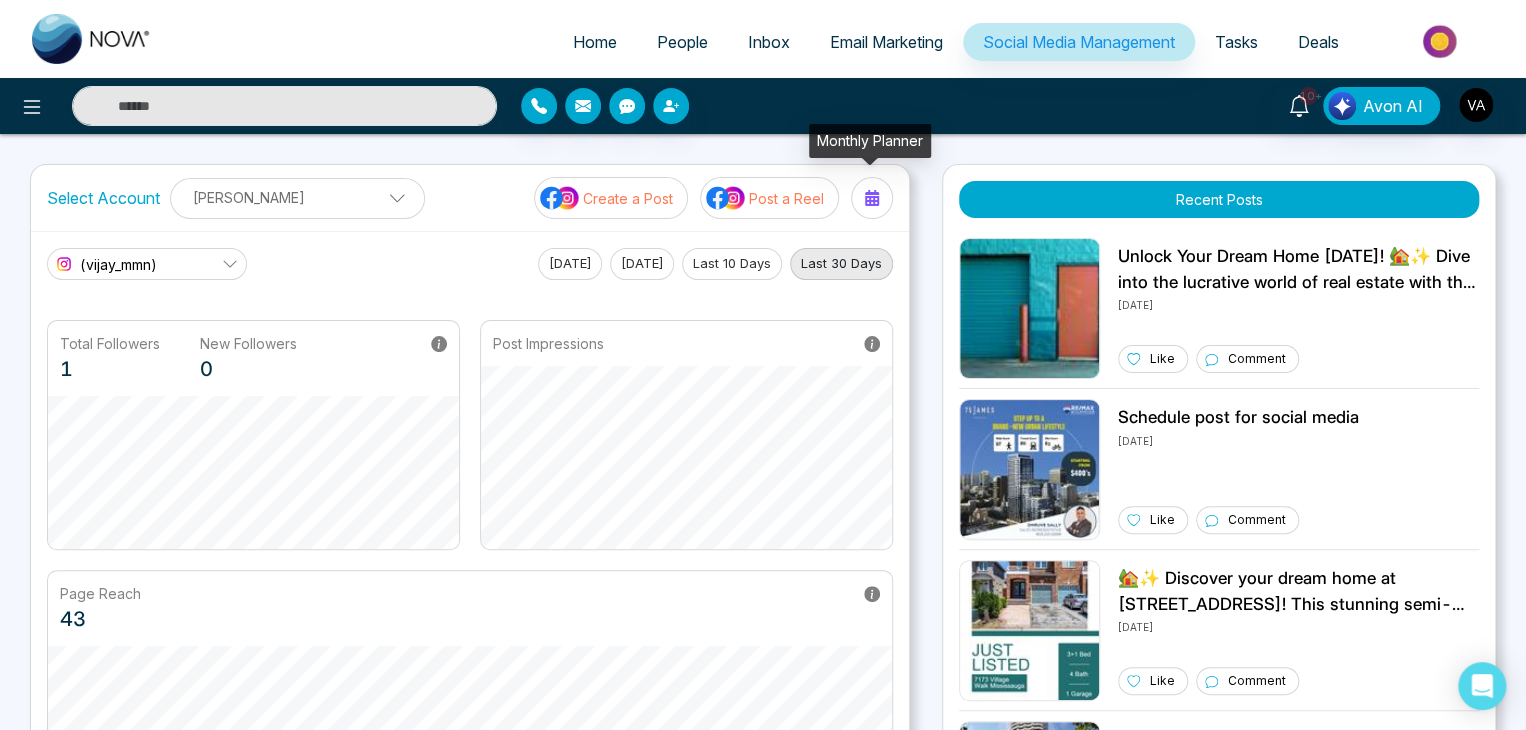 click 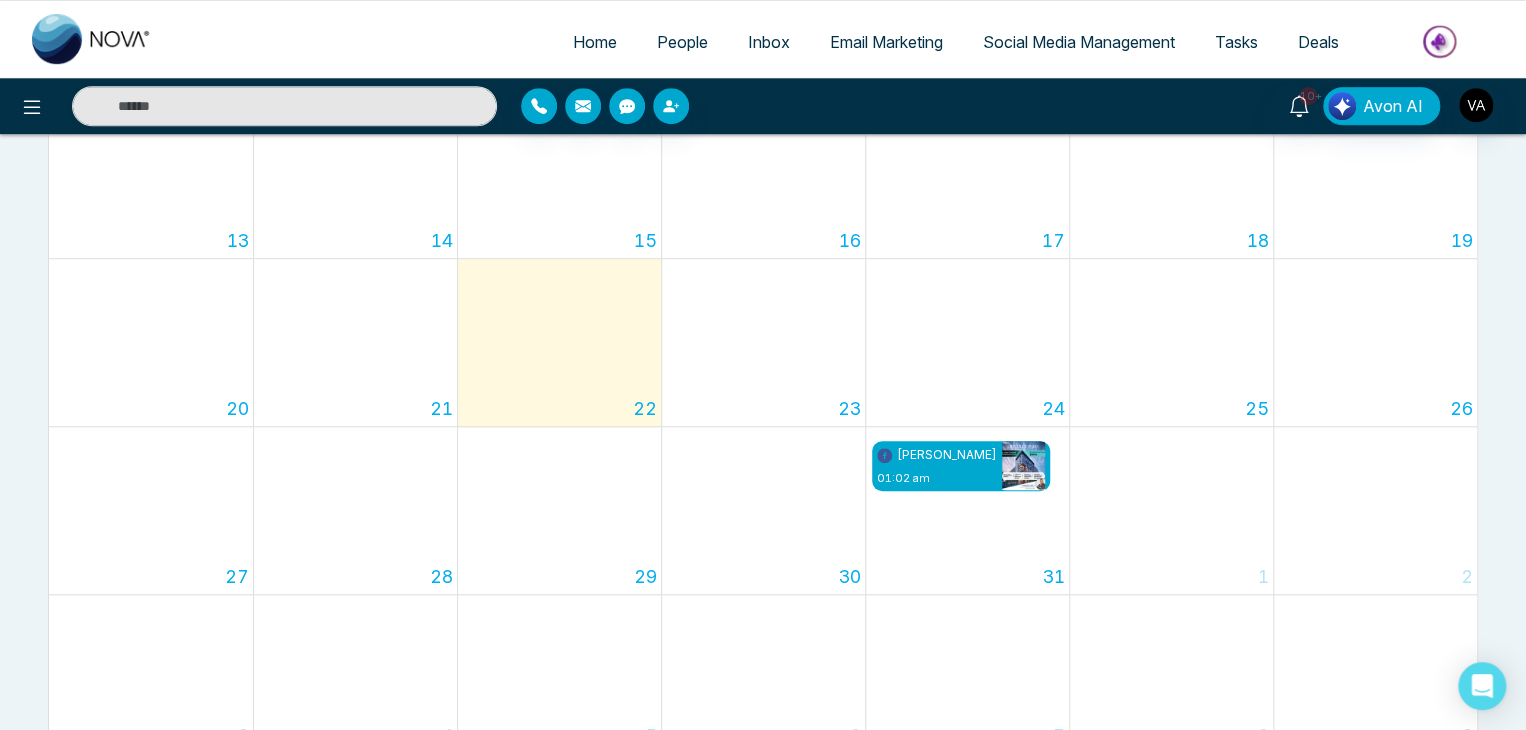 scroll, scrollTop: 572, scrollLeft: 0, axis: vertical 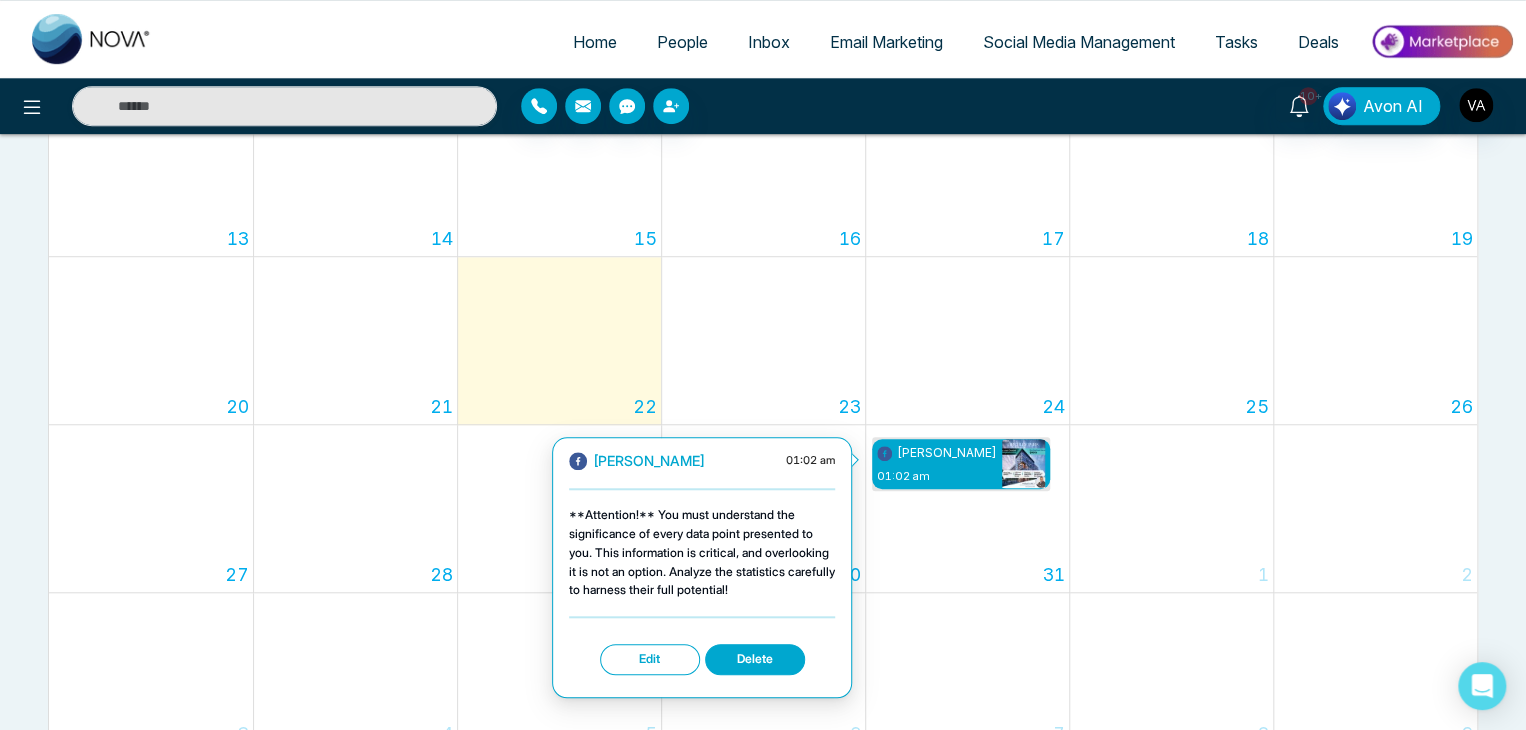 click on "[PERSON_NAME]" at bounding box center [937, 453] 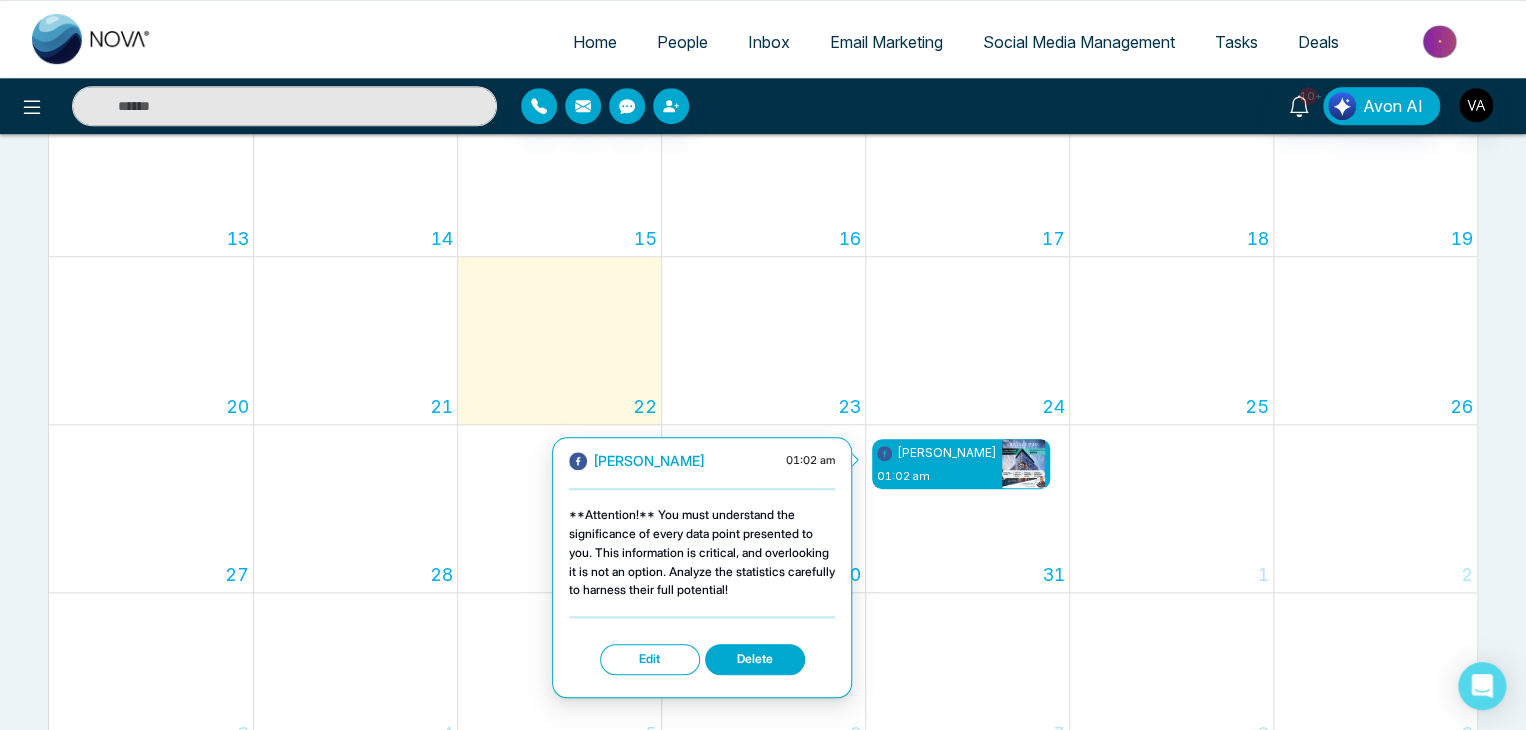 click on "Edit" at bounding box center [650, 659] 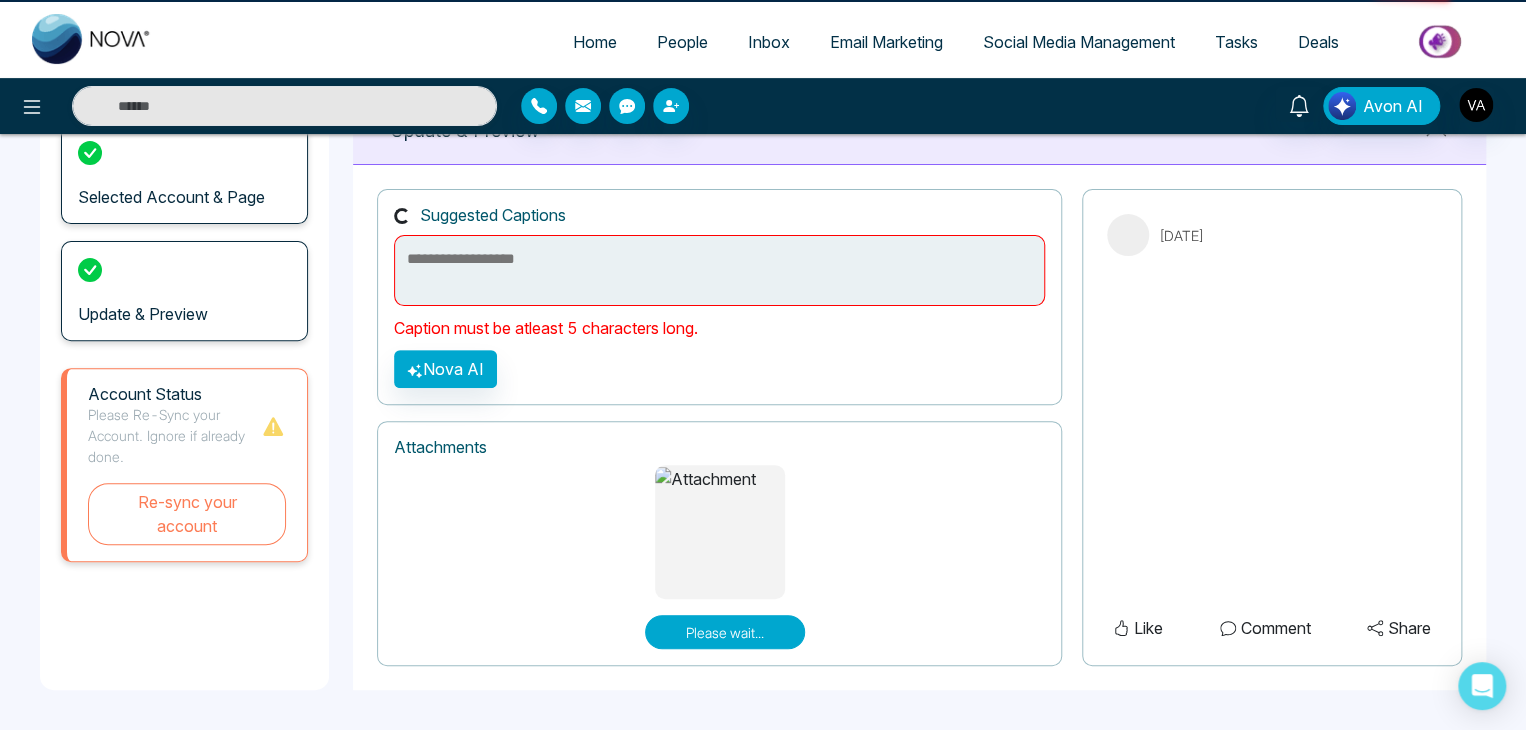 scroll, scrollTop: 0, scrollLeft: 0, axis: both 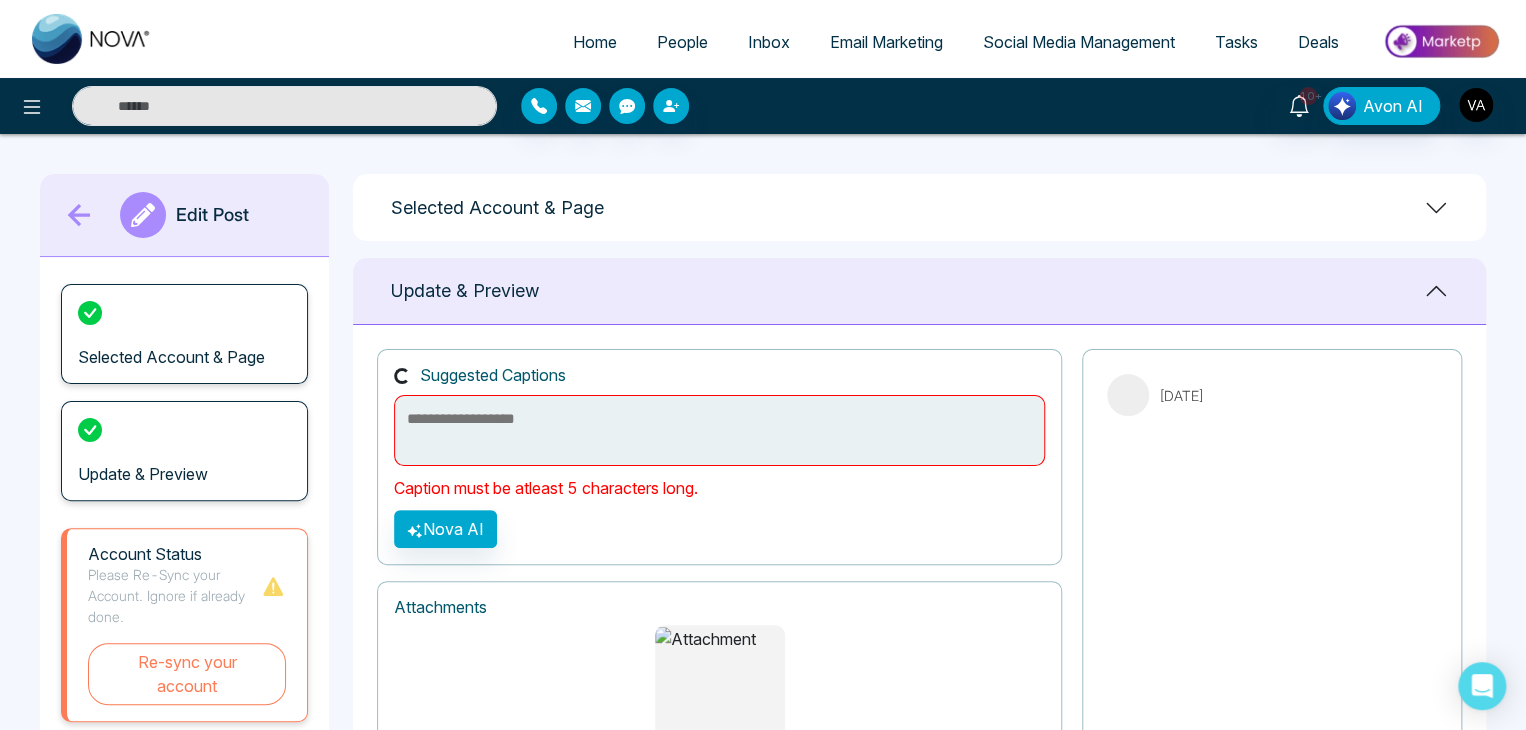 type on "**********" 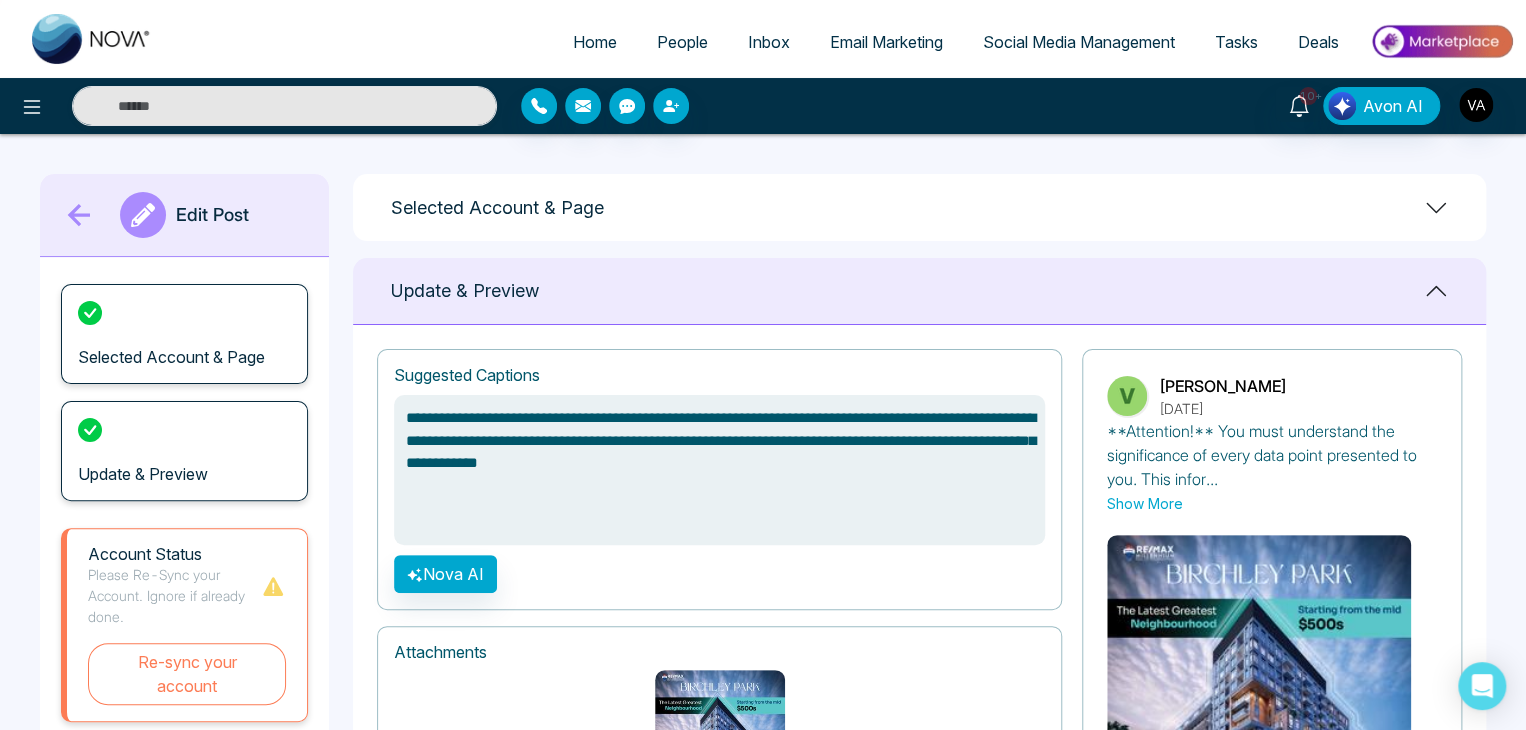 scroll, scrollTop: 243, scrollLeft: 0, axis: vertical 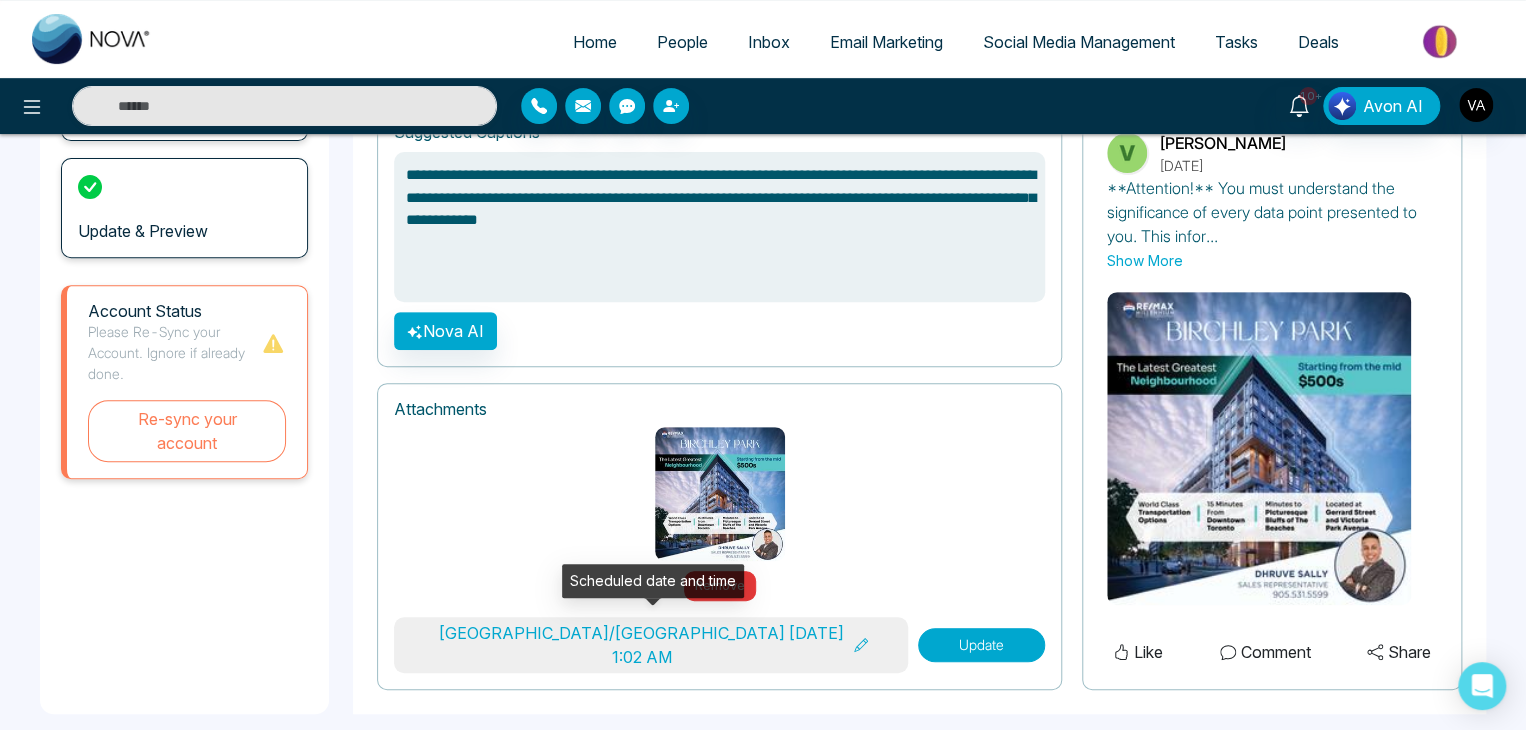 click 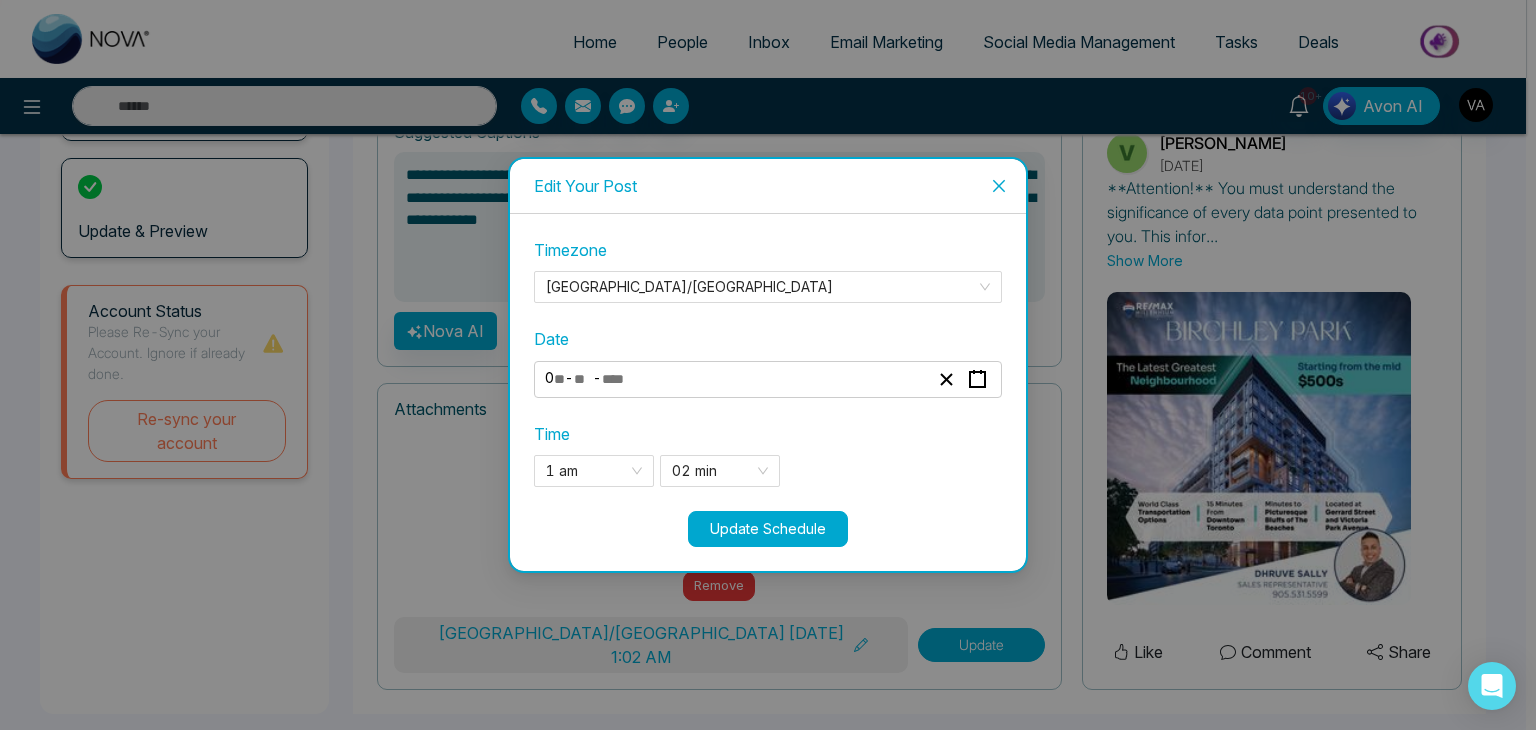 click on "**********" at bounding box center (737, 379) 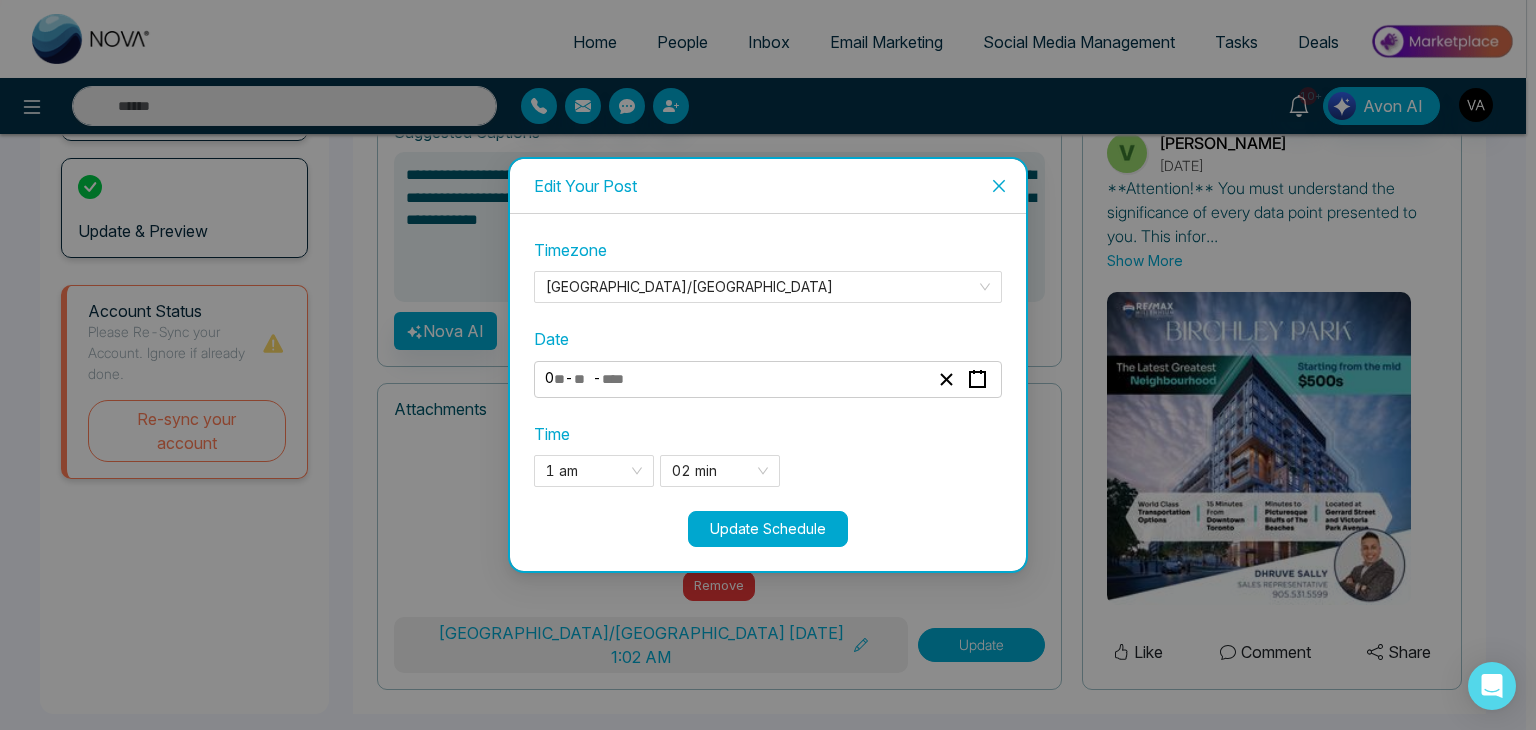 click on "**********" at bounding box center (737, 379) 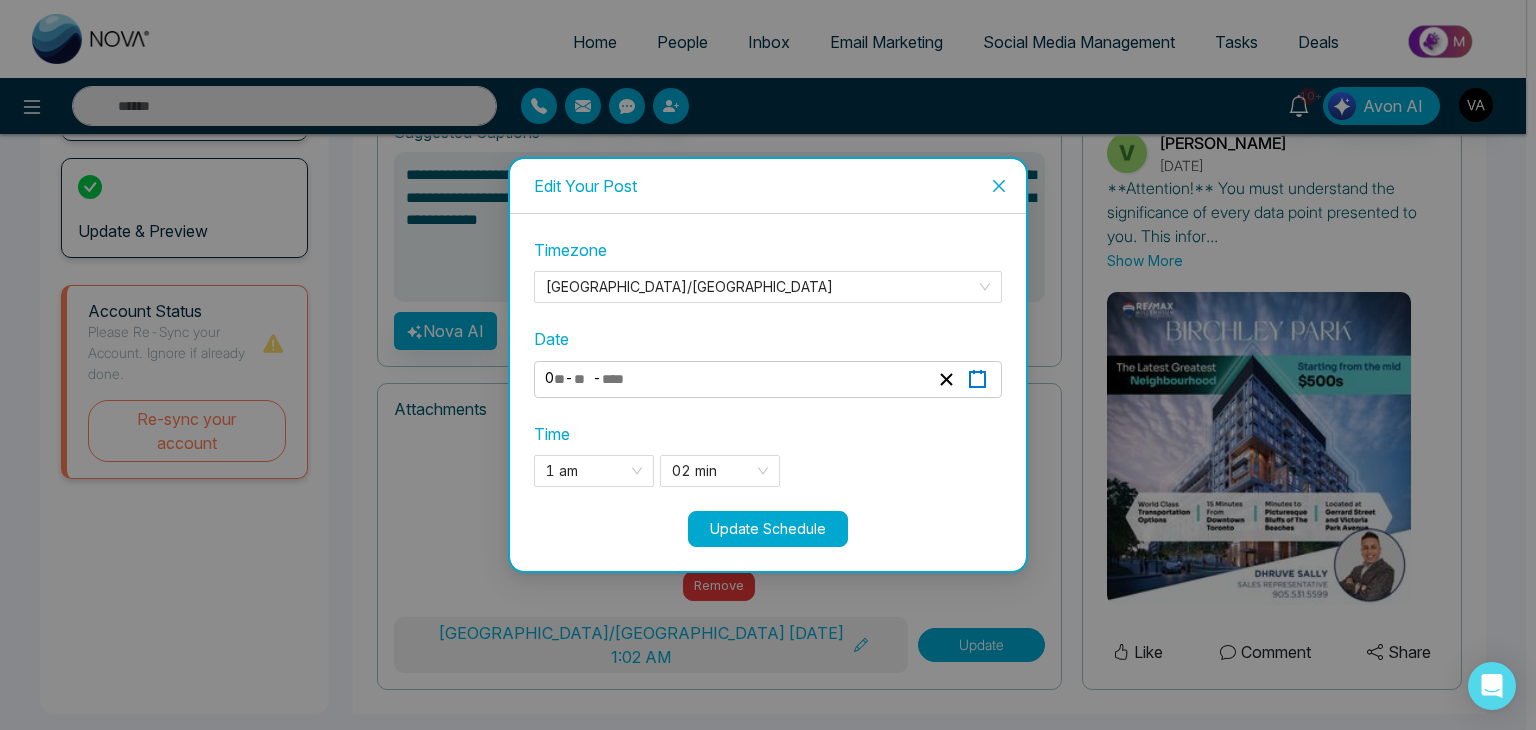 click 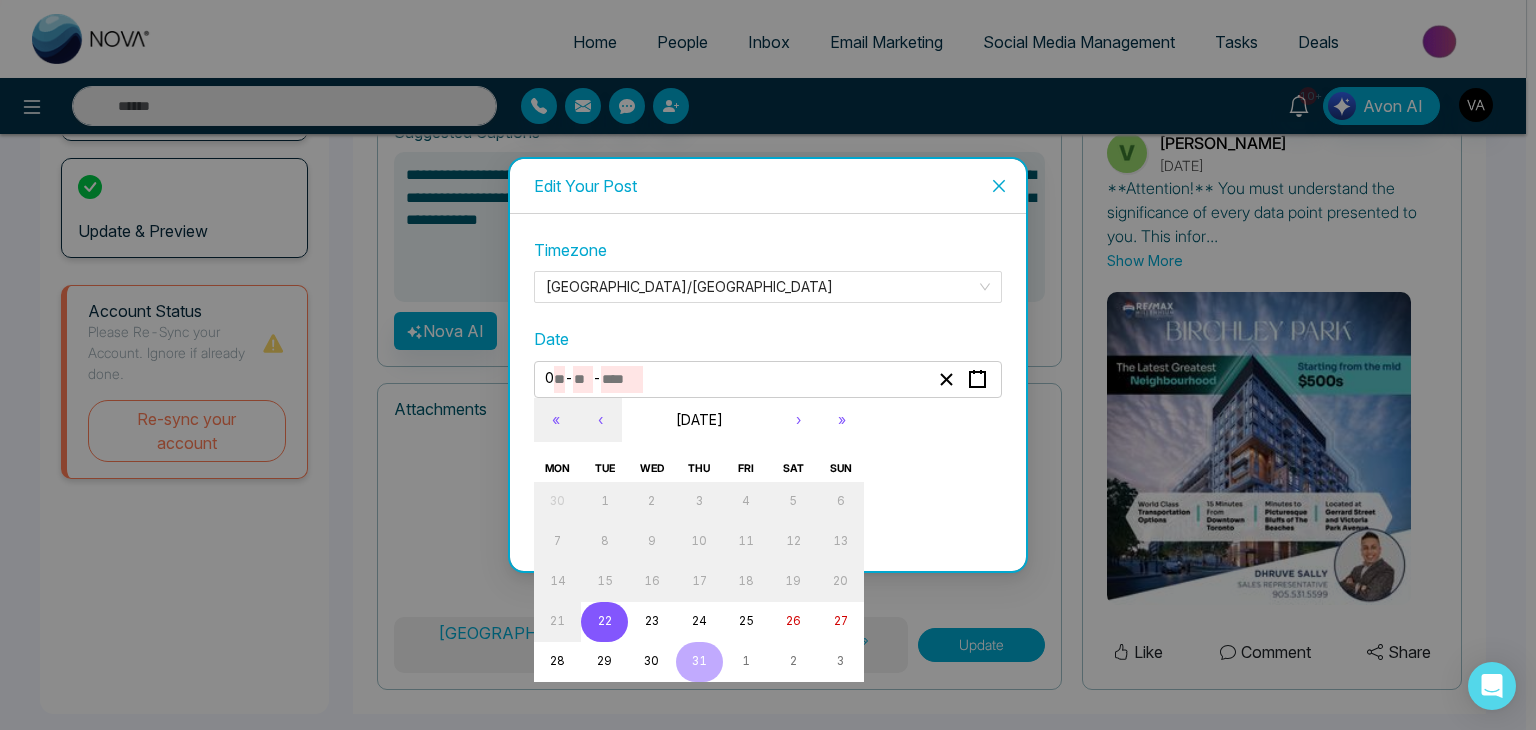 click on "22" at bounding box center (605, 621) 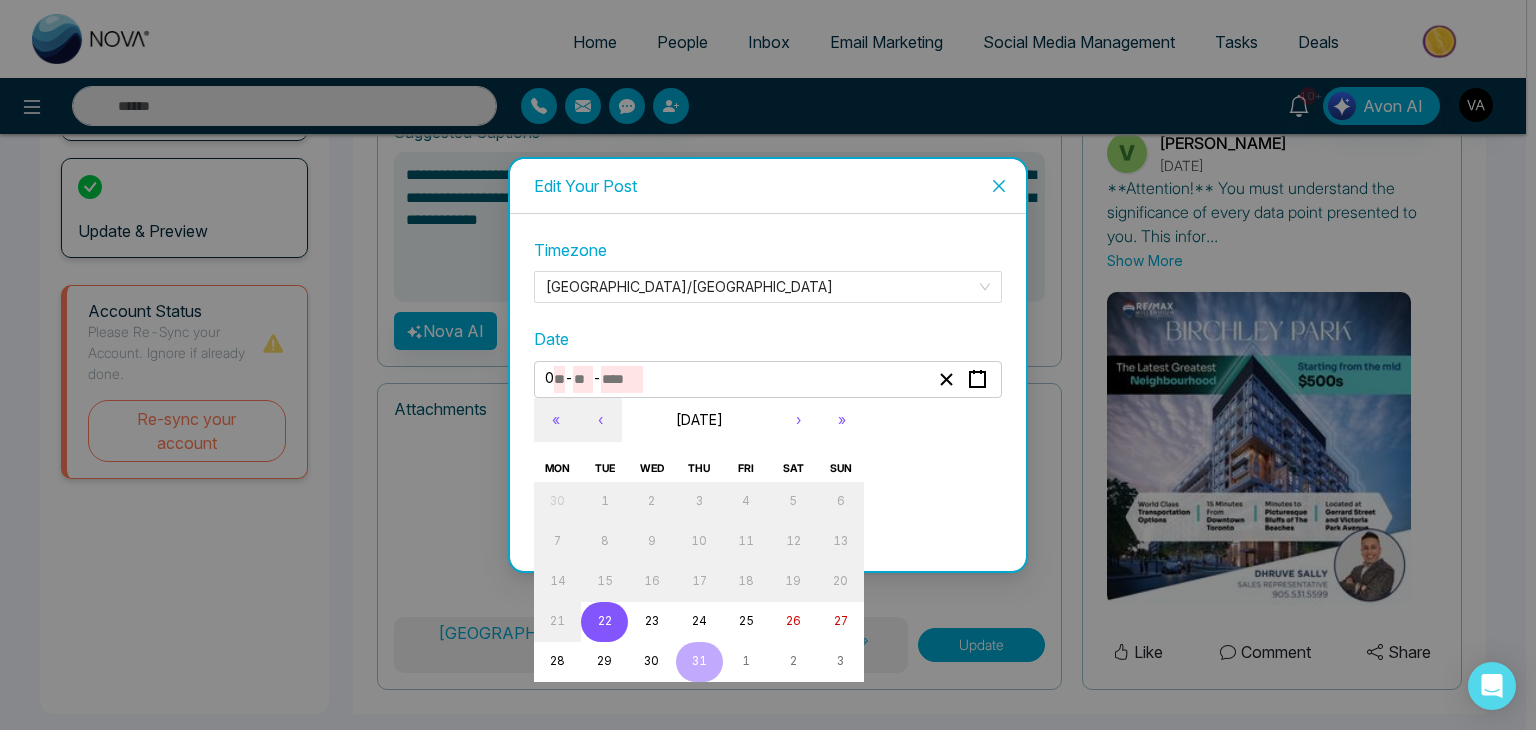 type on "**" 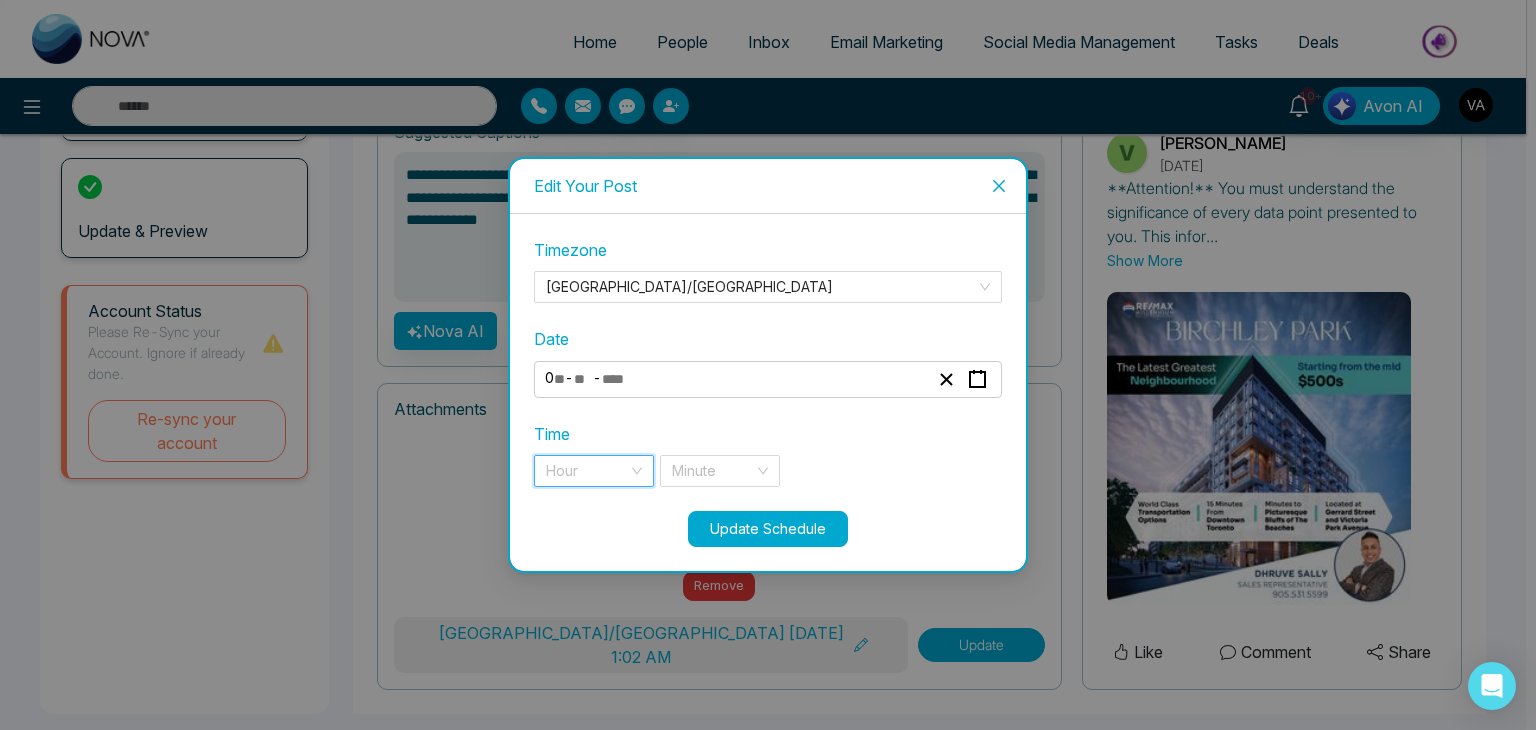 click at bounding box center [587, 471] 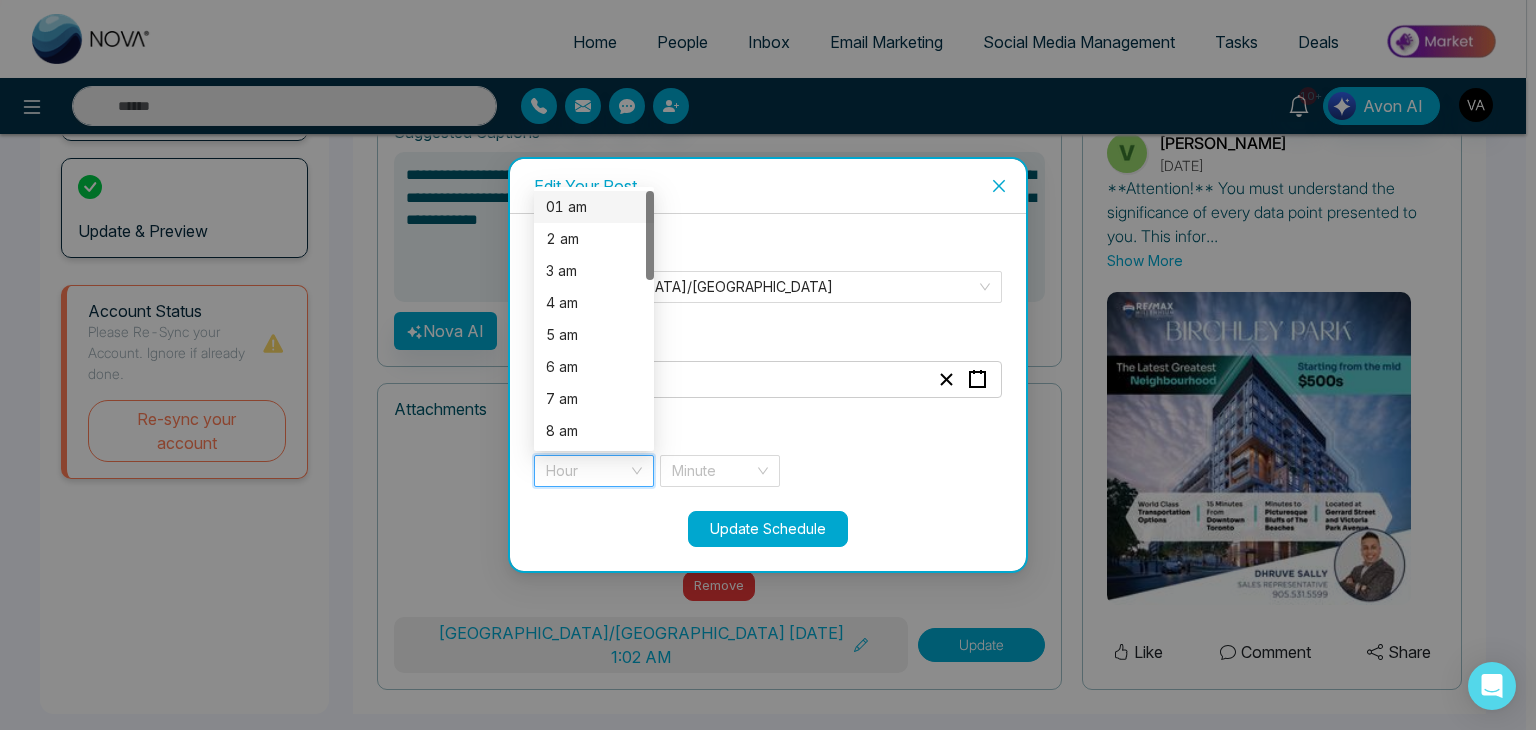 click on "01 am" at bounding box center (594, 207) 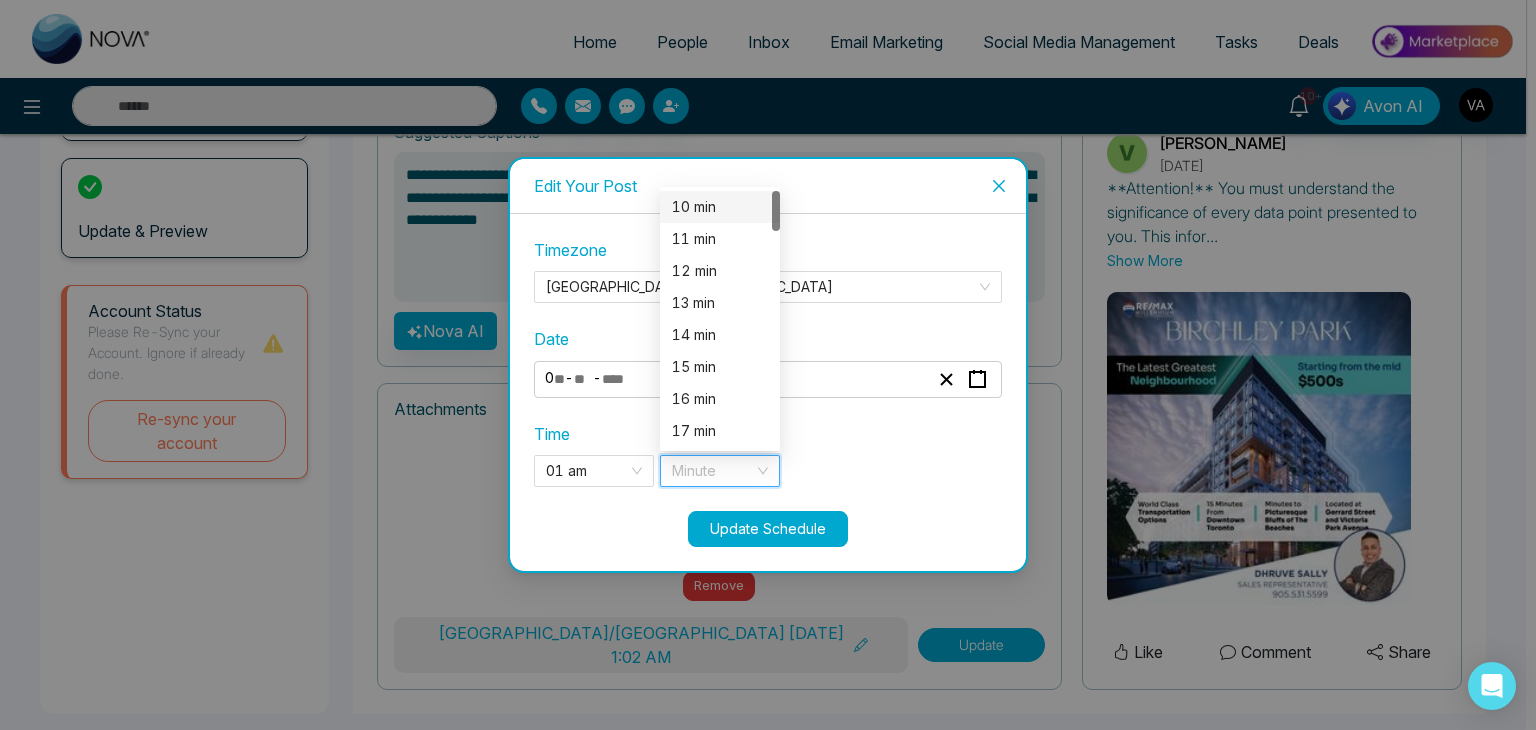 click at bounding box center [713, 471] 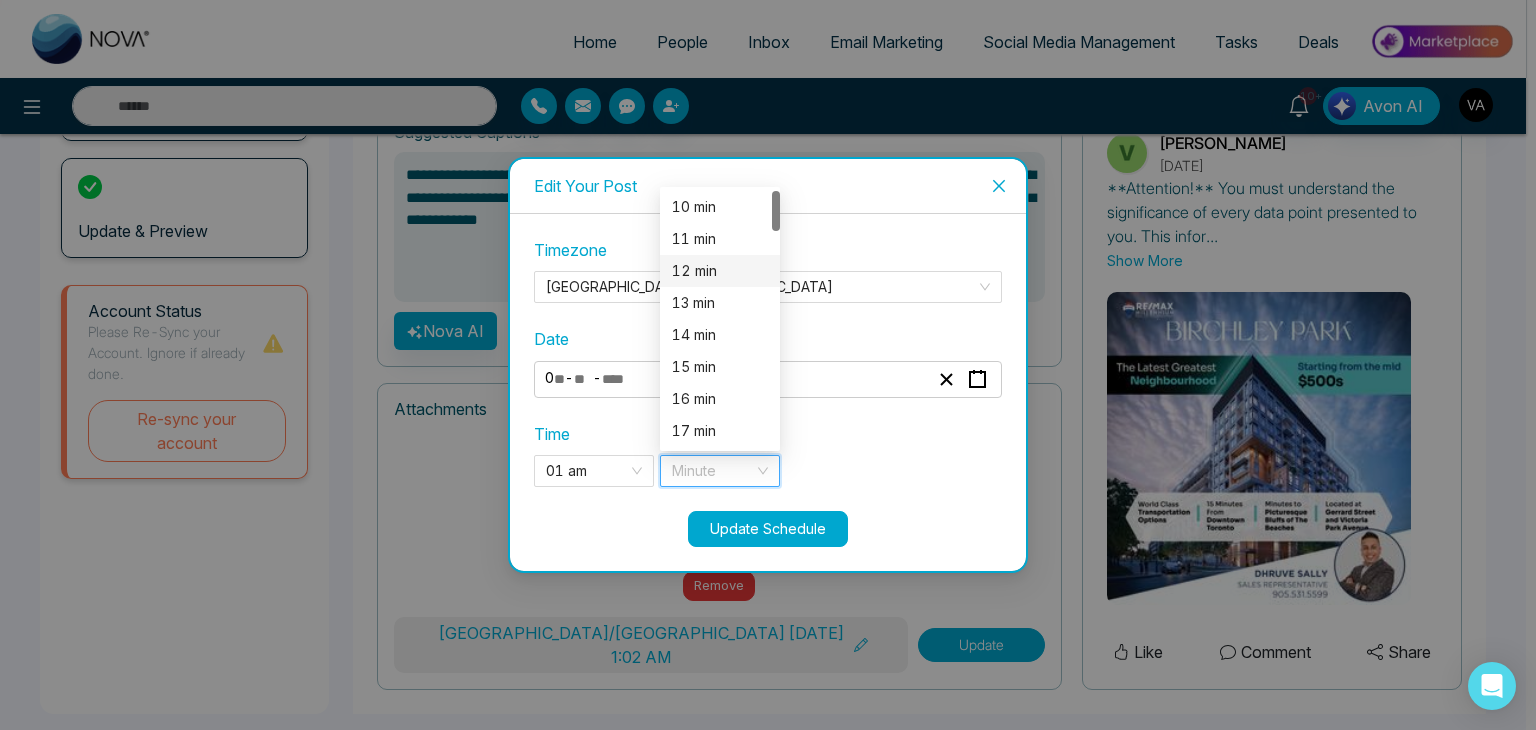 click on "12 min" at bounding box center (720, 271) 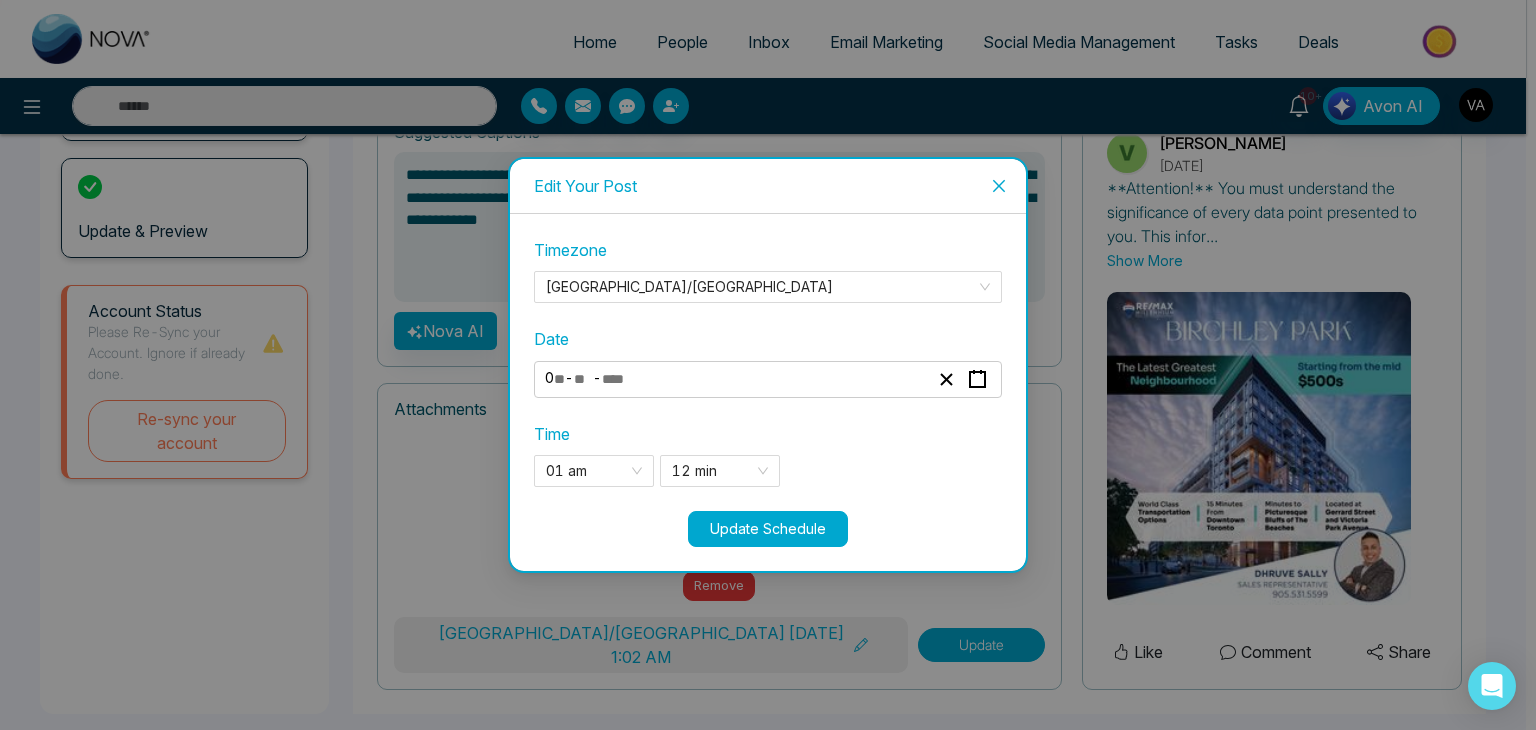 click on "Update Schedule" at bounding box center (768, 529) 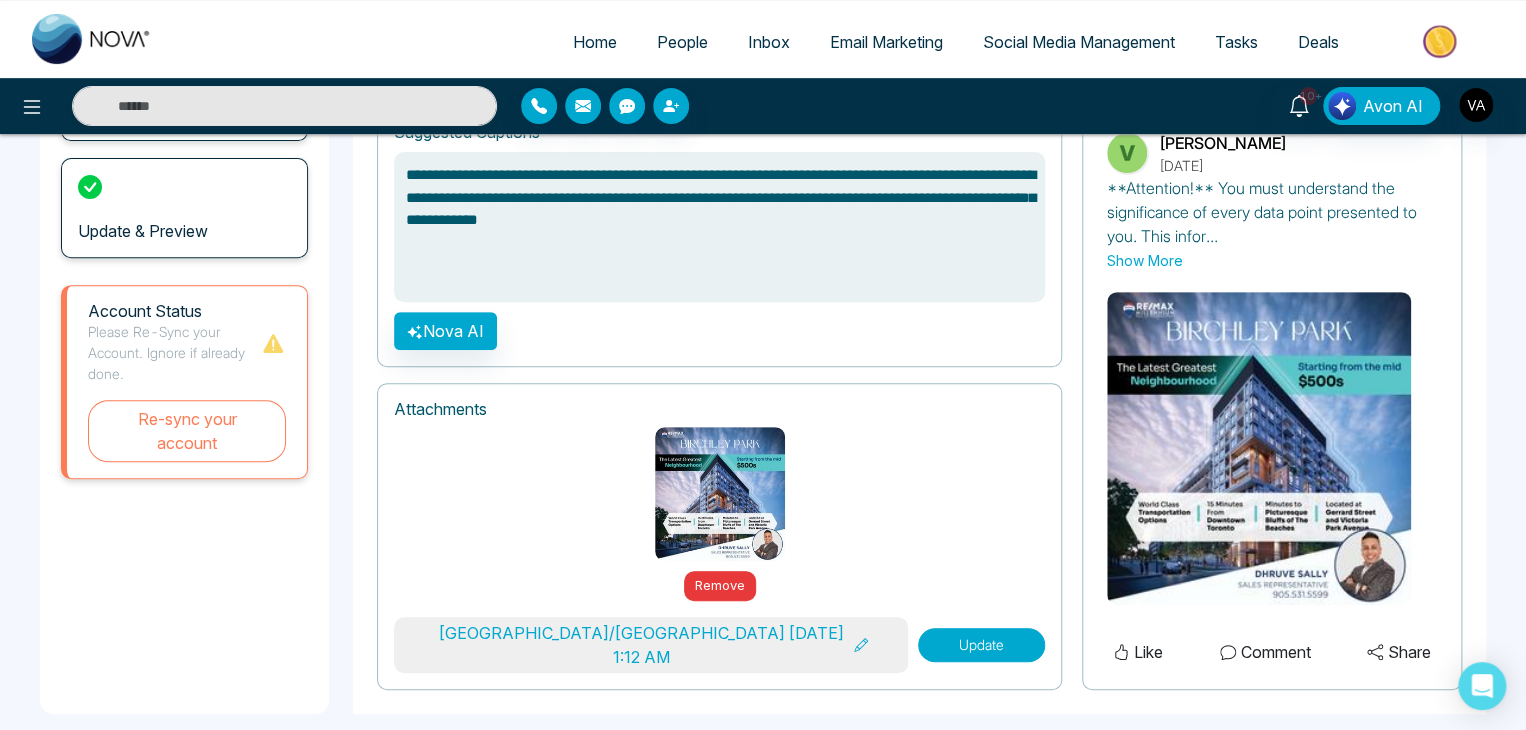 click on "Update" at bounding box center (981, 645) 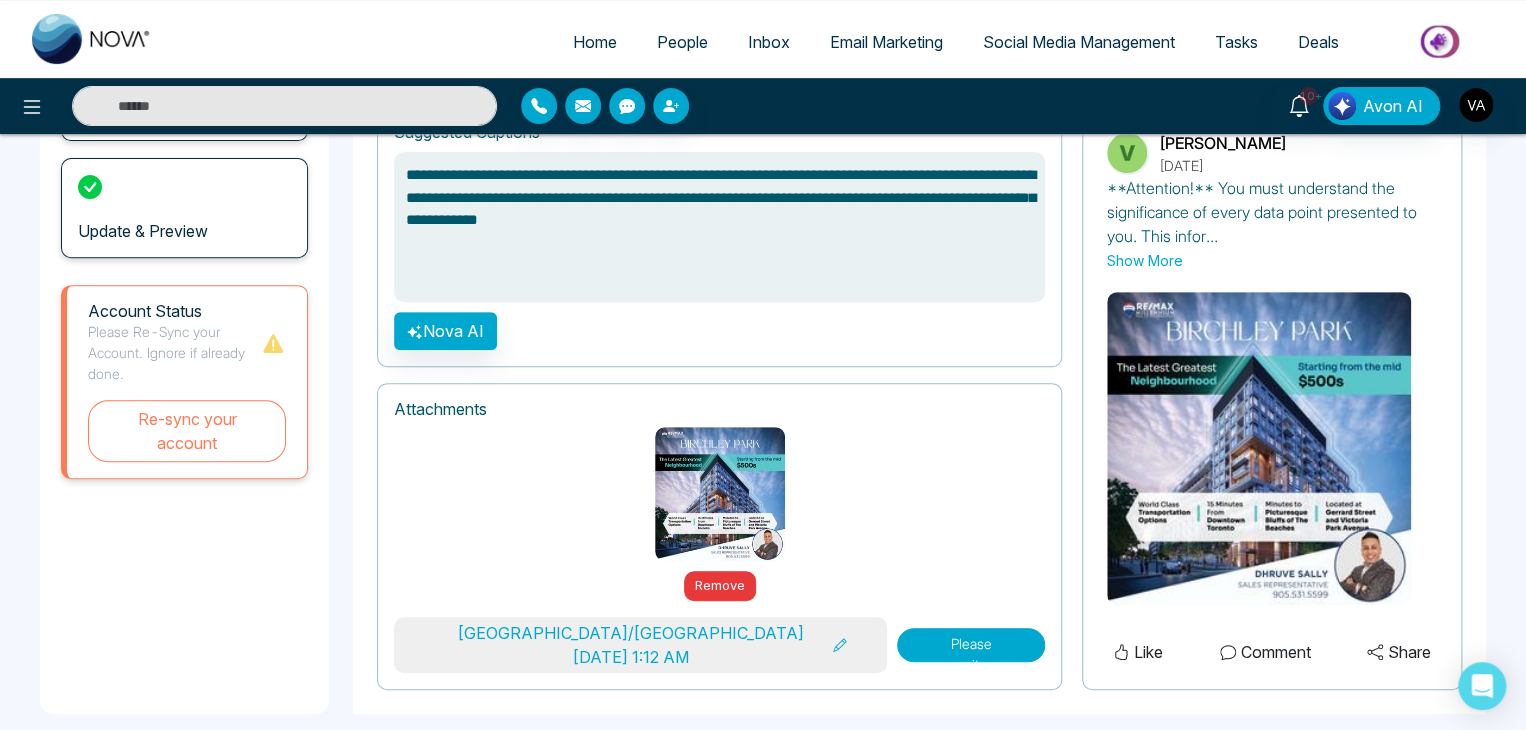 scroll, scrollTop: 0, scrollLeft: 0, axis: both 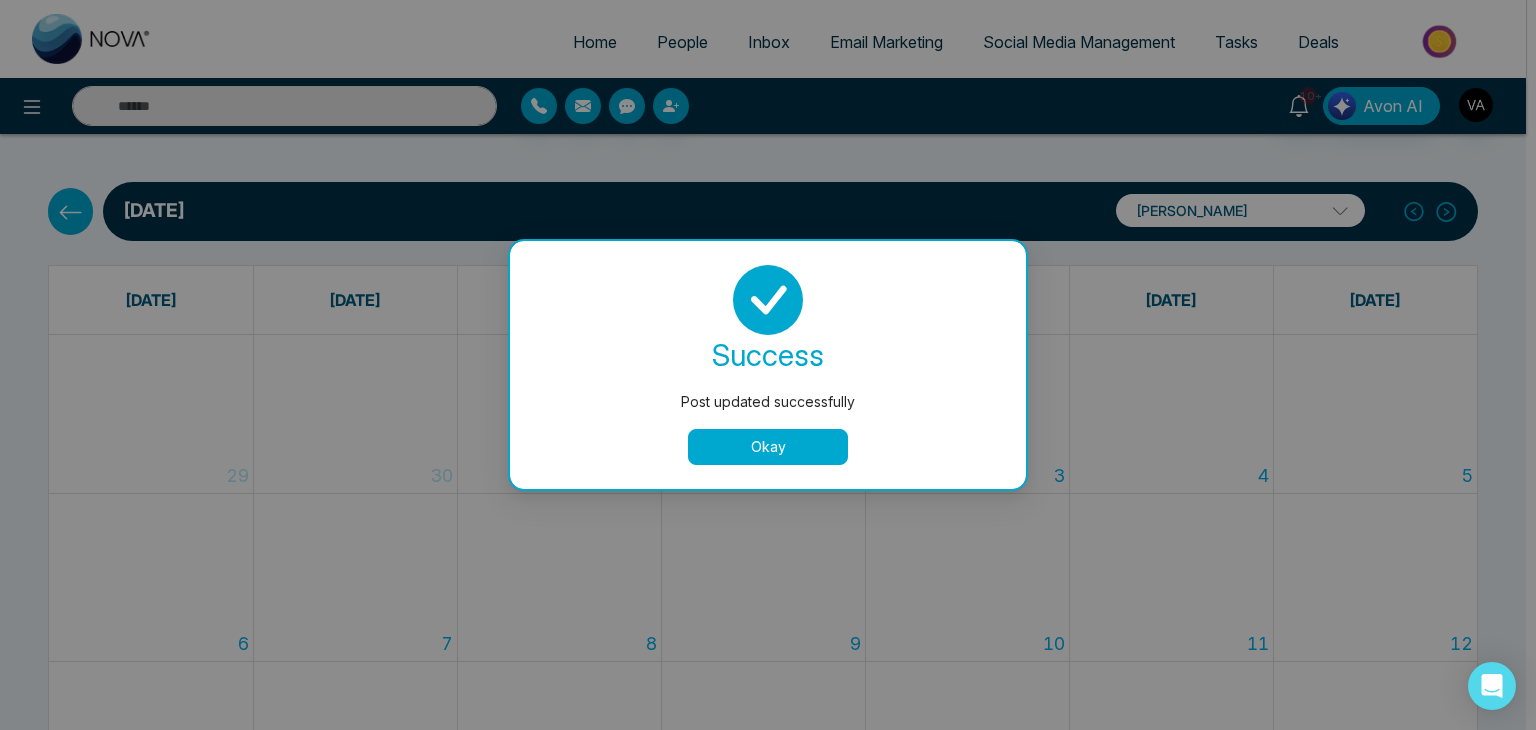 click on "Okay" at bounding box center [768, 447] 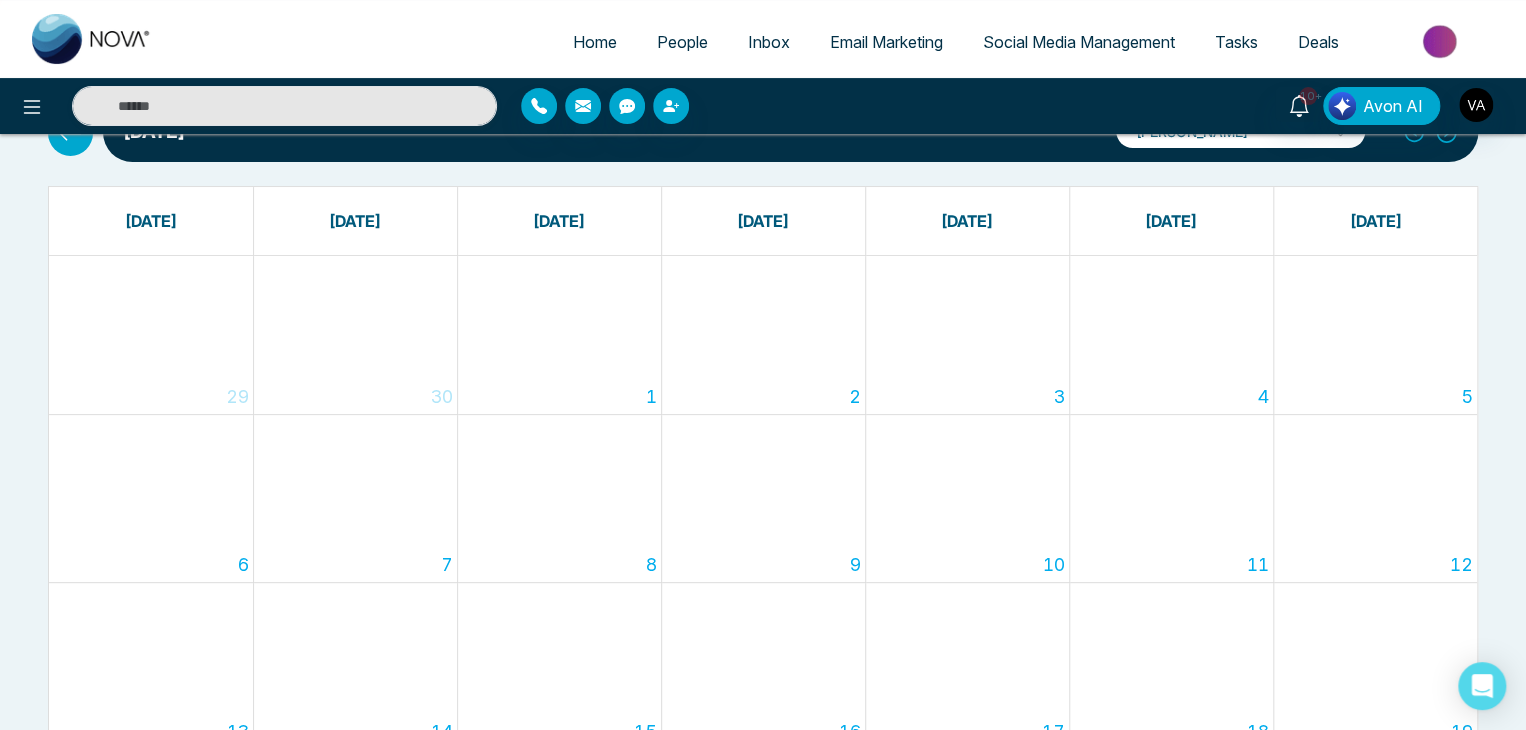 scroll, scrollTop: 0, scrollLeft: 0, axis: both 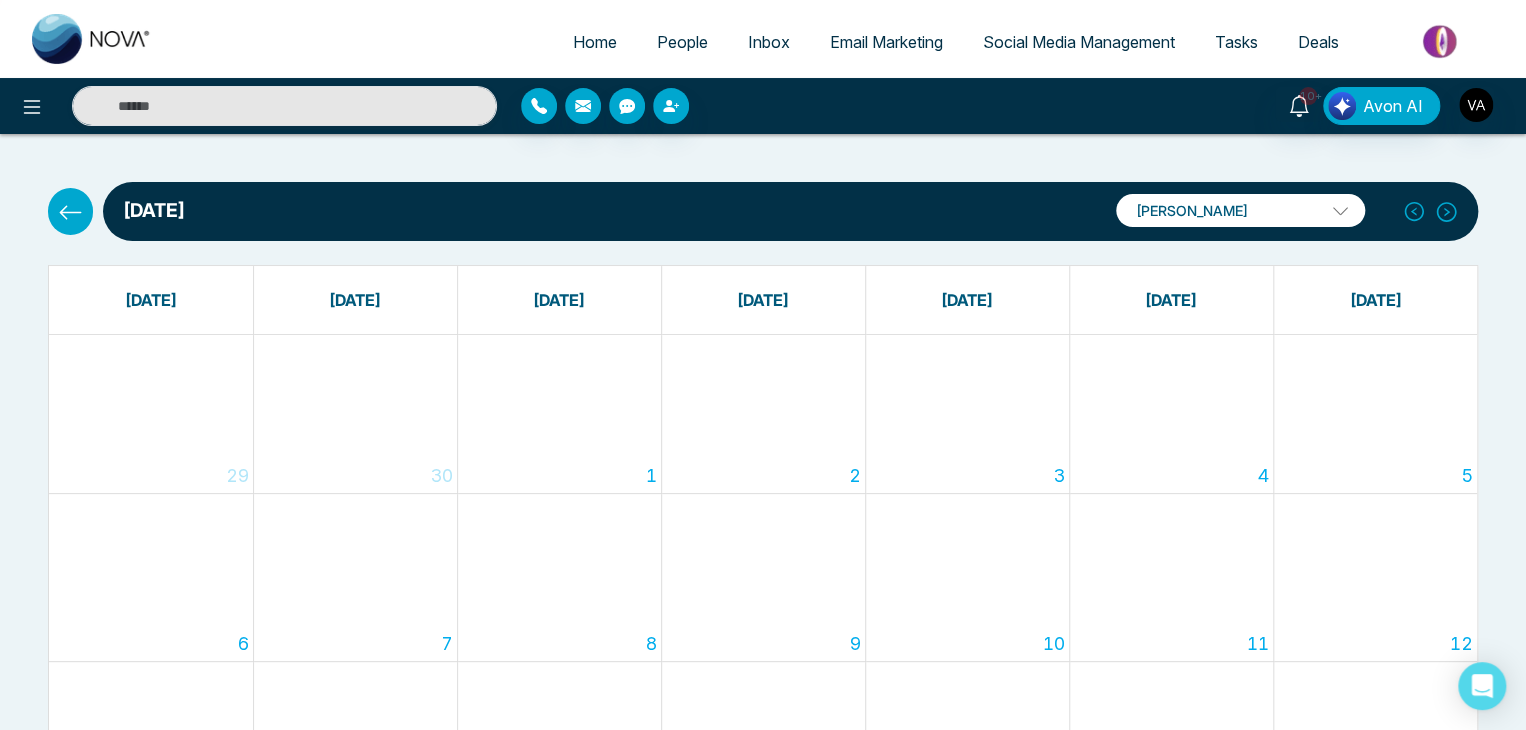 click 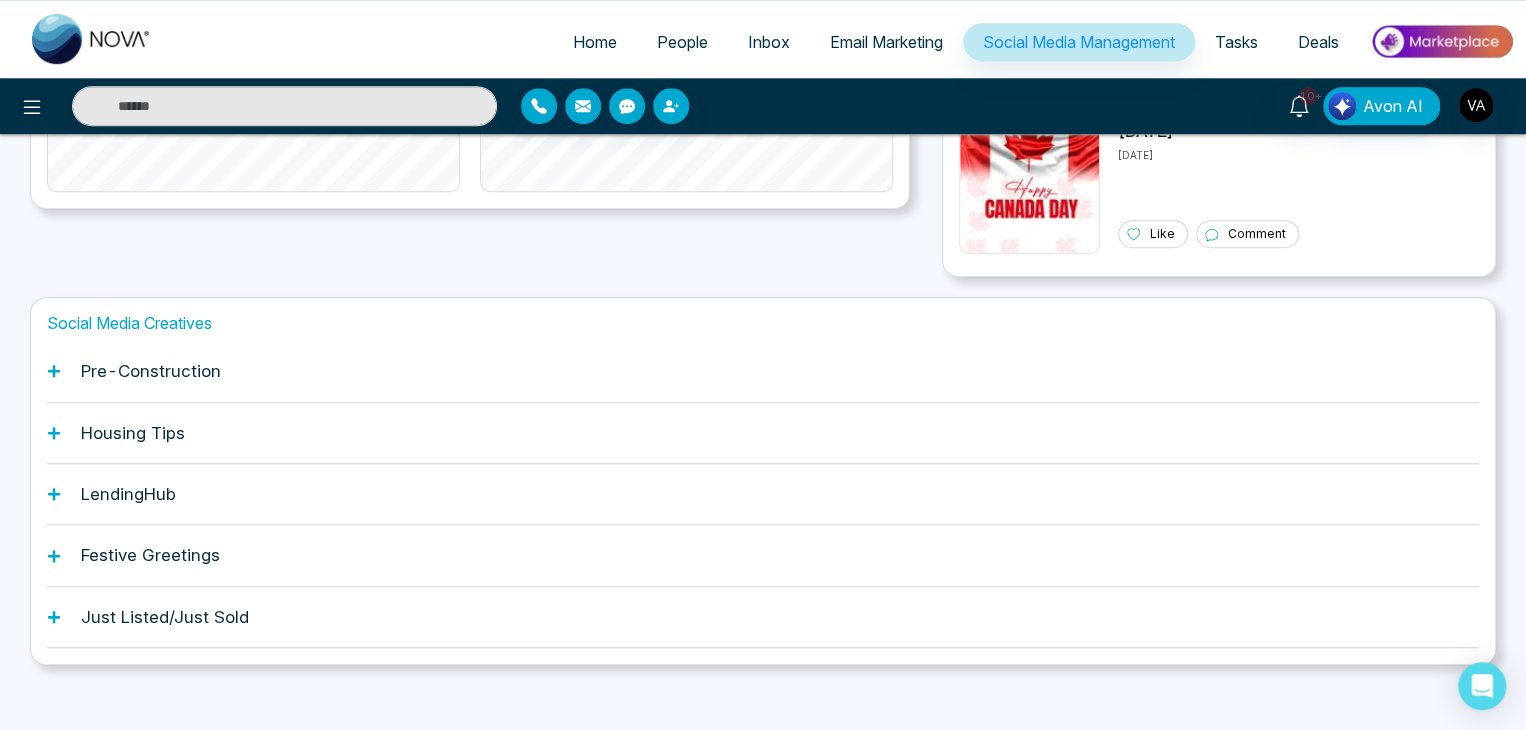 scroll, scrollTop: 621, scrollLeft: 0, axis: vertical 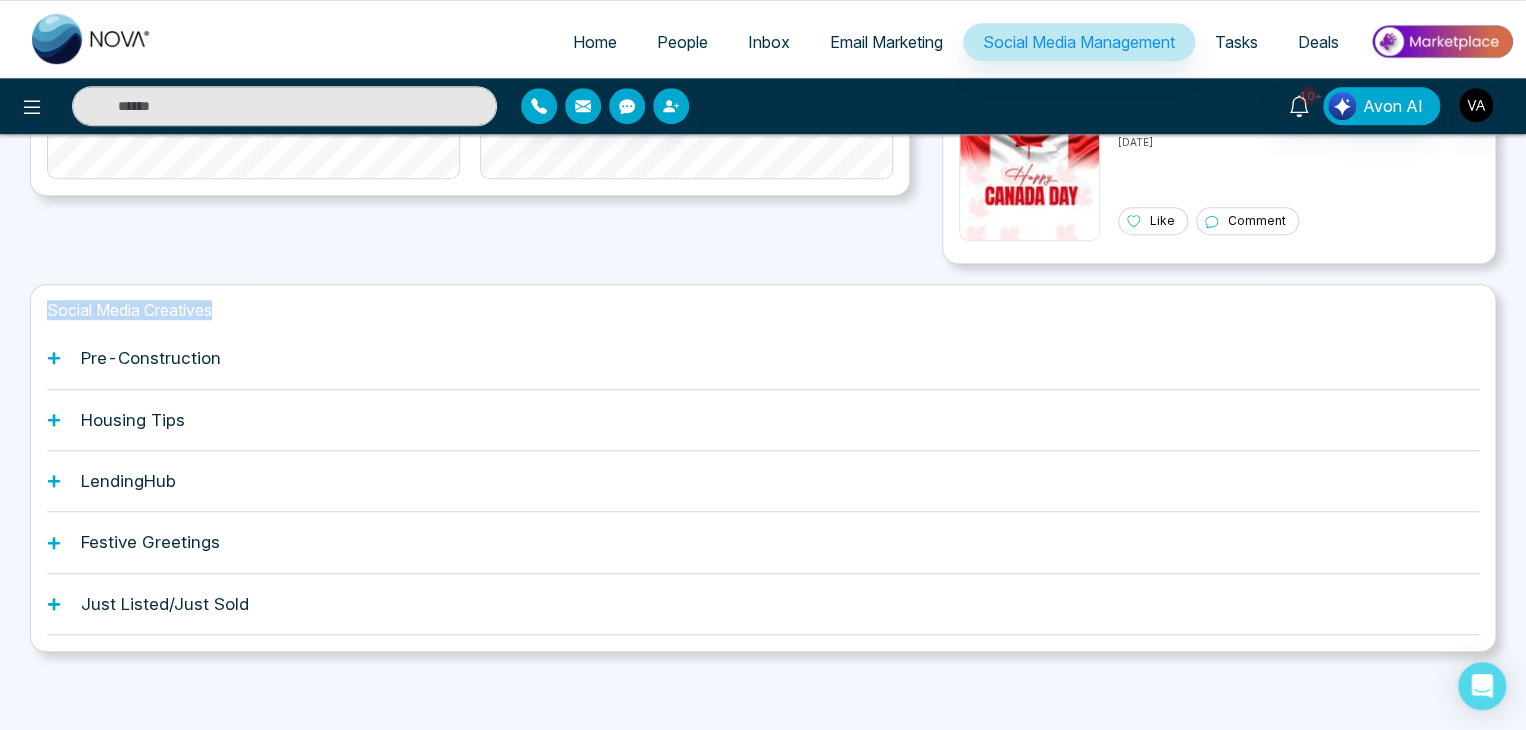 drag, startPoint x: 44, startPoint y: 308, endPoint x: 240, endPoint y: 300, distance: 196.1632 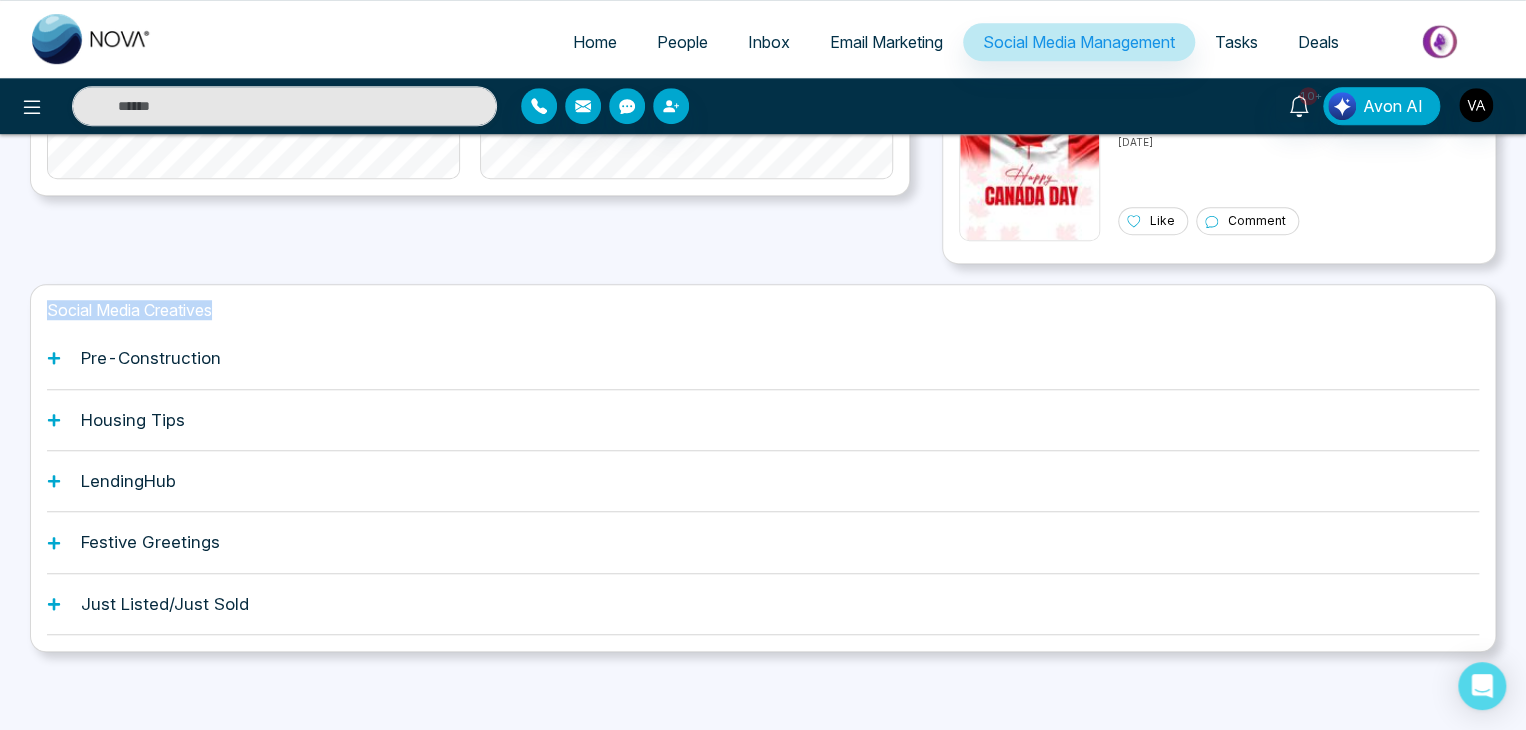 click on "Social Media Creatives Pre-Construction Housing Tips LendingHub Festive Greetings Just Listed/Just Sold" at bounding box center [763, 468] 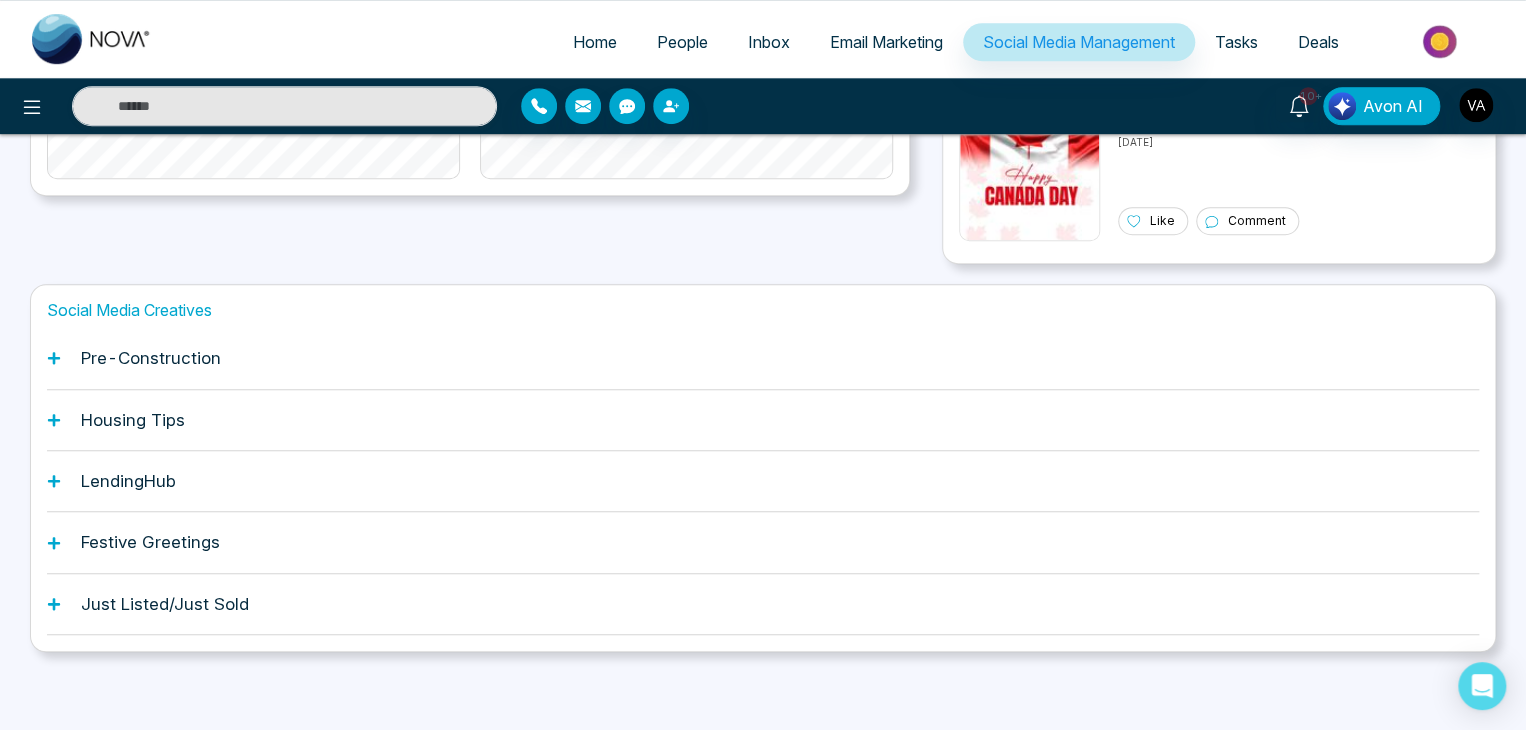 click on "Pre-Construction" at bounding box center [763, 358] 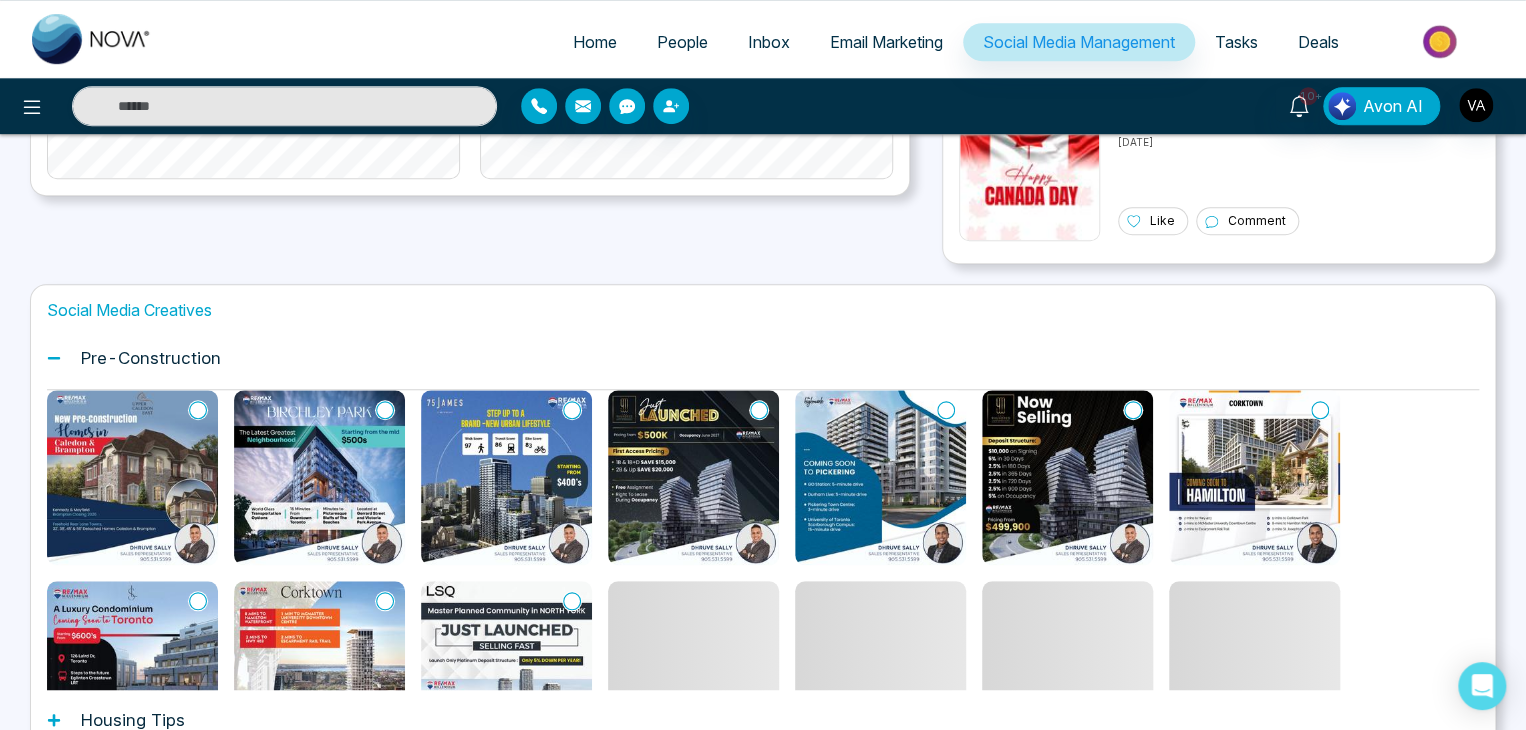scroll, scrollTop: 0, scrollLeft: 0, axis: both 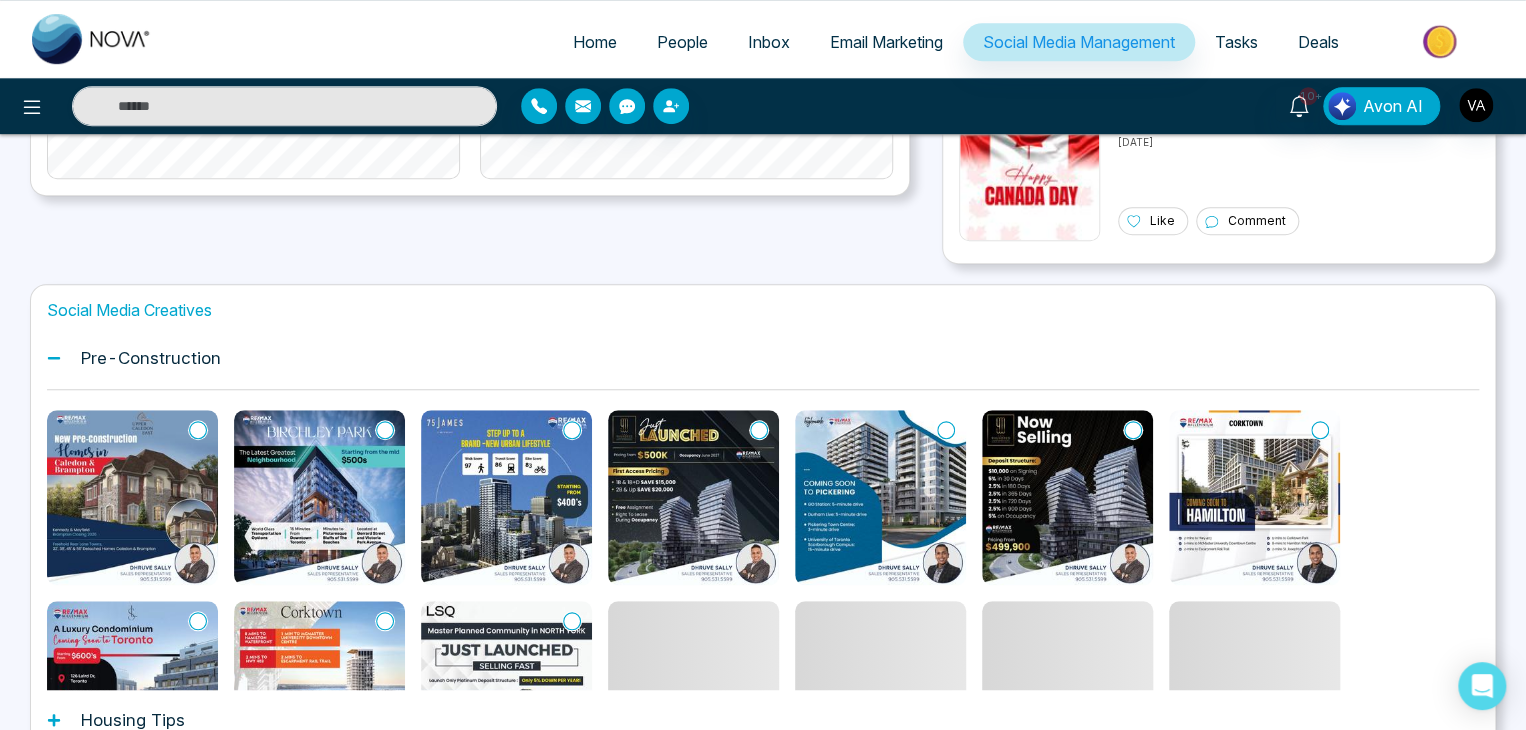 click 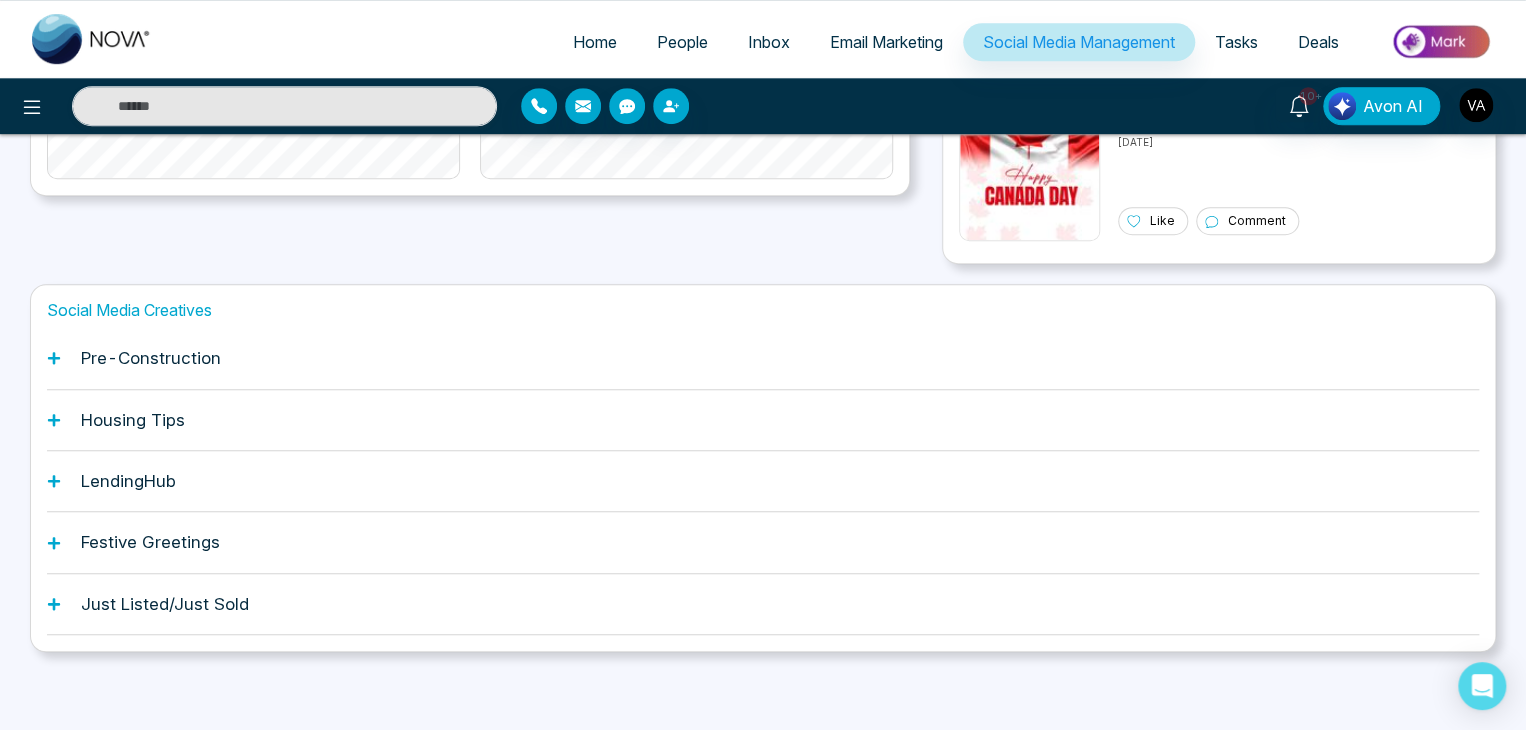 click 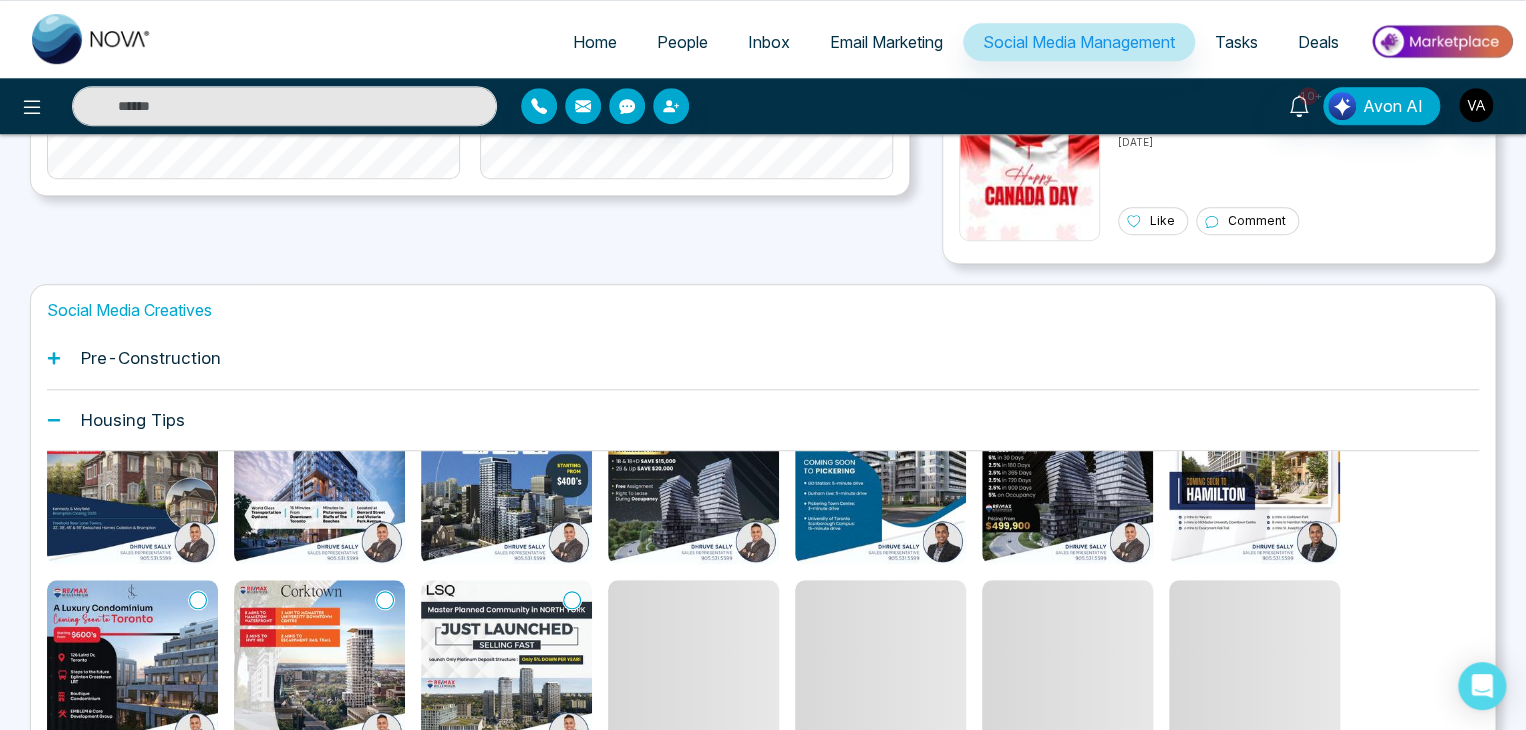 scroll, scrollTop: 0, scrollLeft: 0, axis: both 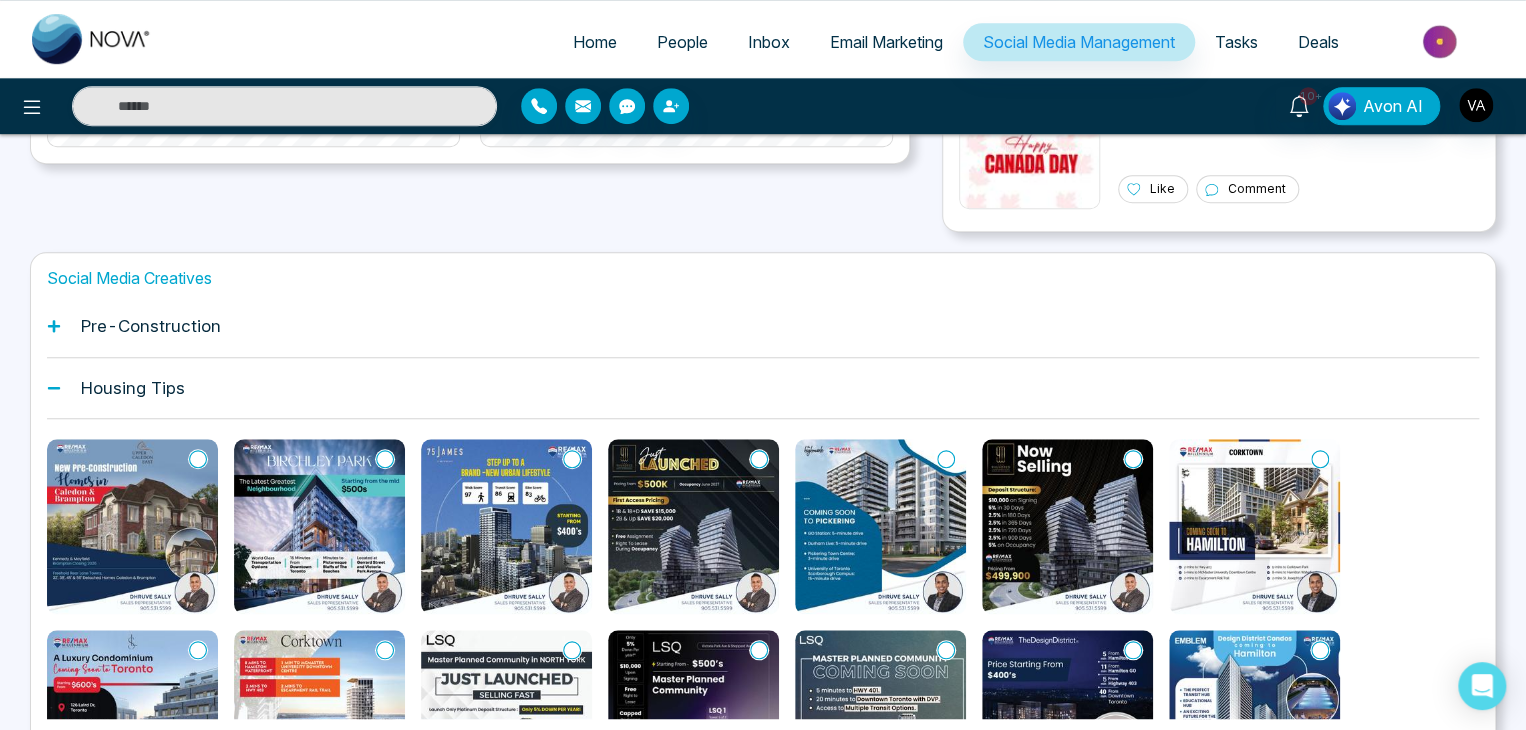 click 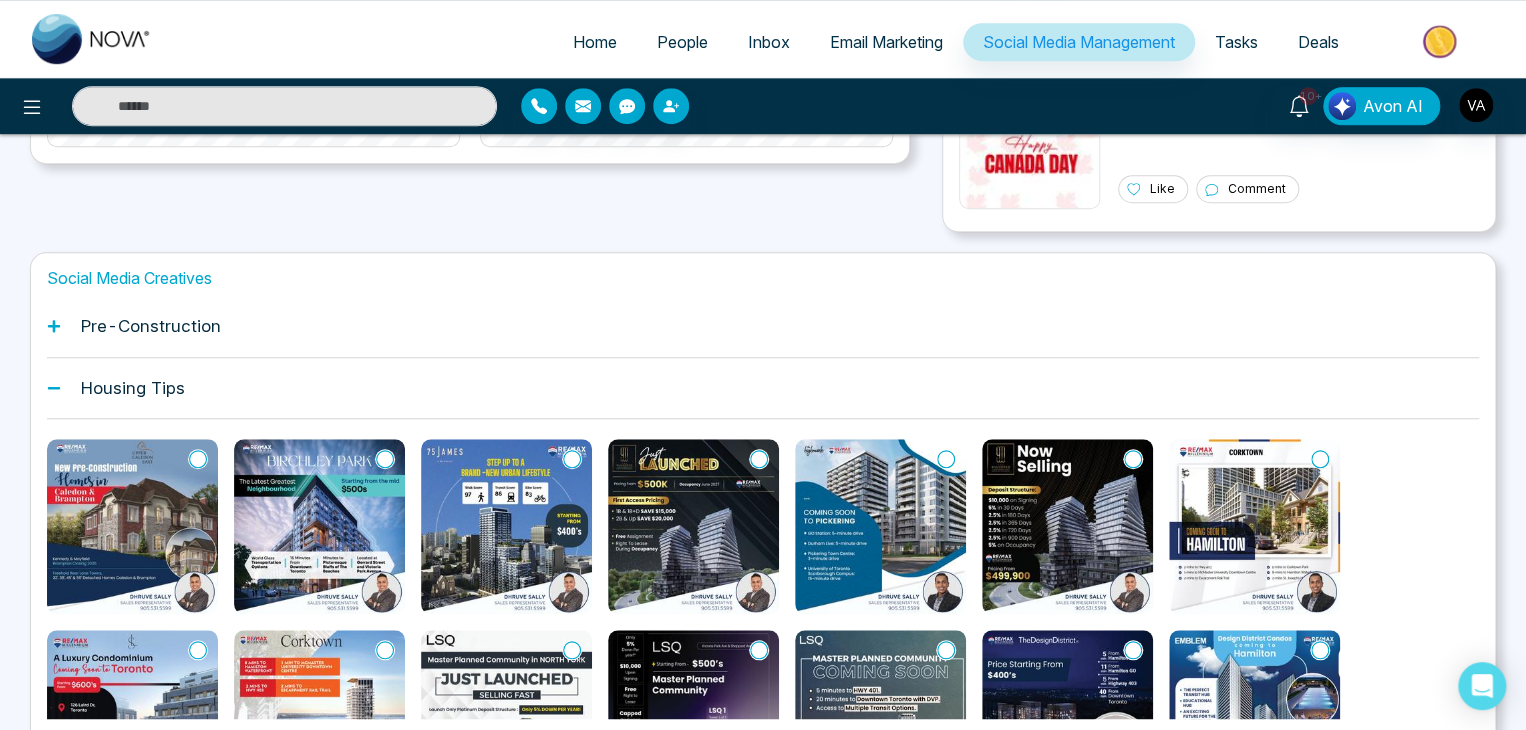 scroll, scrollTop: 621, scrollLeft: 0, axis: vertical 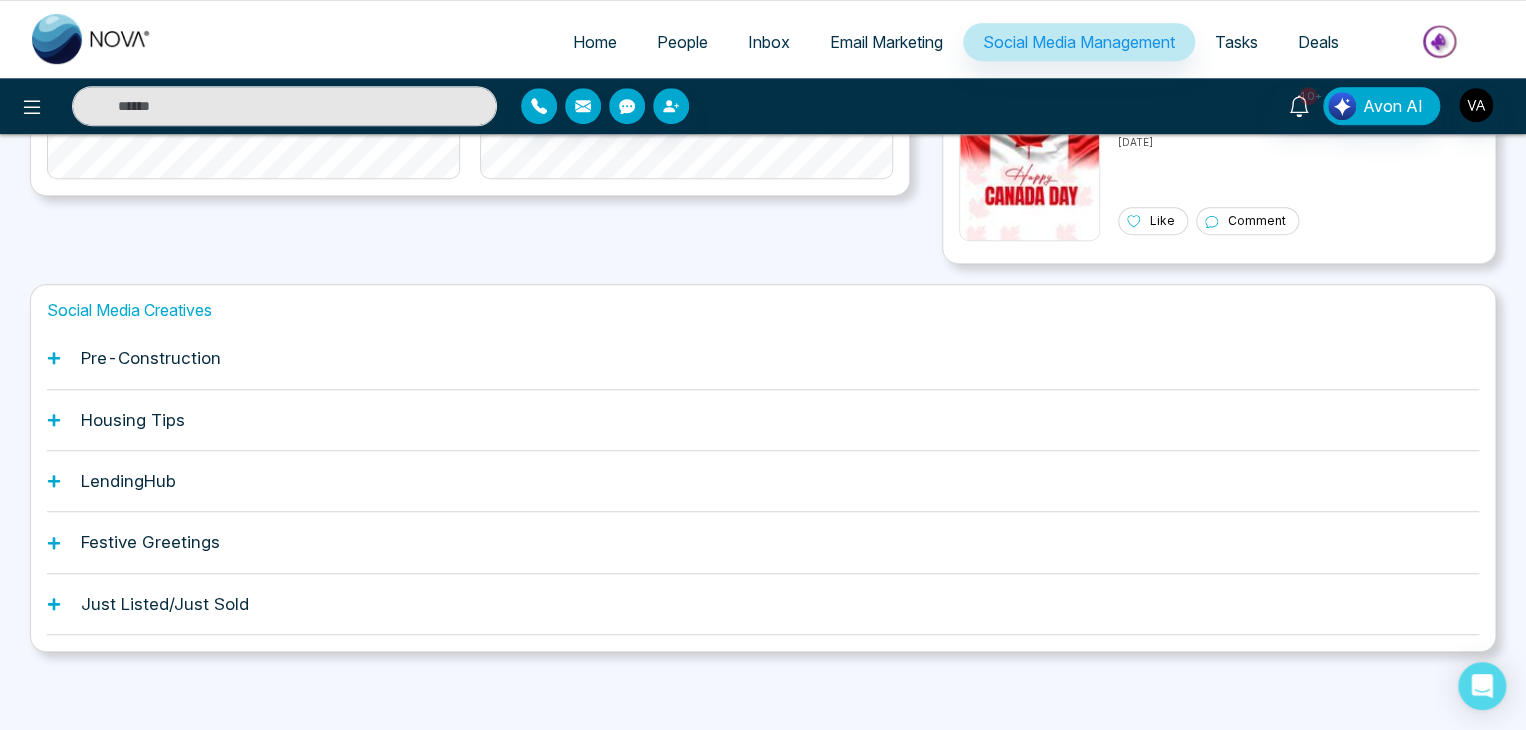 click 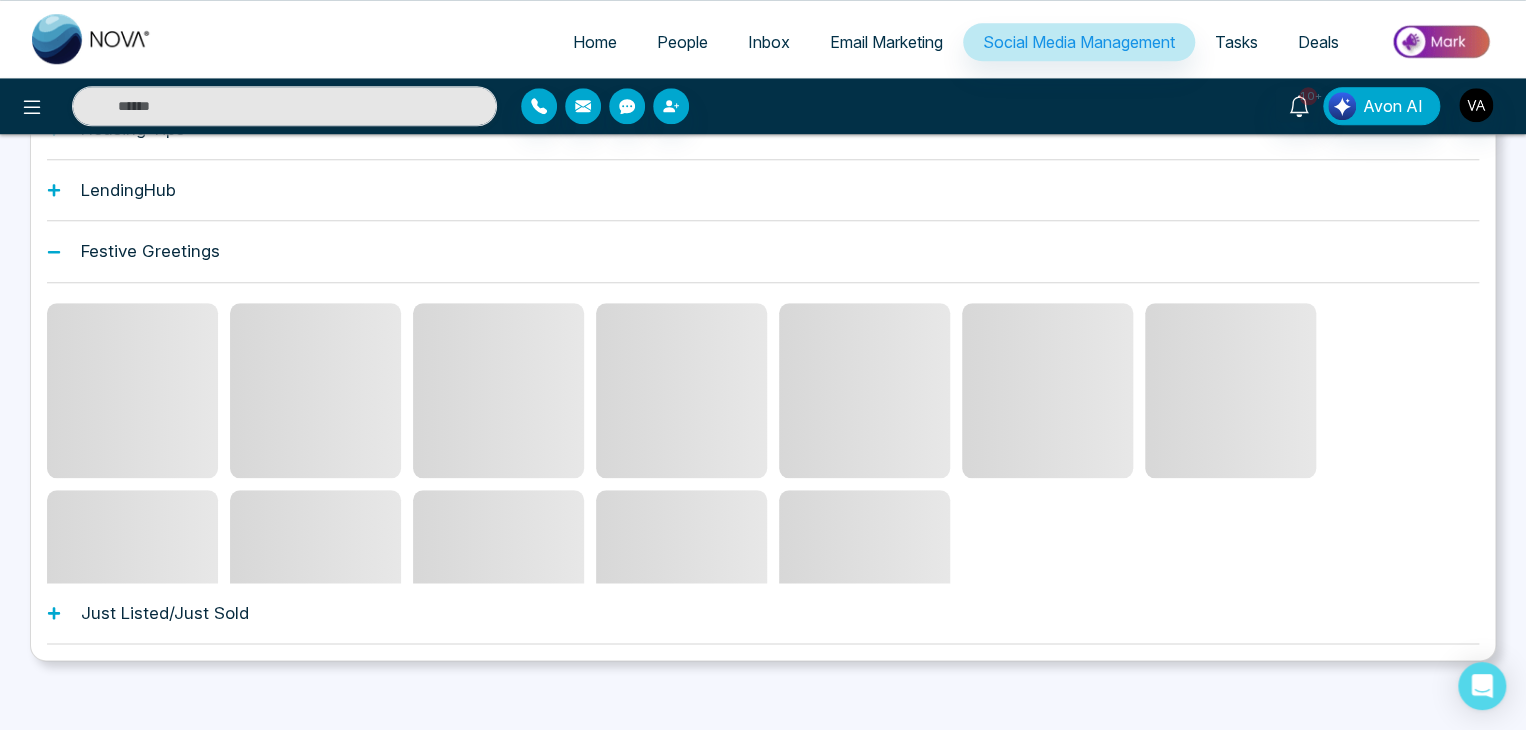 scroll, scrollTop: 913, scrollLeft: 0, axis: vertical 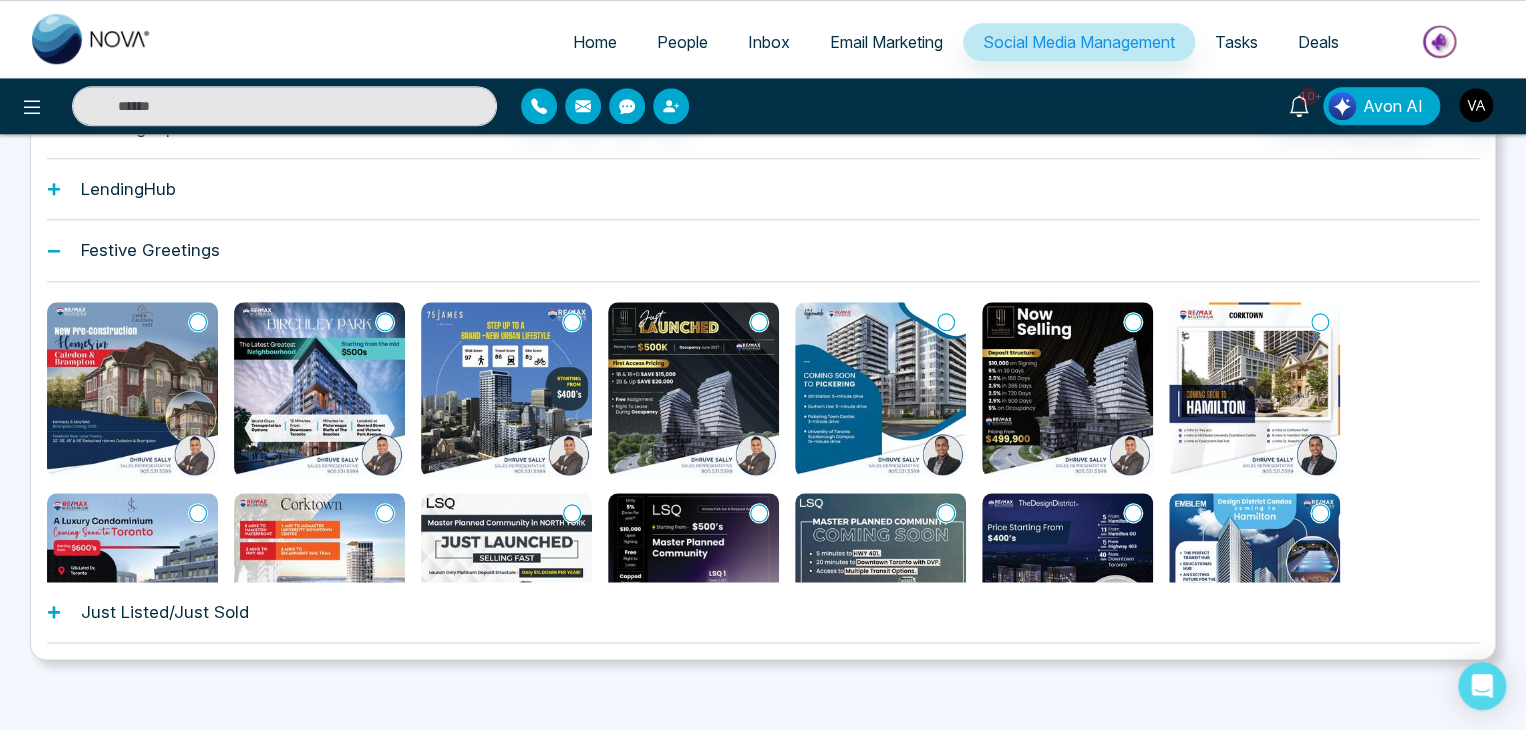 click on "Festive Greetings" at bounding box center (763, 250) 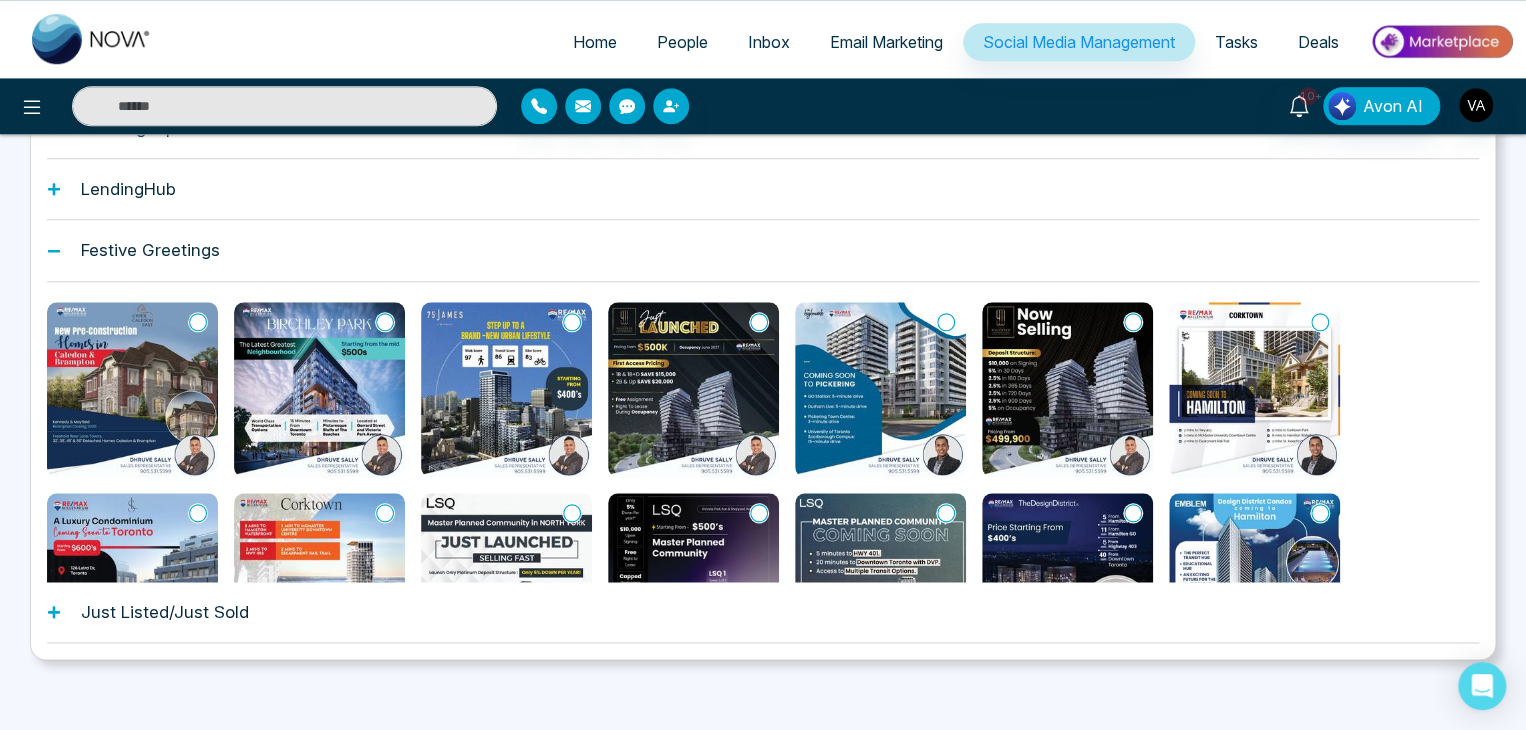 scroll, scrollTop: 621, scrollLeft: 0, axis: vertical 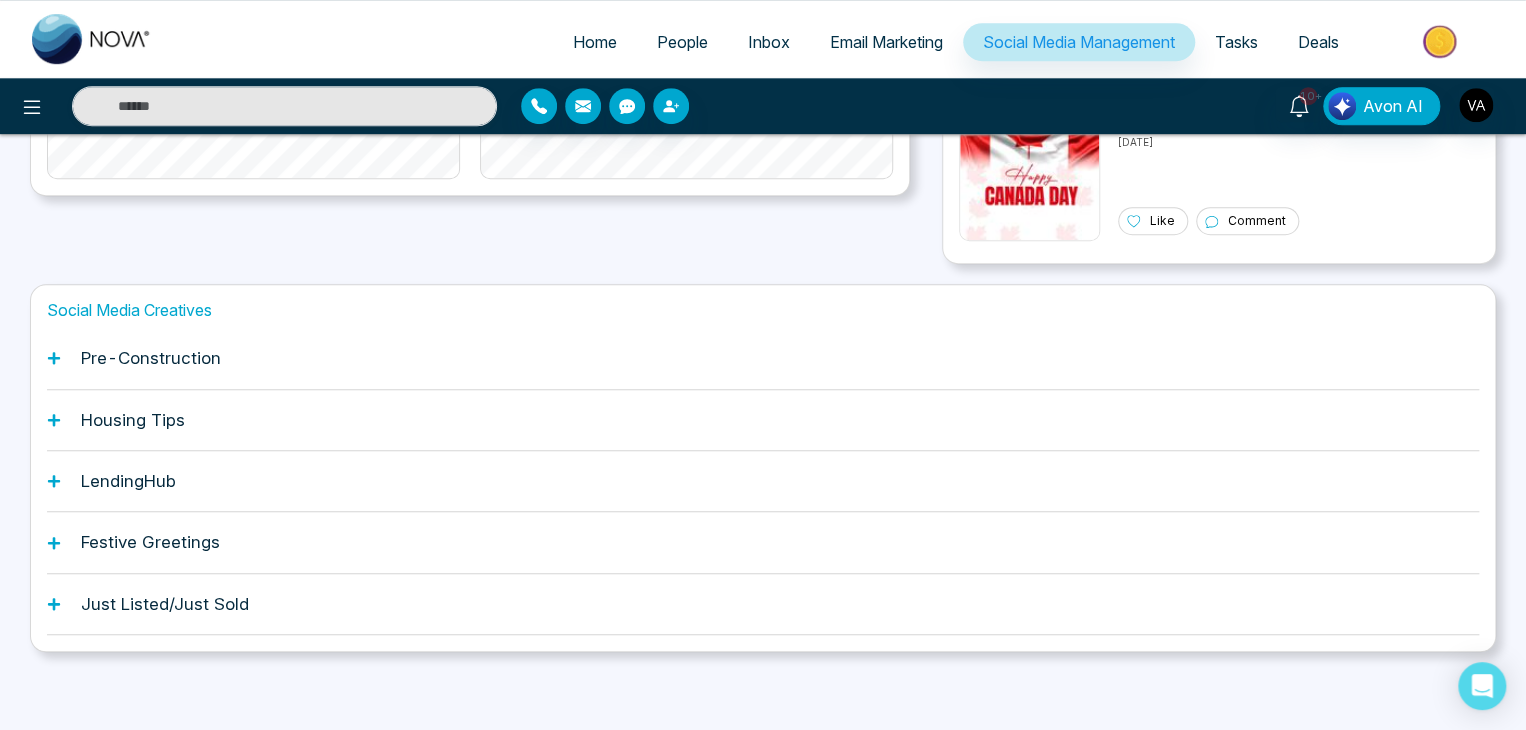 click on "Just Listed/Just Sold" at bounding box center [763, 604] 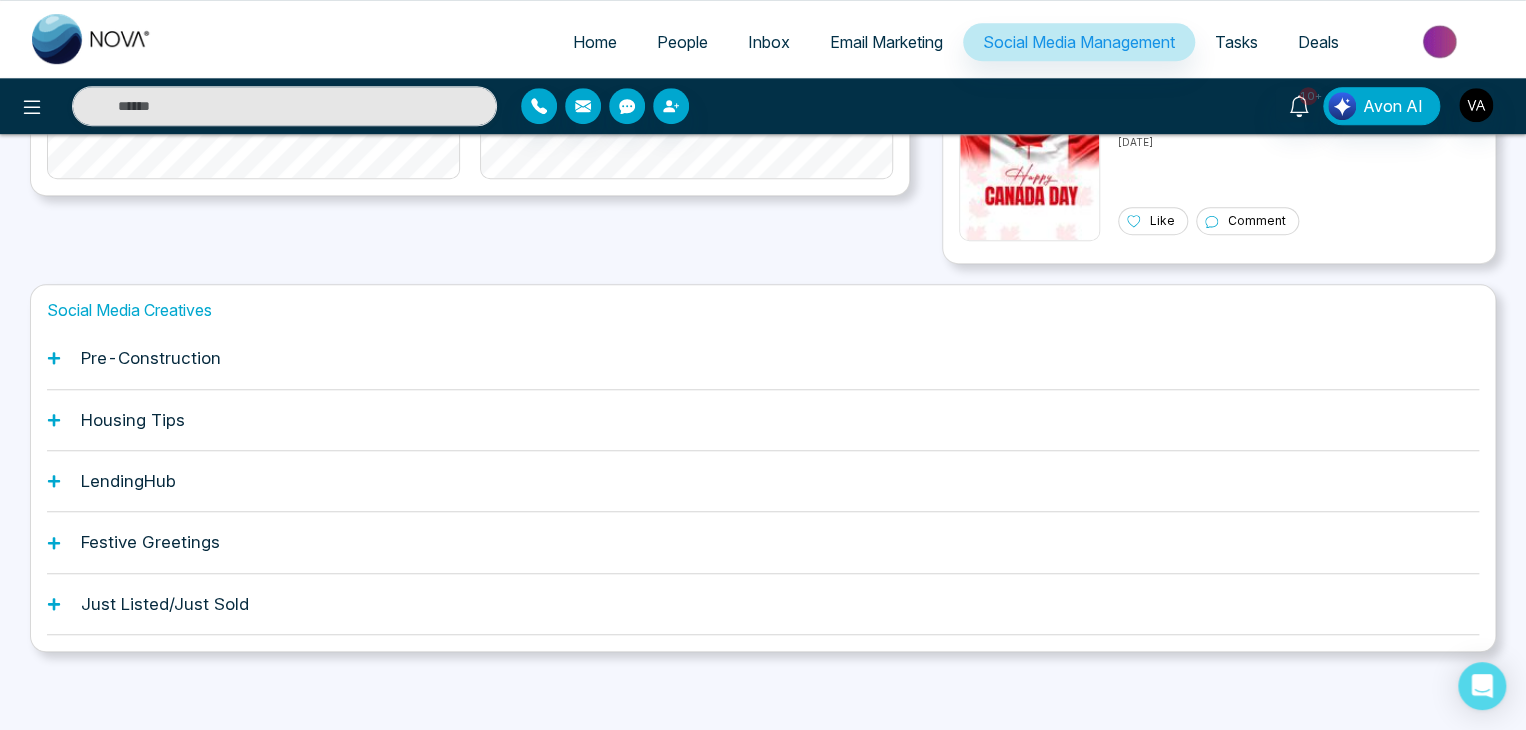 scroll, scrollTop: 913, scrollLeft: 0, axis: vertical 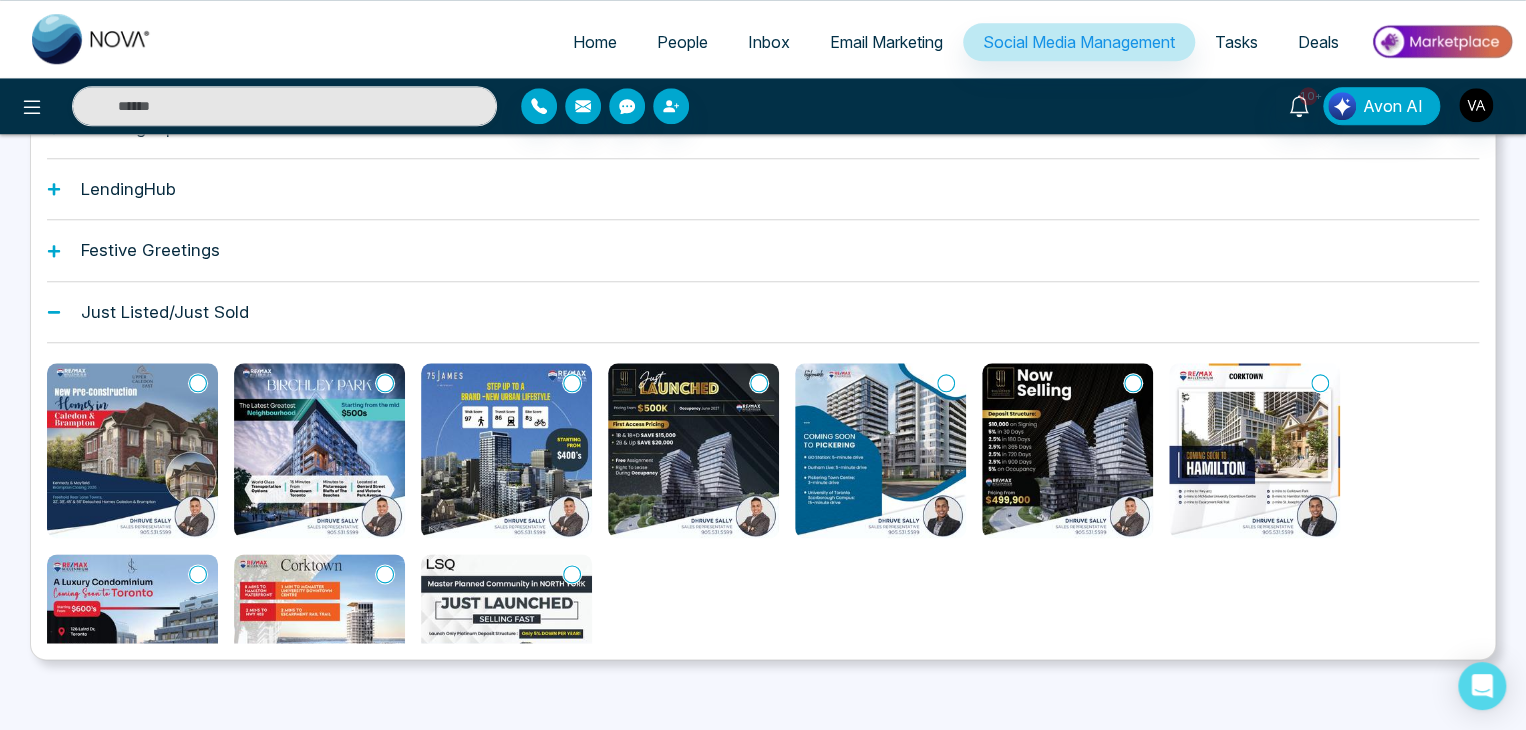 click 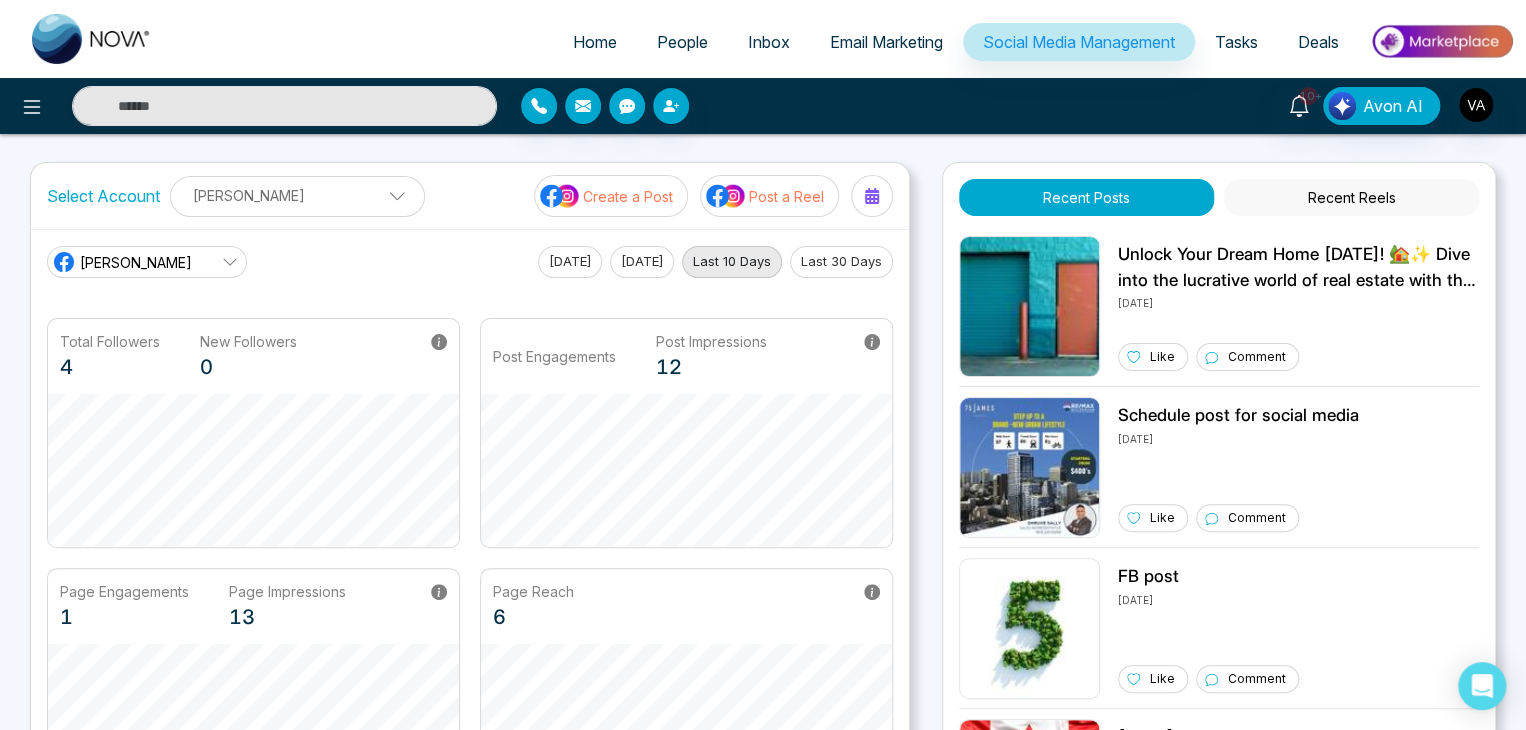 scroll, scrollTop: 0, scrollLeft: 0, axis: both 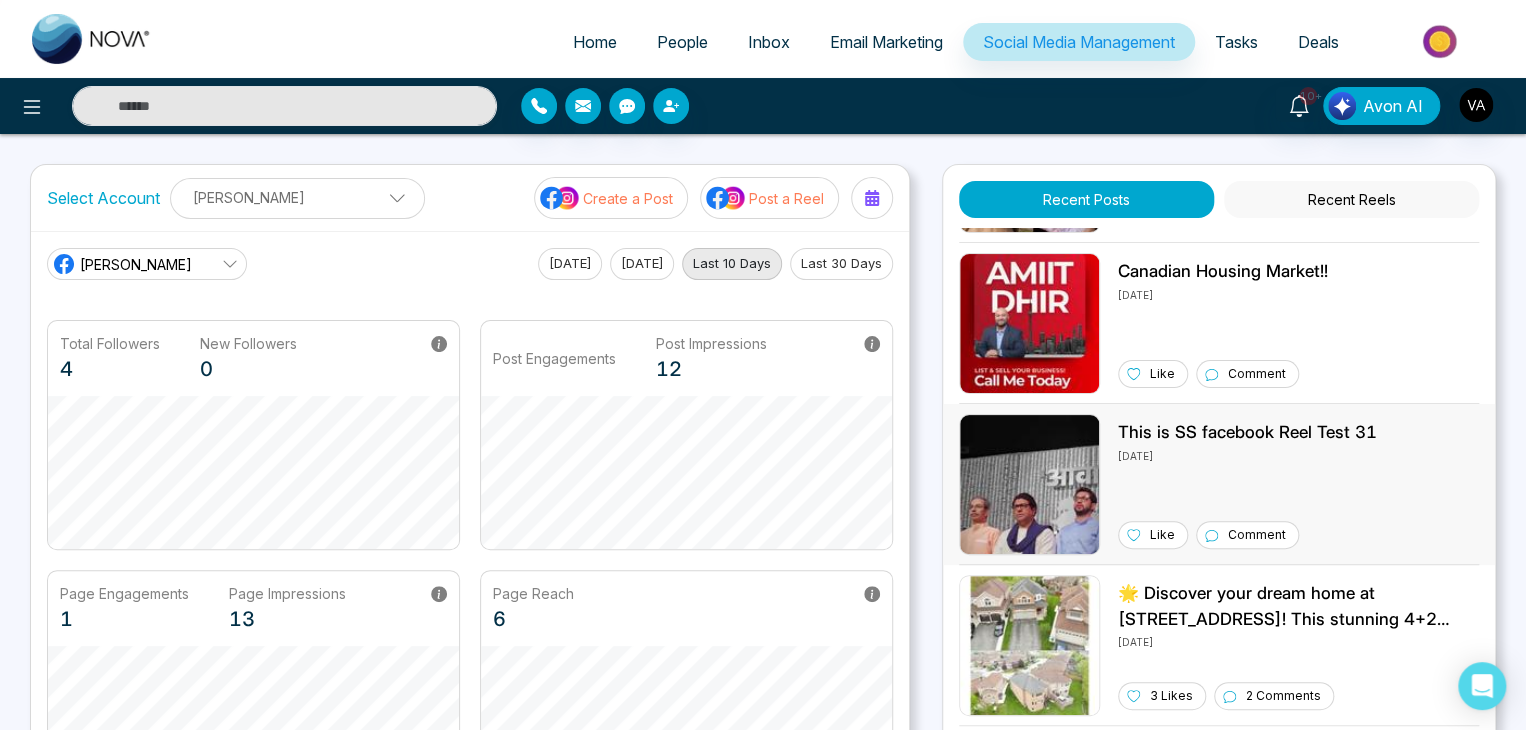 click on "This is SS facebook Reel Test 31" at bounding box center (1247, 433) 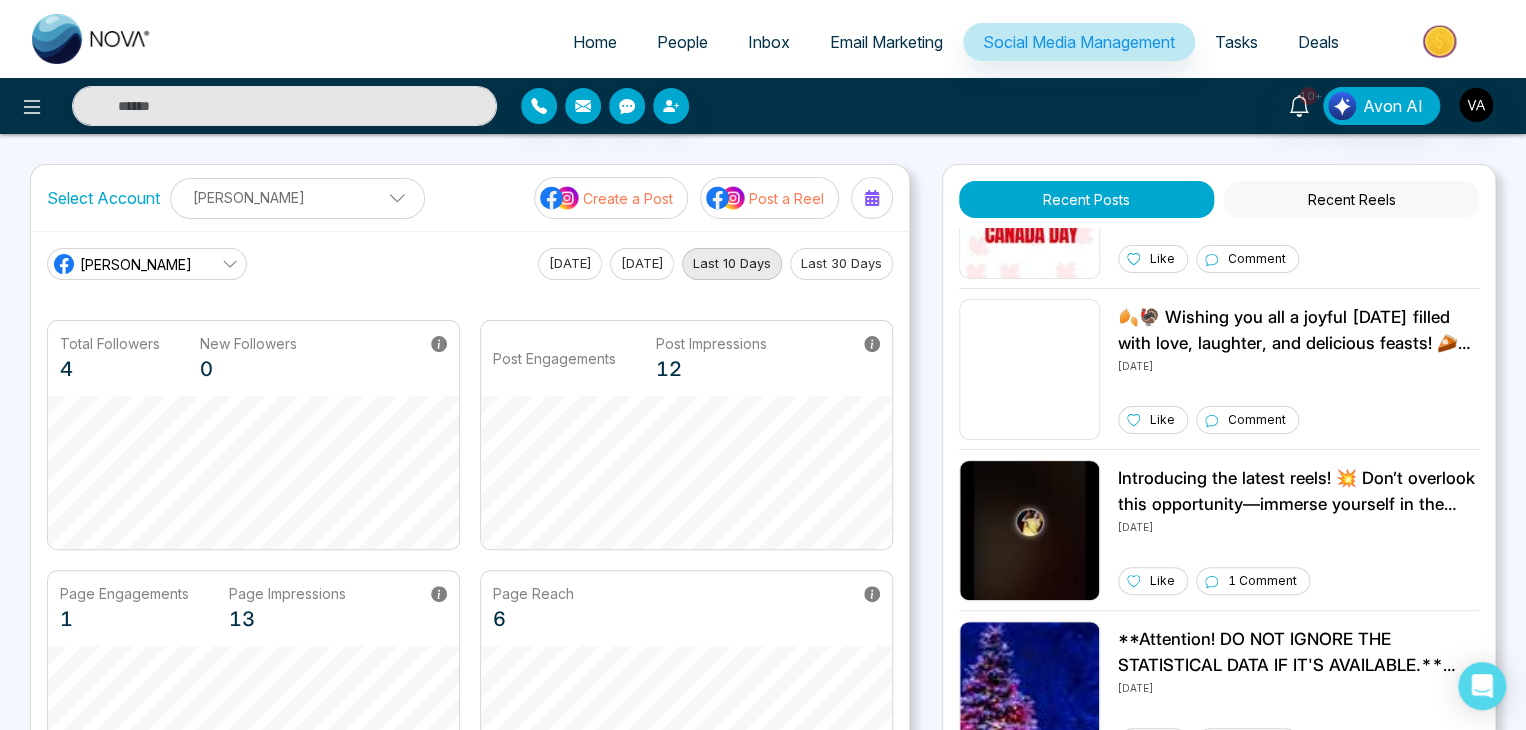 scroll, scrollTop: 0, scrollLeft: 0, axis: both 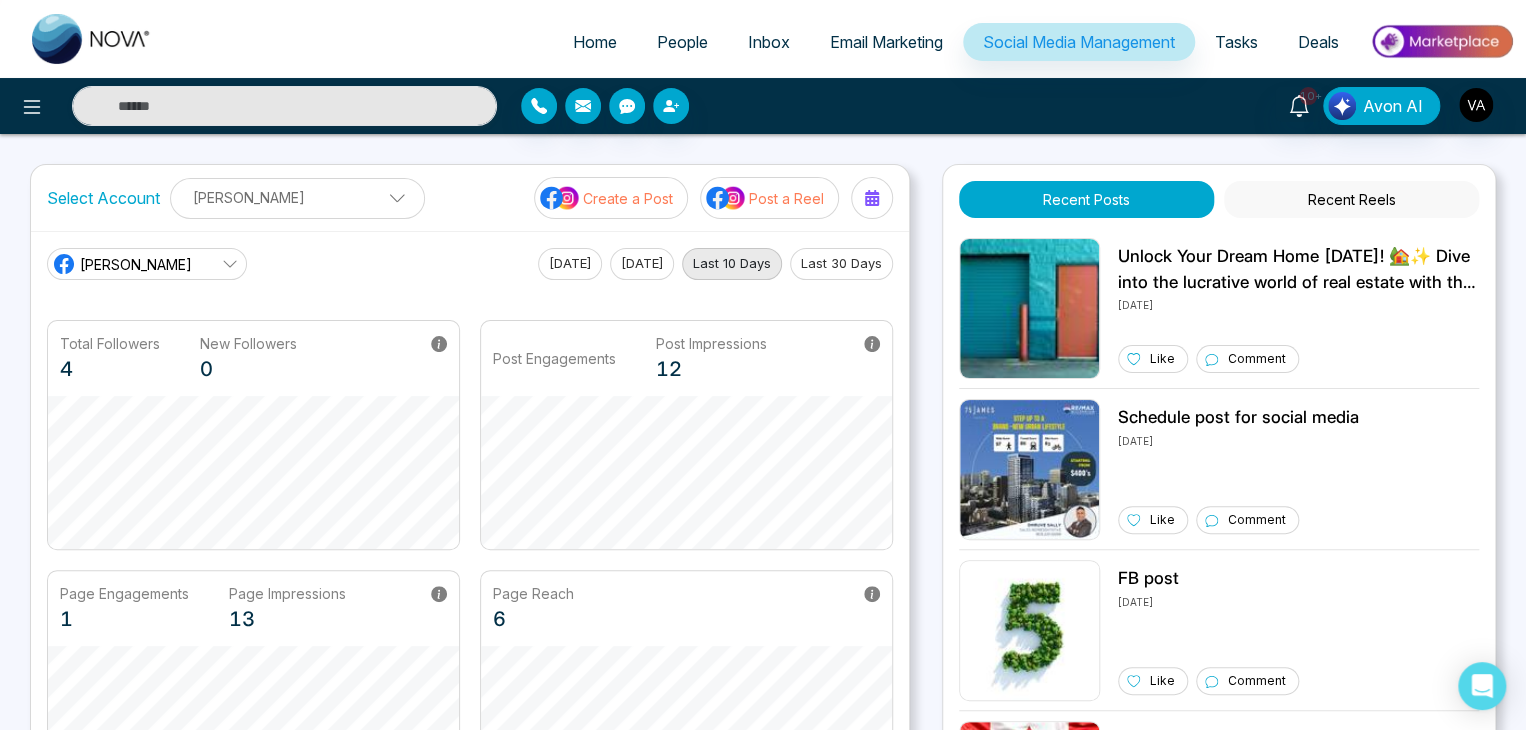 click on "Tasks" at bounding box center [1236, 42] 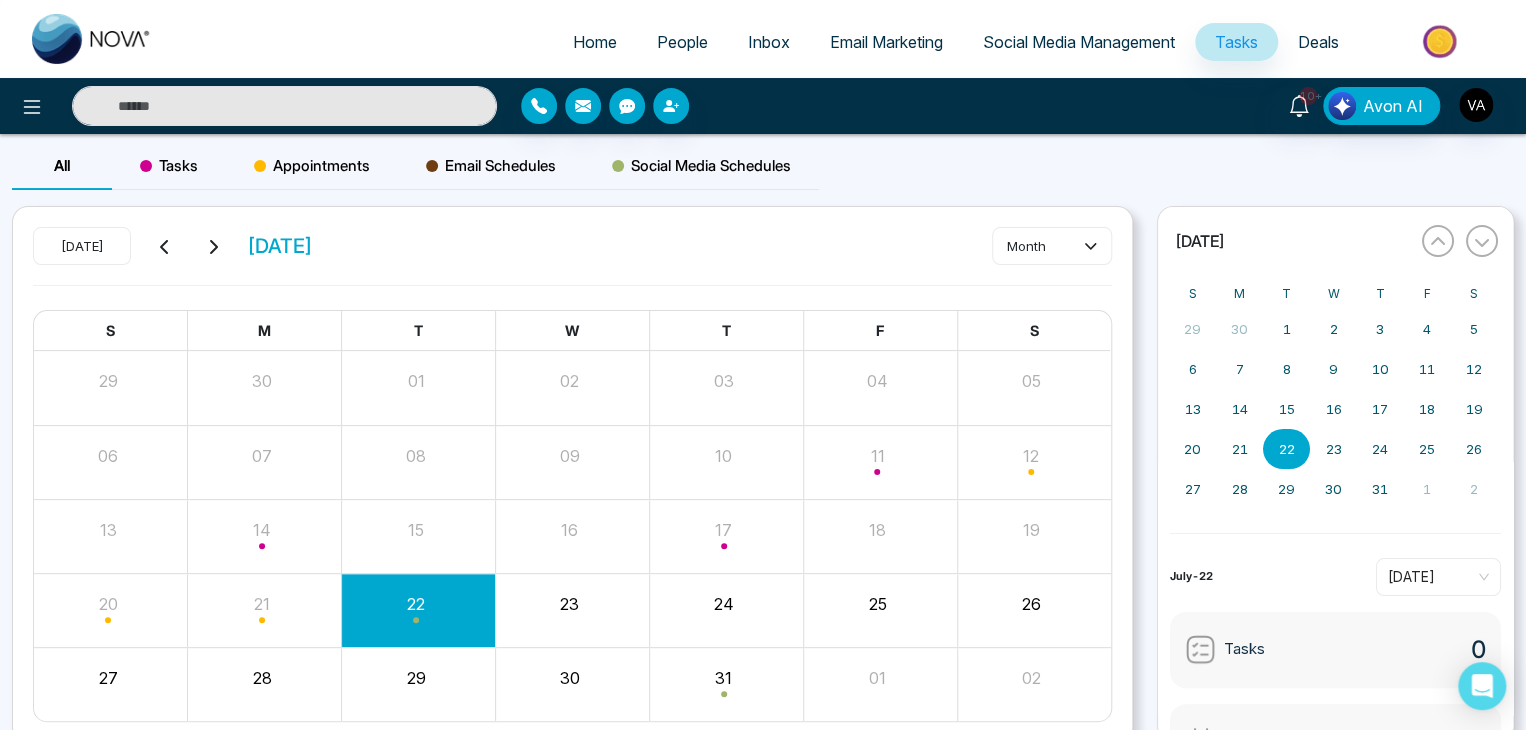 click on "[DATE] [DATE] month   S M T W T F S 29 30 01 02 03 04 05 06 07 08 09 10 11 12   13 14 15 16 17 18 19     20 21 22 23 24 25 26   27 28 29 30 31 01 02" at bounding box center (572, 475) 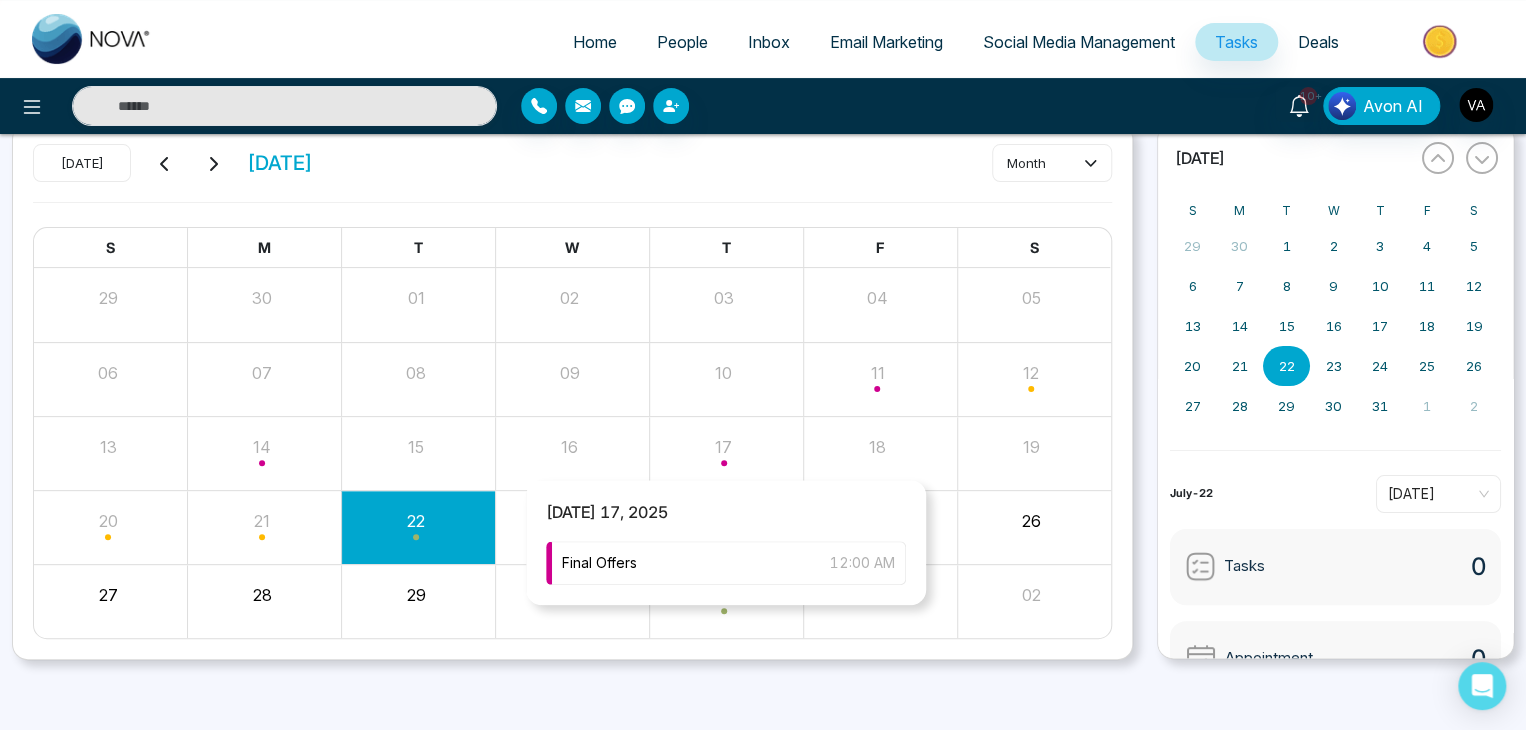 scroll, scrollTop: 0, scrollLeft: 0, axis: both 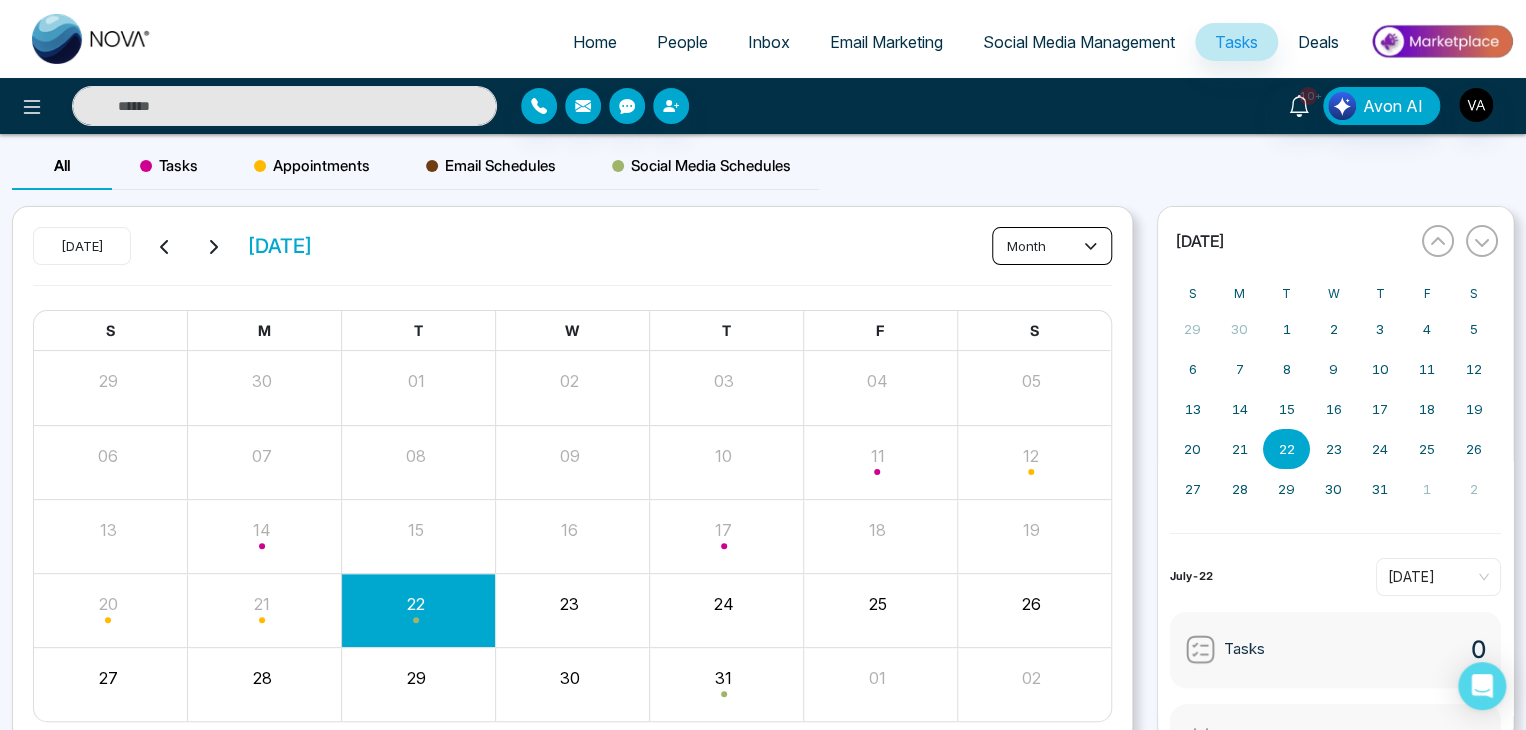 click on "month" at bounding box center (1052, 246) 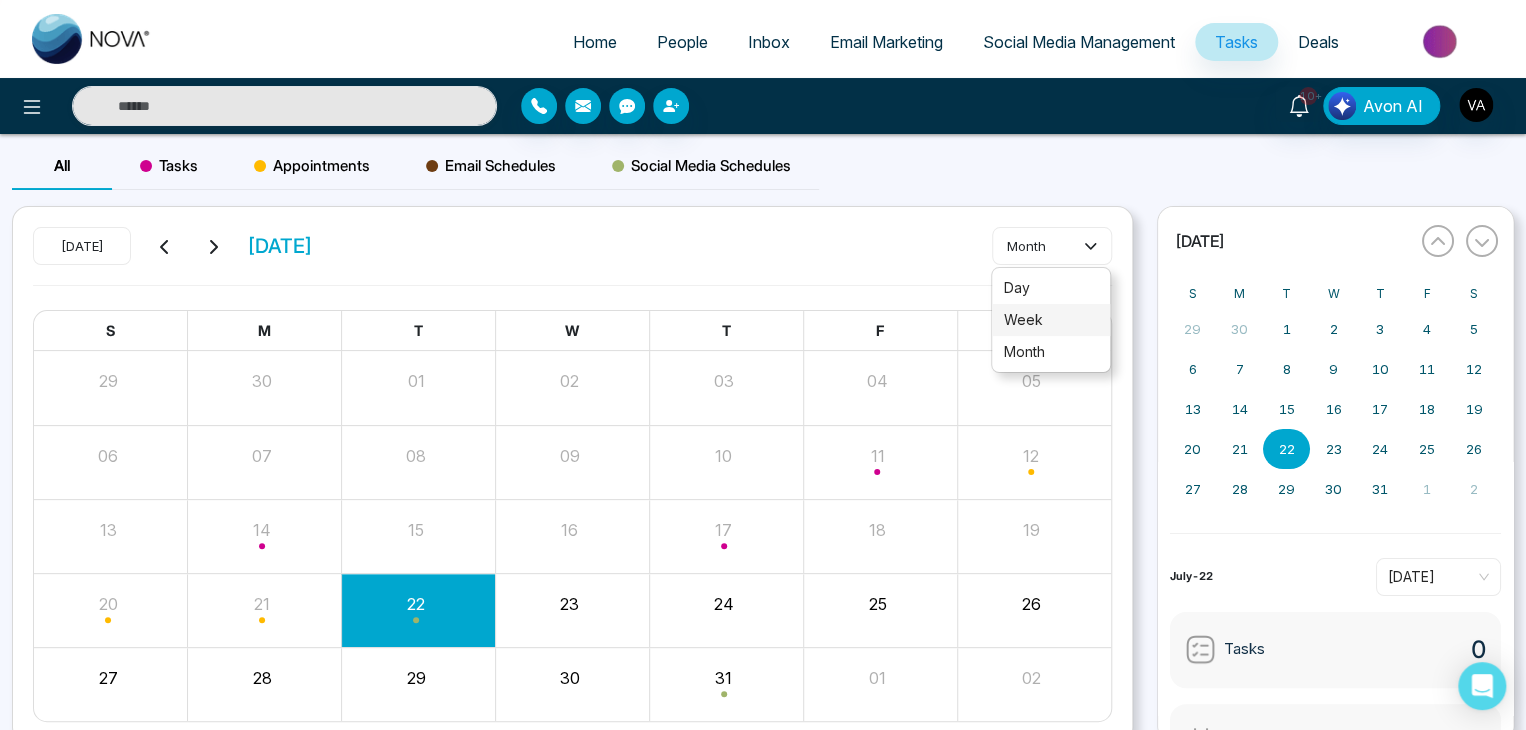 click on "week" at bounding box center (1051, 320) 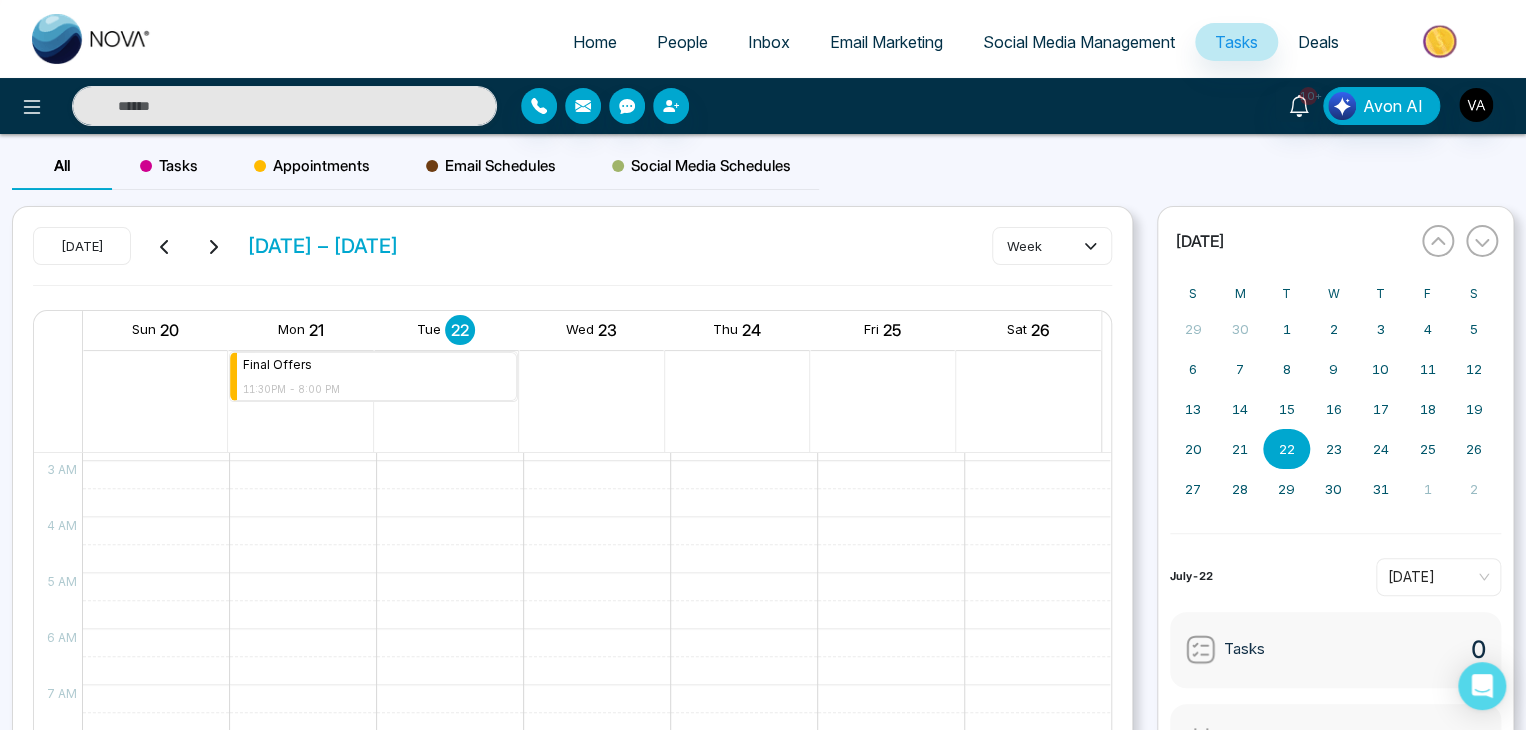 scroll, scrollTop: 0, scrollLeft: 0, axis: both 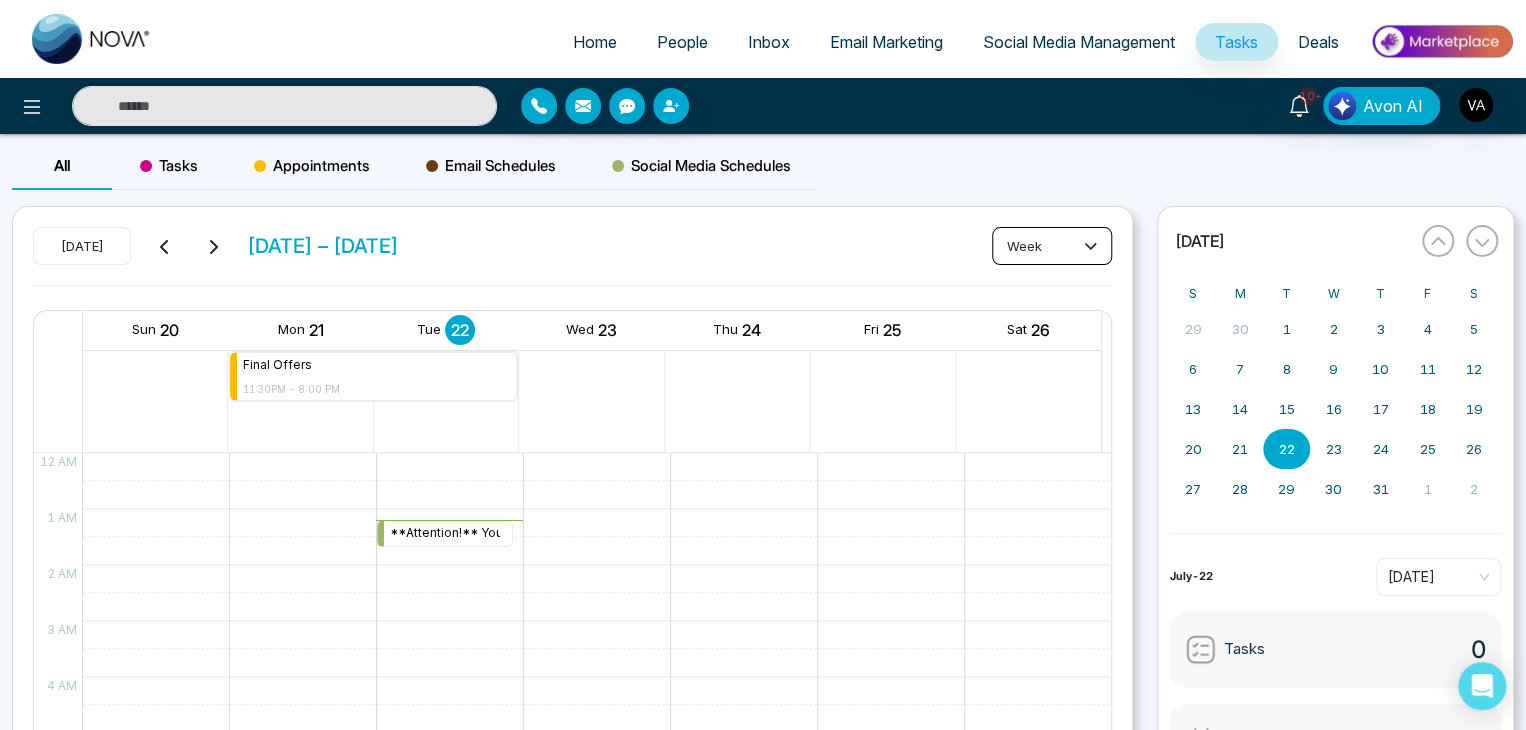 click on "week" at bounding box center [1052, 246] 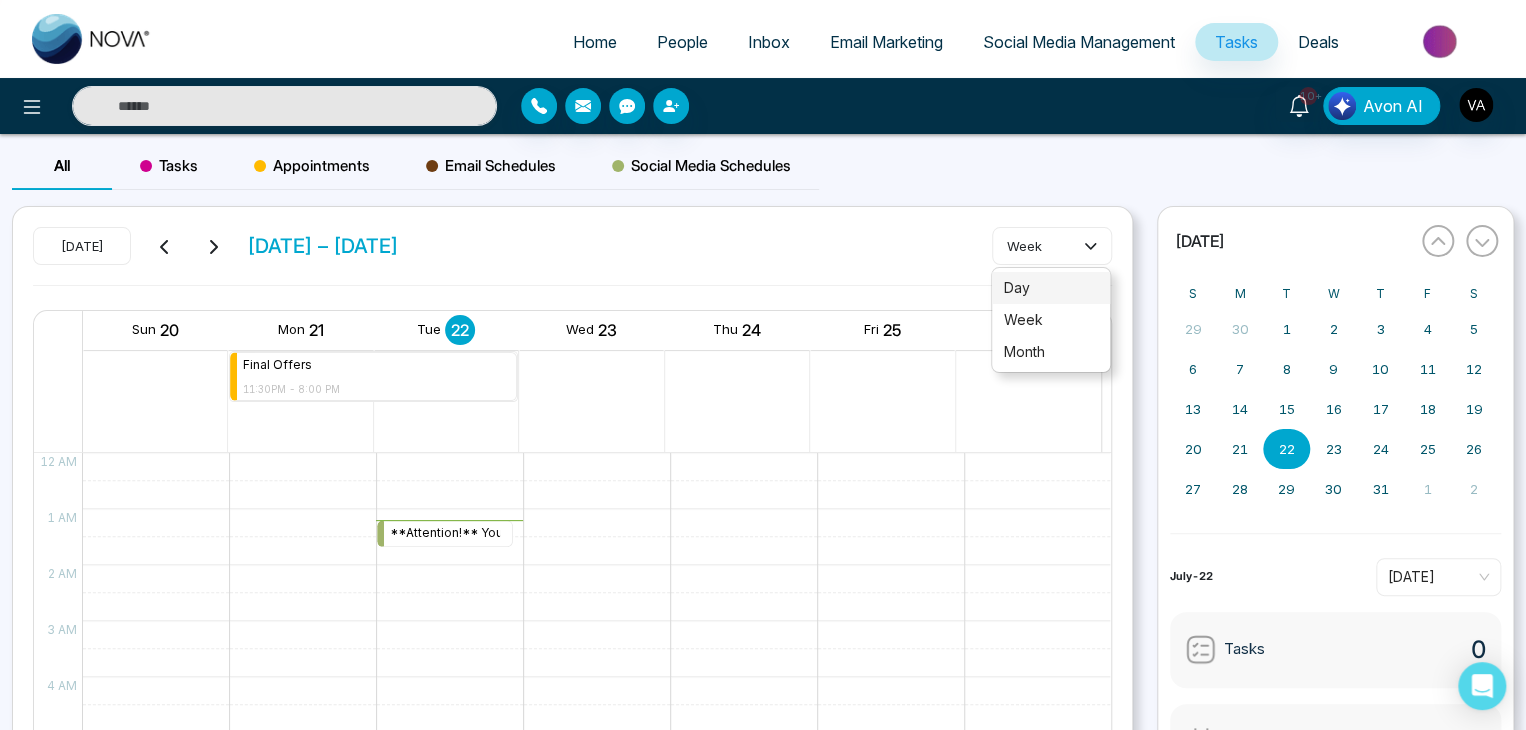 click on "day" at bounding box center [1051, 288] 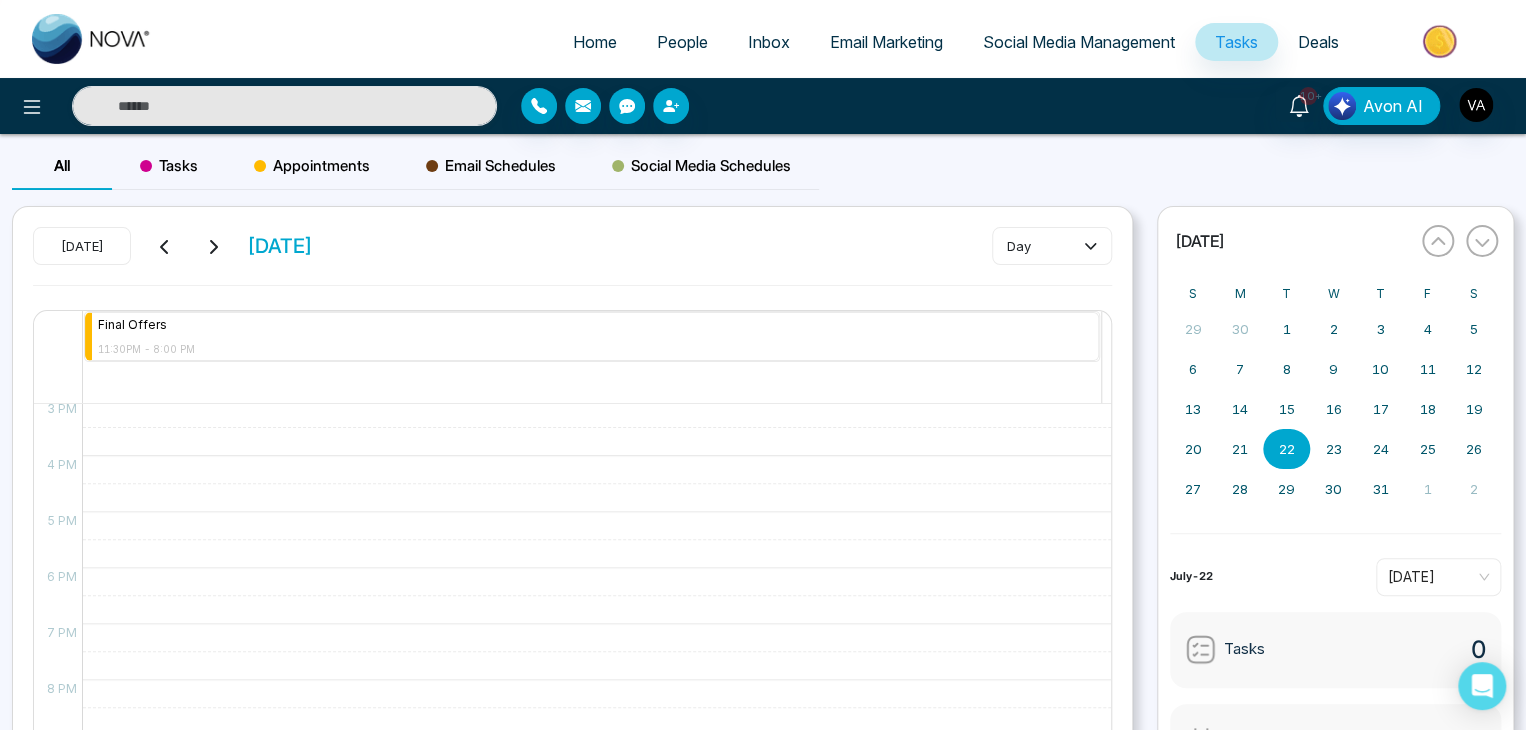 scroll, scrollTop: 0, scrollLeft: 0, axis: both 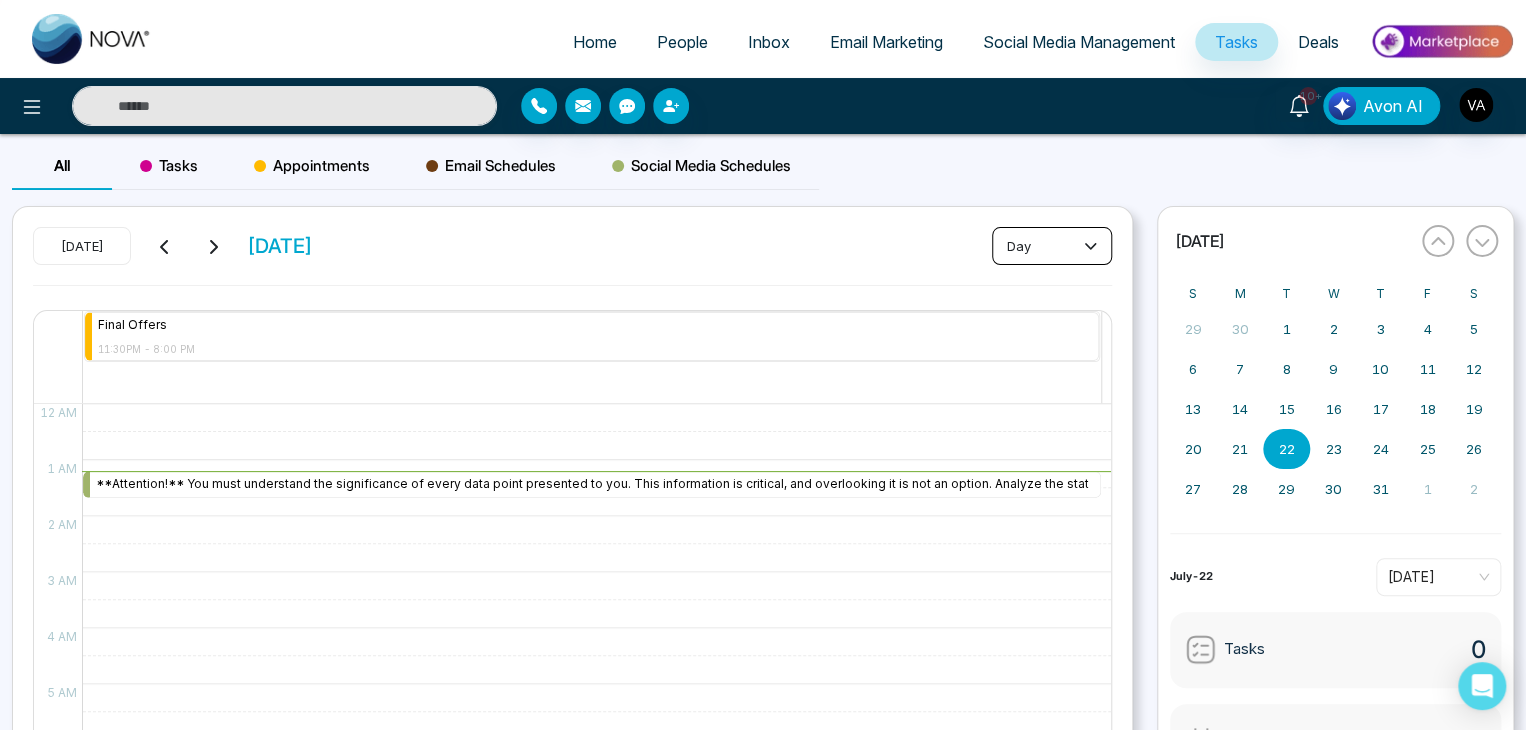 click on "day" at bounding box center [1052, 246] 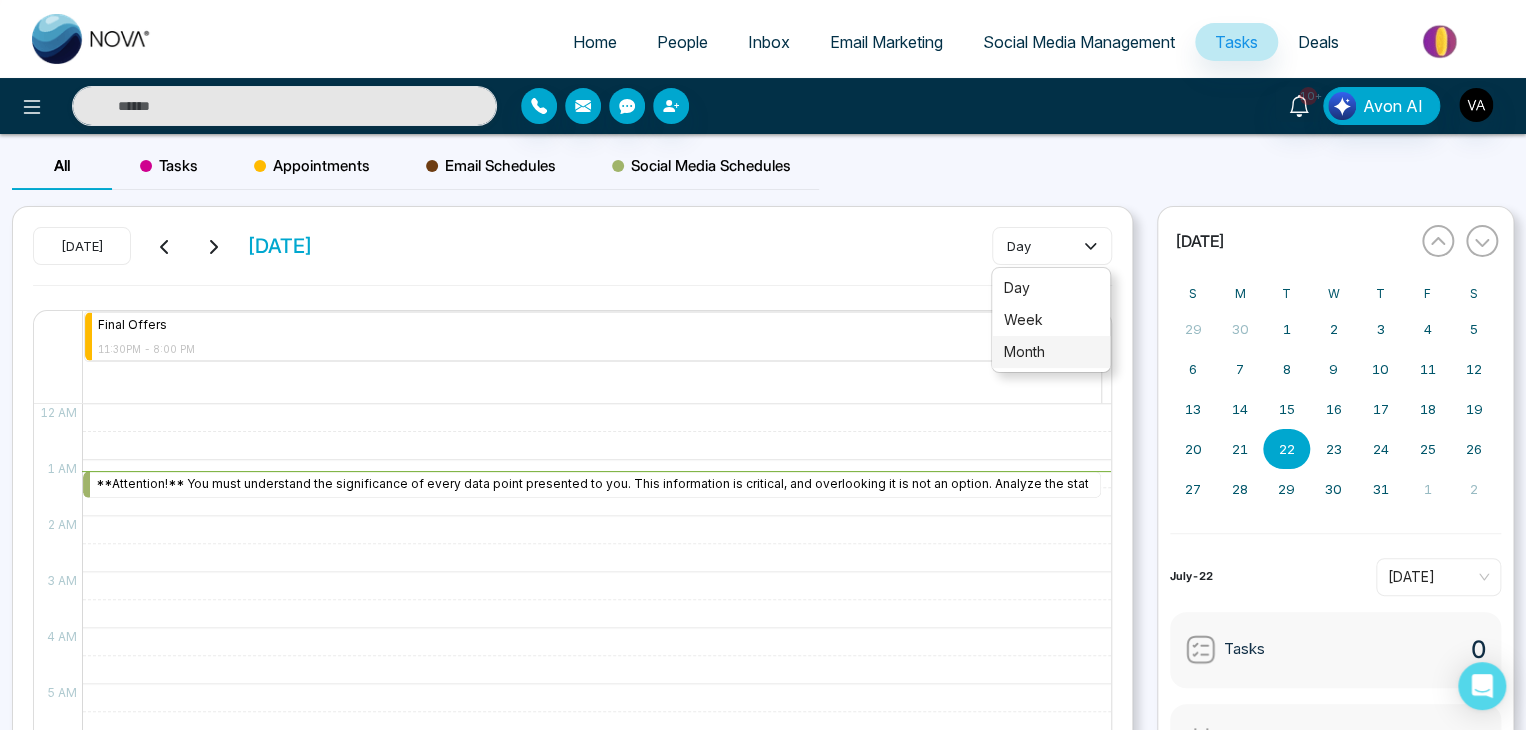 click on "month" at bounding box center [1051, 352] 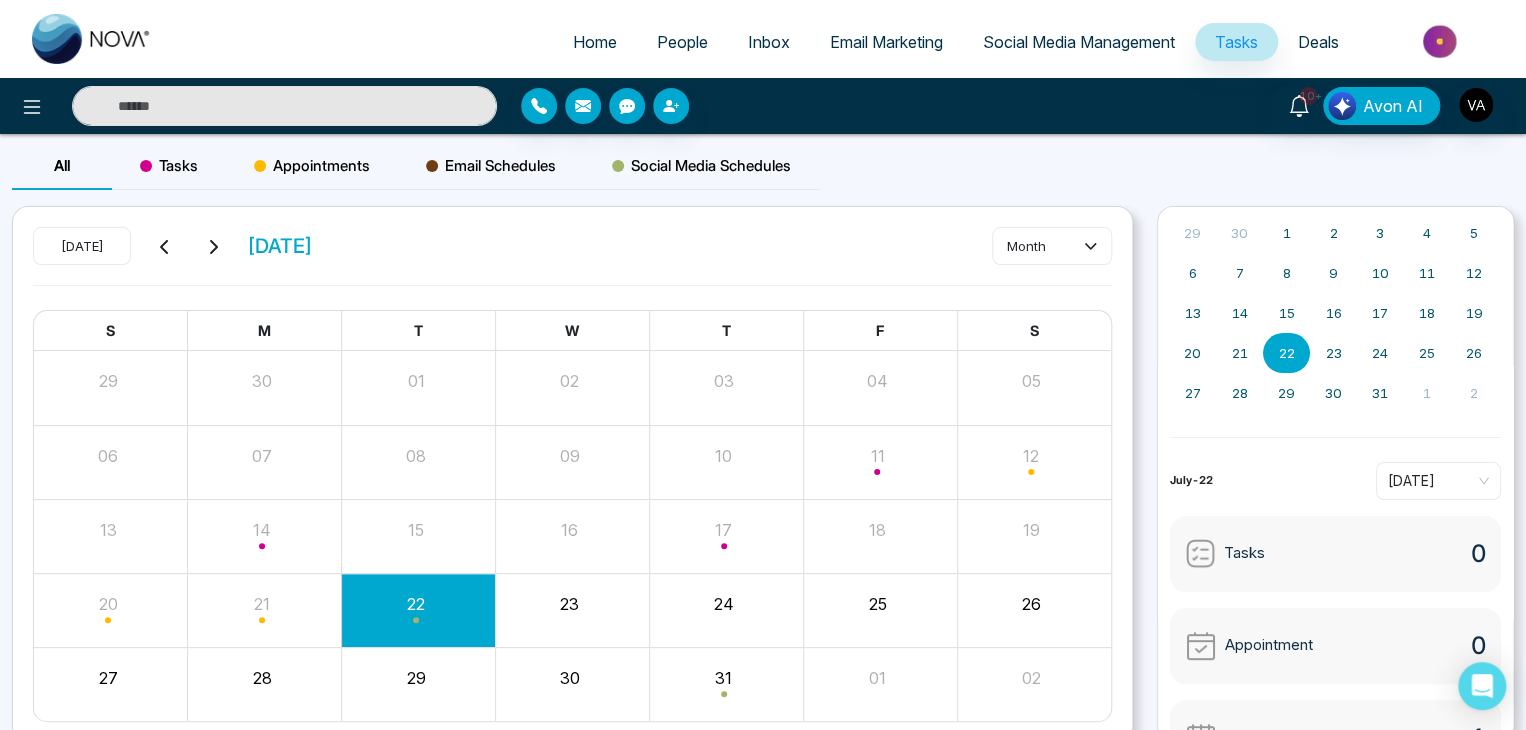 scroll, scrollTop: 142, scrollLeft: 0, axis: vertical 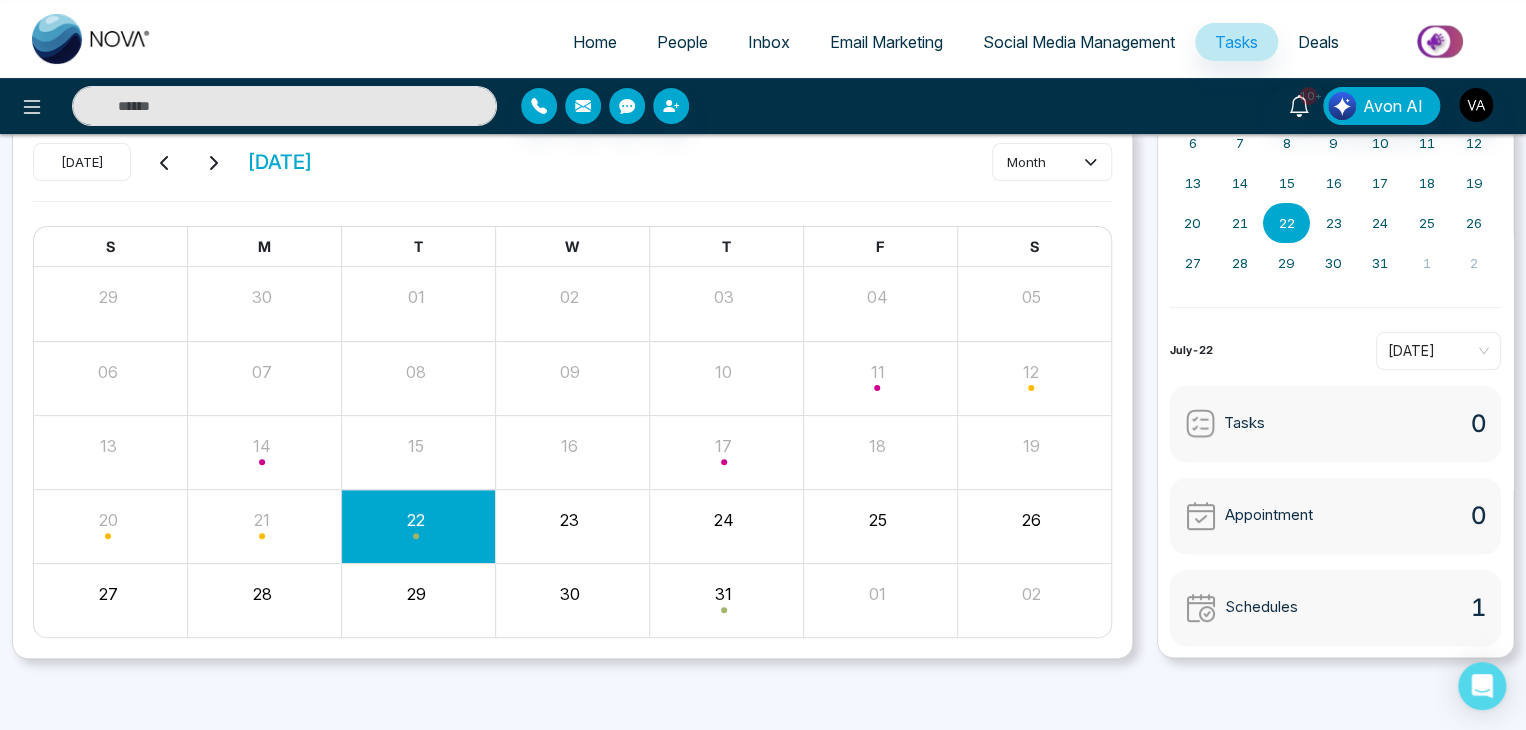 click on "Schedules" at bounding box center [1261, 607] 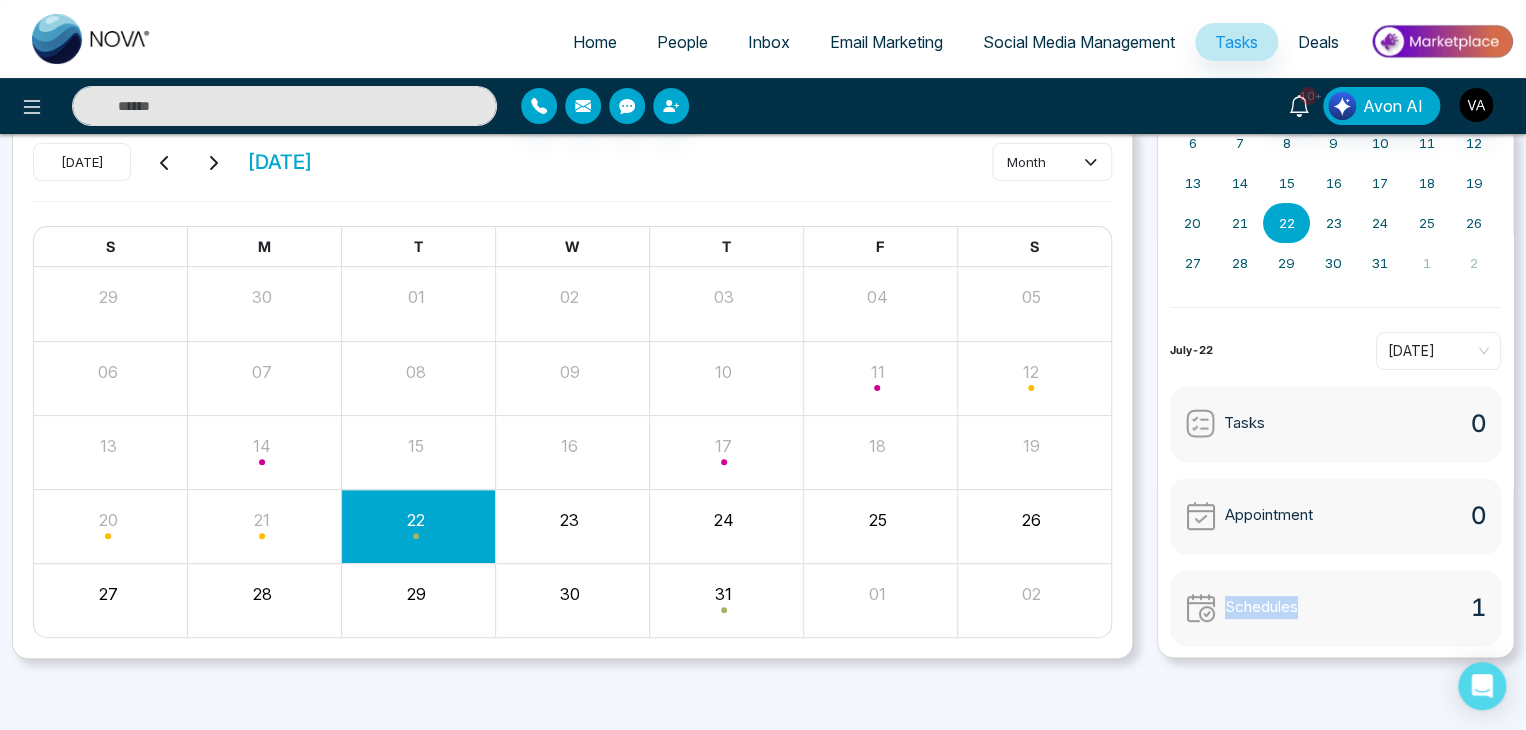 click on "Schedules" at bounding box center [1261, 607] 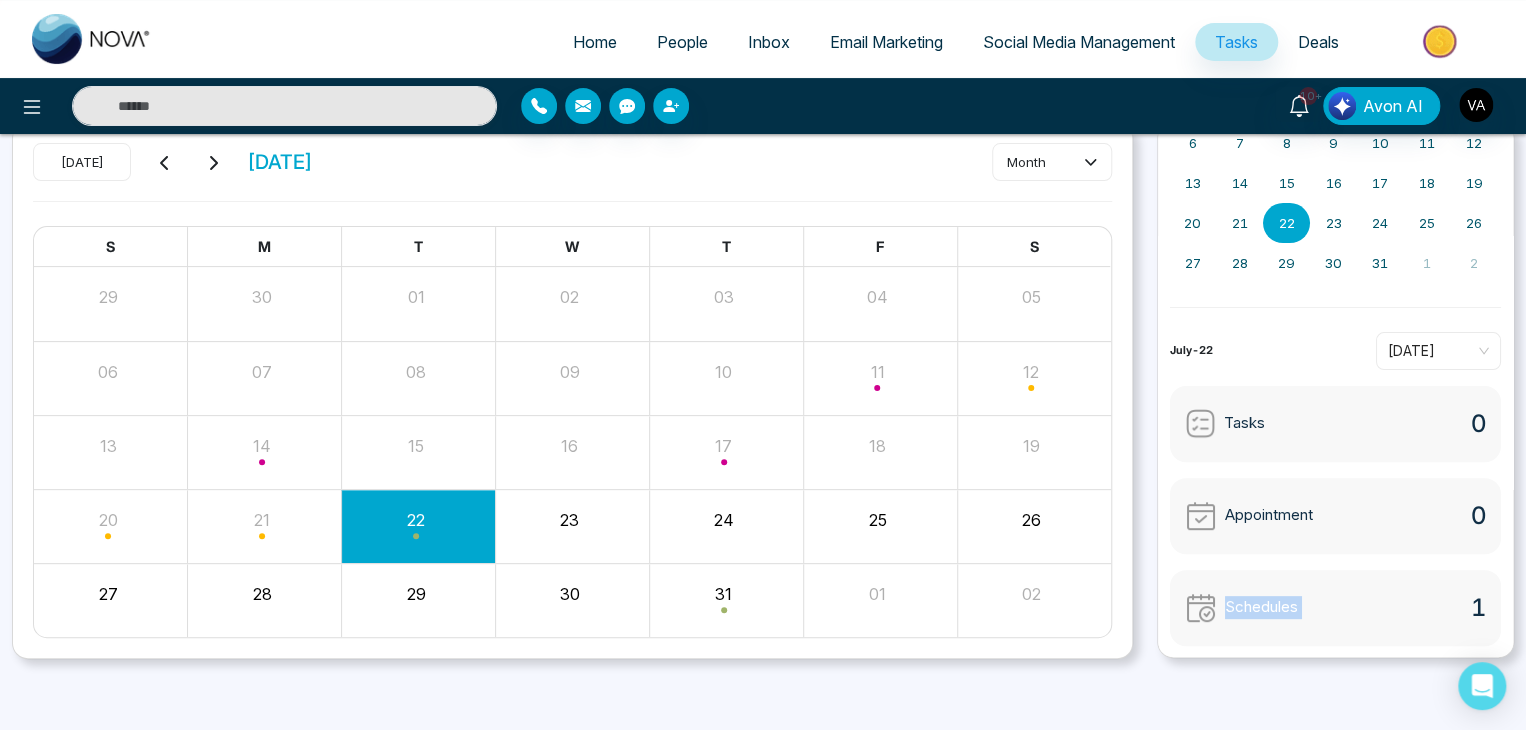 click on "Schedules" at bounding box center [1261, 607] 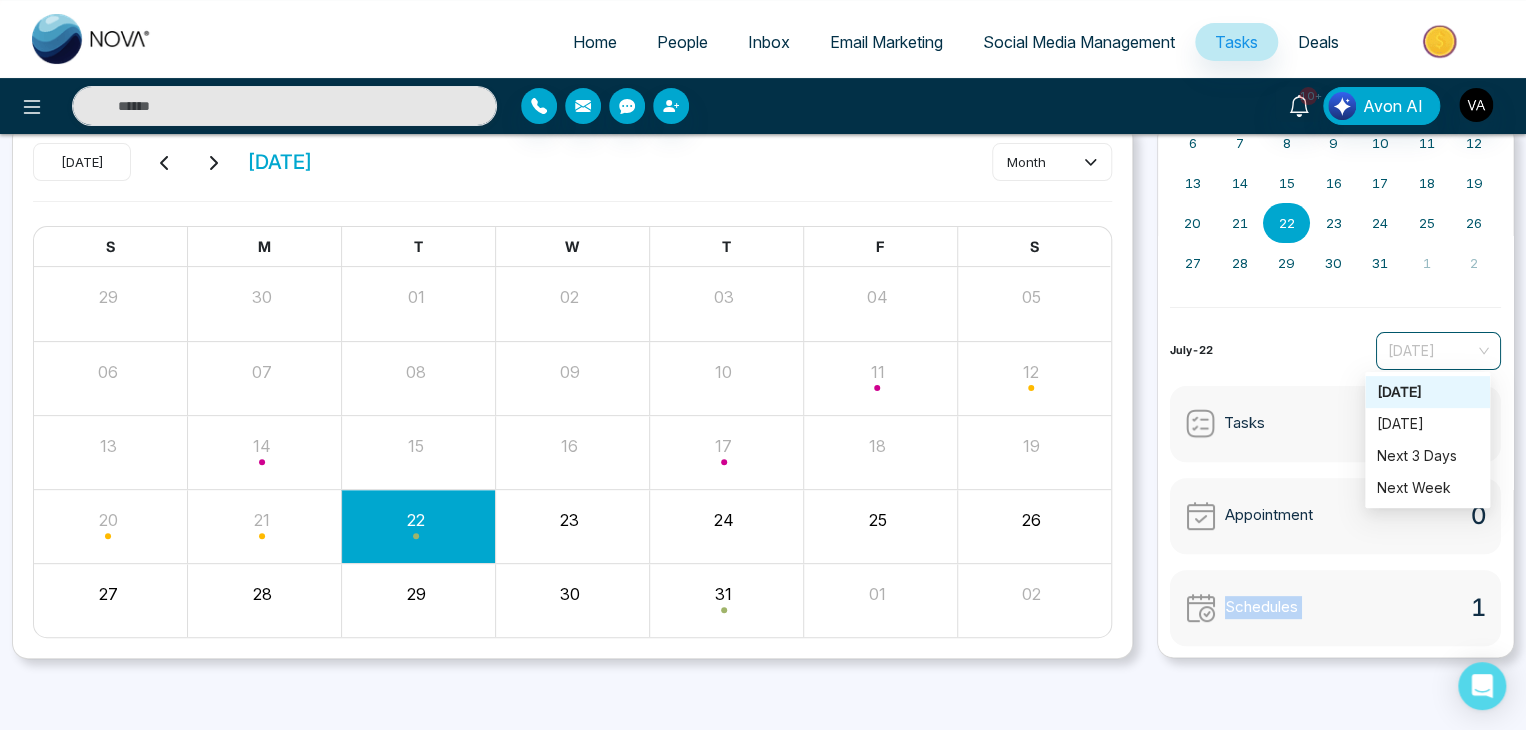 click on "[DATE]" at bounding box center (1438, 351) 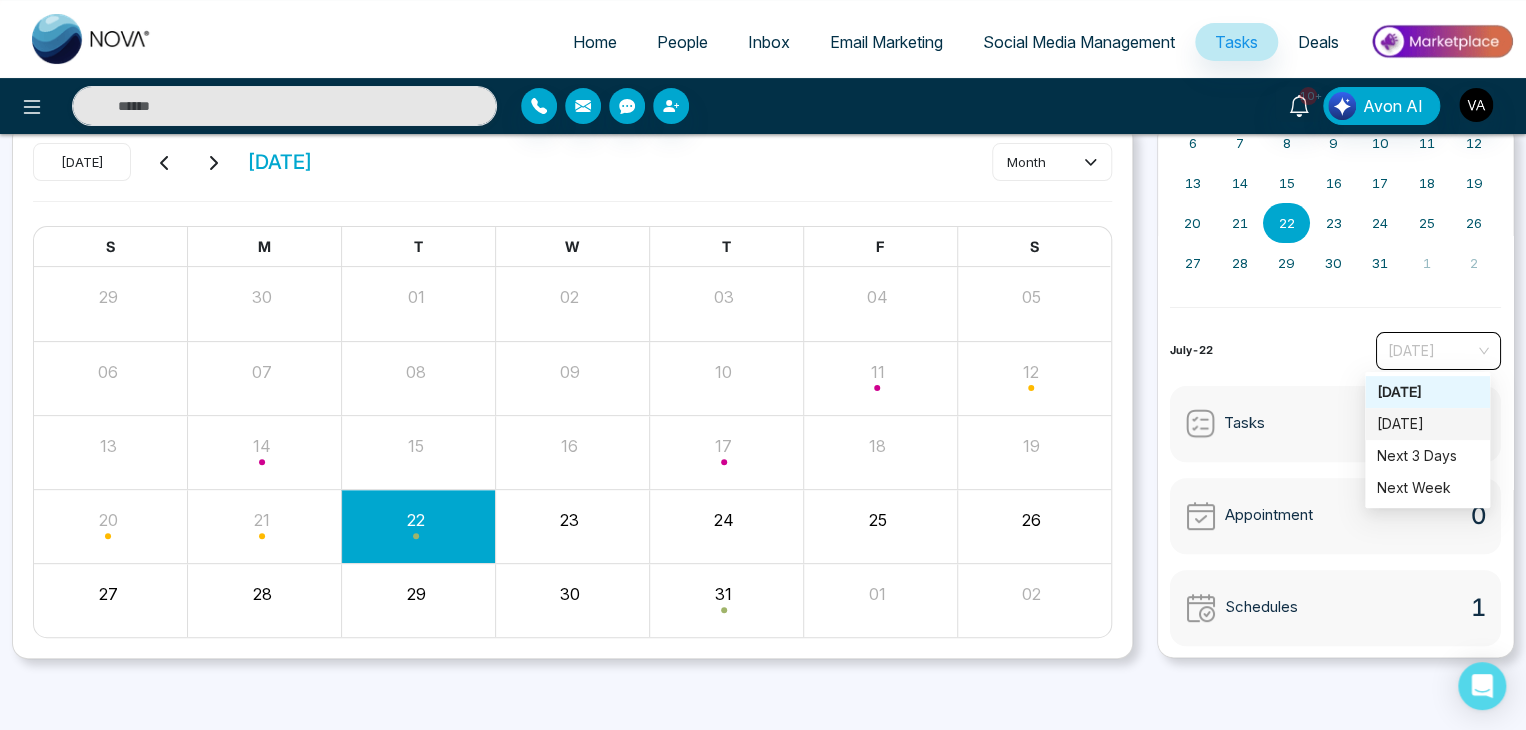 click on "[DATE]" at bounding box center (1427, 424) 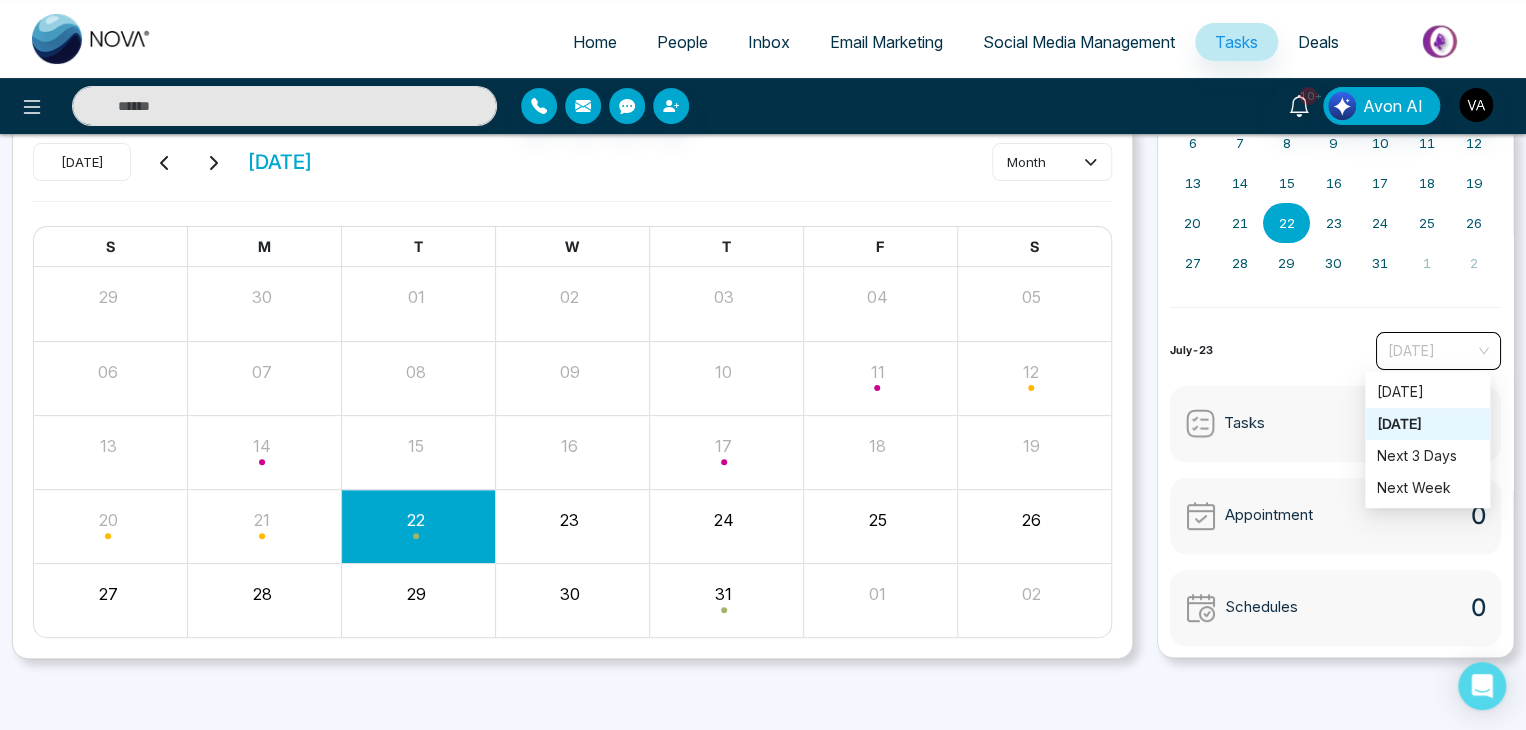 click on "[DATE]" at bounding box center (1438, 351) 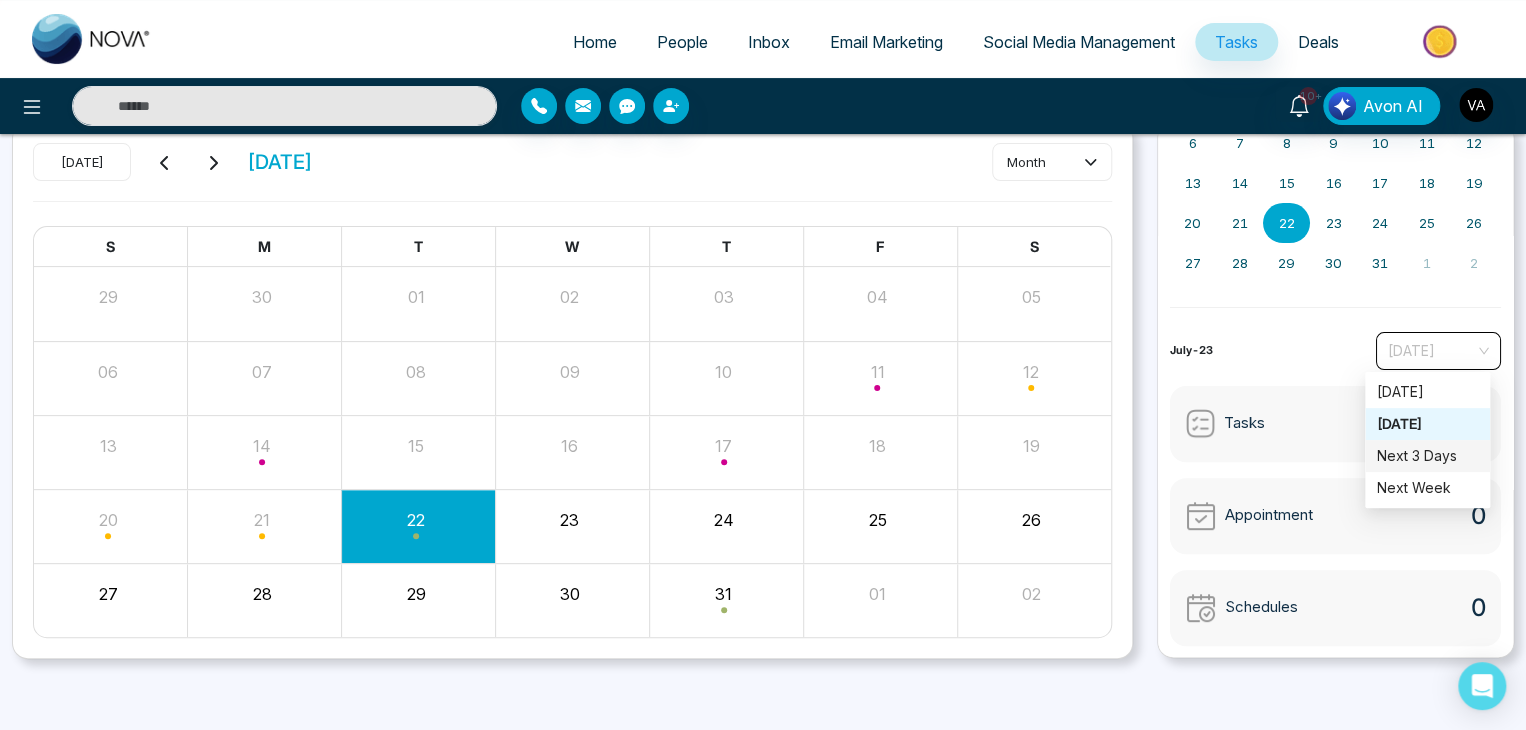 click on "Next 3 Days" at bounding box center [1427, 456] 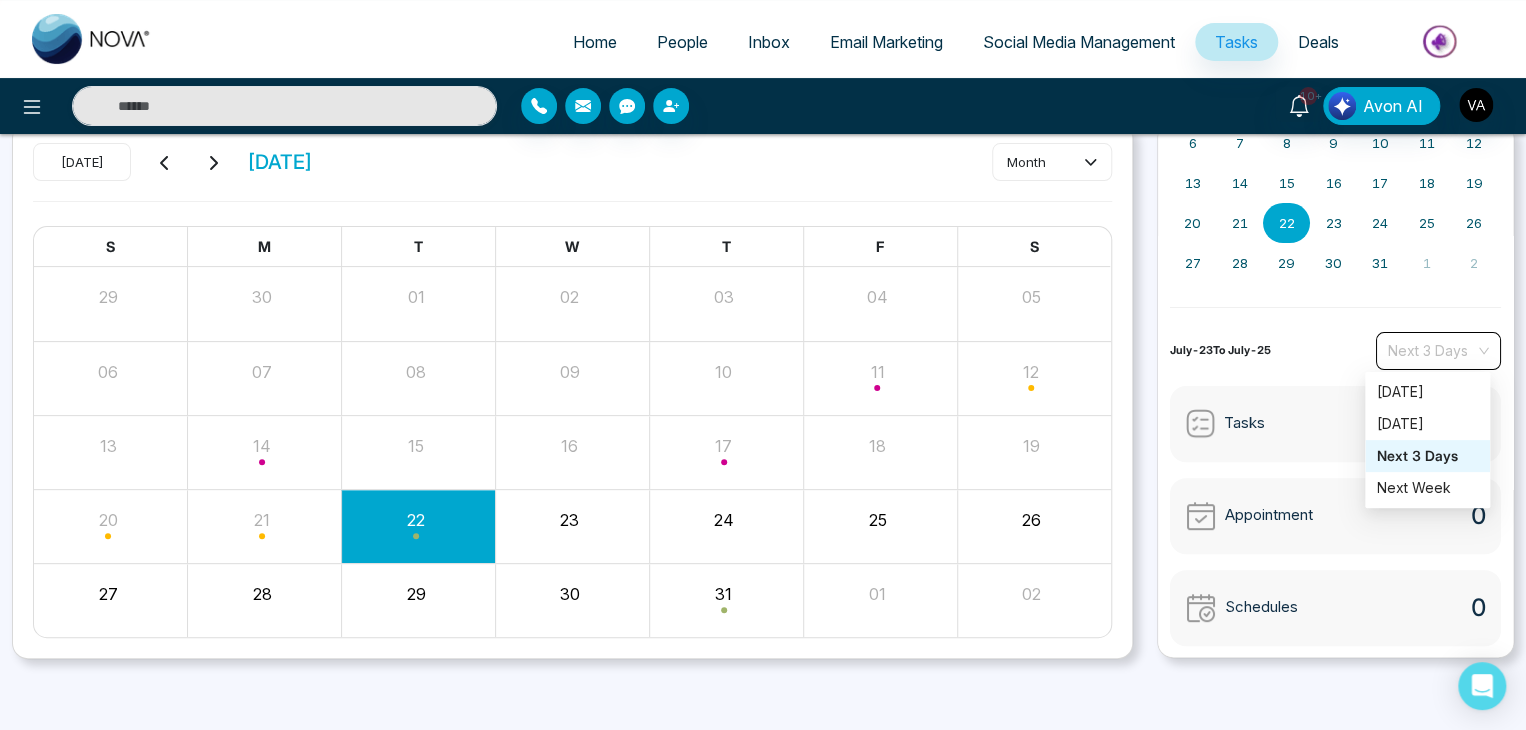 click on "Next 3 Days" at bounding box center (1438, 351) 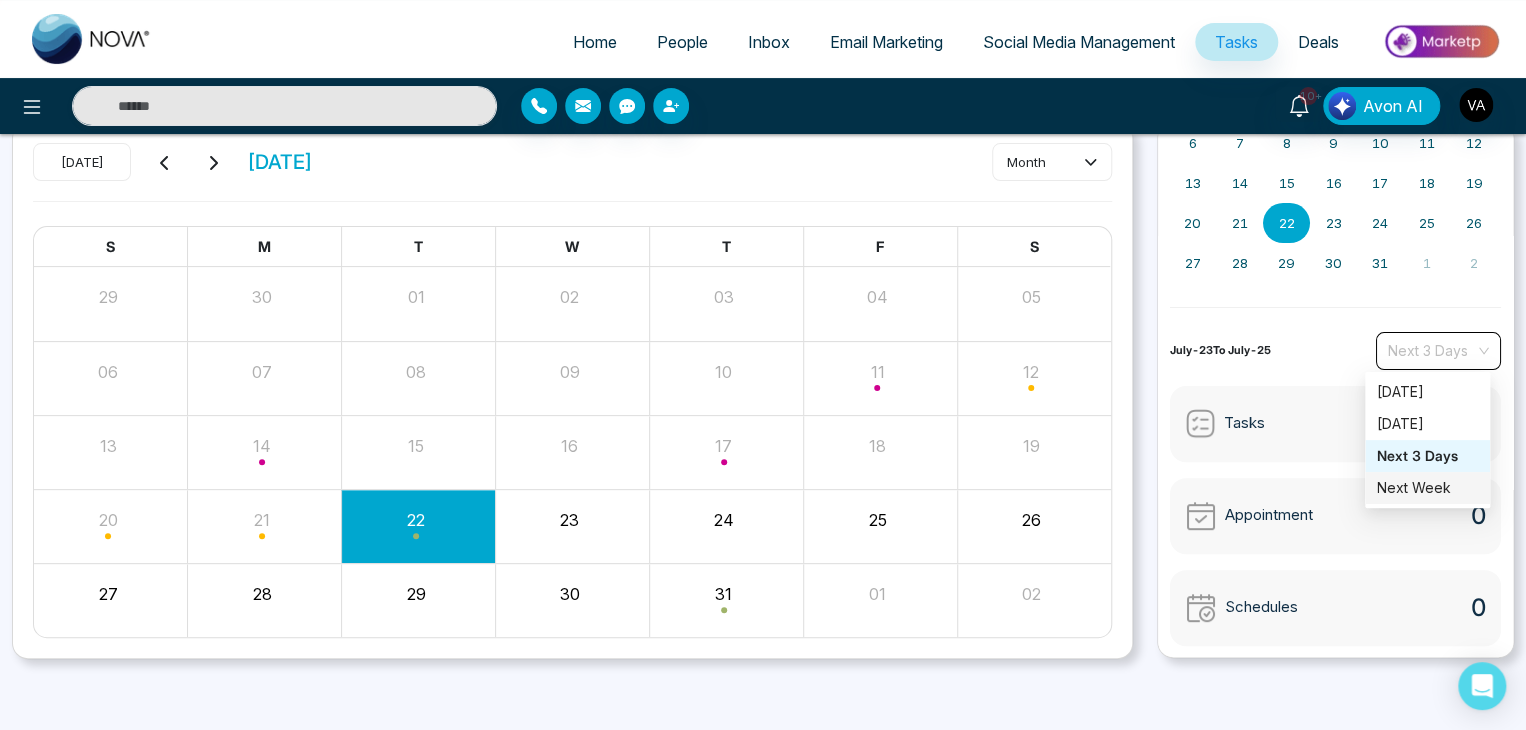 click on "Next Week" at bounding box center [1427, 488] 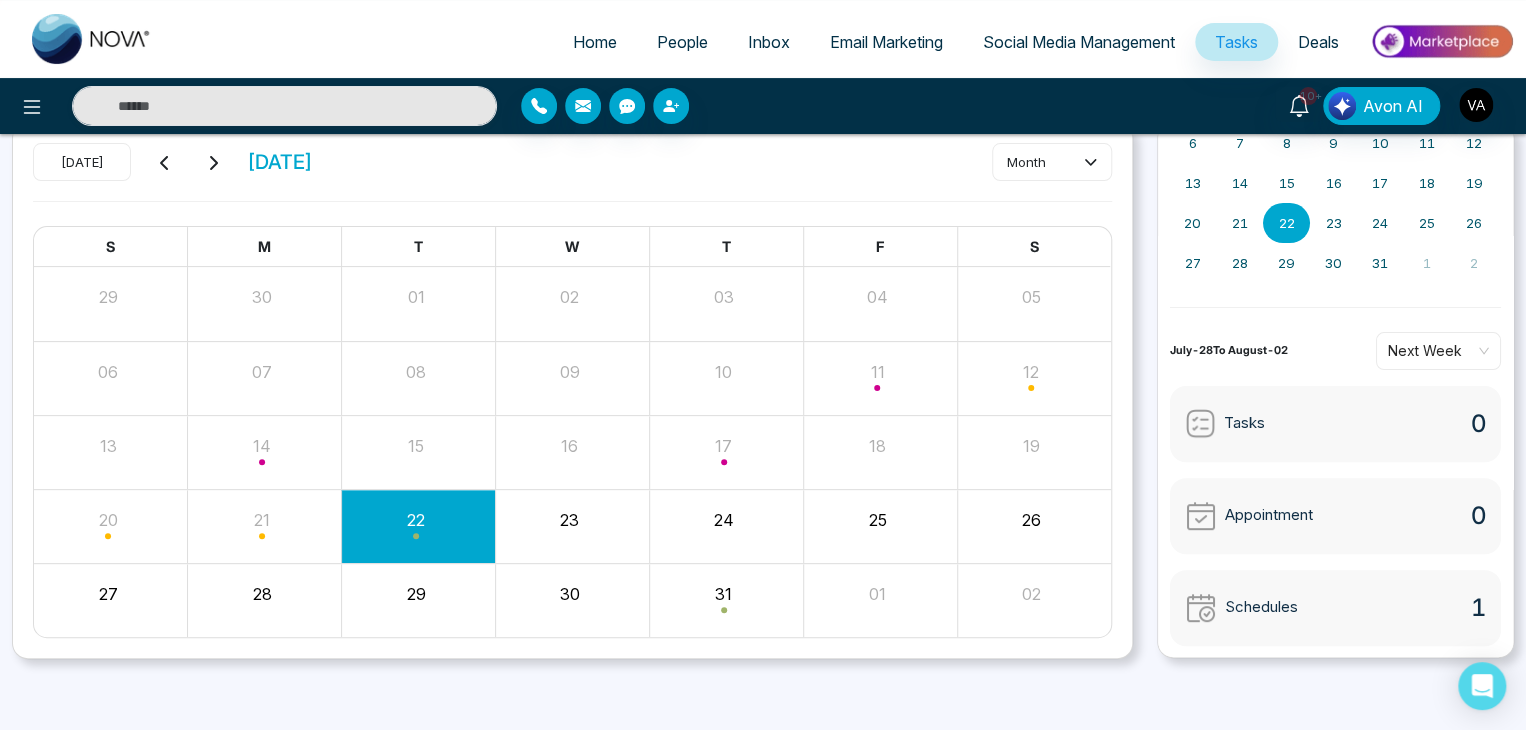 click on "Schedules 1" at bounding box center (1336, 608) 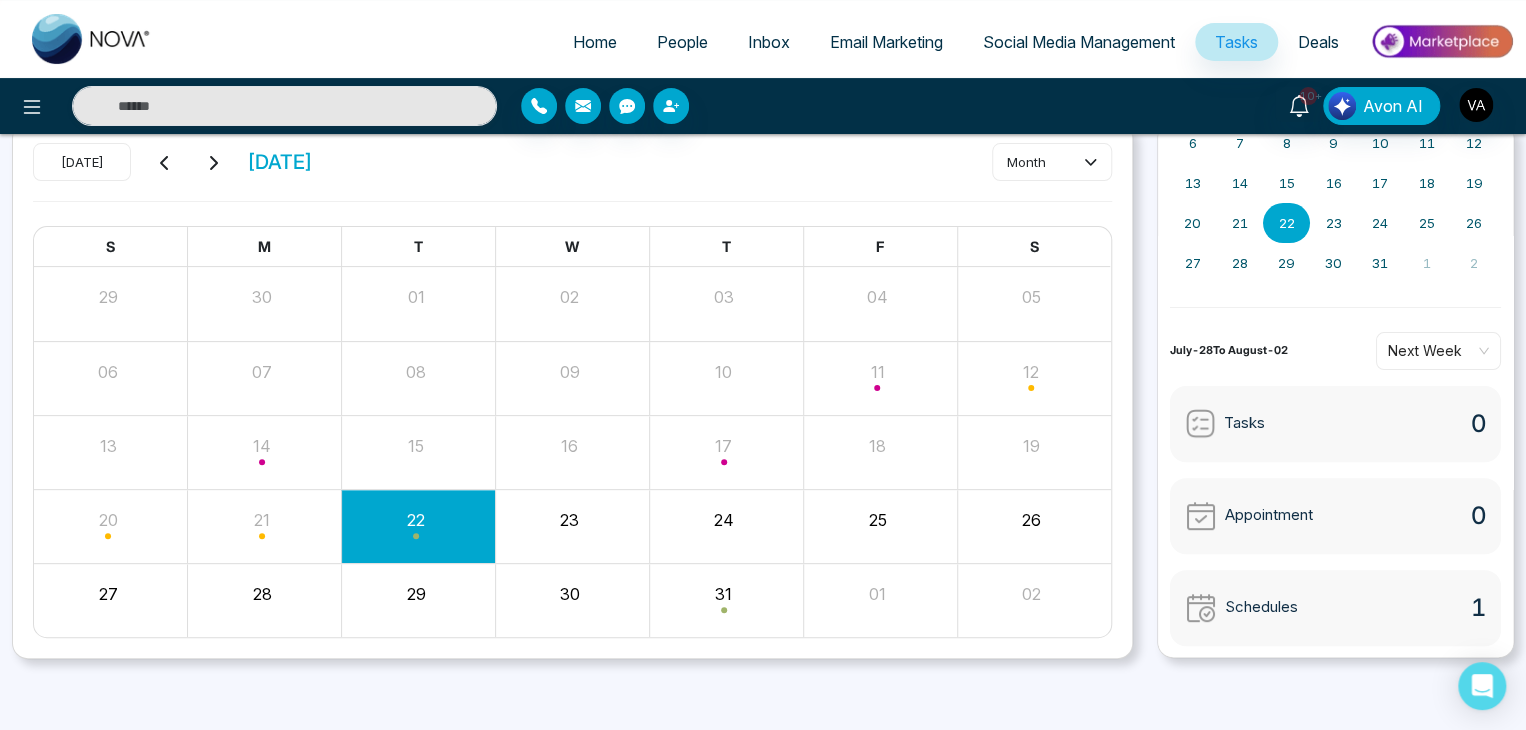 click on "Schedules 1" at bounding box center [1336, 608] 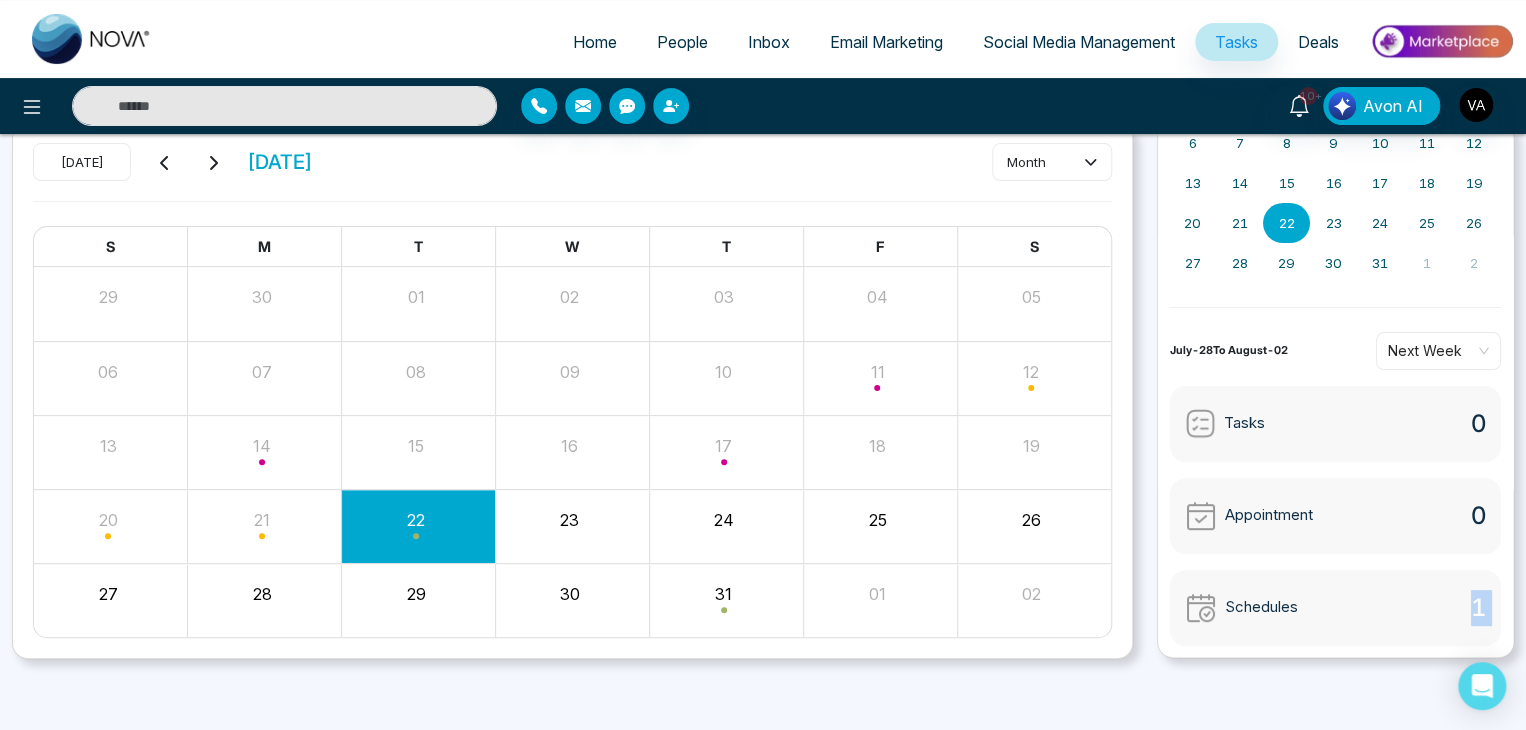 click on "Schedules 1" at bounding box center (1336, 608) 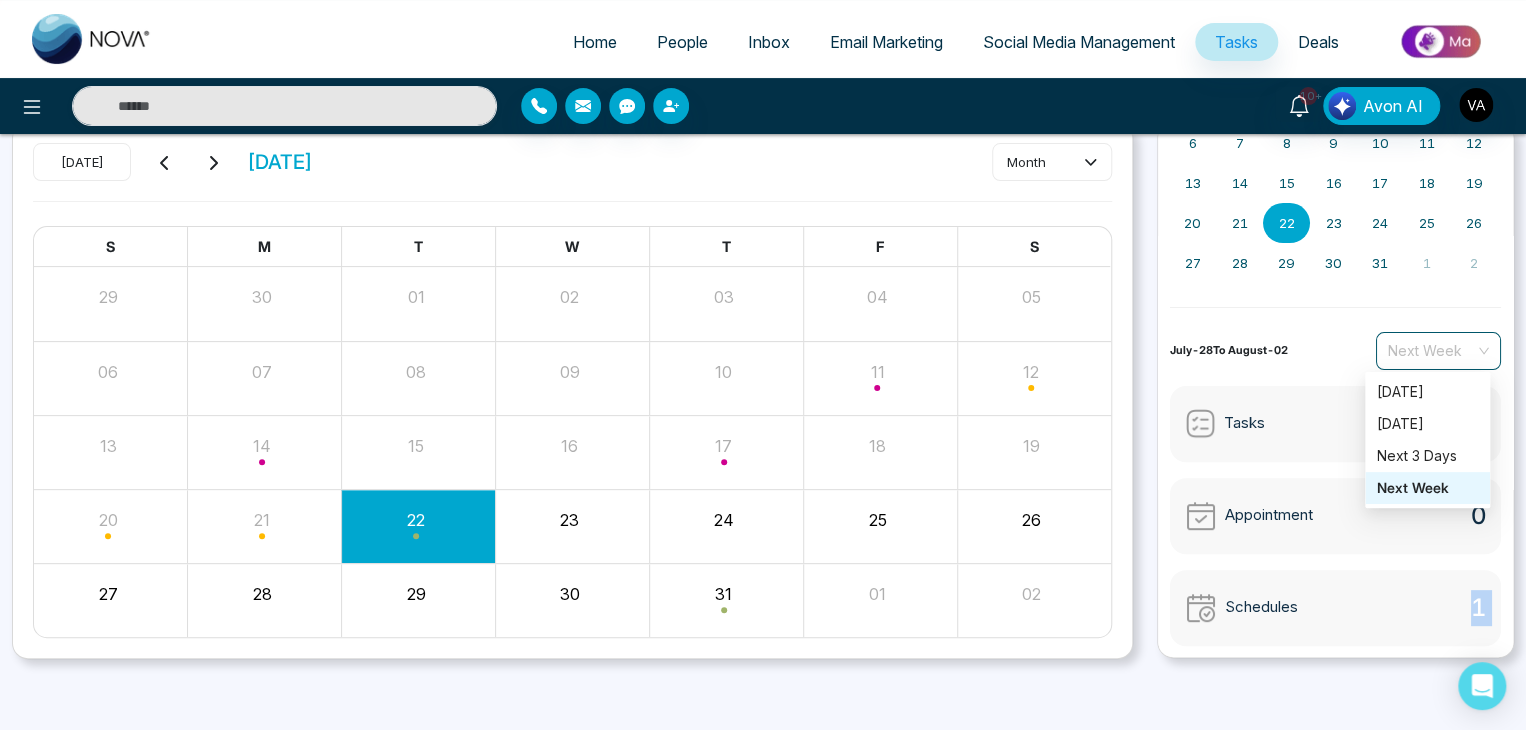 click on "Next Week" at bounding box center (1438, 351) 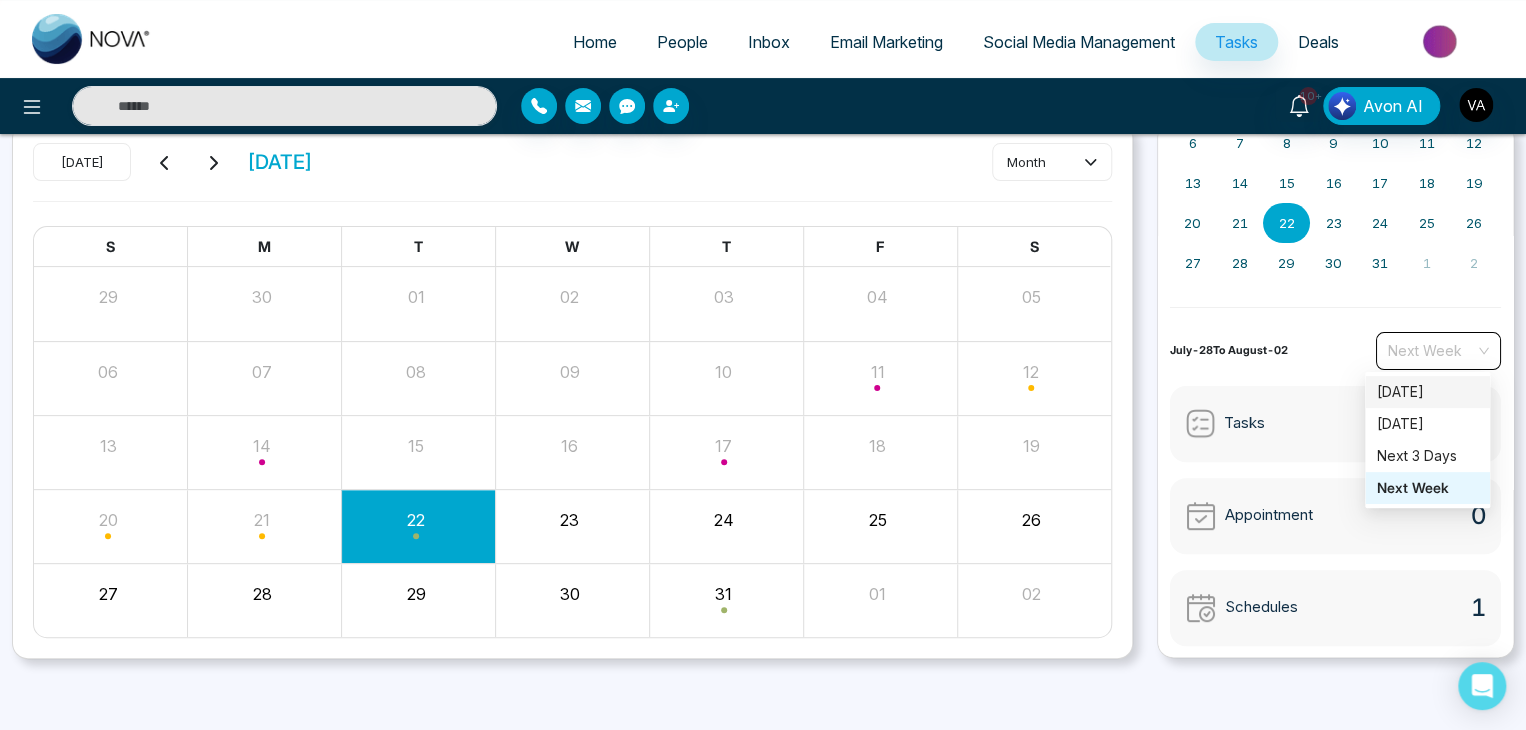 click on "[DATE]" at bounding box center [1427, 392] 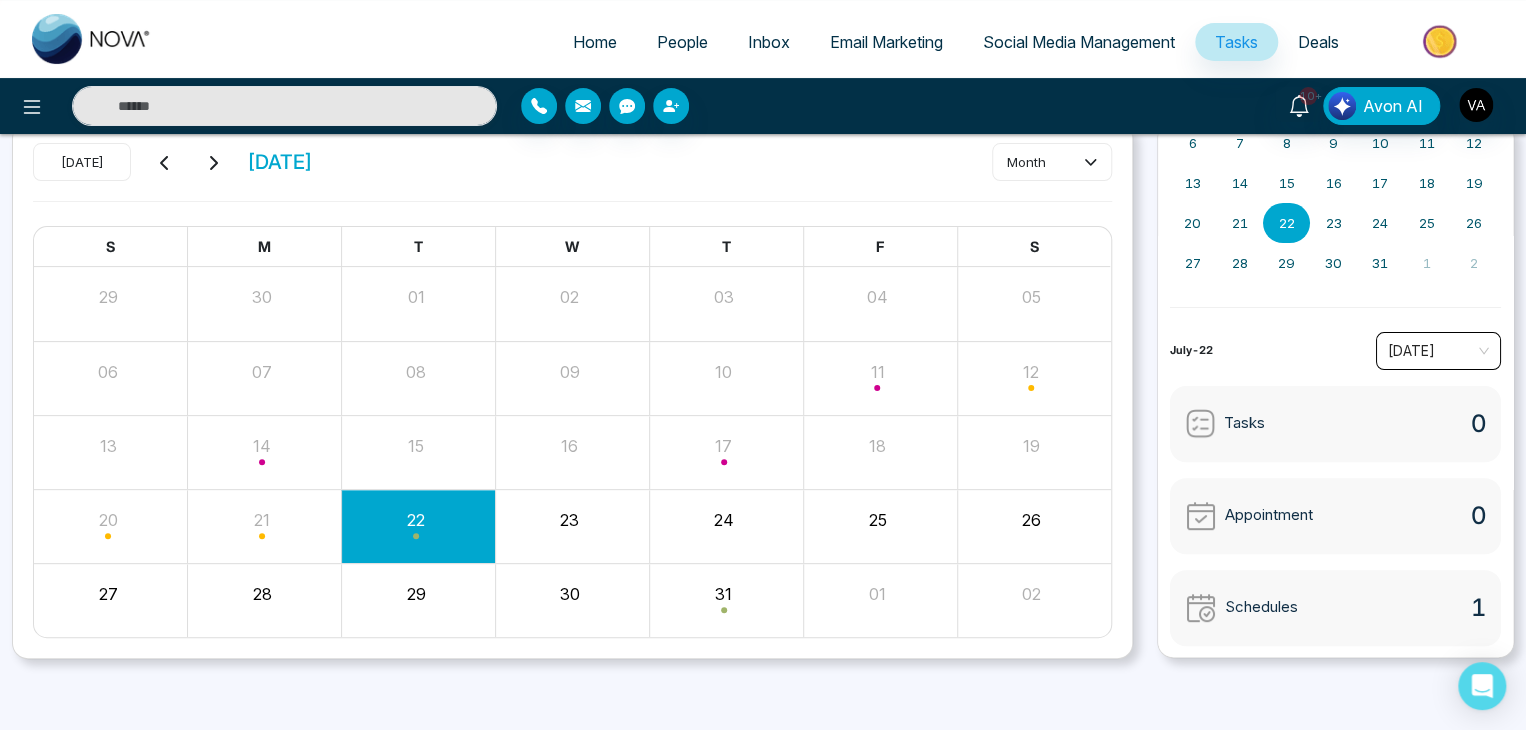scroll, scrollTop: 0, scrollLeft: 0, axis: both 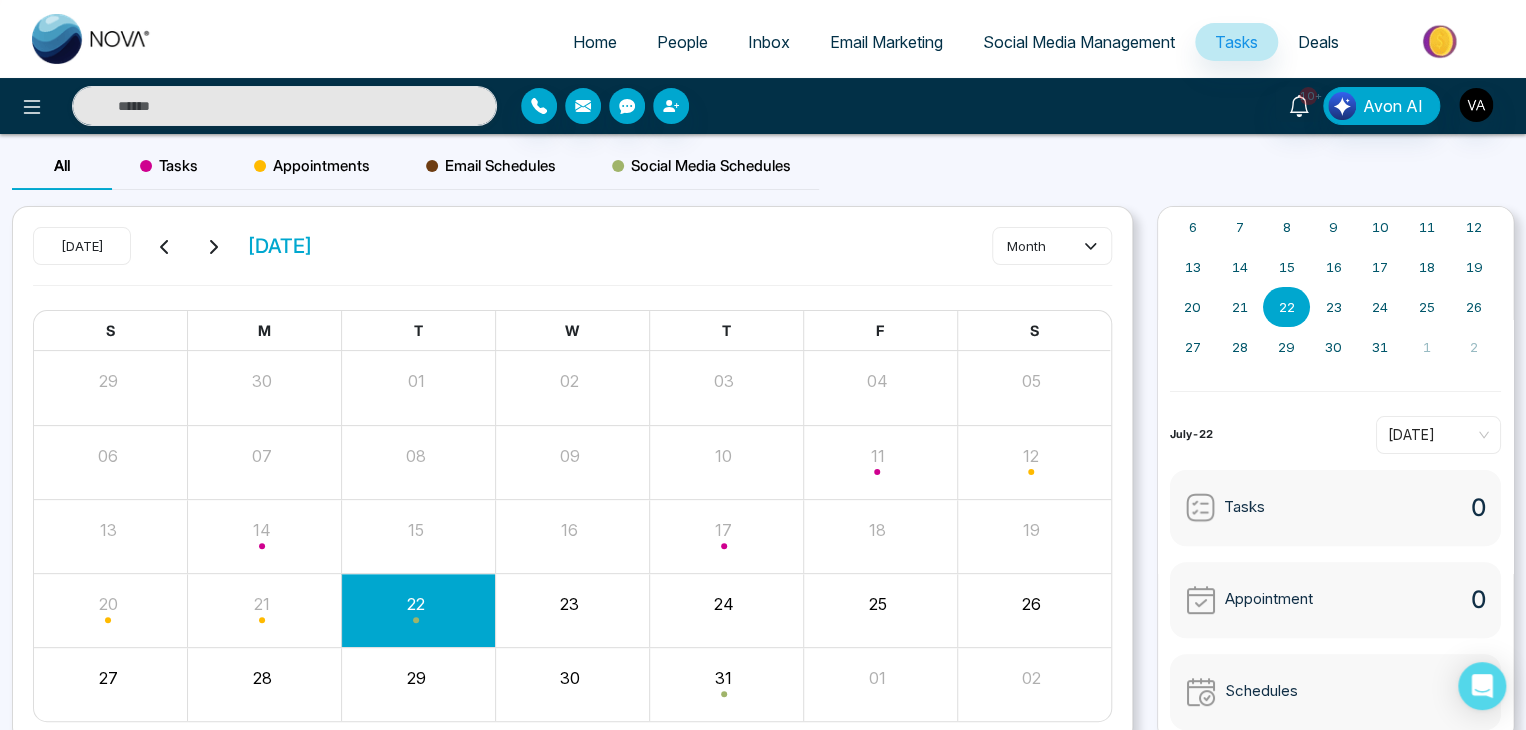 click on "Tasks" at bounding box center (169, 166) 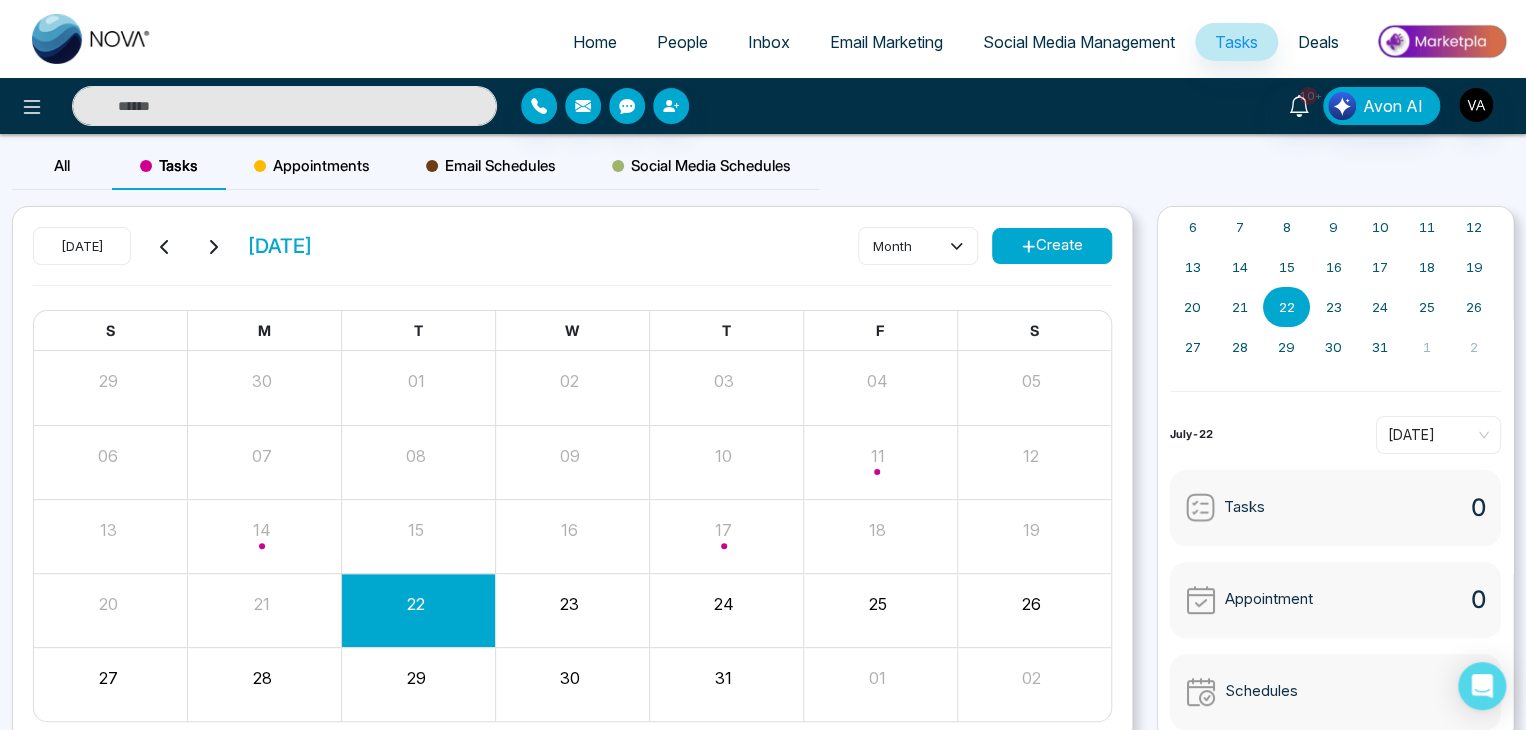 click on "Create" at bounding box center [1052, 246] 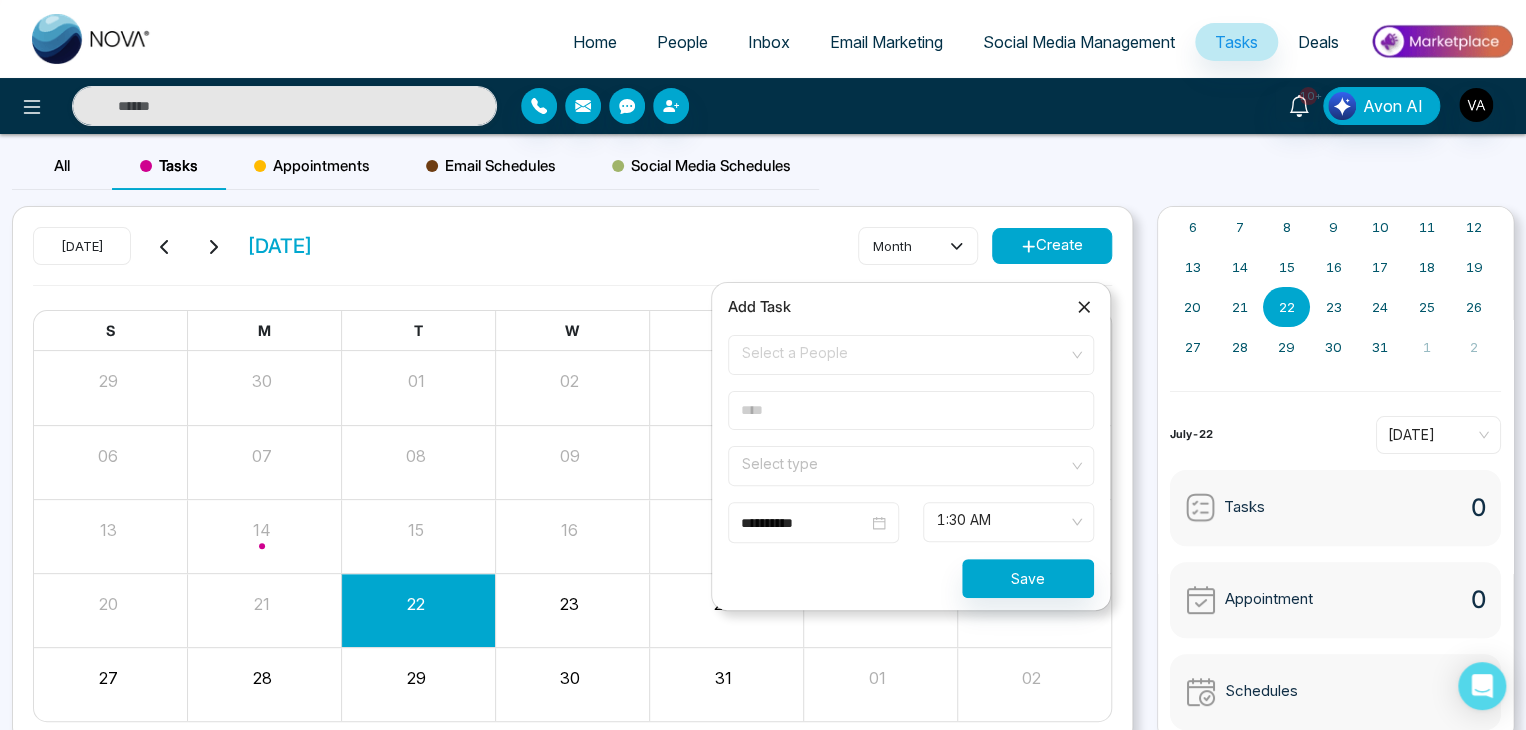 click on "Select a People" at bounding box center [911, 355] 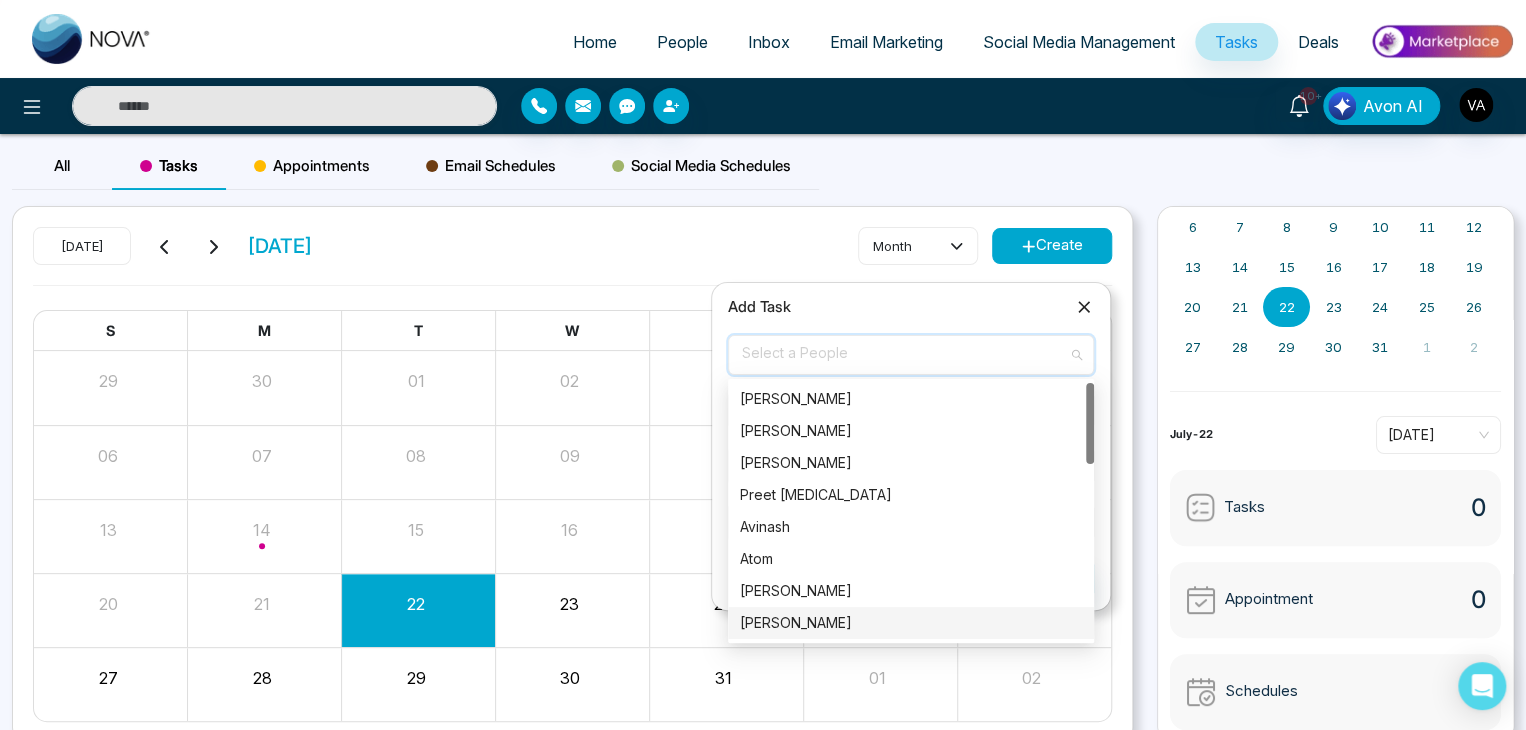 click on "[PERSON_NAME]" at bounding box center [911, 623] 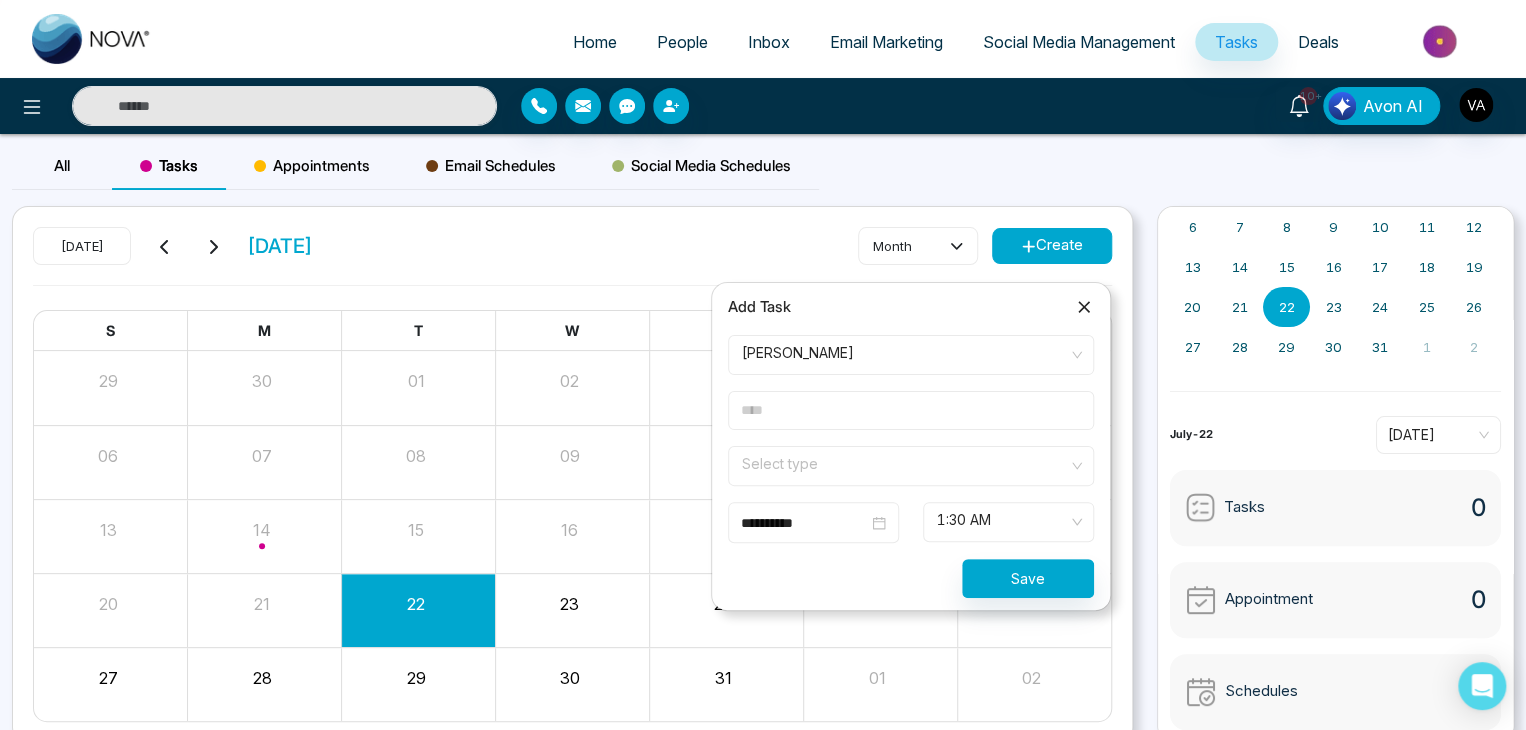 click at bounding box center (911, 410) 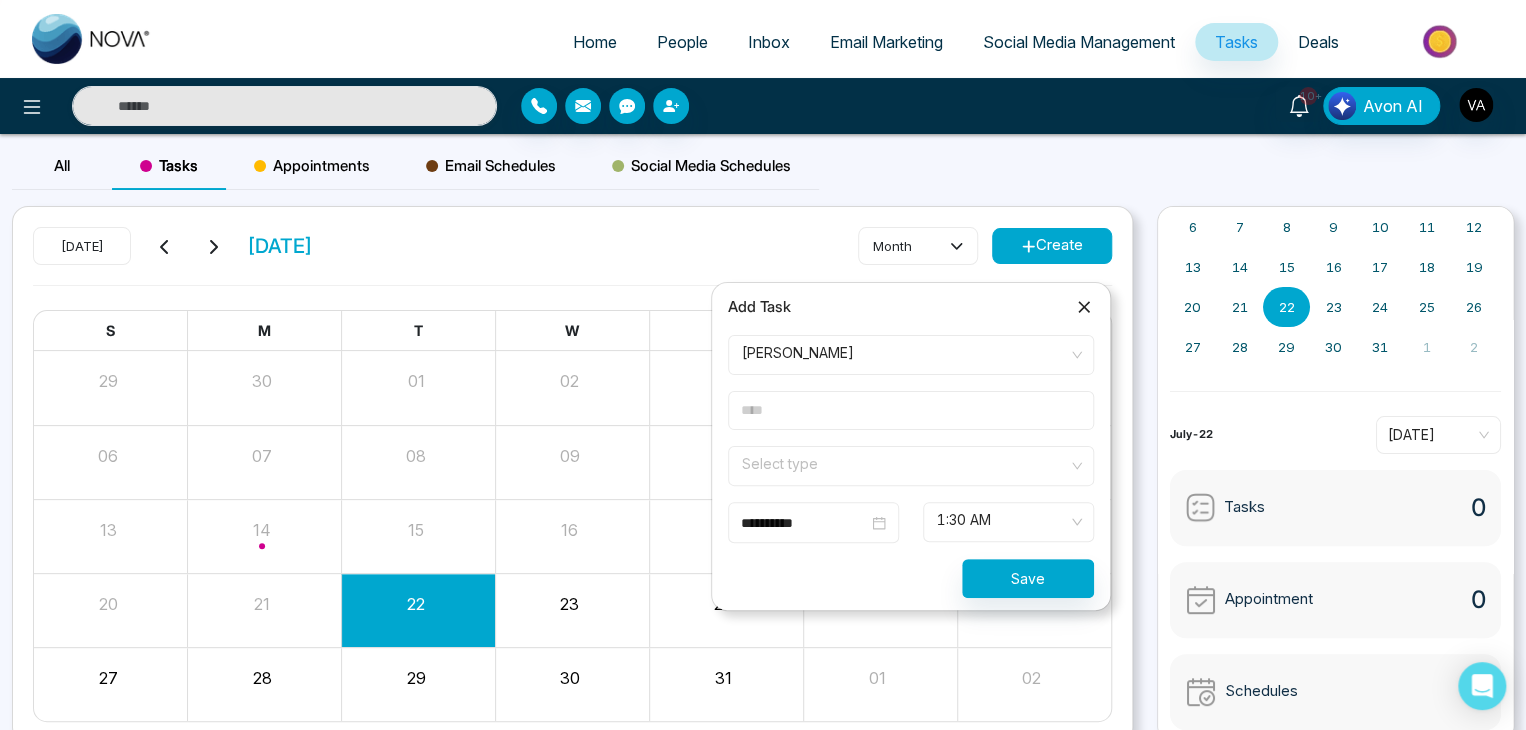 type on "**********" 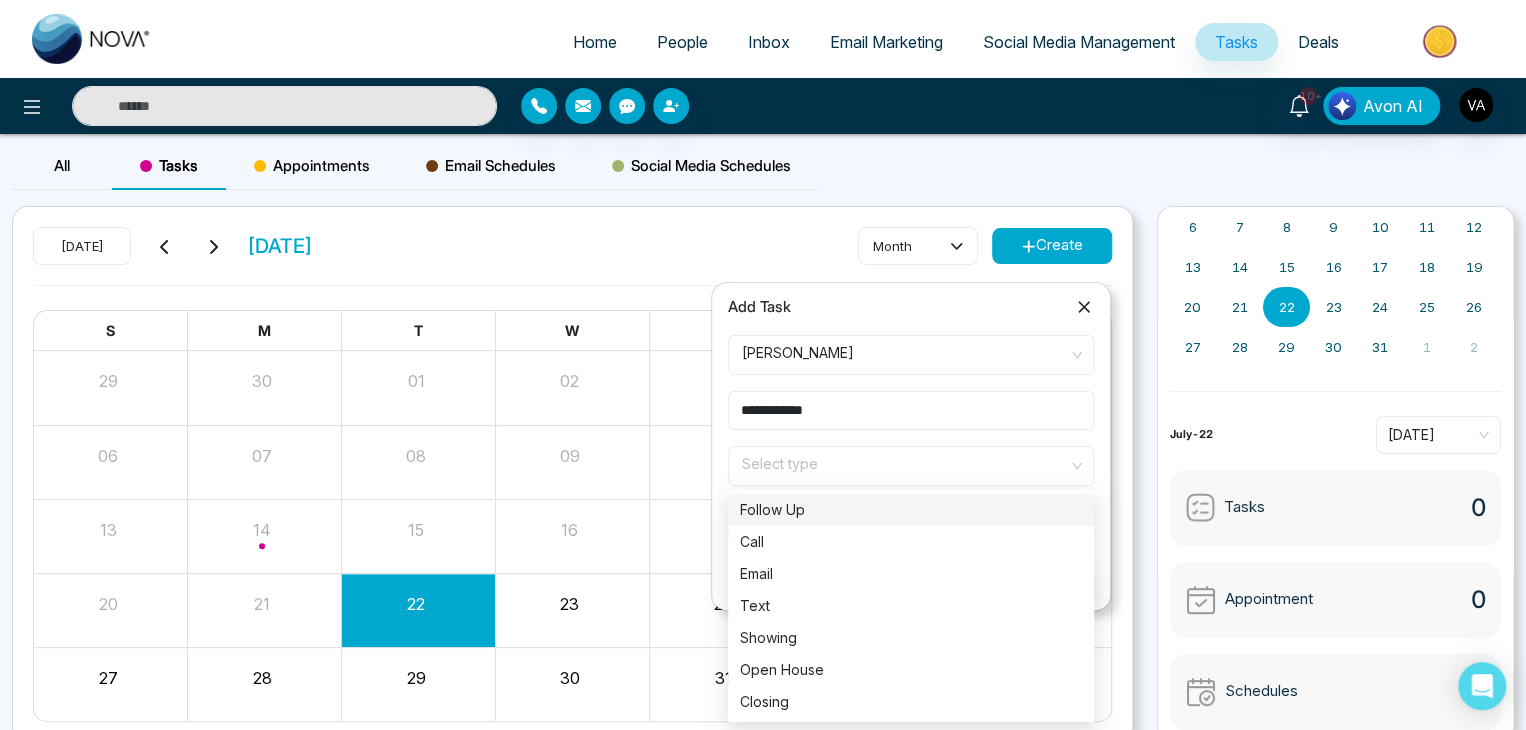 click at bounding box center (904, 466) 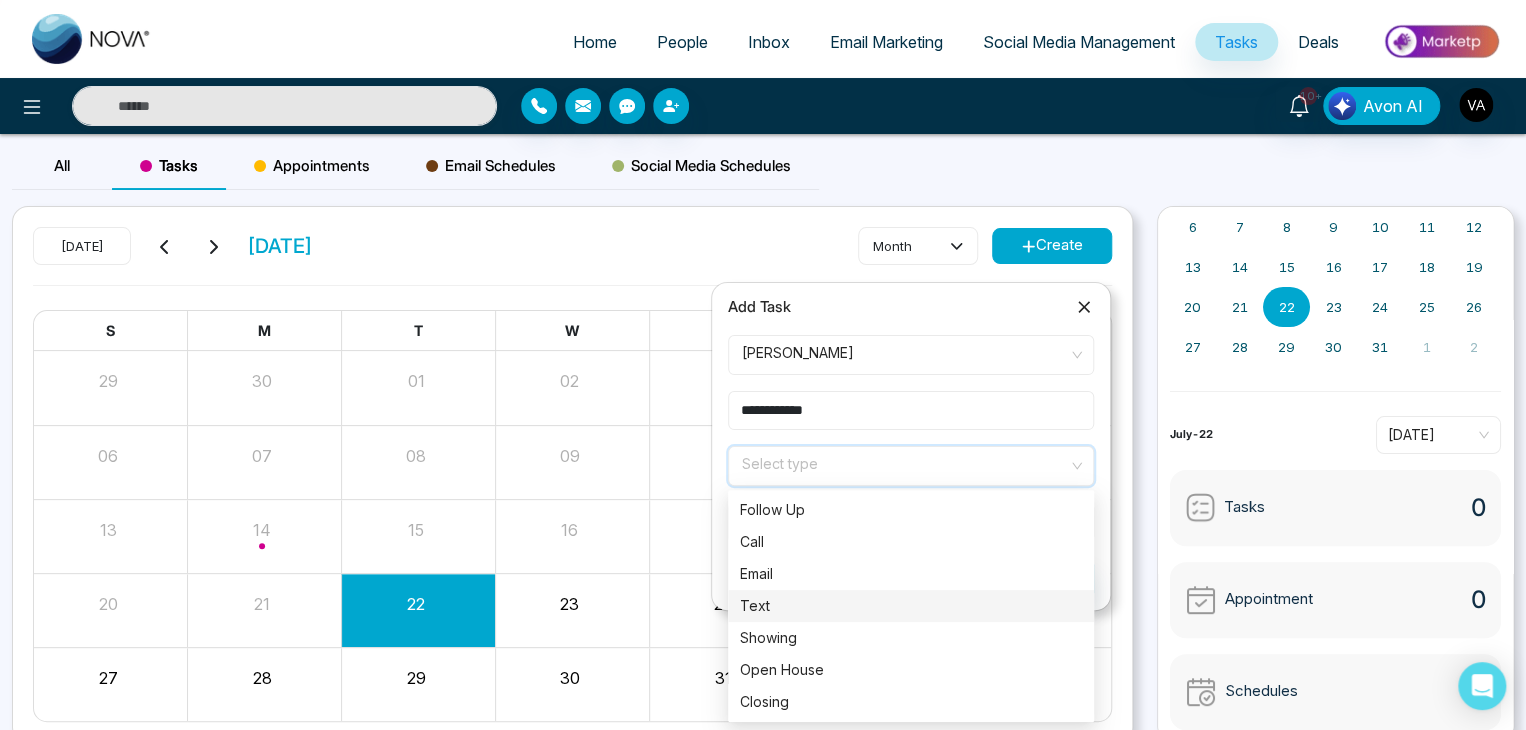 click on "Text" at bounding box center (911, 606) 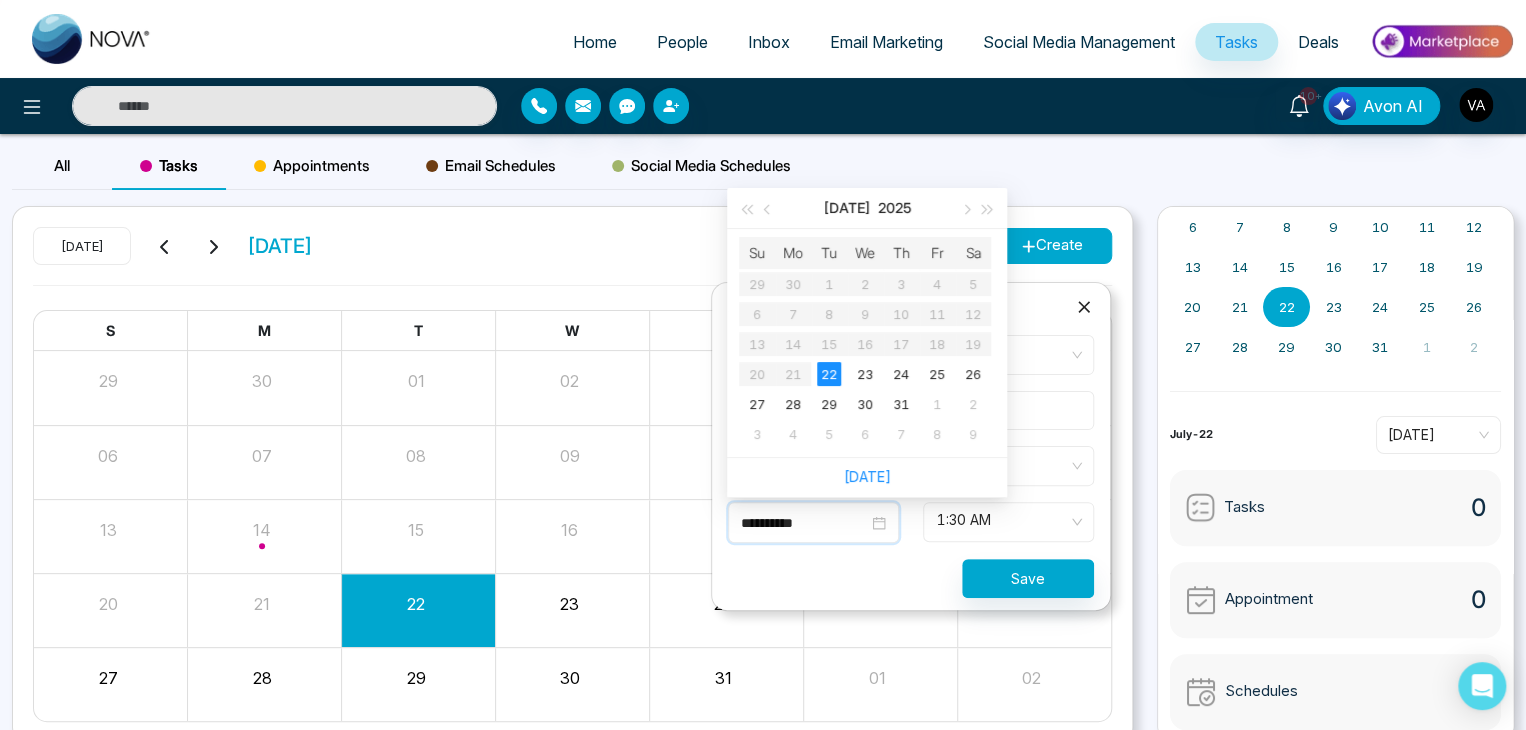 click on "**********" at bounding box center [804, 523] 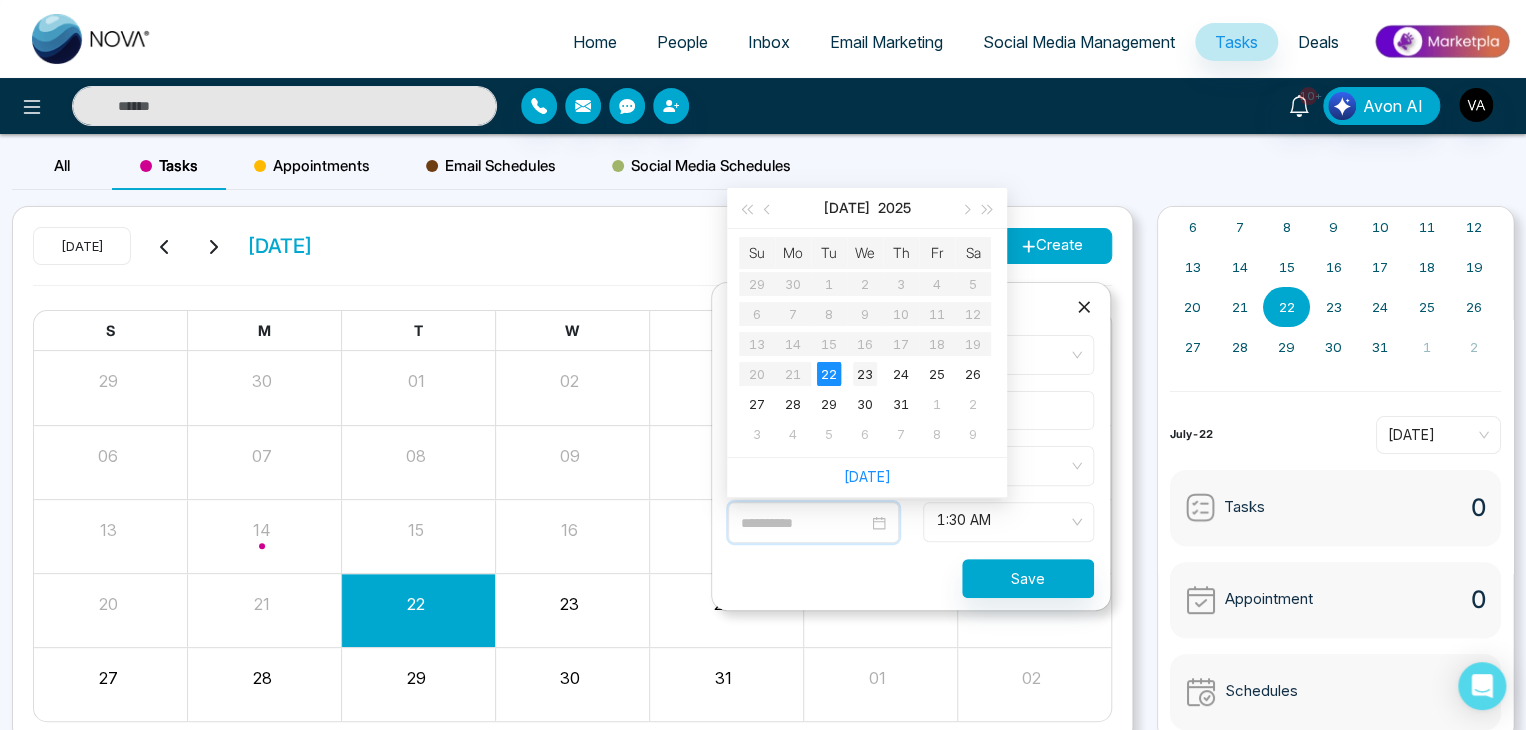 type on "**********" 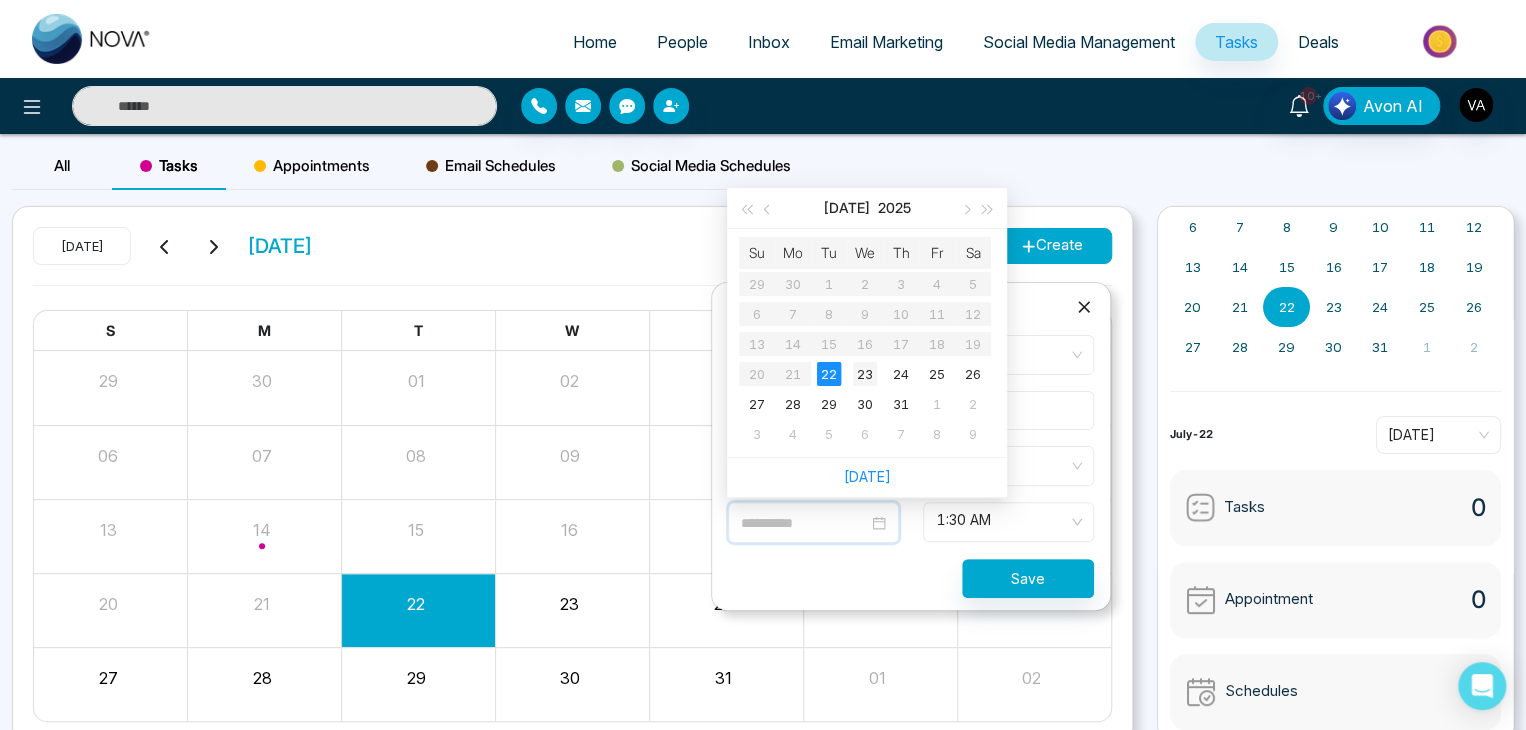 click on "23" at bounding box center [865, 374] 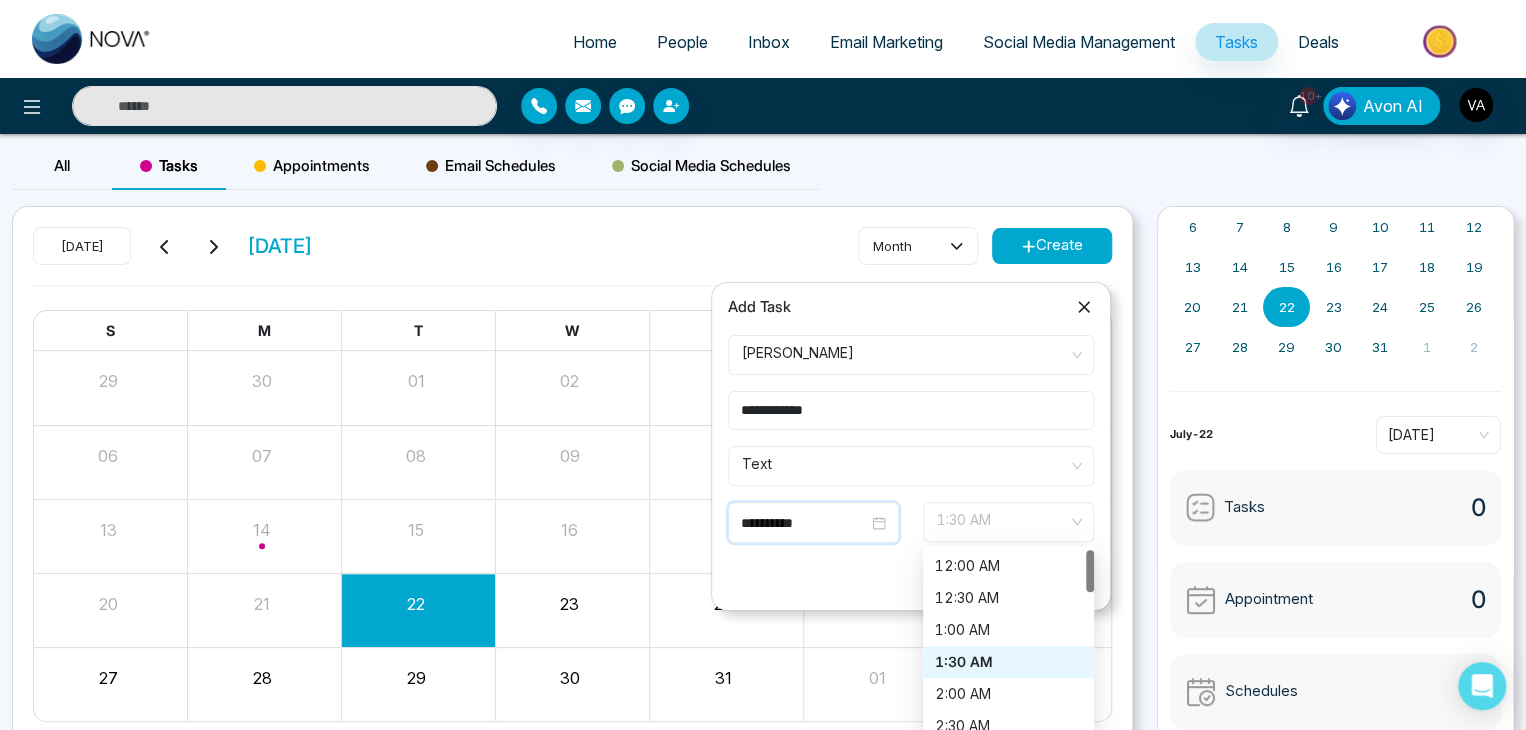 click on "1:30 AM" at bounding box center [1008, 522] 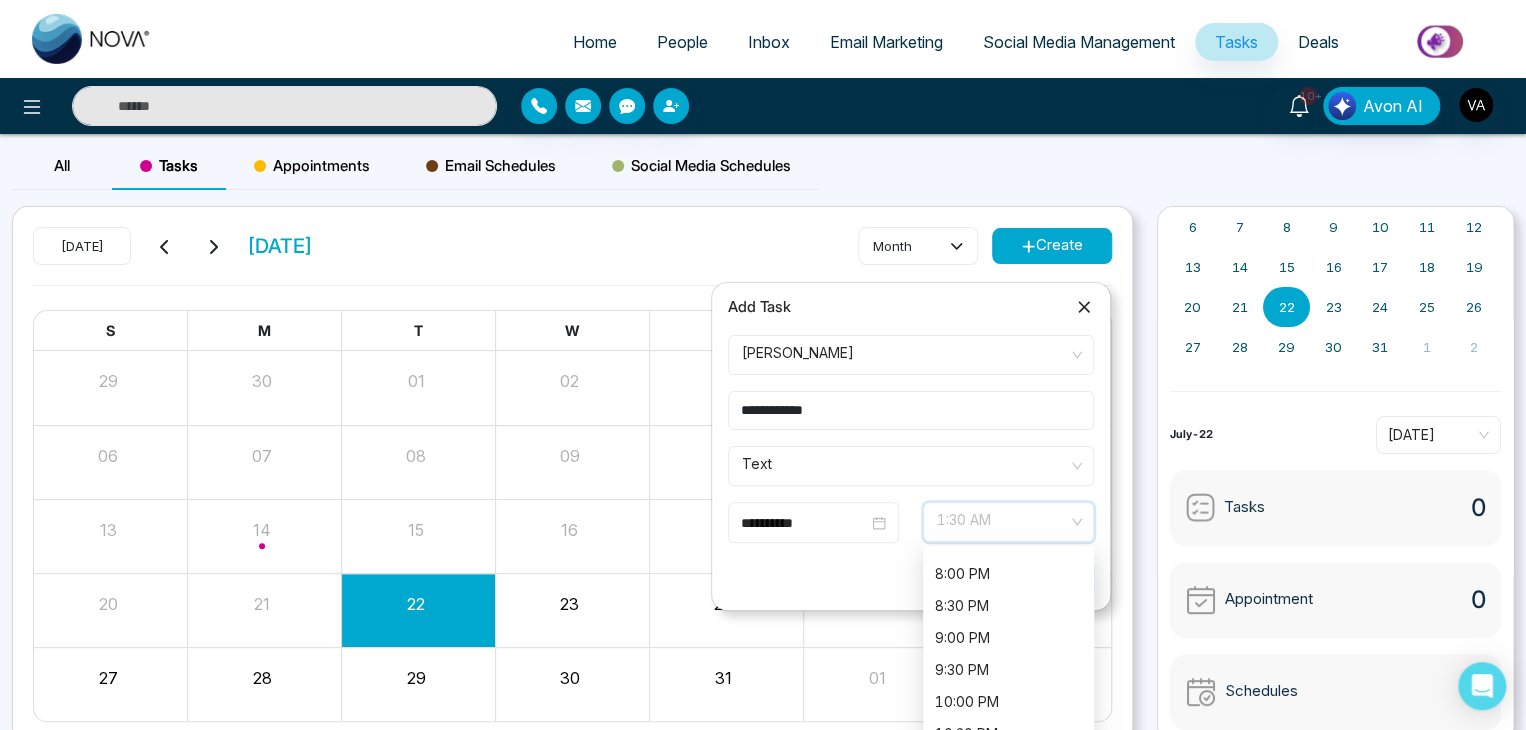 scroll, scrollTop: 1278, scrollLeft: 0, axis: vertical 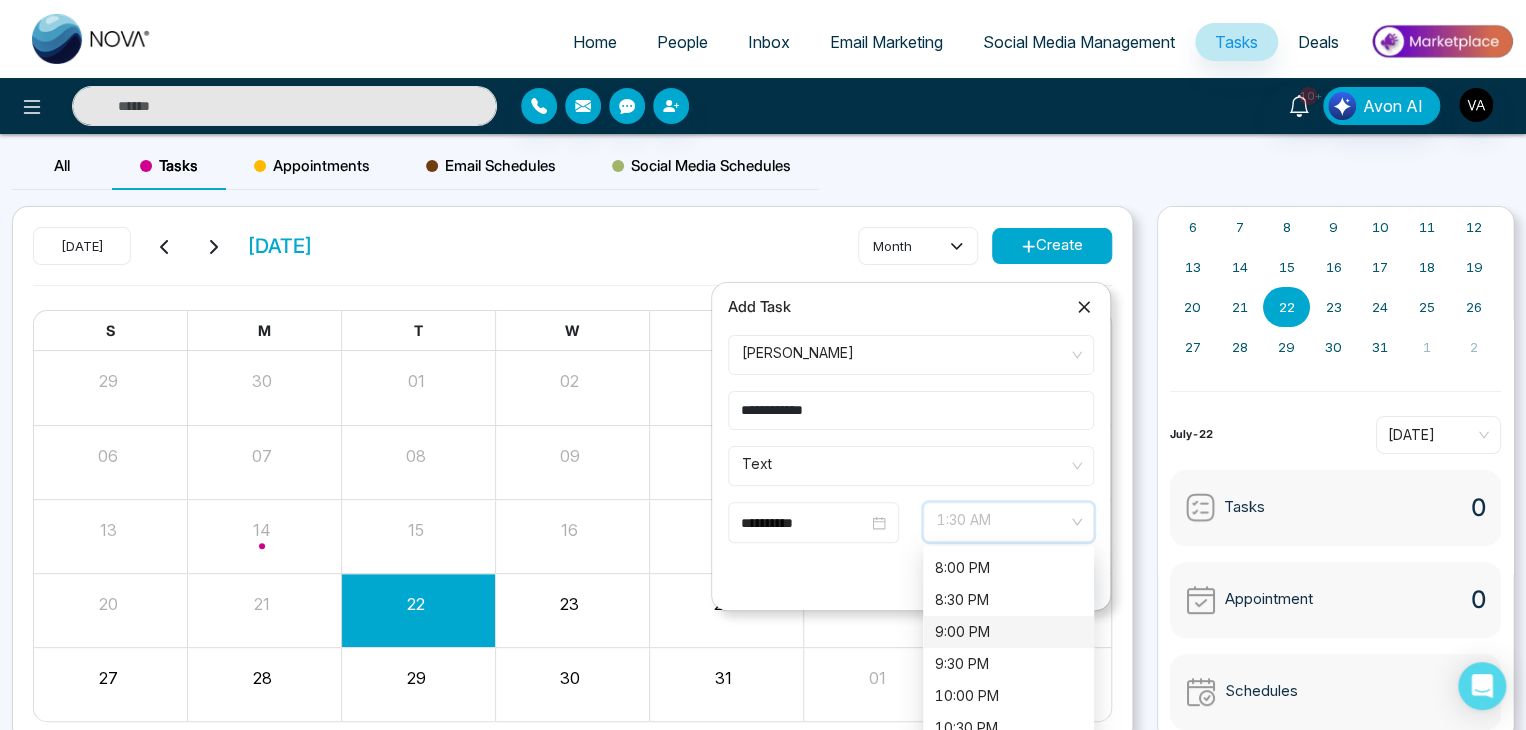 click on "9:00 PM" at bounding box center [1008, 632] 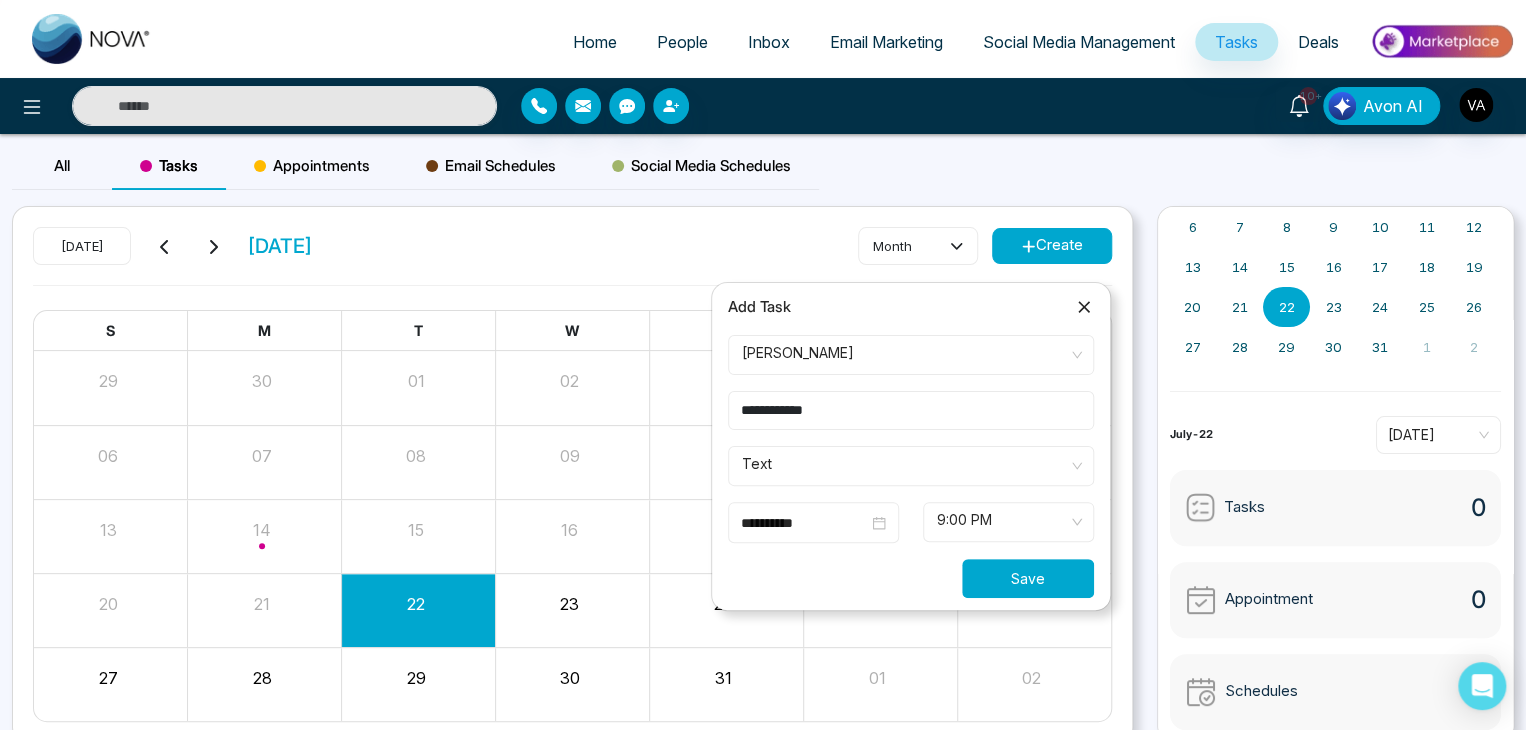 click on "Save" at bounding box center (1028, 578) 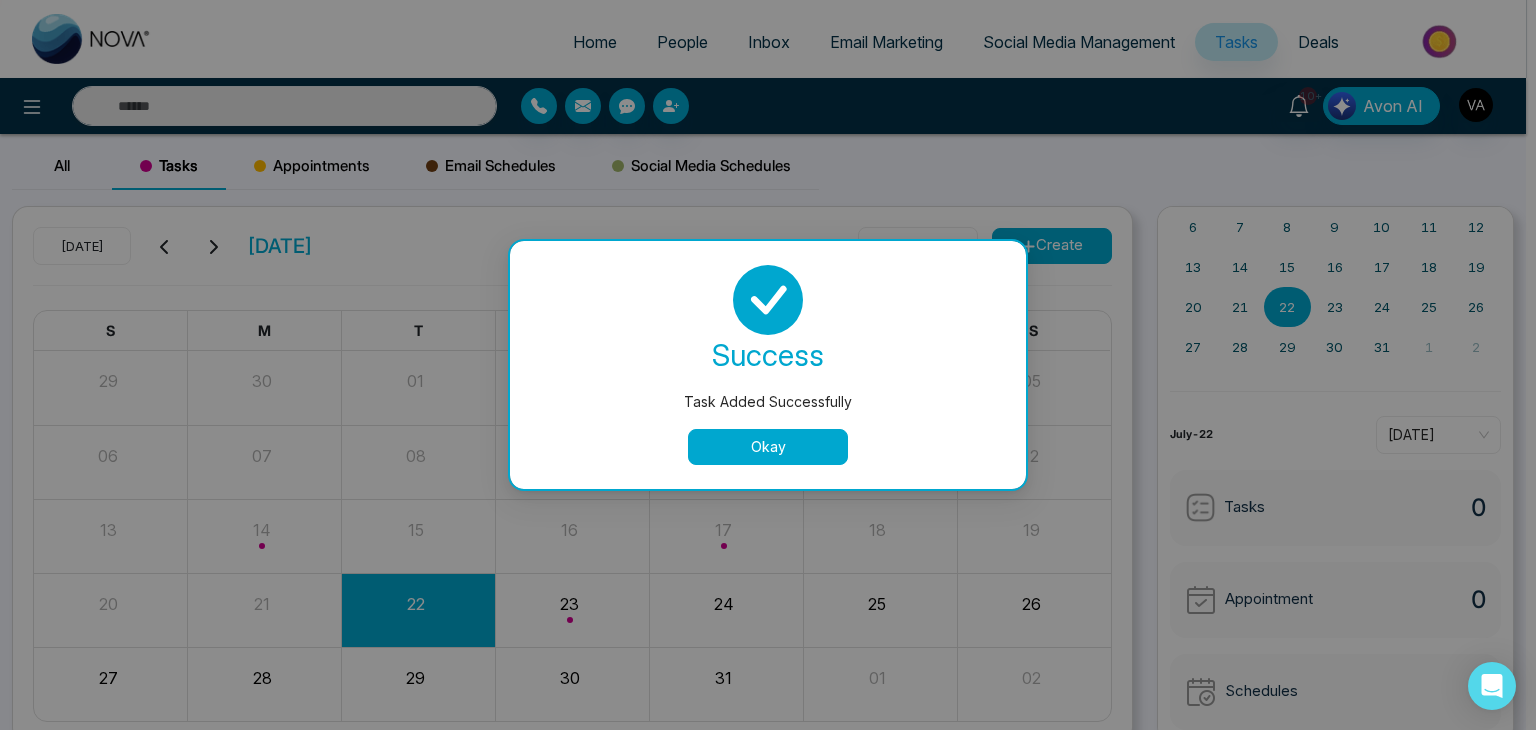 click on "Okay" at bounding box center [768, 447] 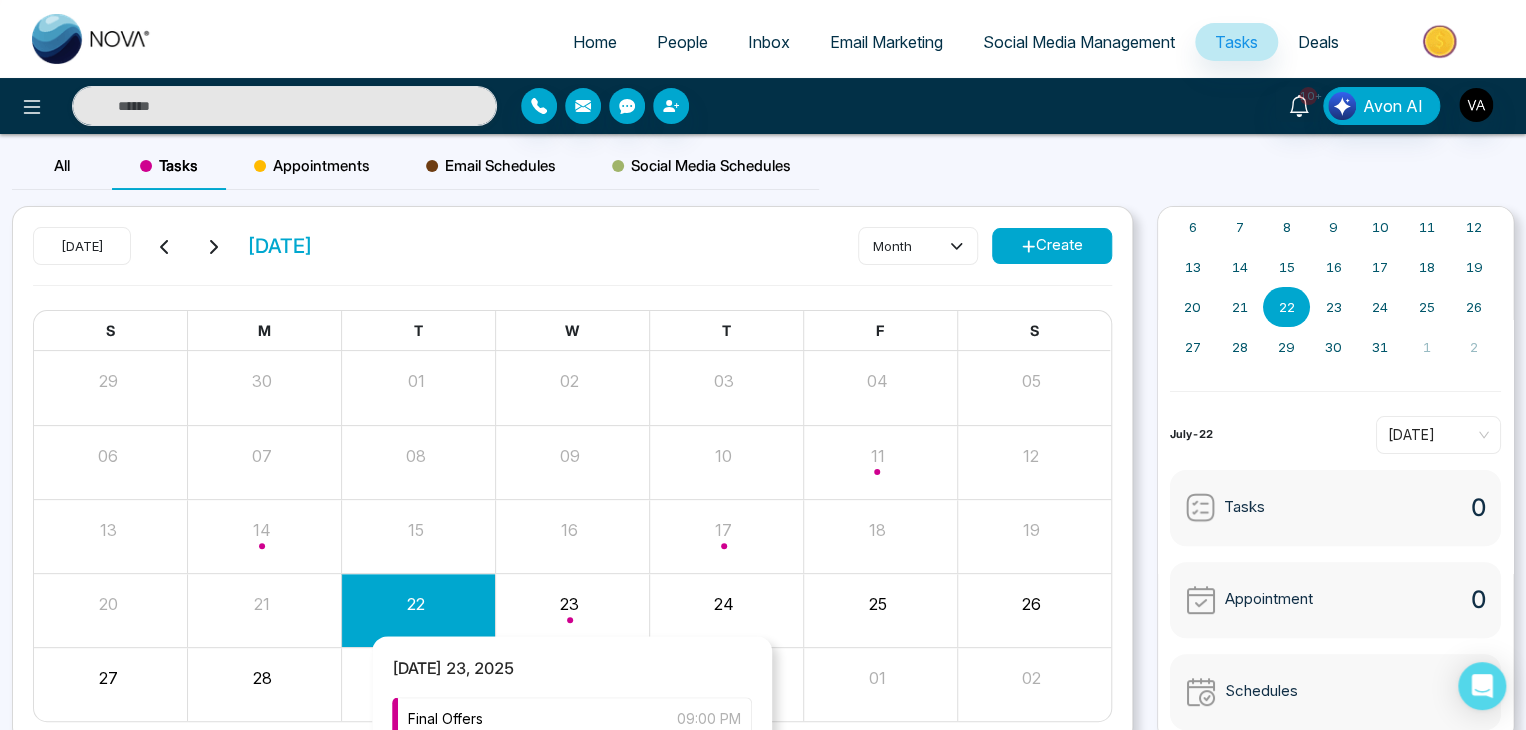 scroll, scrollTop: 84, scrollLeft: 0, axis: vertical 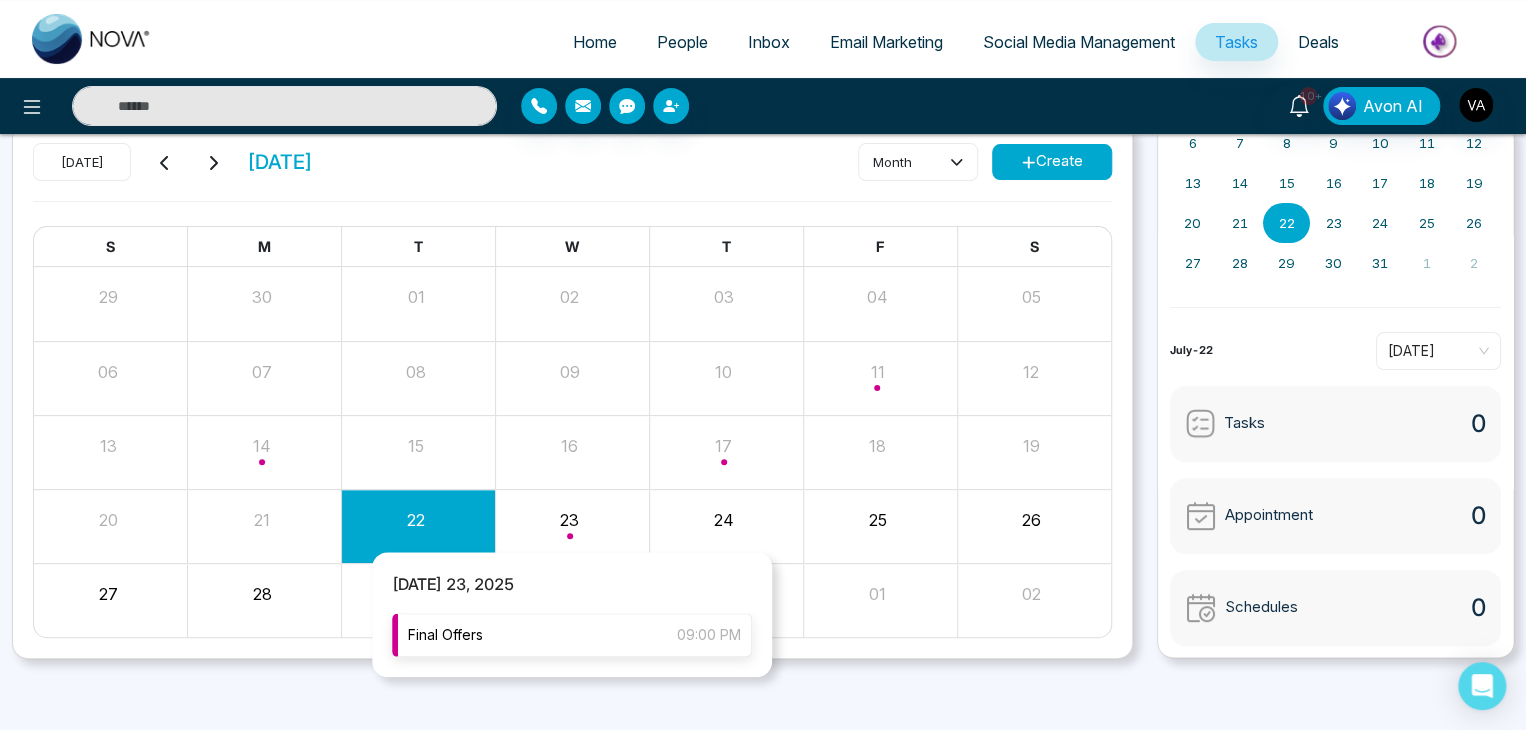 click on "Final Offers 09:00 PM" at bounding box center (572, 635) 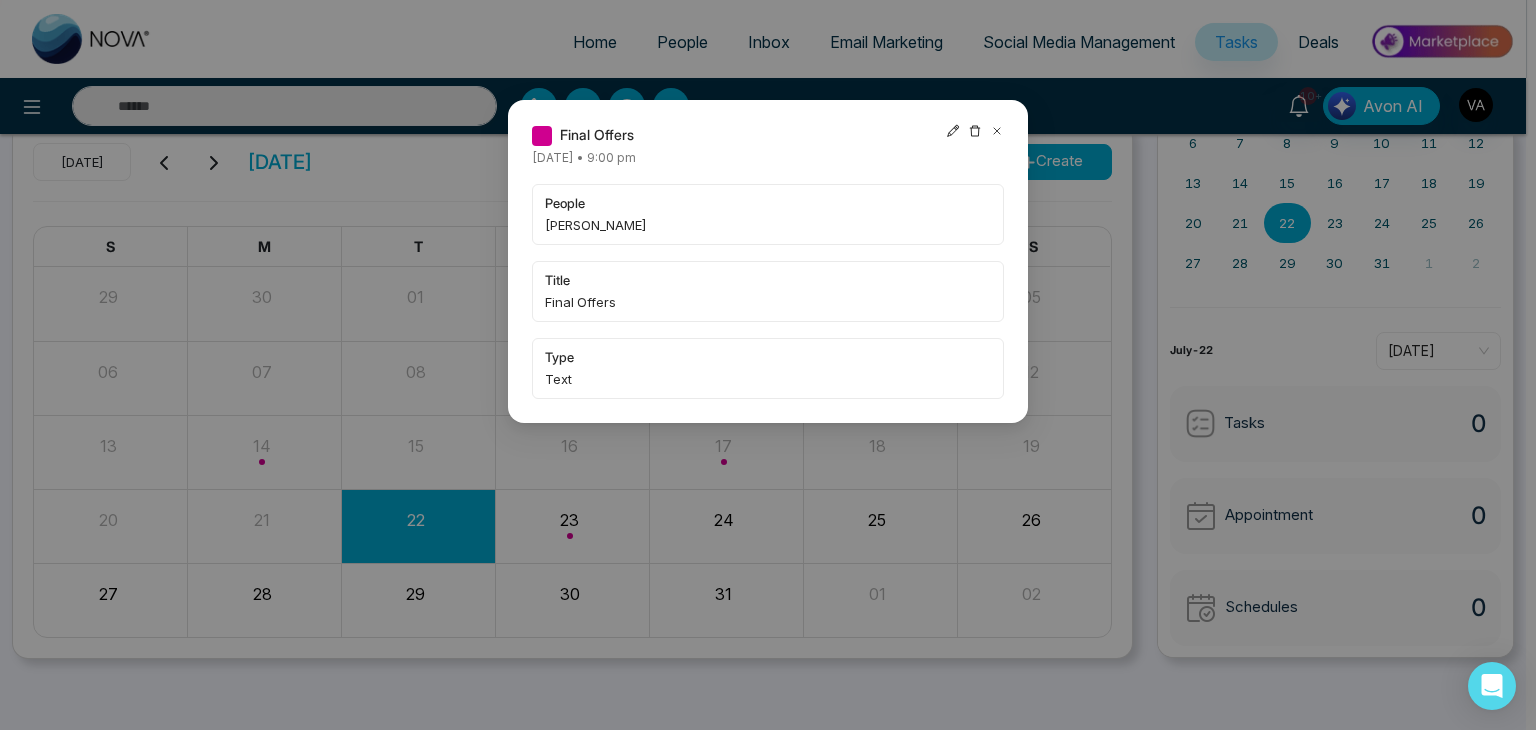 click 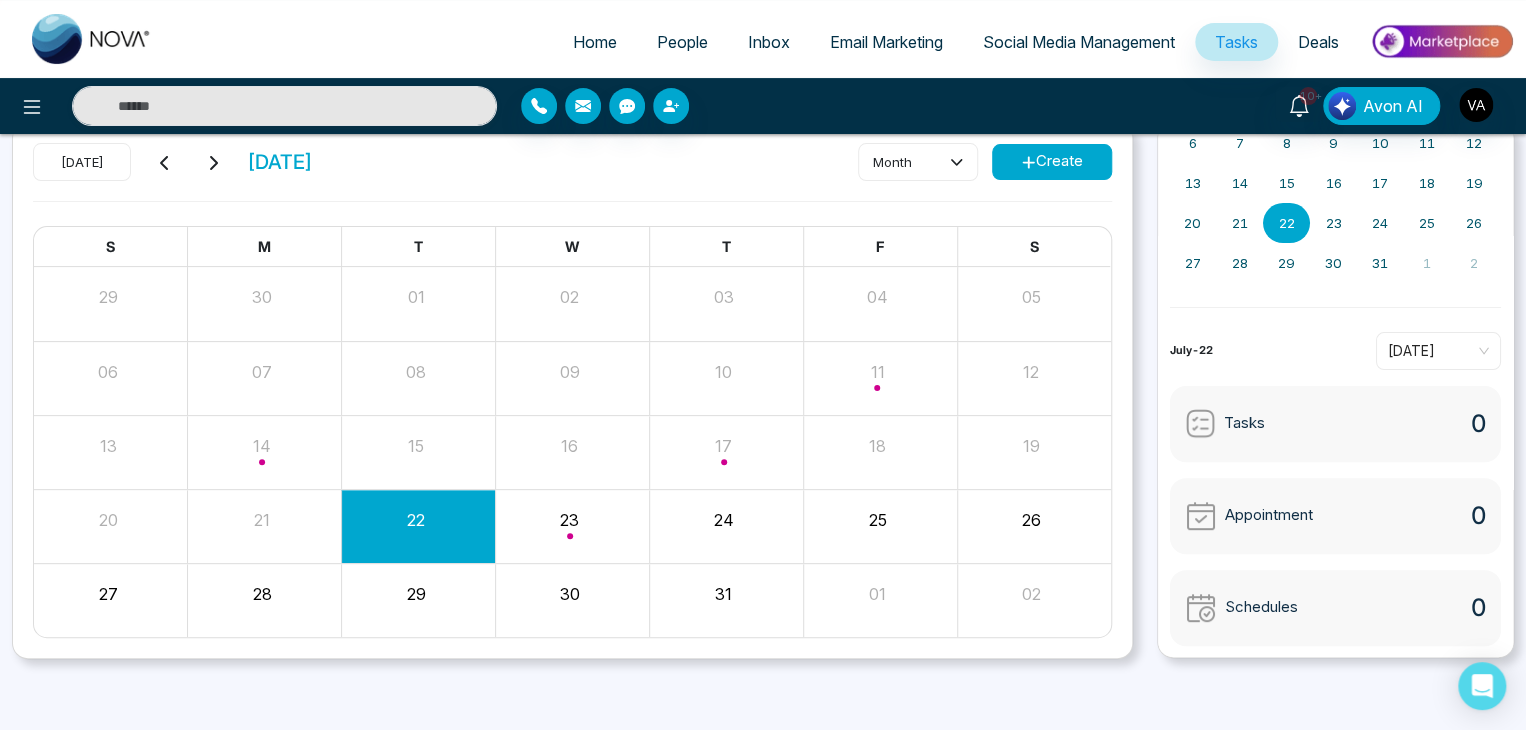 scroll, scrollTop: 0, scrollLeft: 0, axis: both 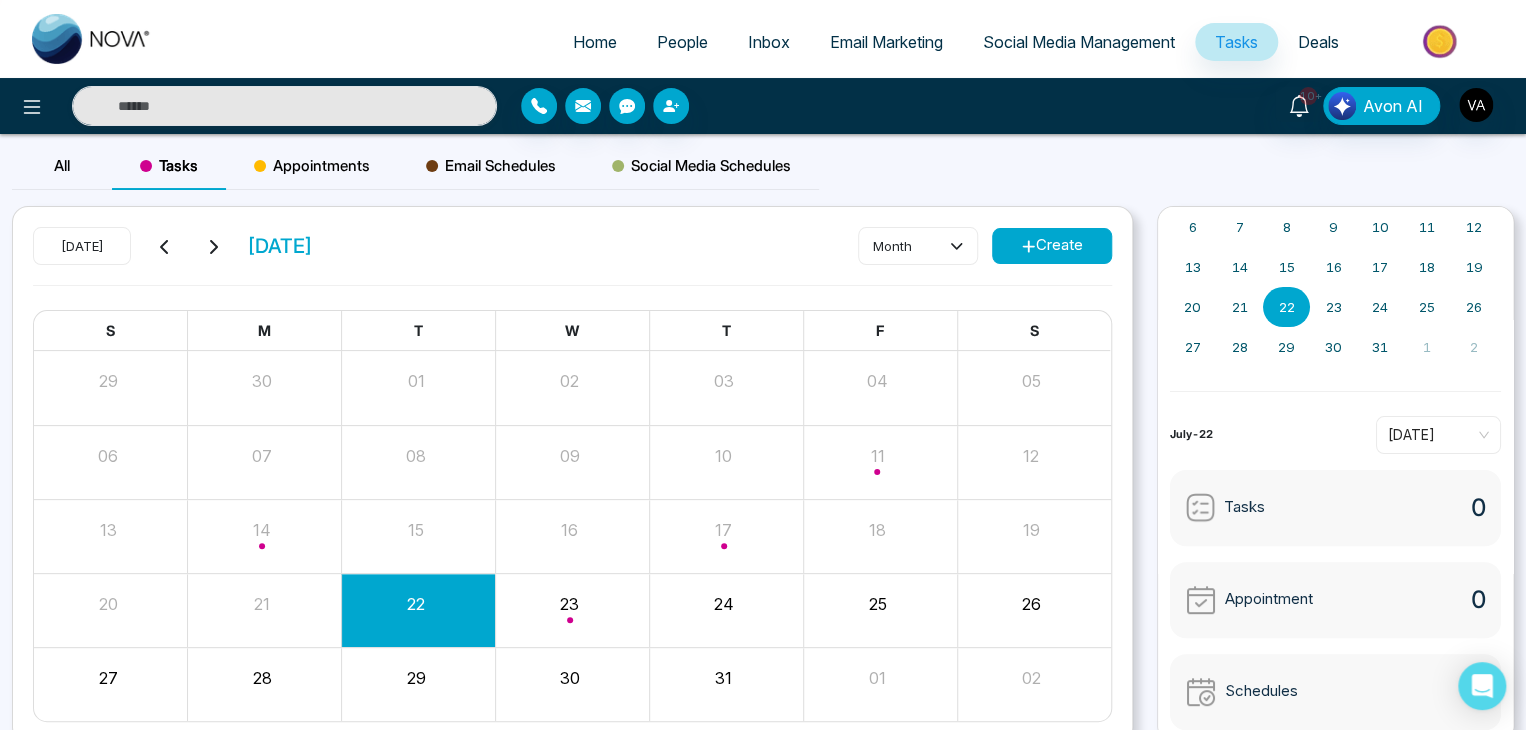 click on "Appointments" at bounding box center [312, 166] 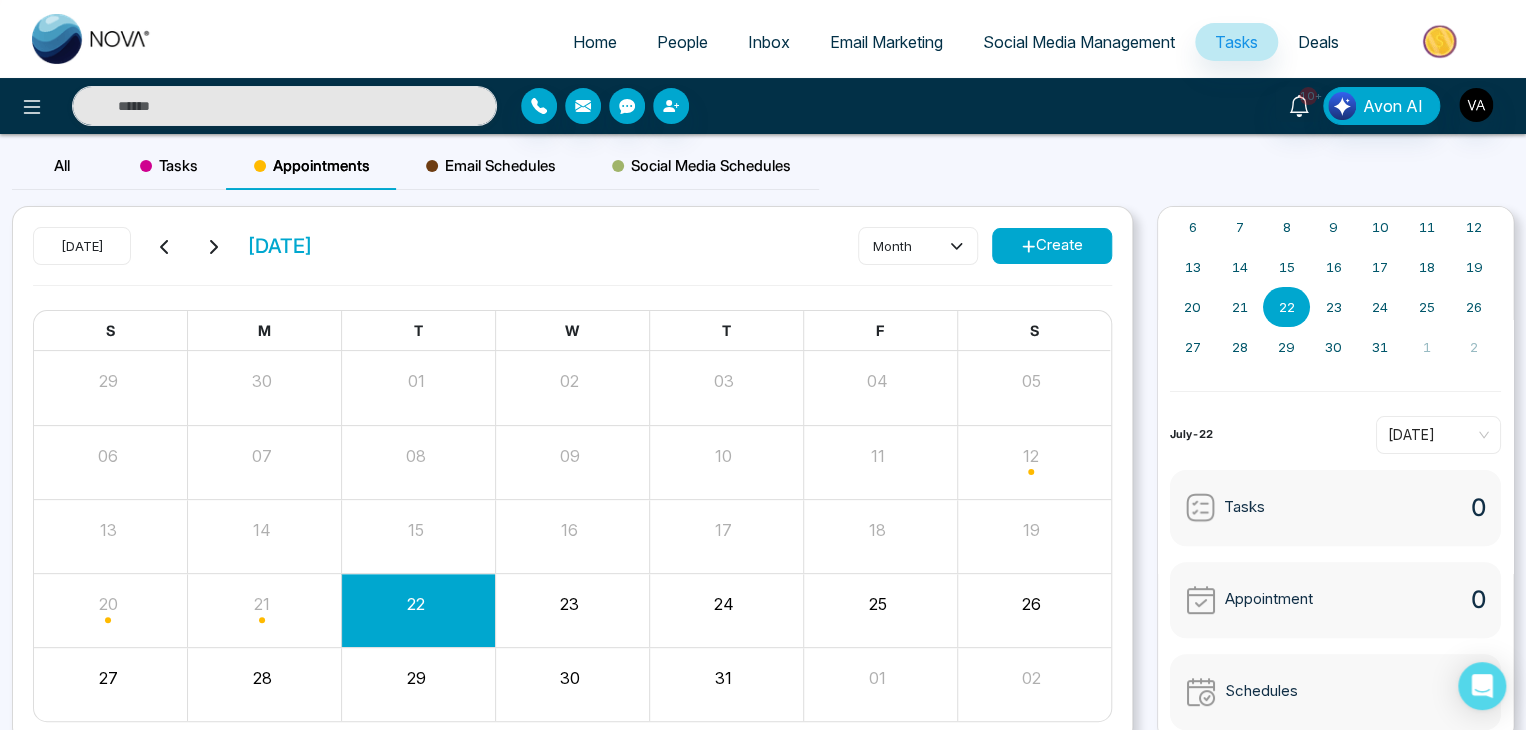 click on "Email Schedules" at bounding box center [491, 166] 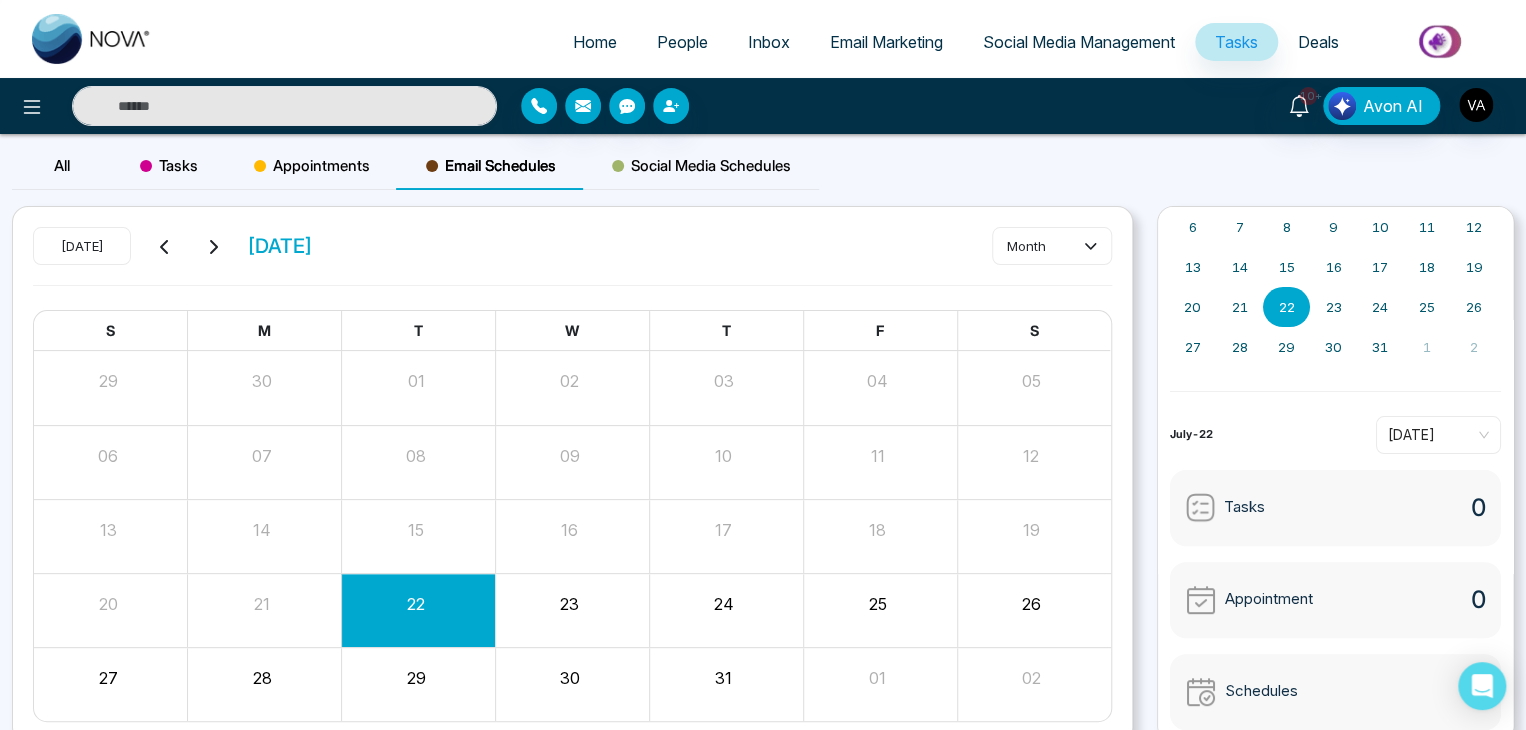 click on "Social Media Schedules" at bounding box center (701, 166) 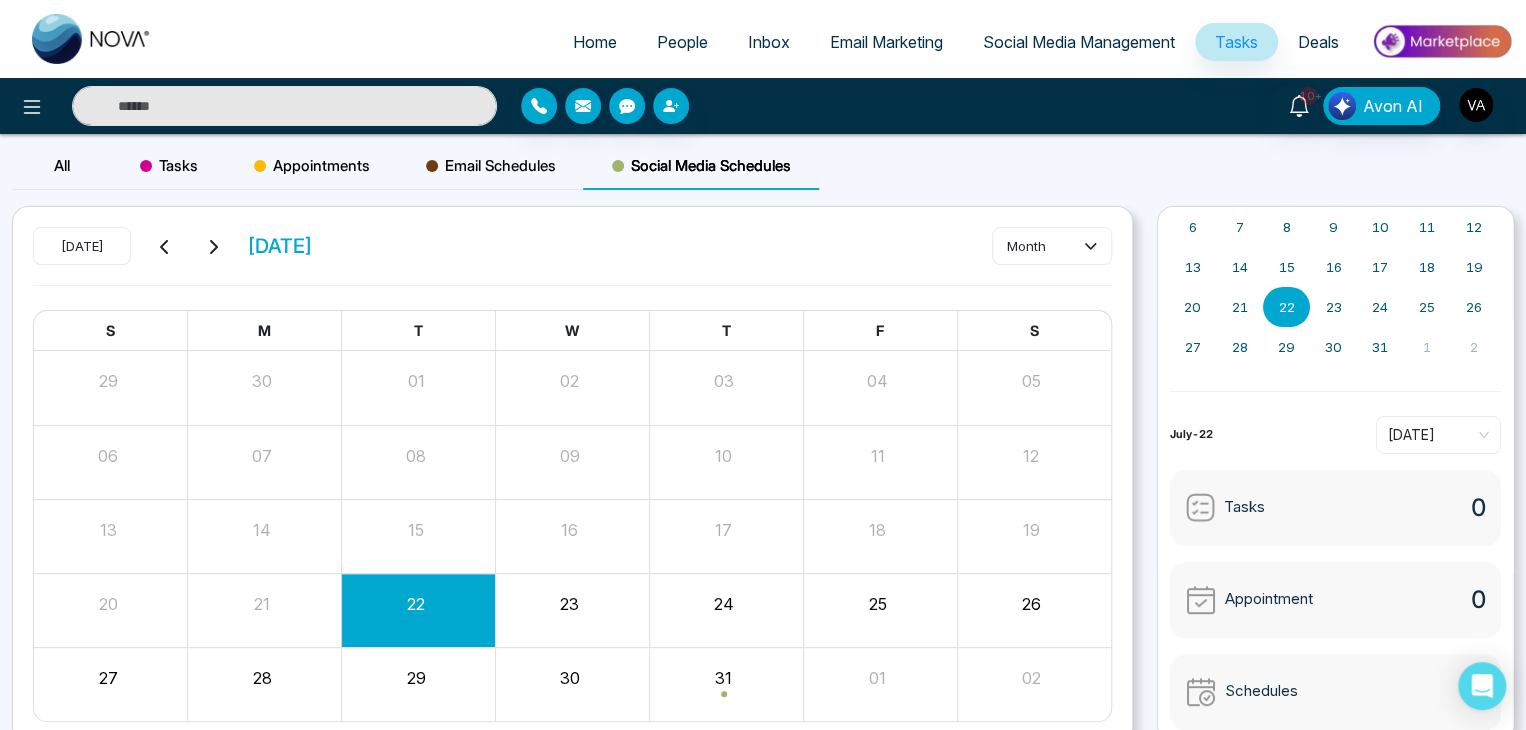 scroll, scrollTop: 84, scrollLeft: 0, axis: vertical 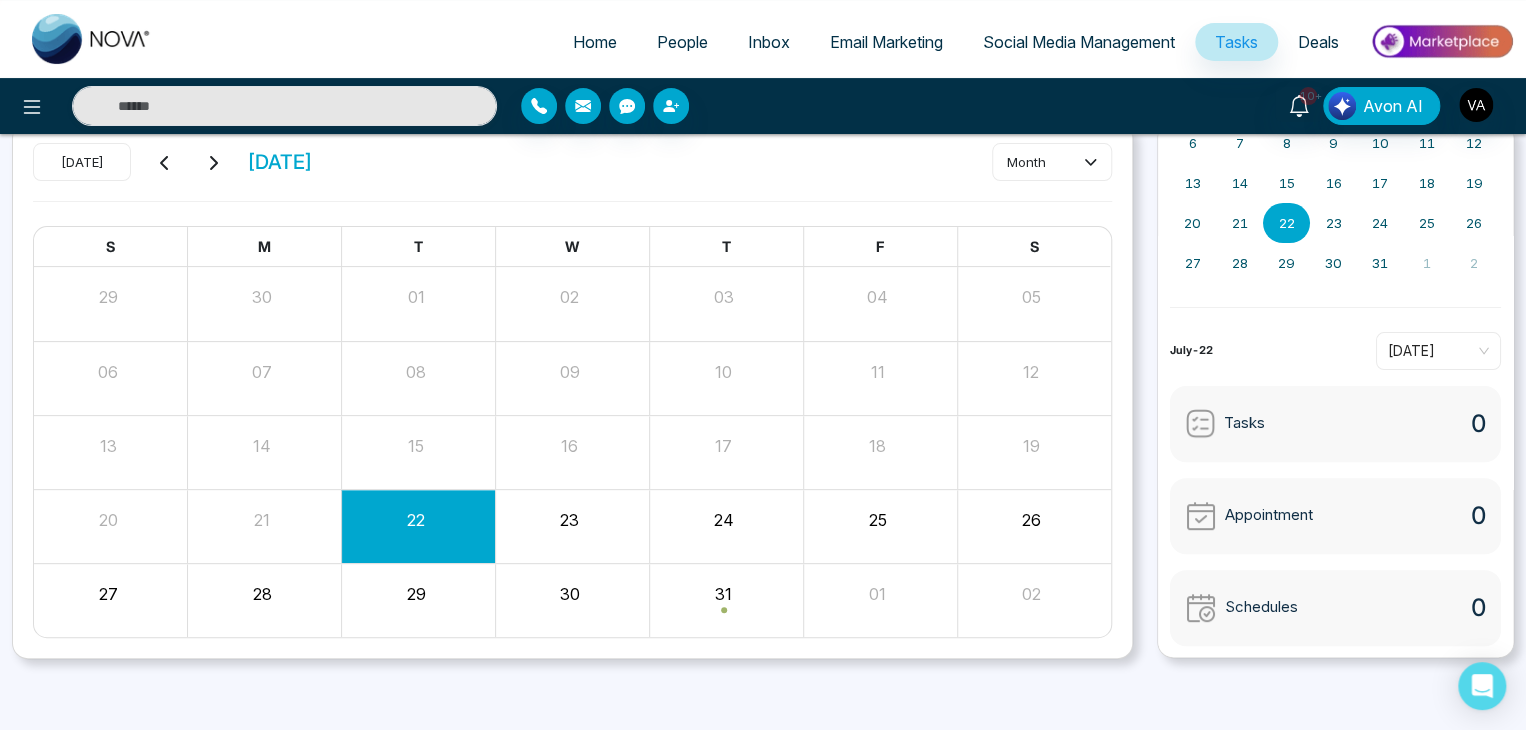 click on "All Tasks Appointments Email Schedules Social Media Schedules [DATE] [DATE] month   S M T W T F S 29 30 01 02 03 04 05 06 07 08 09 10 11 12 13 14 15 16 17 18 19 20 21 22 23 24 25 26 27 28 29 30 31 01 02   « [DATE] » S M T W T F S 29 30 1 2 3 4 5 6 7 8 9 10 11 12 13 14 15 16 17 18 19 20 21 22 23 24 25 26 27 28 29 30 31 1 [DATE]-22 [DATE] Tasks 0 Appointment 0 Schedules 0" at bounding box center [763, 390] 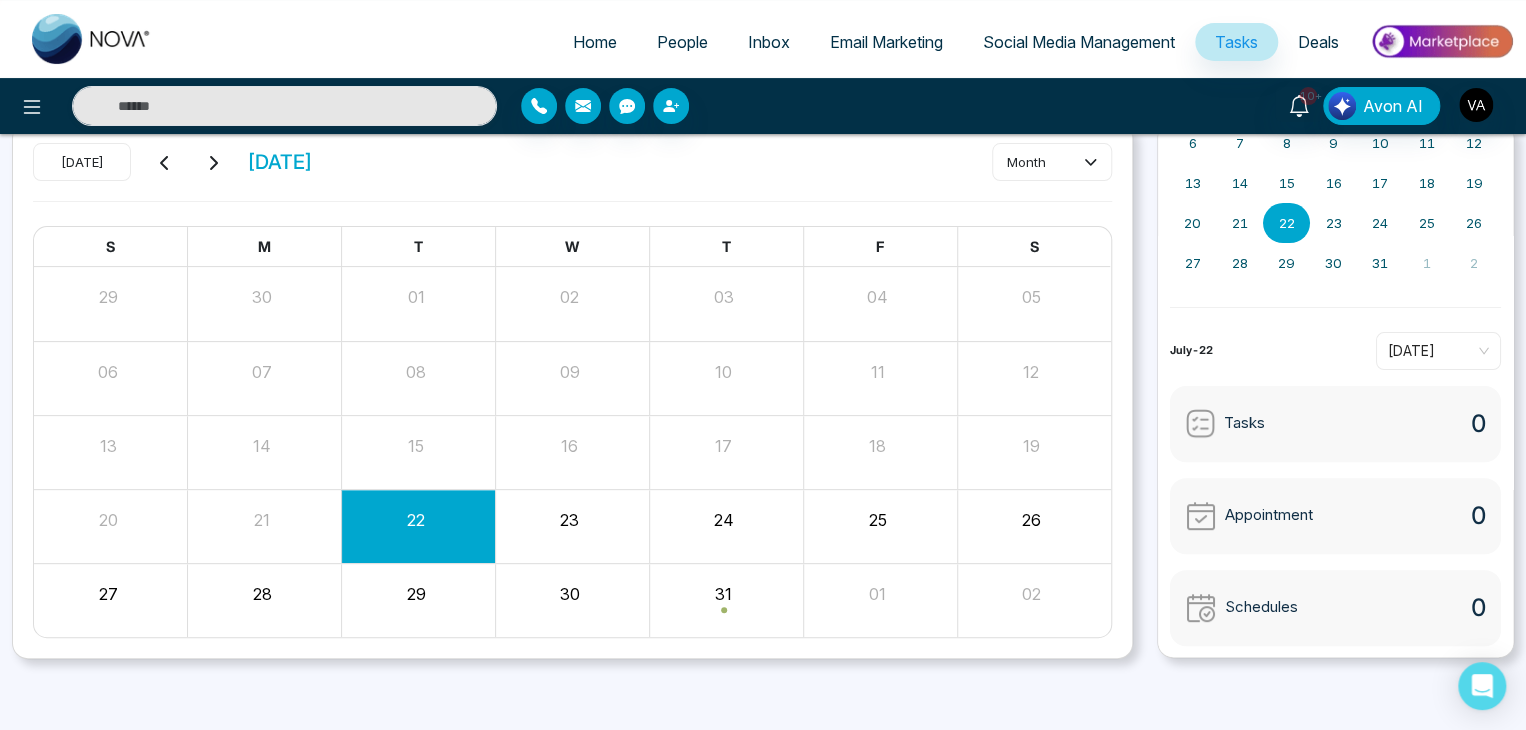 click on "Social Media Management" at bounding box center (1079, 42) 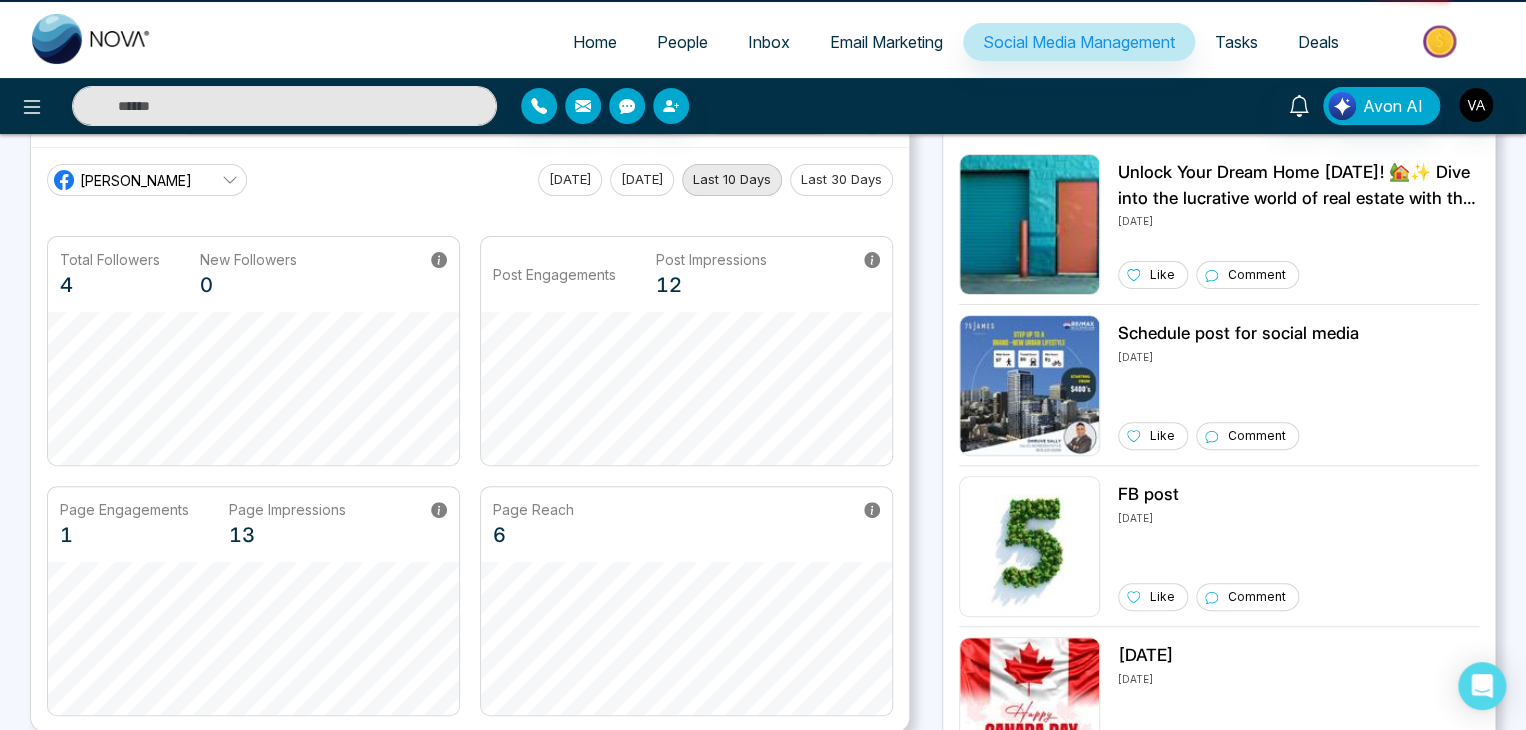 scroll, scrollTop: 0, scrollLeft: 0, axis: both 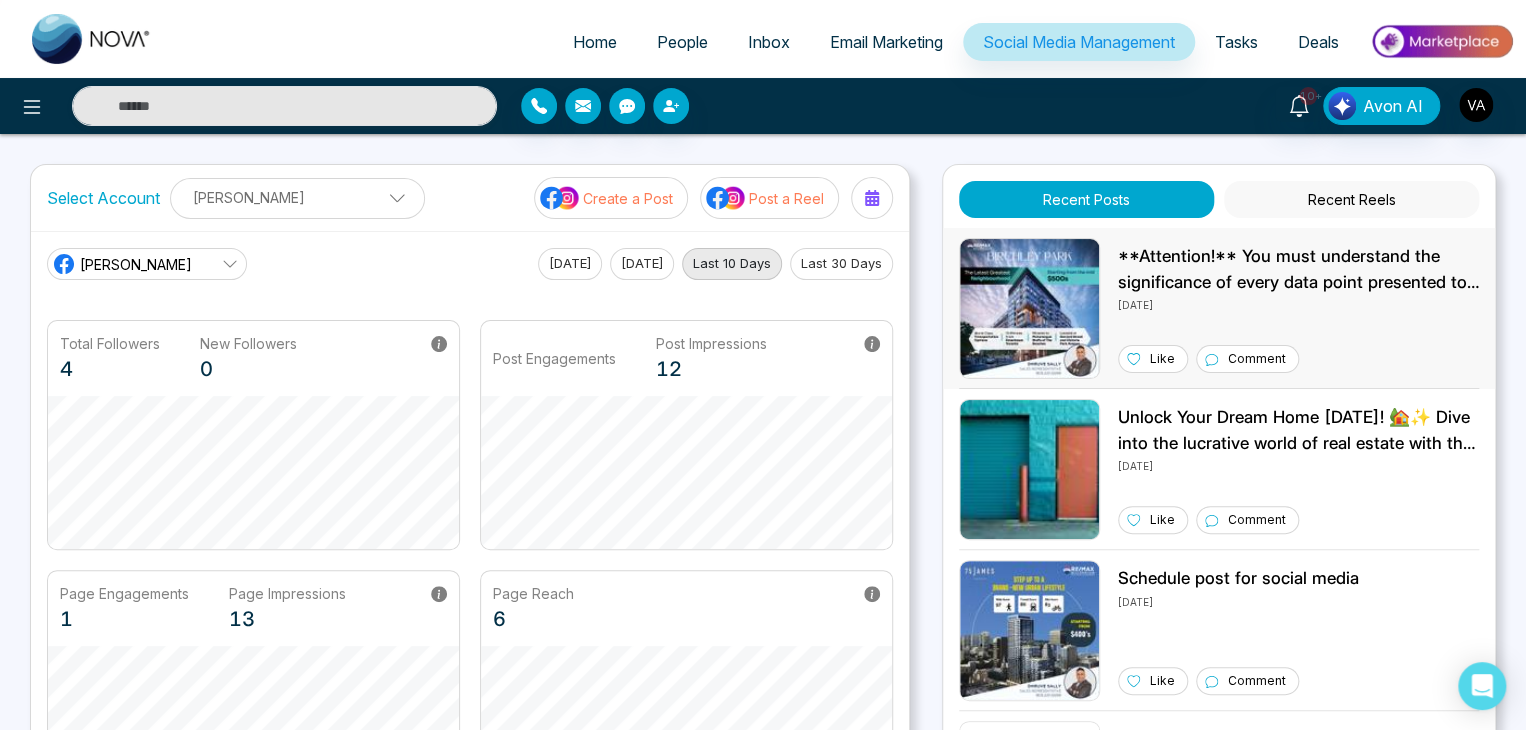 click on "**Attention!** You must understand the significance of every data point presented to you. This information is critical, and overlooking it is not an option. Analyze the statistics carefully to harness their full potential!" at bounding box center [1298, 269] 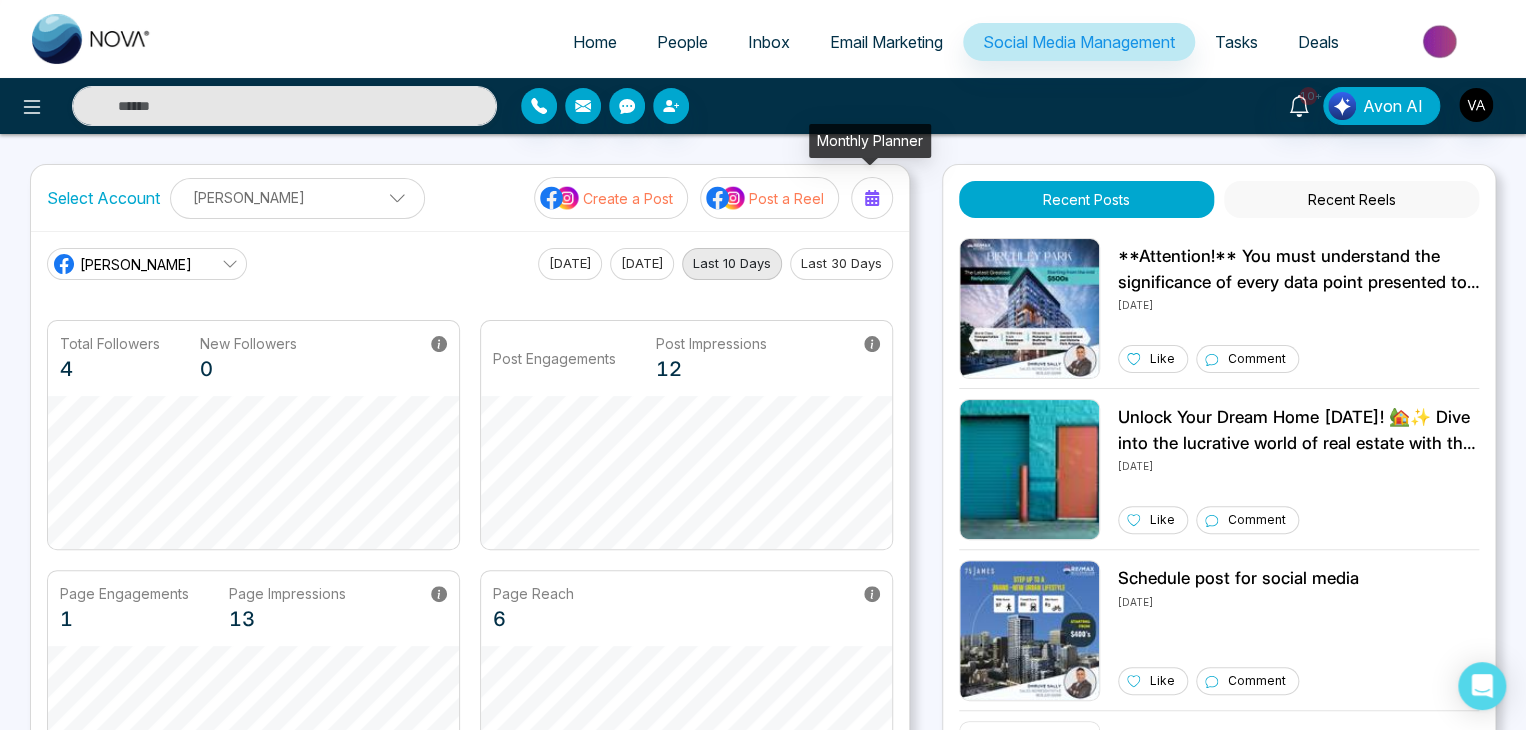 click at bounding box center [872, 198] 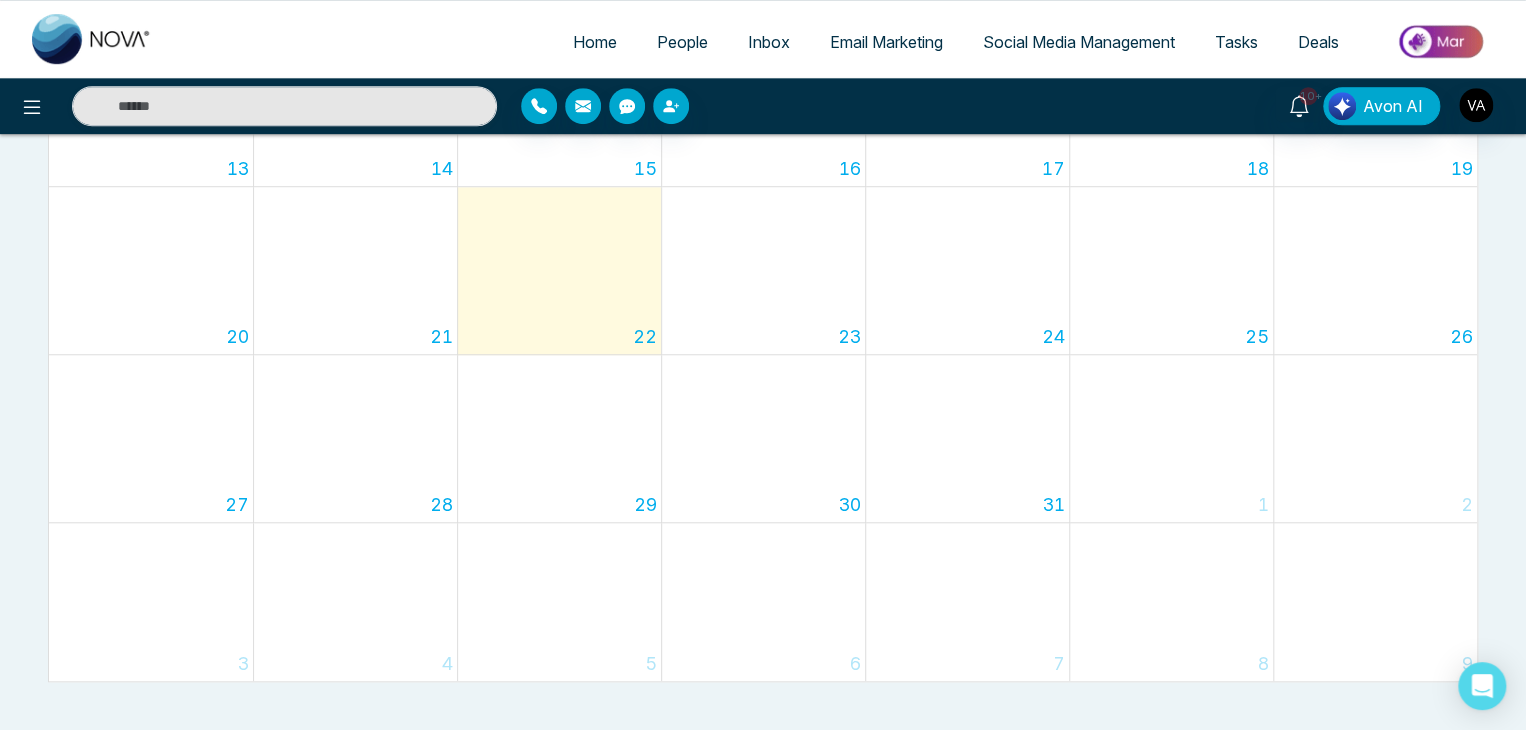 scroll, scrollTop: 0, scrollLeft: 0, axis: both 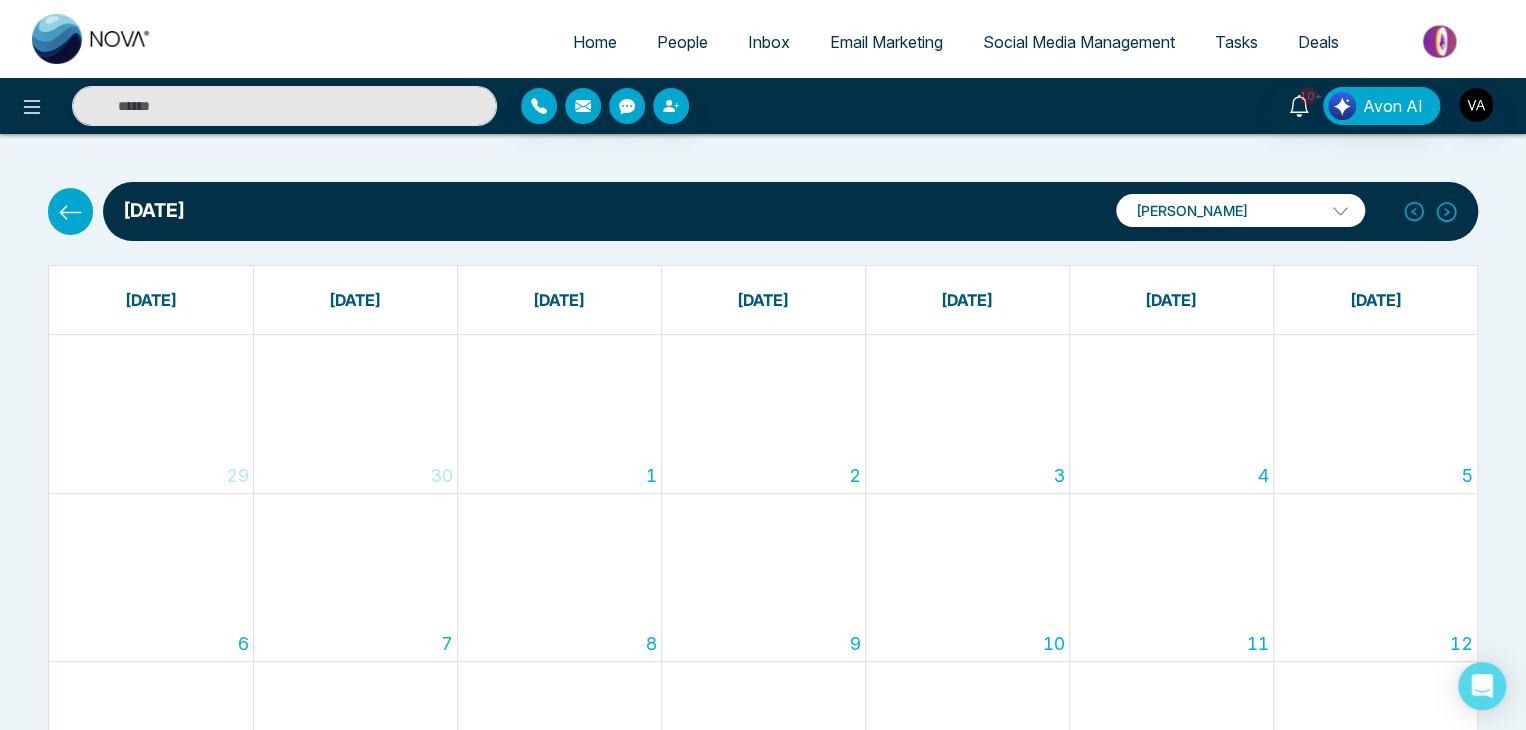 click on "Social Media Management" at bounding box center (1079, 42) 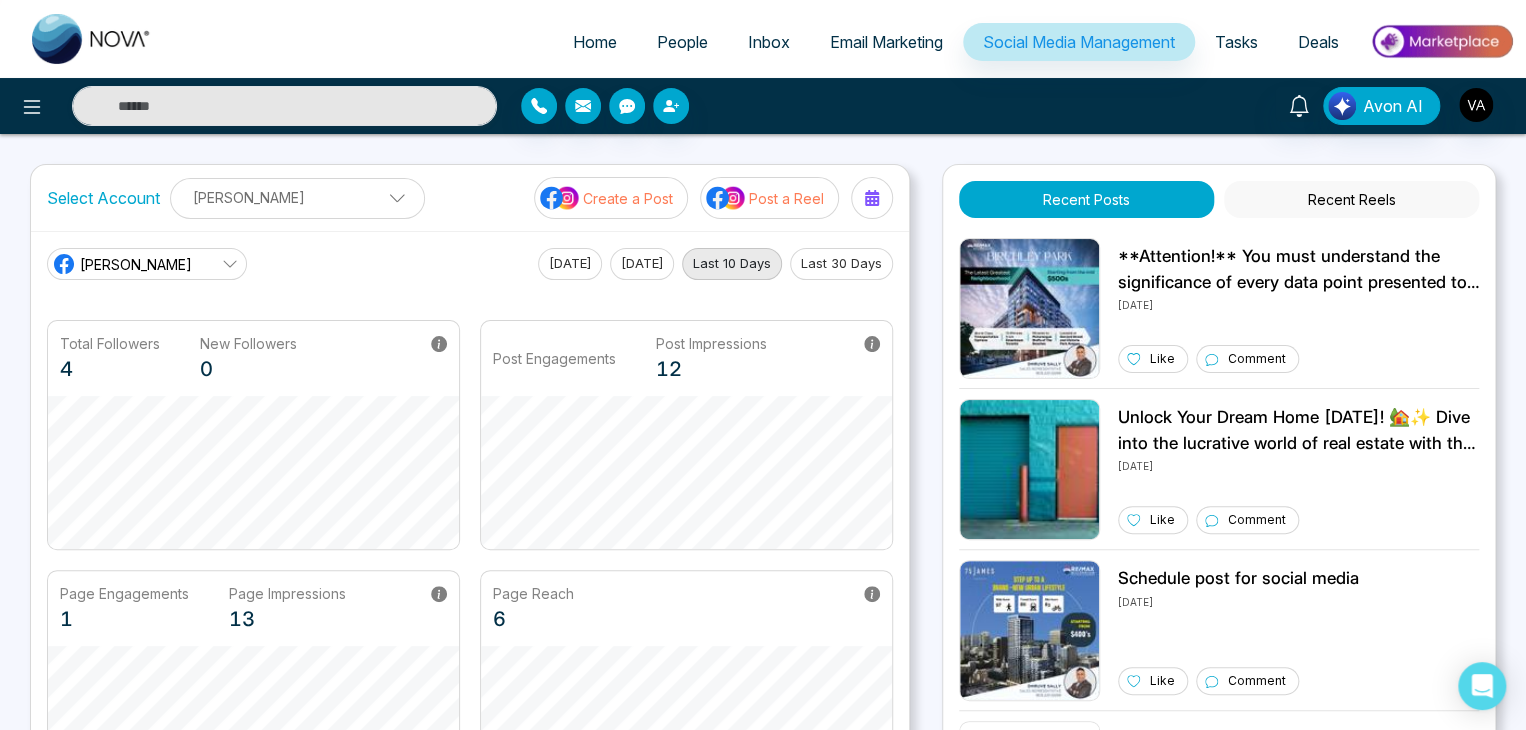 click on "Tasks" at bounding box center [1236, 42] 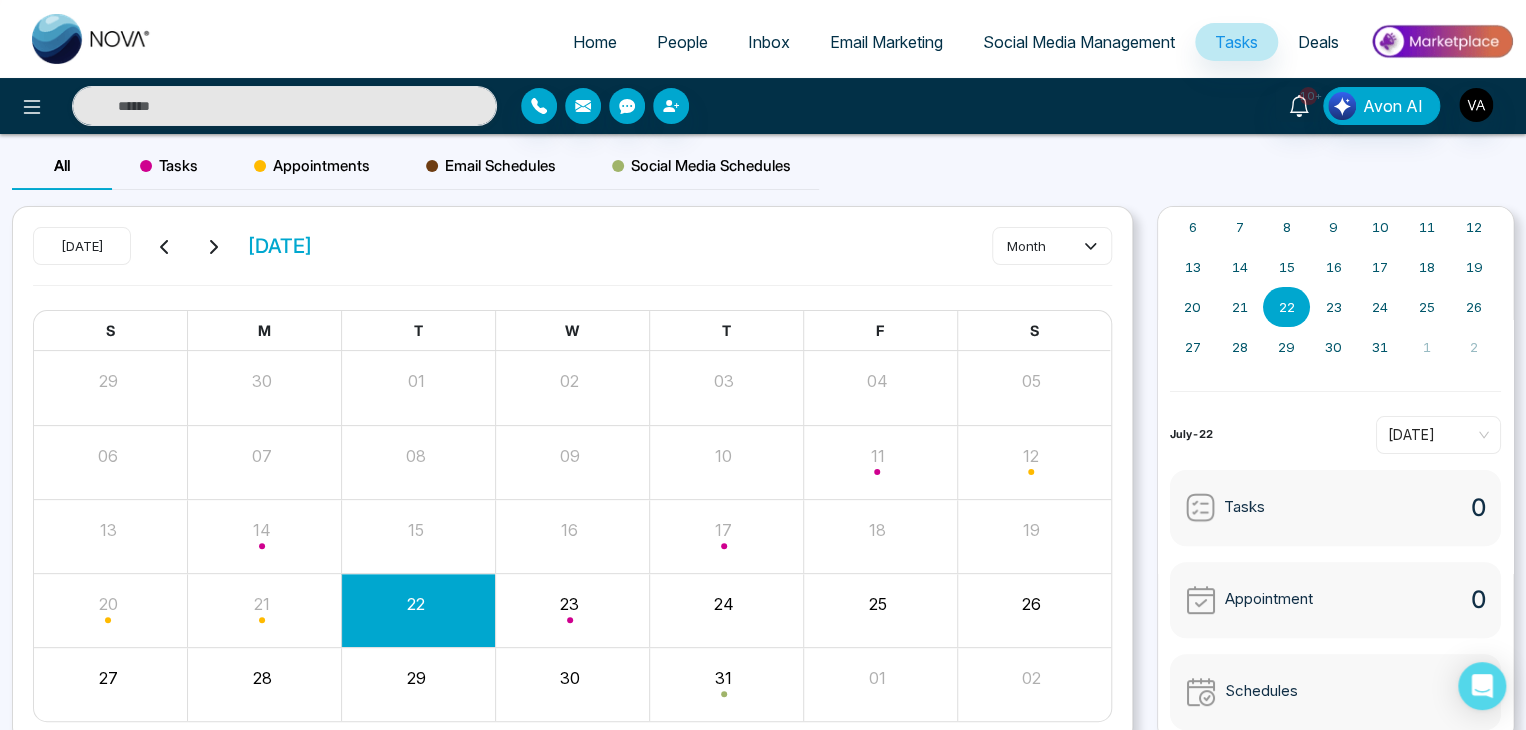 scroll, scrollTop: 0, scrollLeft: 0, axis: both 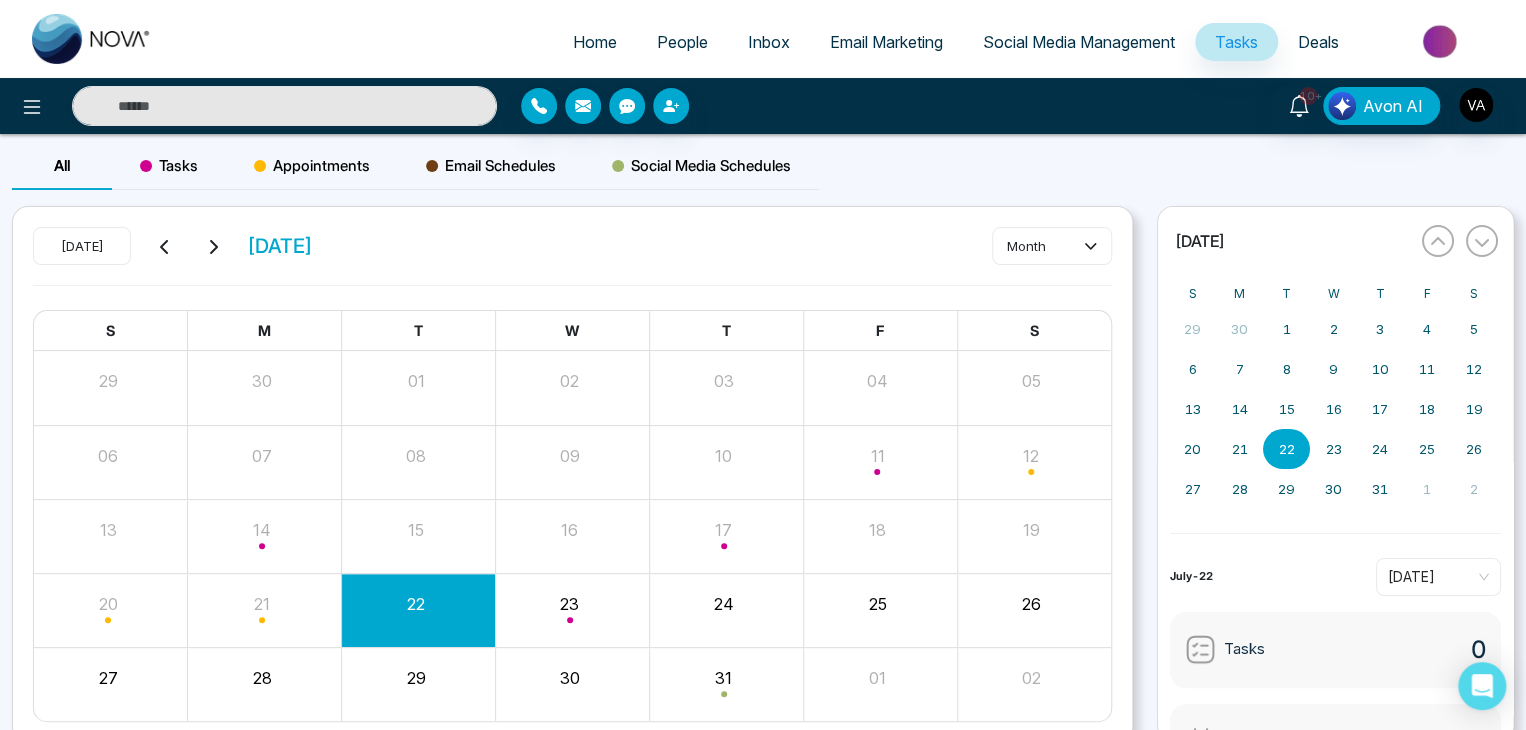 click on "All Tasks Appointments Email Schedules Social Media Schedules" at bounding box center (763, 174) 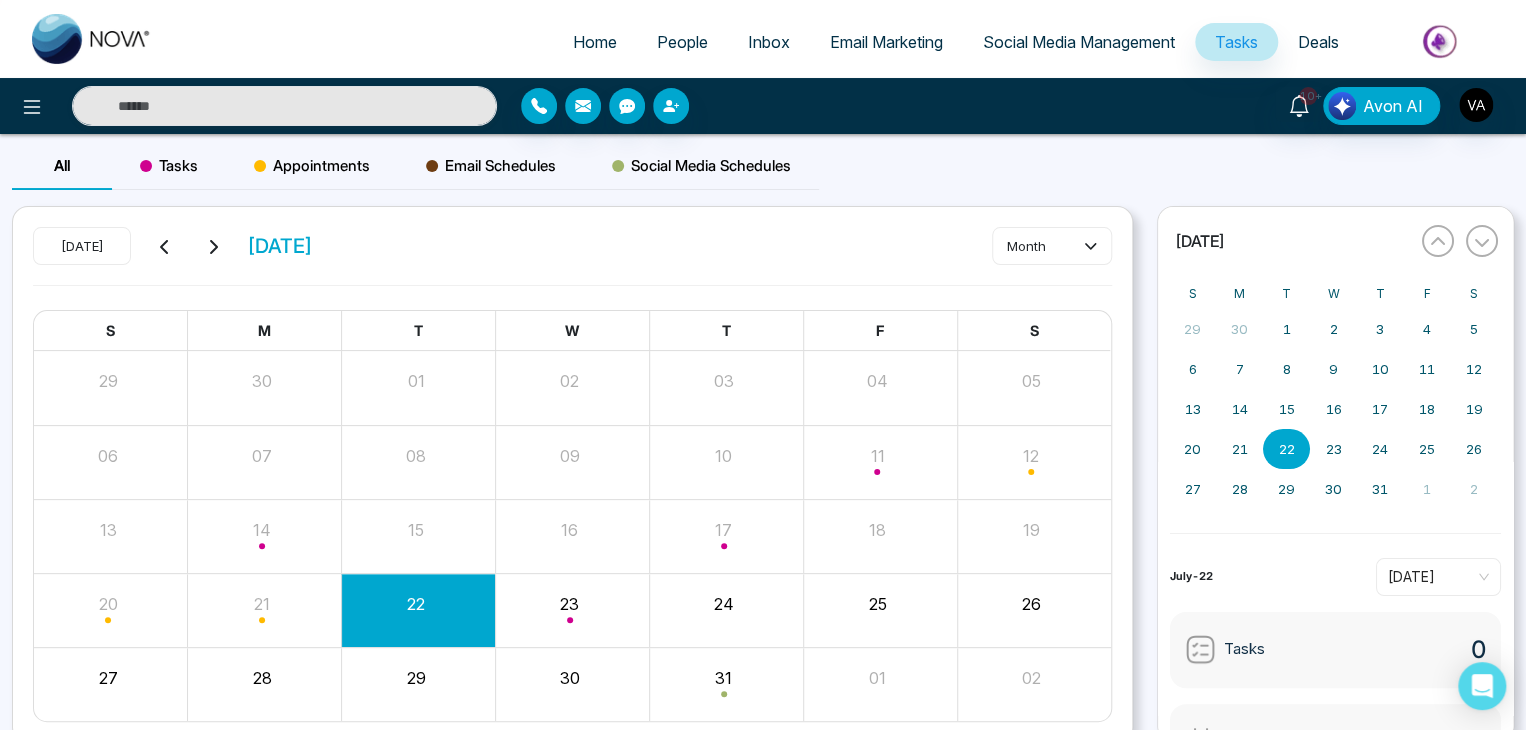 click on "All Tasks Appointments Email Schedules Social Media Schedules" at bounding box center [763, 174] 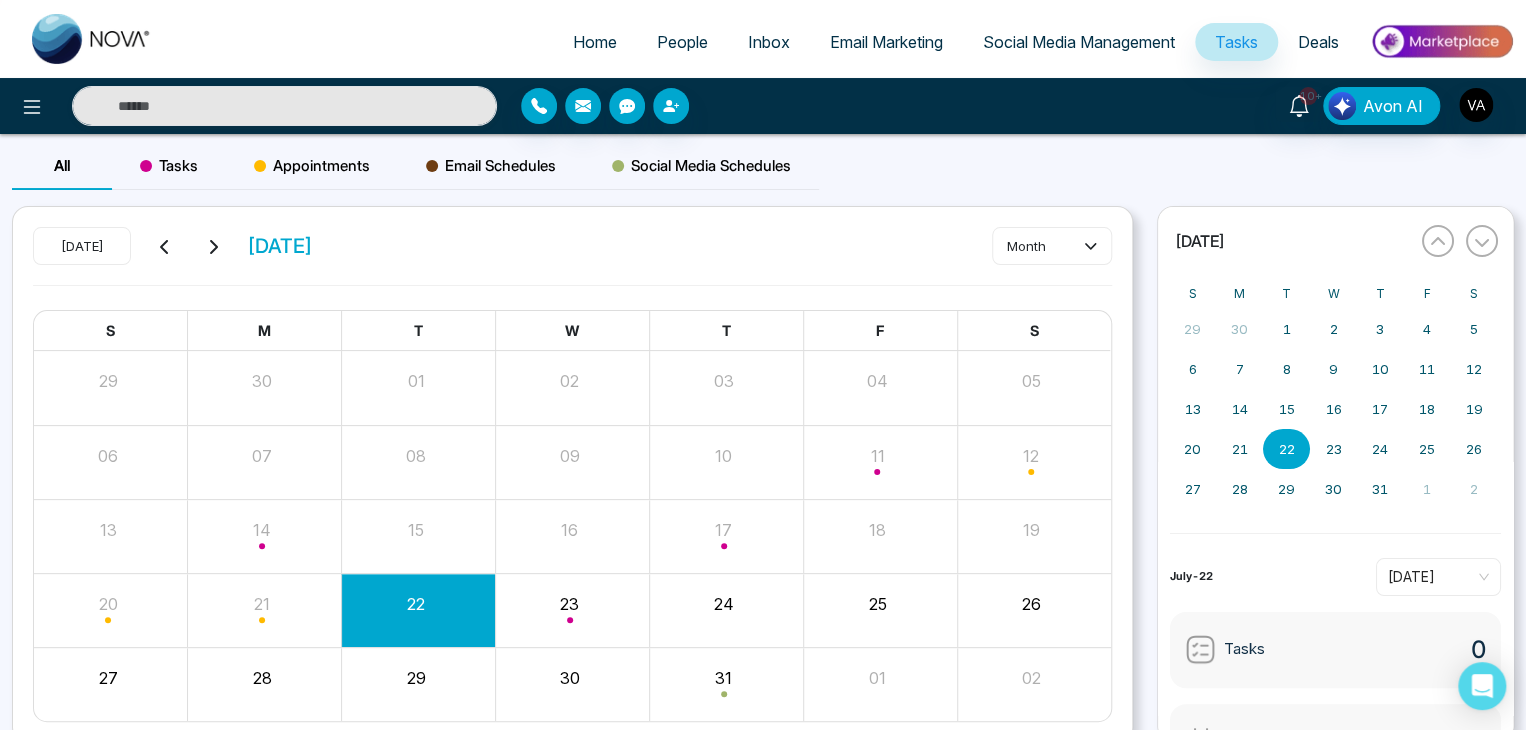 click on "[DATE] [DATE] month   S M T W T F S 29 30 01 02 03 04 05 06 07 08 09 10 11 12   13 14 15 16 17 18 19     20 21 22 23 24 25 26 27 28 29 30 31 01 02" at bounding box center [572, 475] 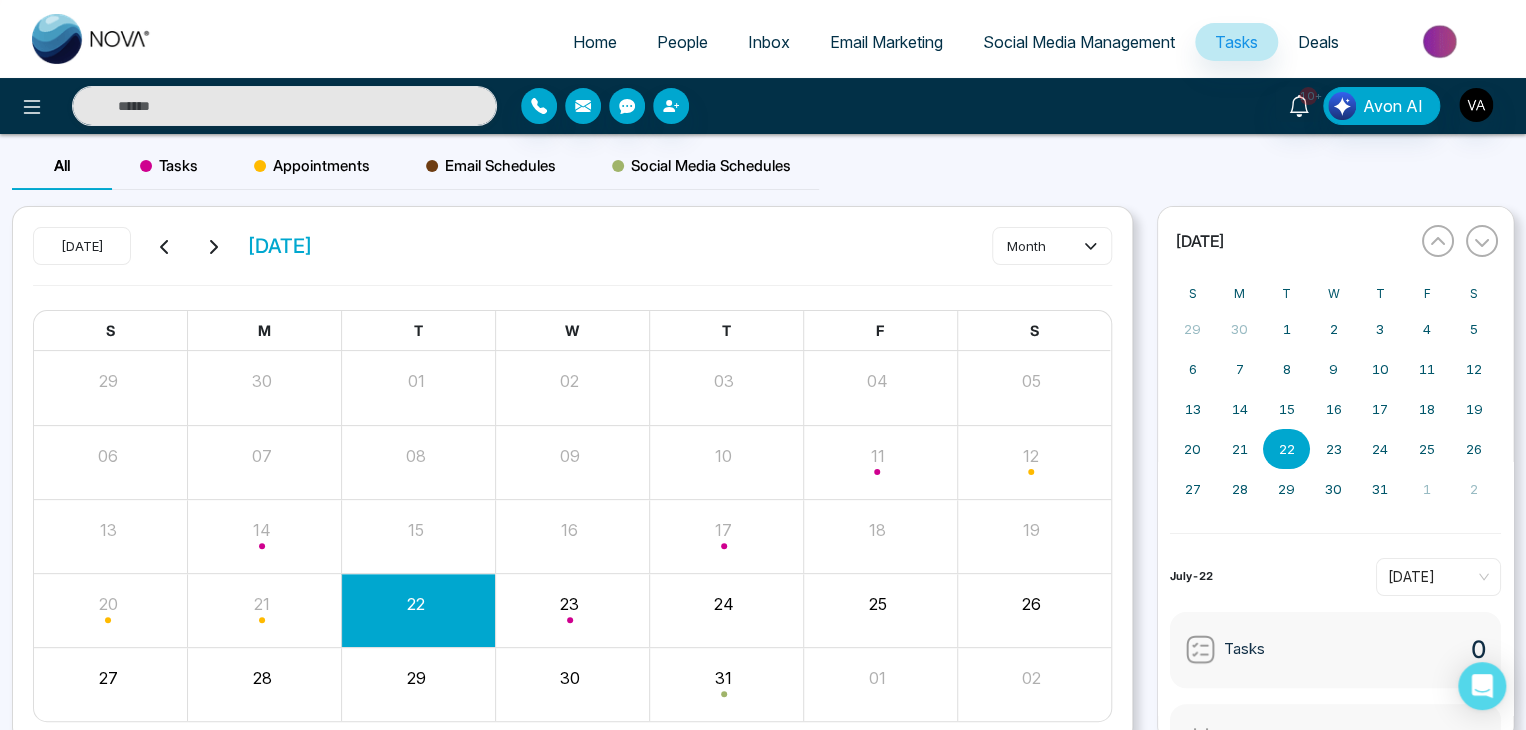 click on "All Tasks Appointments Email Schedules Social Media Schedules" at bounding box center [763, 174] 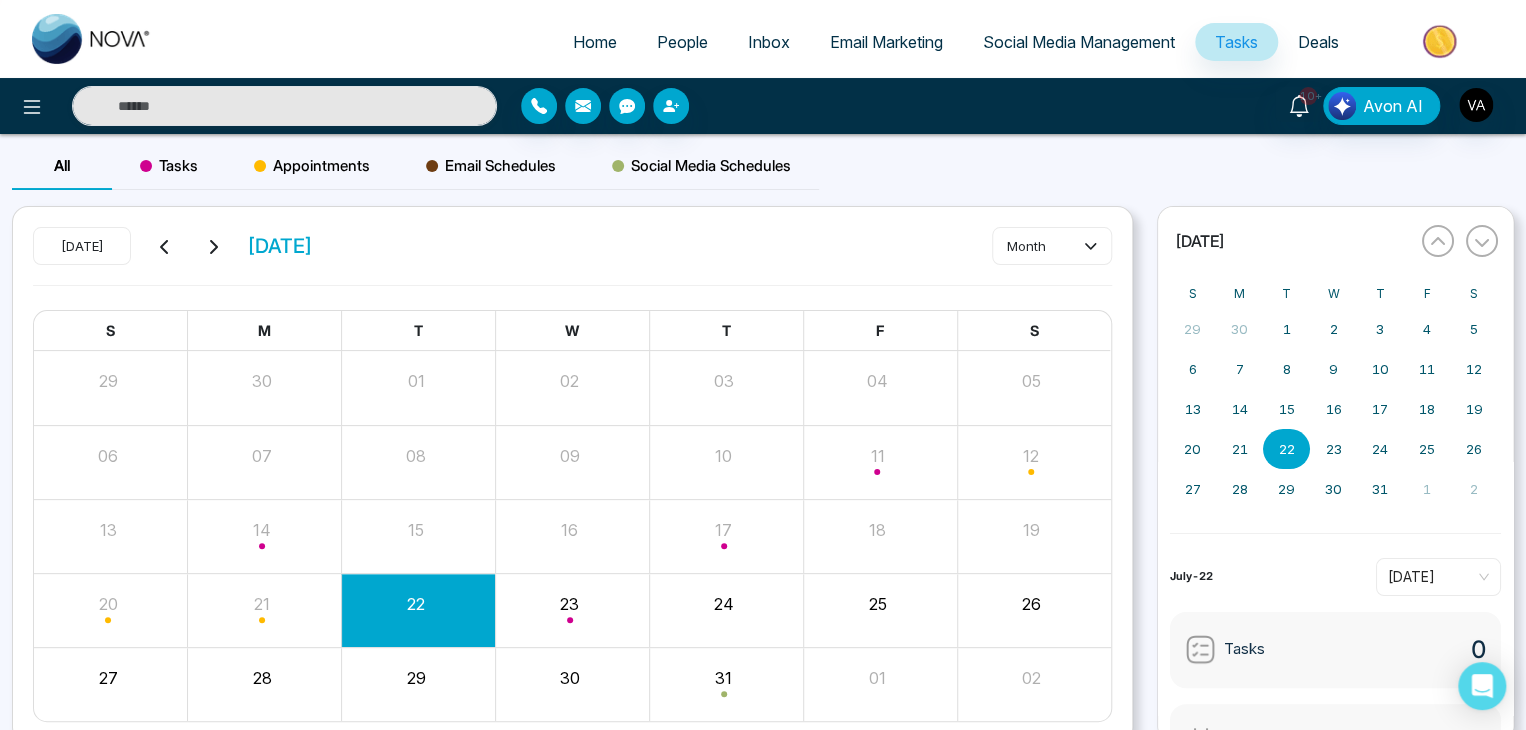 click on "[DATE] [DATE] month" at bounding box center [572, 256] 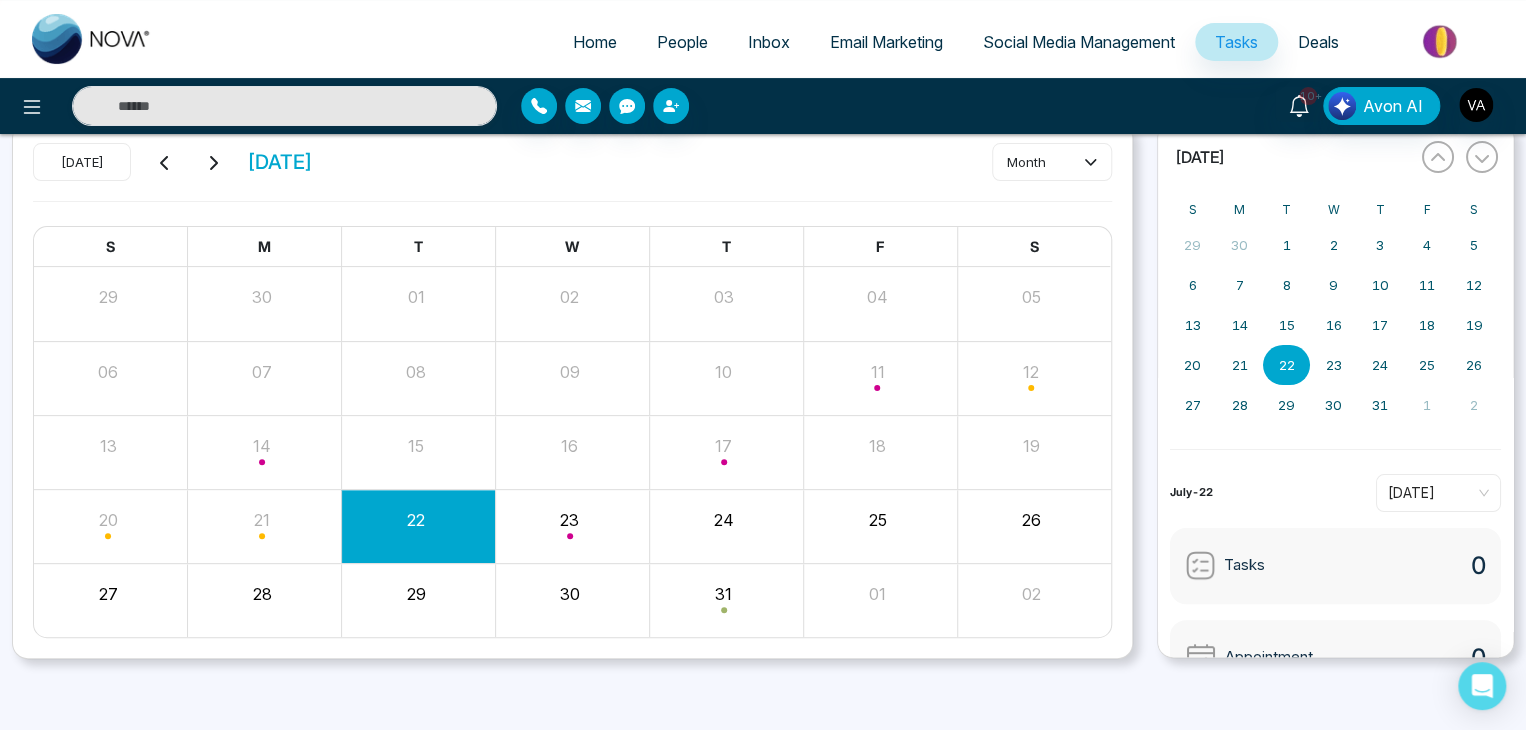 scroll, scrollTop: 0, scrollLeft: 0, axis: both 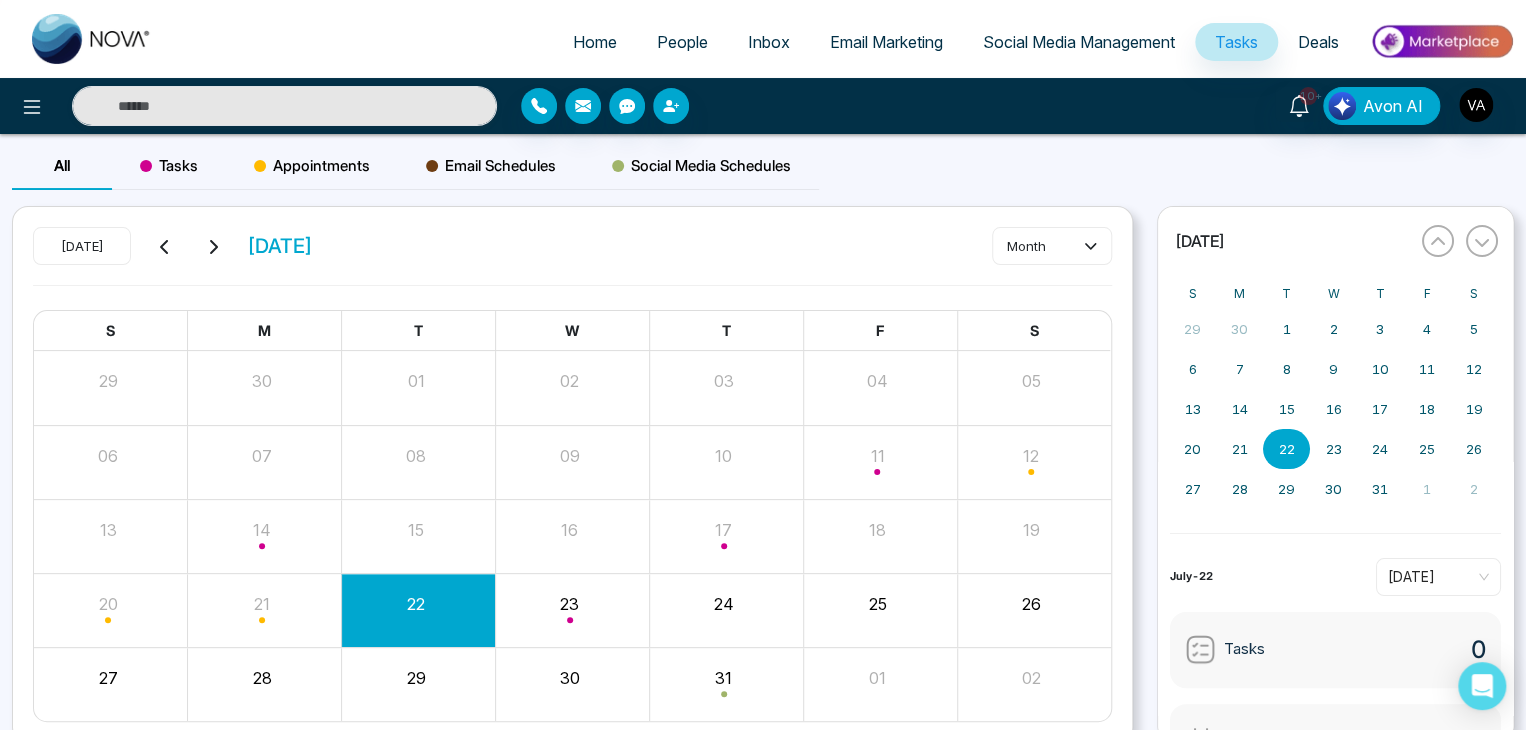 click on "All Tasks Appointments Email Schedules Social Media Schedules" at bounding box center (763, 174) 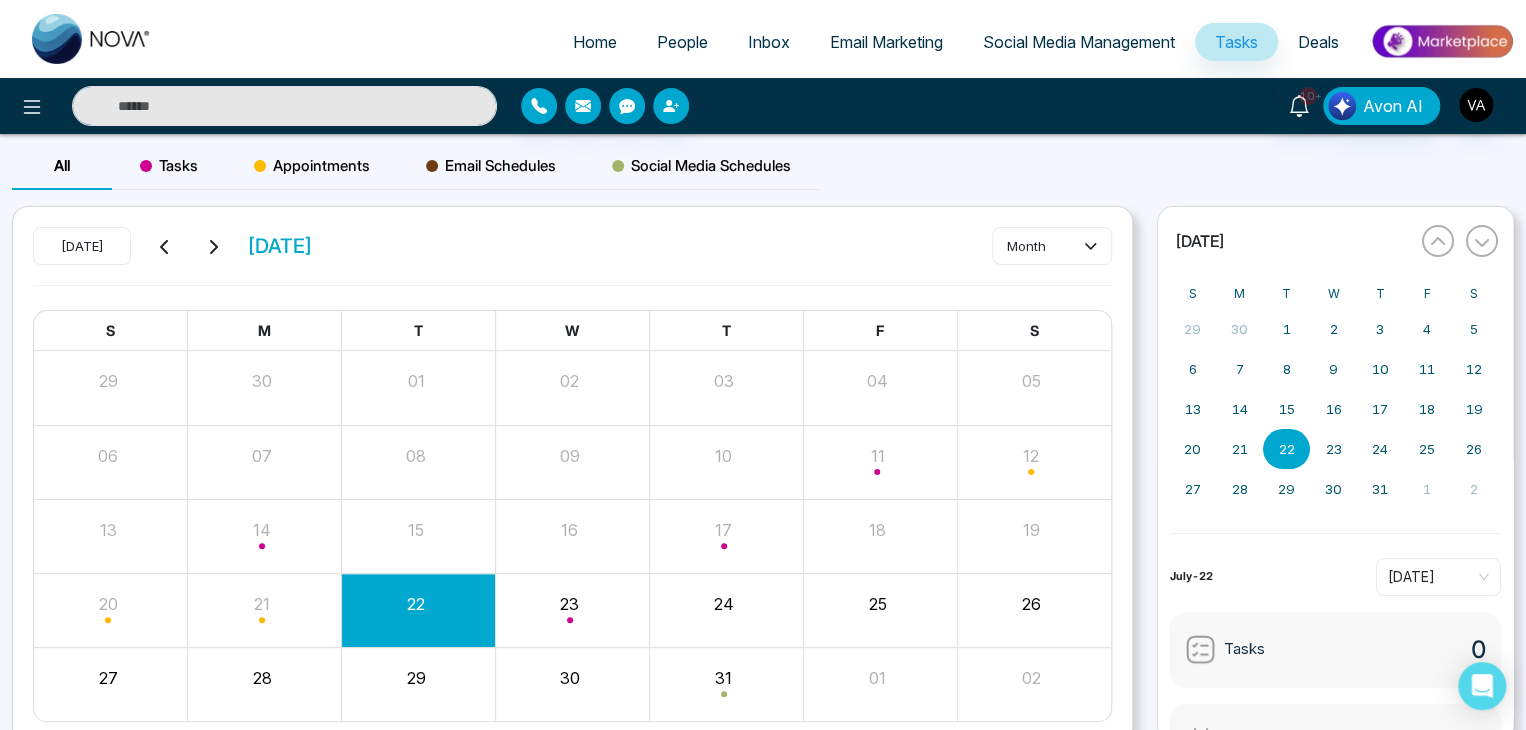 click on "All Tasks Appointments Email Schedules Social Media Schedules" at bounding box center [763, 174] 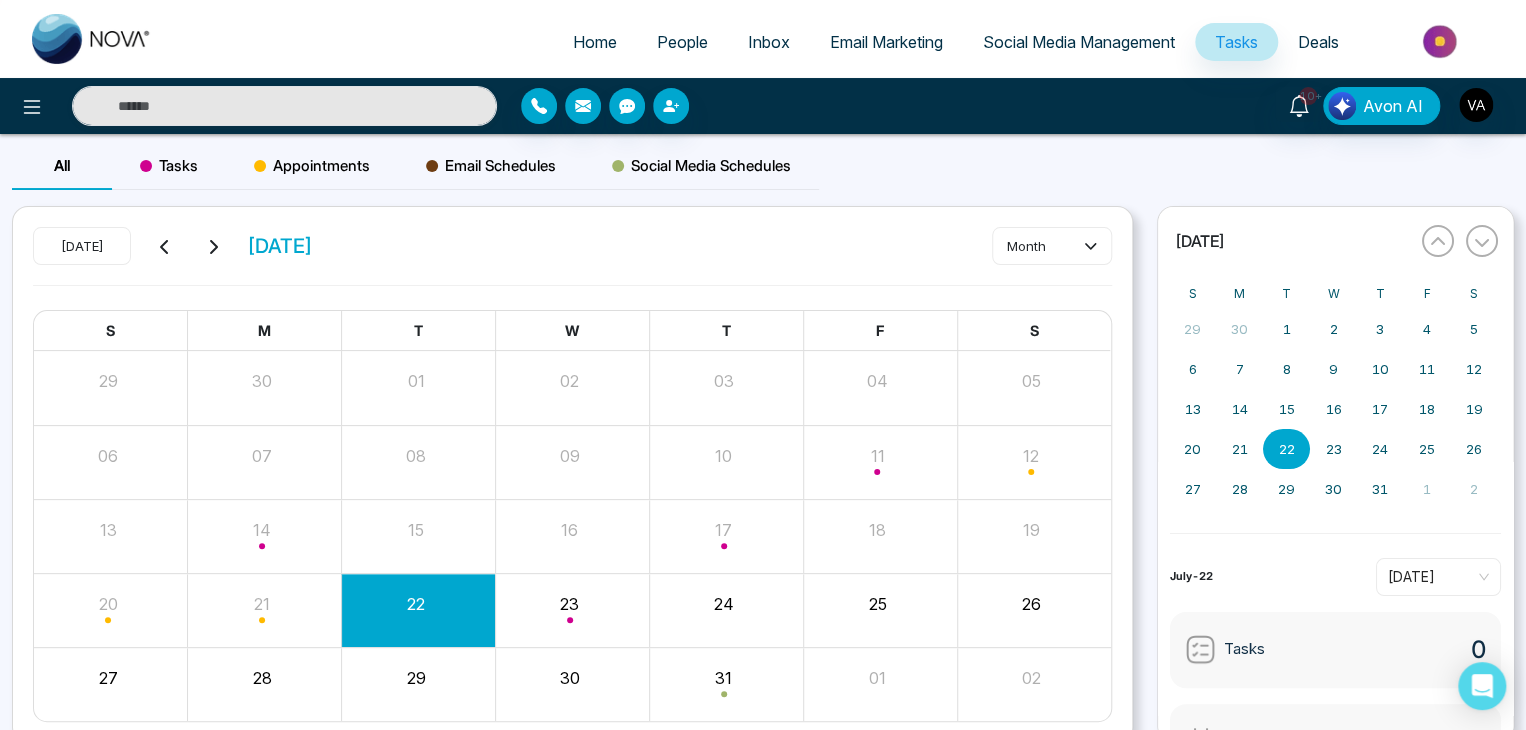 click on "[DATE] [DATE] month" at bounding box center (572, 256) 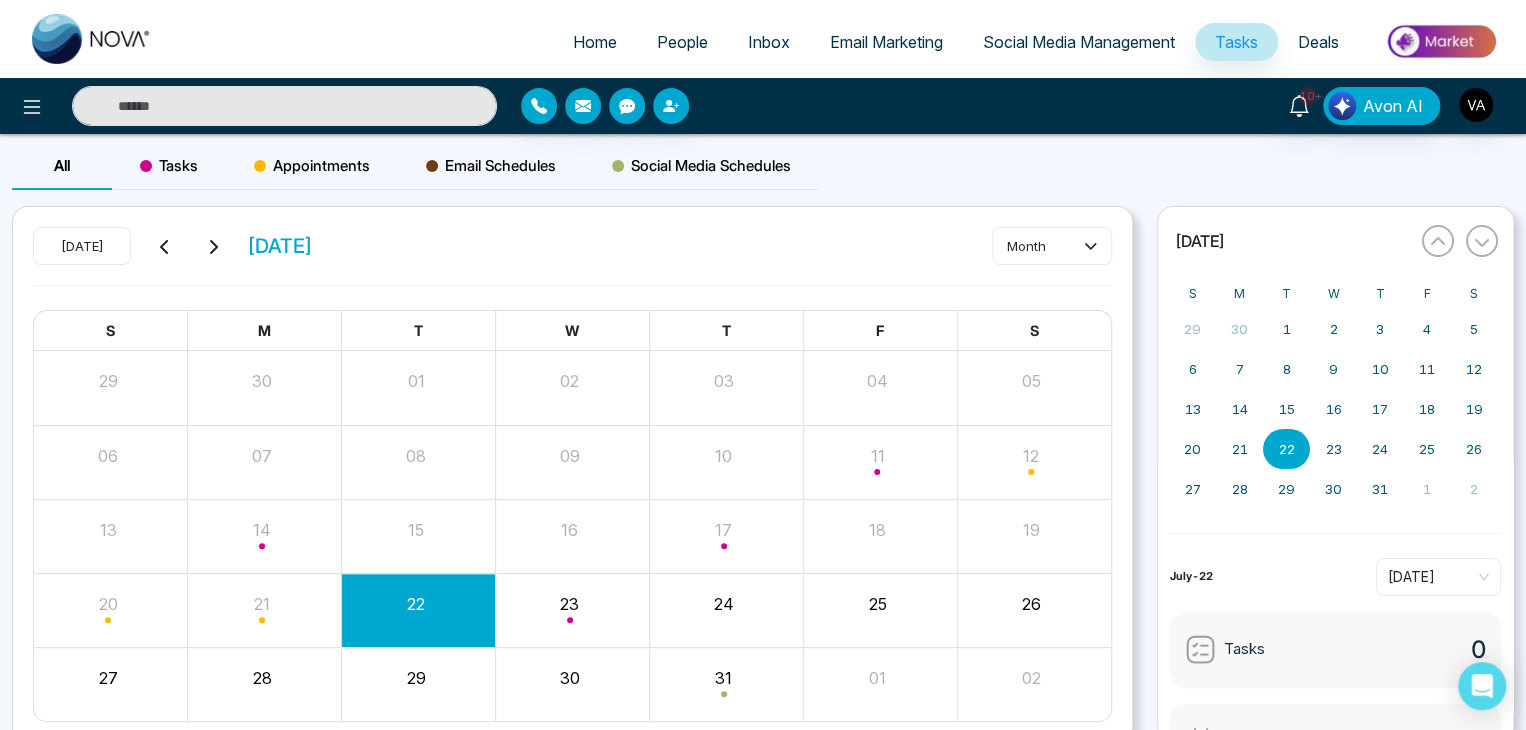 click on "Deals" at bounding box center (1318, 42) 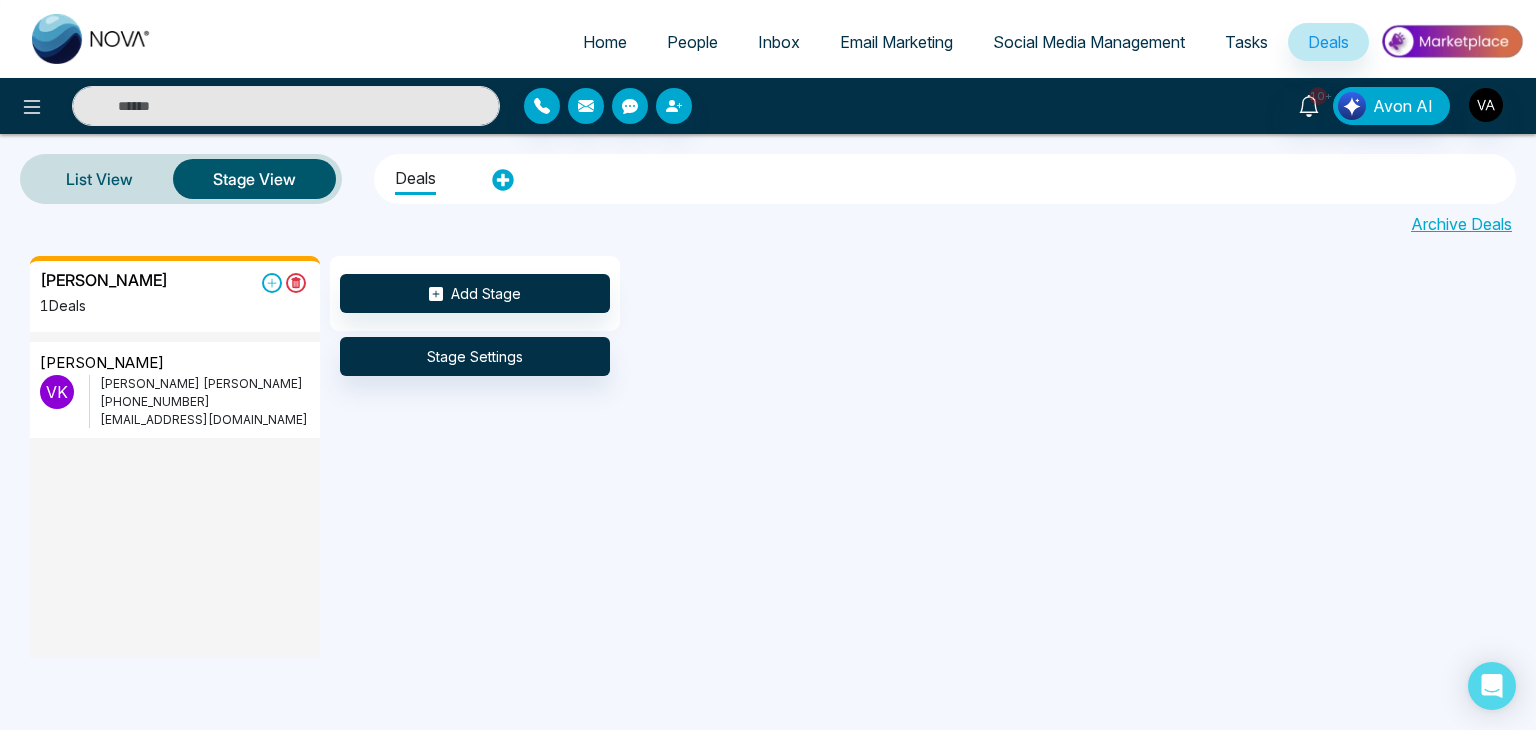 click on "[PERSON_NAME]" at bounding box center [205, 384] 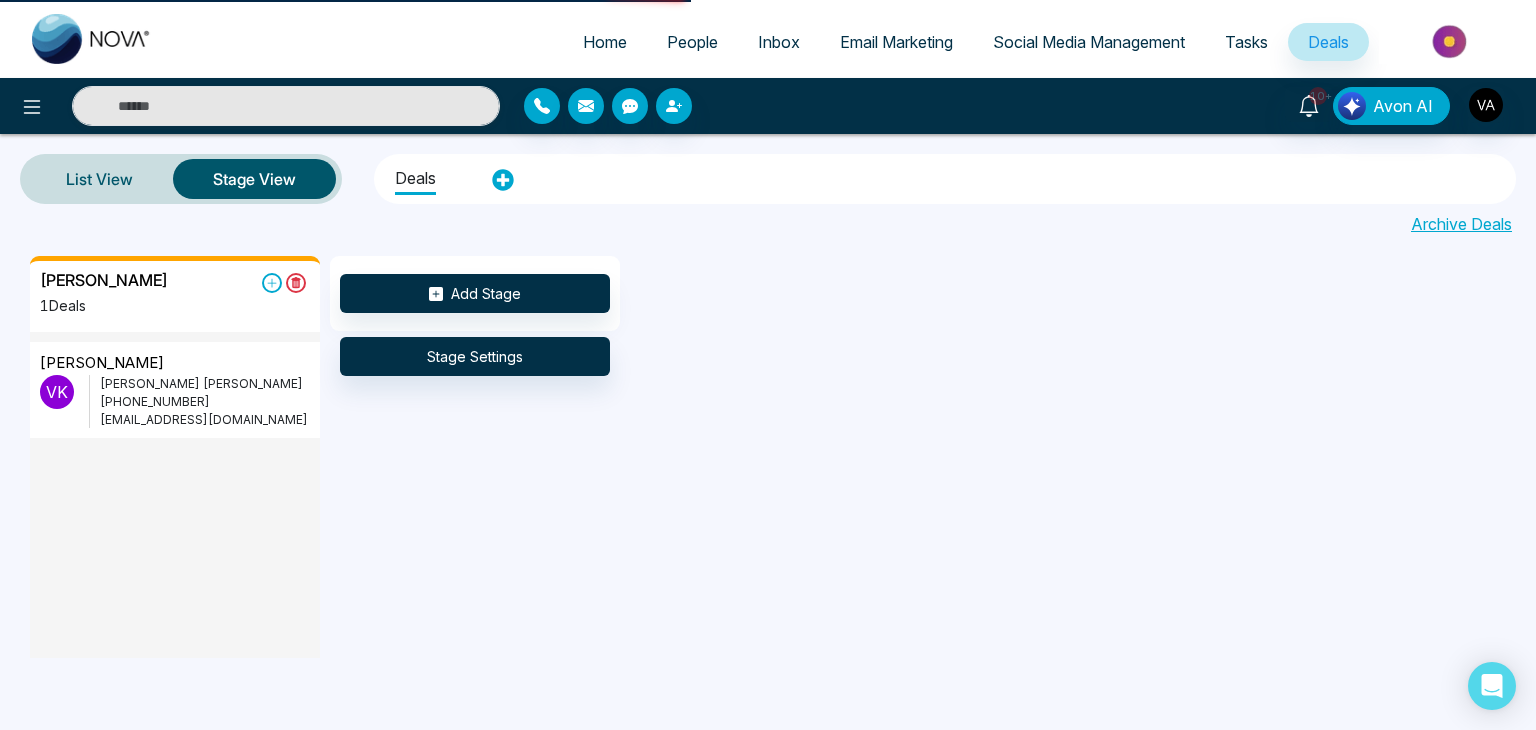 click on "[PERSON_NAME]" at bounding box center (205, 384) 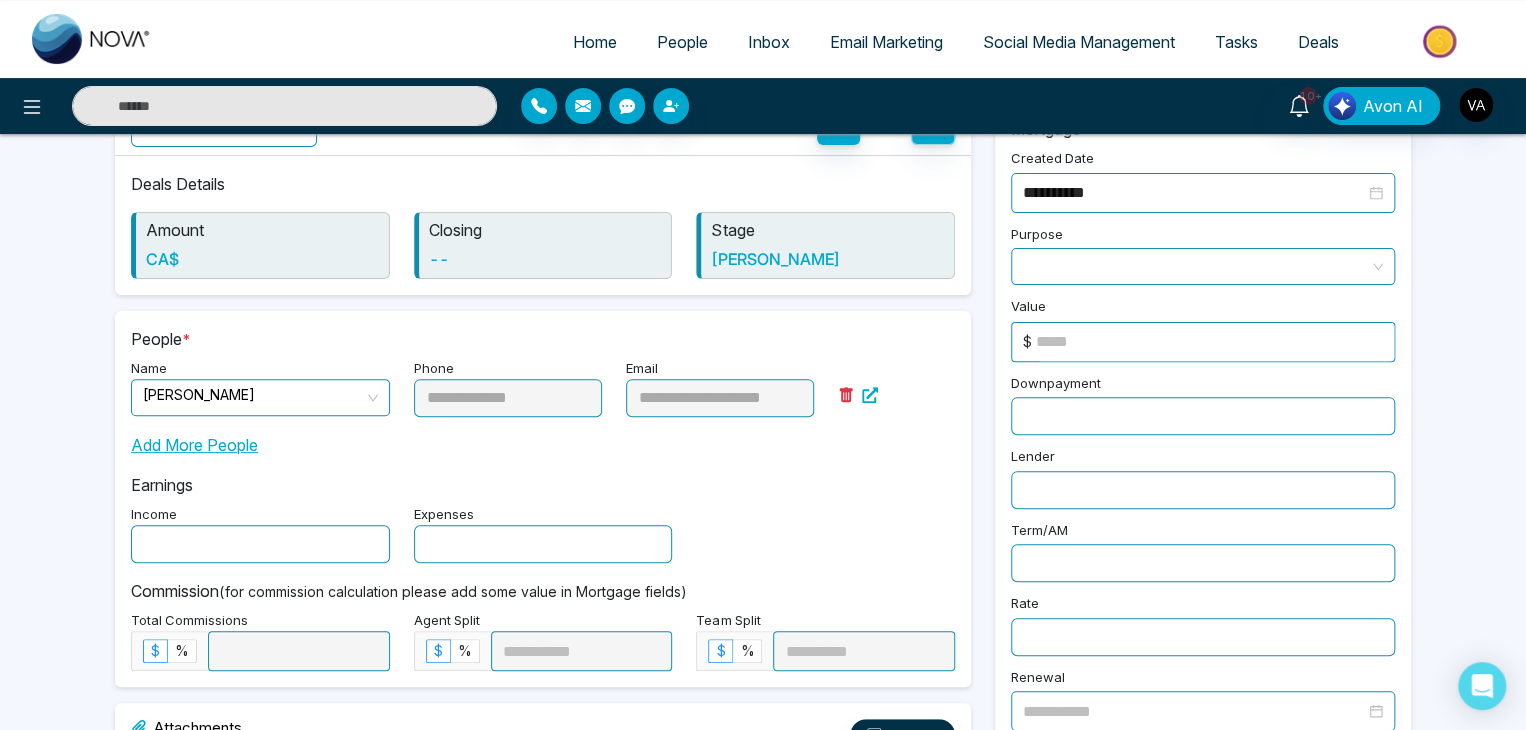 scroll, scrollTop: 140, scrollLeft: 0, axis: vertical 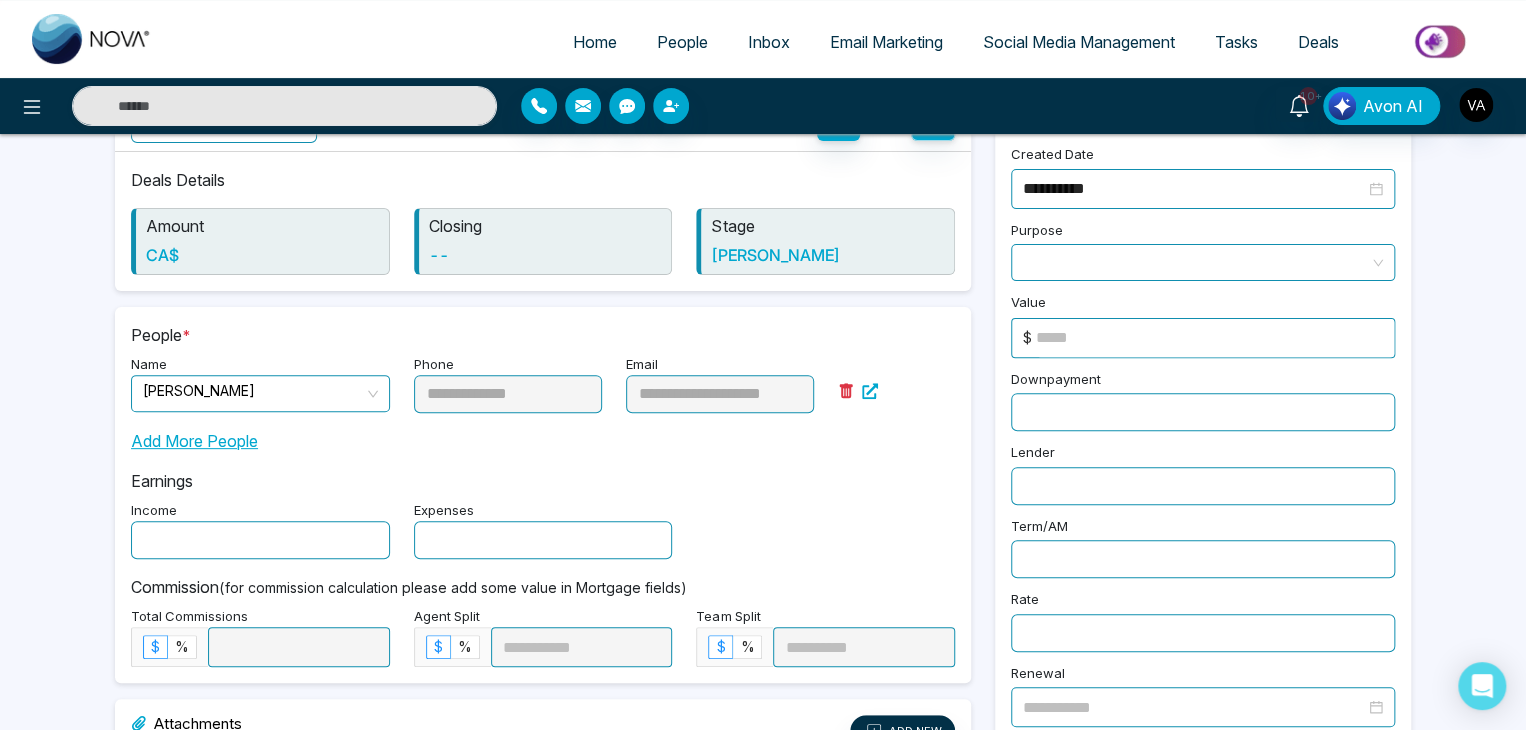 click on "**********" at bounding box center [1203, 593] 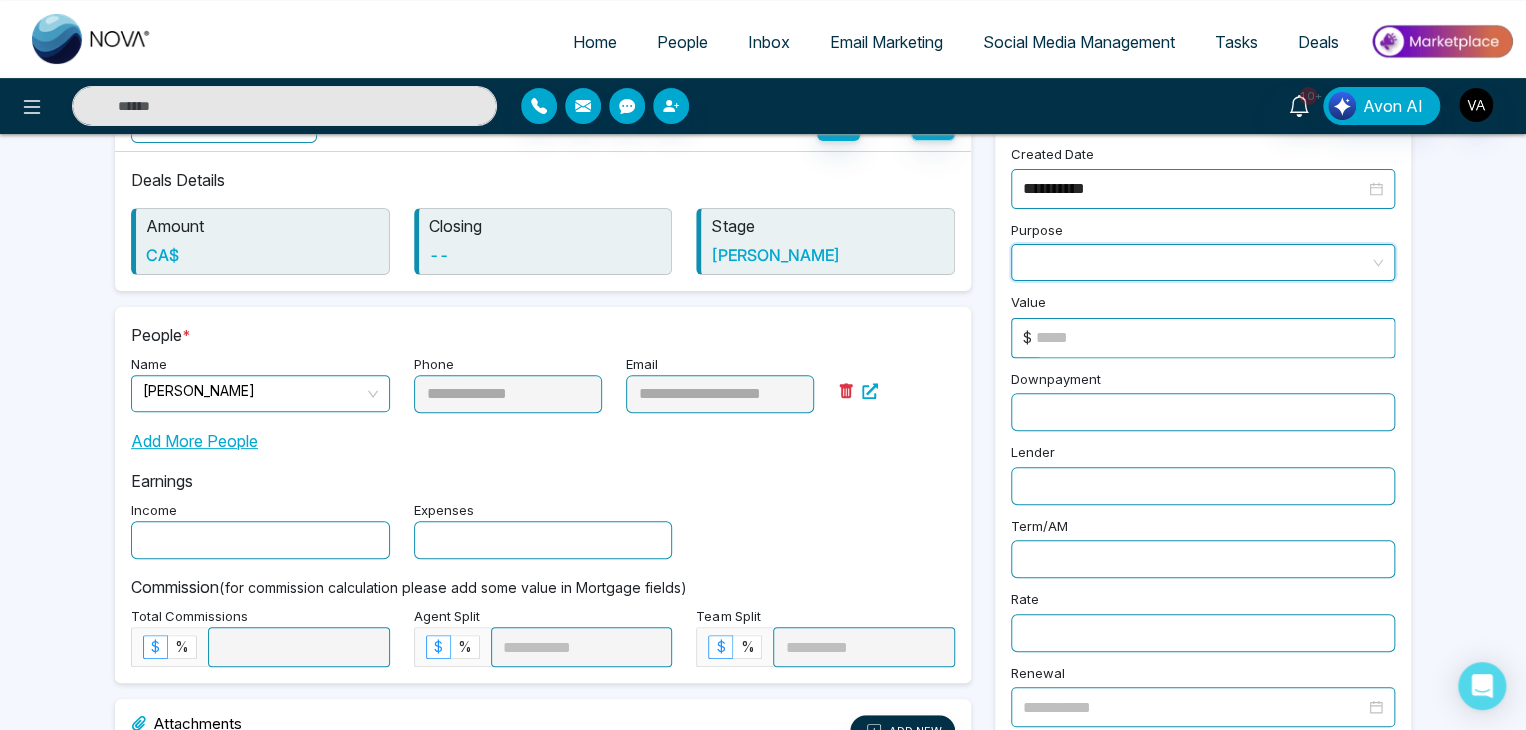 click at bounding box center [1196, 260] 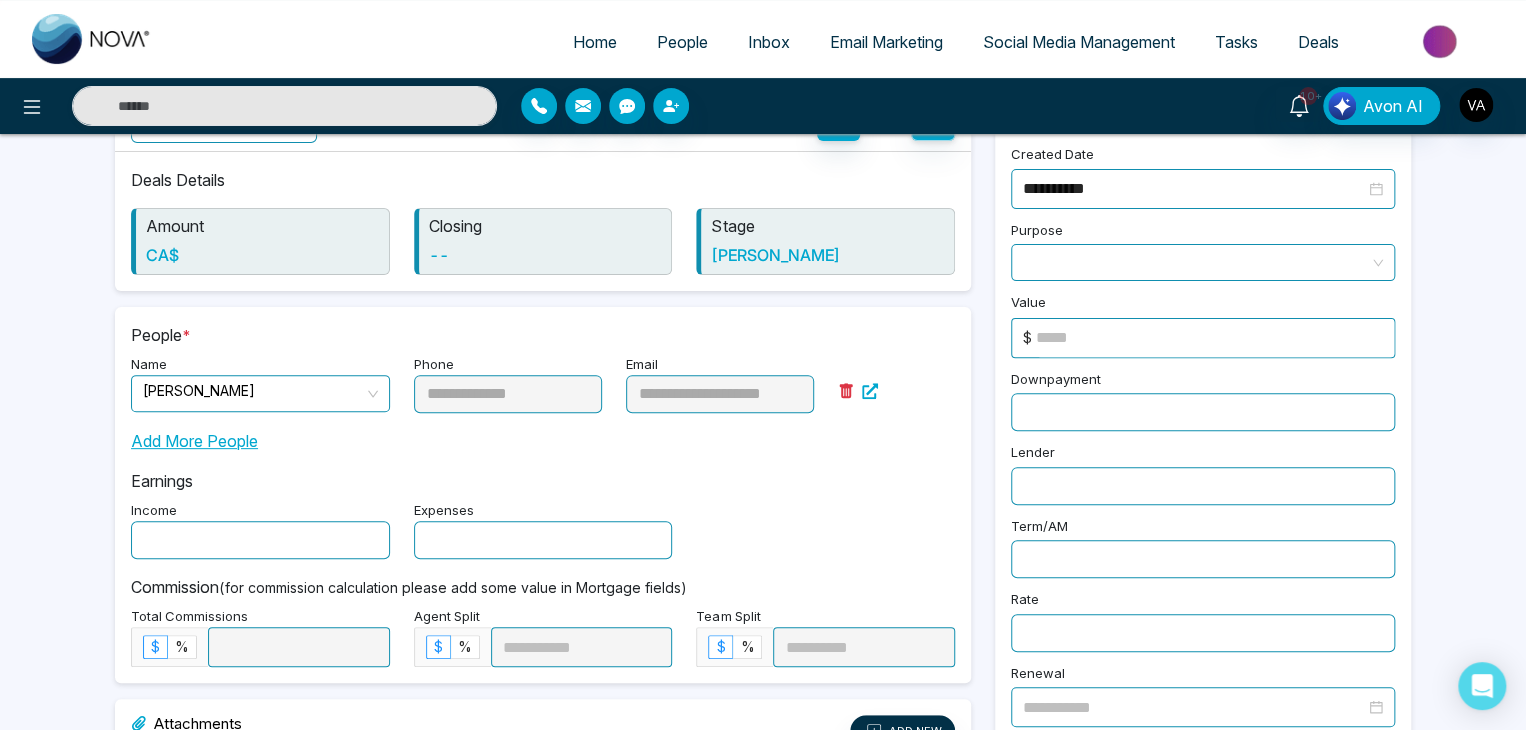 click on "Stage [PERSON_NAME]" at bounding box center (825, 241) 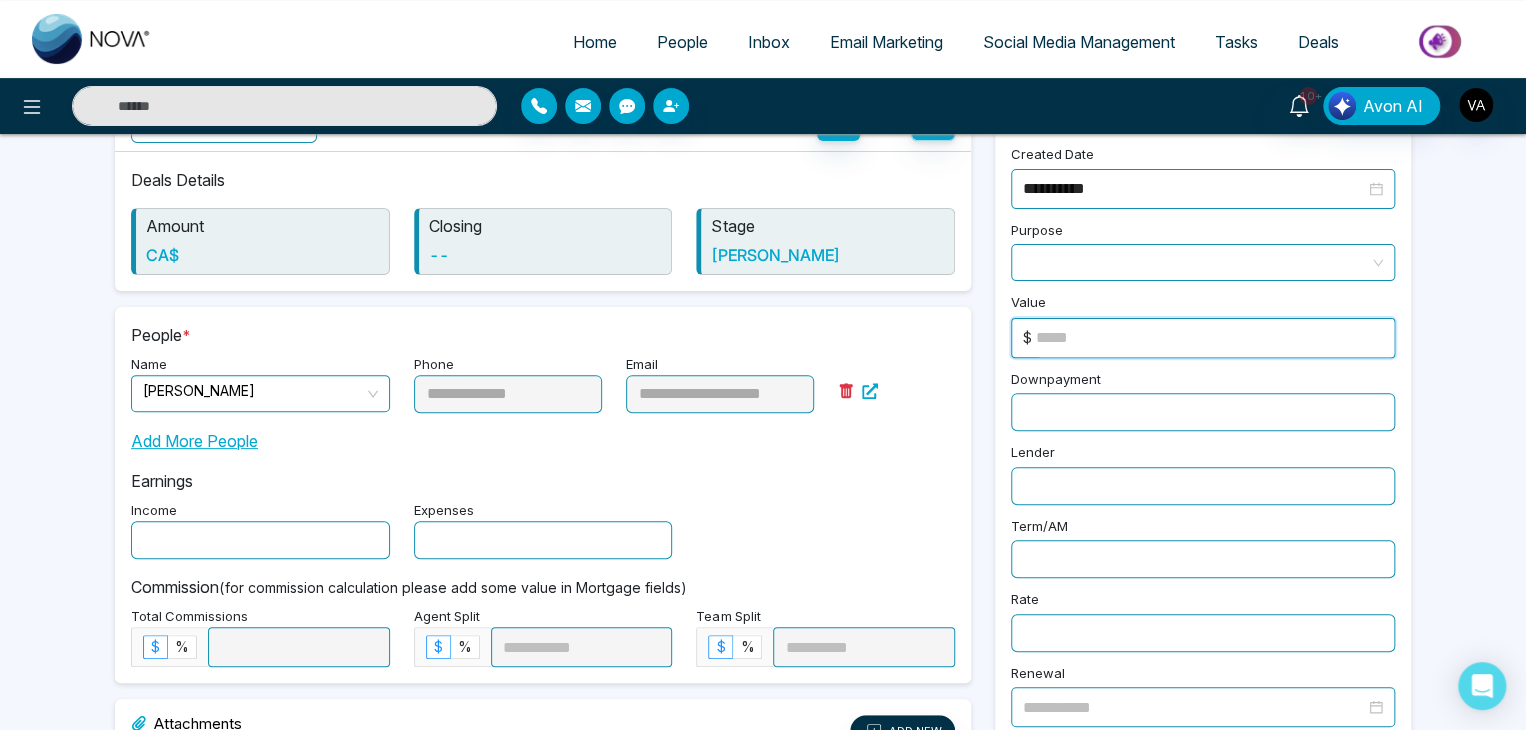 click at bounding box center (1215, 338) 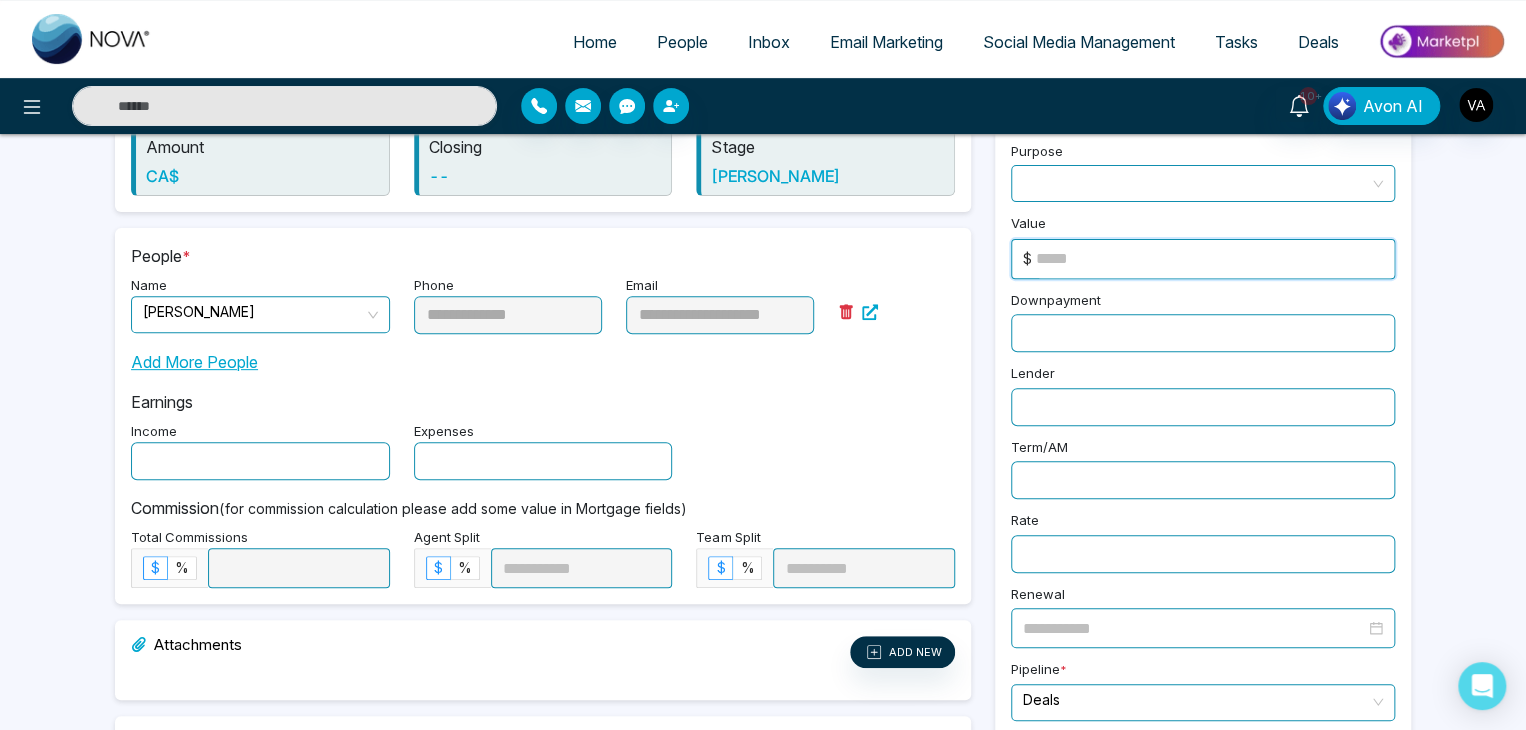 scroll, scrollTop: 224, scrollLeft: 0, axis: vertical 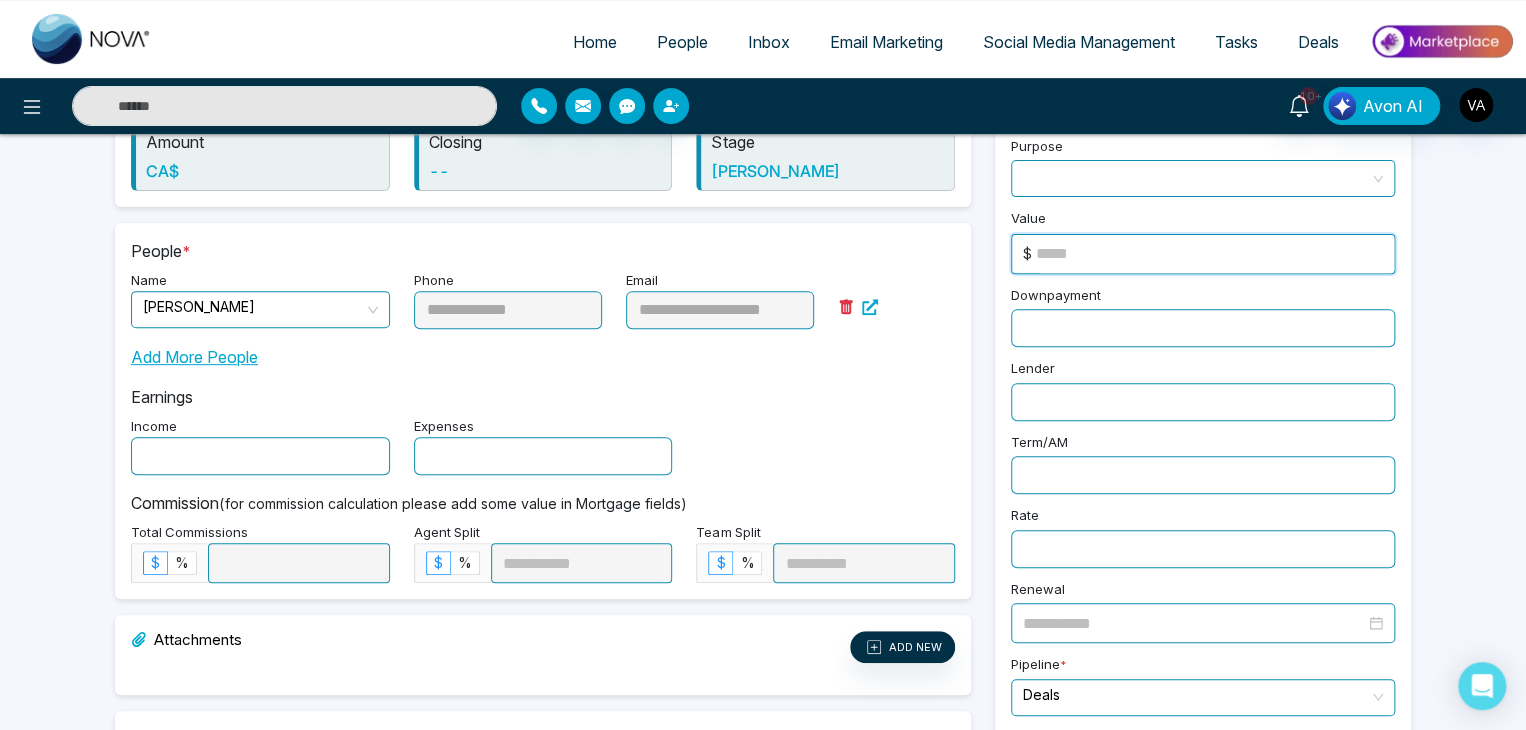 click at bounding box center [1215, 254] 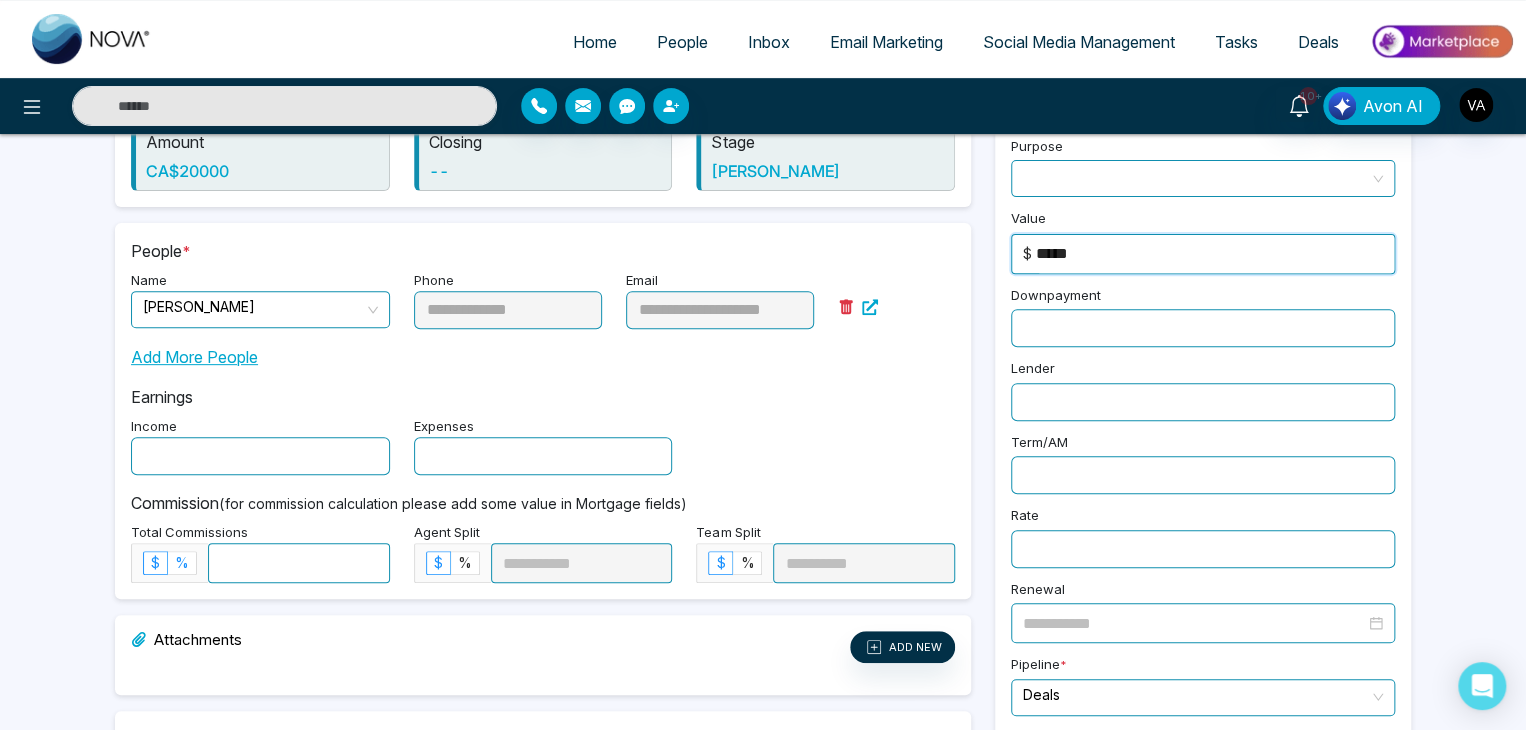 type on "*****" 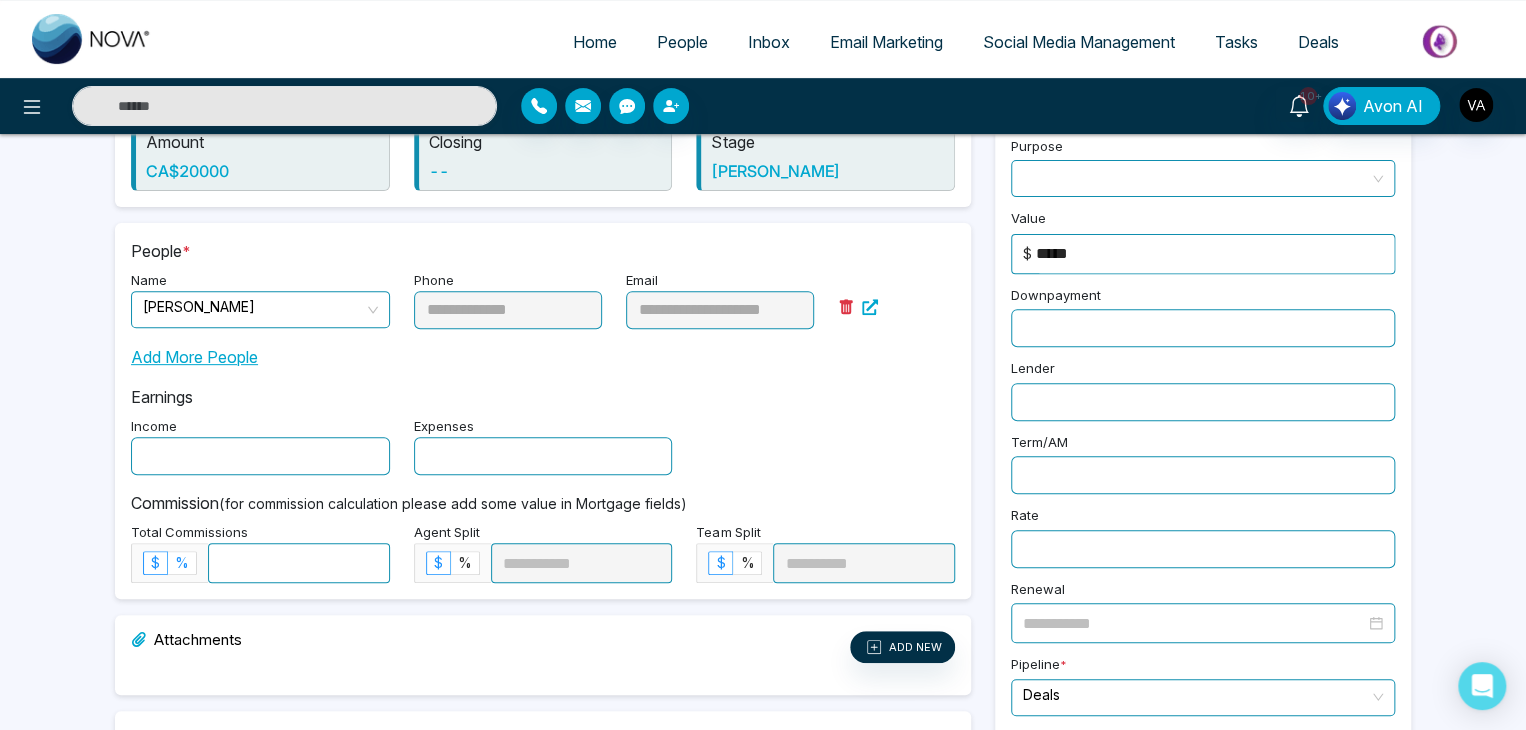 click on "%" at bounding box center [182, 562] 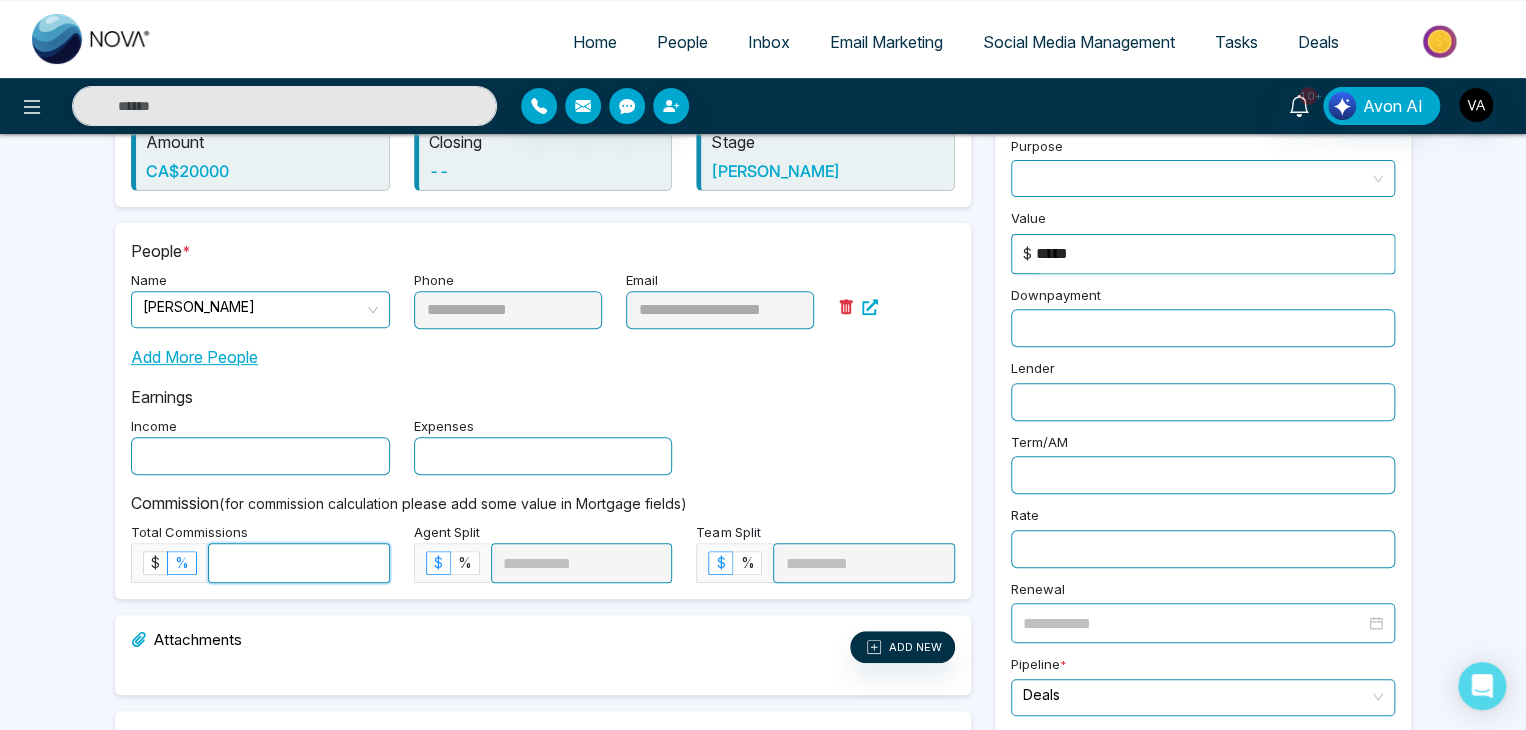 click at bounding box center [299, 563] 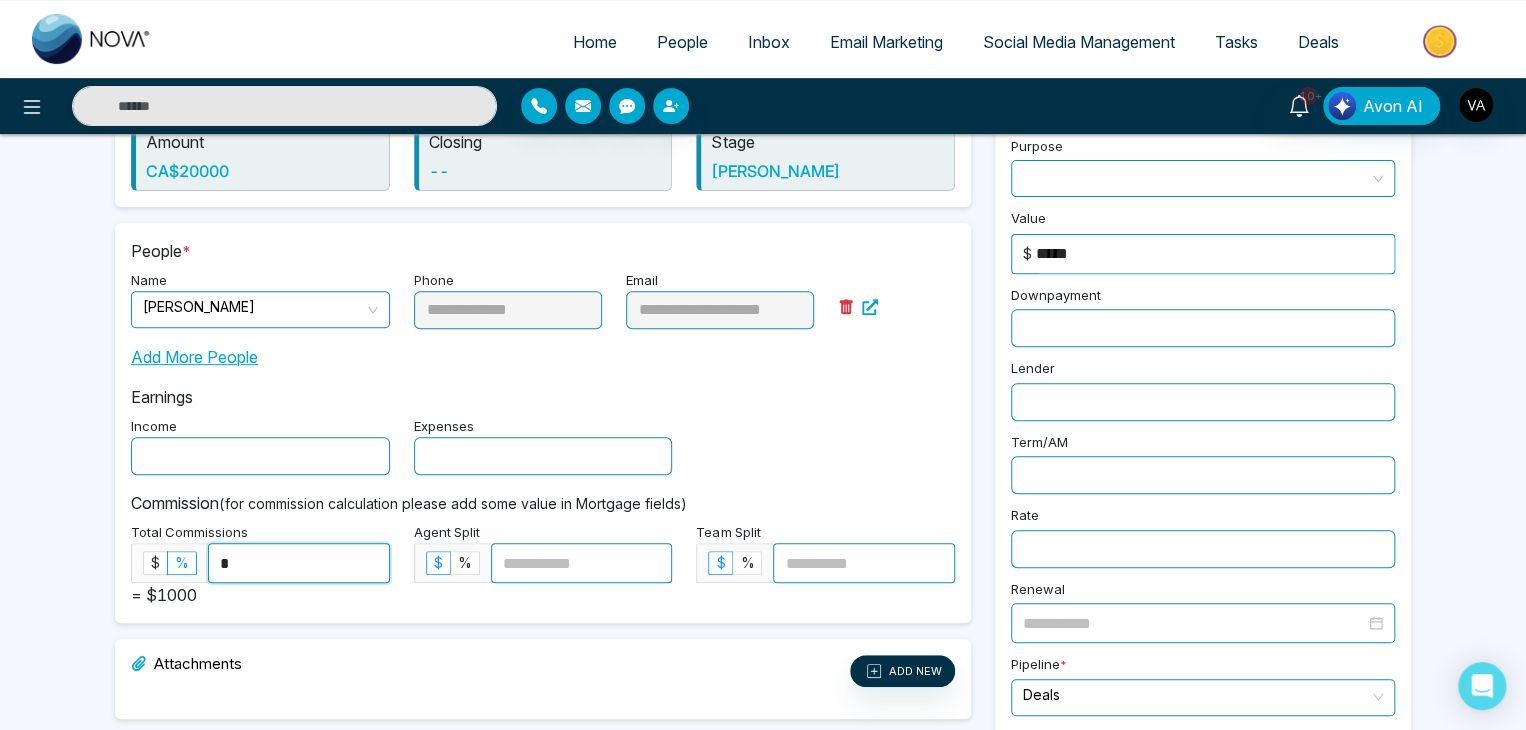 type on "*" 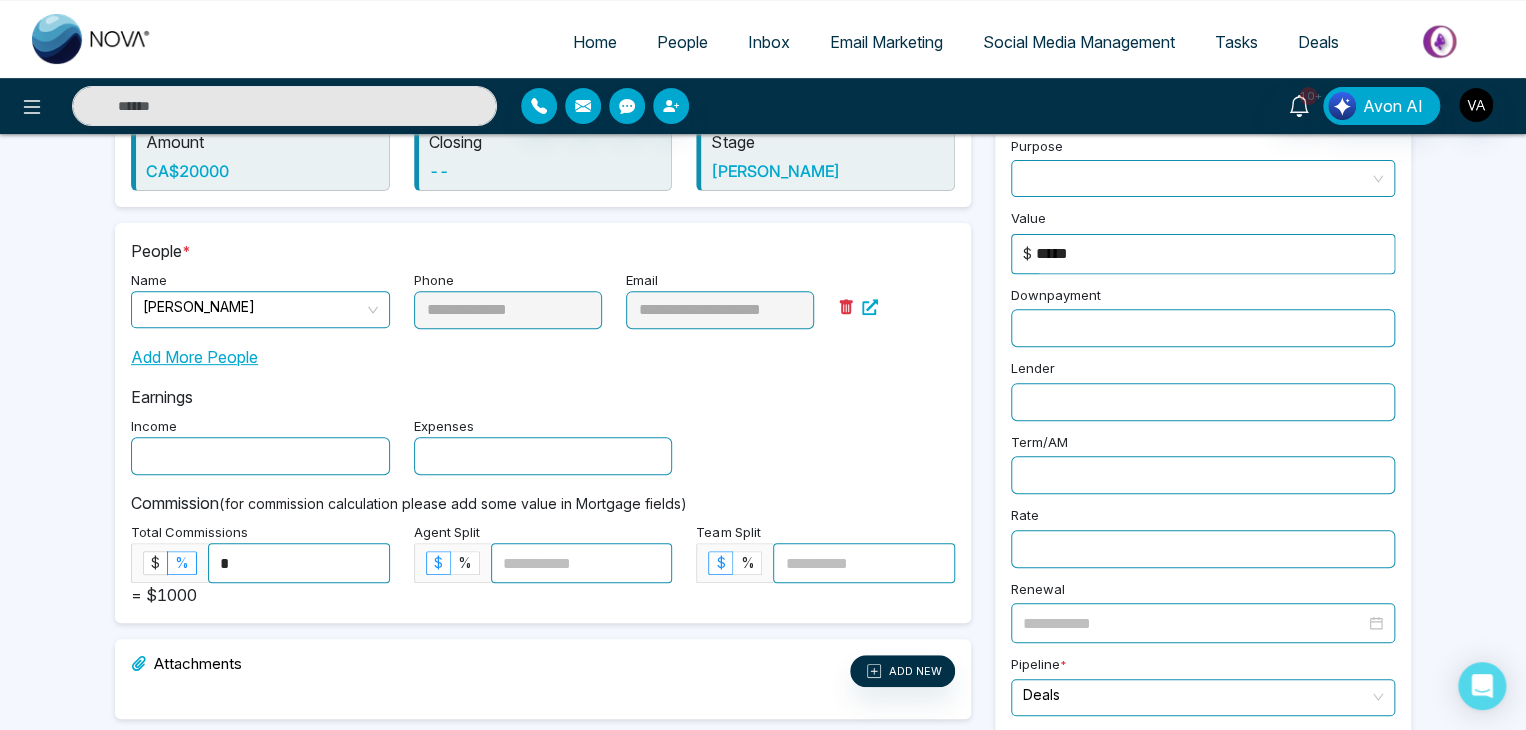 click on "Total Commissions $ % * = $1000" at bounding box center [260, 563] 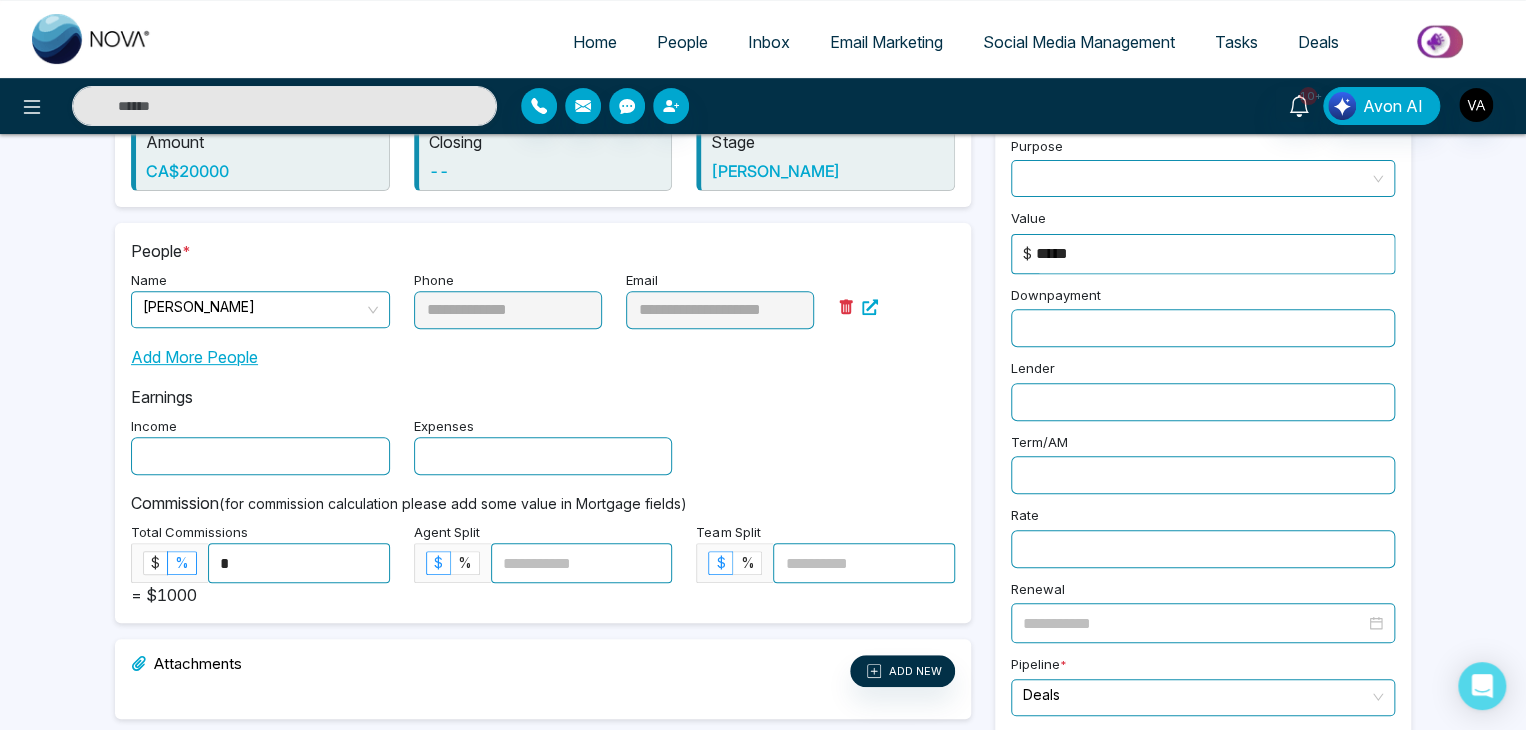 click on "Total Commissions $ % * = $1000" at bounding box center [260, 563] 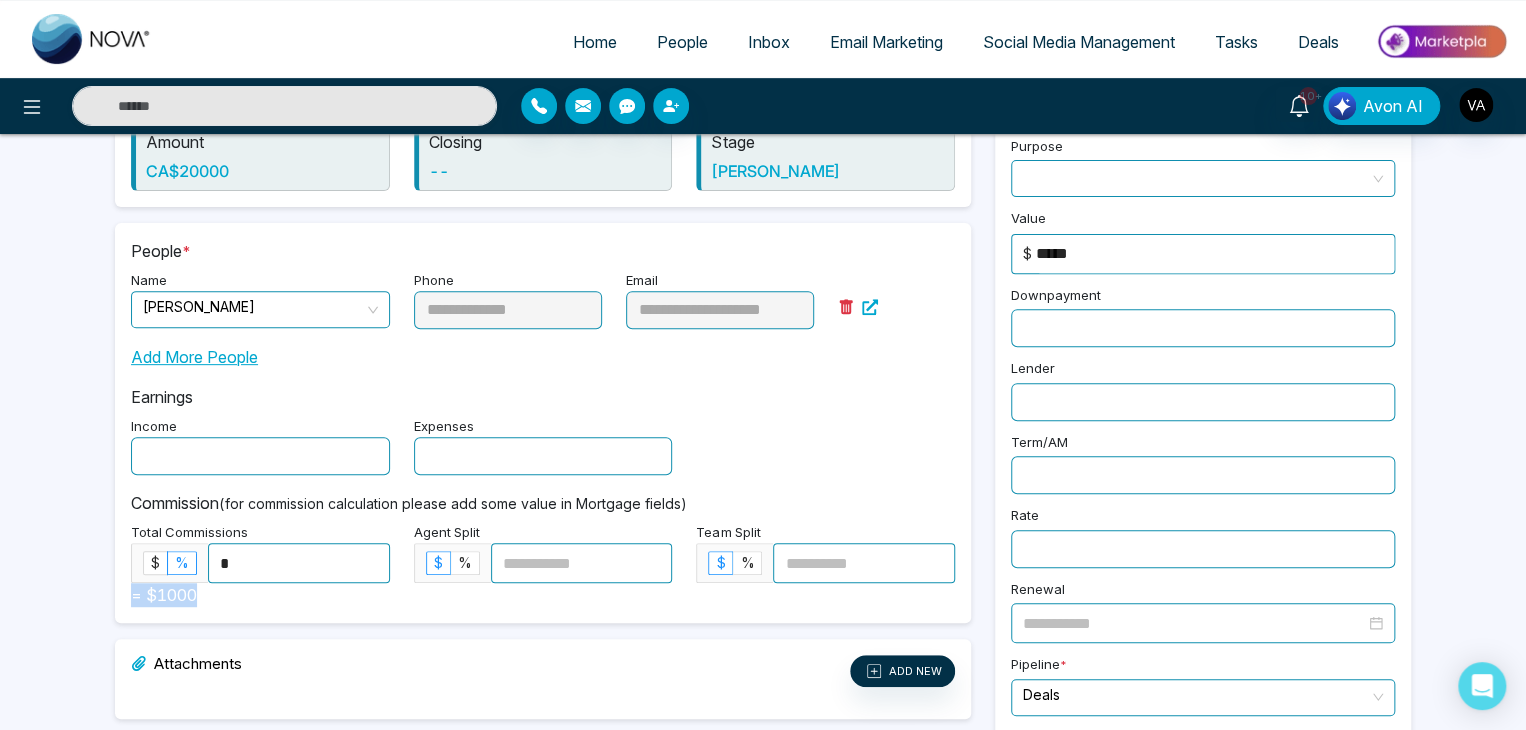 click on "Total Commissions $ % * = $1000" at bounding box center (260, 563) 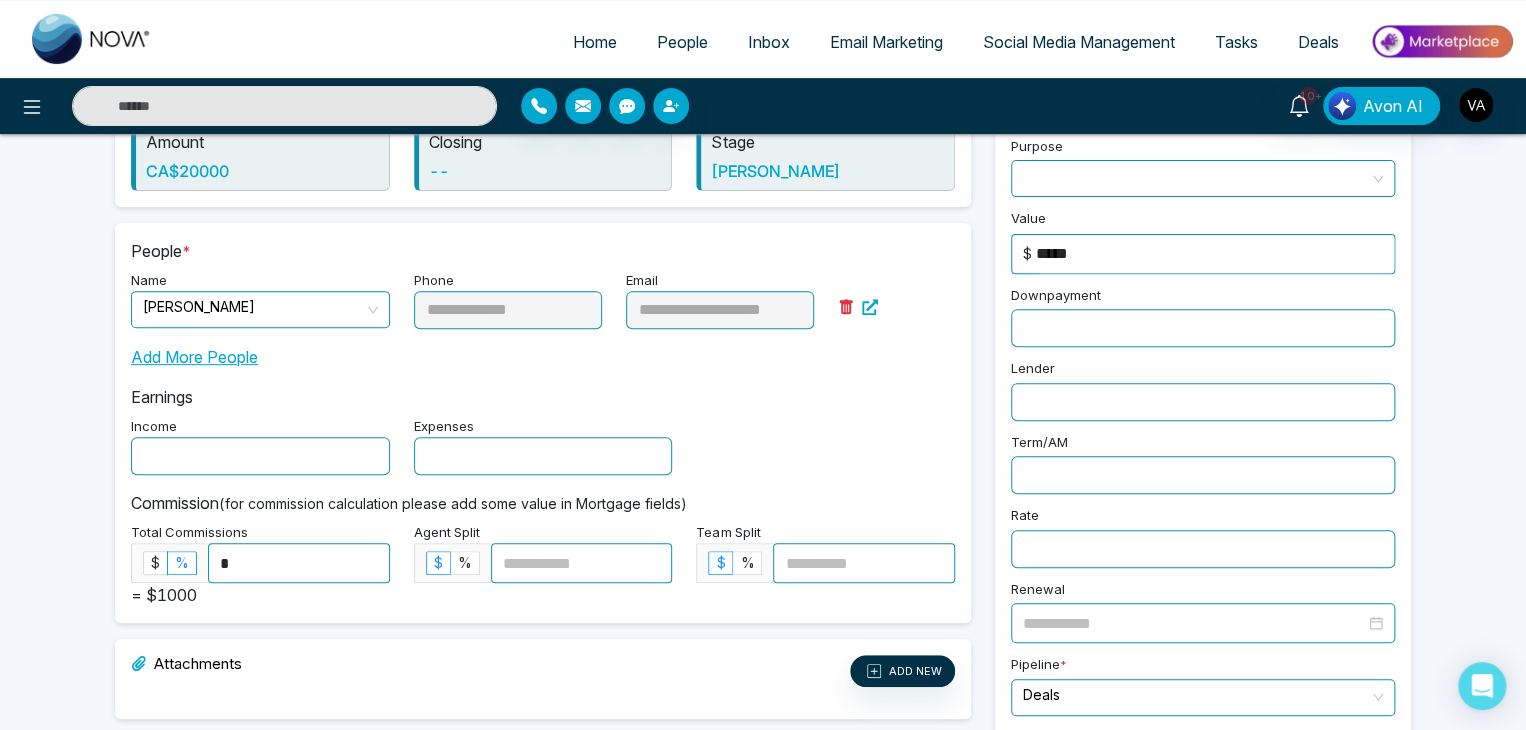click at bounding box center [582, 563] 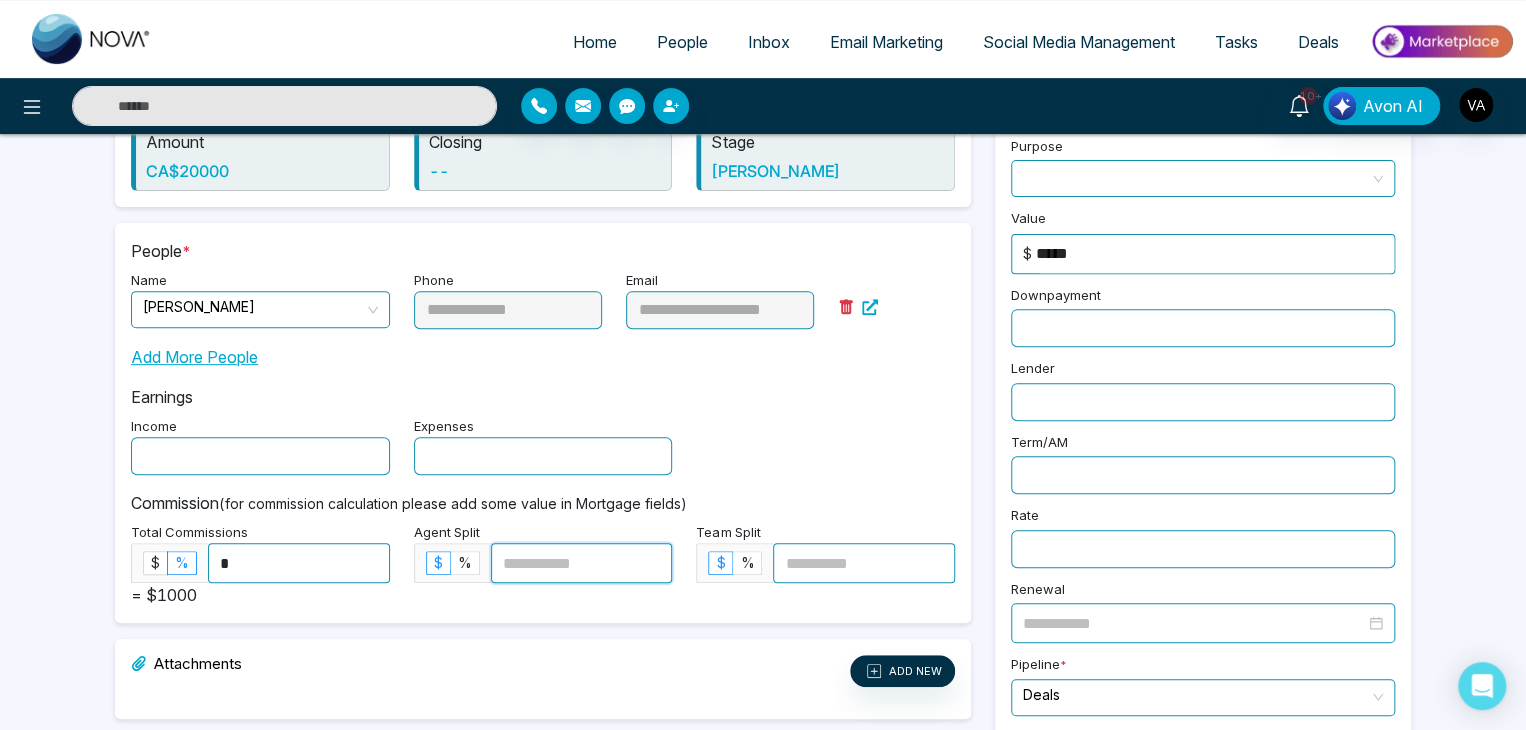 click at bounding box center (582, 563) 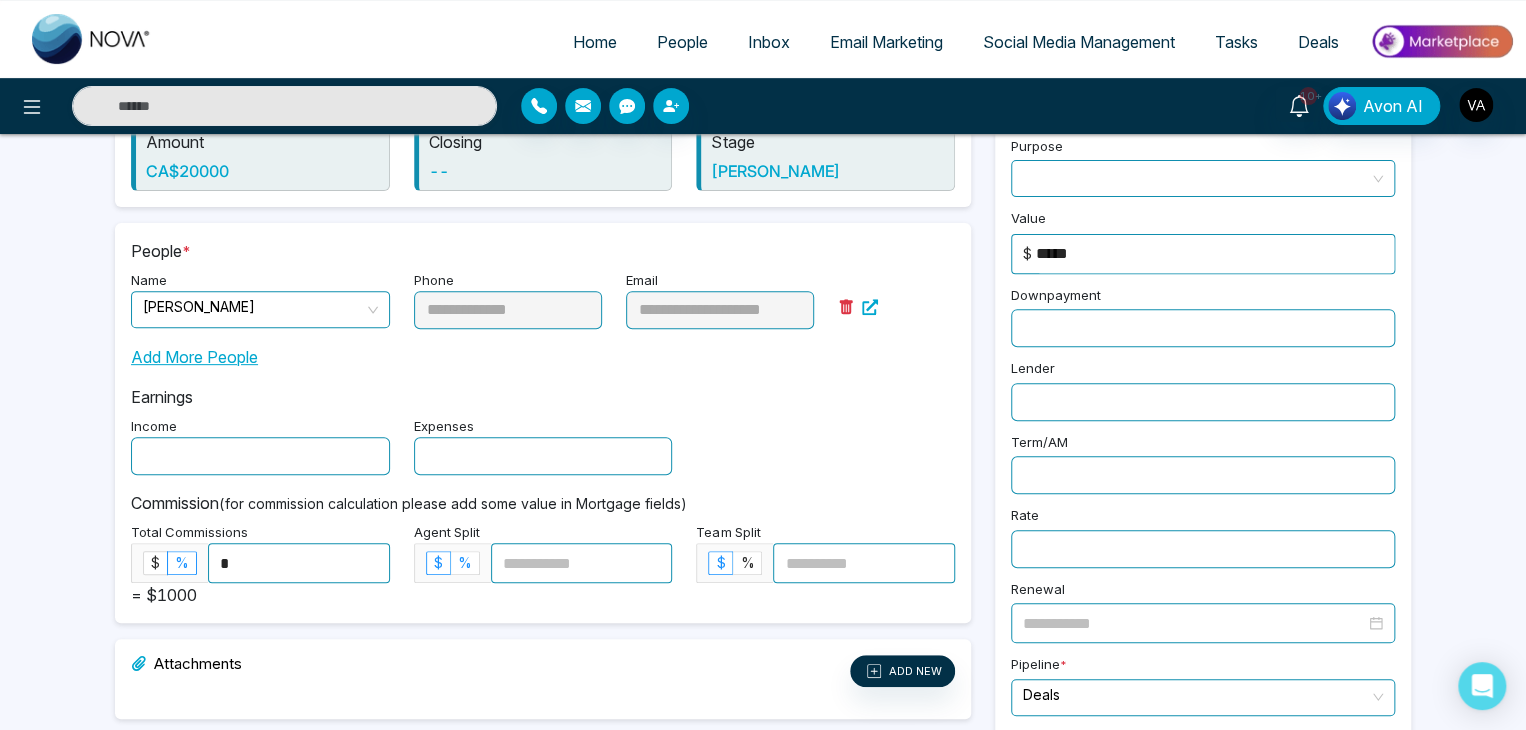 click on "%" at bounding box center [465, 562] 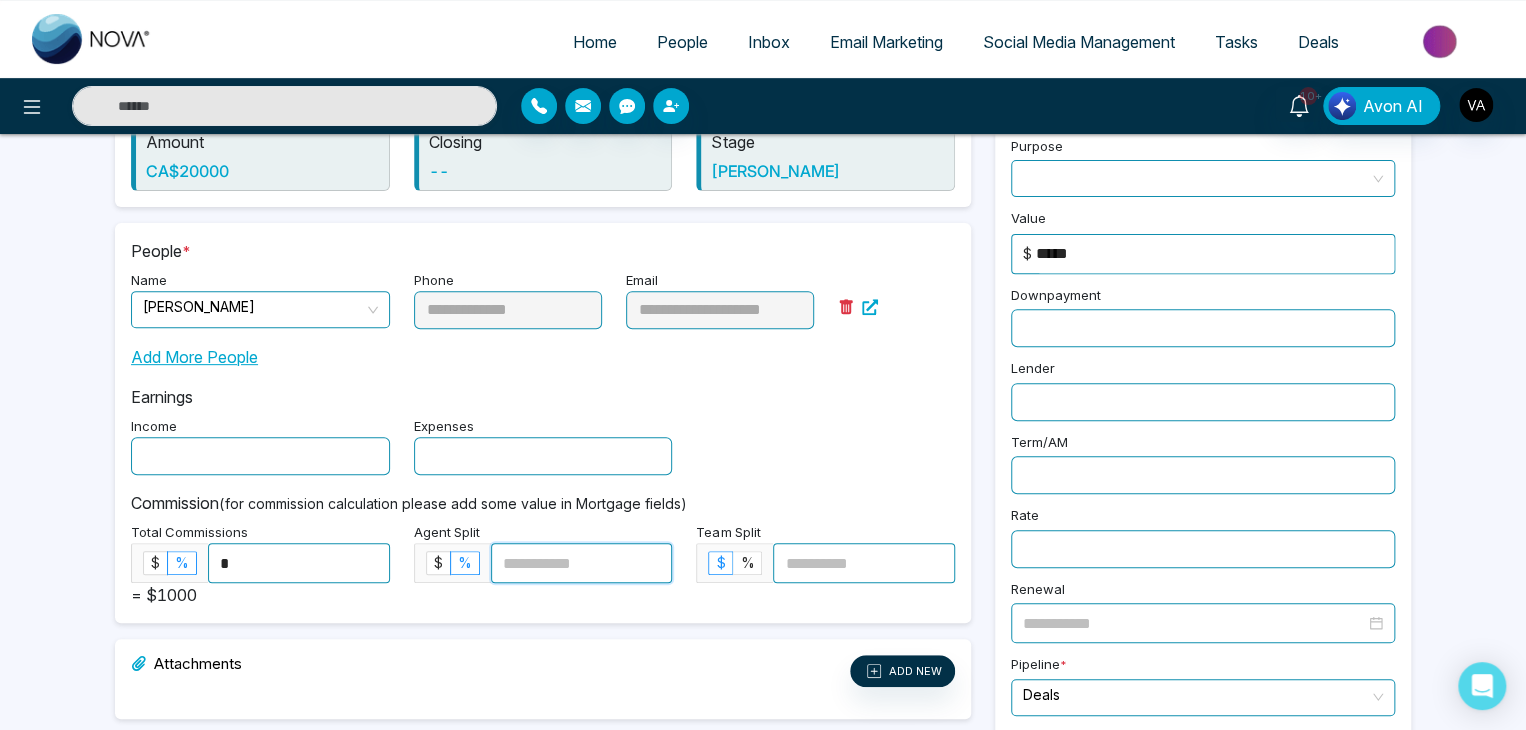 click at bounding box center (582, 563) 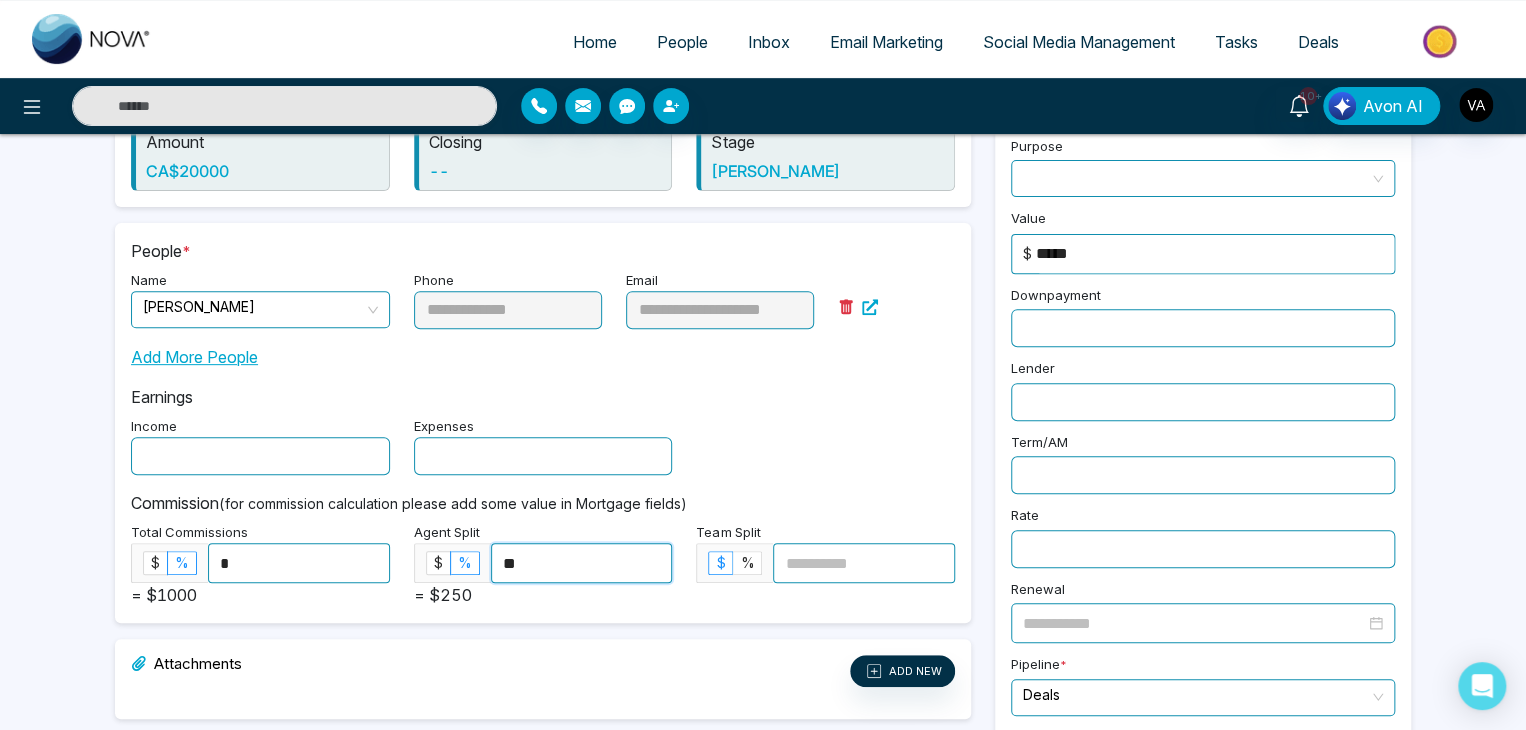 type on "**" 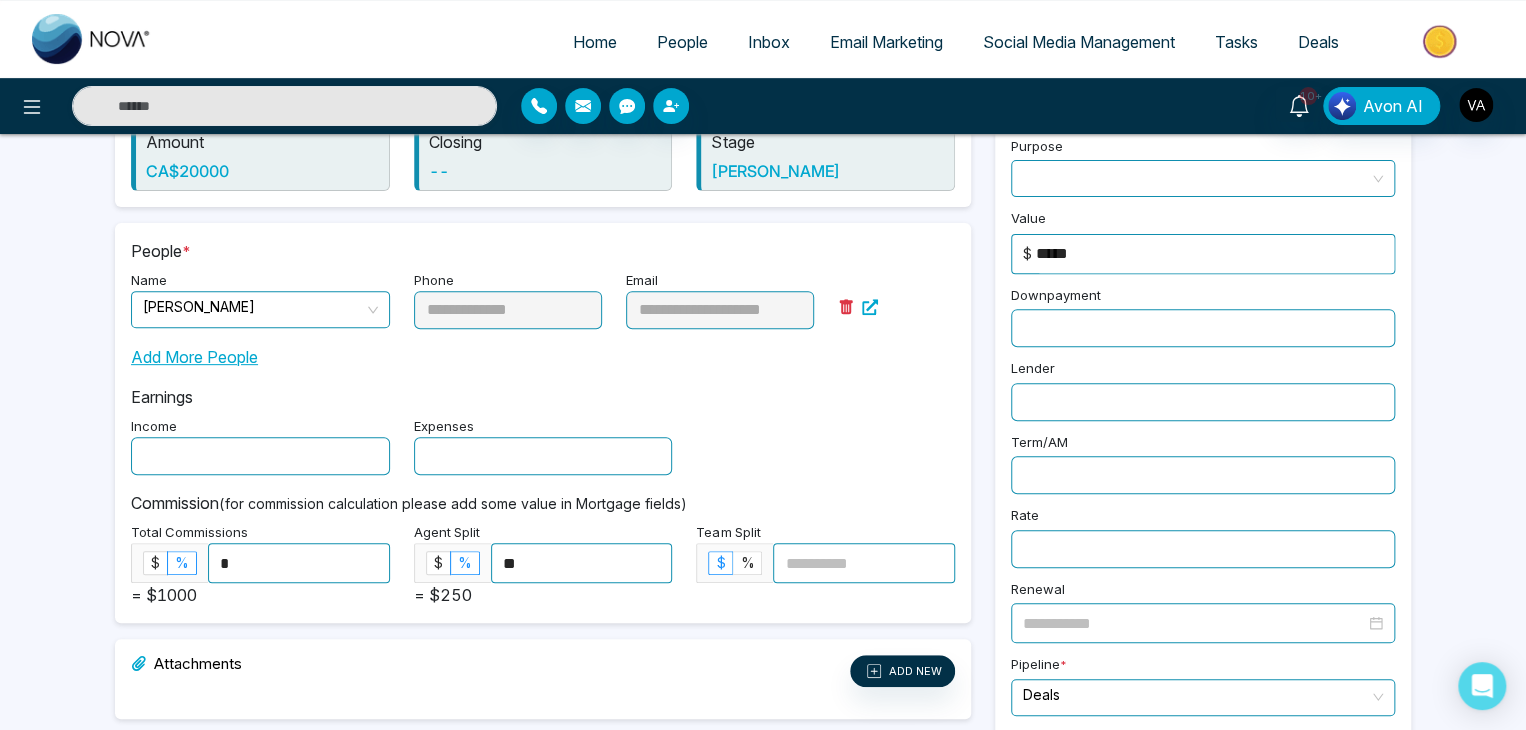 click on "Agent Split $ % ** = $250" at bounding box center [543, 563] 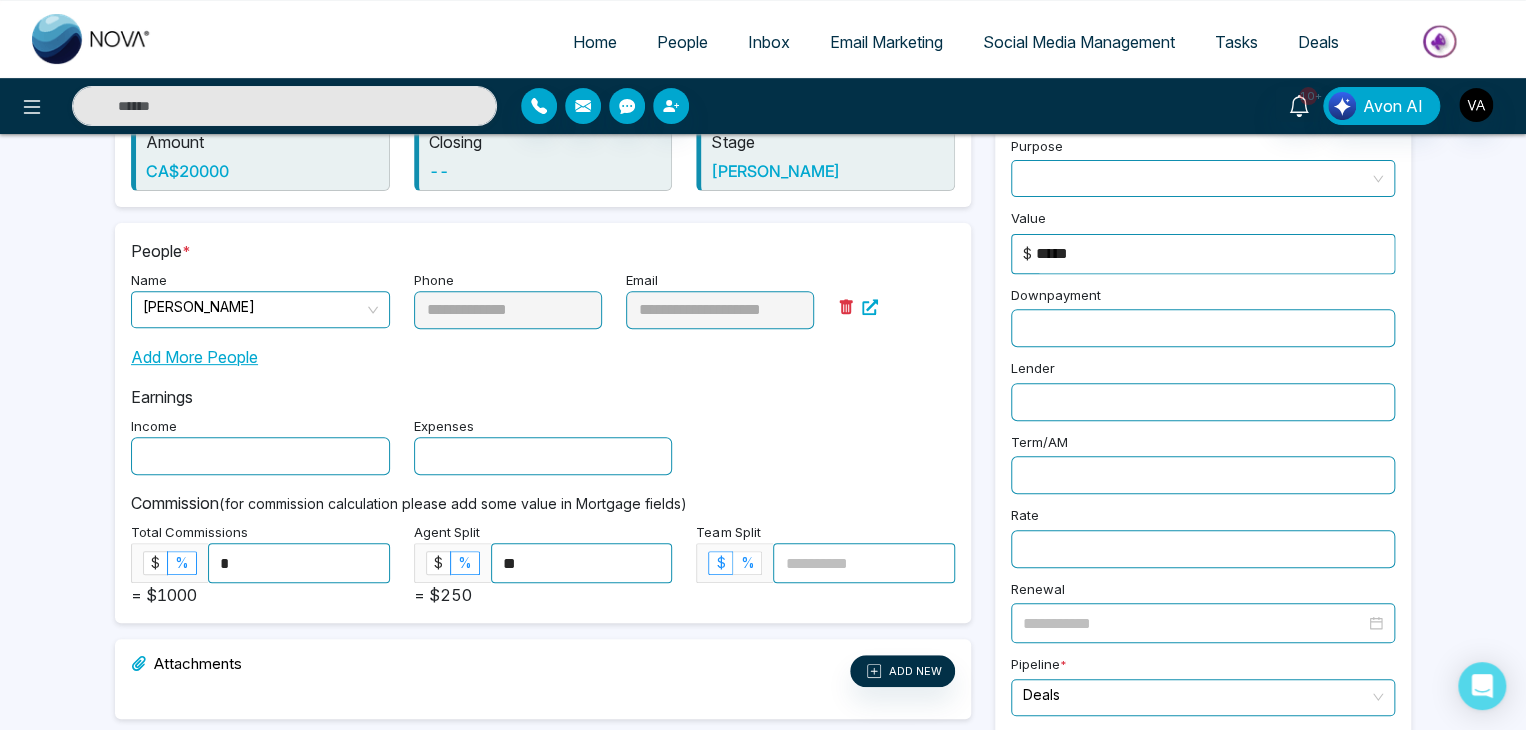 click on "%" at bounding box center (747, 562) 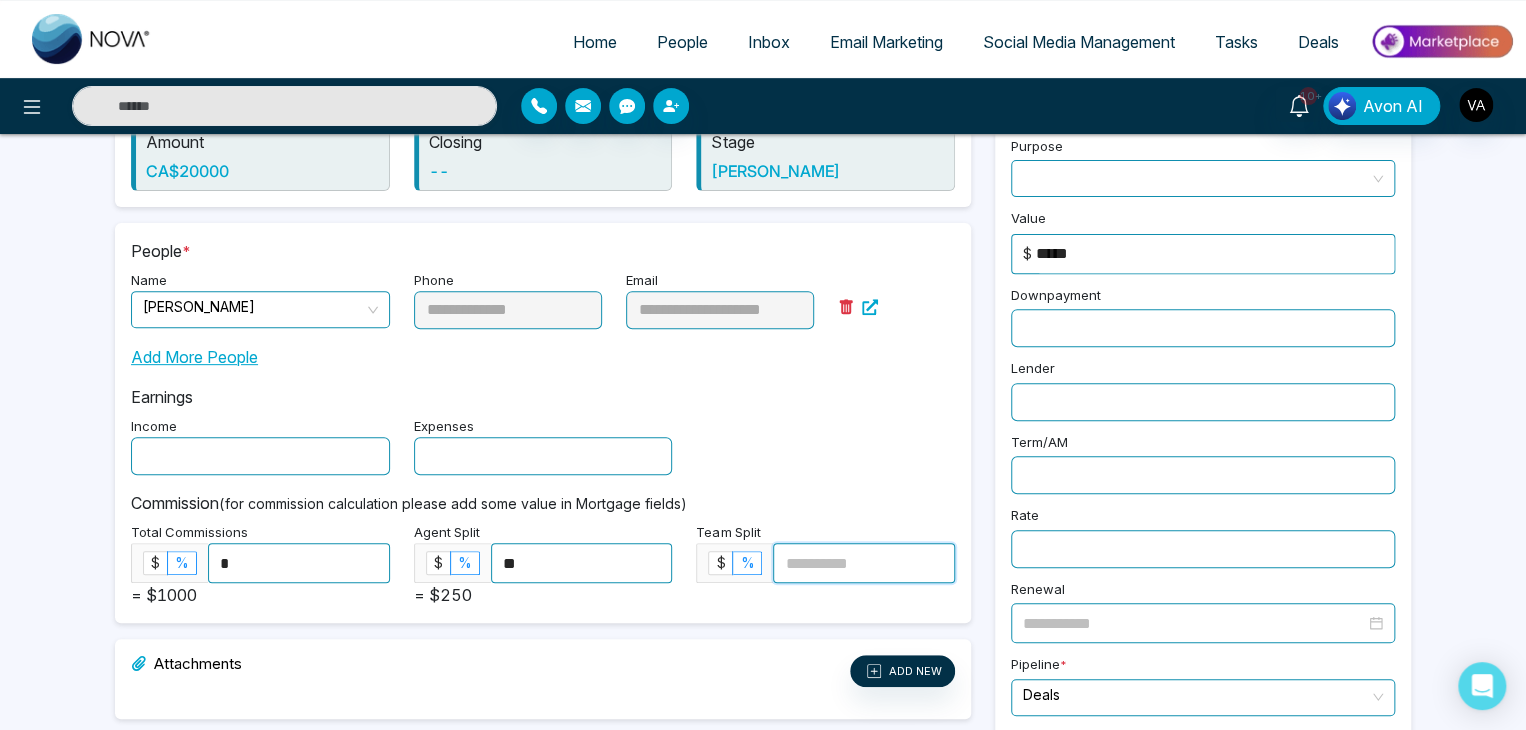 click at bounding box center [864, 563] 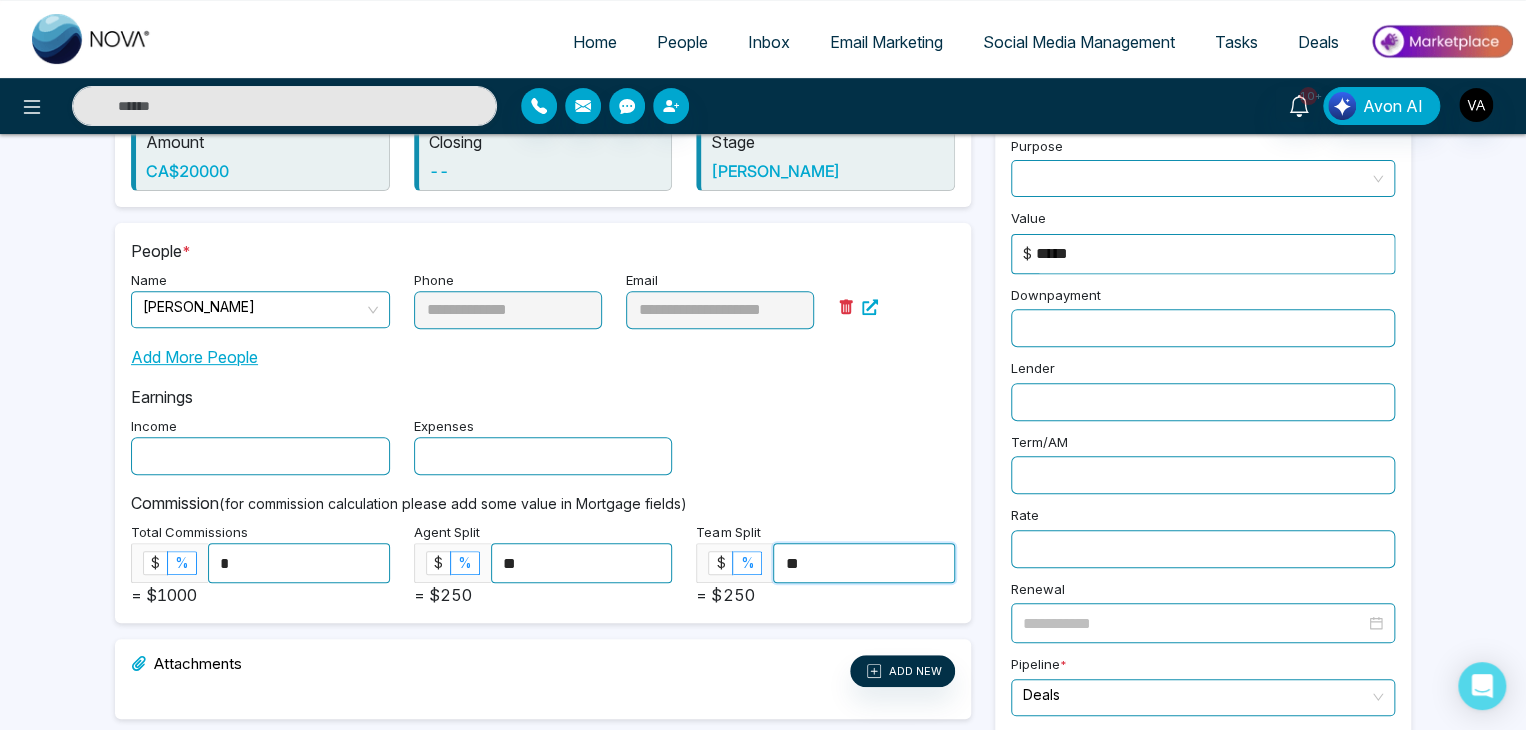 type on "**" 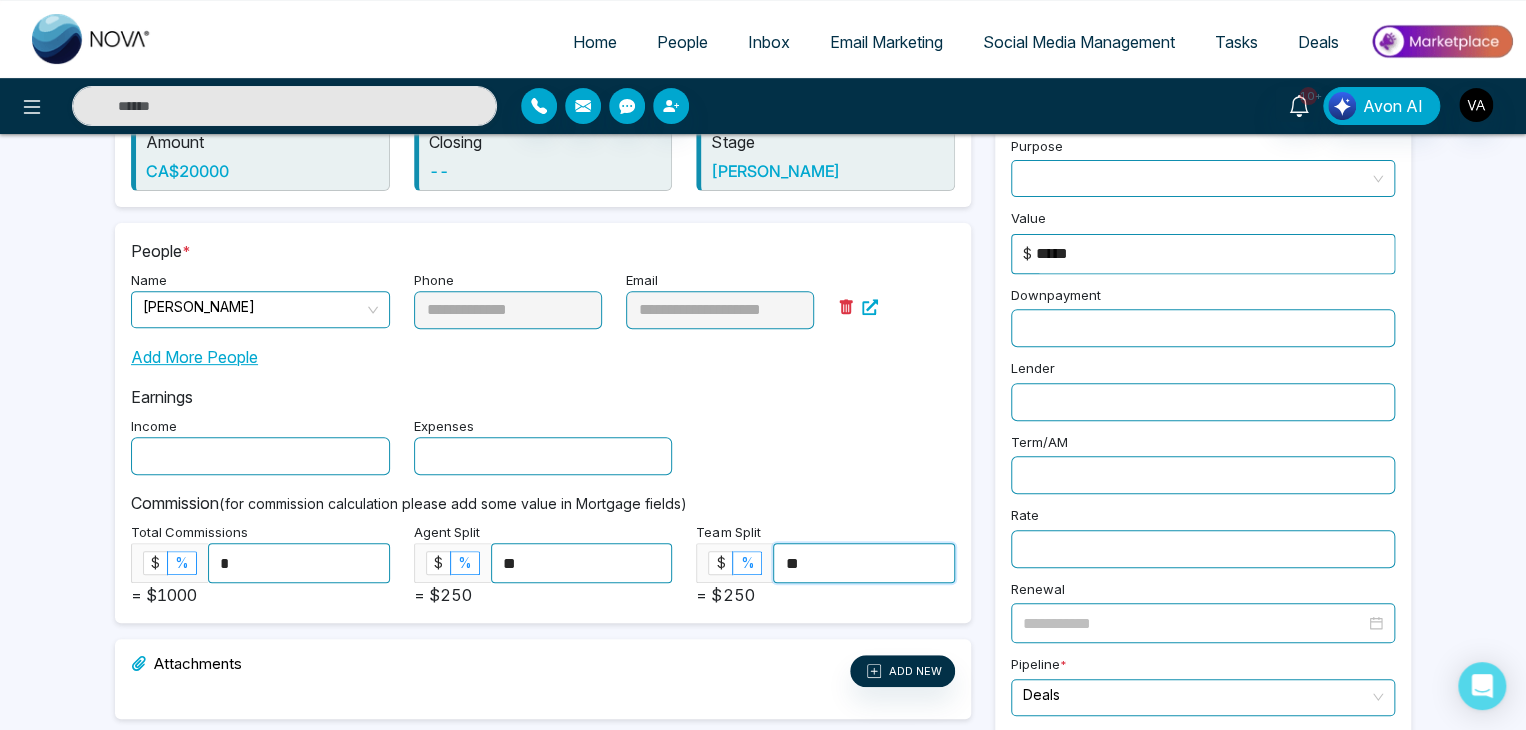 click on "Team Split $ % ** = $250" at bounding box center [825, 563] 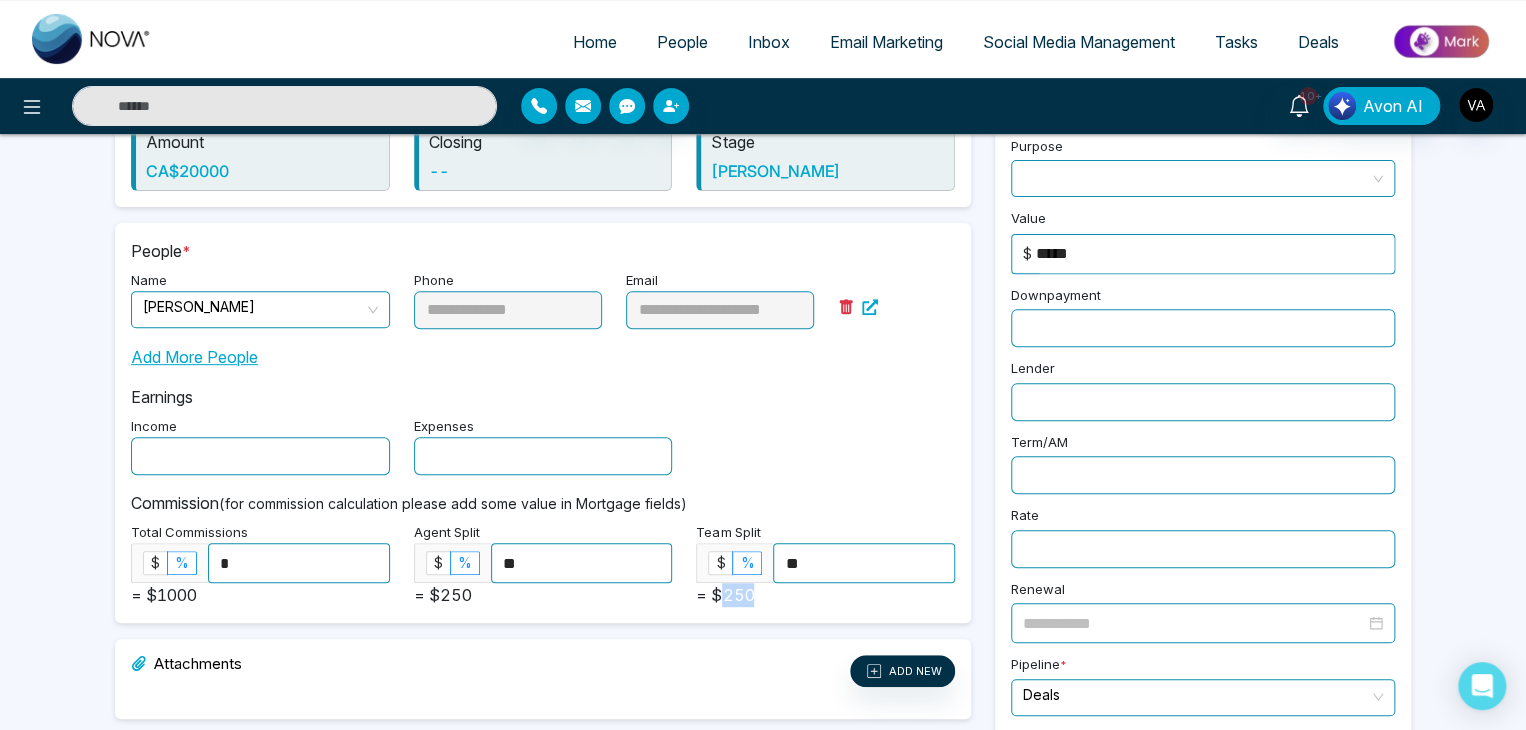 click on "Team Split $ % ** = $250" at bounding box center (825, 563) 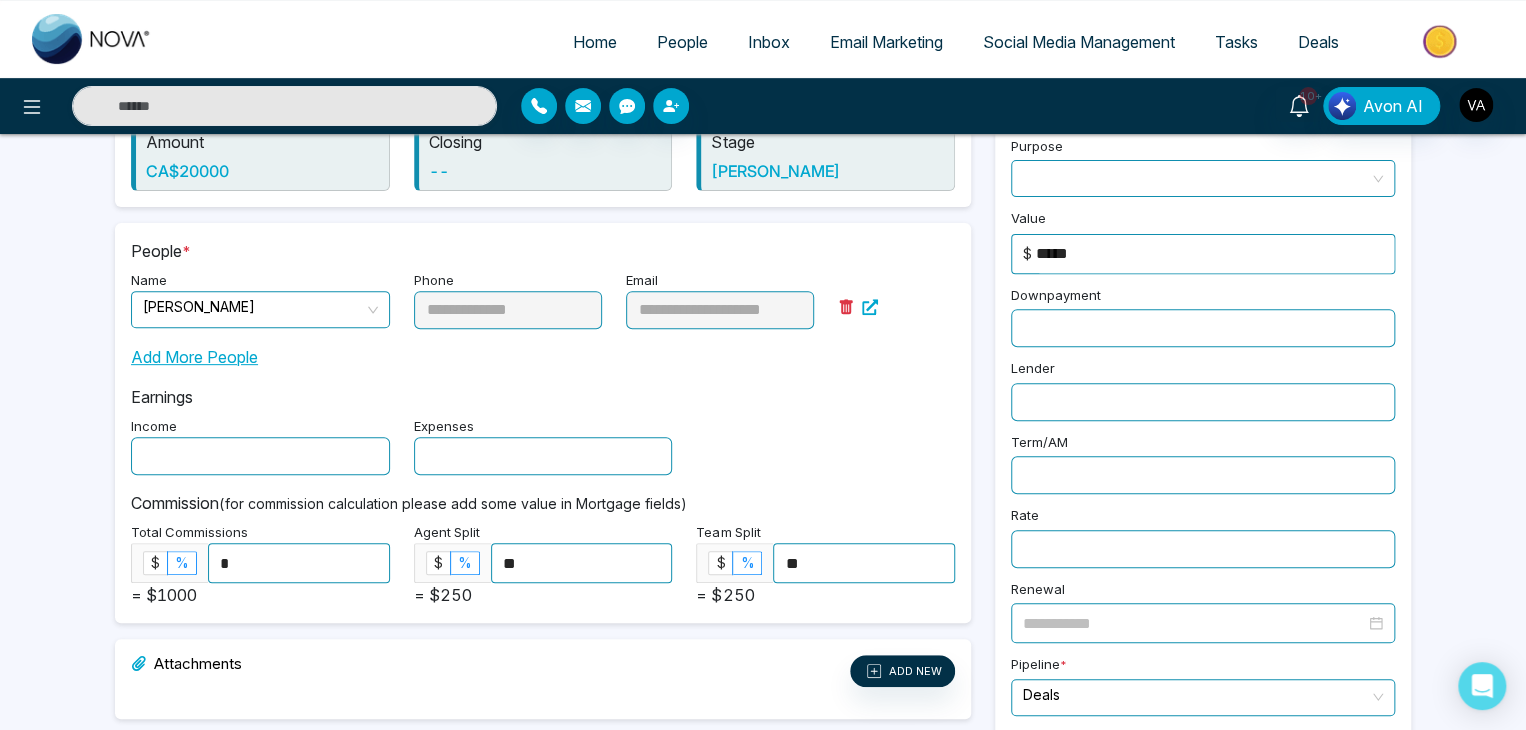 click on "Total Commissions $ % * = $1000" at bounding box center (260, 563) 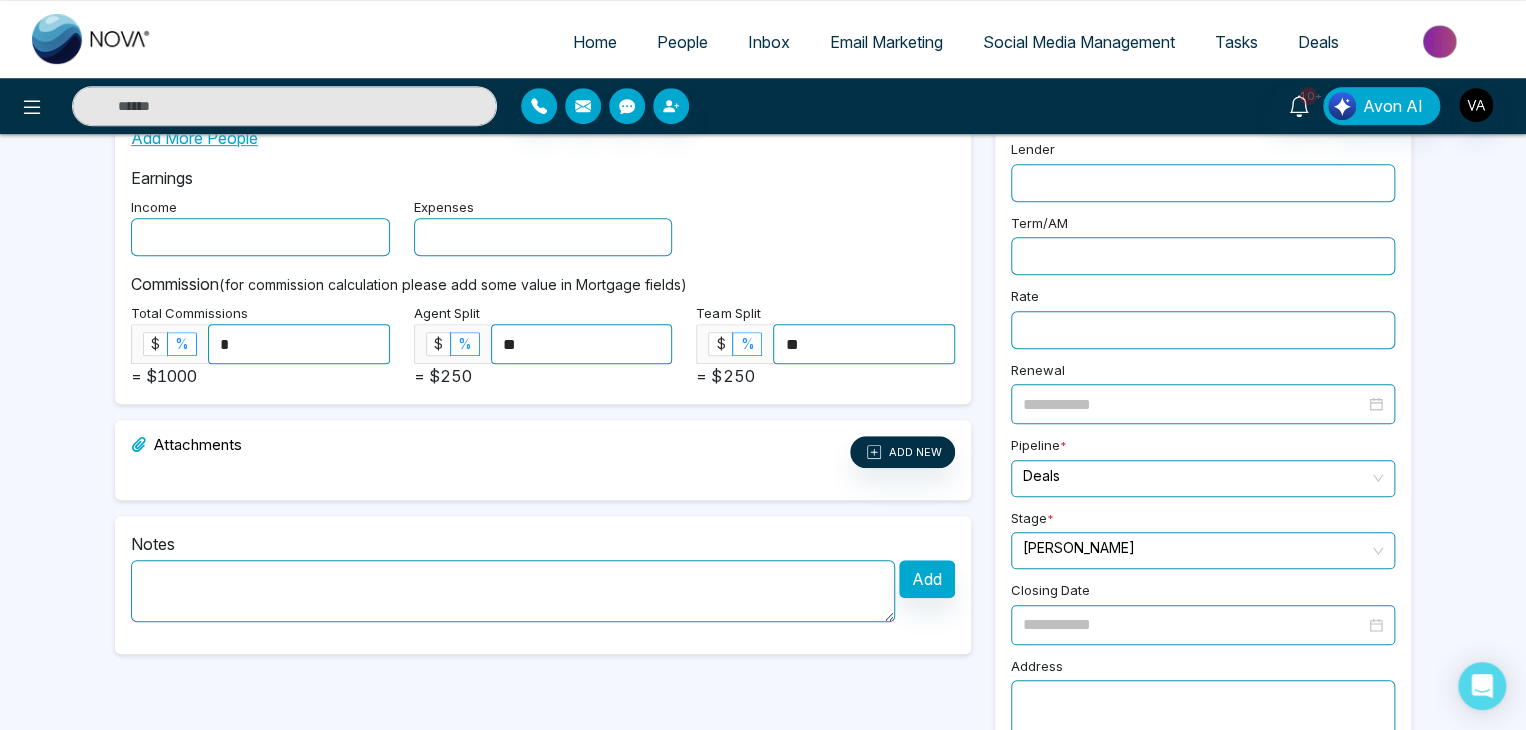 scroll, scrollTop: 440, scrollLeft: 0, axis: vertical 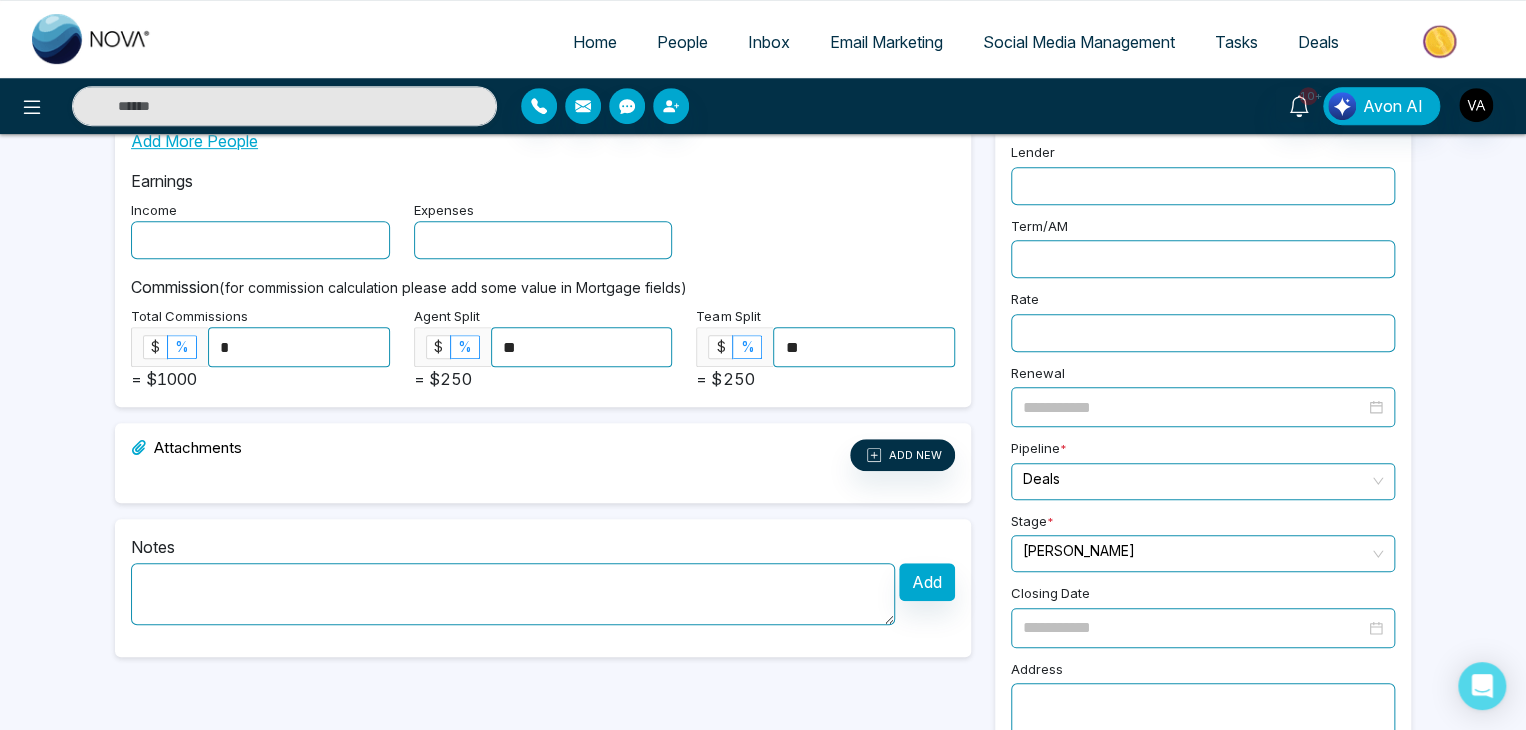 click at bounding box center [513, 594] 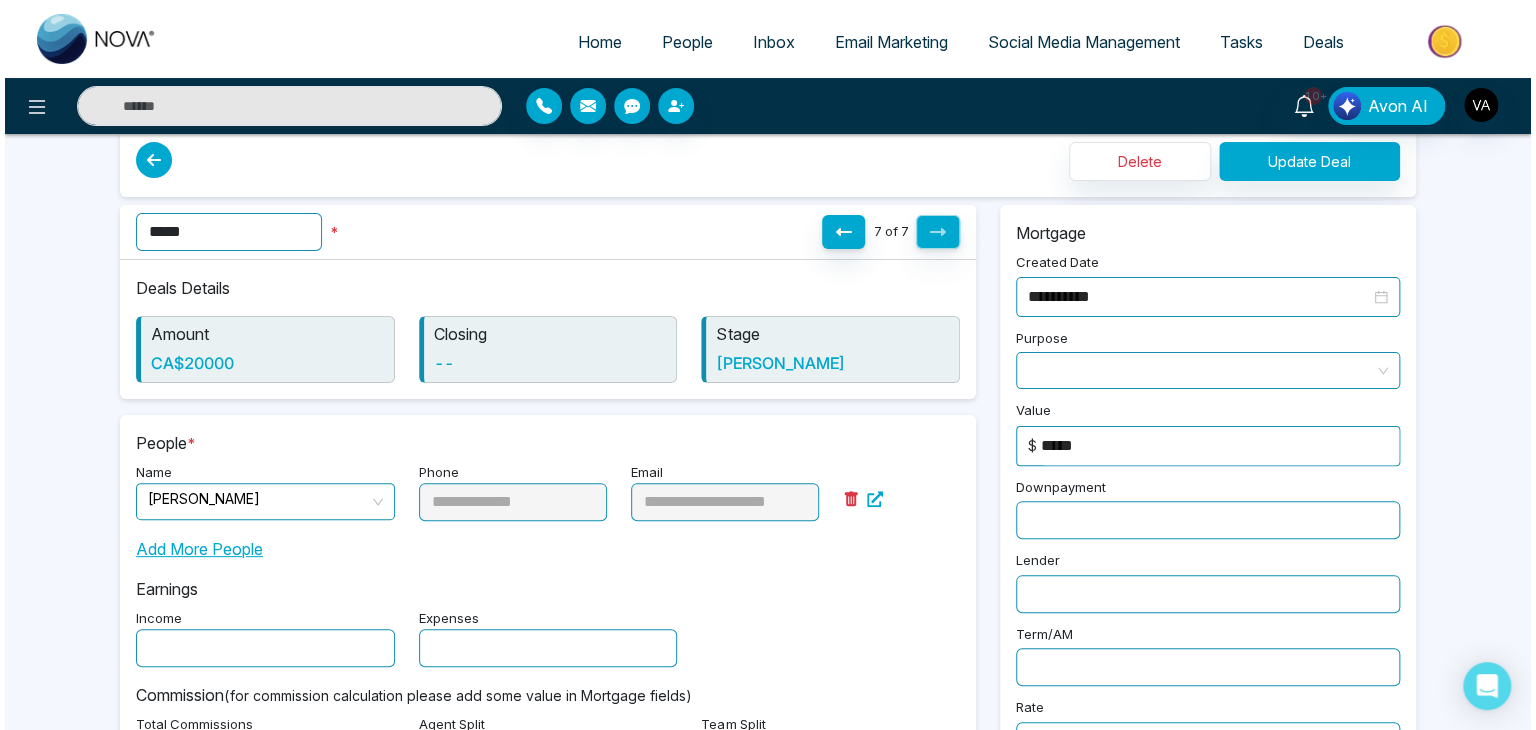 scroll, scrollTop: 0, scrollLeft: 0, axis: both 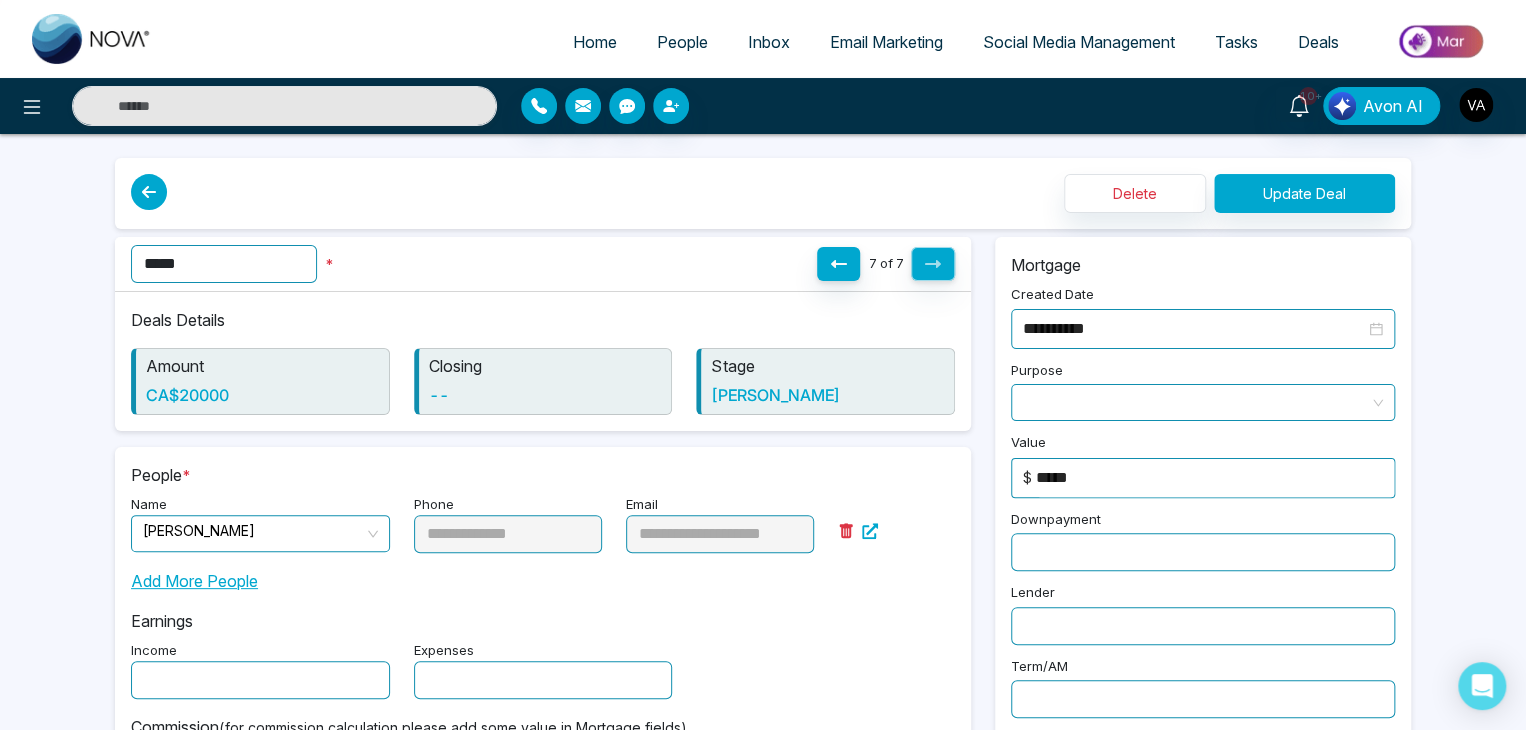 click at bounding box center [149, 192] 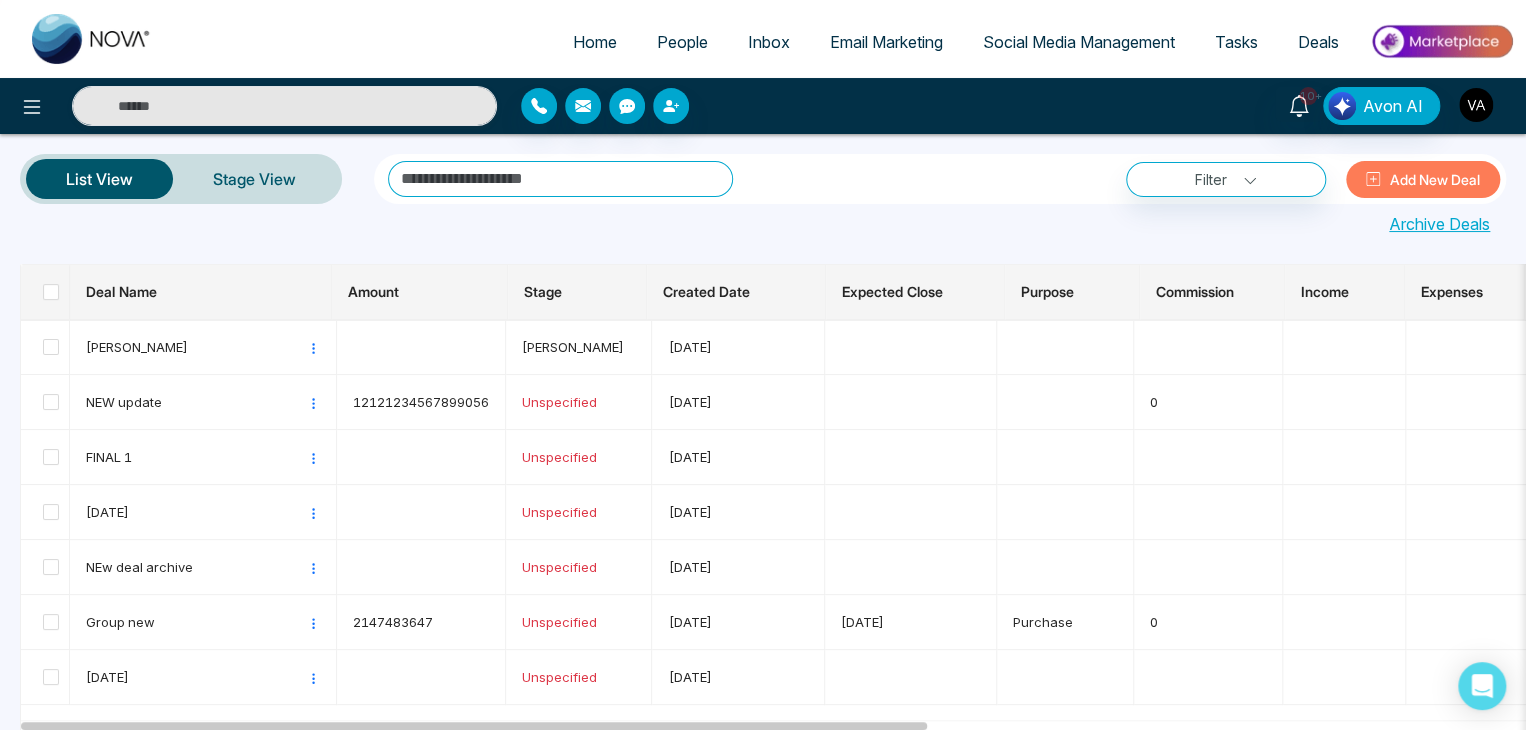 click at bounding box center [1476, 105] 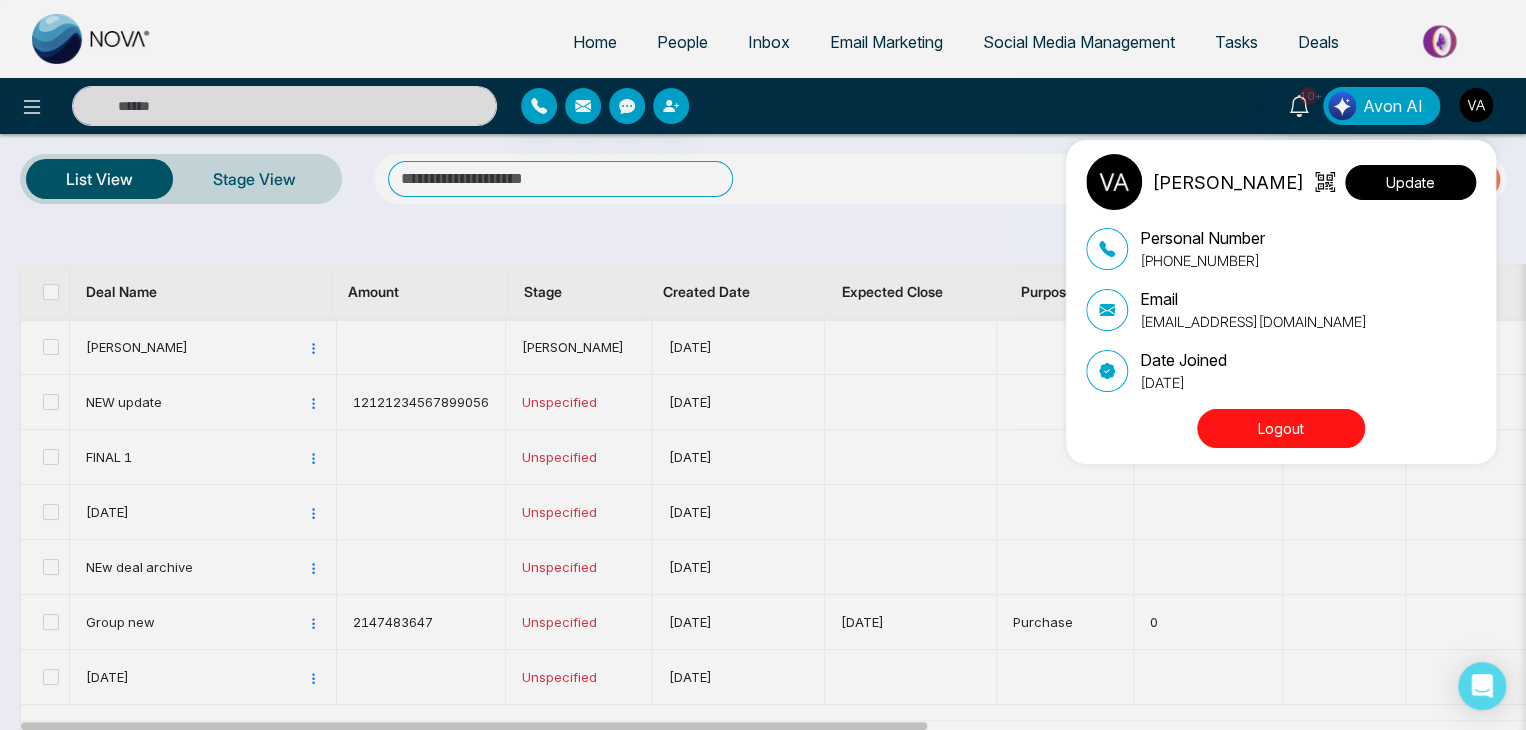 click on "Update" at bounding box center [1410, 182] 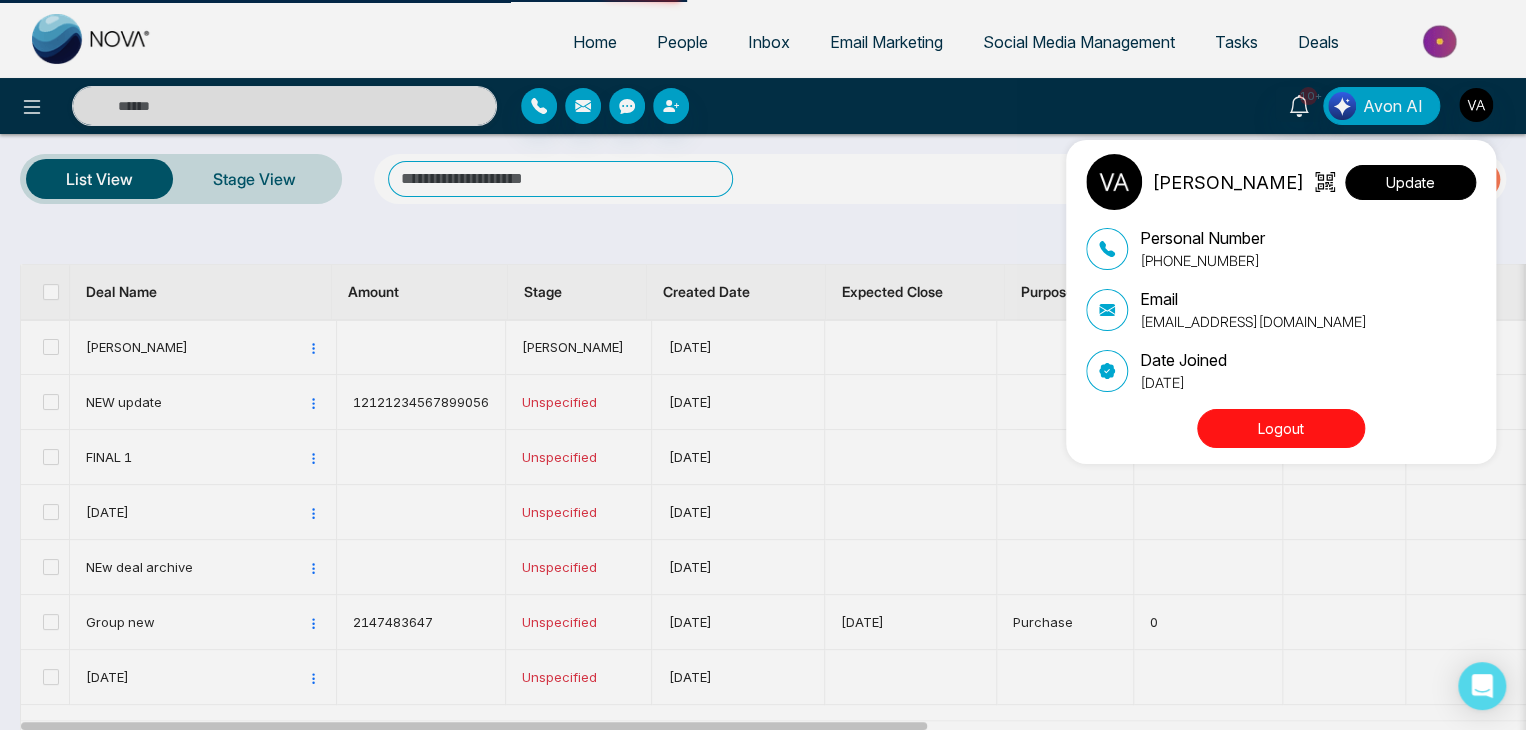 select 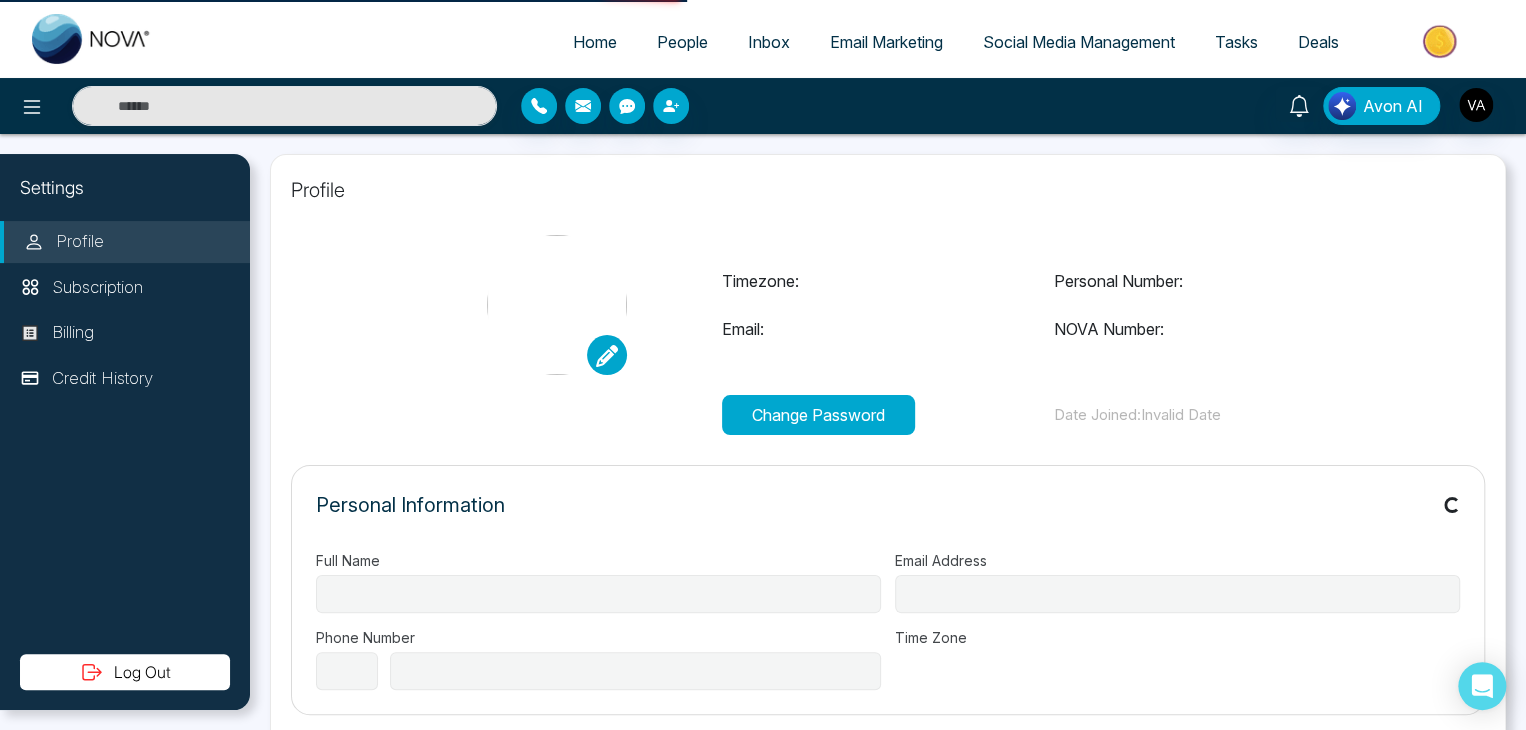 type on "**********" 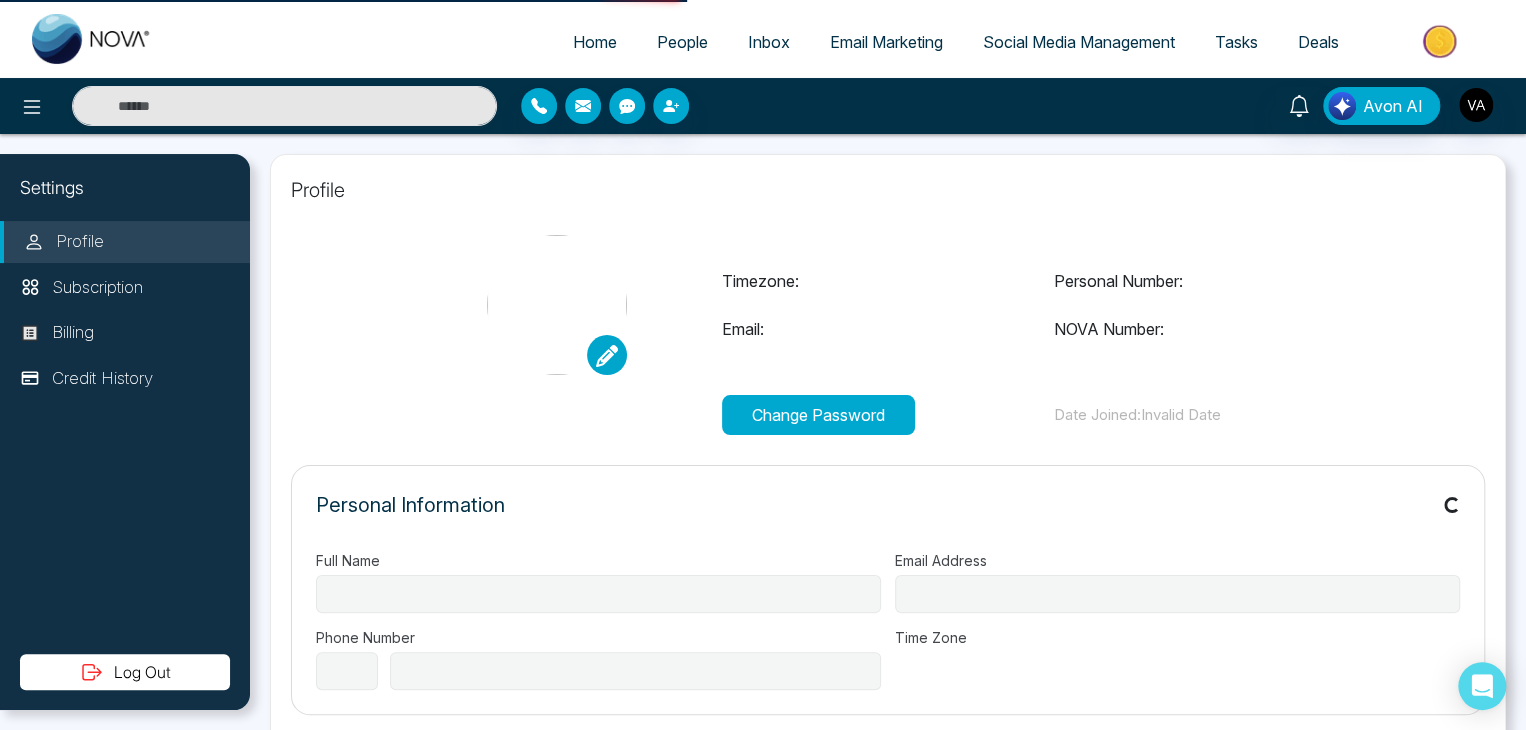 type on "**********" 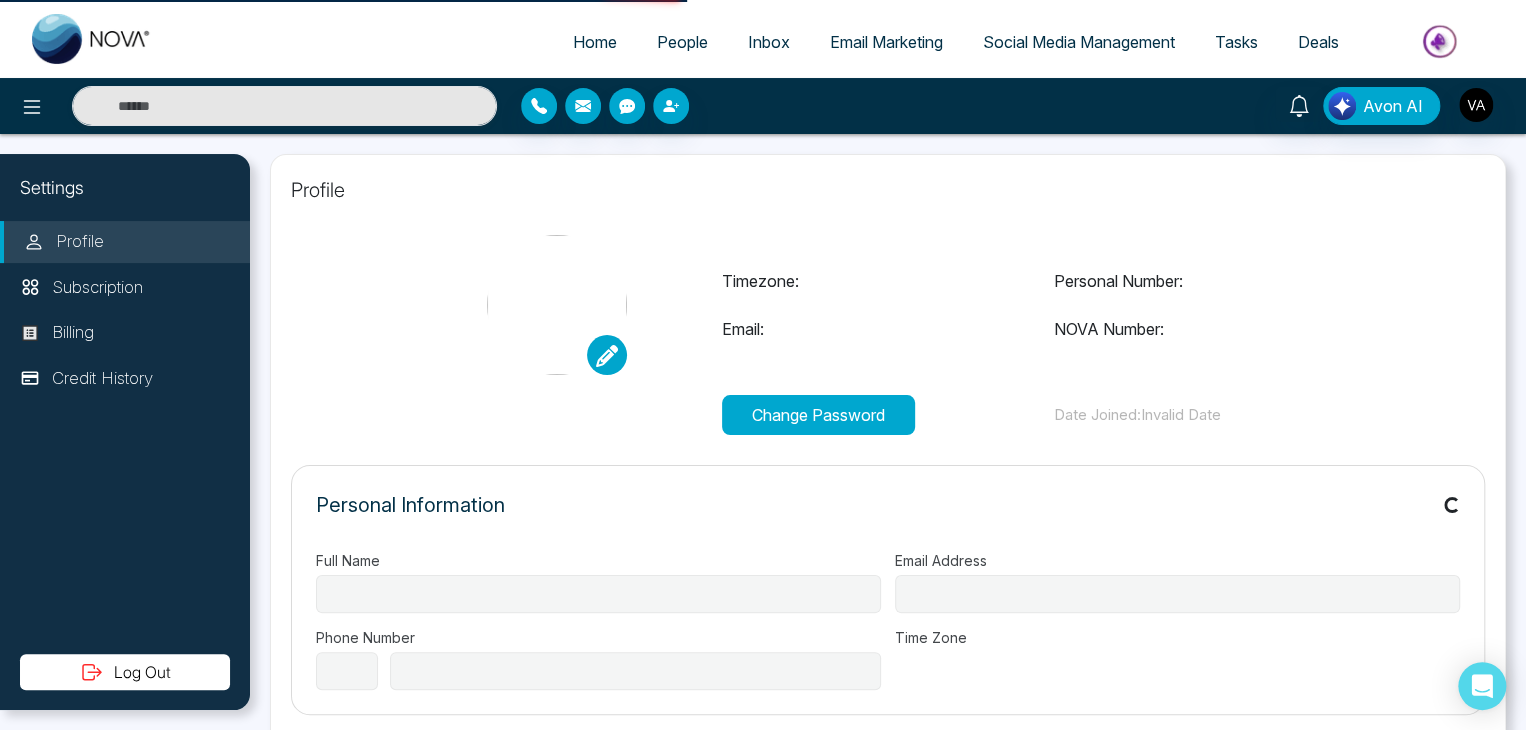 select on "***" 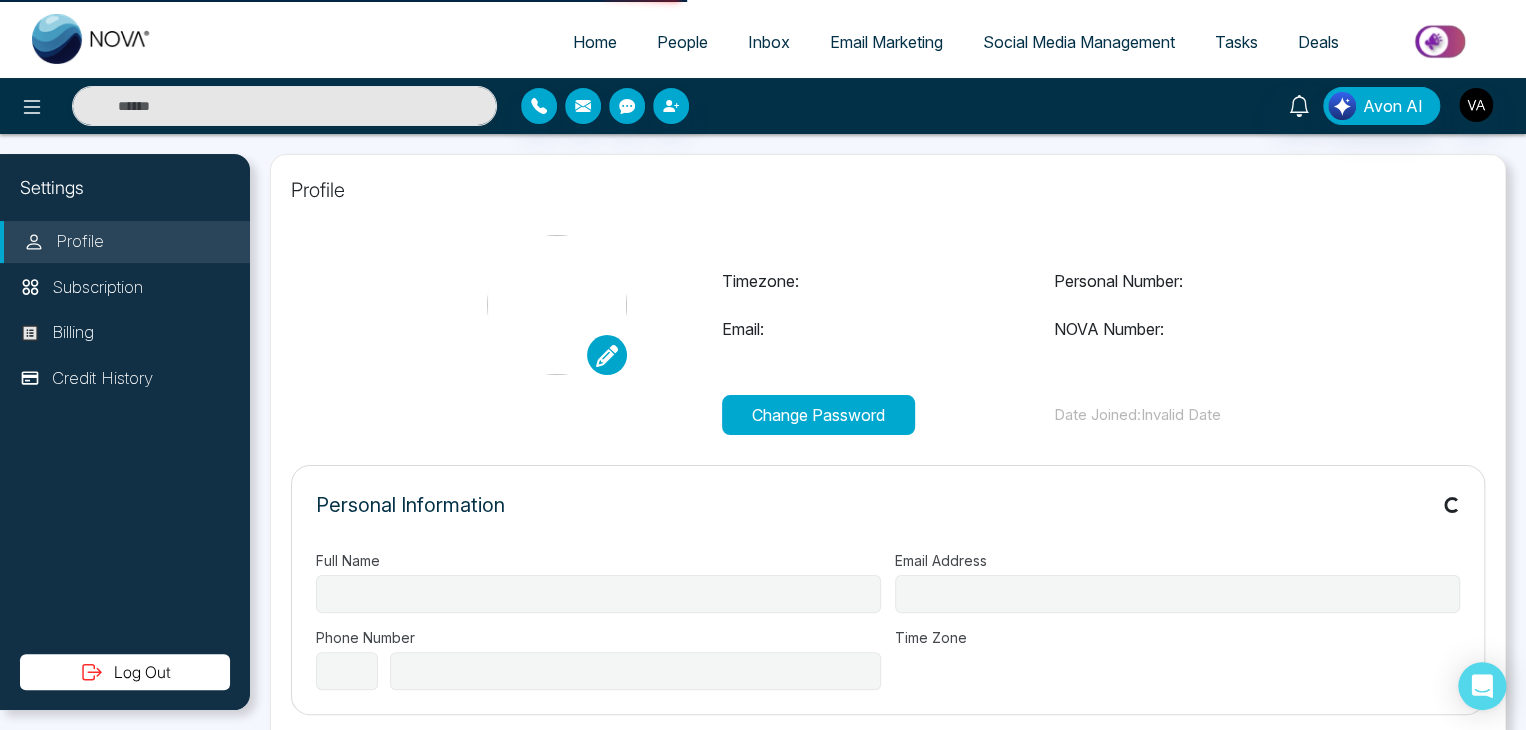 type on "**********" 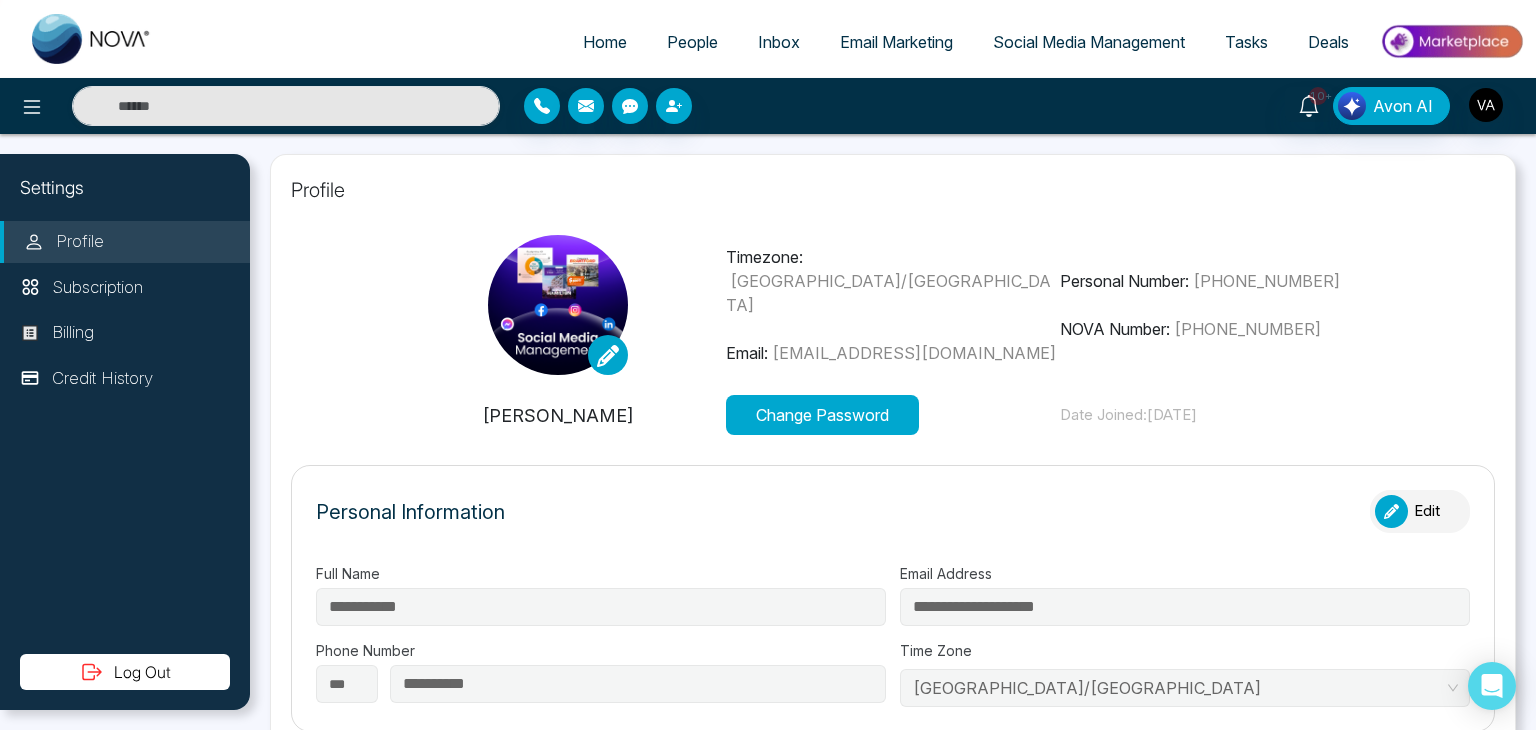 drag, startPoint x: 1228, startPoint y: 414, endPoint x: 1248, endPoint y: 413, distance: 20.024984 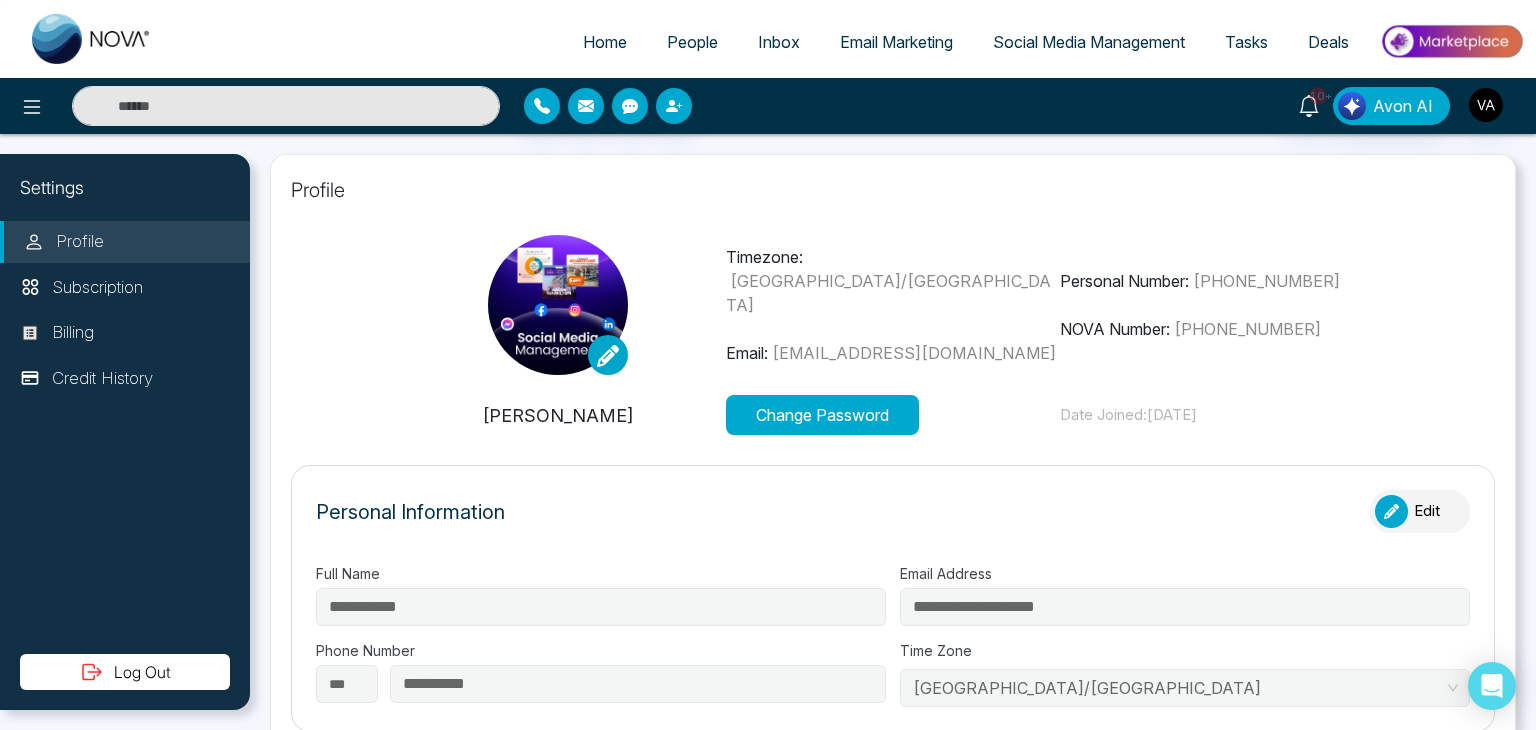 click on "Date Joined:  [DATE]" at bounding box center [1227, 415] 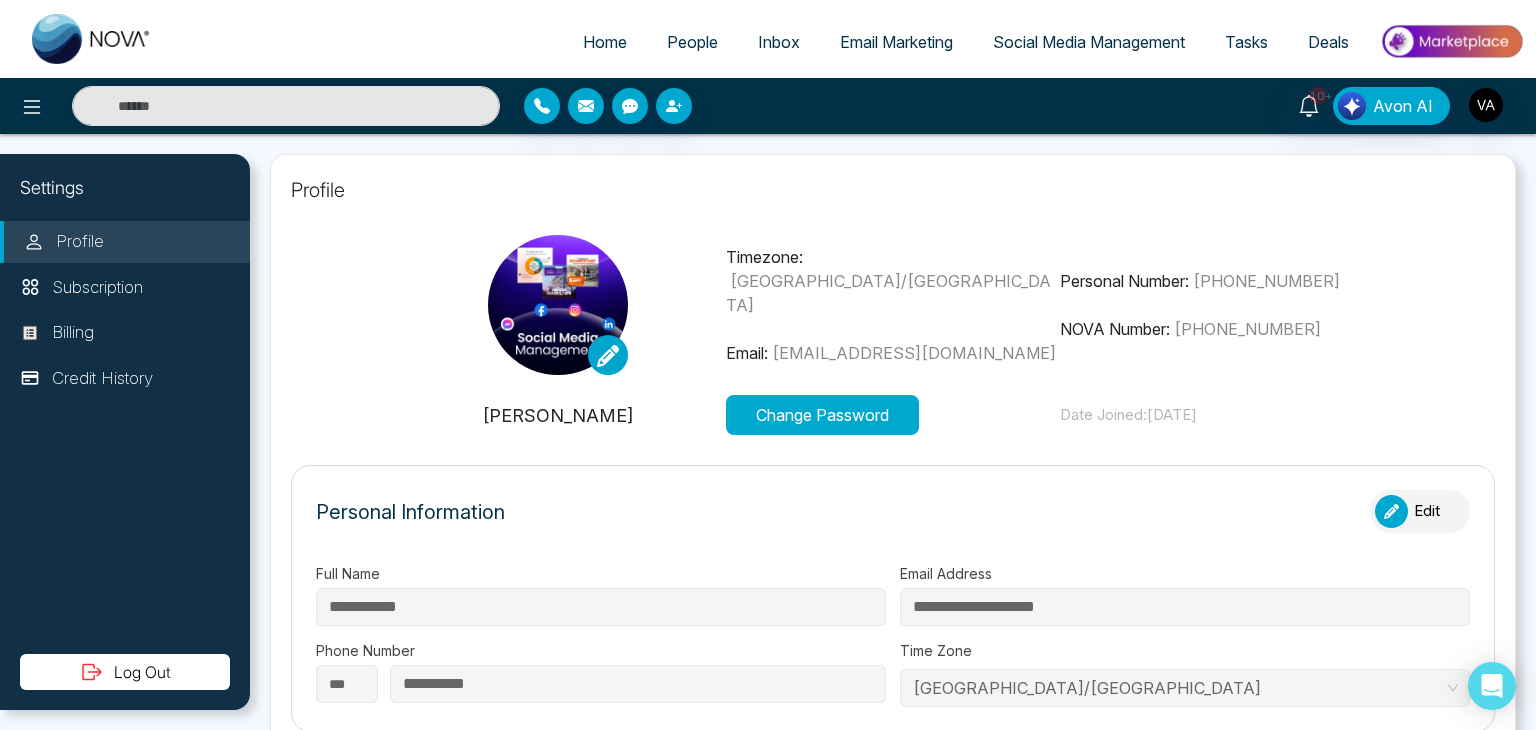 click on "Timezone:  [GEOGRAPHIC_DATA]/[GEOGRAPHIC_DATA] Email:  [EMAIL_ADDRESS][DOMAIN_NAME] Personal Number:  [PHONE_NUMBER] NOVA Number:  [PHONE_NUMBER]" at bounding box center [893, 305] 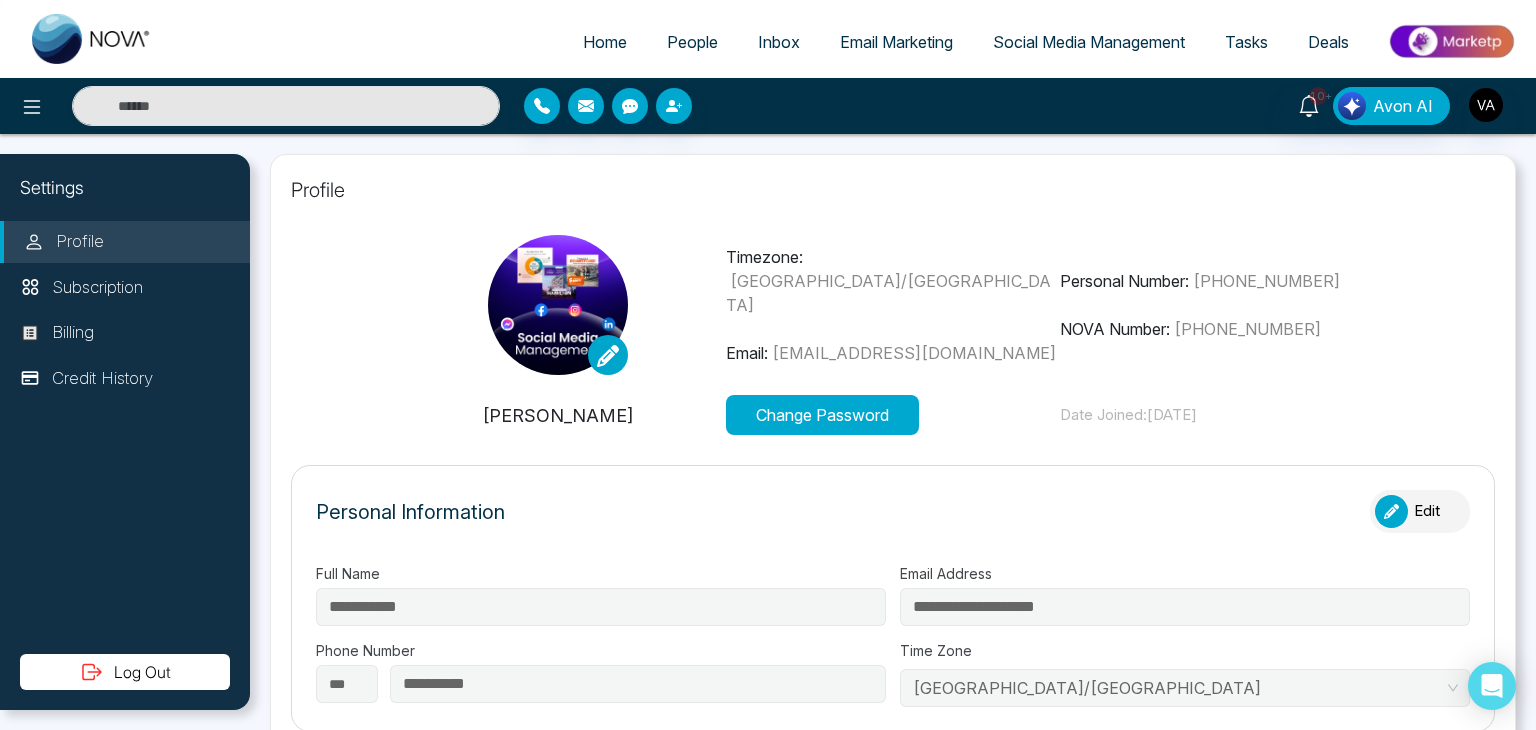 click on "Profile" at bounding box center (893, 190) 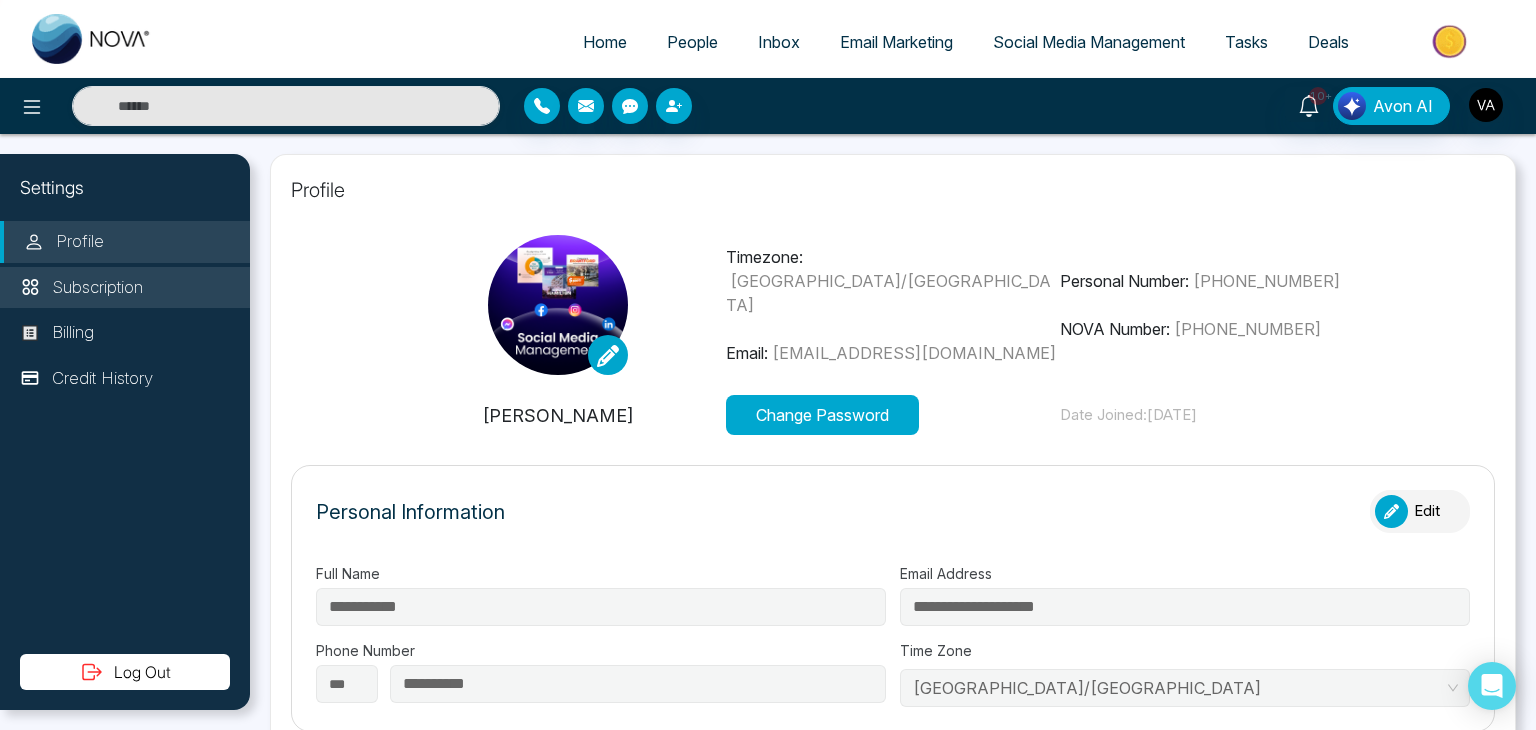 click on "Subscription" at bounding box center (97, 288) 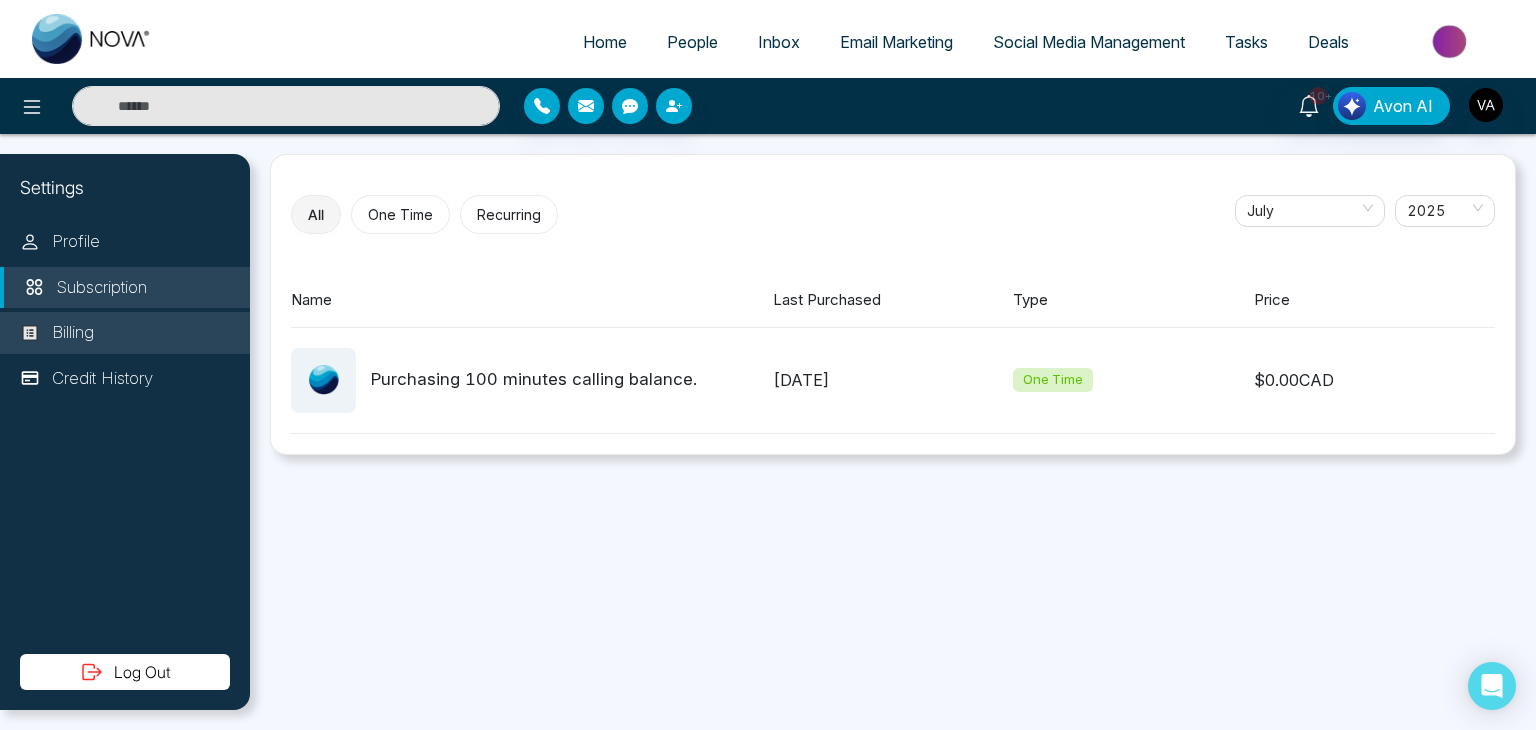 click on "Billing" at bounding box center [73, 333] 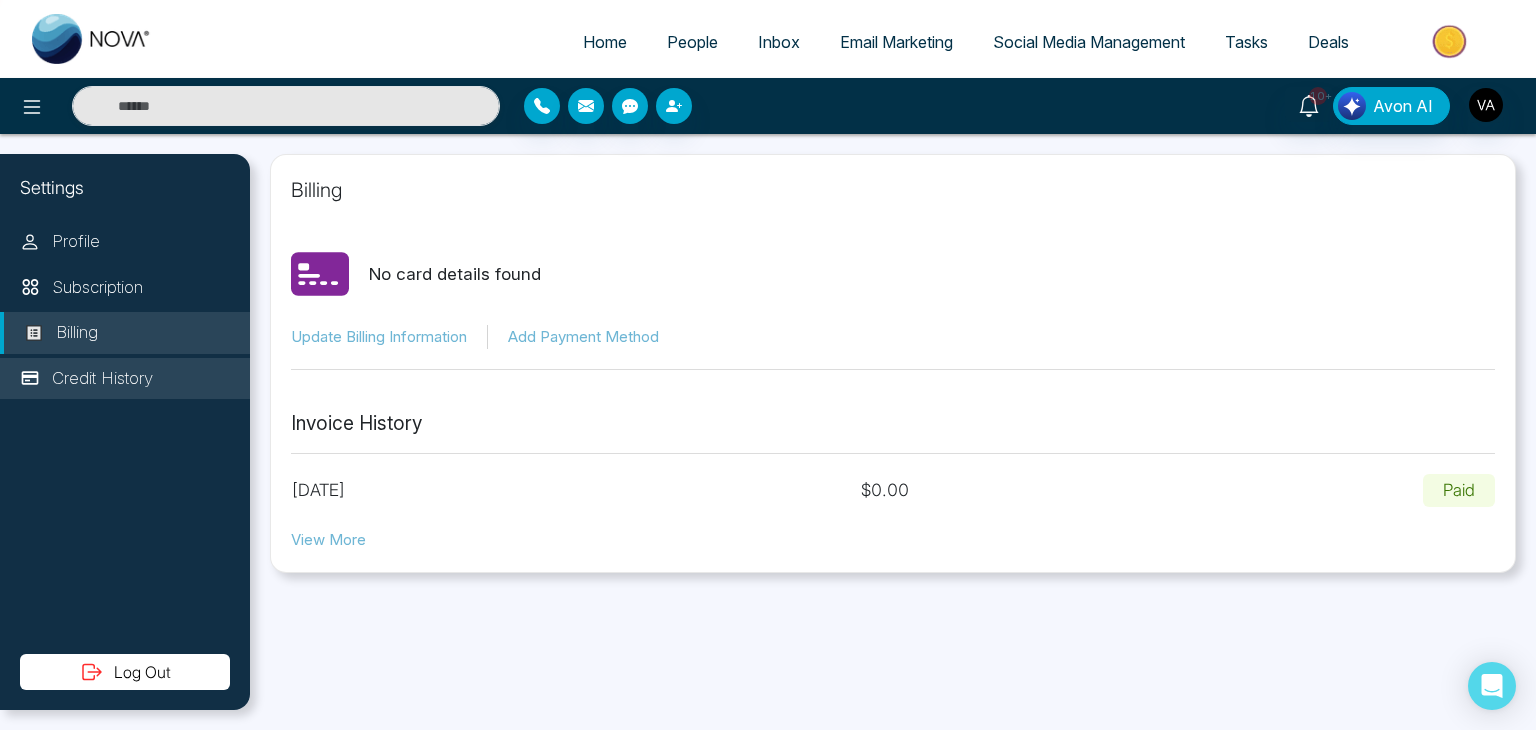 click on "Credit History" at bounding box center [102, 379] 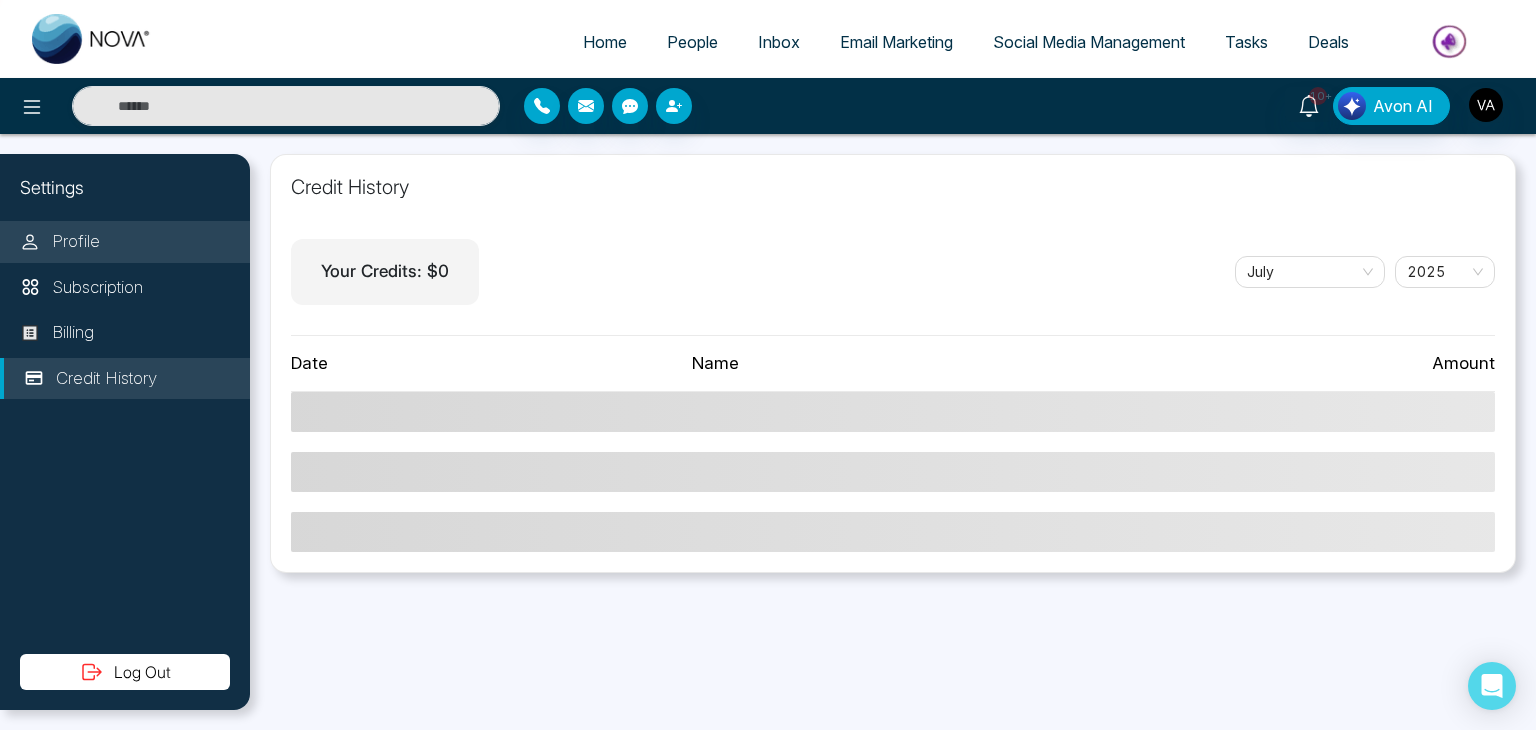 click on "Profile" at bounding box center (76, 242) 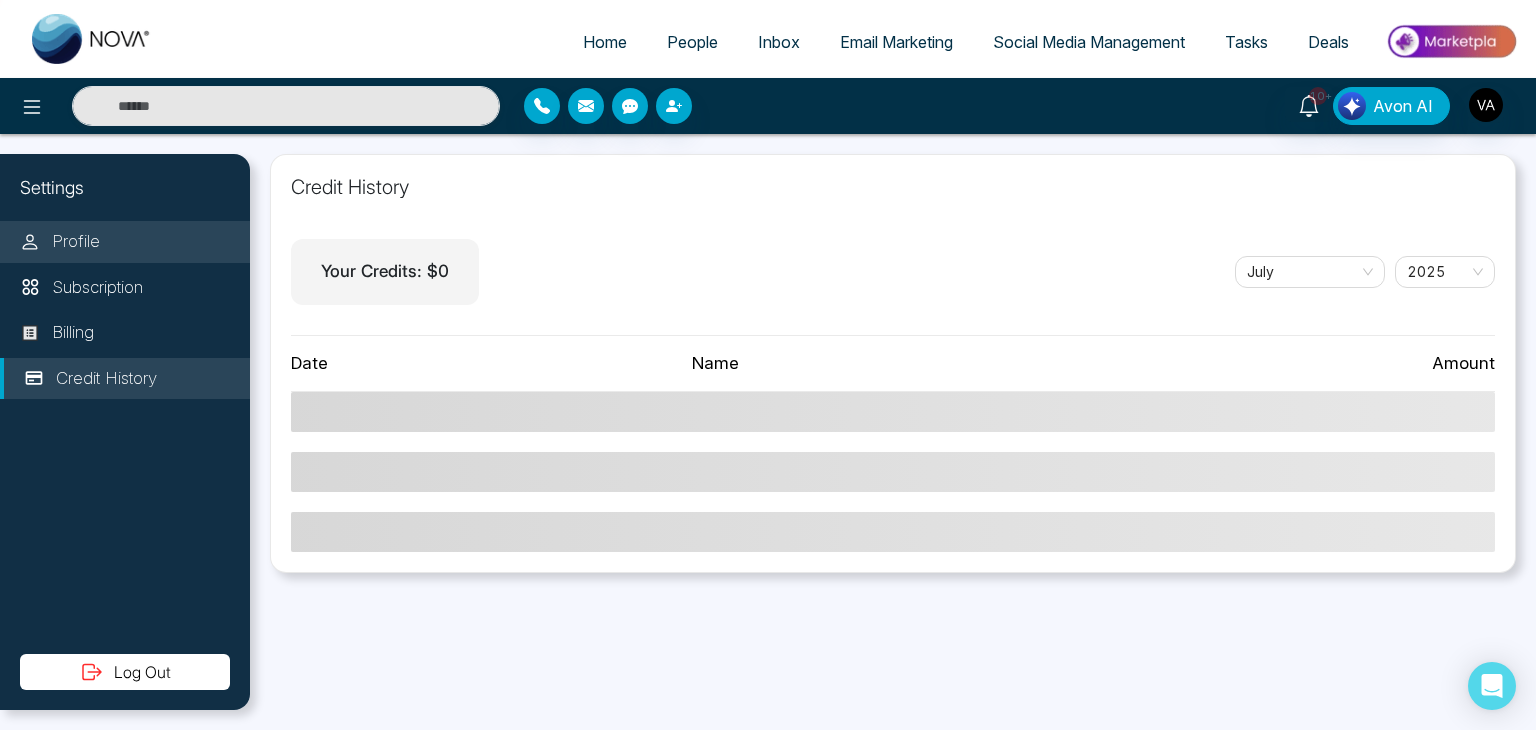 select on "***" 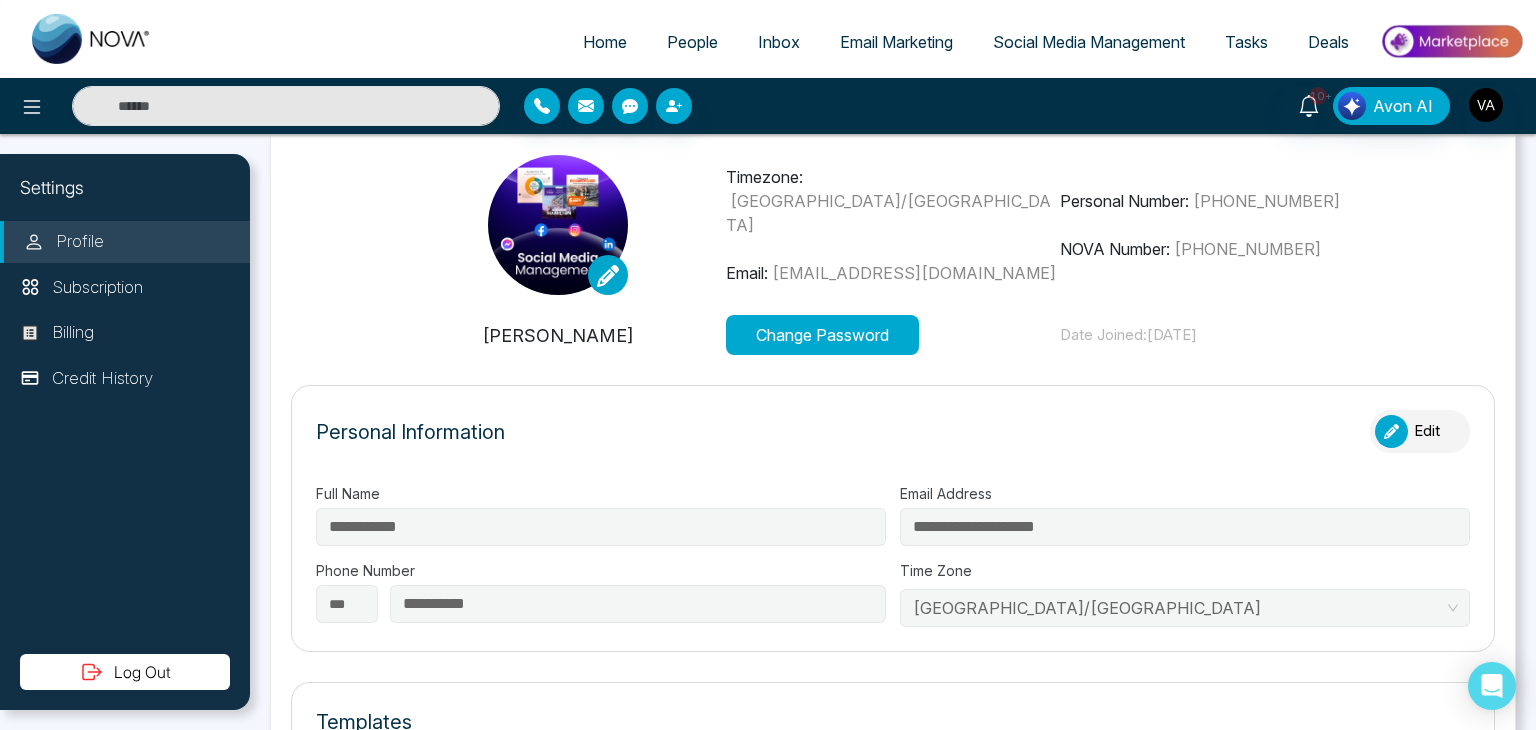 scroll, scrollTop: 0, scrollLeft: 0, axis: both 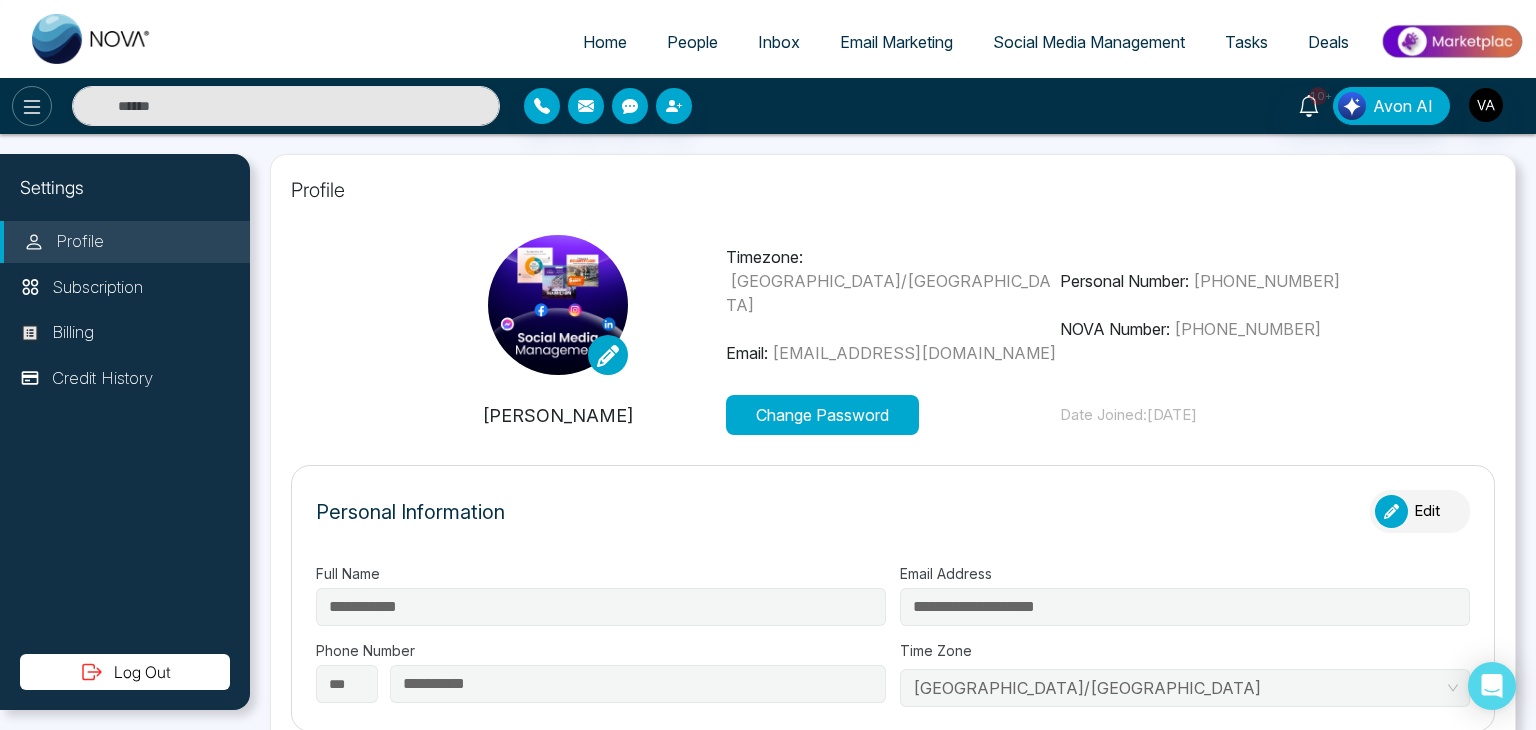 click at bounding box center [32, 106] 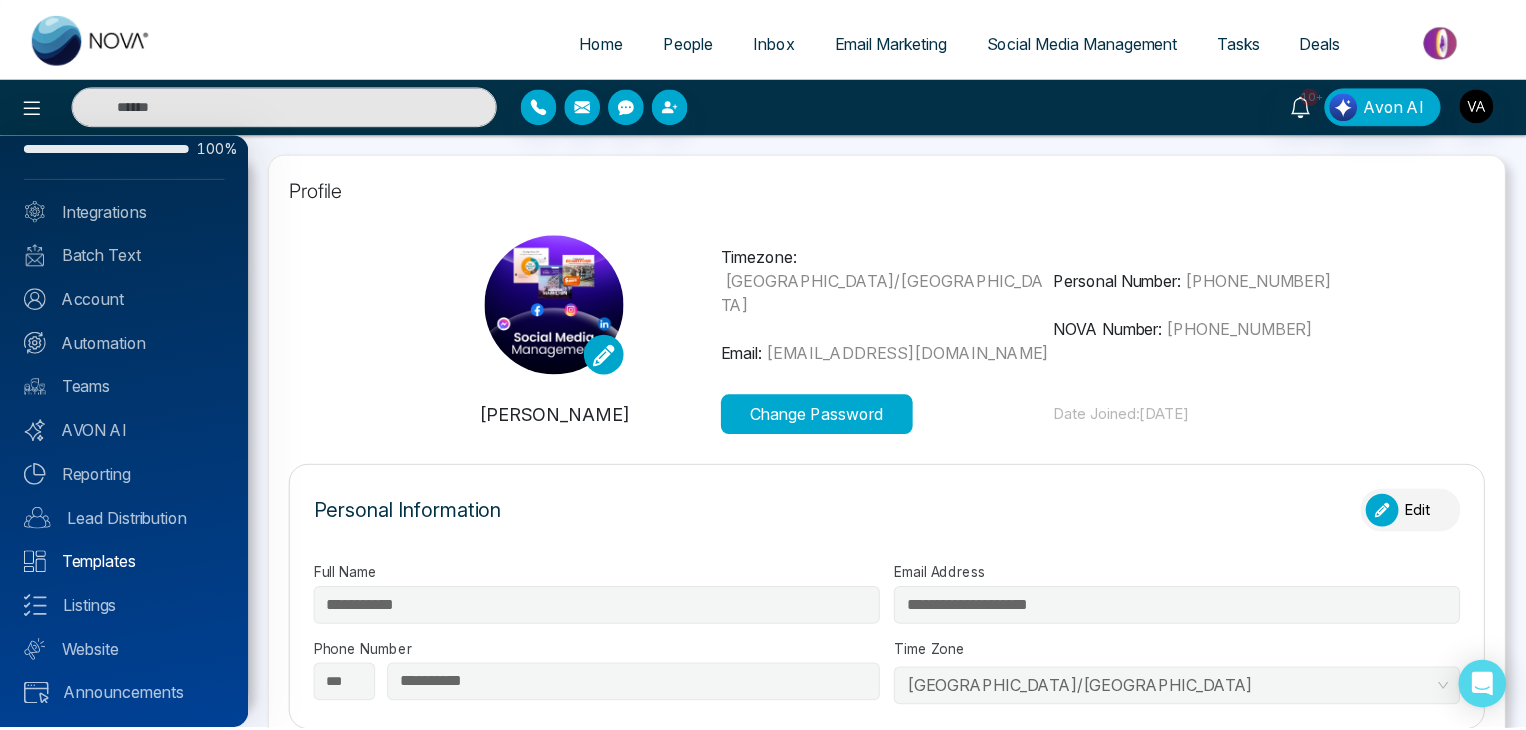scroll, scrollTop: 0, scrollLeft: 0, axis: both 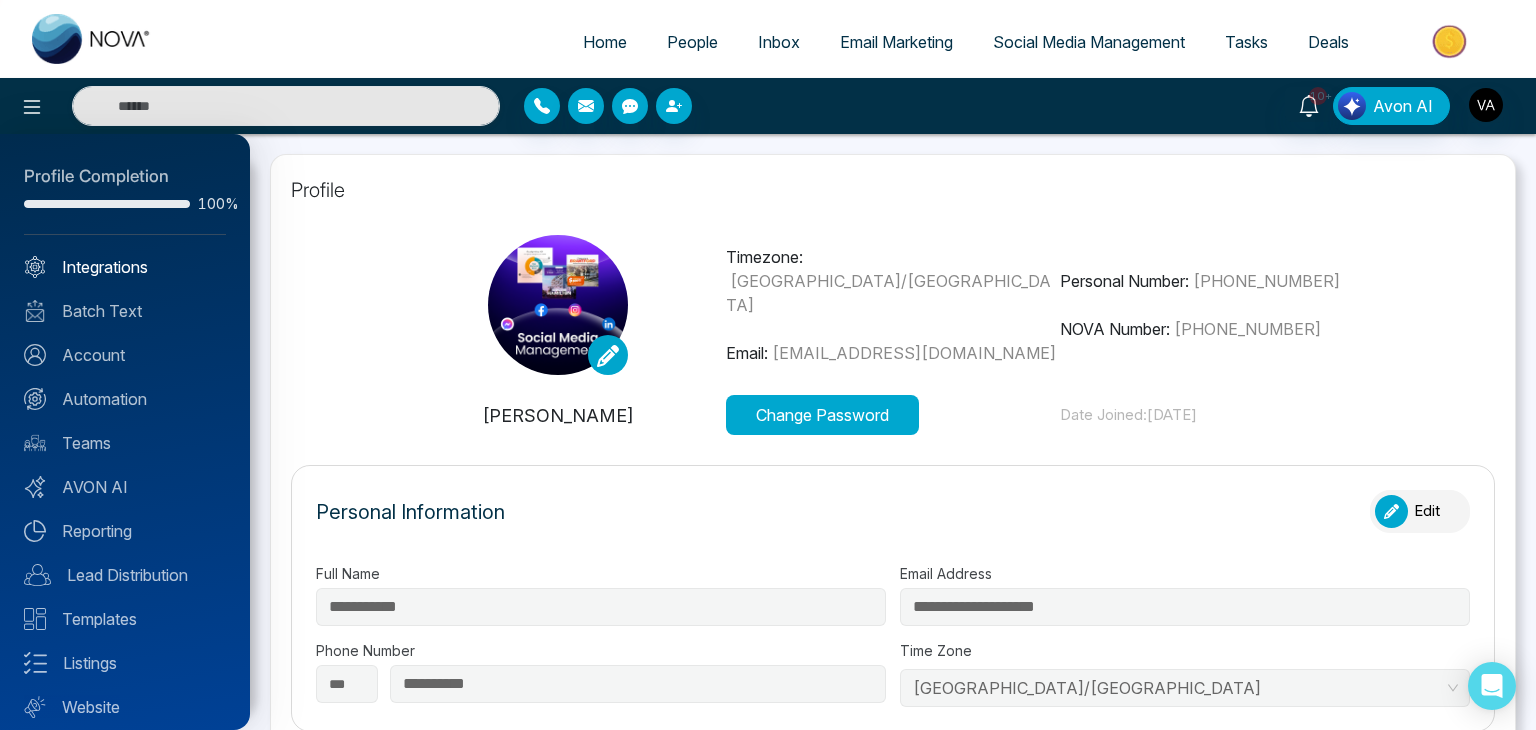 click on "Integrations" at bounding box center (125, 267) 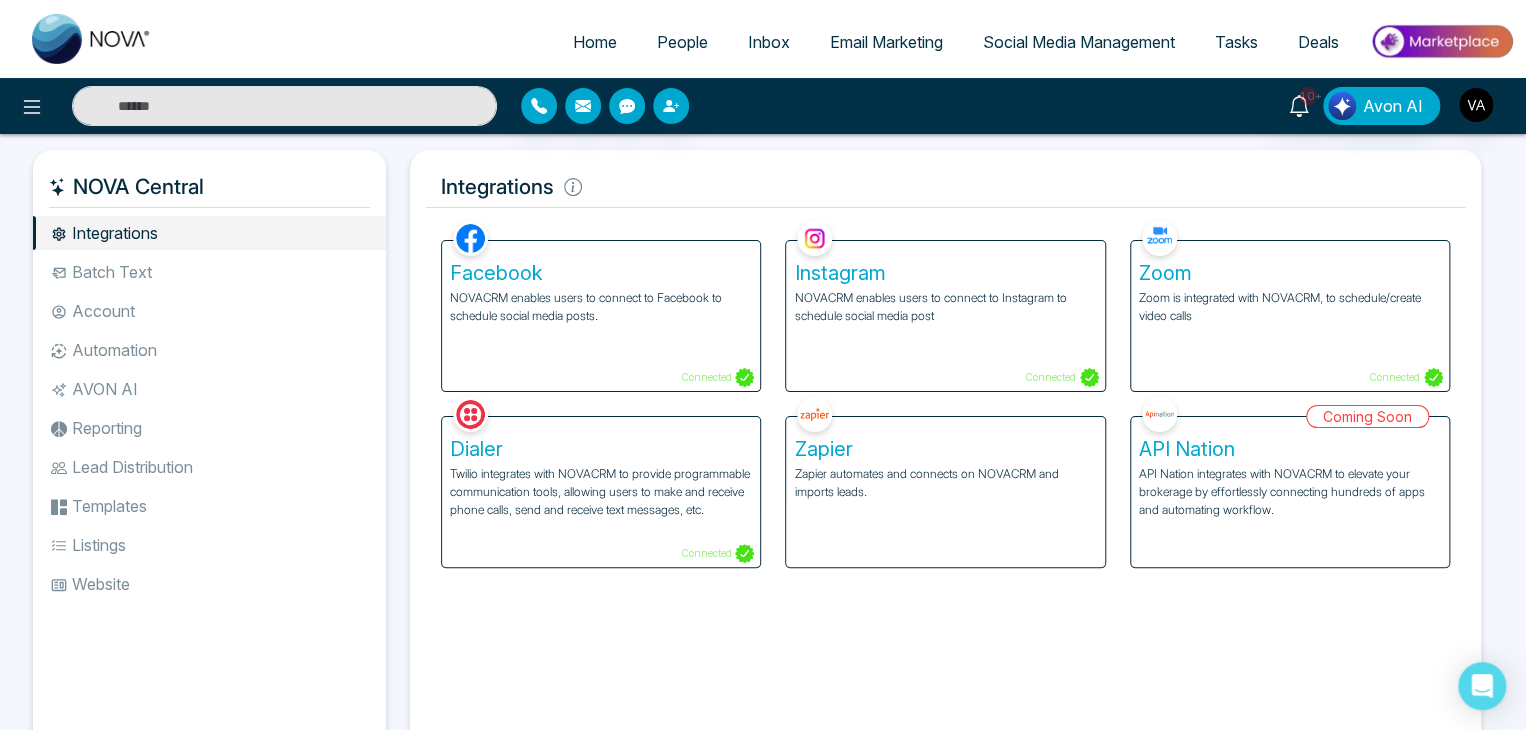 click on "Facebook NOVACRM enables users to connect to Facebook to schedule social media  posts. Connected Instagram NOVACRM enables users to connect to Instagram to schedule social media post Connected Zoom Zoom is integrated with NOVACRM, to schedule/create video calls Connected Dialer Twilio integrates with NOVACRM to provide programmable communication tools, allowing users to make and receive phone calls, send and receive text messages, etc. Connected Zapier Zapier automates and connects on NOVACRM and imports leads. Coming Soon API Nation API Nation integrates with NOVACRM to elevate your brokerage by effortlessly connecting hundreds of apps and automating workflow. Campaigns Batch text on NOVA allows users to simultaneously send a single text message to multiple leads Text Templates This feature allows users to create custom text templates from scratch or view and analyze their existing text campaigns. Team Connected Import Bulk Tags Stages Manage the stages for your leads. Automations Action Plans  New Connected" at bounding box center (945, 482) 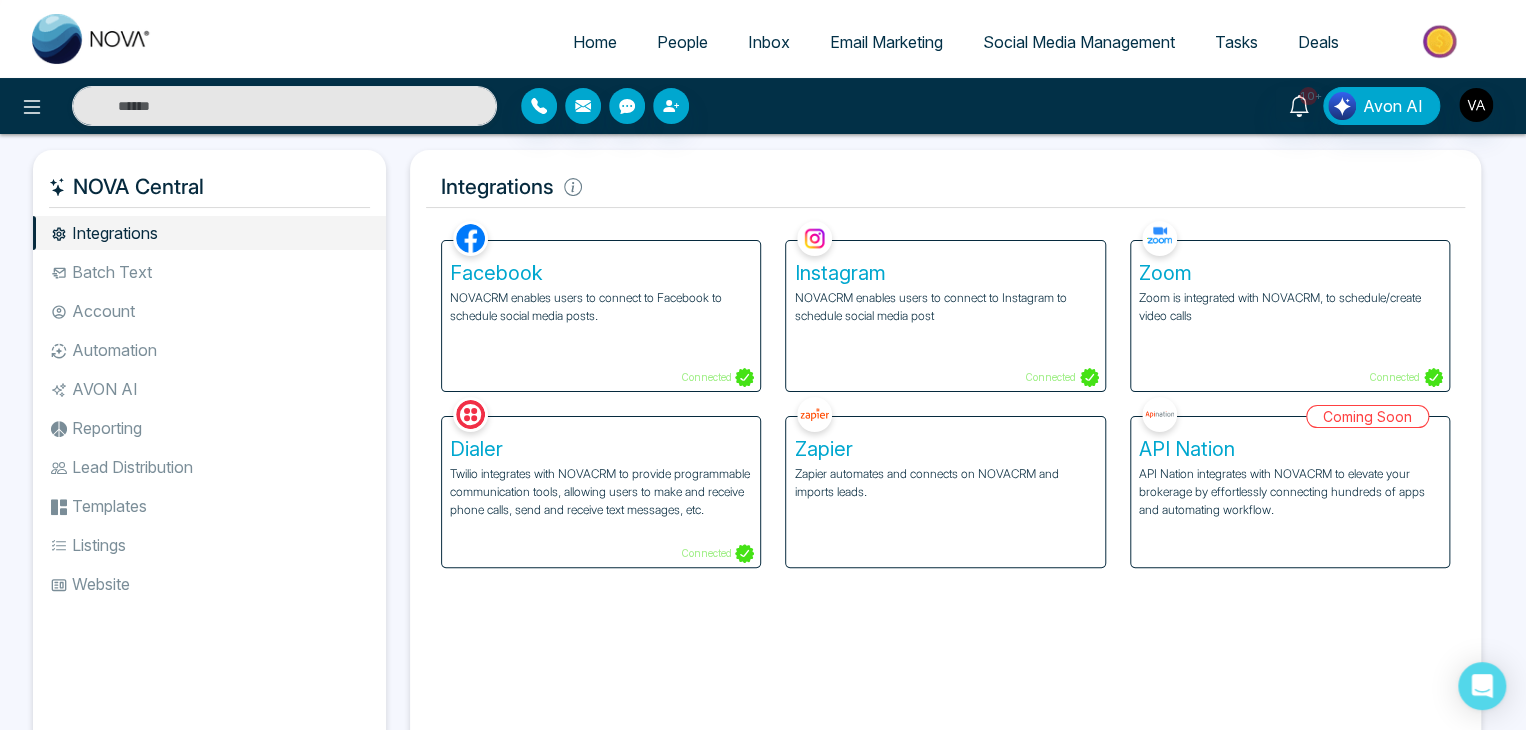 click on "Facebook NOVACRM enables users to connect to Facebook to schedule social media  posts. Connected Instagram NOVACRM enables users to connect to Instagram to schedule social media post Connected Zoom Zoom is integrated with NOVACRM, to schedule/create video calls Connected Dialer Twilio integrates with NOVACRM to provide programmable communication tools, allowing users to make and receive phone calls, send and receive text messages, etc. Connected Zapier Zapier automates and connects on NOVACRM and imports leads. Coming Soon API Nation API Nation integrates with NOVACRM to elevate your brokerage by effortlessly connecting hundreds of apps and automating workflow. Campaigns Batch text on NOVA allows users to simultaneously send a single text message to multiple leads Text Templates This feature allows users to create custom text templates from scratch or view and analyze their existing text campaigns. Team Connected Import Bulk Tags Stages Manage the stages for your leads. Automations Action Plans  New Connected" at bounding box center [945, 482] 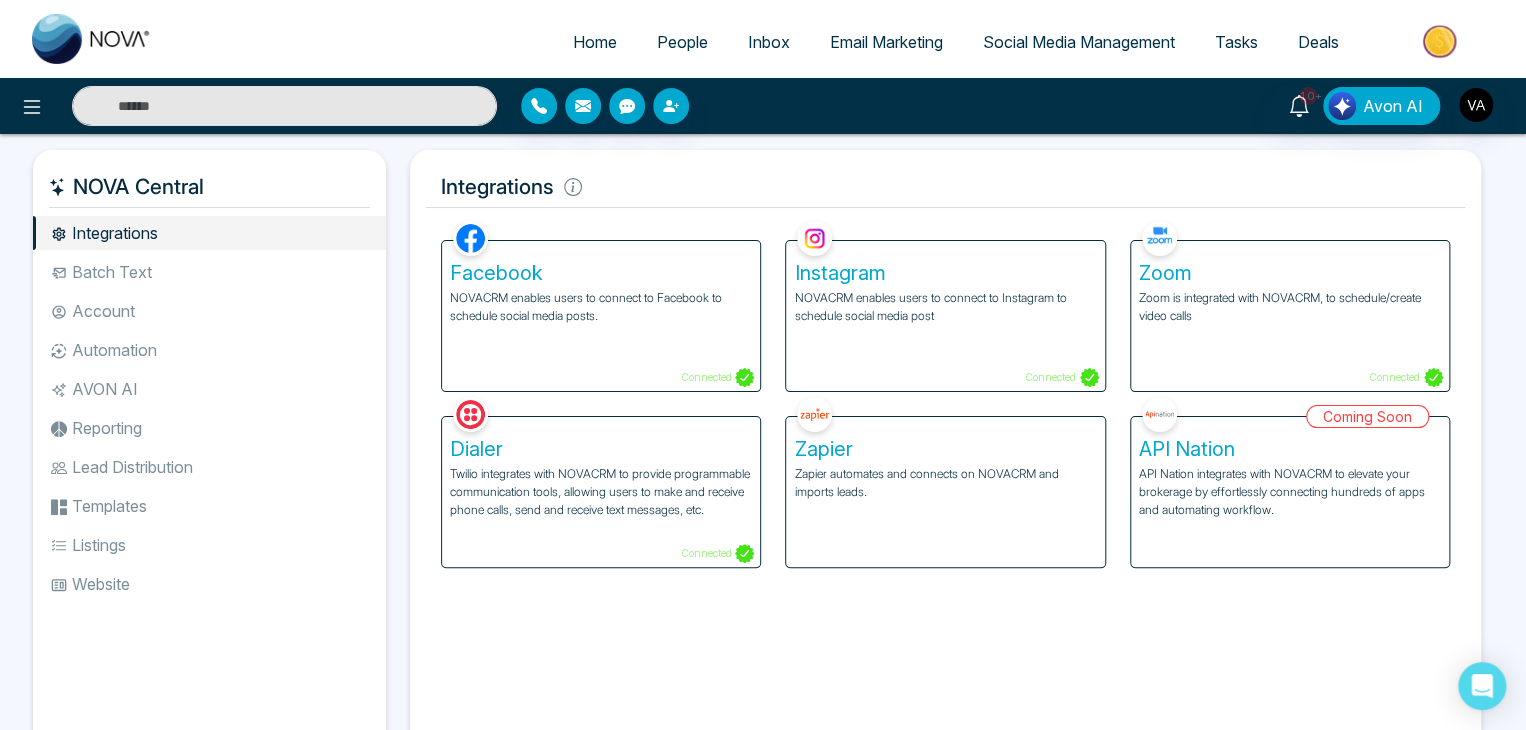 click on "Facebook NOVACRM enables users to connect to Facebook to schedule social media  posts. Connected Instagram NOVACRM enables users to connect to Instagram to schedule social media post Connected Zoom Zoom is integrated with NOVACRM, to schedule/create video calls Connected Dialer Twilio integrates with NOVACRM to provide programmable communication tools, allowing users to make and receive phone calls, send and receive text messages, etc. Connected Zapier Zapier automates and connects on NOVACRM and imports leads. Coming Soon API Nation API Nation integrates with NOVACRM to elevate your brokerage by effortlessly connecting hundreds of apps and automating workflow. Campaigns Batch text on NOVA allows users to simultaneously send a single text message to multiple leads Text Templates This feature allows users to create custom text templates from scratch or view and analyze their existing text campaigns. Team Connected Import Bulk Tags Stages Manage the stages for your leads. Automations Action Plans  New Connected" at bounding box center (945, 482) 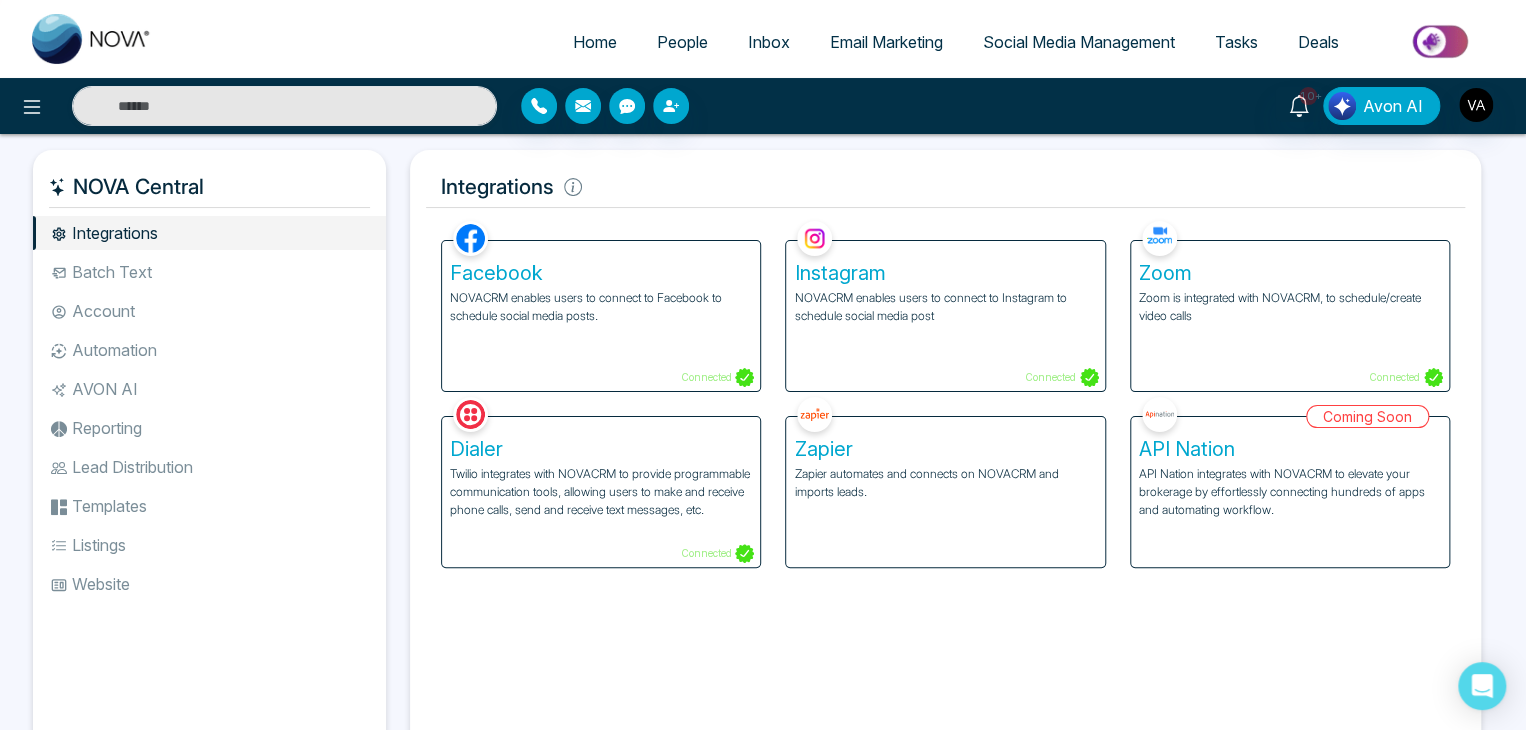 click on "Facebook NOVACRM enables users to connect to Facebook to schedule social media  posts. Connected Instagram NOVACRM enables users to connect to Instagram to schedule social media post Connected Zoom Zoom is integrated with NOVACRM, to schedule/create video calls Connected Dialer Twilio integrates with NOVACRM to provide programmable communication tools, allowing users to make and receive phone calls, send and receive text messages, etc. Connected Zapier Zapier automates and connects on NOVACRM and imports leads. Coming Soon API Nation API Nation integrates with NOVACRM to elevate your brokerage by effortlessly connecting hundreds of apps and automating workflow. Campaigns Batch text on NOVA allows users to simultaneously send a single text message to multiple leads Text Templates This feature allows users to create custom text templates from scratch or view and analyze their existing text campaigns. Team Connected Import Bulk Tags Stages Manage the stages for your leads. Automations Action Plans  New Connected" at bounding box center (945, 482) 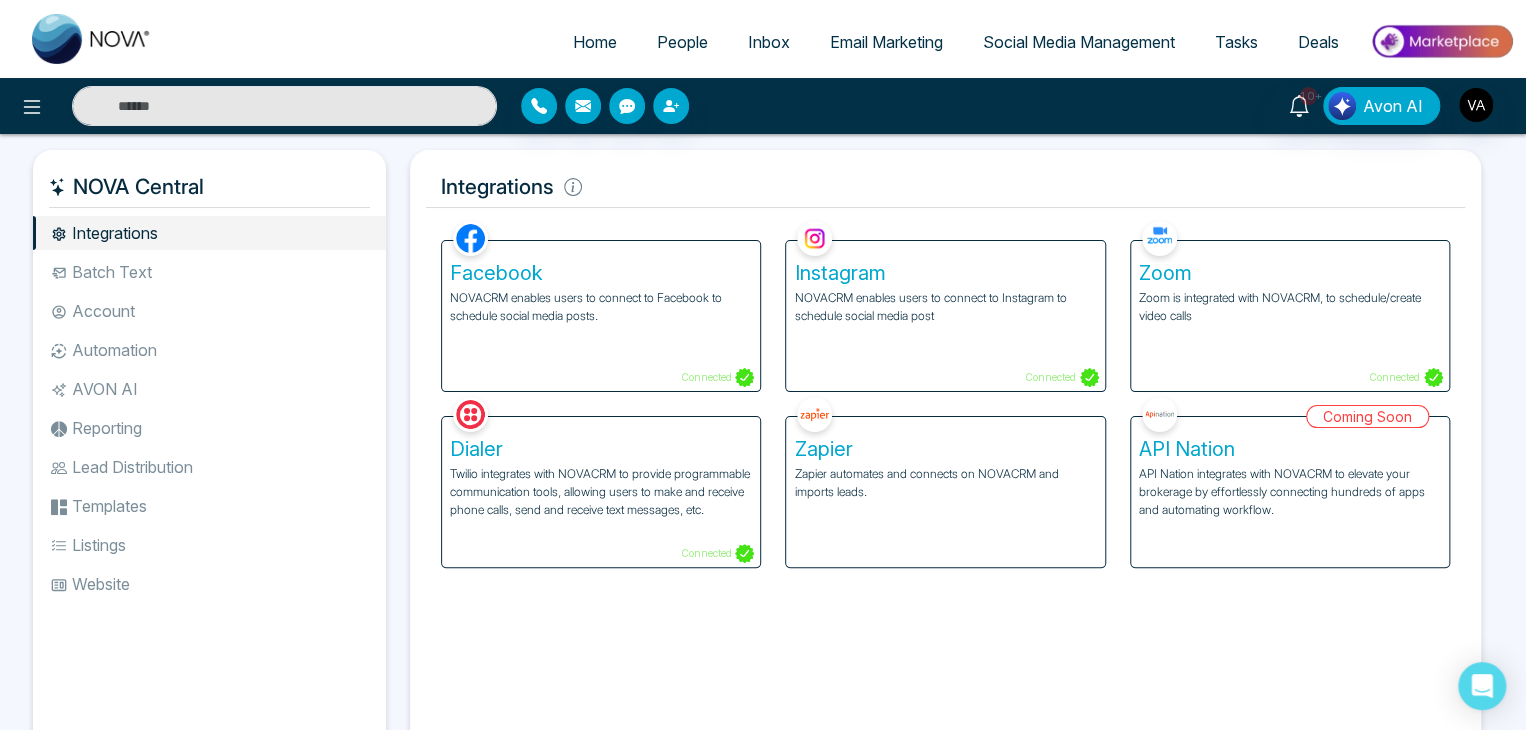click on "Batch Text" at bounding box center [209, 272] 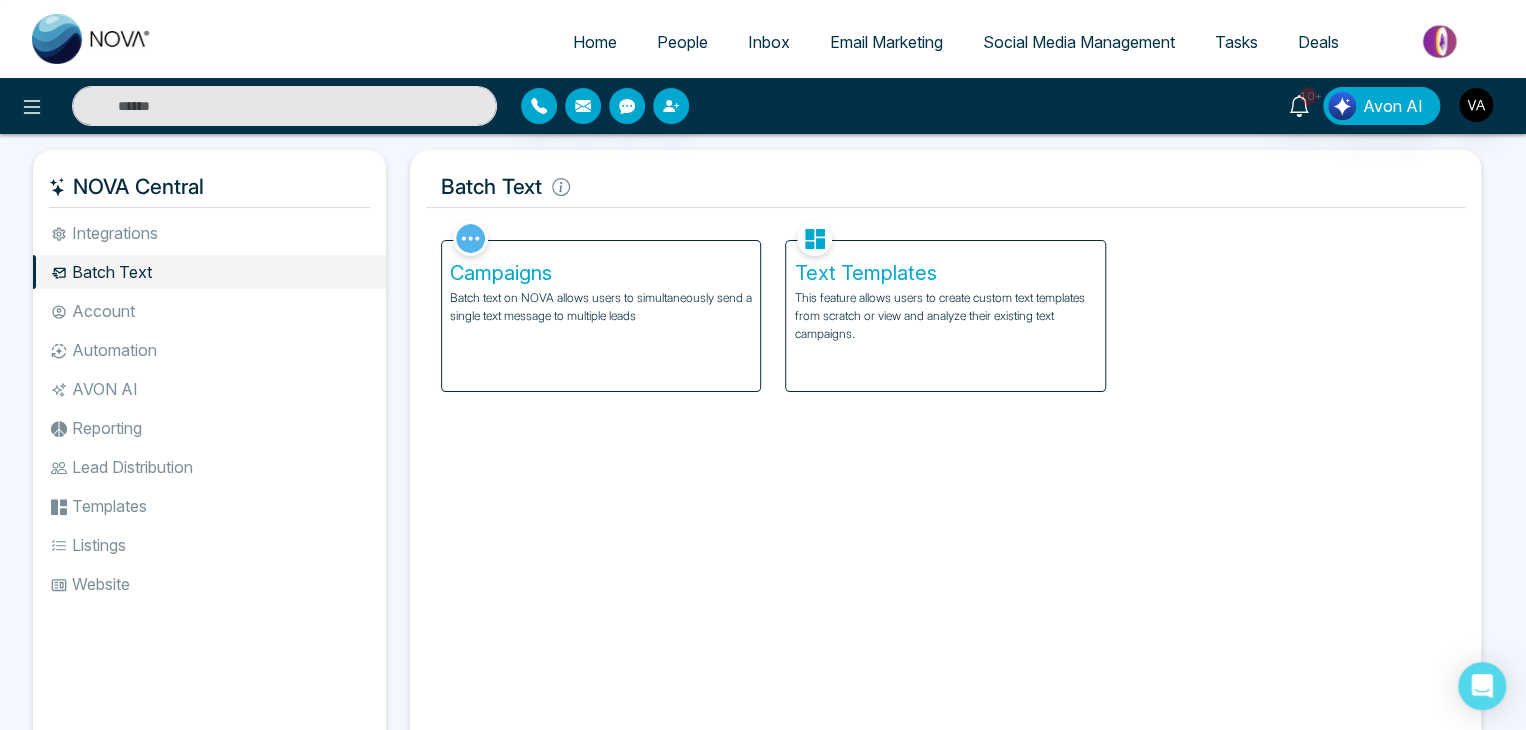 click on "Facebook NOVACRM enables users to connect to Facebook to schedule social media  posts. Connected Instagram NOVACRM enables users to connect to Instagram to schedule social media post Connected Zoom Zoom is integrated with NOVACRM, to schedule/create video calls Connected Dialer Twilio integrates with NOVACRM to provide programmable communication tools, allowing users to make and receive phone calls, send and receive text messages, etc. Connected Zapier Zapier automates and connects on NOVACRM and imports leads. Coming Soon API Nation API Nation integrates with NOVACRM to elevate your brokerage by effortlessly connecting hundreds of apps and automating workflow. Campaigns Batch text on NOVA allows users to simultaneously send a single text message to multiple leads Text Templates This feature allows users to create custom text templates from scratch or view and analyze their existing text campaigns. Team Connected Import Bulk Tags Stages Manage the stages for your leads. Automations Action Plans  New Connected" at bounding box center [945, 482] 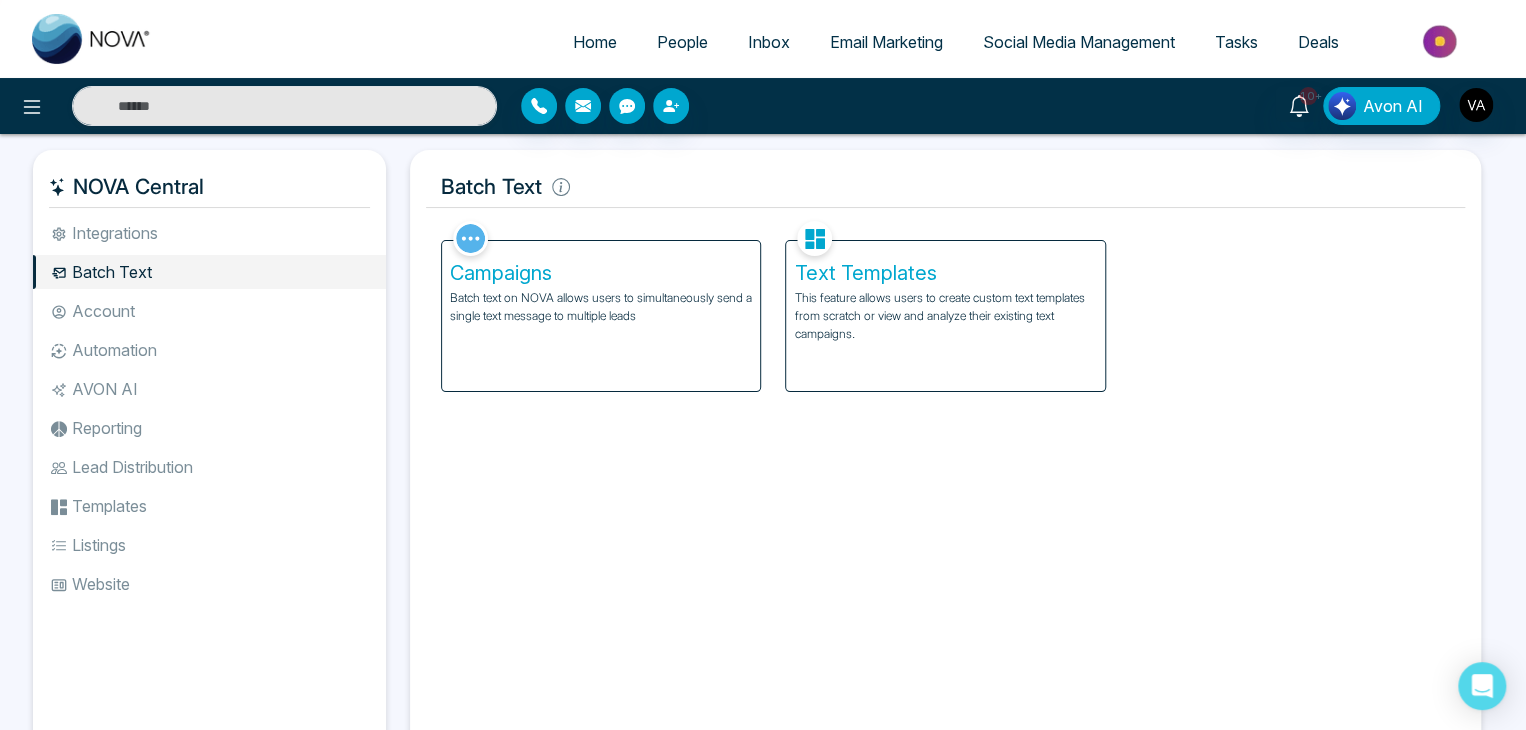 click on "Batch text on NOVA allows users to simultaneously send a single text message to multiple leads" at bounding box center (601, 307) 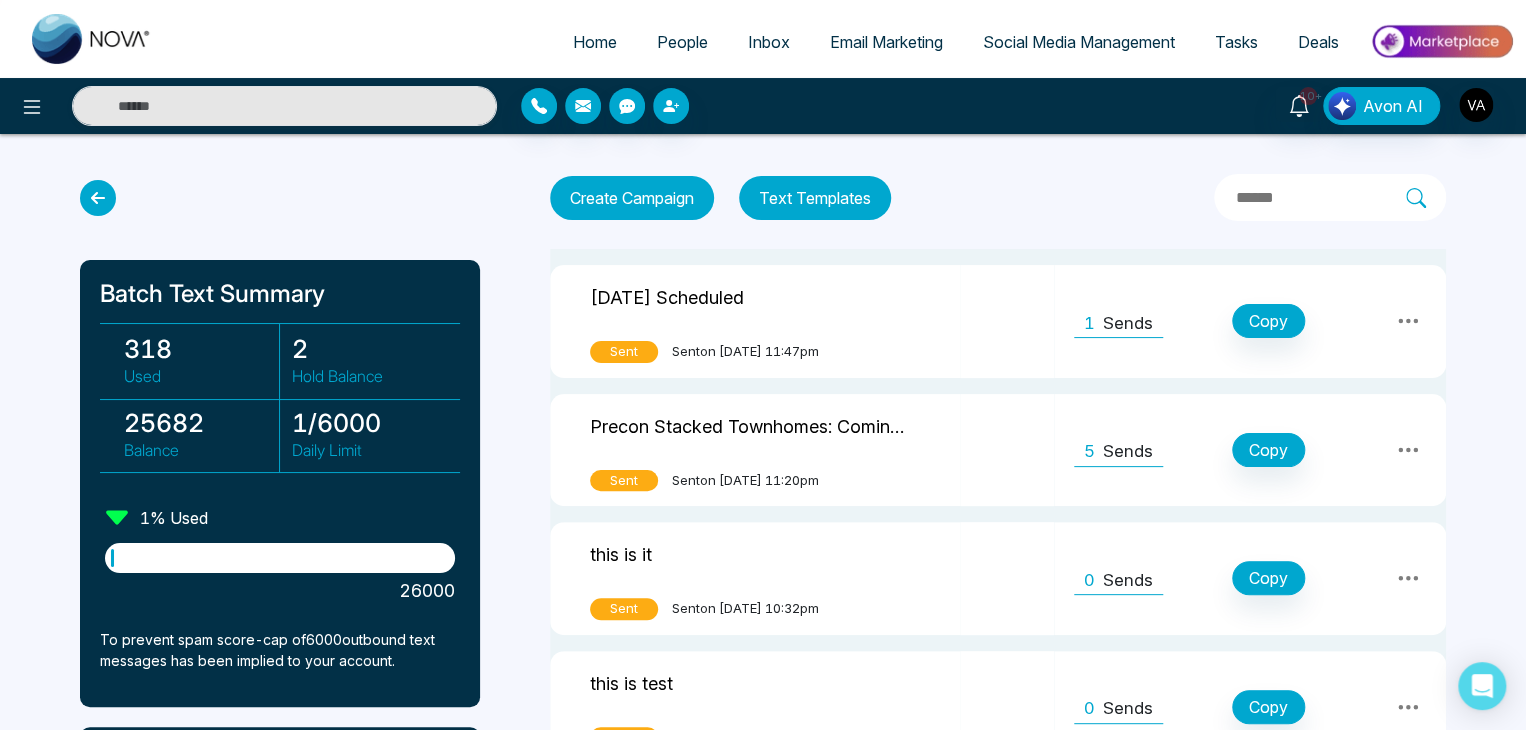click at bounding box center [98, 198] 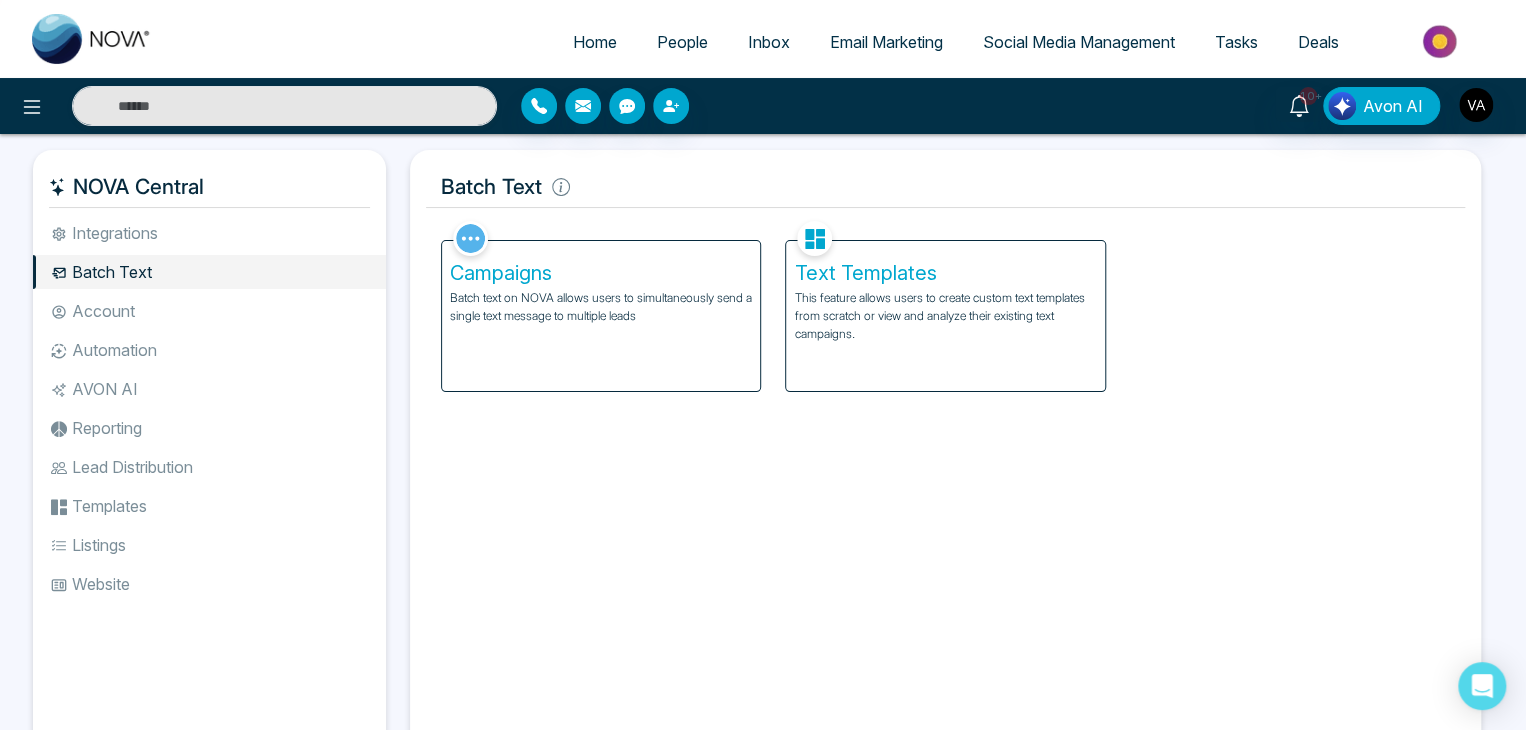 drag, startPoint x: 656, startPoint y: 584, endPoint x: 691, endPoint y: 549, distance: 49.497475 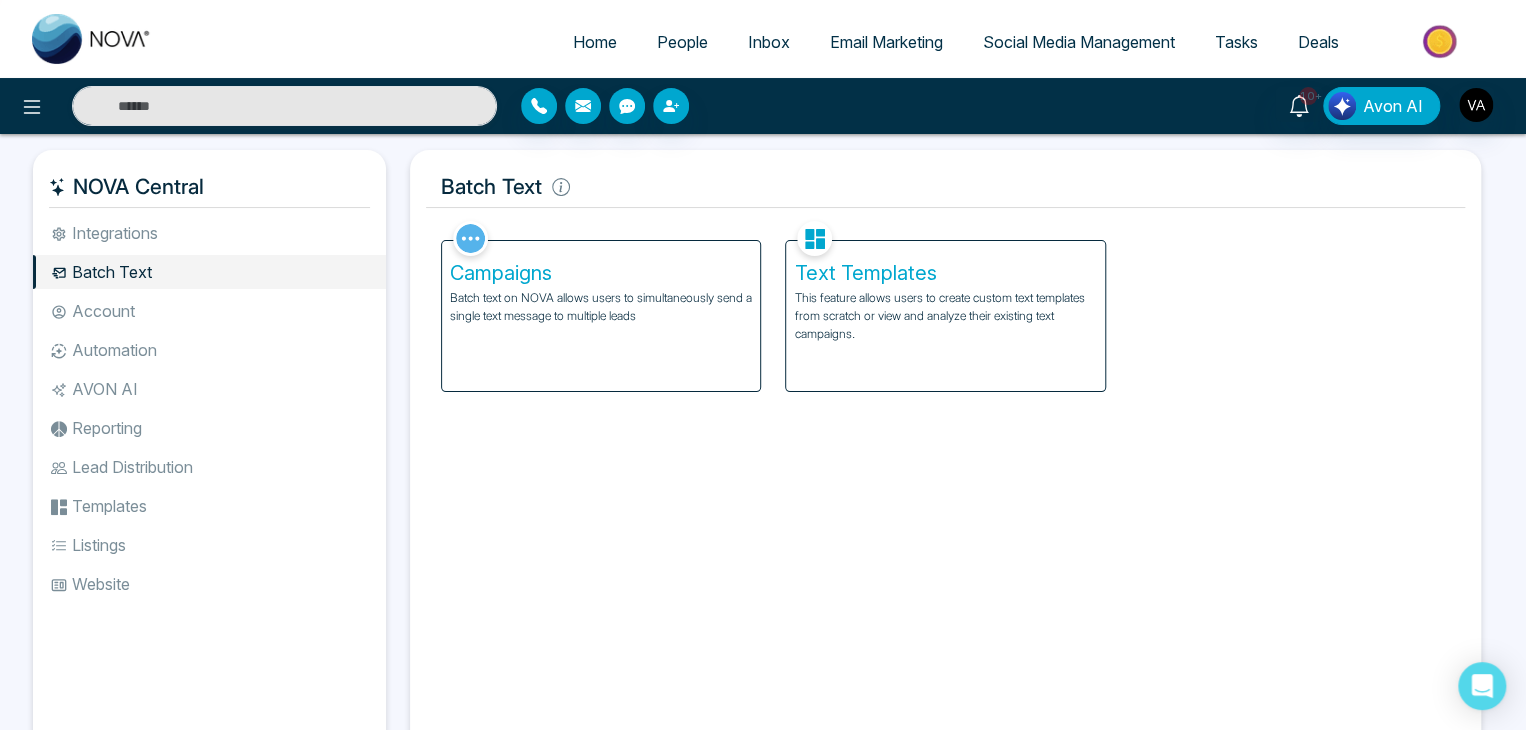 click on "Facebook NOVACRM enables users to connect to Facebook to schedule social media  posts. Connected Instagram NOVACRM enables users to connect to Instagram to schedule social media post Connected Zoom Zoom is integrated with NOVACRM, to schedule/create video calls Connected Dialer Twilio integrates with NOVACRM to provide programmable communication tools, allowing users to make and receive phone calls, send and receive text messages, etc. Connected Zapier Zapier automates and connects on NOVACRM and imports leads. Coming Soon API Nation API Nation integrates with NOVACRM to elevate your brokerage by effortlessly connecting hundreds of apps and automating workflow. Campaigns Batch text on NOVA allows users to simultaneously send a single text message to multiple leads Text Templates This feature allows users to create custom text templates from scratch or view and analyze their existing text campaigns. Team Connected Import Bulk Tags Stages Manage the stages for your leads. Automations Action Plans  New Connected" at bounding box center (945, 482) 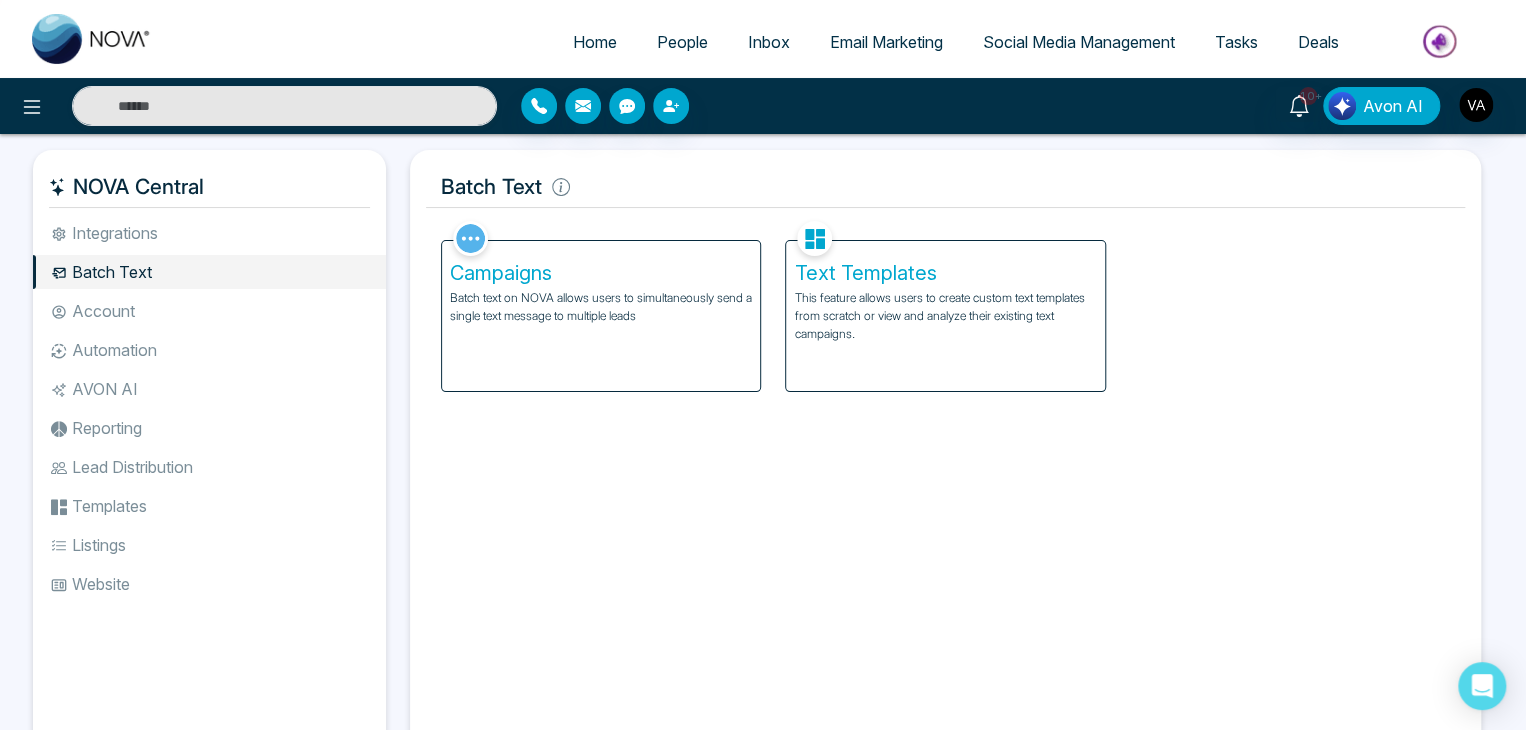 click on "Facebook NOVACRM enables users to connect to Facebook to schedule social media  posts. Connected Instagram NOVACRM enables users to connect to Instagram to schedule social media post Connected Zoom Zoom is integrated with NOVACRM, to schedule/create video calls Connected Dialer Twilio integrates with NOVACRM to provide programmable communication tools, allowing users to make and receive phone calls, send and receive text messages, etc. Connected Zapier Zapier automates and connects on NOVACRM and imports leads. Coming Soon API Nation API Nation integrates with NOVACRM to elevate your brokerage by effortlessly connecting hundreds of apps and automating workflow. Campaigns Batch text on NOVA allows users to simultaneously send a single text message to multiple leads Text Templates This feature allows users to create custom text templates from scratch or view and analyze their existing text campaigns. Team Connected Import Bulk Tags Stages Manage the stages for your leads. Automations Action Plans  New Connected" at bounding box center (945, 482) 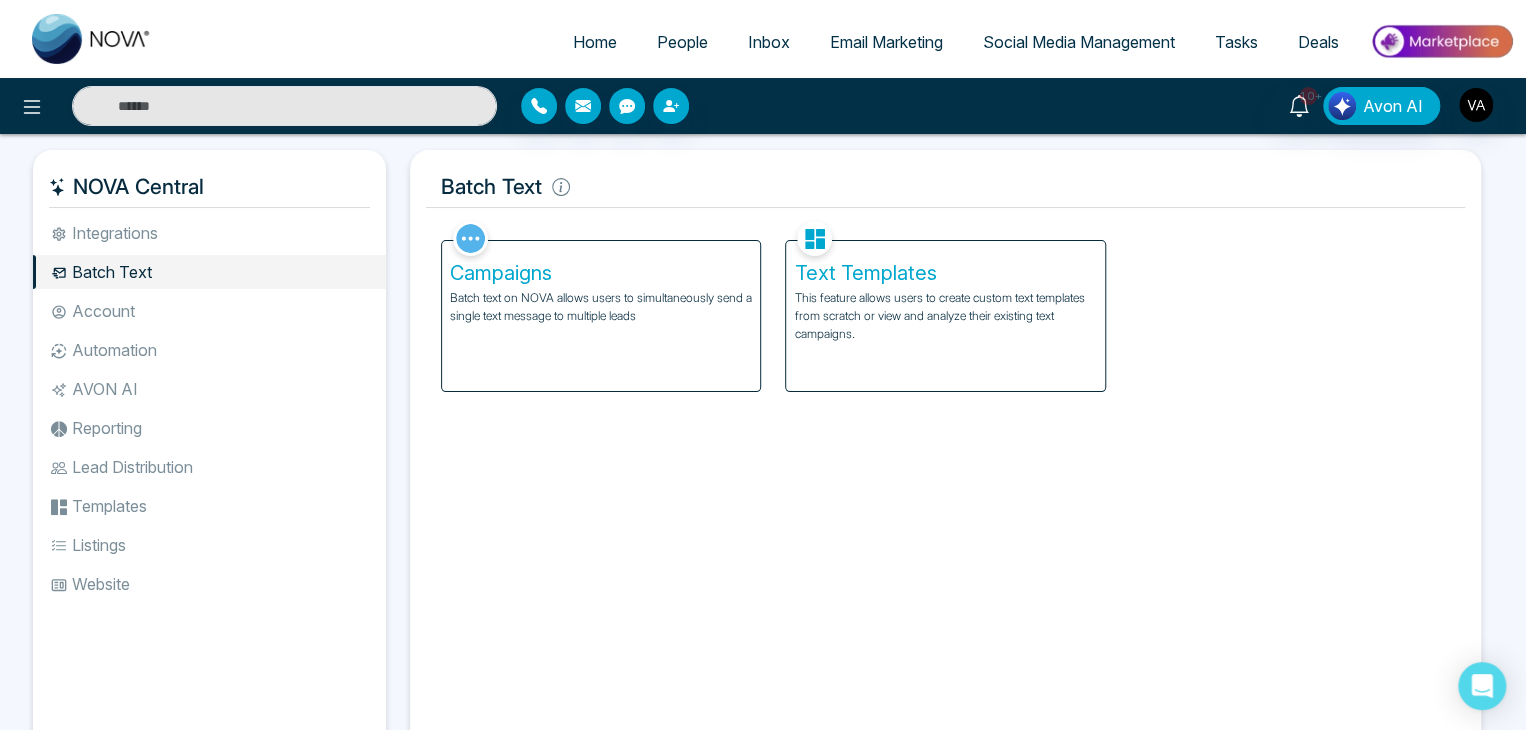 click on "Batch text on NOVA allows users to simultaneously send a single text message to multiple leads" at bounding box center [601, 307] 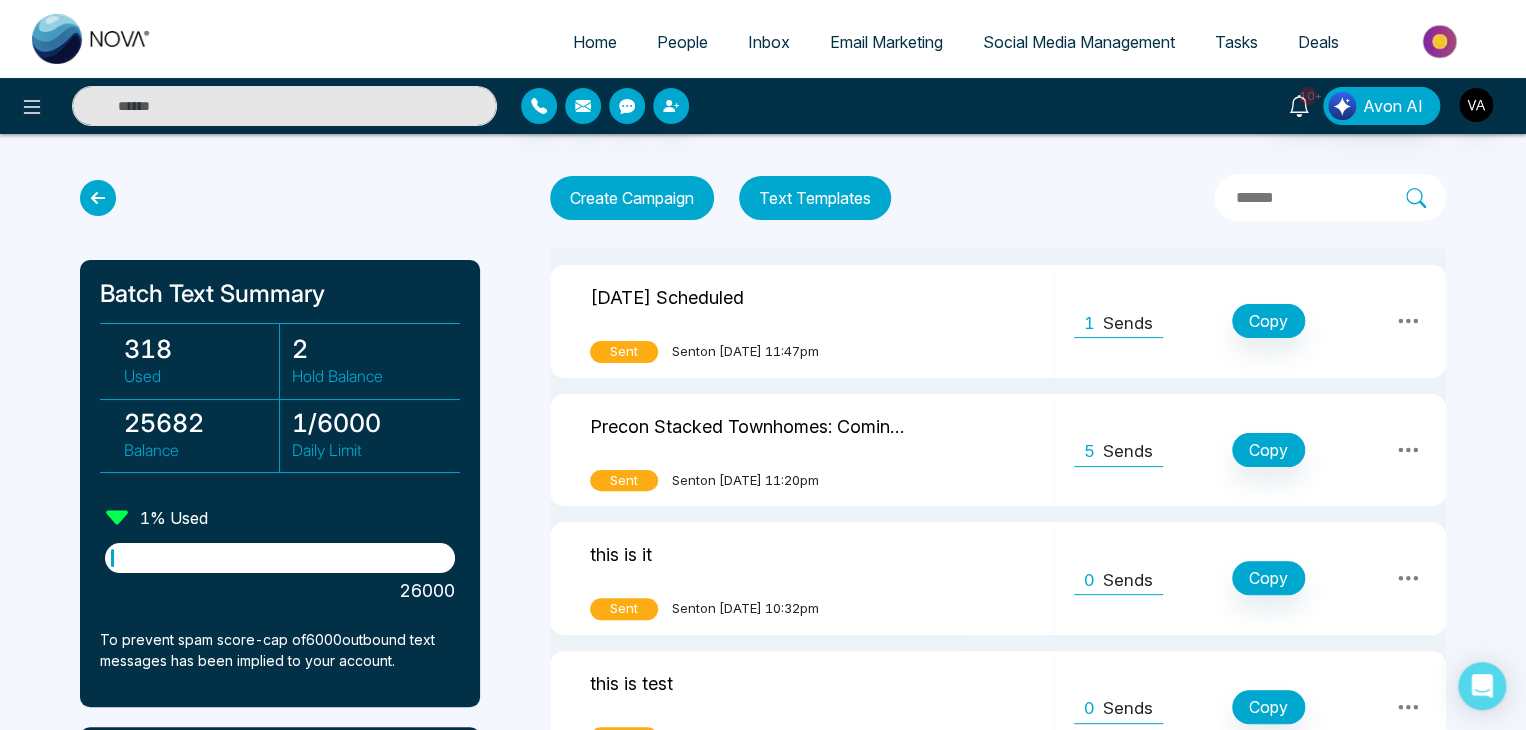 click on "1 / 6000" at bounding box center (370, 423) 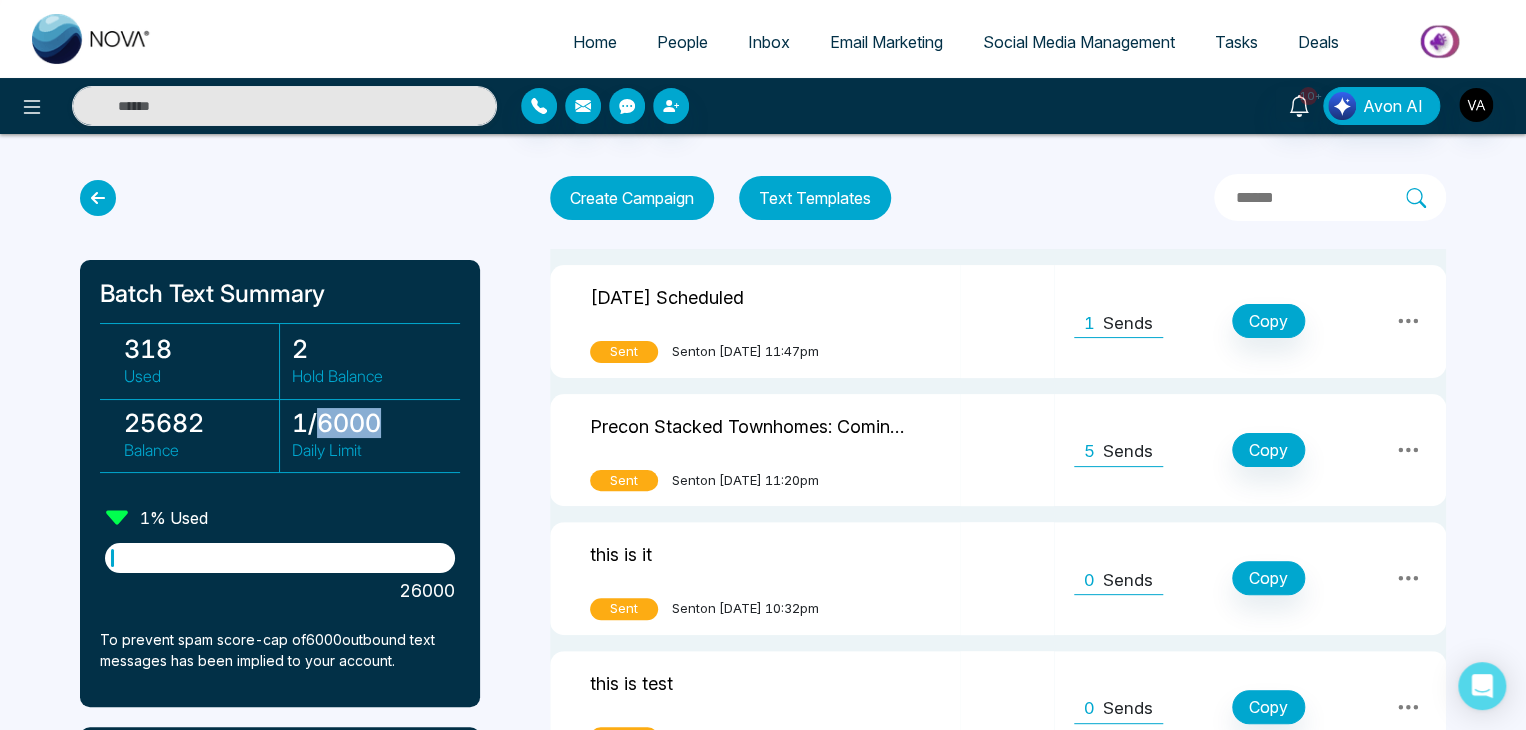 click on "1 / 6000" at bounding box center (370, 423) 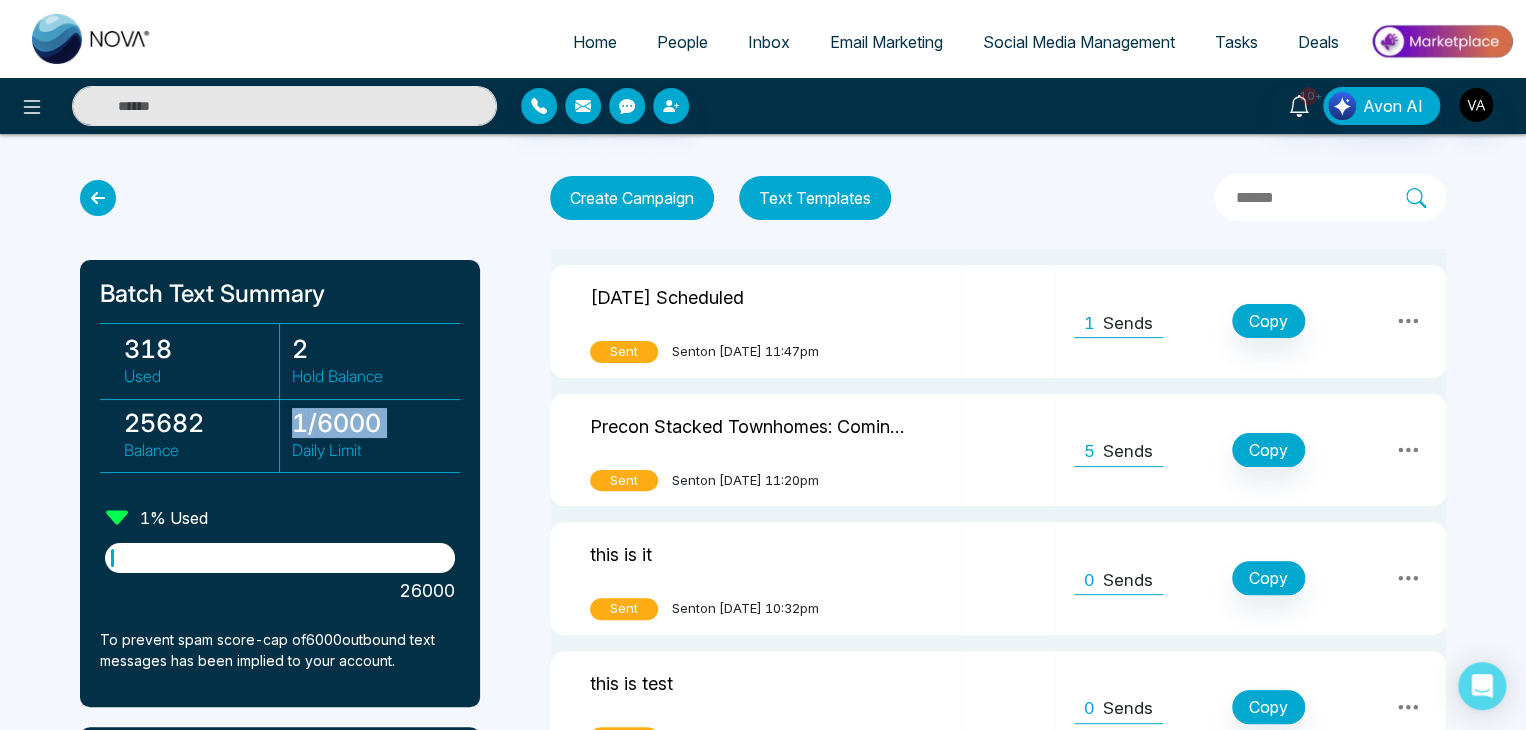 click on "1 / 6000" at bounding box center [370, 423] 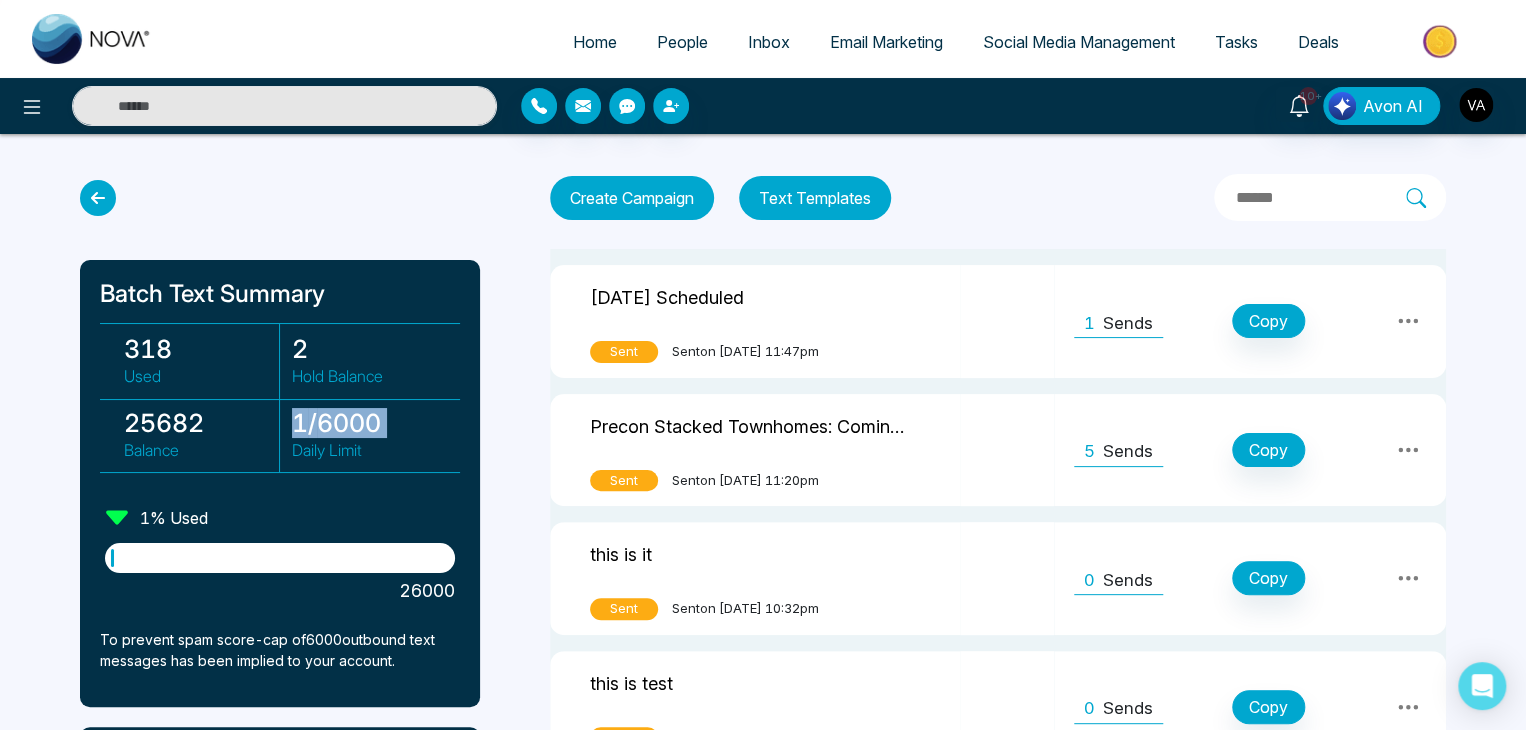 click on "1 / 6000" at bounding box center (370, 423) 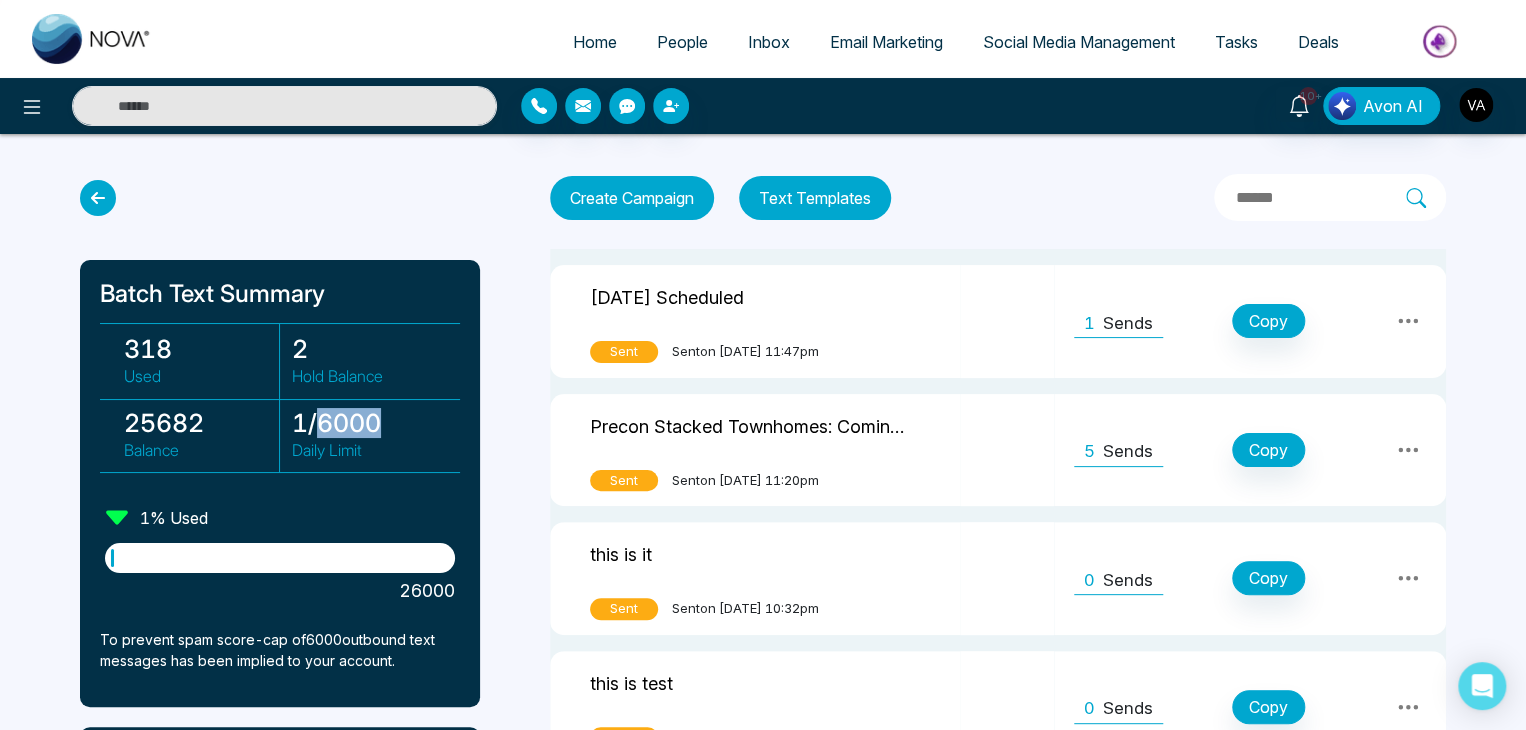 click on "1 / 6000" at bounding box center (370, 423) 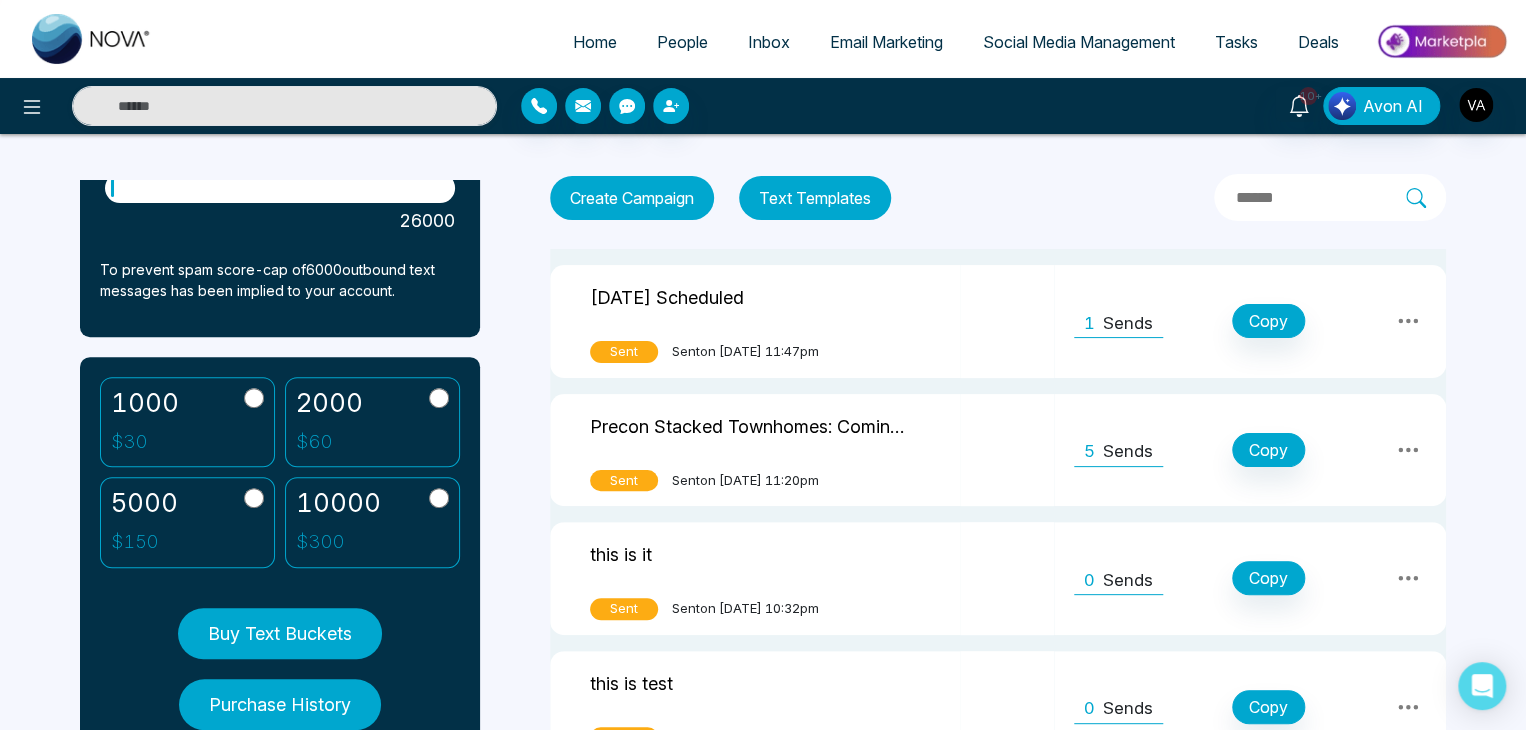 scroll, scrollTop: 371, scrollLeft: 0, axis: vertical 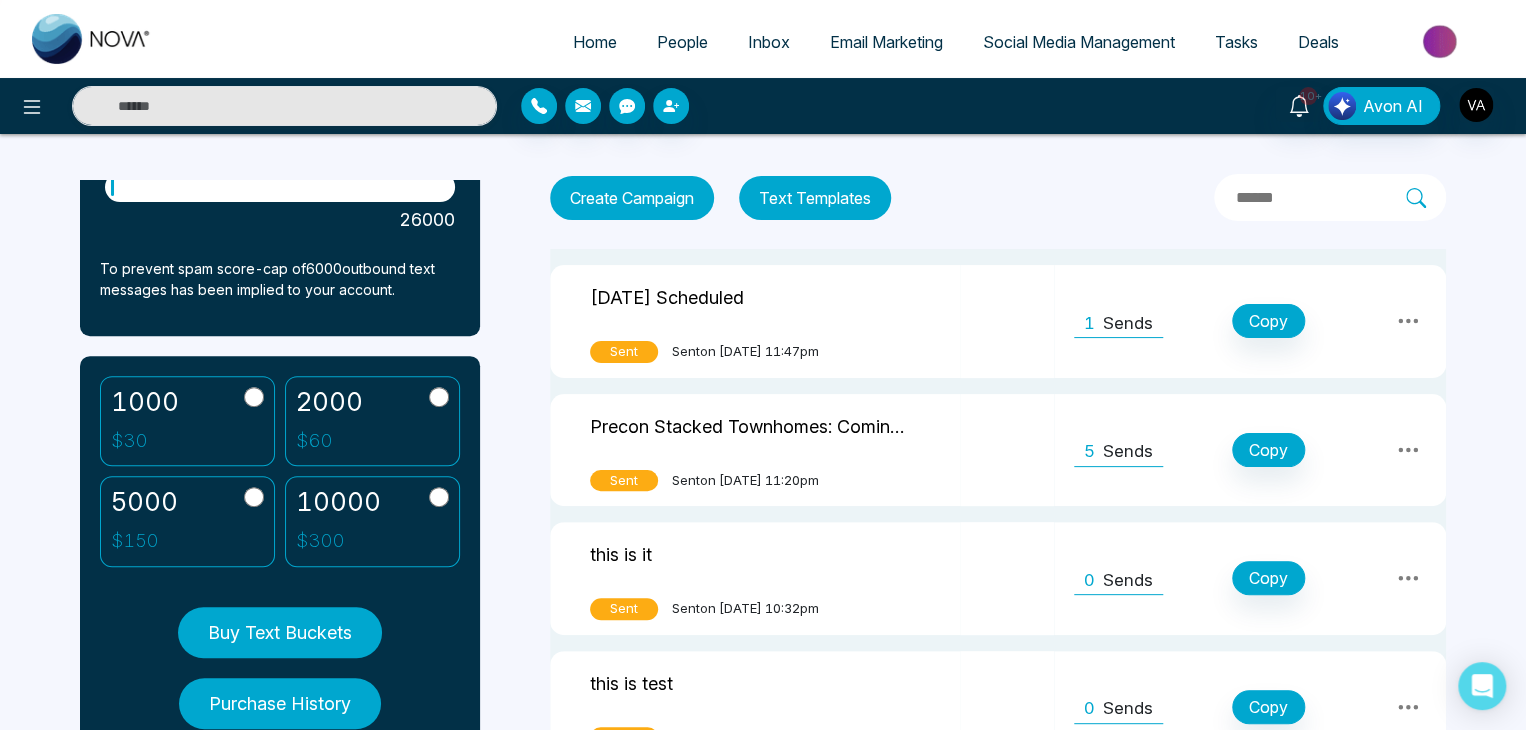 click on "10000 $ 300" at bounding box center [372, 521] 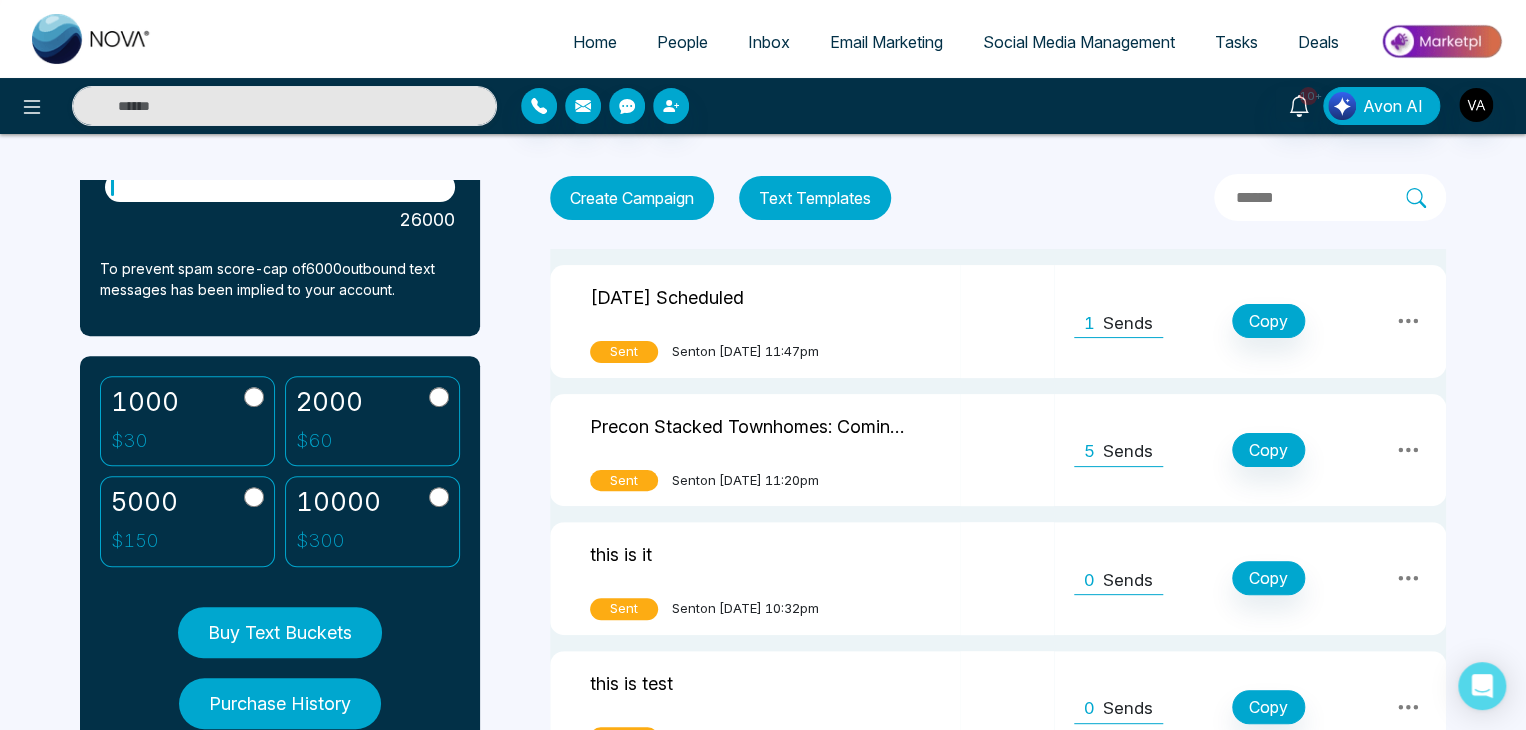 click on "$ 300" at bounding box center (338, 541) 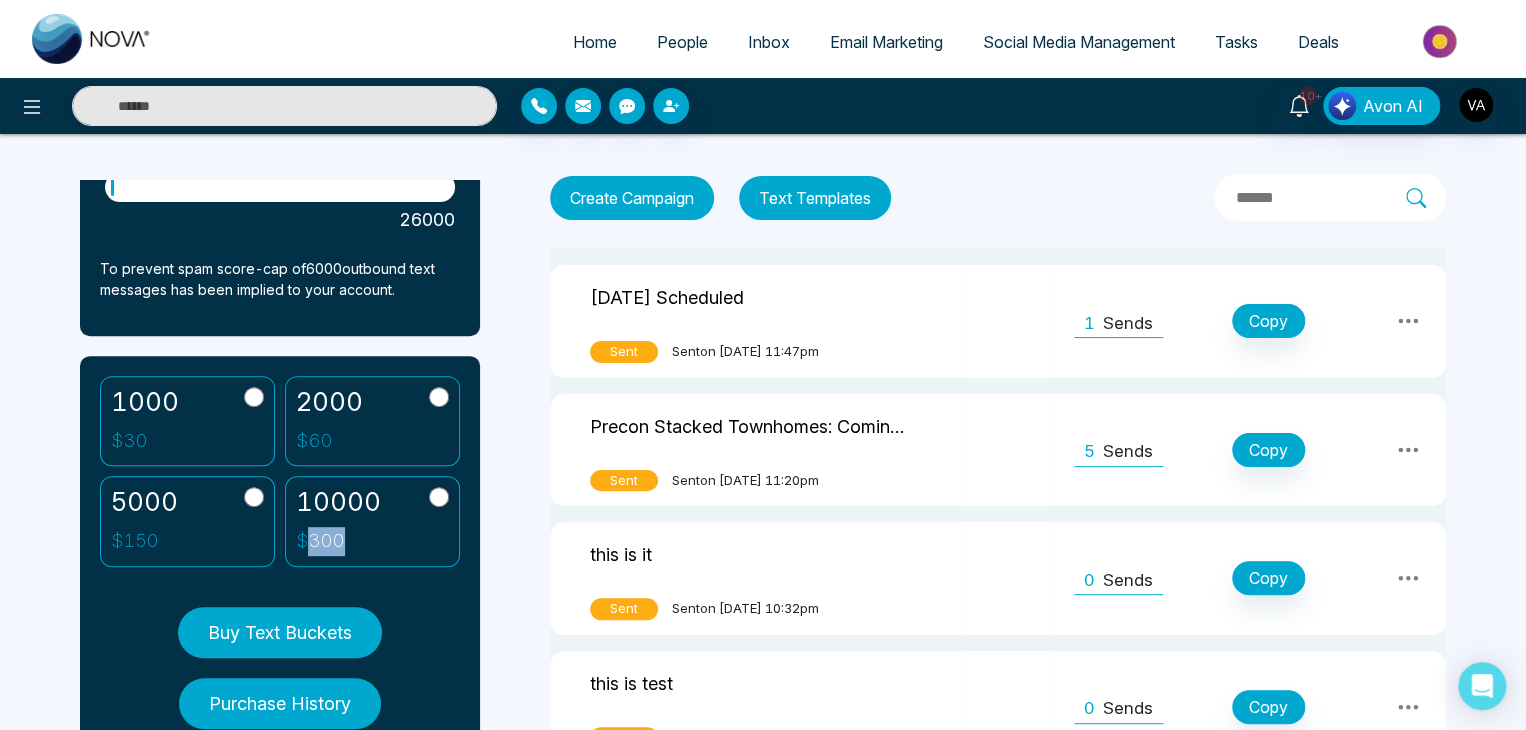 click on "$ 300" at bounding box center (338, 541) 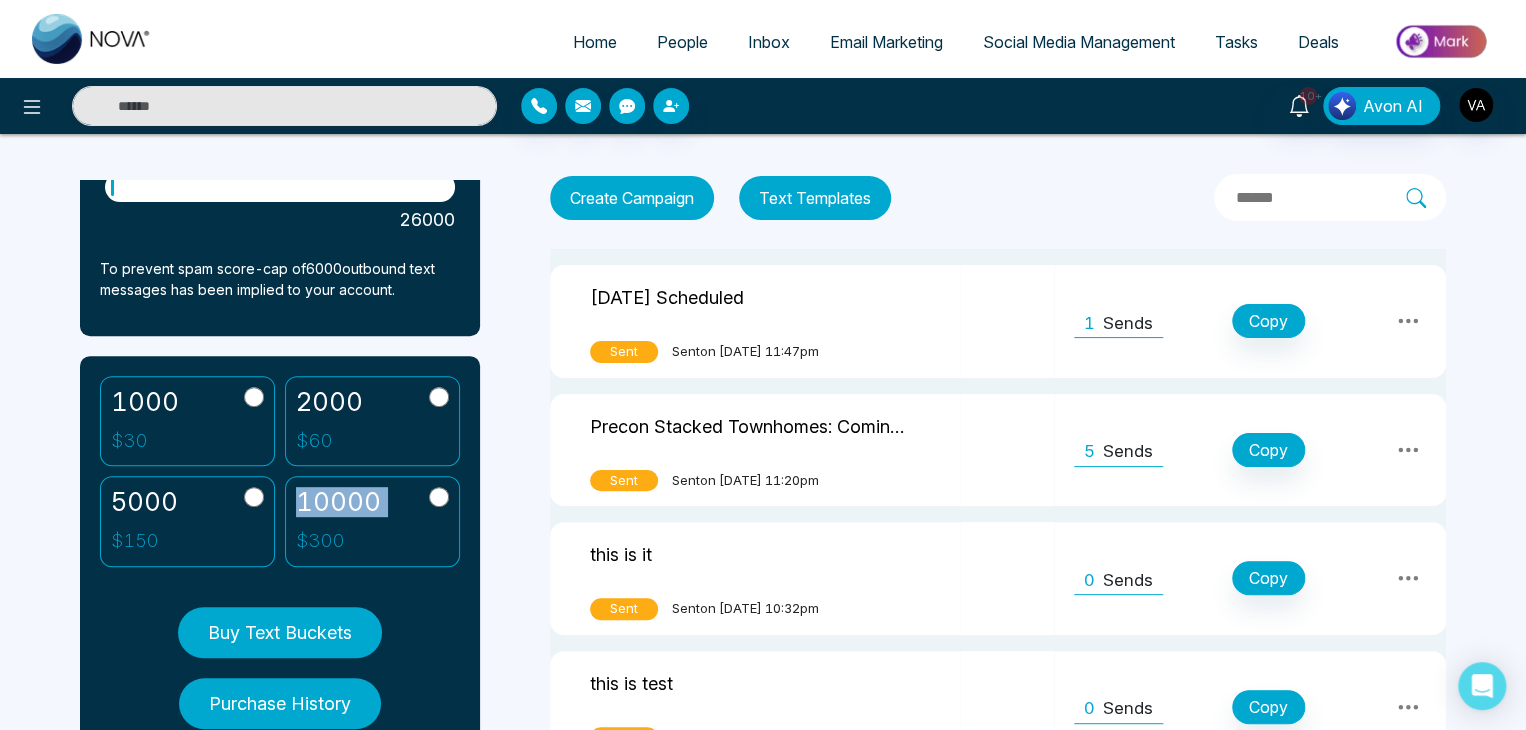 click on "$ 300" at bounding box center [338, 541] 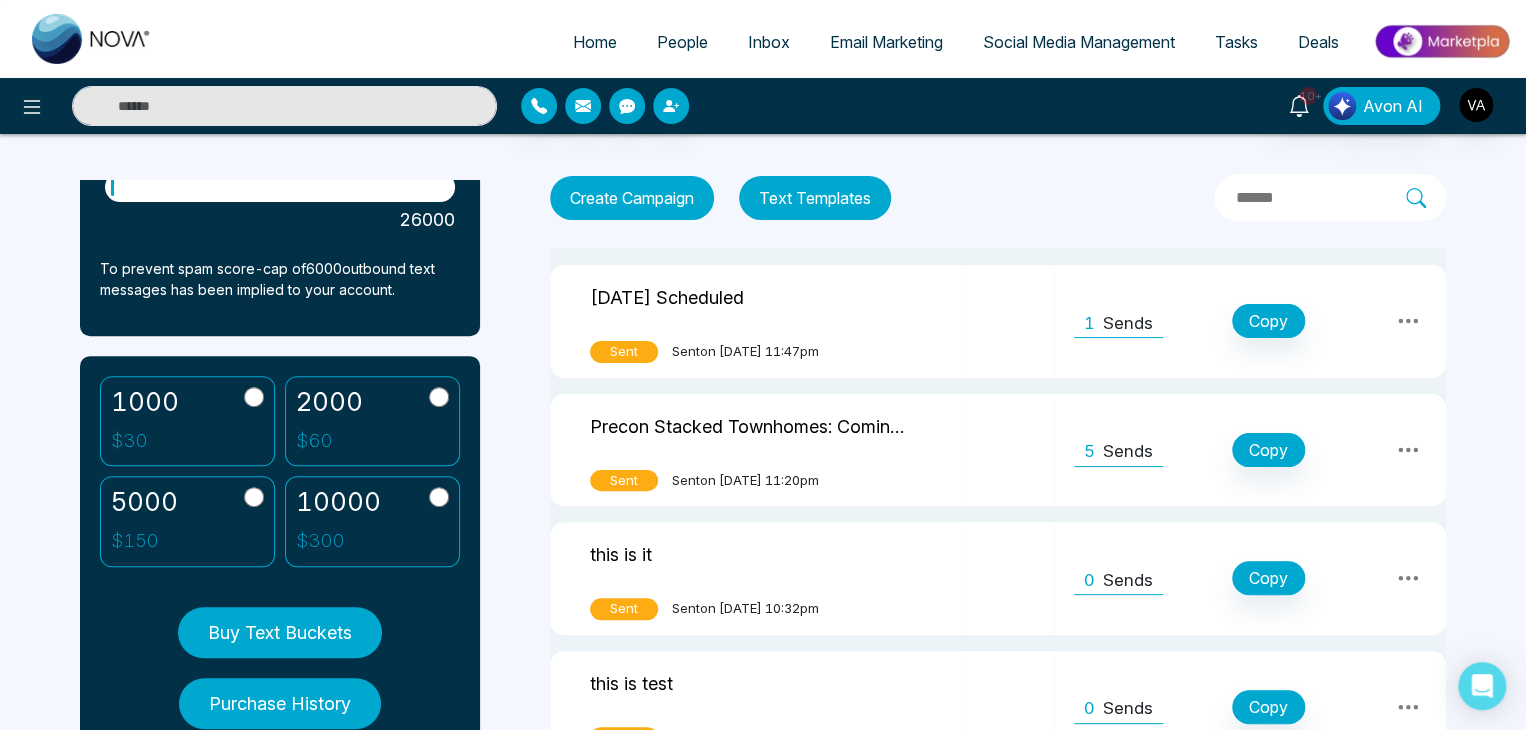 click on "10000" at bounding box center [338, 502] 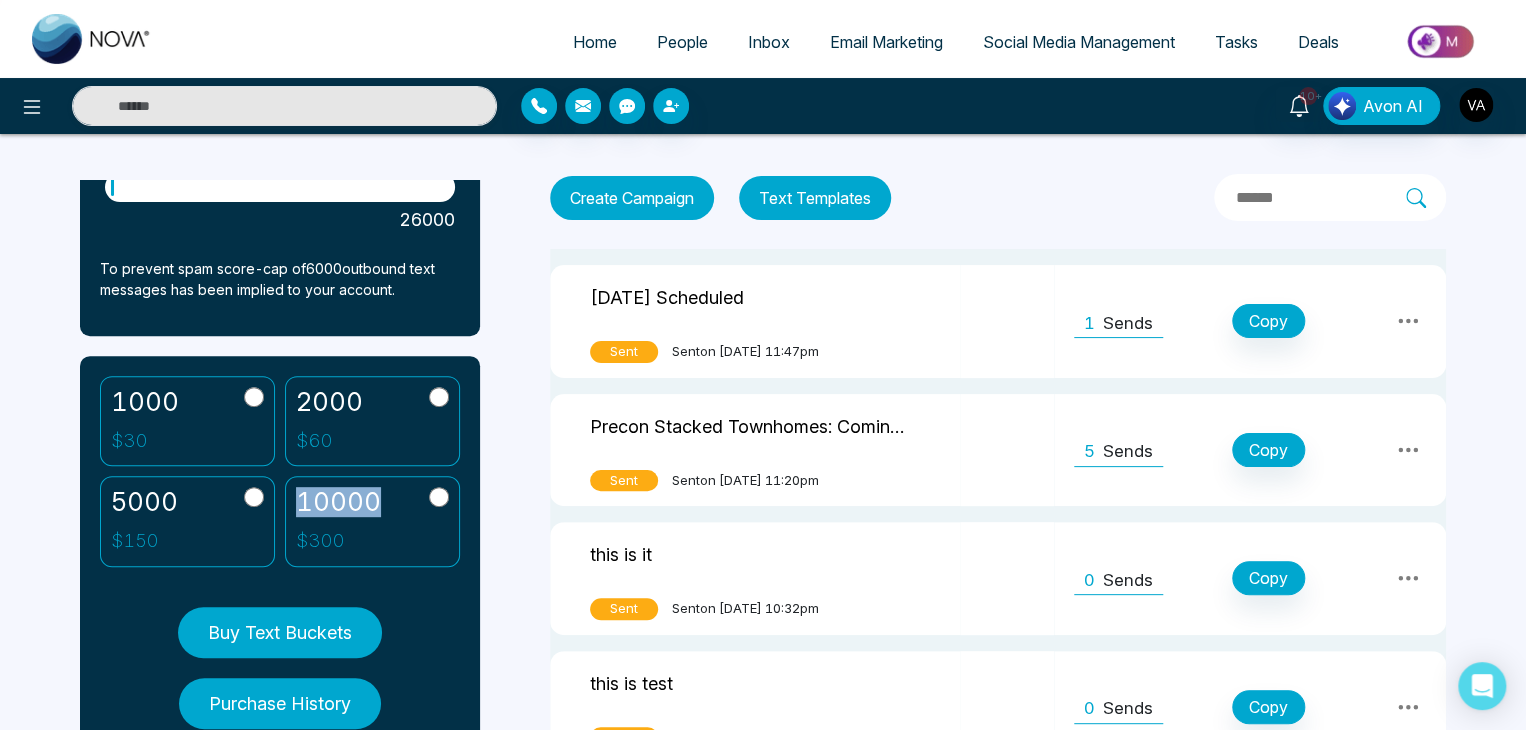 click on "10000" at bounding box center (338, 502) 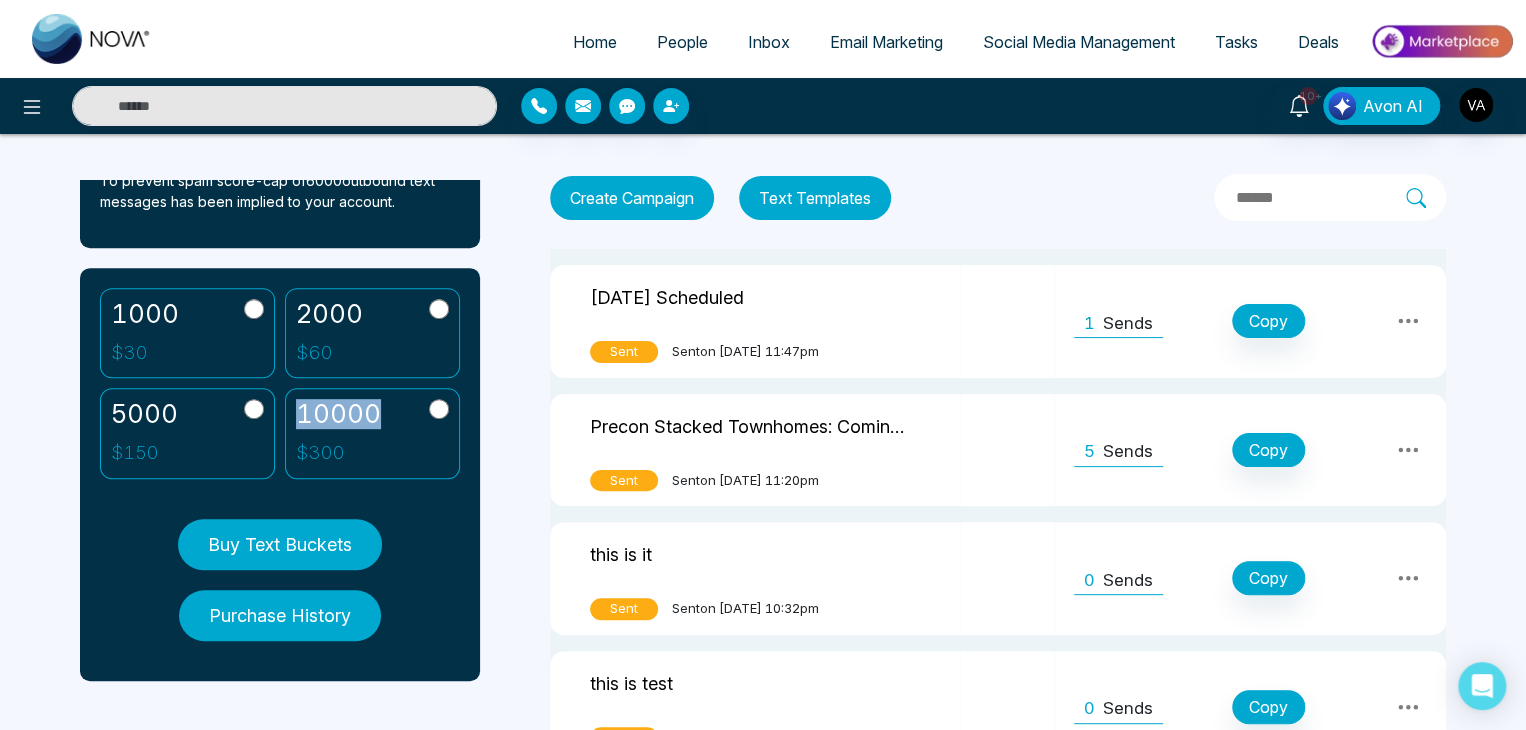 scroll, scrollTop: 0, scrollLeft: 0, axis: both 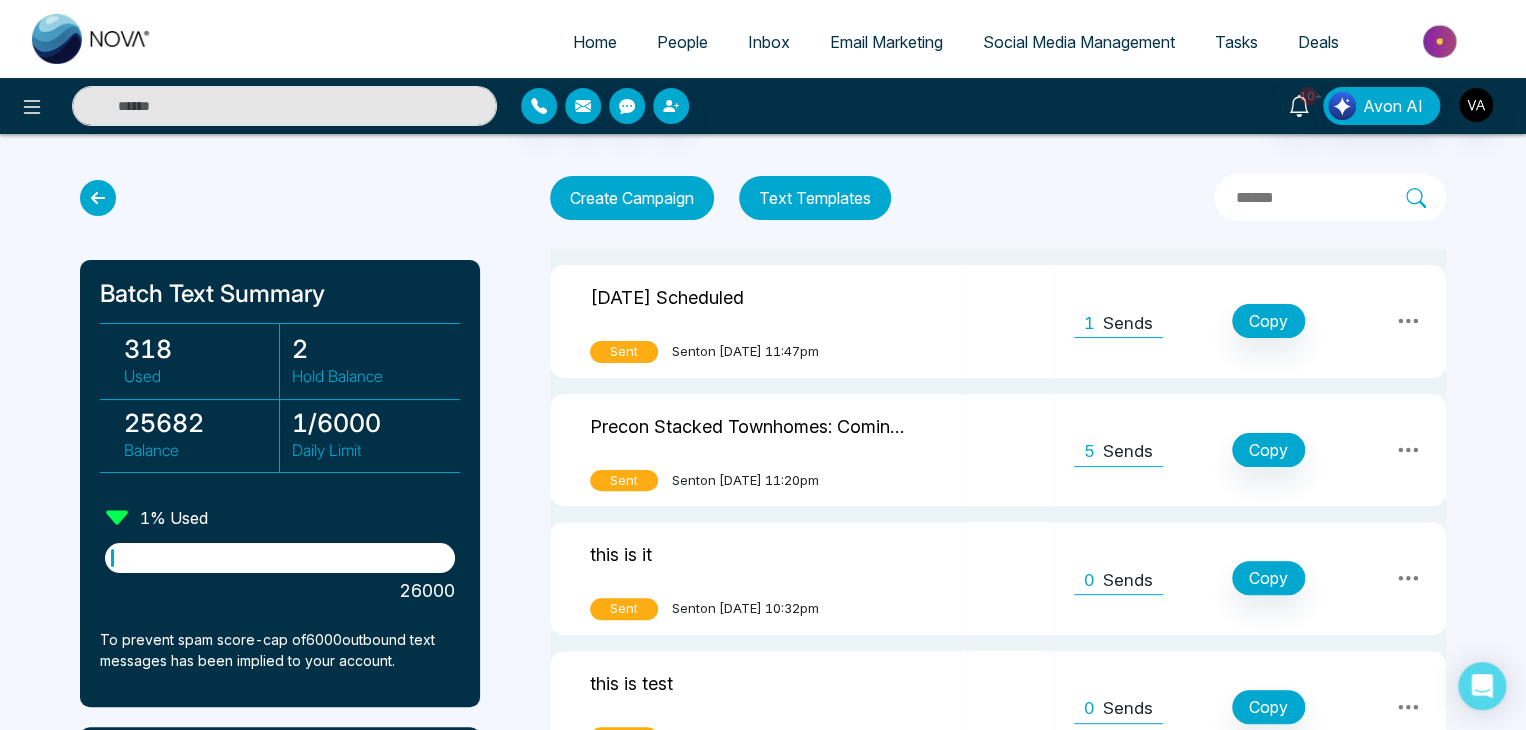 click on "[DATE] Scheduled" at bounding box center [667, 295] 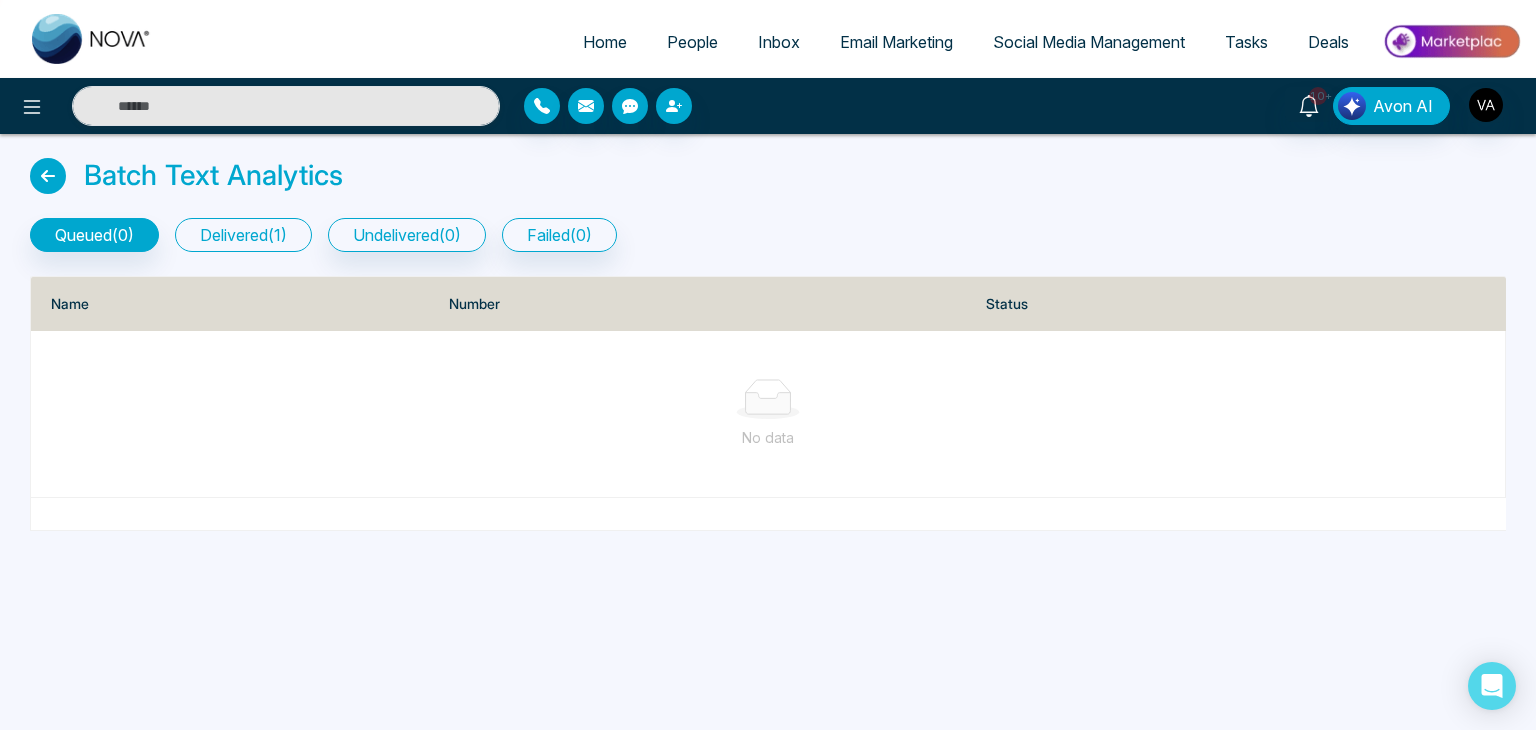 click on "delivered  ( 1 )" at bounding box center (243, 235) 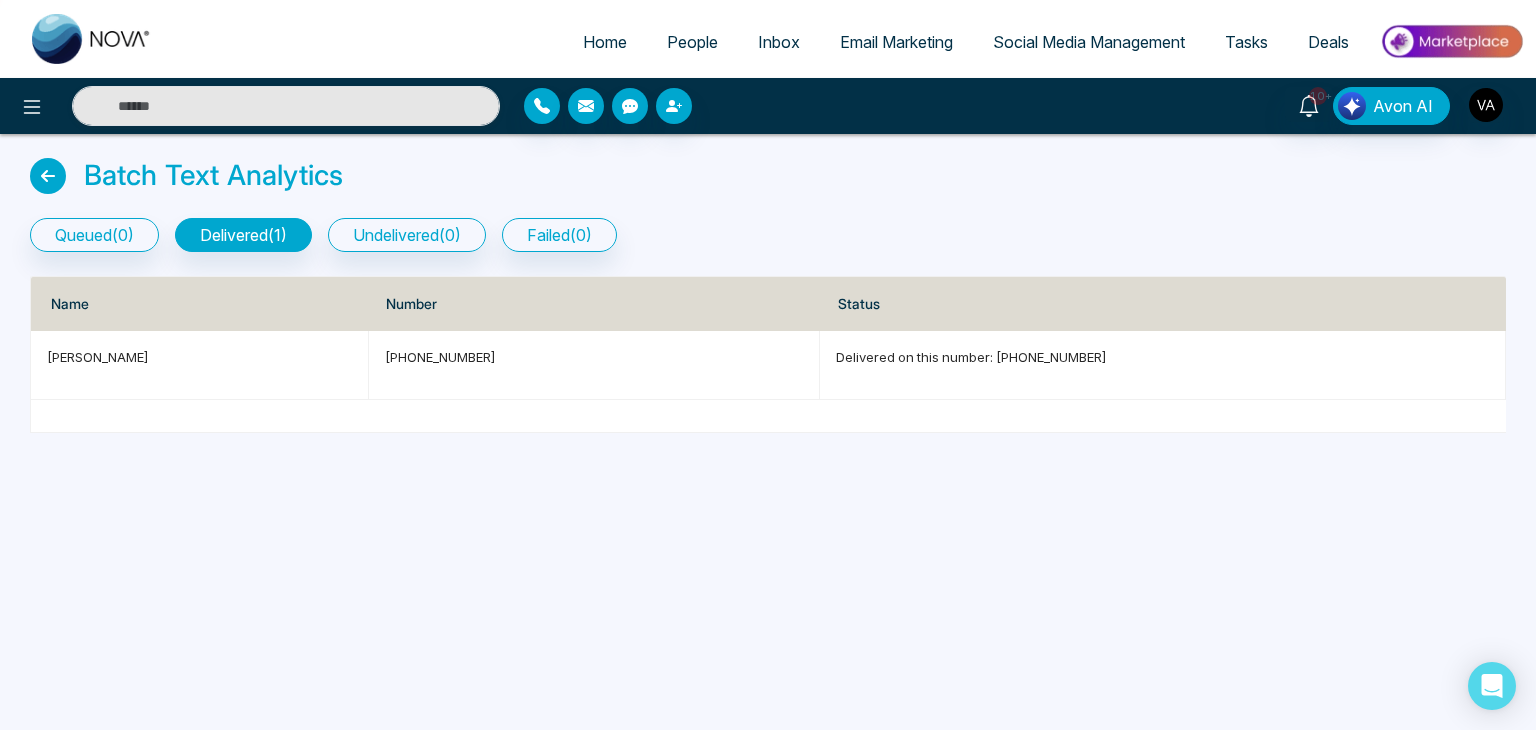 click at bounding box center [48, 176] 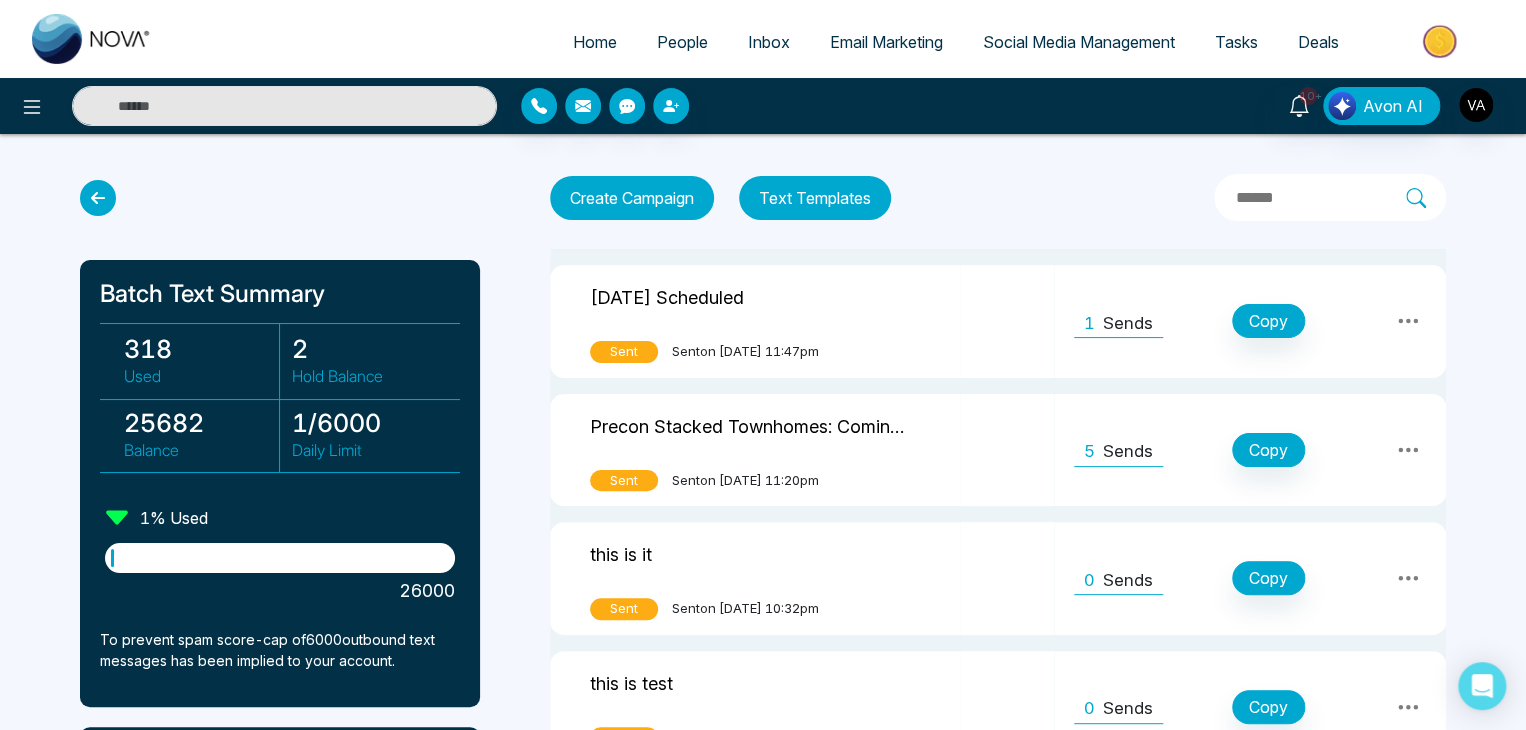 click on "Create Campaign" at bounding box center [632, 198] 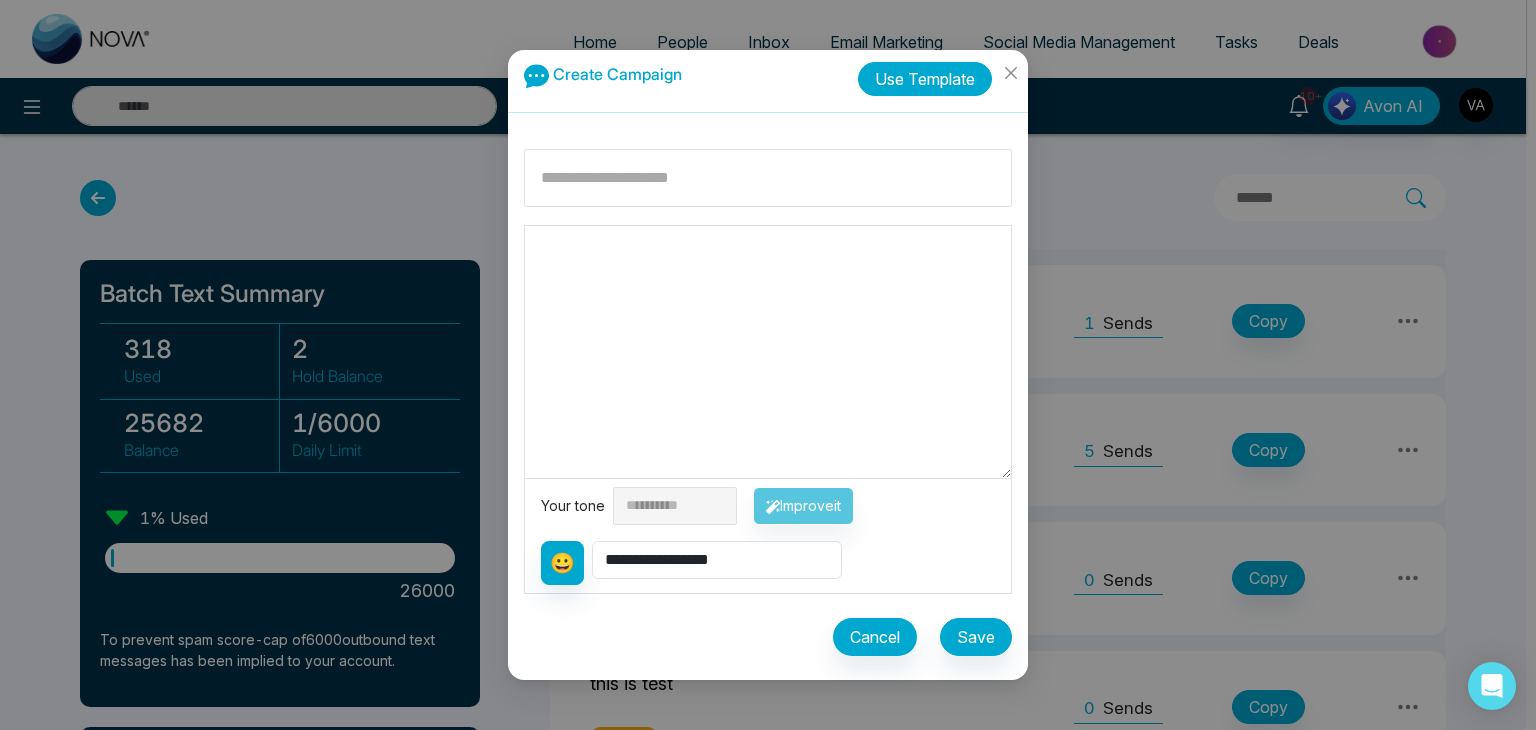 click on "Use Template" at bounding box center [925, 79] 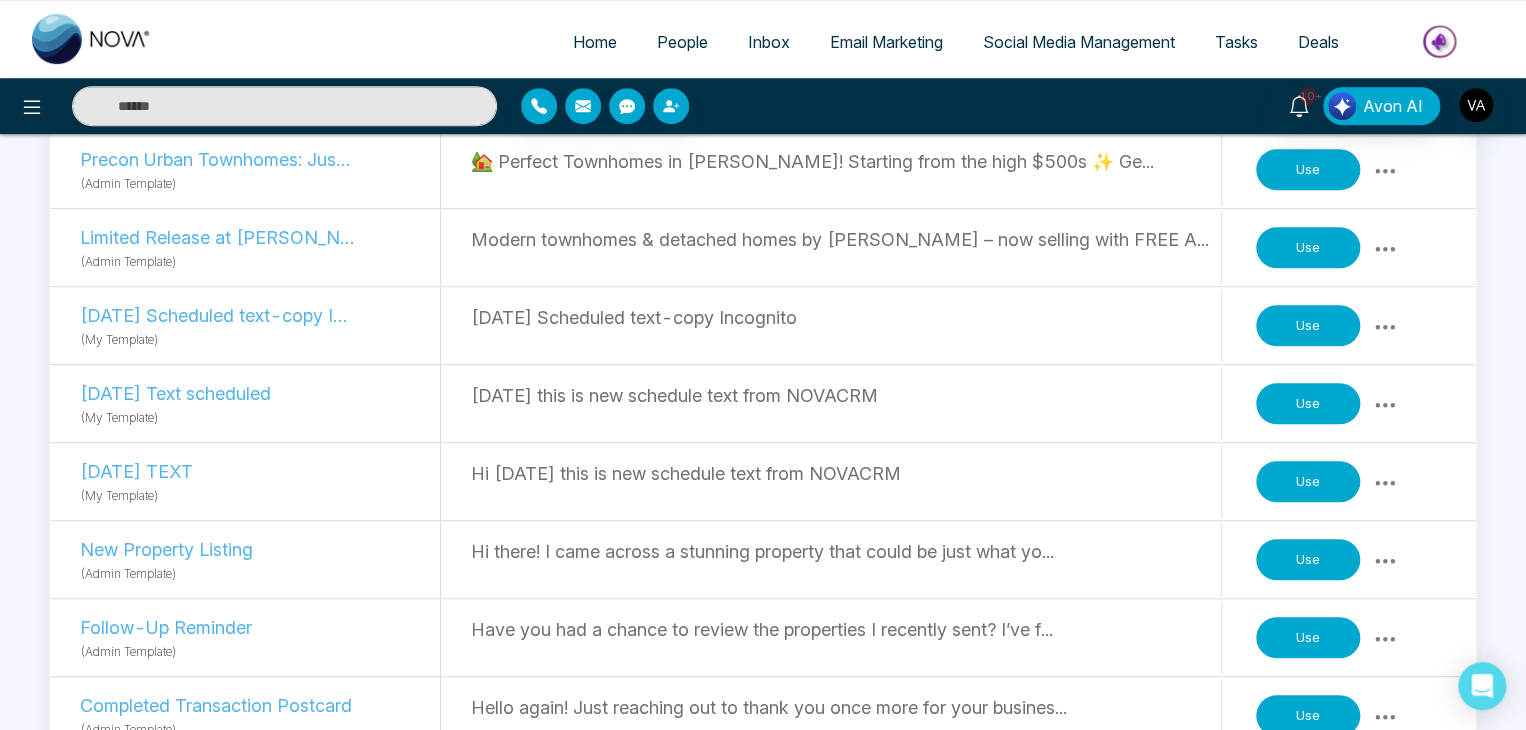 scroll, scrollTop: 0, scrollLeft: 0, axis: both 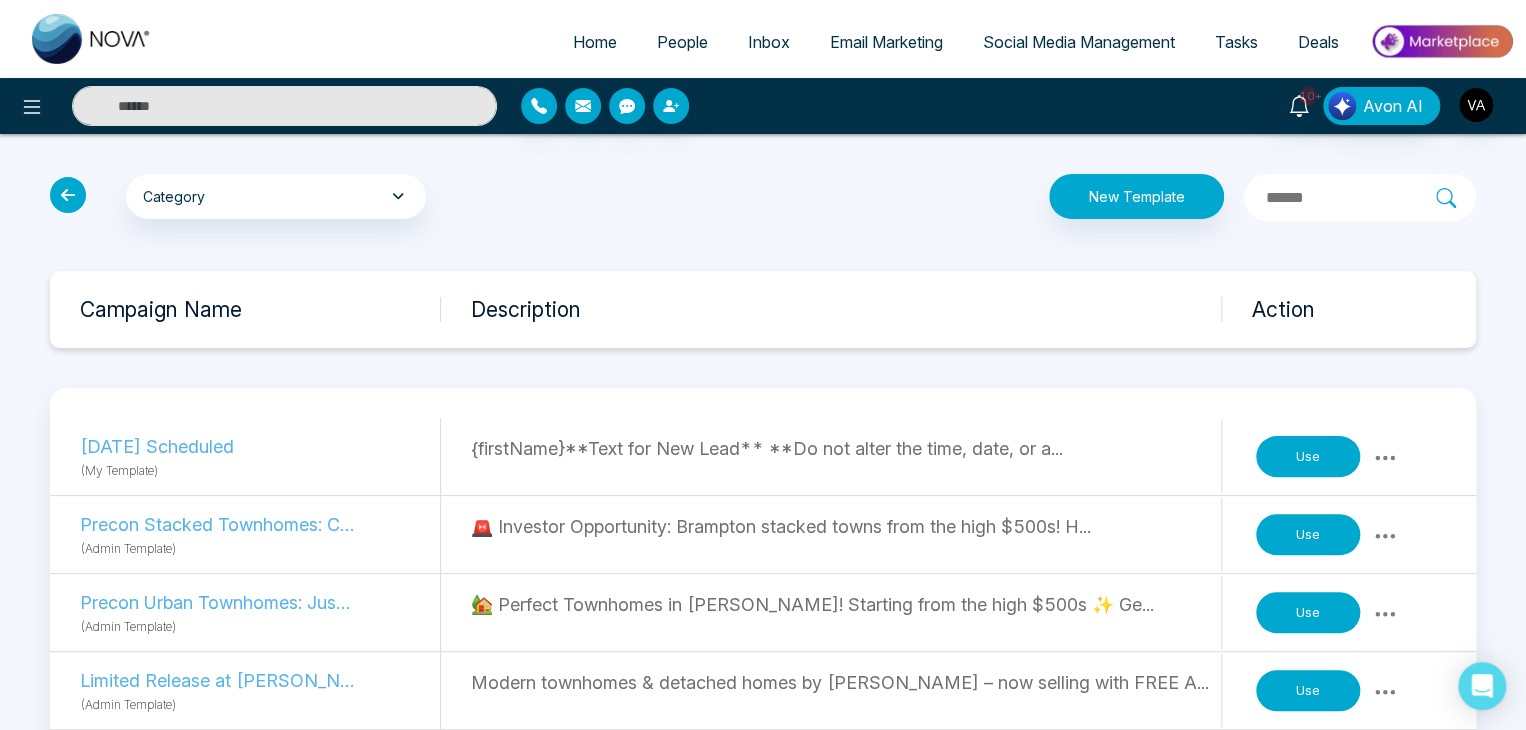 click at bounding box center [68, 195] 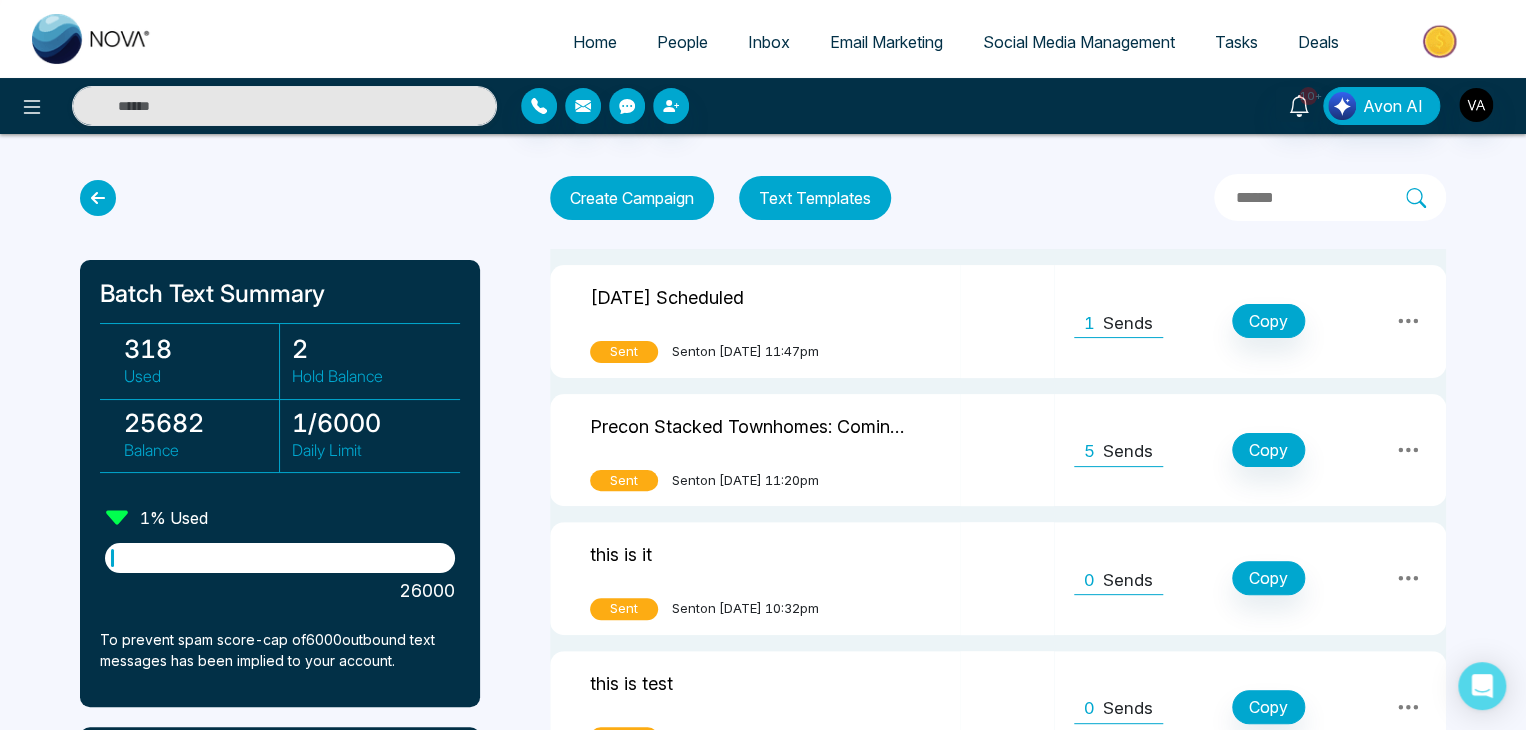click on "Batch Text Summary 318 Used 2 Hold Balance 25682 Balance 1 / 6000 Daily Limit 1 % Used 26000 To prevent spam score-cap of  6000  outbound text messages has been implied to your account. 1000 $ 30 2000 $ 60 5000 $ 150 10000 $ 300 Buy Text Buckets Purchase History Create Campaign Text Templates [DATE] Scheduled Sent Sent  on [DATE] 11:47pm 1 Sends Copy Precon Stacked Townhomes: Coming Soon Sent Sent  on [DATE] 11:20pm 5 Sends Copy this is it Sent Sent  on [DATE] 10:32pm 0 Sends Copy this is test Sent Sent  on [DATE] 10:31pm 0 Sends Copy Completed Transaction Postcard Sent Sent  on [DATE] 02:45am 2 Sends Copy Limited Release at [PERSON_NAME], [GEOGRAPHIC_DATA]! [GEOGRAPHIC_DATA]  on [DATE] 02:44am 2 Sends Copy Limited Release at [PERSON_NAME], [GEOGRAPHIC_DATA]! [GEOGRAPHIC_DATA]  on [DATE] 02:44am 2 Sends Copy General Check-In [GEOGRAPHIC_DATA]  on [DATE] 01:53am 2 Sends Copy [DATE] Text scheduled Sent Sent  on [DATE] 07:56pm 5 Sends Copy Sent Sent  1 Sends Copy Sent" at bounding box center (763, 6660) 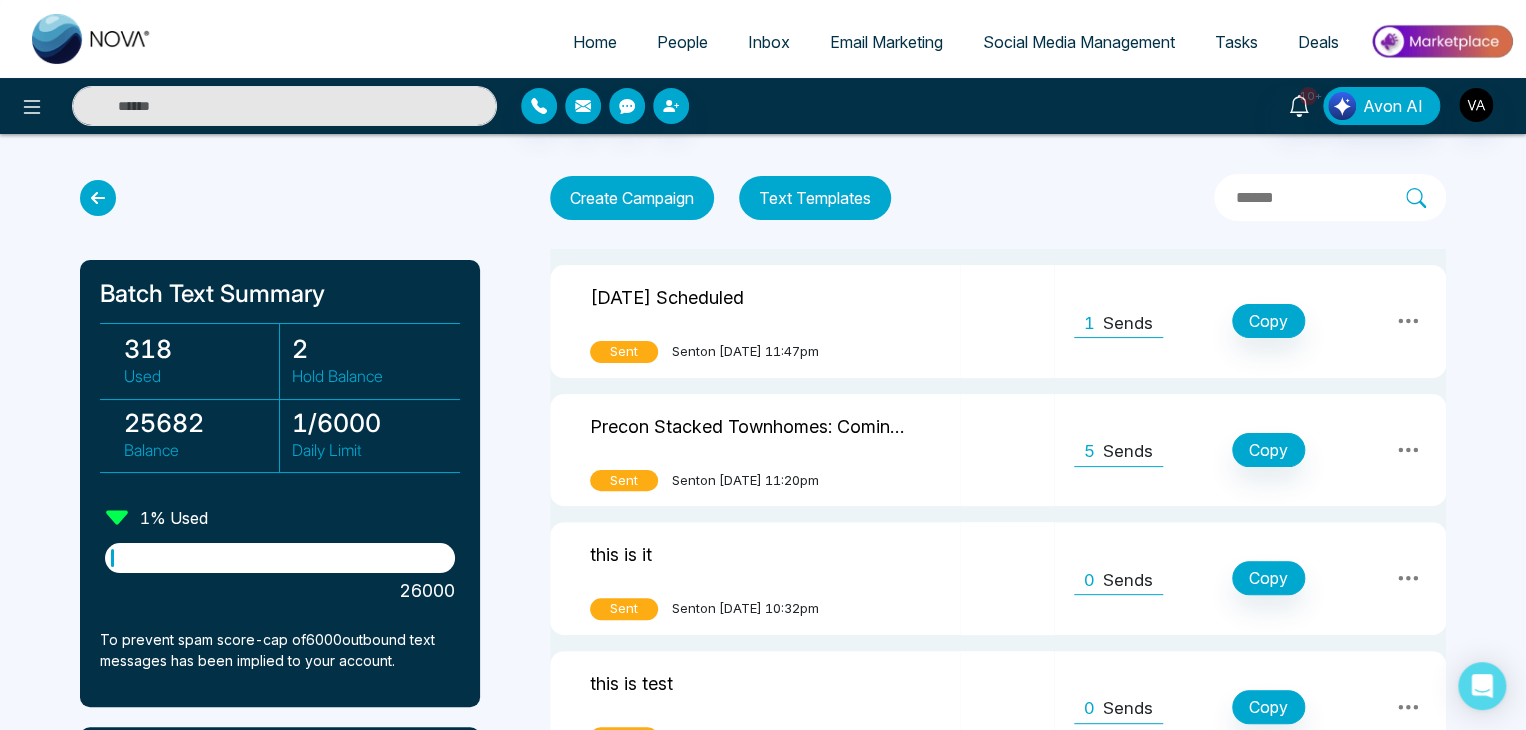 click on "Create Campaign Text Templates [DATE] Scheduled Sent Sent  on [DATE] 11:47pm 1 Sends Copy Precon Stacked Townhomes: Coming Soon Sent Sent  on [DATE] 11:20pm 5 Sends Copy this is it Sent Sent  on [DATE] 10:32pm 0 Sends Copy this is test Sent Sent  on [DATE] 10:31pm 0 Sends Copy Completed Transaction Postcard Sent Sent  on [DATE] 02:45am 2 Sends Copy Limited Release at [PERSON_NAME], [GEOGRAPHIC_DATA]! [GEOGRAPHIC_DATA]  on [DATE] 02:44am 2 Sends Copy Limited Release at [PERSON_NAME], [GEOGRAPHIC_DATA]! Sent Sent  on [DATE] 02:44am 2 Sends Copy General Check-In [GEOGRAPHIC_DATA]  on [DATE] 01:53am 2 Sends Copy [DATE] Text scheduled Sent Sent  on [DATE] 07:56pm 5 Sends Copy [DATE] Scheduled text-copy Incognito Sent Sent  on [DATE] 07:56pm 1 Sends Copy [DATE] Scheduled text-copy Incognito Sent Sent  on [DATE] 06:47pm 1 Sends Copy Home Anniversary Greeting Sent Sent  on [DATE] 06:47pm 2 Sends Copy Sent Sent  2 Sends Copy Sent" at bounding box center (998, 6660) 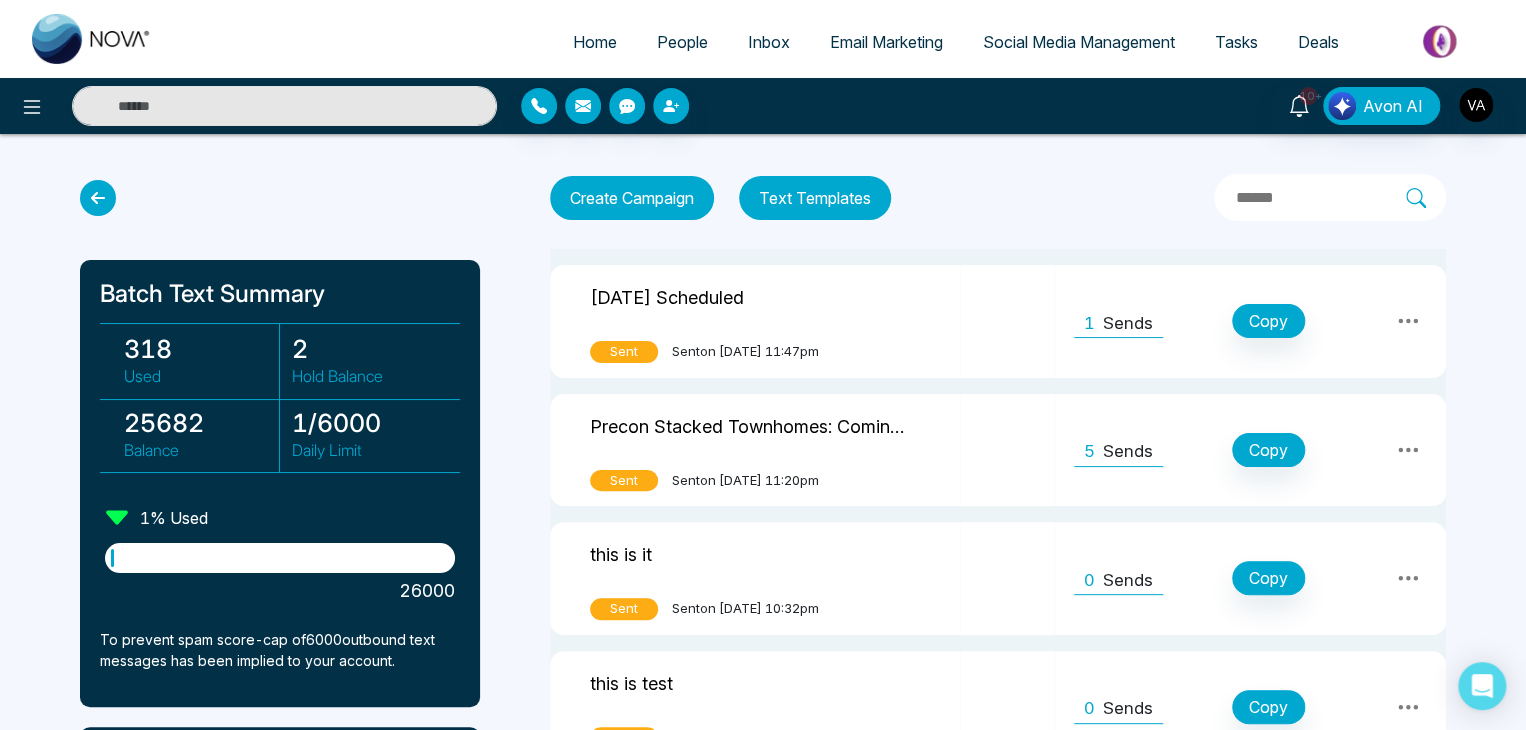click at bounding box center [1320, 198] 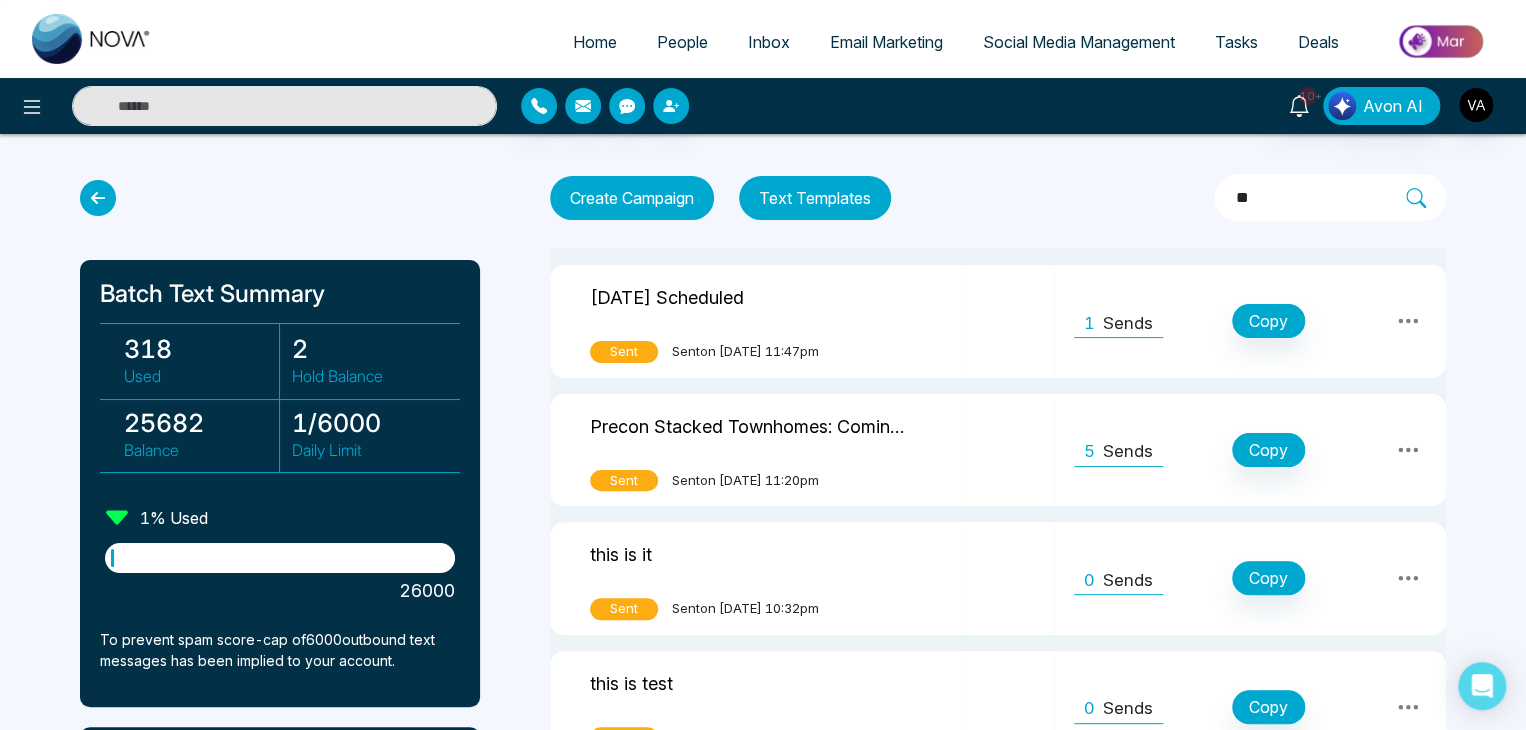 type on "***" 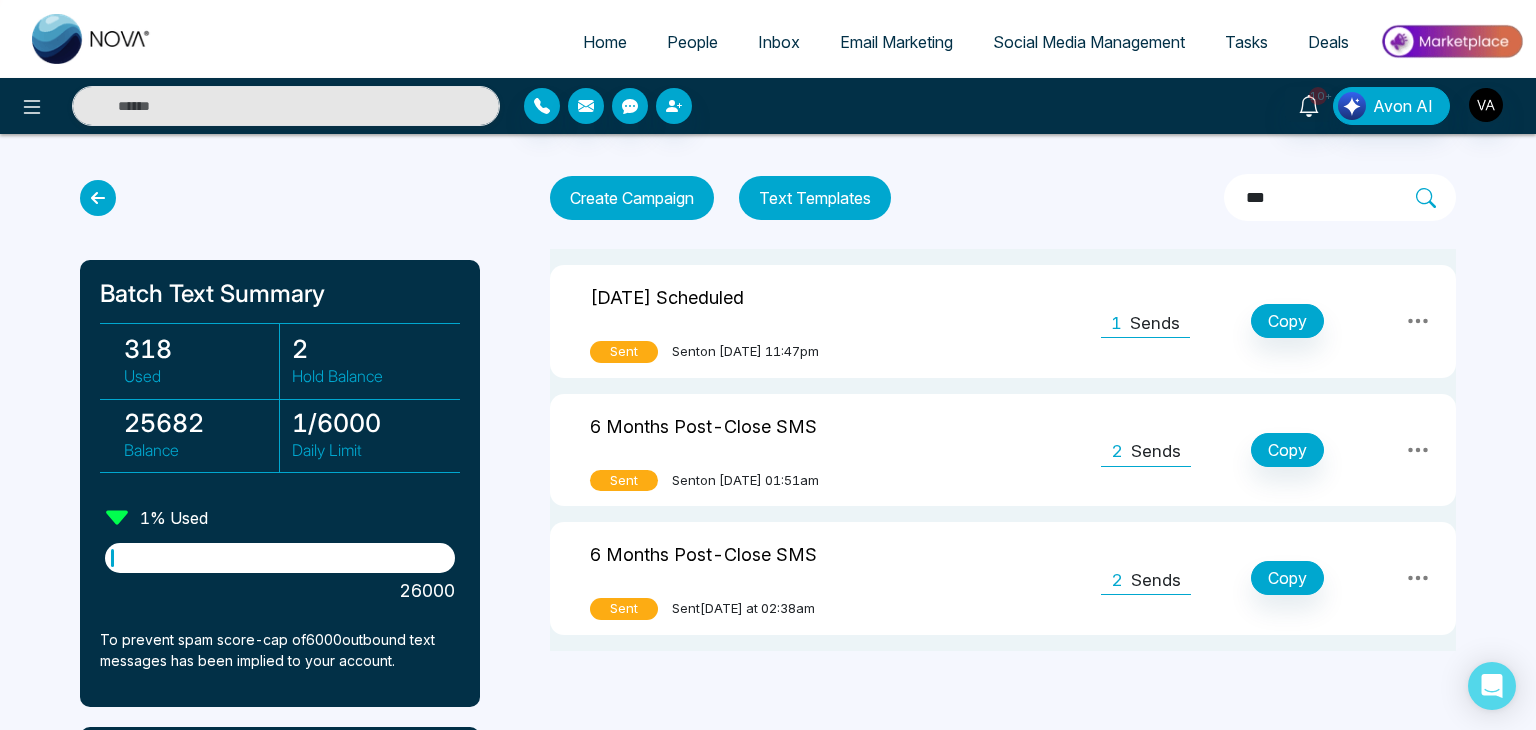 click on "***" at bounding box center (1330, 198) 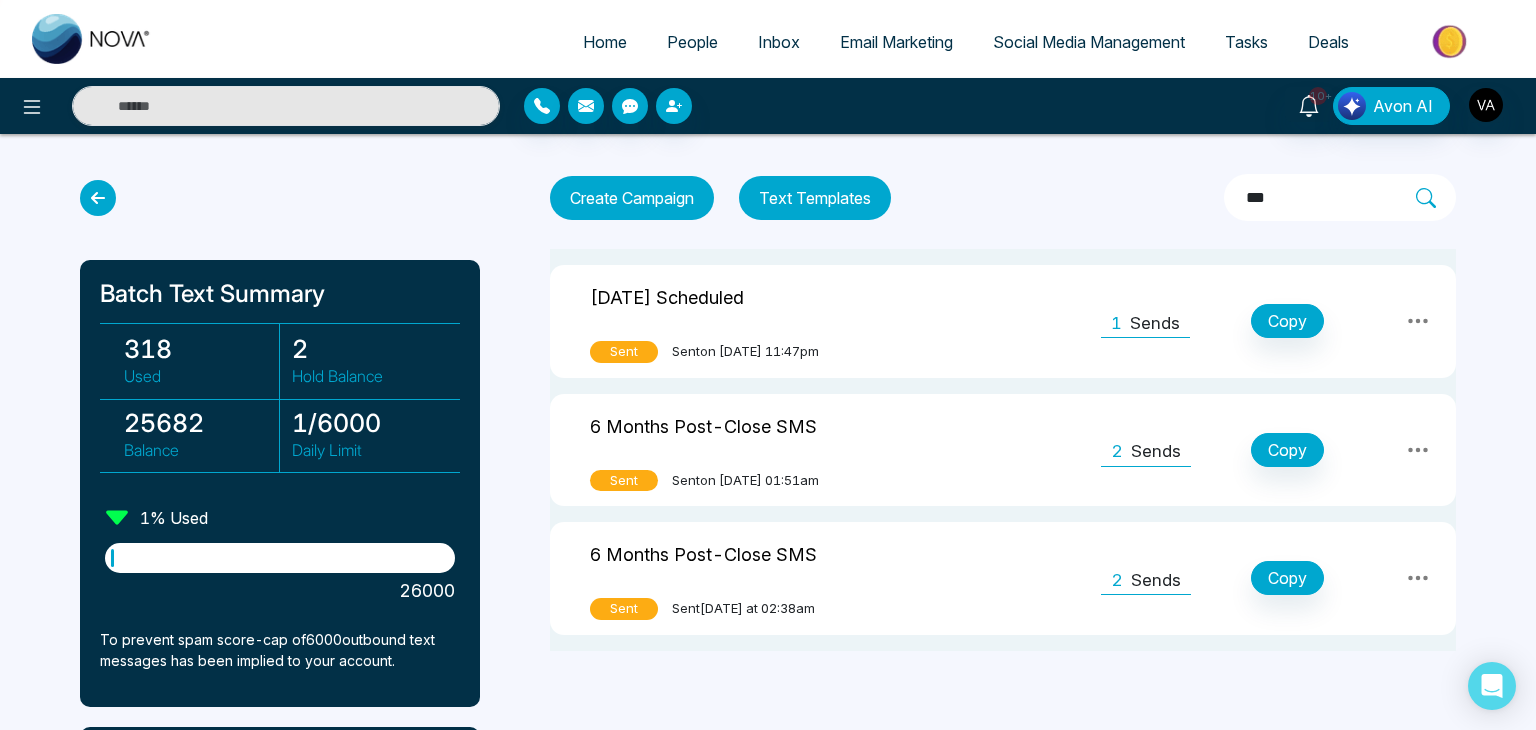 click on "***" at bounding box center [1330, 198] 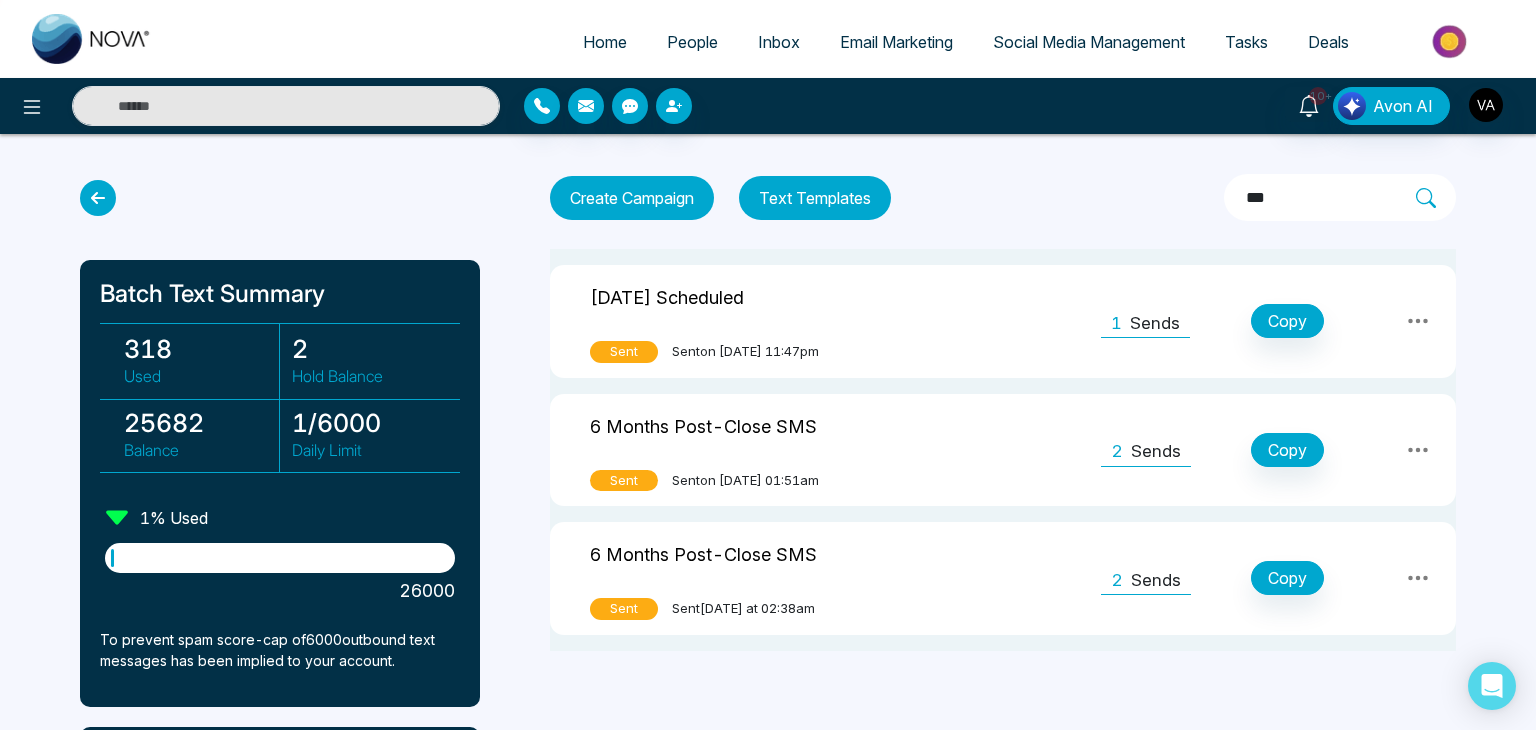 type 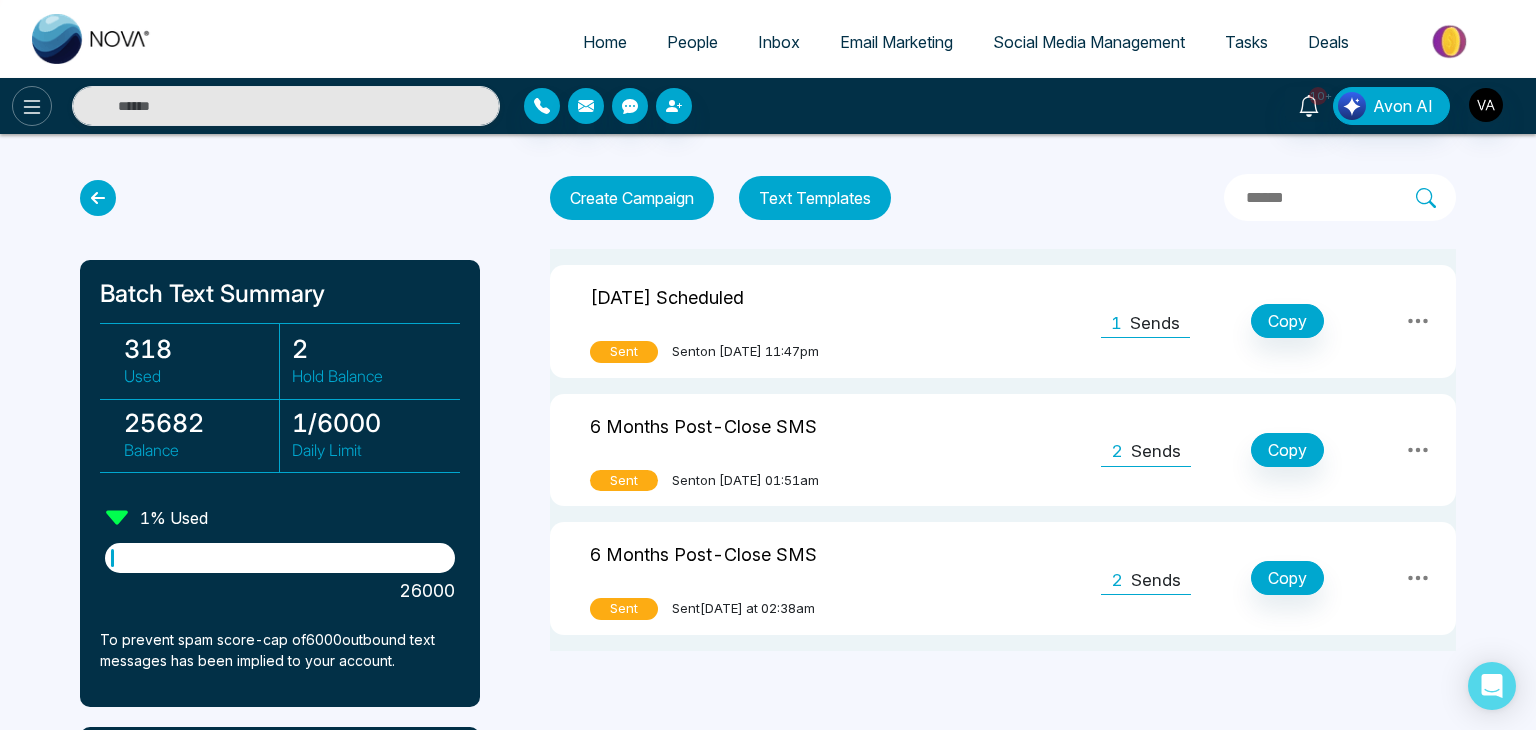 click at bounding box center [32, 106] 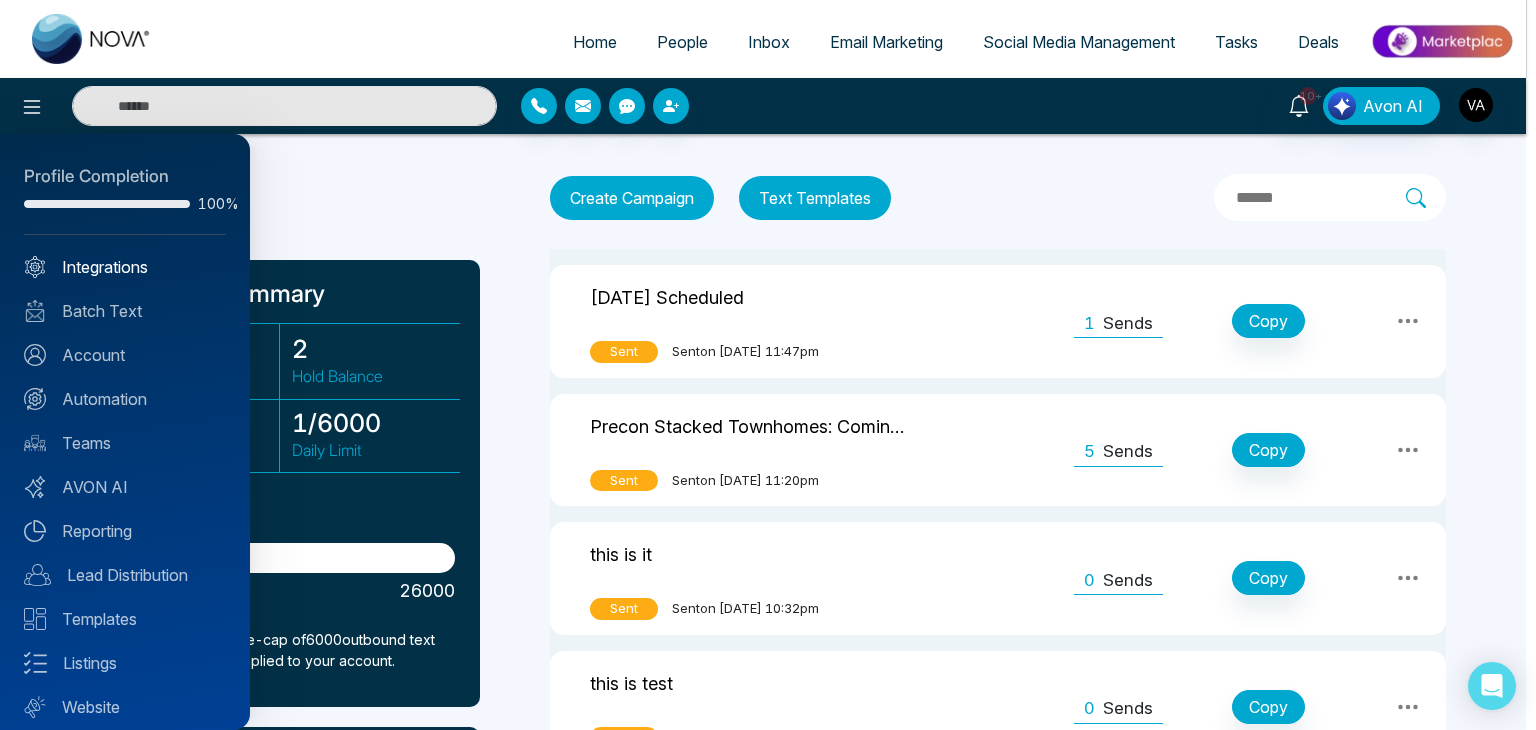 click on "Integrations" at bounding box center (125, 267) 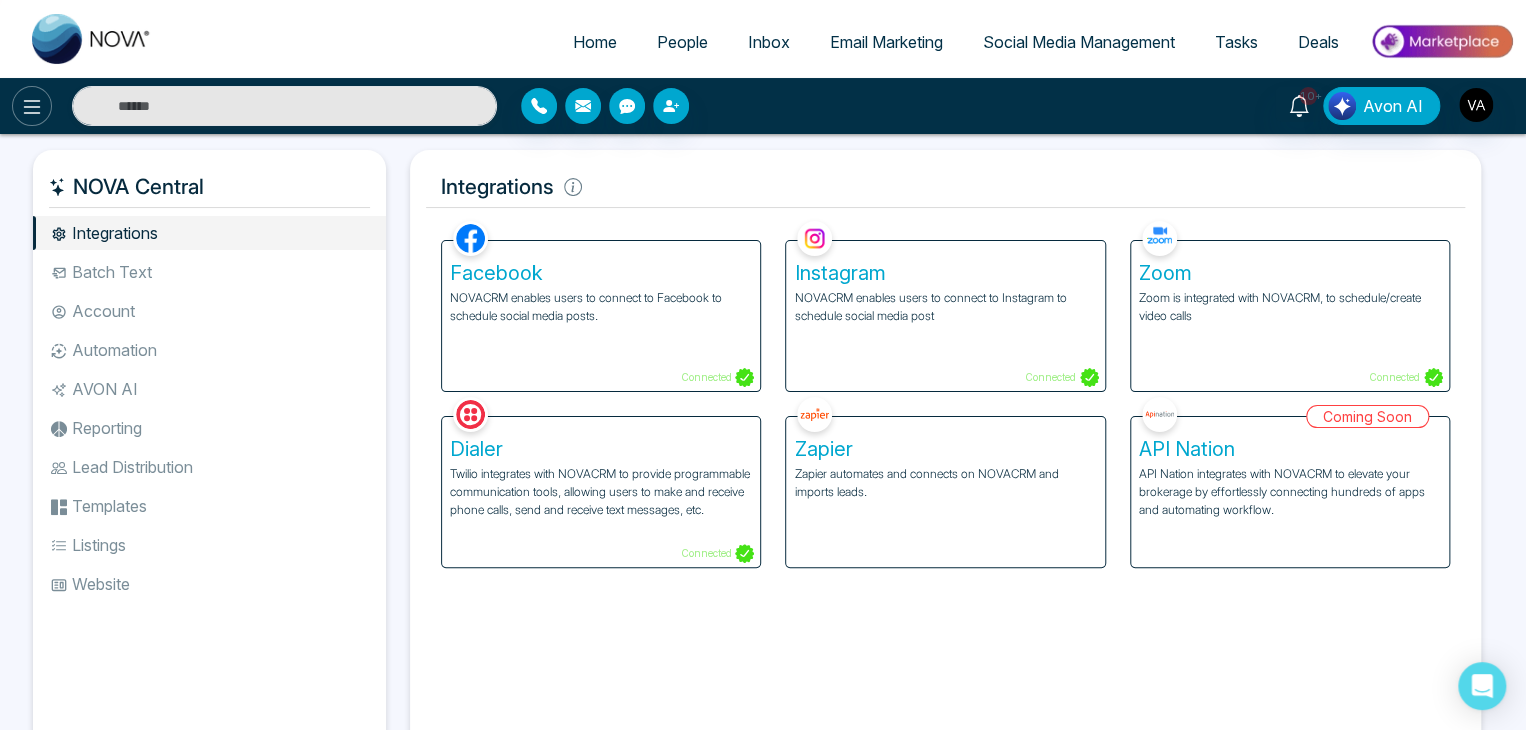 click 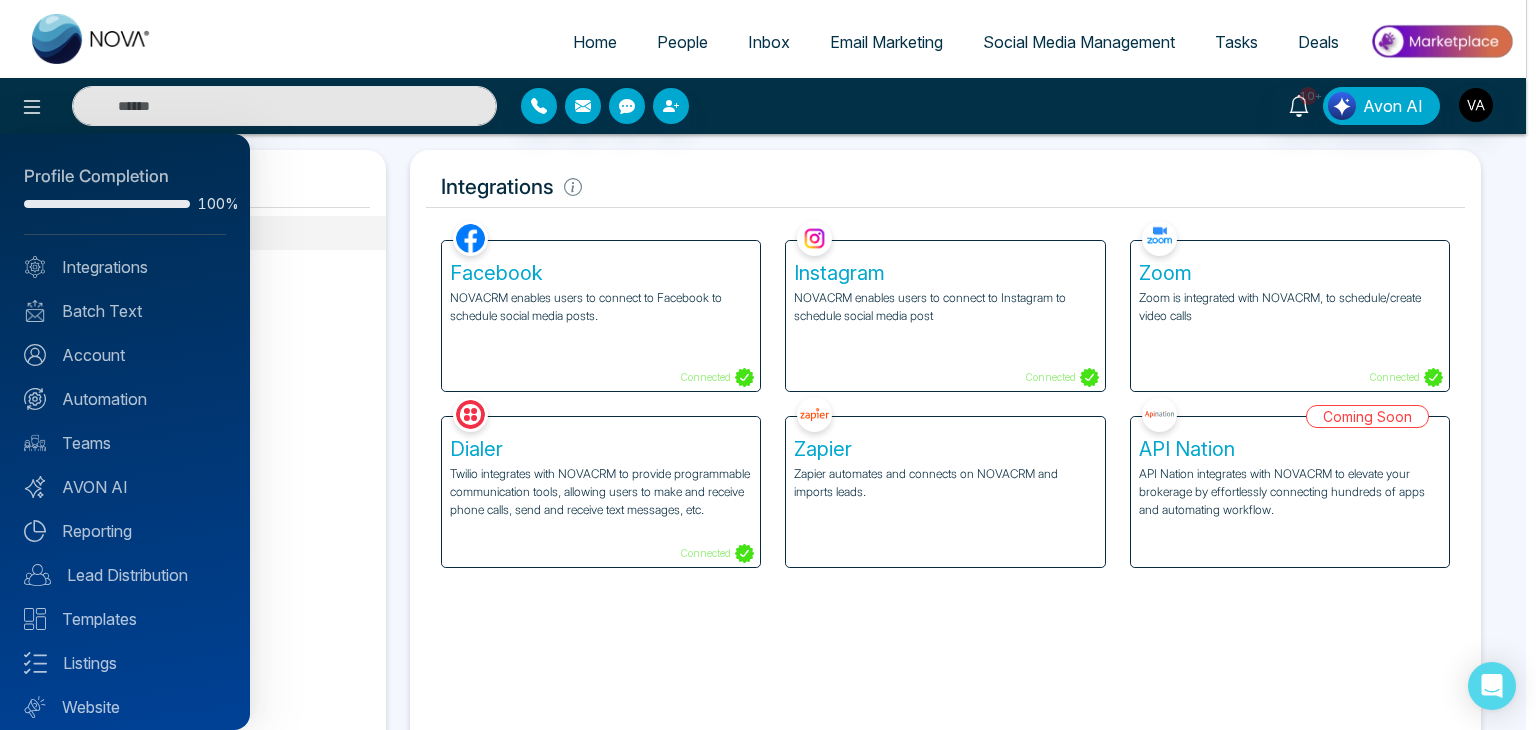 click at bounding box center (768, 365) 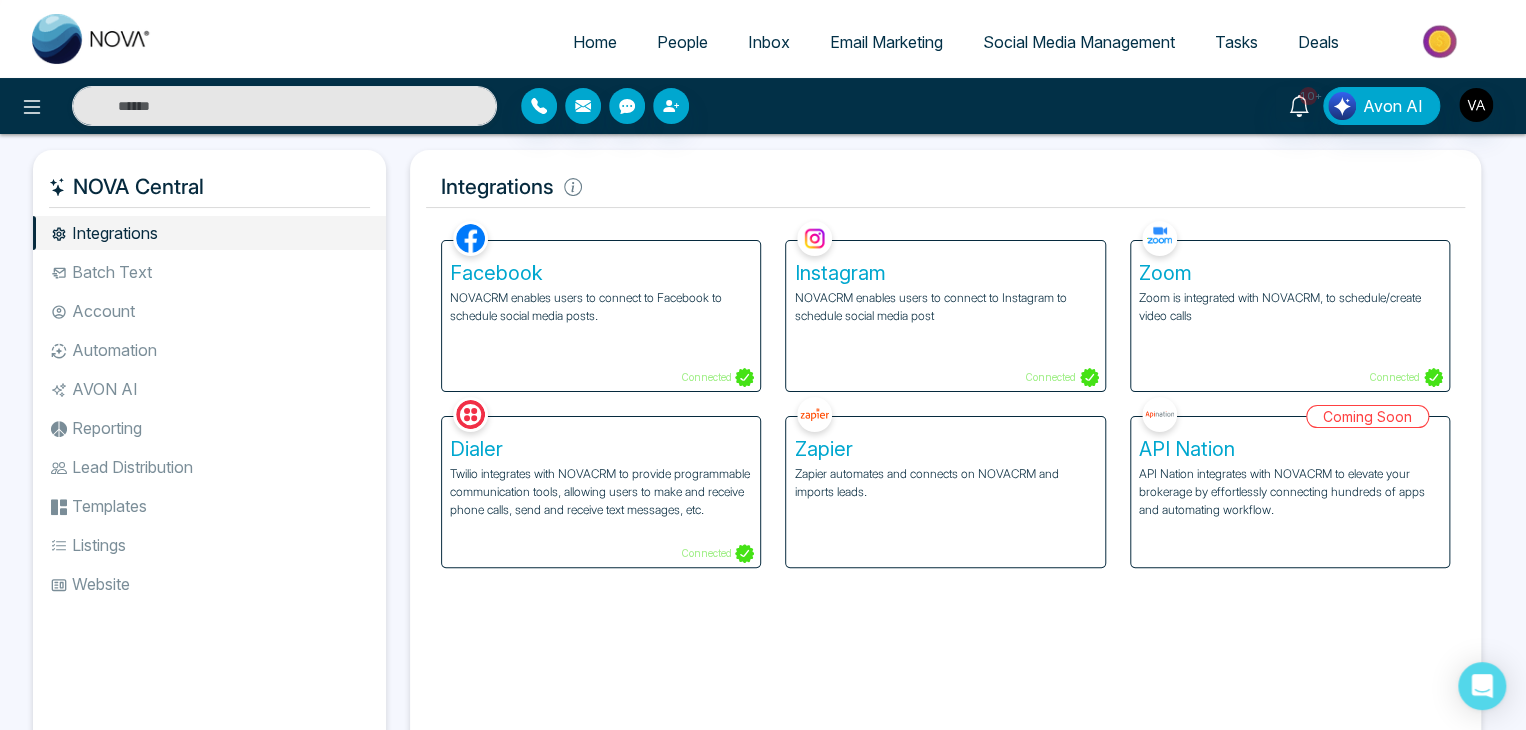 click on "Batch Text" at bounding box center (209, 272) 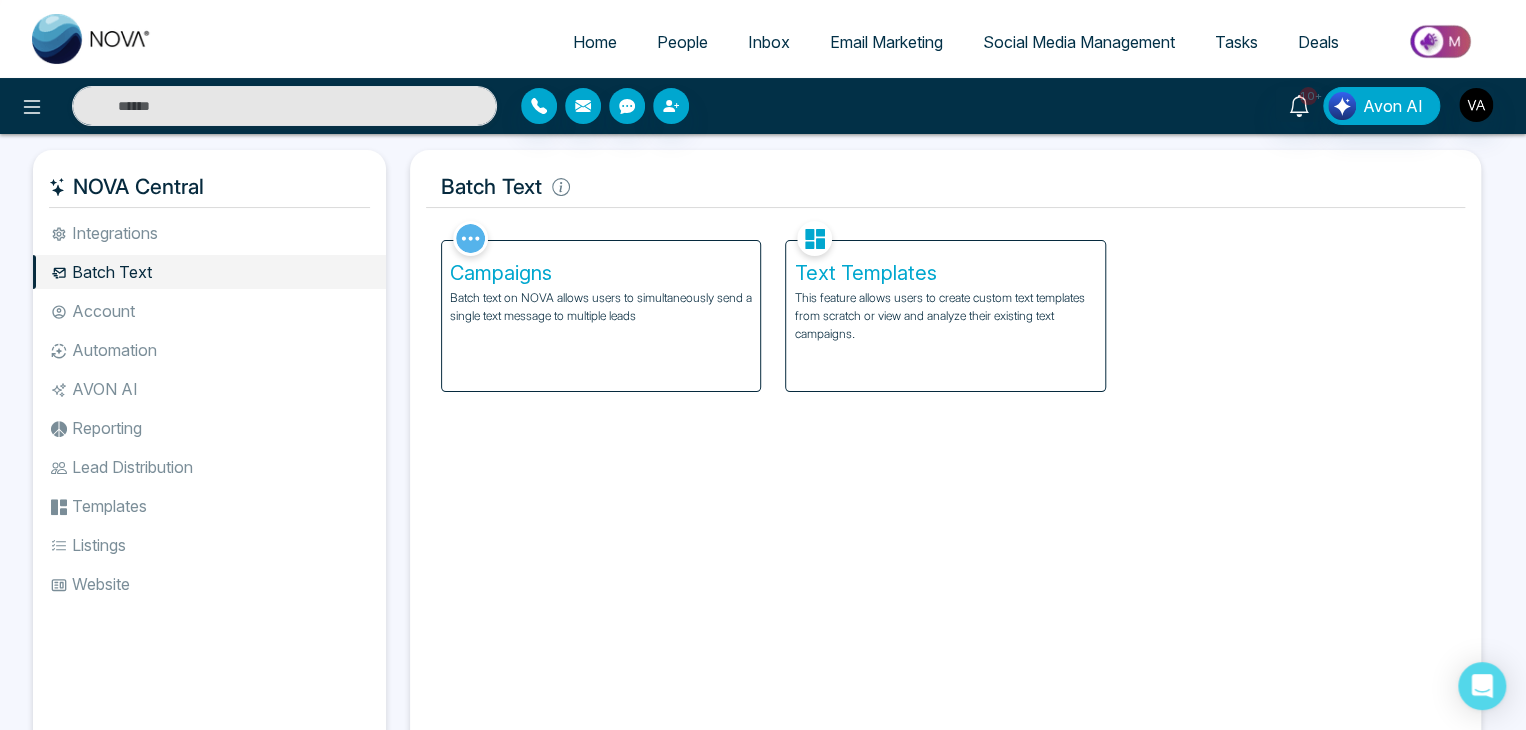 click on "This feature allows users to create custom text templates from scratch or view and analyze their existing text campaigns." at bounding box center (945, 316) 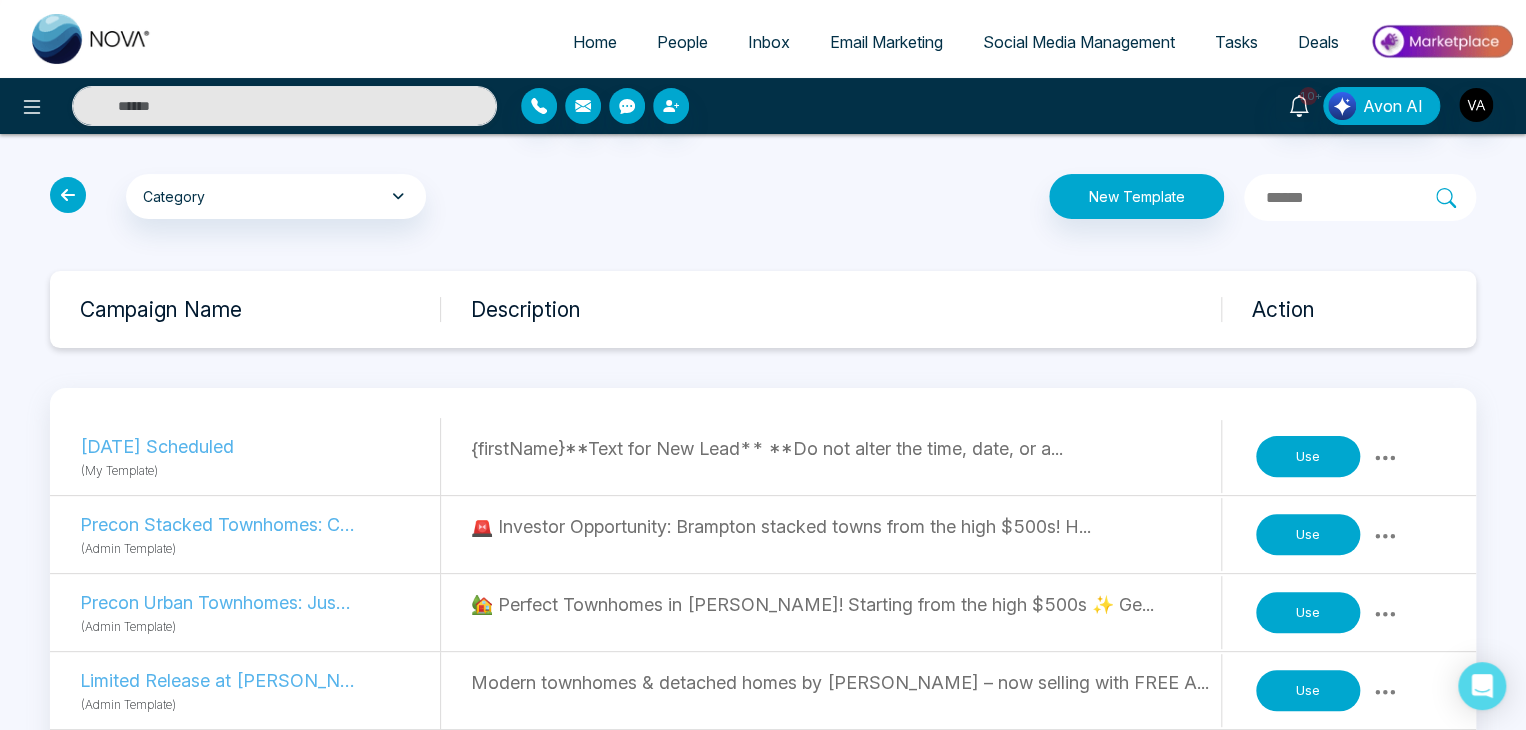 click at bounding box center (68, 195) 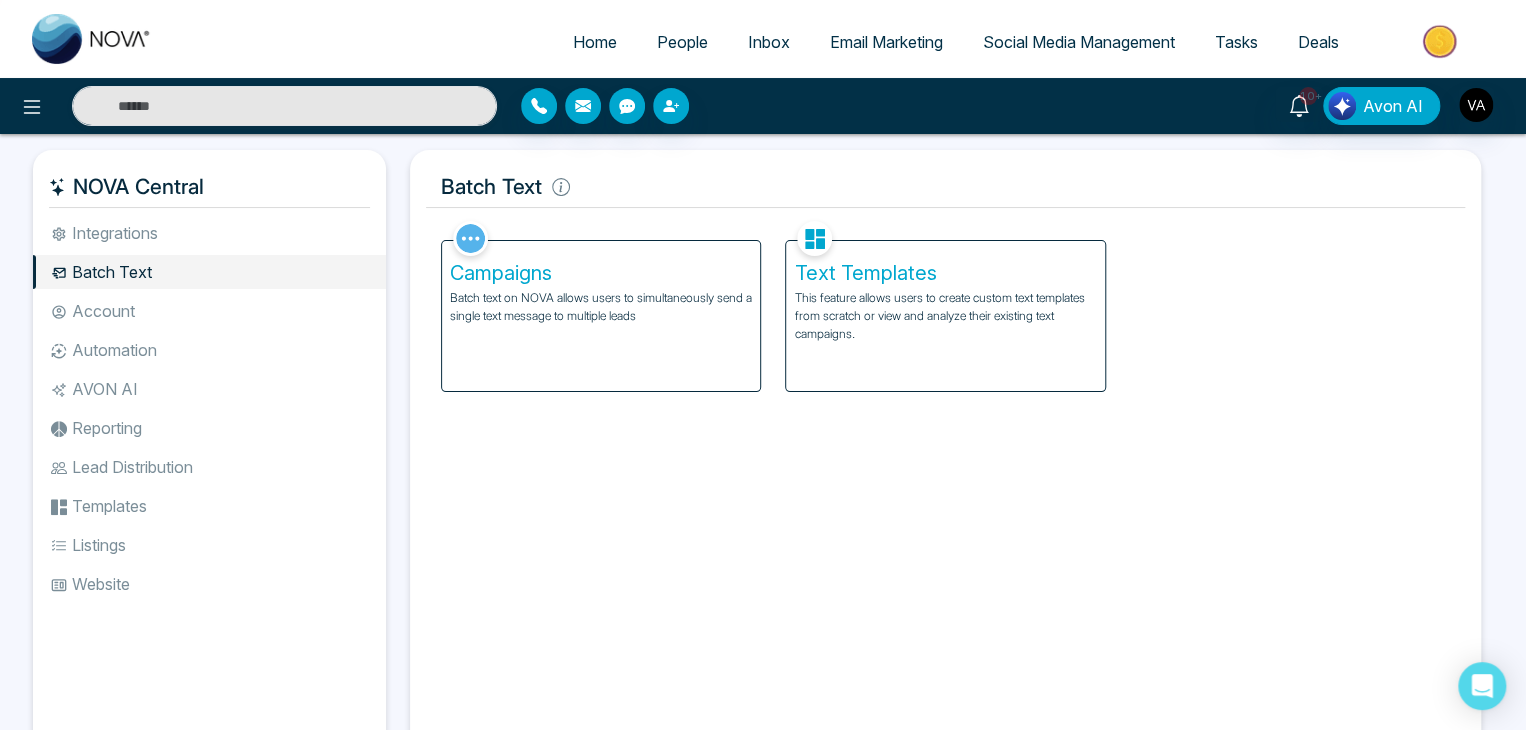 click on "Account" at bounding box center (209, 311) 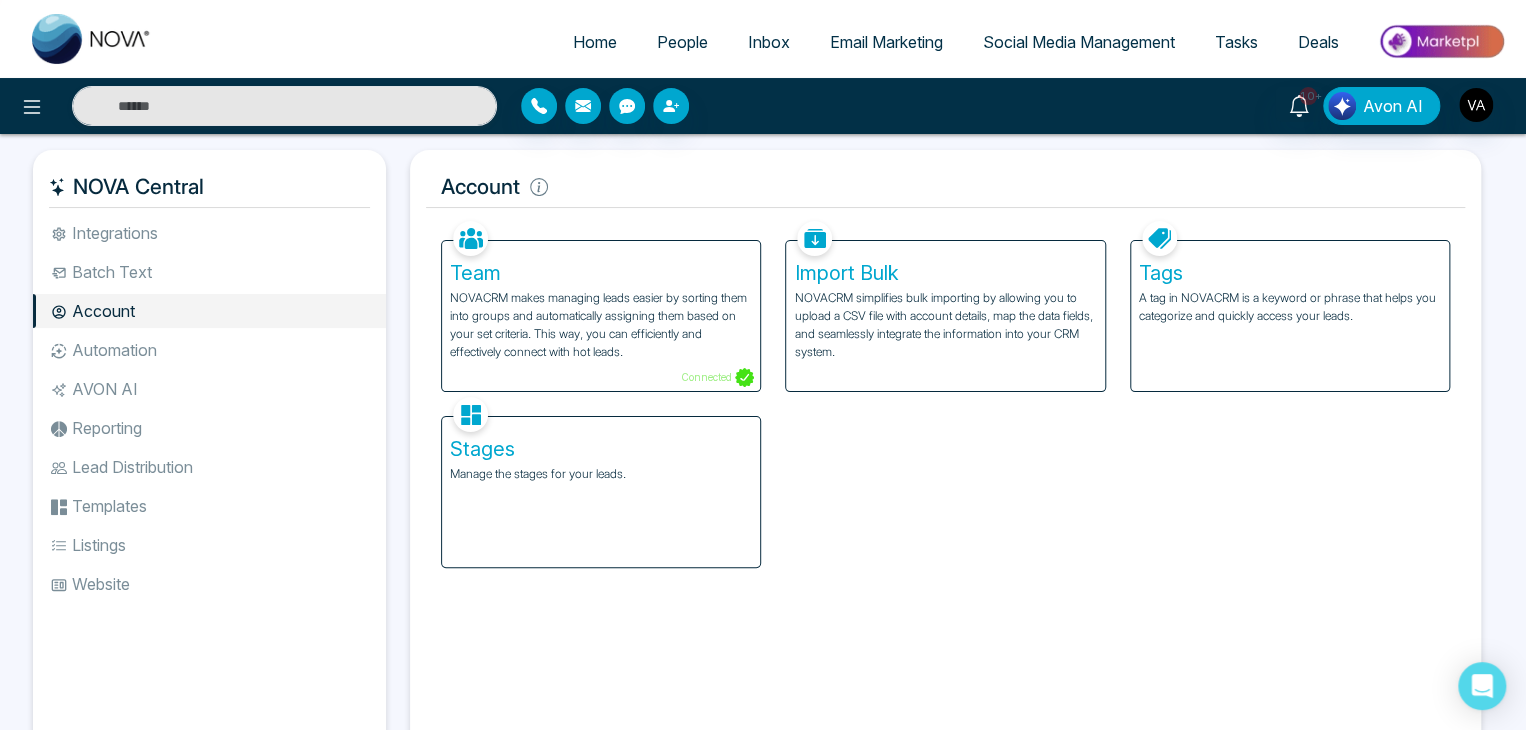 click on "Team NOVACRM makes managing leads easier by sorting them into groups and automatically assigning them based on your set criteria. This way, you can efficiently and effectively connect with hot leads. Connected Import Bulk NOVACRM simplifies bulk importing by allowing you to upload a CSV file with account details, map the data fields, and seamlessly integrate the information into your CRM system. Tags A tag in NOVACRM is a keyword or phrase that helps you categorize and quickly access your leads. Stages Manage the stages for your leads." at bounding box center [945, 392] 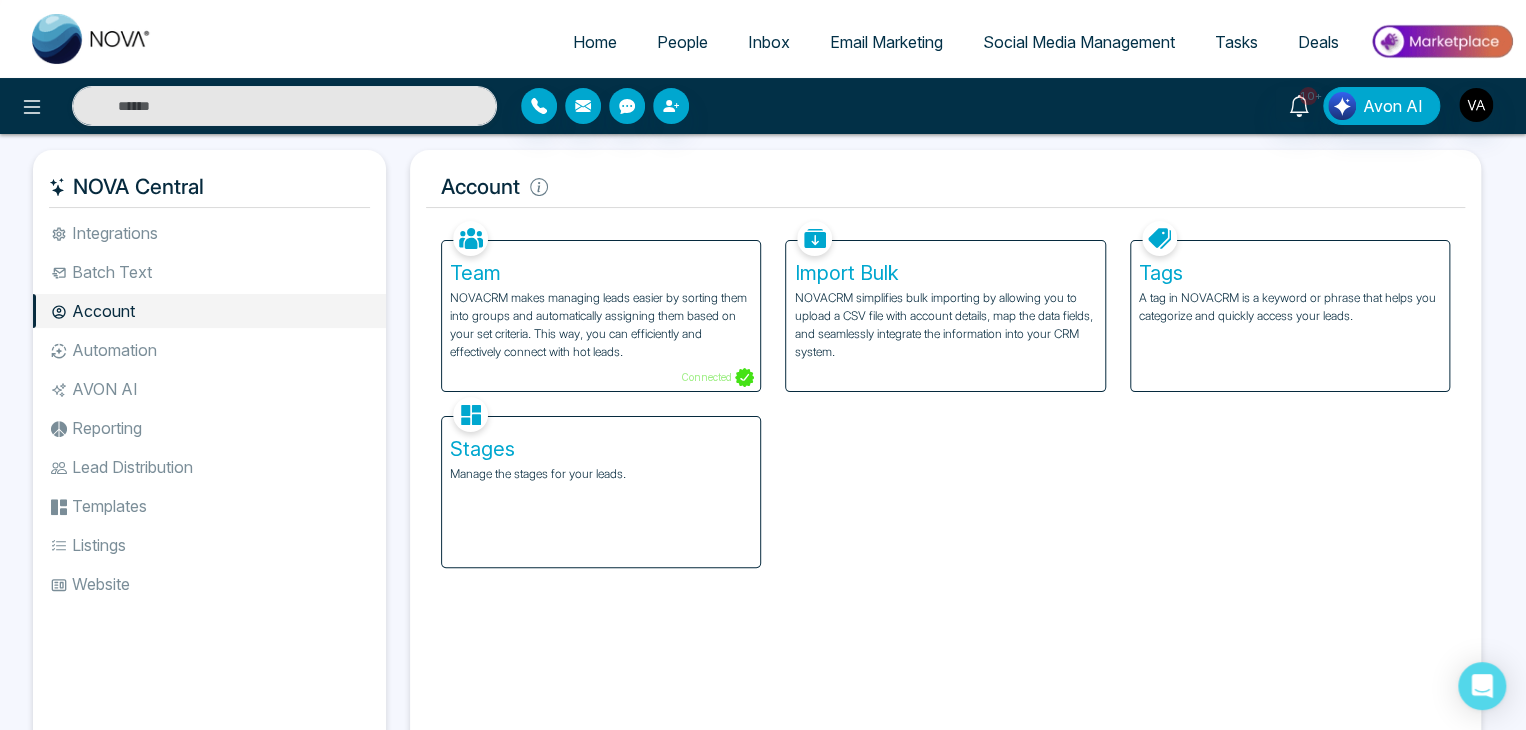click on "NOVACRM makes managing leads easier by sorting them into groups and automatically assigning them based on your set criteria. This way, you can efficiently and effectively connect with hot leads." at bounding box center [601, 325] 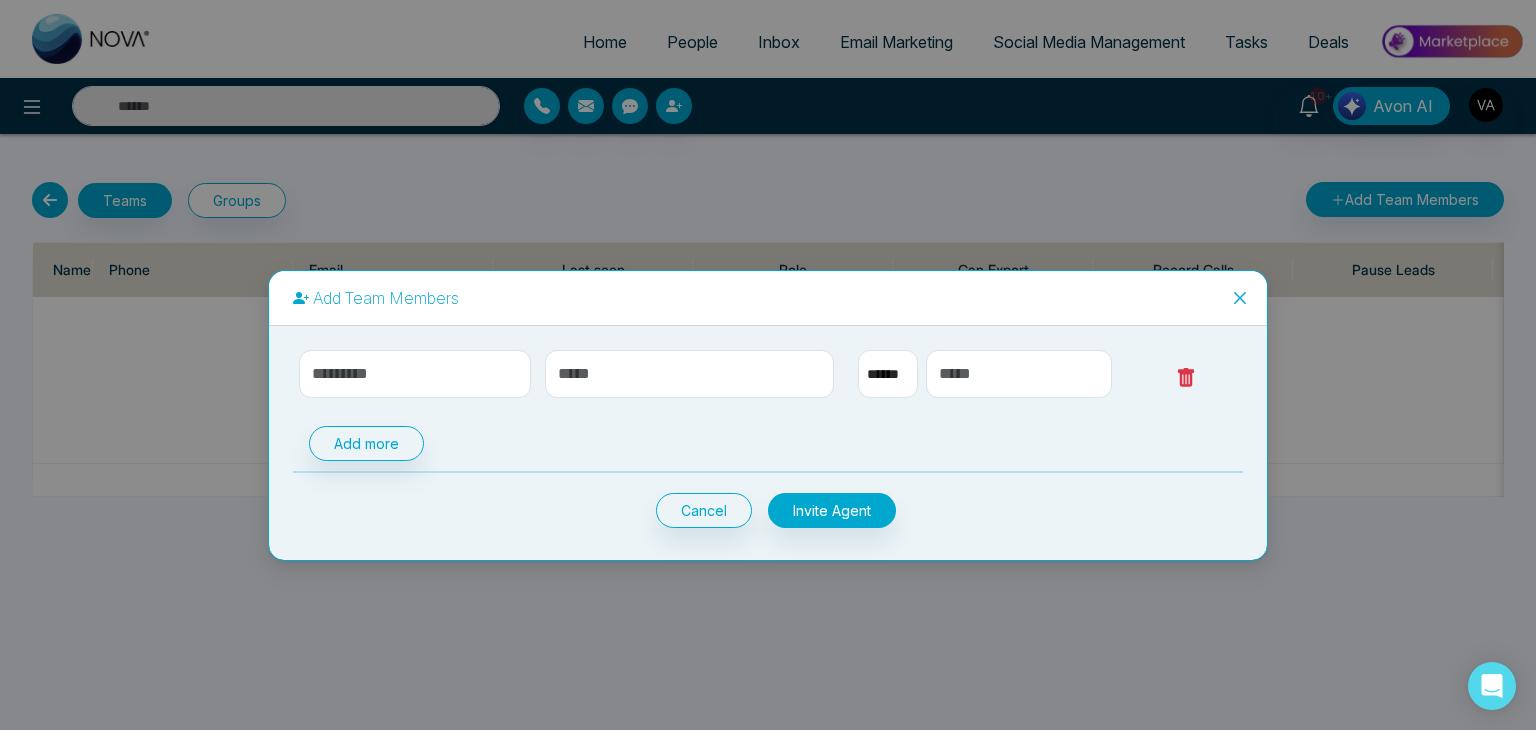 select on "**" 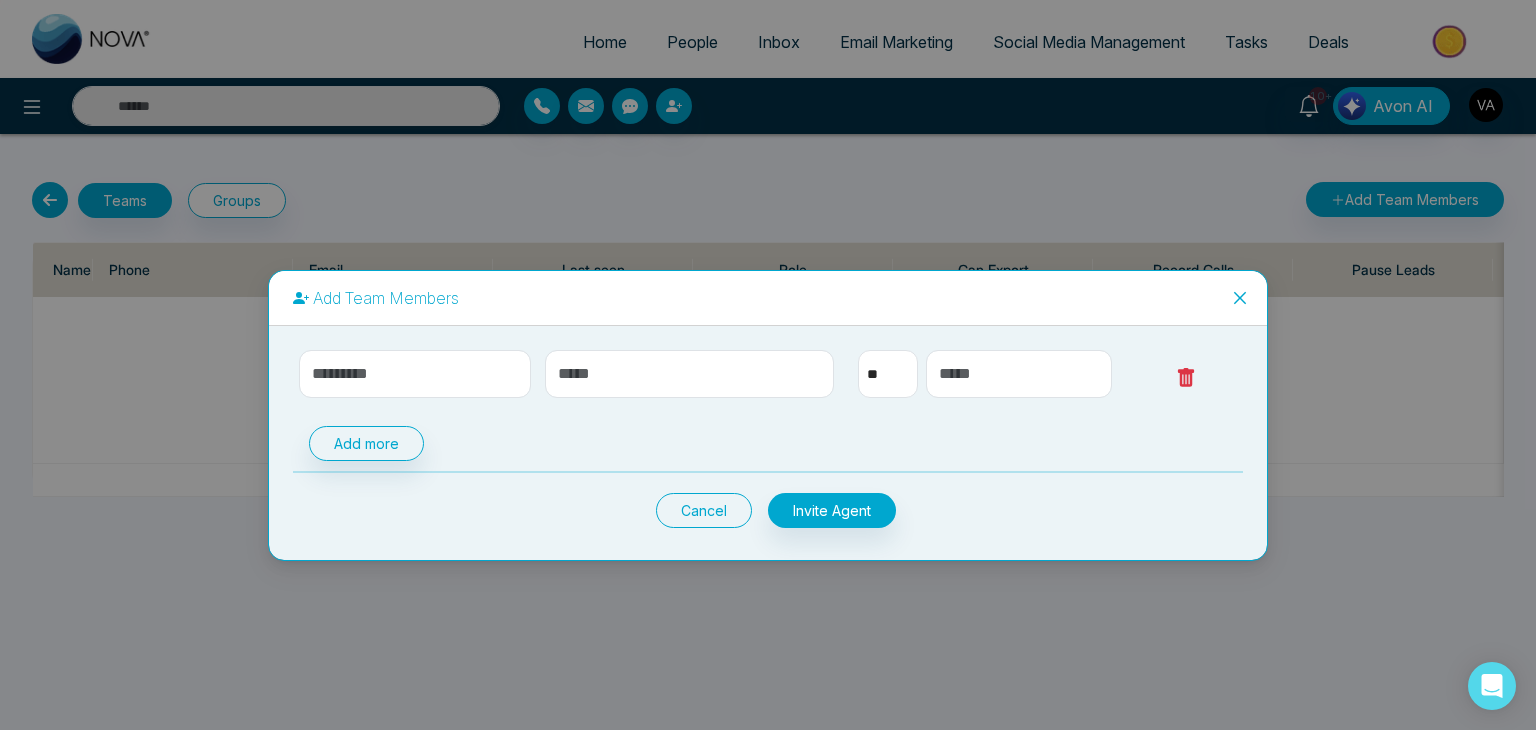 click on "Cancel" at bounding box center (704, 510) 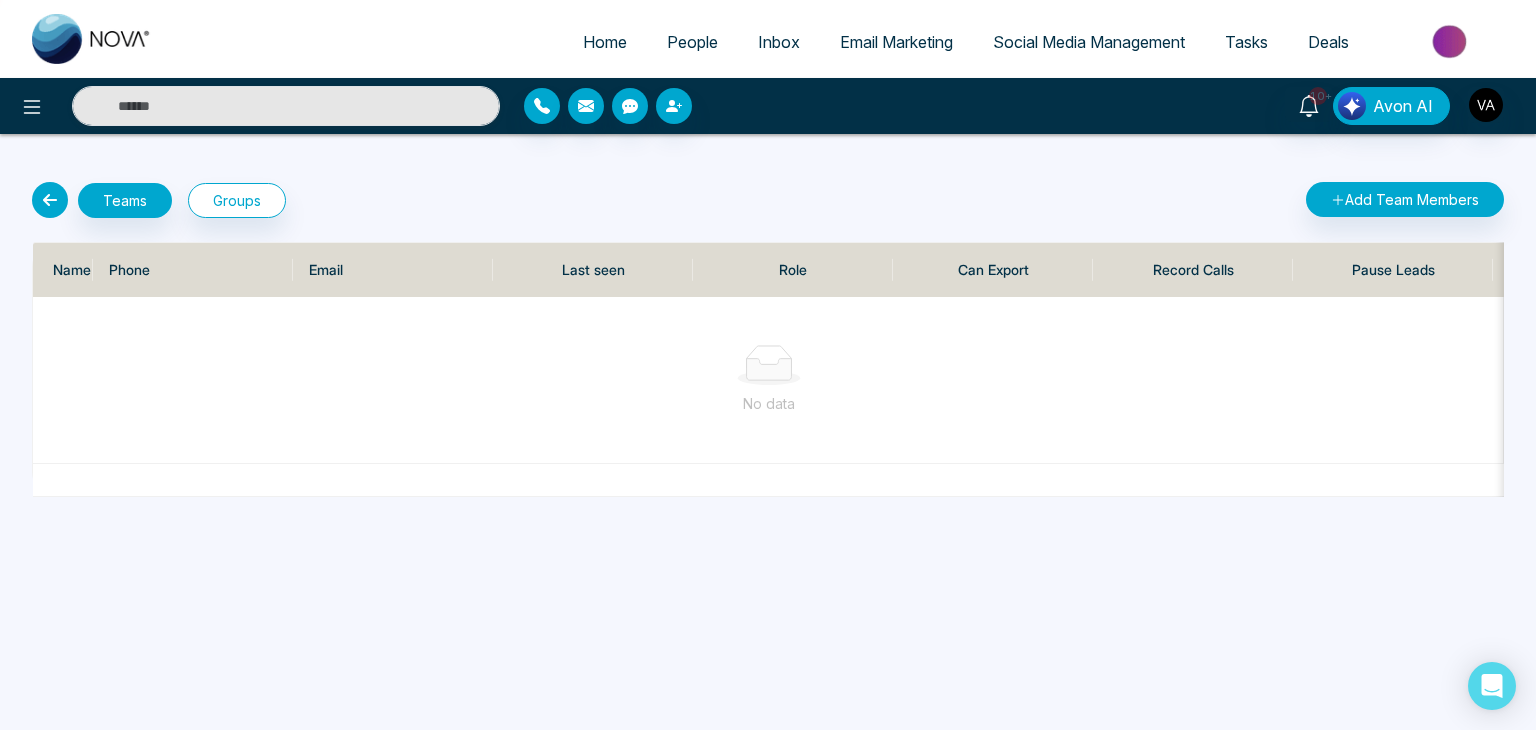 click at bounding box center [50, 200] 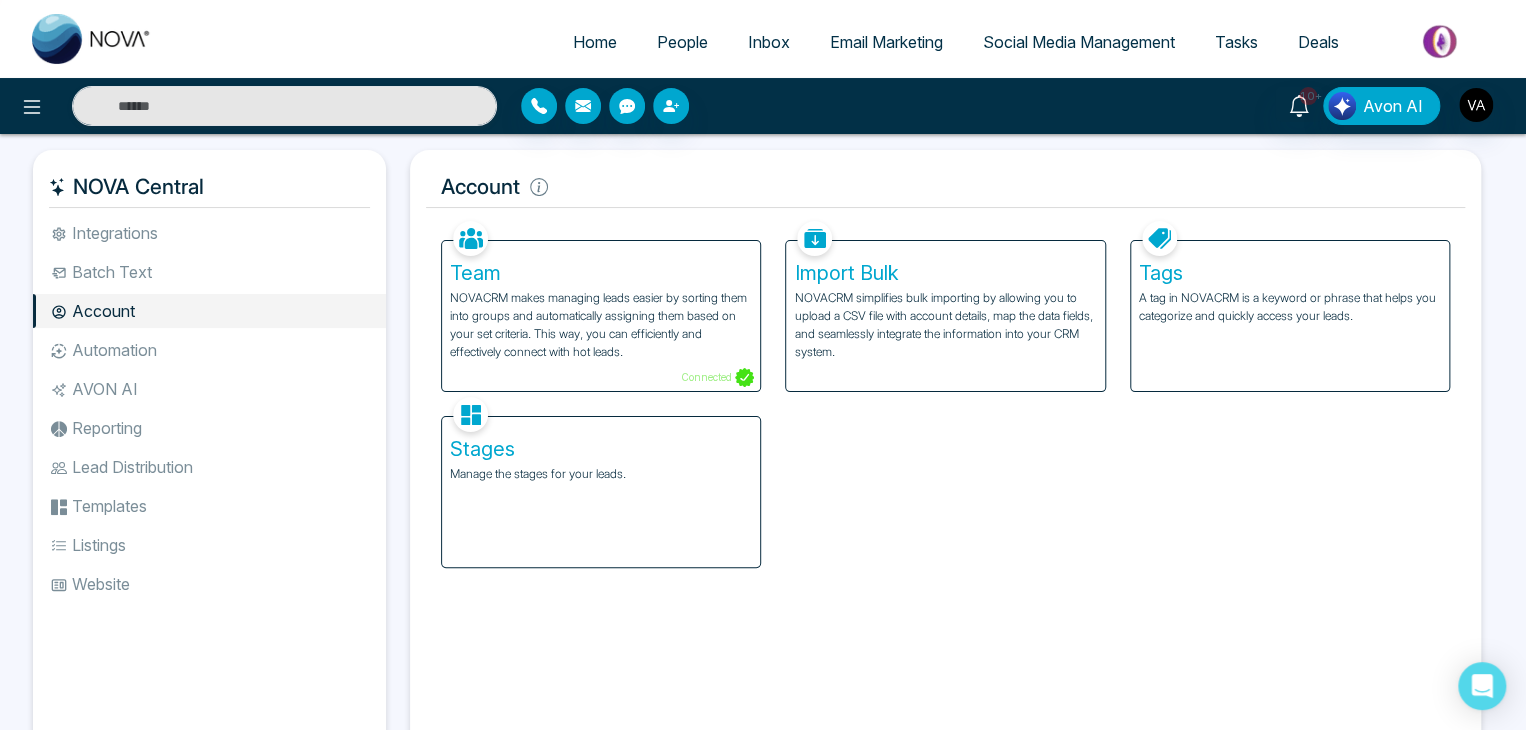 click on "Team NOVACRM makes managing leads easier by sorting them into groups and automatically assigning them based on your set criteria. This way, you can efficiently and effectively connect with hot leads. Connected Import Bulk NOVACRM simplifies bulk importing by allowing you to upload a CSV file with account details, map the data fields, and seamlessly integrate the information into your CRM system. Tags A tag in NOVACRM is a keyword or phrase that helps you categorize and quickly access your leads. Stages Manage the stages for your leads." at bounding box center (945, 392) 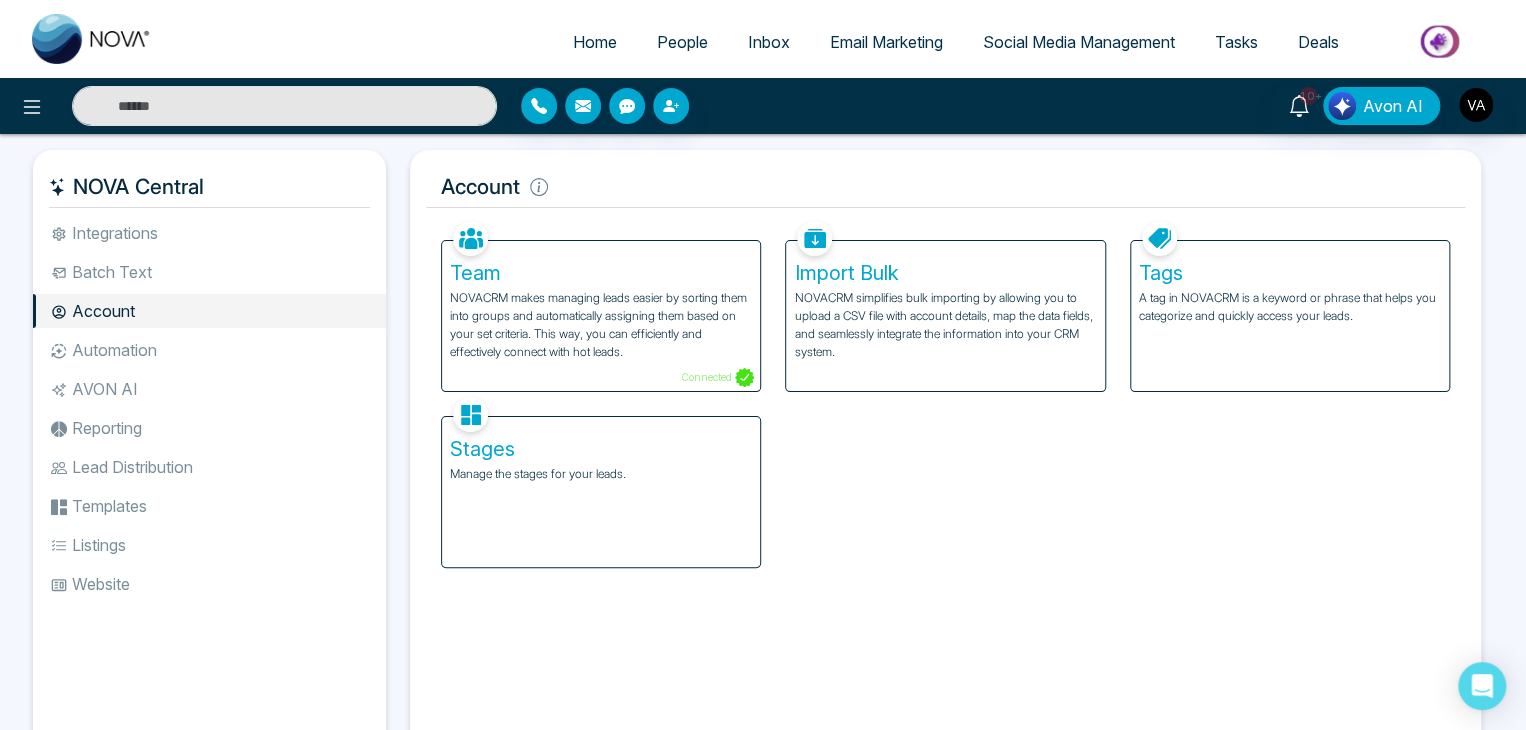 click on "Automation" at bounding box center (209, 350) 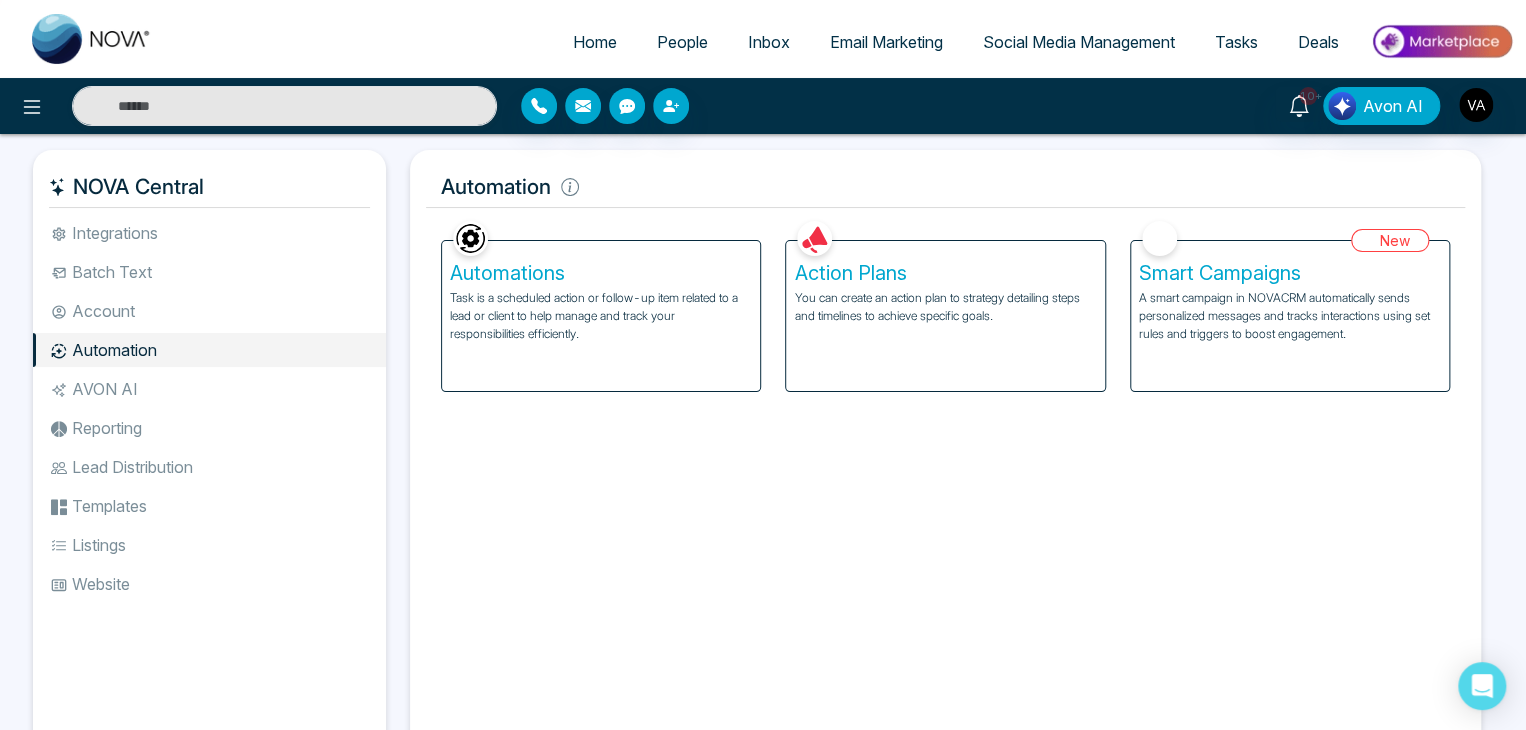 click on "Facebook NOVACRM enables users to connect to Facebook to schedule social media  posts. Connected Instagram NOVACRM enables users to connect to Instagram to schedule social media post Connected Zoom Zoom is integrated with NOVACRM, to schedule/create video calls Connected Dialer Twilio integrates with NOVACRM to provide programmable communication tools, allowing users to make and receive phone calls, send and receive text messages, etc. Connected Zapier Zapier automates and connects on NOVACRM and imports leads. Coming Soon API Nation API Nation integrates with NOVACRM to elevate your brokerage by effortlessly connecting hundreds of apps and automating workflow. Campaigns Batch text on NOVA allows users to simultaneously send a single text message to multiple leads Text Templates This feature allows users to create custom text templates from scratch or view and analyze their existing text campaigns. Team Connected Import Bulk Tags Stages Manage the stages for your leads. Automations Action Plans  New Connected" at bounding box center (945, 482) 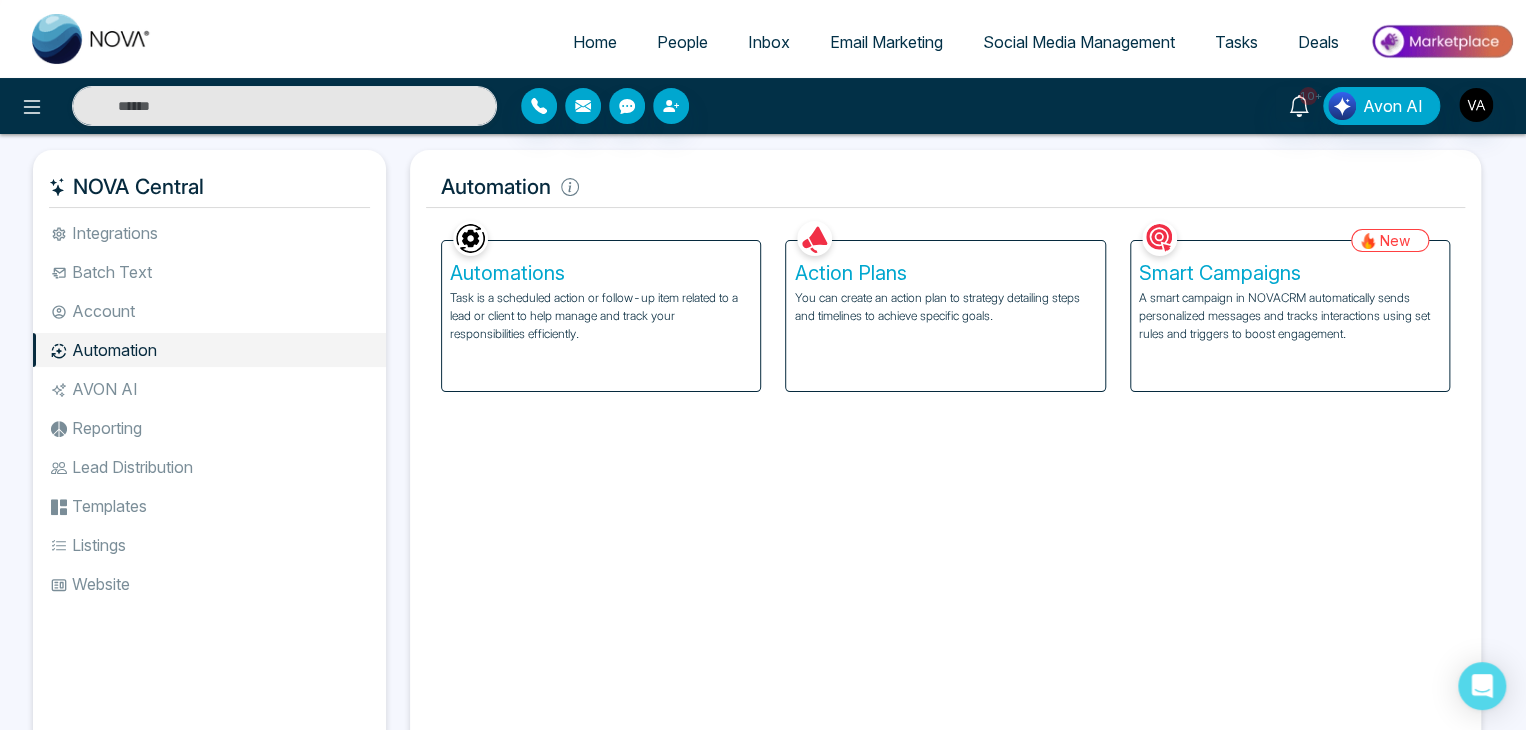 click on "Facebook NOVACRM enables users to connect to Facebook to schedule social media  posts. Connected Instagram NOVACRM enables users to connect to Instagram to schedule social media post Connected Zoom Zoom is integrated with NOVACRM, to schedule/create video calls Connected Dialer Twilio integrates with NOVACRM to provide programmable communication tools, allowing users to make and receive phone calls, send and receive text messages, etc. Connected Zapier Zapier automates and connects on NOVACRM and imports leads. Coming Soon API Nation API Nation integrates with NOVACRM to elevate your brokerage by effortlessly connecting hundreds of apps and automating workflow. Campaigns Batch text on NOVA allows users to simultaneously send a single text message to multiple leads Text Templates This feature allows users to create custom text templates from scratch or view and analyze their existing text campaigns. Team Connected Import Bulk Tags Stages Manage the stages for your leads. Automations Action Plans  New Connected" at bounding box center [945, 482] 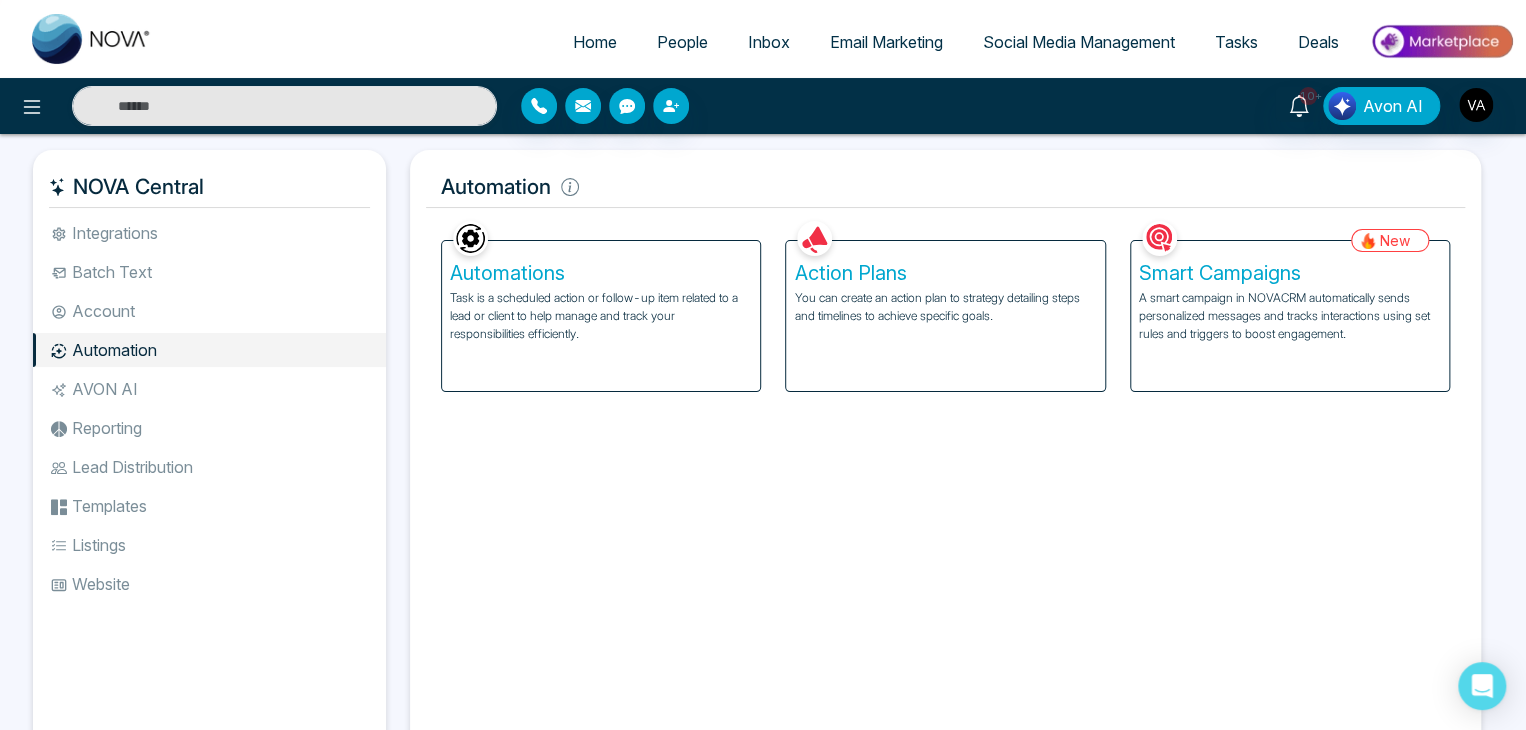 click on "Facebook NOVACRM enables users to connect to Facebook to schedule social media  posts. Connected Instagram NOVACRM enables users to connect to Instagram to schedule social media post Connected Zoom Zoom is integrated with NOVACRM, to schedule/create video calls Connected Dialer Twilio integrates with NOVACRM to provide programmable communication tools, allowing users to make and receive phone calls, send and receive text messages, etc. Connected Zapier Zapier automates and connects on NOVACRM and imports leads. Coming Soon API Nation API Nation integrates with NOVACRM to elevate your brokerage by effortlessly connecting hundreds of apps and automating workflow. Campaigns Batch text on NOVA allows users to simultaneously send a single text message to multiple leads Text Templates This feature allows users to create custom text templates from scratch or view and analyze their existing text campaigns. Team Connected Import Bulk Tags Stages Manage the stages for your leads. Automations Action Plans  New Connected" at bounding box center (945, 482) 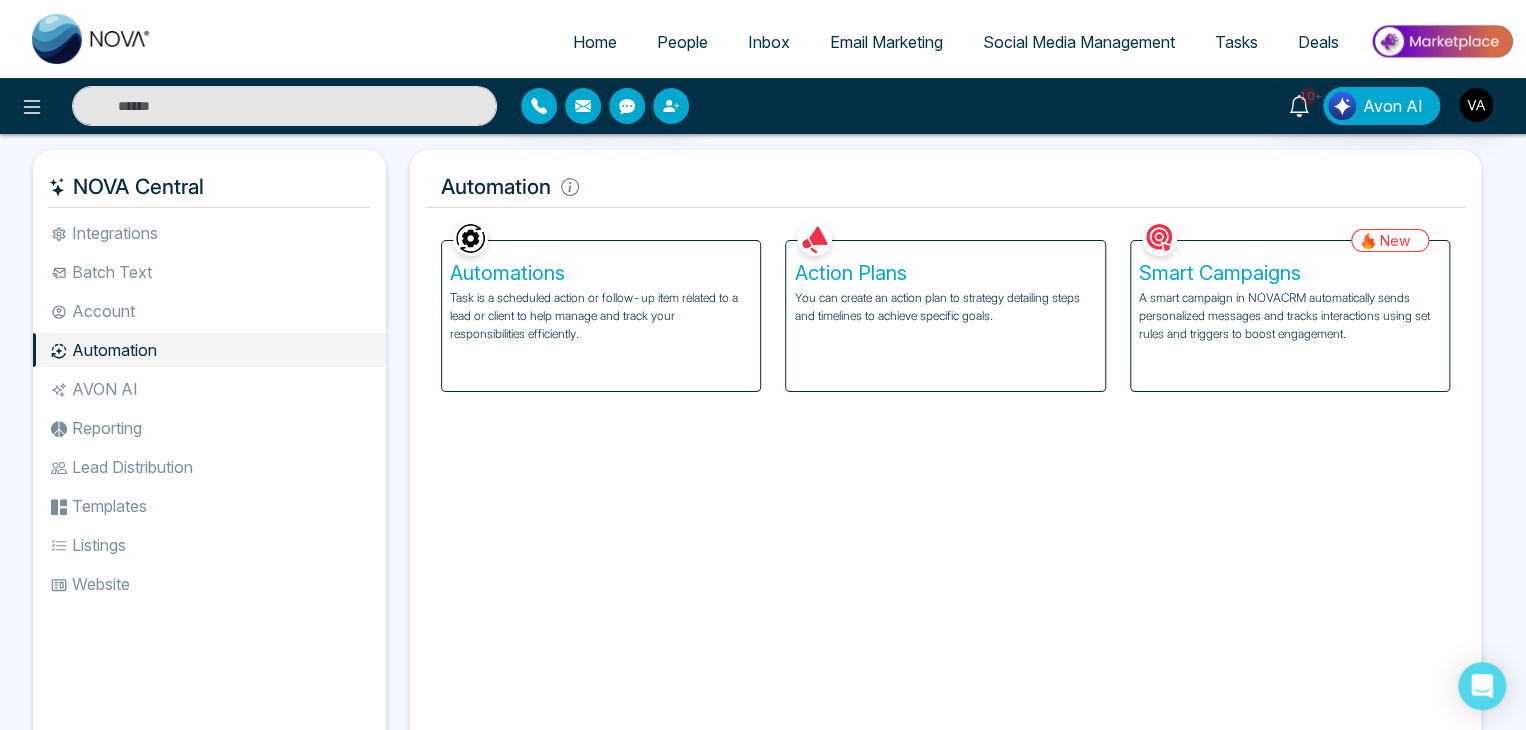 click on "Facebook NOVACRM enables users to connect to Facebook to schedule social media  posts. Connected Instagram NOVACRM enables users to connect to Instagram to schedule social media post Connected Zoom Zoom is integrated with NOVACRM, to schedule/create video calls Connected Dialer Twilio integrates with NOVACRM to provide programmable communication tools, allowing users to make and receive phone calls, send and receive text messages, etc. Connected Zapier Zapier automates and connects on NOVACRM and imports leads. Coming Soon API Nation API Nation integrates with NOVACRM to elevate your brokerage by effortlessly connecting hundreds of apps and automating workflow. Campaigns Batch text on NOVA allows users to simultaneously send a single text message to multiple leads Text Templates This feature allows users to create custom text templates from scratch or view and analyze their existing text campaigns. Team Connected Import Bulk Tags Stages Manage the stages for your leads. Automations Action Plans  New Connected" at bounding box center (945, 482) 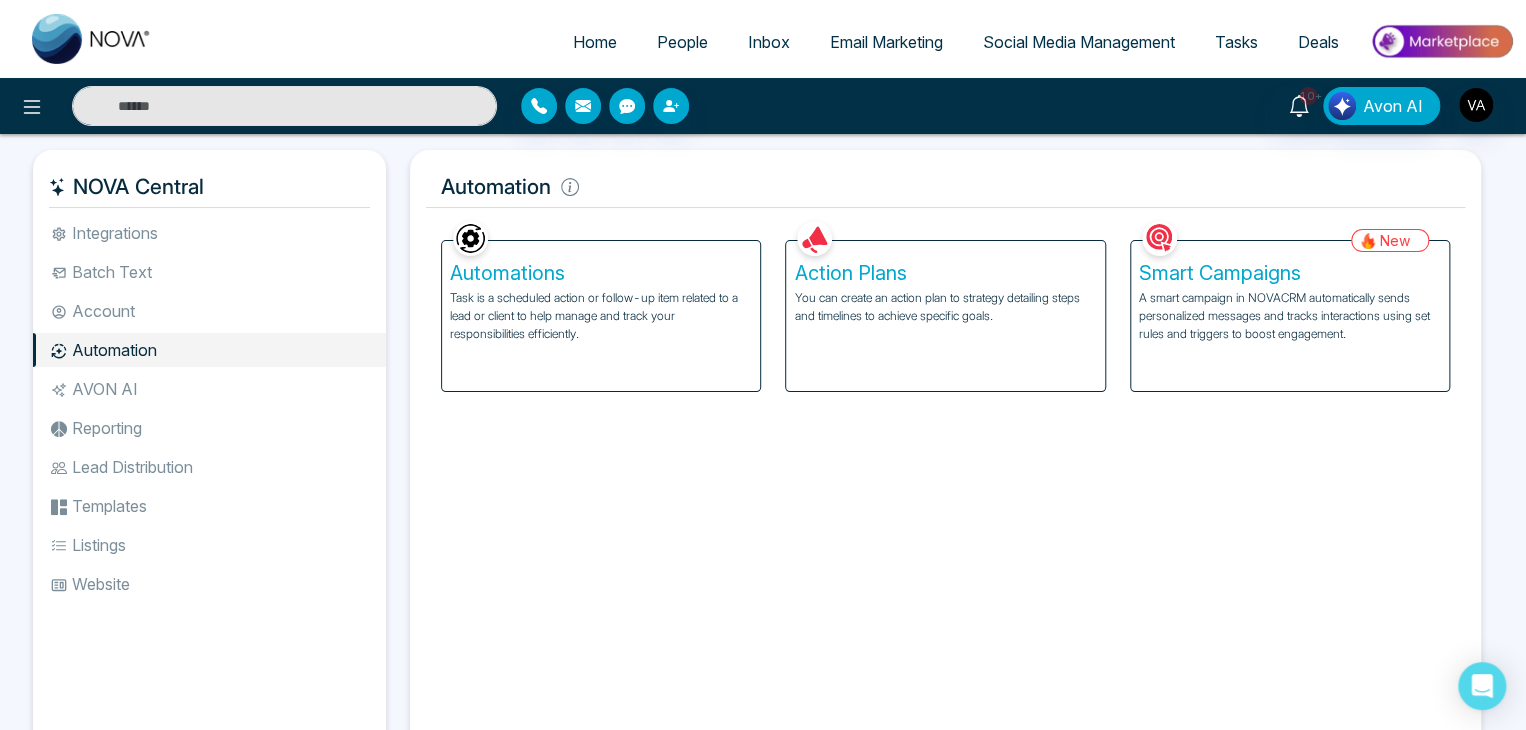 click on "Automations Task is a scheduled action or follow-up item related to a lead or client to help manage and track your responsibilities efficiently." at bounding box center [601, 316] 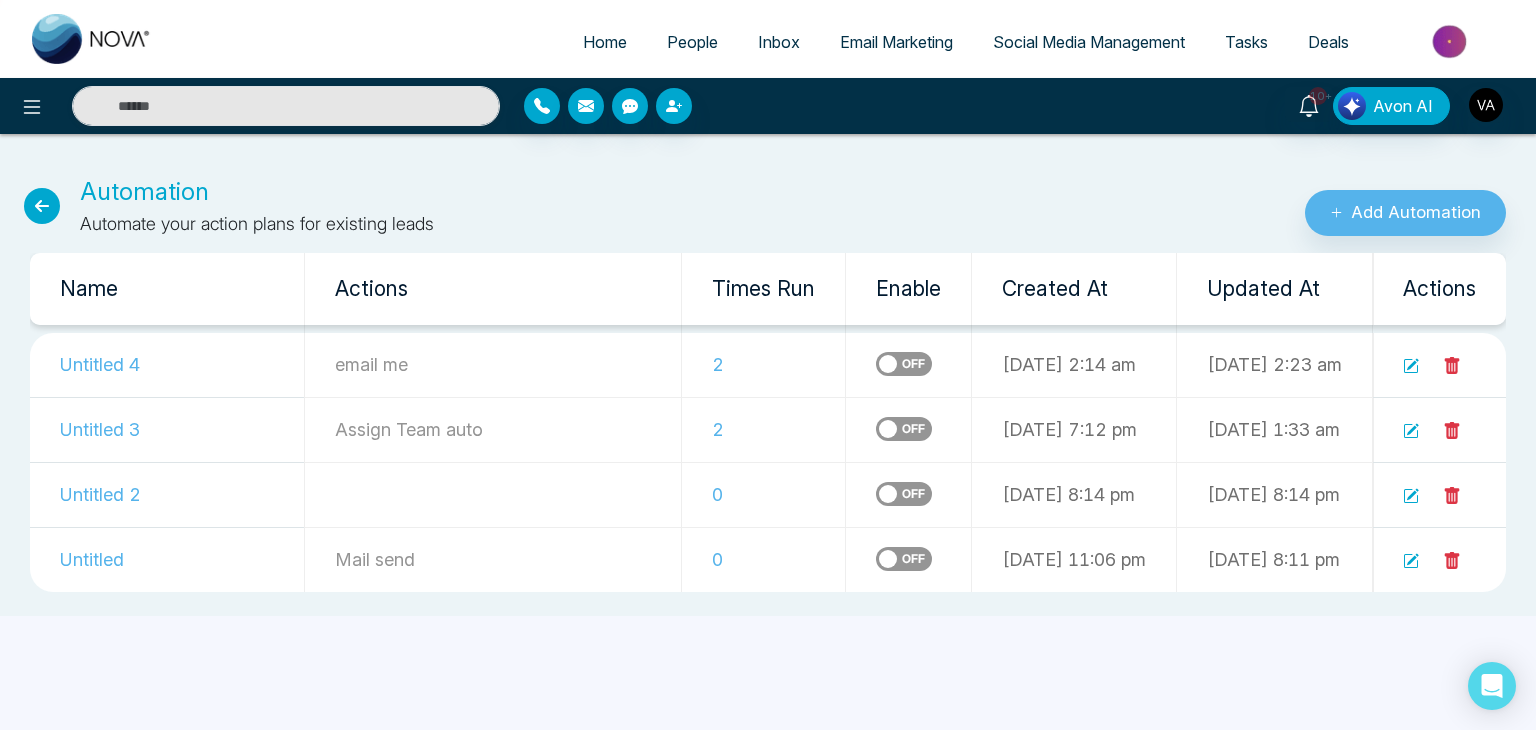 click at bounding box center (42, 206) 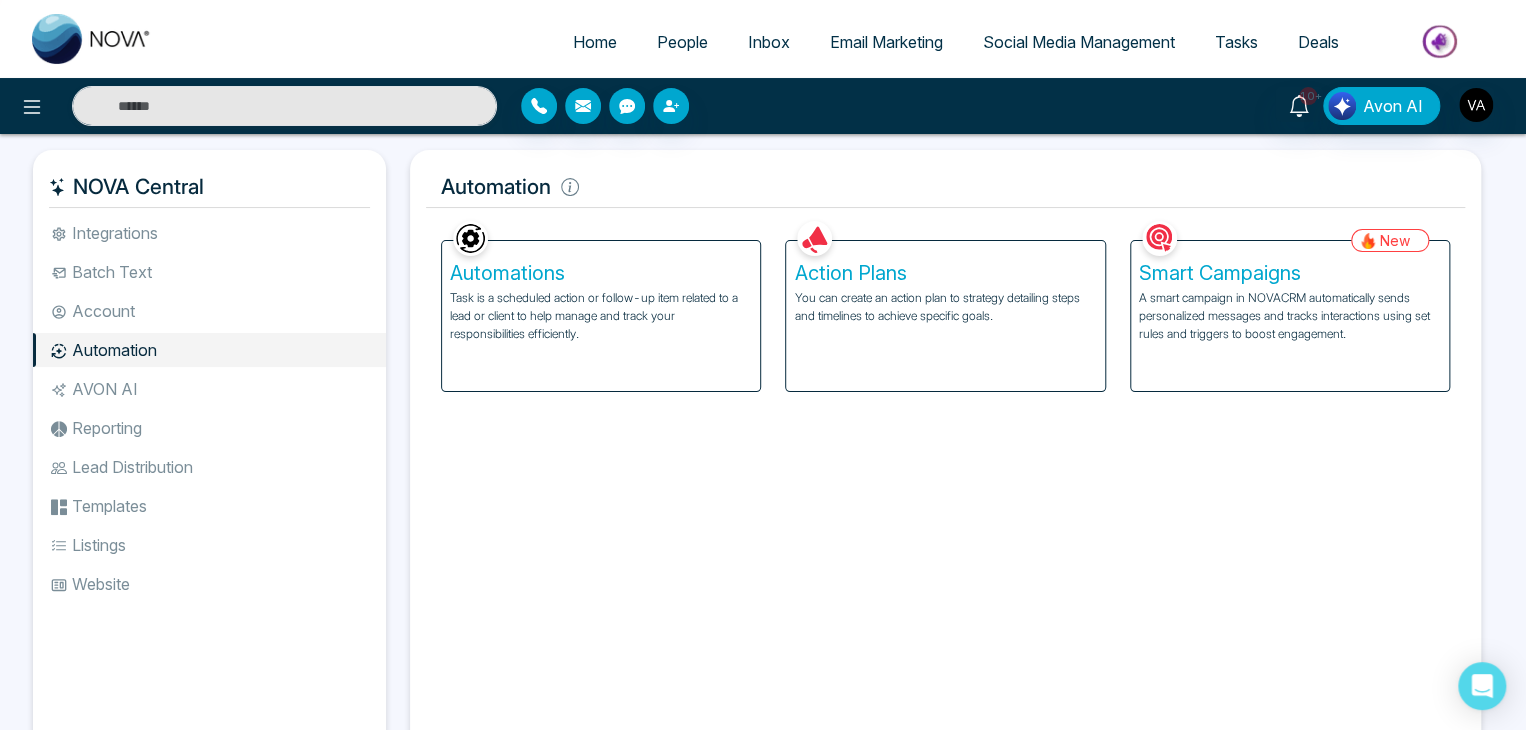 click on "Action Plans You can create an action plan to strategy detailing steps and timelines to achieve specific goals." at bounding box center (945, 316) 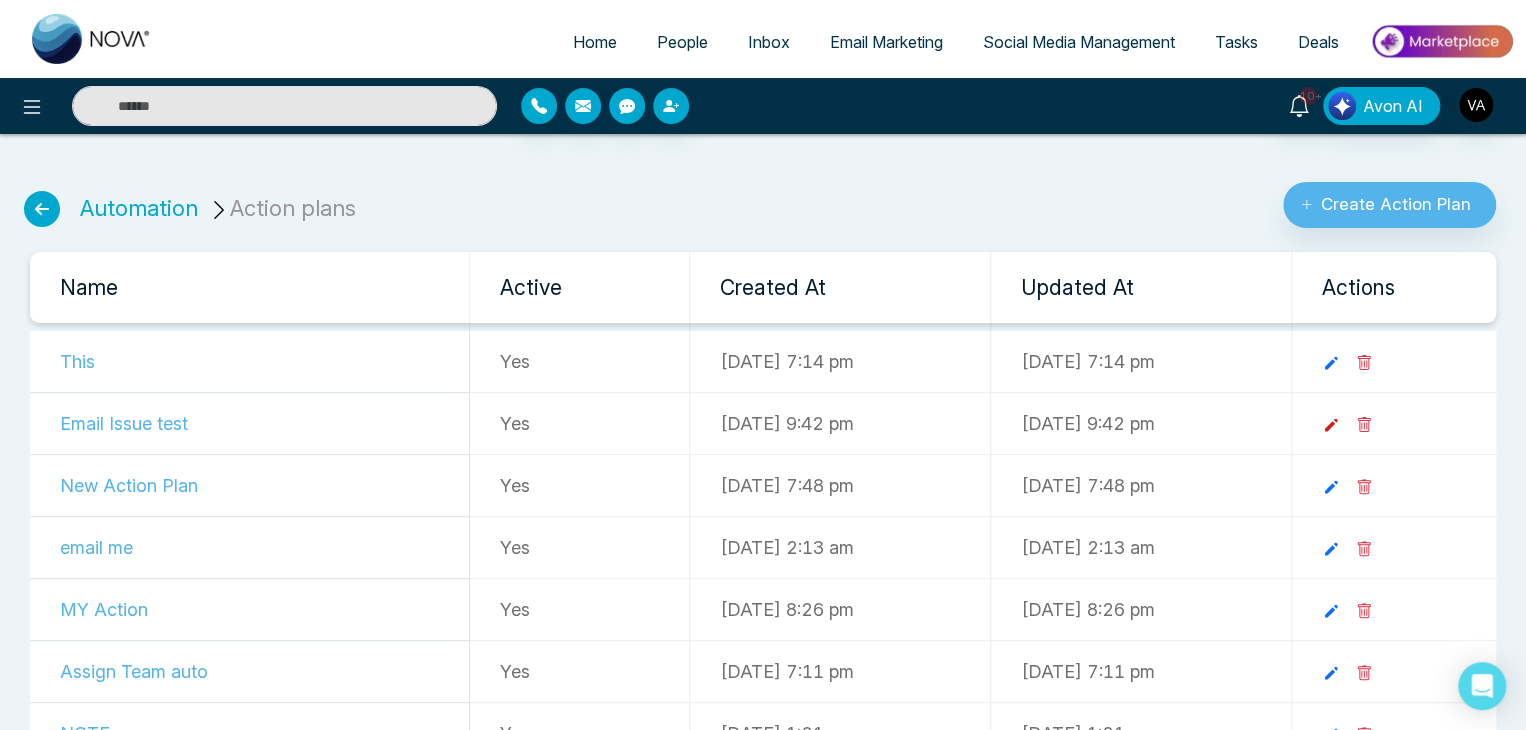 click 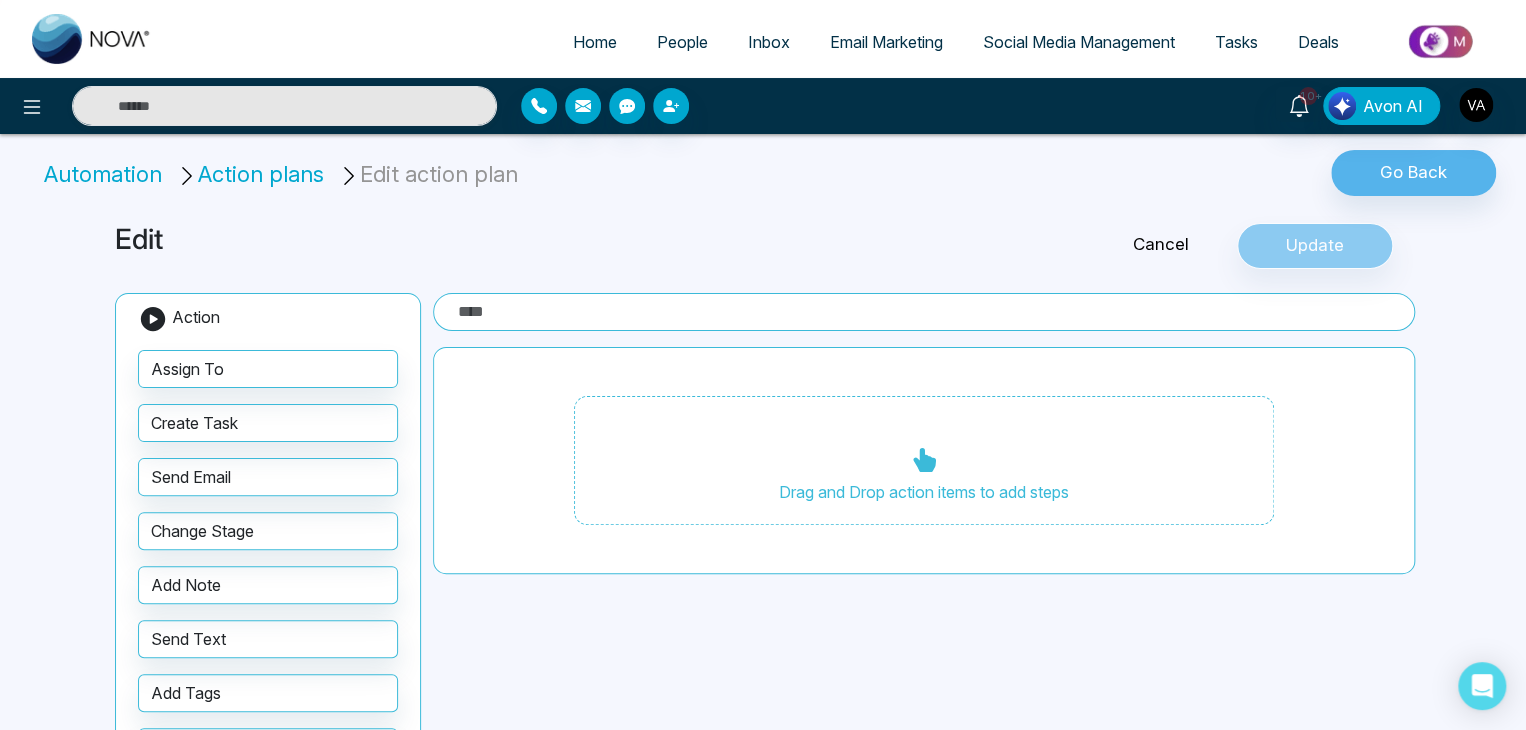 type on "**********" 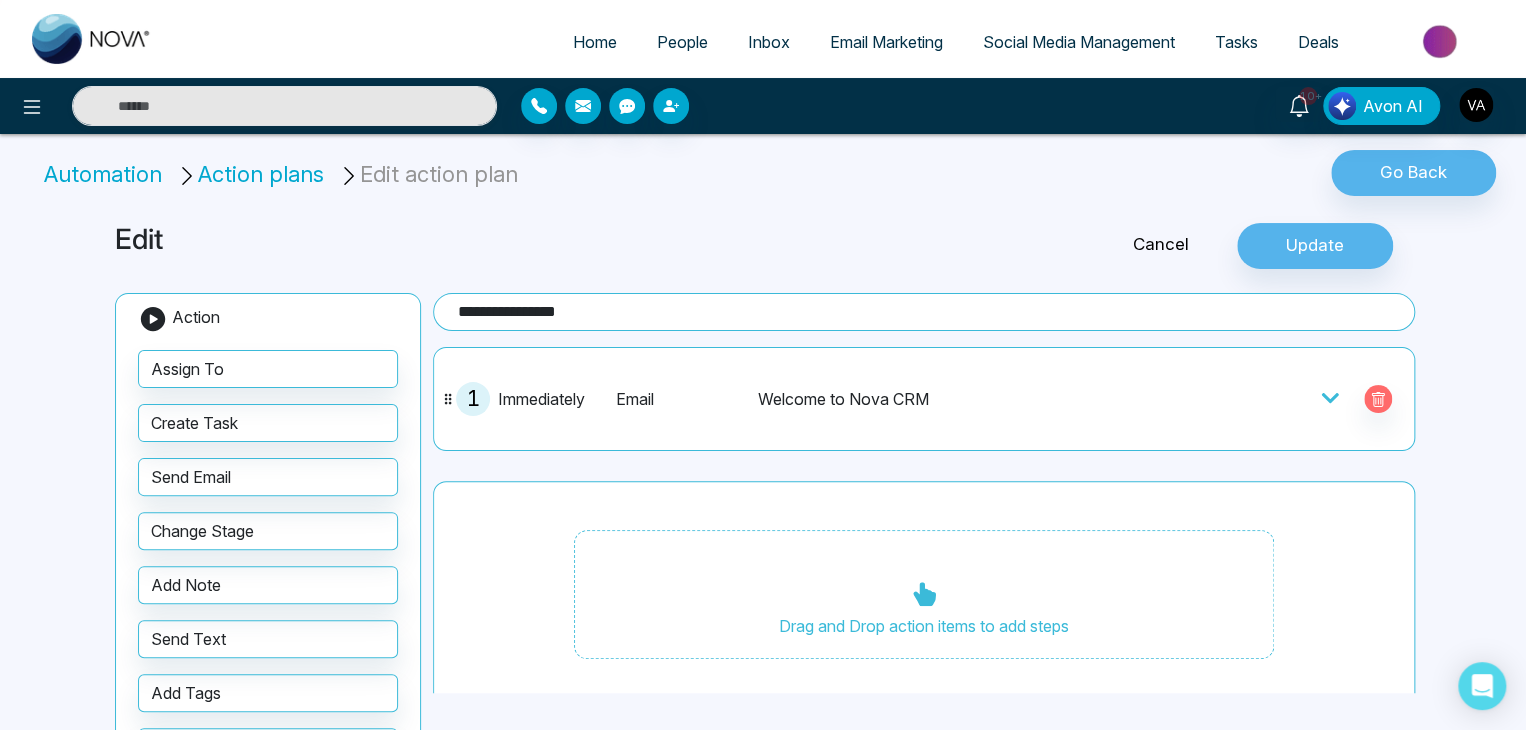 click 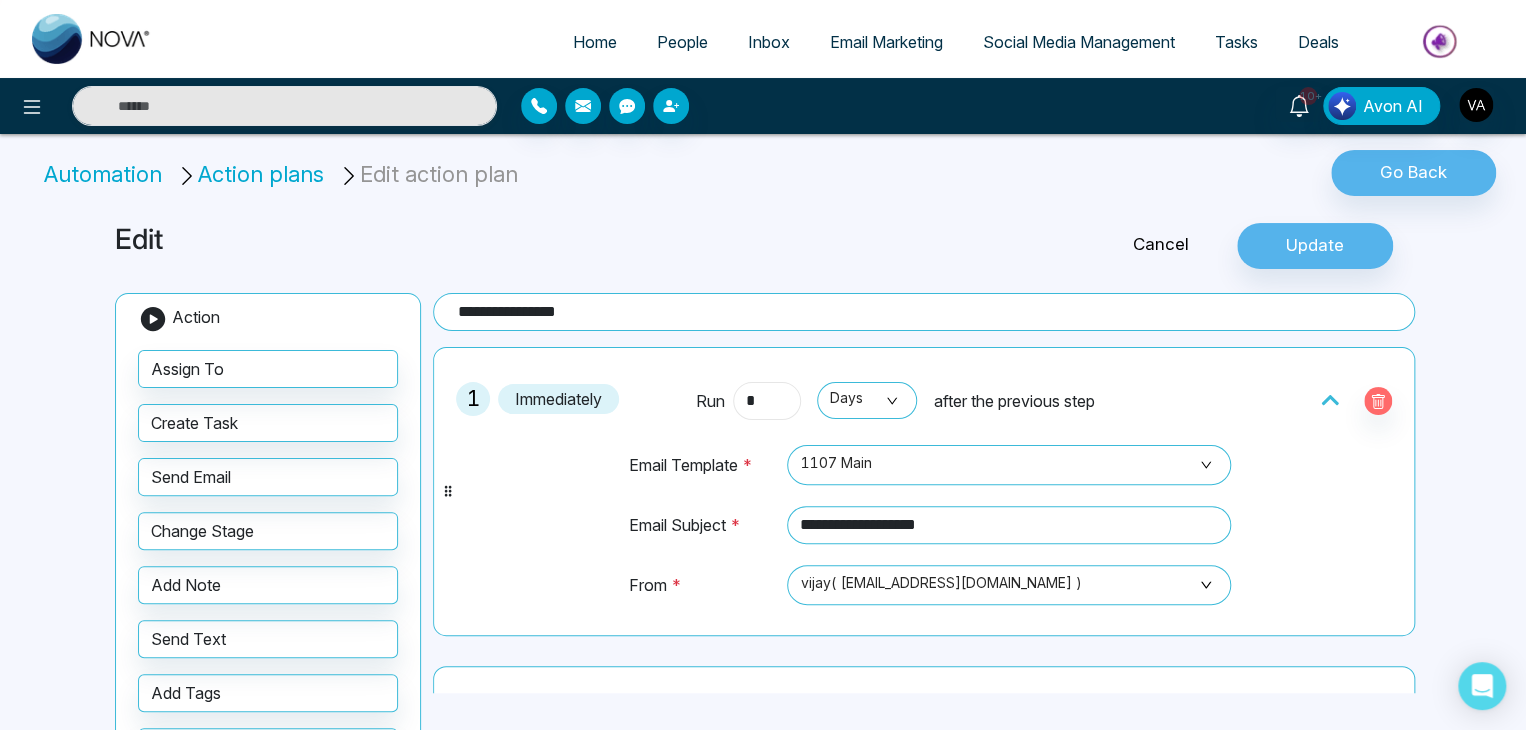 click on "*" at bounding box center [767, 401] 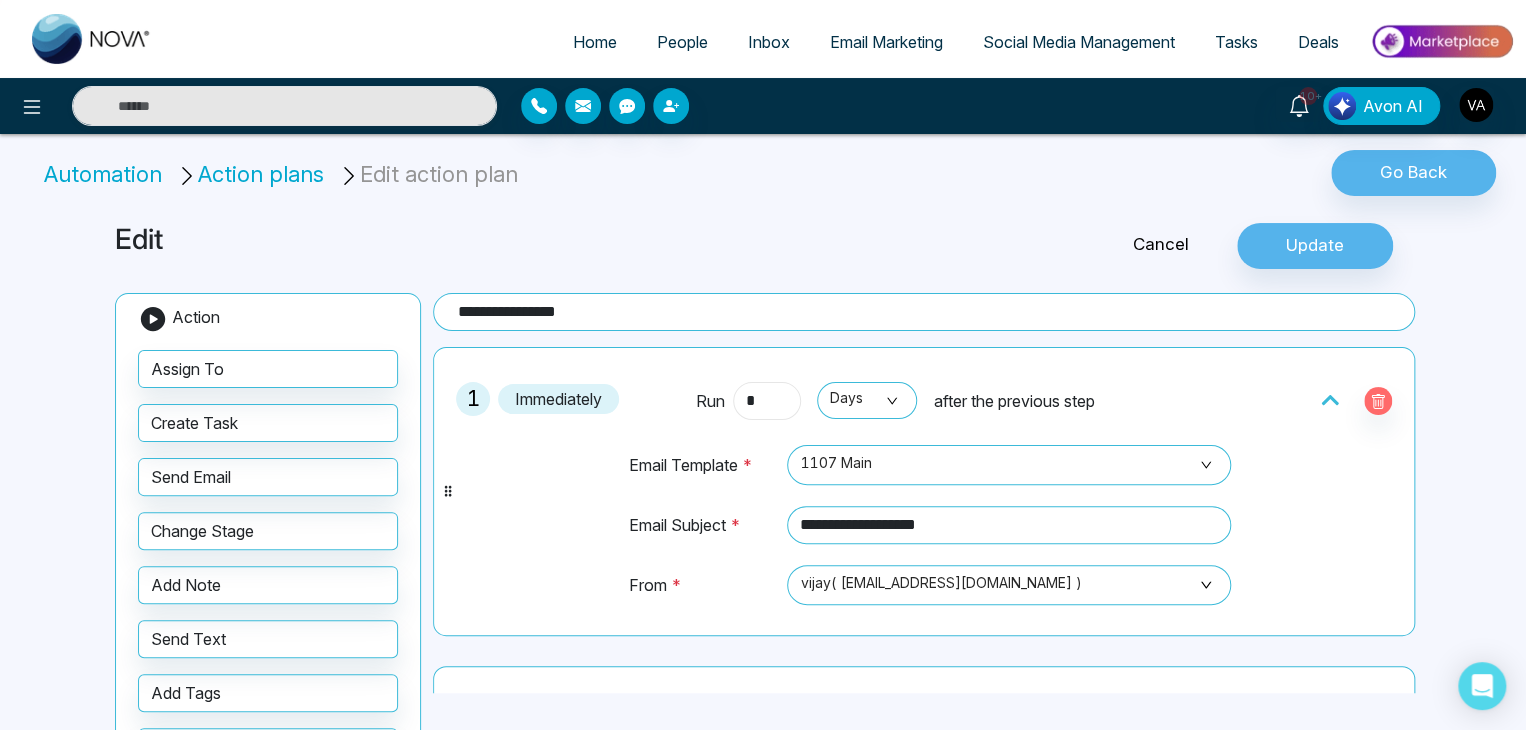 click on "*" at bounding box center [767, 401] 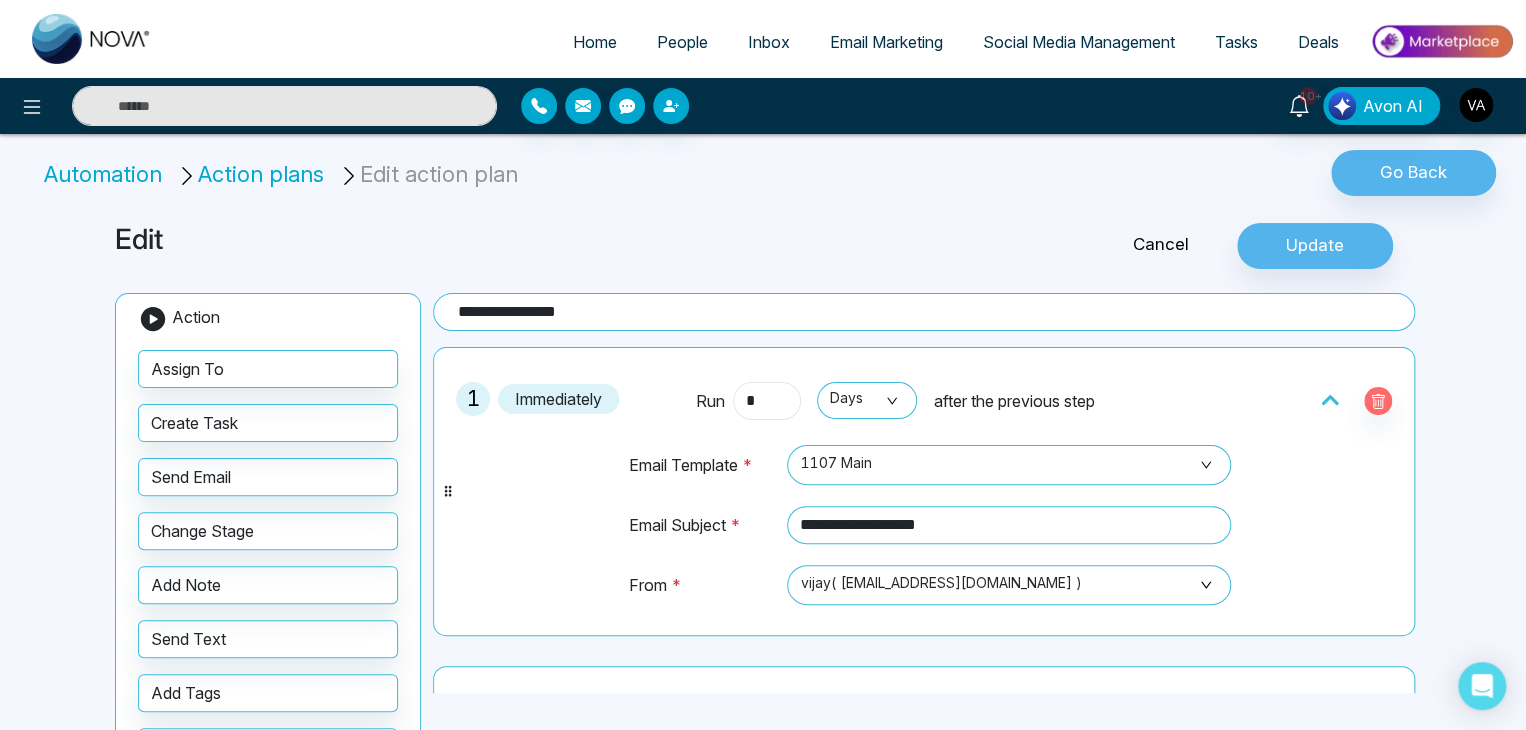 click on "*" at bounding box center (767, 401) 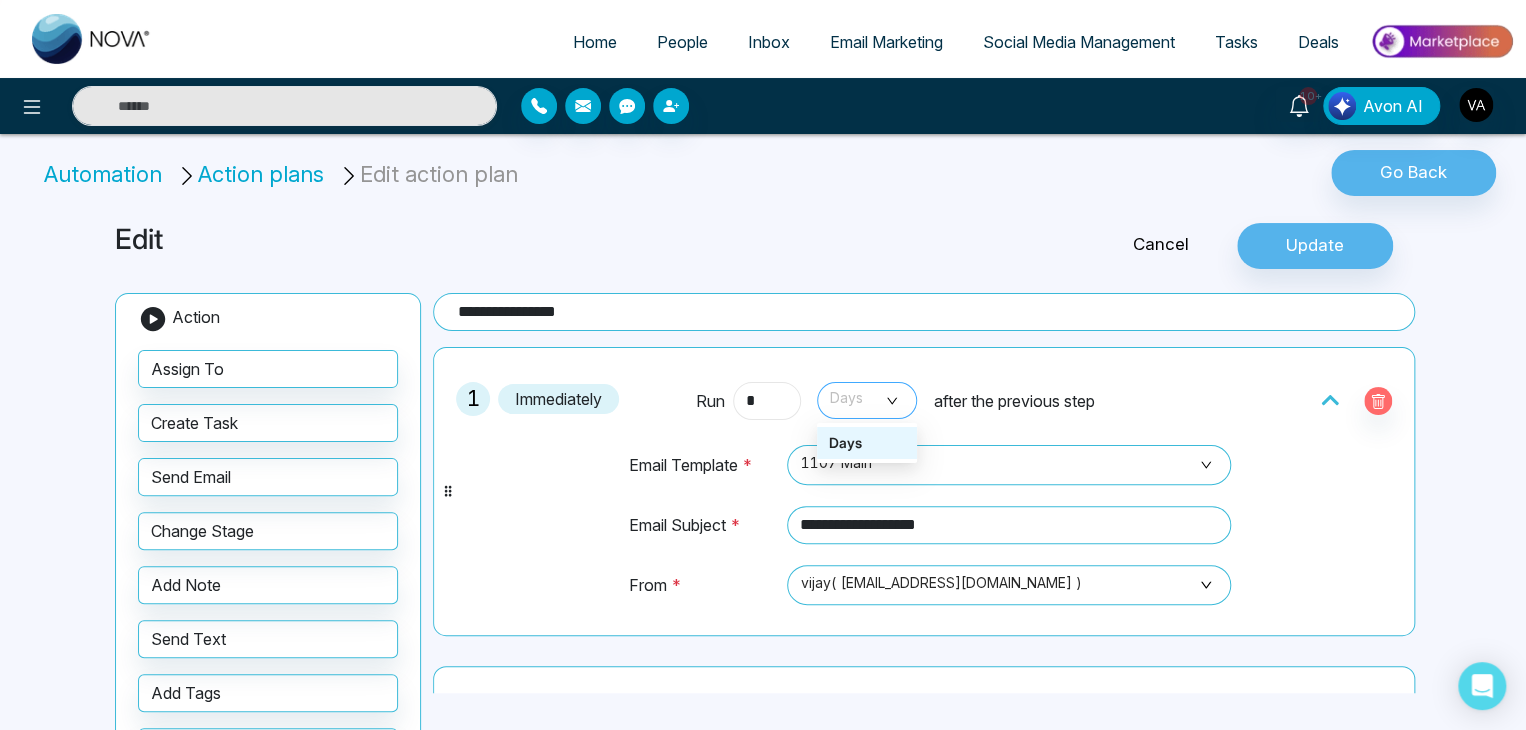 click on "Days" at bounding box center (867, 400) 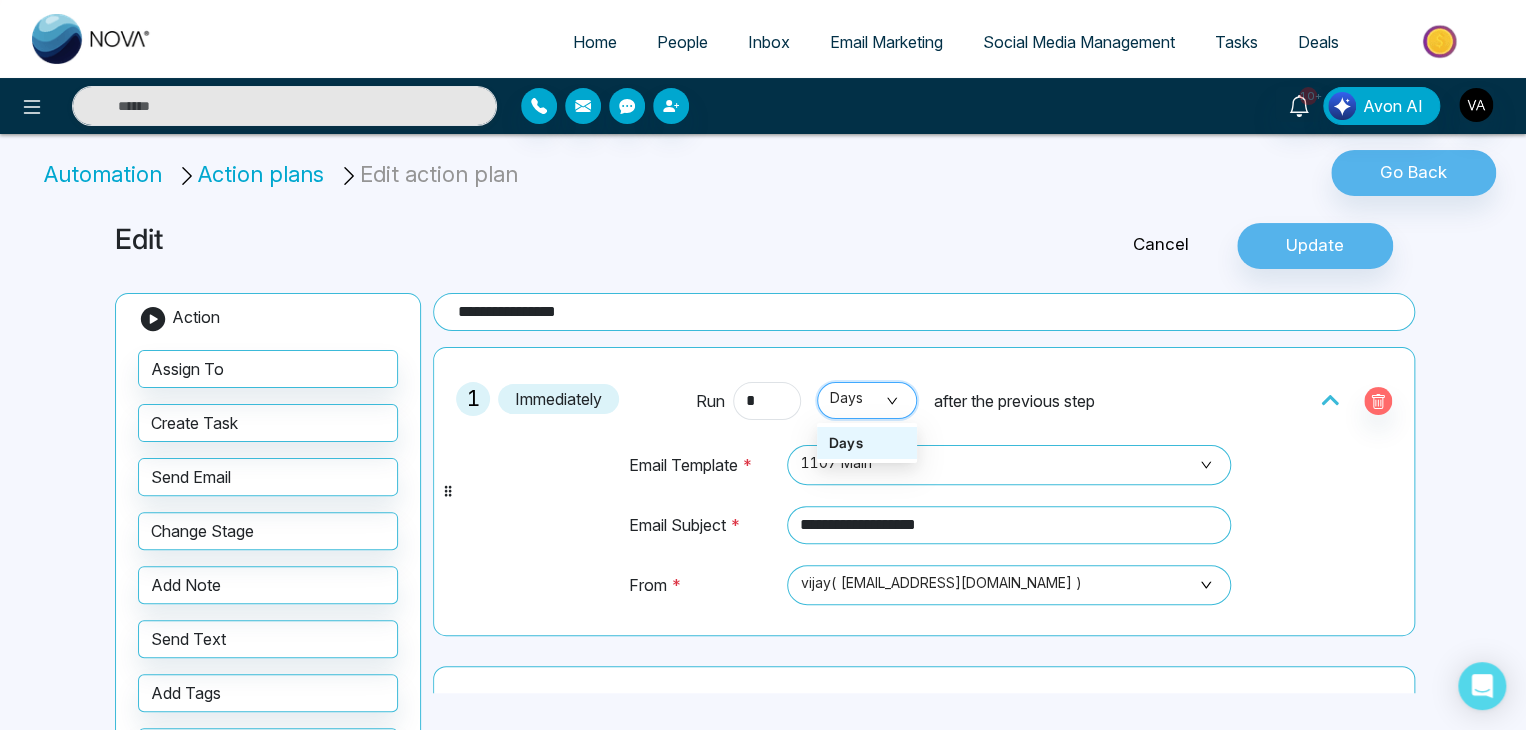 click on "Days" at bounding box center (867, 400) 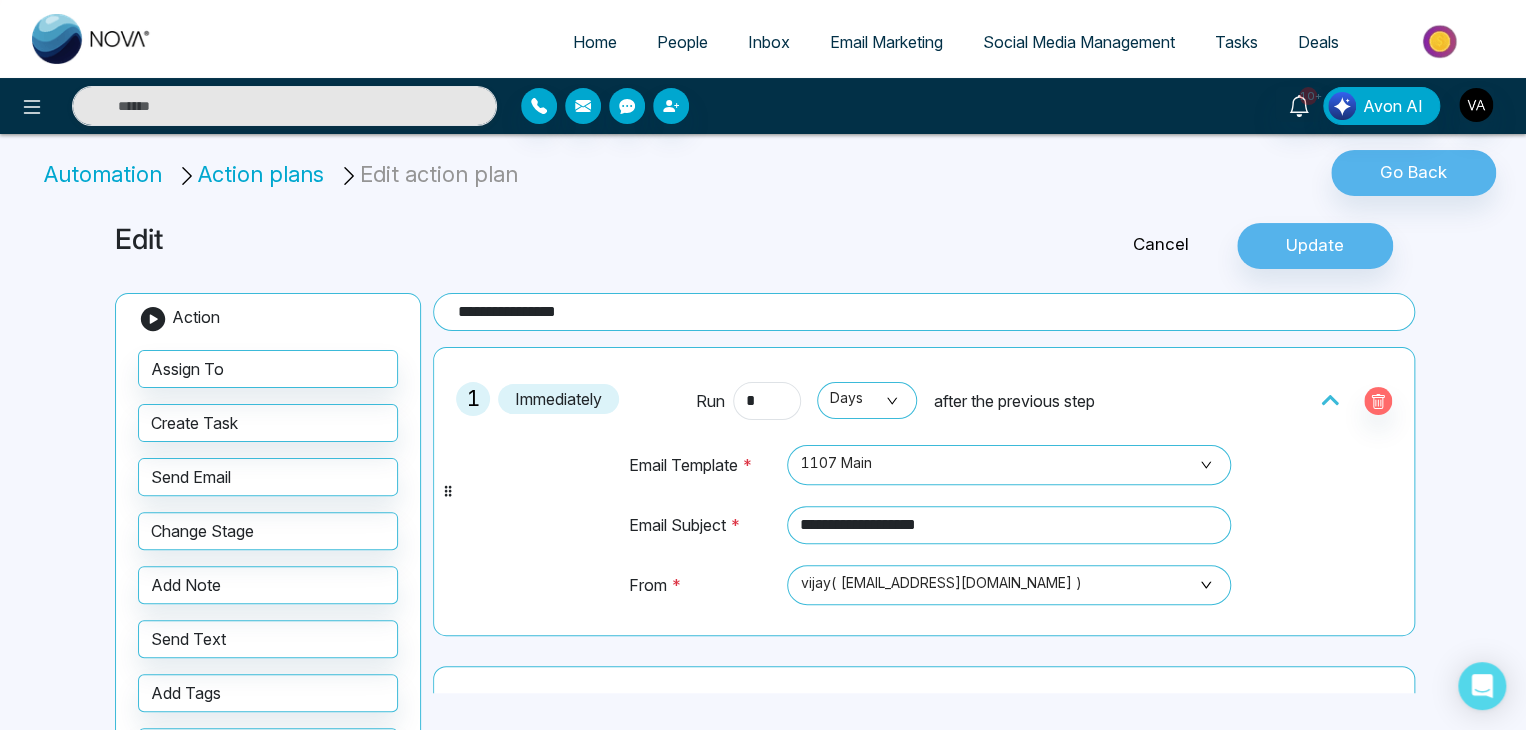 click on "Cancel" at bounding box center (1161, 245) 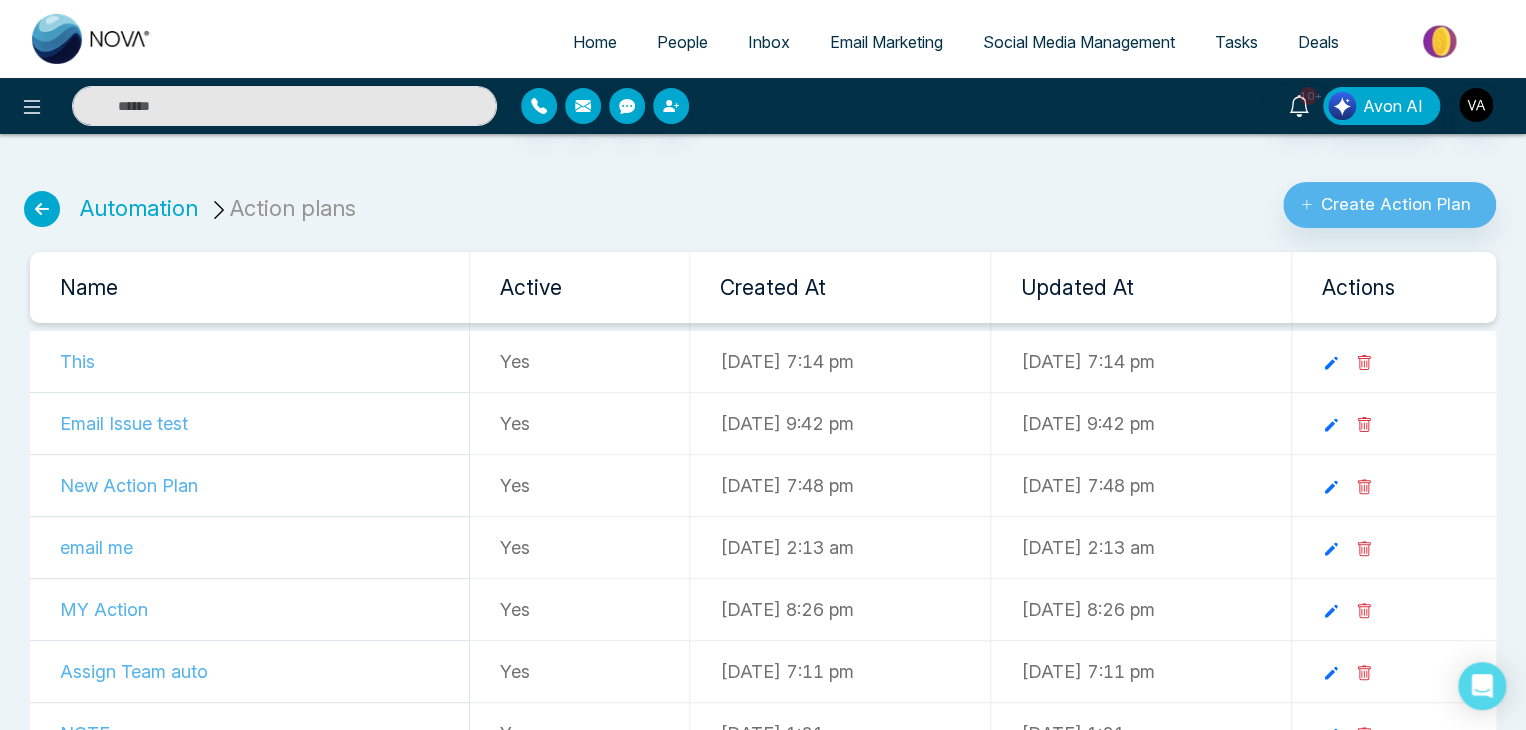 click at bounding box center (42, 209) 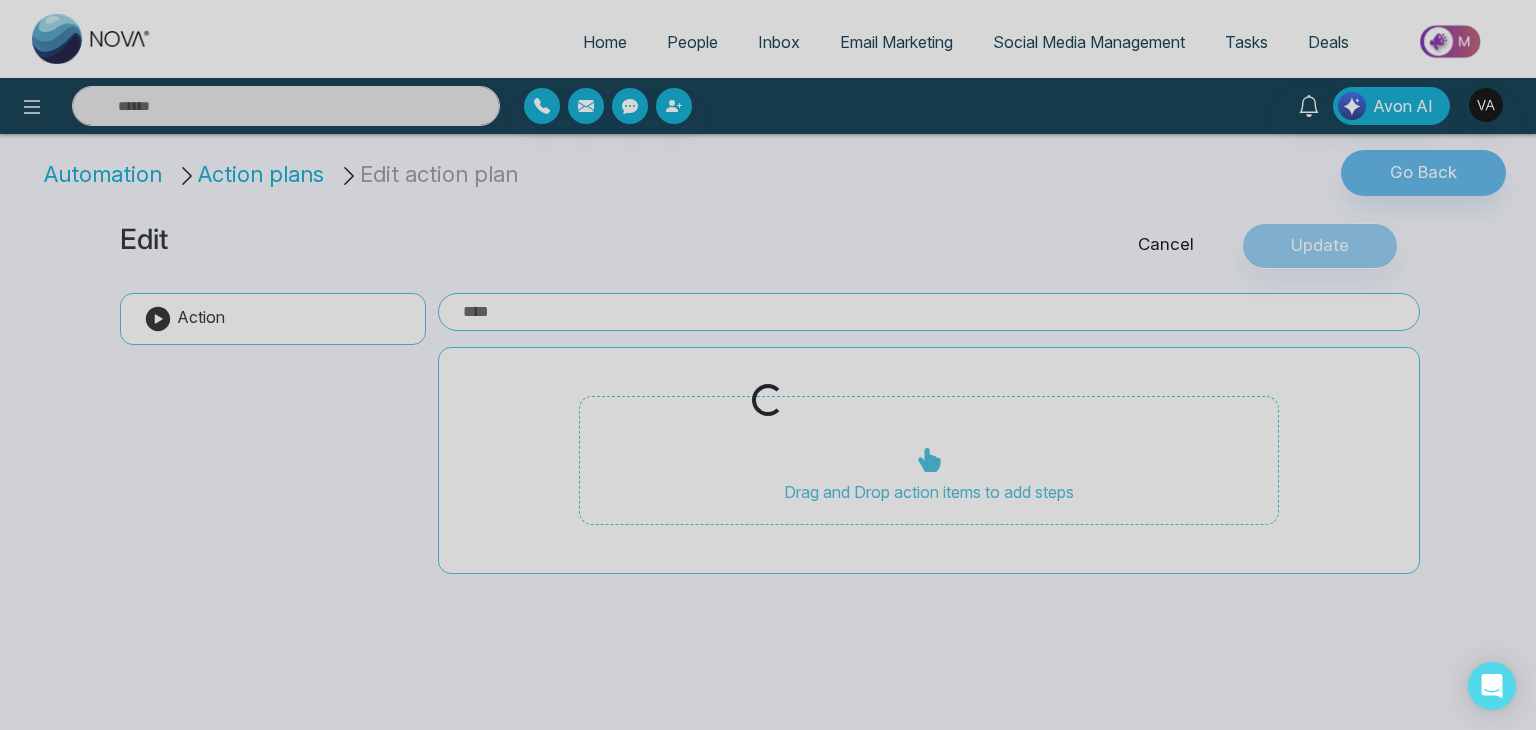 type on "**********" 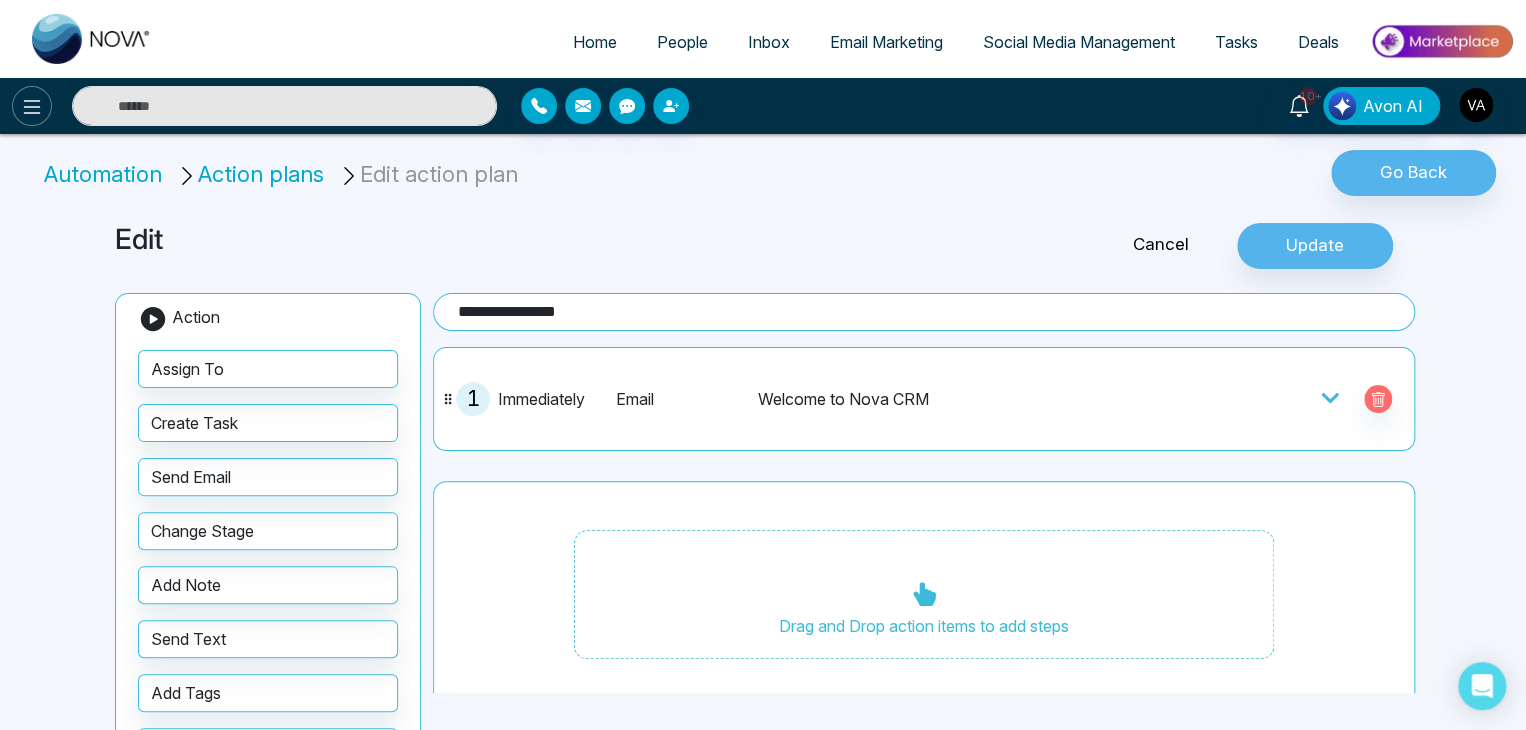 click 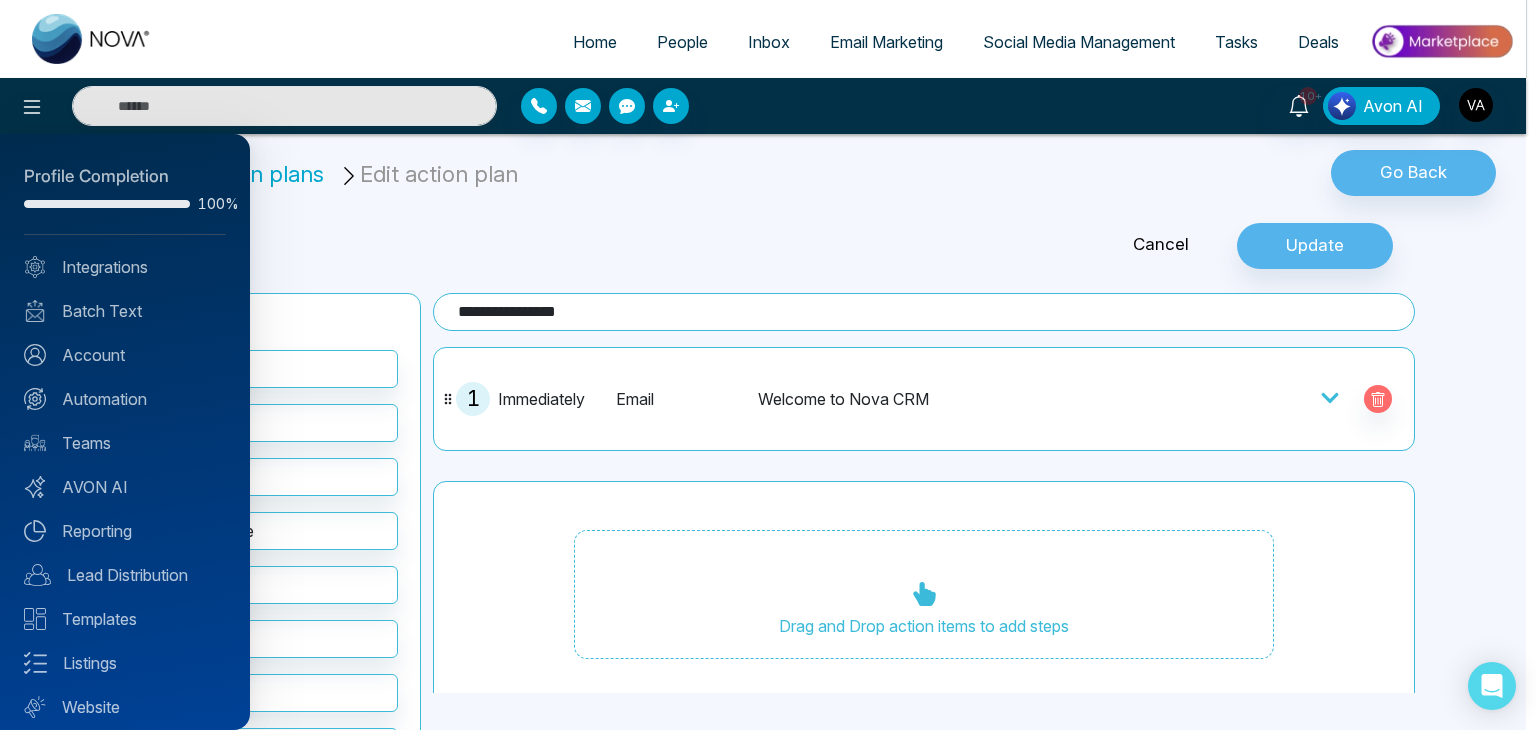 click at bounding box center [768, 365] 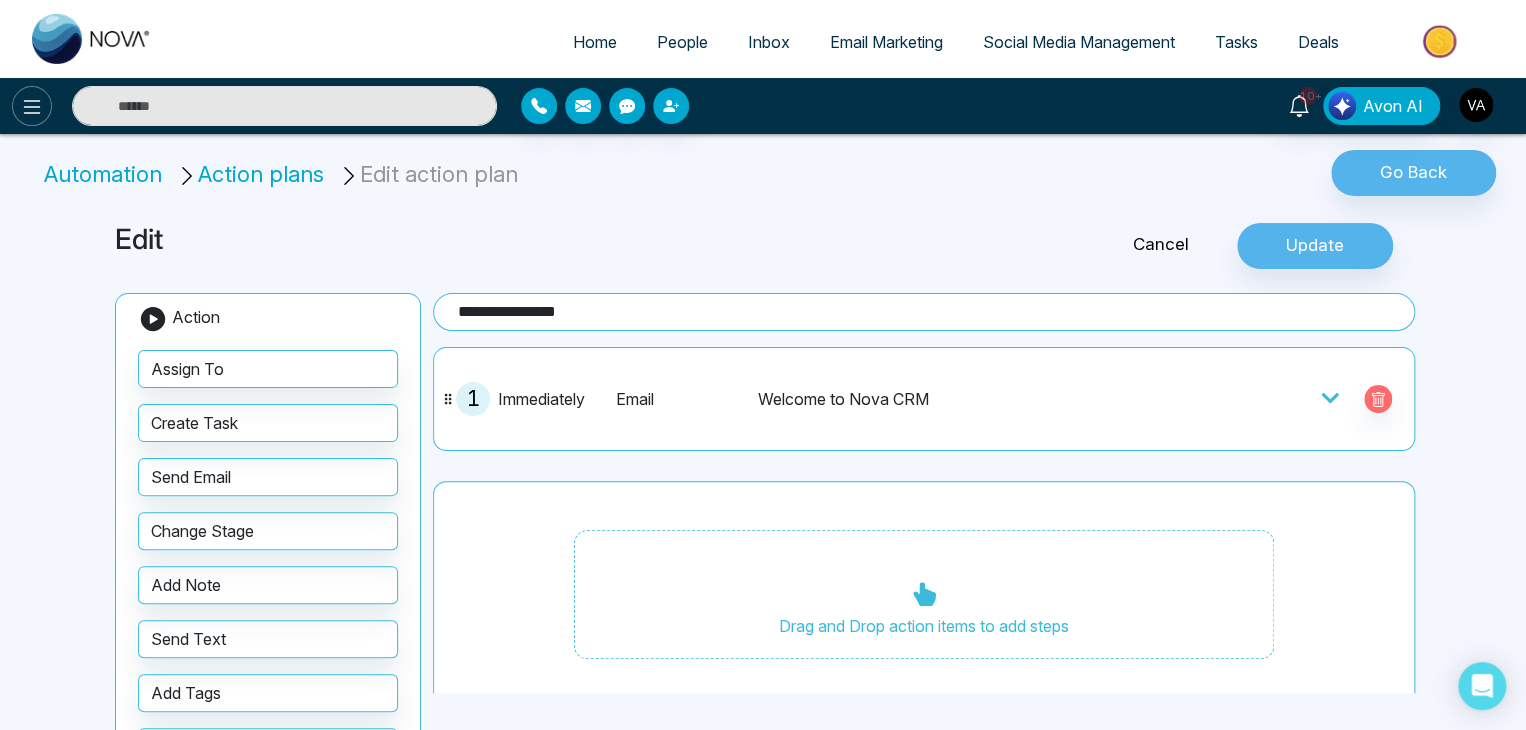 click 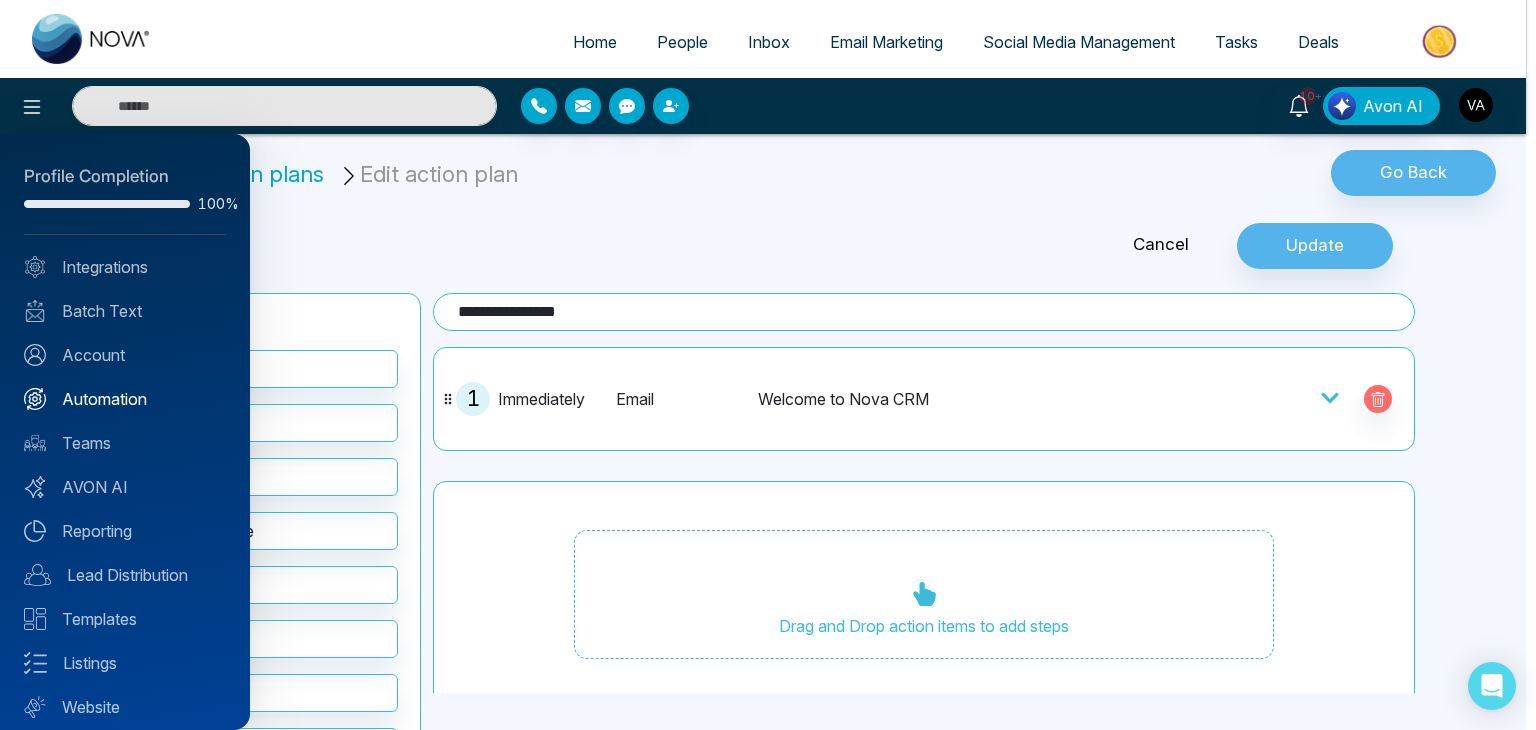 click on "Automation" at bounding box center [125, 399] 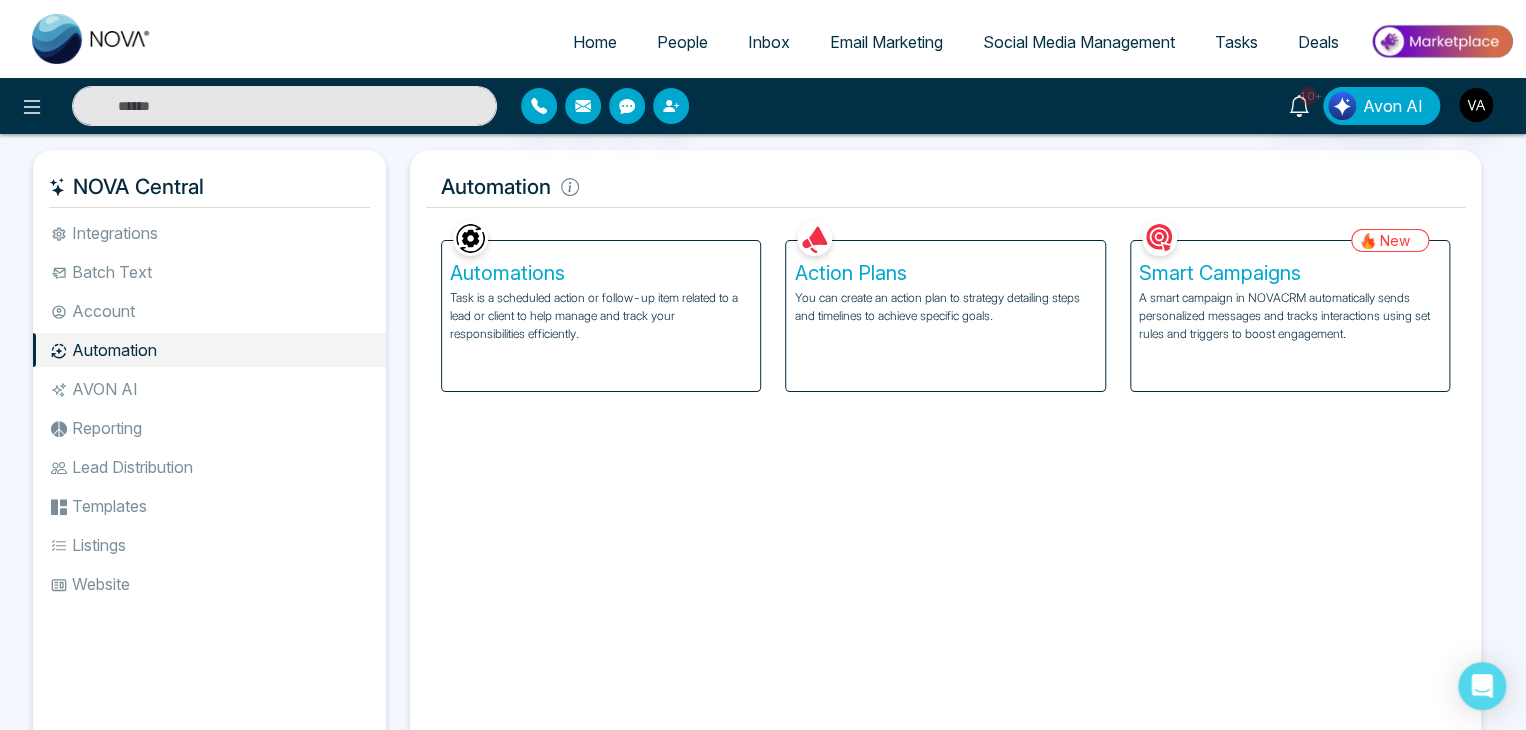 click on "Smart Campaigns A smart campaign in NOVACRM automatically sends personalized messages and tracks interactions using set rules and triggers to boost engagement." at bounding box center (1290, 316) 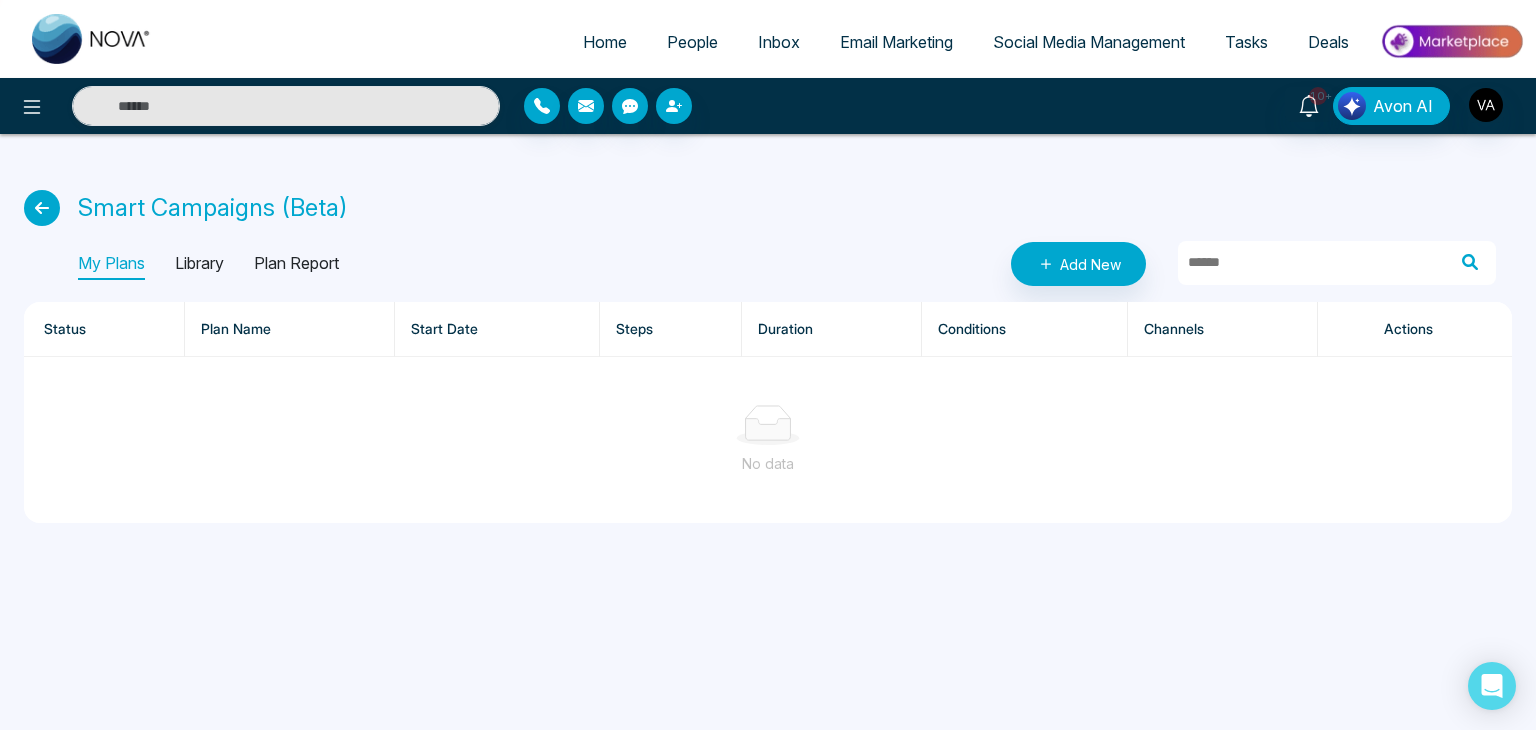 click on "Smart Campaigns (Beta)" at bounding box center (213, 208) 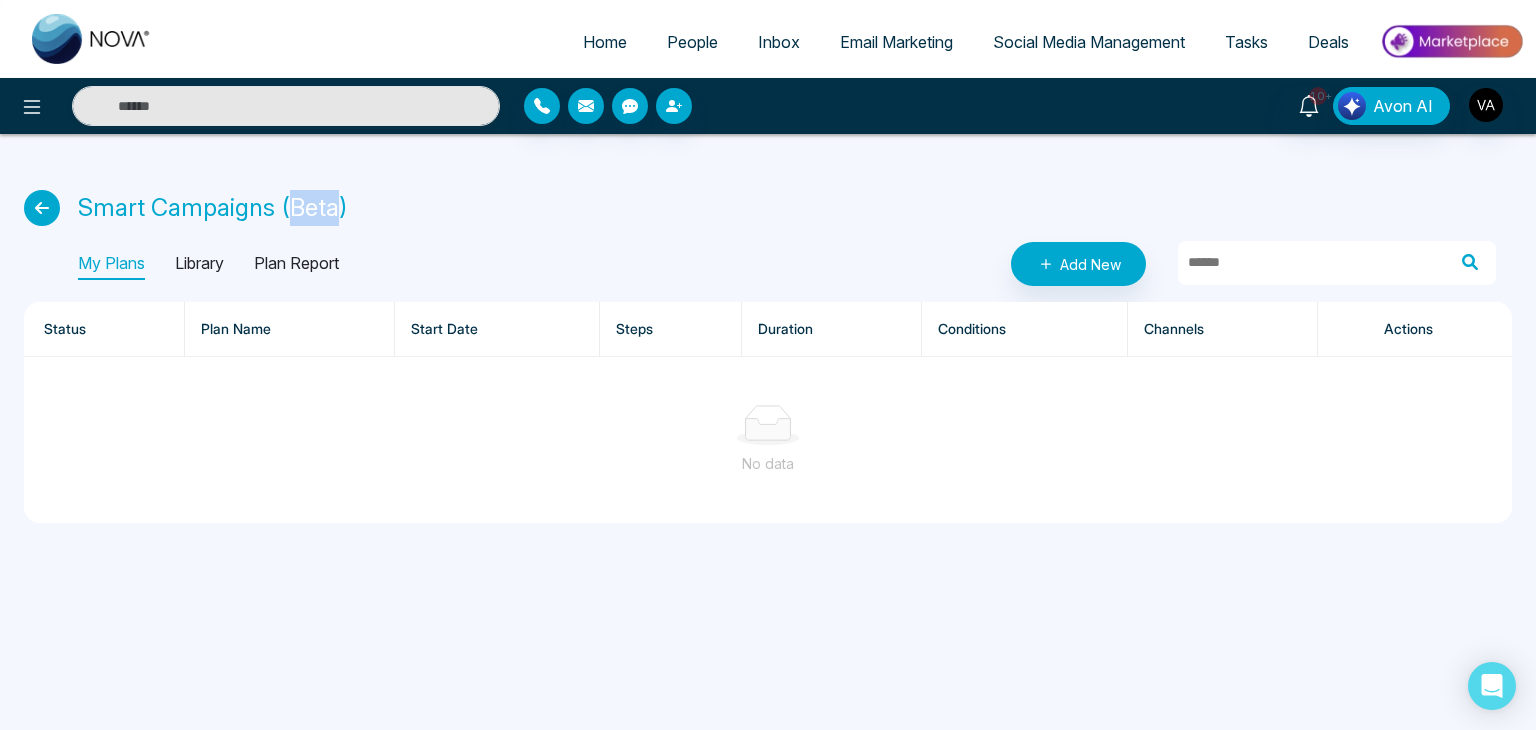 click on "Smart Campaigns (Beta)" at bounding box center [213, 208] 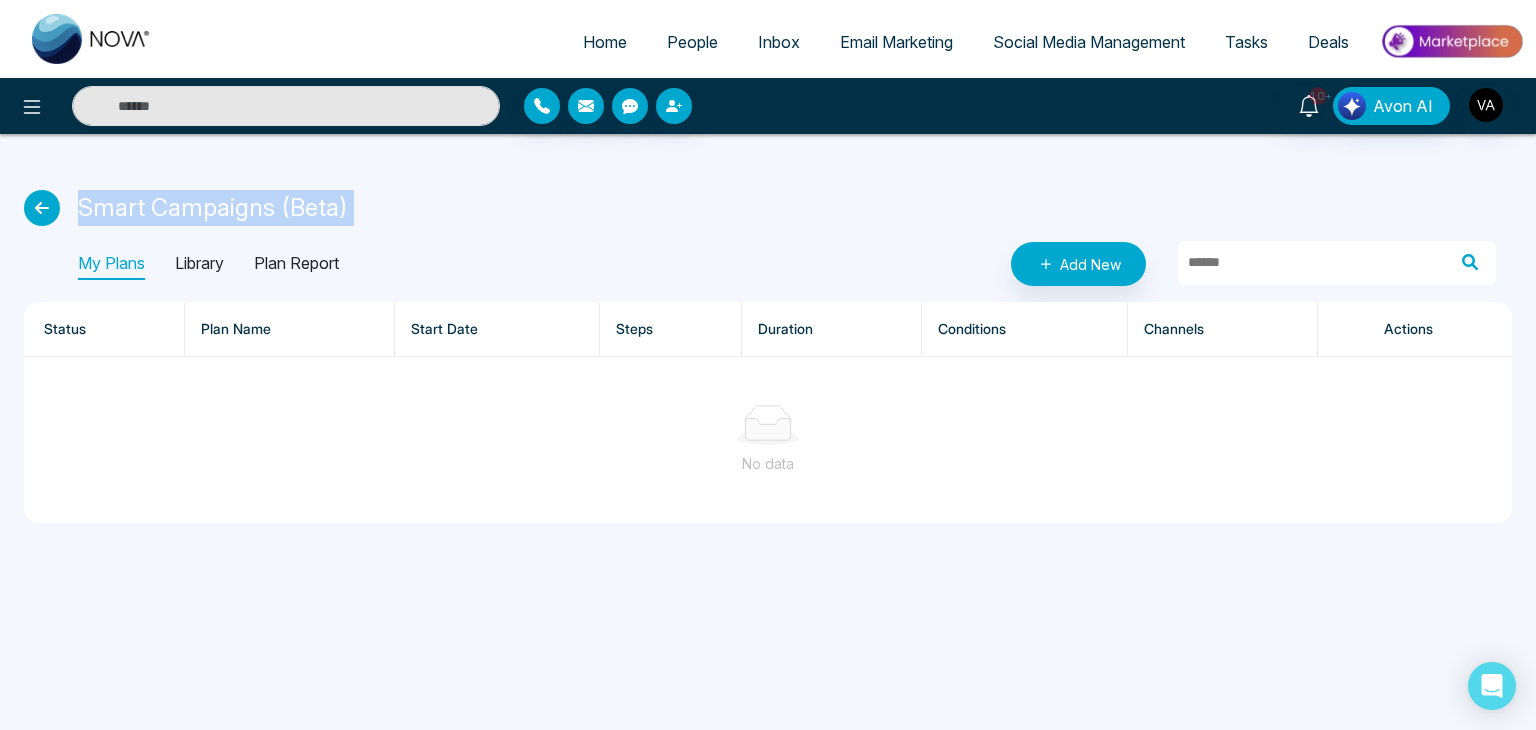 click on "Smart Campaigns (Beta)" at bounding box center [213, 208] 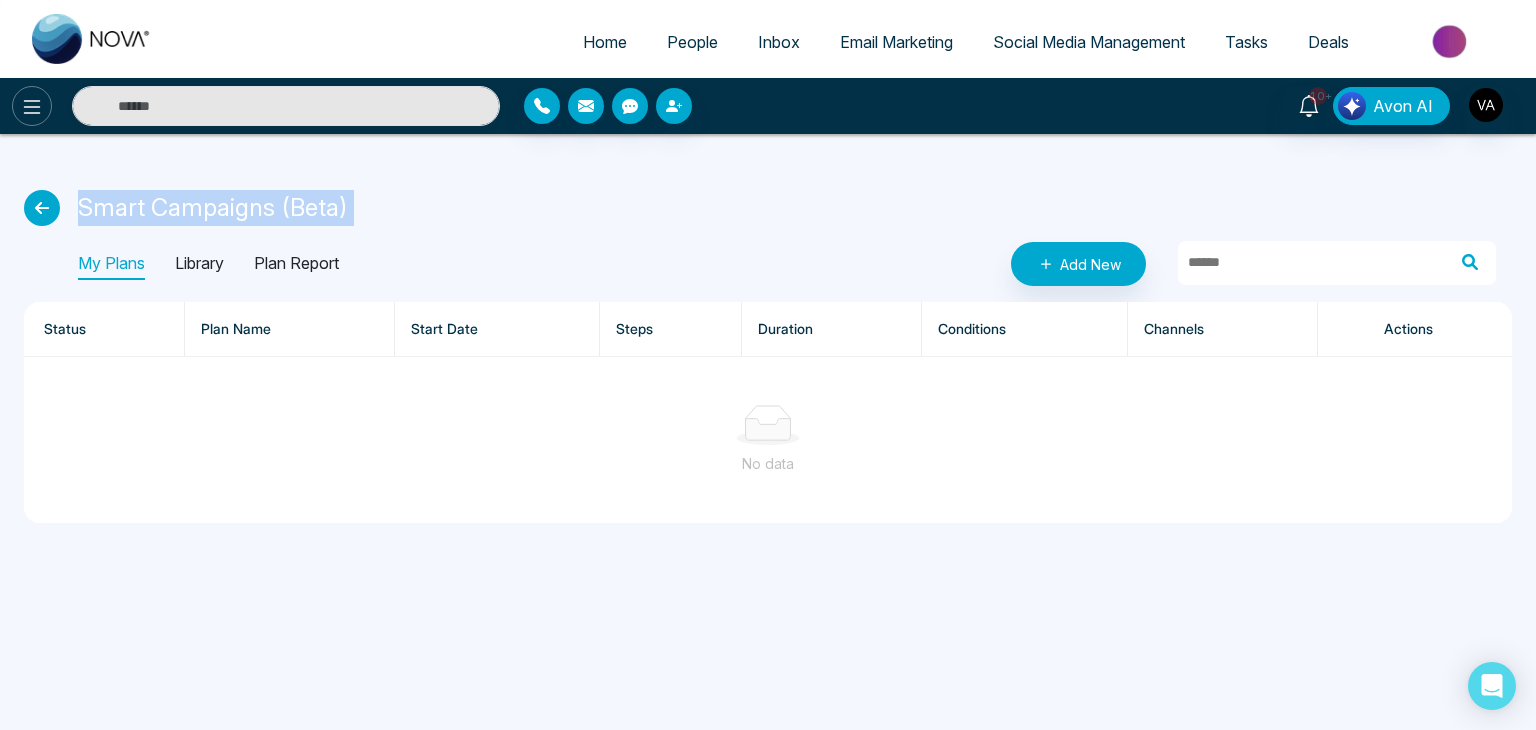click 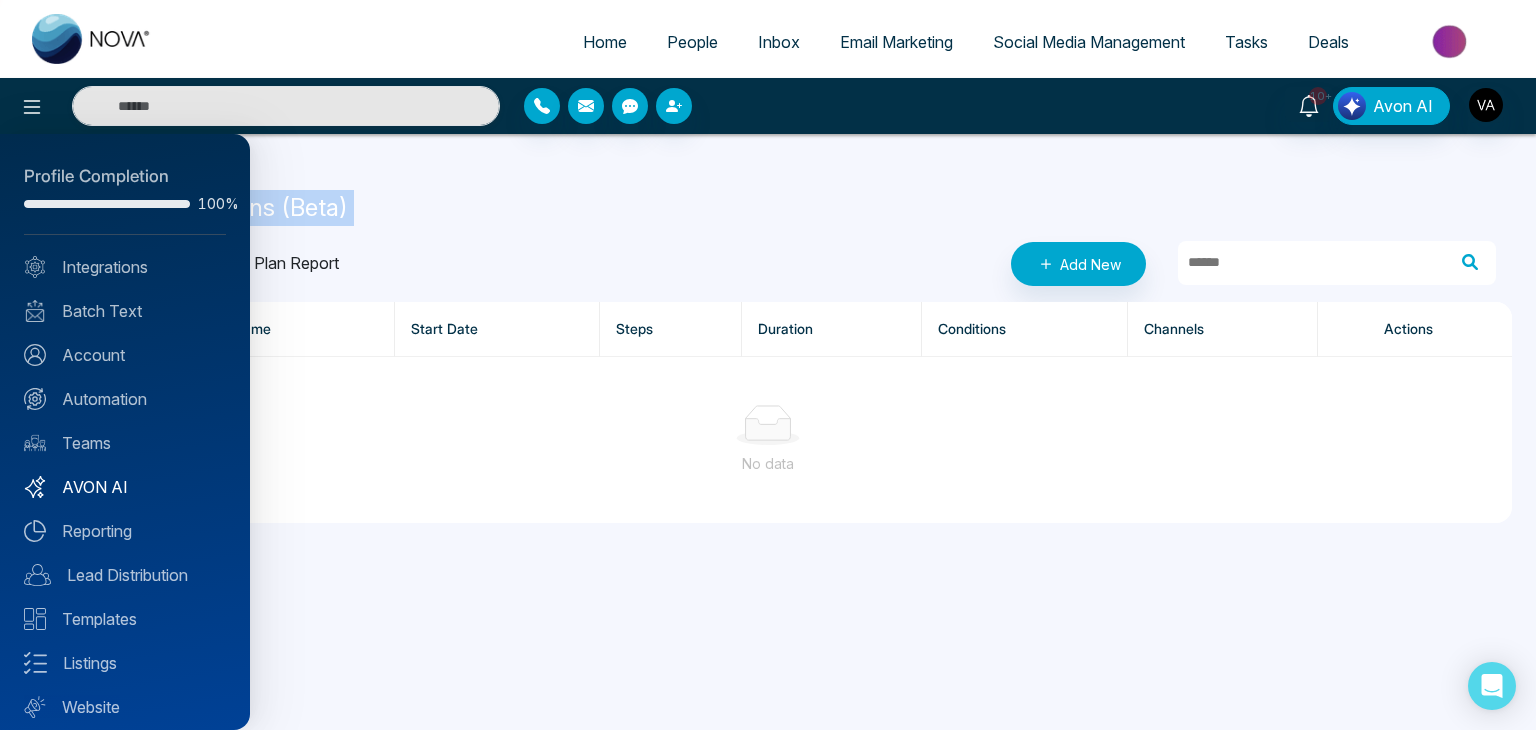 click on "AVON AI" at bounding box center [125, 487] 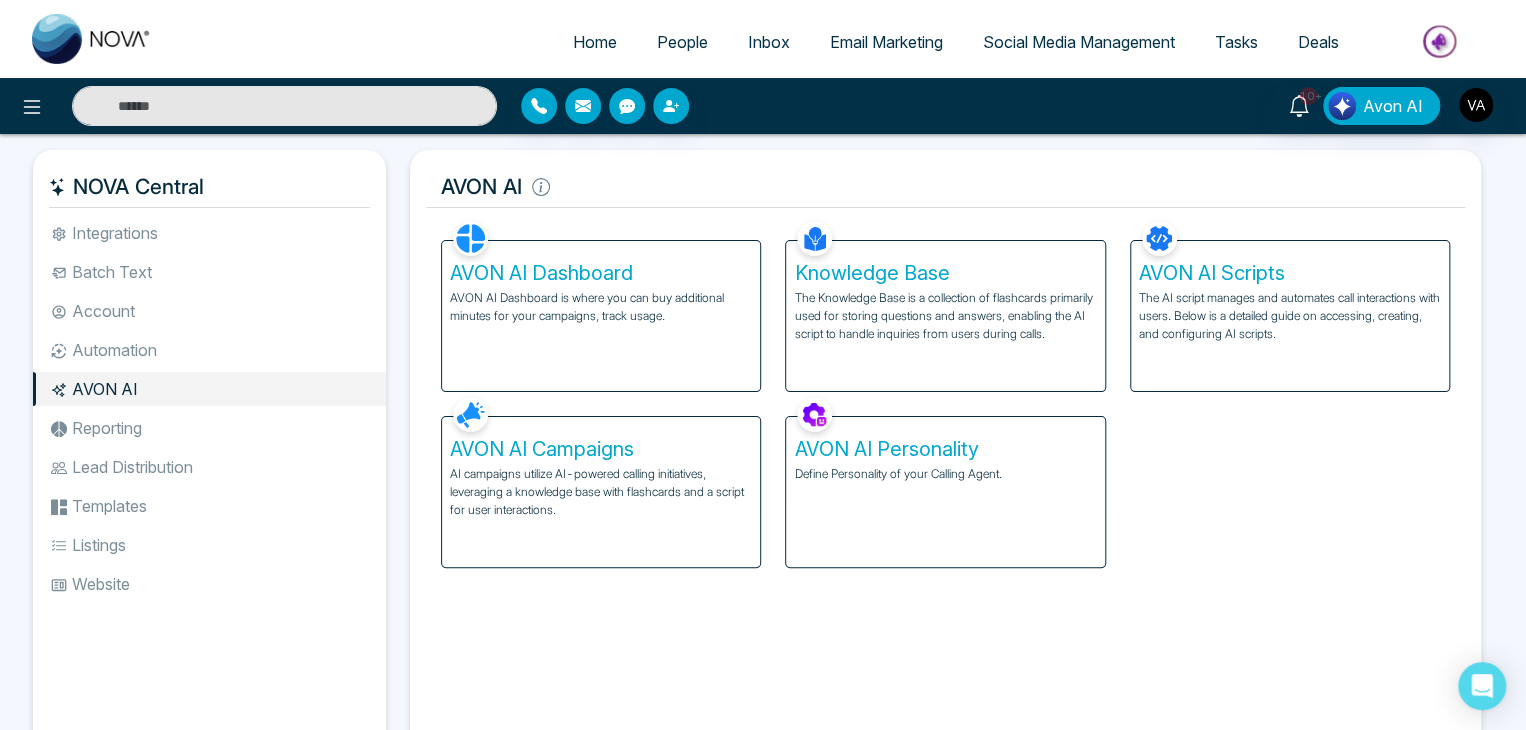 click on "Facebook NOVACRM enables users to connect to Facebook to schedule social media  posts. Connected Instagram NOVACRM enables users to connect to Instagram to schedule social media post Connected Zoom Zoom is integrated with NOVACRM, to schedule/create video calls Connected Dialer Twilio integrates with NOVACRM to provide programmable communication tools, allowing users to make and receive phone calls, send and receive text messages, etc. Connected Zapier Zapier automates and connects on NOVACRM and imports leads. Coming Soon API Nation API Nation integrates with NOVACRM to elevate your brokerage by effortlessly connecting hundreds of apps and automating workflow. Campaigns Batch text on NOVA allows users to simultaneously send a single text message to multiple leads Text Templates This feature allows users to create custom text templates from scratch or view and analyze their existing text campaigns. Team Connected Import Bulk Tags Stages Manage the stages for your leads. Automations Action Plans  New Connected" at bounding box center (945, 482) 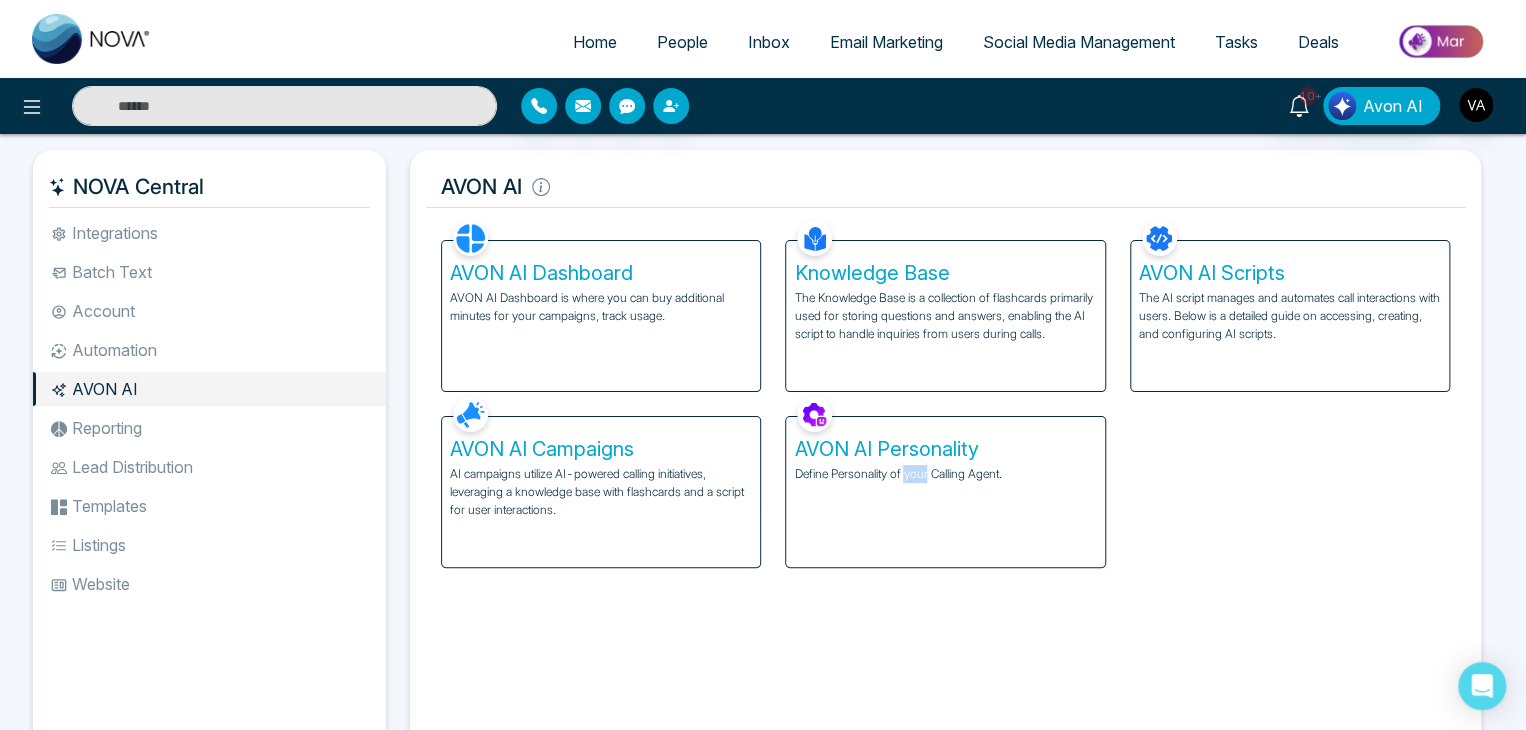 click on "Facebook NOVACRM enables users to connect to Facebook to schedule social media  posts. Connected Instagram NOVACRM enables users to connect to Instagram to schedule social media post Connected Zoom Zoom is integrated with NOVACRM, to schedule/create video calls Connected Dialer Twilio integrates with NOVACRM to provide programmable communication tools, allowing users to make and receive phone calls, send and receive text messages, etc. Connected Zapier Zapier automates and connects on NOVACRM and imports leads. Coming Soon API Nation API Nation integrates with NOVACRM to elevate your brokerage by effortlessly connecting hundreds of apps and automating workflow. Campaigns Batch text on NOVA allows users to simultaneously send a single text message to multiple leads Text Templates This feature allows users to create custom text templates from scratch or view and analyze their existing text campaigns. Team Connected Import Bulk Tags Stages Manage the stages for your leads. Automations Action Plans  New Connected" at bounding box center (945, 482) 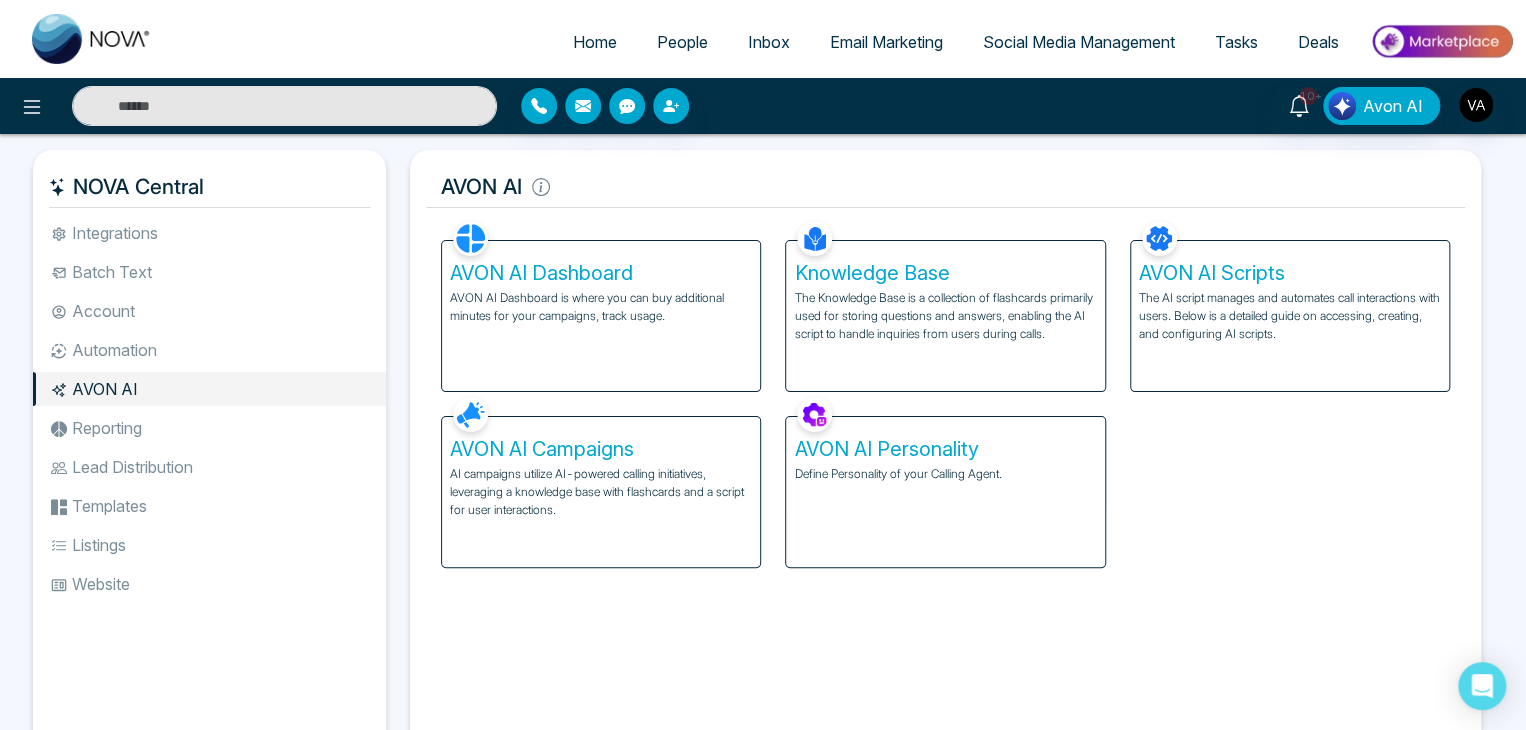 click on "AVON AI Dashboard is where you can buy additional minutes for your campaigns, track usage." at bounding box center [601, 307] 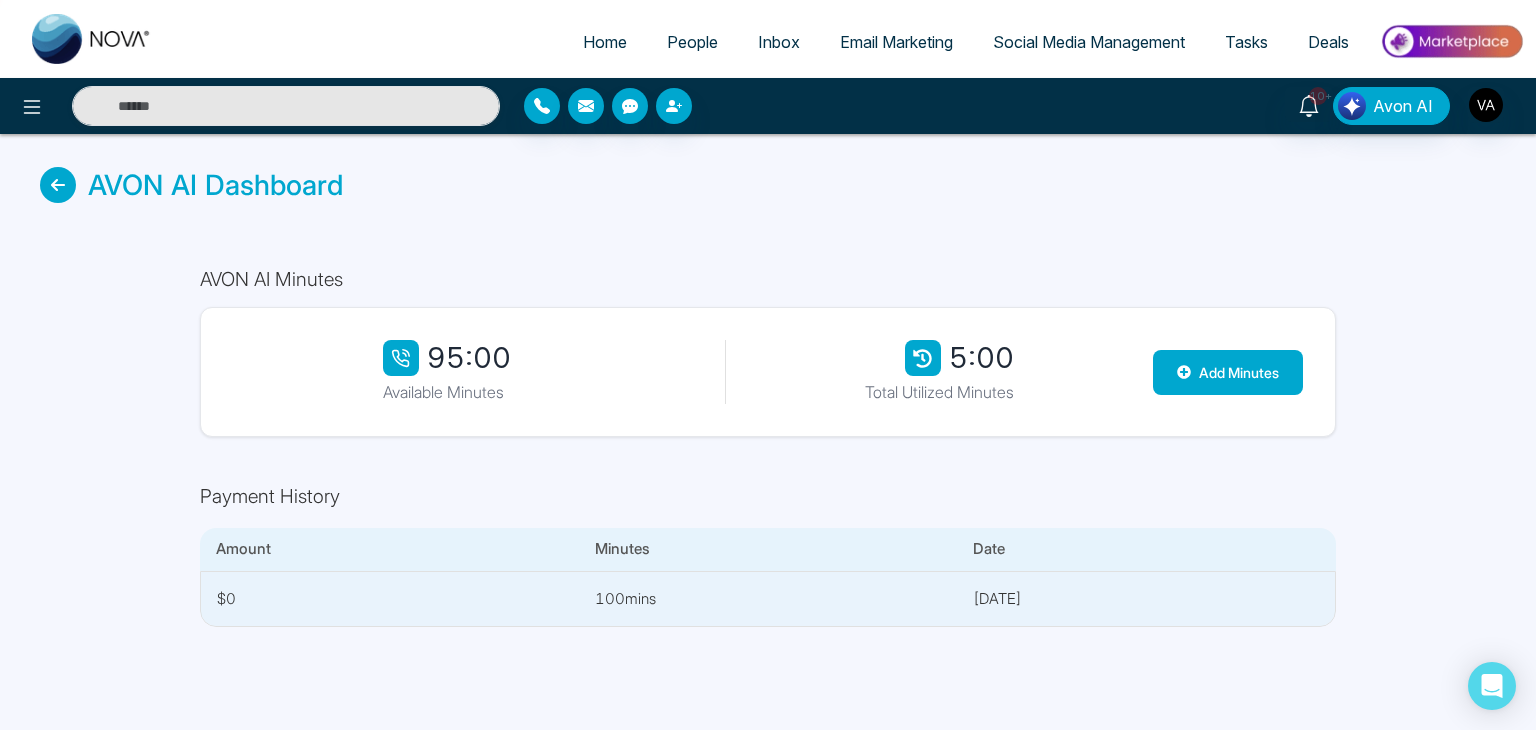 click on "100  mins" at bounding box center (768, 599) 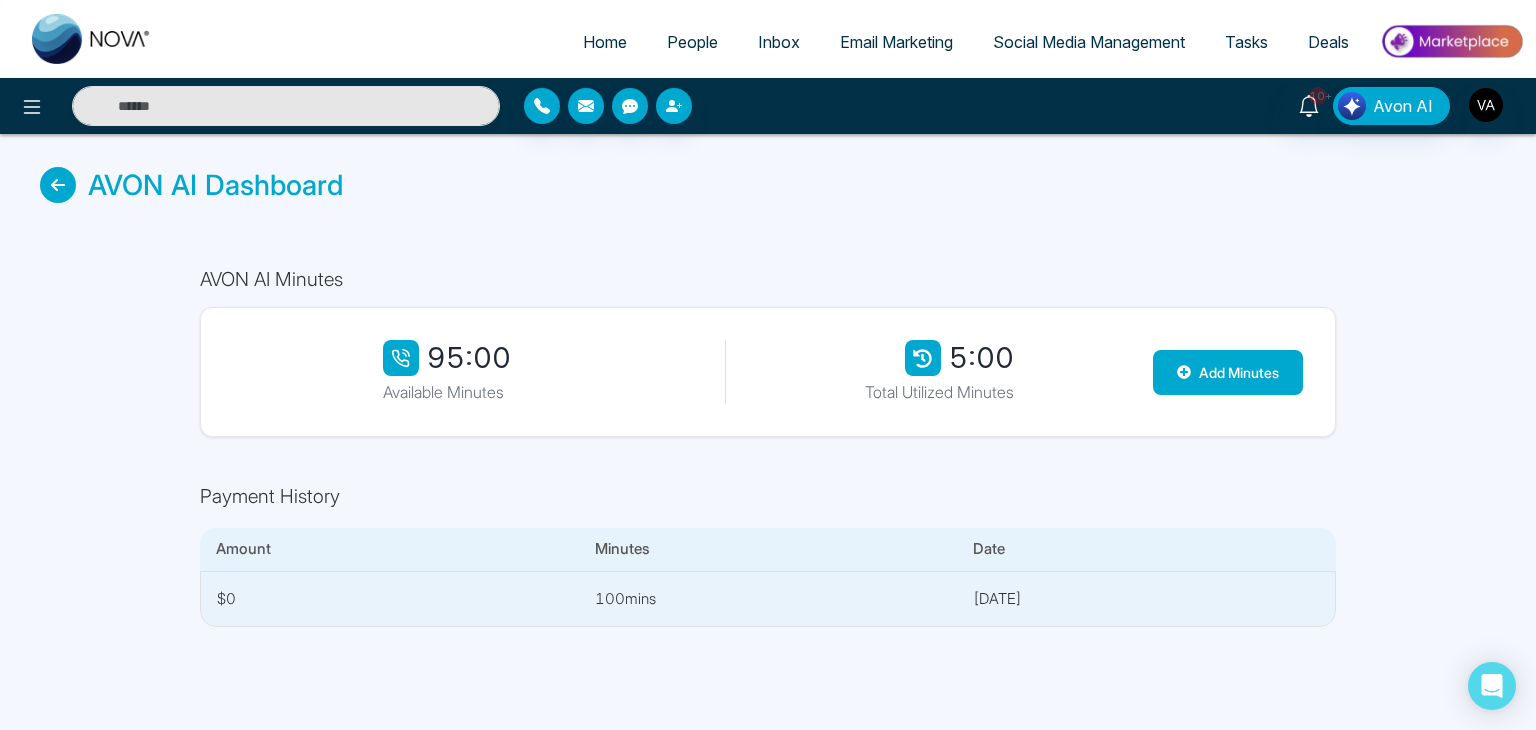 click on "100  mins" at bounding box center (768, 599) 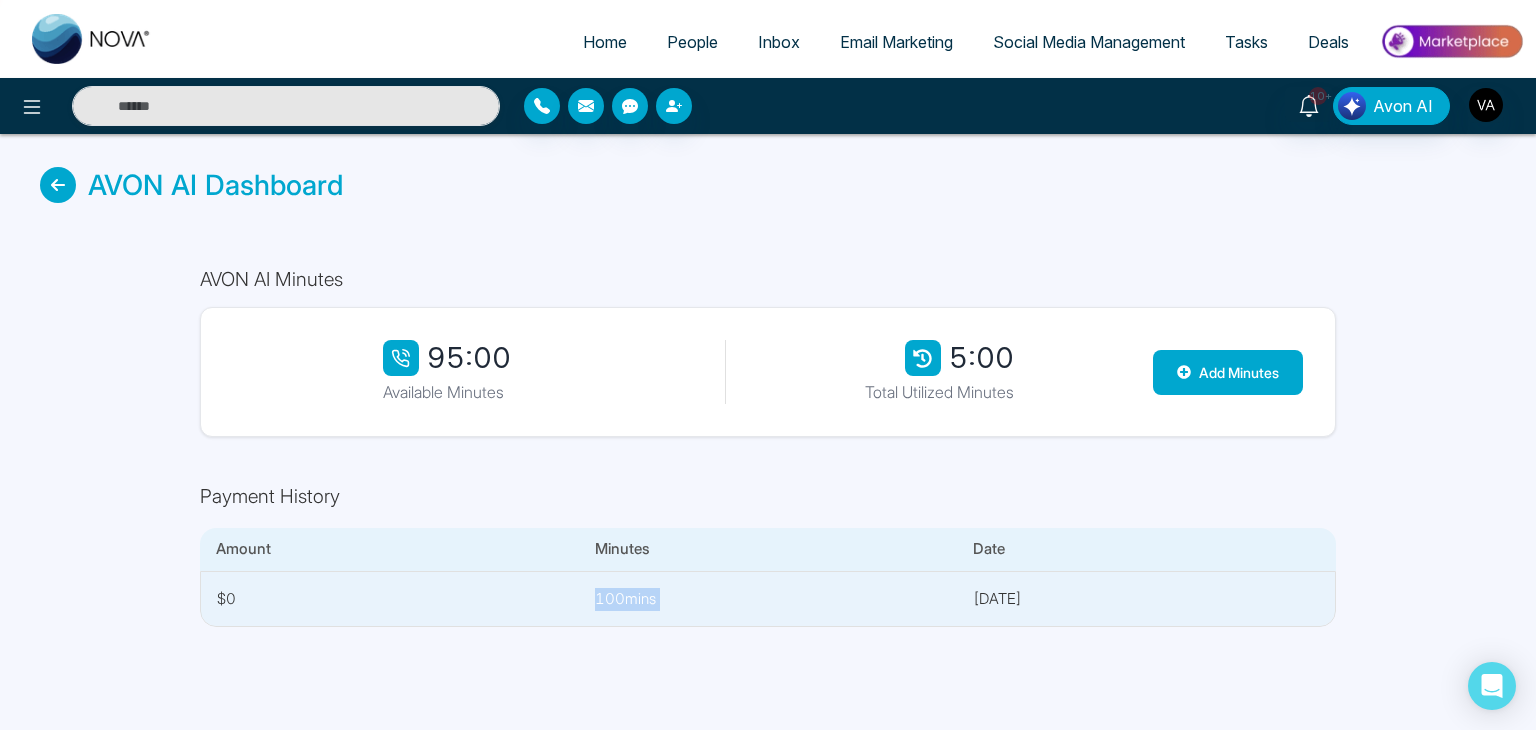 click on "100  mins" at bounding box center [768, 599] 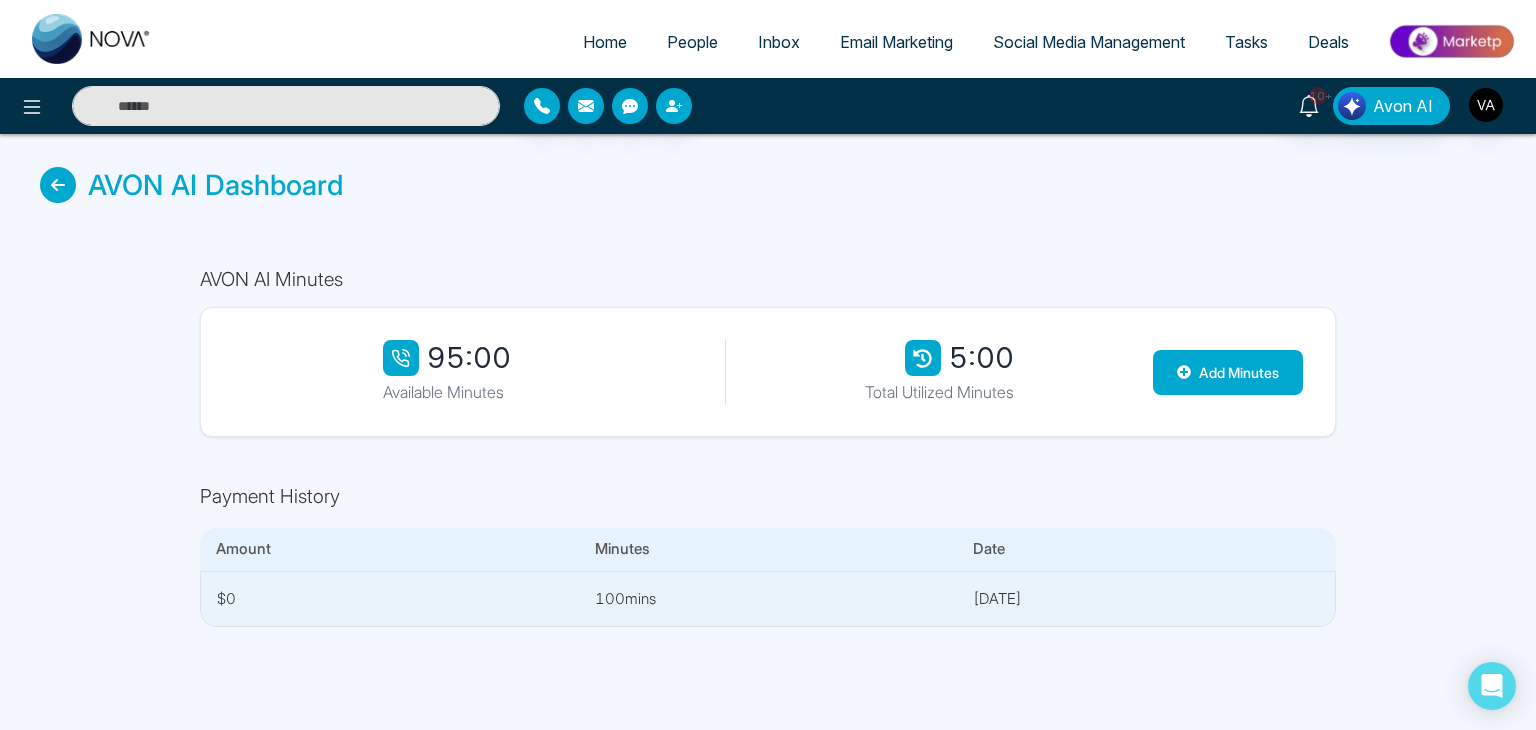 click on "[DATE]" at bounding box center (1146, 599) 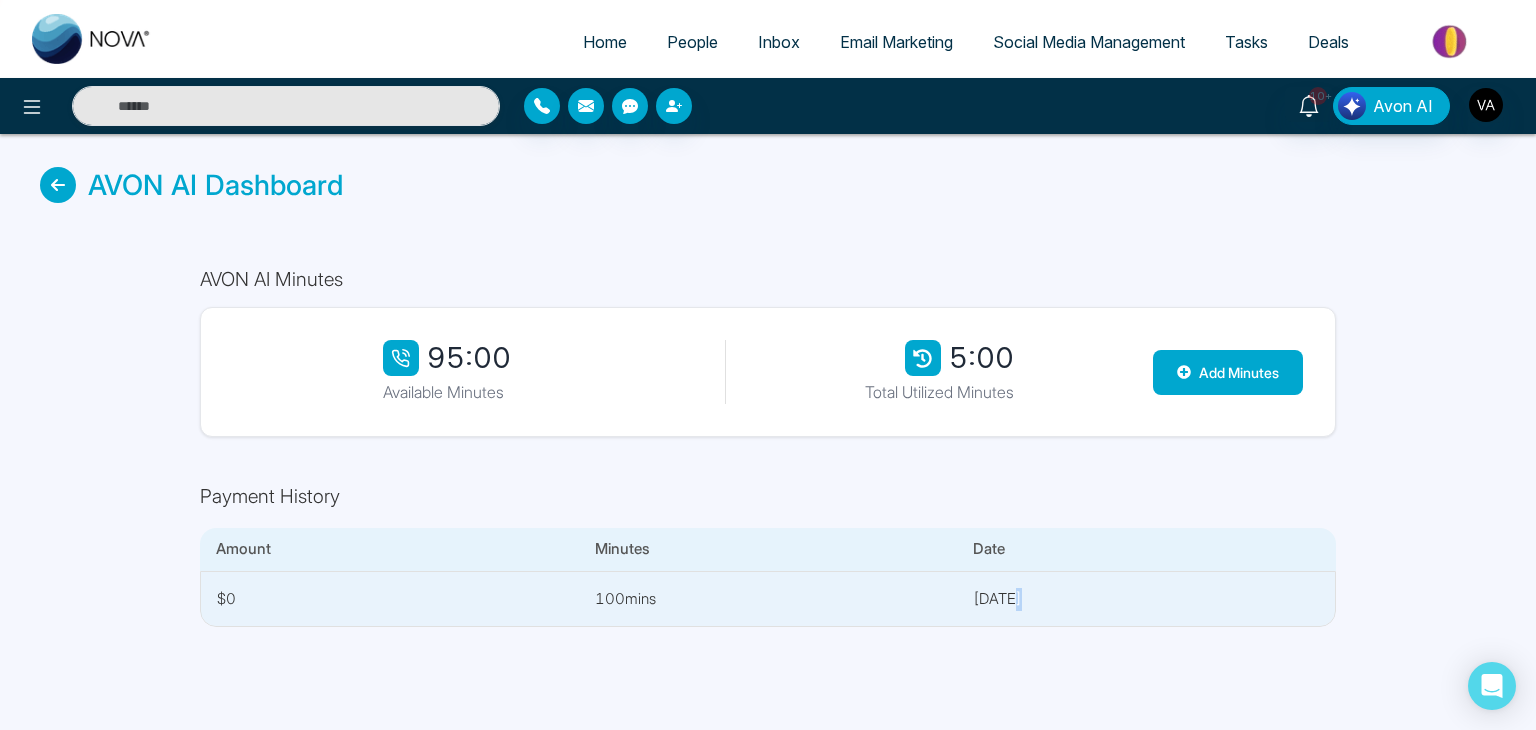 click on "[DATE]" at bounding box center (1146, 599) 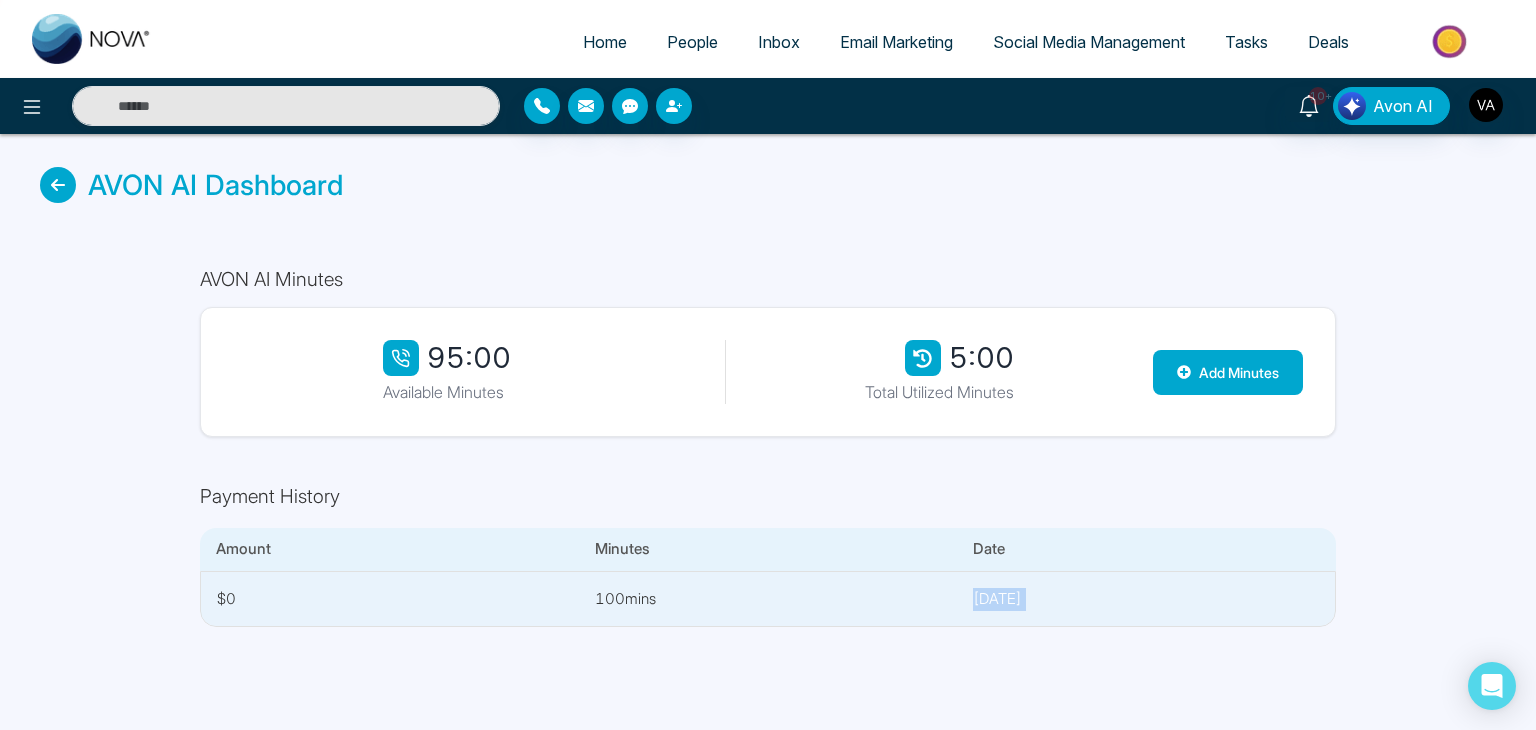 click on "[DATE]" at bounding box center (1146, 599) 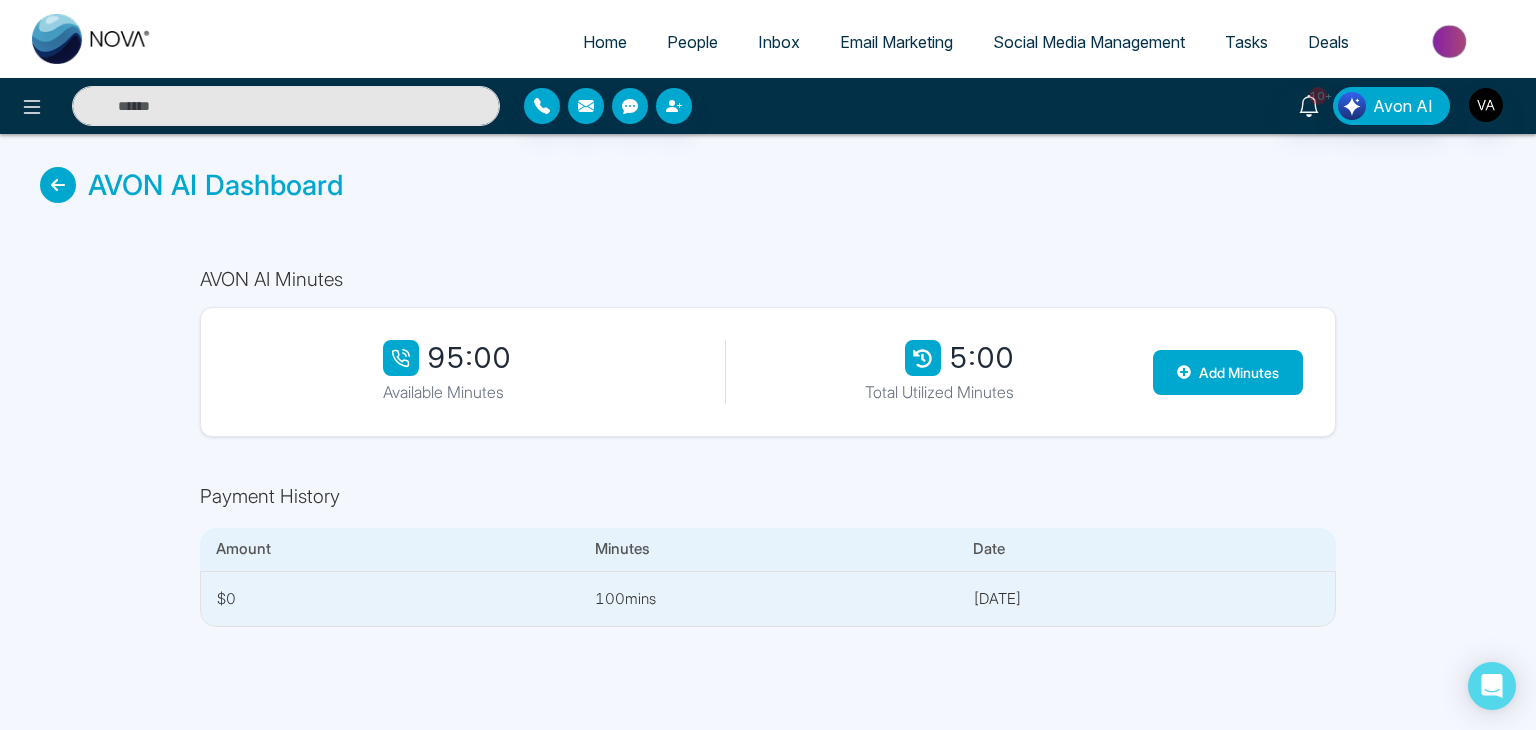 click on "$0" at bounding box center (390, 599) 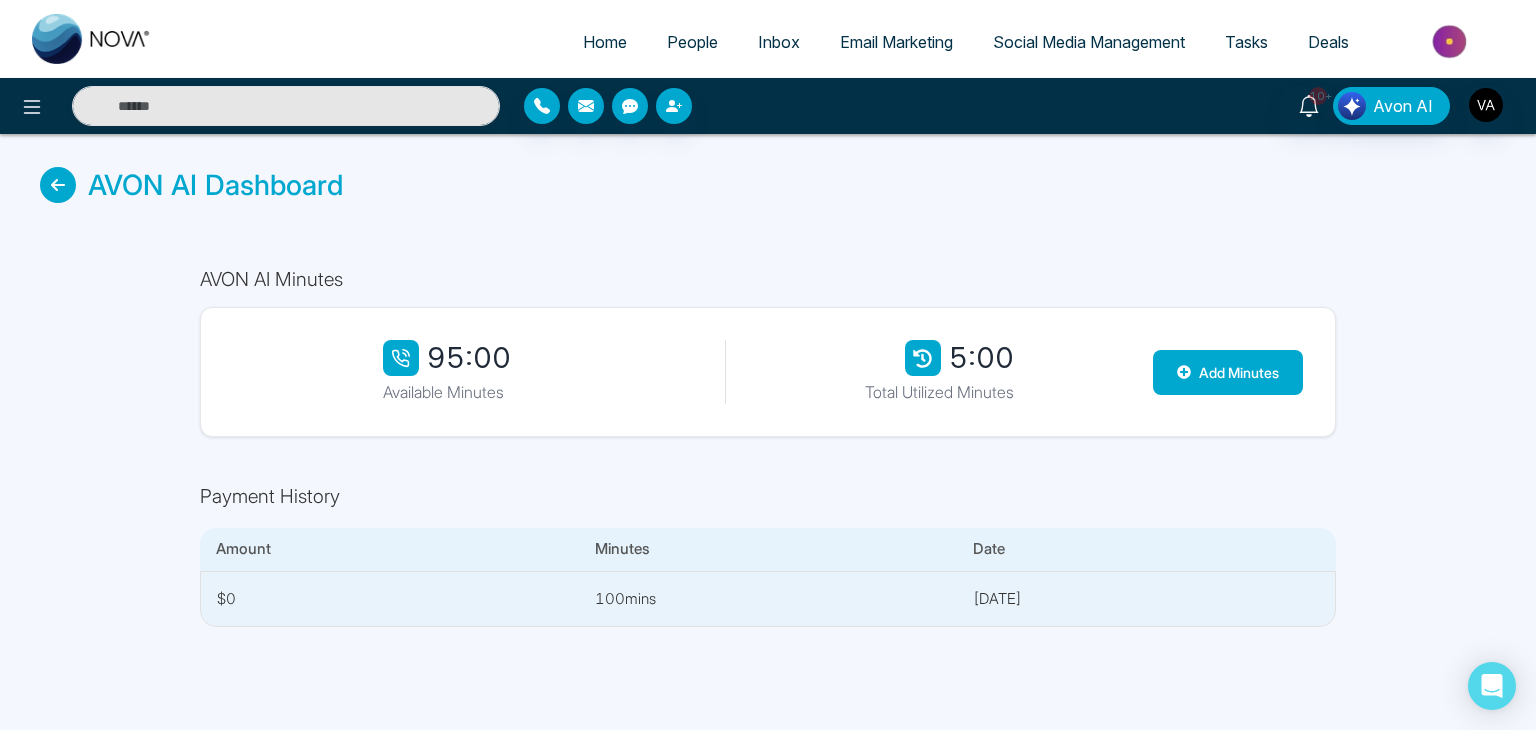 click on "$0" at bounding box center [390, 599] 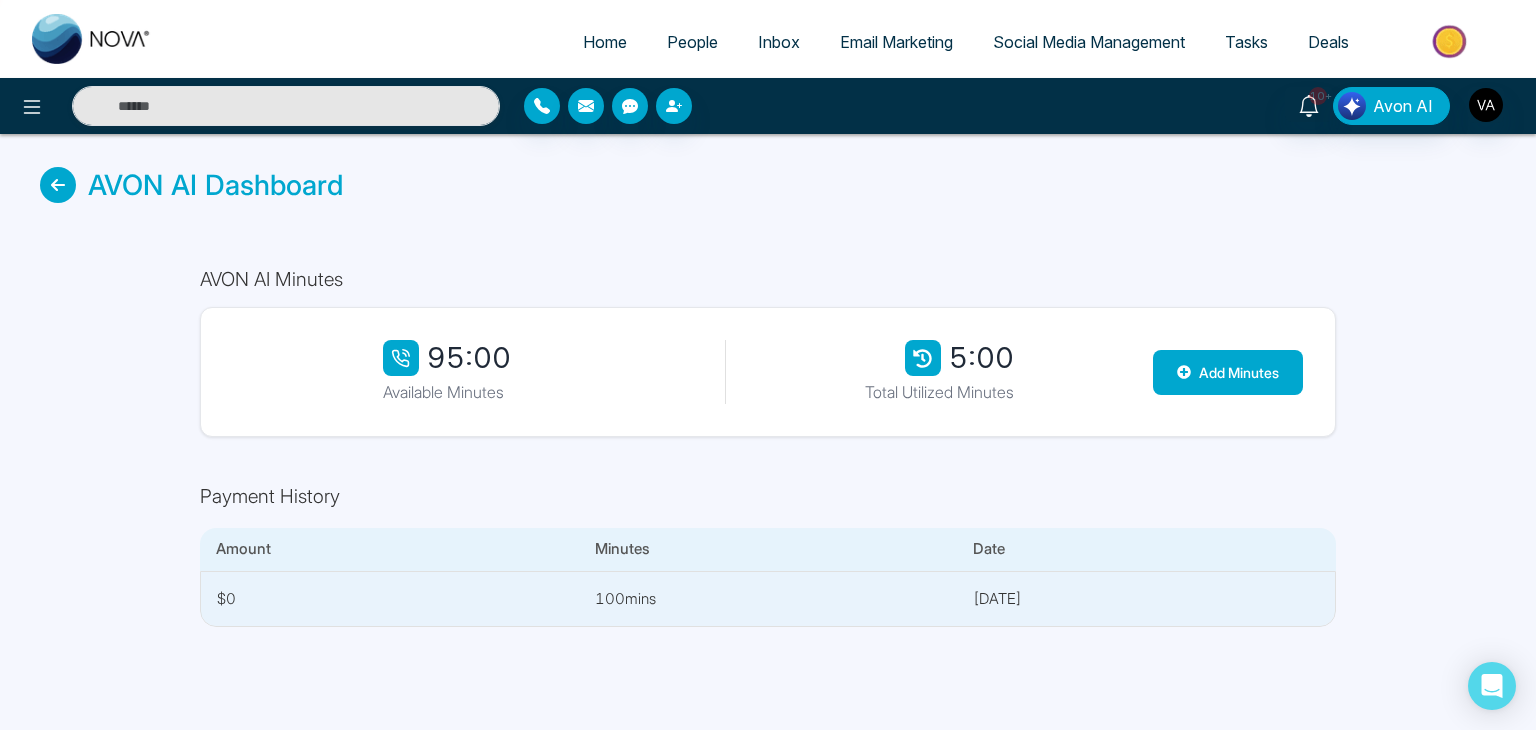 click on "$0" at bounding box center [390, 599] 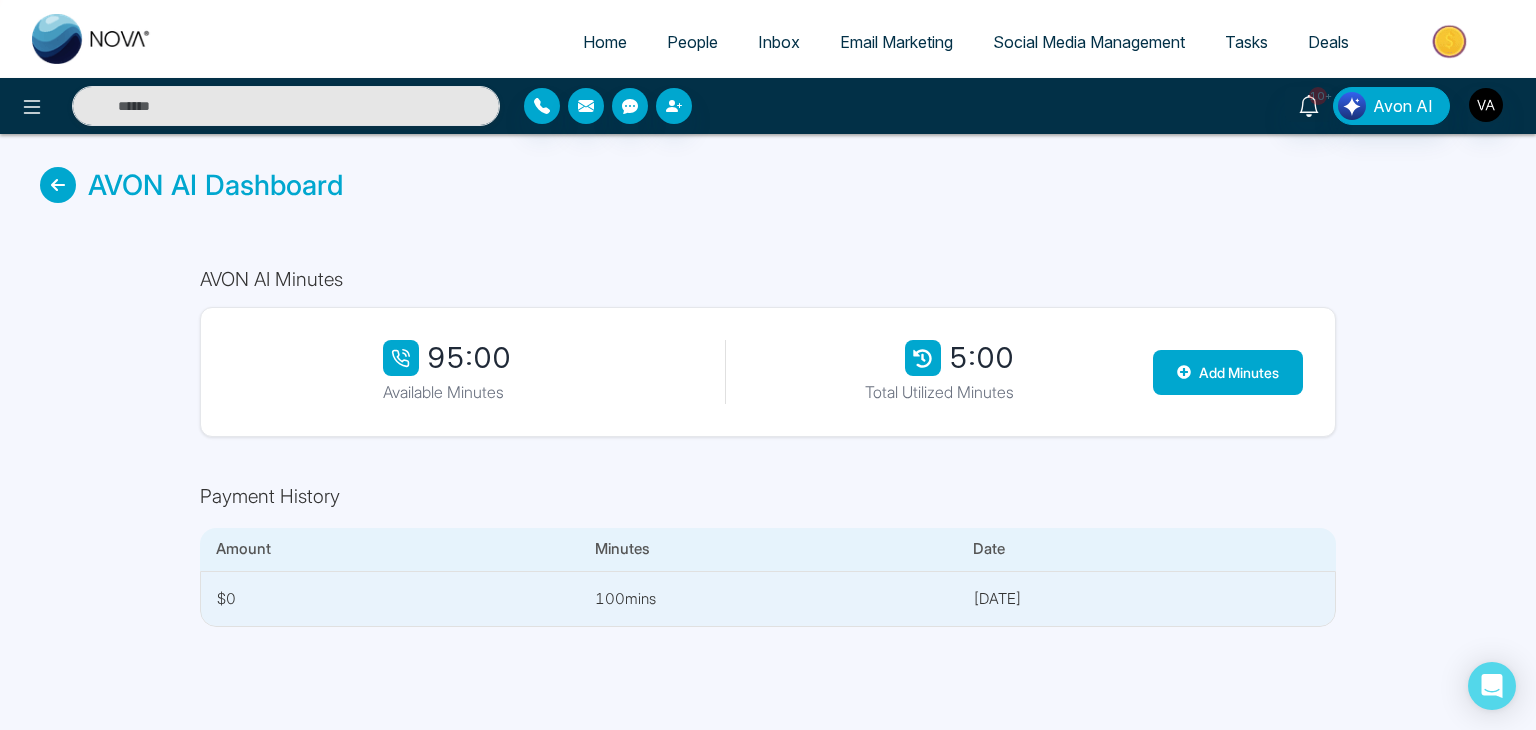 click on "$0" at bounding box center [390, 599] 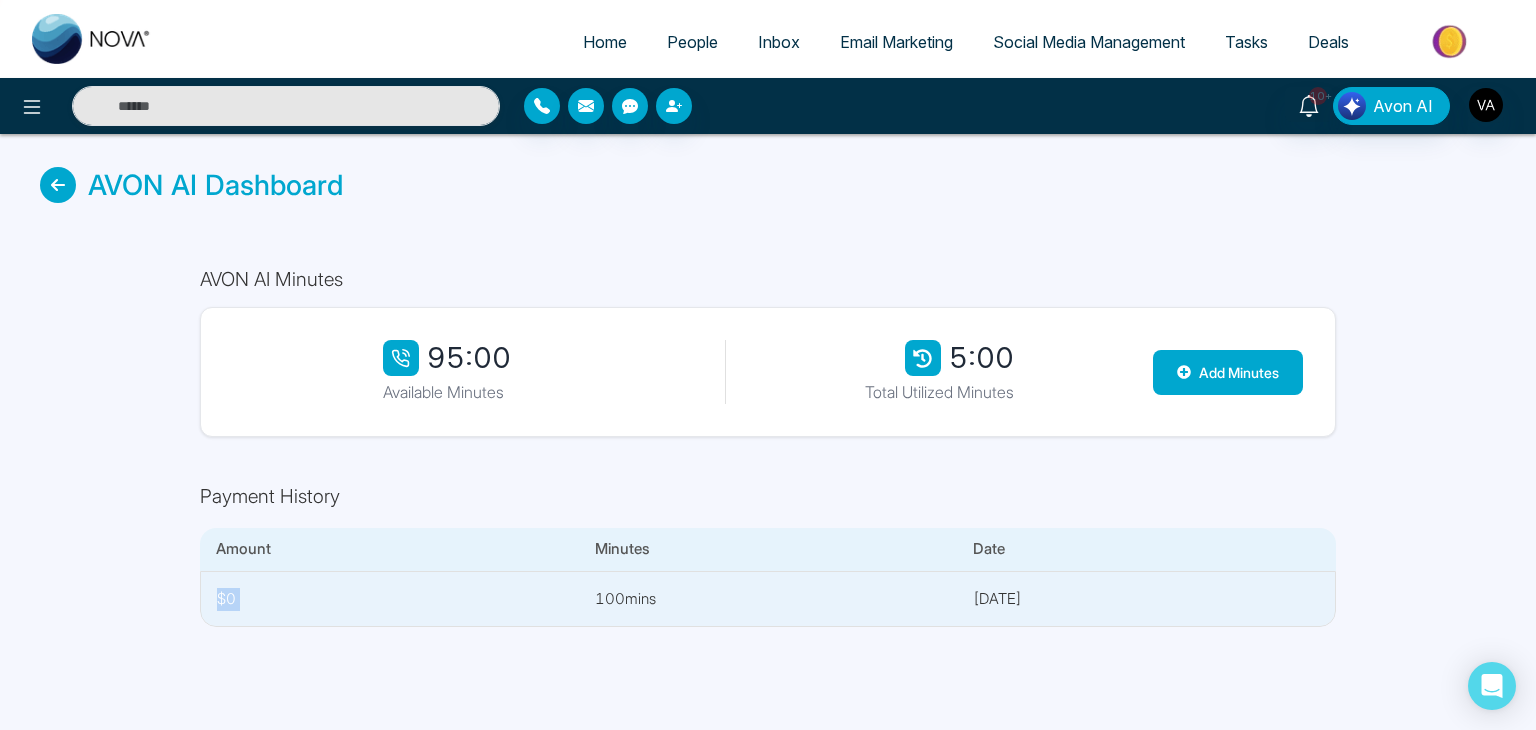 click on "$0" at bounding box center [390, 599] 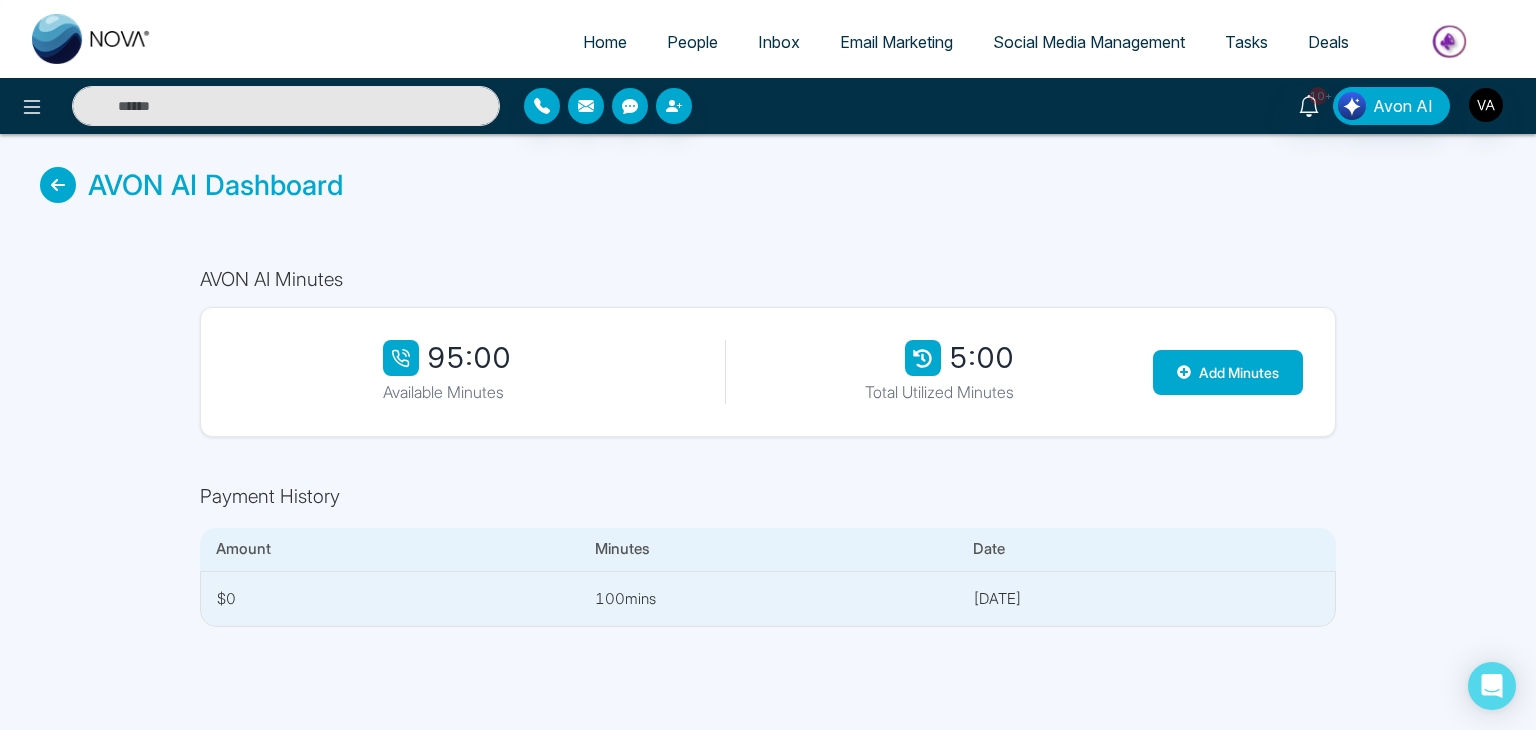 click on "100  mins" at bounding box center [768, 599] 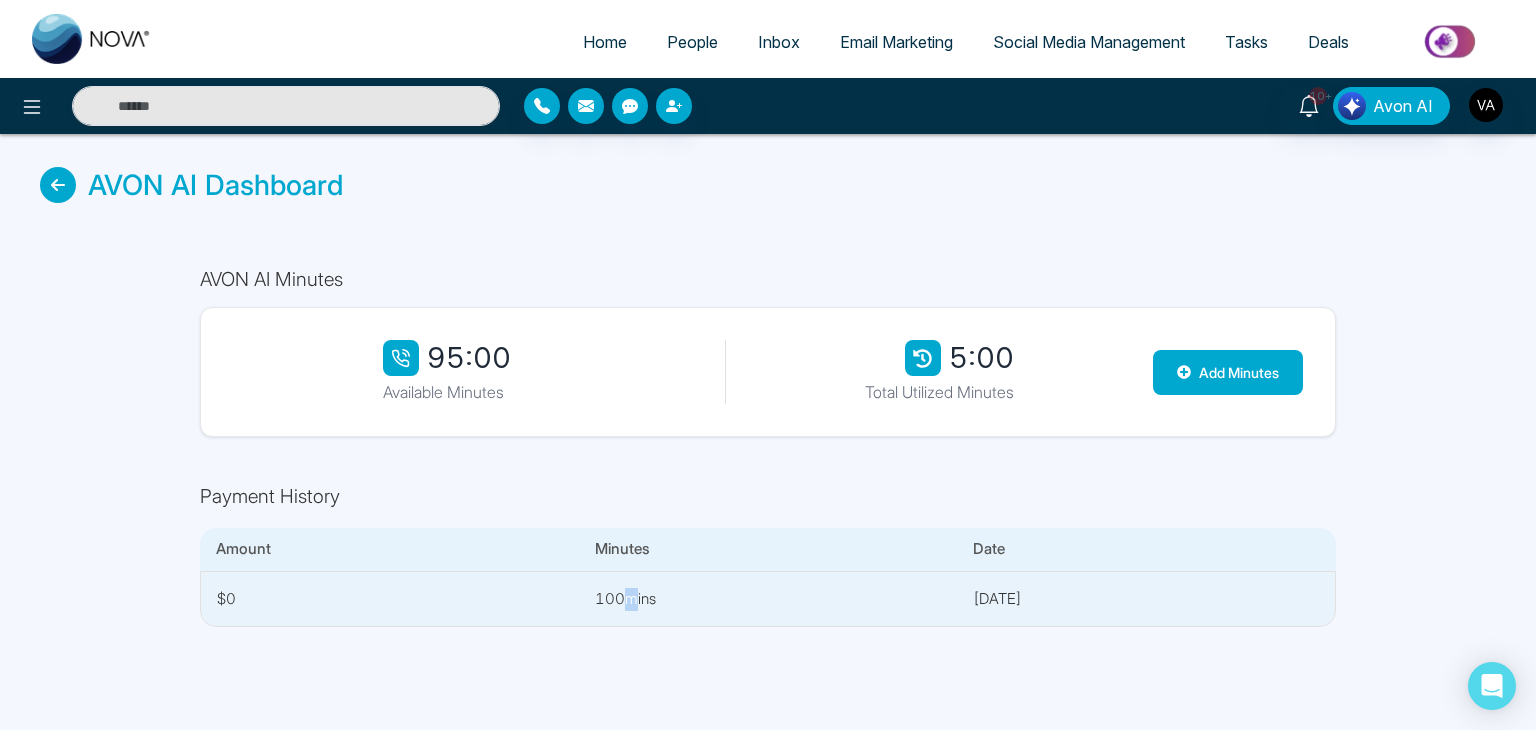 click on "100  mins" at bounding box center [768, 599] 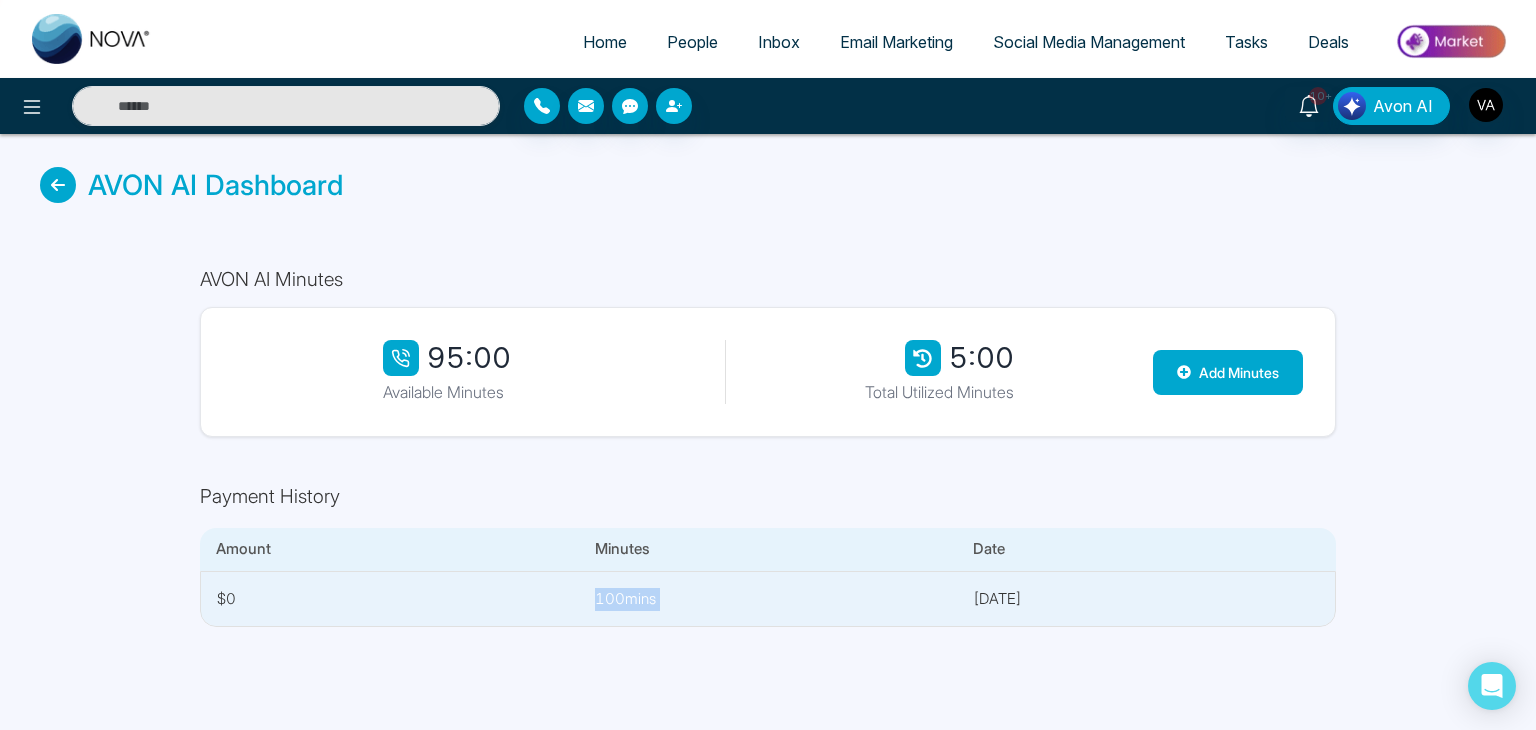 click on "100  mins" at bounding box center [768, 599] 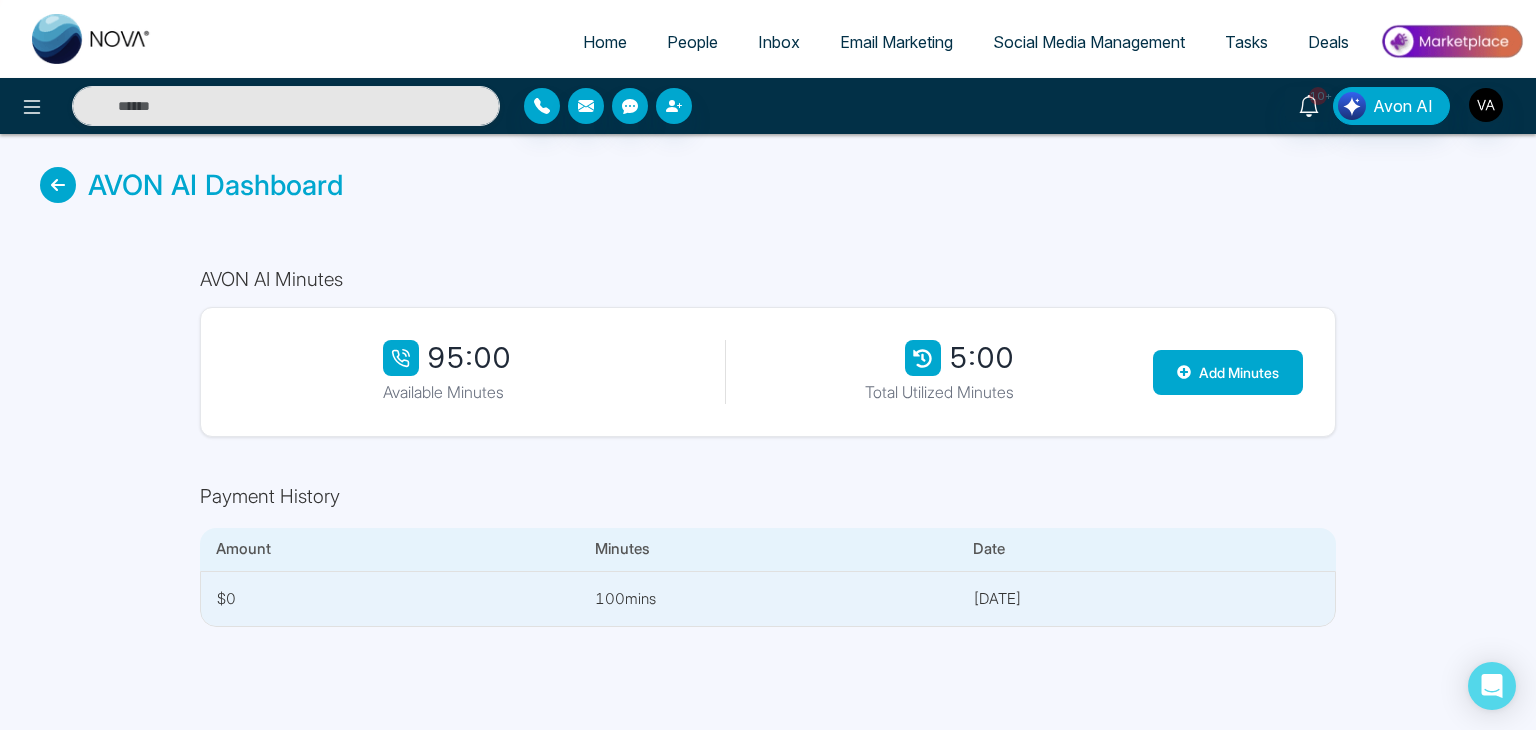 click on "[DATE]" at bounding box center (1146, 599) 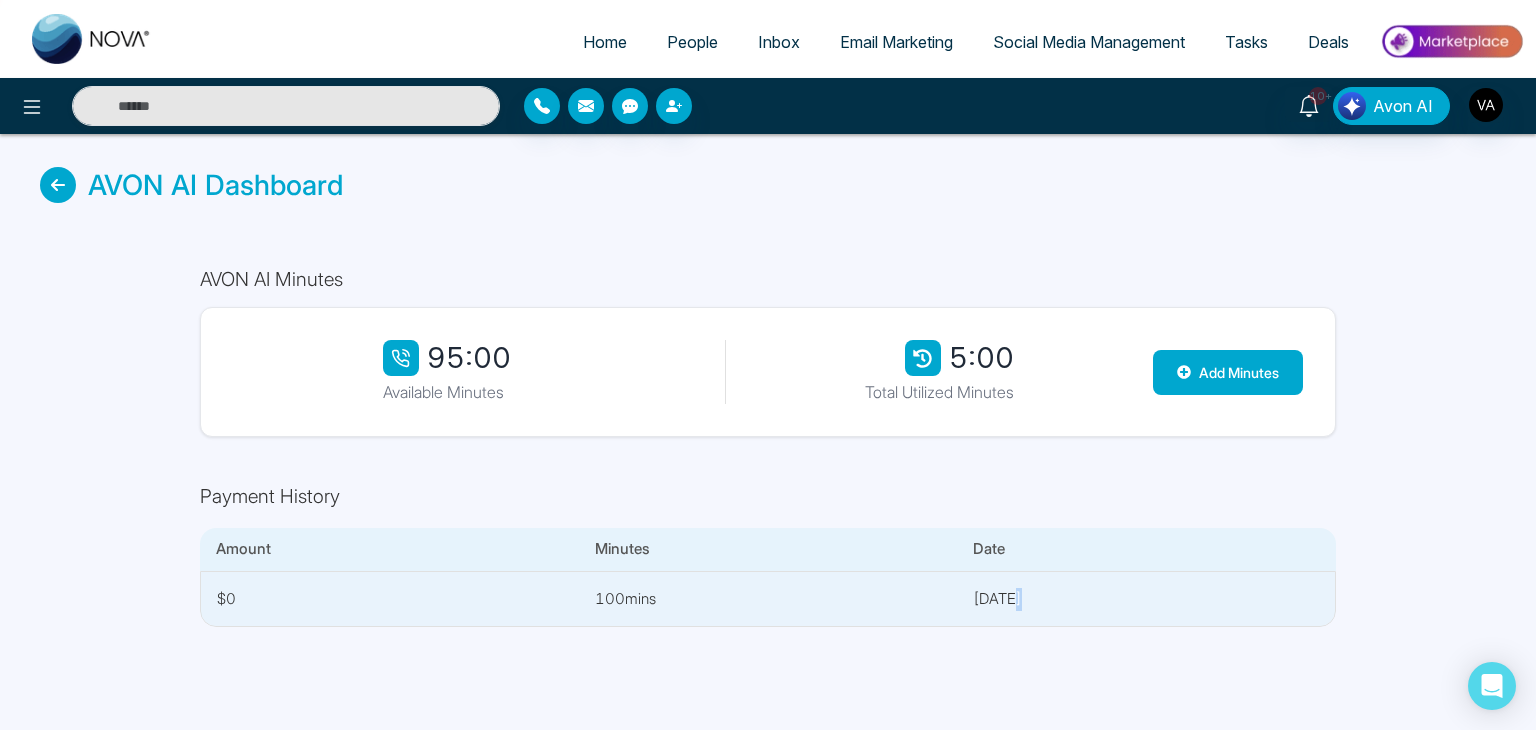 click on "[DATE]" at bounding box center (1146, 599) 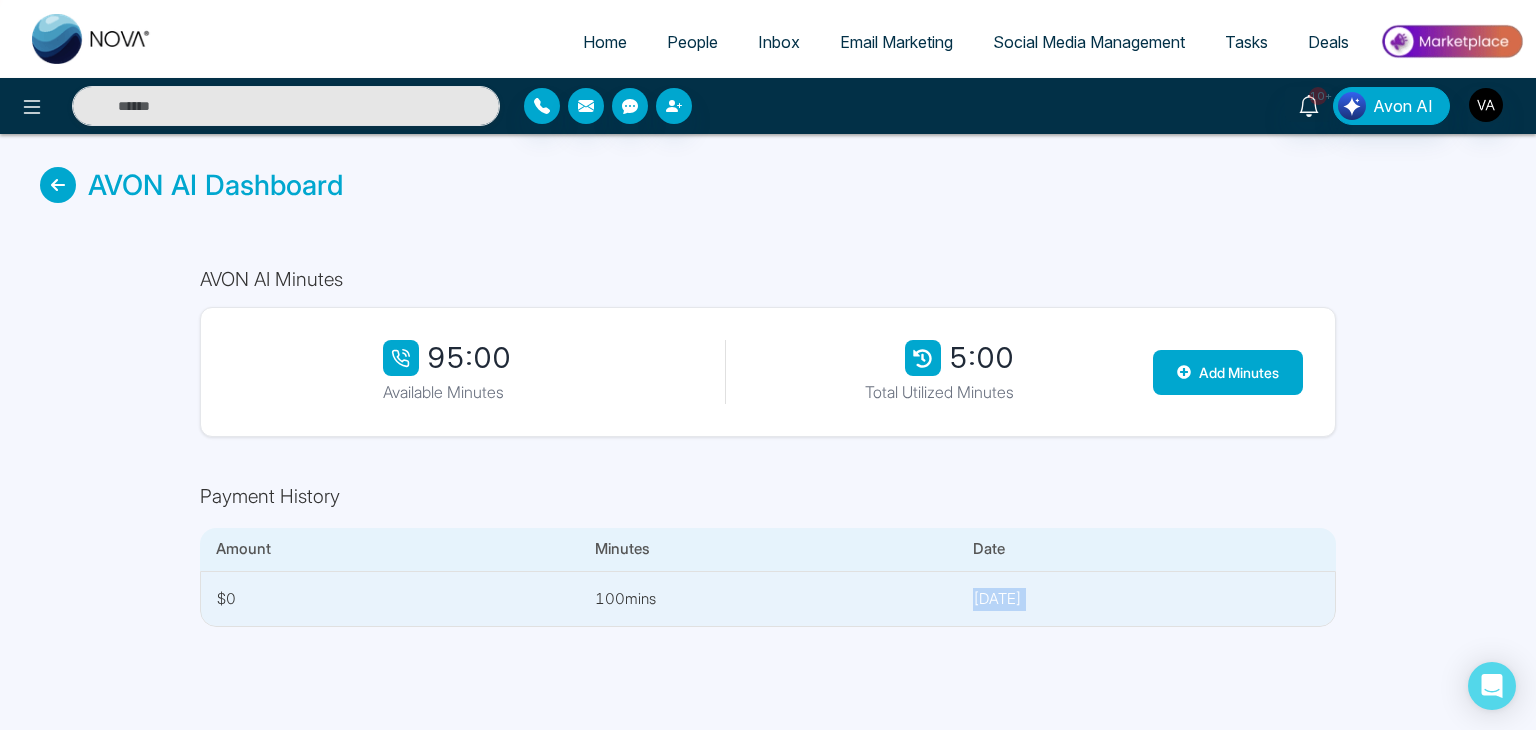 click on "[DATE]" at bounding box center (1146, 599) 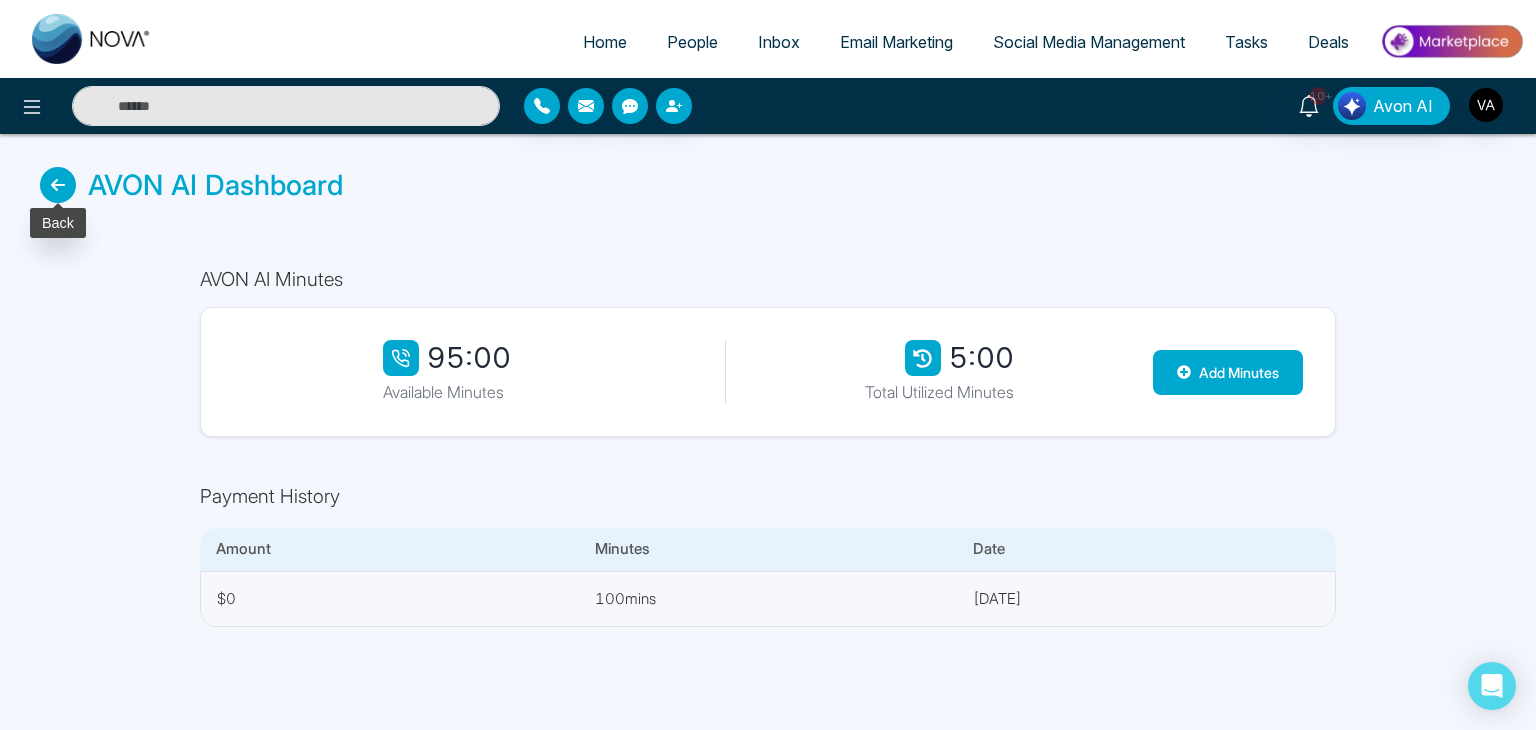 click at bounding box center (58, 185) 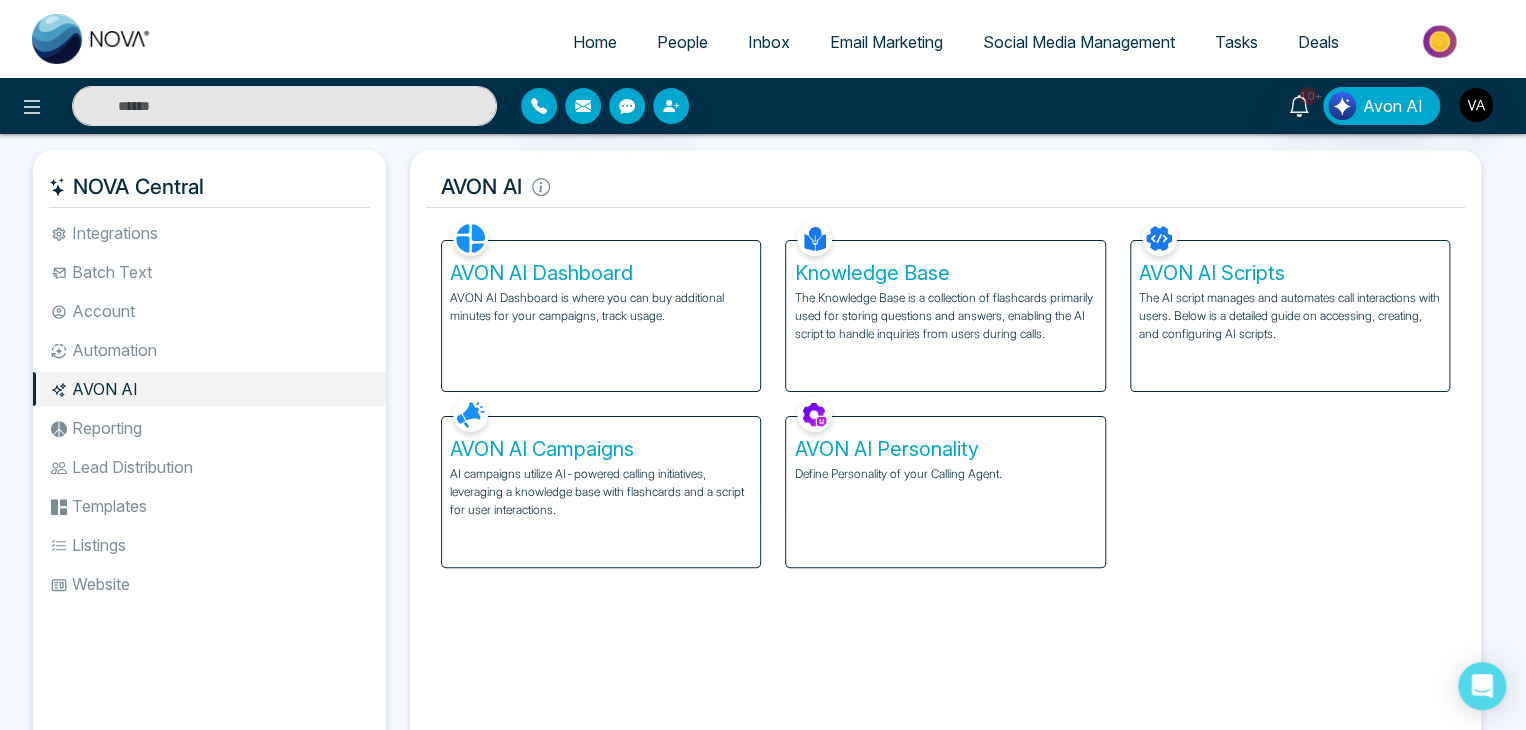 click on "The Knowledge Base is a collection of flashcards primarily used for storing questions and answers, enabling the AI script to handle inquiries from users during calls." at bounding box center [945, 316] 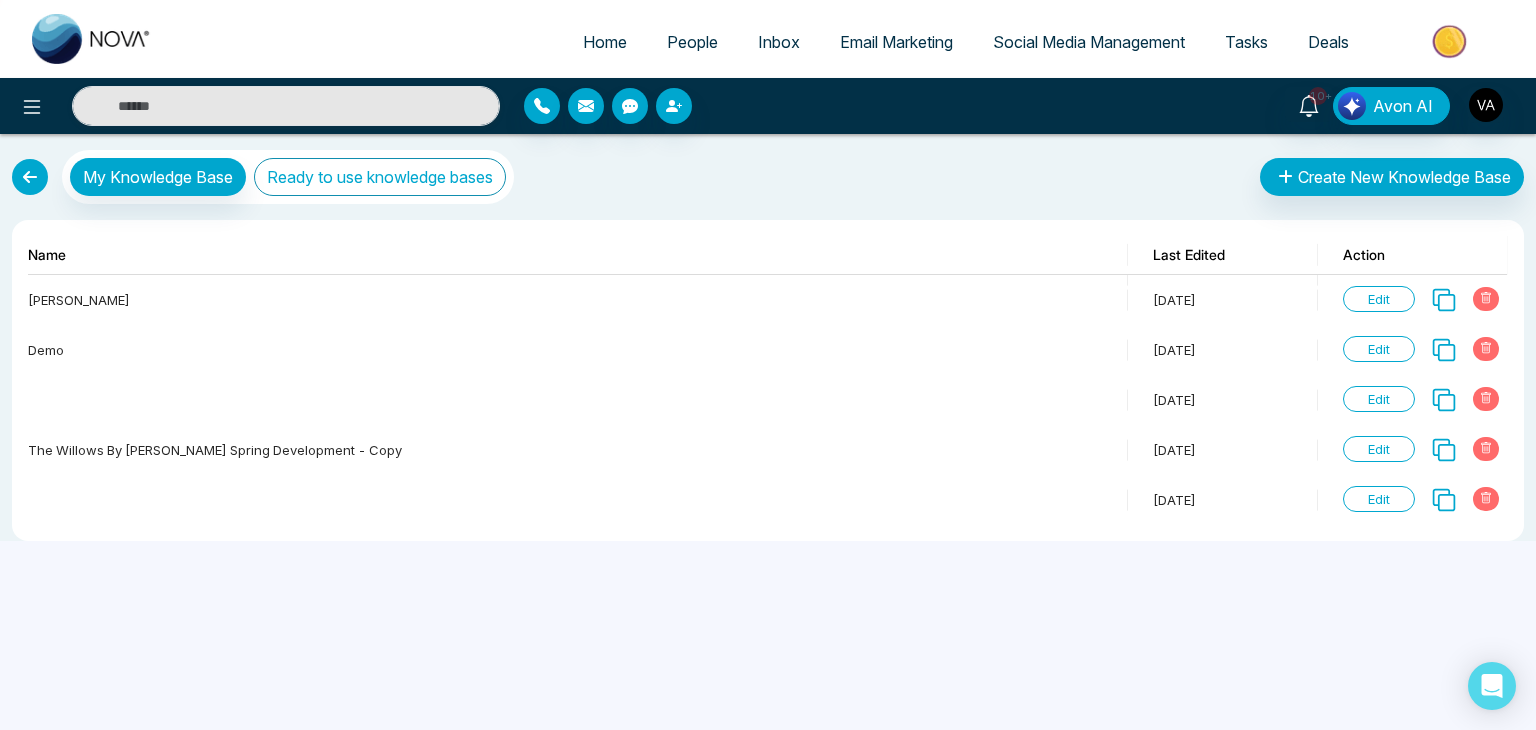 click on "Ready to use knowledge bases" at bounding box center (380, 177) 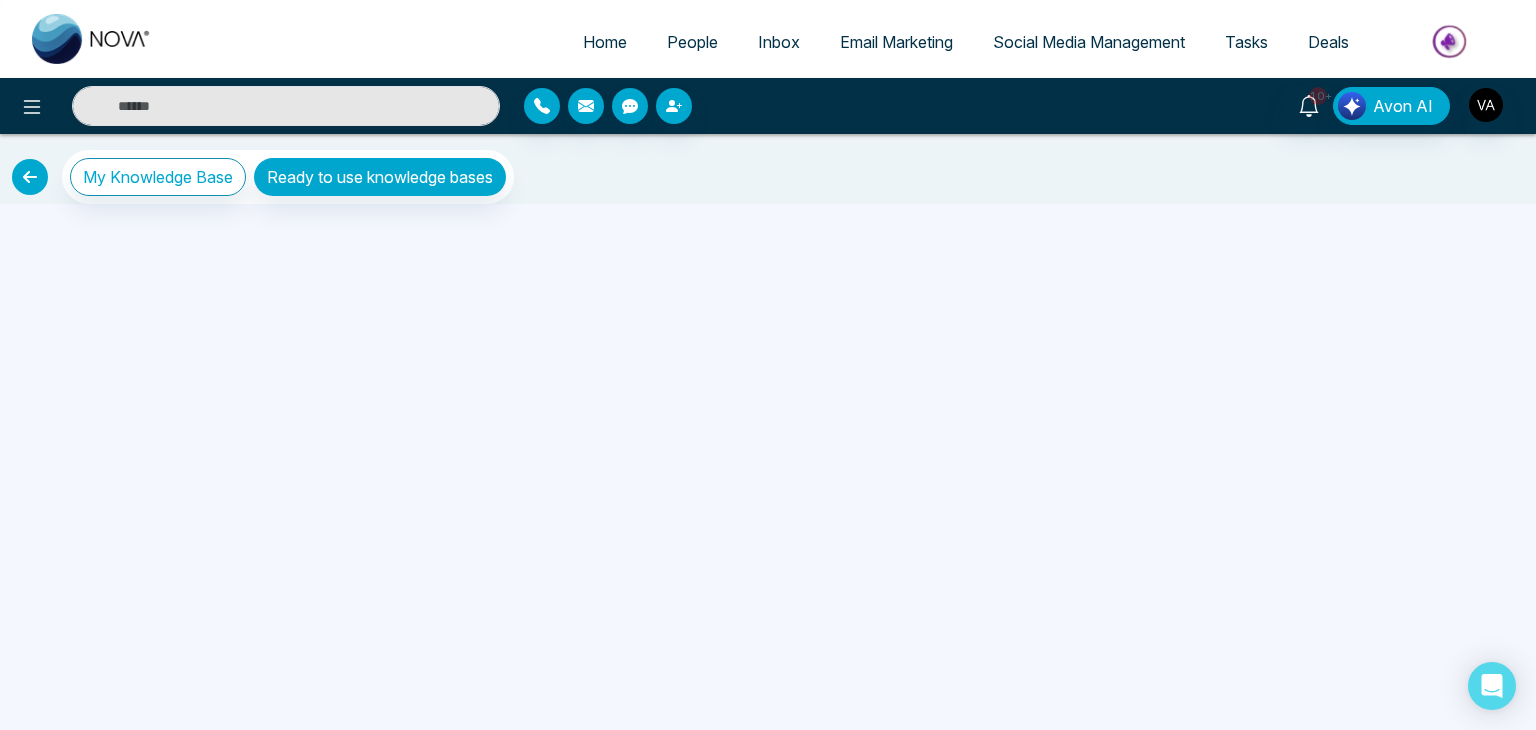 click on "Home People Inbox Email Marketing Social Media Management Tasks Deals 10+ Avon AI My Knowledge Base Ready to use knowledge bases" at bounding box center (768, 365) 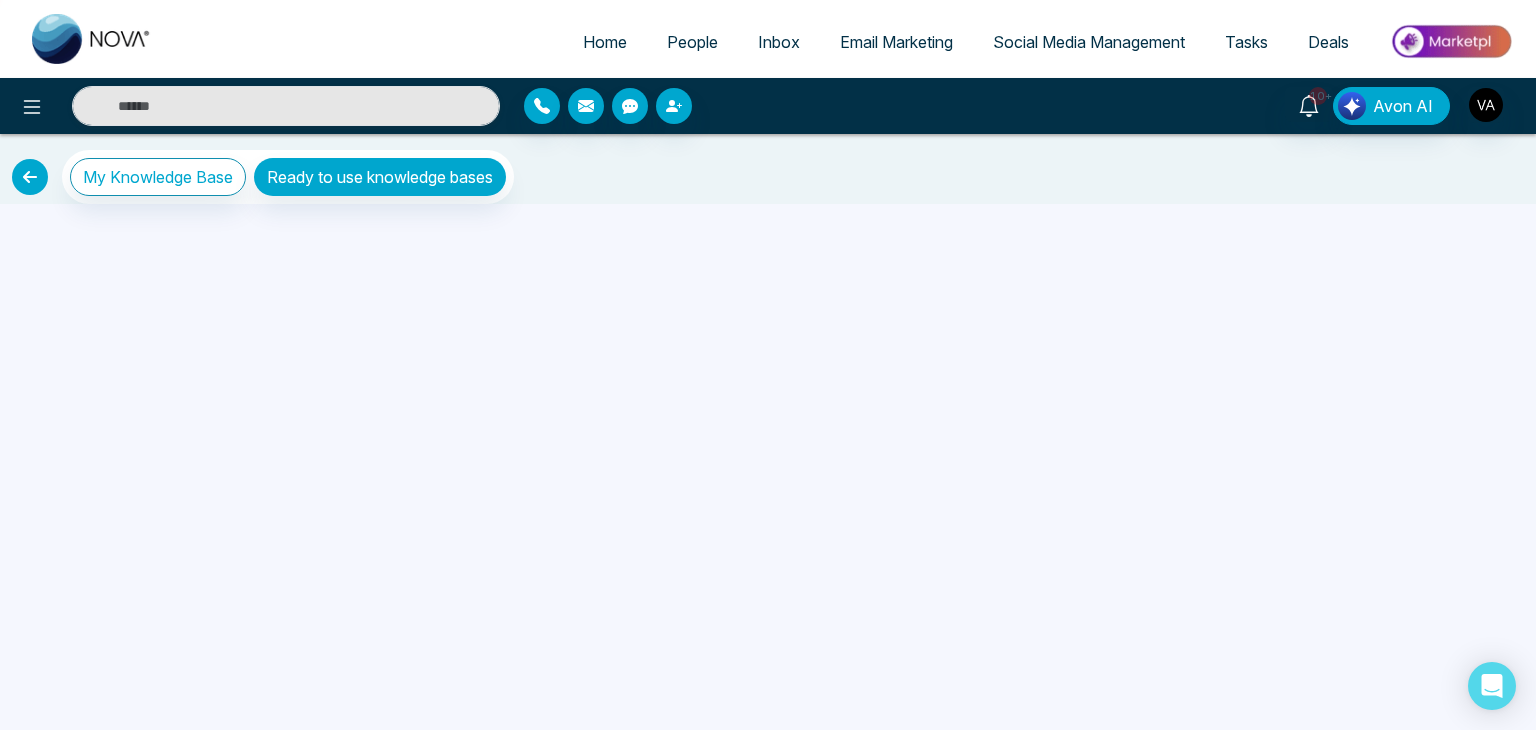click at bounding box center [30, 177] 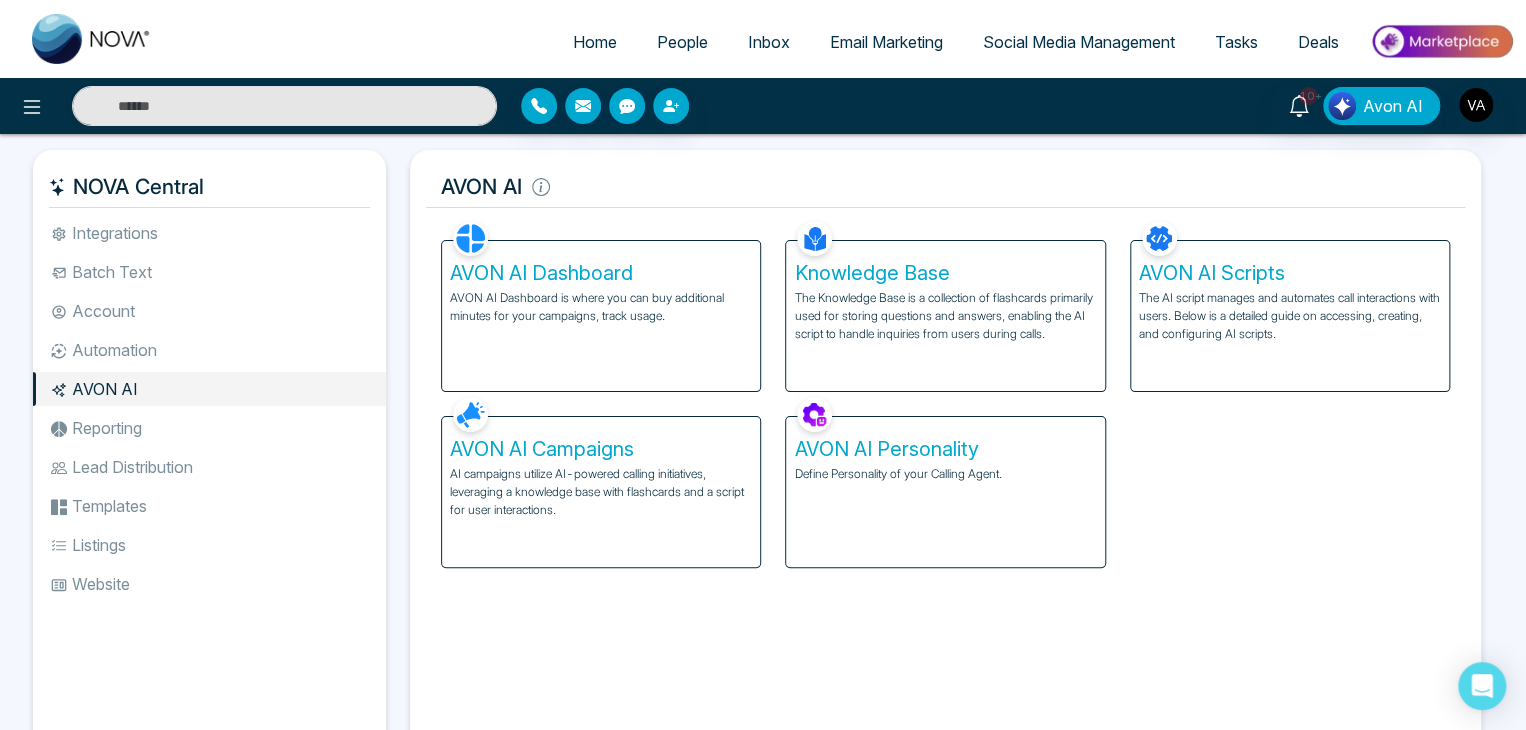 click on "The Knowledge Base is a collection of flashcards primarily used for storing questions and answers, enabling the AI script to handle inquiries from users during calls." at bounding box center [945, 316] 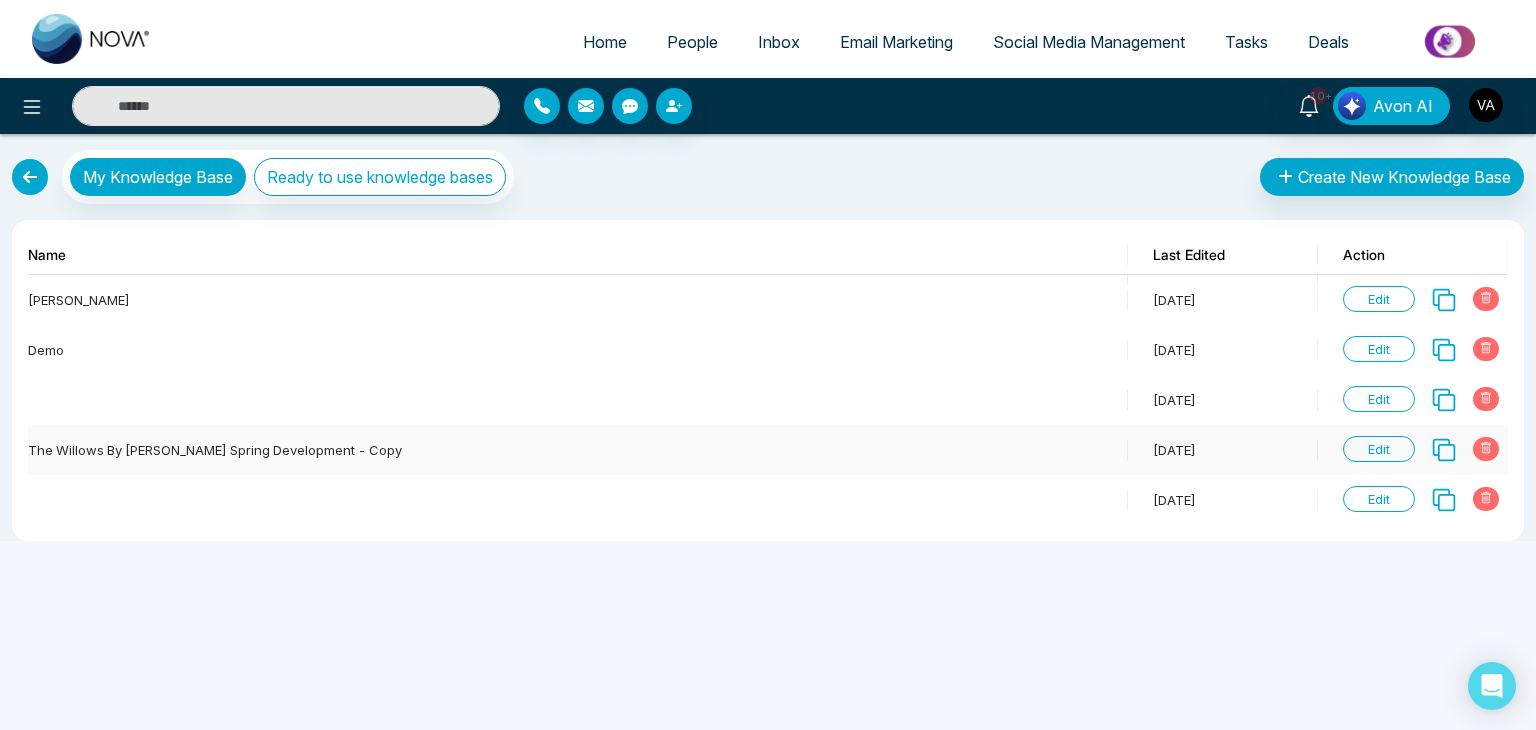 click on "Edit" at bounding box center (1379, 449) 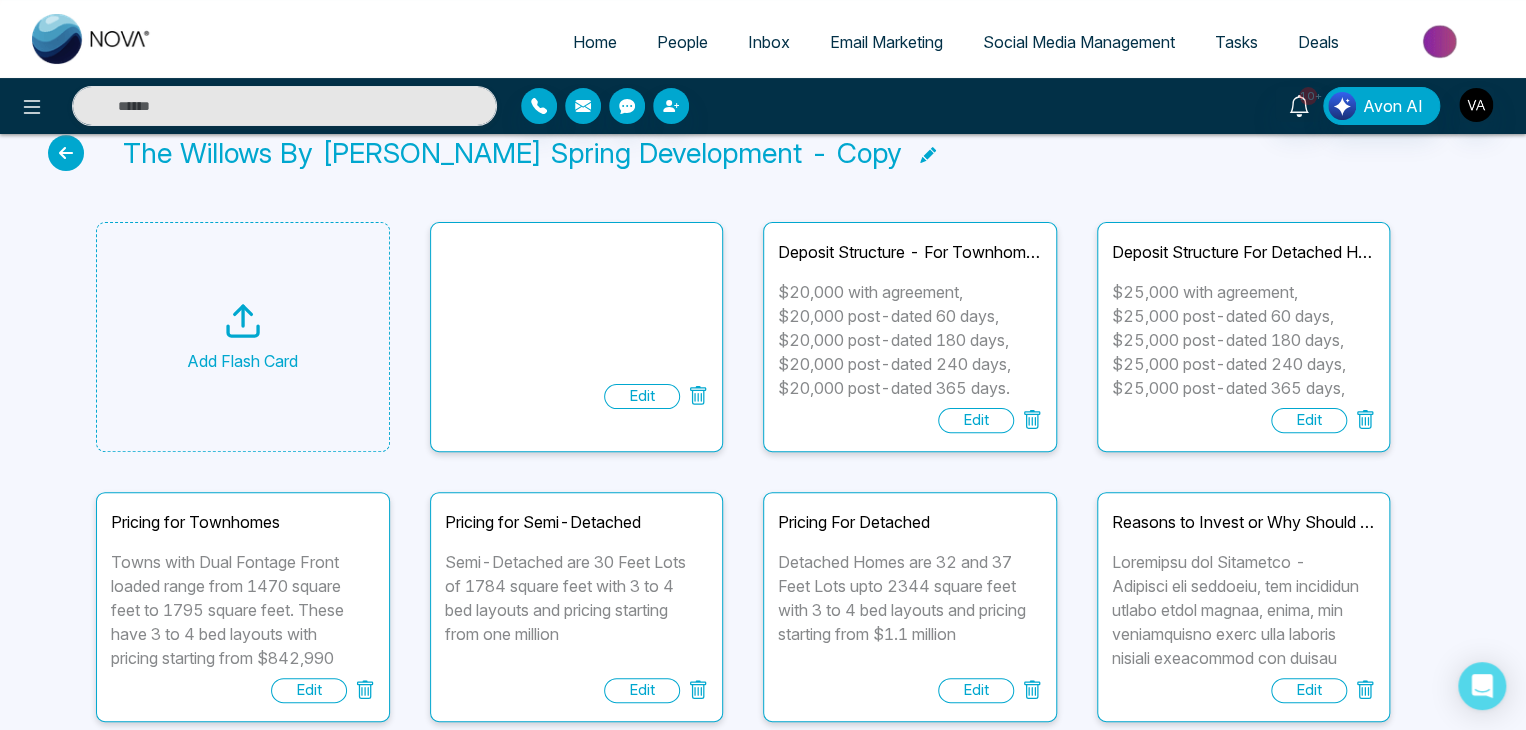 scroll, scrollTop: 0, scrollLeft: 0, axis: both 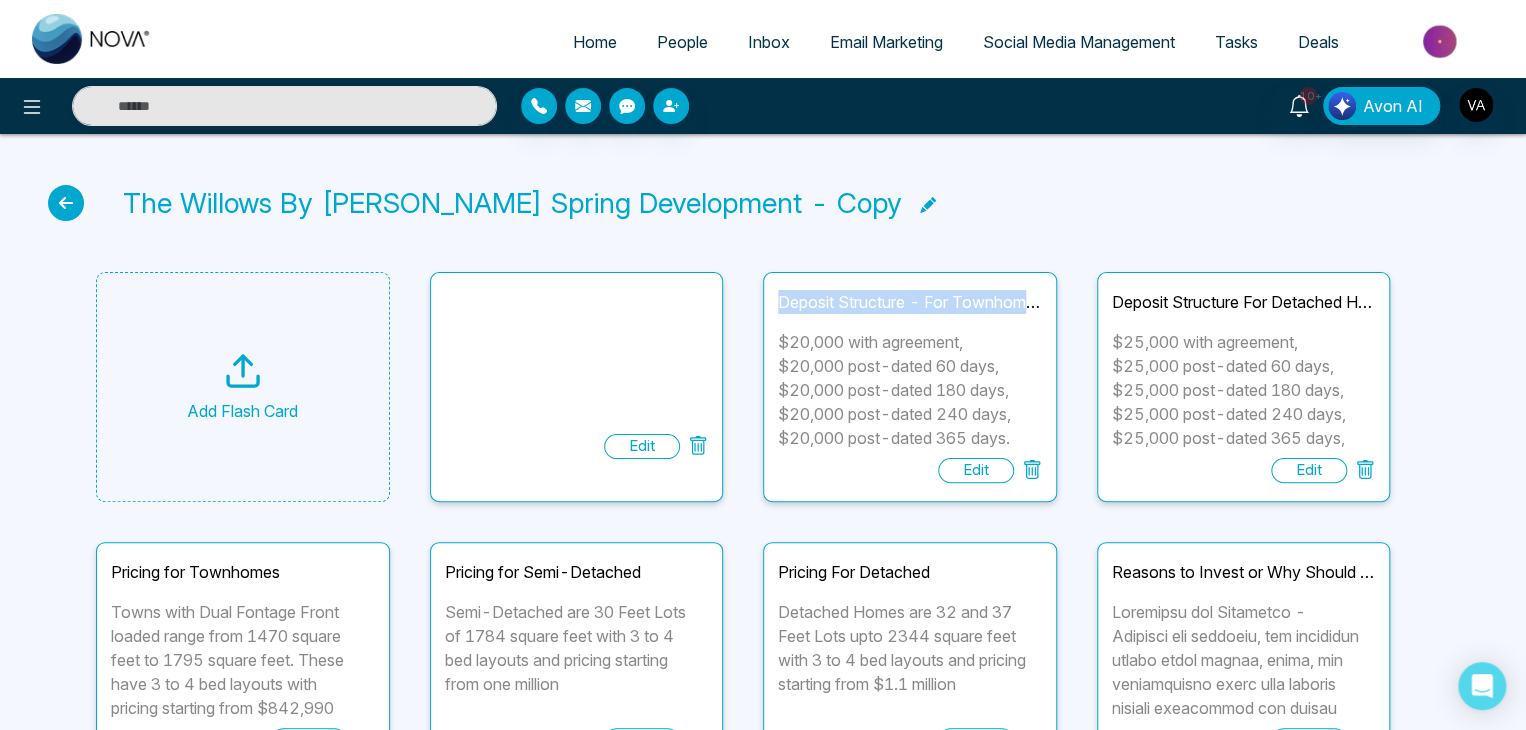 drag, startPoint x: 774, startPoint y: 299, endPoint x: 1034, endPoint y: 293, distance: 260.0692 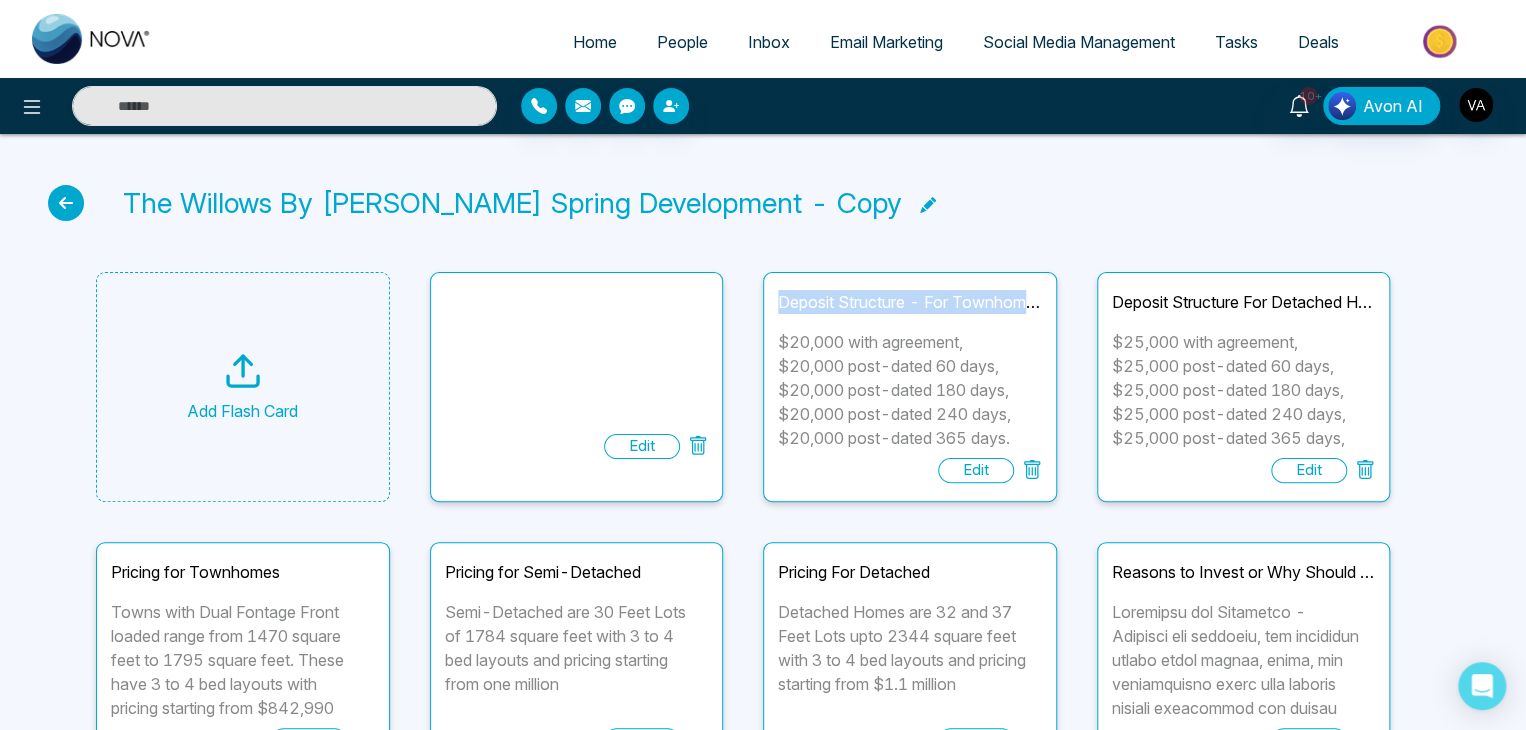 click on "Deposit Structure - For Townhomes $20,000 with agreement, $20,000 post-dated 60 days, $20,000 post-dated 180 days, $20,000 post-dated 240 days, $20,000 post-dated 365 days.
Edit" at bounding box center (910, 387) 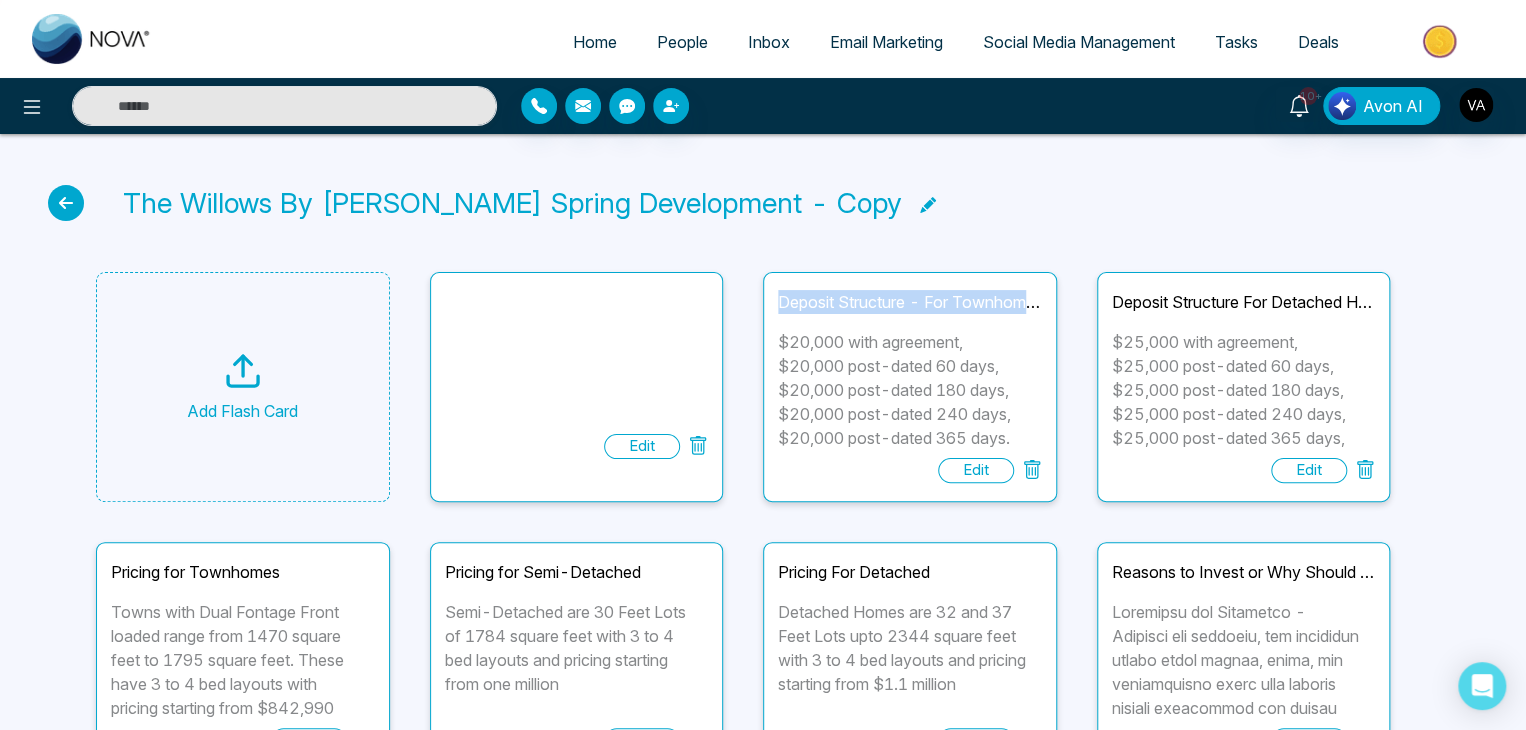 click on "Deposit Structure - For Townhomes" at bounding box center (910, 302) 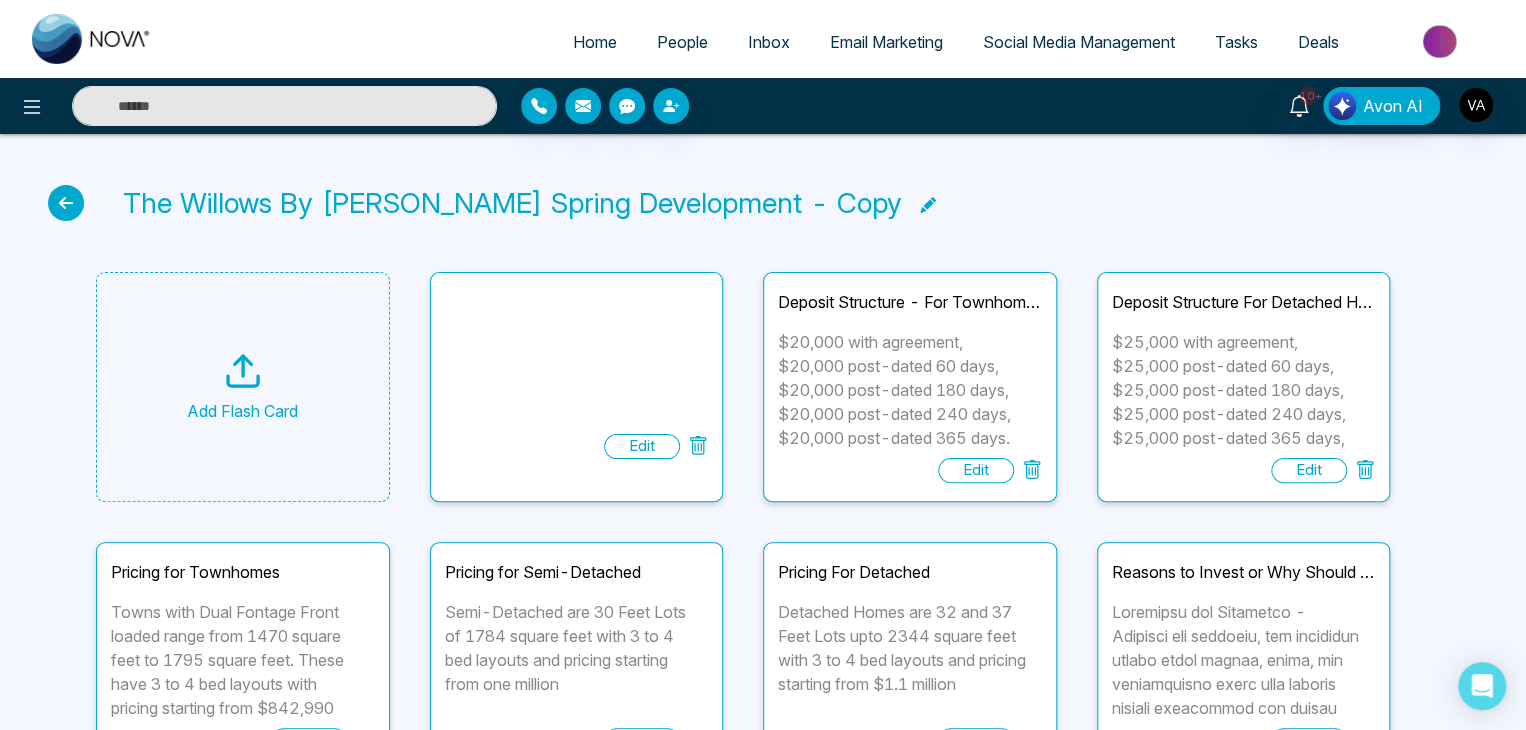 click on "$20,000 with agreement, $20,000 post-dated 60 days, $20,000 post-dated 180 days, $20,000 post-dated 240 days, $20,000 post-dated 365 days." at bounding box center (910, 390) 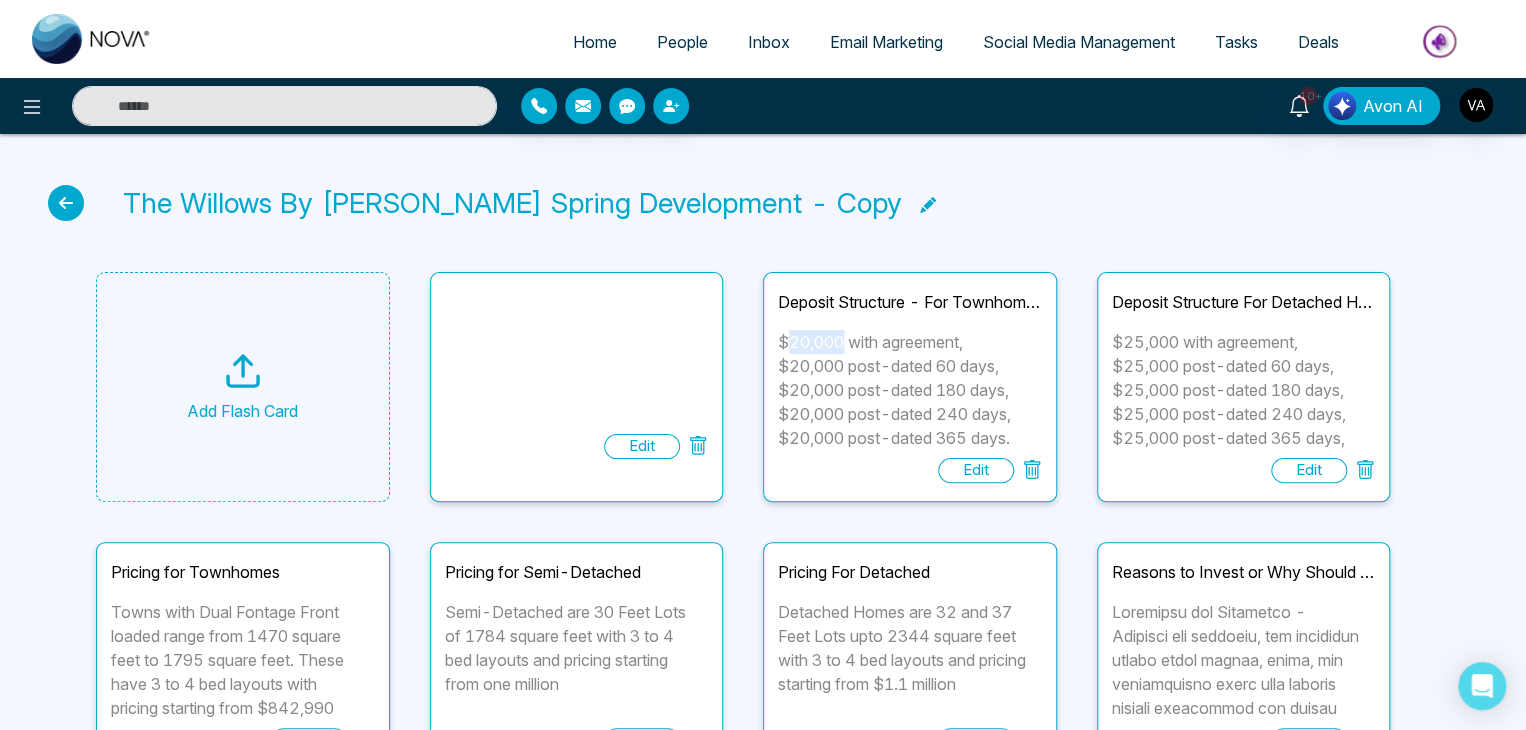 click on "$20,000 with agreement, $20,000 post-dated 60 days, $20,000 post-dated 180 days, $20,000 post-dated 240 days, $20,000 post-dated 365 days." at bounding box center [910, 390] 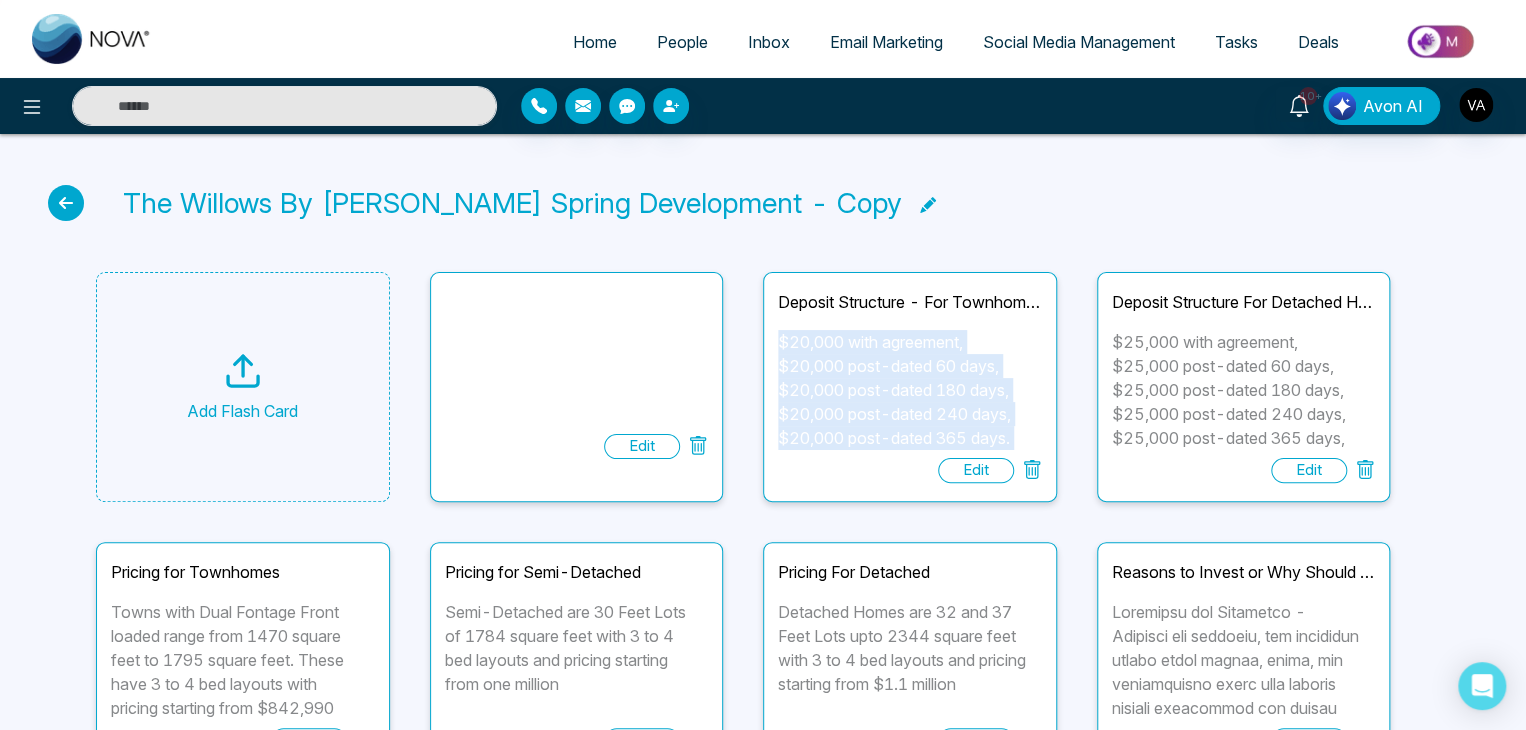 click on "$20,000 with agreement, $20,000 post-dated 60 days, $20,000 post-dated 180 days, $20,000 post-dated 240 days, $20,000 post-dated 365 days." at bounding box center [910, 390] 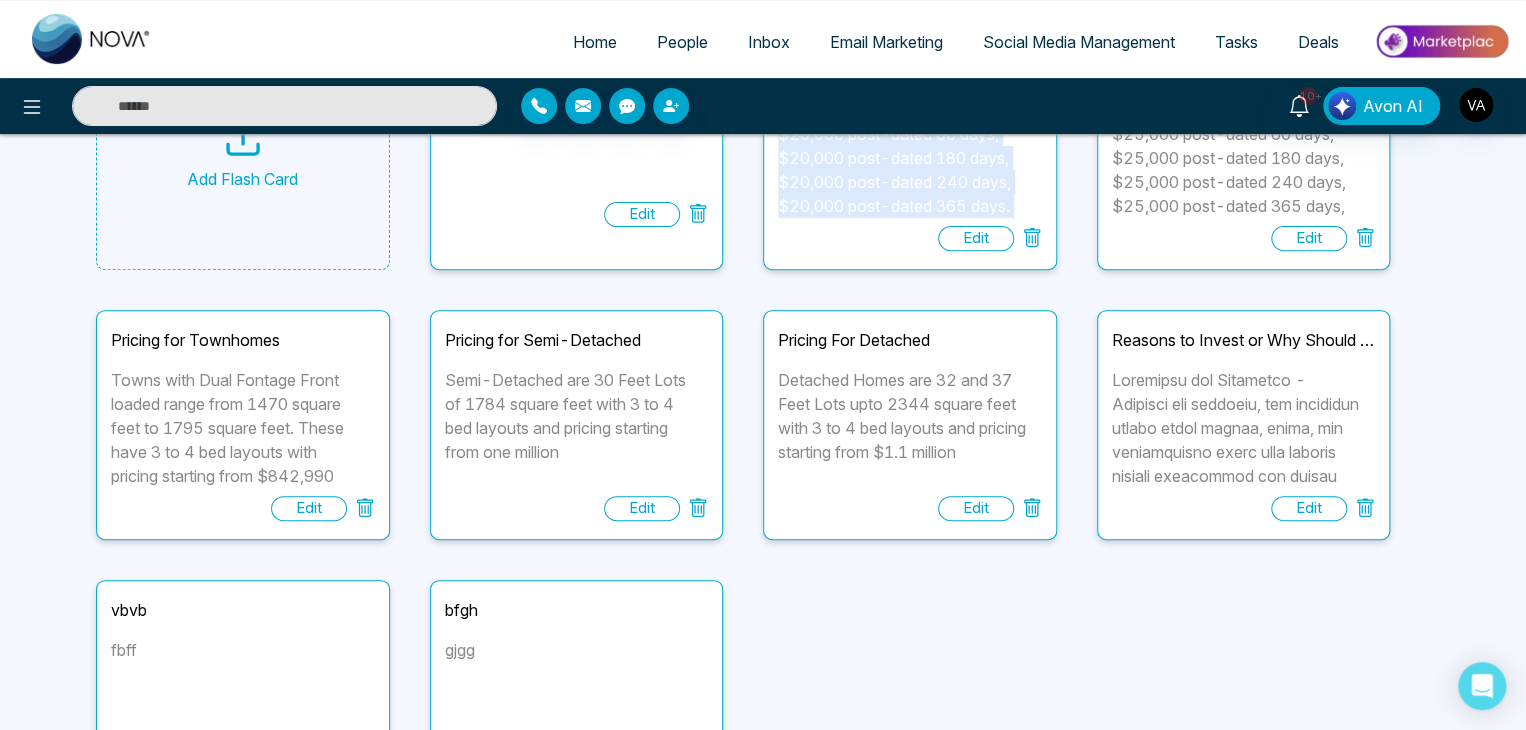 scroll, scrollTop: 232, scrollLeft: 0, axis: vertical 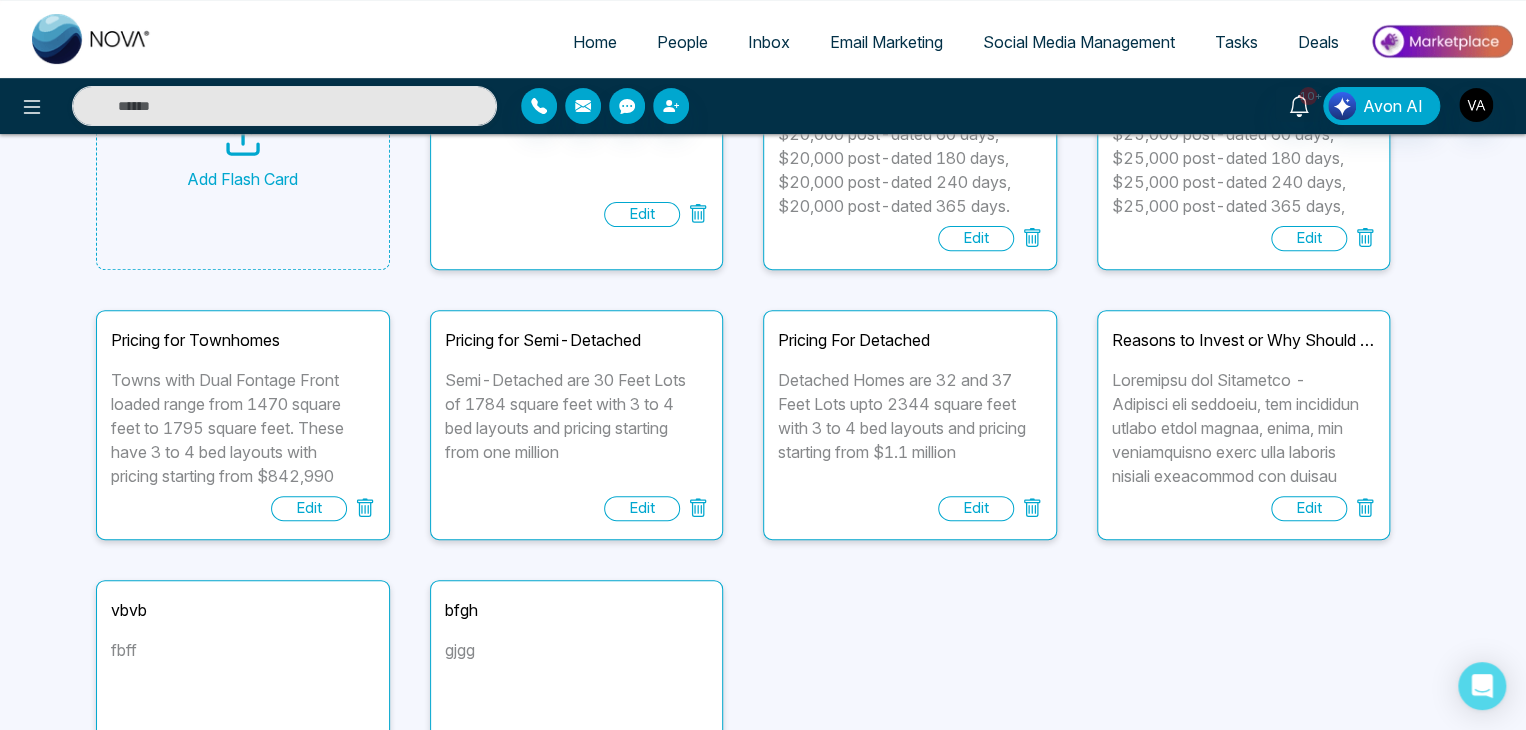 click on "Pricing for Townhomes" at bounding box center [243, 340] 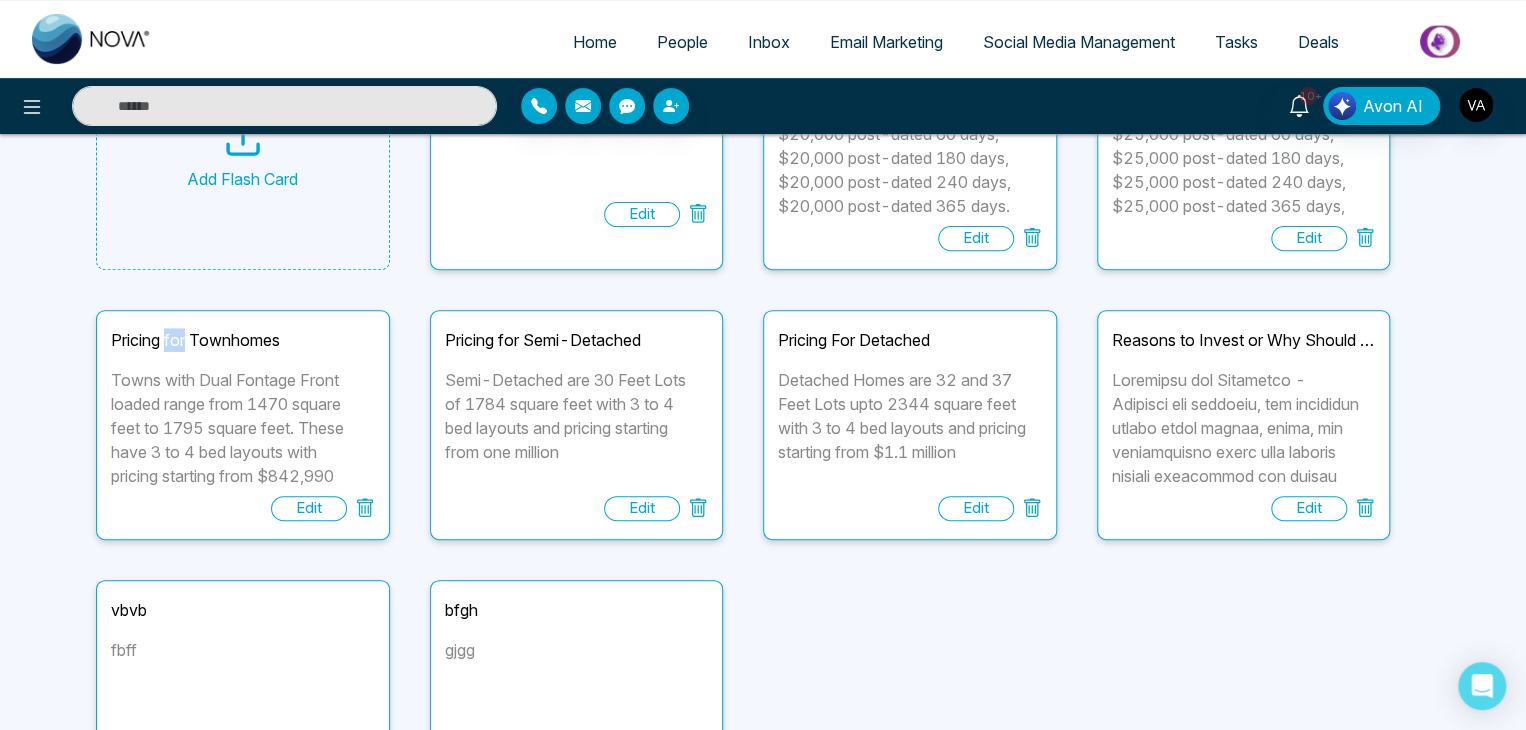 click on "Pricing for Townhomes" at bounding box center [243, 340] 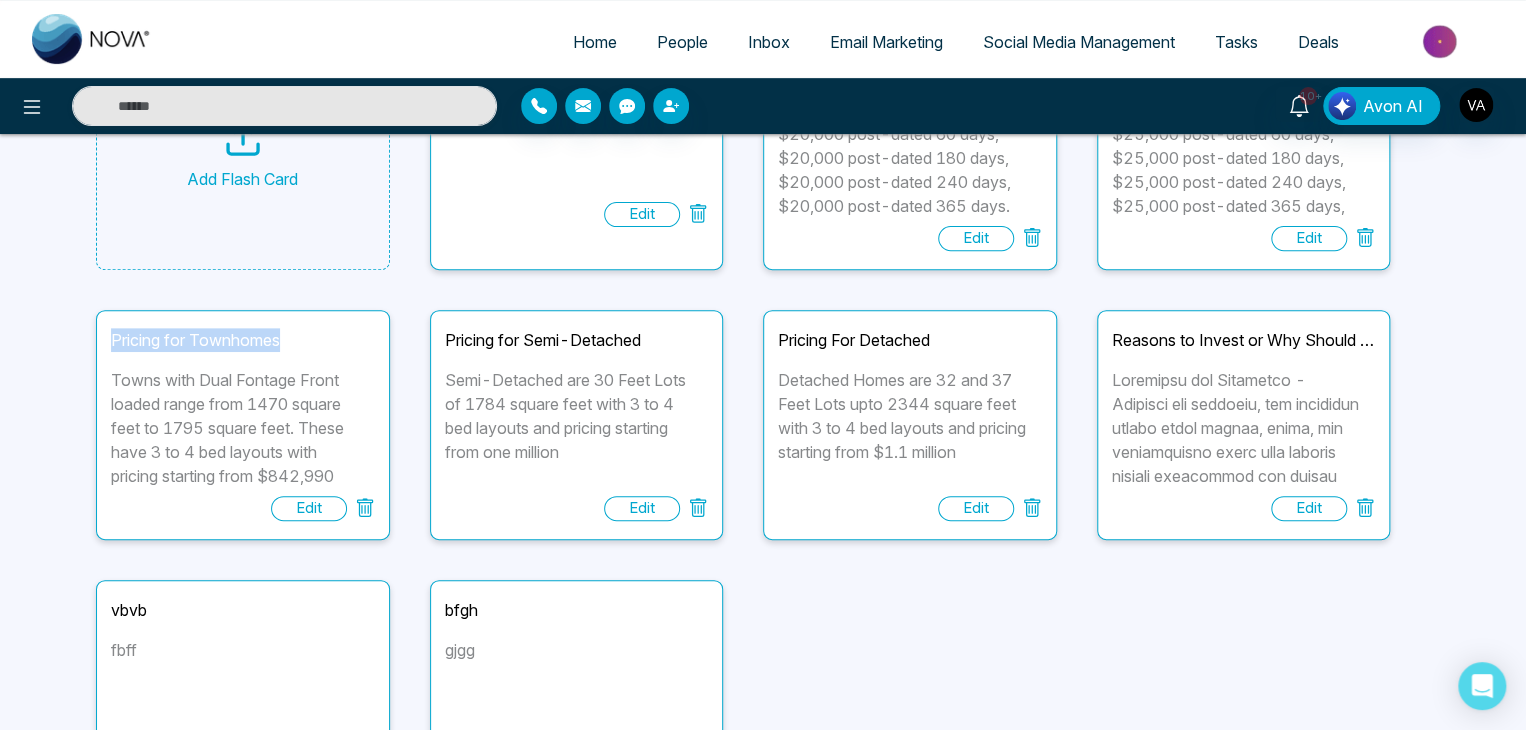 click on "Pricing for Townhomes" at bounding box center [243, 340] 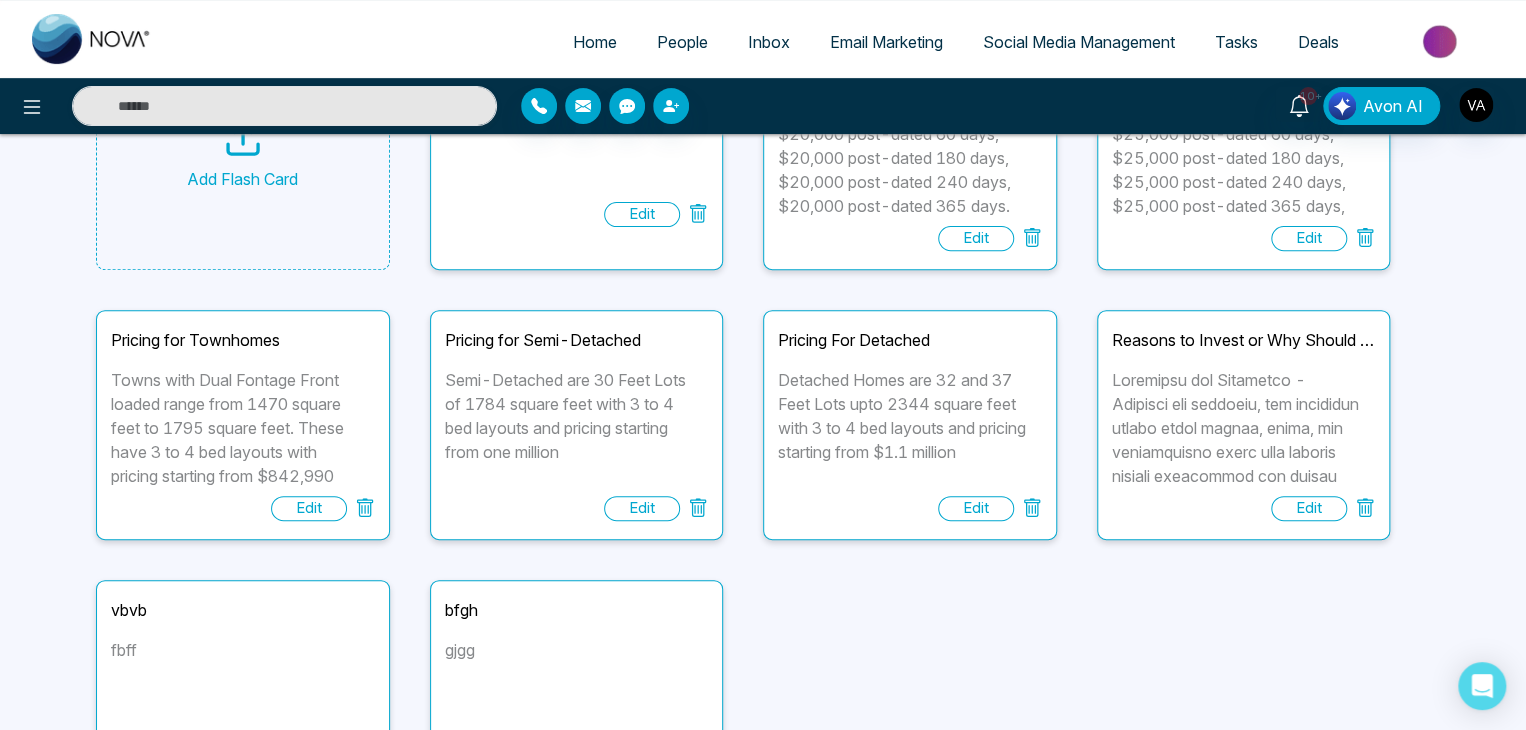 click on "Reasons to Invest or Why Should i buy at the Willows" at bounding box center [1244, 340] 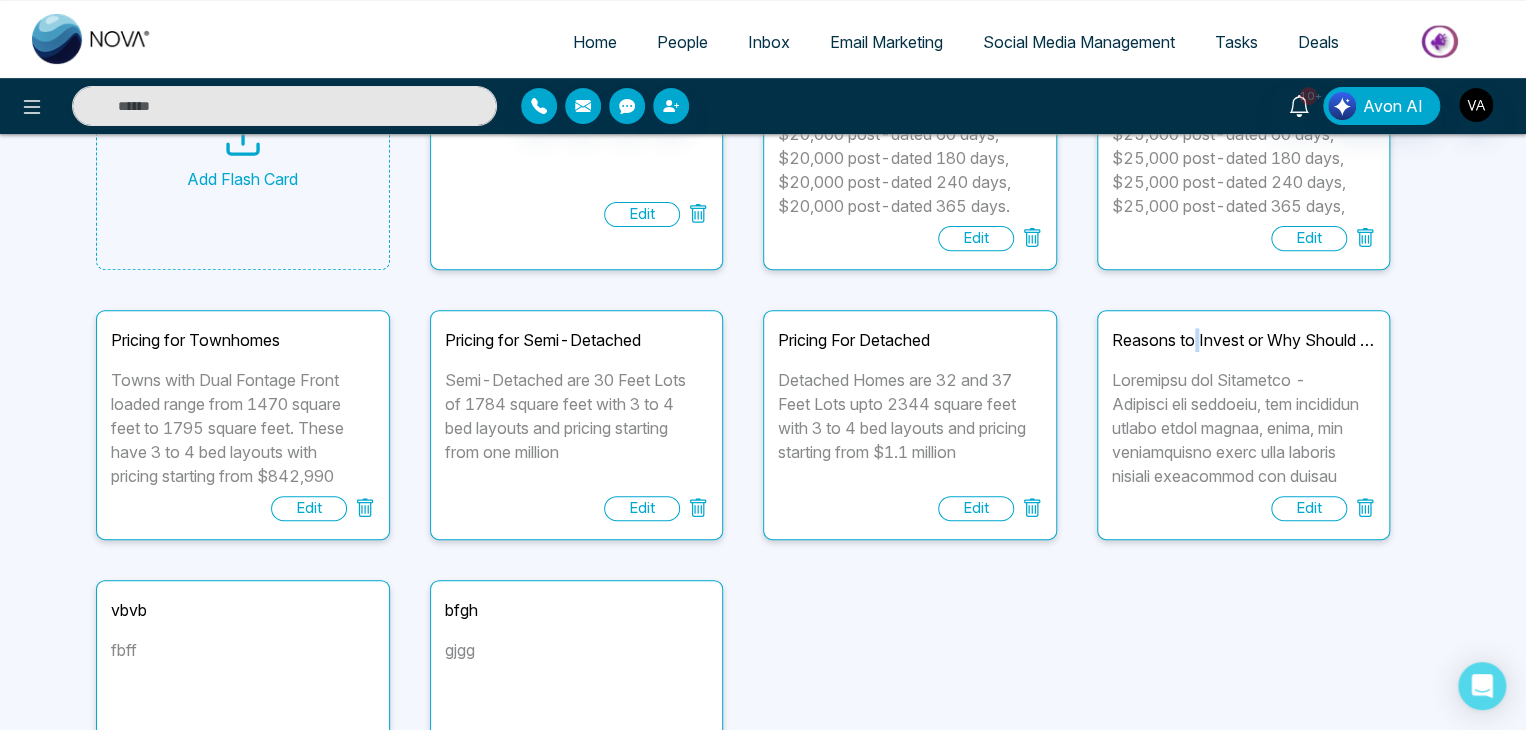 click on "Reasons to Invest or Why Should i buy at the Willows" at bounding box center [1244, 340] 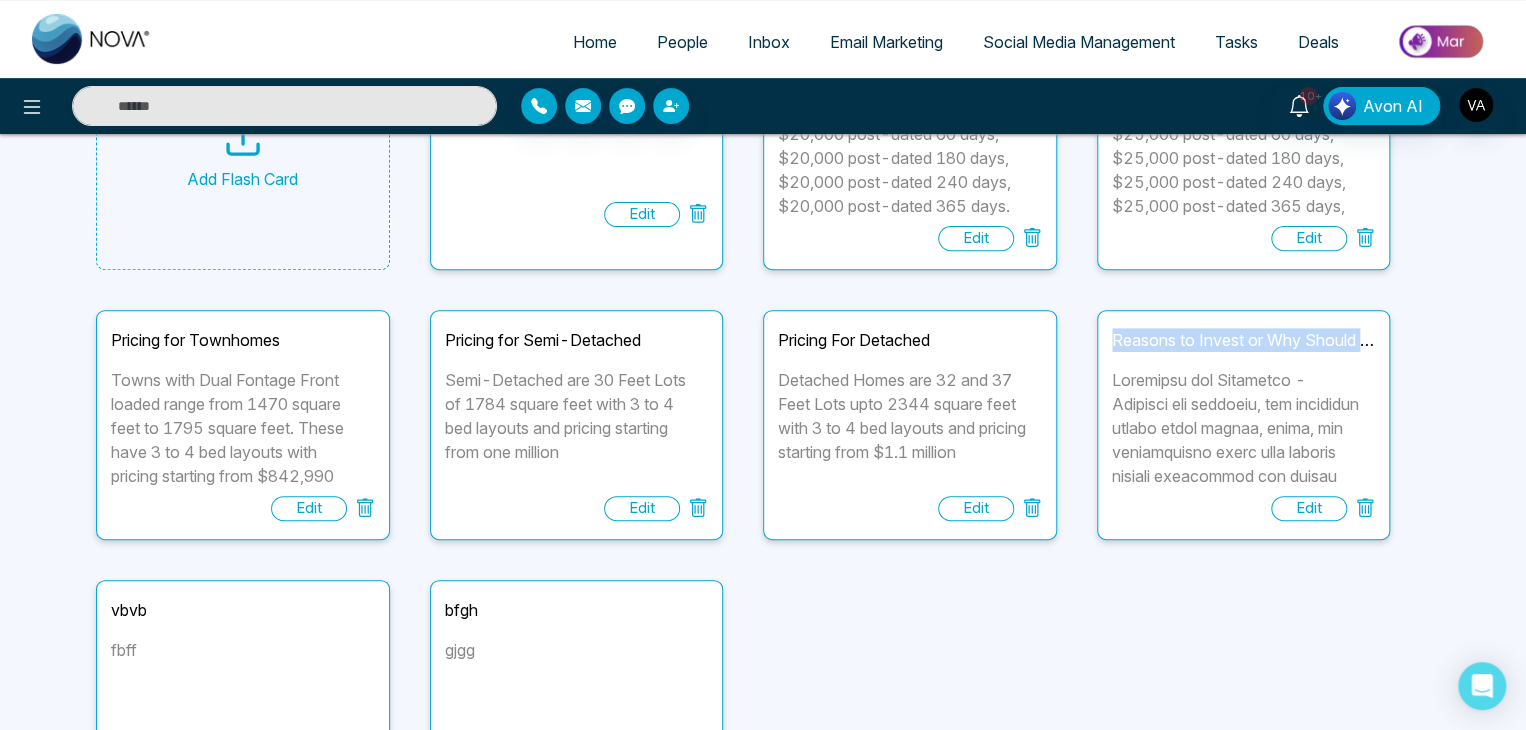 click on "Reasons to Invest or Why Should i buy at the Willows" at bounding box center [1244, 340] 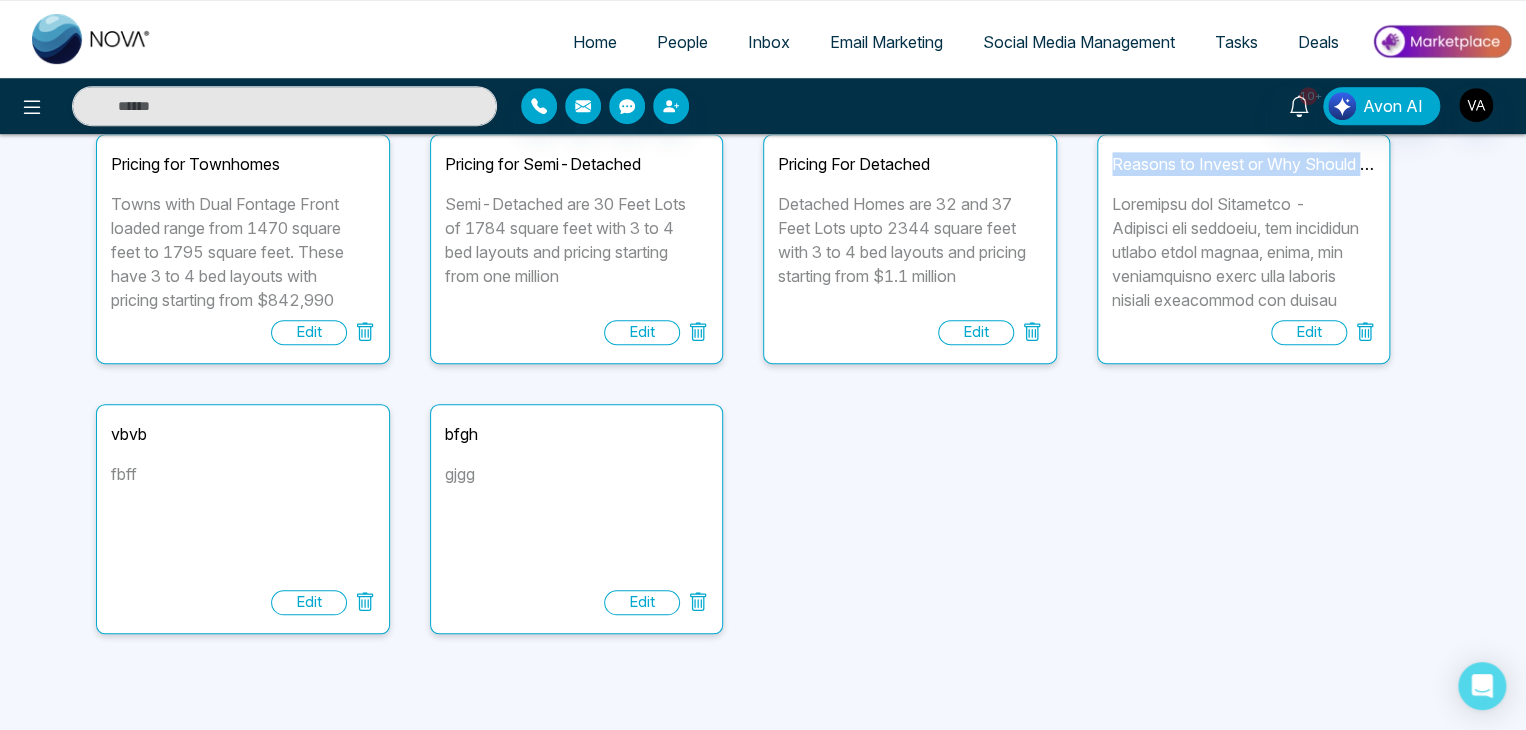 scroll, scrollTop: 0, scrollLeft: 0, axis: both 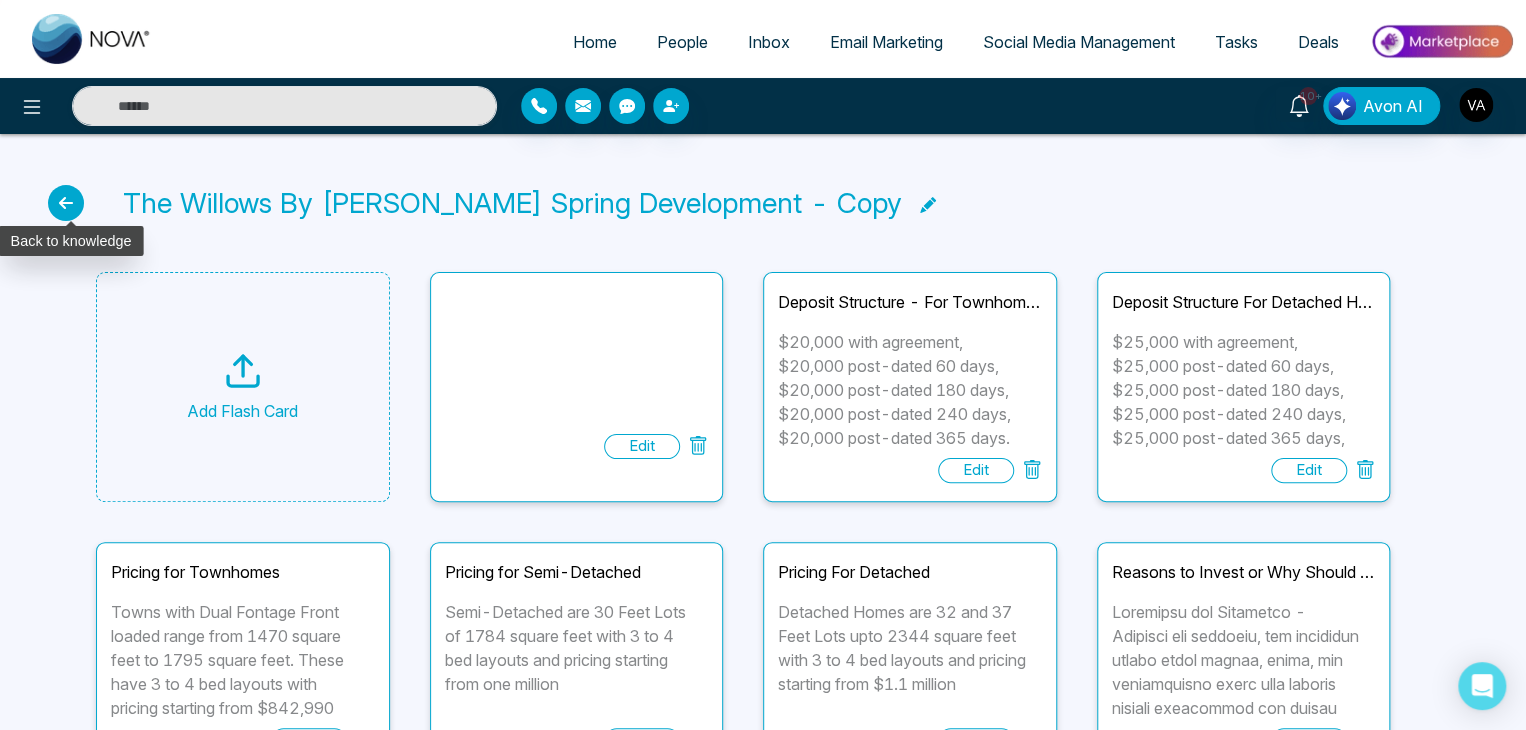 click at bounding box center [66, 203] 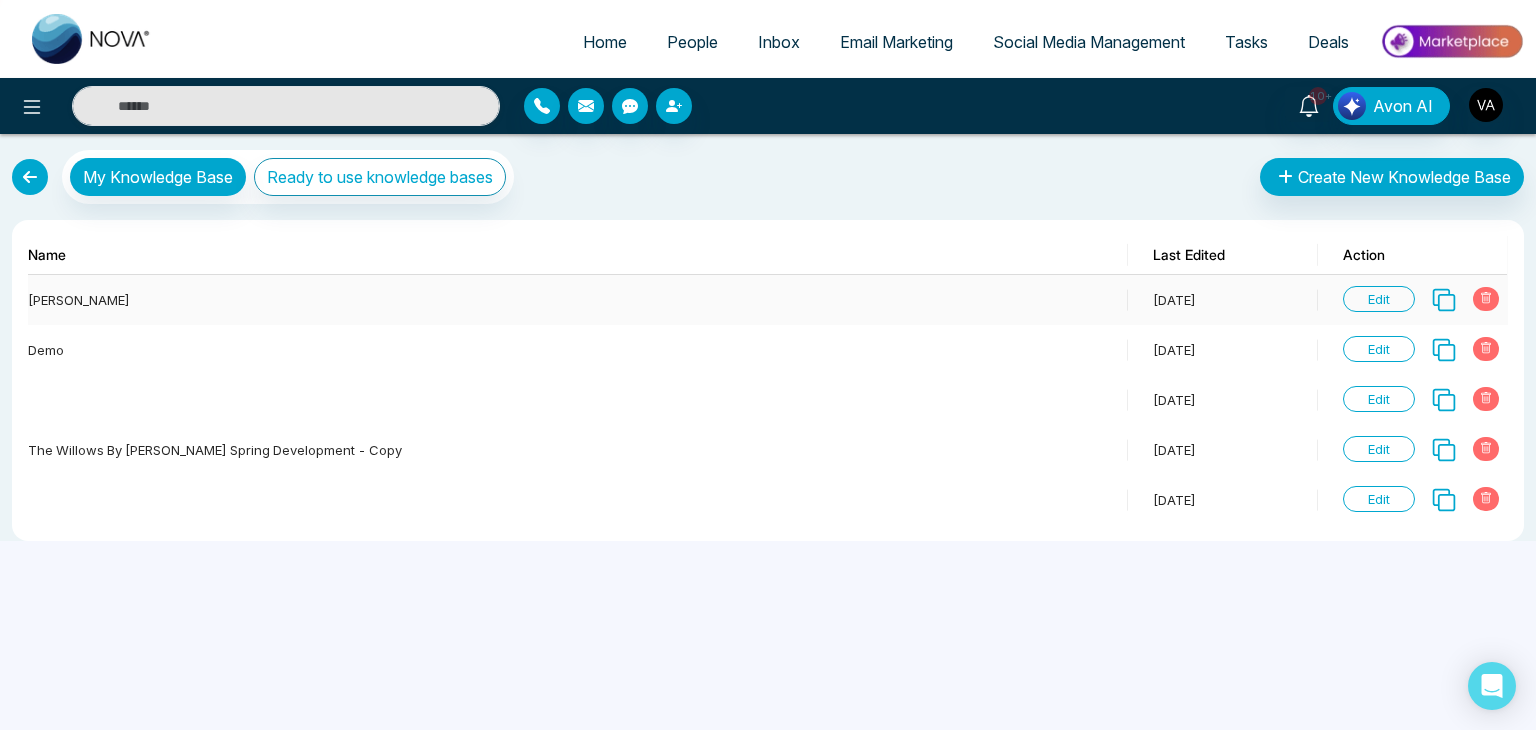 click on "Edit" at bounding box center [1379, 299] 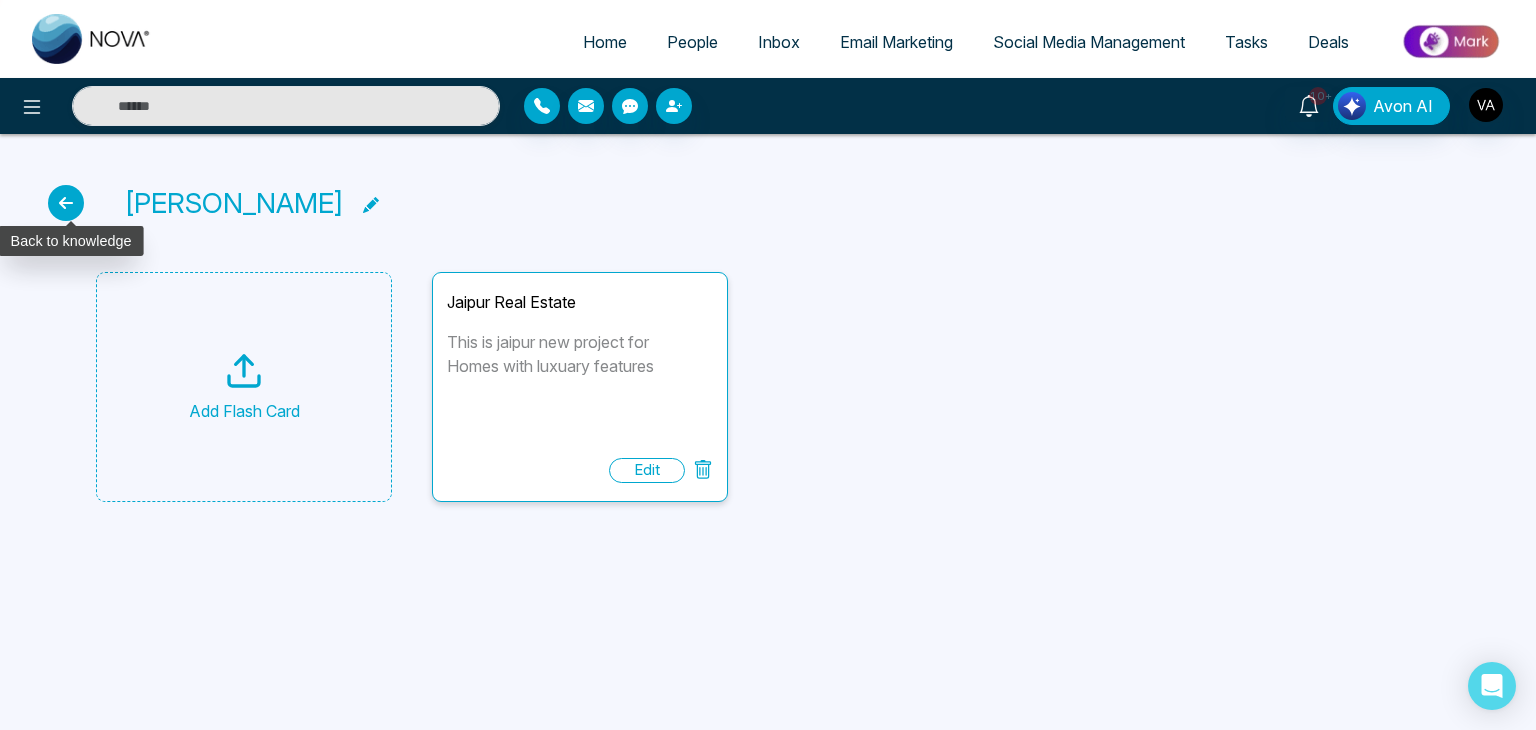 click at bounding box center (66, 203) 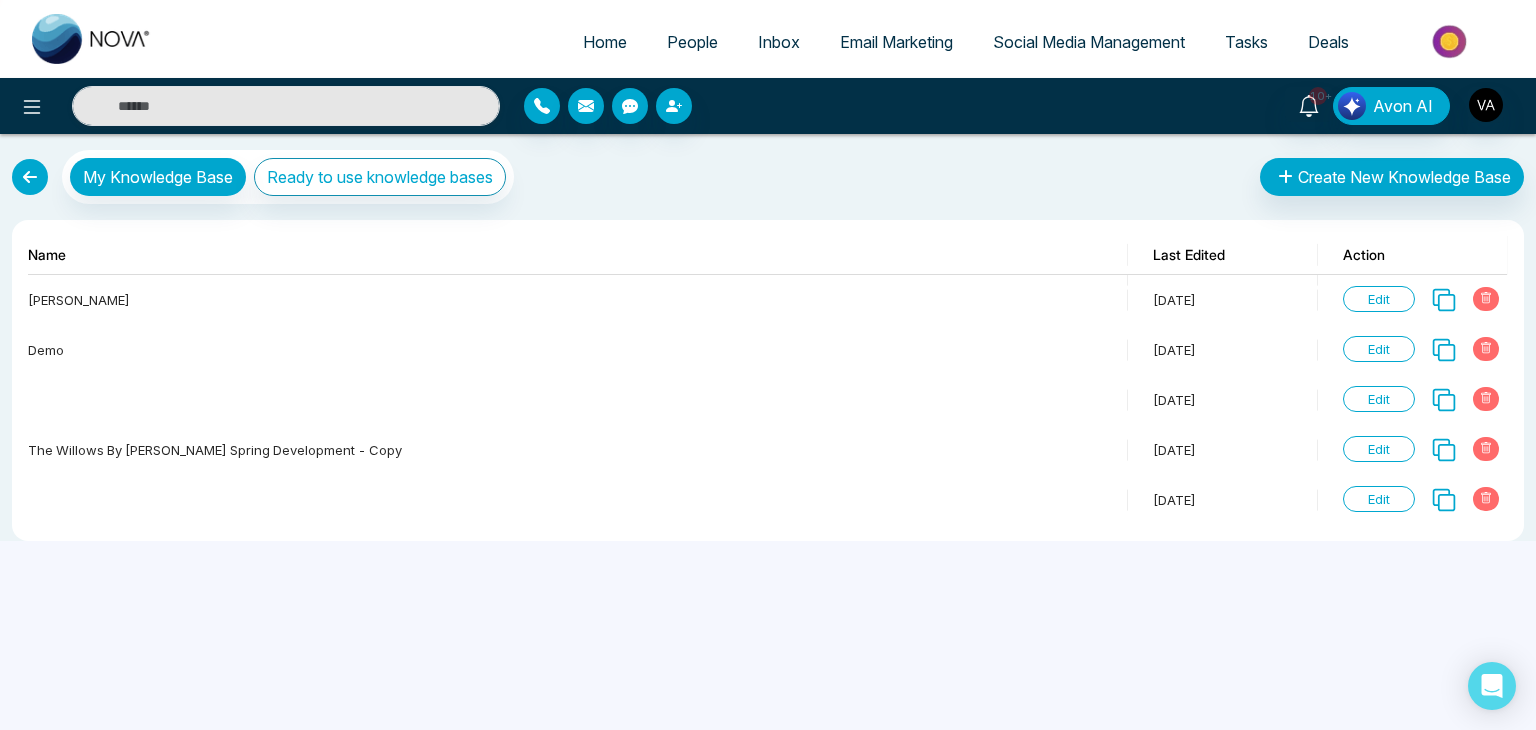 click on "My Knowledge Base Ready to use knowledge bases   Create New Knowledge Base" at bounding box center [768, 177] 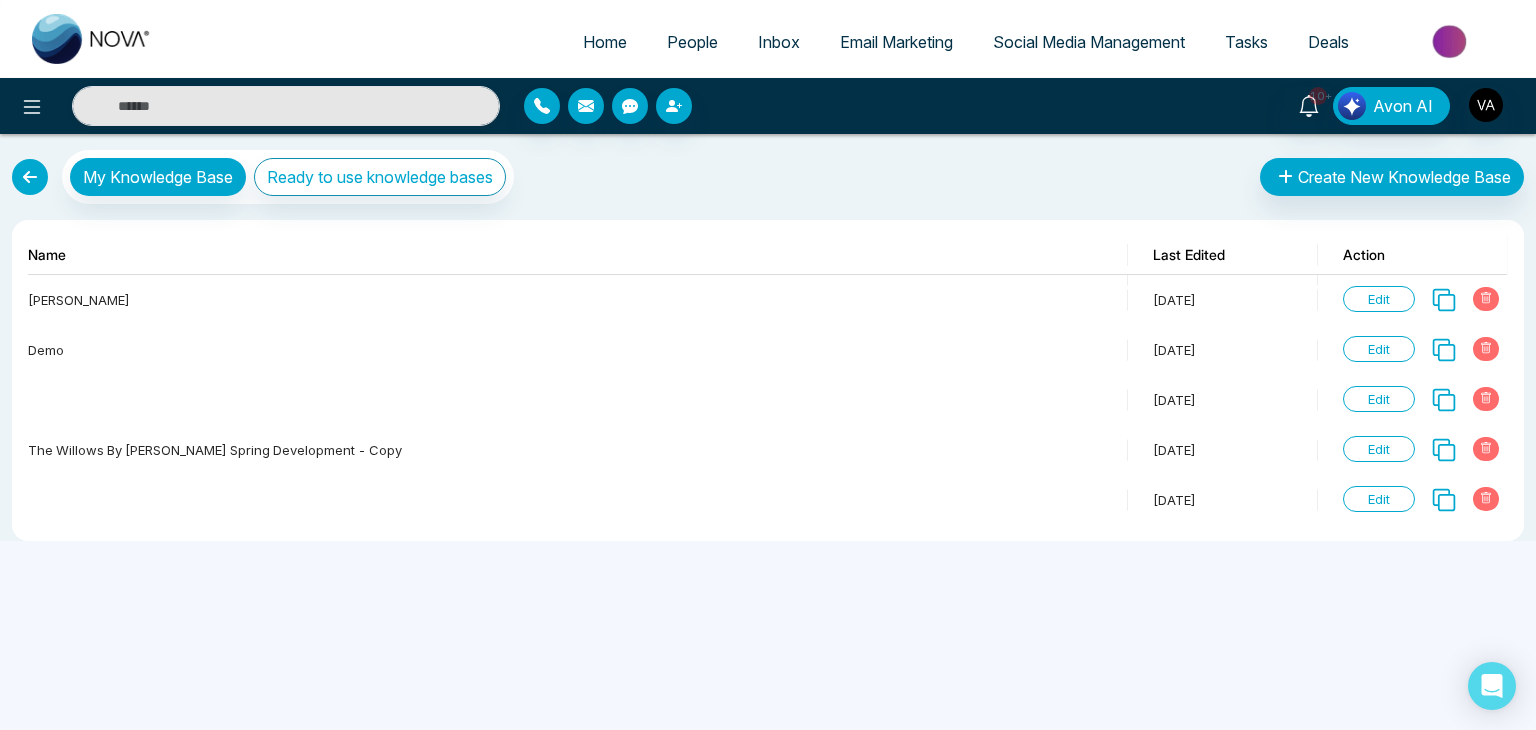 click on "My Knowledge Base Ready to use knowledge bases   Create New Knowledge Base" at bounding box center (768, 177) 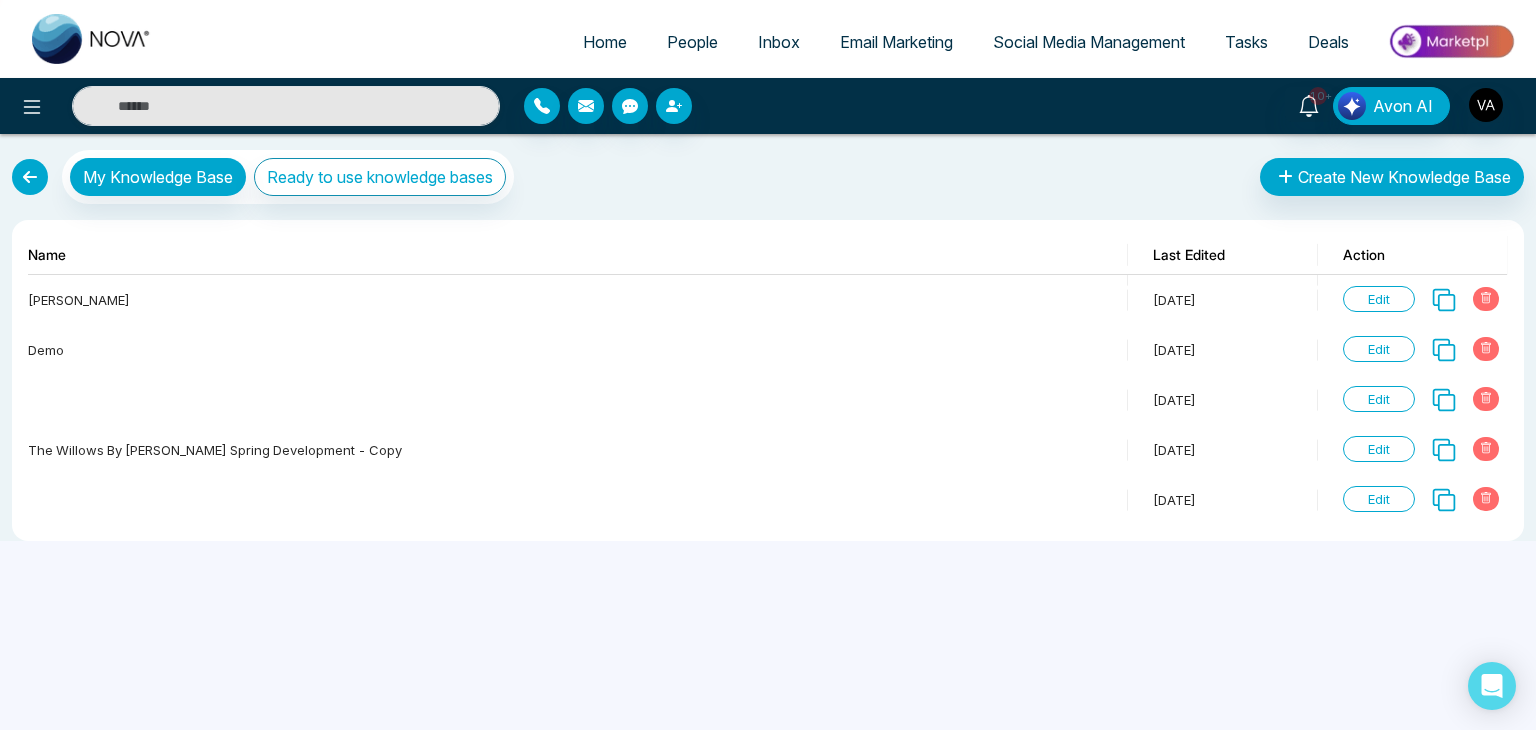 click on "My Knowledge Base Ready to use knowledge bases   Create New Knowledge Base" at bounding box center [768, 177] 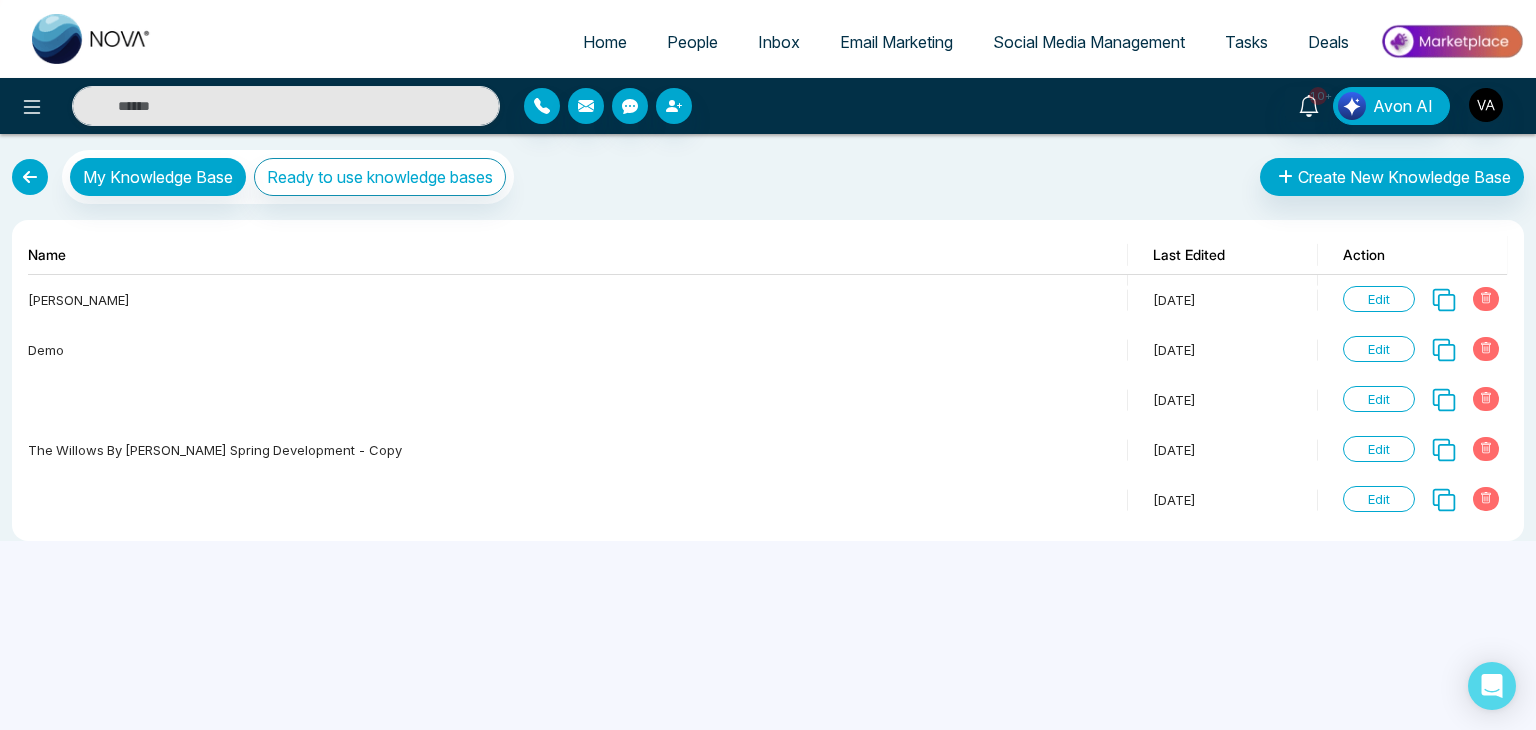 click on "My Knowledge Base Ready to use knowledge bases   Create New Knowledge Base" at bounding box center [768, 177] 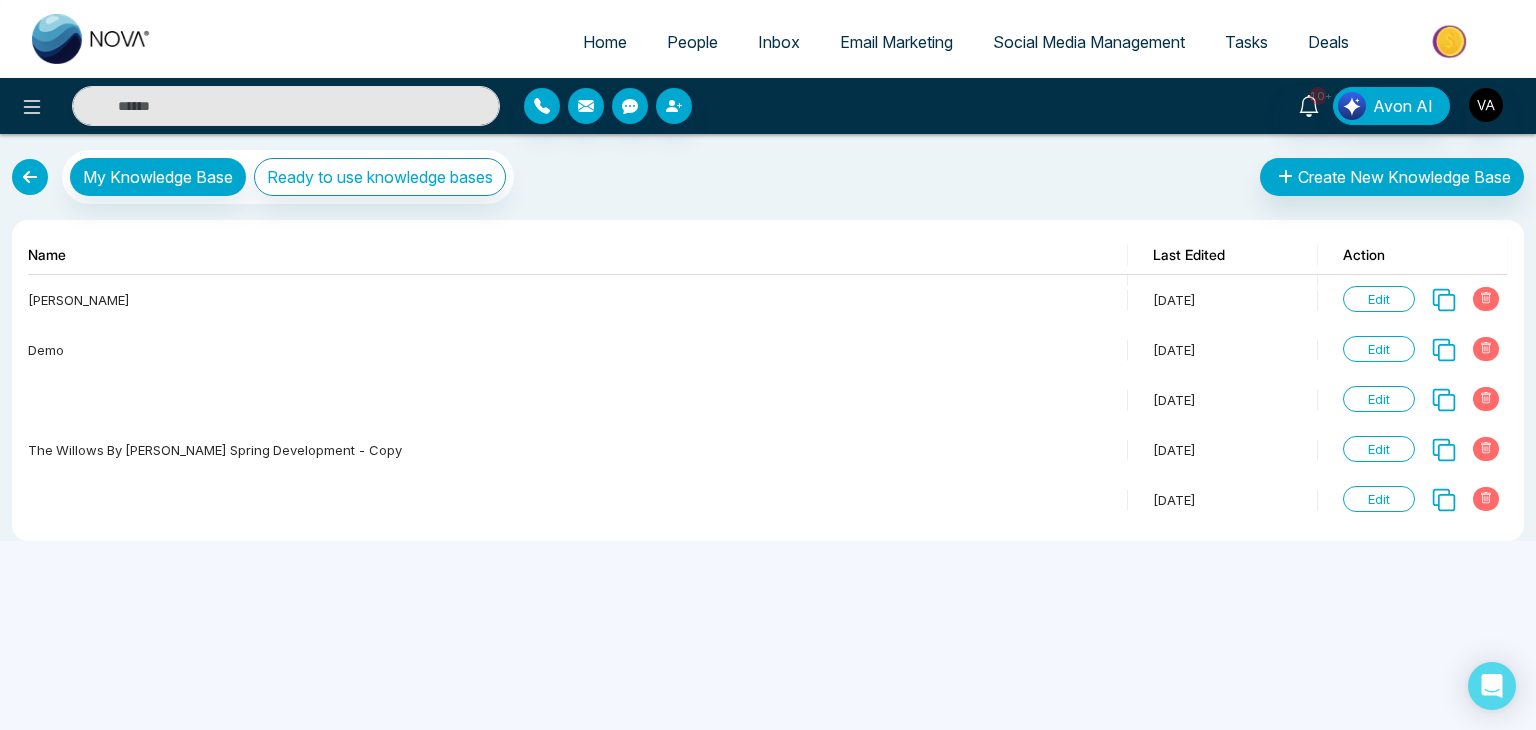 click on "My Knowledge Base Ready to use knowledge bases   Create New Knowledge Base" at bounding box center (768, 177) 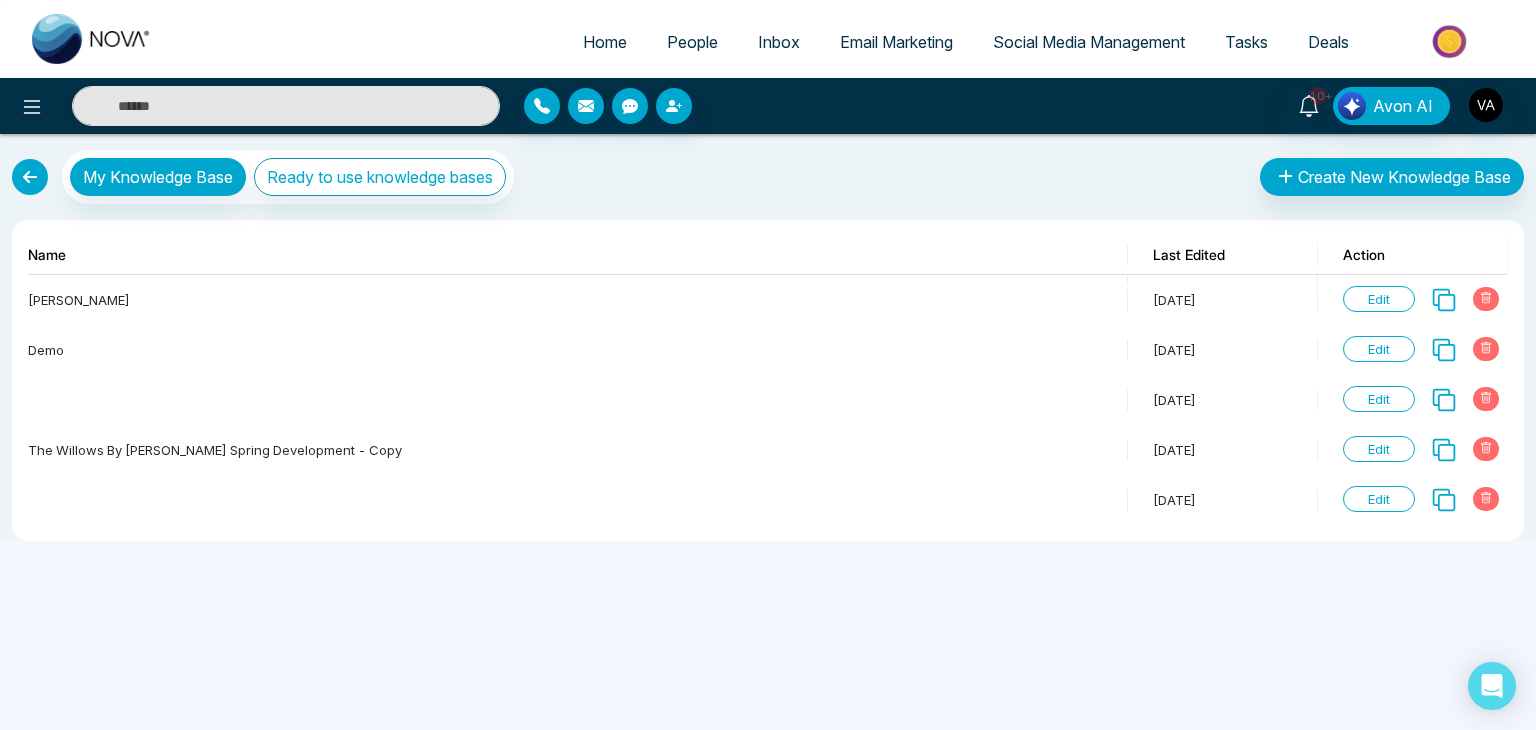 click on "My Knowledge Base Ready to use knowledge bases   Create New Knowledge Base" at bounding box center (768, 177) 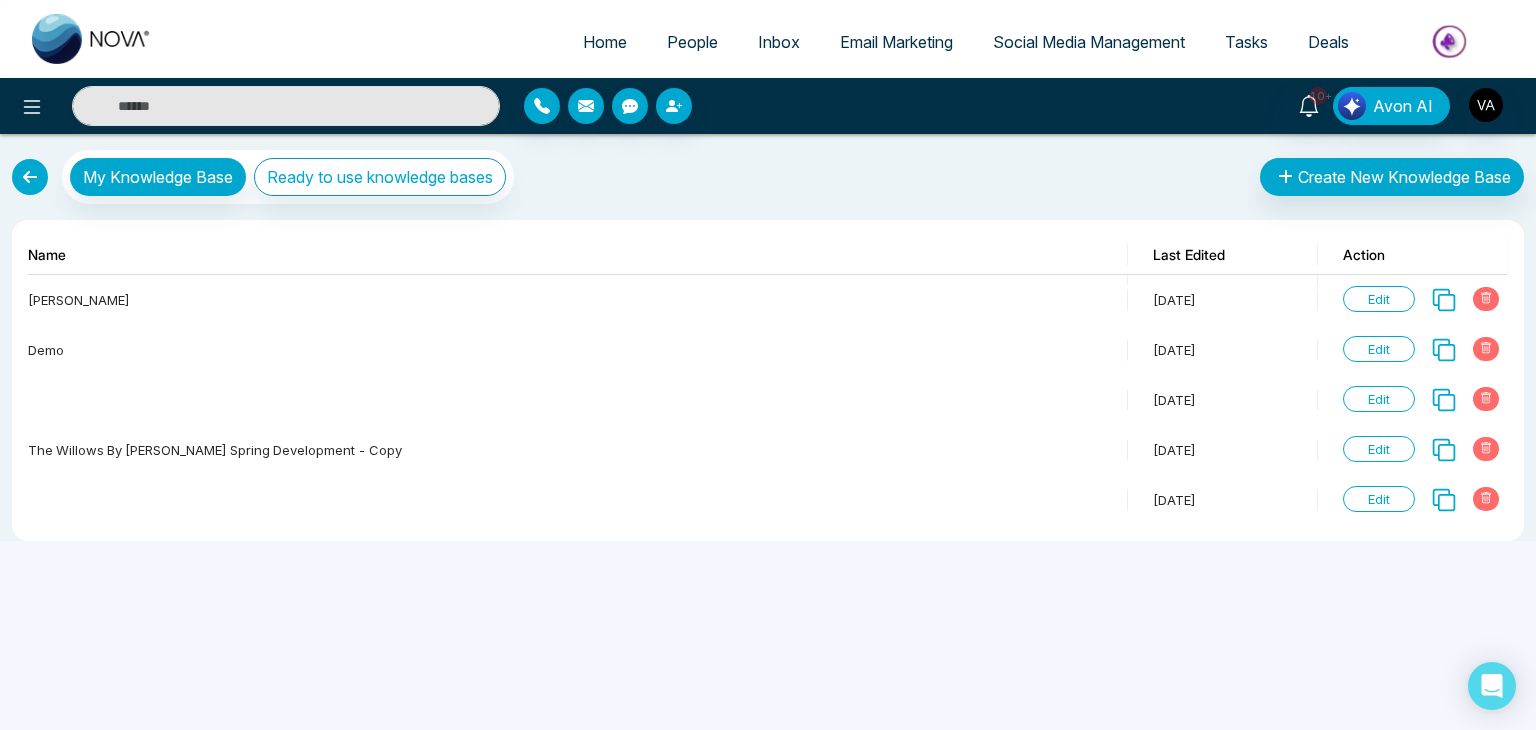 click on "My Knowledge Base Ready to use knowledge bases   Create New Knowledge Base" at bounding box center [768, 177] 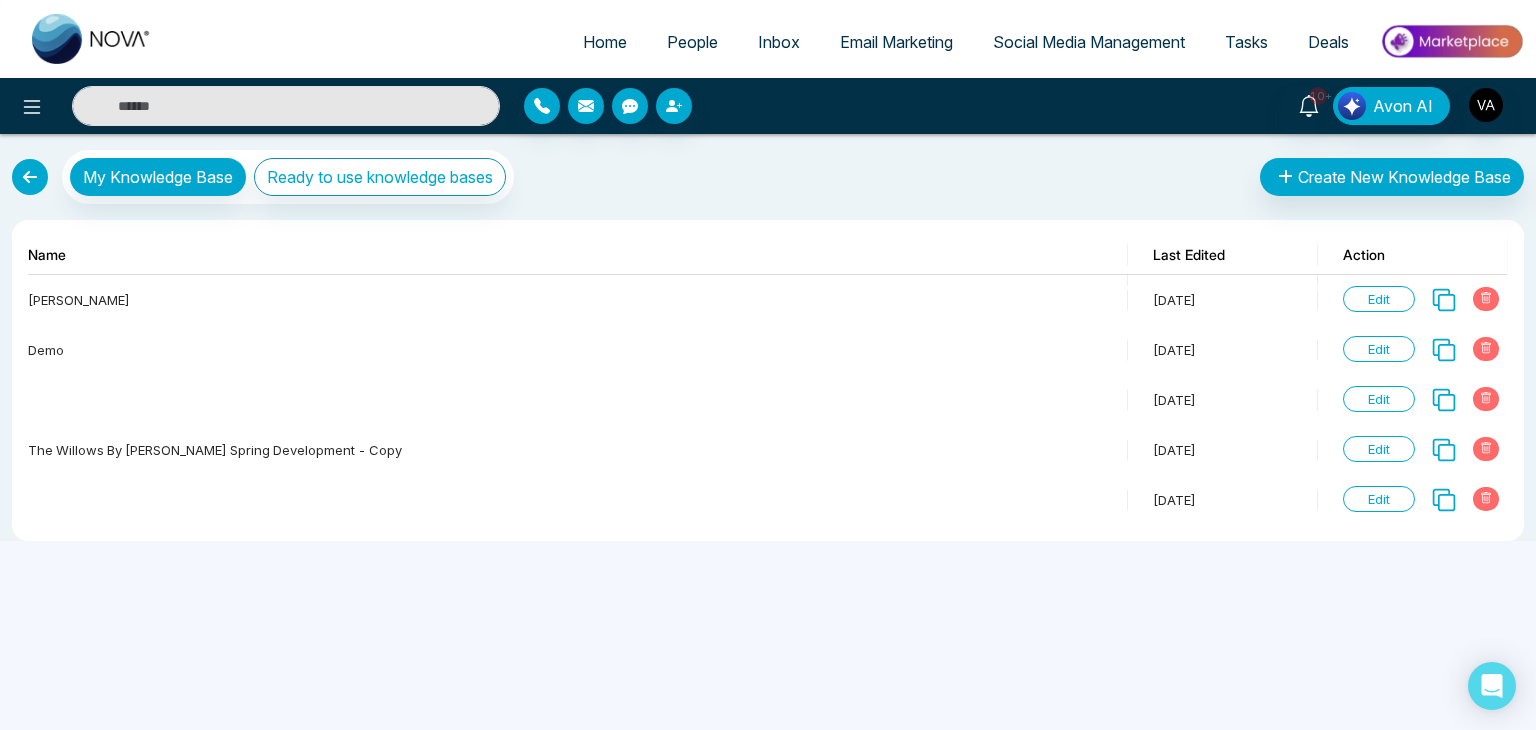 click at bounding box center [30, 177] 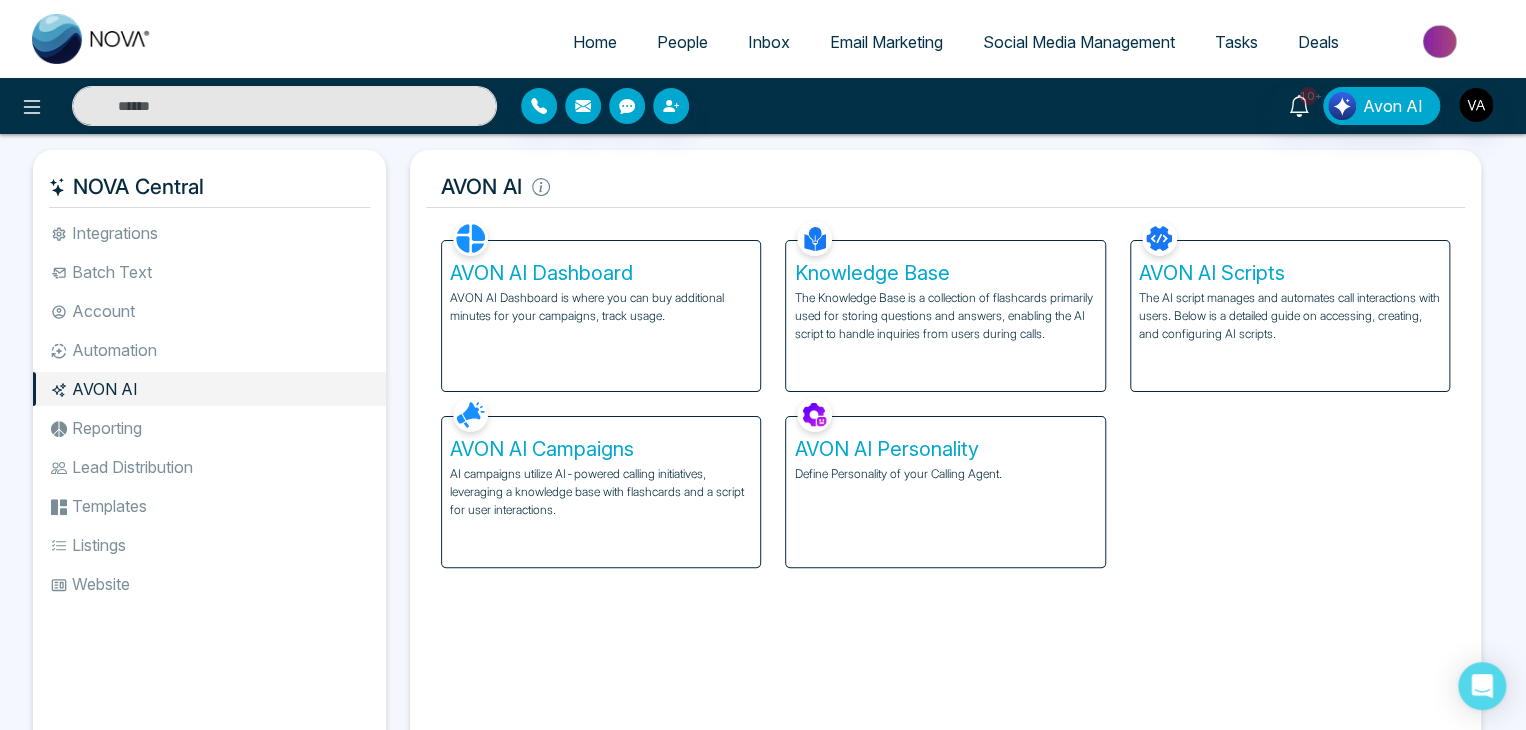 click on "Facebook NOVACRM enables users to connect to Facebook to schedule social media  posts. Connected Instagram NOVACRM enables users to connect to Instagram to schedule social media post Connected Zoom Zoom is integrated with NOVACRM, to schedule/create video calls Connected Dialer Twilio integrates with NOVACRM to provide programmable communication tools, allowing users to make and receive phone calls, send and receive text messages, etc. Connected Zapier Zapier automates and connects on NOVACRM and imports leads. Coming Soon API Nation API Nation integrates with NOVACRM to elevate your brokerage by effortlessly connecting hundreds of apps and automating workflow. Campaigns Batch text on NOVA allows users to simultaneously send a single text message to multiple leads Text Templates This feature allows users to create custom text templates from scratch or view and analyze their existing text campaigns. Team Connected Import Bulk Tags Stages Manage the stages for your leads. Automations Action Plans  New Connected" at bounding box center [945, 482] 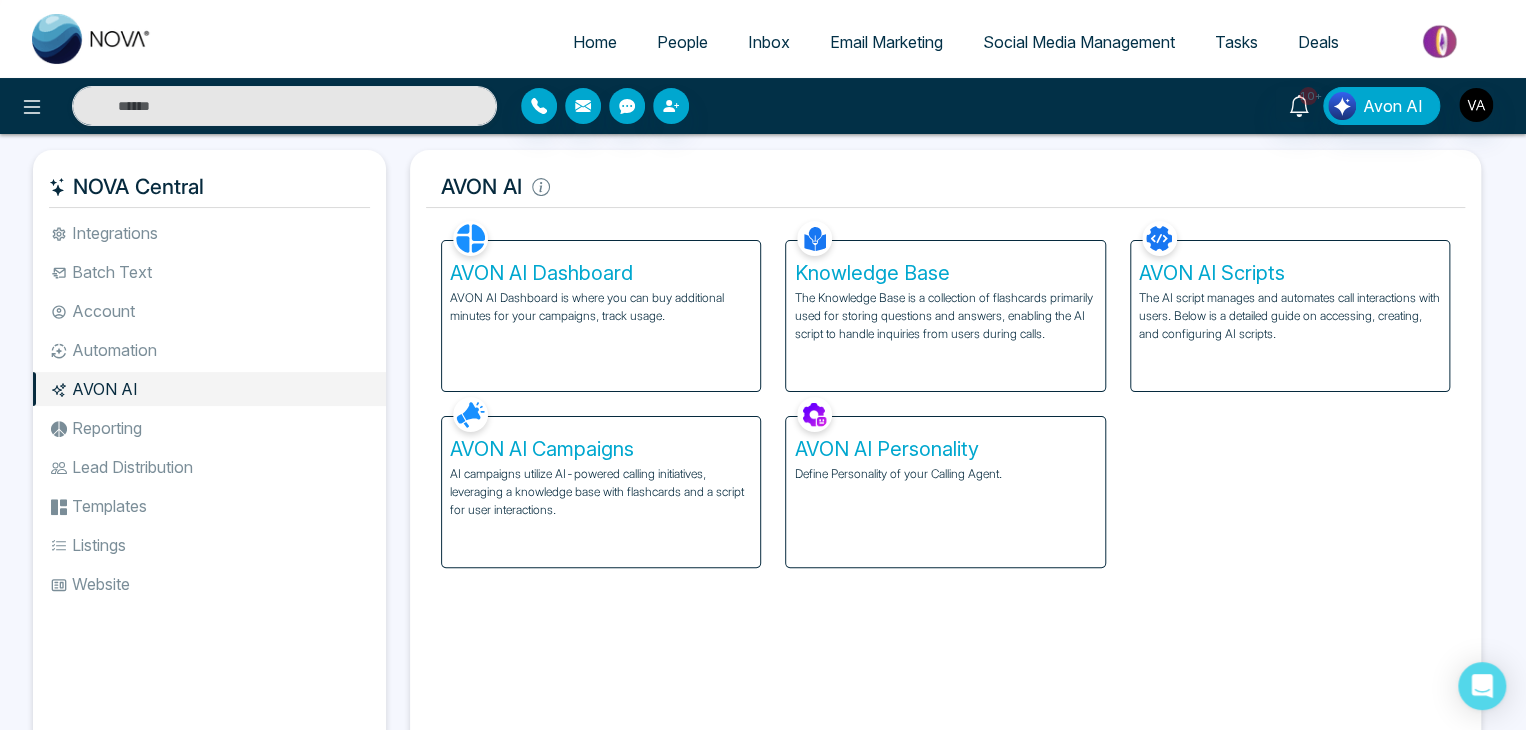 click on "Facebook NOVACRM enables users to connect to Facebook to schedule social media  posts. Connected Instagram NOVACRM enables users to connect to Instagram to schedule social media post Connected Zoom Zoom is integrated with NOVACRM, to schedule/create video calls Connected Dialer Twilio integrates with NOVACRM to provide programmable communication tools, allowing users to make and receive phone calls, send and receive text messages, etc. Connected Zapier Zapier automates and connects on NOVACRM and imports leads. Coming Soon API Nation API Nation integrates with NOVACRM to elevate your brokerage by effortlessly connecting hundreds of apps and automating workflow. Campaigns Batch text on NOVA allows users to simultaneously send a single text message to multiple leads Text Templates This feature allows users to create custom text templates from scratch or view and analyze their existing text campaigns. Team Connected Import Bulk Tags Stages Manage the stages for your leads. Automations Action Plans  New Connected" at bounding box center [945, 482] 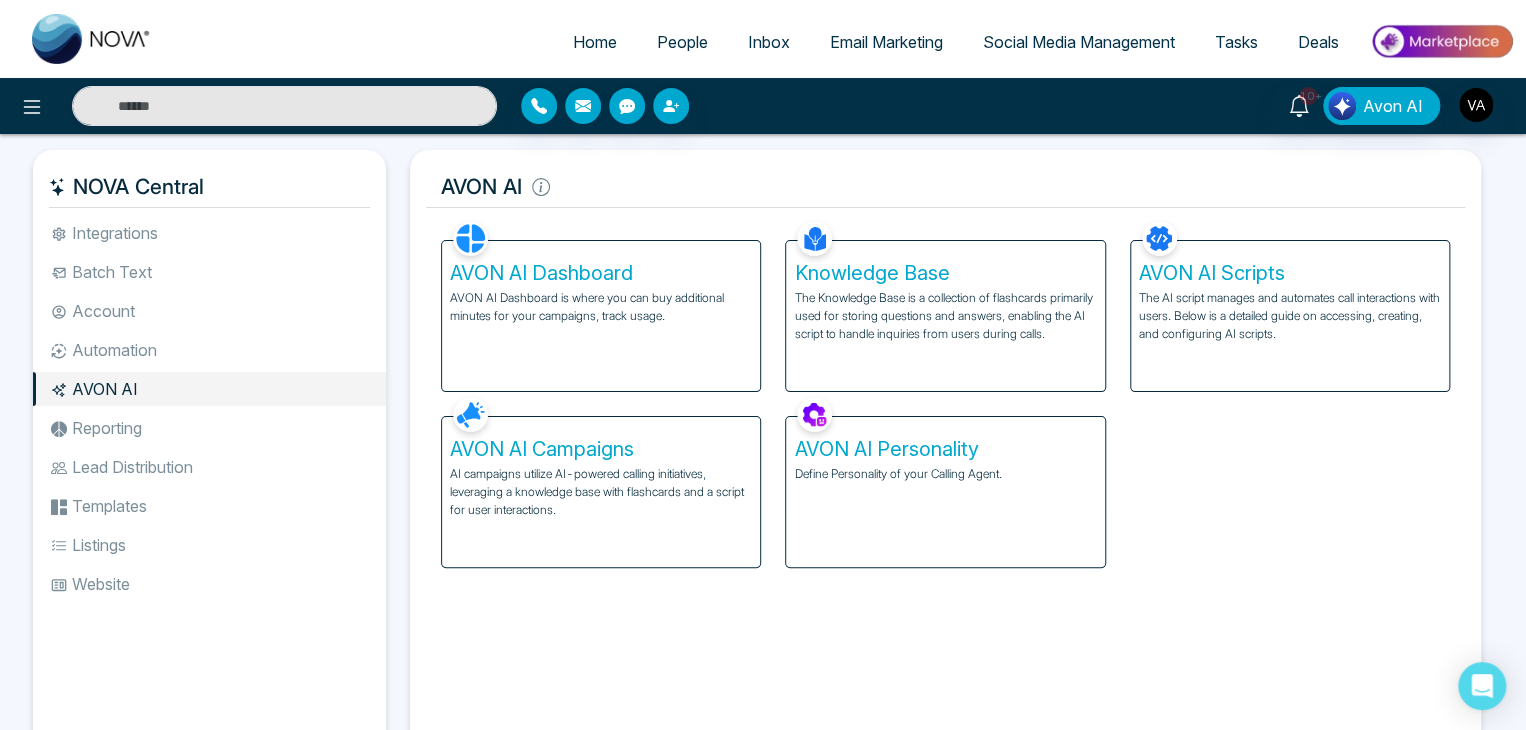 click on "Facebook NOVACRM enables users to connect to Facebook to schedule social media  posts. Connected Instagram NOVACRM enables users to connect to Instagram to schedule social media post Connected Zoom Zoom is integrated with NOVACRM, to schedule/create video calls Connected Dialer Twilio integrates with NOVACRM to provide programmable communication tools, allowing users to make and receive phone calls, send and receive text messages, etc. Connected Zapier Zapier automates and connects on NOVACRM and imports leads. Coming Soon API Nation API Nation integrates with NOVACRM to elevate your brokerage by effortlessly connecting hundreds of apps and automating workflow. Campaigns Batch text on NOVA allows users to simultaneously send a single text message to multiple leads Text Templates This feature allows users to create custom text templates from scratch or view and analyze their existing text campaigns. Team Connected Import Bulk Tags Stages Manage the stages for your leads. Automations Action Plans  New Connected" at bounding box center (945, 482) 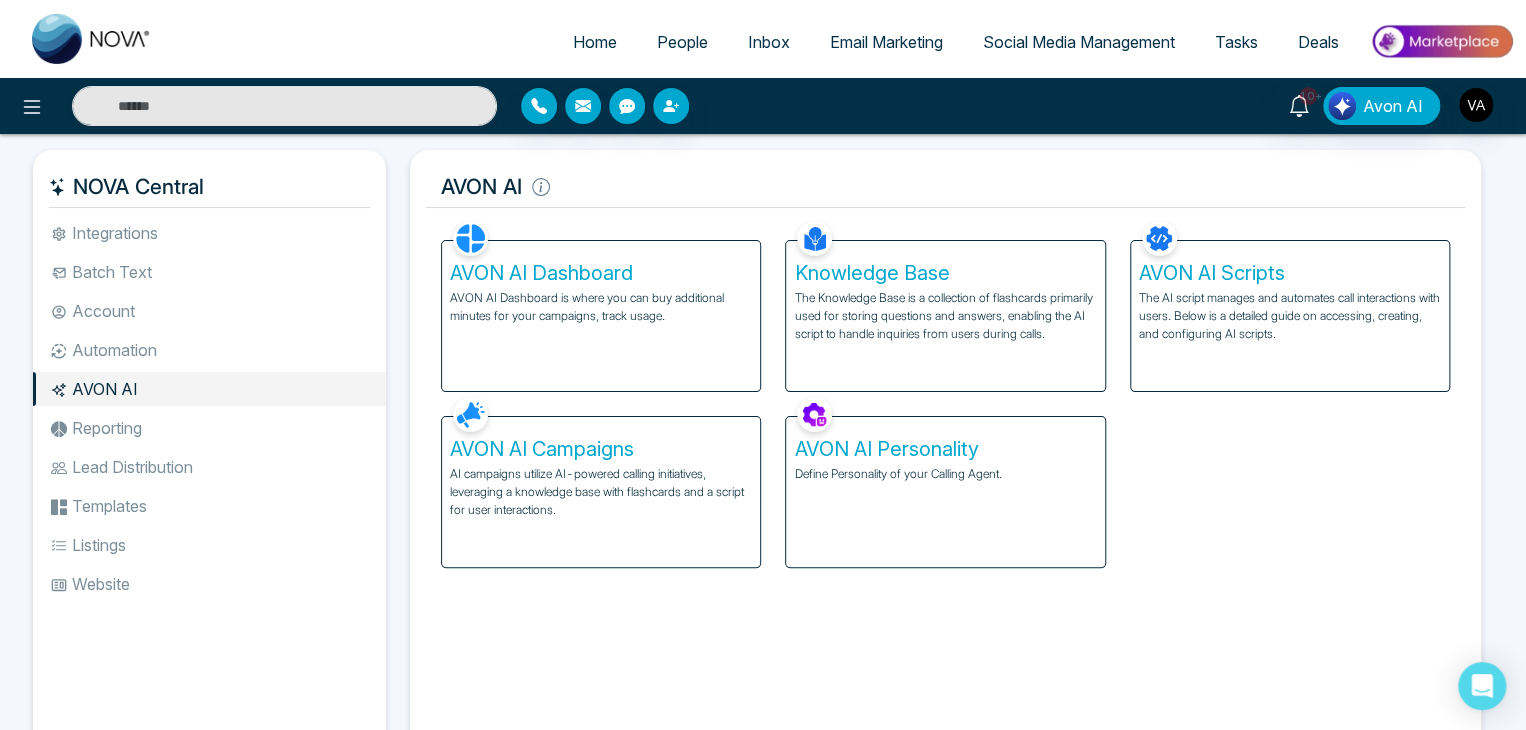 click on "The AI script manages and automates call interactions with users. Below is a detailed guide on accessing, creating, and configuring AI scripts." at bounding box center (1290, 316) 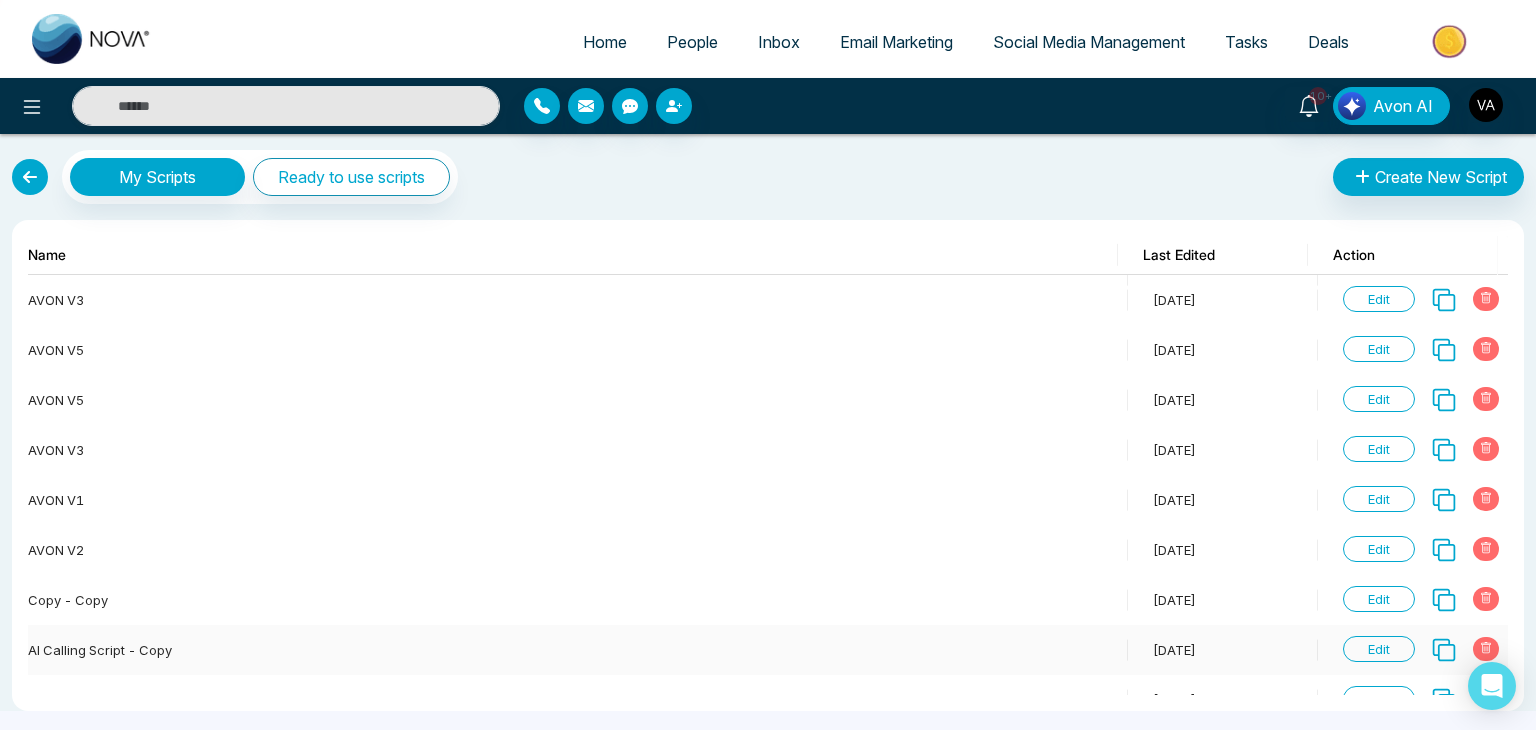 click on "Edit" at bounding box center (1379, 649) 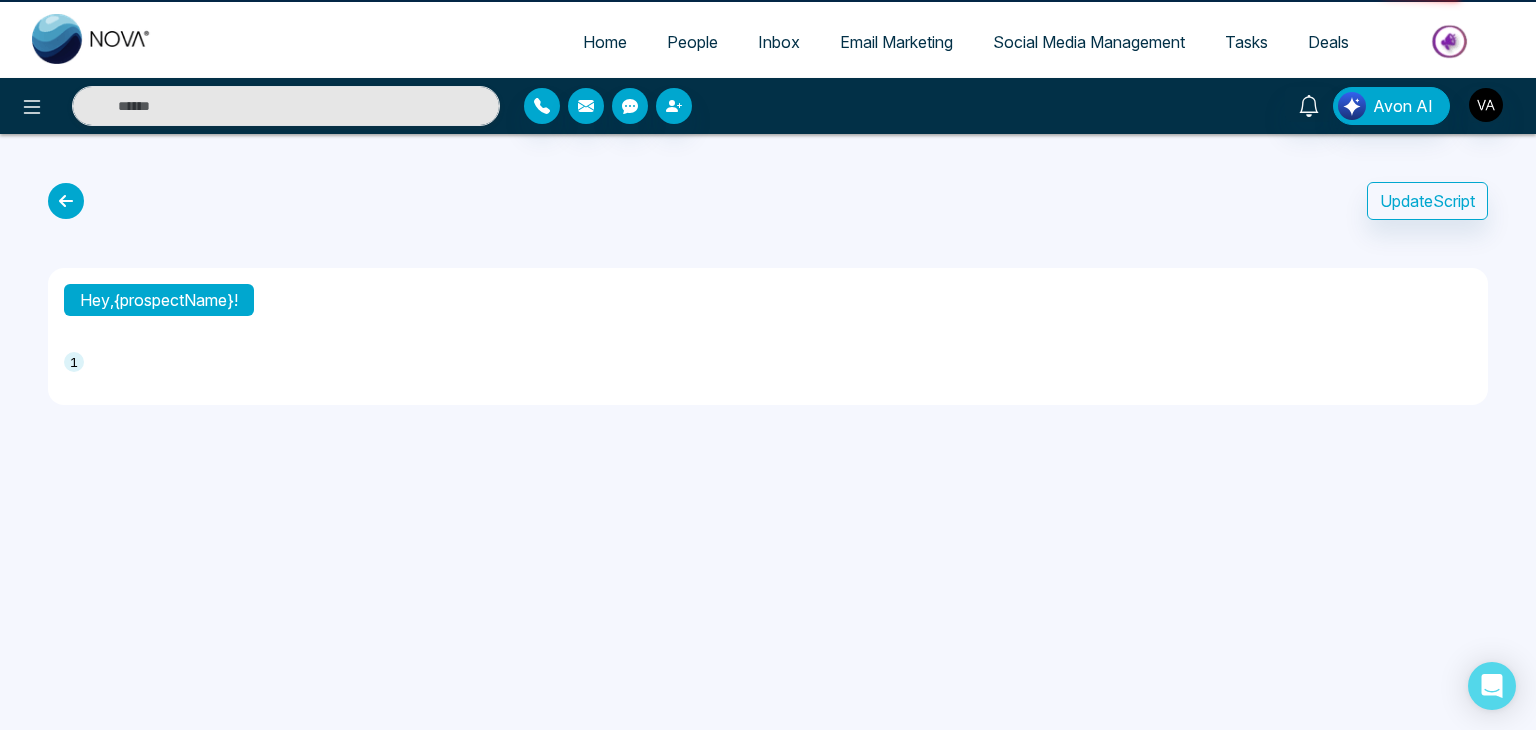 type on "**********" 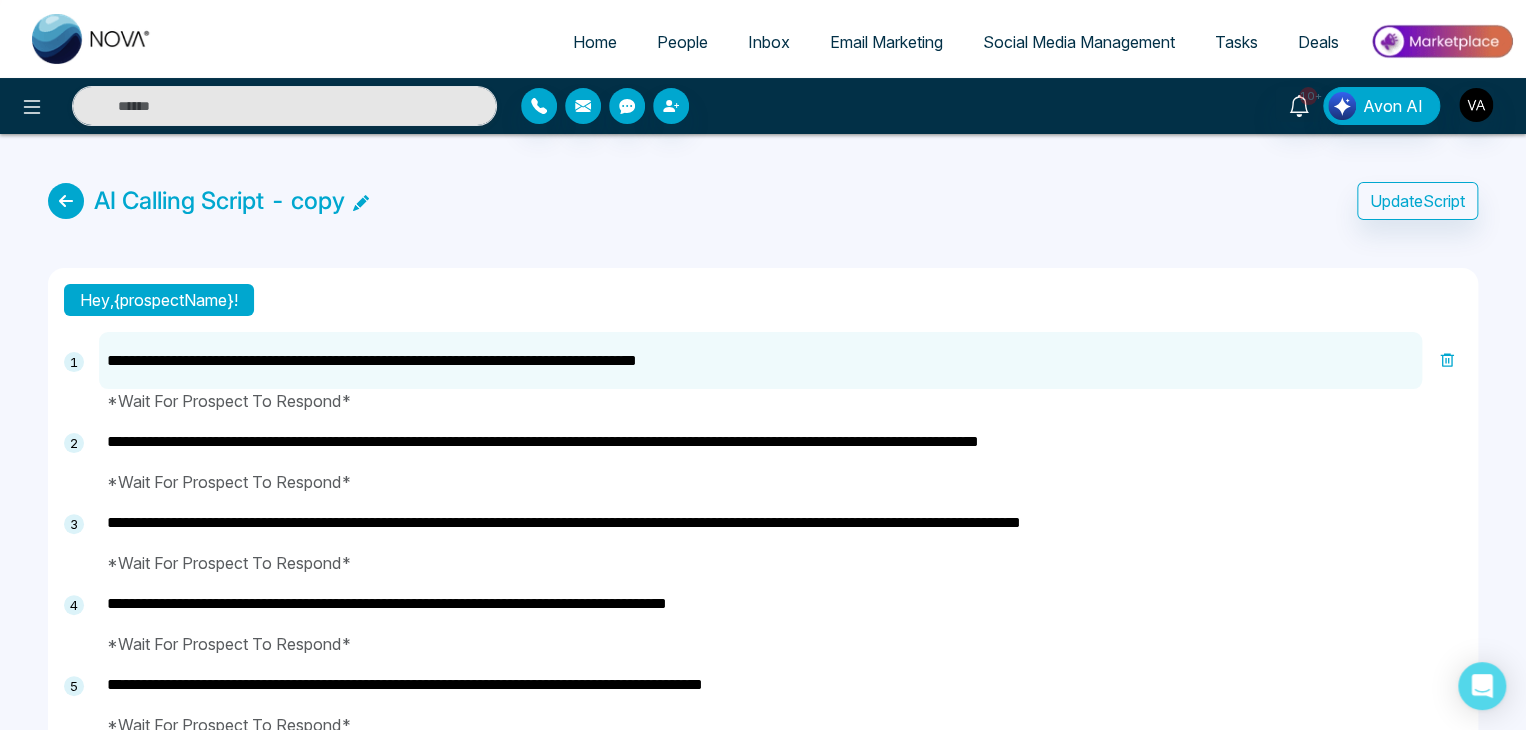 drag, startPoint x: 221, startPoint y: 359, endPoint x: 272, endPoint y: 353, distance: 51.351727 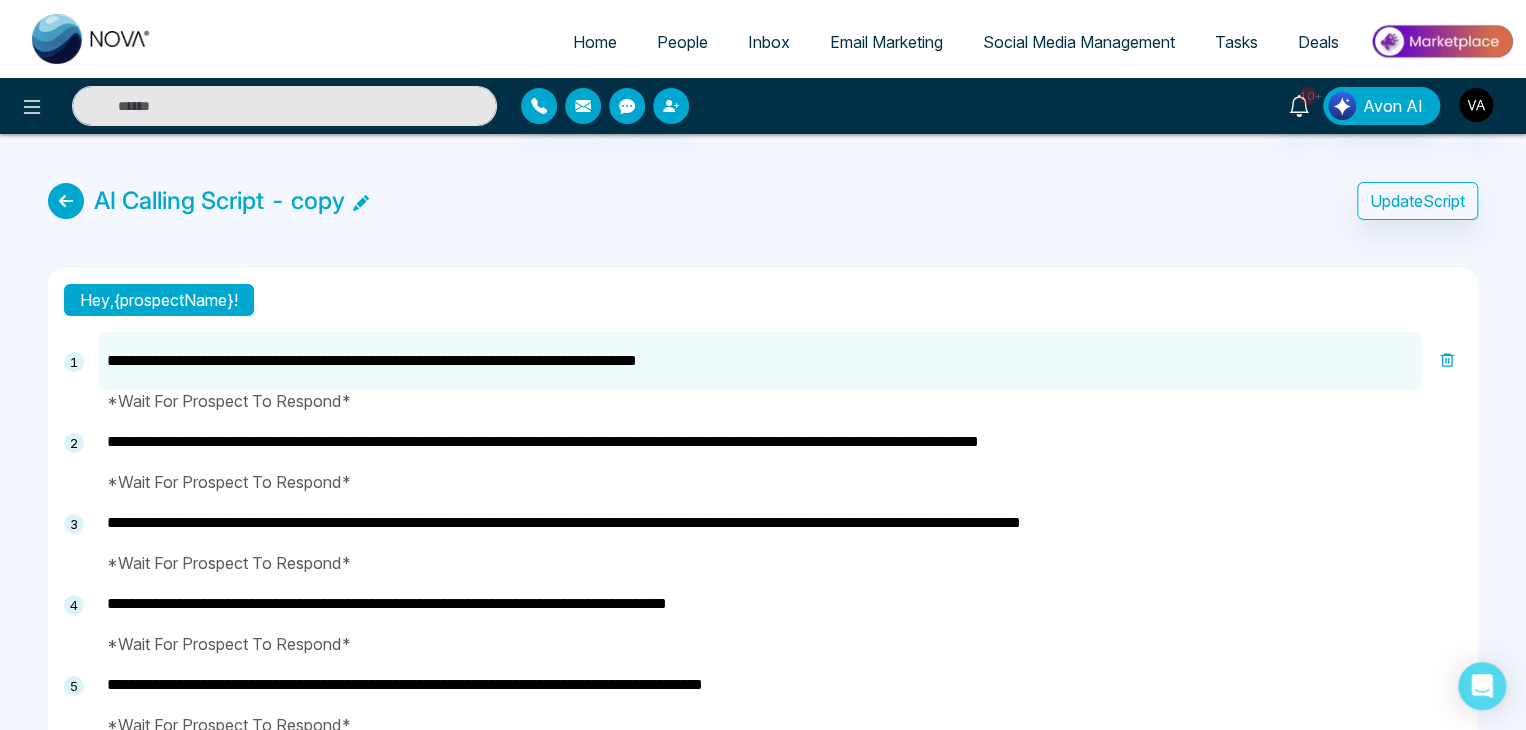 click on "**********" at bounding box center (760, 360) 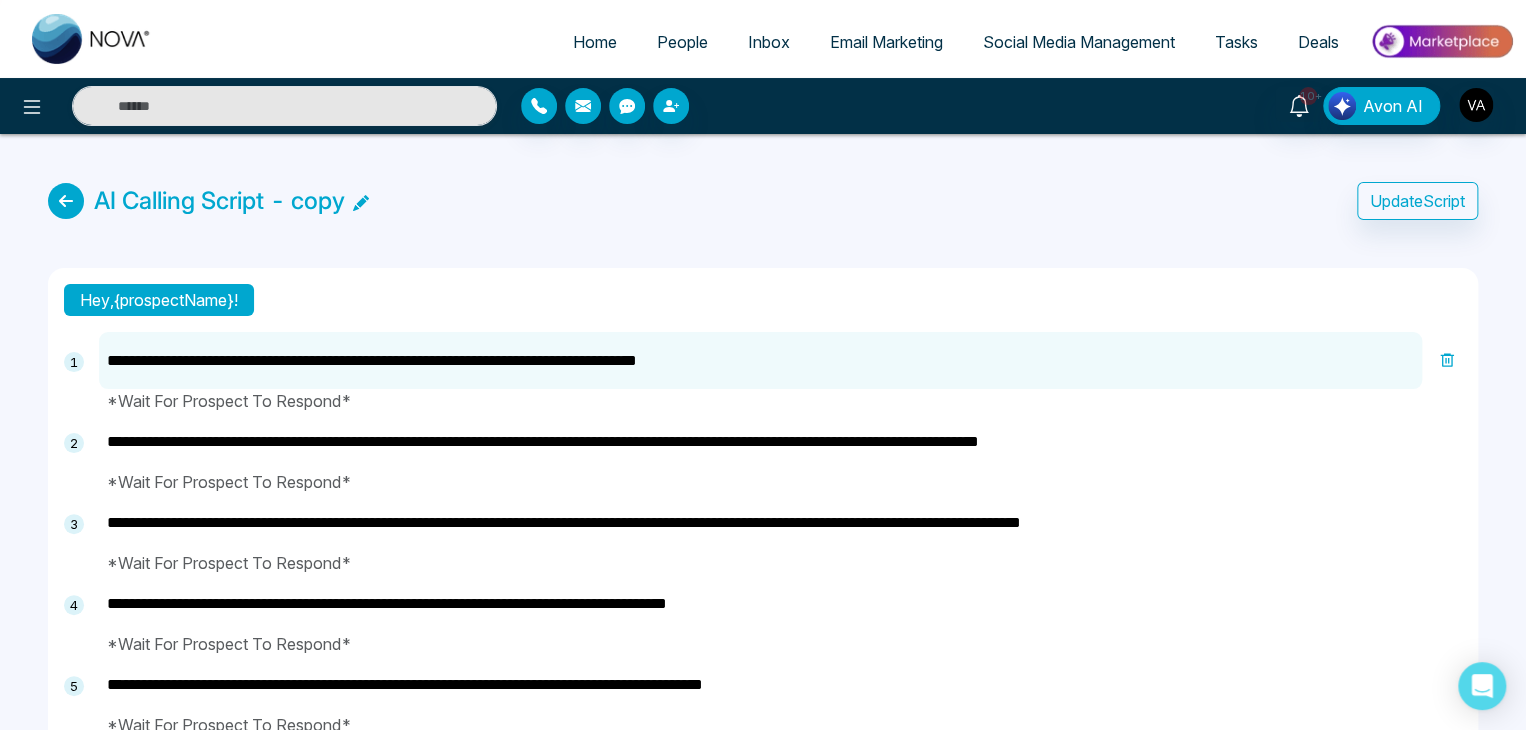 drag, startPoint x: 441, startPoint y: 357, endPoint x: 516, endPoint y: 362, distance: 75.16648 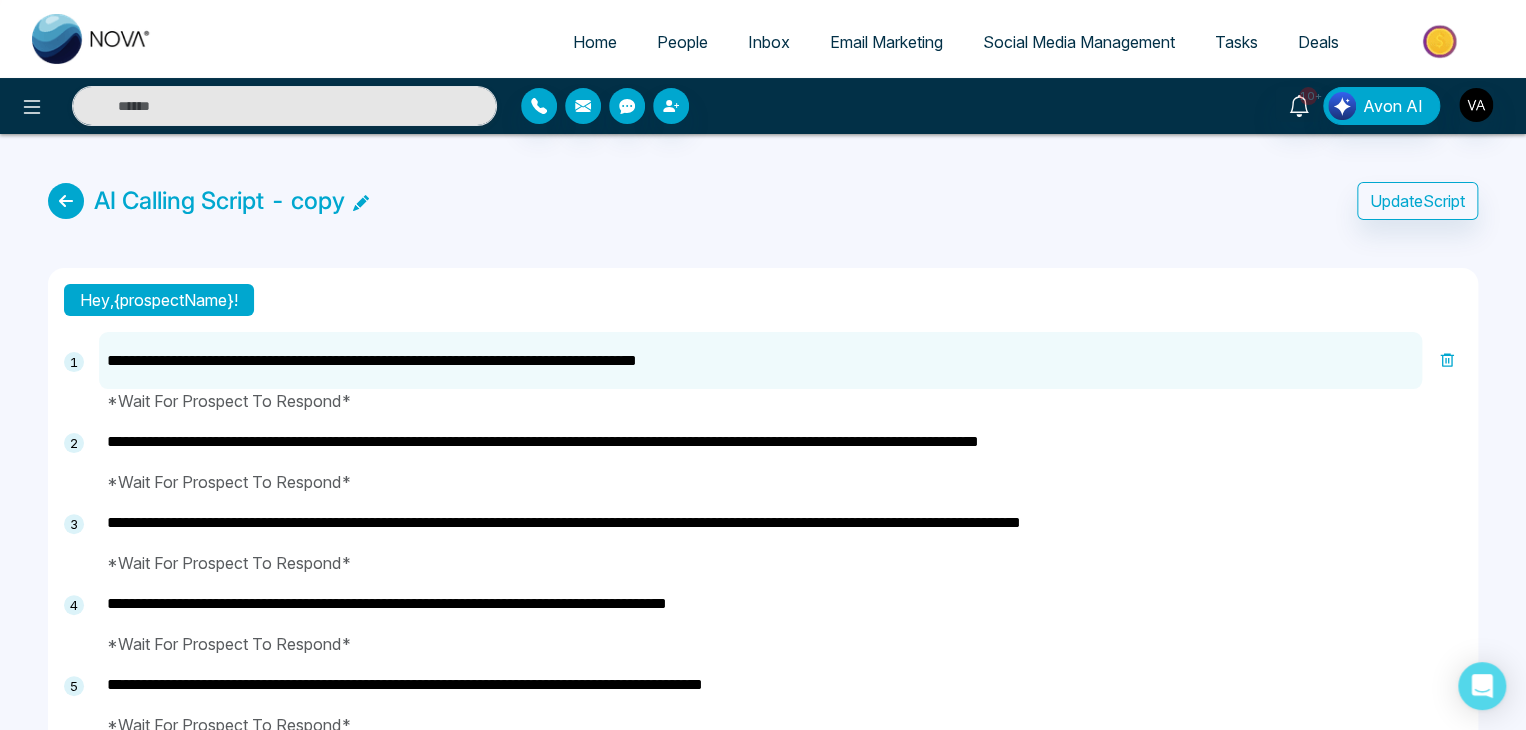 click on "**********" at bounding box center [760, 360] 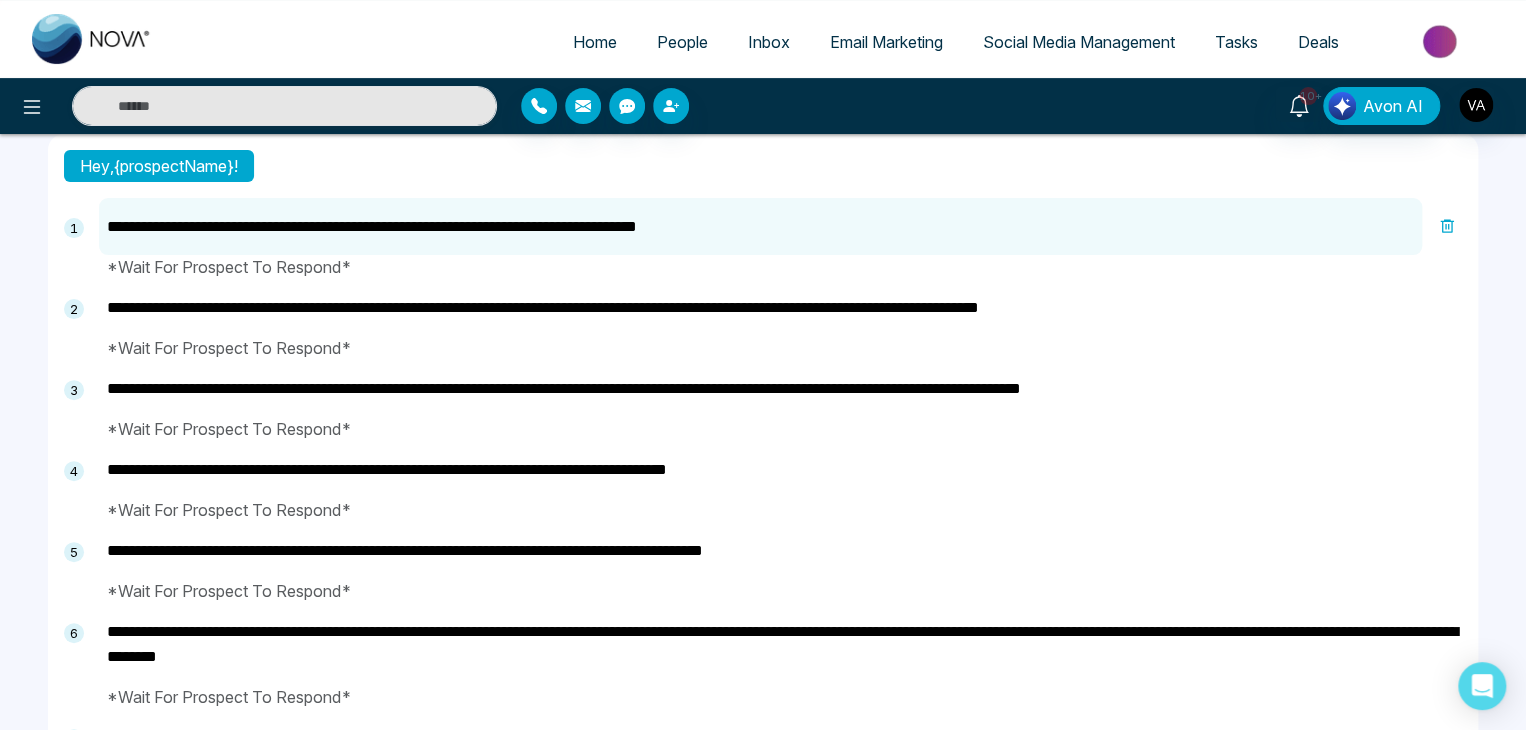 scroll, scrollTop: 0, scrollLeft: 0, axis: both 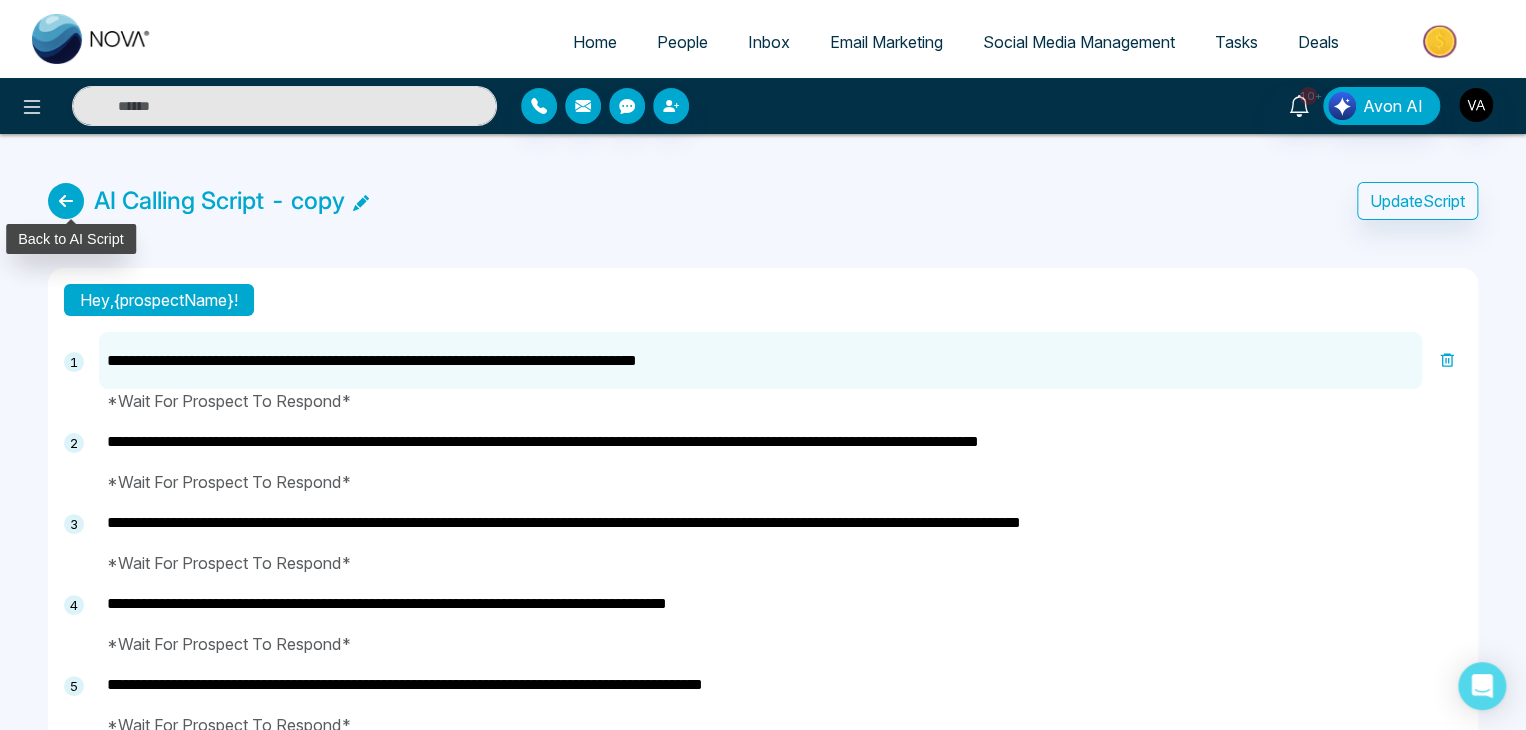 click at bounding box center (66, 201) 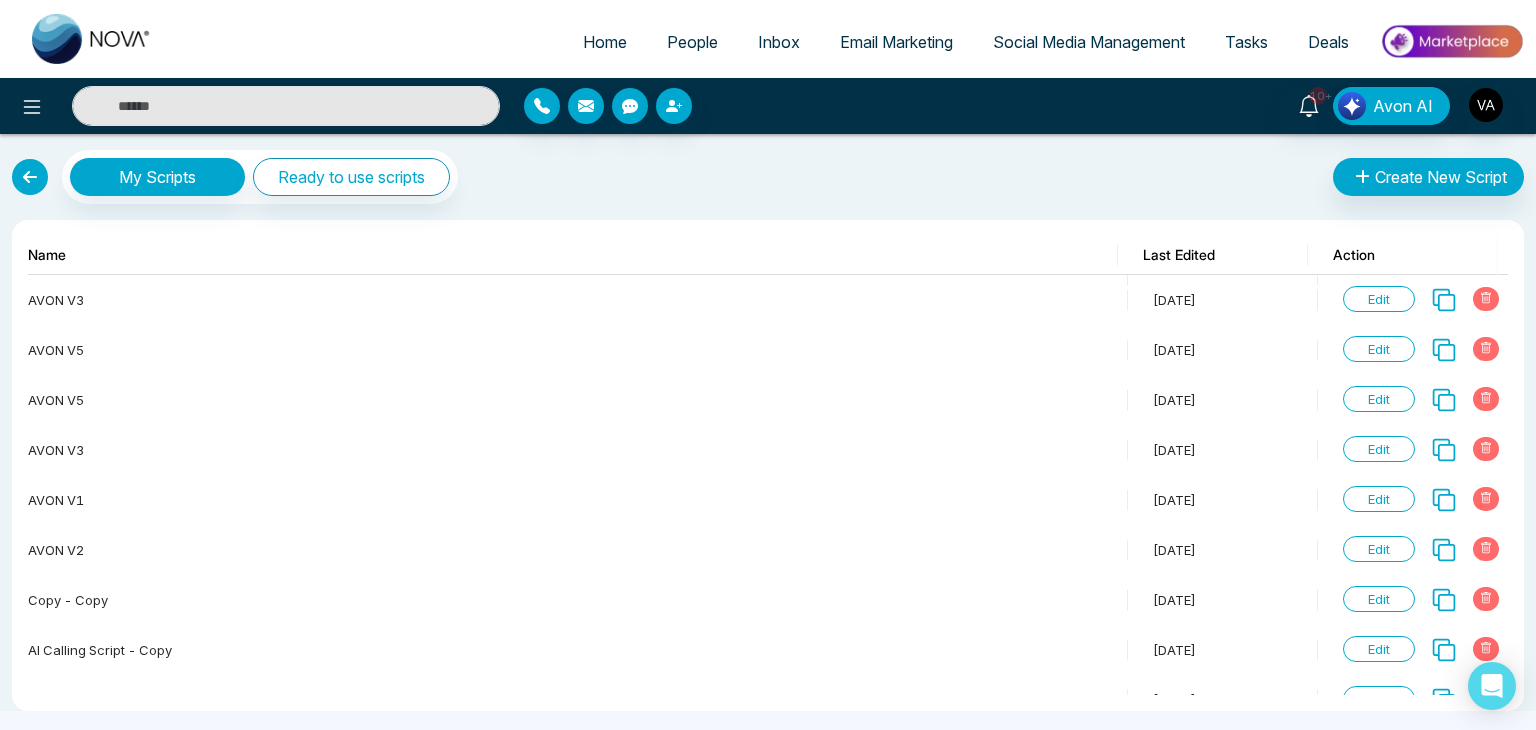 click at bounding box center (30, 177) 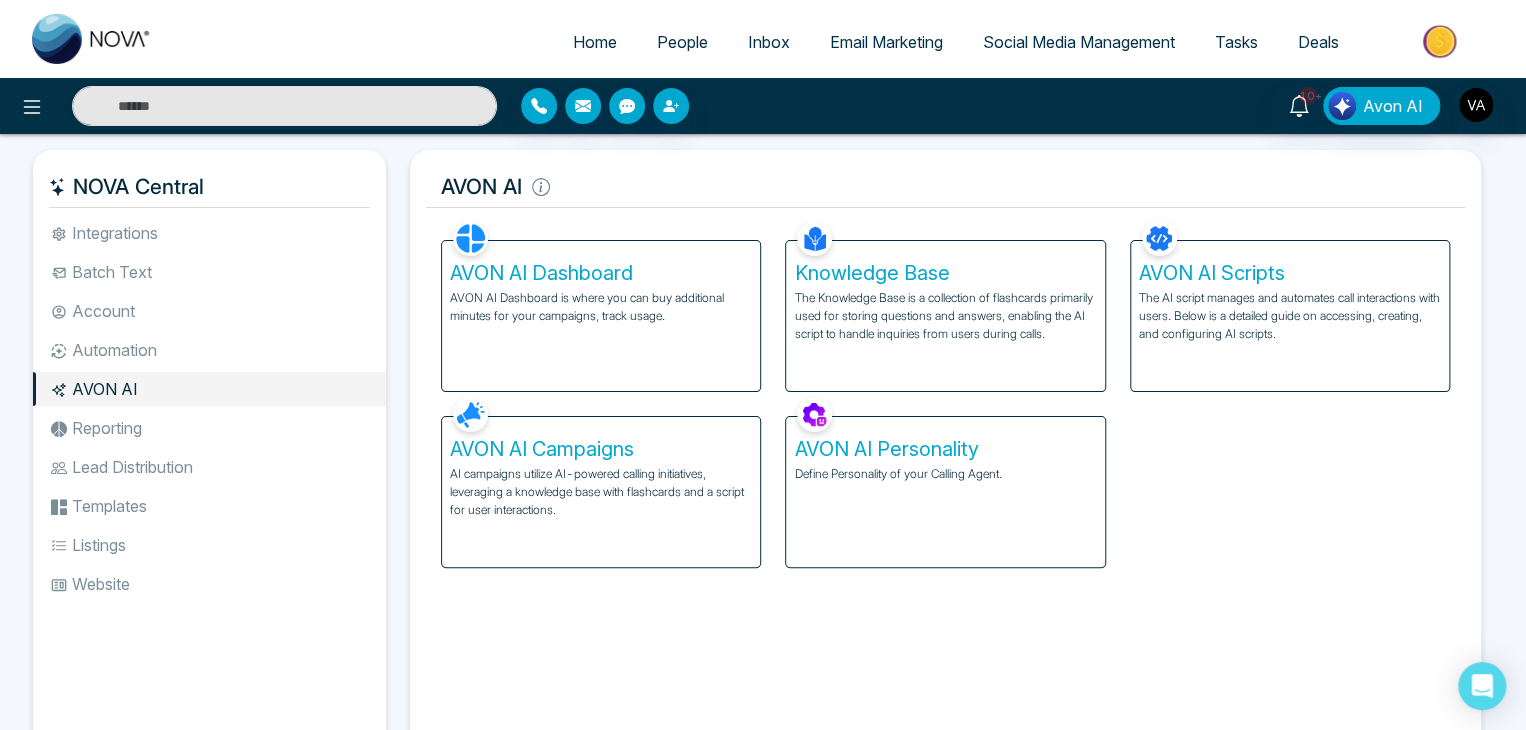 click on "AI campaigns utilize AI-powered calling initiatives, leveraging a knowledge base with flashcards and a script for user interactions." at bounding box center [601, 492] 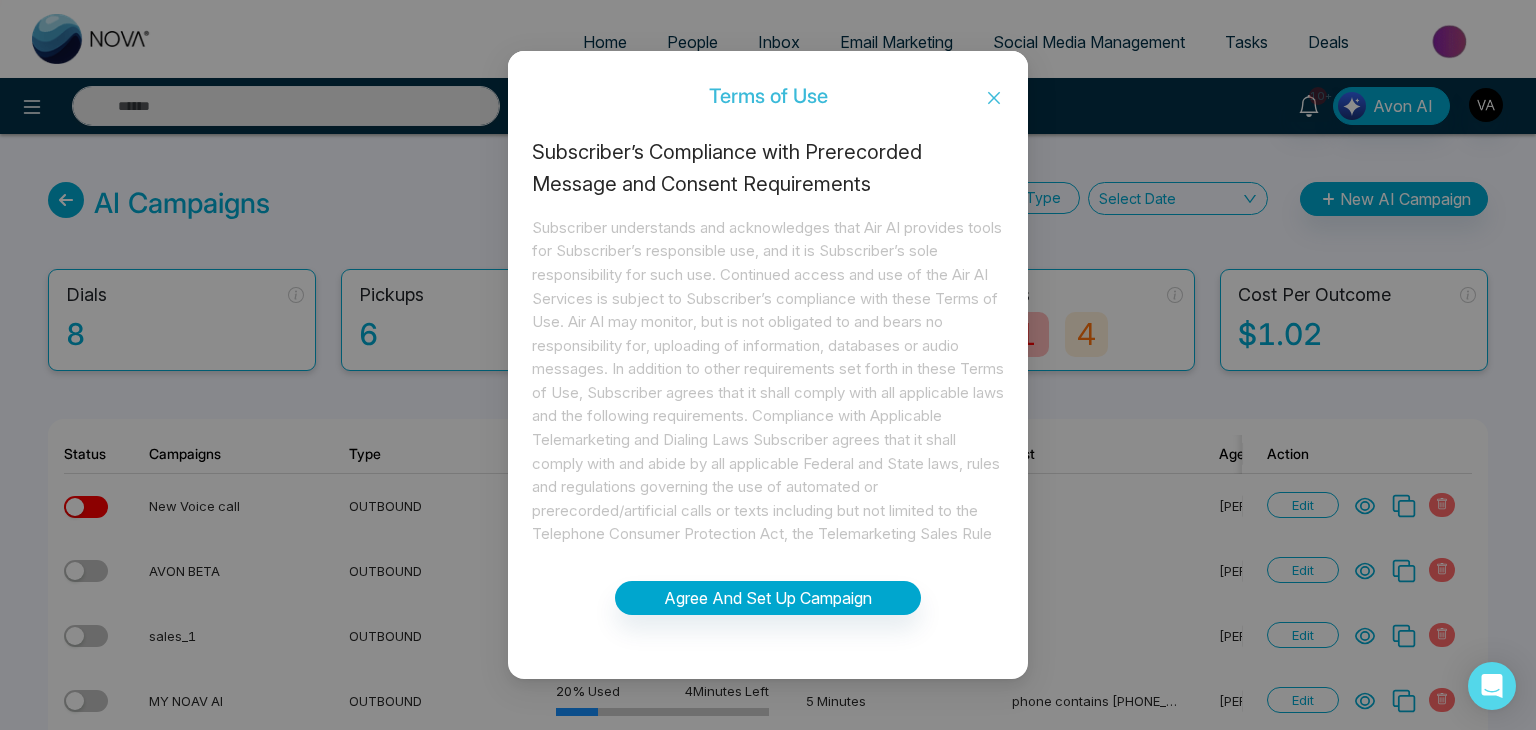 click 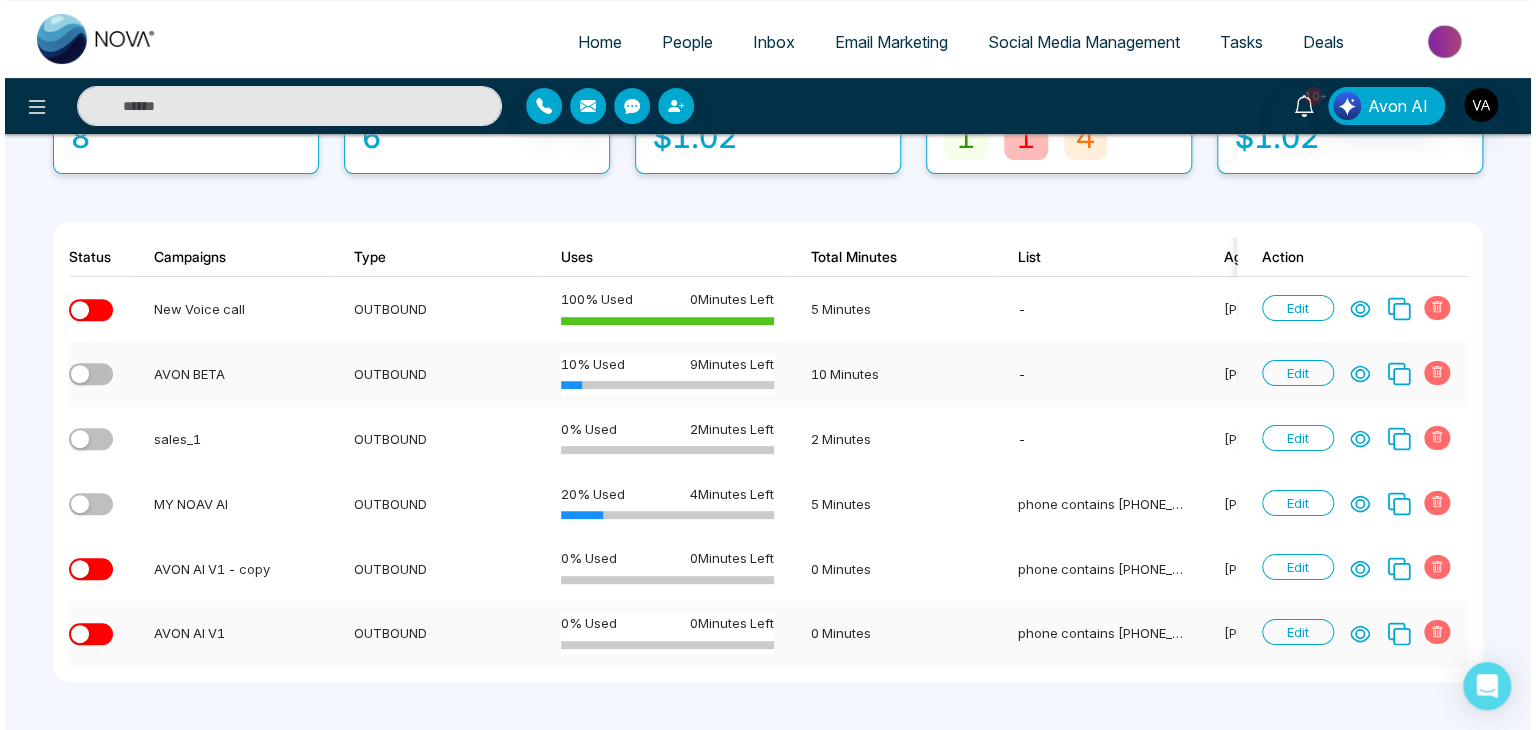 scroll, scrollTop: 0, scrollLeft: 0, axis: both 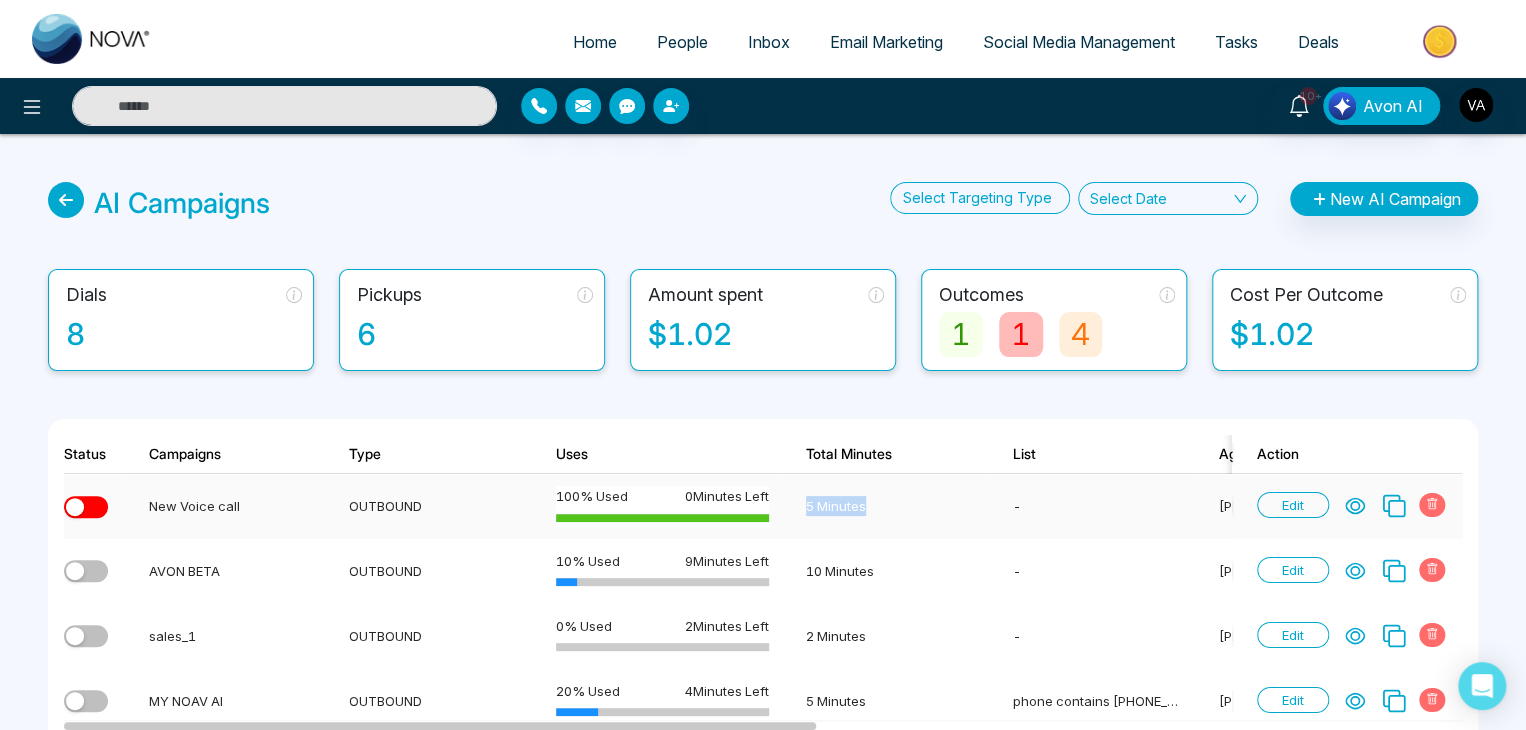 drag, startPoint x: 804, startPoint y: 507, endPoint x: 876, endPoint y: 498, distance: 72.56032 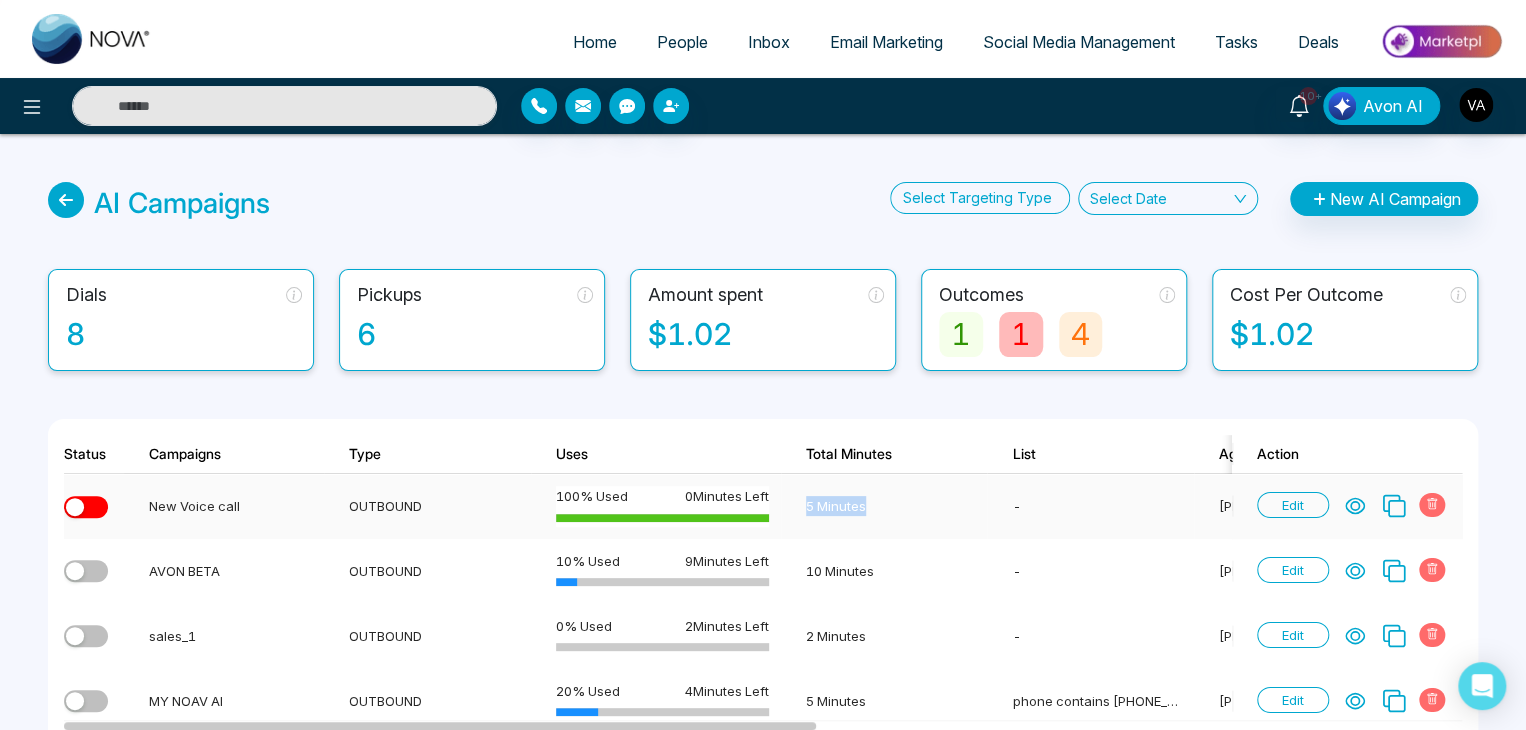 click on "5 Minutes" at bounding box center [884, 506] 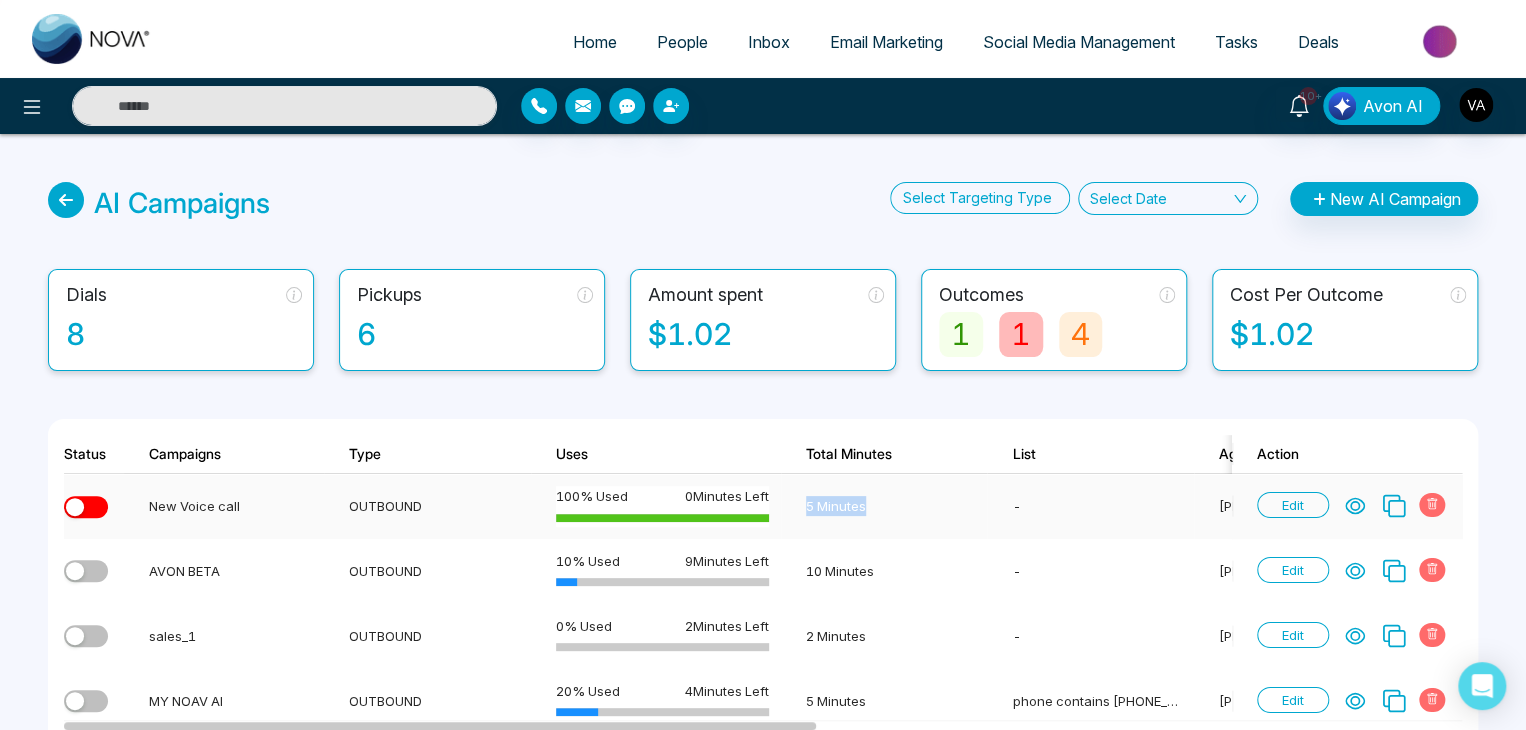 click at bounding box center [86, 507] 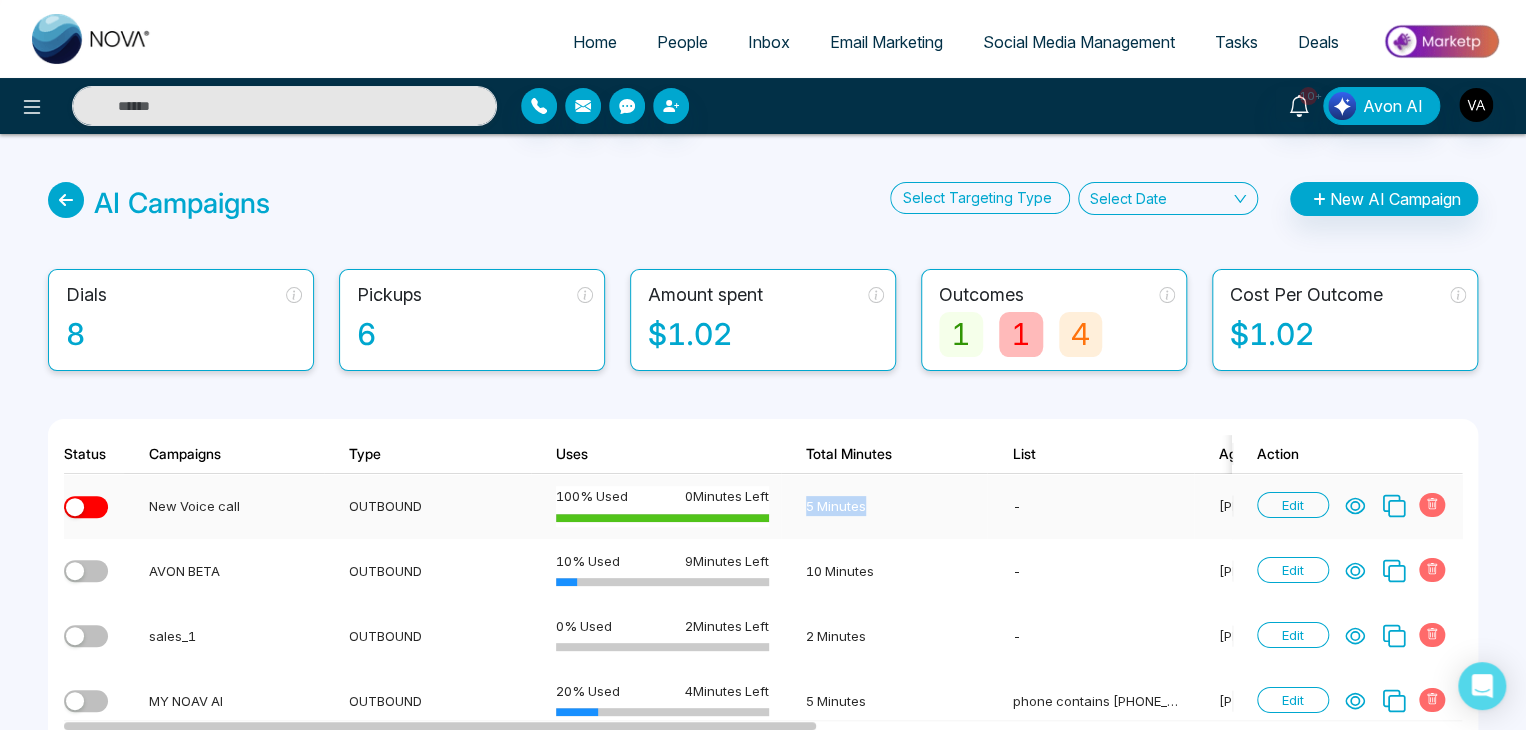 click at bounding box center [86, 507] 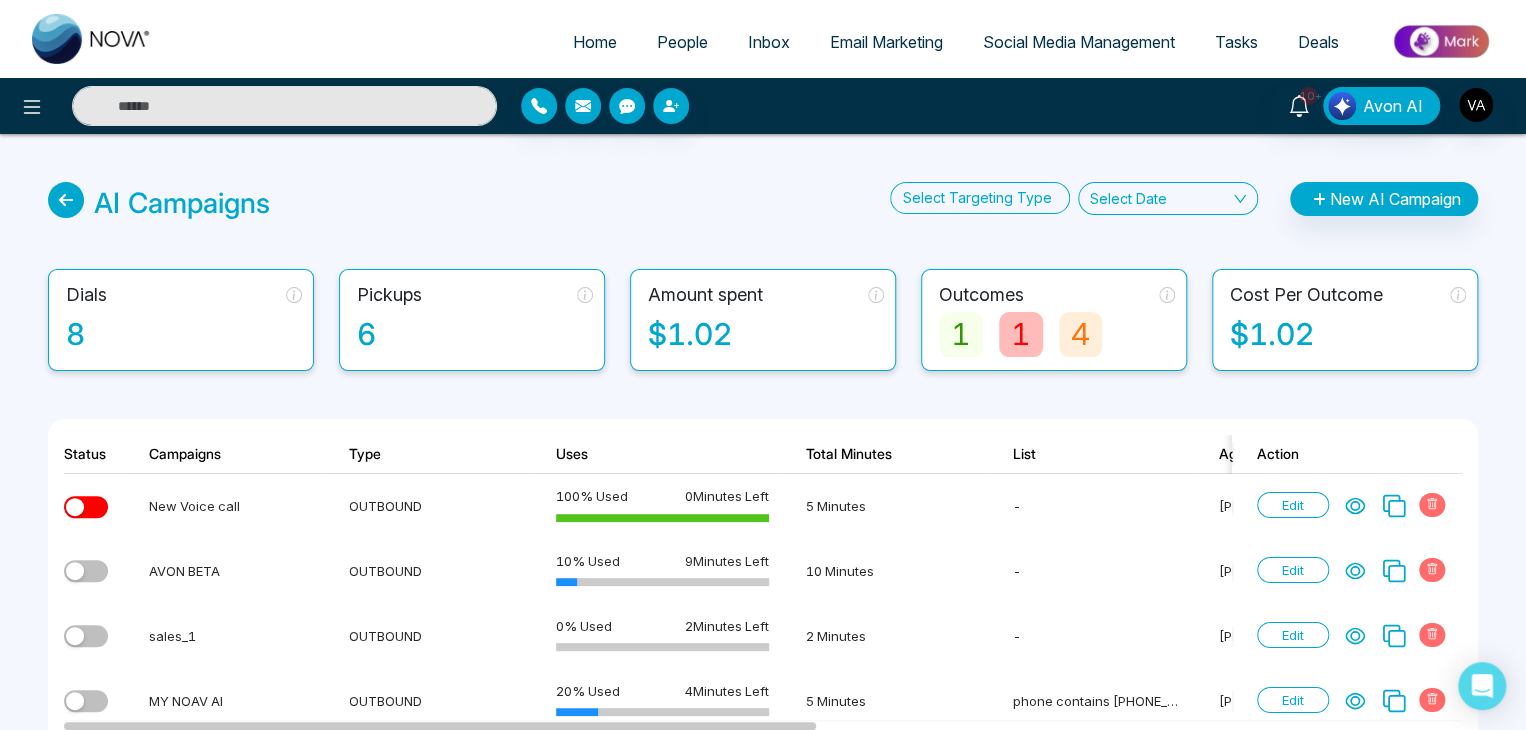 click on "AI Campaigns   Select Targeting Type Select Date  New AI Campaign Dials 8 Pickups 6 Amount spent $1.02 Outcomes 1 1 4 Cost Per Outcome $1.02 Status Campaigns Type Uses Total Minutes List Agent Dials Pickups In progress Outcomes Cost Per Outcome Action                           New Voice call  OUTBOUND 100 % Used 0  Minutes Left 5 Minutes - [PERSON_NAME] 1 1 0 1 0 0 $0.79 Edit AVON BETA OUTBOUND 10 % Used 9  Minutes Left 10 Minutes - [PERSON_NAME] 2 1 1 0 1 0 $0.14 Edit sales_1 OUTBOUND 0 % Used 2  Minutes Left 2 Minutes - [PERSON_NAME] 0 0 0 0 0 0 $0 Edit MY NOAV AI  OUTBOUND 20 % Used 4  Minutes Left 5 Minutes phone contains [PHONE_NUMBER] [PERSON_NAME] 1 1 0 0 0 1 $0.09 Edit AVON AI V1 - copy OUTBOUND 0 % Used 0  Minutes Left 0 Minutes phone contains [PHONE_NUMBER] [PERSON_NAME] 0 0 0 0 0 0 $0 Edit AVON AI V1 OUTBOUND 0 % Used 0  Minutes Left 0 Minutes phone contains [PHONE_NUMBER] [PERSON_NAME] 0 0 0 0 0 0 $0 Edit" at bounding box center [763, 535] 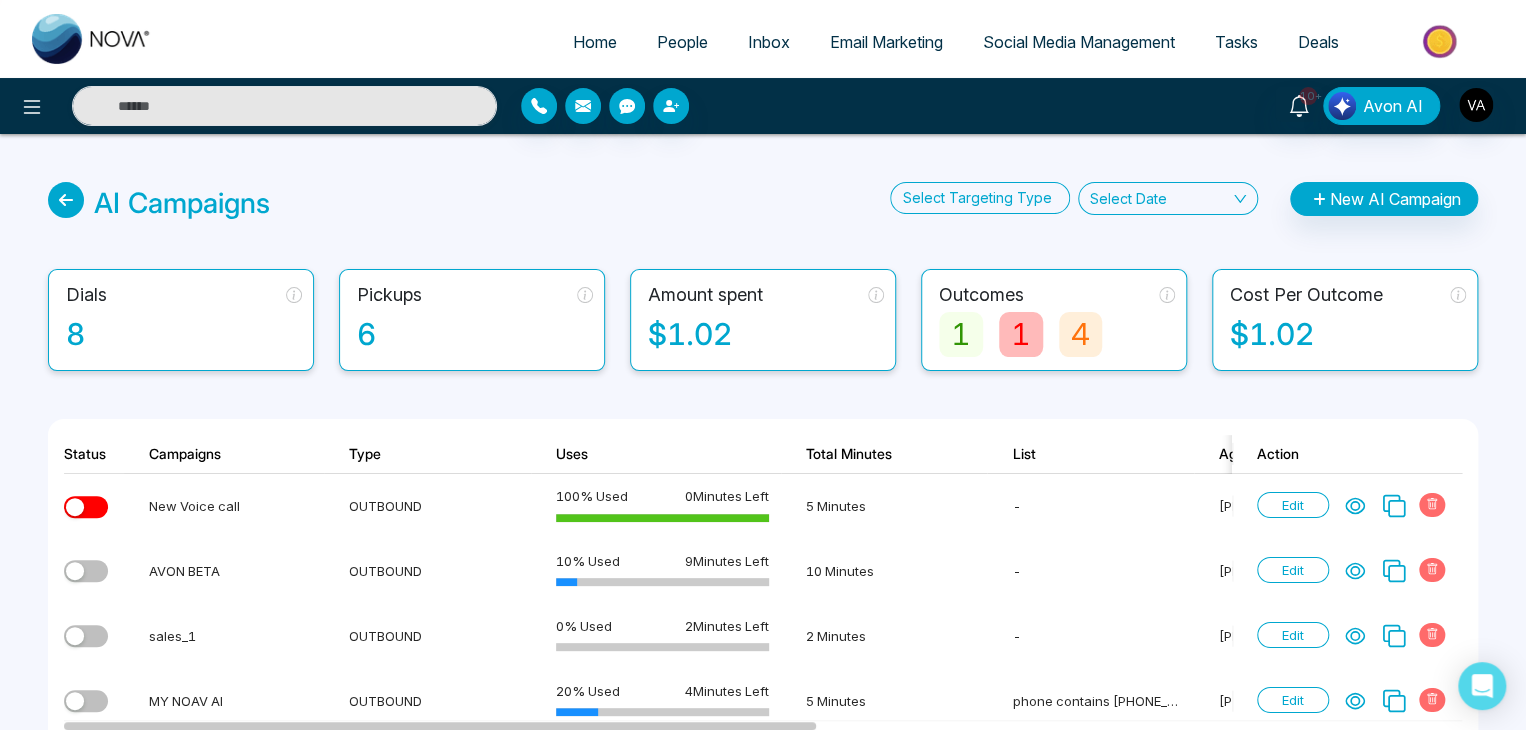 click on "AI Campaigns   Select Targeting Type Select Date  New AI Campaign Dials 8 Pickups 6 Amount spent $1.02 Outcomes 1 1 4 Cost Per Outcome $1.02 Status Campaigns Type Uses Total Minutes List Agent Dials Pickups In progress Outcomes Cost Per Outcome Action                           New Voice call  OUTBOUND 100 % Used 0  Minutes Left 5 Minutes - [PERSON_NAME] 1 1 0 1 0 0 $0.79 Edit AVON BETA OUTBOUND 10 % Used 9  Minutes Left 10 Minutes - [PERSON_NAME] 2 1 1 0 1 0 $0.14 Edit sales_1 OUTBOUND 0 % Used 2  Minutes Left 2 Minutes - [PERSON_NAME] 0 0 0 0 0 0 $0 Edit MY NOAV AI  OUTBOUND 20 % Used 4  Minutes Left 5 Minutes phone contains [PHONE_NUMBER] [PERSON_NAME] 1 1 0 0 0 1 $0.09 Edit AVON AI V1 - copy OUTBOUND 0 % Used 0  Minutes Left 0 Minutes phone contains [PHONE_NUMBER] [PERSON_NAME] 0 0 0 0 0 0 $0 Edit AVON AI V1 OUTBOUND 0 % Used 0  Minutes Left 0 Minutes phone contains [PHONE_NUMBER] [PERSON_NAME] 0 0 0 0 0 0 $0 Edit" at bounding box center (763, 535) 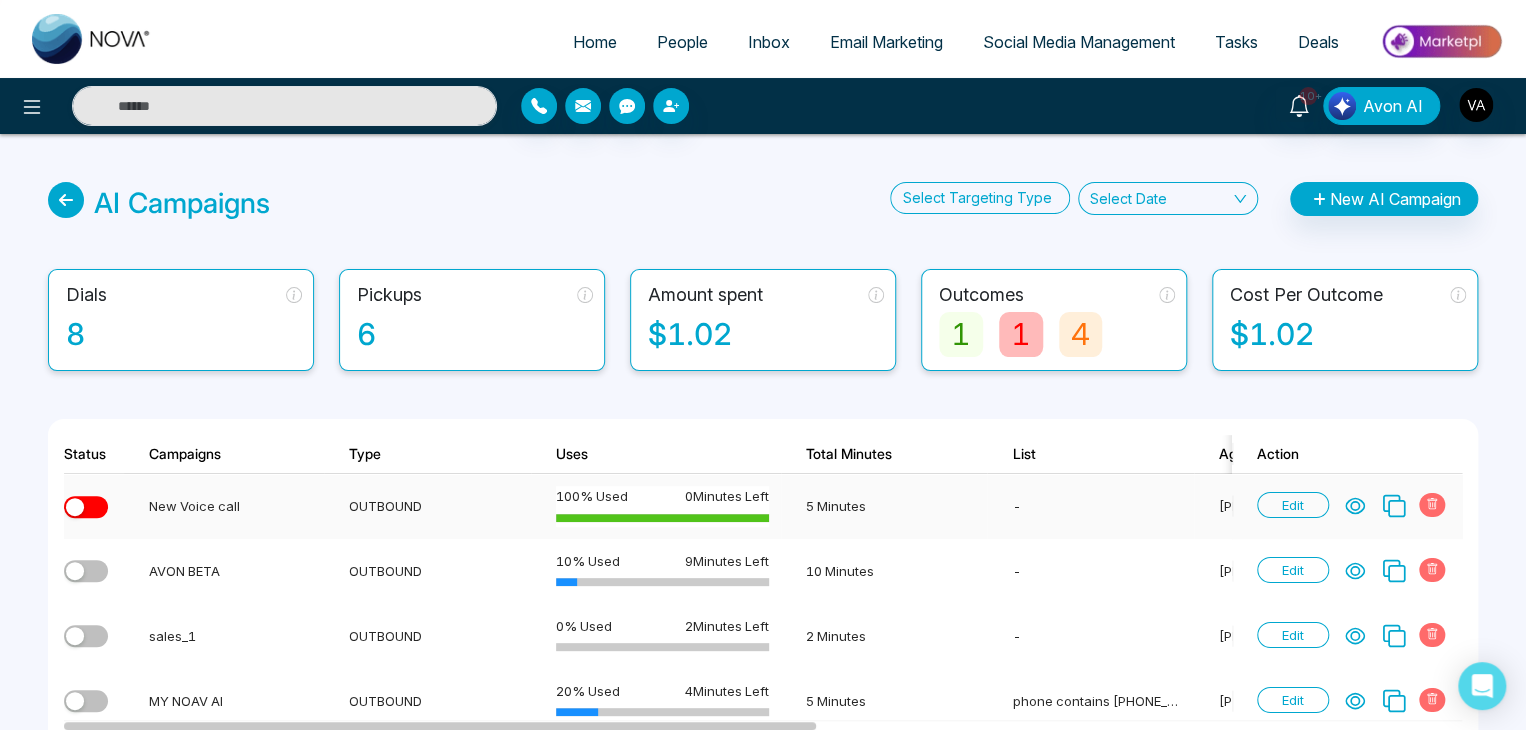 click 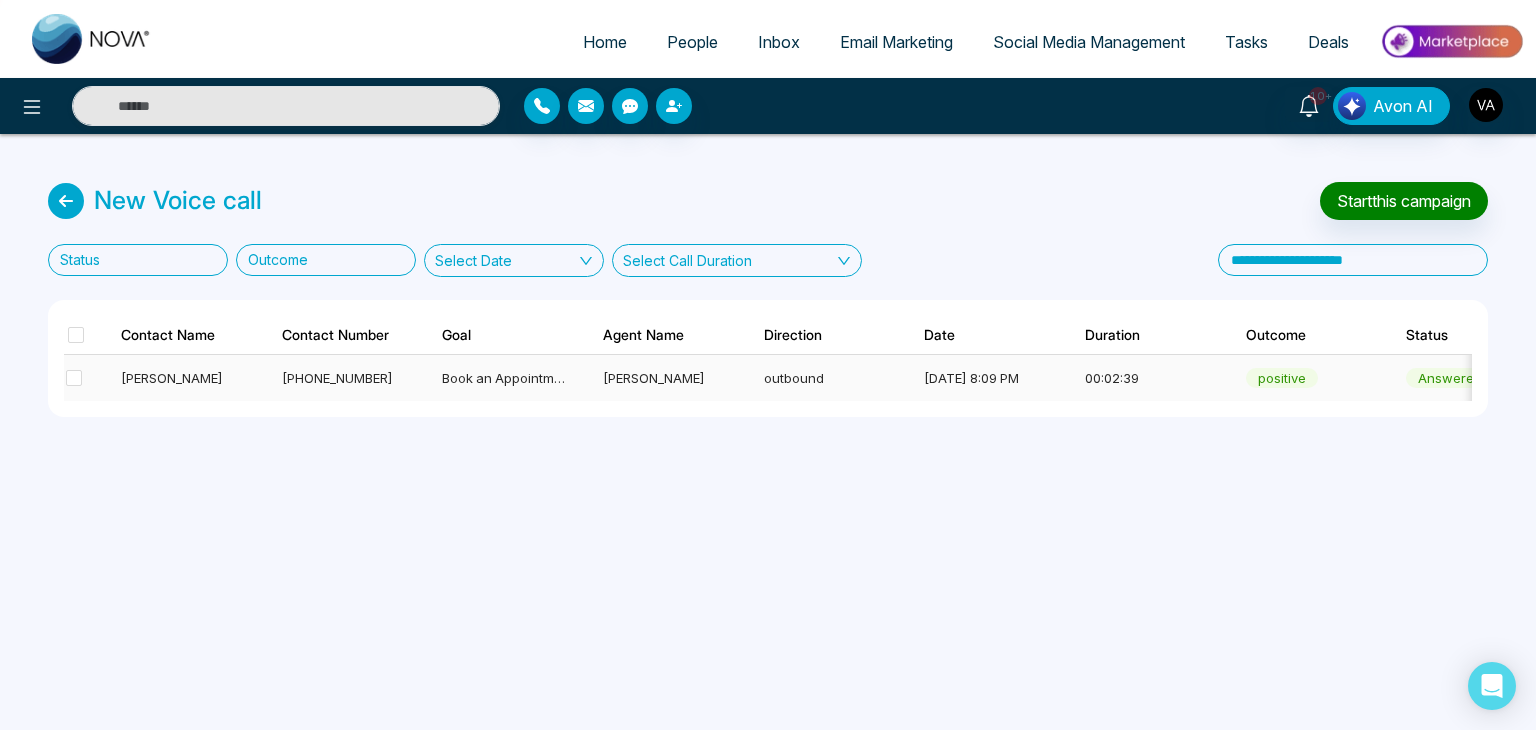 scroll, scrollTop: 0, scrollLeft: 119, axis: horizontal 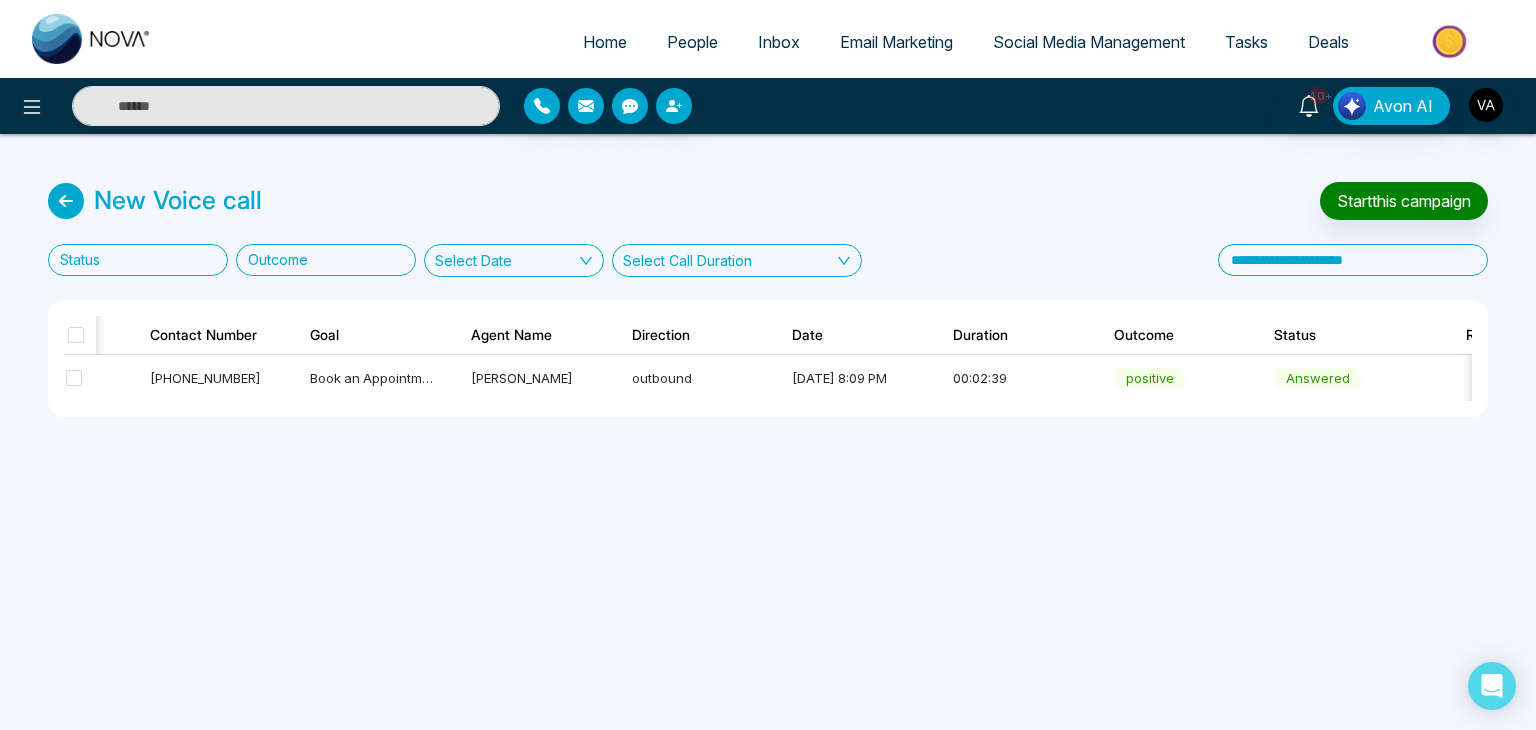 click on "Home People Inbox Email Marketing Social Media Management Tasks Deals 10+ Avon AI New Voice call  Start  this campaign   Status   Outcome Select Date Select Call Duration Contact Name Contact Number Goal Agent Name Direction Date Duration Outcome Status Recording Transcript & Notes Feedback                           [PERSON_NAME] [PHONE_NUMBER] Book an Appointment [PERSON_NAME] outbound [DATE] 8:09 PM 00:02:39 positive answered" at bounding box center (768, 365) 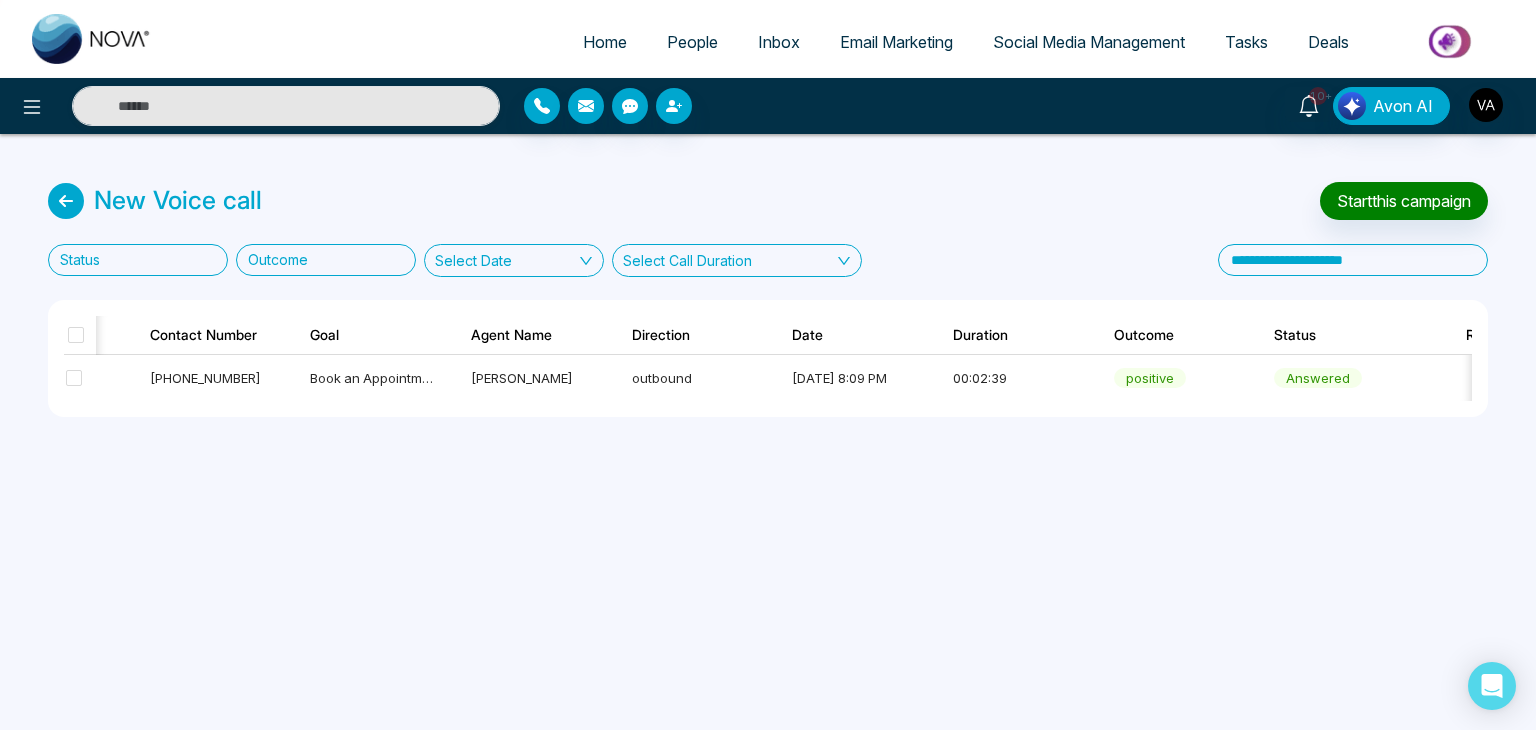 click on "Home People Inbox Email Marketing Social Media Management Tasks Deals 10+ Avon AI New Voice call  Start  this campaign   Status   Outcome Select Date Select Call Duration Contact Name Contact Number Goal Agent Name Direction Date Duration Outcome Status Recording Transcript & Notes Feedback                           [PERSON_NAME] [PHONE_NUMBER] Book an Appointment [PERSON_NAME] outbound [DATE] 8:09 PM 00:02:39 positive answered" at bounding box center (768, 365) 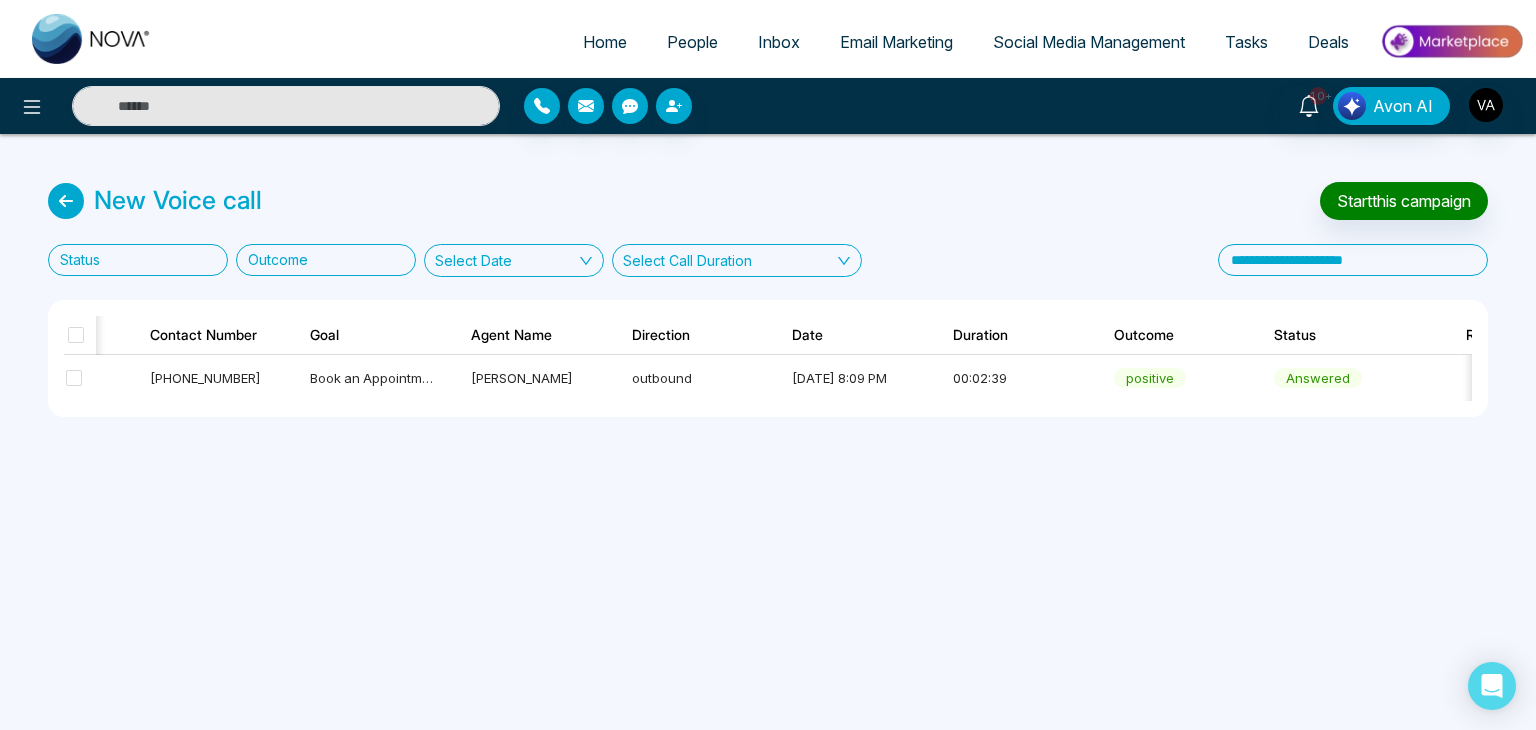 click on "Home People Inbox Email Marketing Social Media Management Tasks Deals 10+ Avon AI New Voice call  Start  this campaign   Status   Outcome Select Date Select Call Duration Contact Name Contact Number Goal Agent Name Direction Date Duration Outcome Status Recording Transcript & Notes Feedback                           [PERSON_NAME] [PHONE_NUMBER] Book an Appointment [PERSON_NAME] outbound [DATE] 8:09 PM 00:02:39 positive answered" at bounding box center [768, 365] 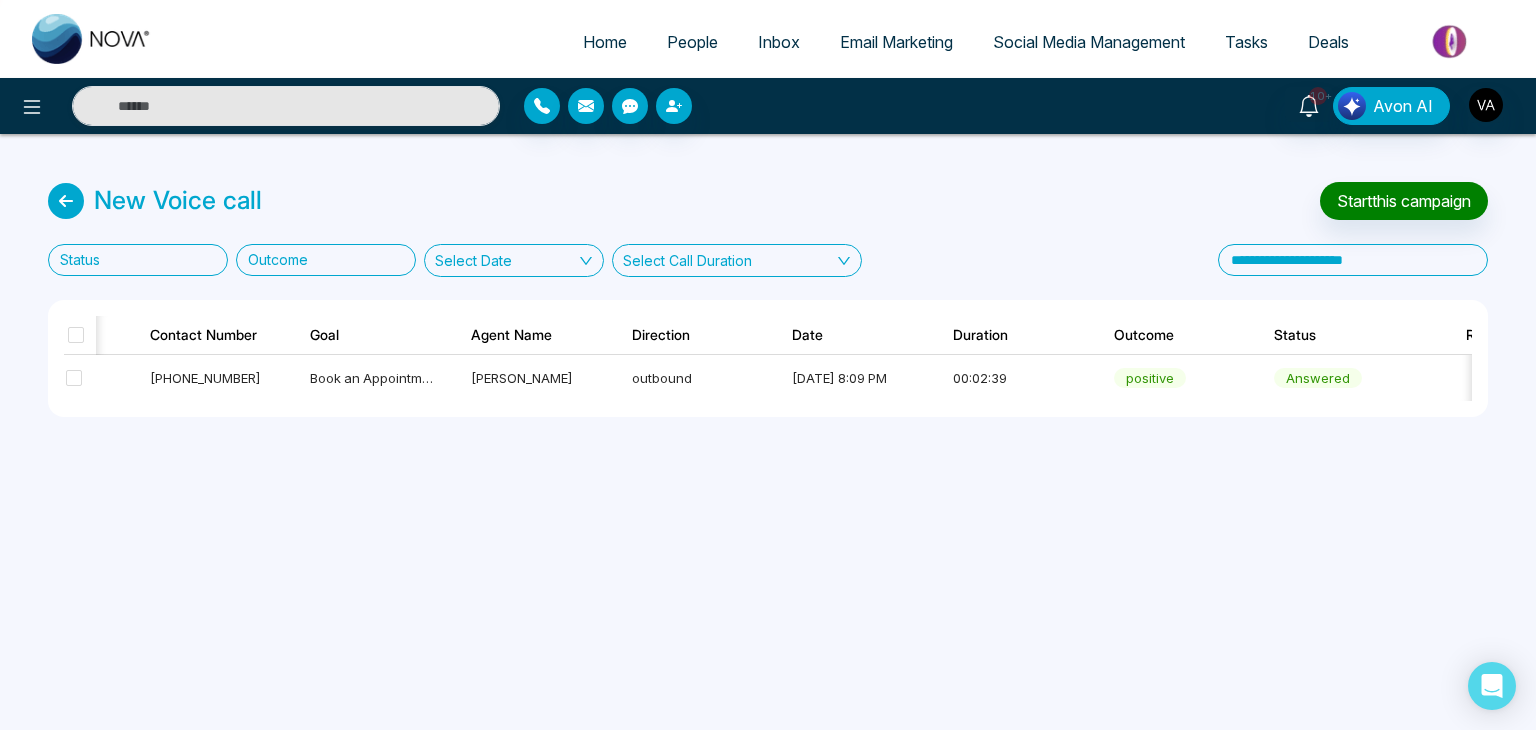 click on "Status   Outcome Select Date Select Call Duration" at bounding box center [768, 260] 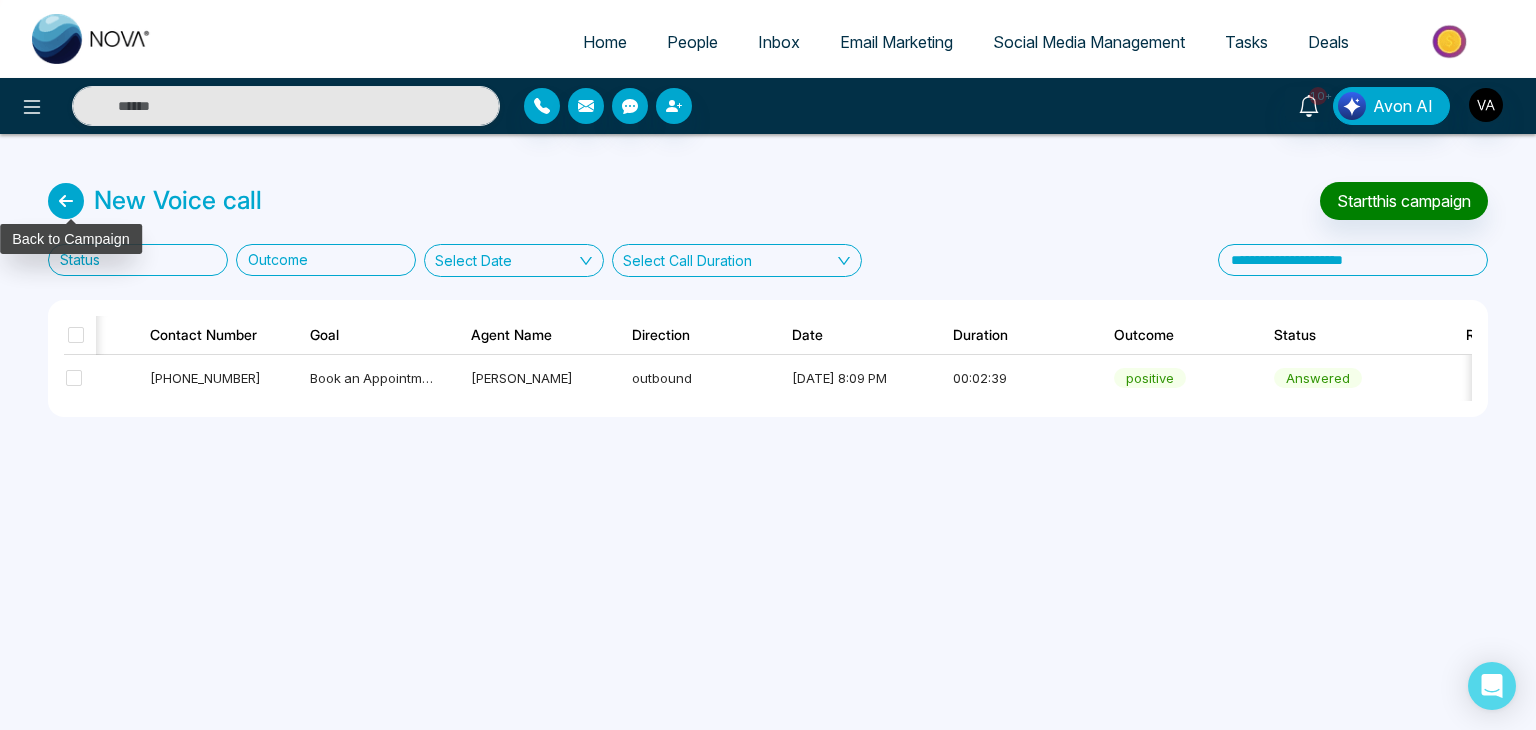 click at bounding box center (66, 201) 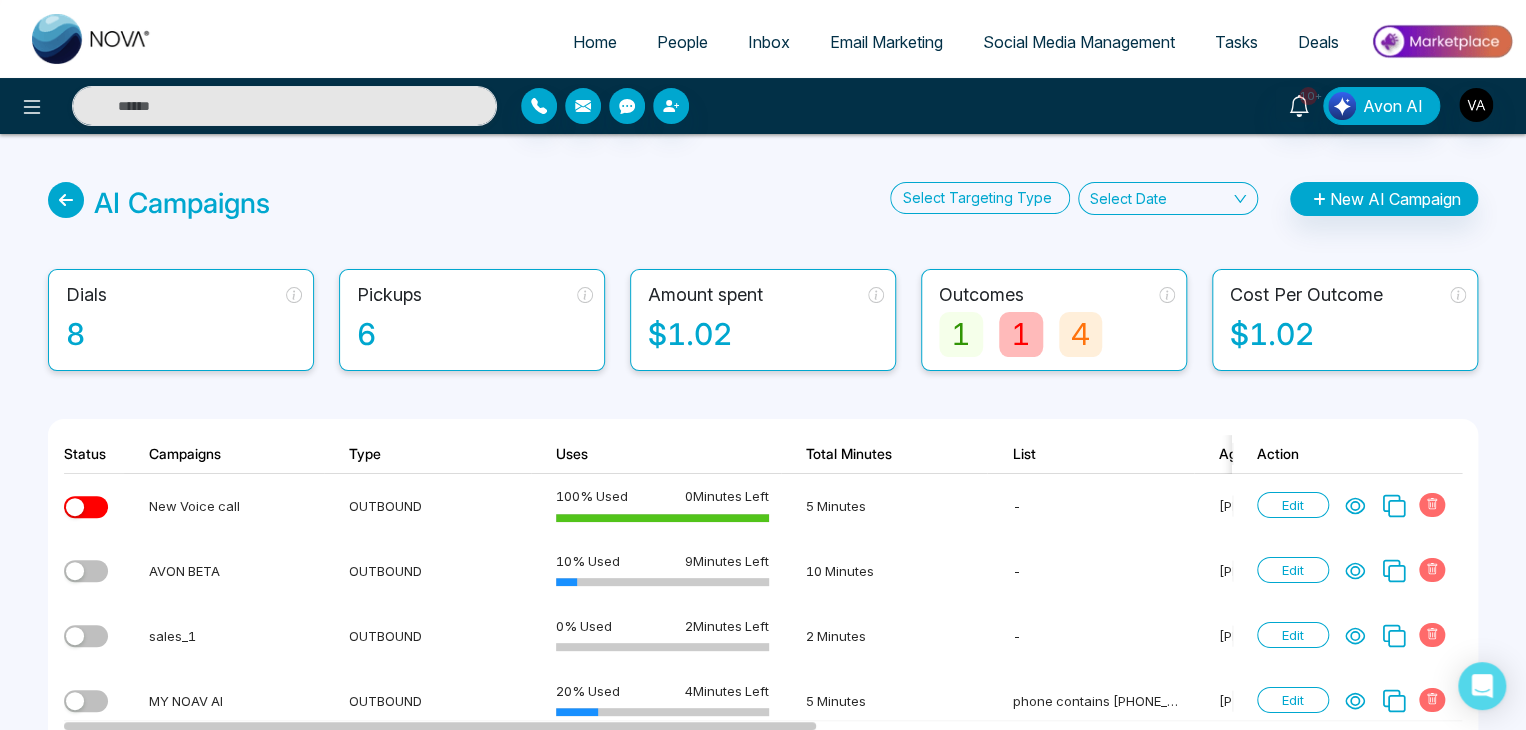 click on "AI Campaigns   Select Targeting Type Select Date  New AI Campaign Dials 8 Pickups 6 Amount spent $1.02 Outcomes 1 1 4 Cost Per Outcome $1.02 Status Campaigns Type Uses Total Minutes List Agent Dials Pickups In progress Outcomes Cost Per Outcome Action                           New Voice call  OUTBOUND 100 % Used 0  Minutes Left 5 Minutes - [PERSON_NAME] 1 1 0 1 0 0 $0.79 Edit AVON BETA OUTBOUND 10 % Used 9  Minutes Left 10 Minutes - [PERSON_NAME] 2 1 1 0 1 0 $0.14 Edit sales_1 OUTBOUND 0 % Used 2  Minutes Left 2 Minutes - [PERSON_NAME] 0 0 0 0 0 0 $0 Edit MY NOAV AI  OUTBOUND 20 % Used 4  Minutes Left 5 Minutes phone contains [PHONE_NUMBER] [PERSON_NAME] 1 1 0 0 0 1 $0.09 Edit AVON AI V1 - copy OUTBOUND 0 % Used 0  Minutes Left 0 Minutes phone contains [PHONE_NUMBER] [PERSON_NAME] 0 0 0 0 0 0 $0 Edit AVON AI V1 OUTBOUND 0 % Used 0  Minutes Left 0 Minutes phone contains [PHONE_NUMBER] [PERSON_NAME] 0 0 0 0 0 0 $0 Edit" at bounding box center (763, 535) 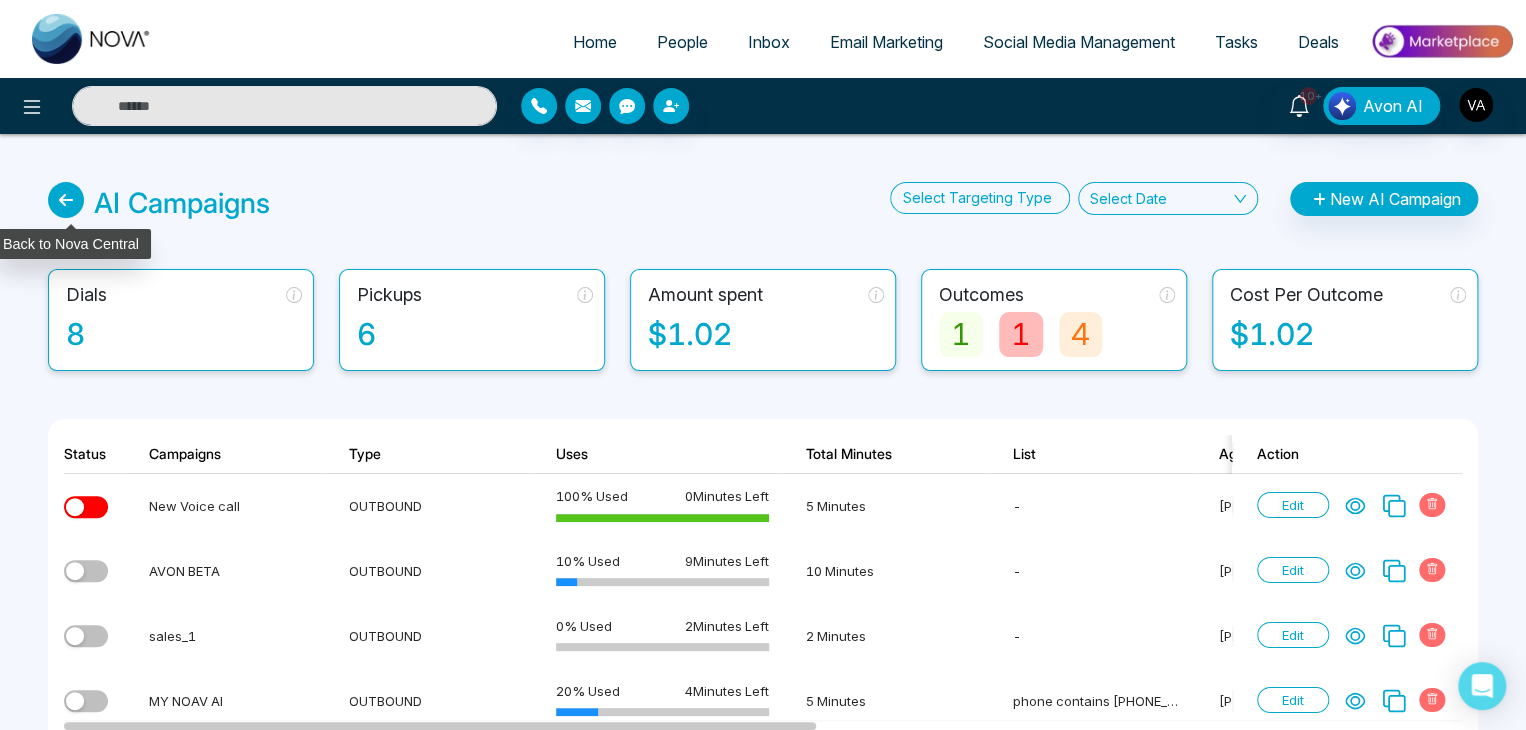 click at bounding box center [66, 200] 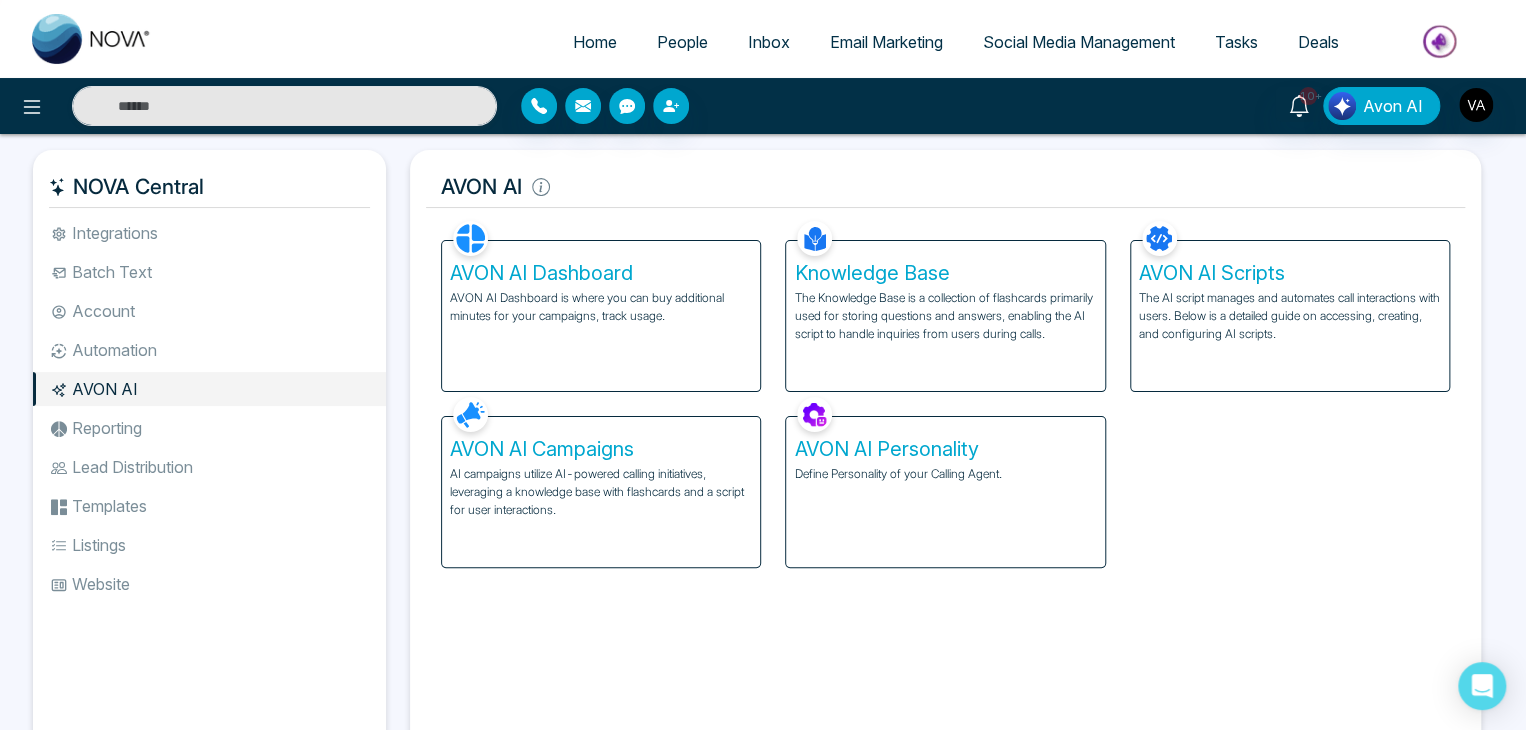 click on "Reporting" at bounding box center [209, 428] 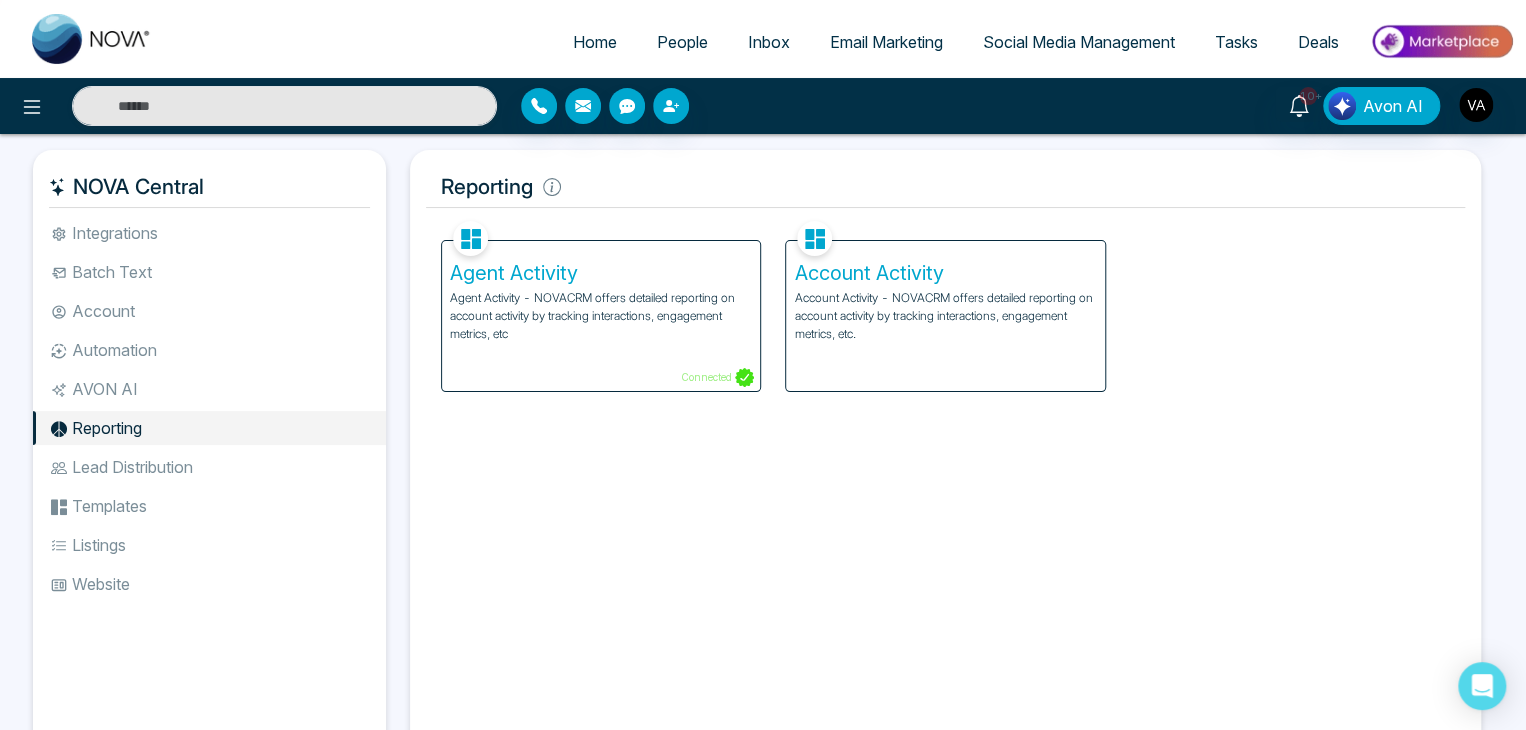 click on "Agent Activity Agent Activity - NOVACRM offers detailed reporting on account activity by tracking interactions, engagement metrics, etc Connected" at bounding box center (601, 316) 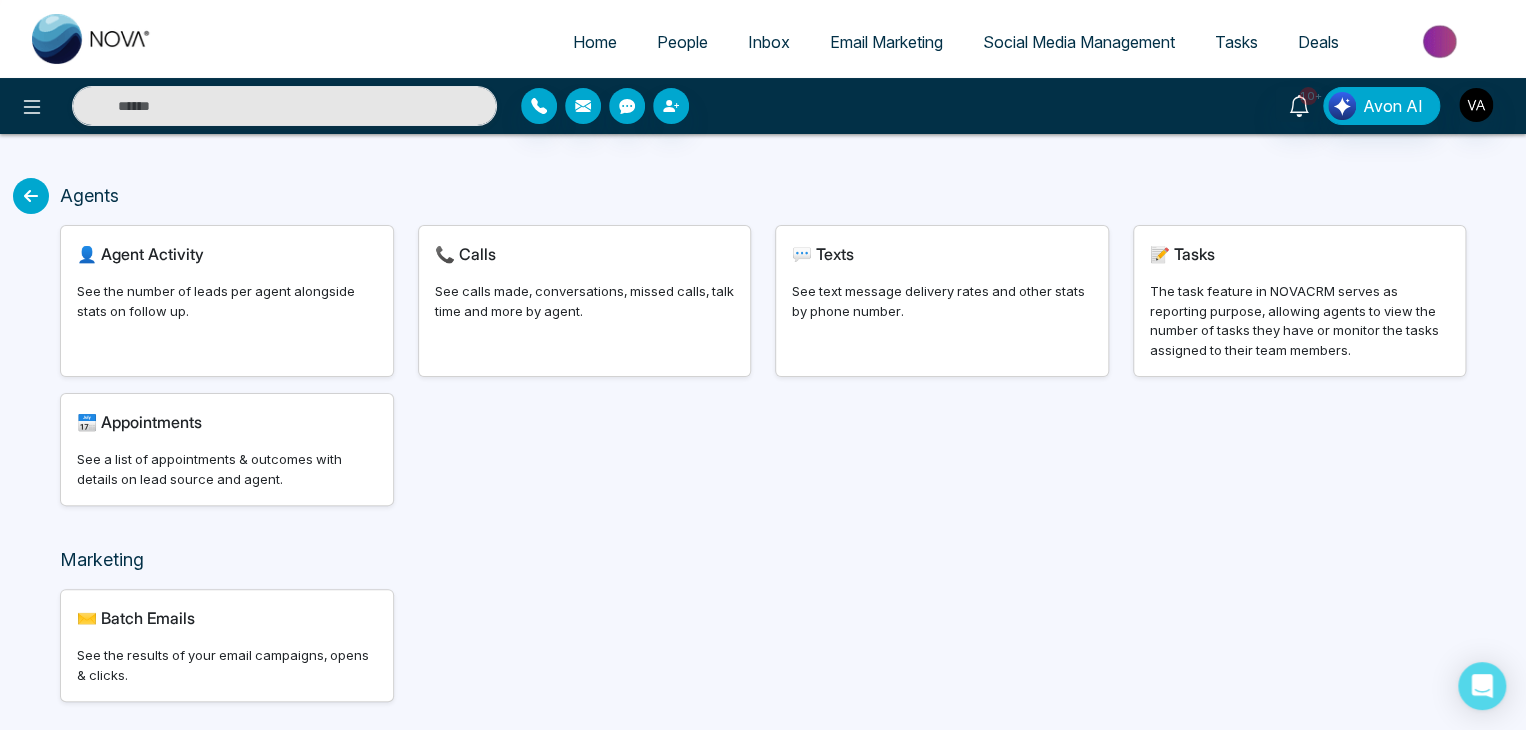 click on "👤 Agent Activity" at bounding box center [227, 254] 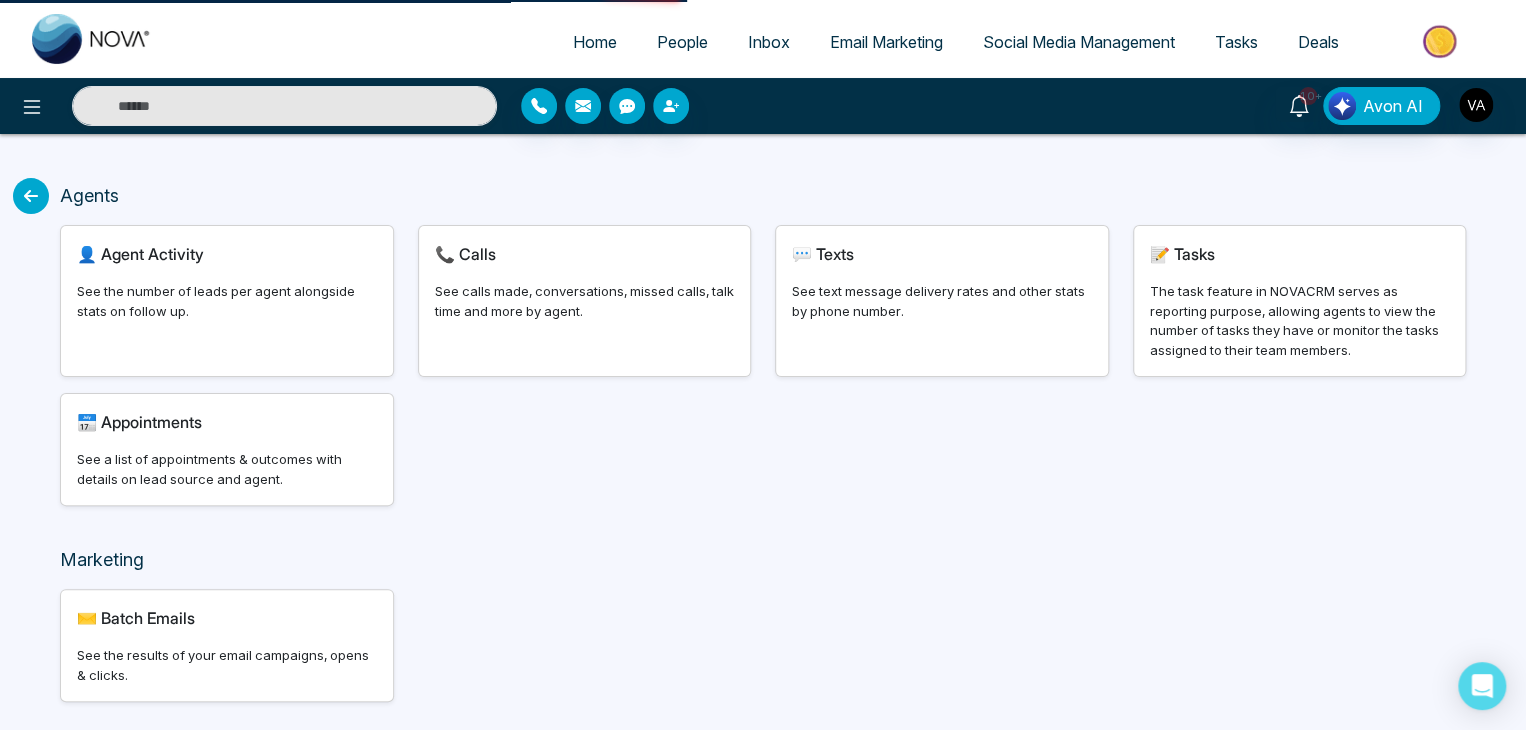 select on "***" 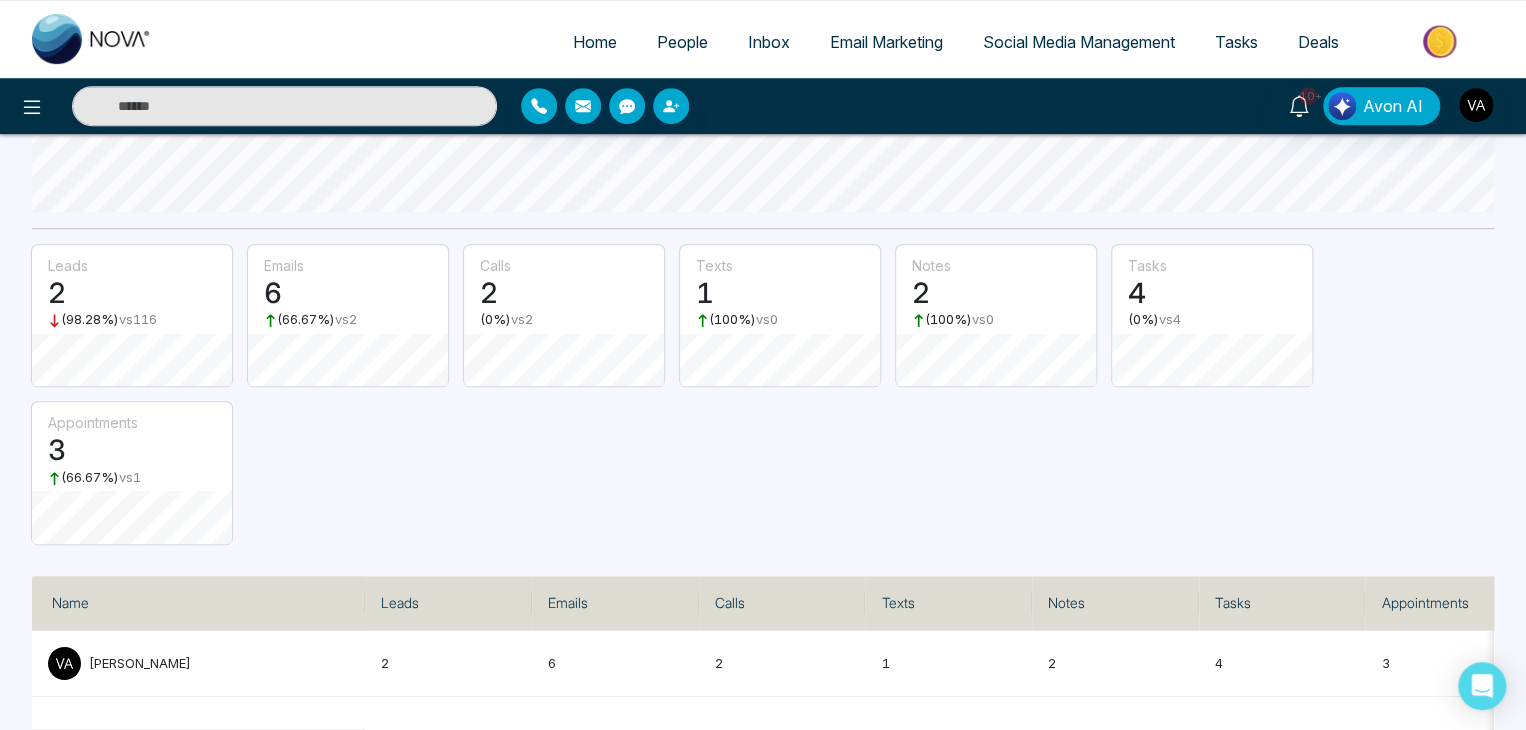 scroll, scrollTop: 386, scrollLeft: 0, axis: vertical 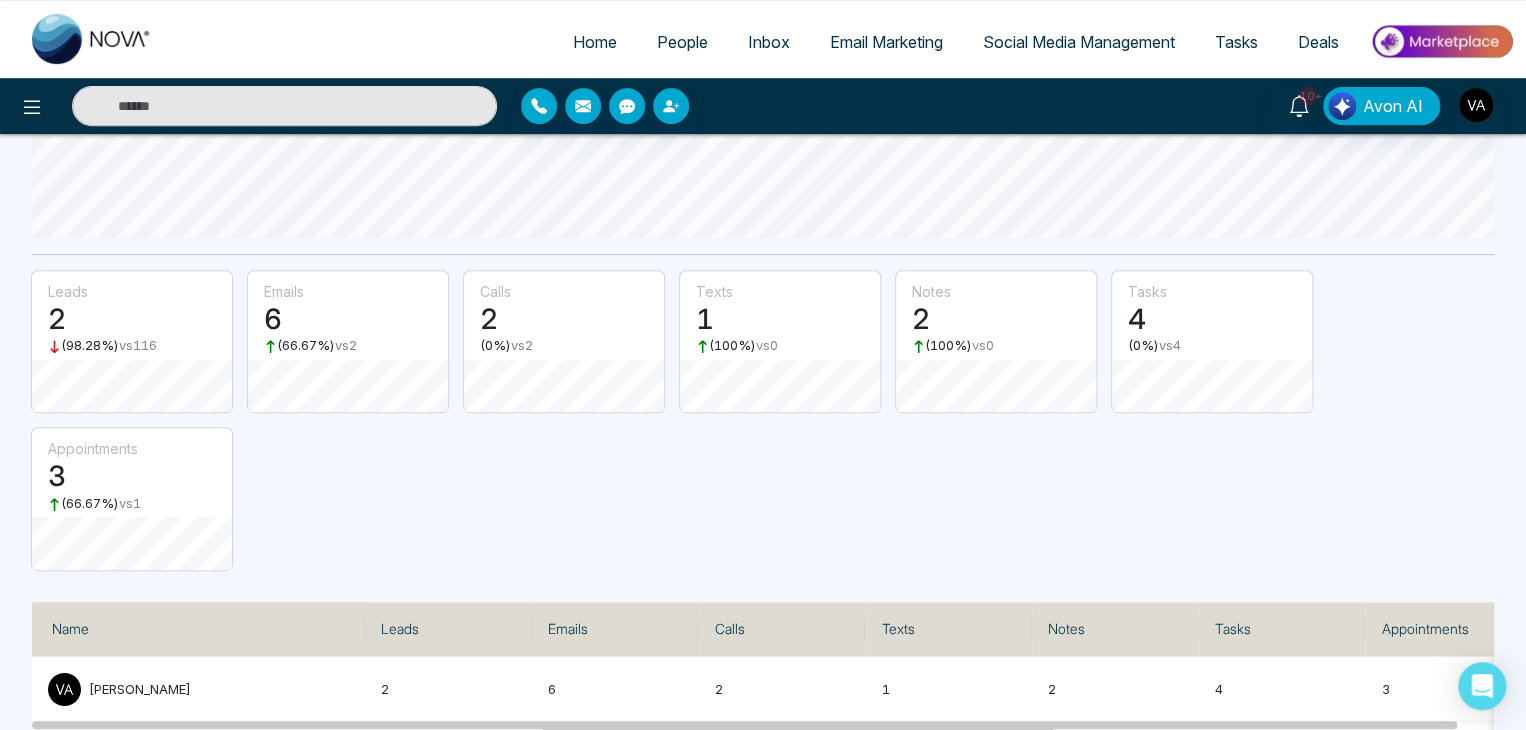 click on "6" at bounding box center (348, 320) 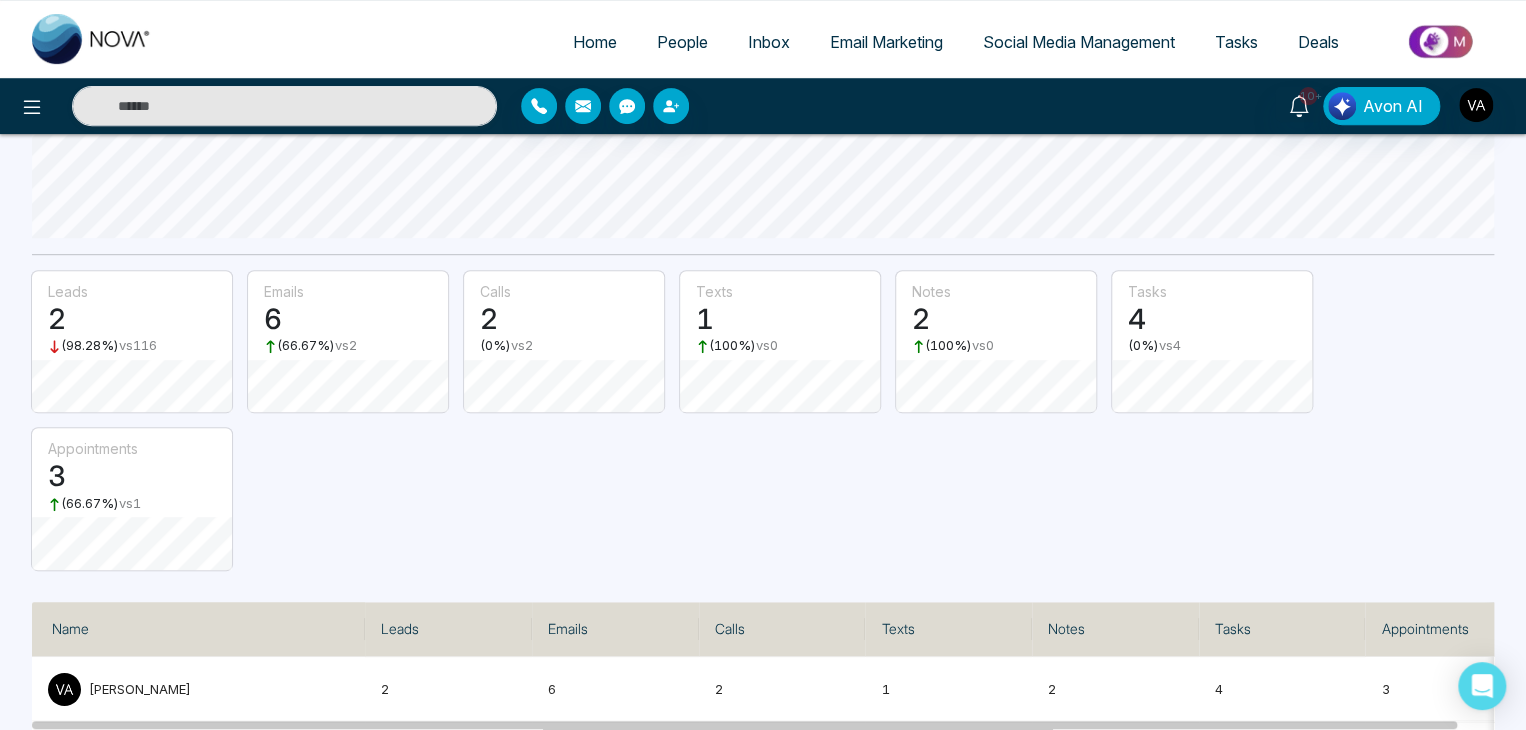 click on "2" at bounding box center (564, 320) 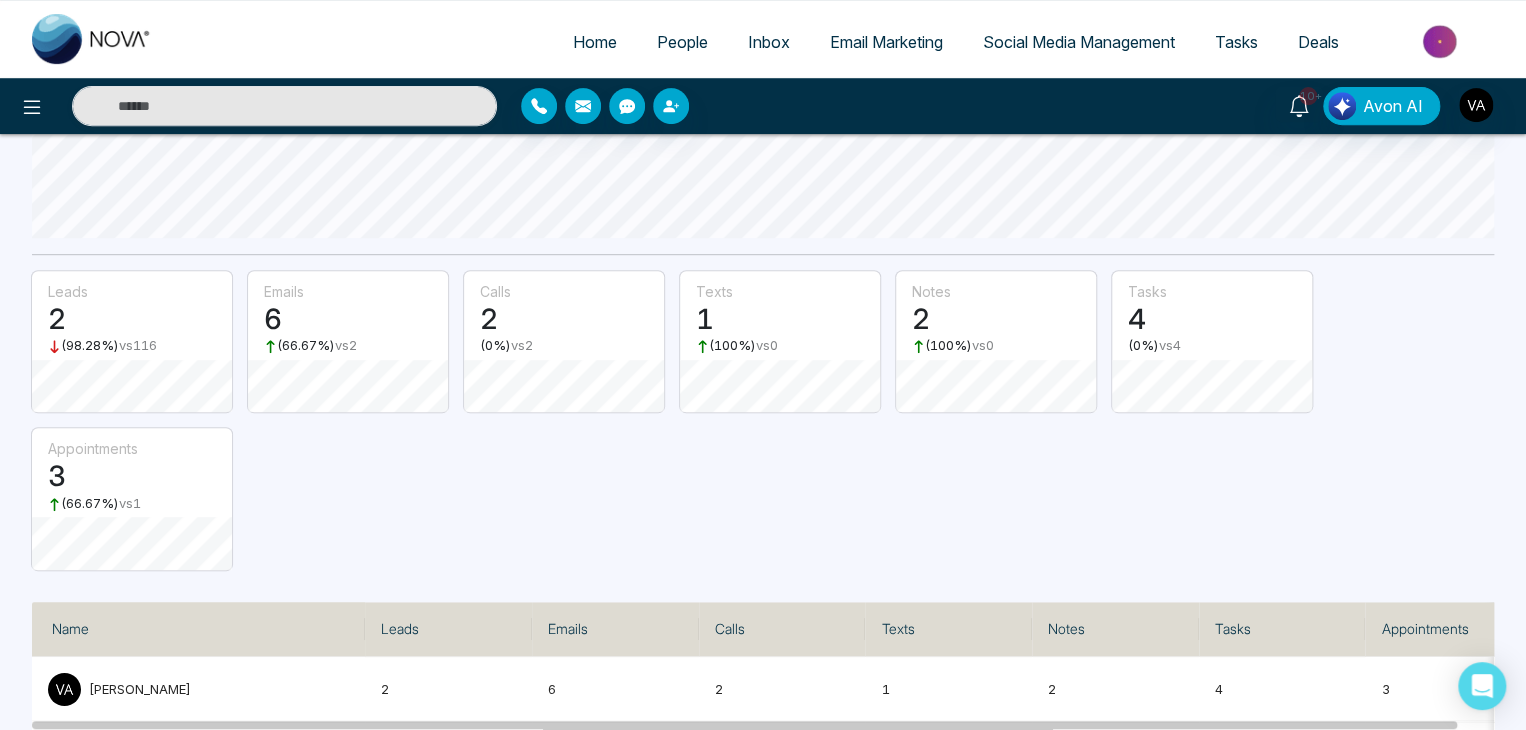 click on "( 100 %)  vs  0" at bounding box center [780, 346] 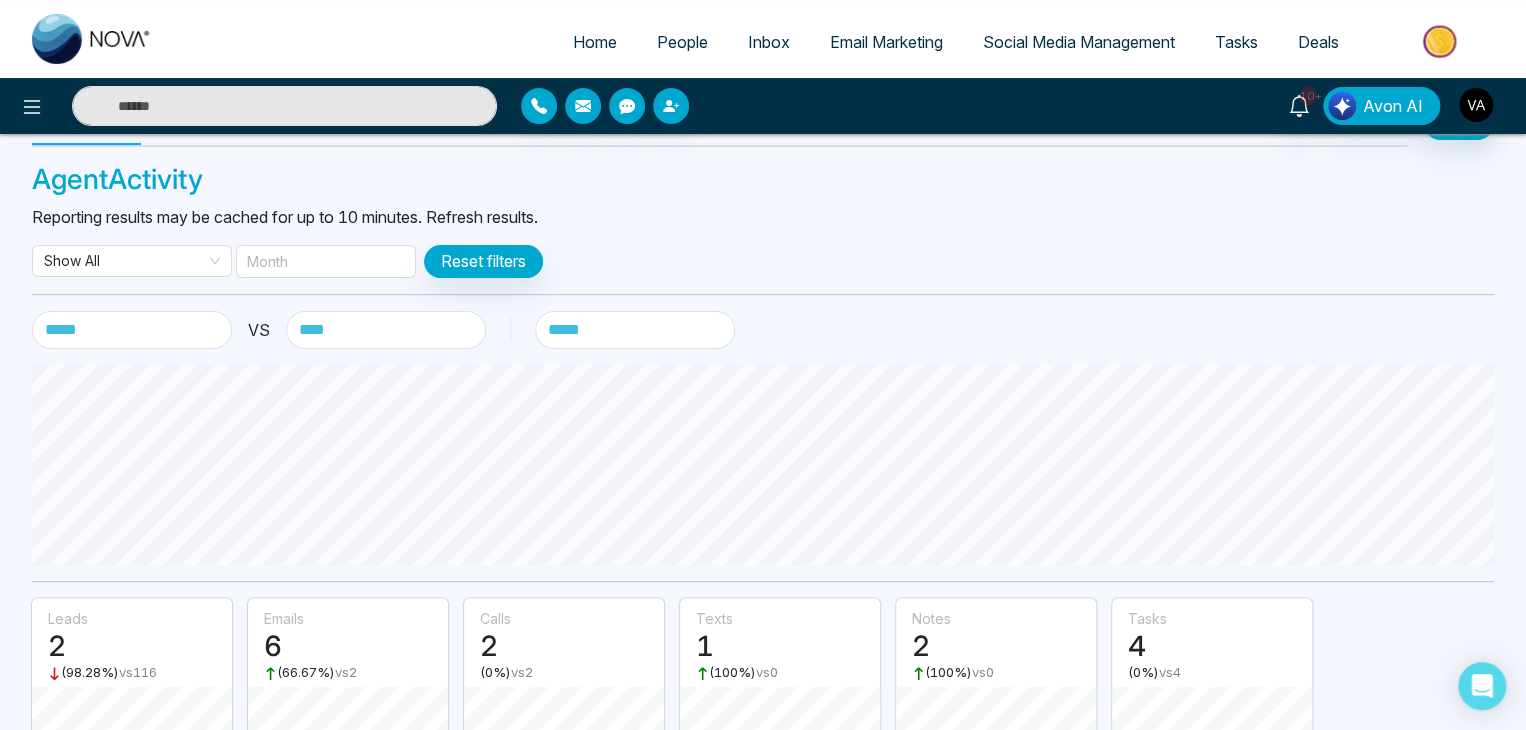 scroll, scrollTop: 0, scrollLeft: 0, axis: both 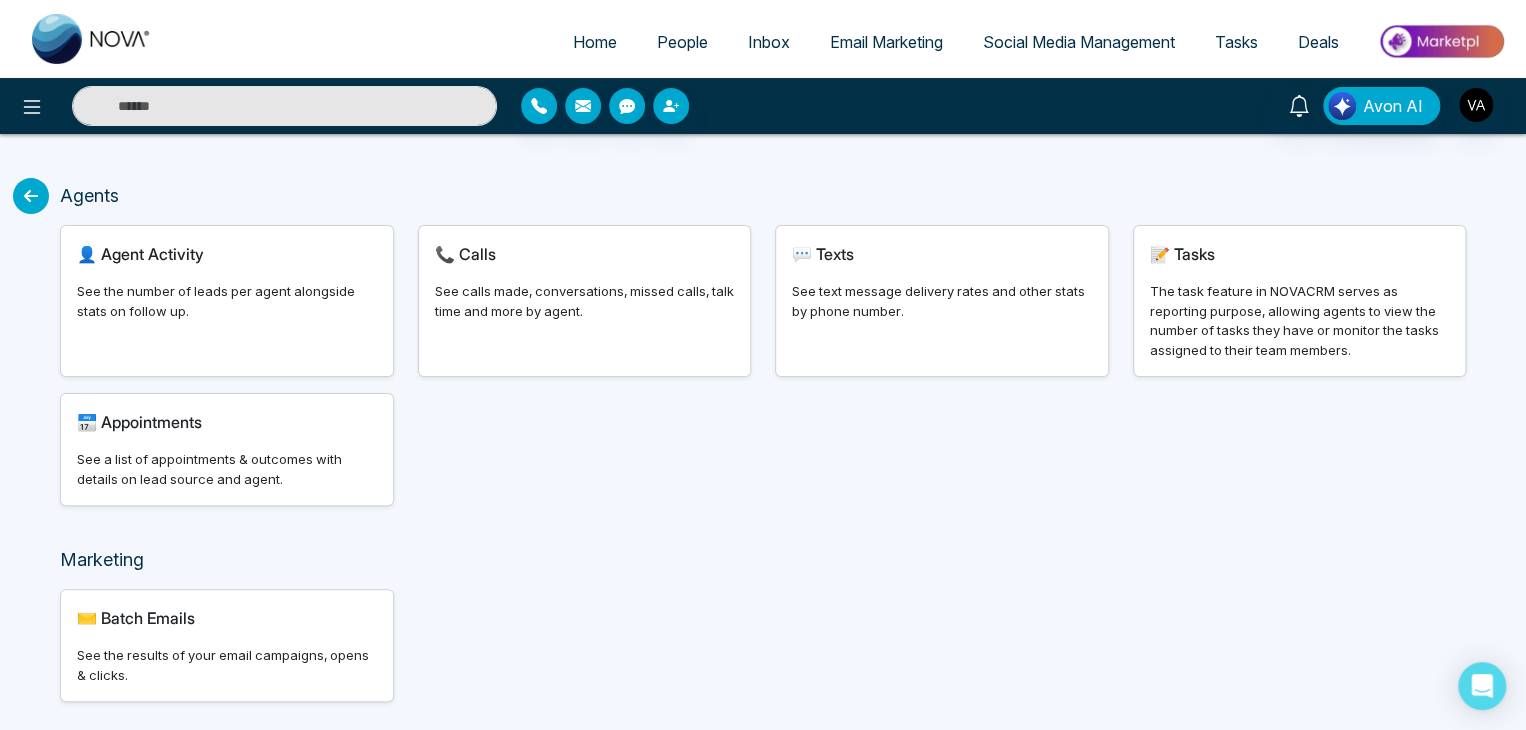 click at bounding box center (31, 196) 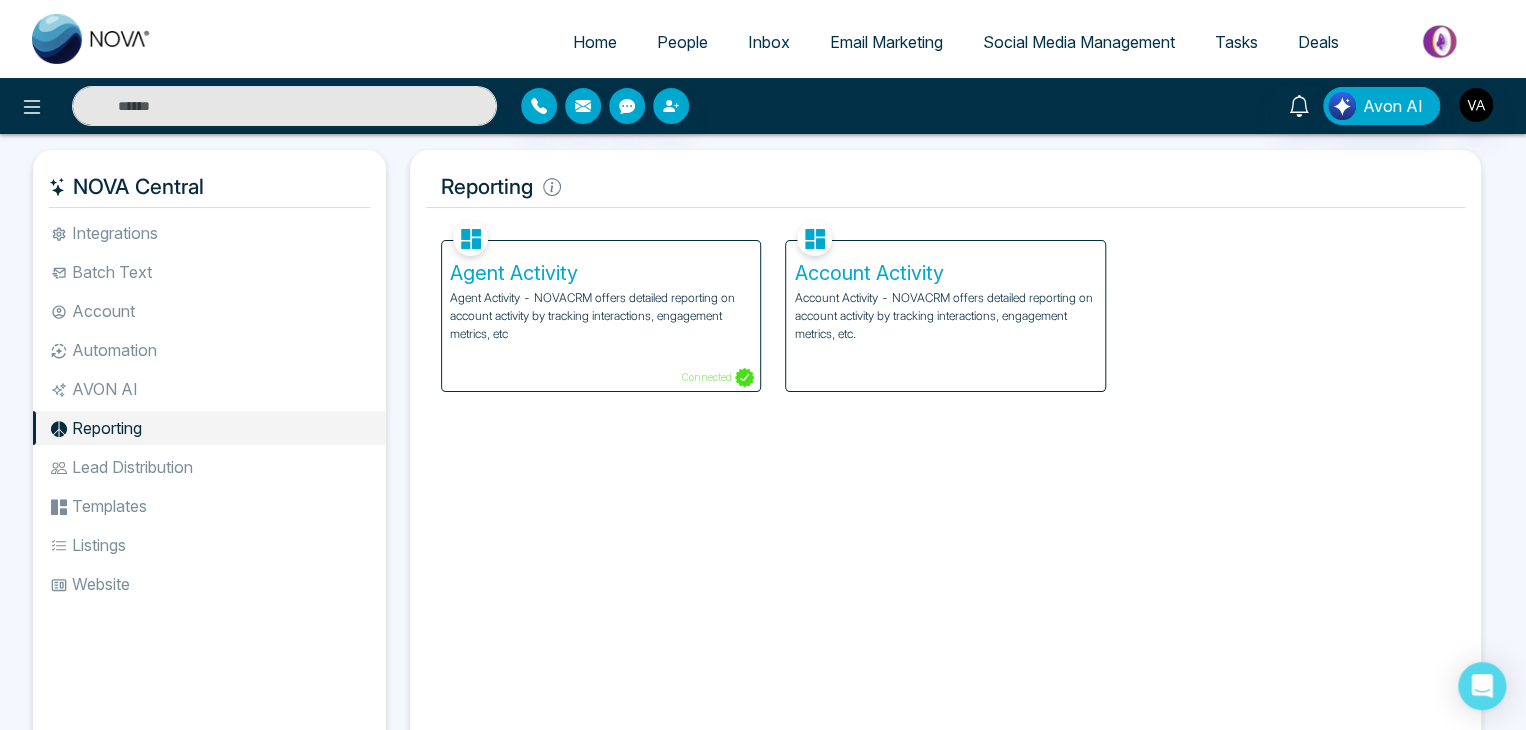 click on "Account Activity - NOVACRM offers detailed reporting on account activity by tracking interactions, engagement metrics, etc." at bounding box center (945, 316) 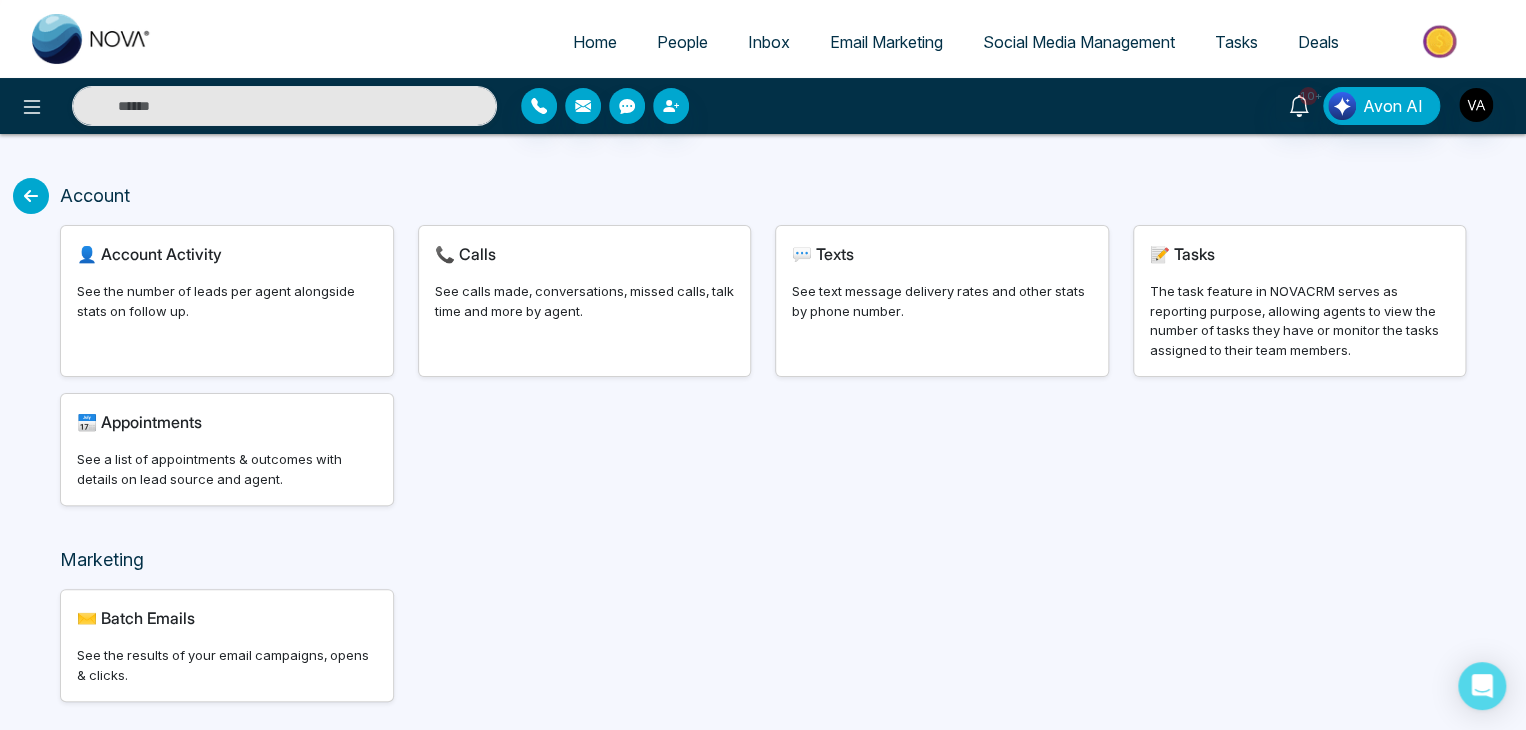 click on "See the number of leads per agent alongside stats on follow up." at bounding box center [227, 301] 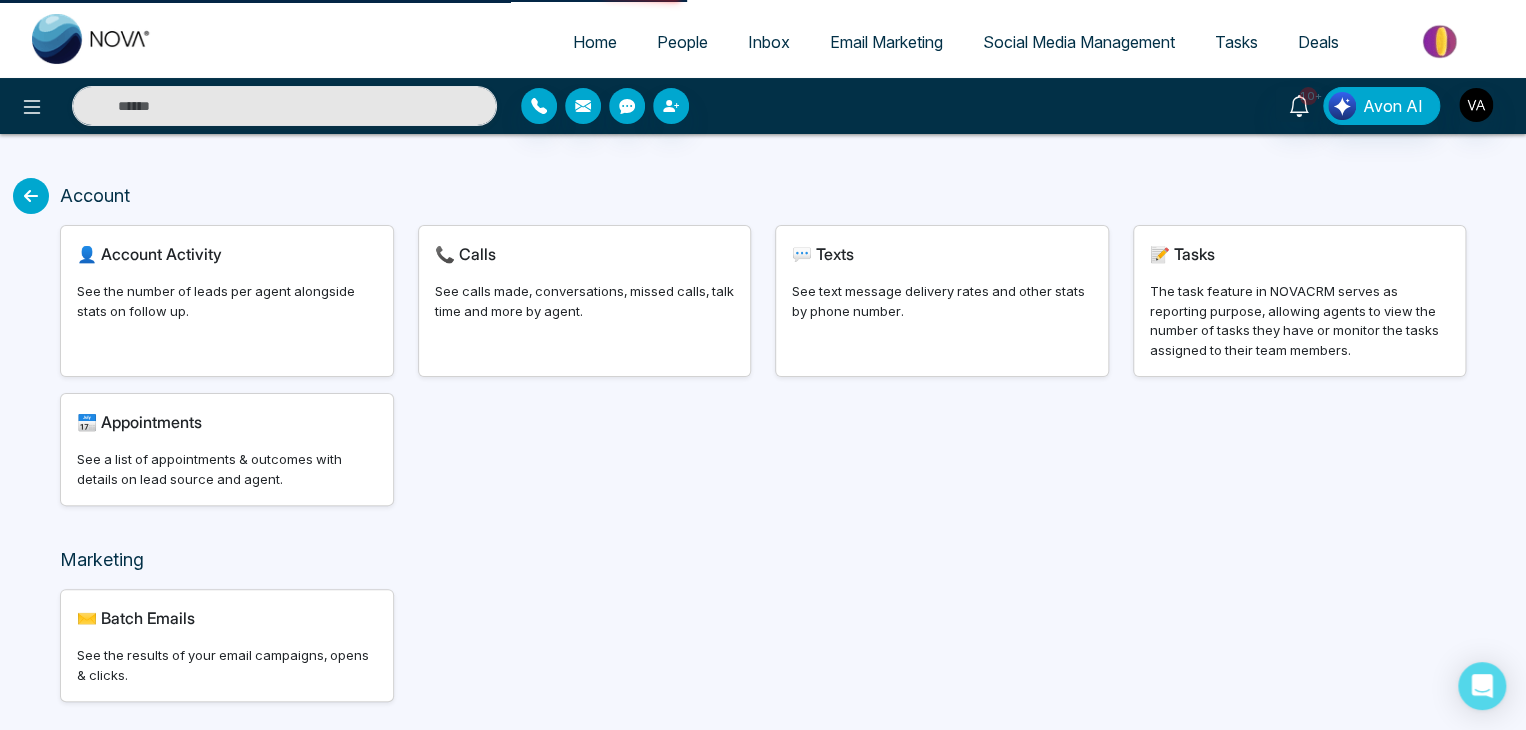 select on "***" 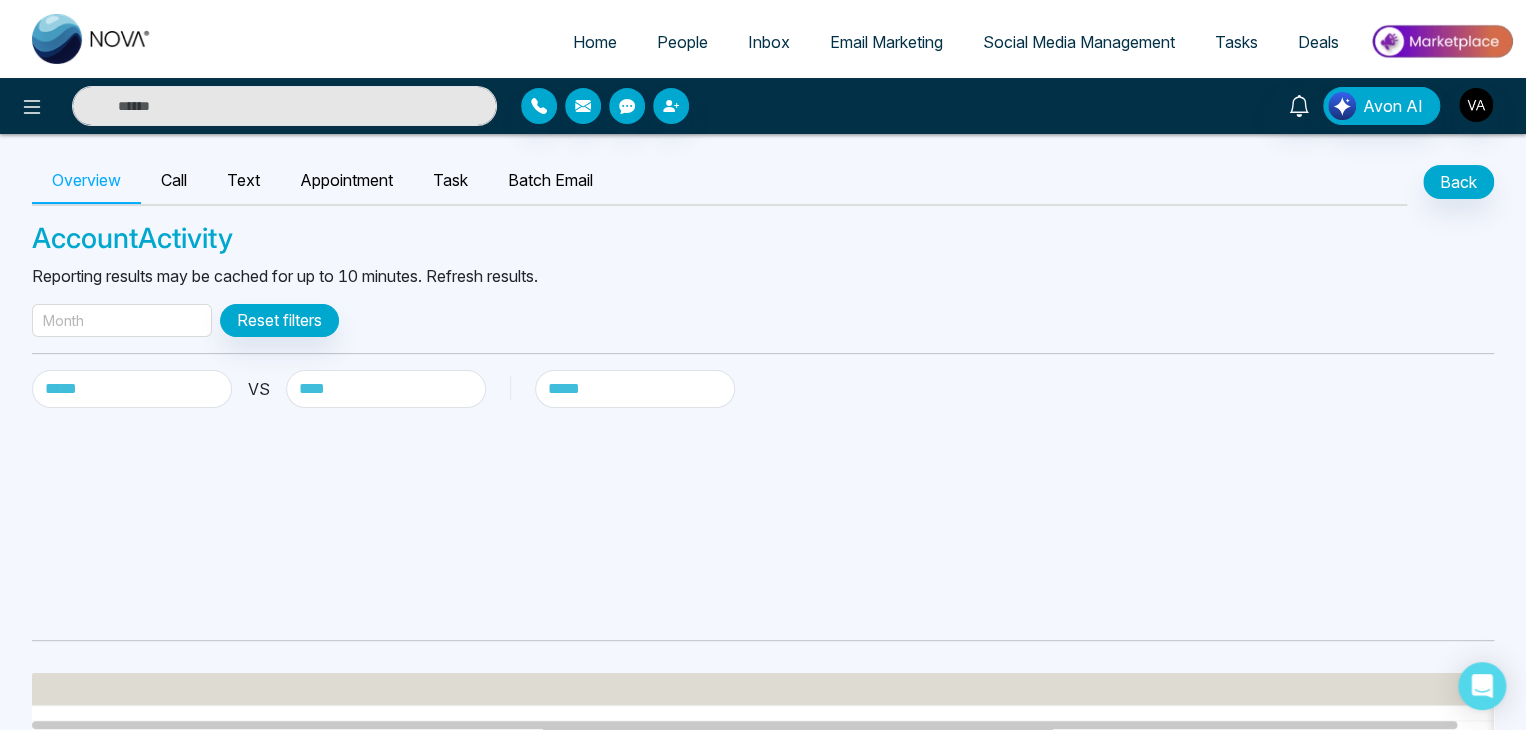 click at bounding box center [763, 524] 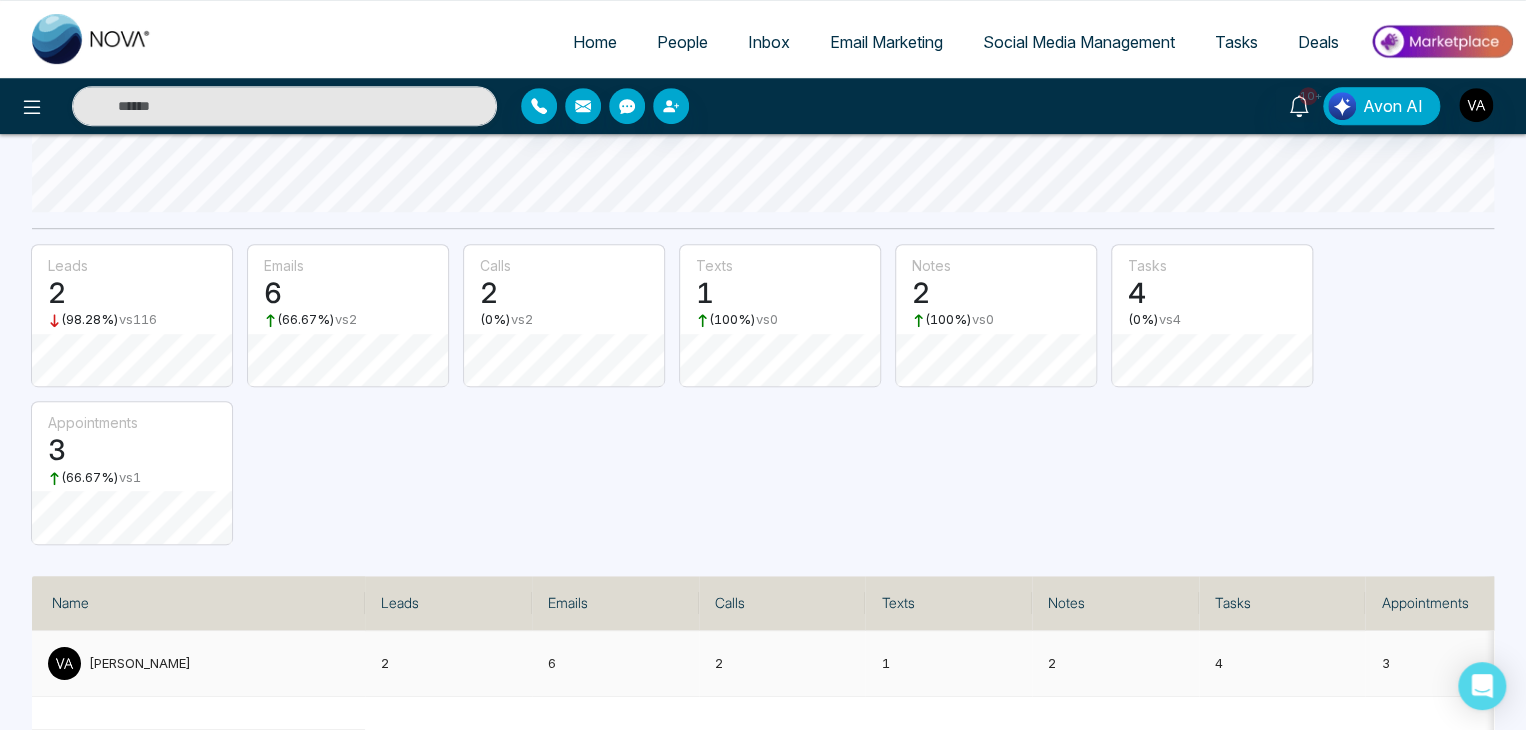 scroll, scrollTop: 0, scrollLeft: 0, axis: both 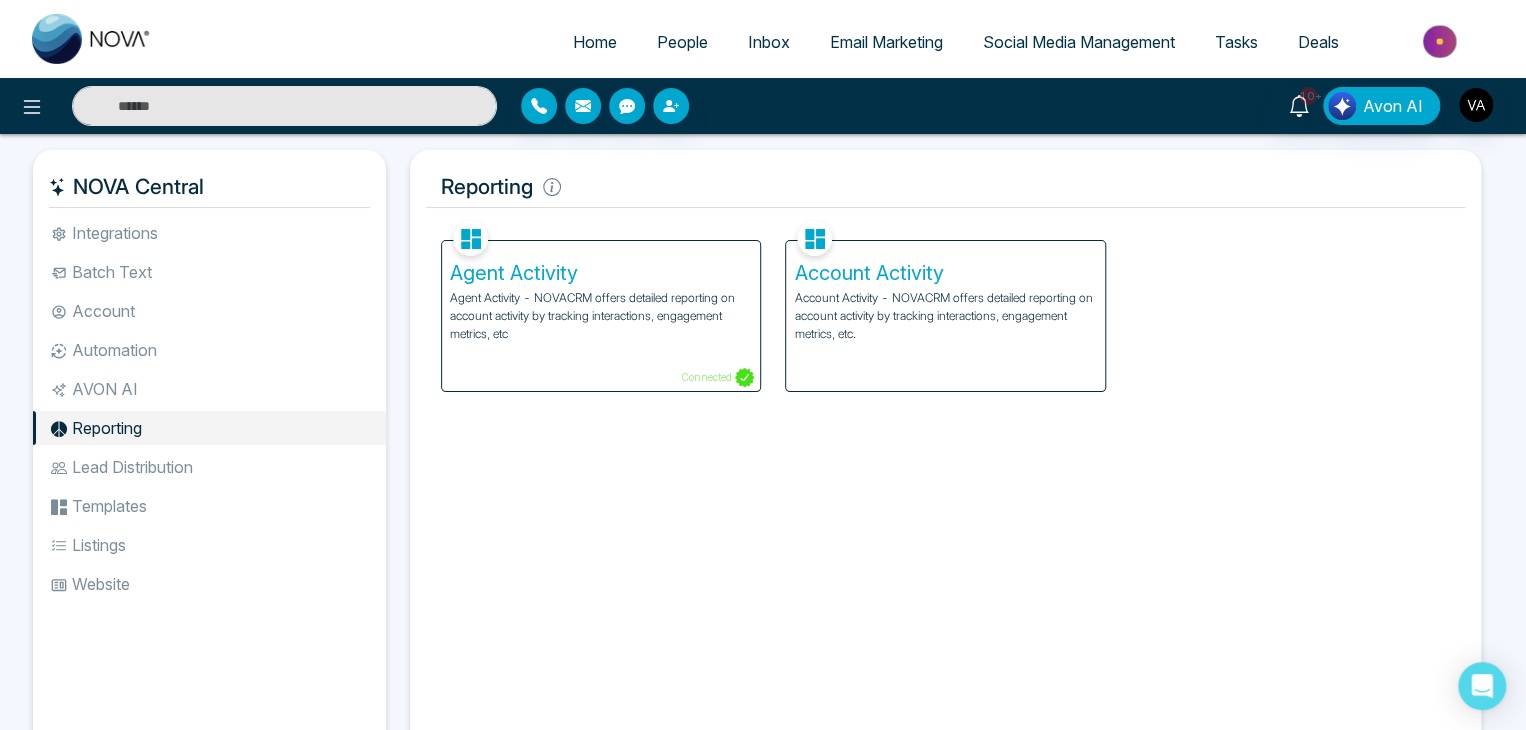 click on "Lead Distribution" at bounding box center [209, 467] 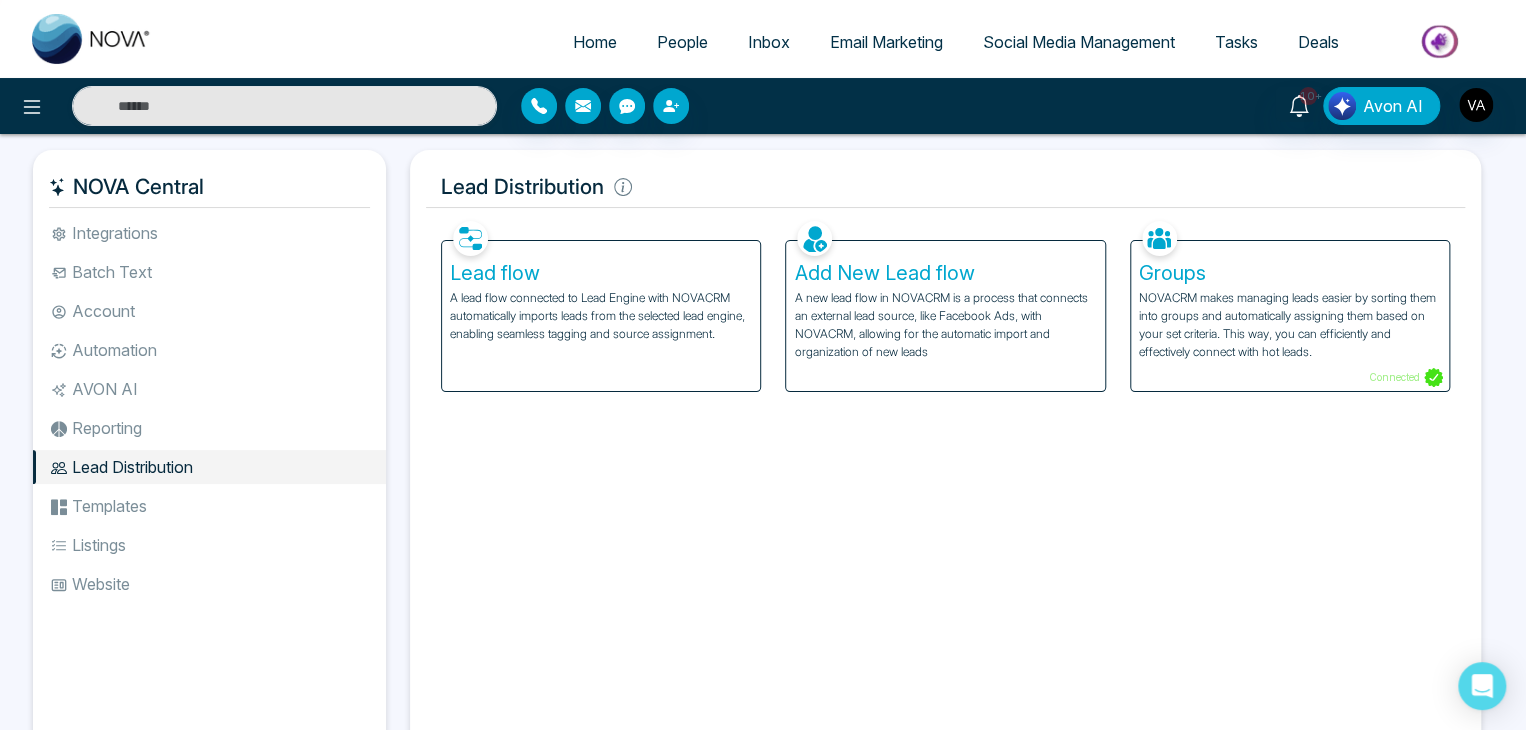 click on "Facebook NOVACRM enables users to connect to Facebook to schedule social media  posts. Connected Instagram NOVACRM enables users to connect to Instagram to schedule social media post Connected Zoom Zoom is integrated with NOVACRM, to schedule/create video calls Connected Dialer Twilio integrates with NOVACRM to provide programmable communication tools, allowing users to make and receive phone calls, send and receive text messages, etc. Connected Zapier Zapier automates and connects on NOVACRM and imports leads. Coming Soon API Nation API Nation integrates with NOVACRM to elevate your brokerage by effortlessly connecting hundreds of apps and automating workflow. Campaigns Batch text on NOVA allows users to simultaneously send a single text message to multiple leads Text Templates This feature allows users to create custom text templates from scratch or view and analyze their existing text campaigns. Team Connected Import Bulk Tags Stages Manage the stages for your leads. Automations Action Plans  New Connected" at bounding box center (945, 482) 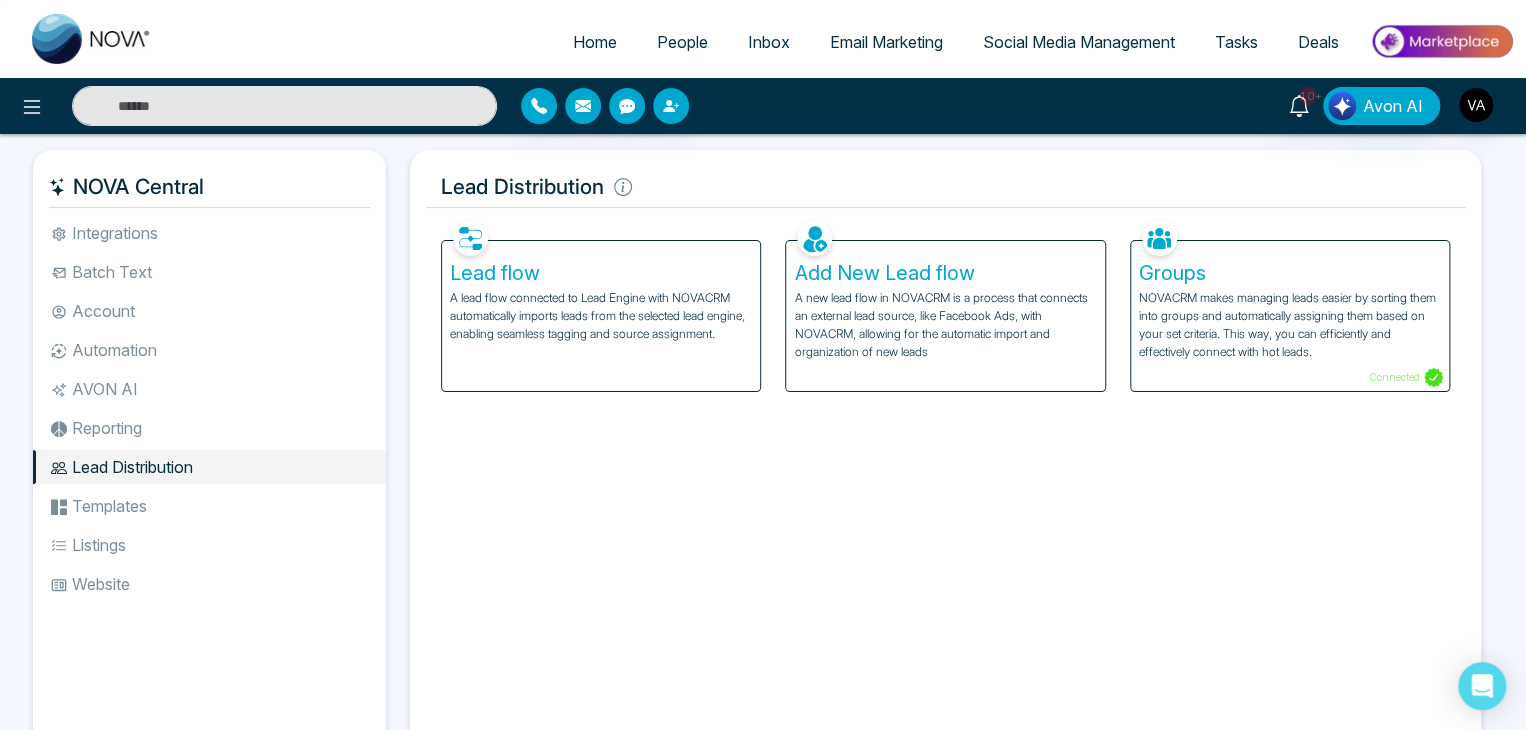click on "Templates" at bounding box center [209, 506] 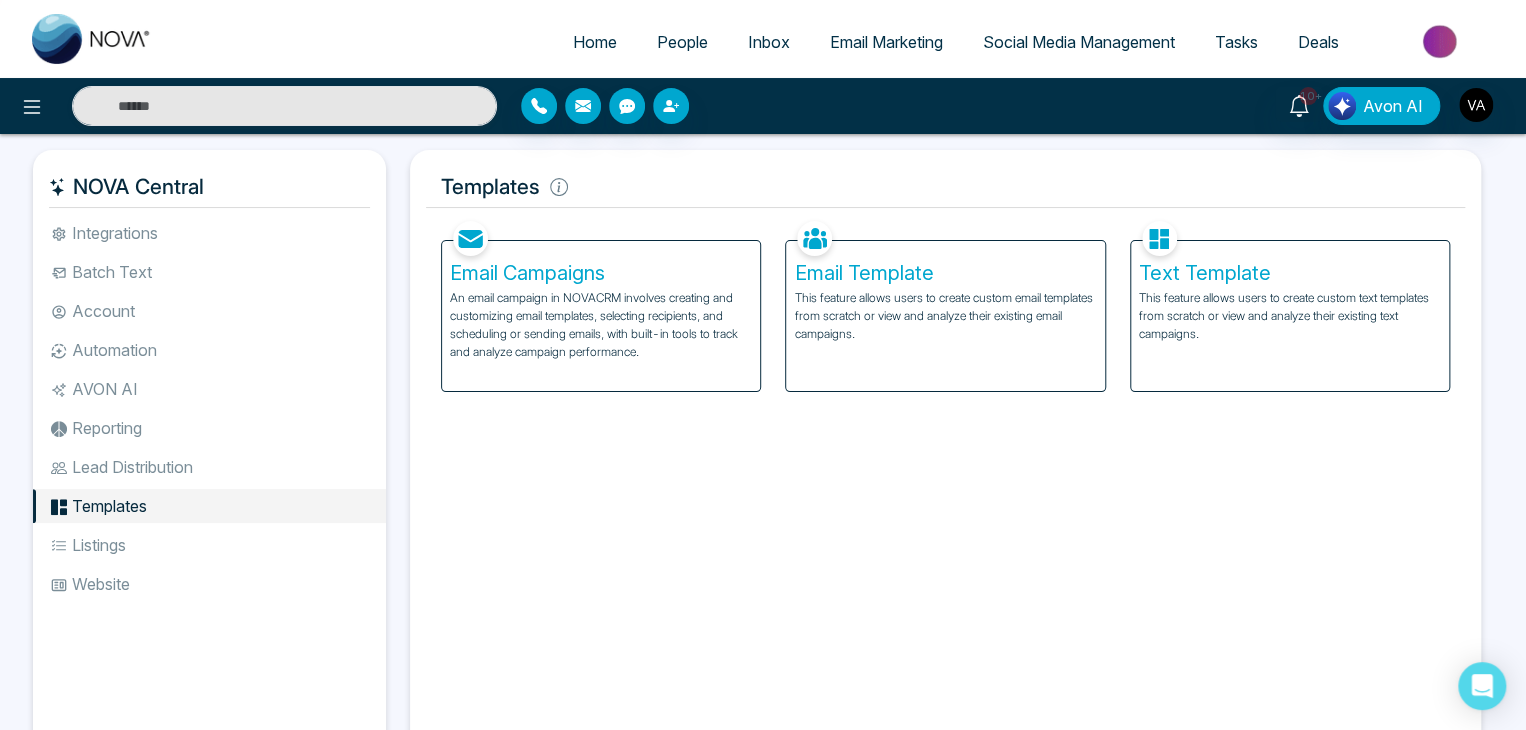 click on "Facebook NOVACRM enables users to connect to Facebook to schedule social media  posts. Connected Instagram NOVACRM enables users to connect to Instagram to schedule social media post Connected Zoom Zoom is integrated with NOVACRM, to schedule/create video calls Connected Dialer Twilio integrates with NOVACRM to provide programmable communication tools, allowing users to make and receive phone calls, send and receive text messages, etc. Connected Zapier Zapier automates and connects on NOVACRM and imports leads. Coming Soon API Nation API Nation integrates with NOVACRM to elevate your brokerage by effortlessly connecting hundreds of apps and automating workflow. Campaigns Batch text on NOVA allows users to simultaneously send a single text message to multiple leads Text Templates This feature allows users to create custom text templates from scratch or view and analyze their existing text campaigns. Team Connected Import Bulk Tags Stages Manage the stages for your leads. Automations Action Plans  New Connected" at bounding box center (945, 482) 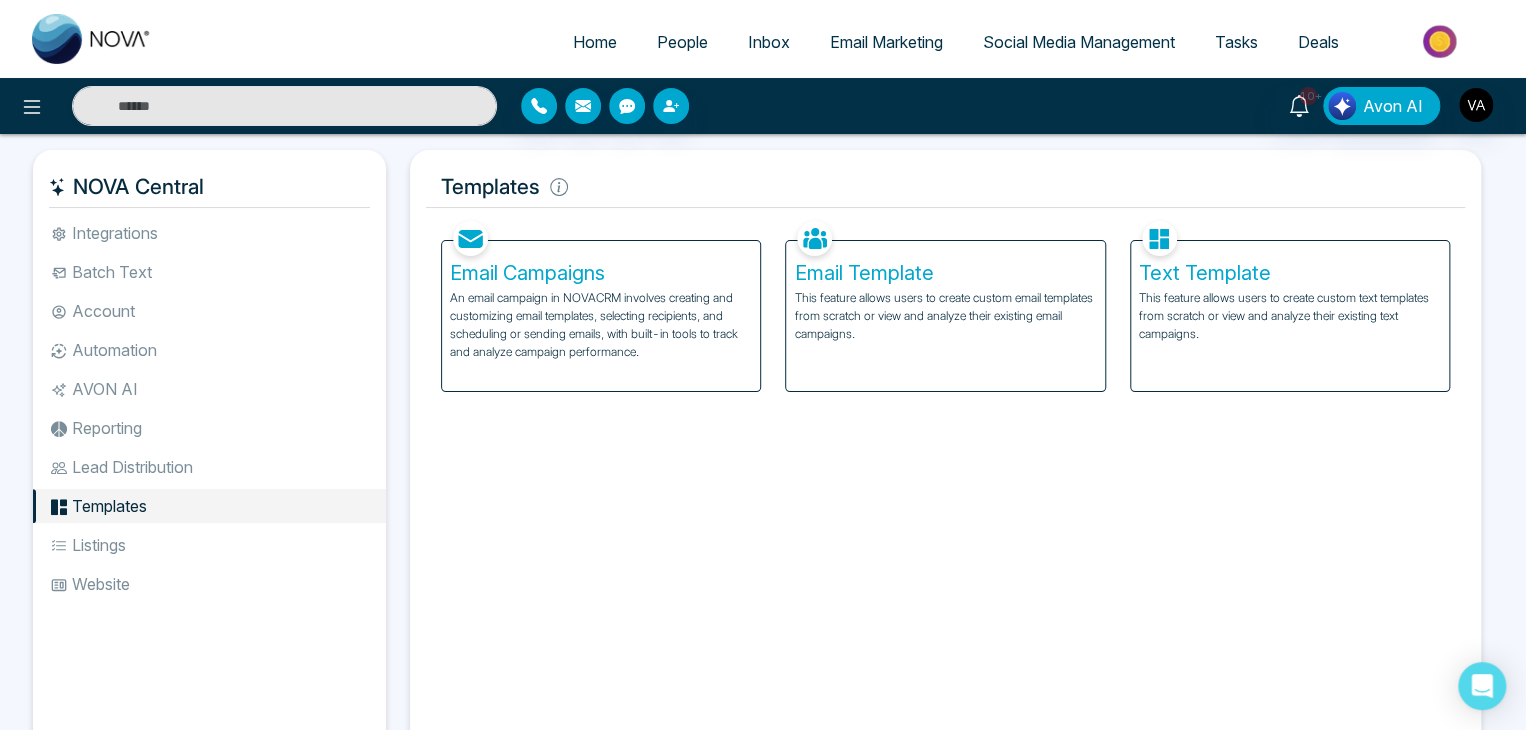 click on "Templates" at bounding box center [945, 187] 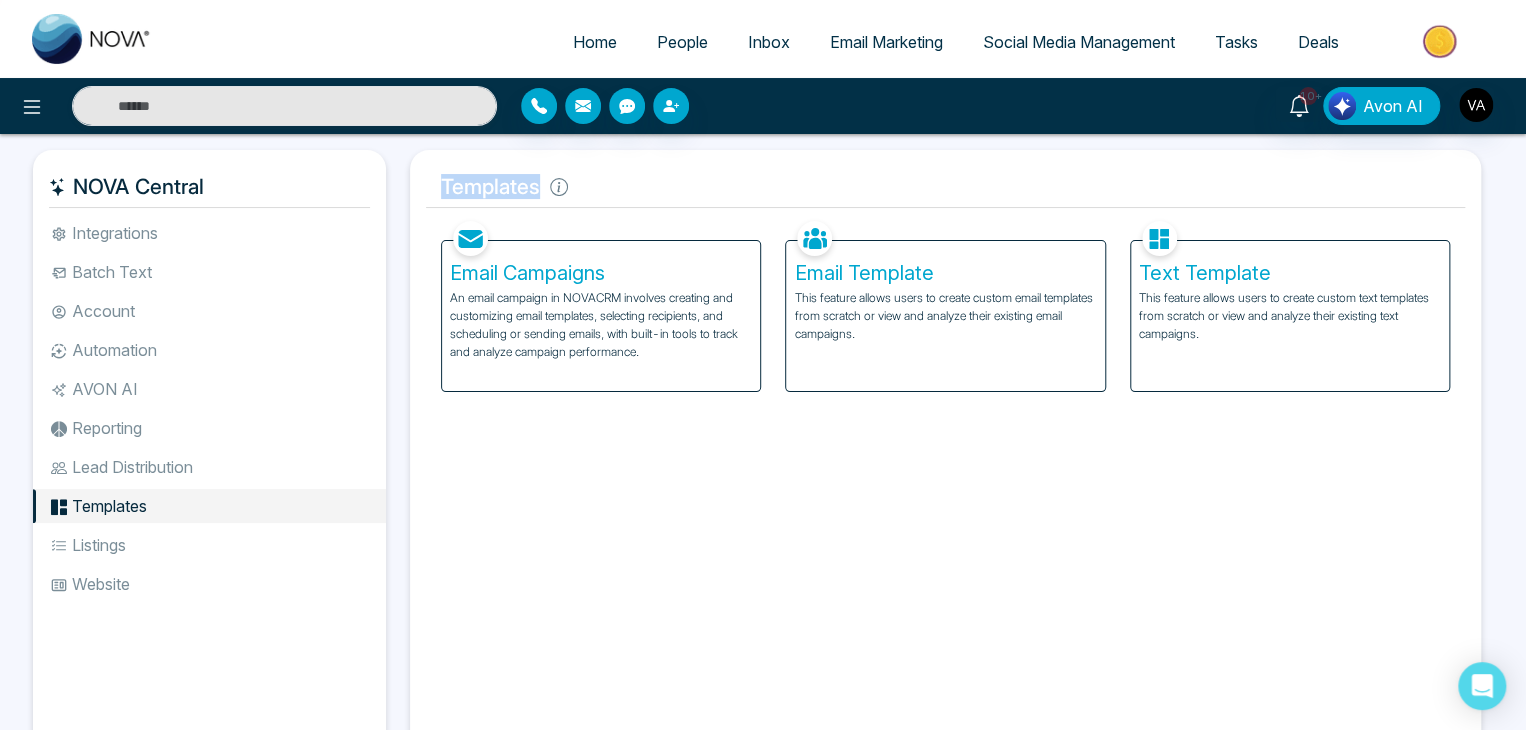 click on "Templates" at bounding box center (945, 187) 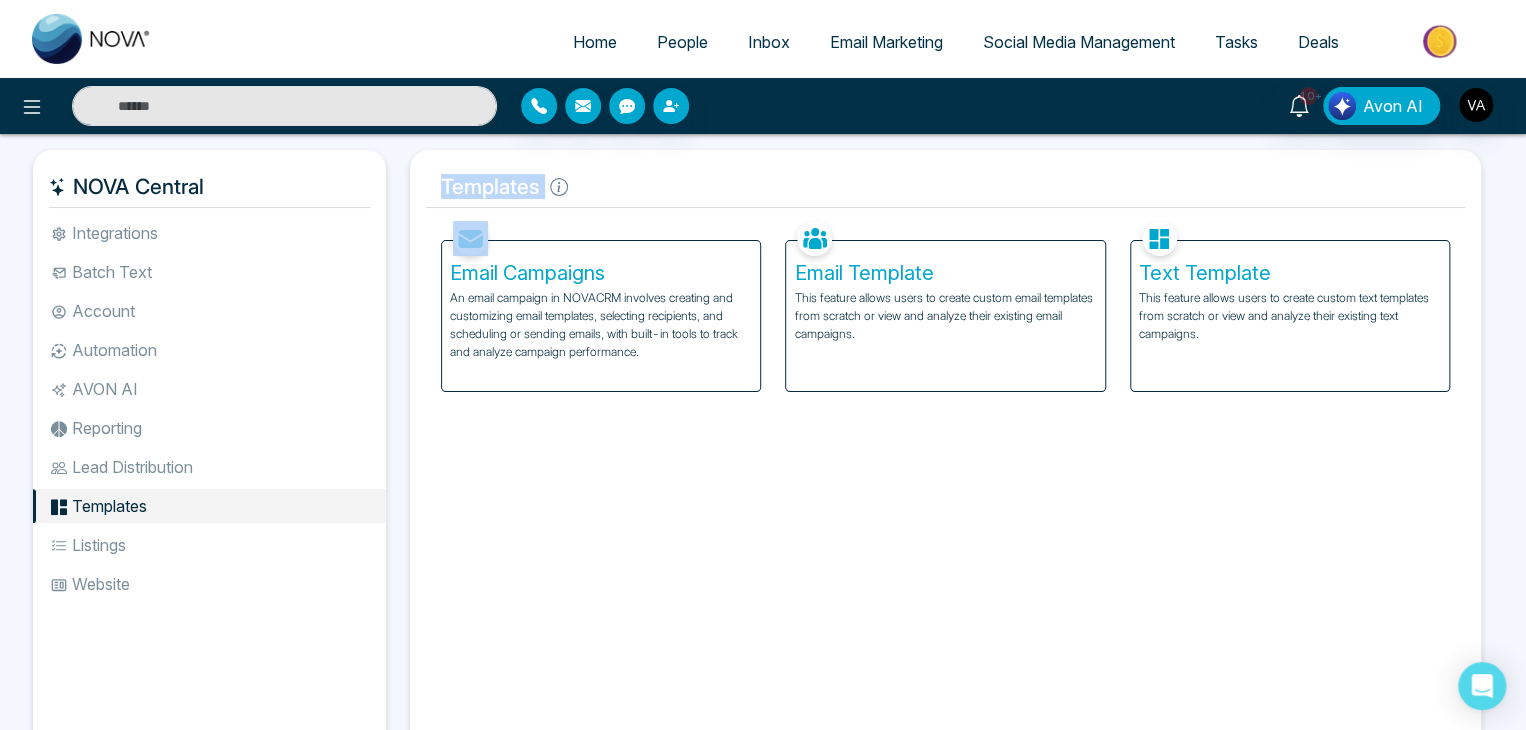 click on "Templates" at bounding box center [945, 187] 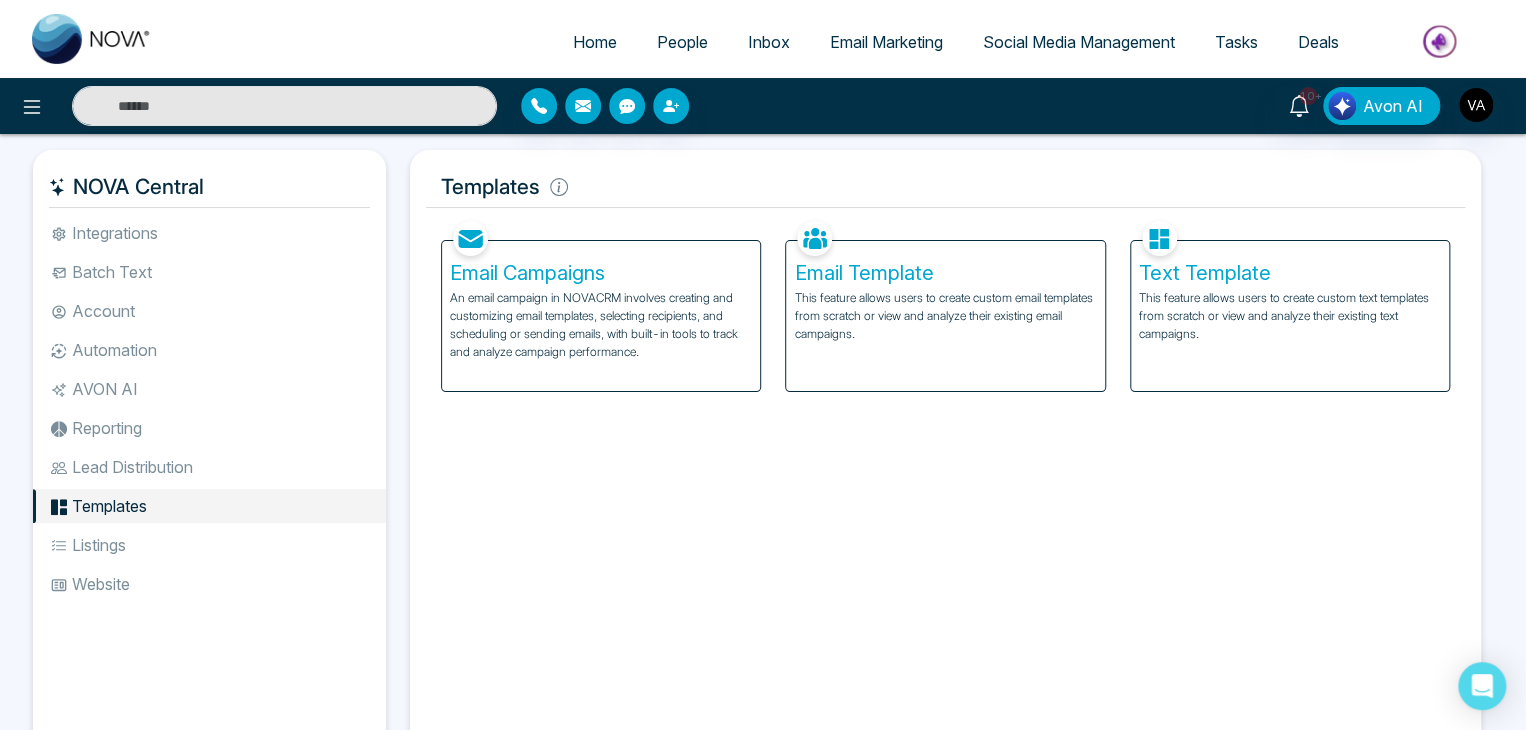 click on "Facebook NOVACRM enables users to connect to Facebook to schedule social media  posts. Connected Instagram NOVACRM enables users to connect to Instagram to schedule social media post Connected Zoom Zoom is integrated with NOVACRM, to schedule/create video calls Connected Dialer Twilio integrates with NOVACRM to provide programmable communication tools, allowing users to make and receive phone calls, send and receive text messages, etc. Connected Zapier Zapier automates and connects on NOVACRM and imports leads. Coming Soon API Nation API Nation integrates with NOVACRM to elevate your brokerage by effortlessly connecting hundreds of apps and automating workflow. Campaigns Batch text on NOVA allows users to simultaneously send a single text message to multiple leads Text Templates This feature allows users to create custom text templates from scratch or view and analyze their existing text campaigns. Team Connected Import Bulk Tags Stages Manage the stages for your leads. Automations Action Plans  New Connected" at bounding box center (945, 482) 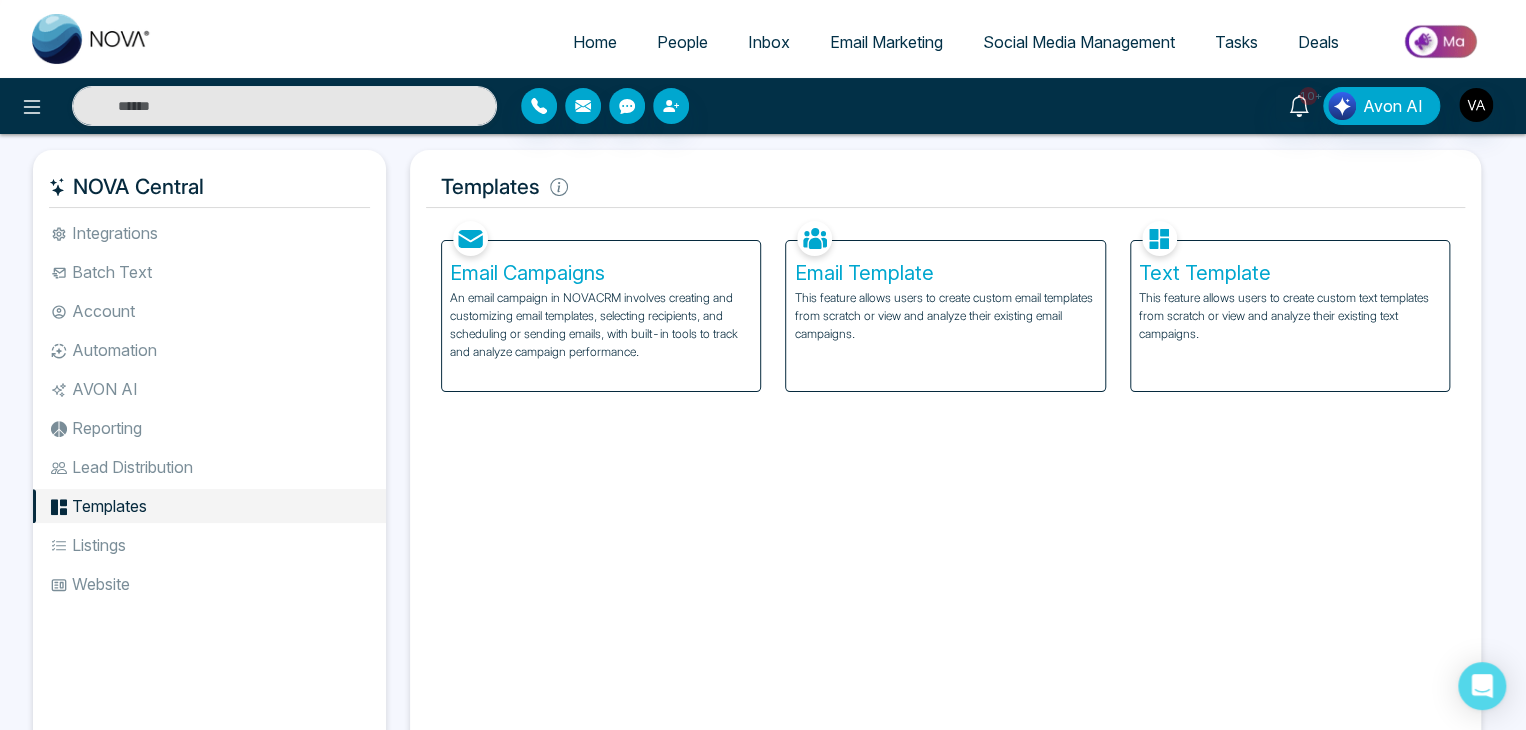 click on "Listings" at bounding box center [209, 545] 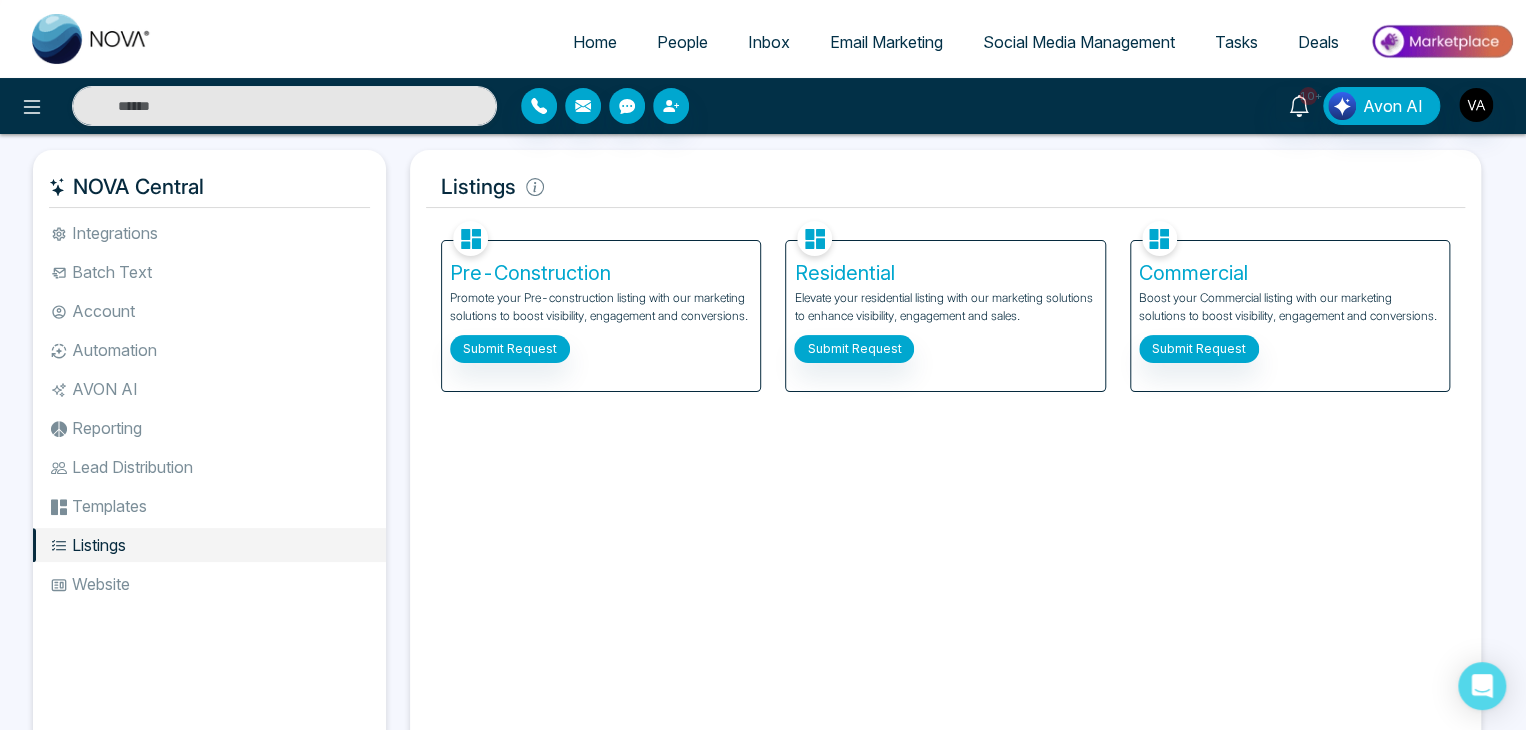 click on "Facebook NOVACRM enables users to connect to Facebook to schedule social media  posts. Connected Instagram NOVACRM enables users to connect to Instagram to schedule social media post Connected Zoom Zoom is integrated with NOVACRM, to schedule/create video calls Connected Dialer Twilio integrates with NOVACRM to provide programmable communication tools, allowing users to make and receive phone calls, send and receive text messages, etc. Connected Zapier Zapier automates and connects on NOVACRM and imports leads. Coming Soon API Nation API Nation integrates with NOVACRM to elevate your brokerage by effortlessly connecting hundreds of apps and automating workflow. Campaigns Batch text on NOVA allows users to simultaneously send a single text message to multiple leads Text Templates This feature allows users to create custom text templates from scratch or view and analyze their existing text campaigns. Team Connected Import Bulk Tags Stages Manage the stages for your leads. Automations Action Plans  New Connected" at bounding box center (945, 482) 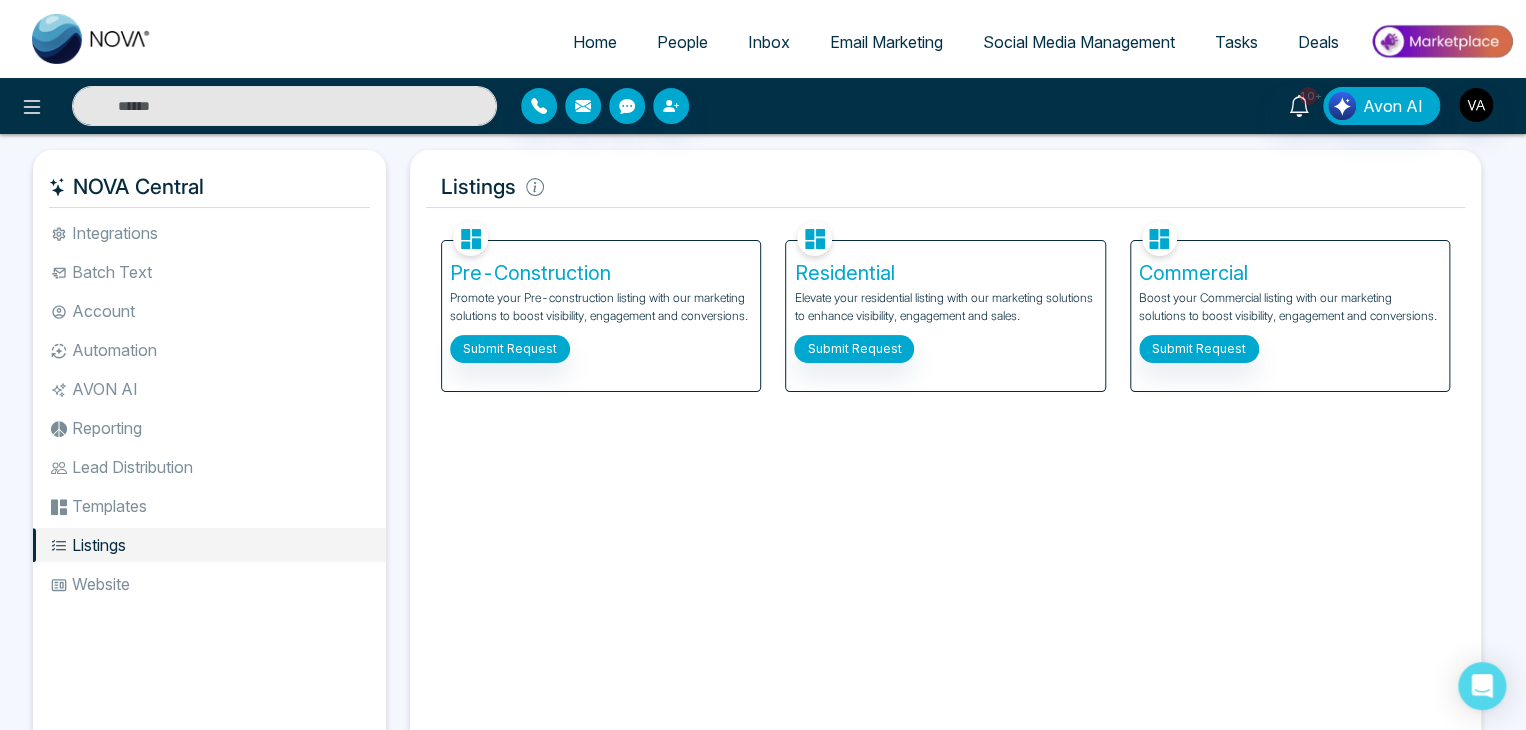 click on "Facebook NOVACRM enables users to connect to Facebook to schedule social media  posts. Connected Instagram NOVACRM enables users to connect to Instagram to schedule social media post Connected Zoom Zoom is integrated with NOVACRM, to schedule/create video calls Connected Dialer Twilio integrates with NOVACRM to provide programmable communication tools, allowing users to make and receive phone calls, send and receive text messages, etc. Connected Zapier Zapier automates and connects on NOVACRM and imports leads. Coming Soon API Nation API Nation integrates with NOVACRM to elevate your brokerage by effortlessly connecting hundreds of apps and automating workflow. Campaigns Batch text on NOVA allows users to simultaneously send a single text message to multiple leads Text Templates This feature allows users to create custom text templates from scratch or view and analyze their existing text campaigns. Team Connected Import Bulk Tags Stages Manage the stages for your leads. Automations Action Plans  New Connected" at bounding box center (945, 482) 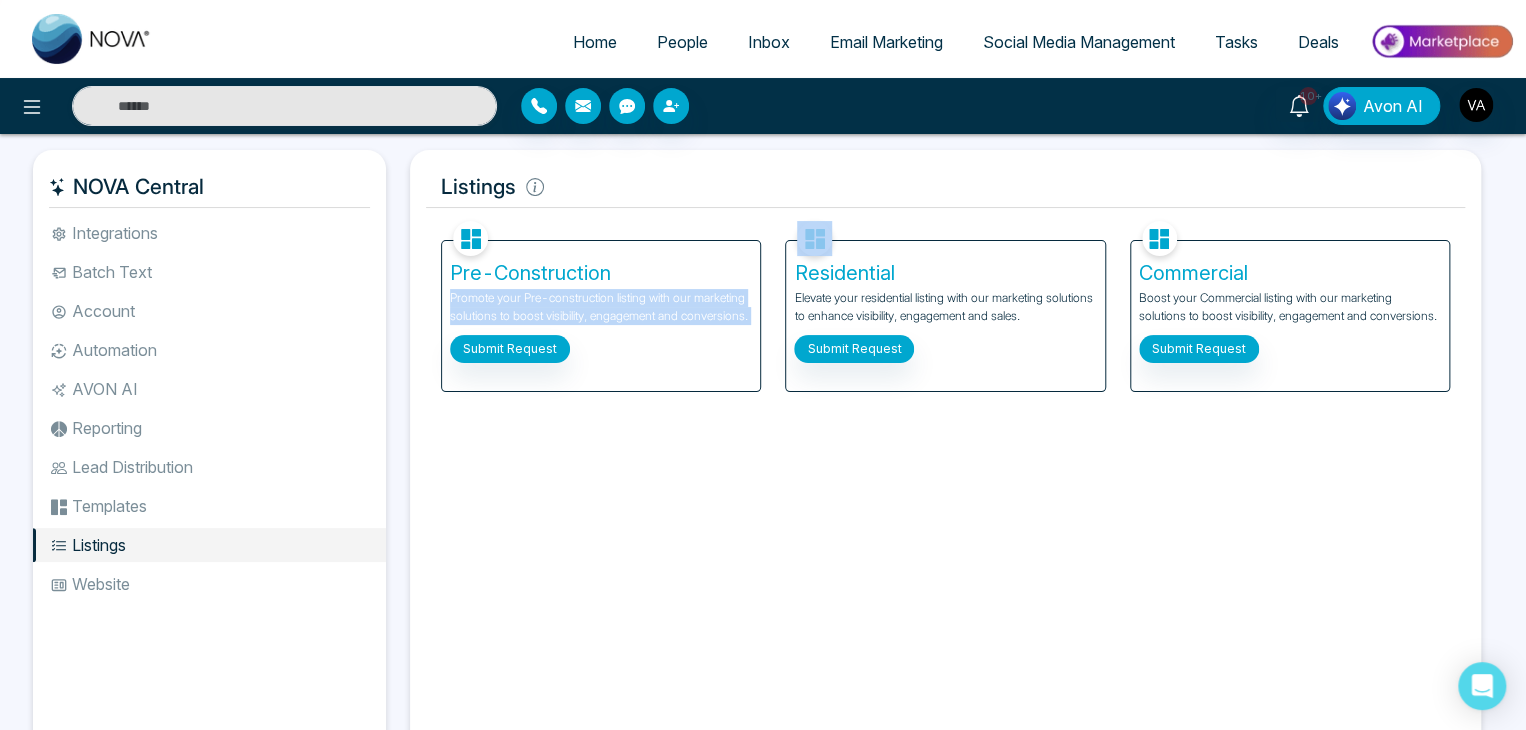 drag, startPoint x: 447, startPoint y: 289, endPoint x: 770, endPoint y: 337, distance: 326.5471 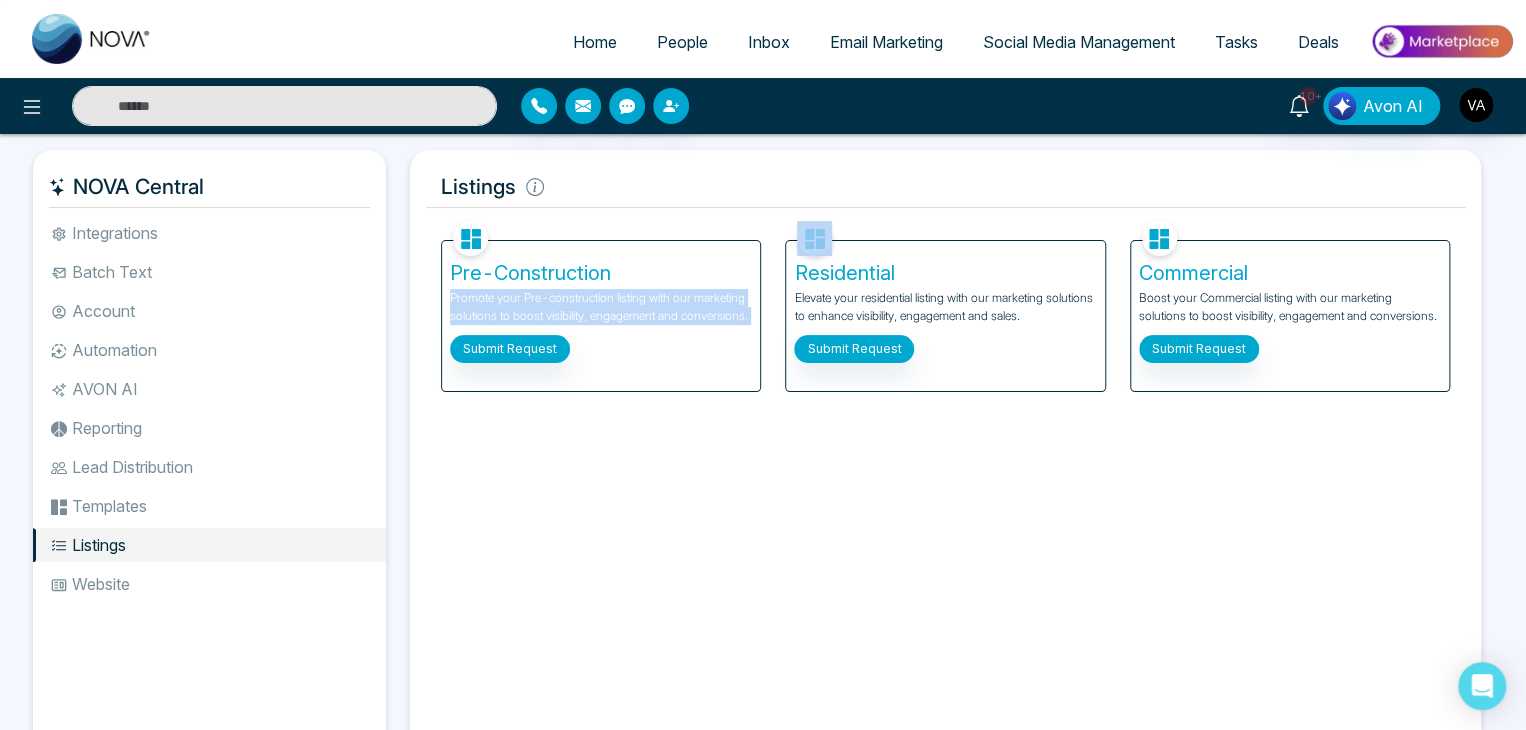 click on "Pre-Construction Promote your Pre-construction listing with our marketing solutions to boost visibility, engagement and conversions. Submit Request" at bounding box center (601, 304) 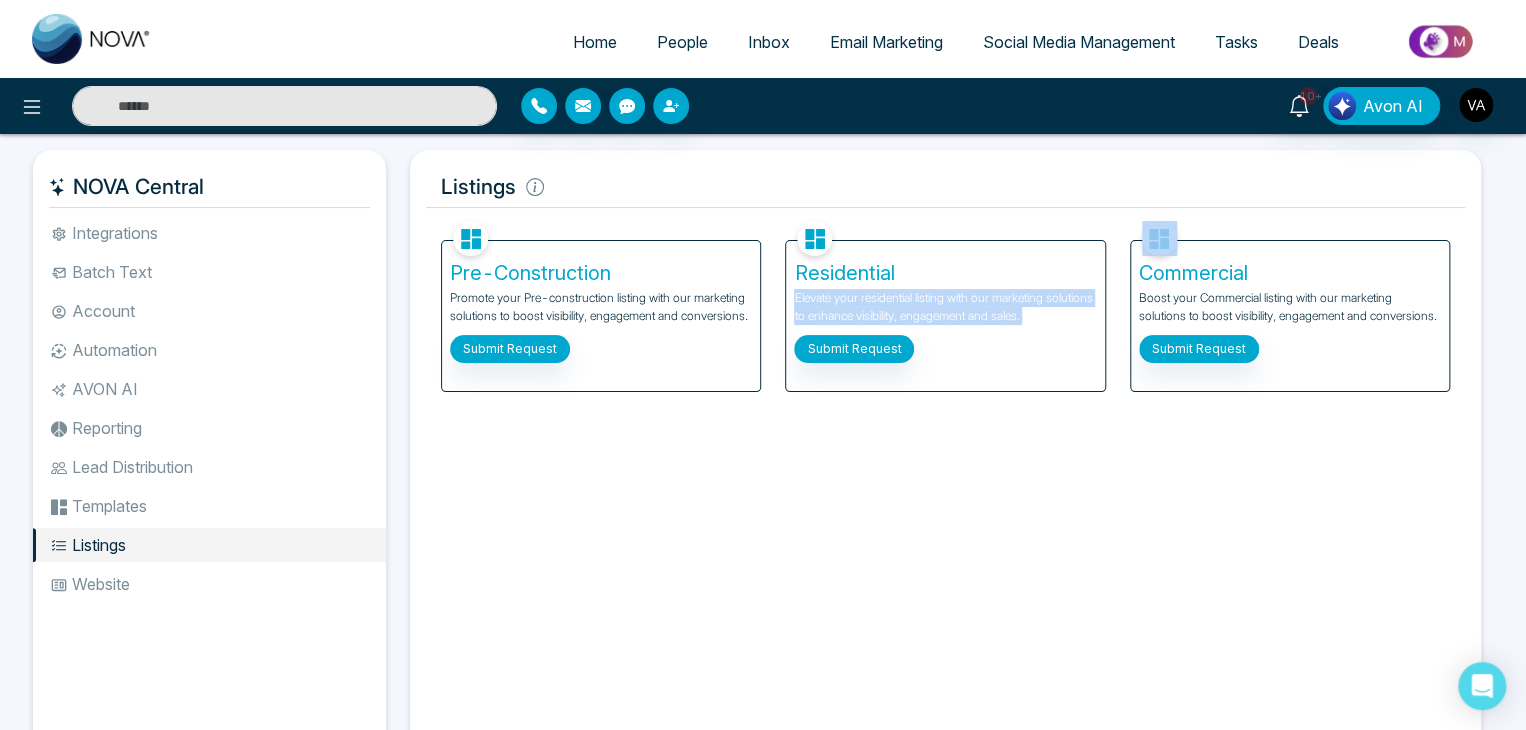 drag, startPoint x: 796, startPoint y: 297, endPoint x: 1058, endPoint y: 326, distance: 263.60007 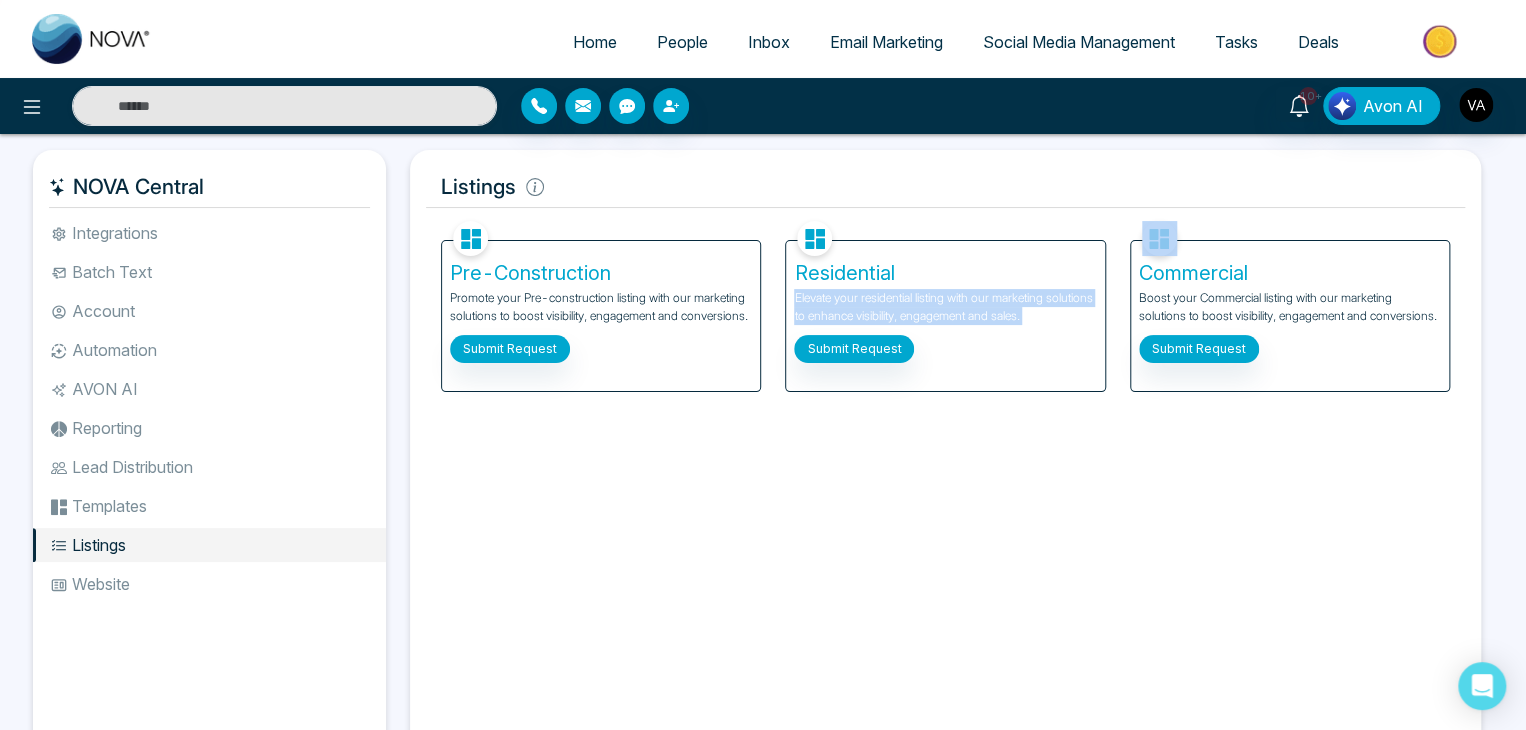 click on "Residential Elevate your residential listing with our marketing solutions to enhance visibility, engagement and sales. Submit Request" at bounding box center [945, 316] 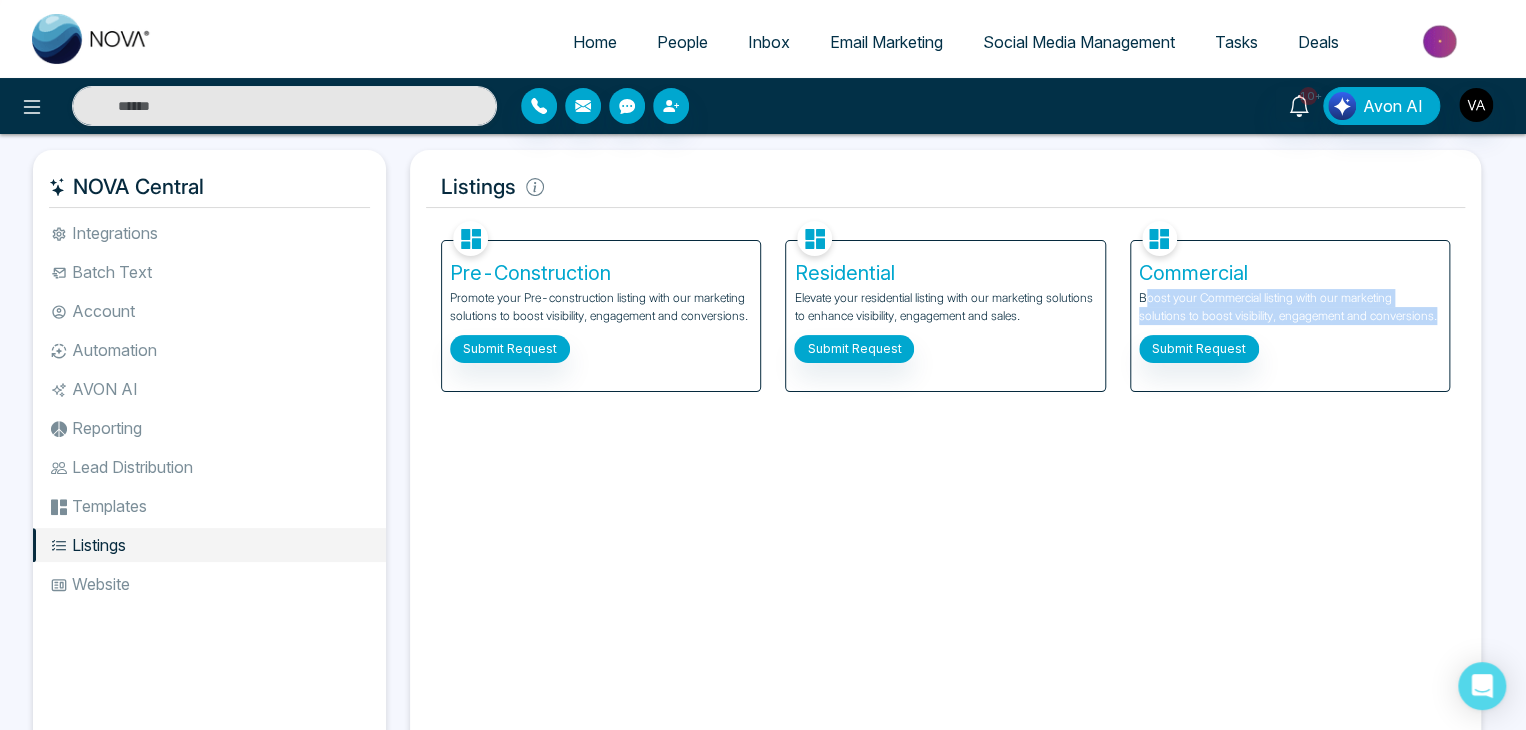 drag, startPoint x: 1143, startPoint y: 289, endPoint x: 1458, endPoint y: 321, distance: 316.62122 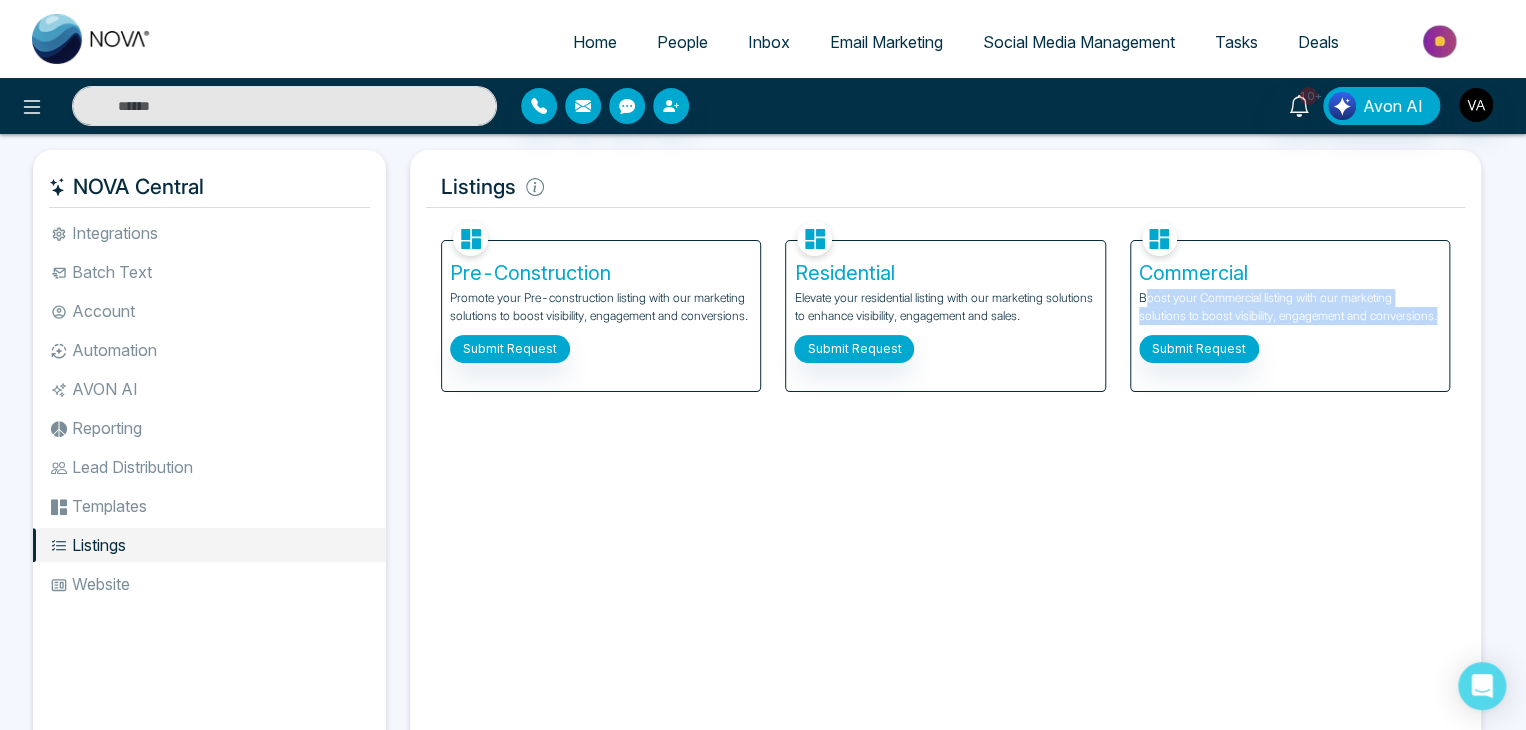 click on "Commercial Boost your Commercial listing with our marketing solutions to boost visibility, engagement and conversions. Submit Request" at bounding box center [1290, 304] 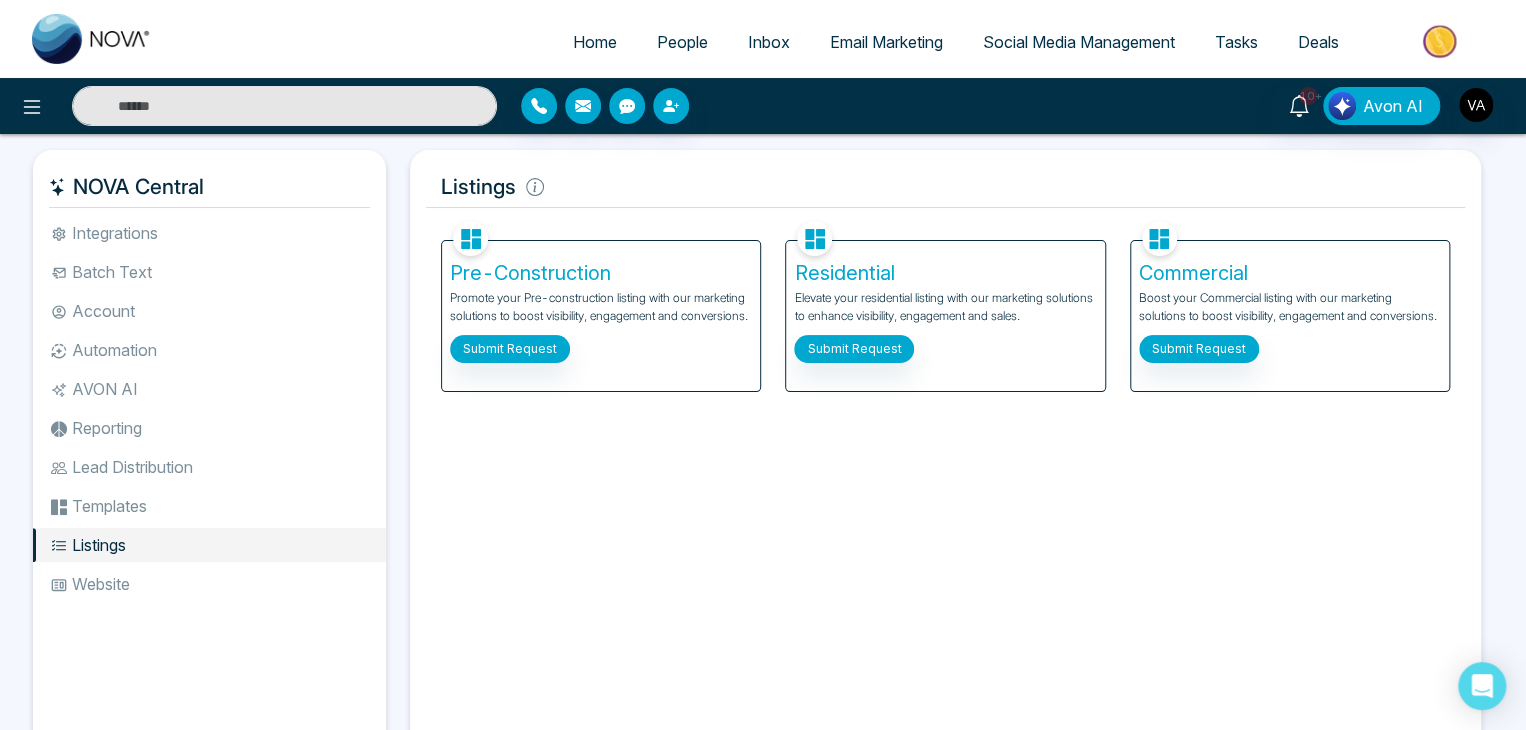 click on "Facebook NOVACRM enables users to connect to Facebook to schedule social media  posts. Connected Instagram NOVACRM enables users to connect to Instagram to schedule social media post Connected Zoom Zoom is integrated with NOVACRM, to schedule/create video calls Connected Dialer Twilio integrates with NOVACRM to provide programmable communication tools, allowing users to make and receive phone calls, send and receive text messages, etc. Connected Zapier Zapier automates and connects on NOVACRM and imports leads. Coming Soon API Nation API Nation integrates with NOVACRM to elevate your brokerage by effortlessly connecting hundreds of apps and automating workflow. Campaigns Batch text on NOVA allows users to simultaneously send a single text message to multiple leads Text Templates This feature allows users to create custom text templates from scratch or view and analyze their existing text campaigns. Team Connected Import Bulk Tags Stages Manage the stages for your leads. Automations Action Plans  New Connected" at bounding box center (945, 482) 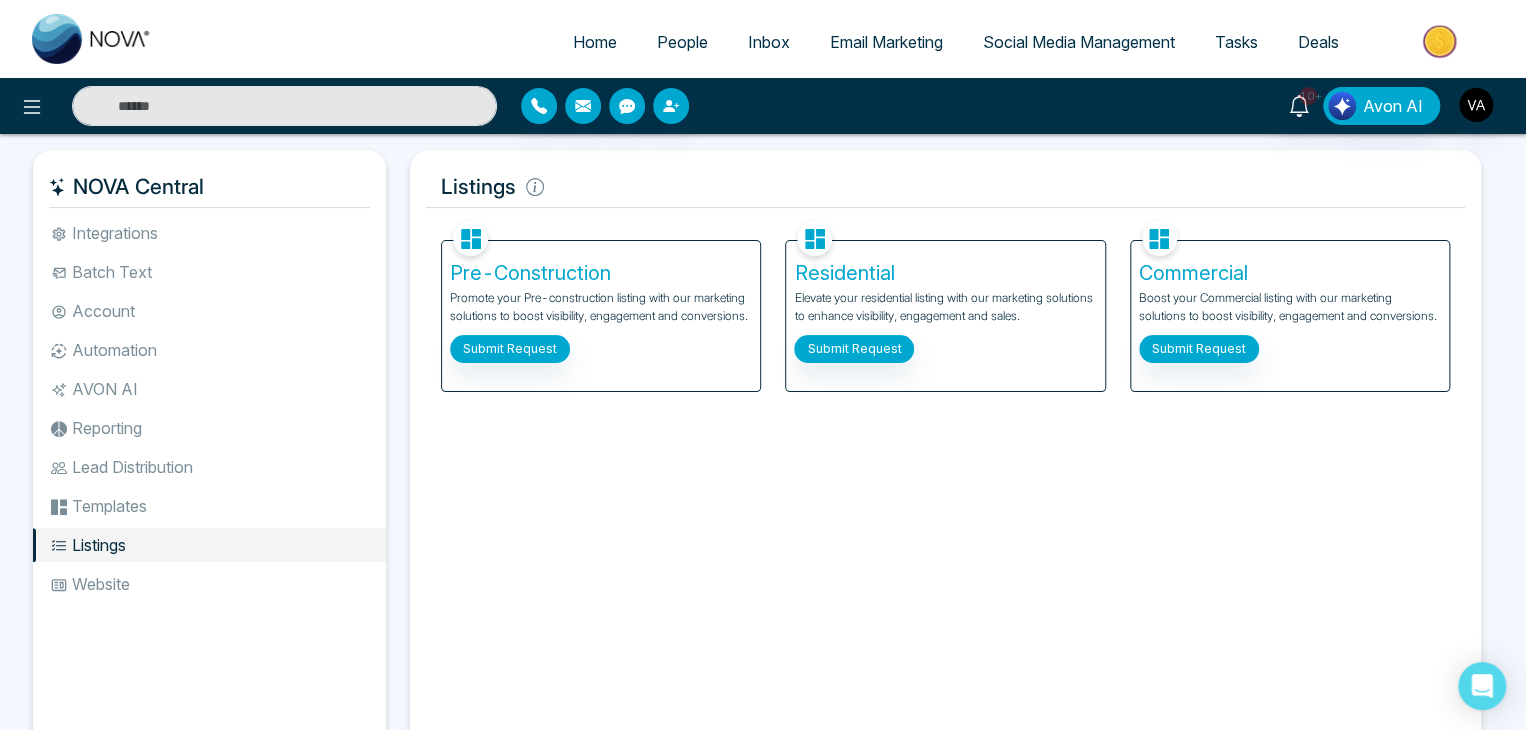 click on "Website" at bounding box center [209, 584] 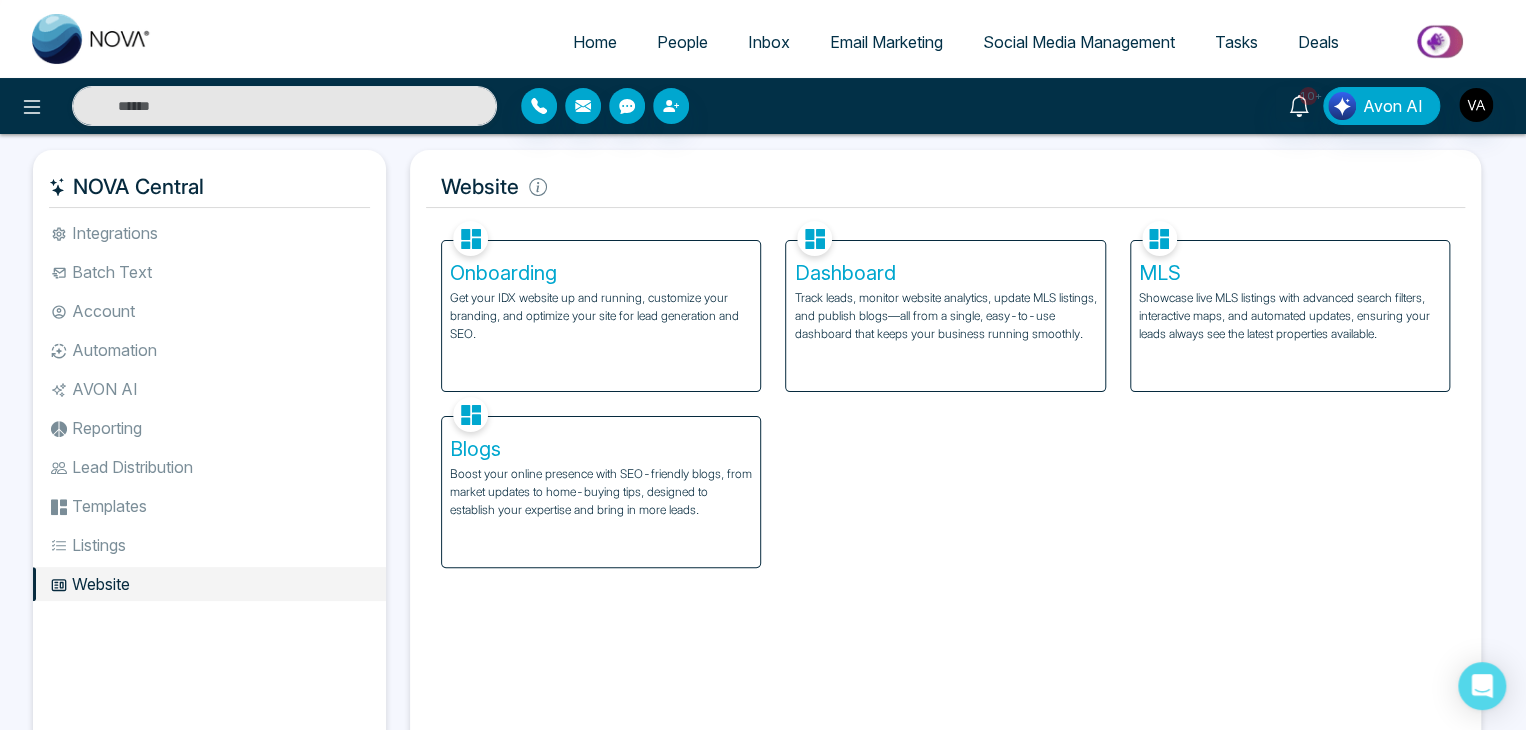 click on "Facebook NOVACRM enables users to connect to Facebook to schedule social media  posts. Connected Instagram NOVACRM enables users to connect to Instagram to schedule social media post Connected Zoom Zoom is integrated with NOVACRM, to schedule/create video calls Connected Dialer Twilio integrates with NOVACRM to provide programmable communication tools, allowing users to make and receive phone calls, send and receive text messages, etc. Connected Zapier Zapier automates and connects on NOVACRM and imports leads. Coming Soon API Nation API Nation integrates with NOVACRM to elevate your brokerage by effortlessly connecting hundreds of apps and automating workflow. Campaigns Batch text on NOVA allows users to simultaneously send a single text message to multiple leads Text Templates This feature allows users to create custom text templates from scratch or view and analyze their existing text campaigns. Team Connected Import Bulk Tags Stages Manage the stages for your leads. Automations Action Plans  New Connected" at bounding box center (945, 482) 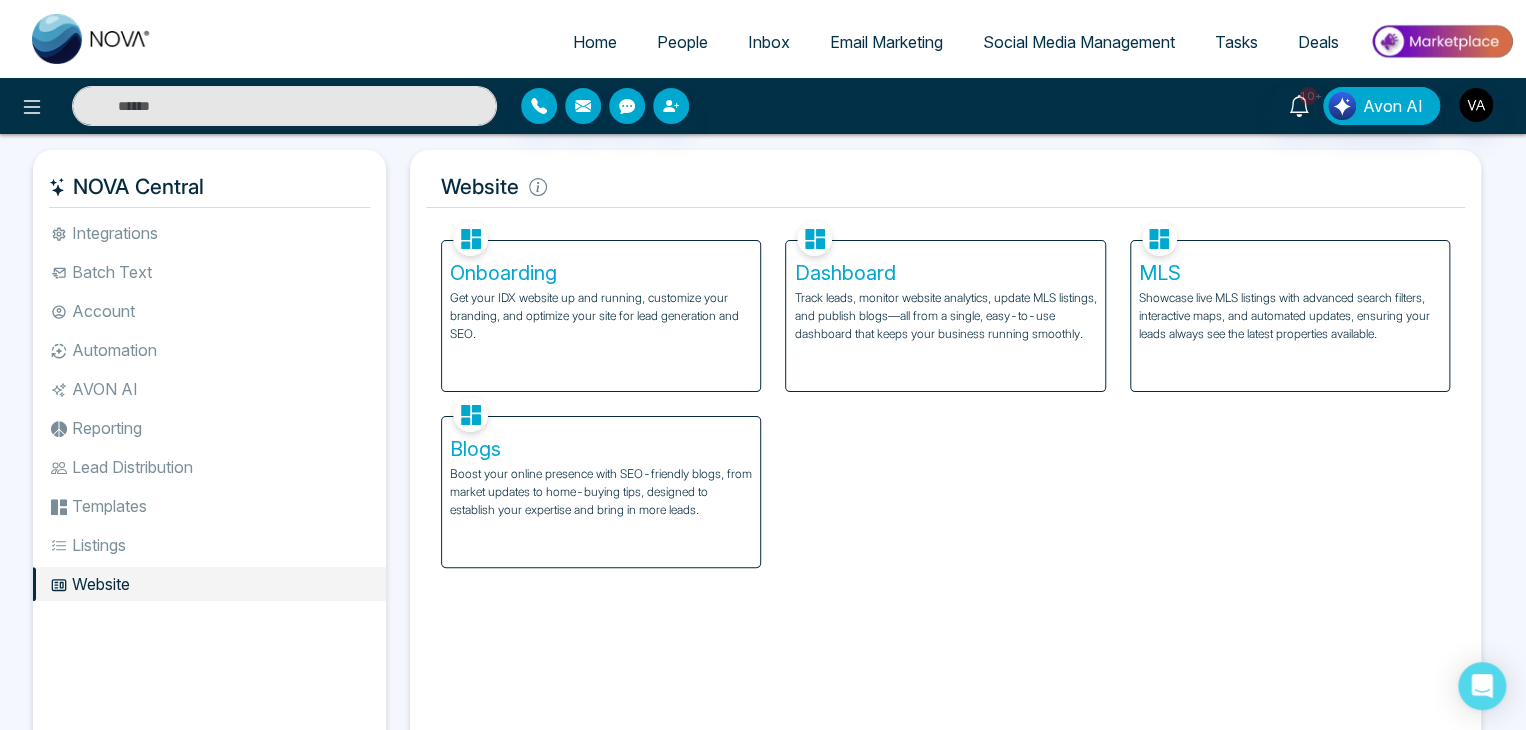 click on "Get your IDX website up and running, customize your branding, and optimize your site for lead generation and SEO." at bounding box center (601, 316) 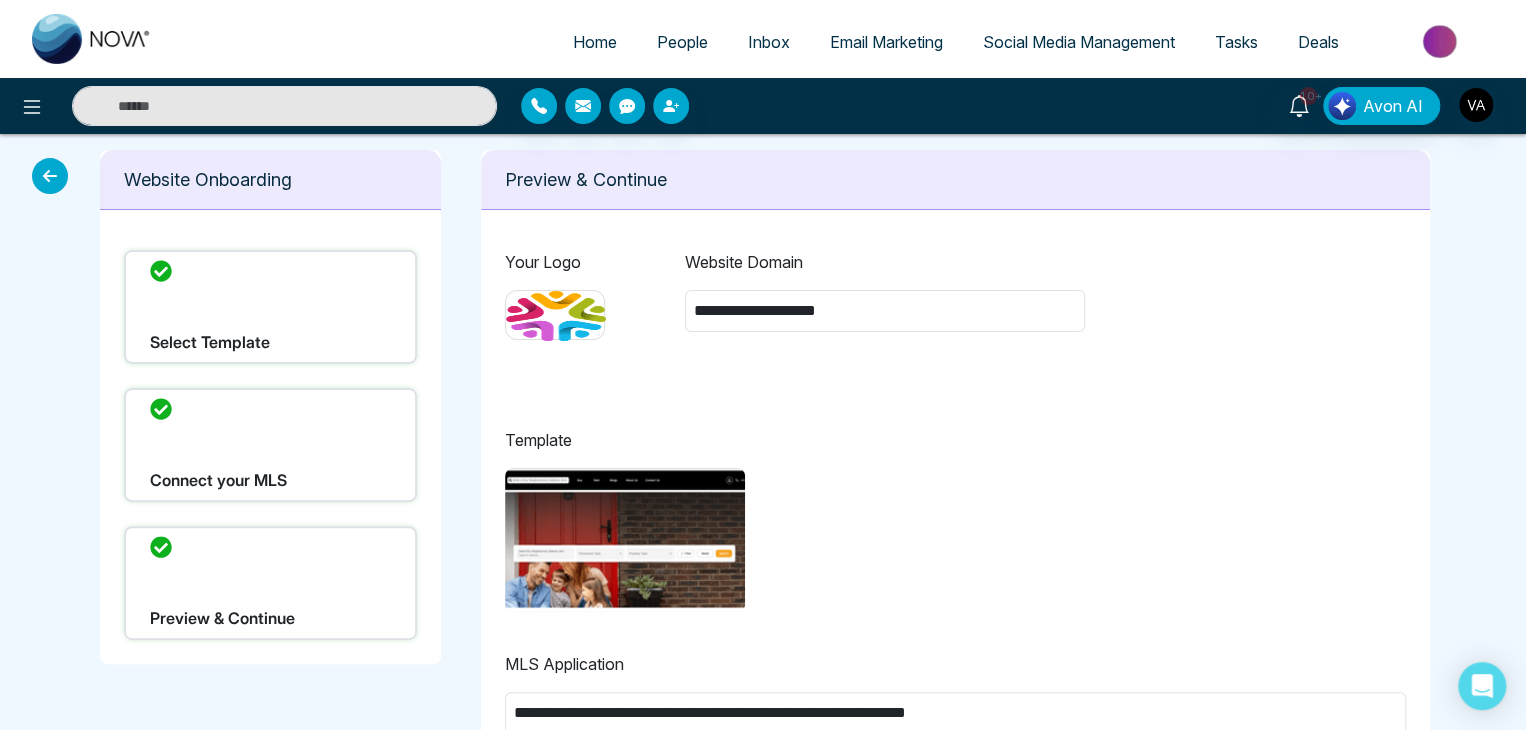 click at bounding box center [556, 316] 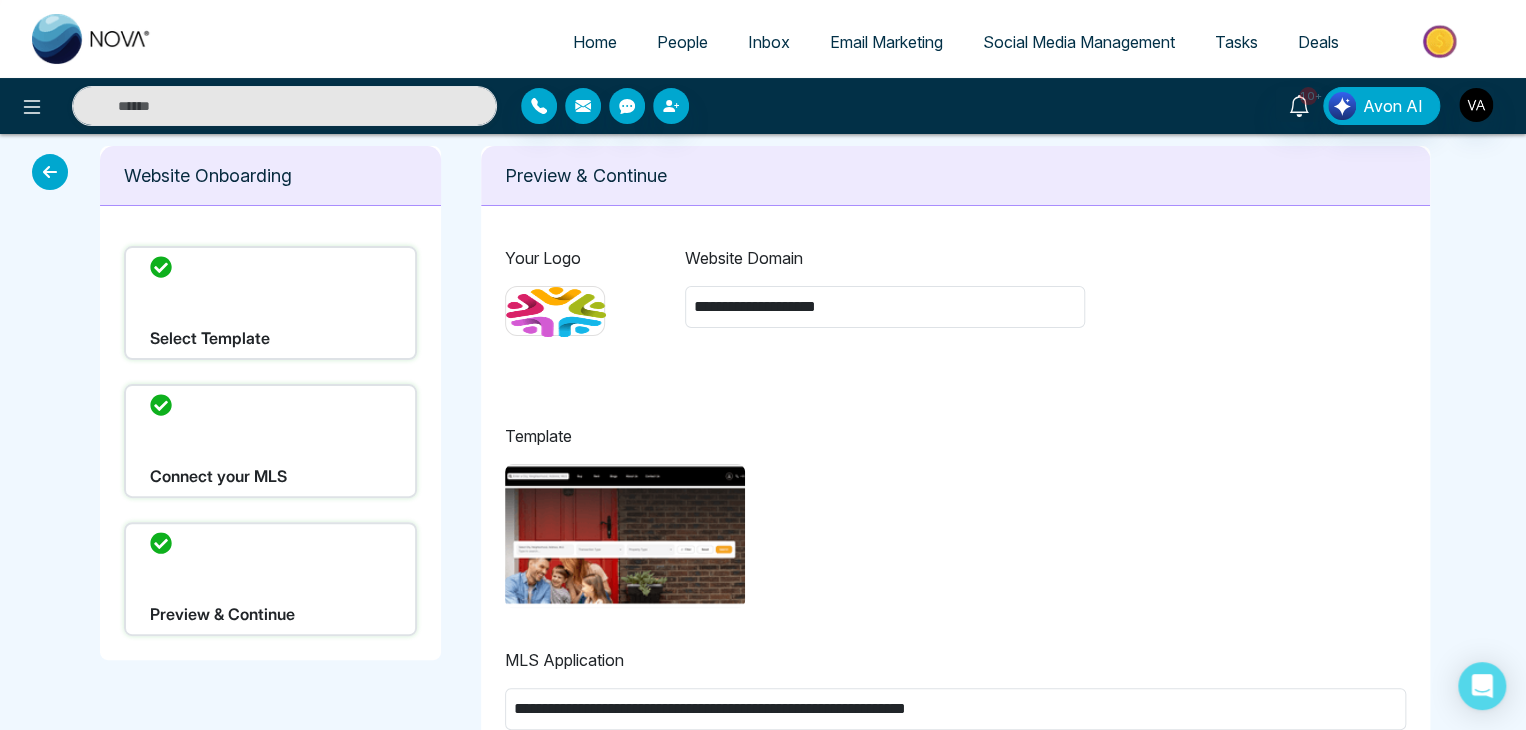 scroll, scrollTop: 0, scrollLeft: 0, axis: both 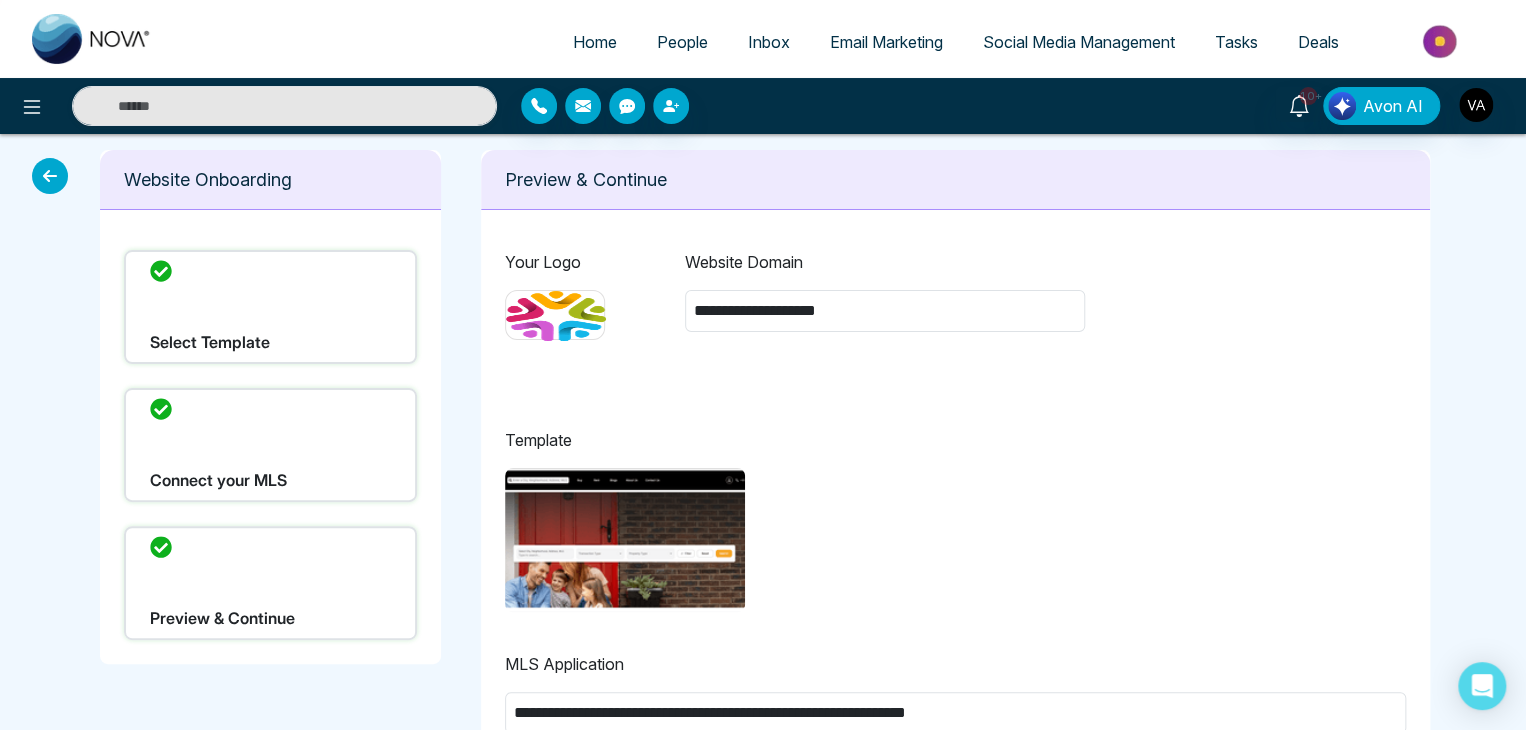 click on "**********" at bounding box center [956, 295] 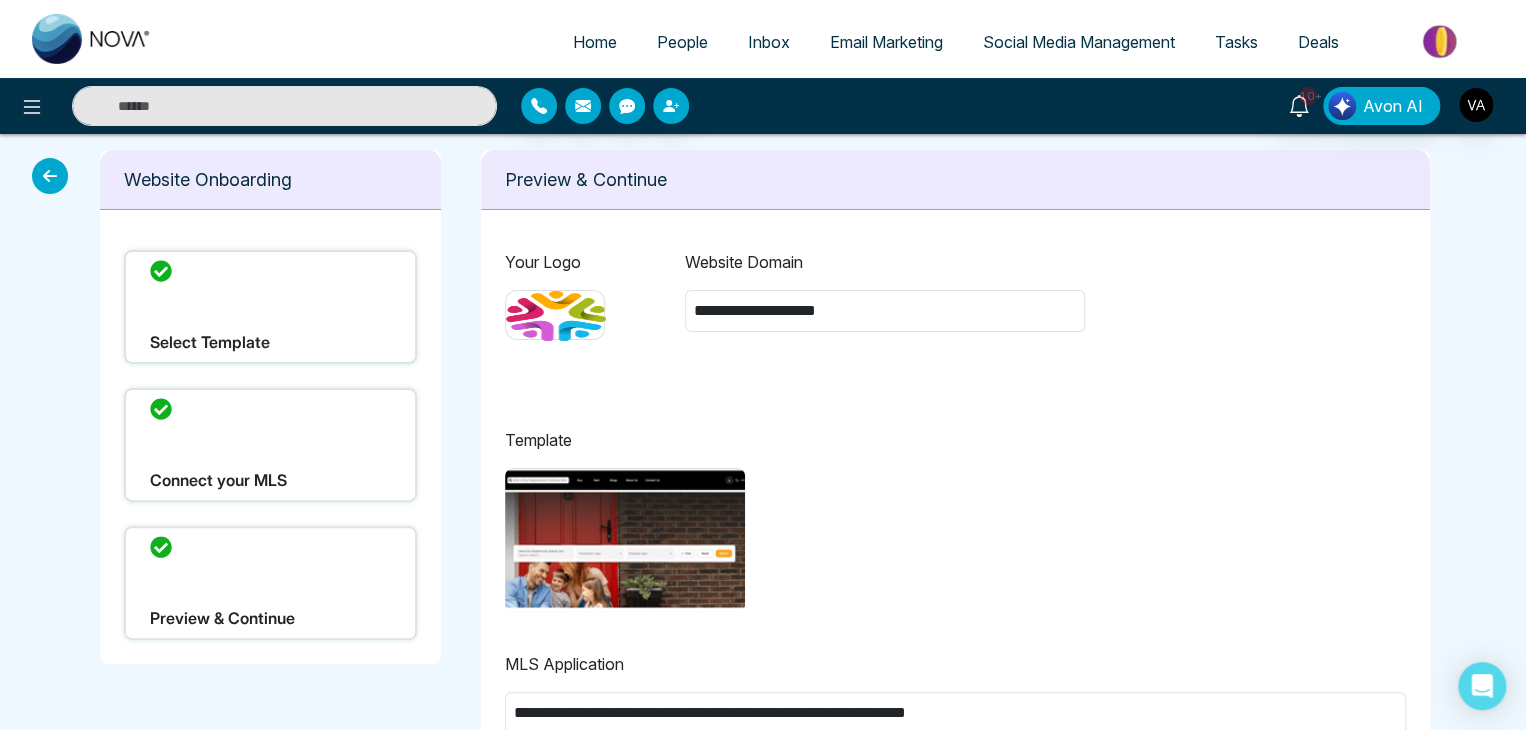 click at bounding box center [556, 316] 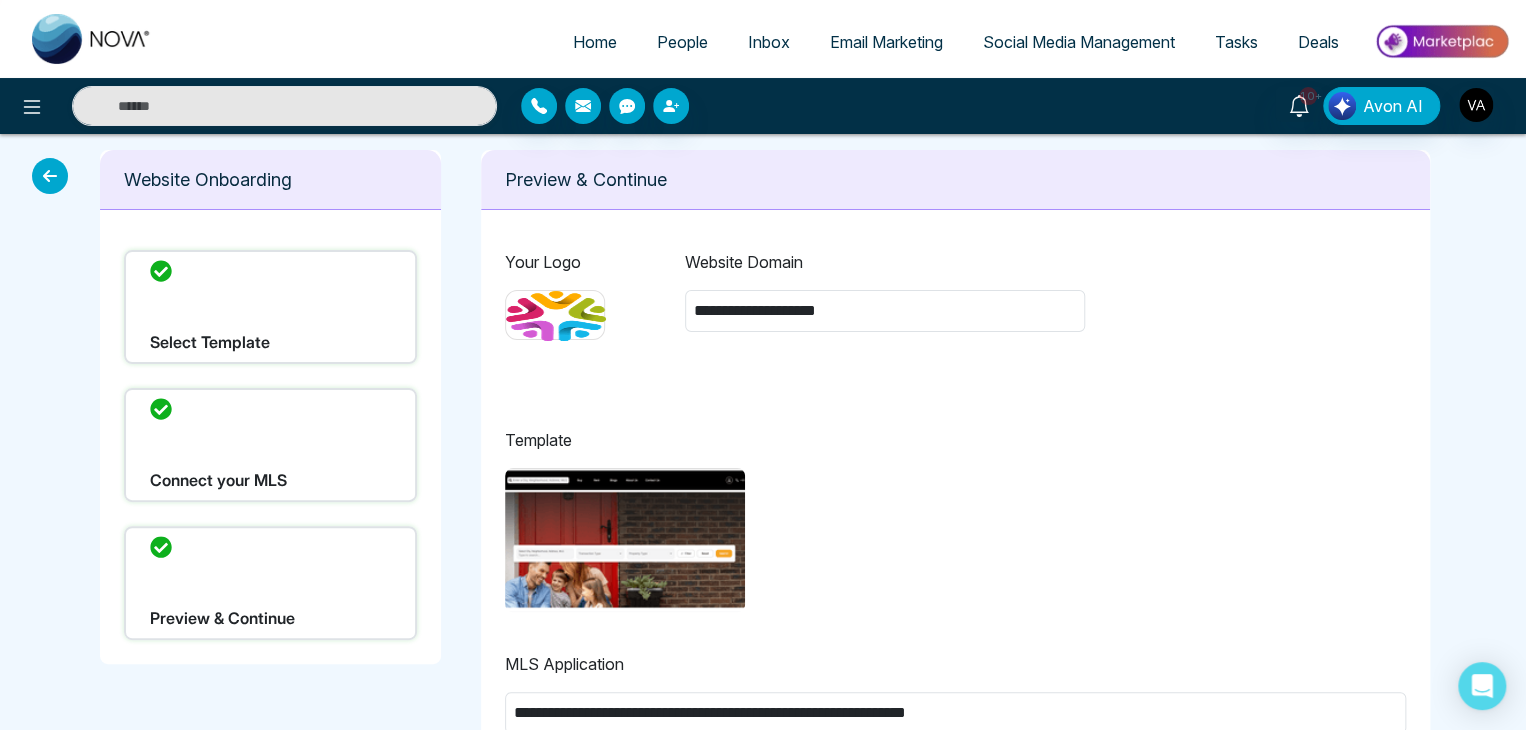 click at bounding box center [556, 316] 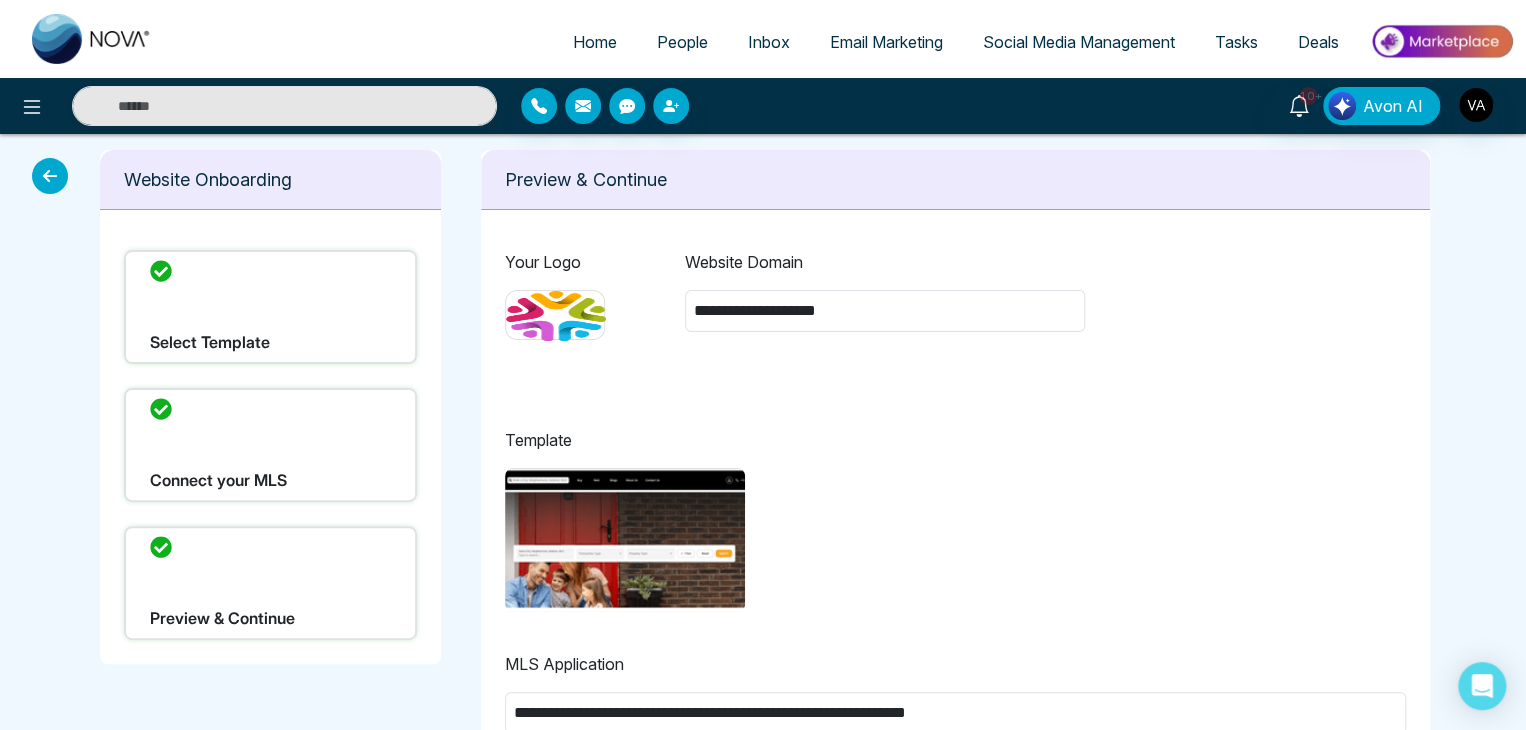 click at bounding box center (625, 540) 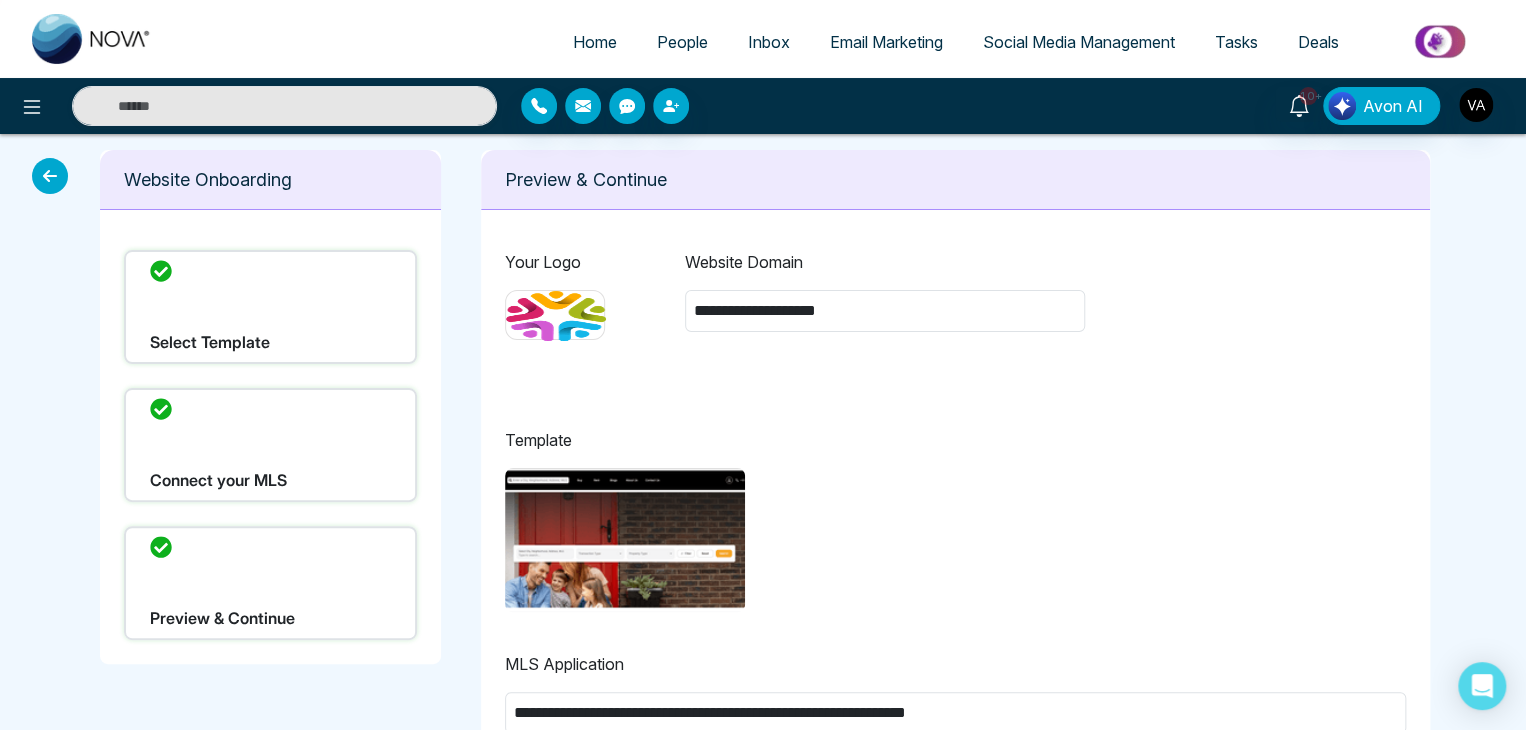 click at bounding box center (625, 540) 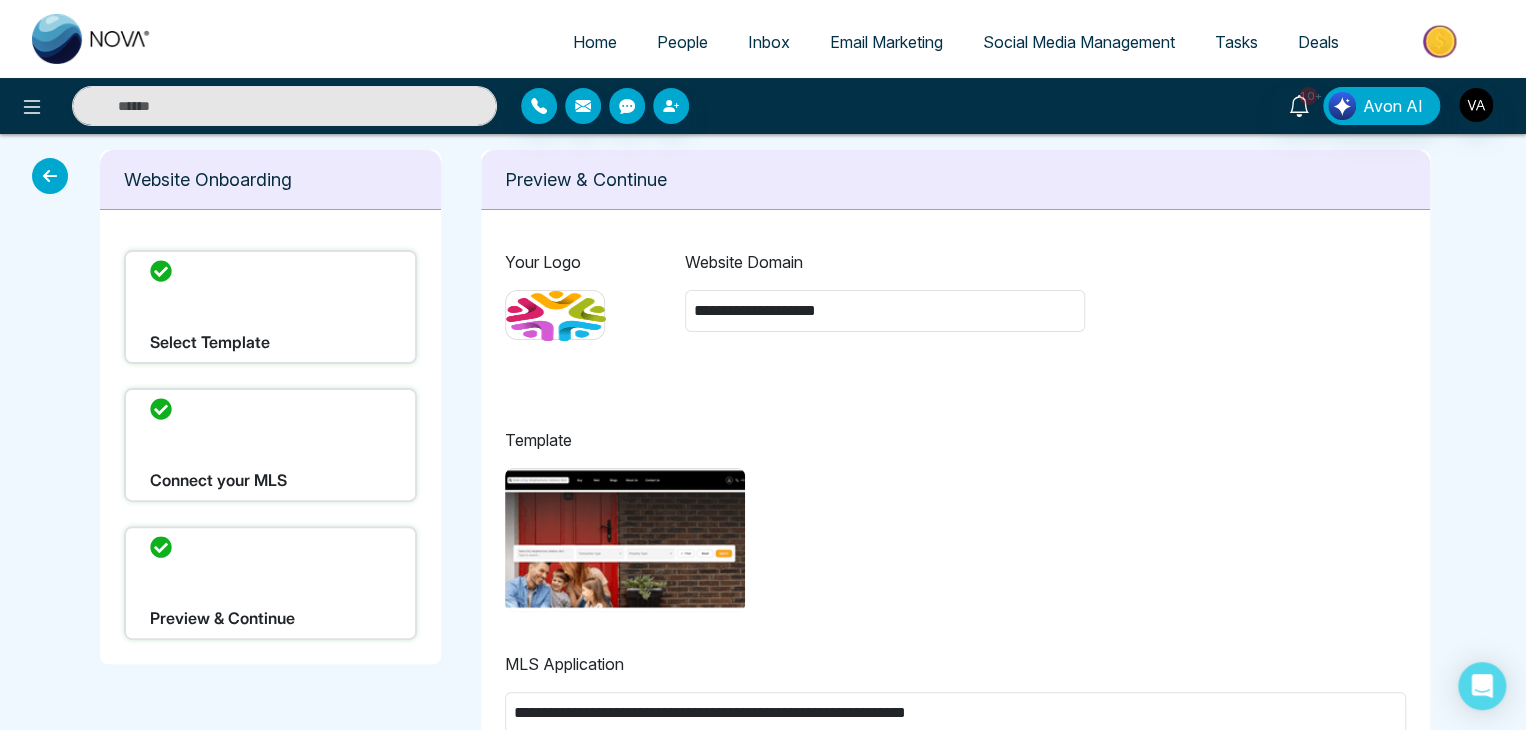 scroll, scrollTop: 128, scrollLeft: 0, axis: vertical 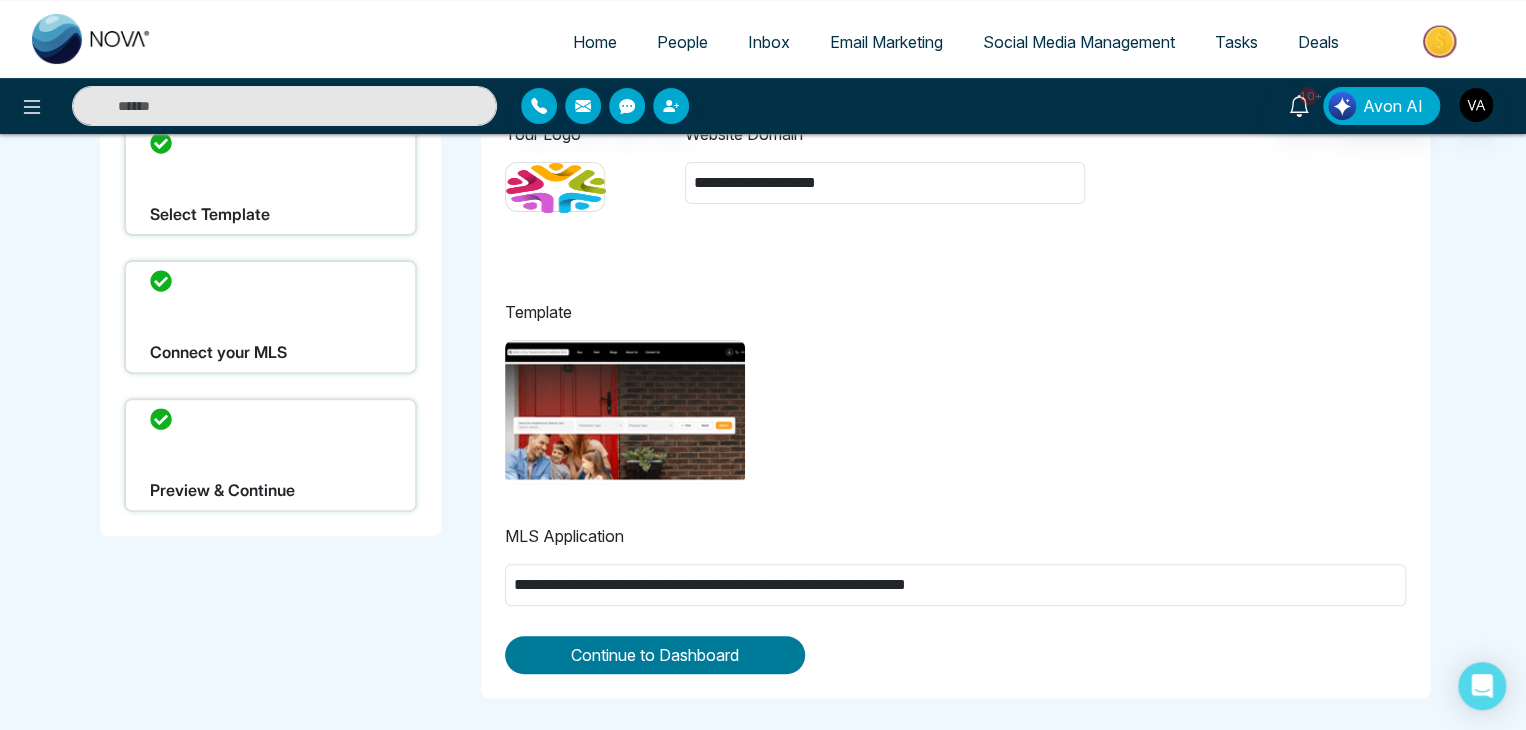 click on "Continue to Dashboard" at bounding box center (655, 655) 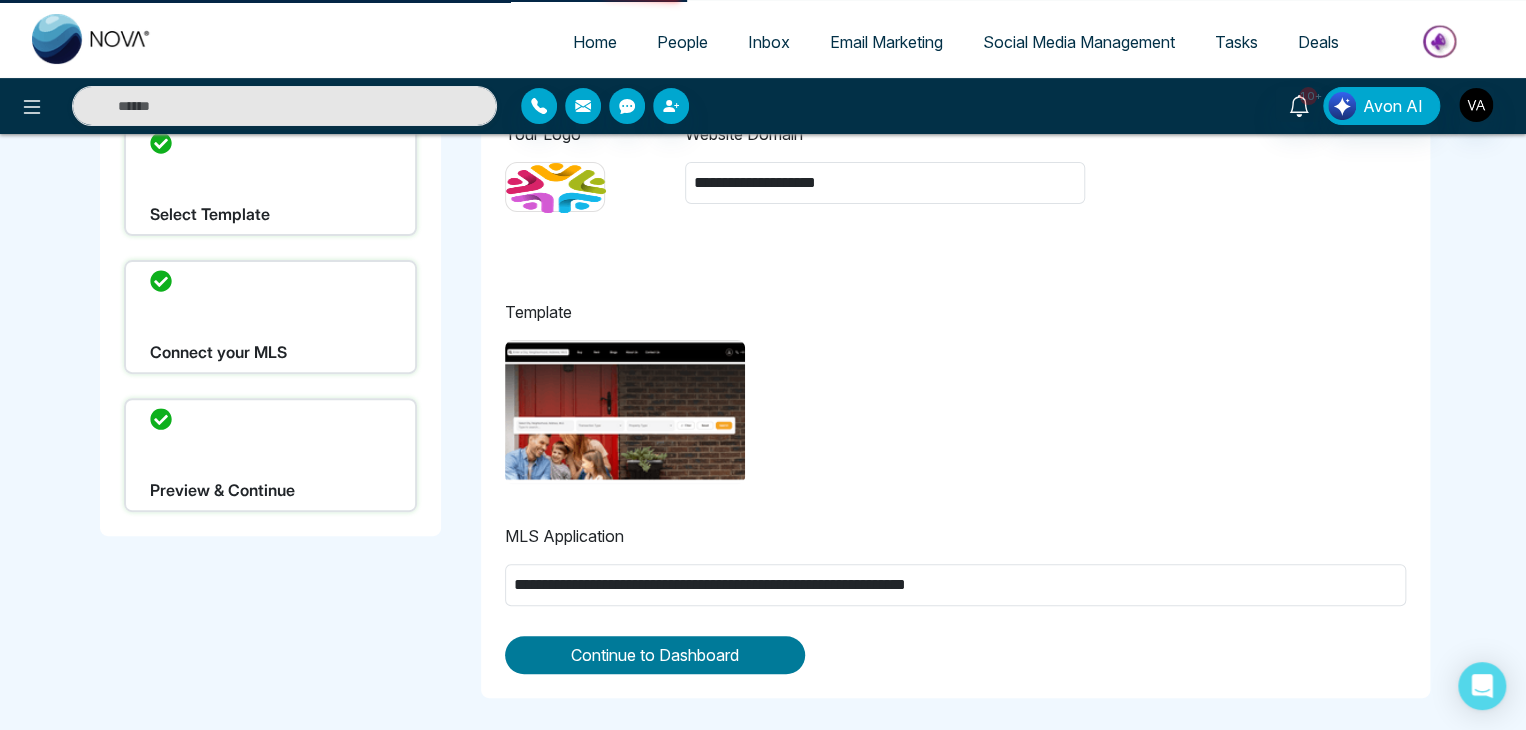 scroll, scrollTop: 0, scrollLeft: 0, axis: both 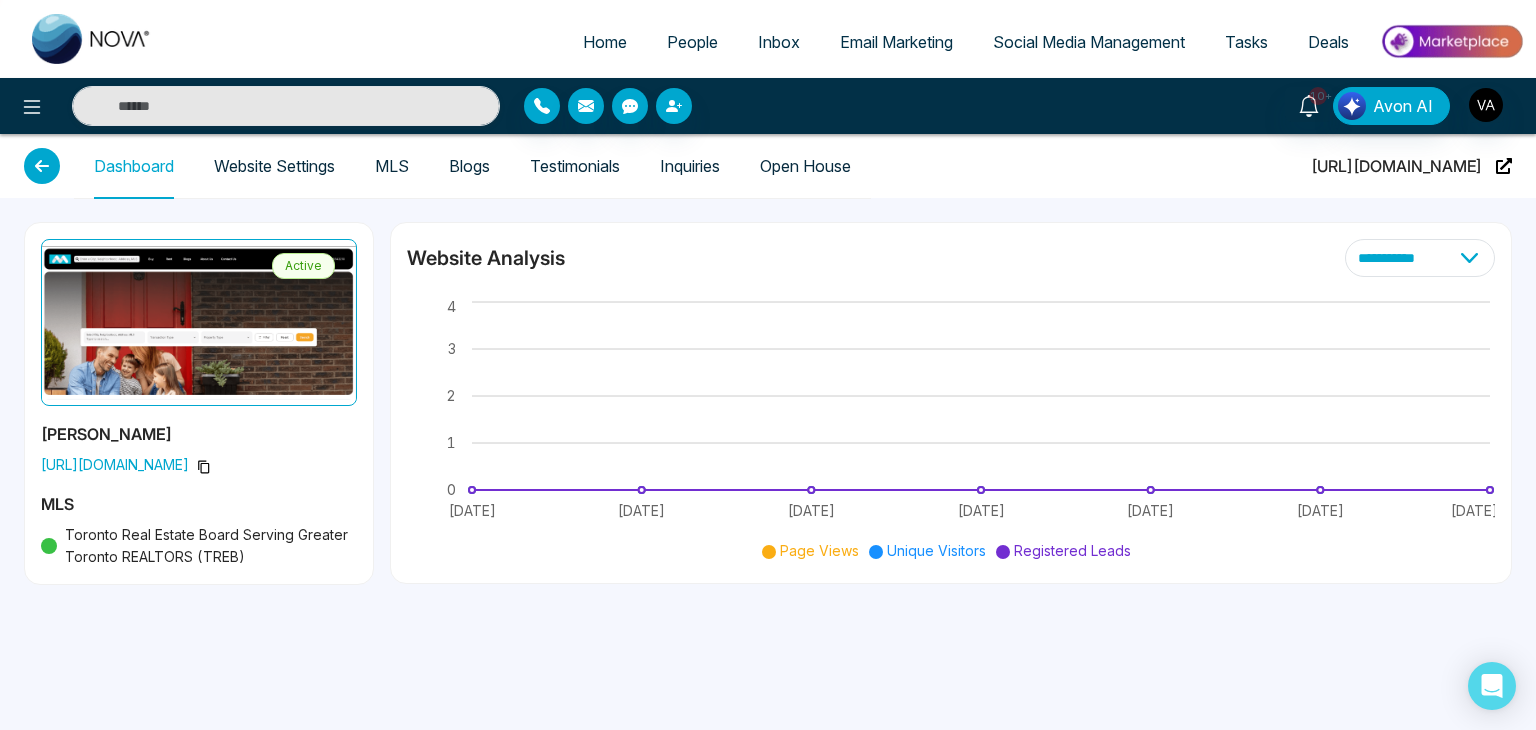 click on "Website Settings" at bounding box center (274, 166) 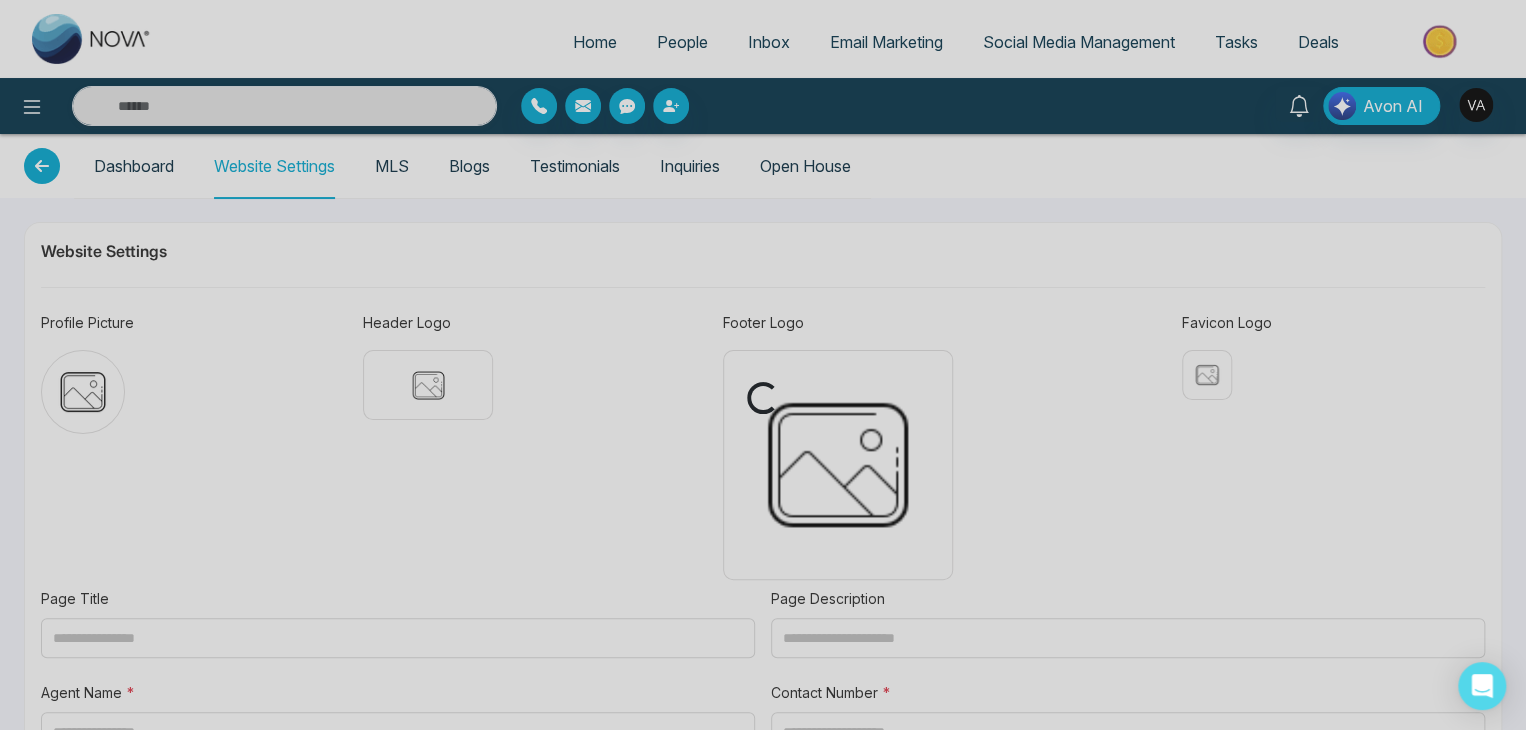 type on "**********" 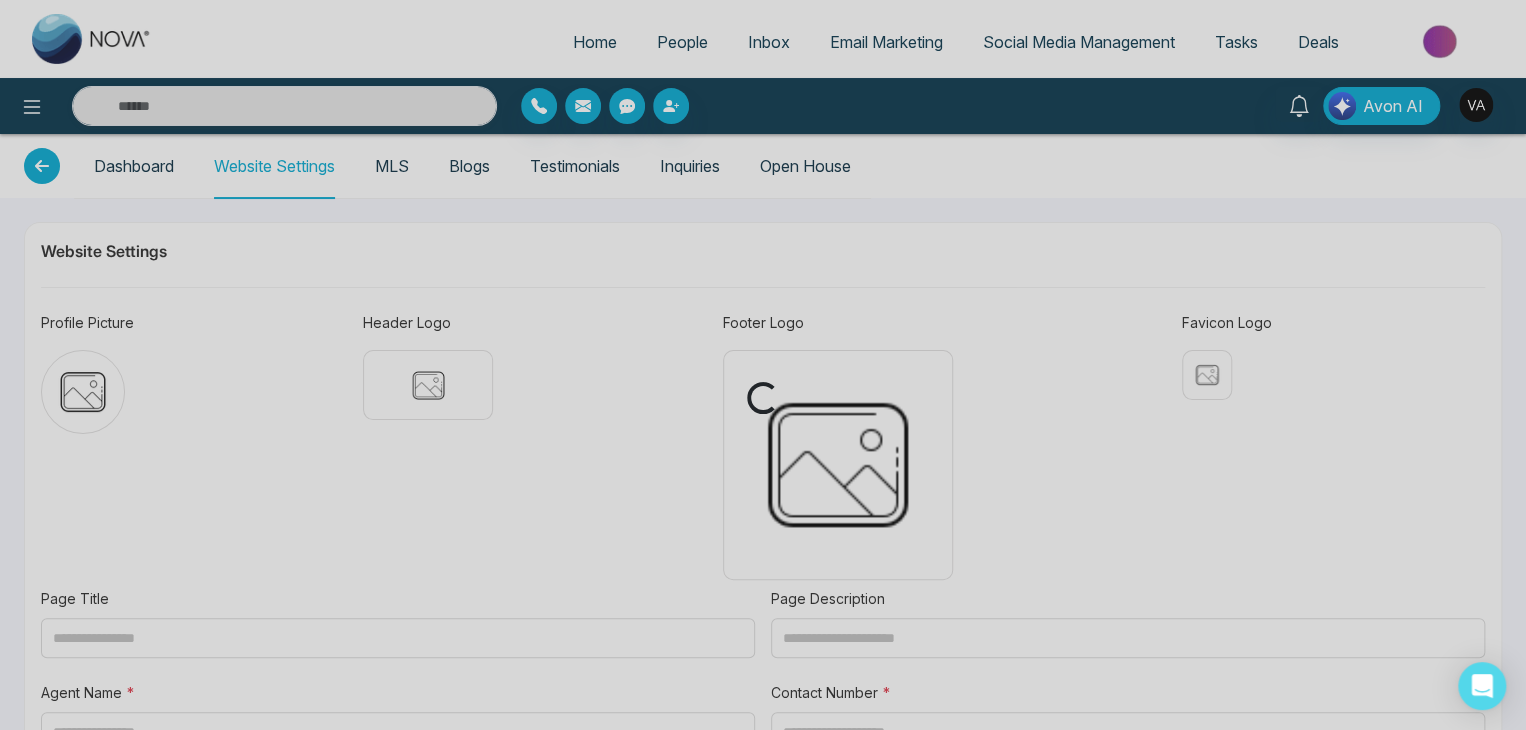 type on "**********" 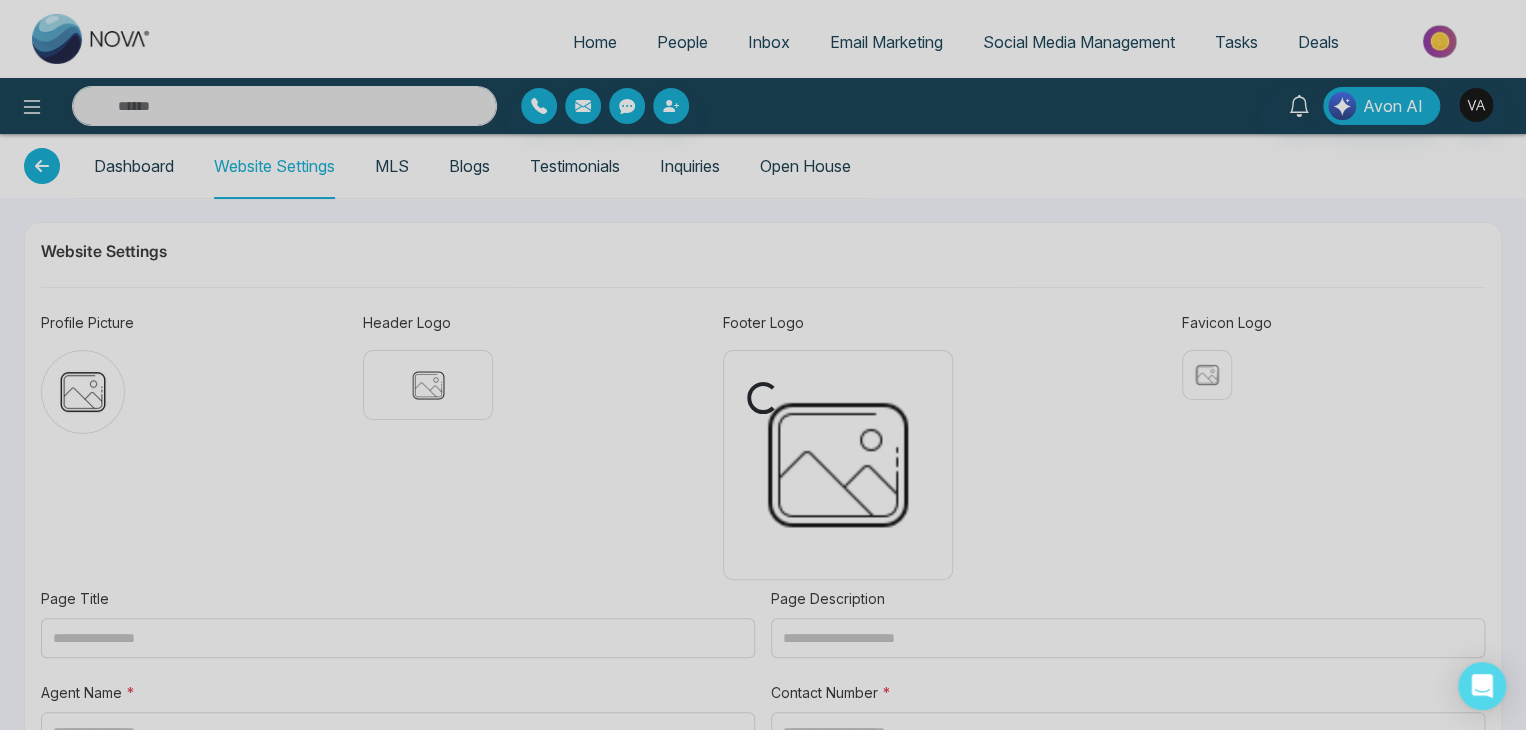 type on "*****" 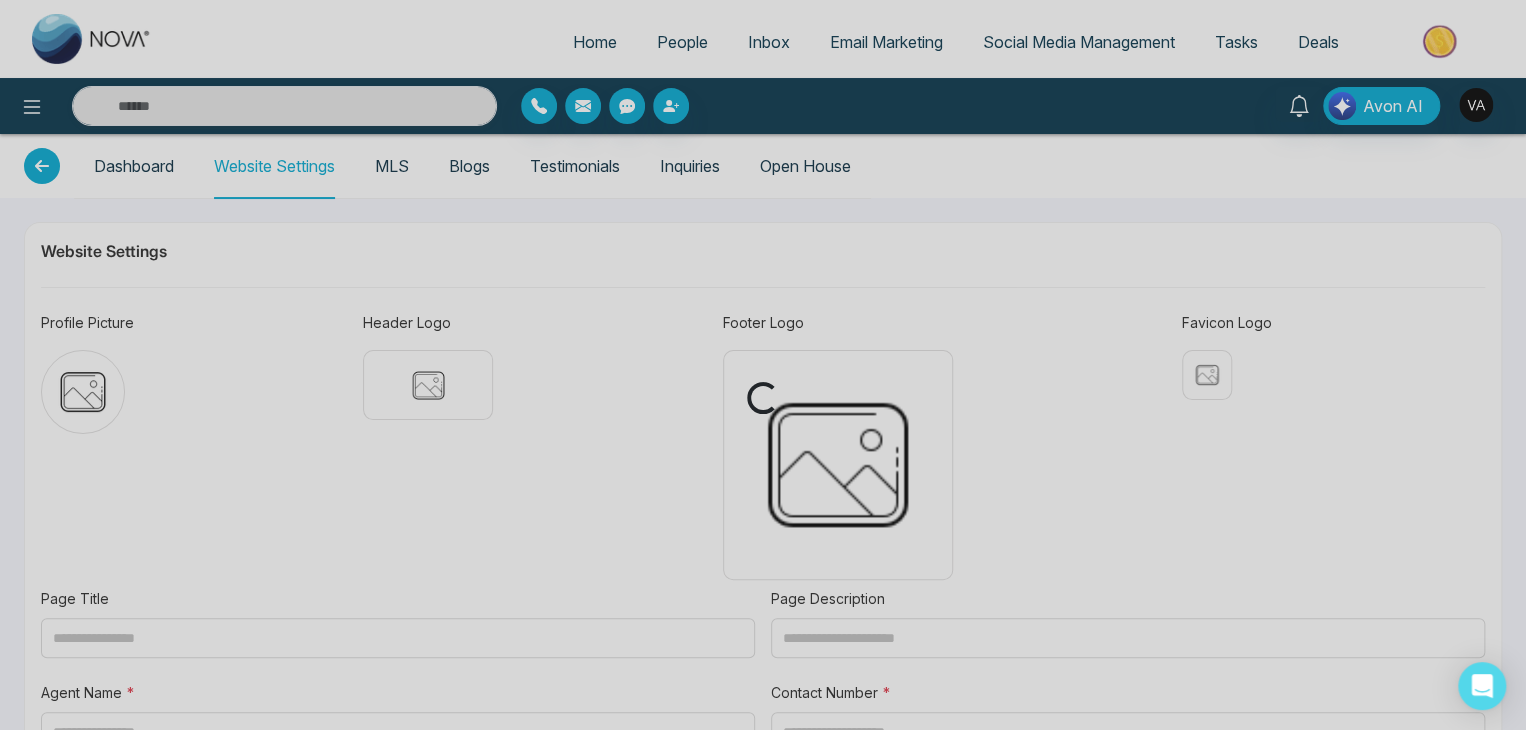 type on "****" 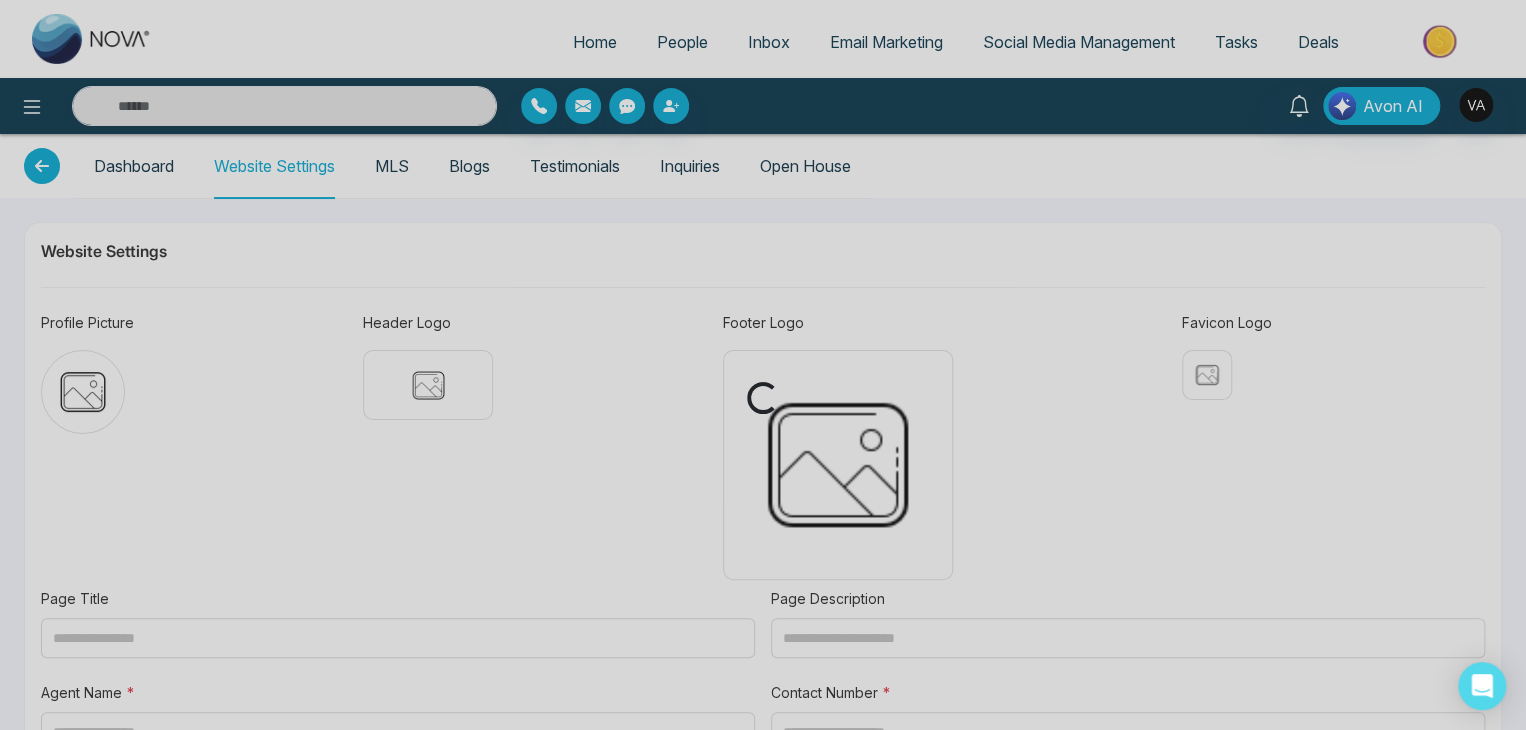 type on "******" 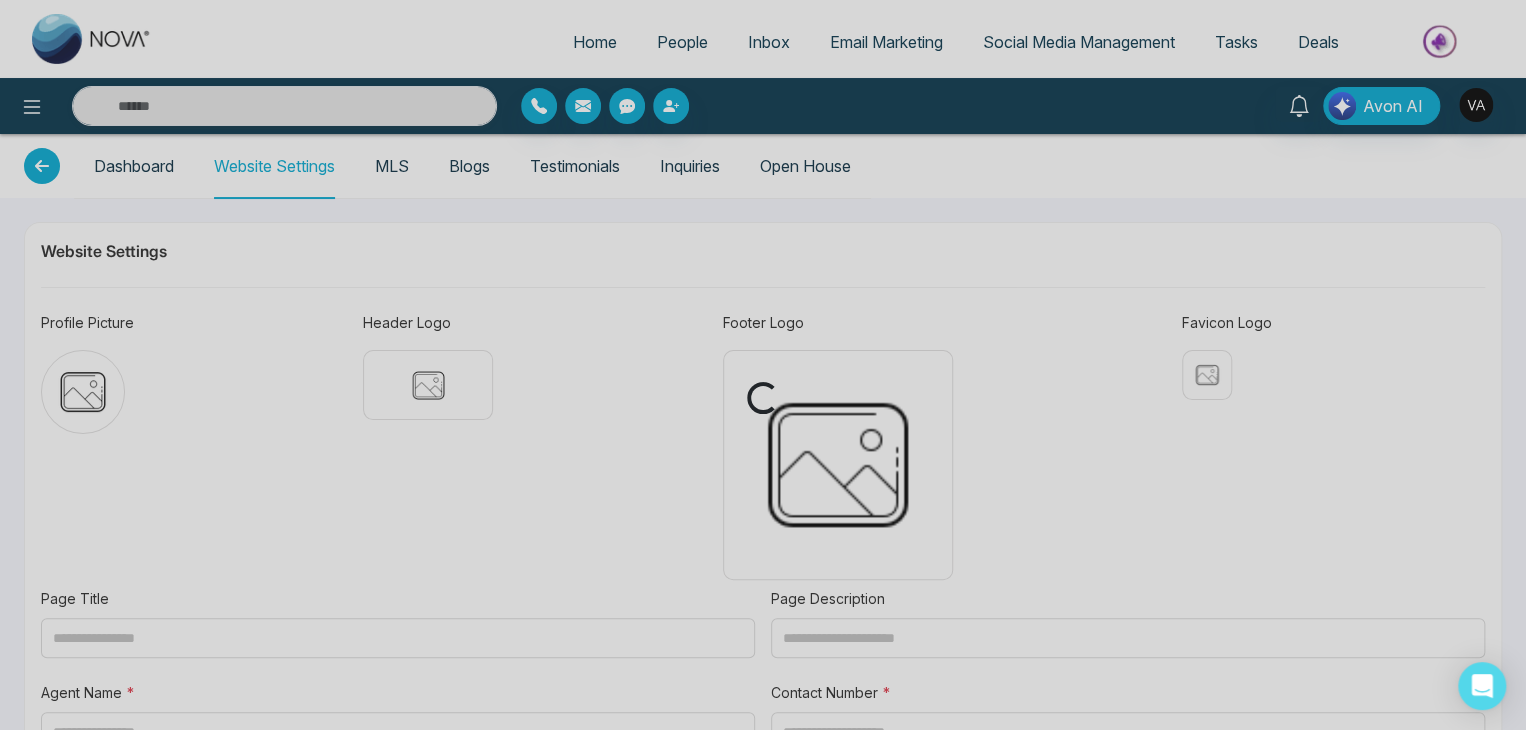 type on "*******" 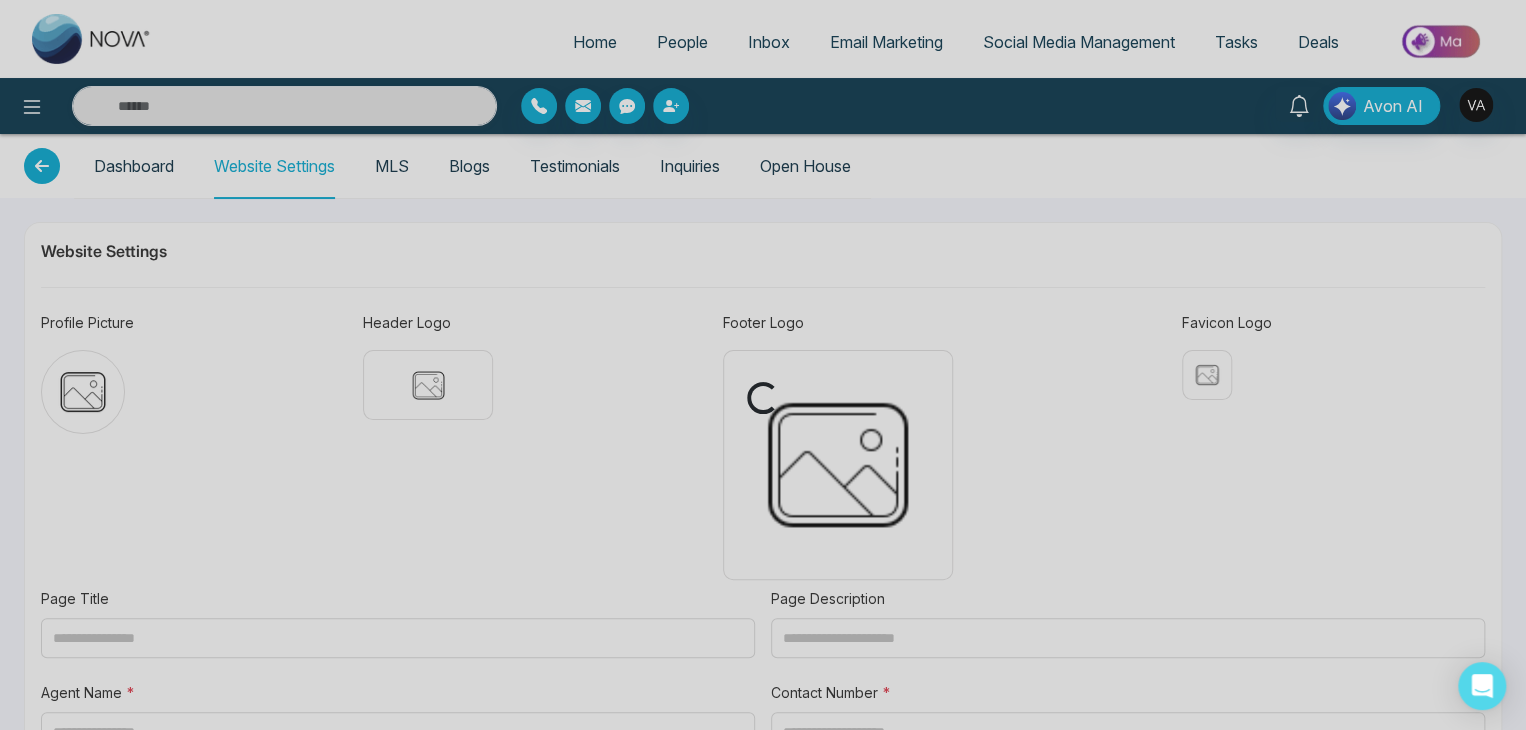 type on "**********" 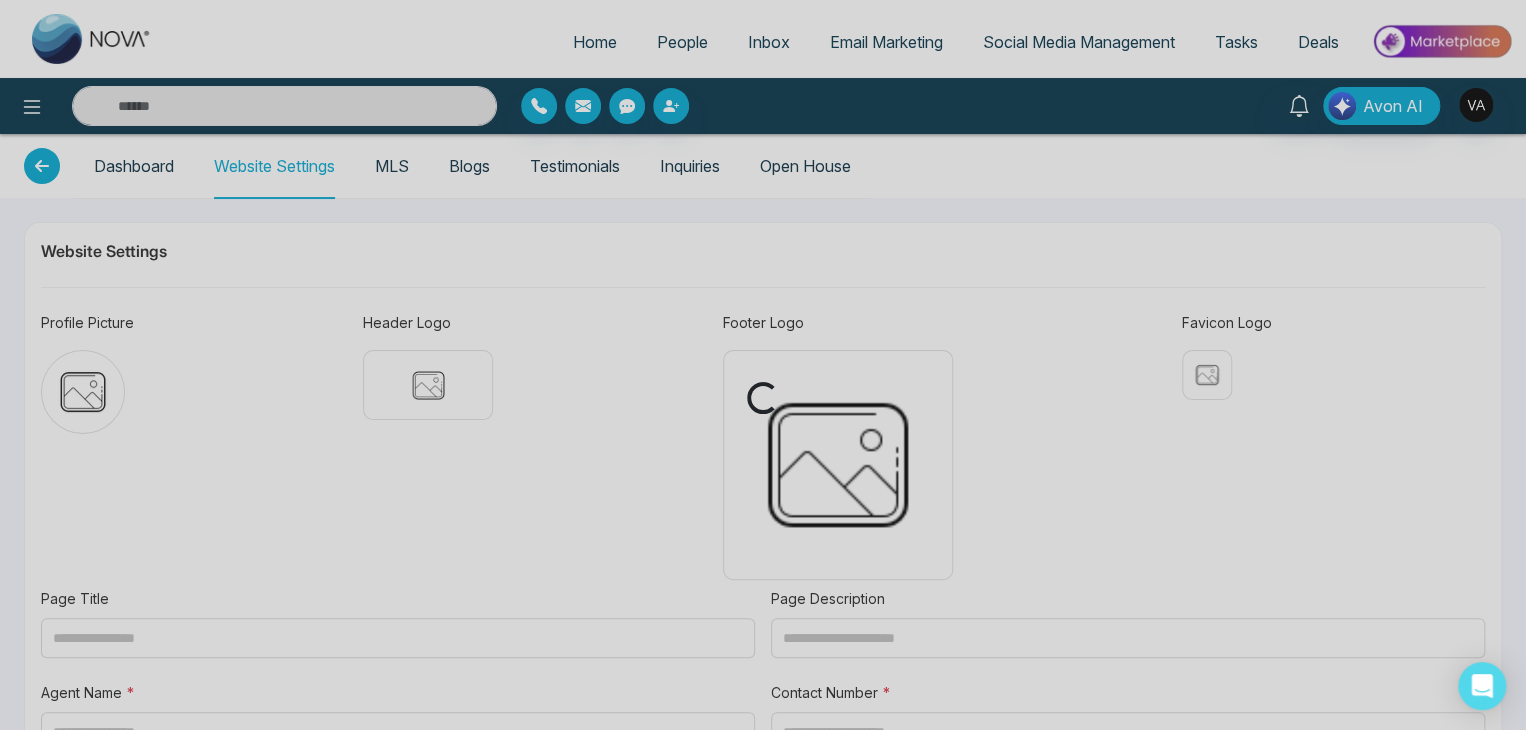 type on "**********" 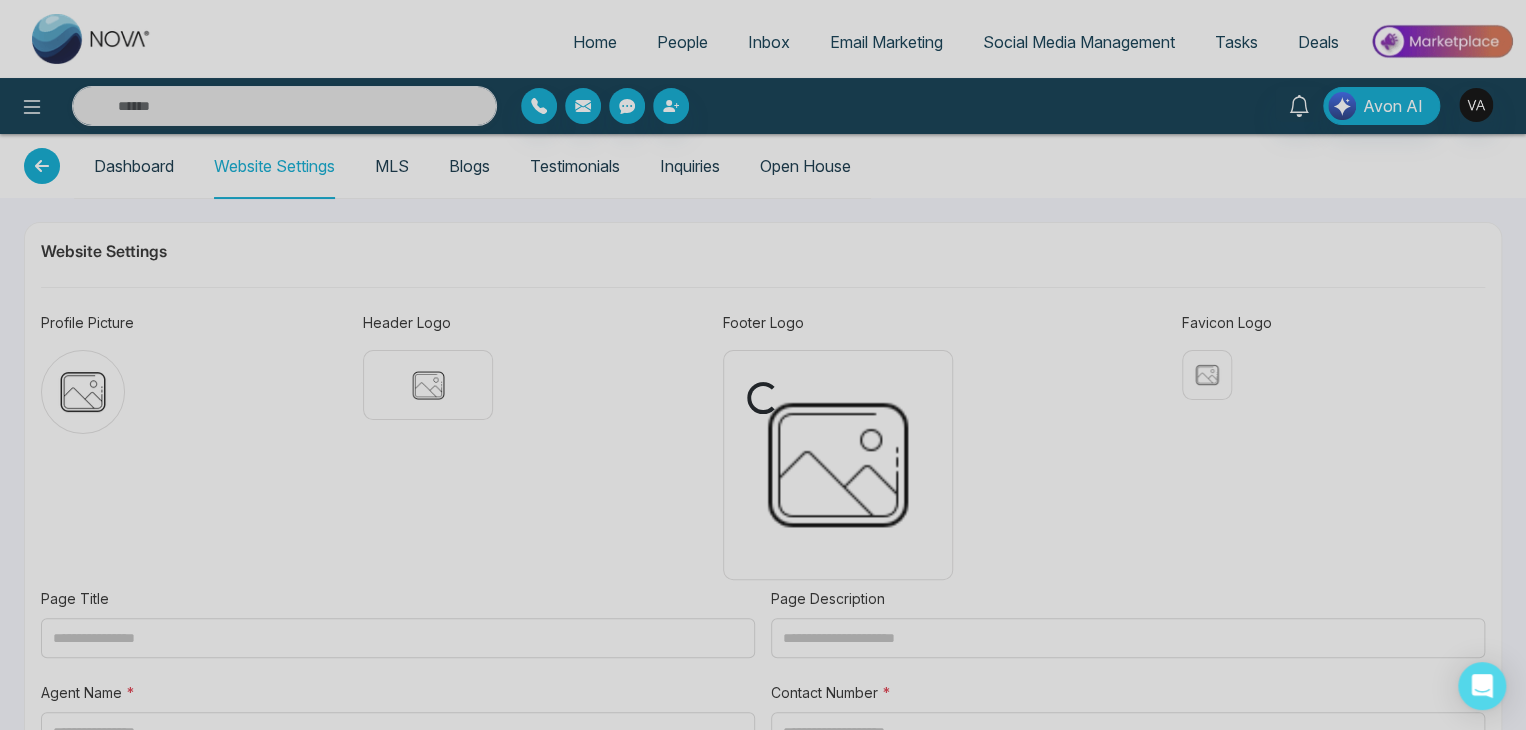 type on "*****" 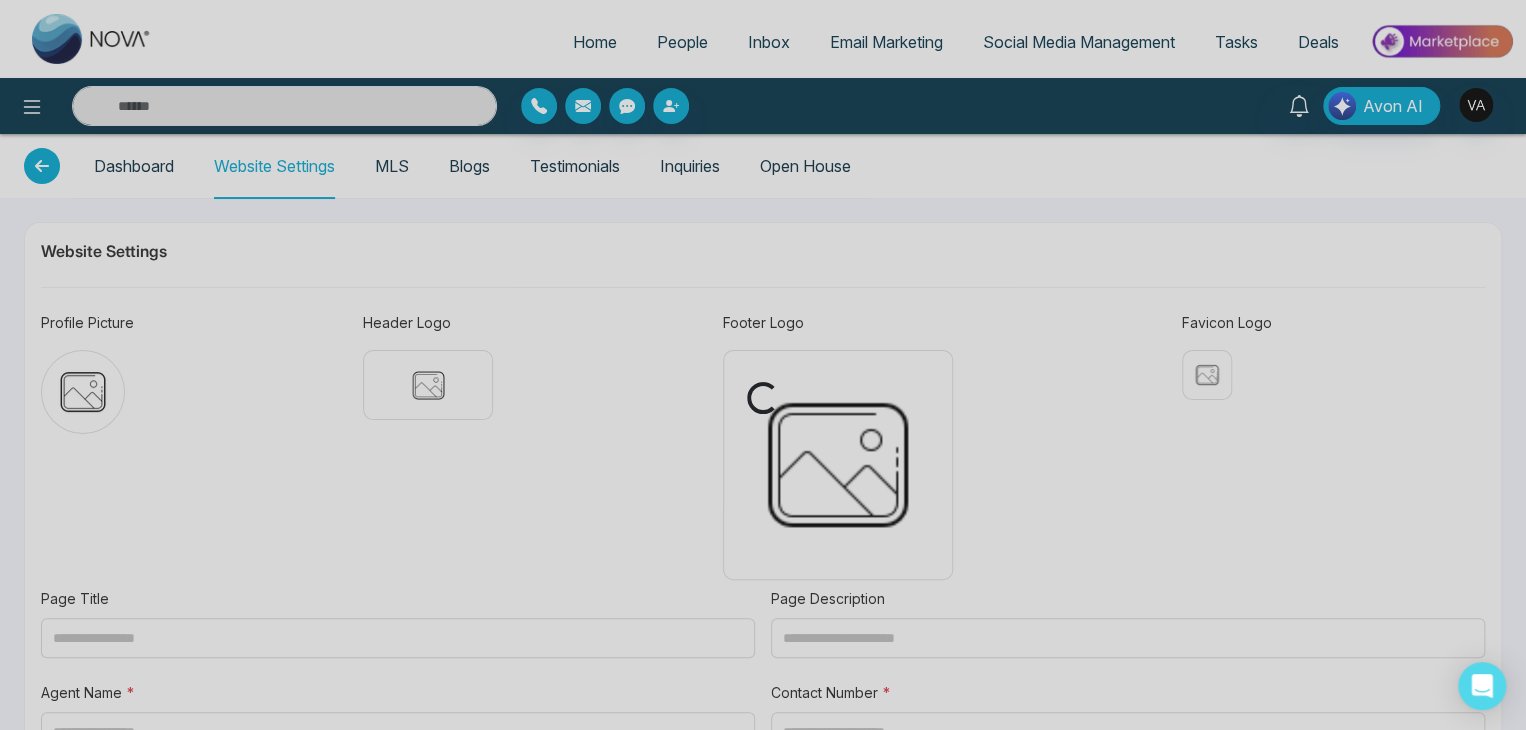 type on "**********" 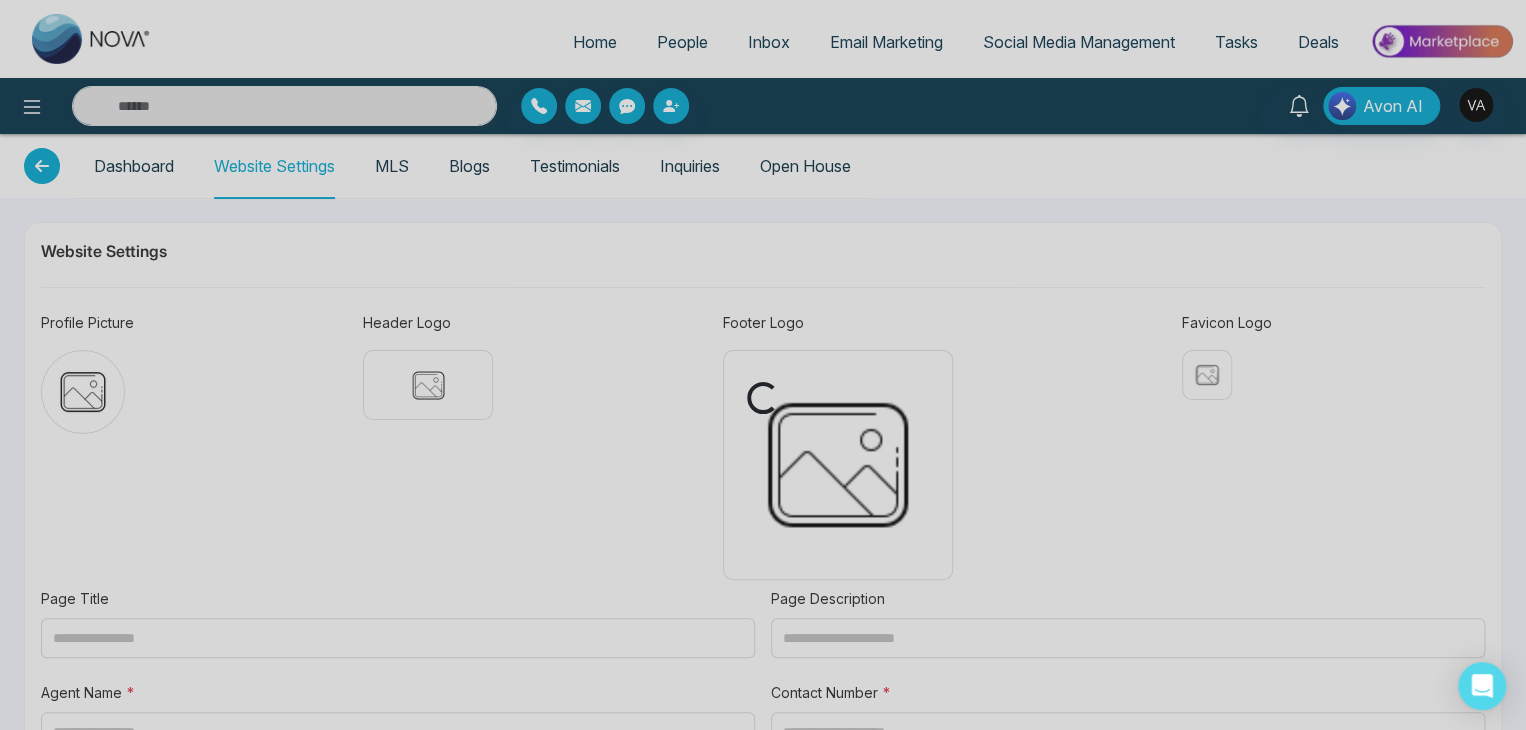type on "**********" 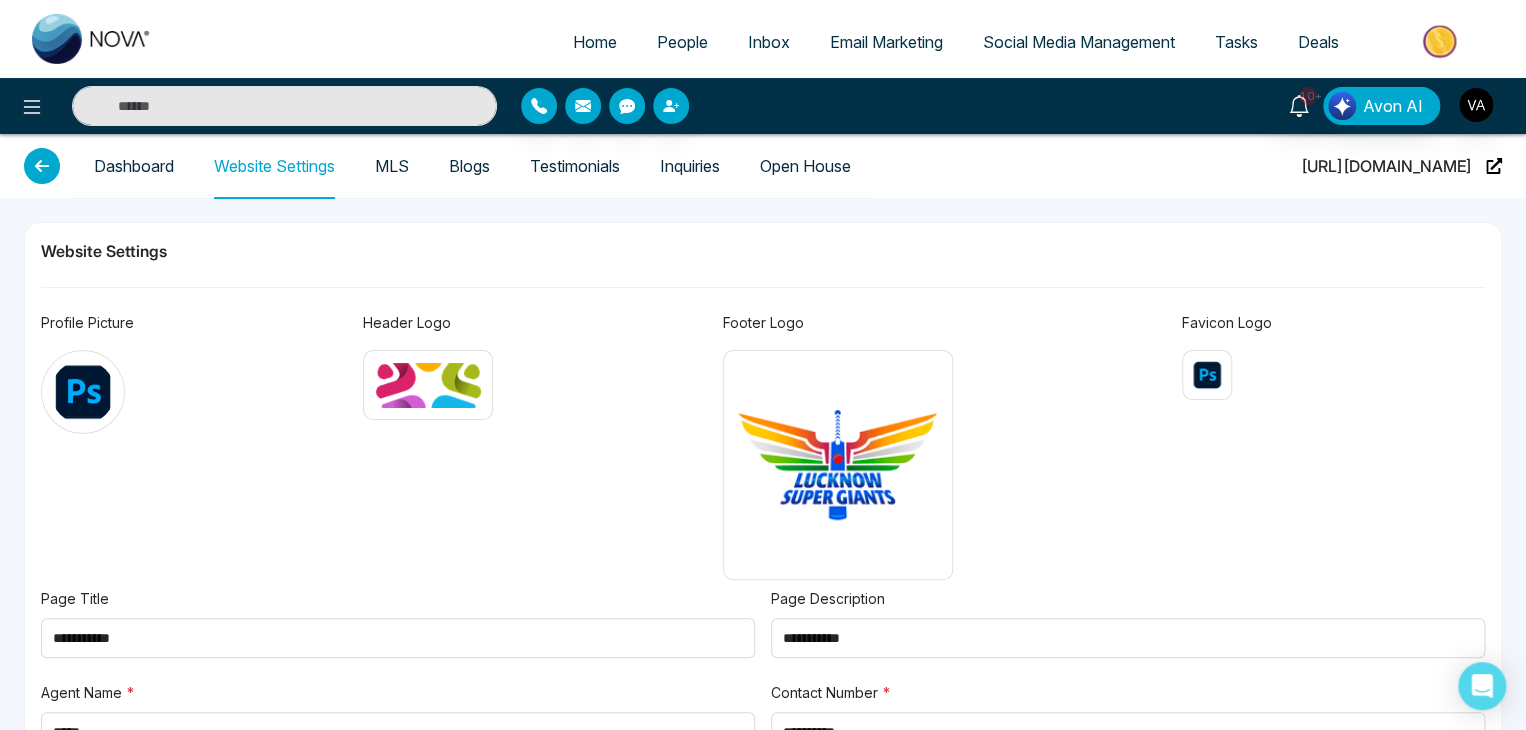 click at bounding box center (428, 385) 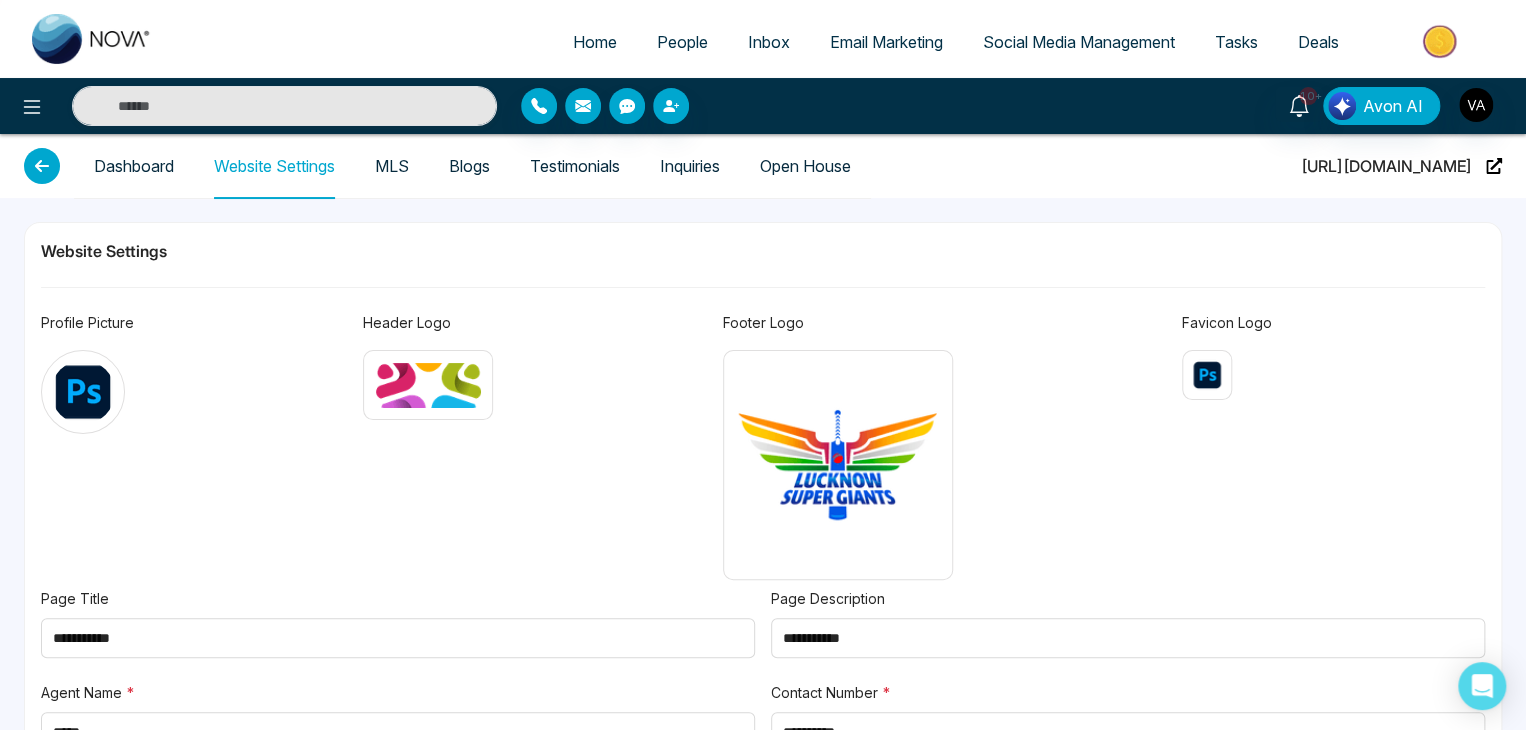 click at bounding box center [0, 0] 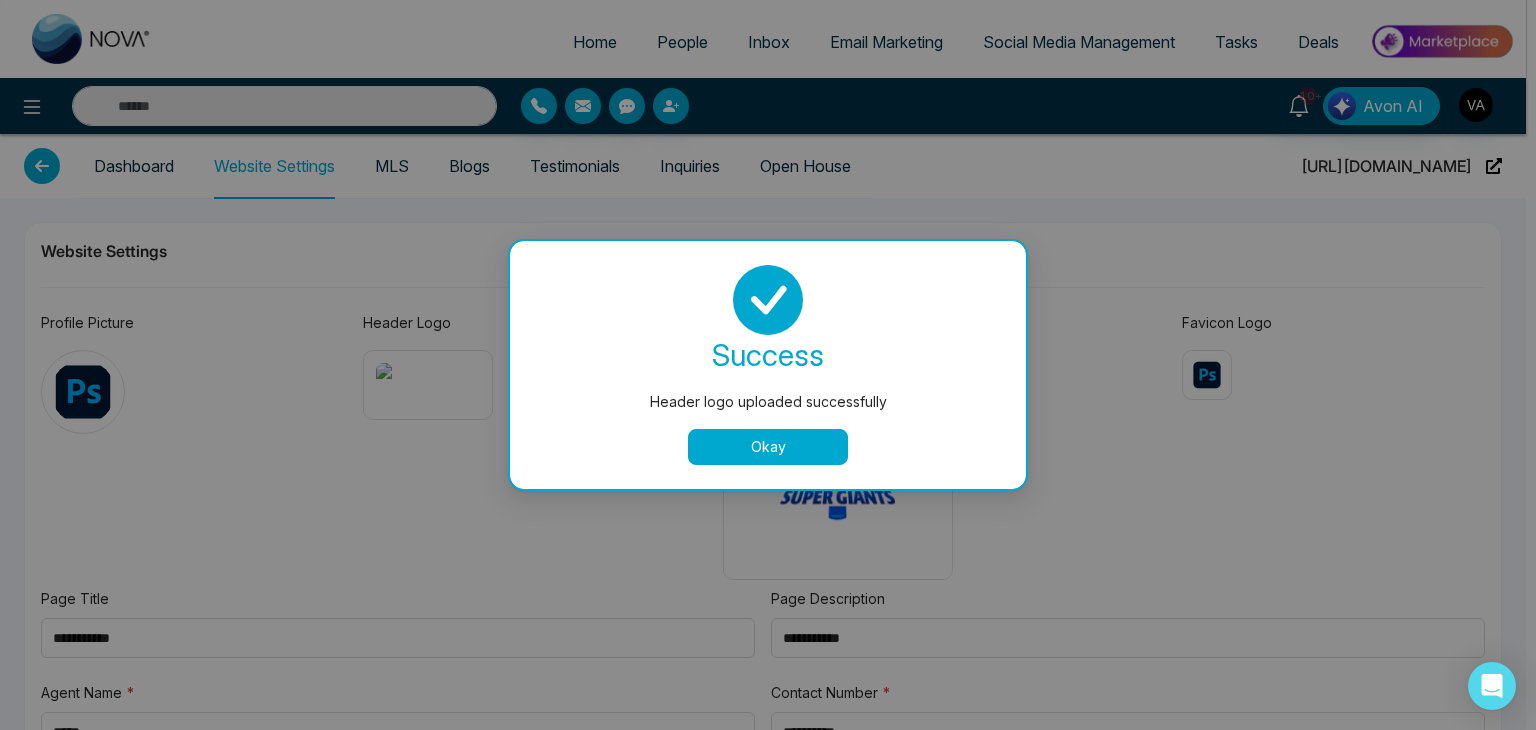 click on "success Header logo uploaded successfully   Okay" at bounding box center [768, 365] 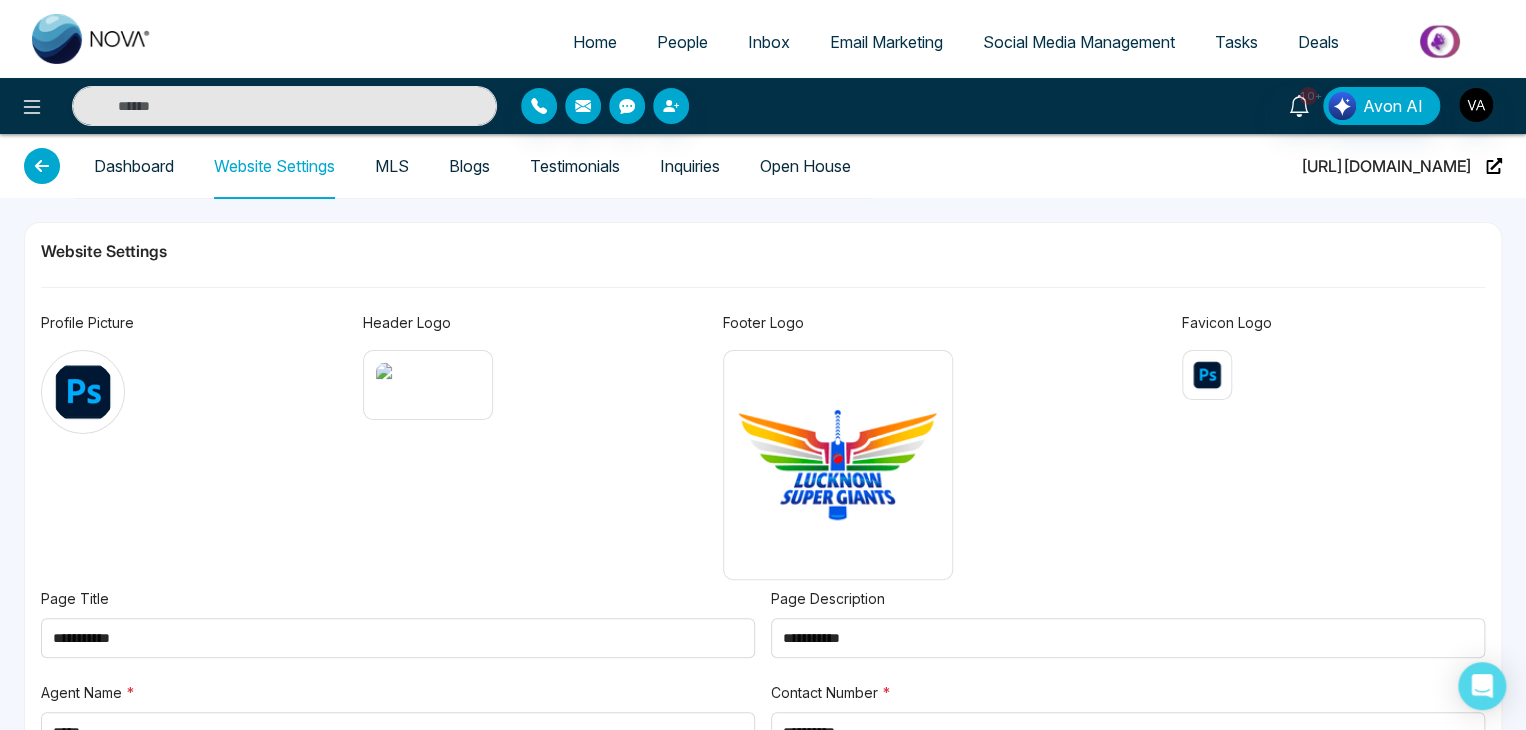click at bounding box center [838, 465] 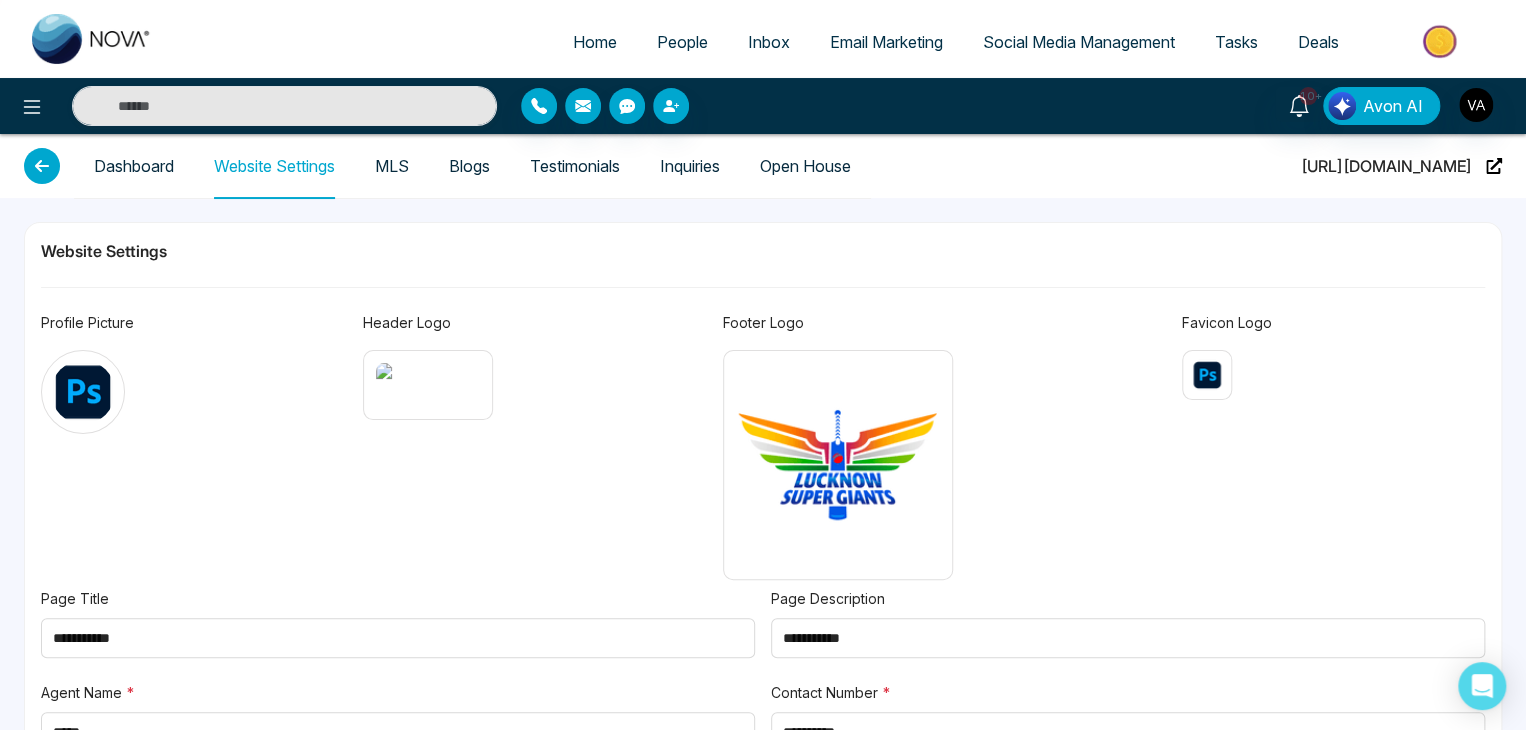 click at bounding box center [0, 0] 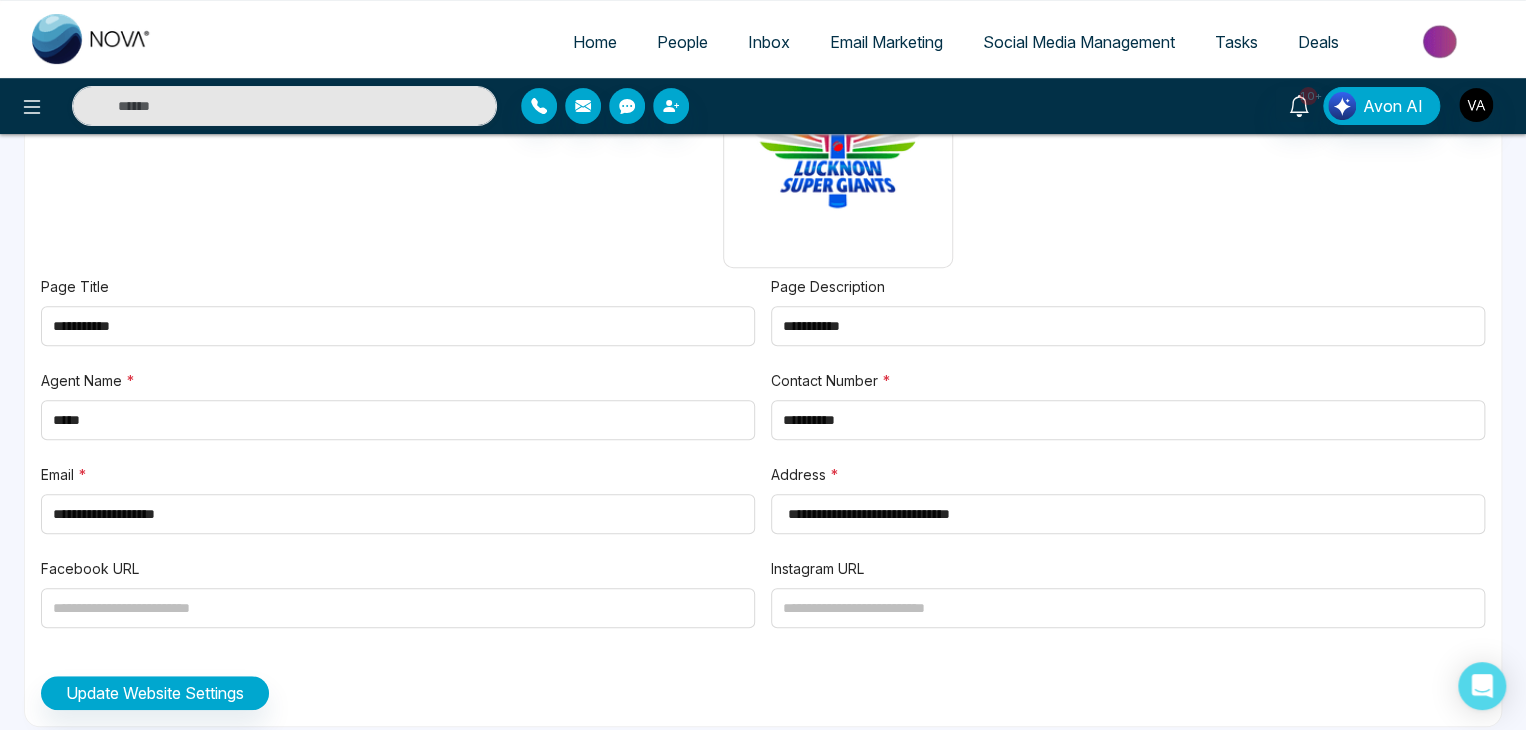 scroll, scrollTop: 312, scrollLeft: 0, axis: vertical 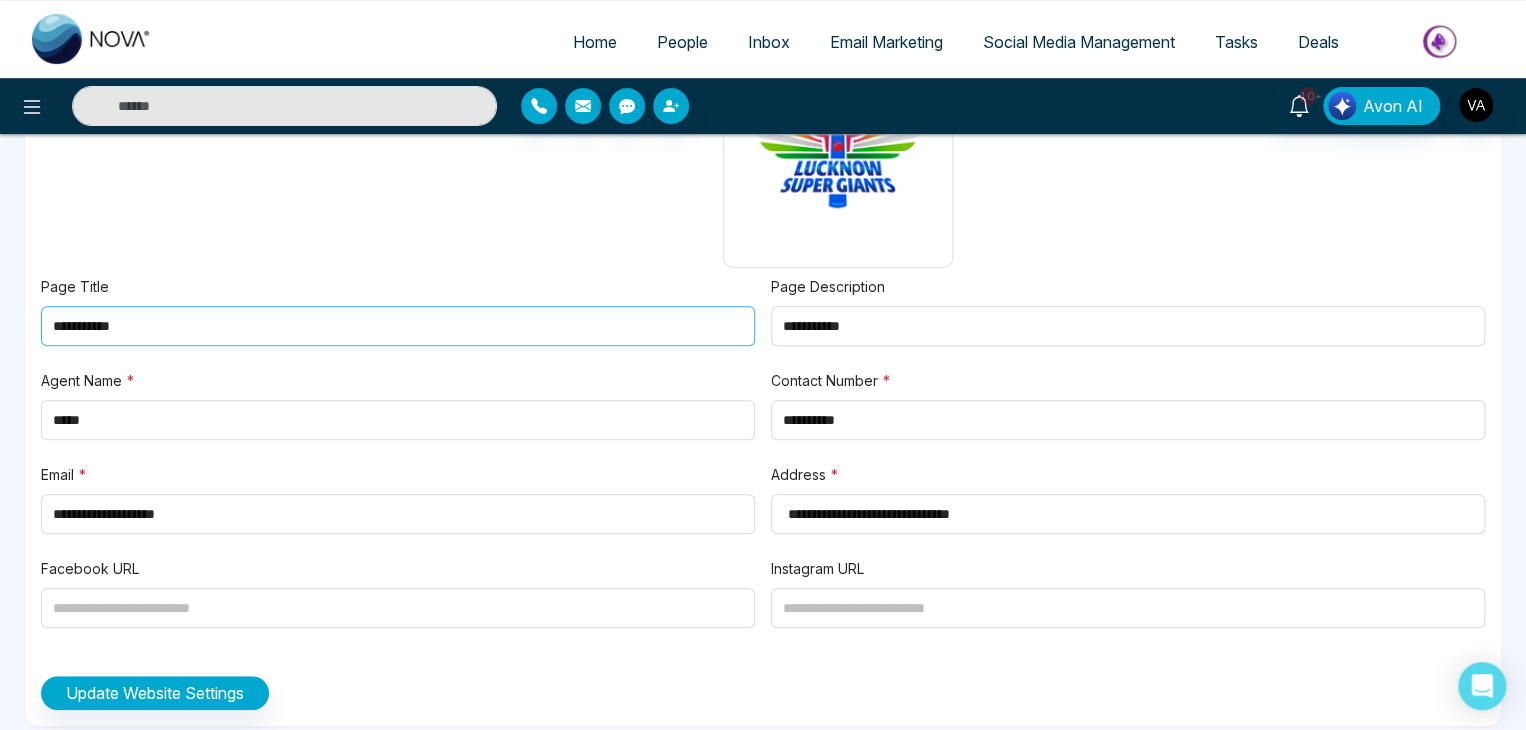 click on "**********" at bounding box center [398, 326] 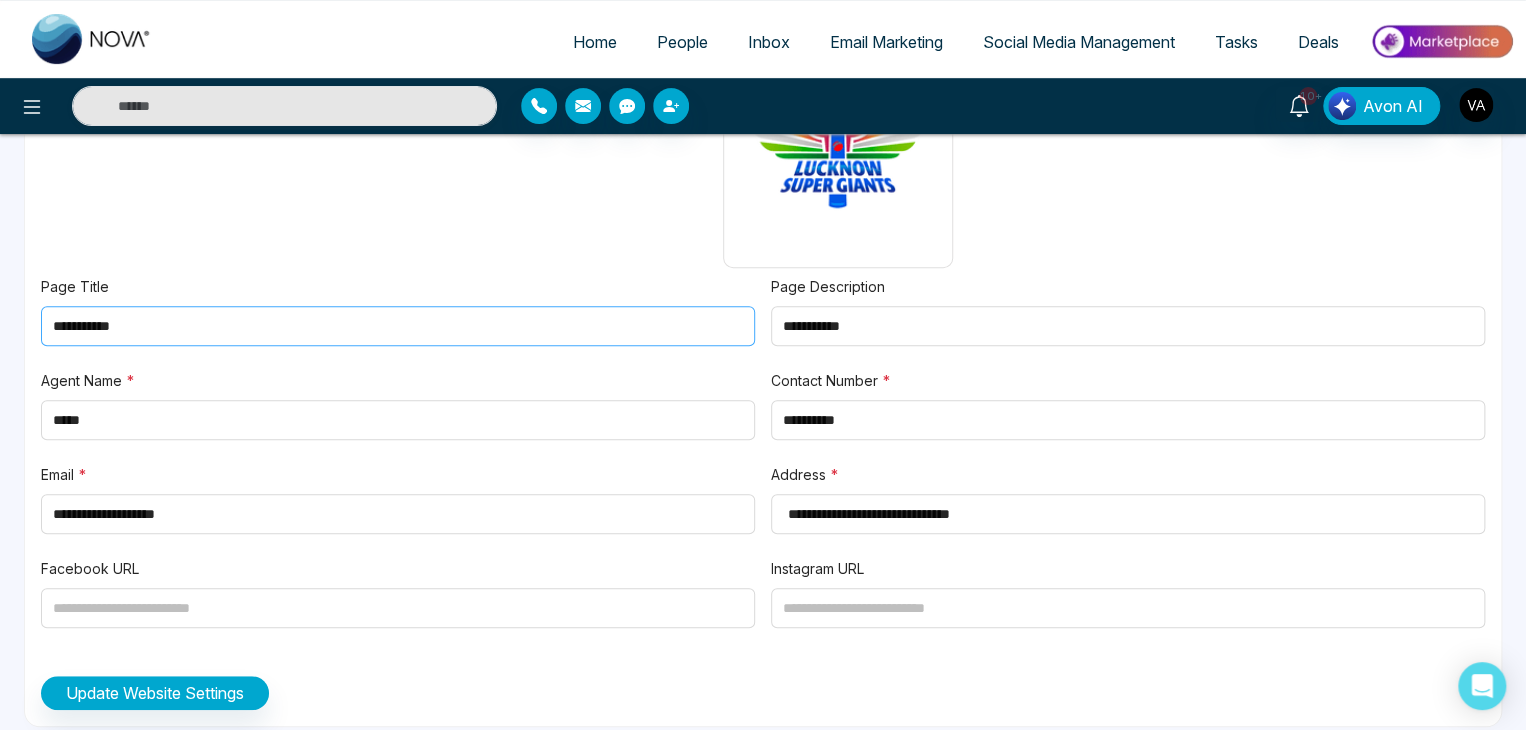 click on "**********" at bounding box center [398, 326] 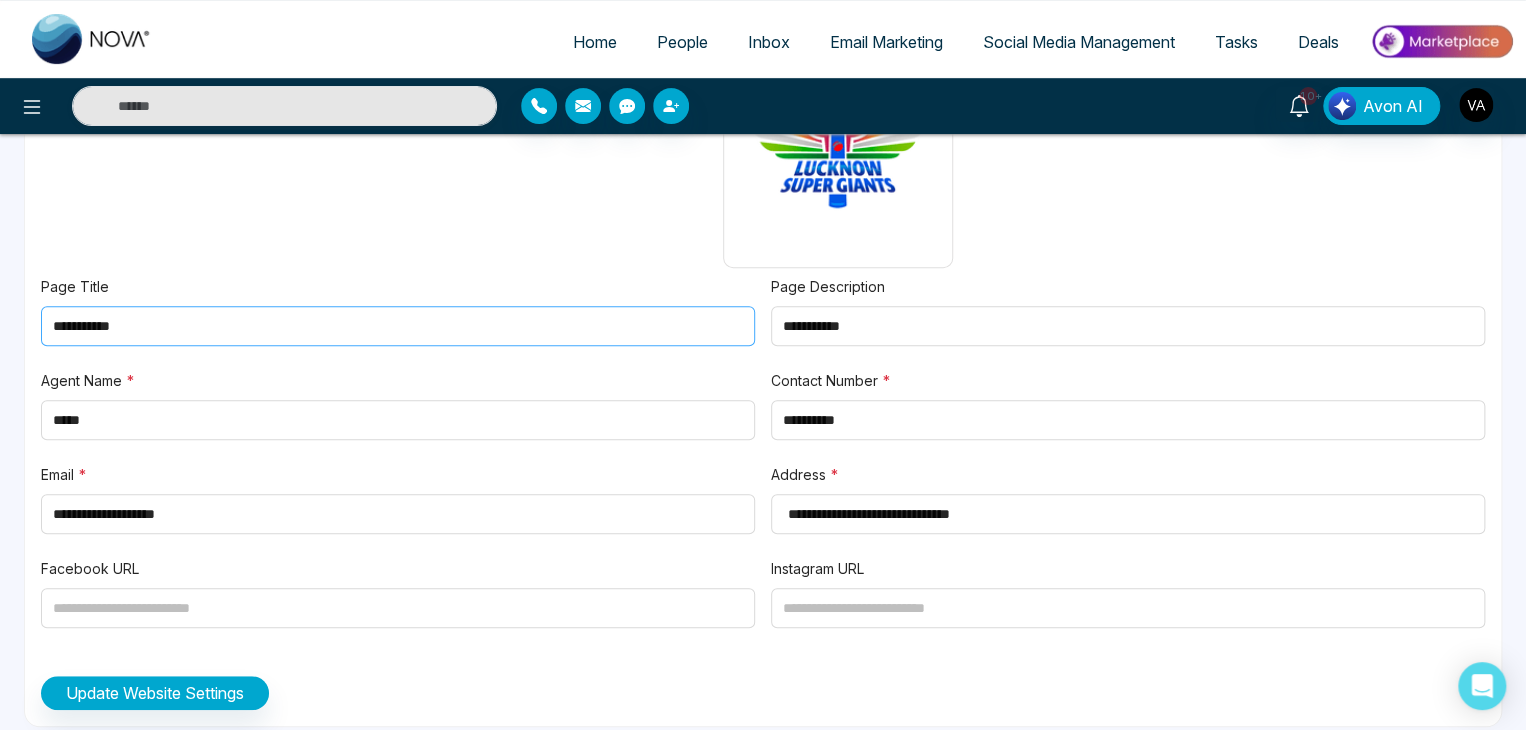 click on "**********" at bounding box center [398, 326] 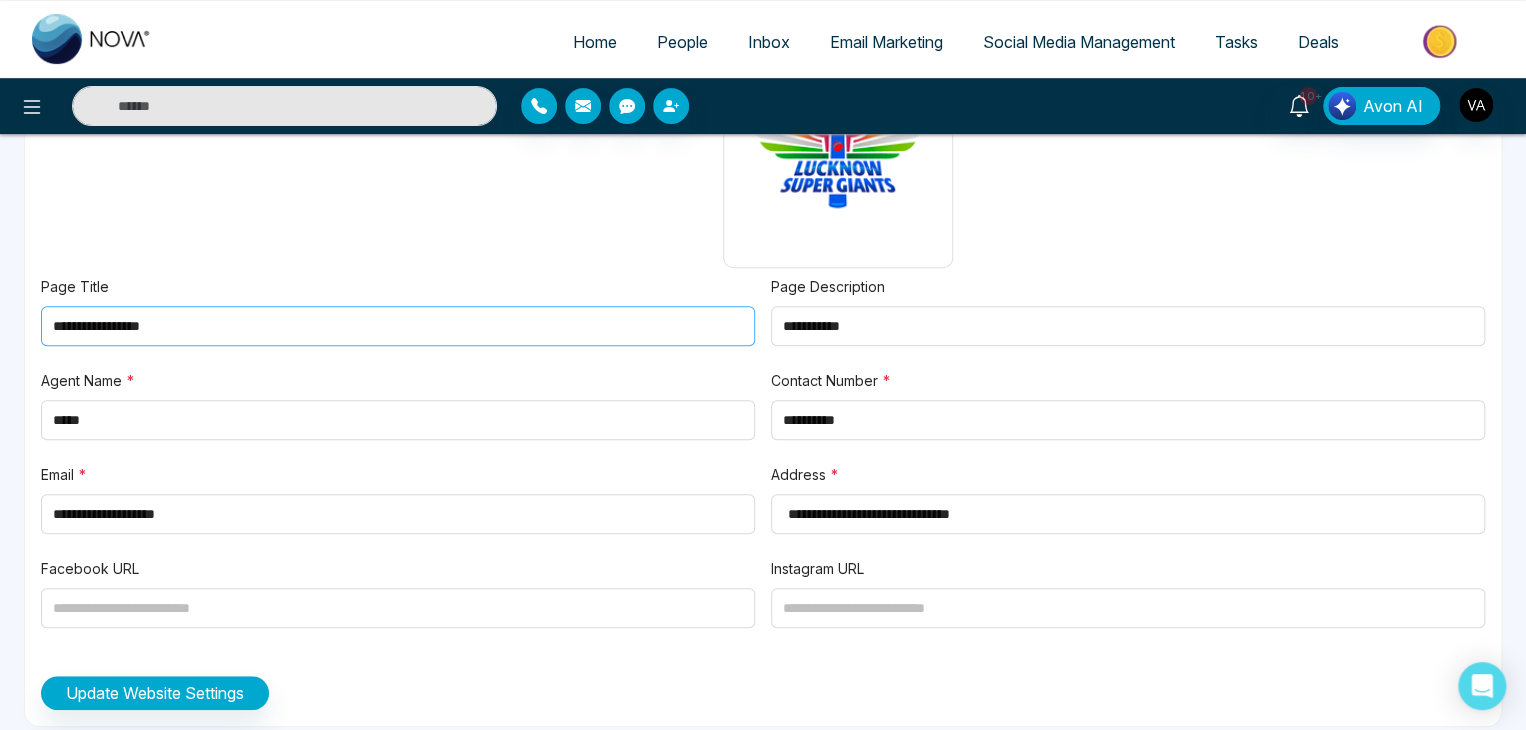 type on "**********" 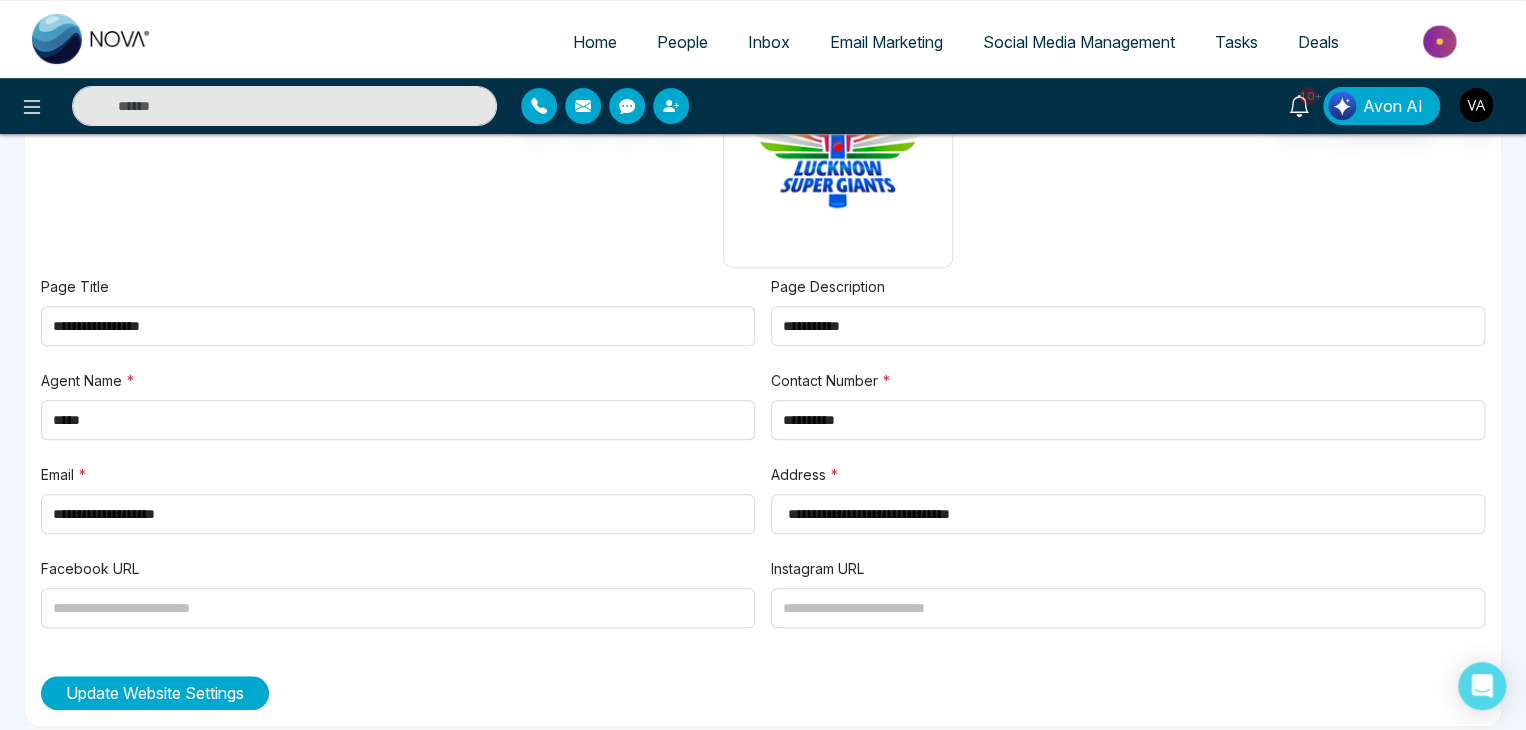 click on "Update Website Settings" at bounding box center [155, 693] 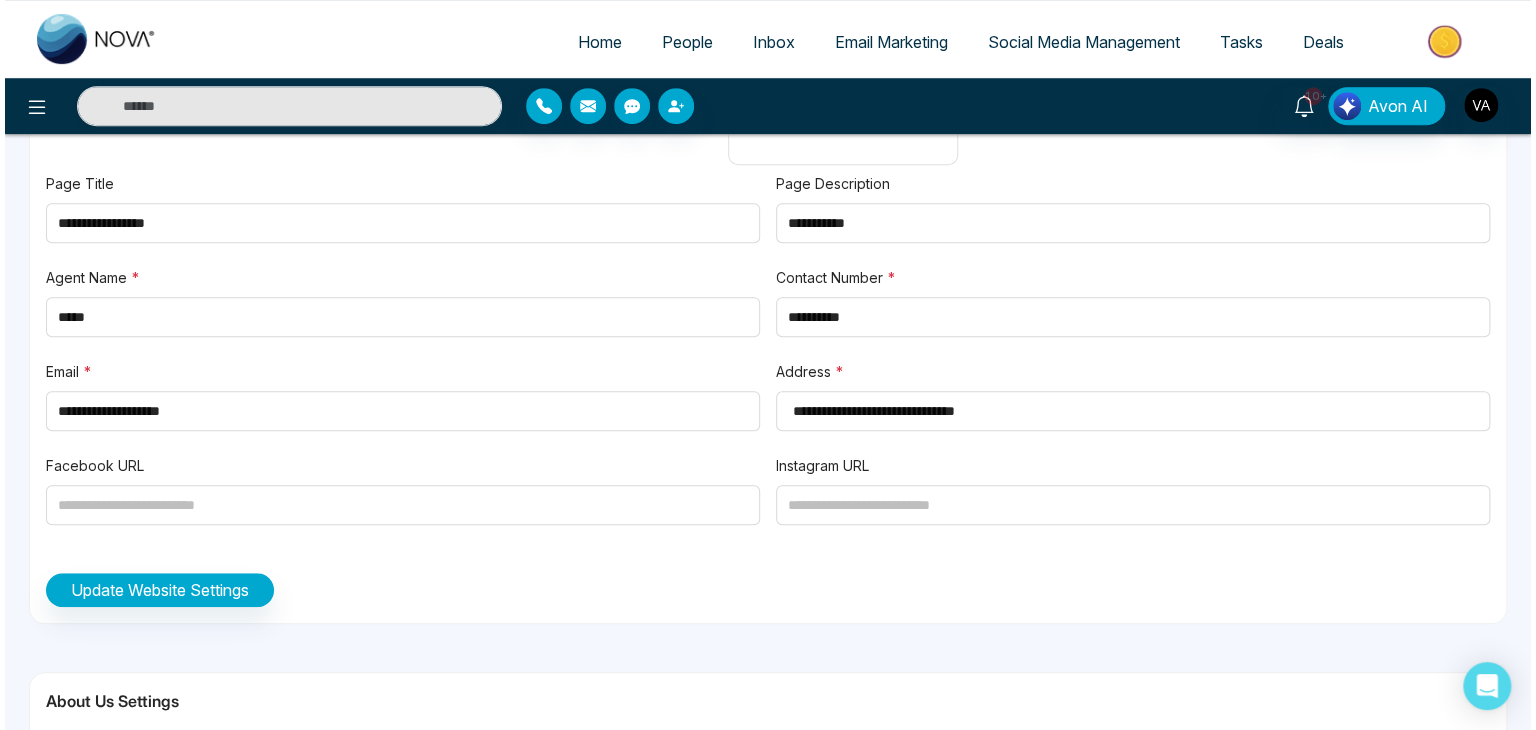 scroll, scrollTop: 0, scrollLeft: 0, axis: both 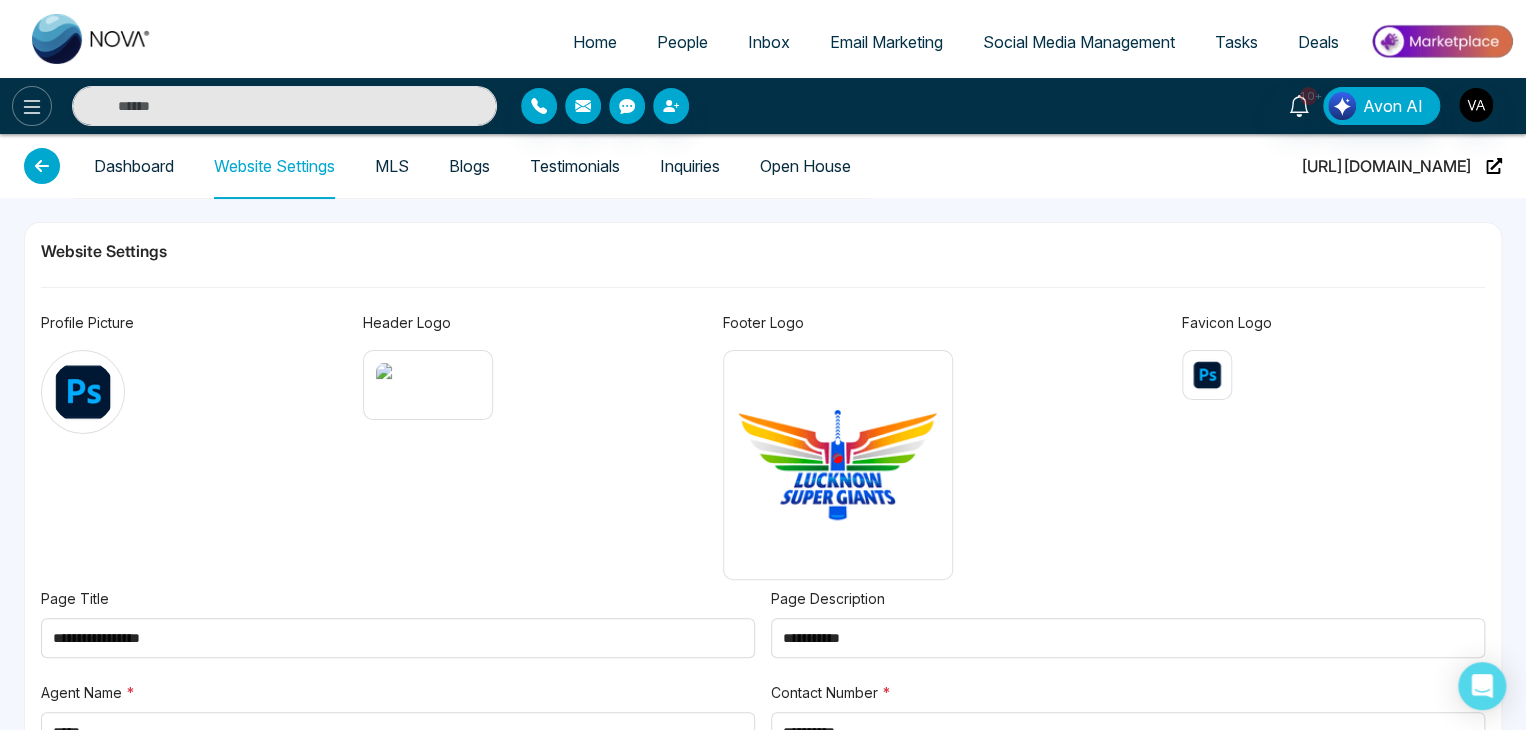 click 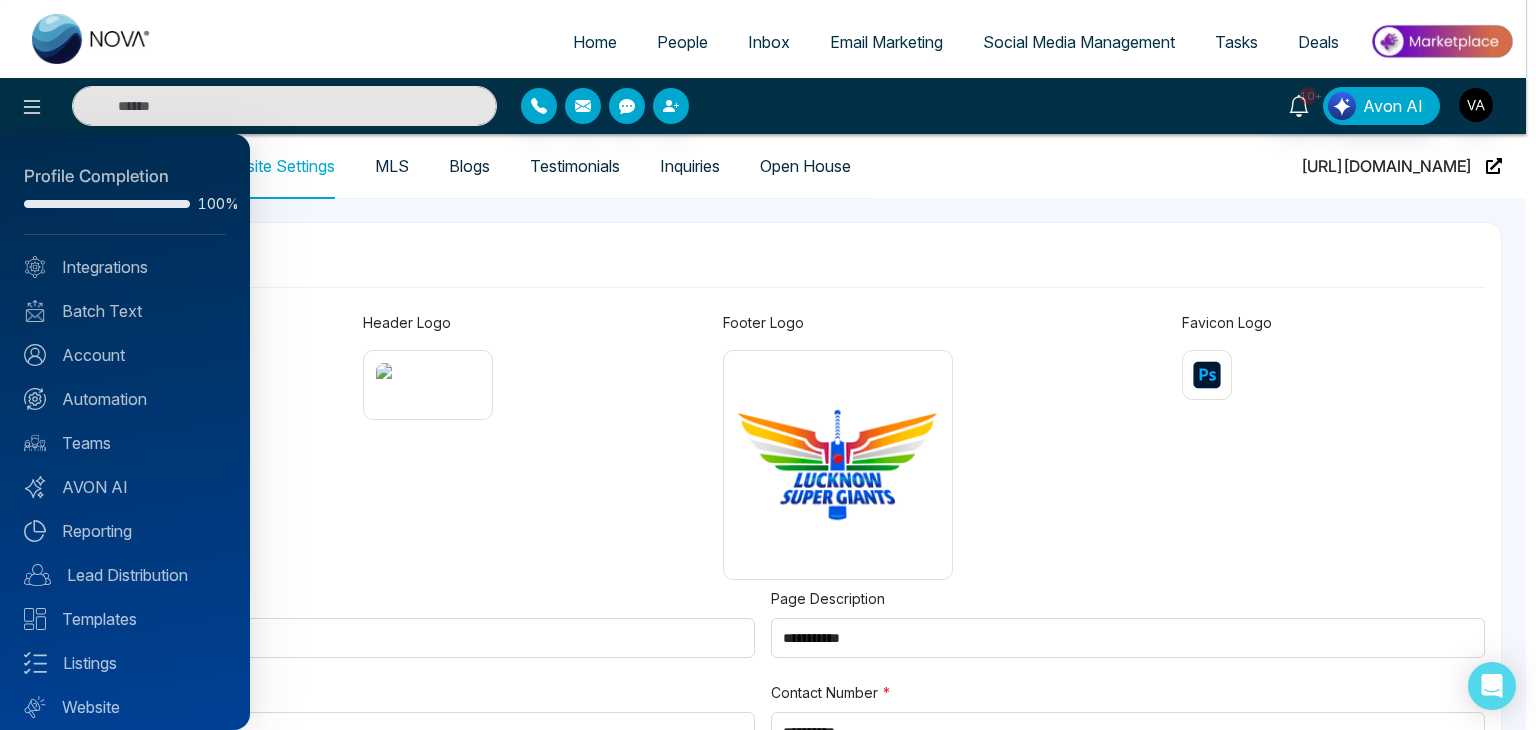 scroll, scrollTop: 56, scrollLeft: 0, axis: vertical 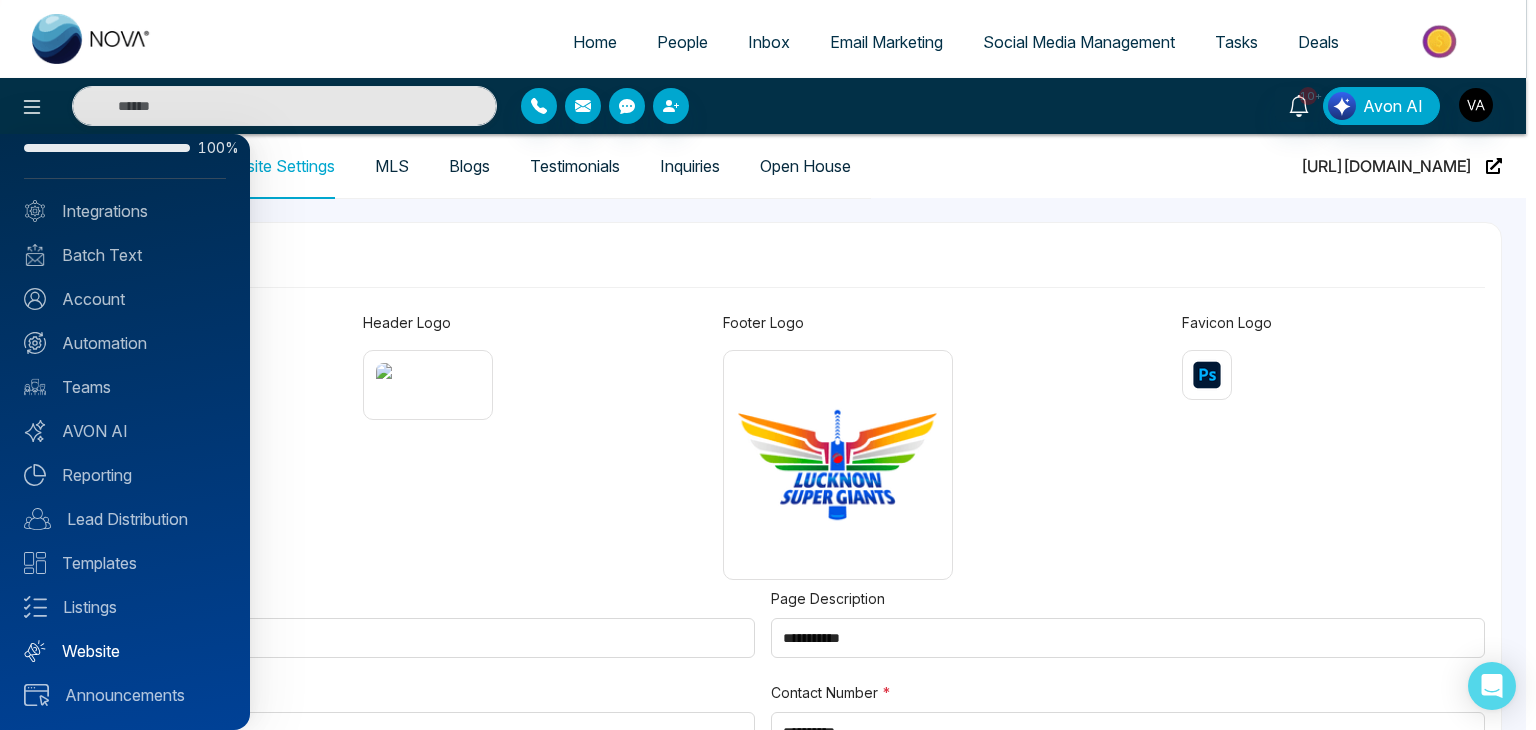 click on "Website" at bounding box center (125, 651) 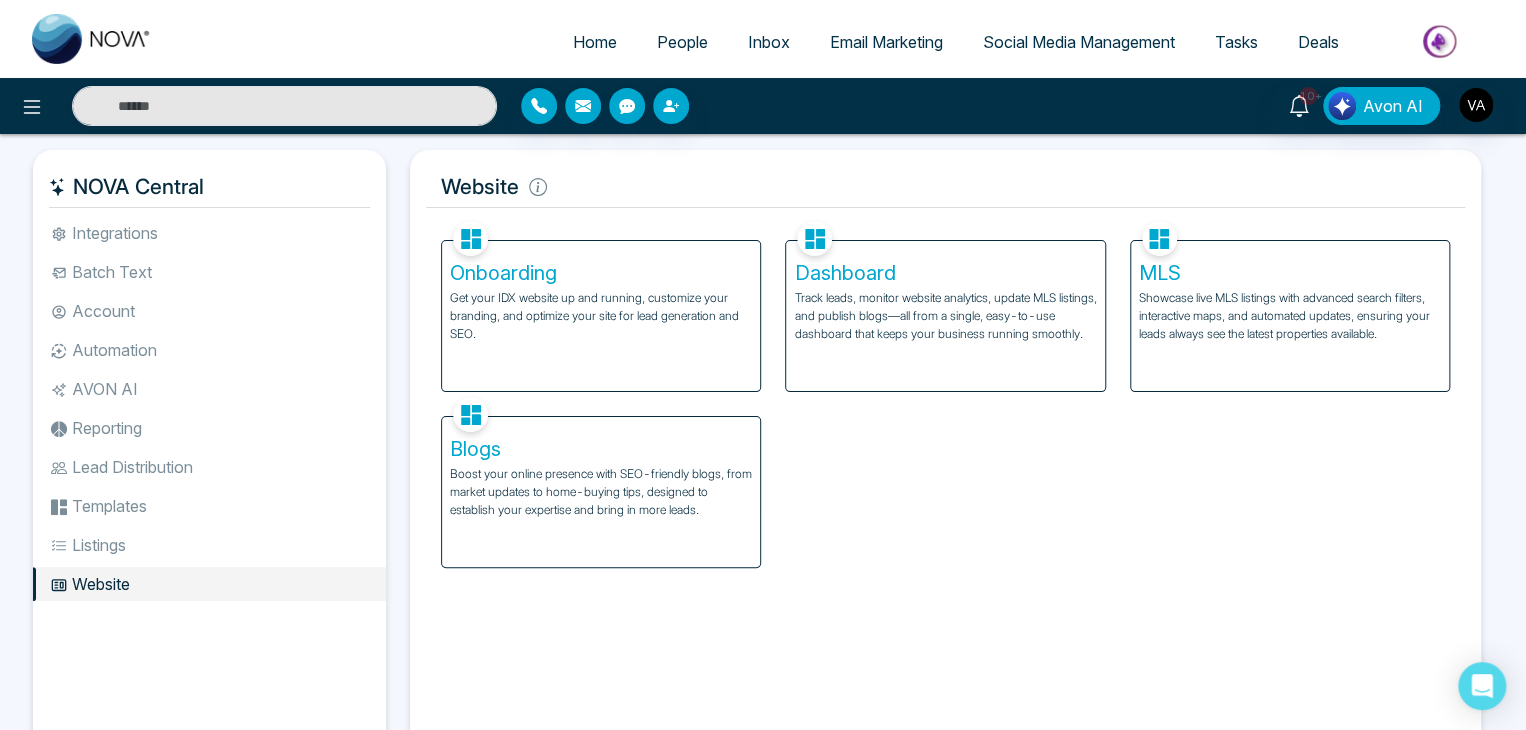 click on "Boost your online presence with SEO-friendly blogs, from market updates to home-buying tips, designed to establish your expertise and bring in more leads." at bounding box center [601, 492] 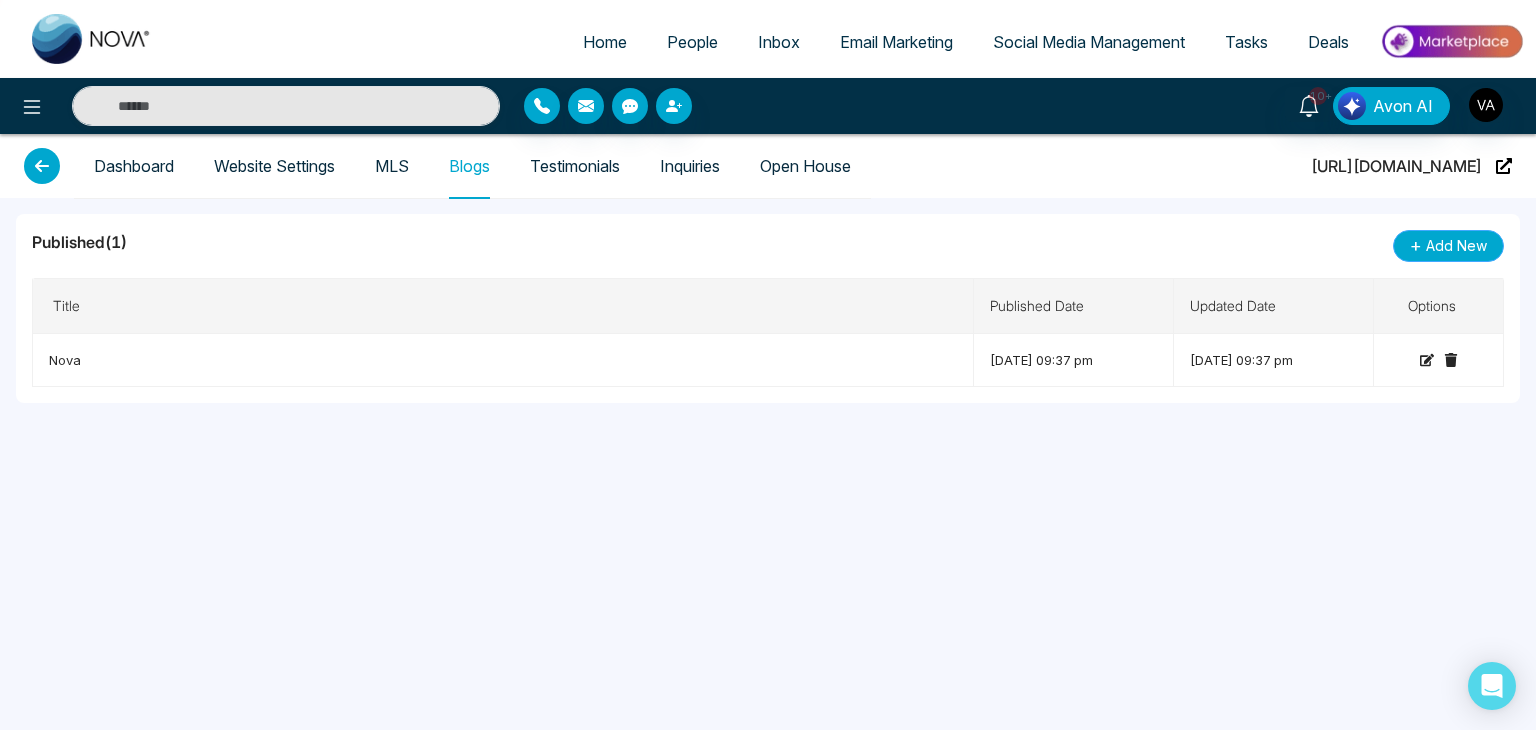 click on "Add New" at bounding box center [1456, 246] 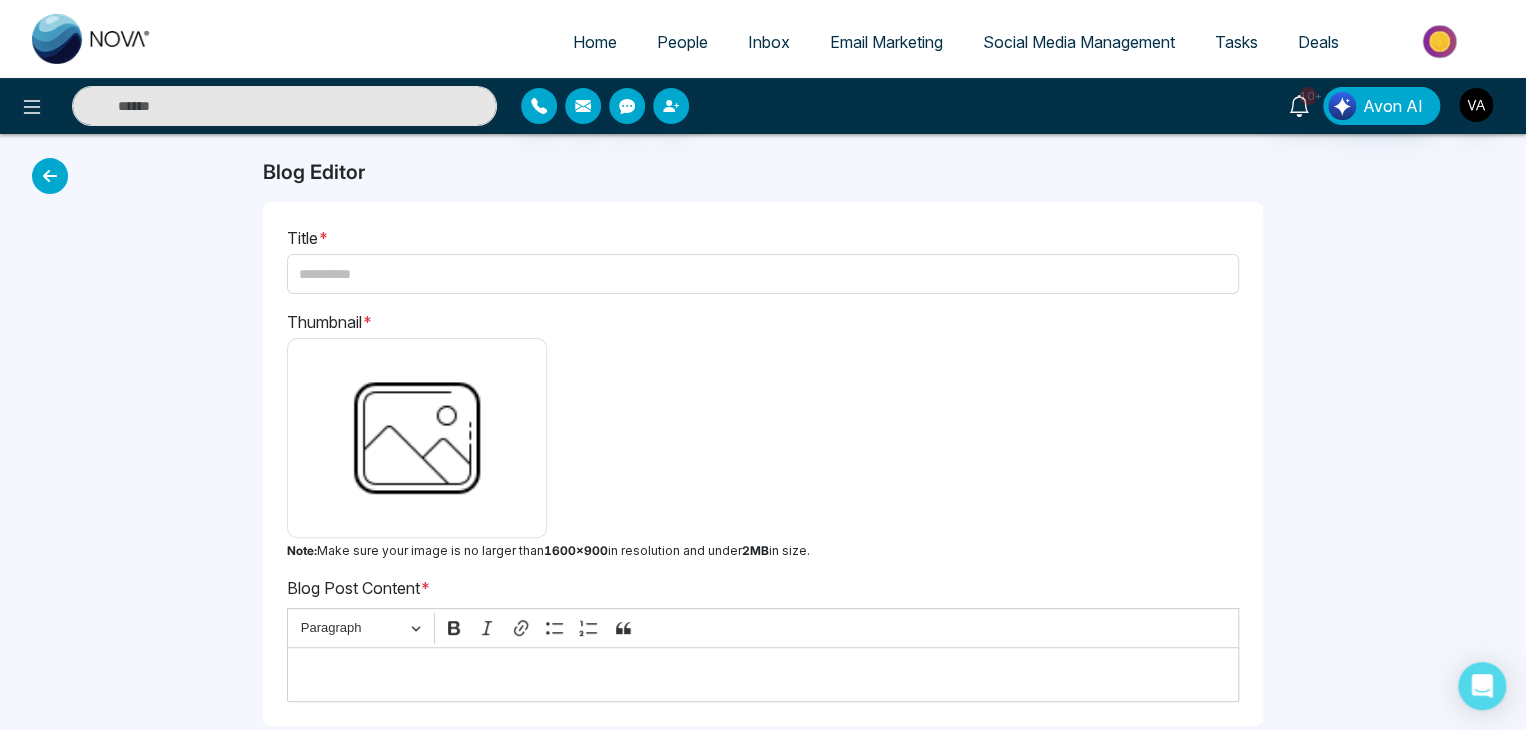 click at bounding box center (50, 176) 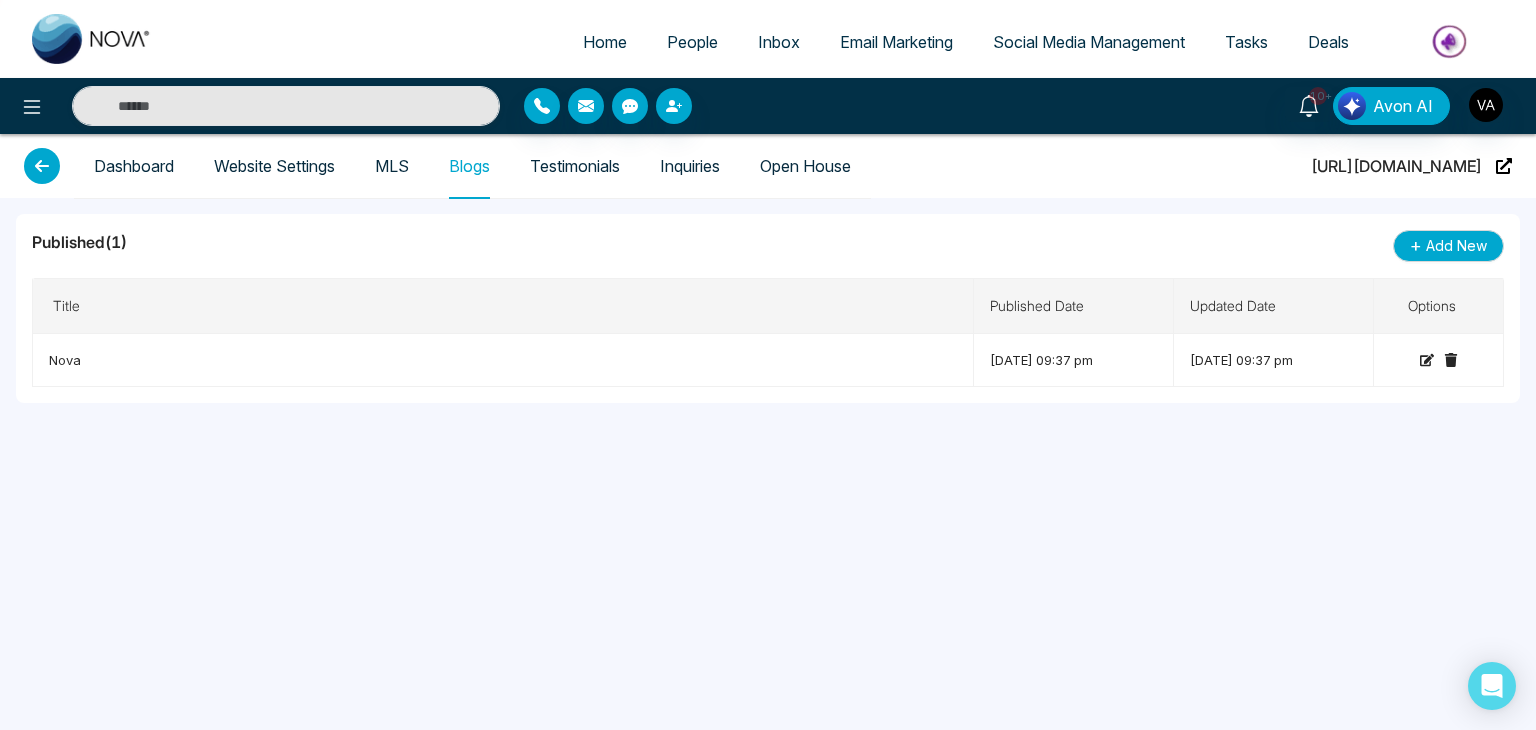 click at bounding box center (42, 166) 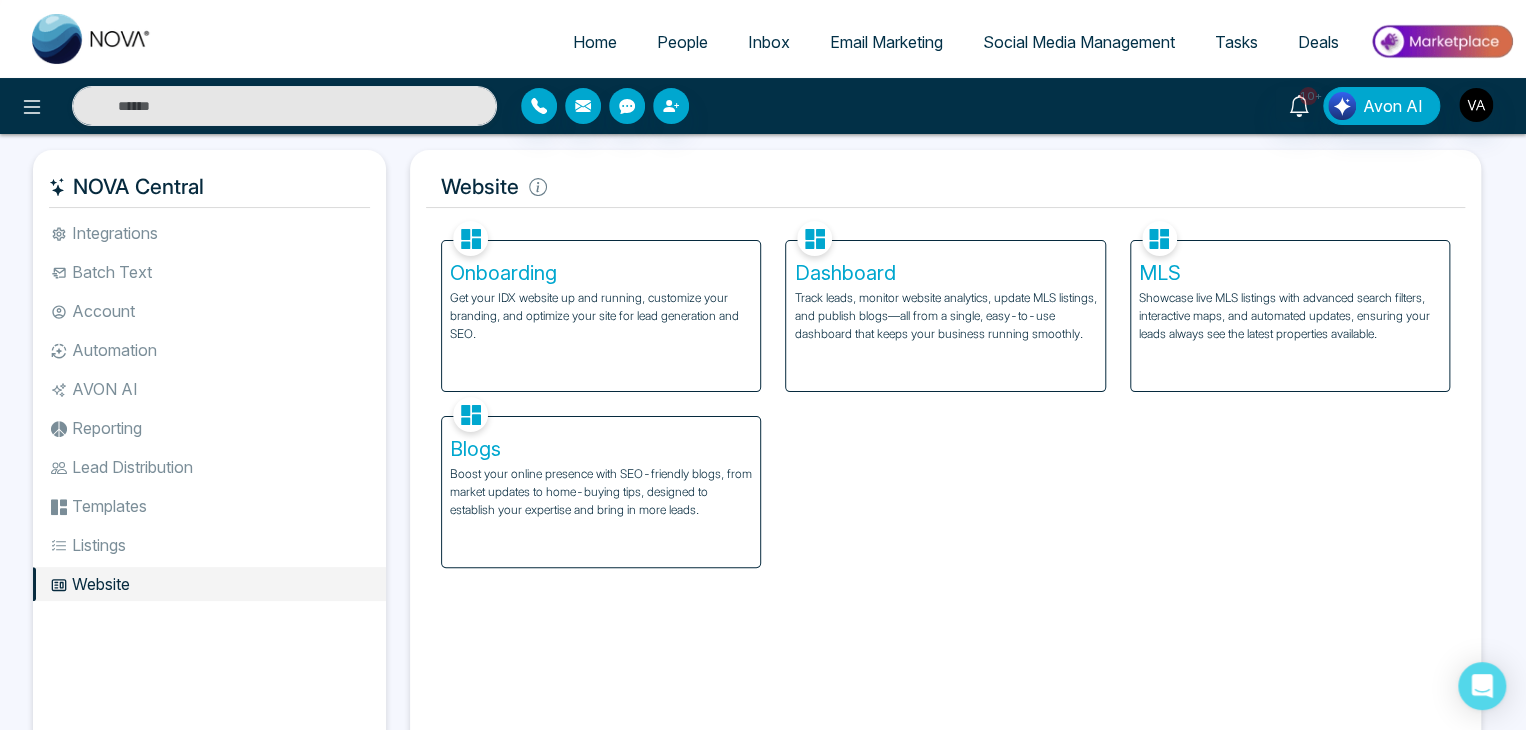 click on "Facebook NOVACRM enables users to connect to Facebook to schedule social media  posts. Connected Instagram NOVACRM enables users to connect to Instagram to schedule social media post Connected Zoom Zoom is integrated with NOVACRM, to schedule/create video calls Connected Dialer Twilio integrates with NOVACRM to provide programmable communication tools, allowing users to make and receive phone calls, send and receive text messages, etc. Connected Zapier Zapier automates and connects on NOVACRM and imports leads. Coming Soon API Nation API Nation integrates with NOVACRM to elevate your brokerage by effortlessly connecting hundreds of apps and automating workflow. Campaigns Batch text on NOVA allows users to simultaneously send a single text message to multiple leads Text Templates This feature allows users to create custom text templates from scratch or view and analyze their existing text campaigns. Team Connected Import Bulk Tags Stages Manage the stages for your leads. Automations Action Plans  New Connected" at bounding box center (945, 482) 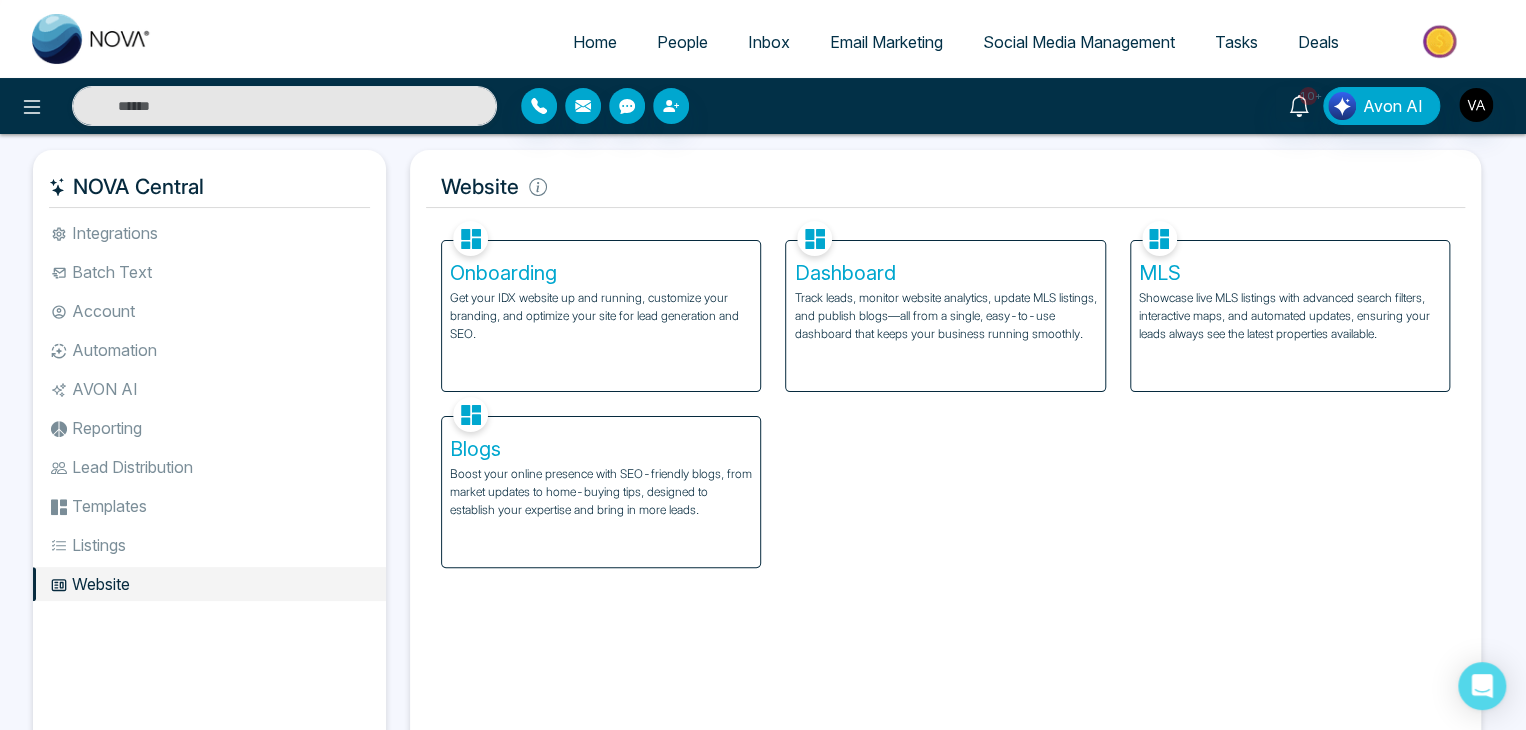click on "Onboarding Get your IDX website up and running, customize your branding, and optimize your site for lead generation and SEO. Dashboard Track leads, monitor website analytics, update MLS listings, and publish blogs—all from a single, easy-to-use dashboard that keeps your business running smoothly. MLS Showcase live MLS listings with advanced search filters, interactive maps, and automated updates, ensuring your leads always see the latest properties available. Blogs Boost your online presence with SEO-friendly blogs, from market updates to home-buying tips, designed to establish your expertise and bring in more leads." at bounding box center (945, 392) 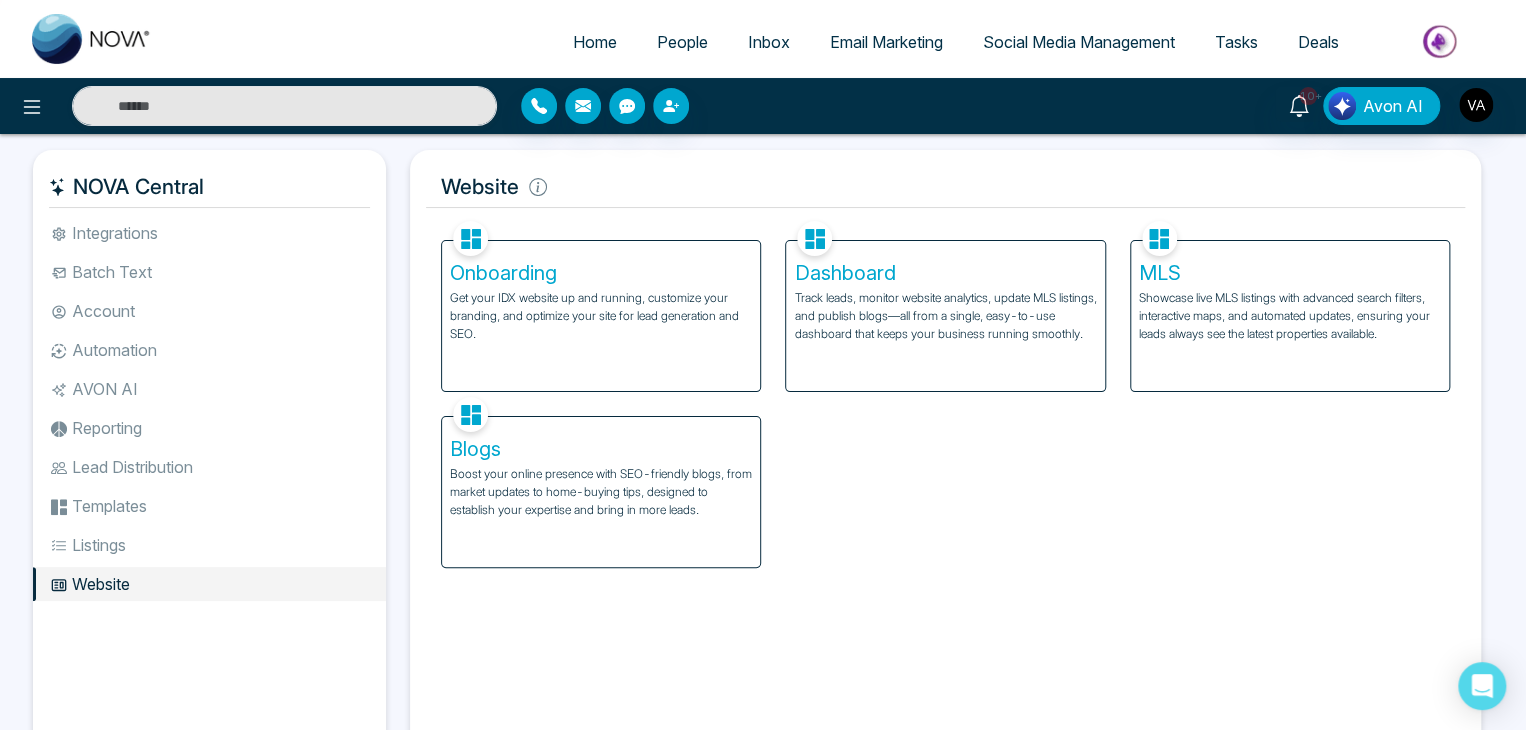 click on "People" at bounding box center [682, 42] 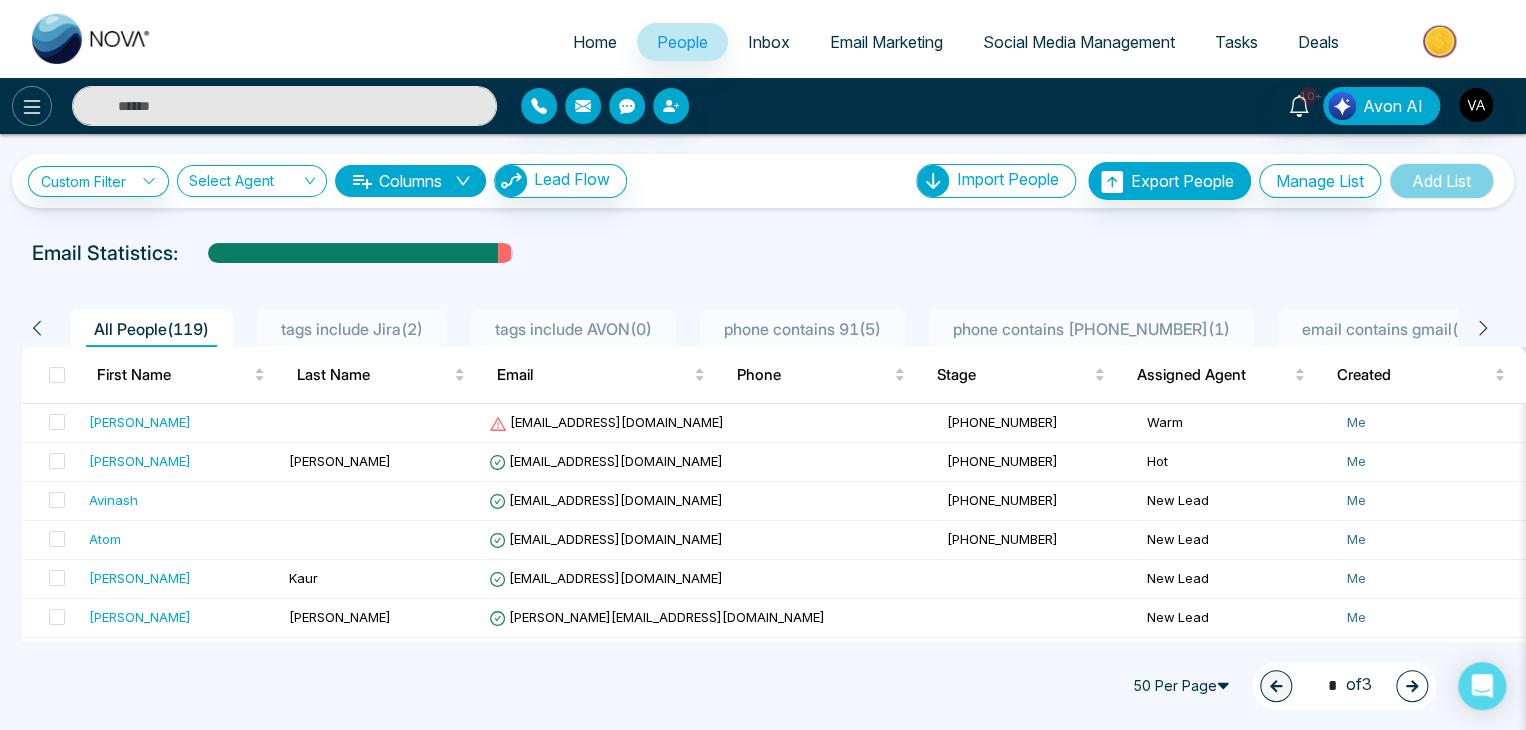 click 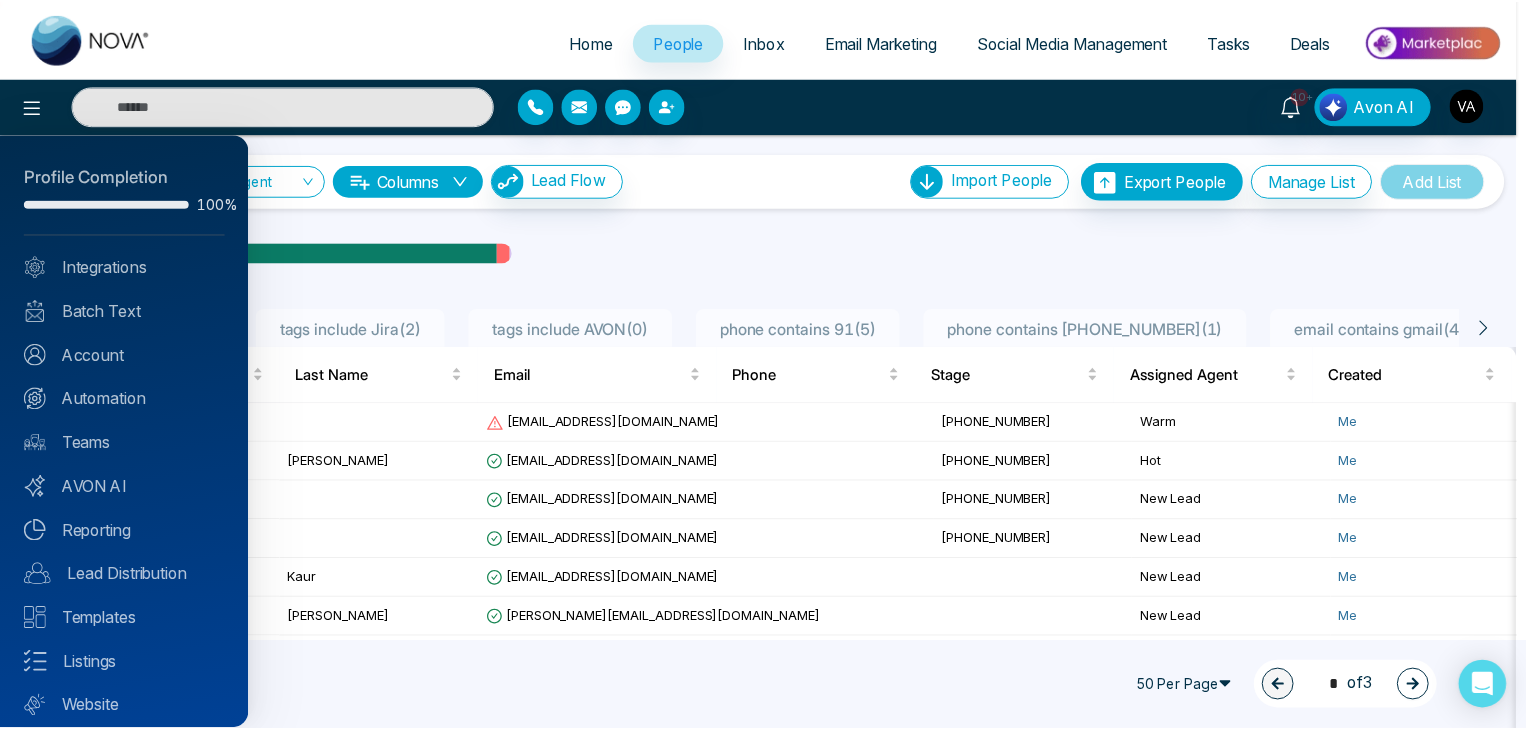 scroll, scrollTop: 56, scrollLeft: 0, axis: vertical 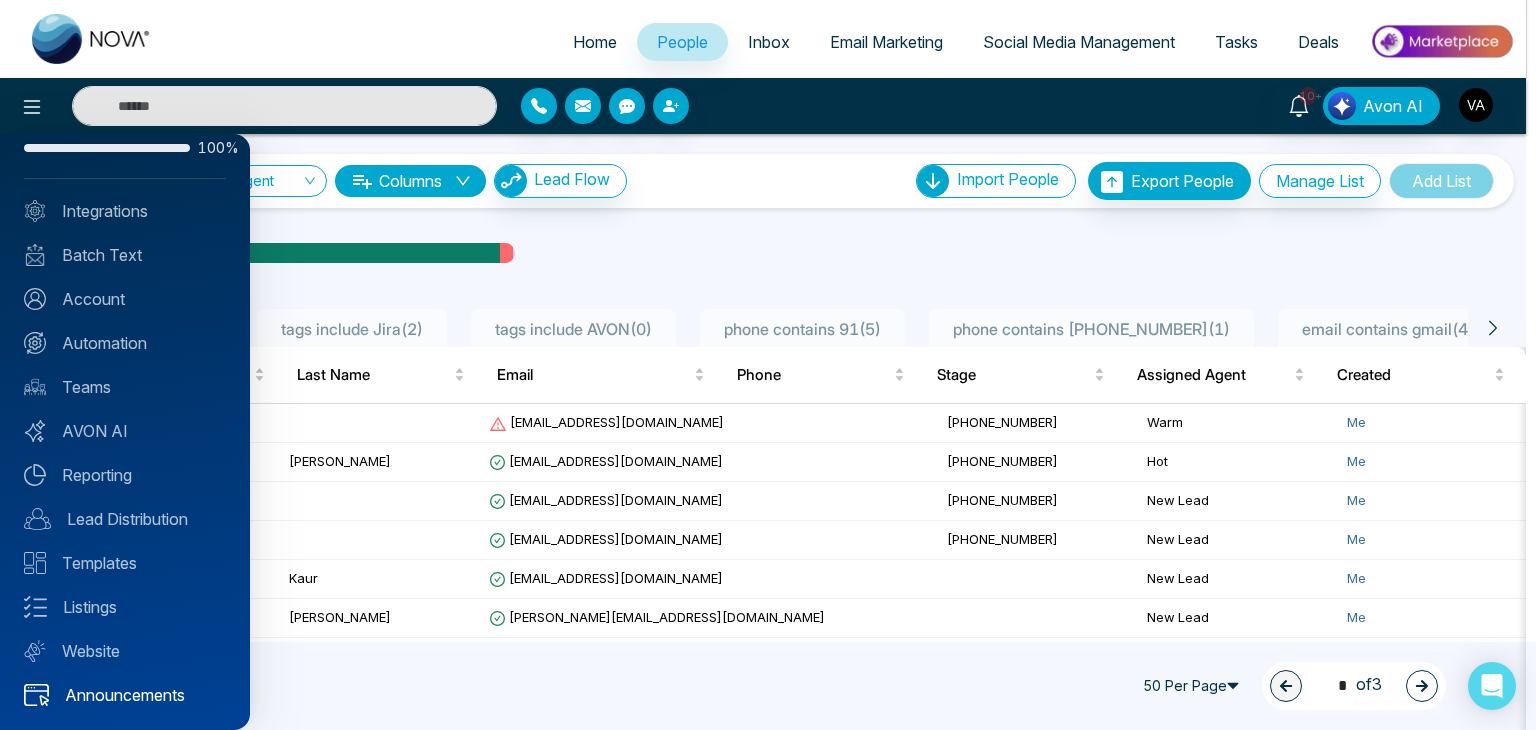 click on "Announcements" at bounding box center [125, 695] 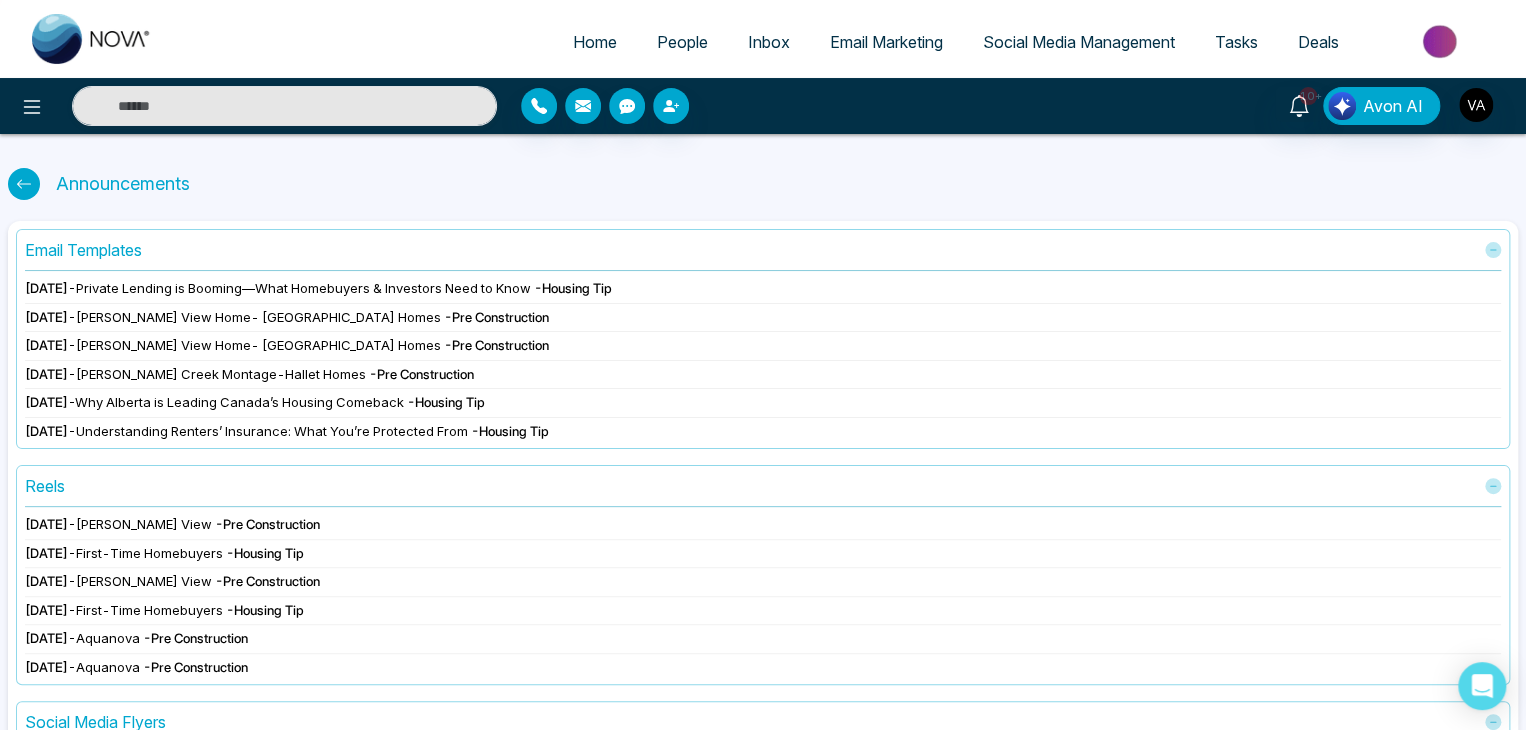 scroll, scrollTop: 112, scrollLeft: 0, axis: vertical 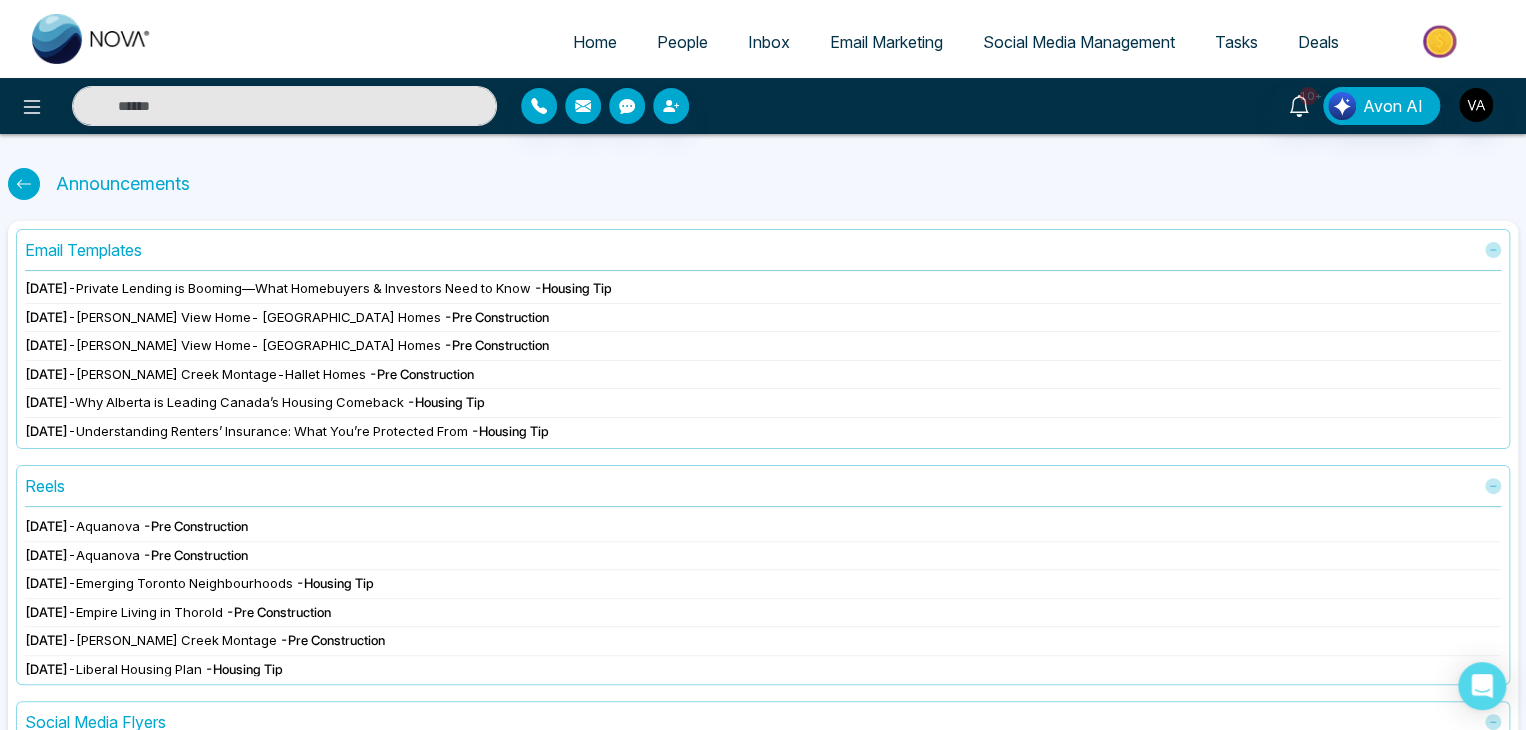 click on "People" at bounding box center (682, 42) 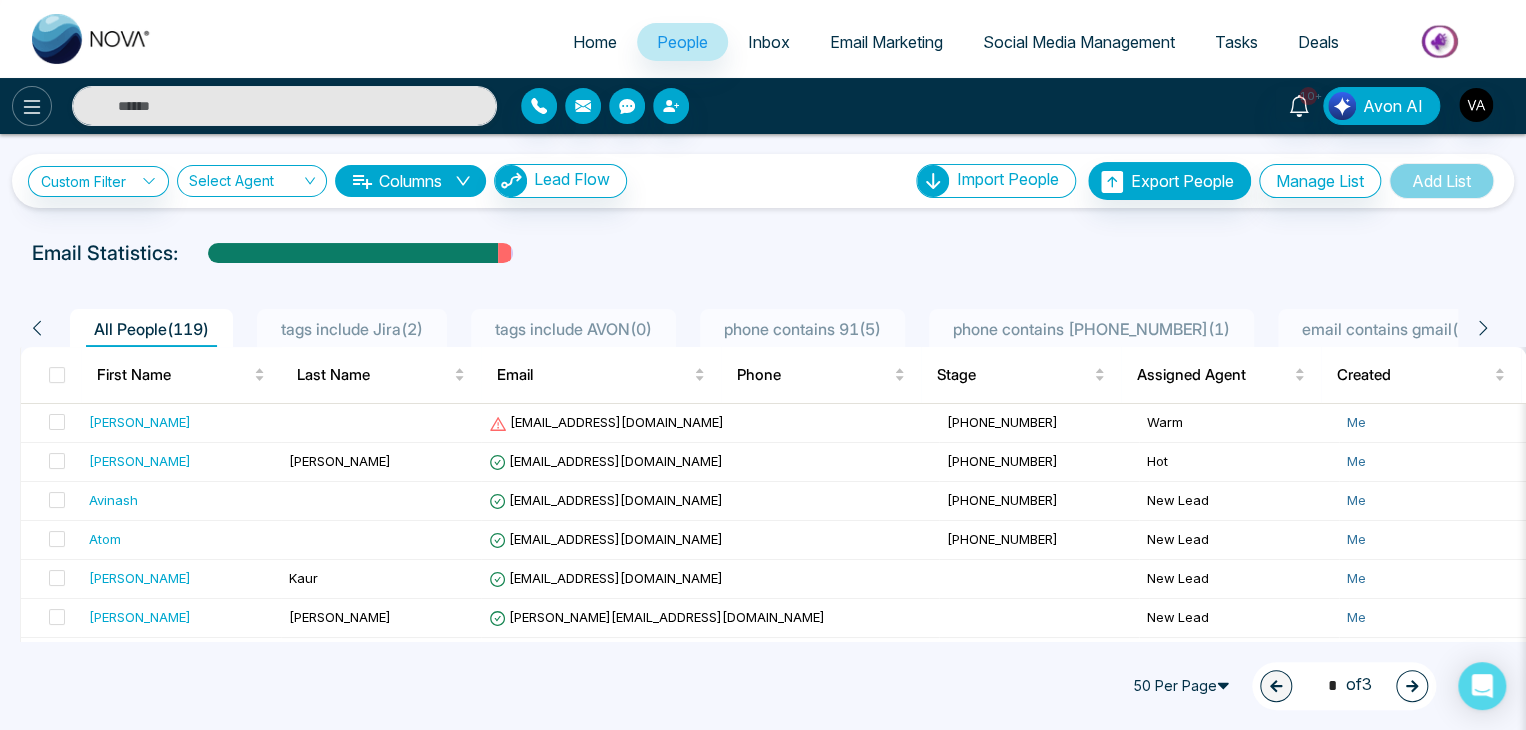 click 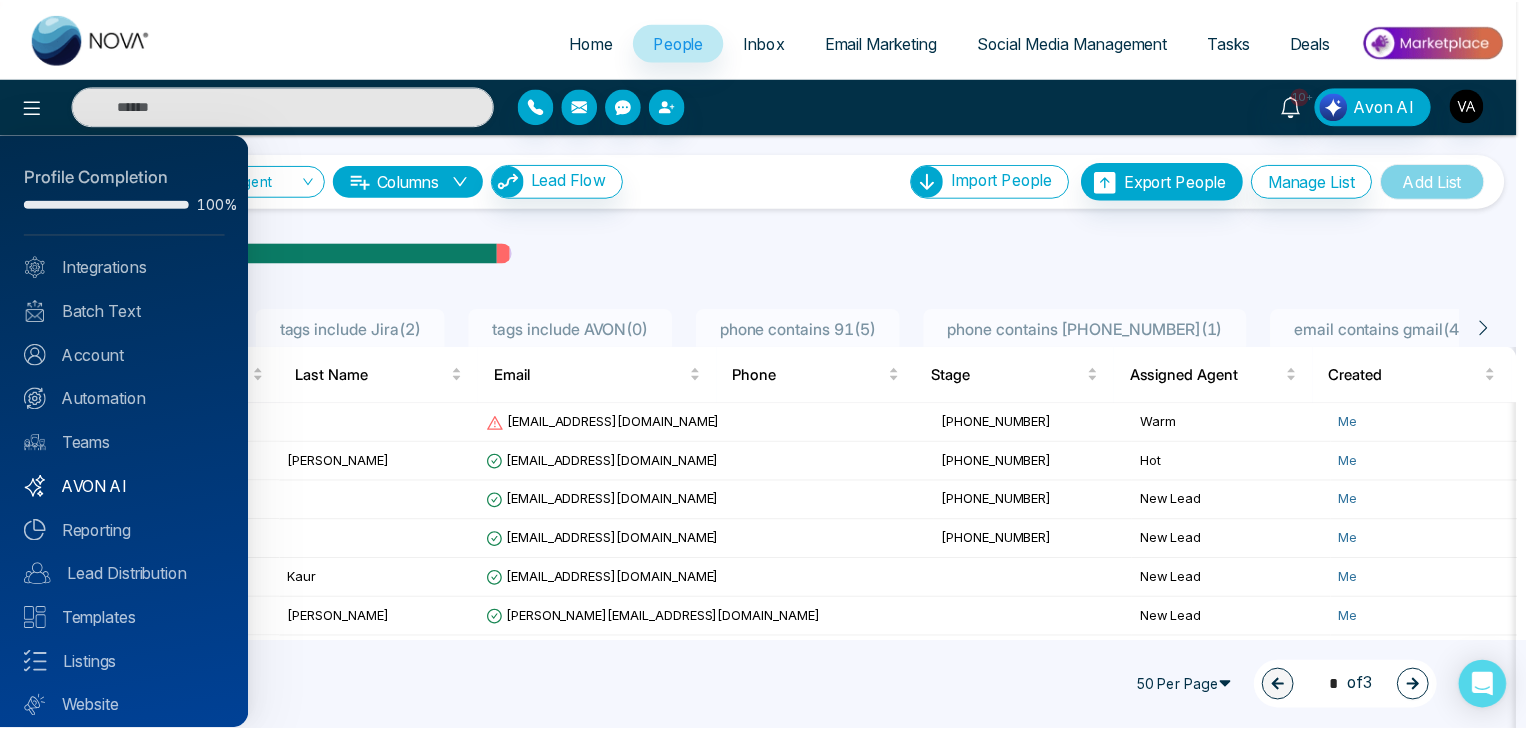 scroll, scrollTop: 56, scrollLeft: 0, axis: vertical 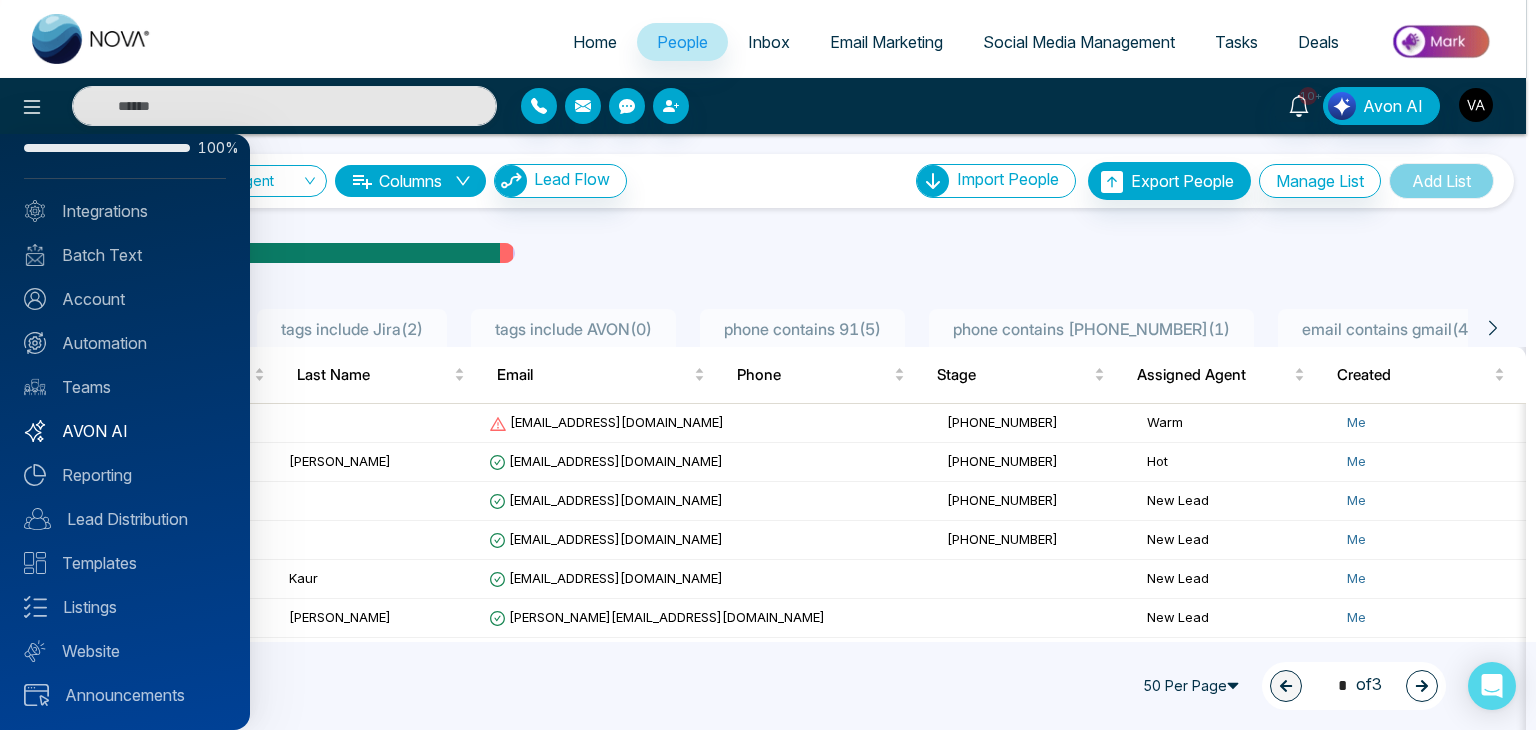 click on "AVON AI" at bounding box center [125, 431] 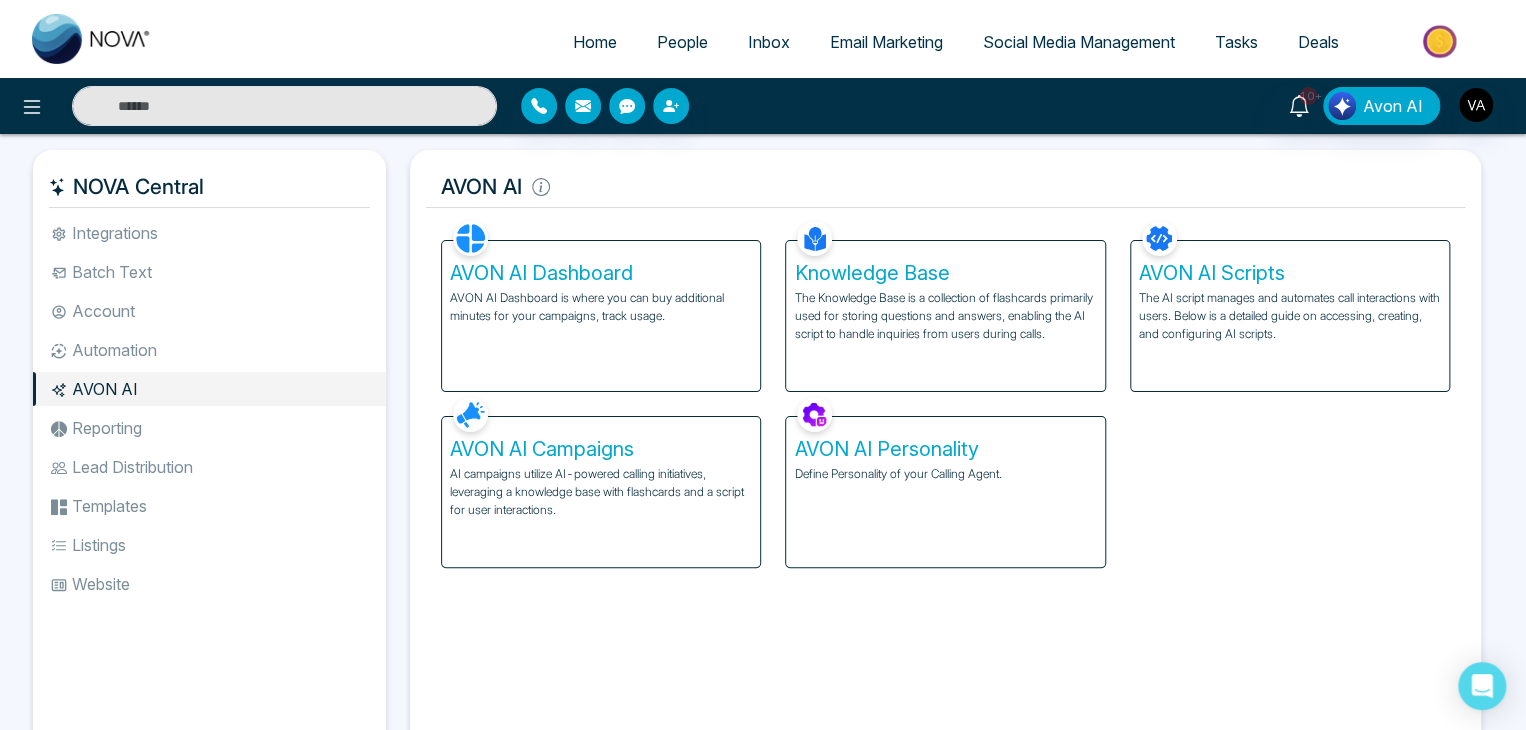 click on "Home" at bounding box center (595, 42) 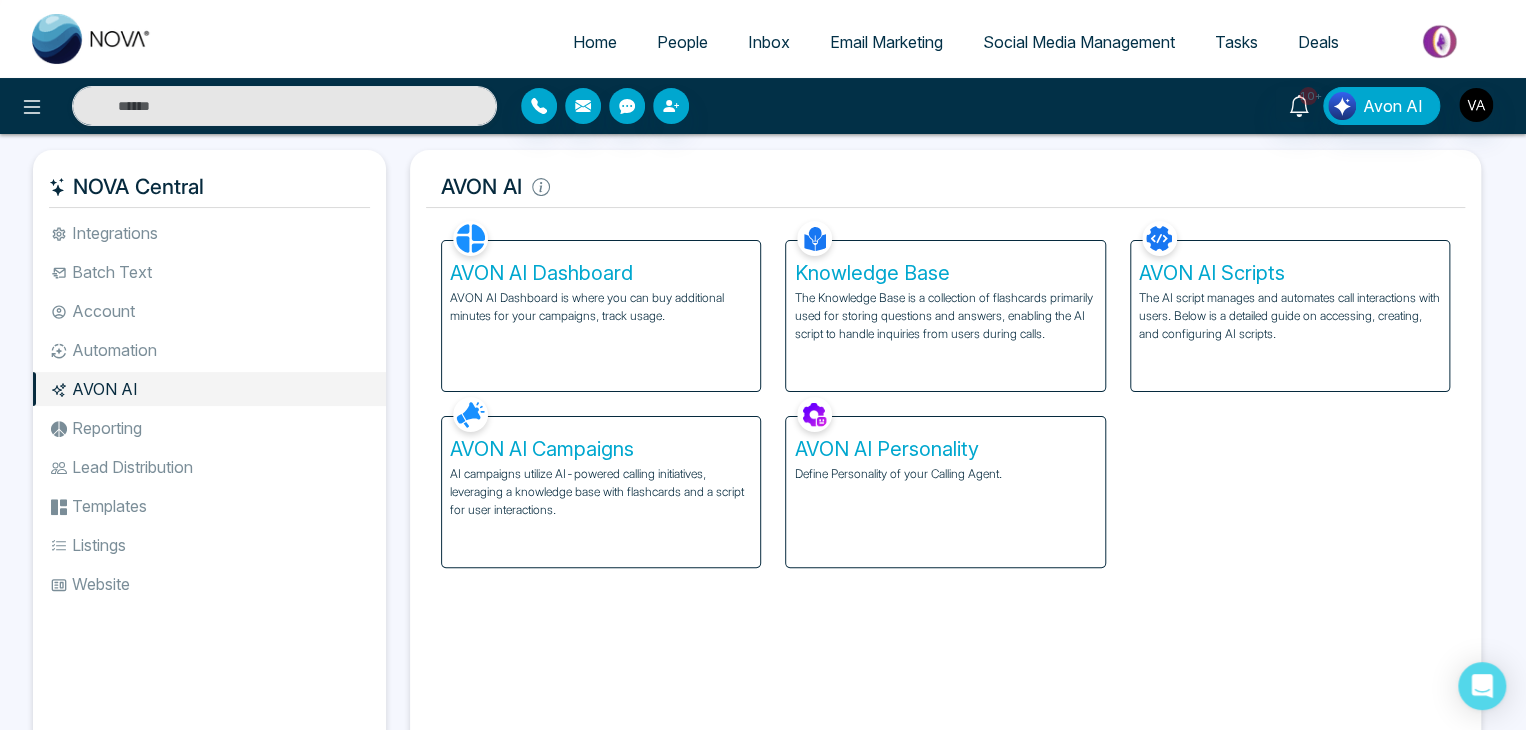 select on "*" 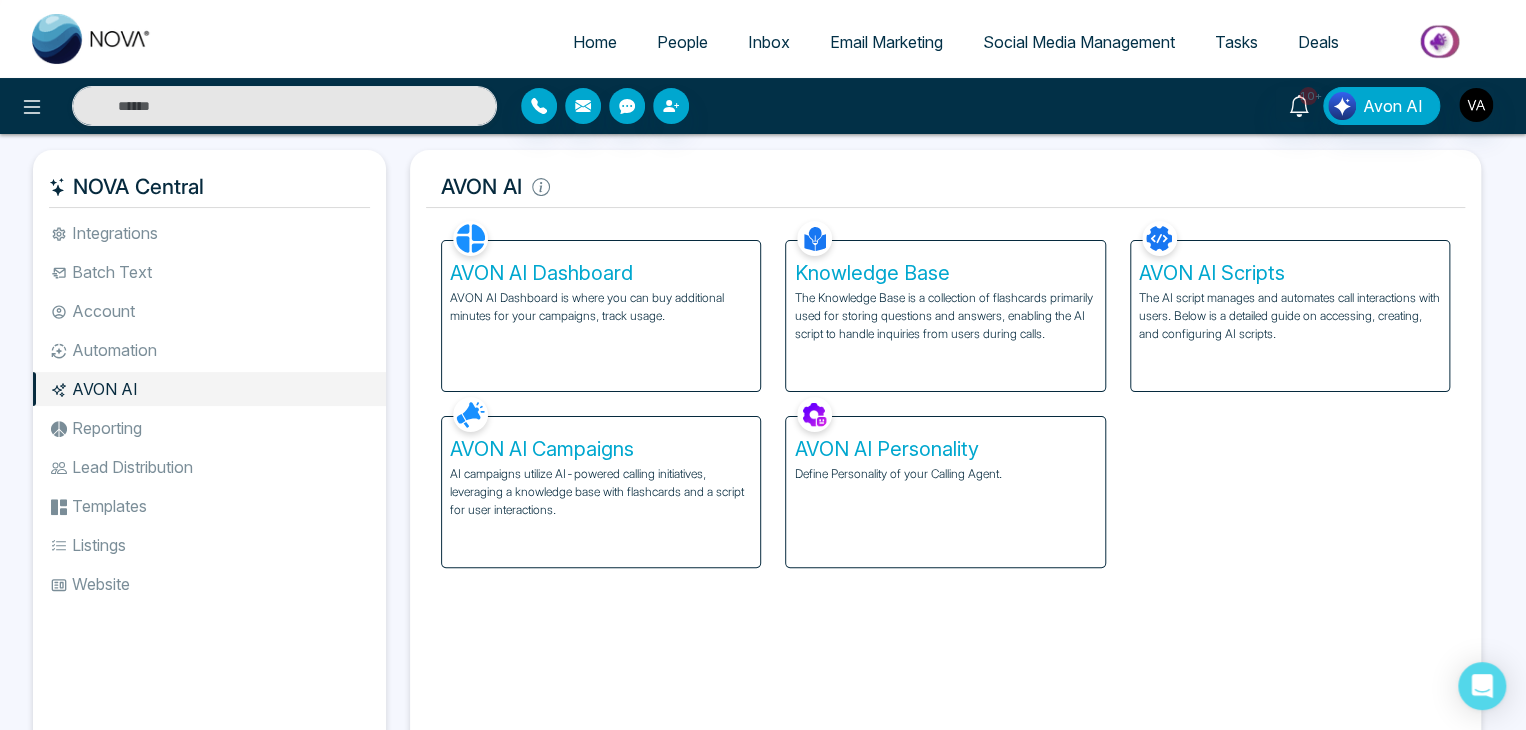 select on "*" 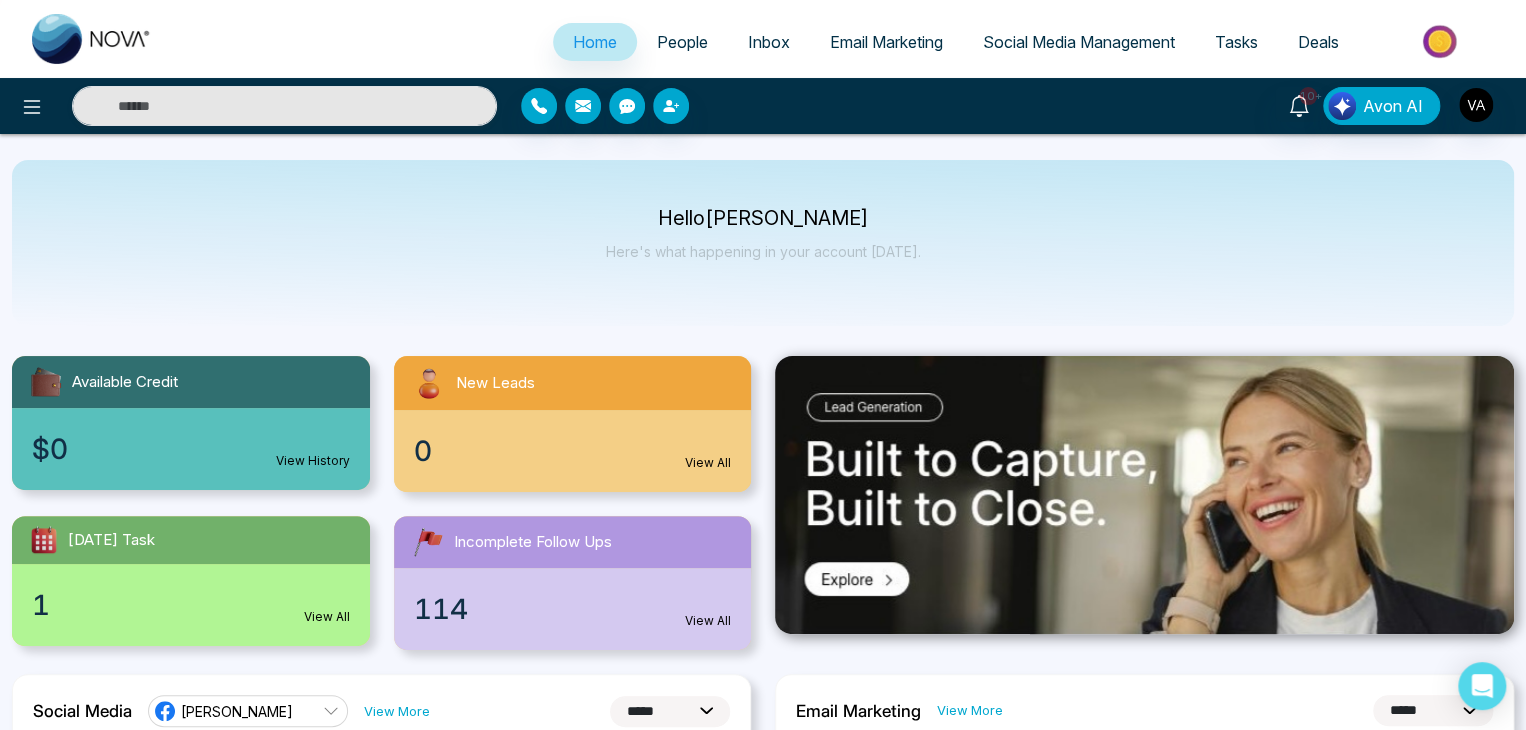 click on "Social Media Management" at bounding box center [1079, 42] 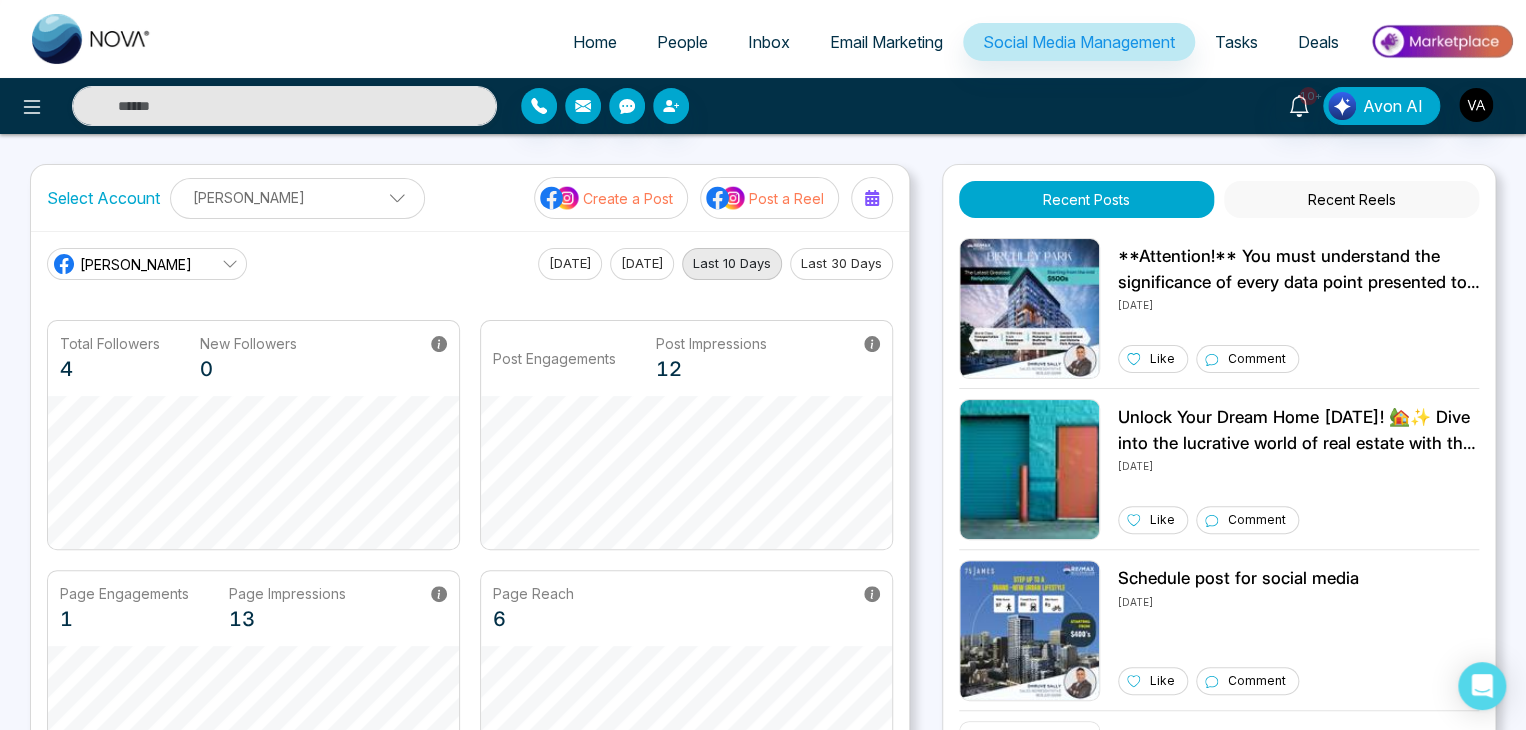 click on "Recent Reels" at bounding box center (1351, 199) 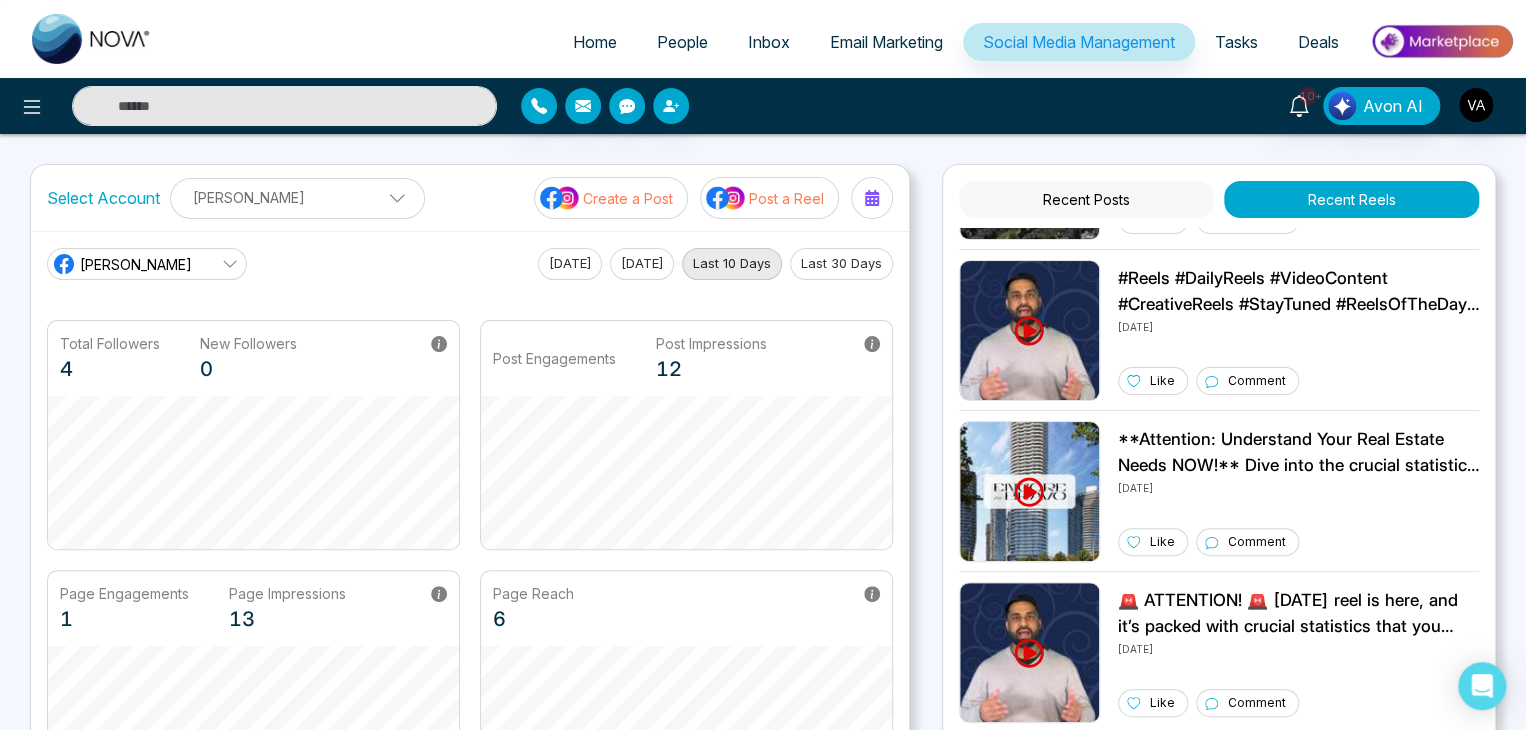 scroll, scrollTop: 1613, scrollLeft: 0, axis: vertical 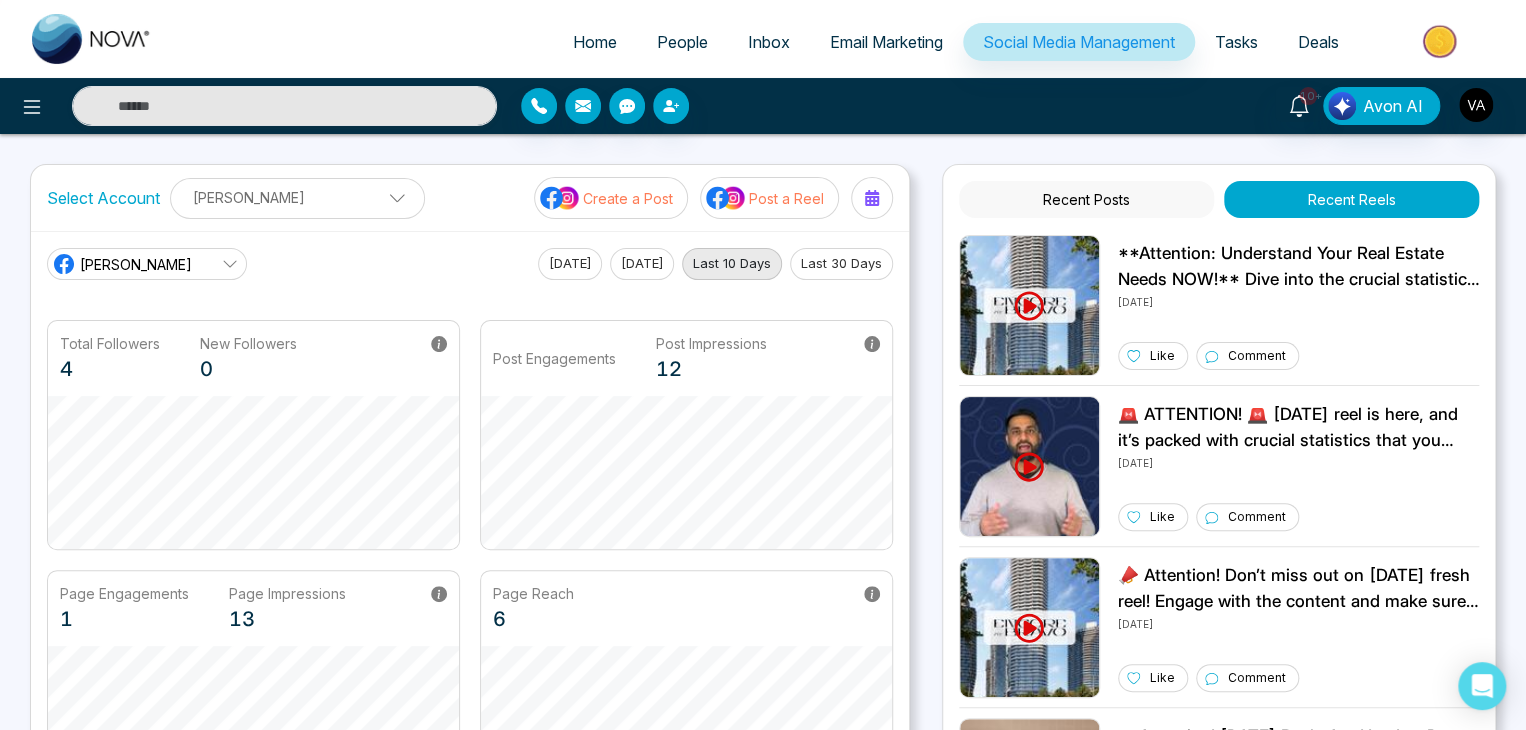drag, startPoint x: 1324, startPoint y: 345, endPoint x: 1151, endPoint y: 209, distance: 220.05681 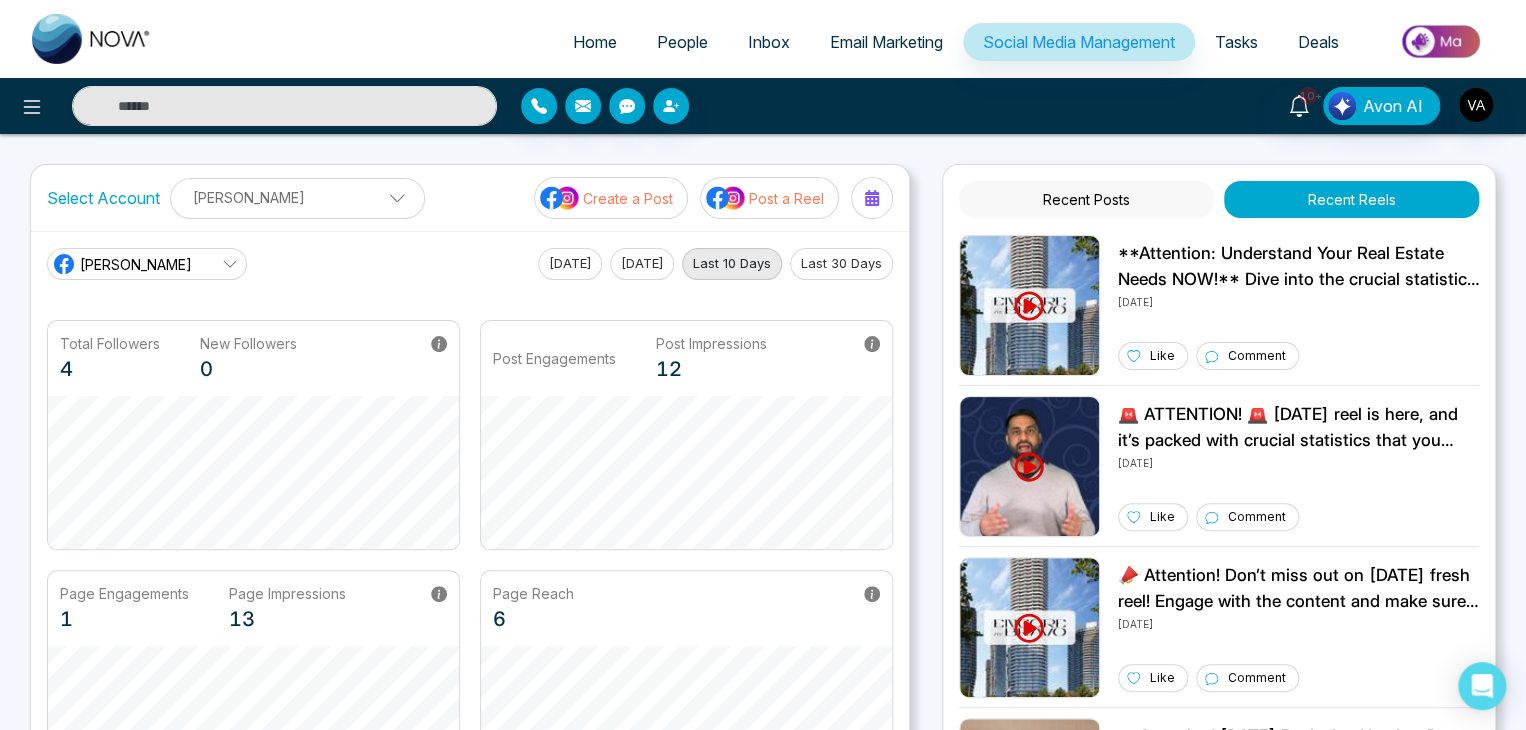 click on "Recent Posts" at bounding box center [1086, 199] 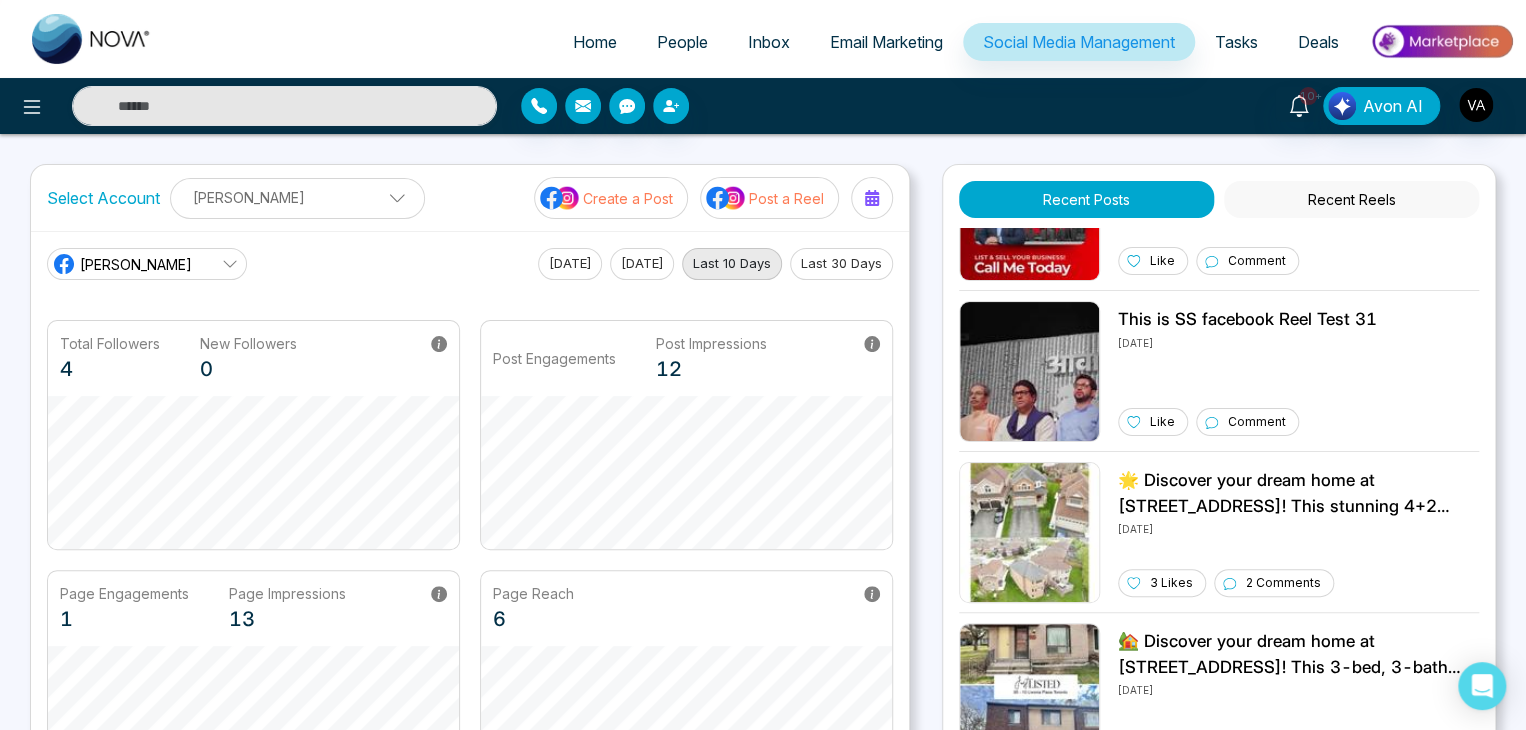 scroll, scrollTop: 1708, scrollLeft: 0, axis: vertical 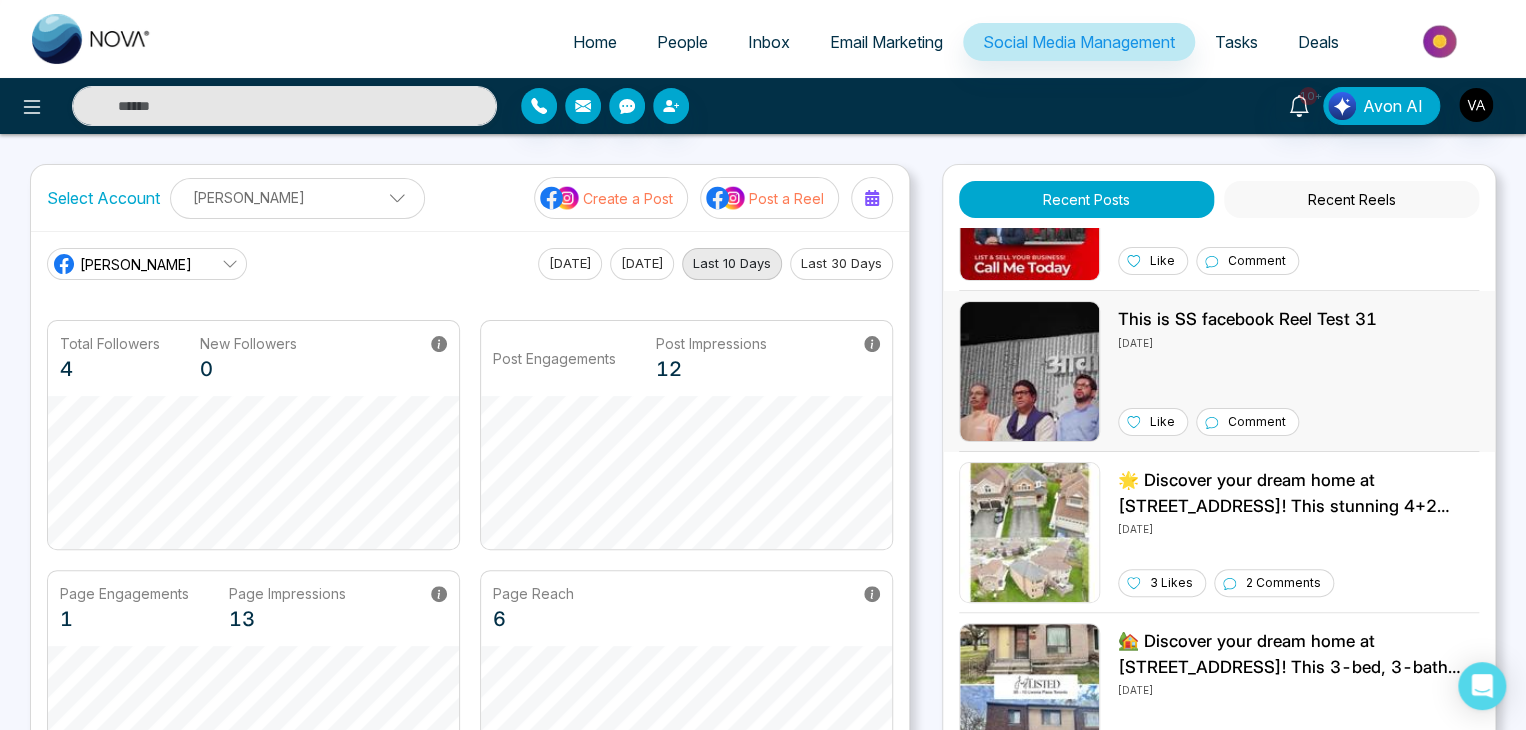 click on "This is SS facebook Reel Test 31" at bounding box center [1247, 320] 